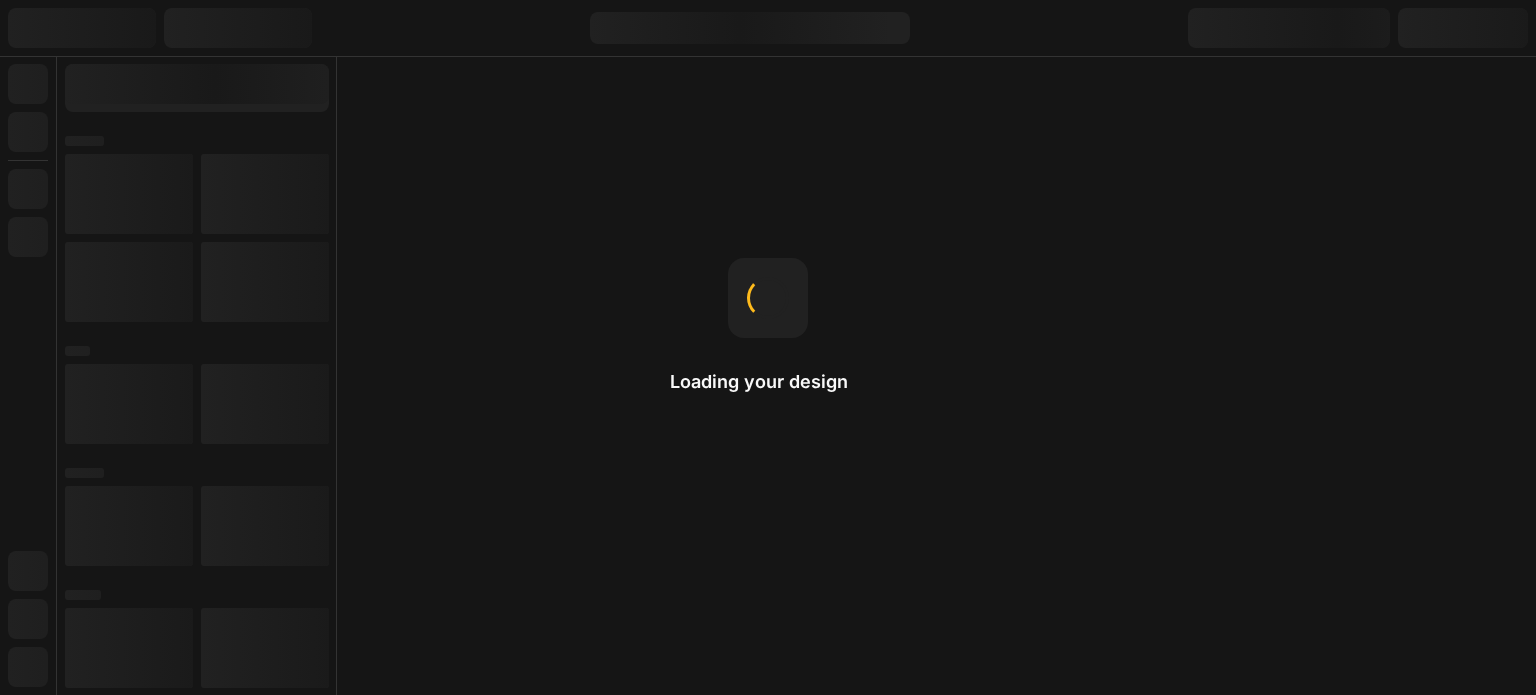 scroll, scrollTop: 0, scrollLeft: 0, axis: both 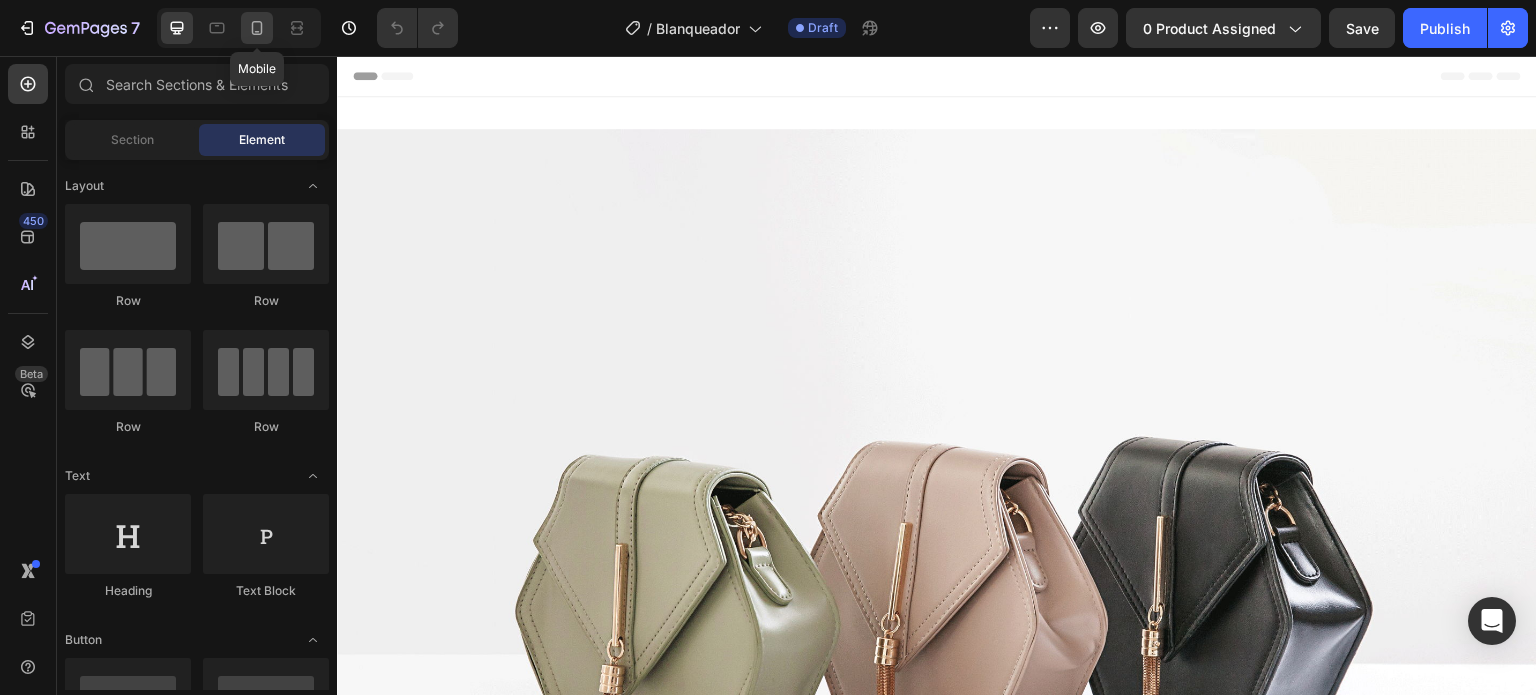 click 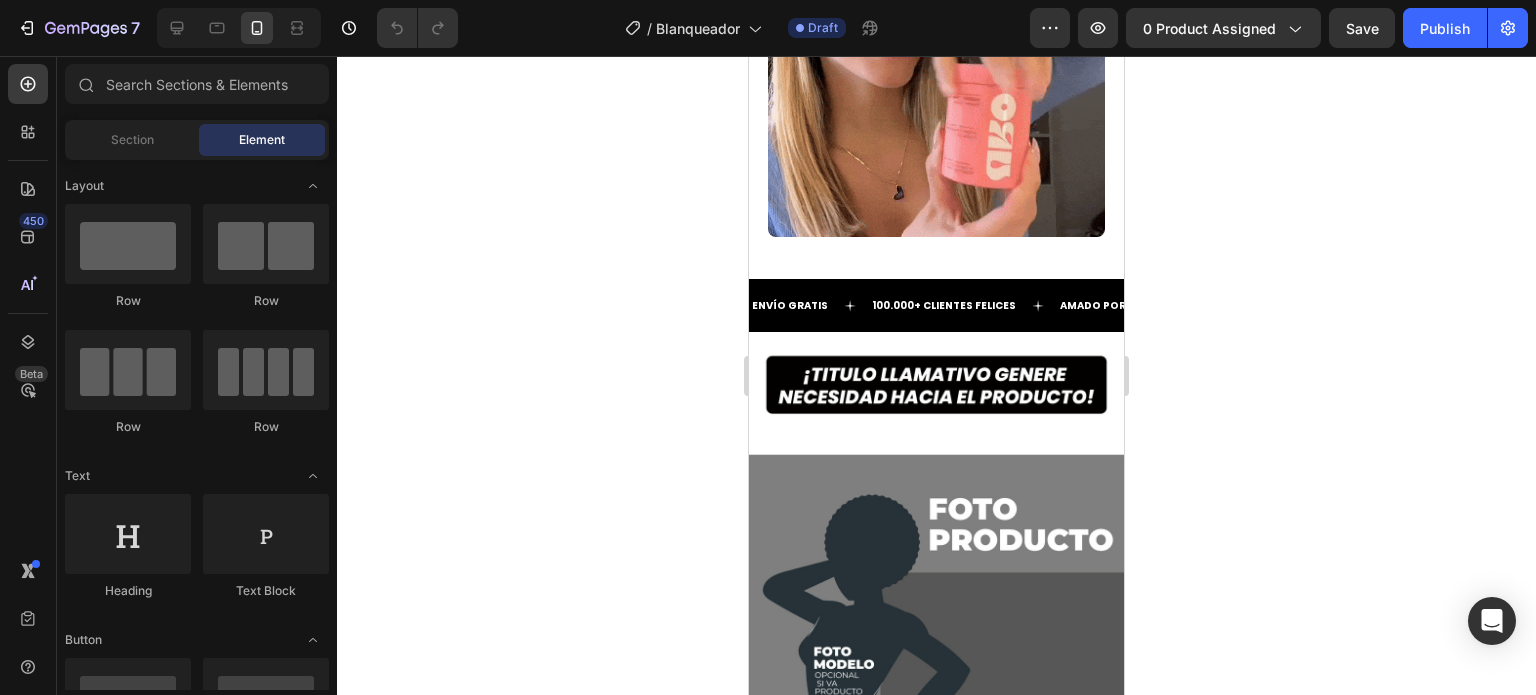 scroll, scrollTop: 4600, scrollLeft: 0, axis: vertical 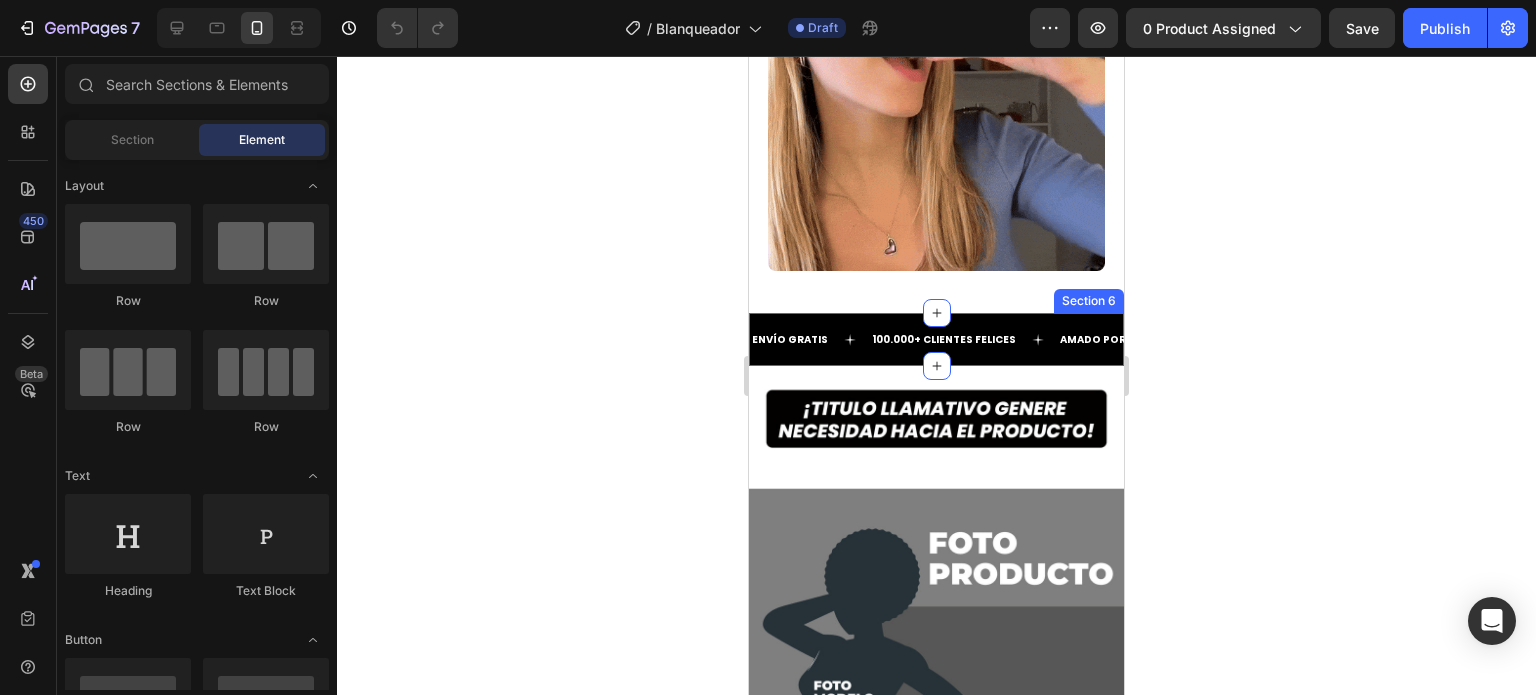 click on "ENVÍO GRATIS Text
100.000+ CLIENTES FELICES Text
AMADO POR TODOS Text
ENVÍO GRATIS Text
100.000+ CLIENTES FELICES Text
AMADO POR TODOS Text
Marquee Section 6" at bounding box center [936, 339] 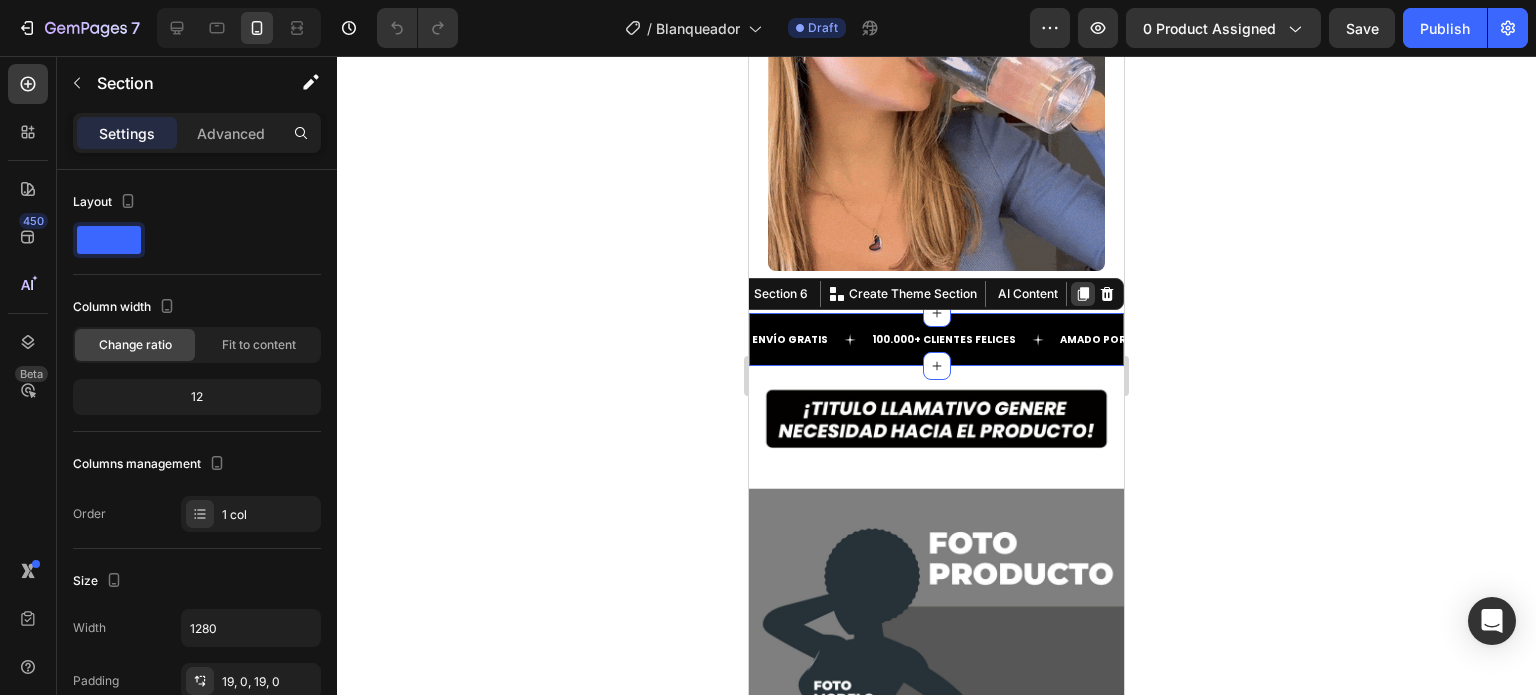 click 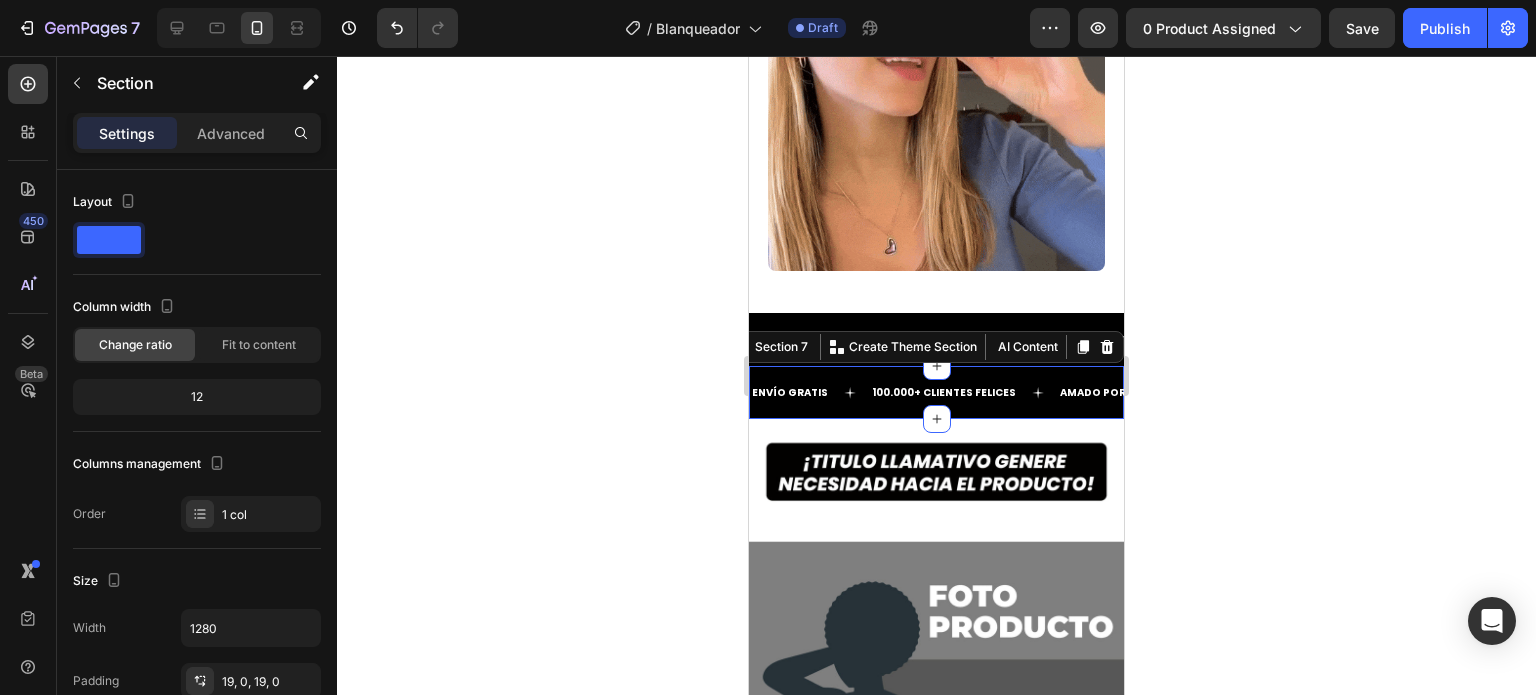 click 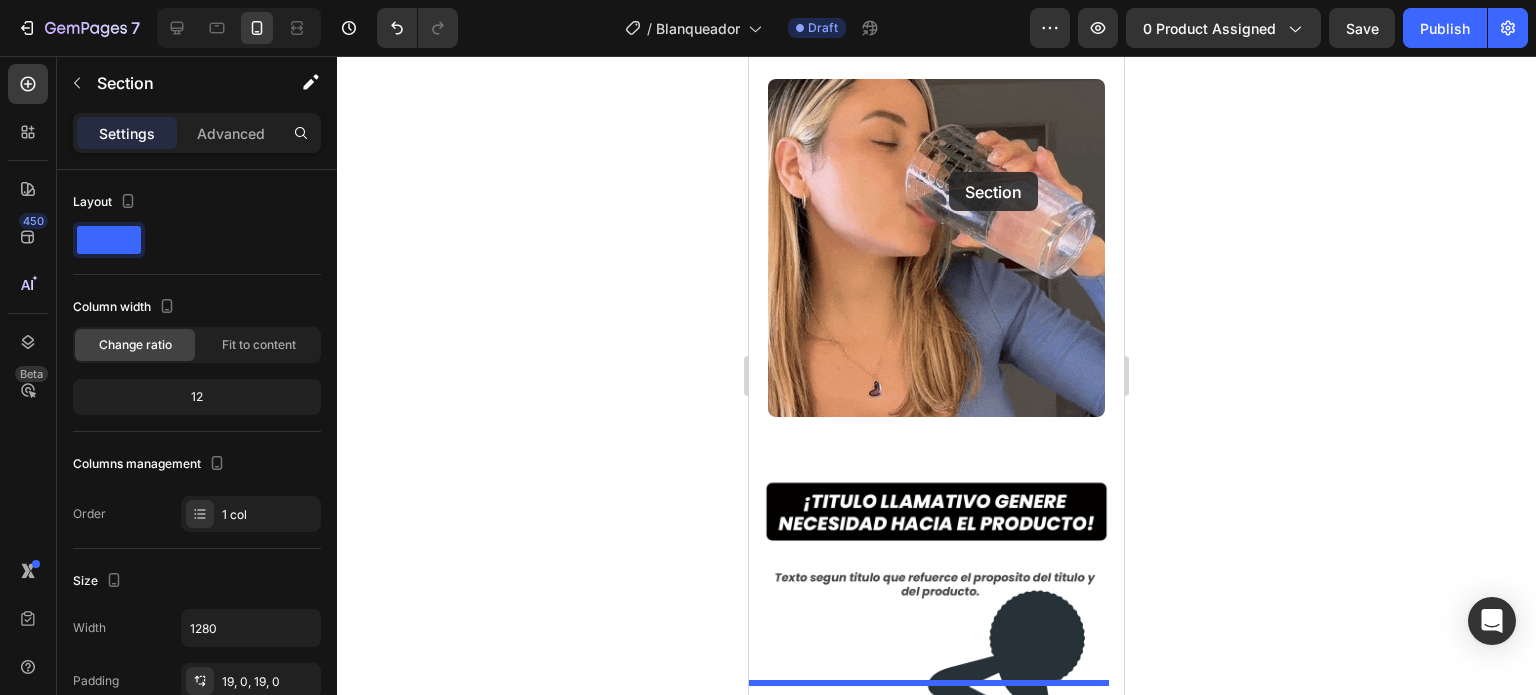 scroll, scrollTop: 0, scrollLeft: 0, axis: both 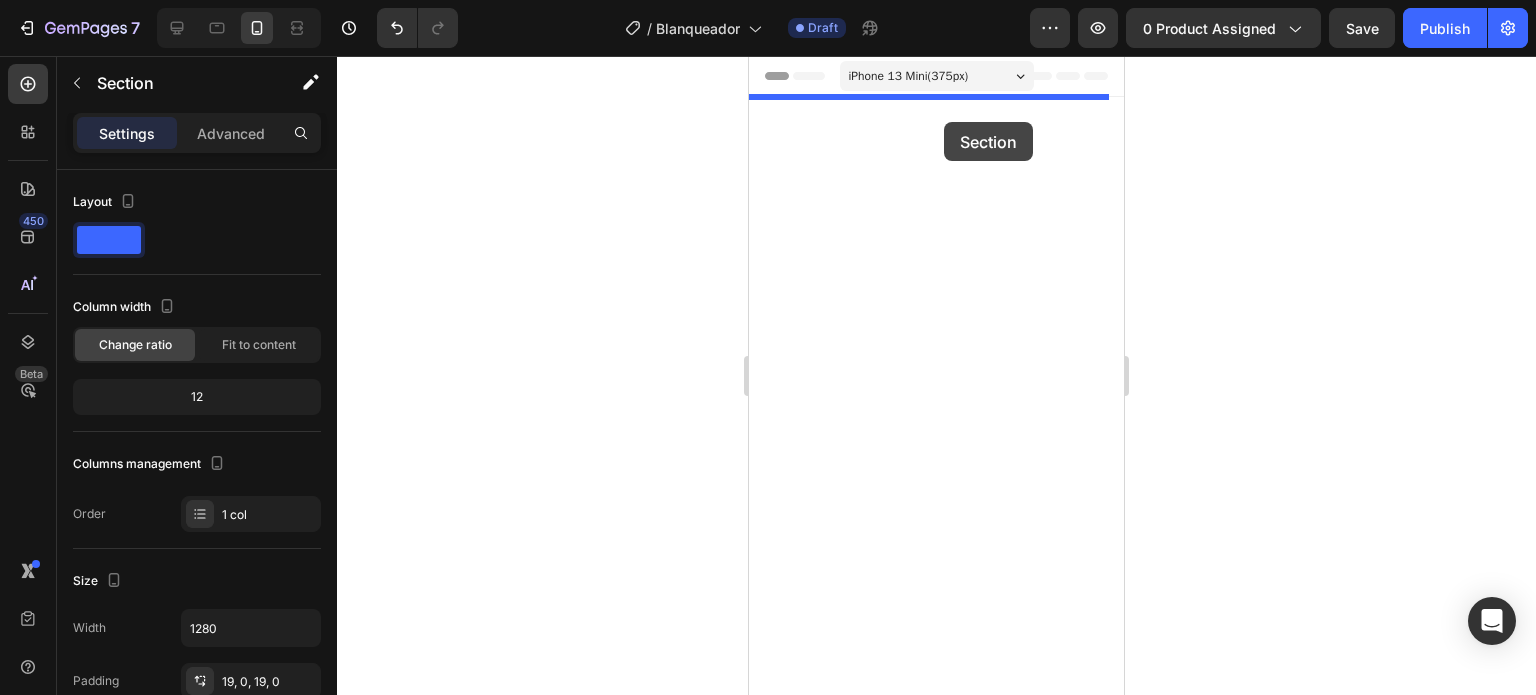 drag, startPoint x: 979, startPoint y: 346, endPoint x: 944, endPoint y: 122, distance: 226.71788 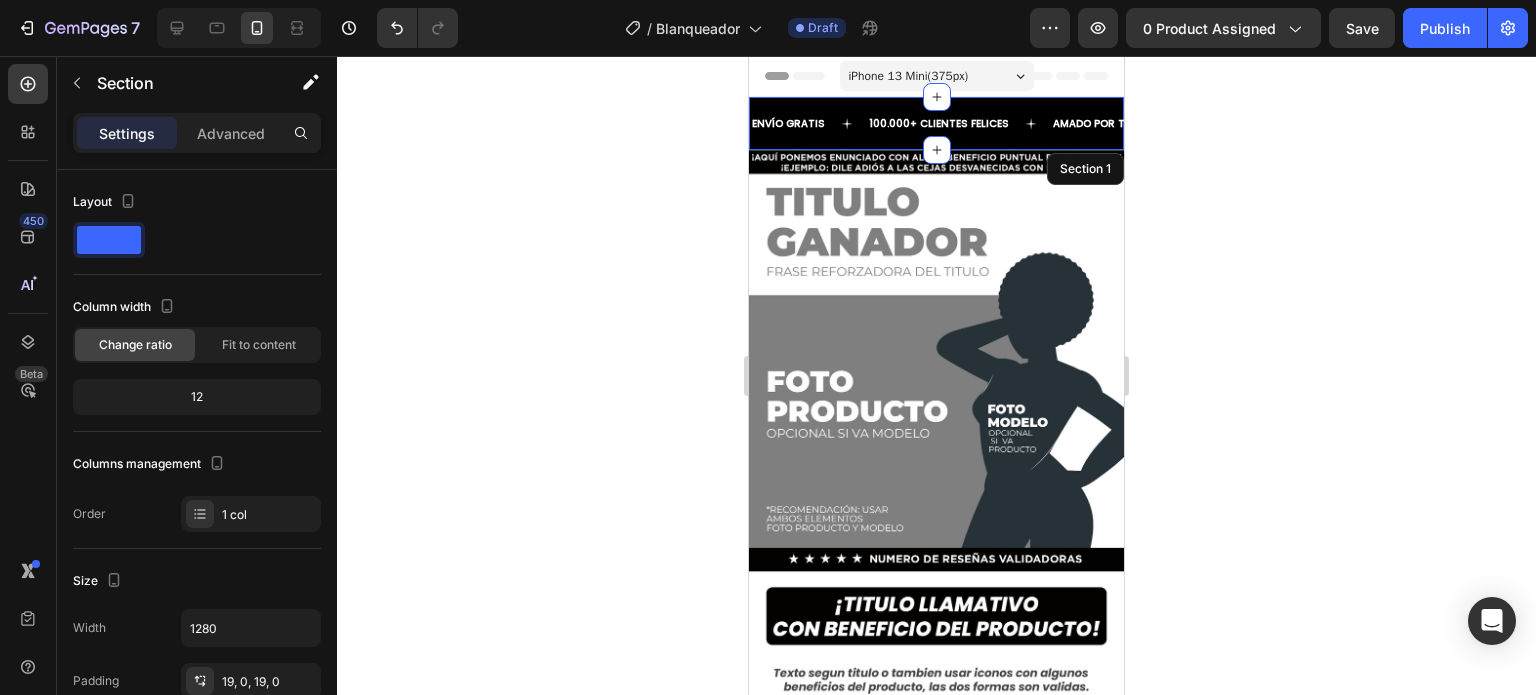 click 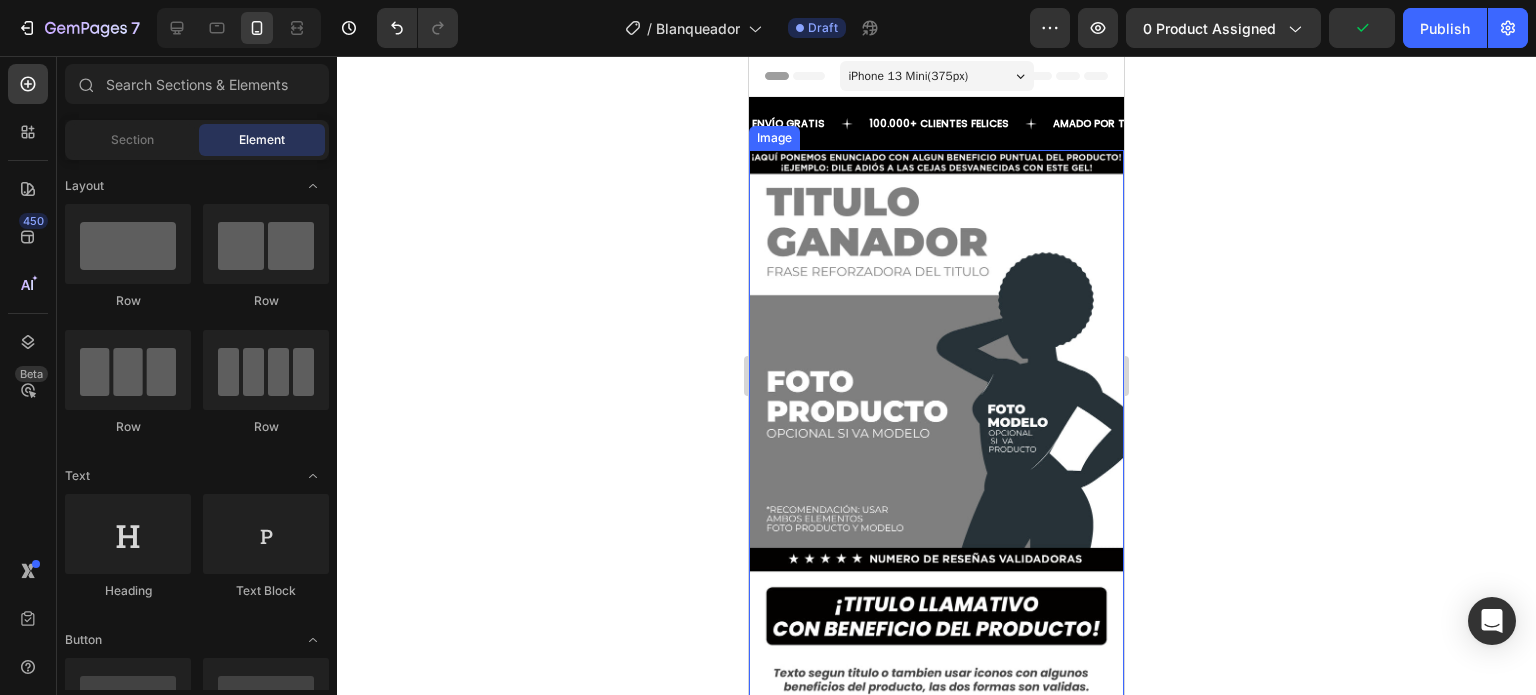click at bounding box center [936, 483] 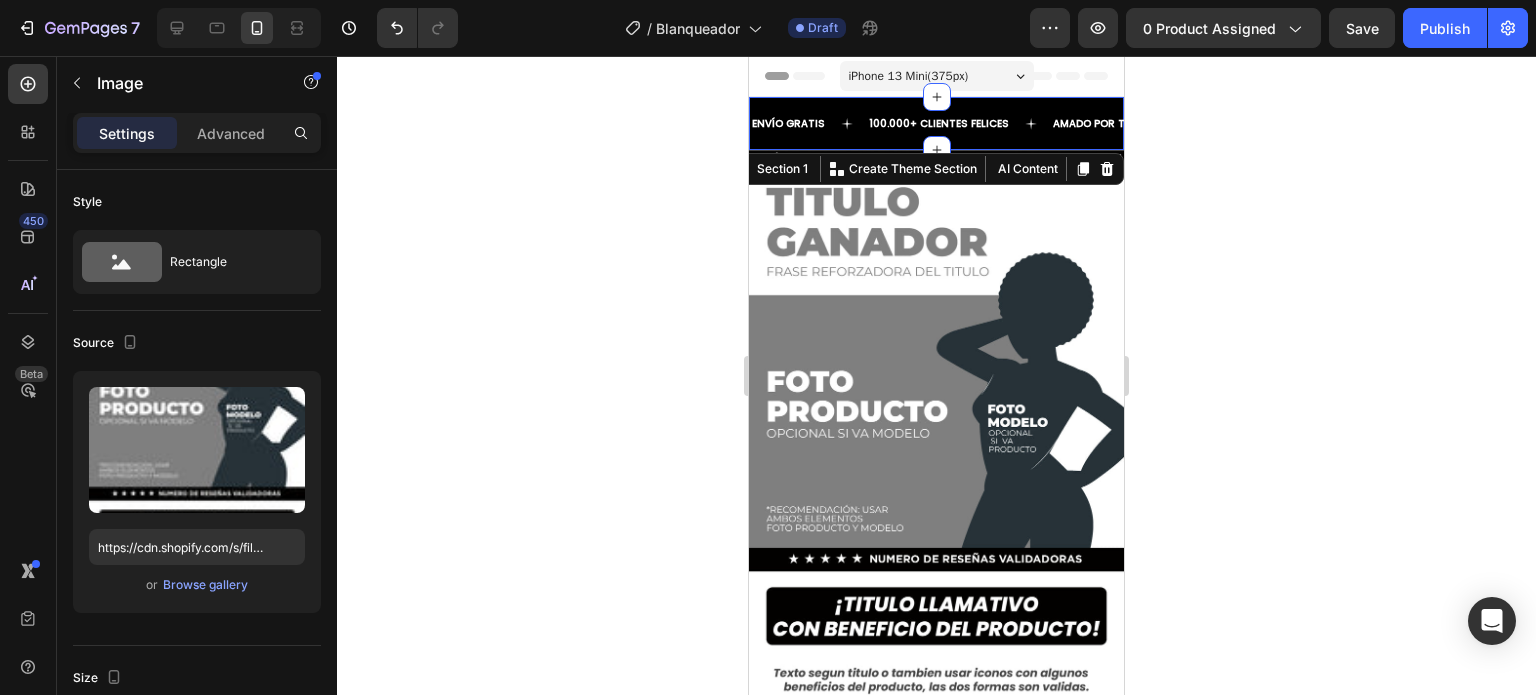 click on "ENVÍO GRATIS Text
100.000+ CLIENTES FELICES Text
AMADO POR TODOS Text
ENVÍO GRATIS Text
100.000+ CLIENTES FELICES Text
AMADO POR TODOS Text
Marquee Section 1   You can create reusable sections Create Theme Section AI Content Write with GemAI What would you like to describe here? Tone and Voice Persuasive Product Show more Generate" at bounding box center (936, 123) 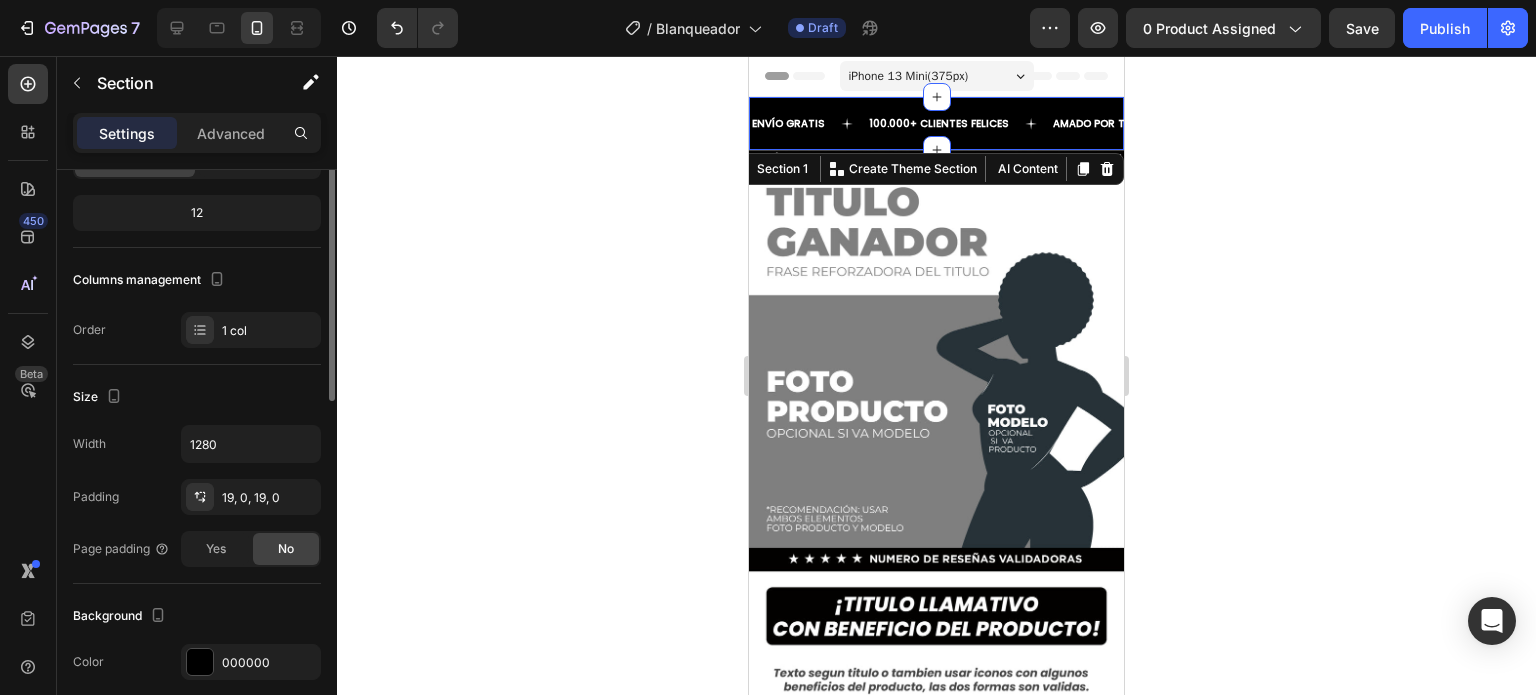 scroll, scrollTop: 84, scrollLeft: 0, axis: vertical 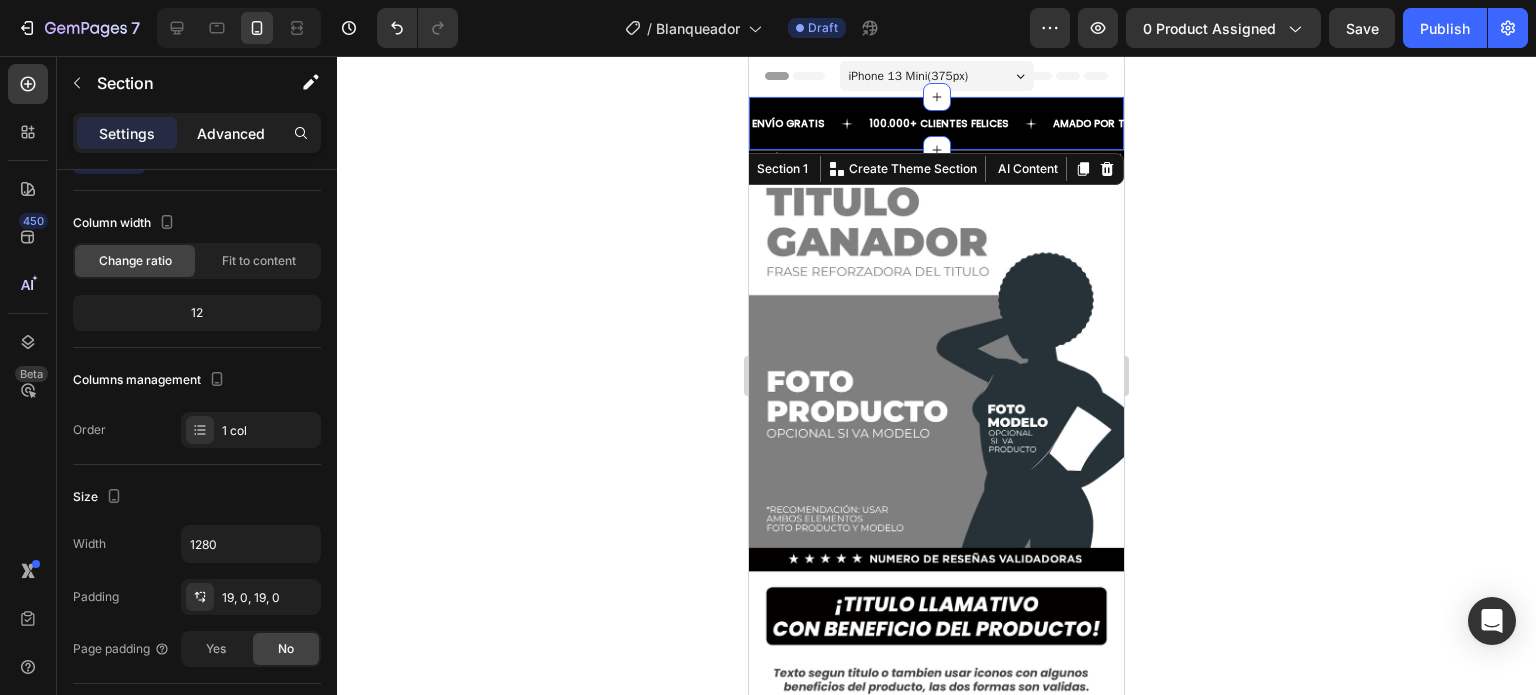 click on "Advanced" at bounding box center [231, 133] 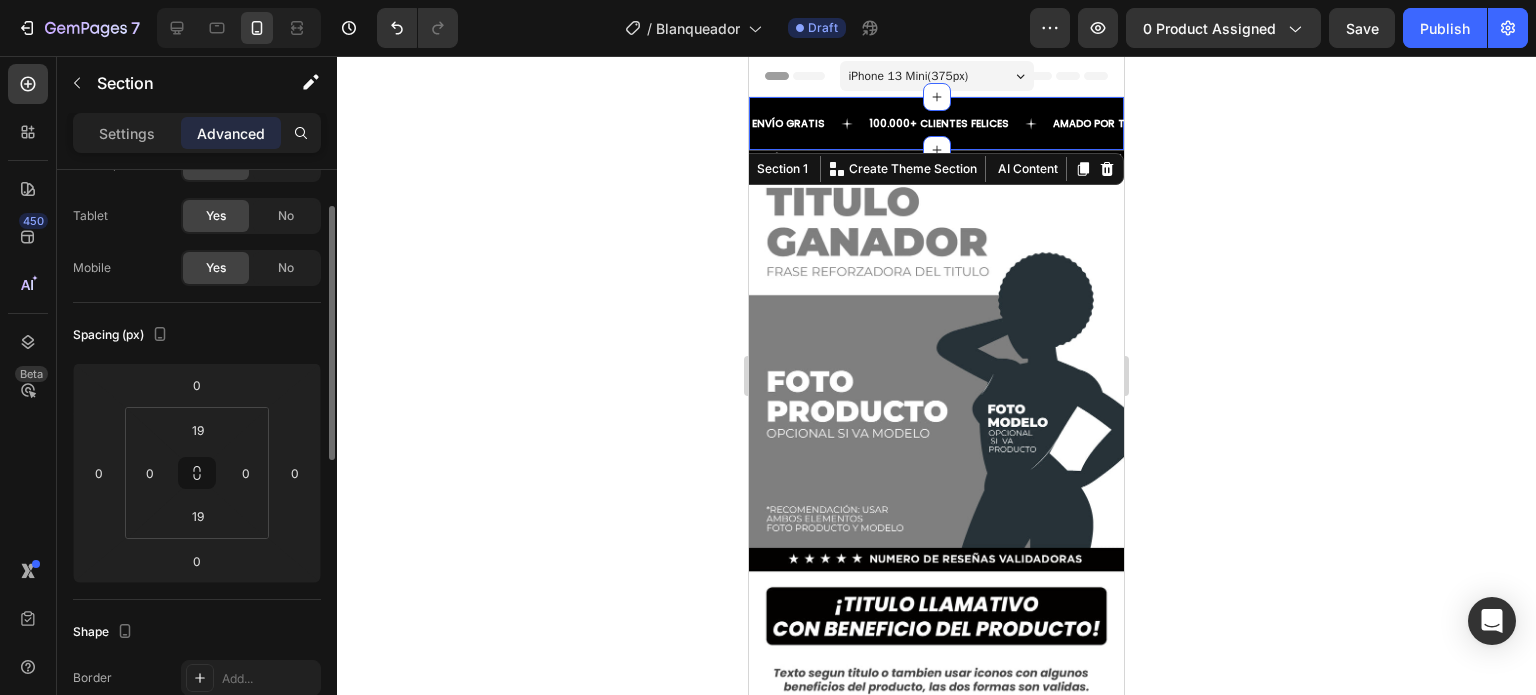 scroll, scrollTop: 0, scrollLeft: 0, axis: both 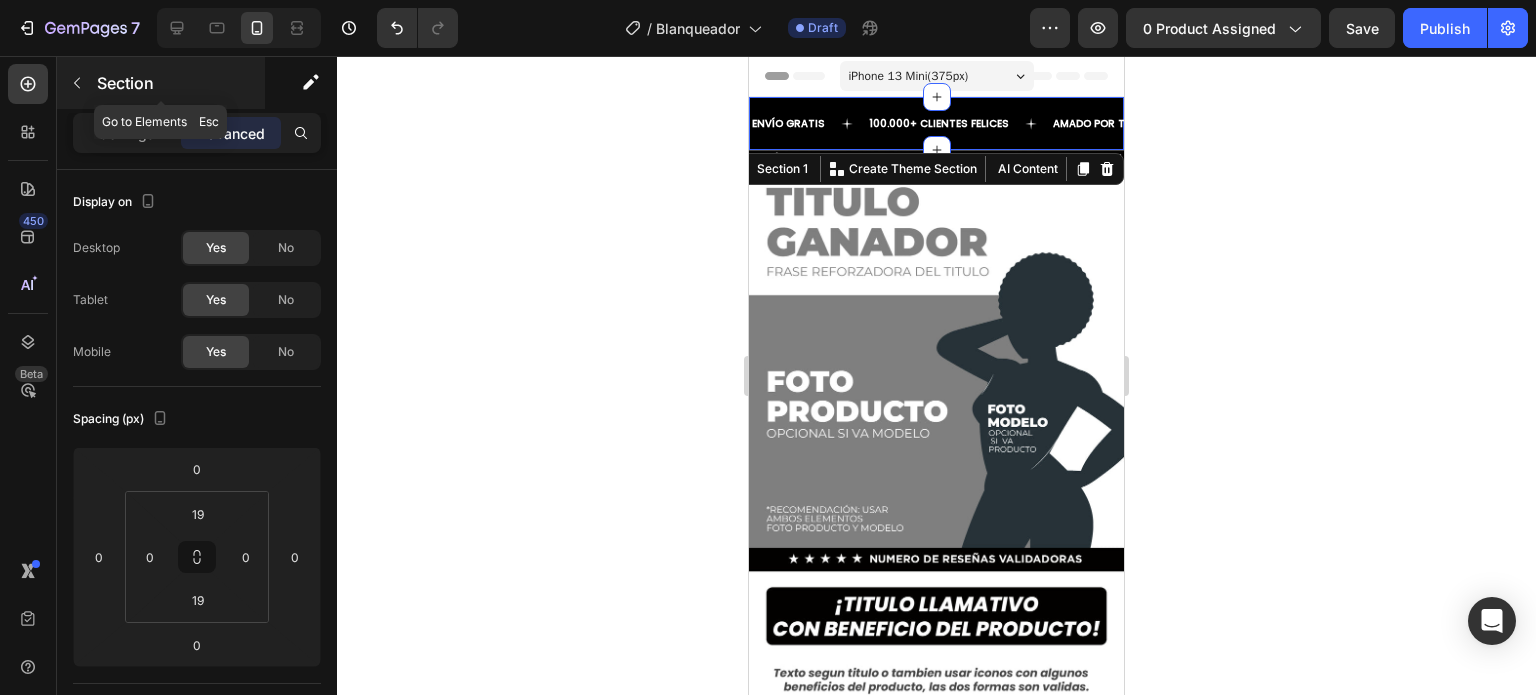 click at bounding box center (77, 83) 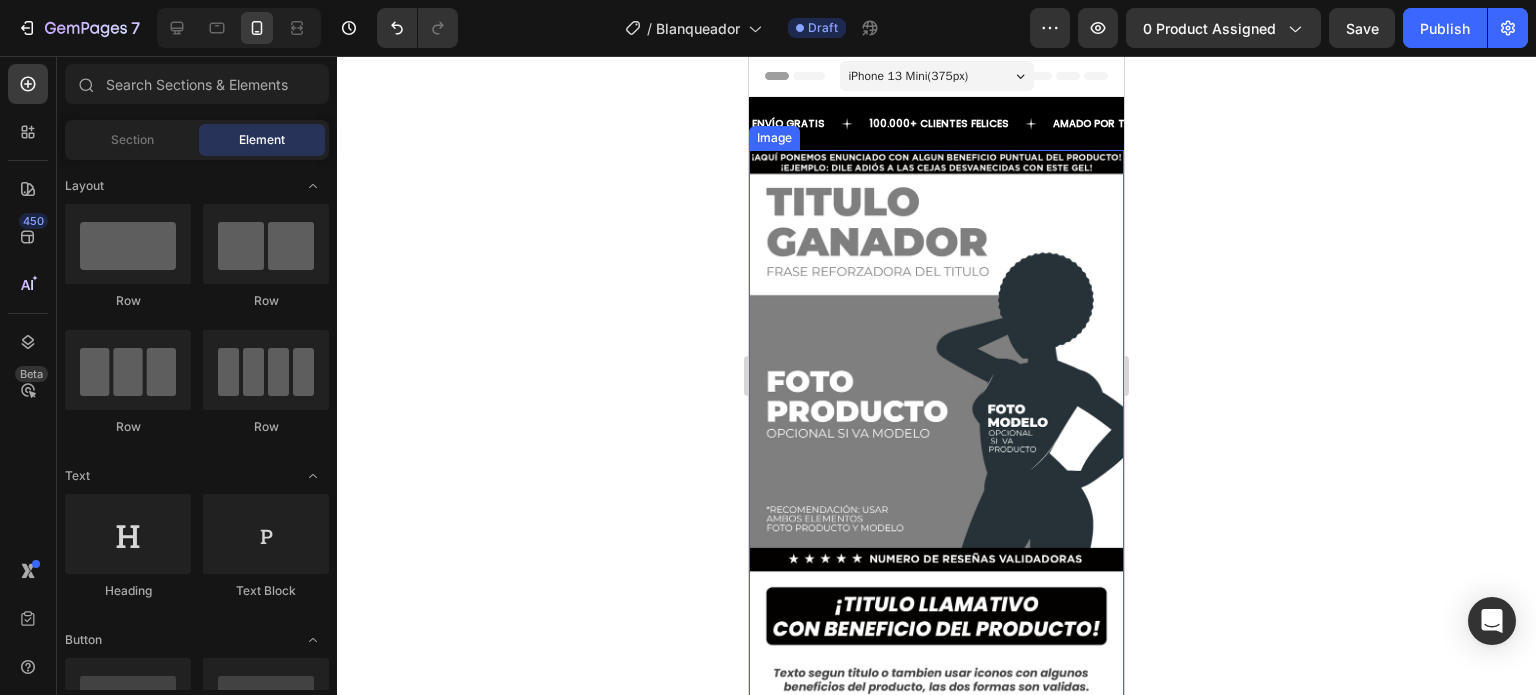 click at bounding box center [936, 483] 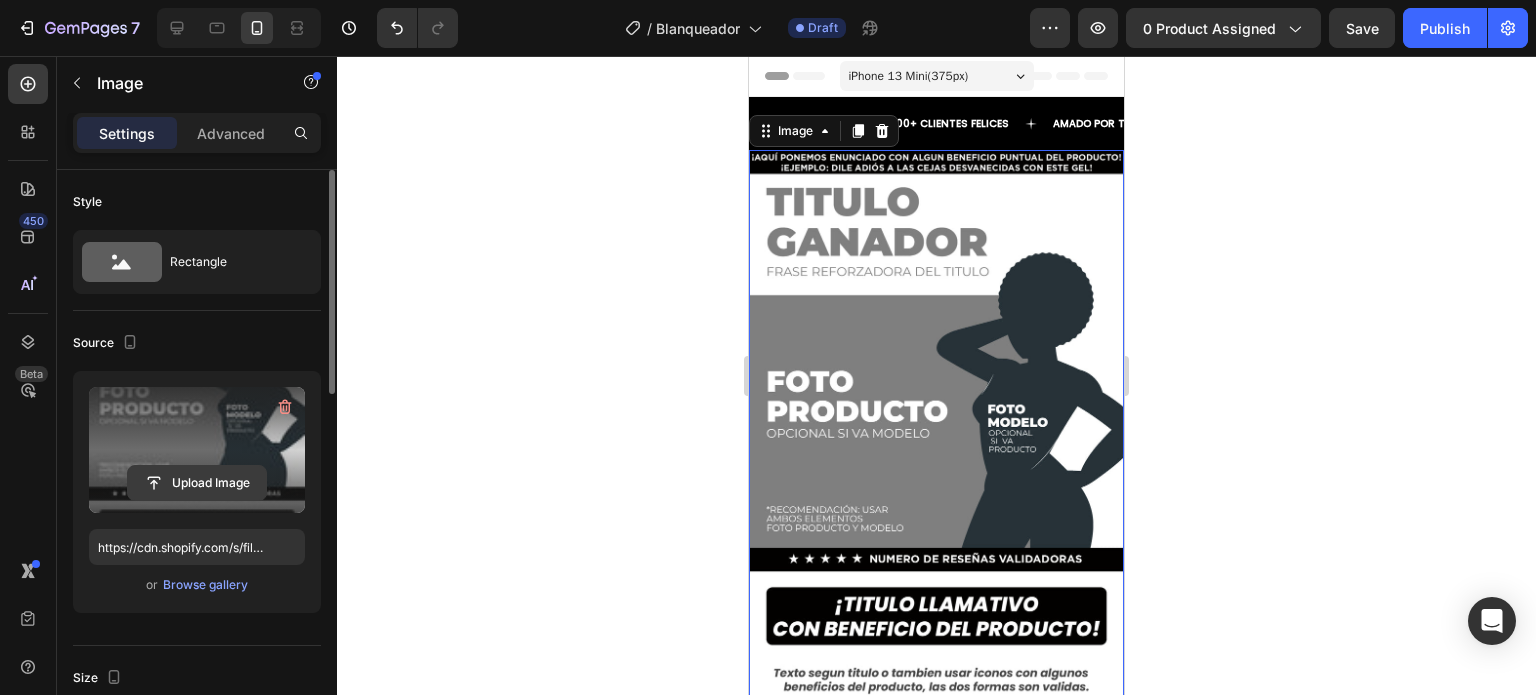 click 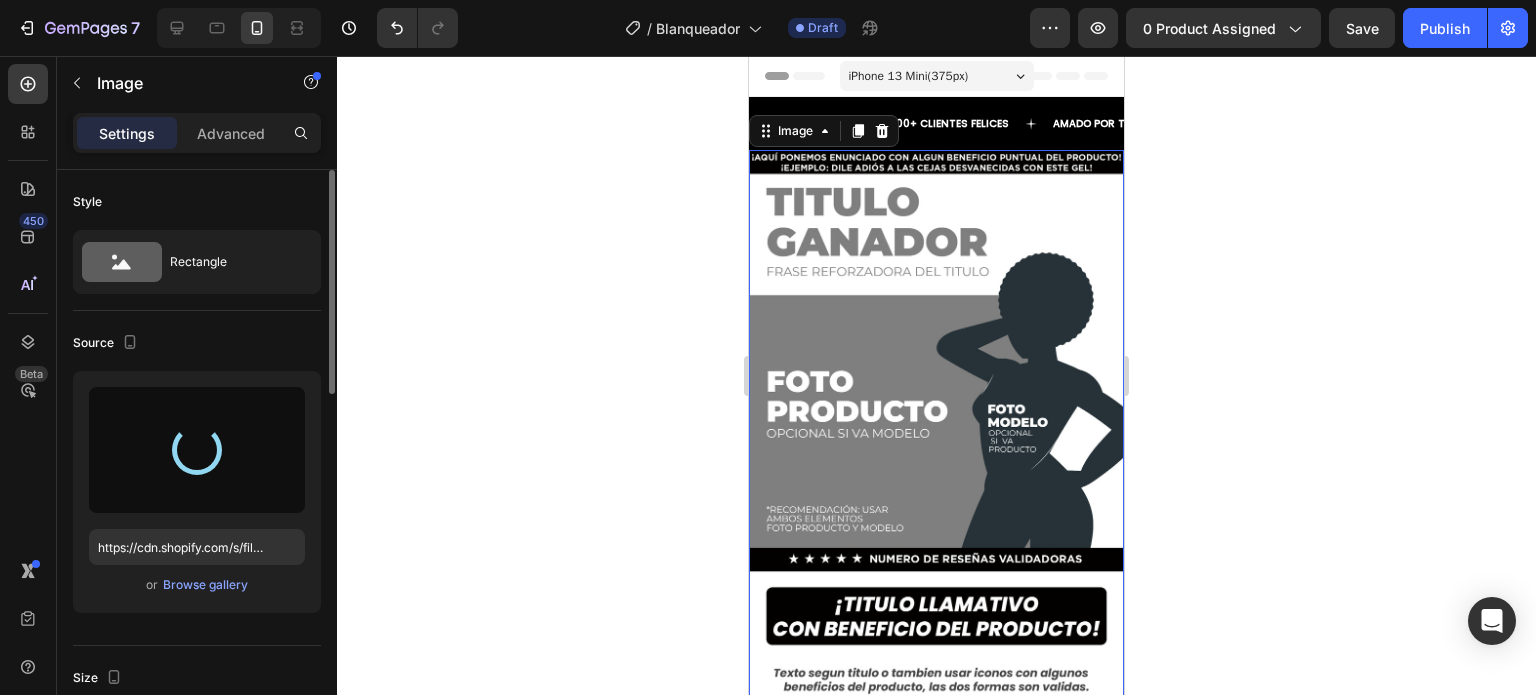 type on "https://cdn.shopify.com/s/files/1/0758/5343/1041/files/gempages_572939387302577043-3c6b6112-9ef7-4fe9-96dc-b79a6e713f09.png" 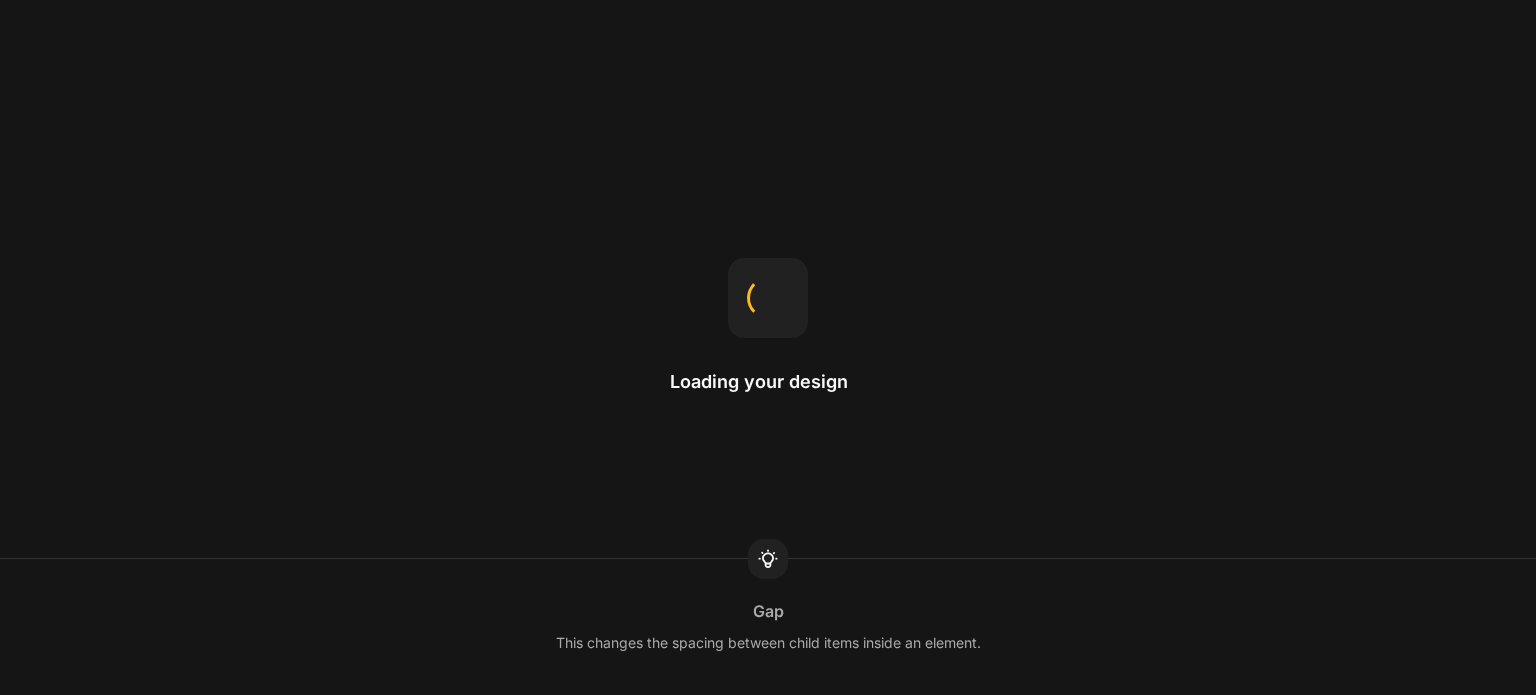 scroll, scrollTop: 0, scrollLeft: 0, axis: both 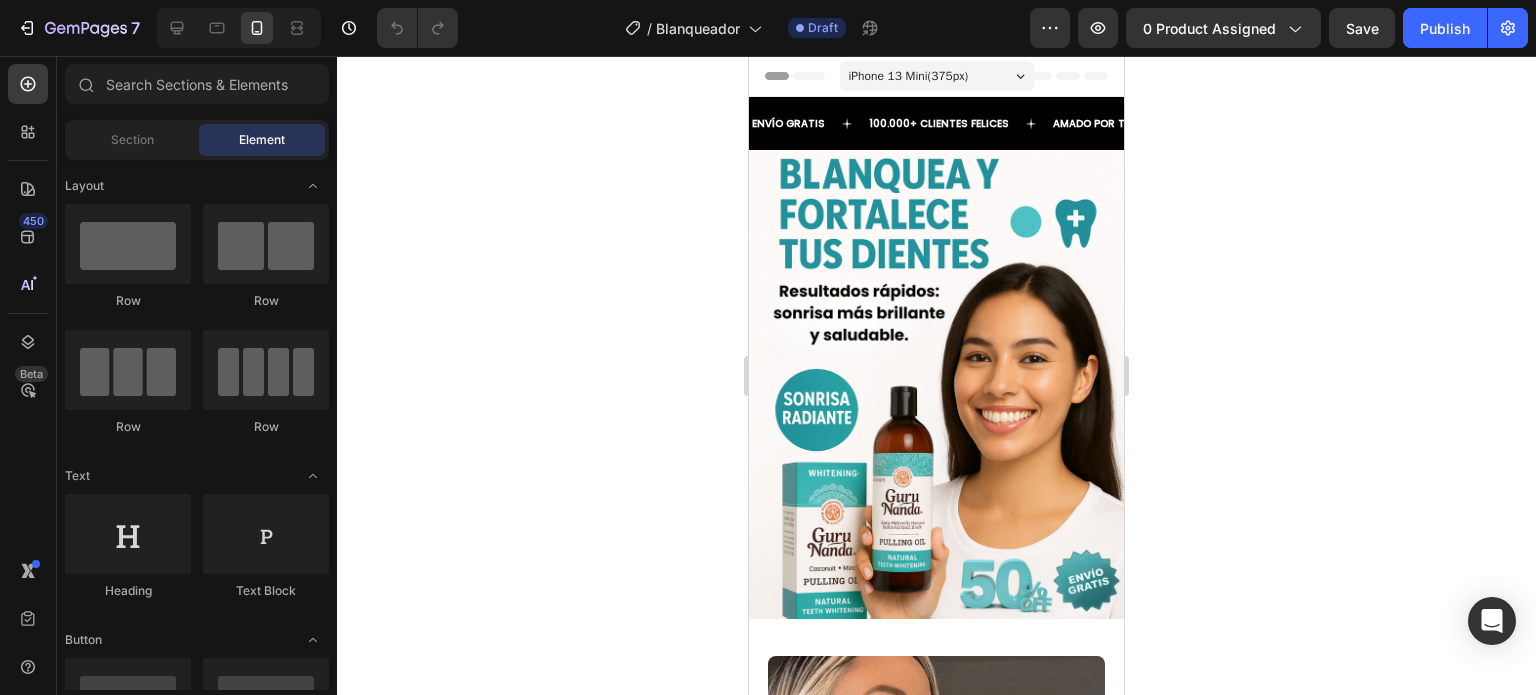 click 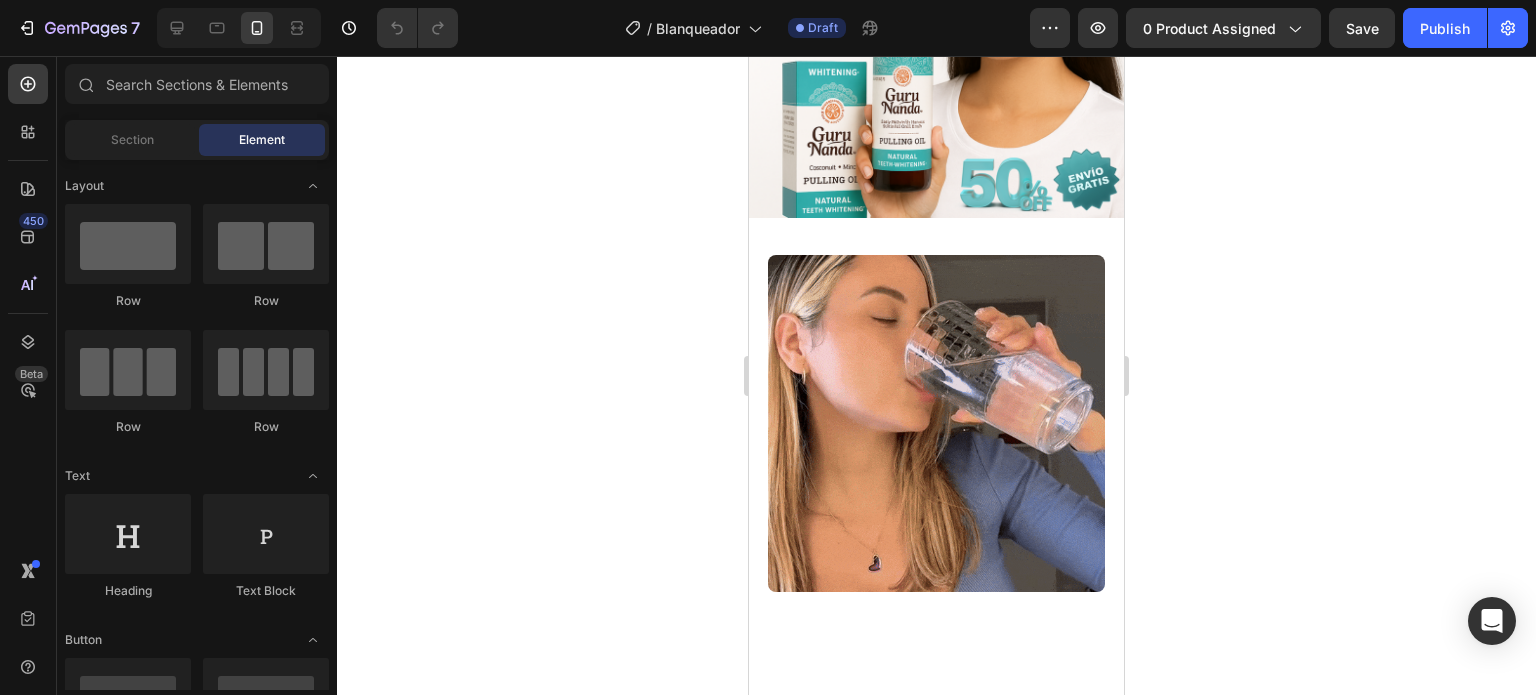 scroll, scrollTop: 0, scrollLeft: 0, axis: both 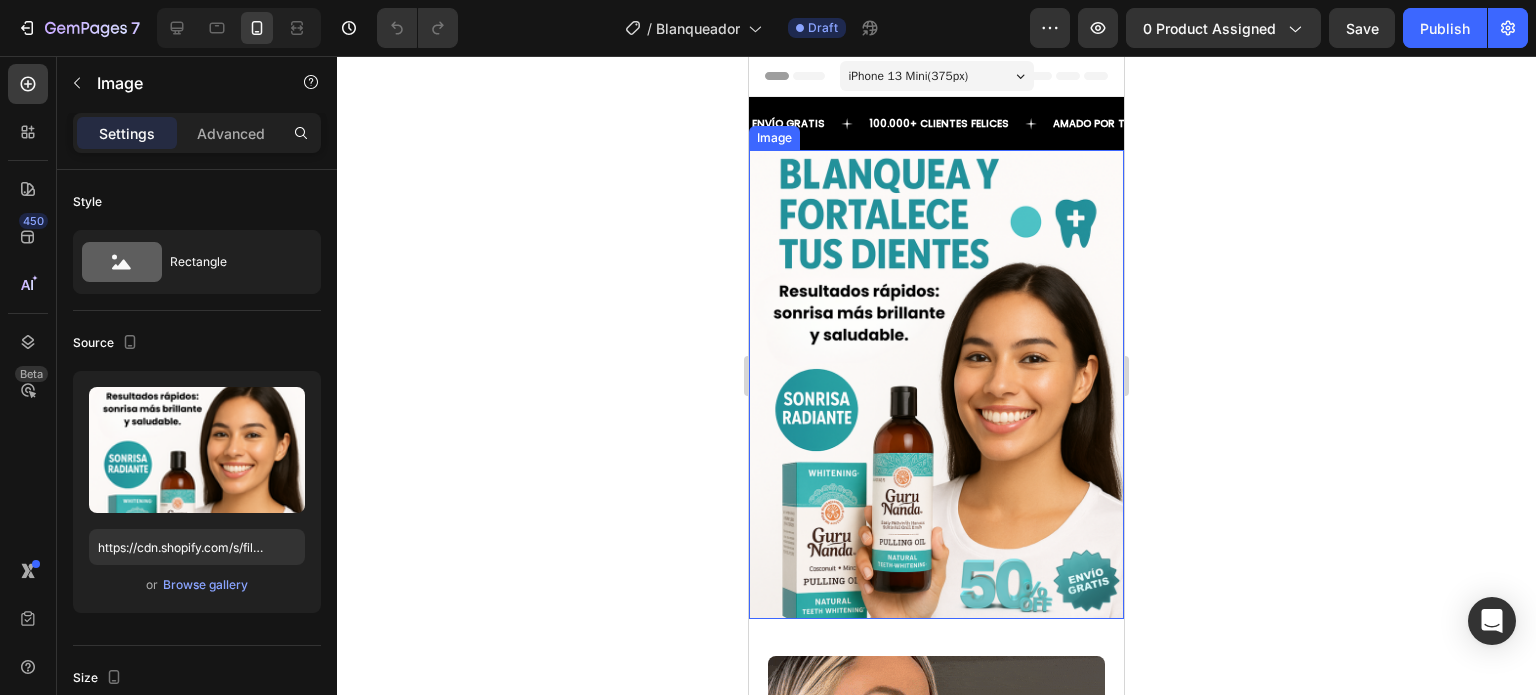 click at bounding box center (936, 384) 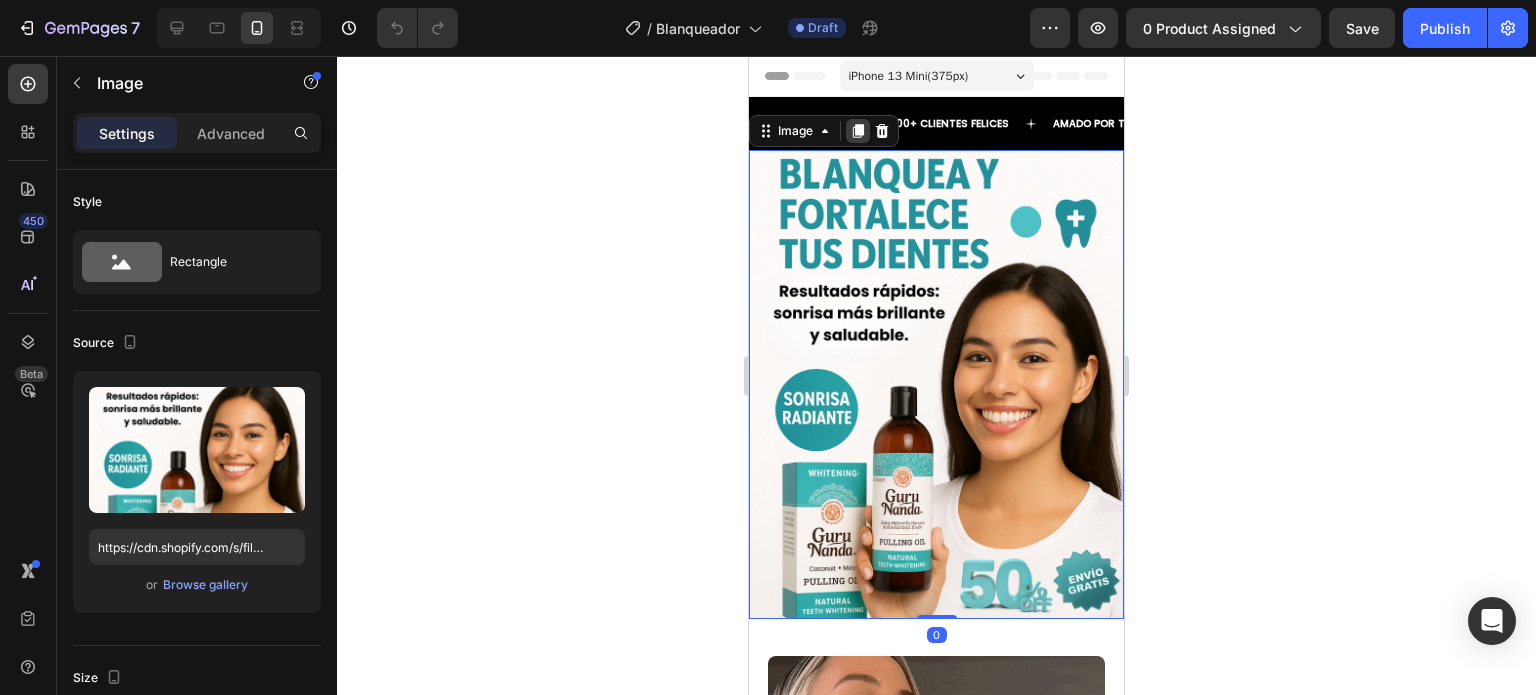 click at bounding box center [858, 131] 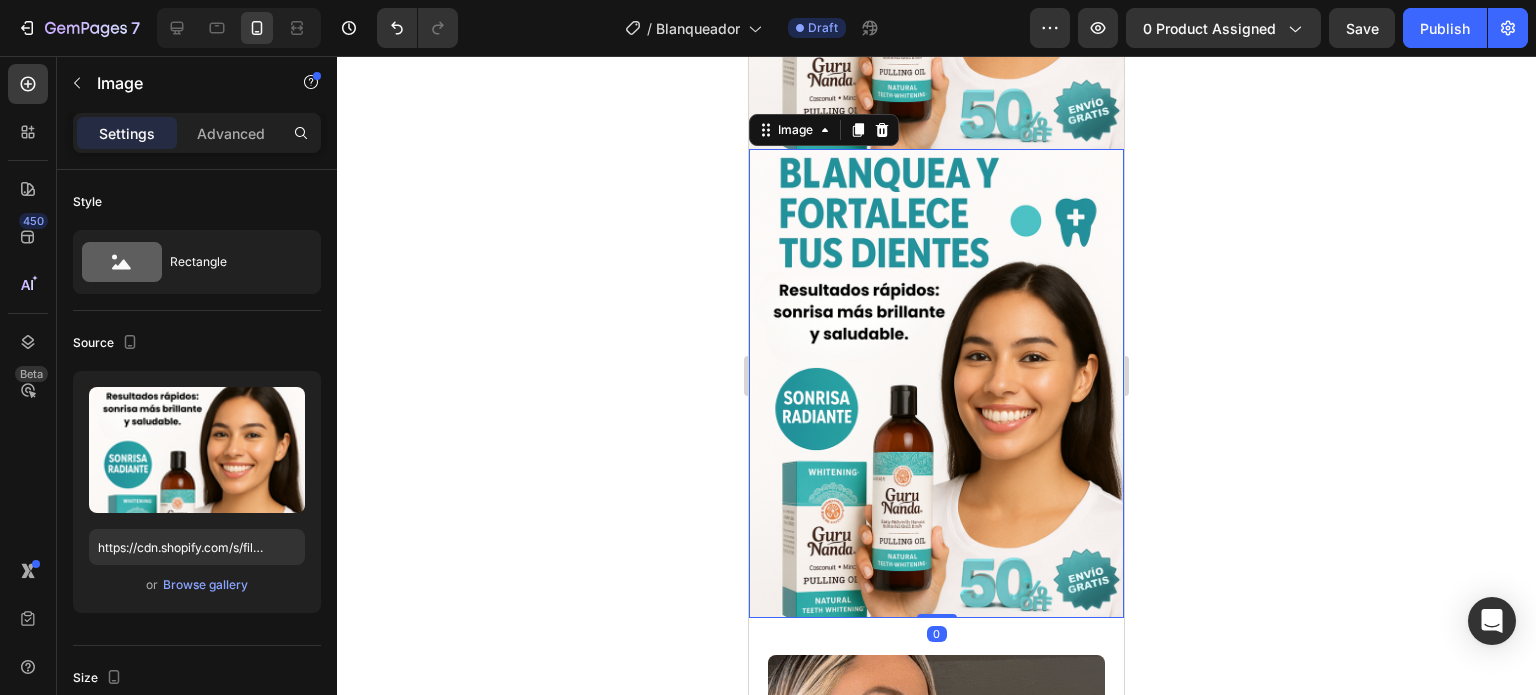 scroll, scrollTop: 473, scrollLeft: 0, axis: vertical 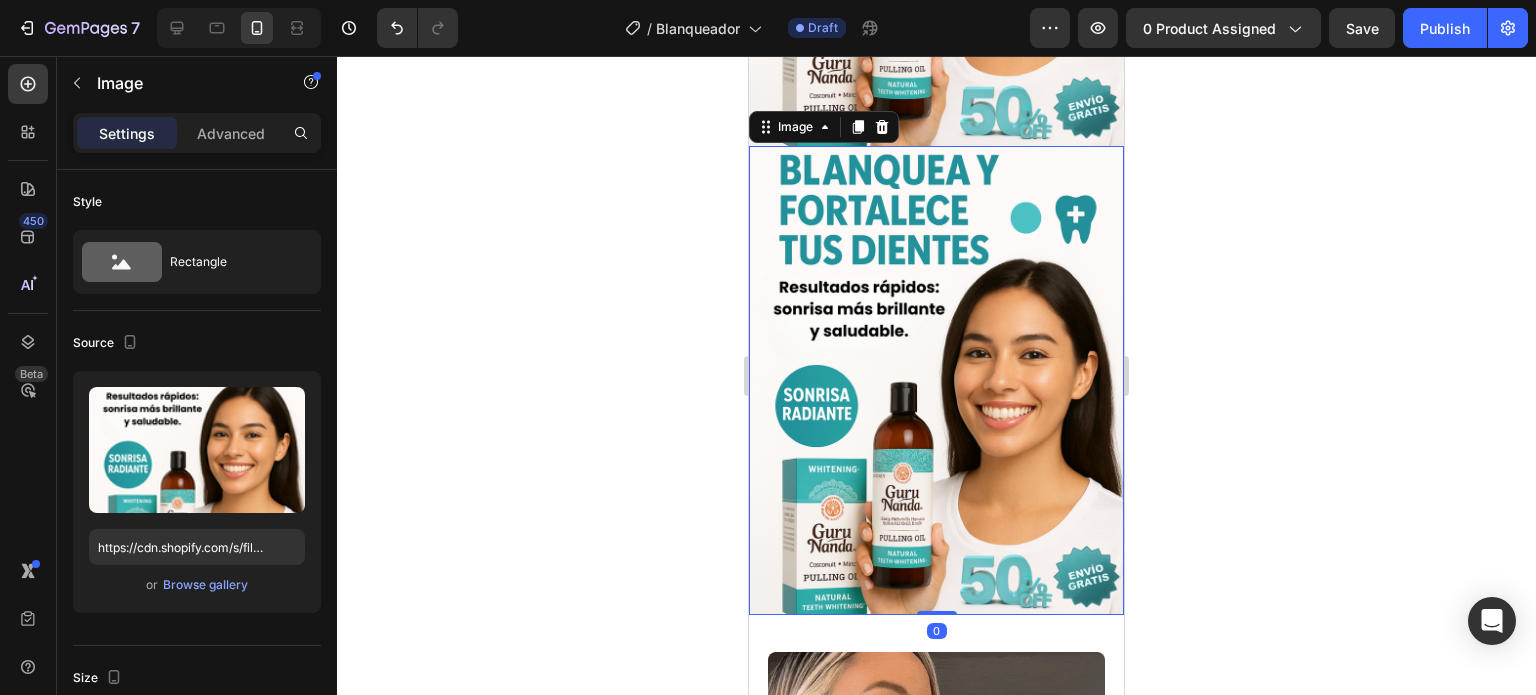 click at bounding box center [936, 380] 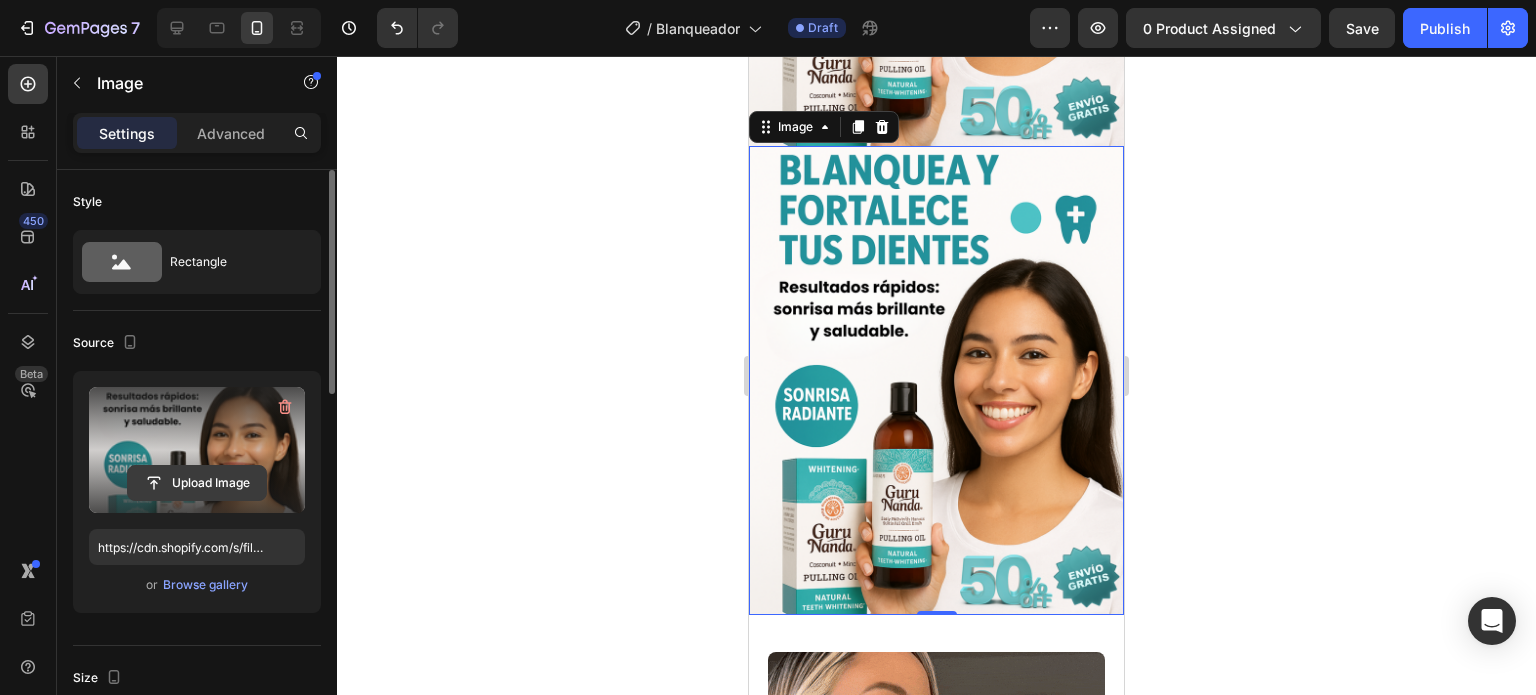 click 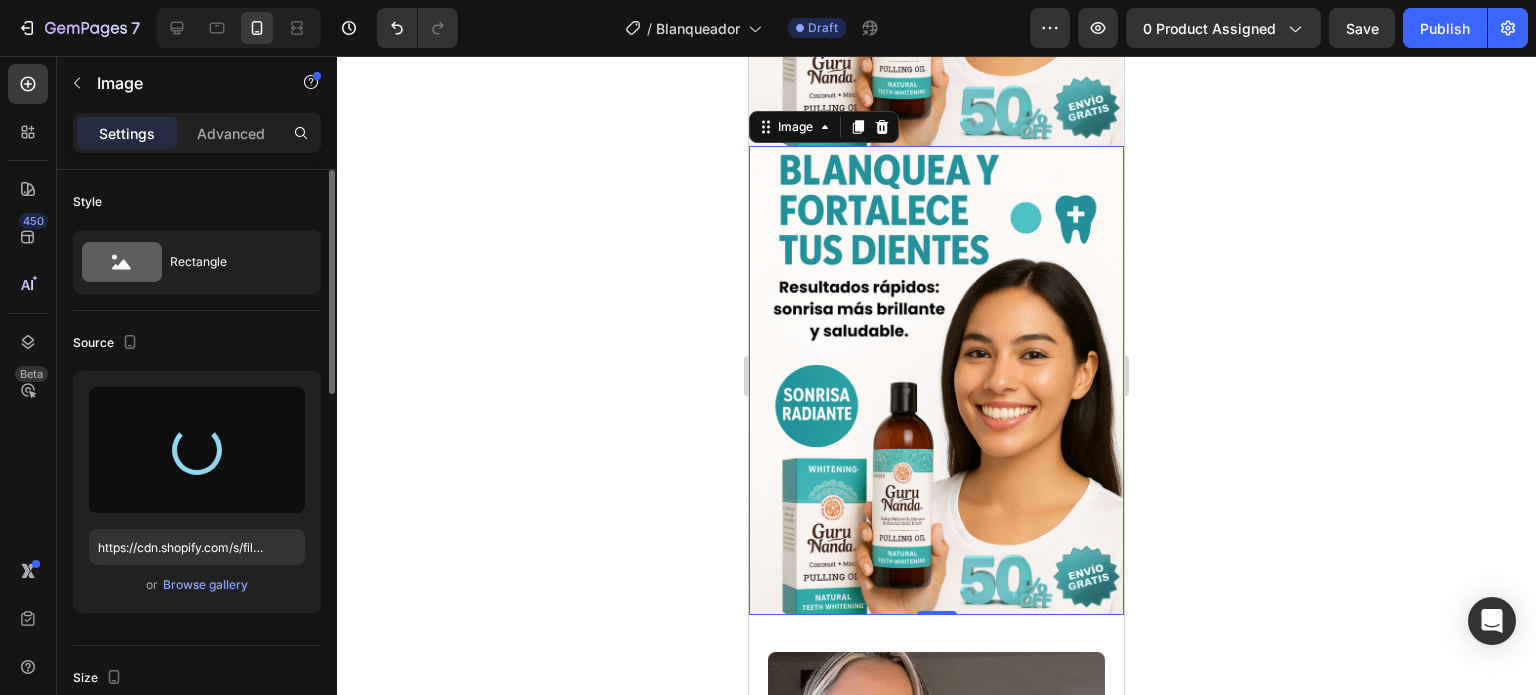 type on "https://cdn.shopify.com/s/files/1/0758/5343/1041/files/gempages_572939387302577043-b84aeb08-517e-49ea-805f-edad8e8e910a.png" 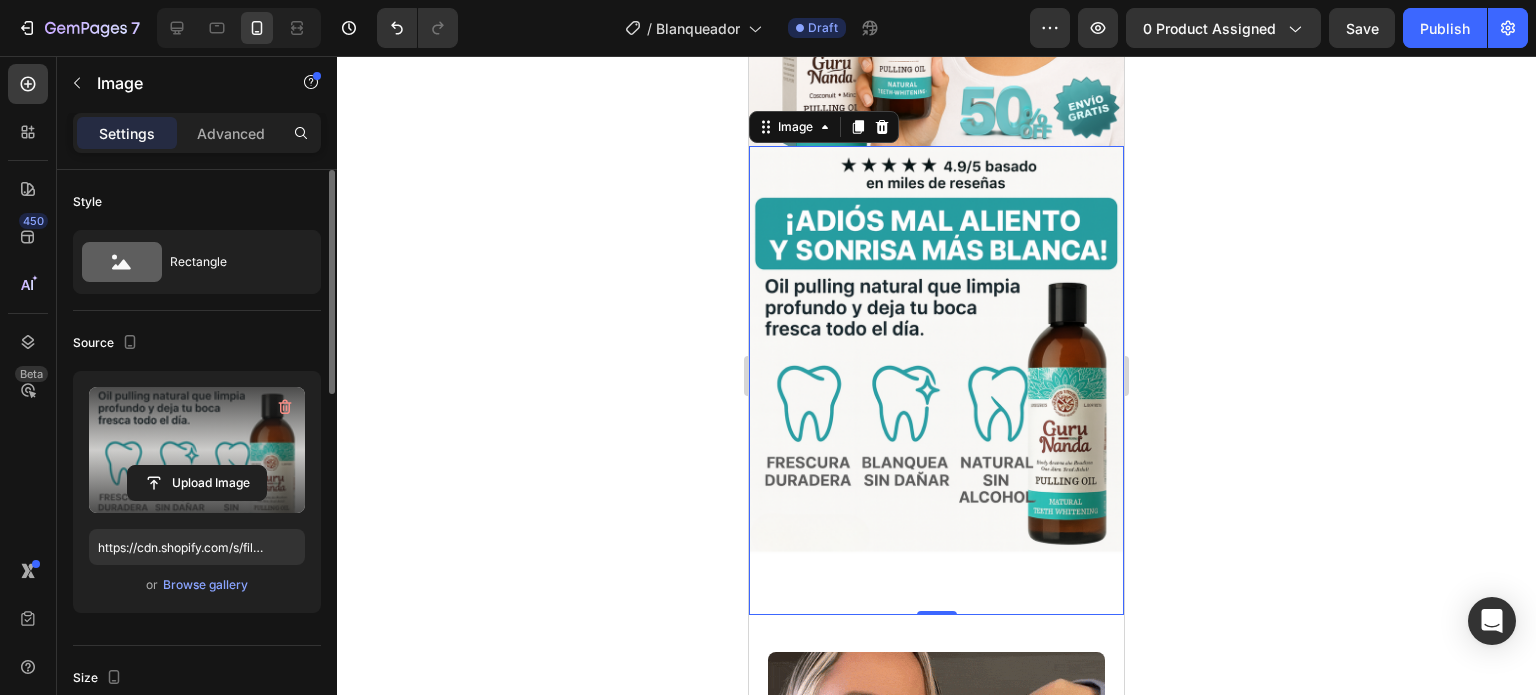 click 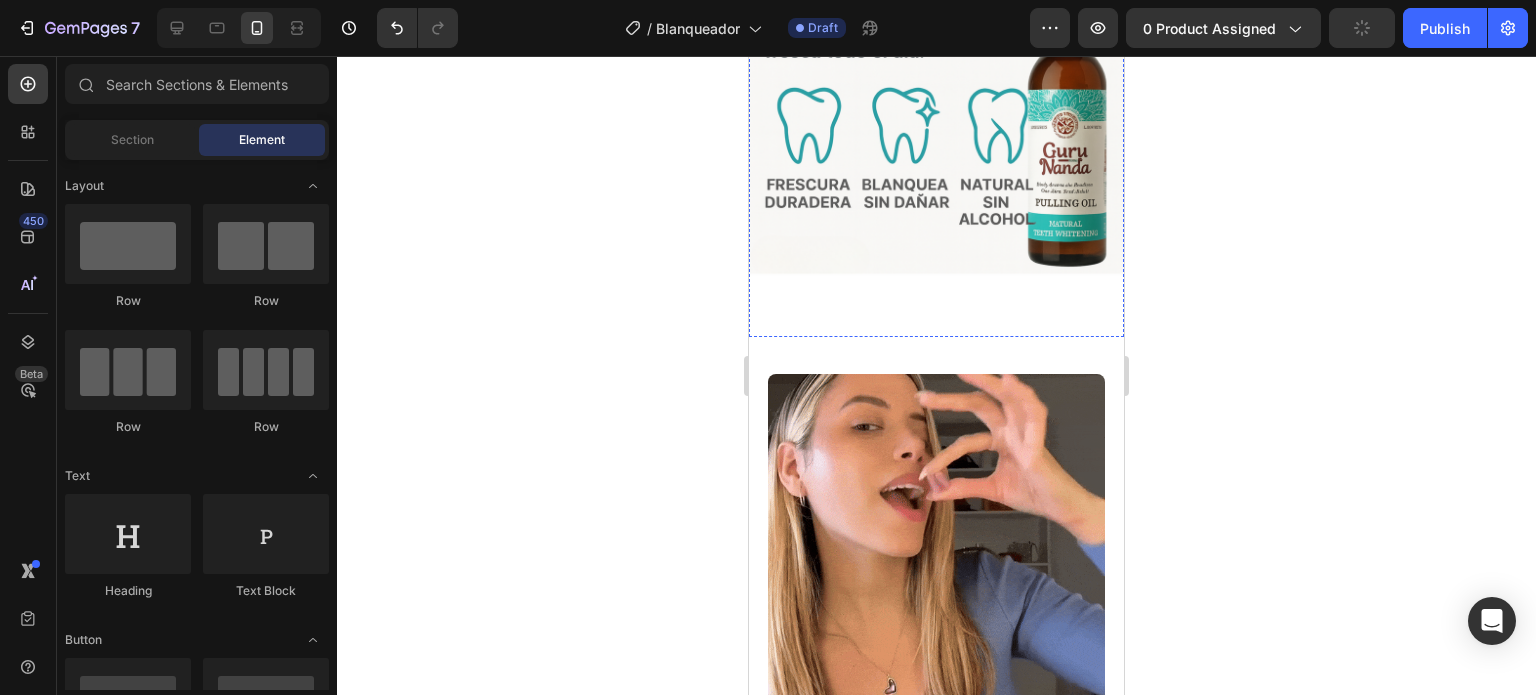 scroll, scrollTop: 800, scrollLeft: 0, axis: vertical 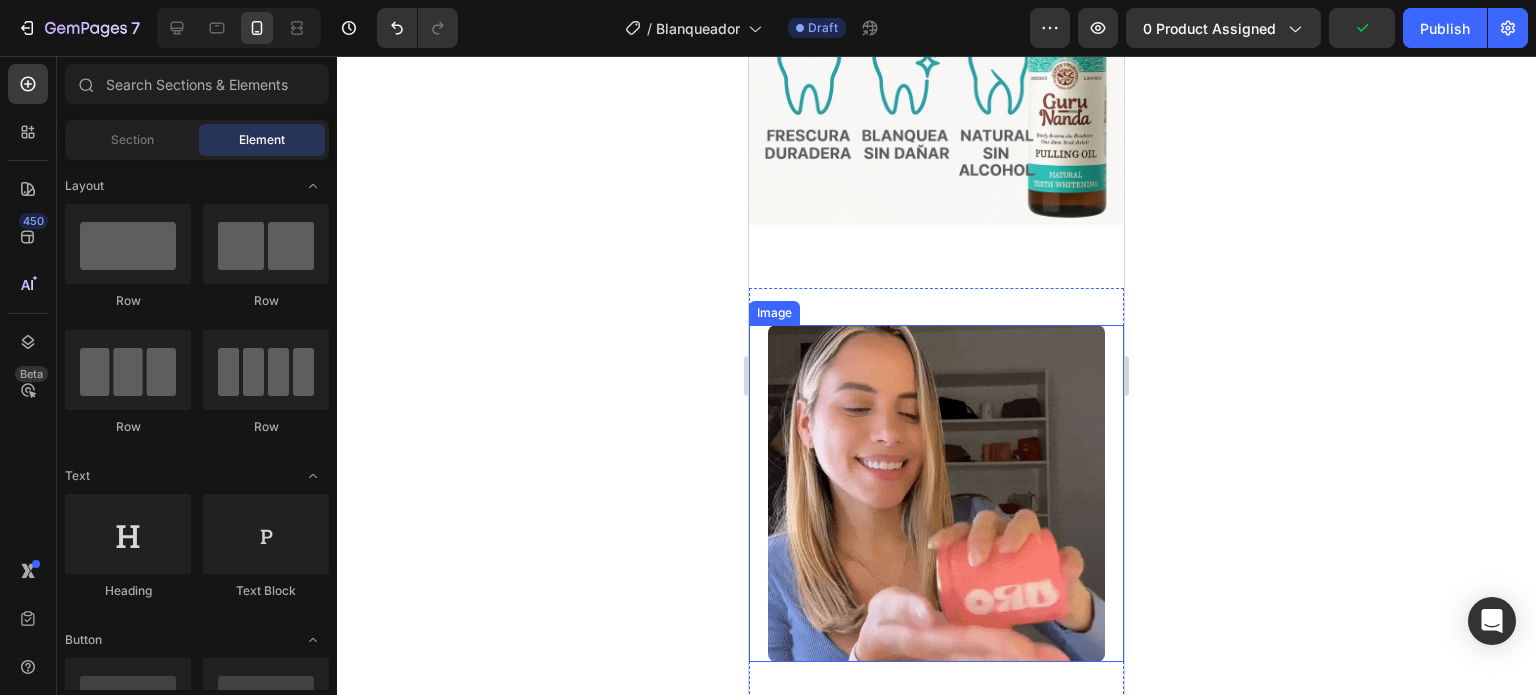 click at bounding box center (937, 494) 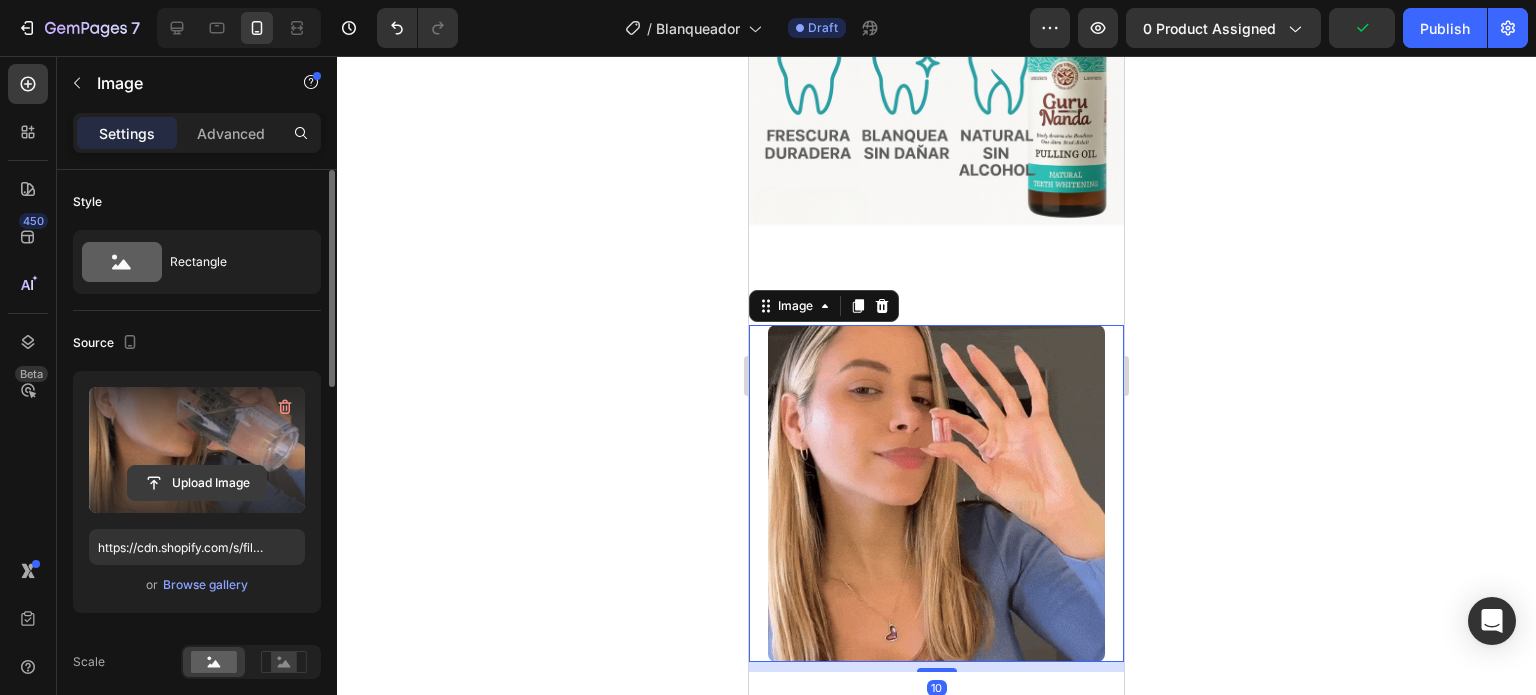 click 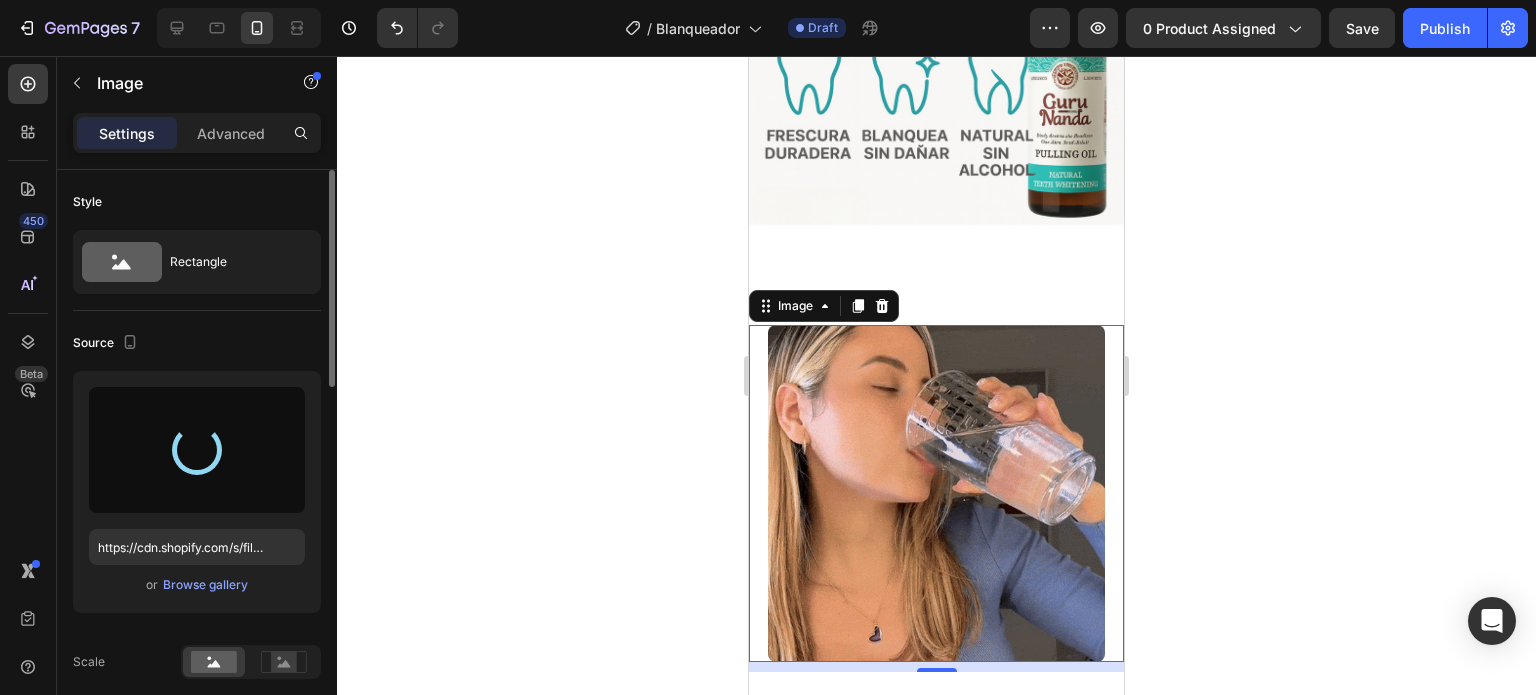 type on "https://cdn.shopify.com/s/files/1/0758/5343/1041/files/gempages_572939387302577043-347f54a8-91a7-4c8d-98aa-4d59ff4fc983.gif" 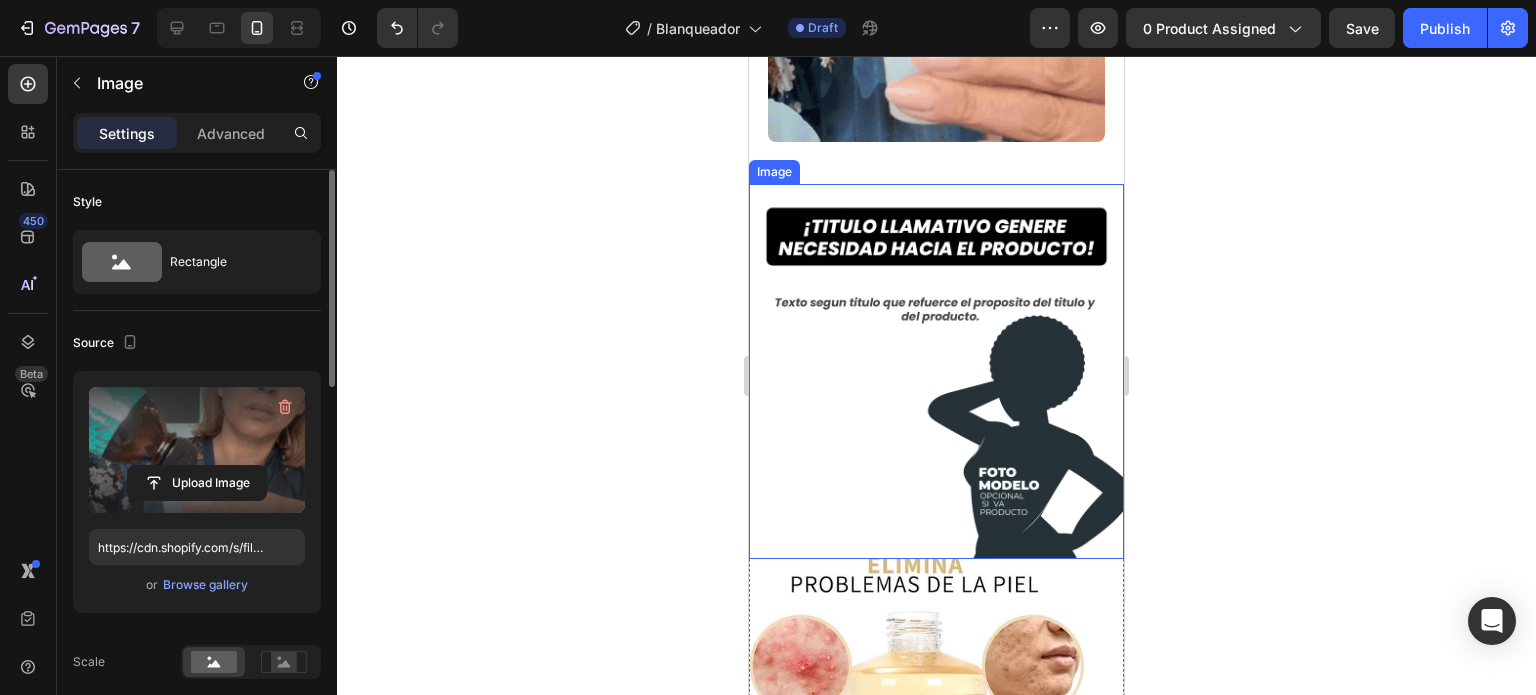 scroll, scrollTop: 1300, scrollLeft: 0, axis: vertical 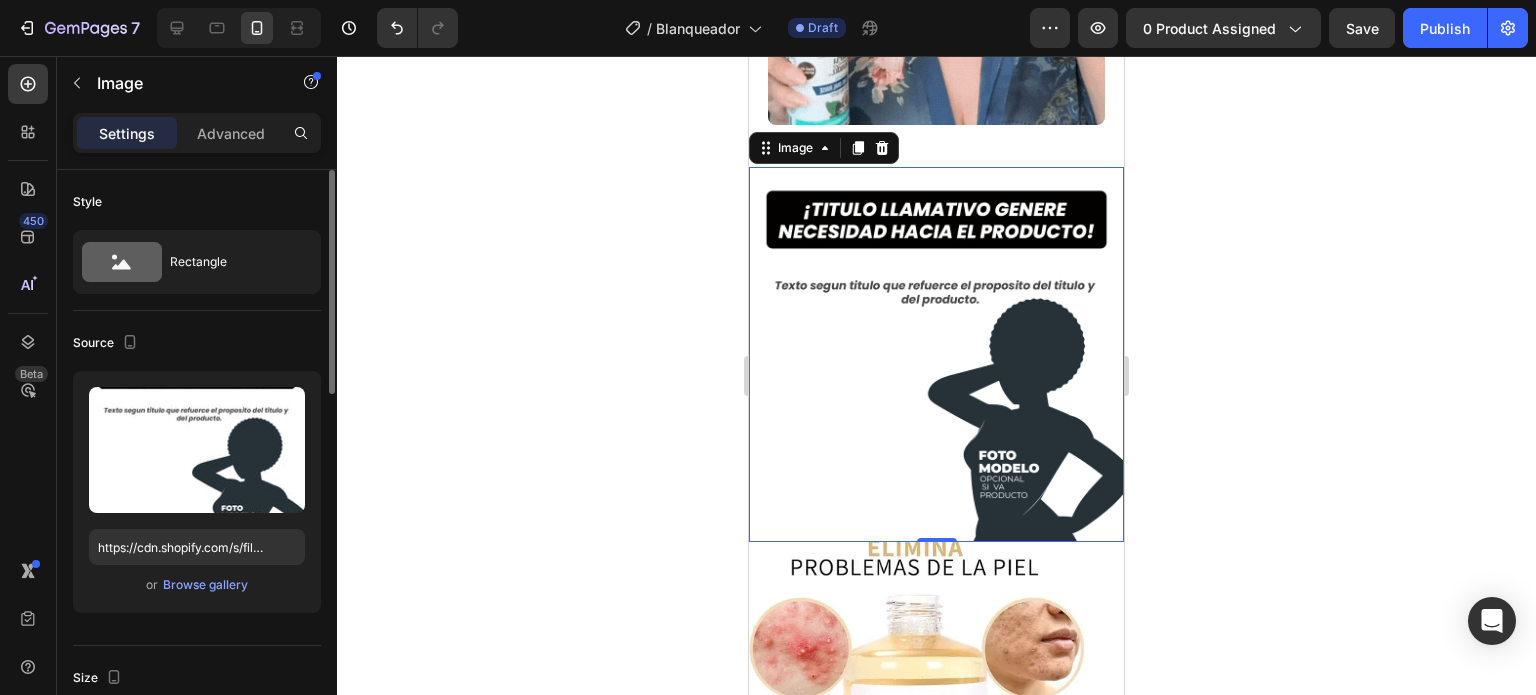 click at bounding box center [936, 354] 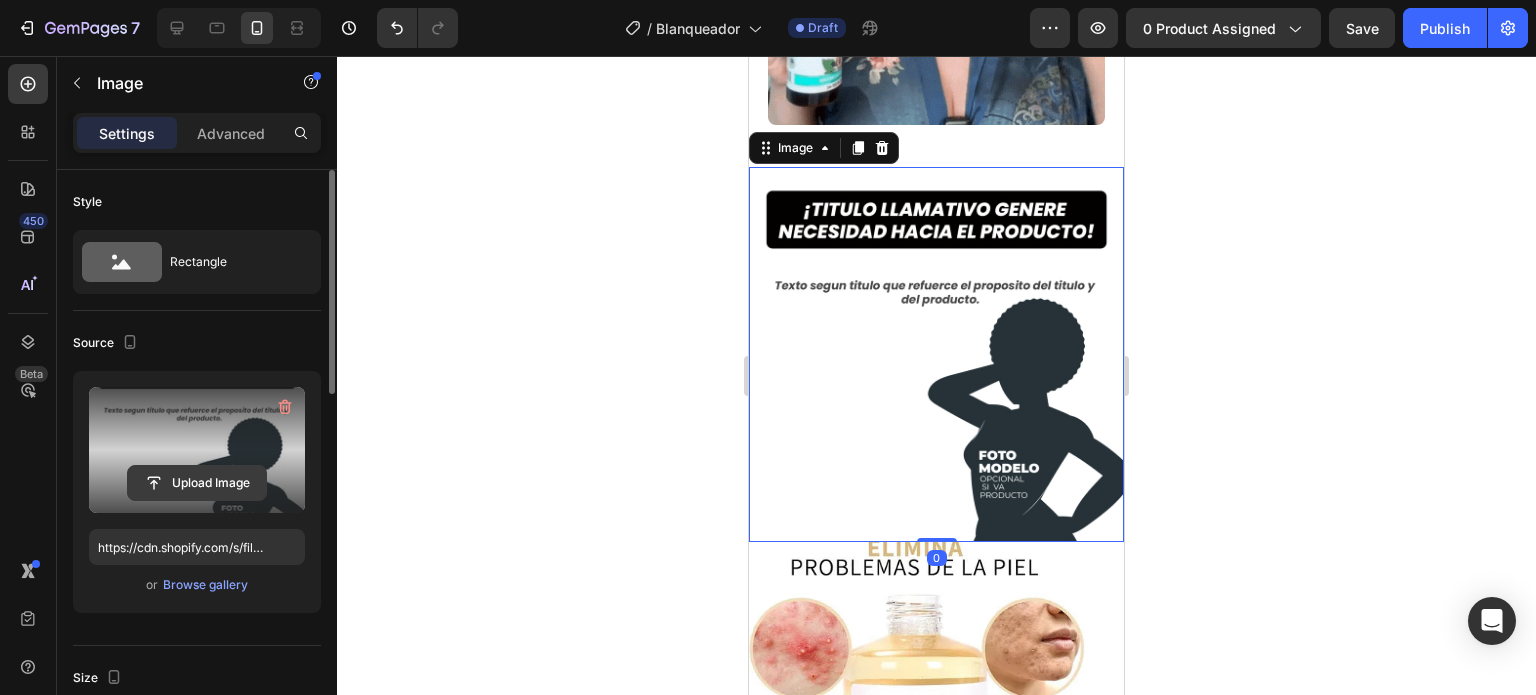 click 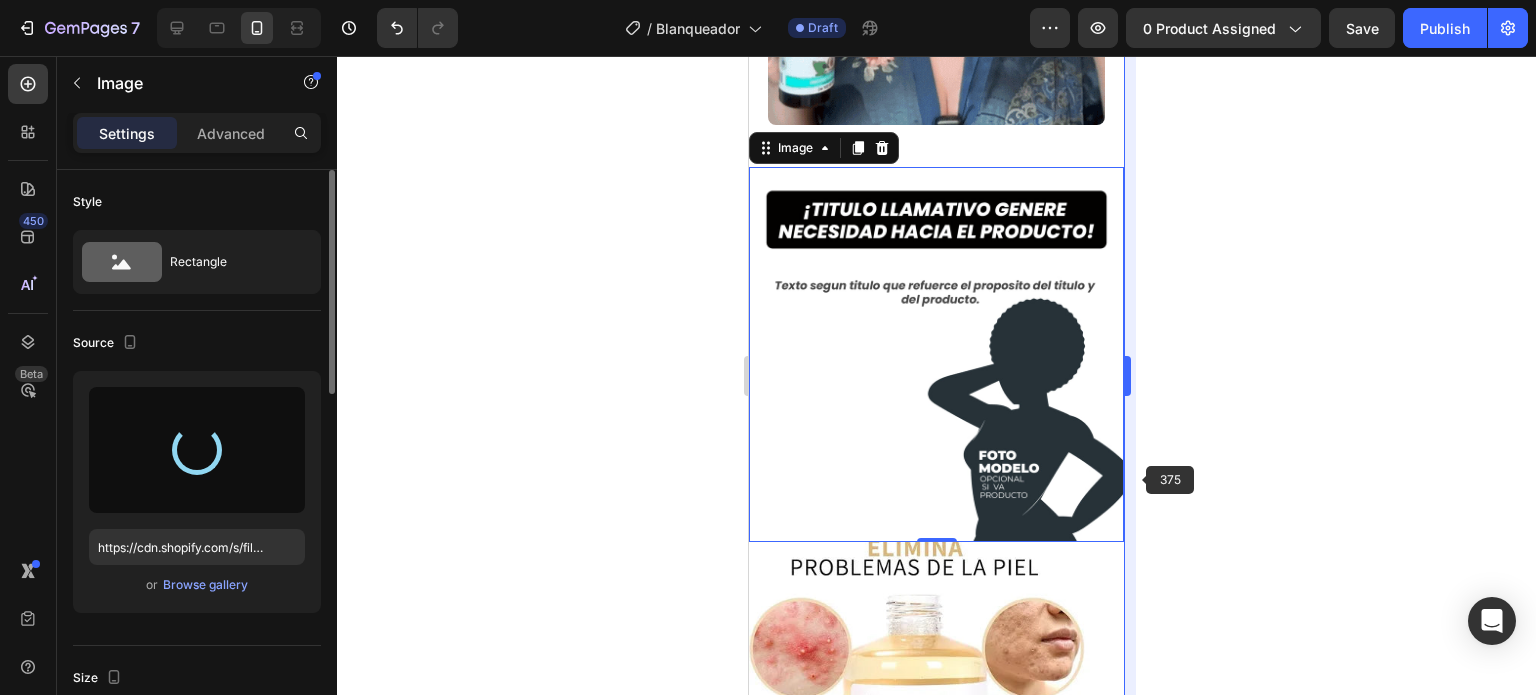 type on "https://cdn.shopify.com/s/files/1/0758/5343/1041/files/gempages_572939387302577043-e0e0d4e1-95d8-47ea-bdcf-726ffd434347.png" 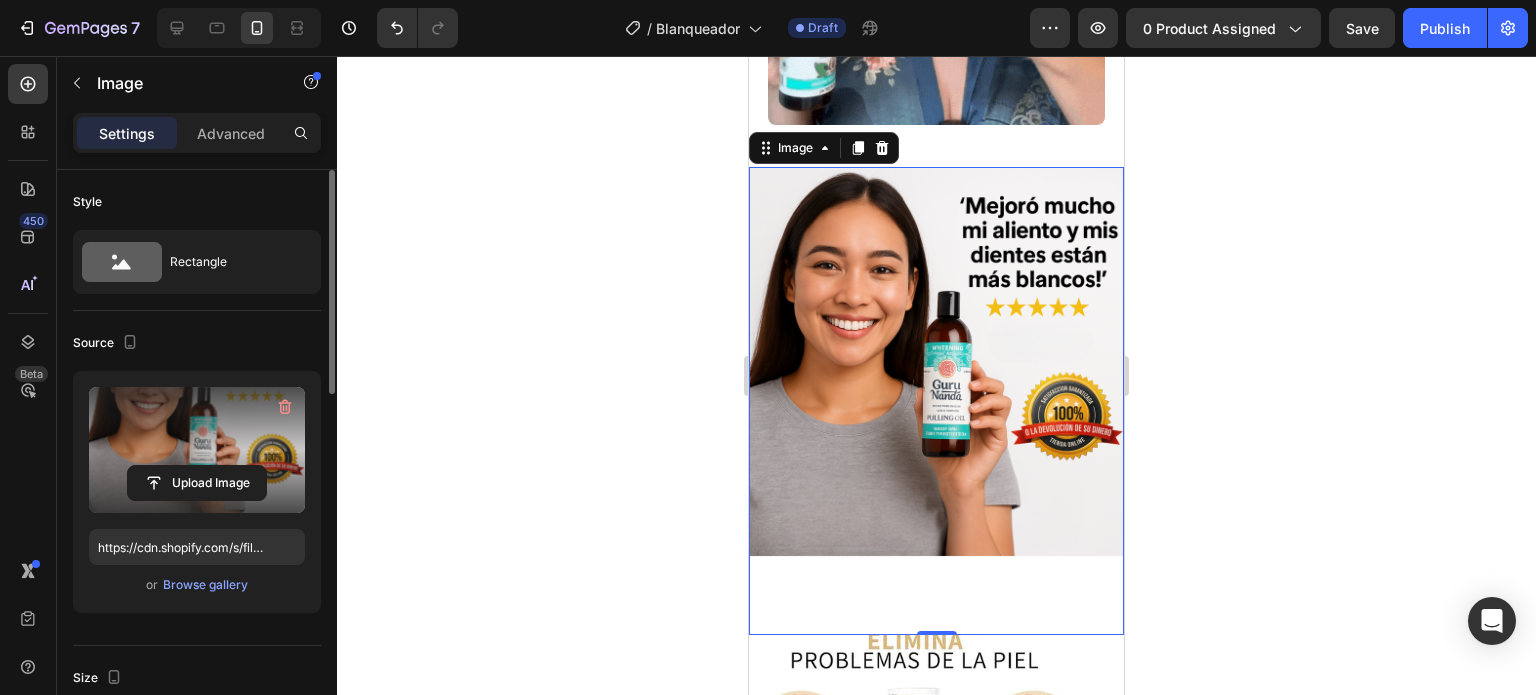 click 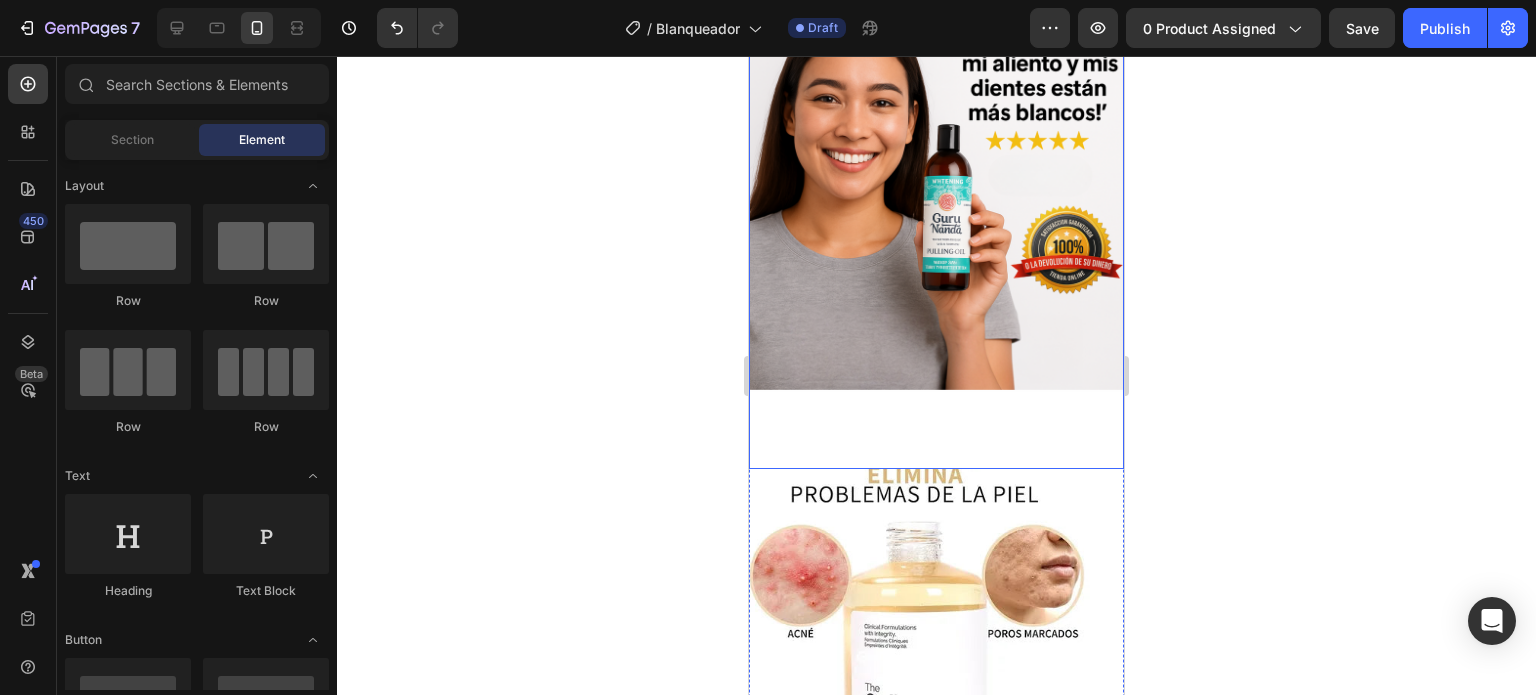 scroll, scrollTop: 1700, scrollLeft: 0, axis: vertical 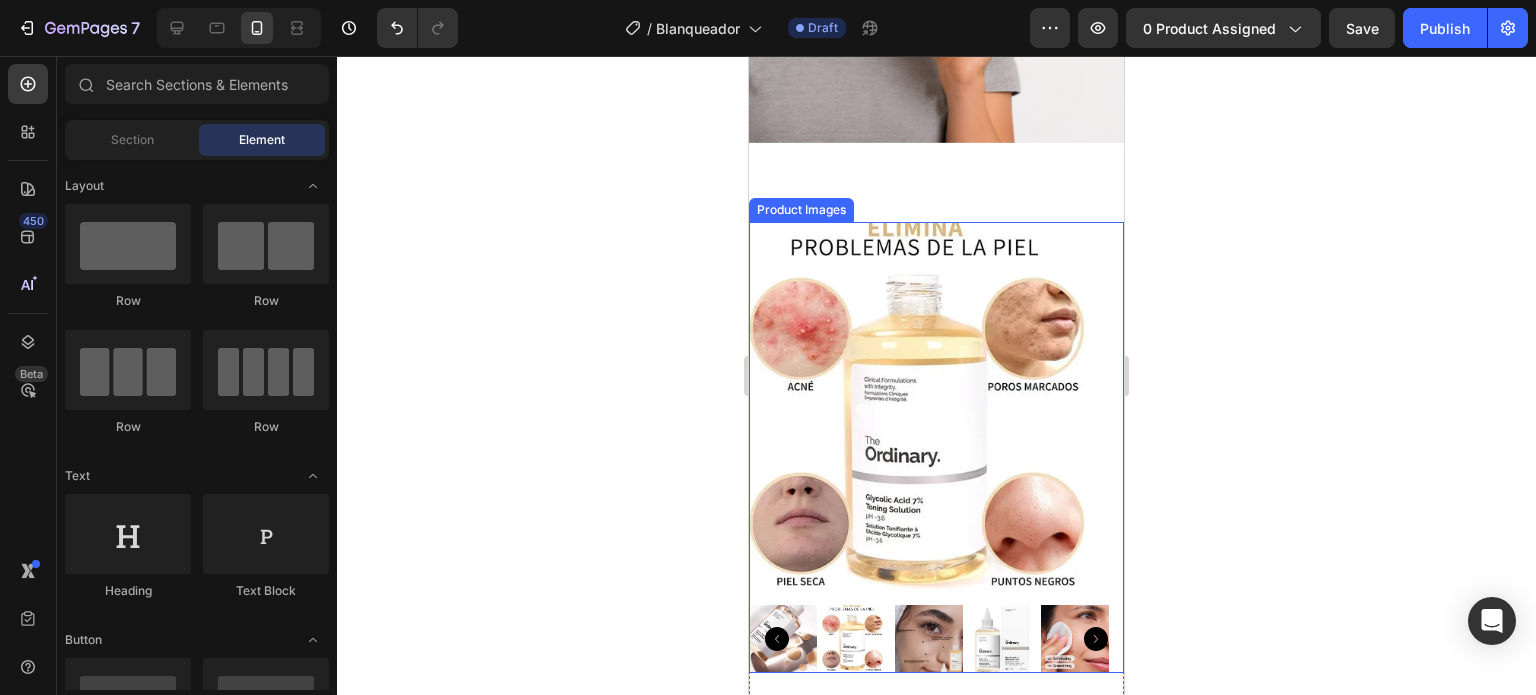 click at bounding box center (936, 409) 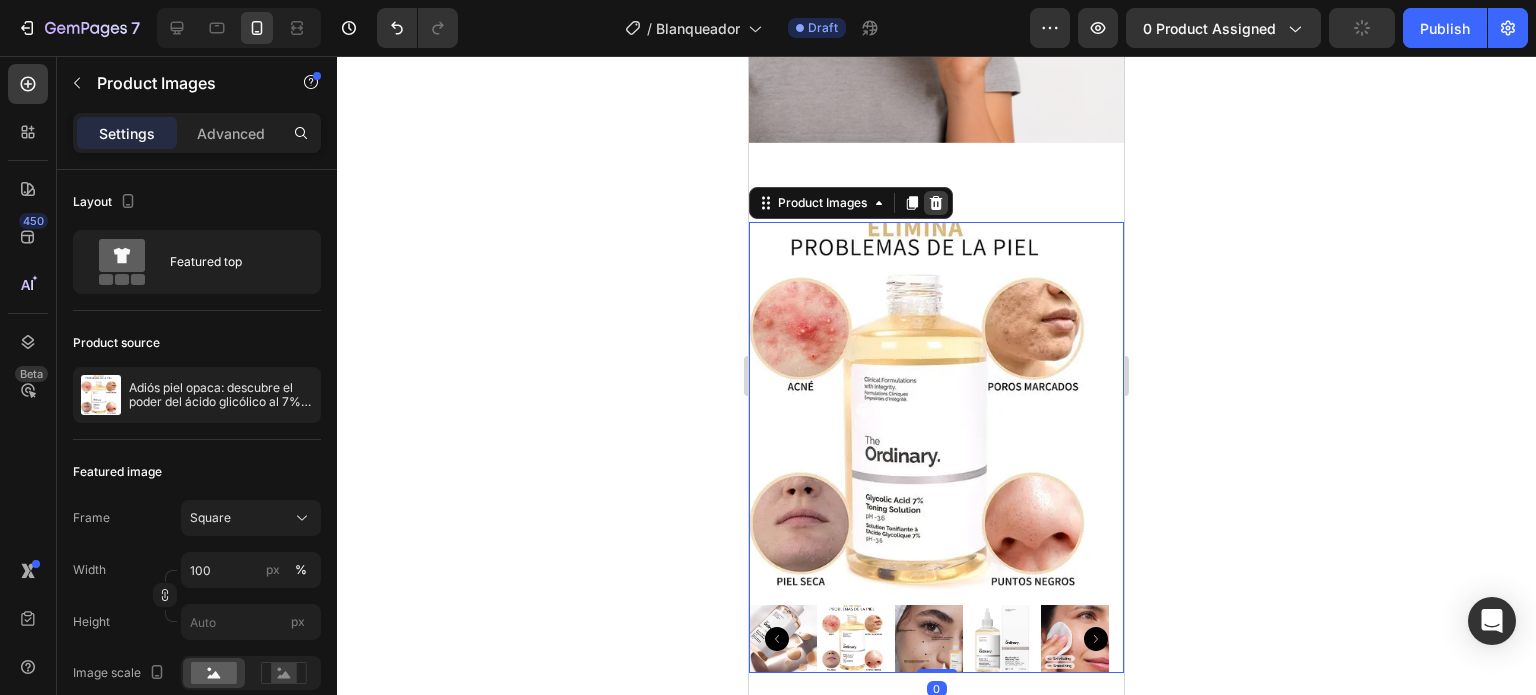 click 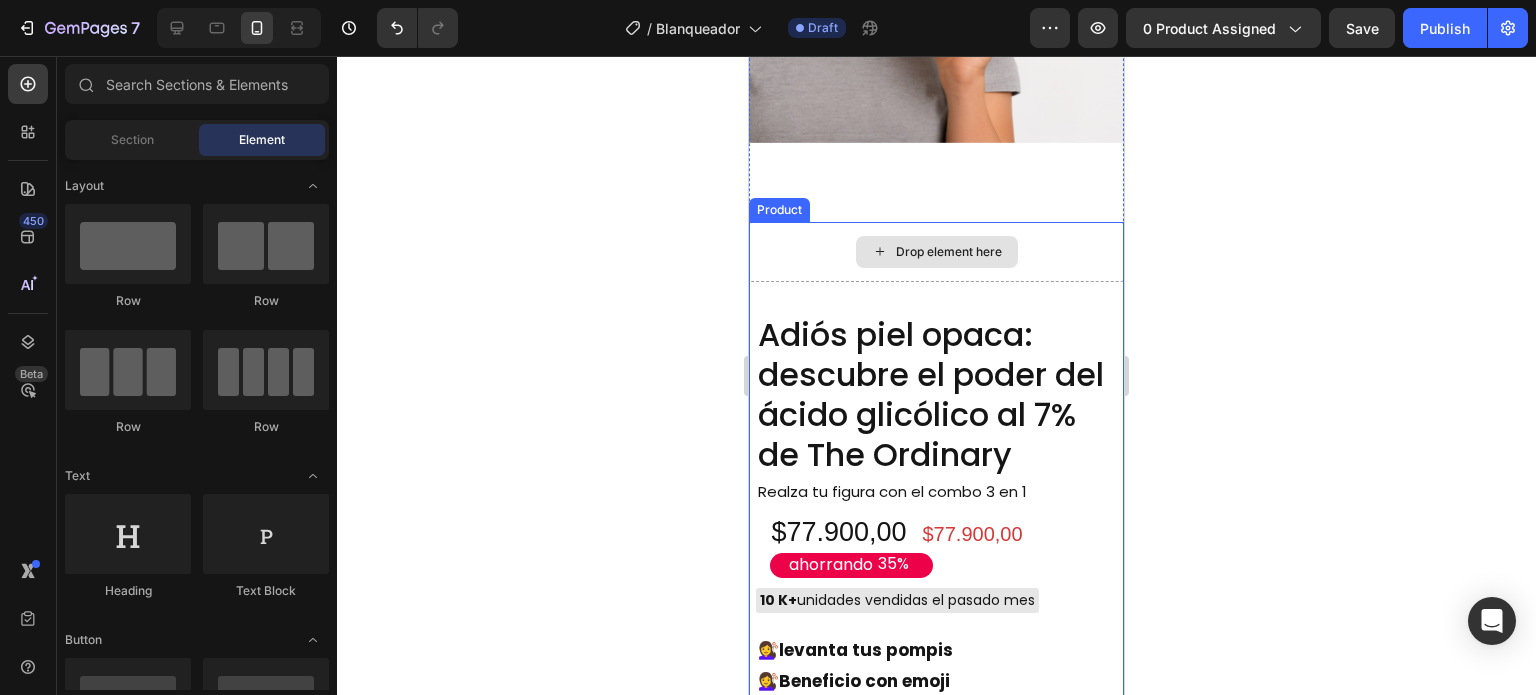 click on "Drop element here" at bounding box center (936, 252) 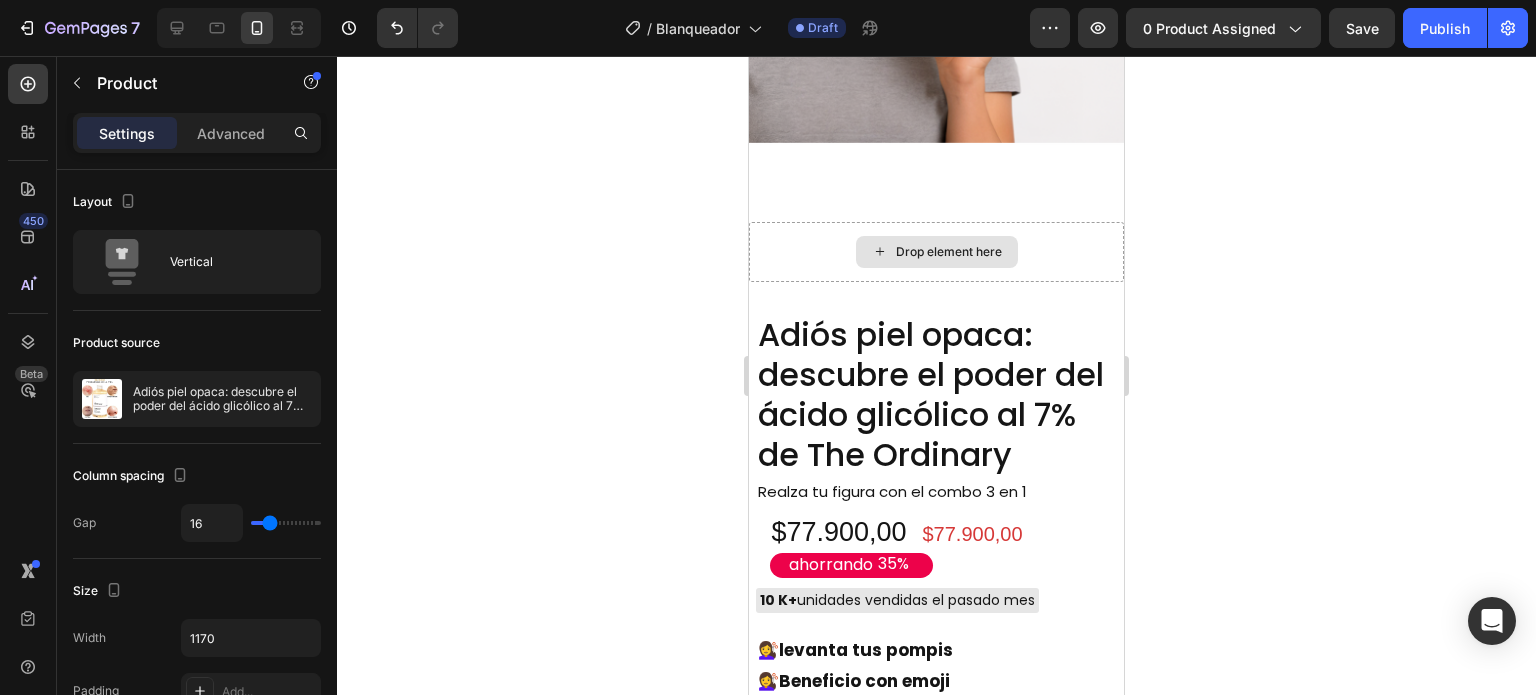 click on "Drop element here" at bounding box center [936, 252] 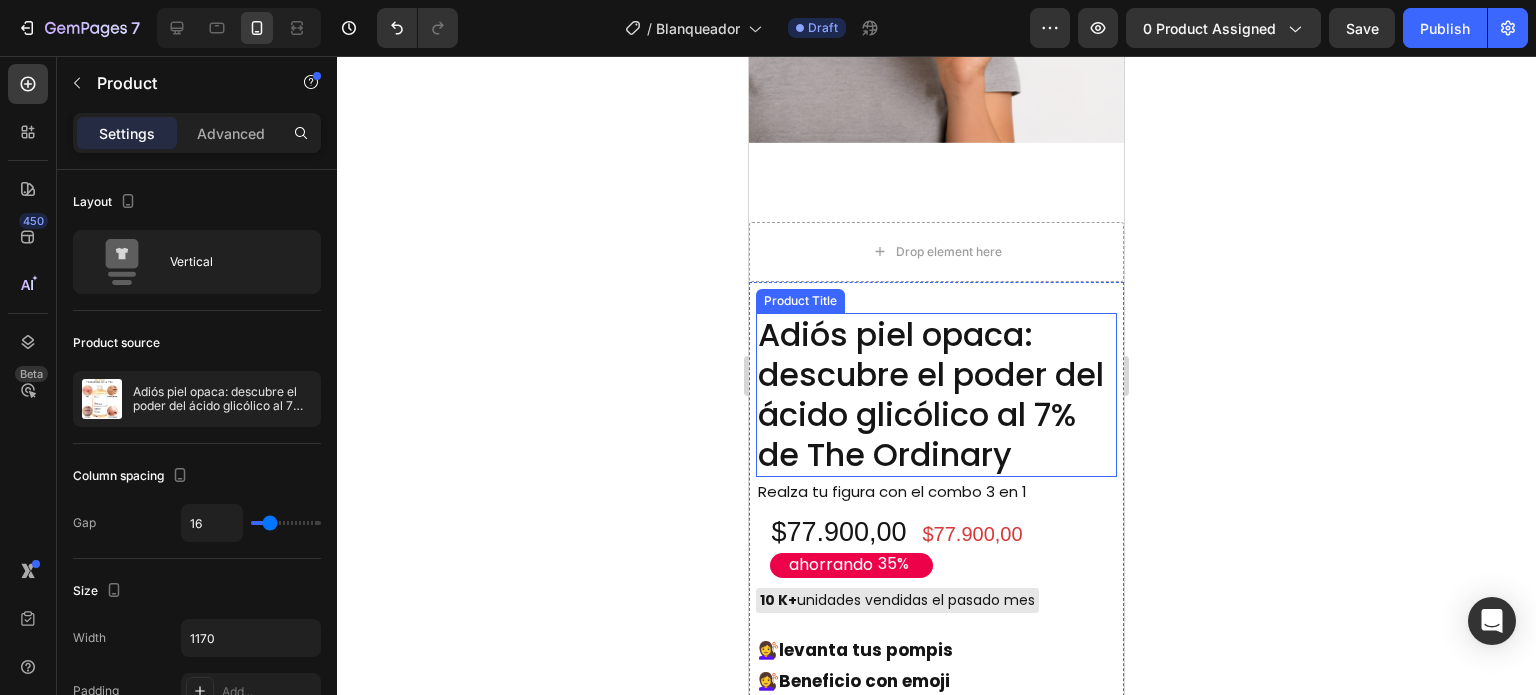 click on "Adiós piel opaca: descubre el poder del ácido glicólico al 7% de The Ordinary" at bounding box center (936, 395) 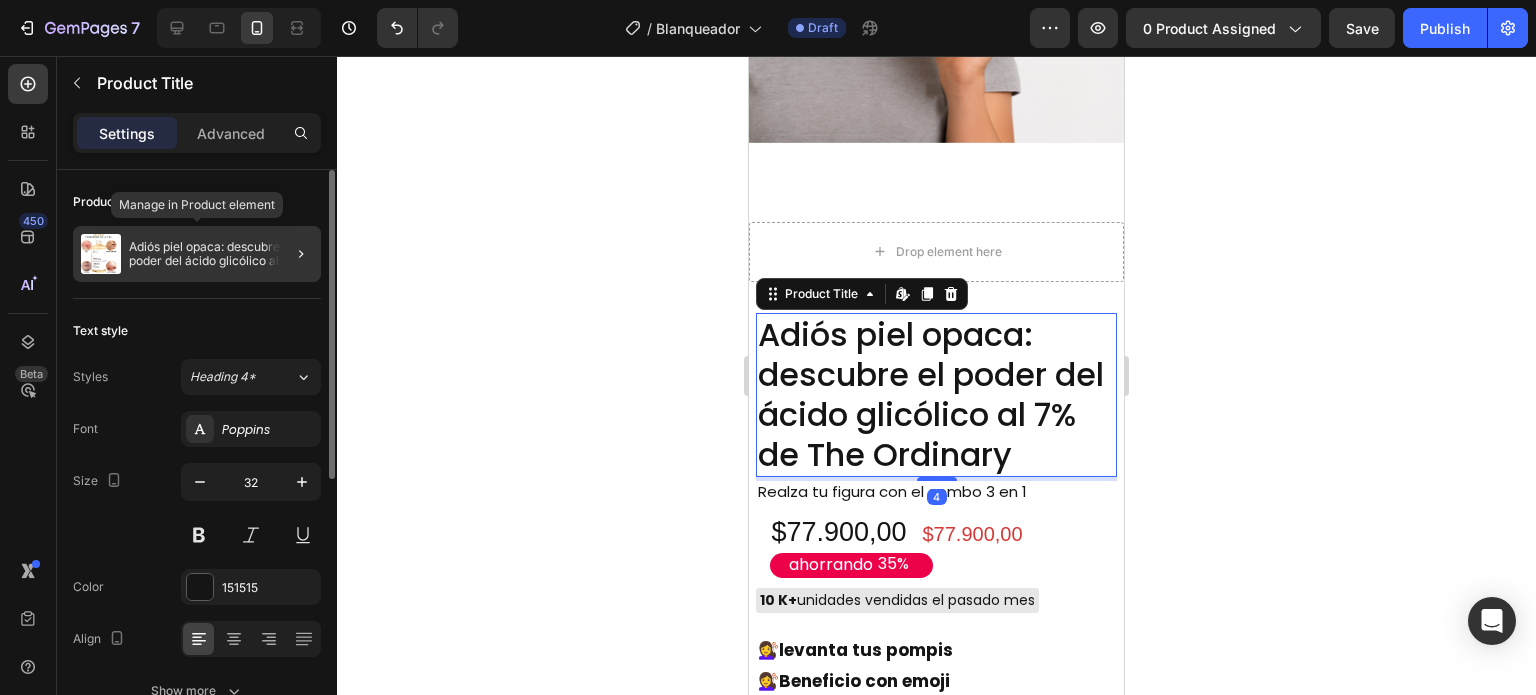 click on "Adiós piel opaca: descubre el poder del ácido glicólico al 7% de The Ordinary" at bounding box center (221, 254) 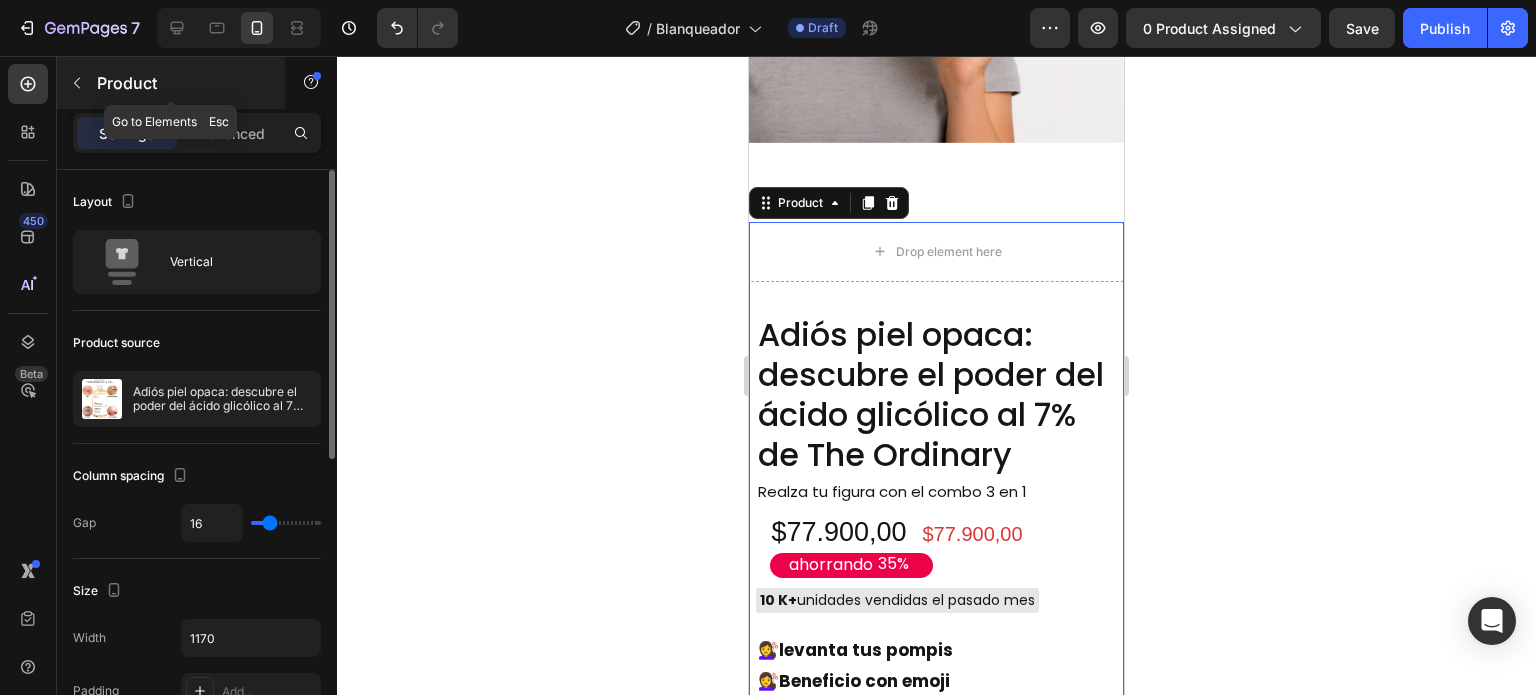 click at bounding box center (77, 83) 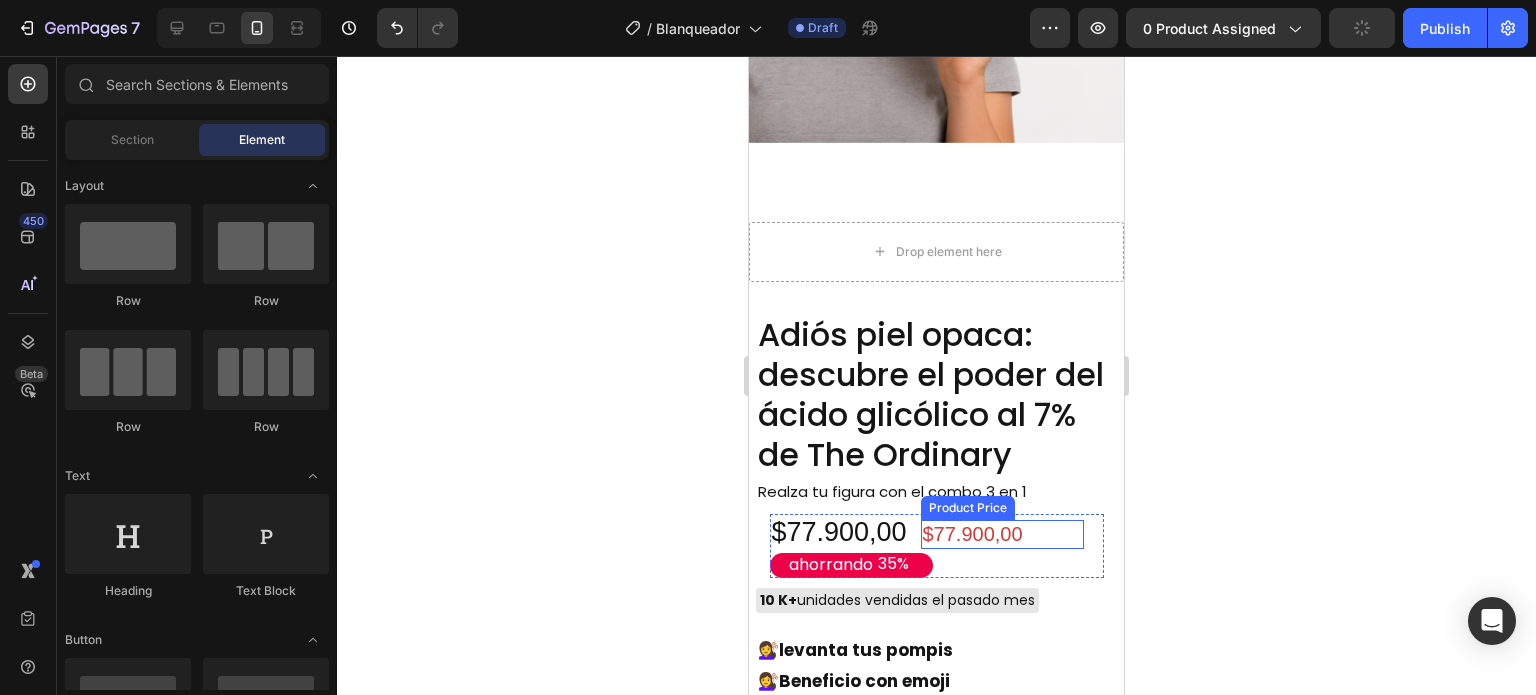 click on "$77.900,00" at bounding box center (1002, 534) 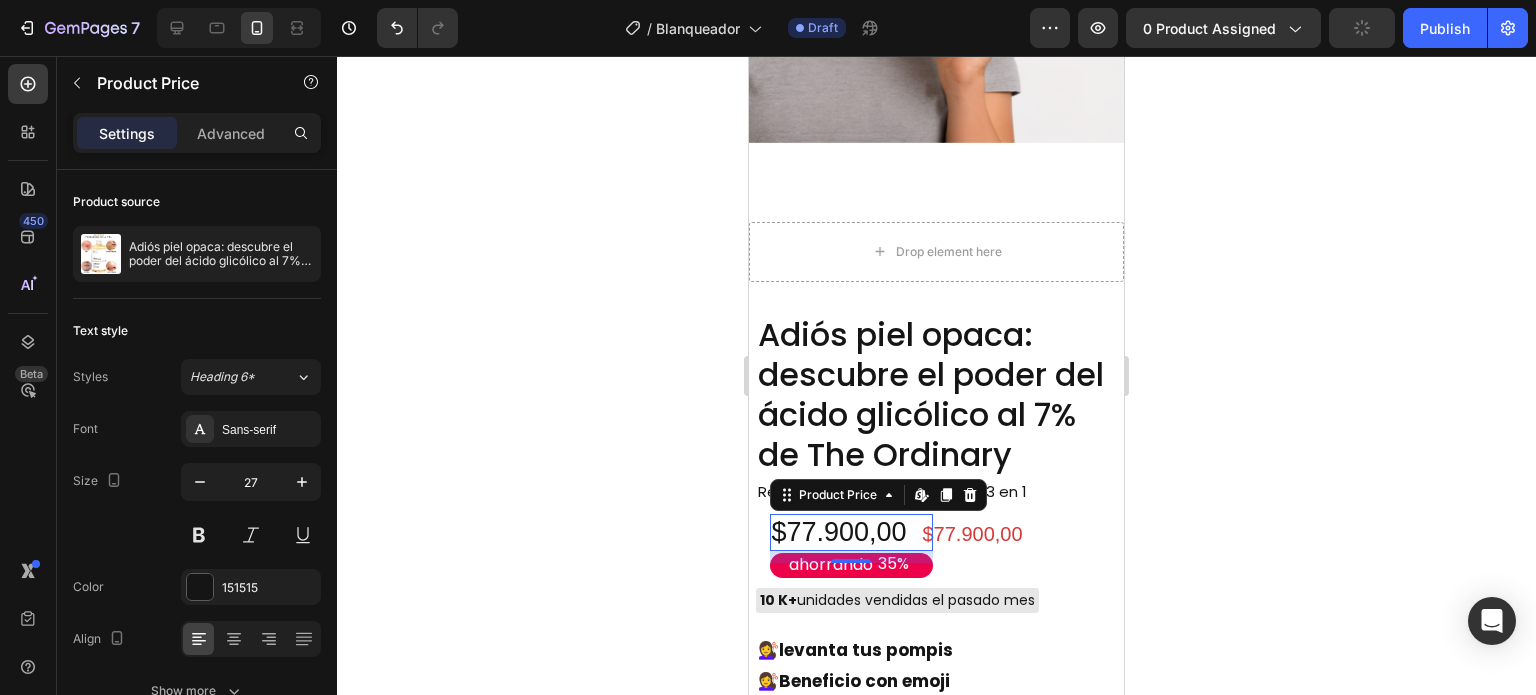 click on "$77.900,00" at bounding box center [851, 533] 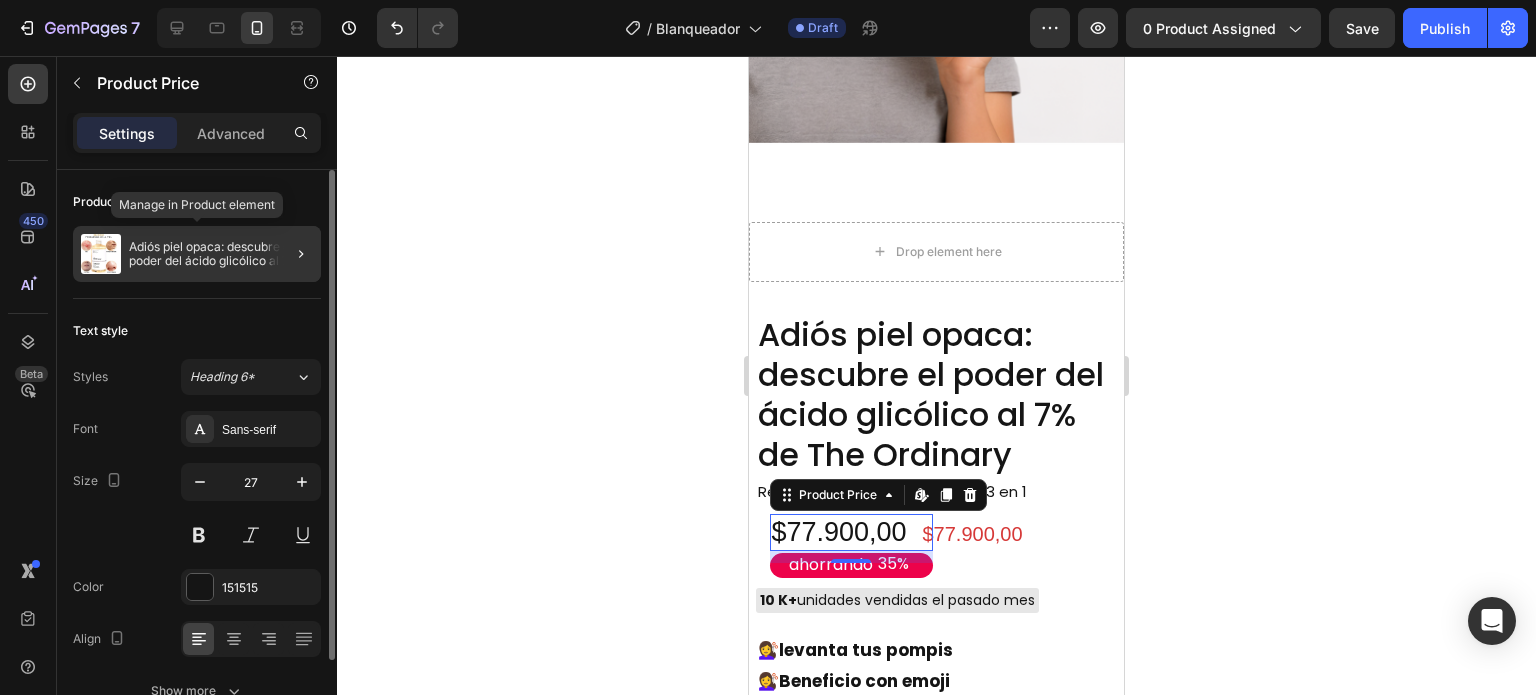 click on "Adiós piel opaca: descubre el poder del ácido glicólico al 7% de The Ordinary" at bounding box center [221, 254] 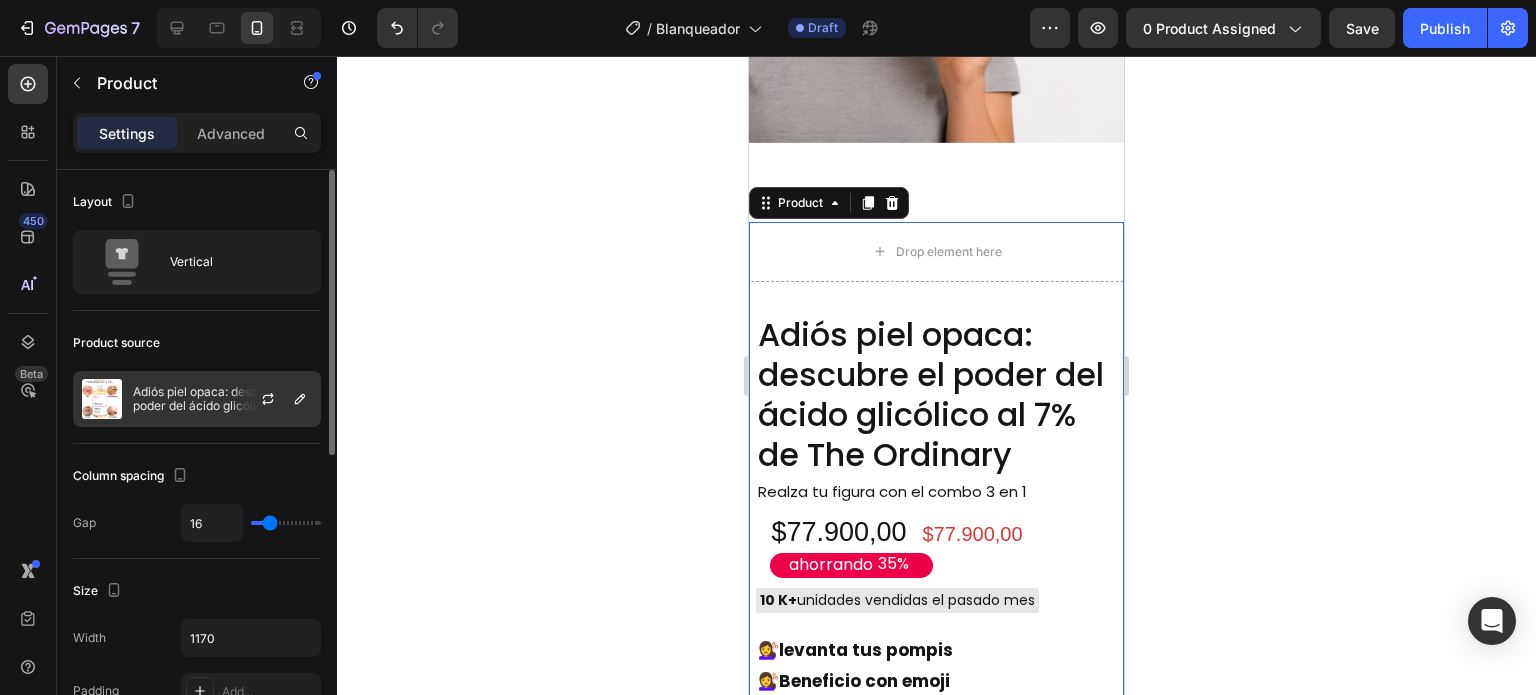 click on "Adiós piel opaca: descubre el poder del ácido glicólico al 7% de The Ordinary" 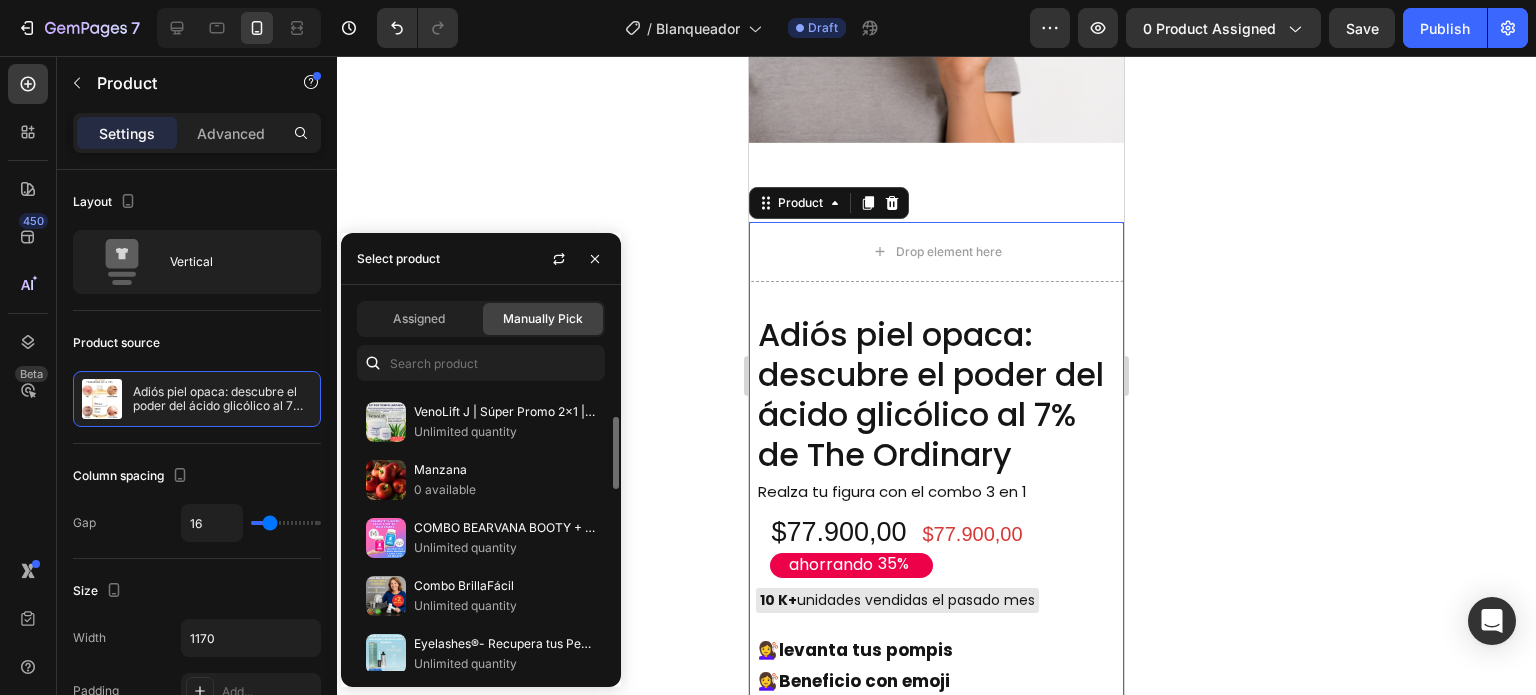scroll, scrollTop: 0, scrollLeft: 0, axis: both 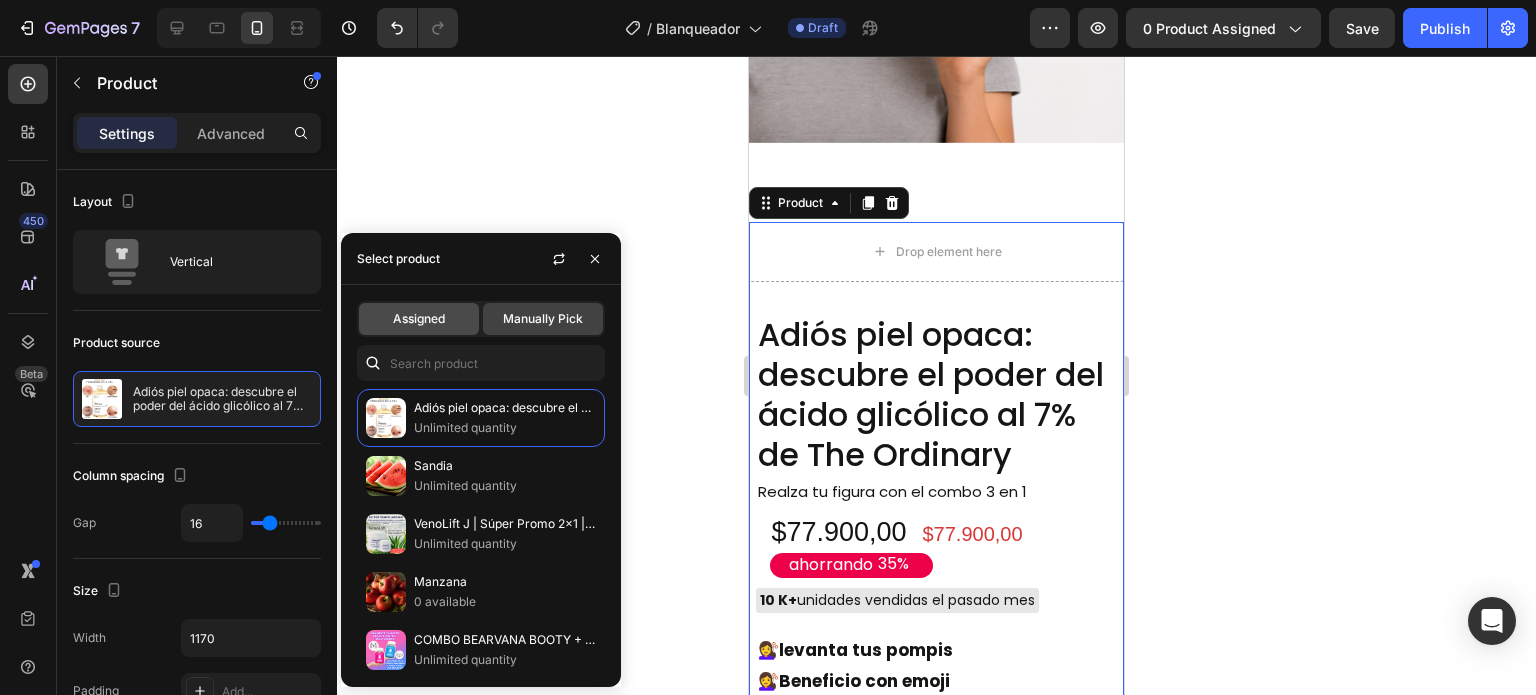 click on "Assigned" 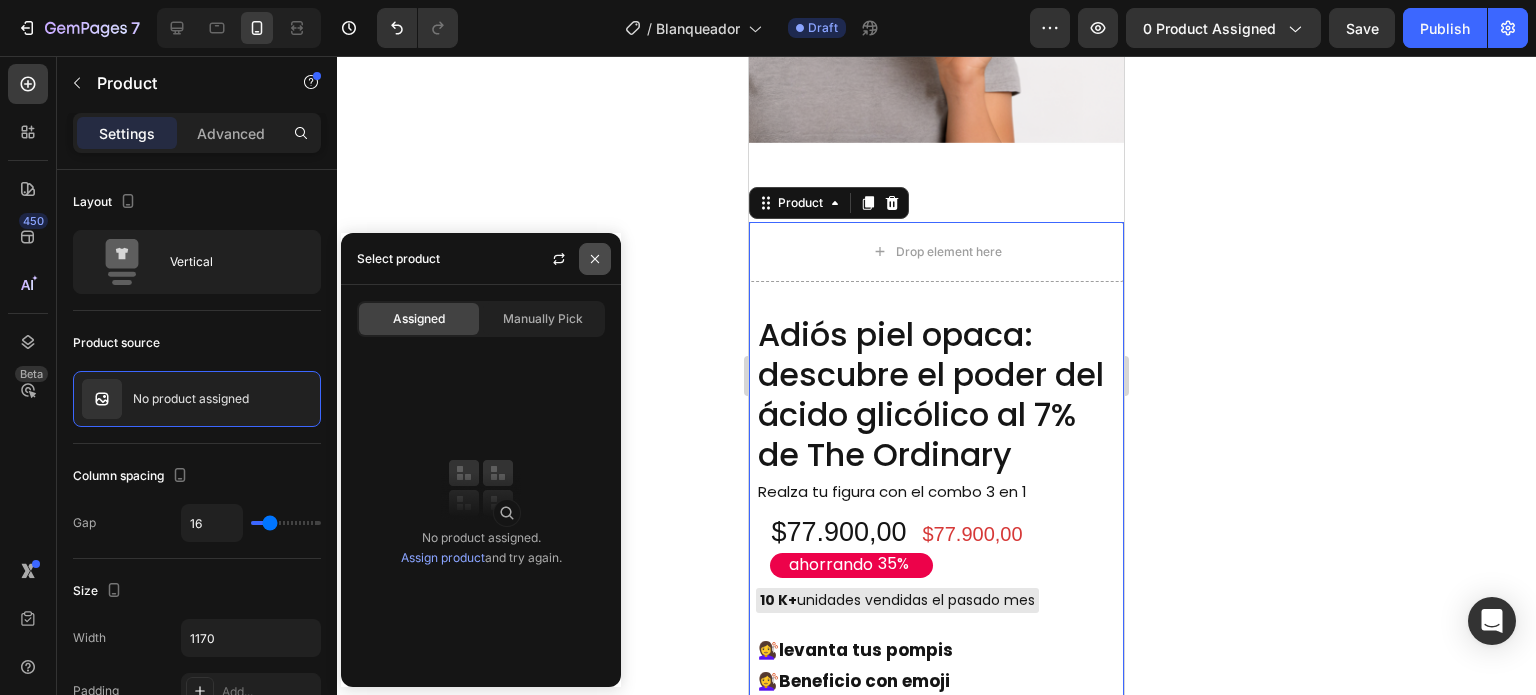 click 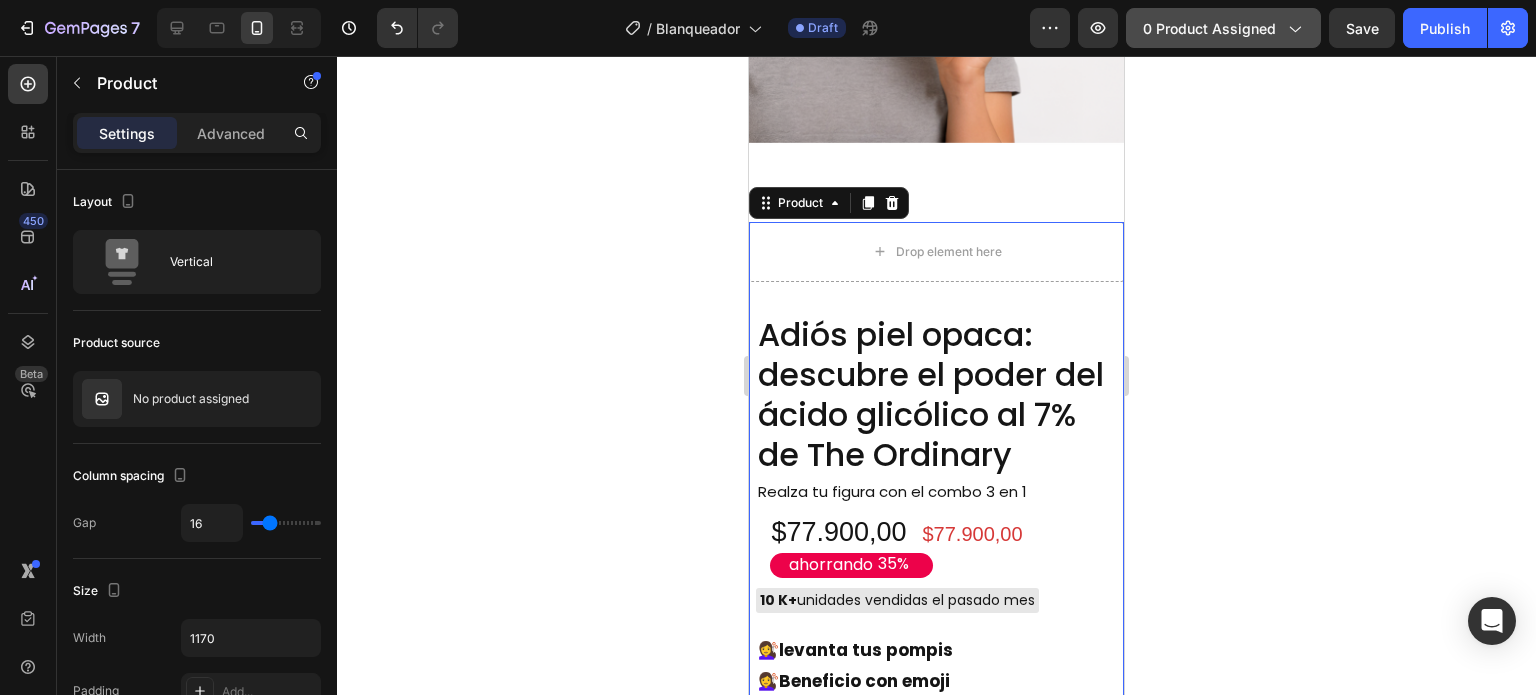 click on "0 product assigned" at bounding box center (1223, 28) 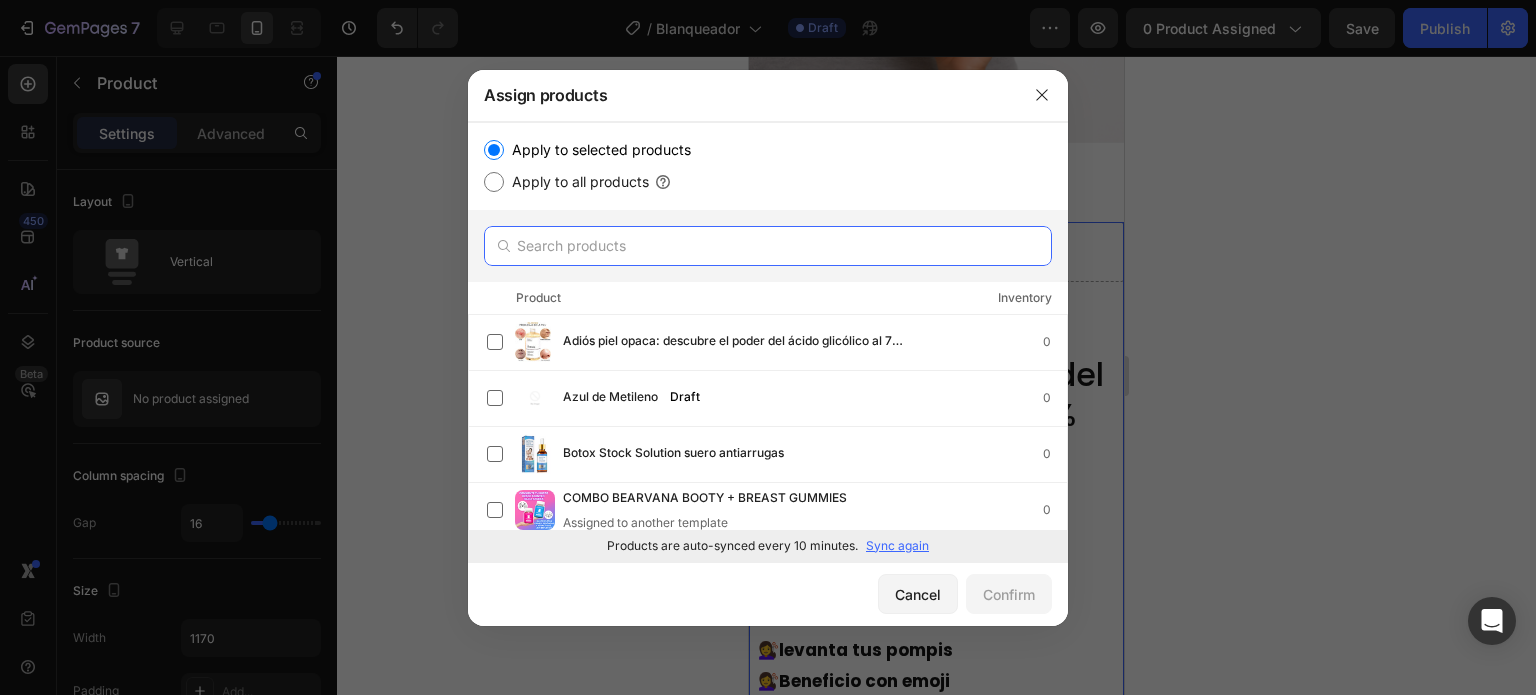 click at bounding box center (768, 246) 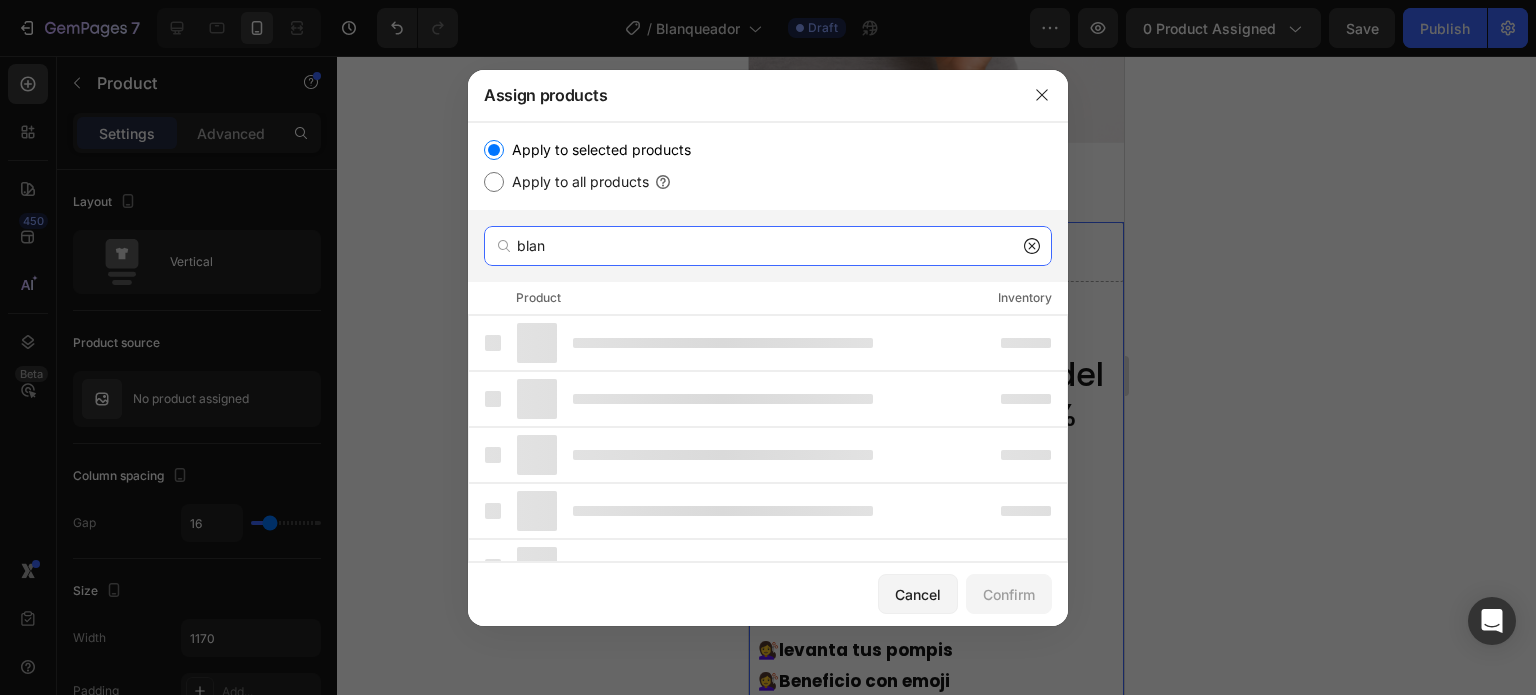 type on "blan" 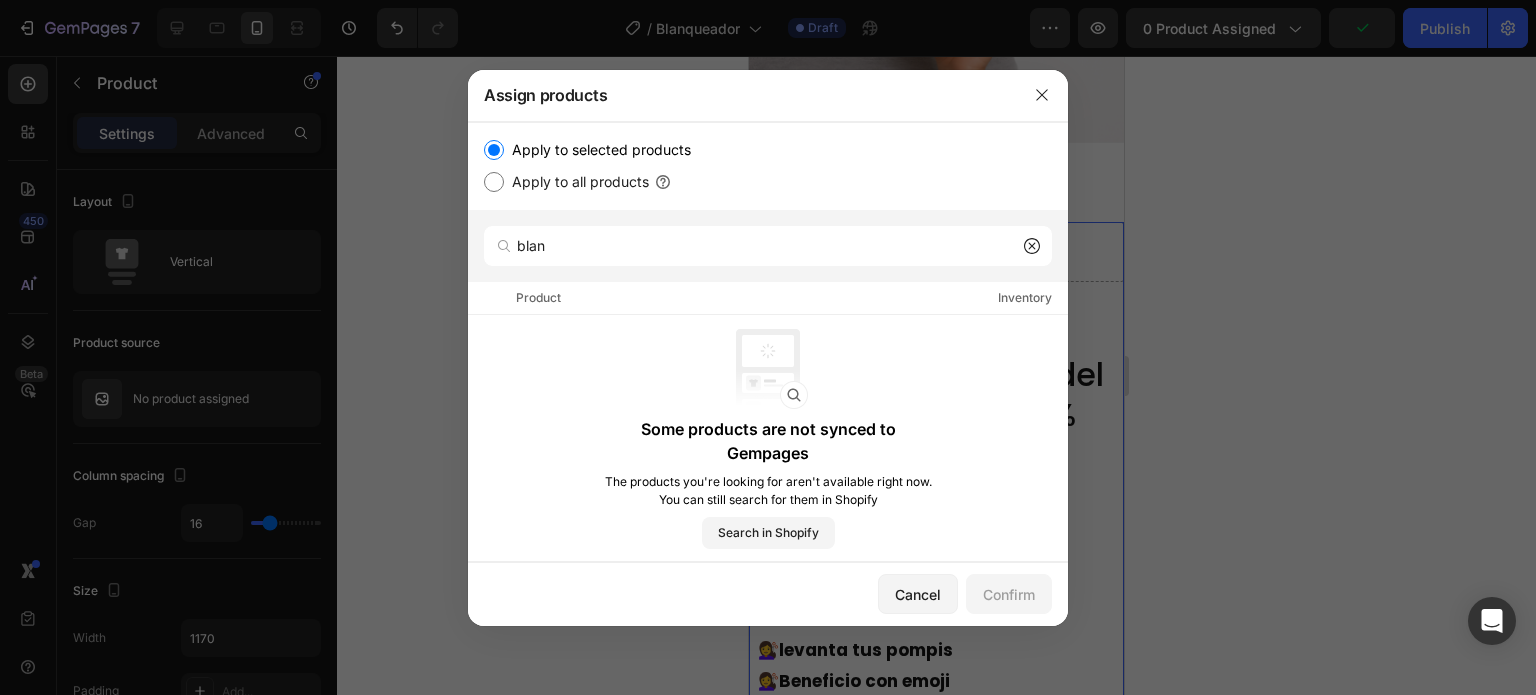 click 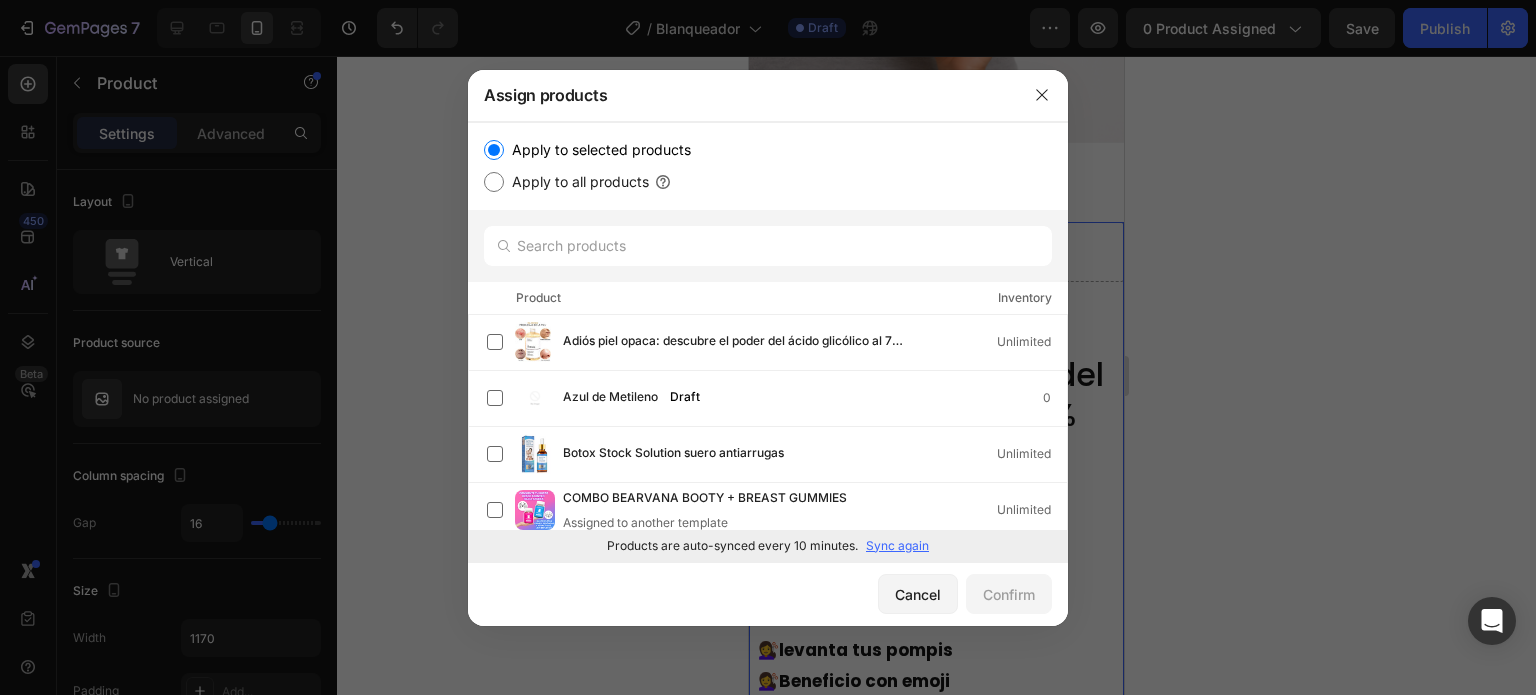click on "Sync again" at bounding box center (897, 546) 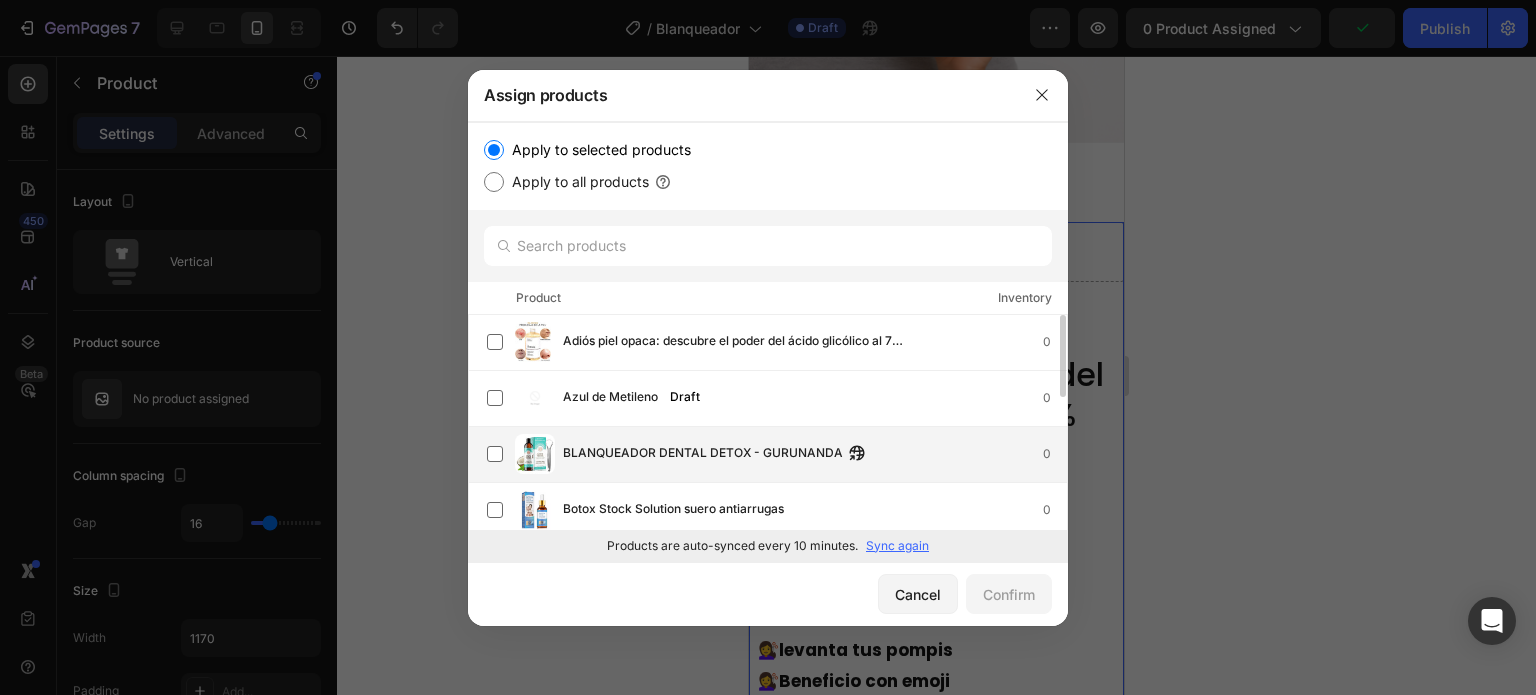 click on "BLANQUEADOR DENTAL DETOX - GURUNANDA" at bounding box center [703, 454] 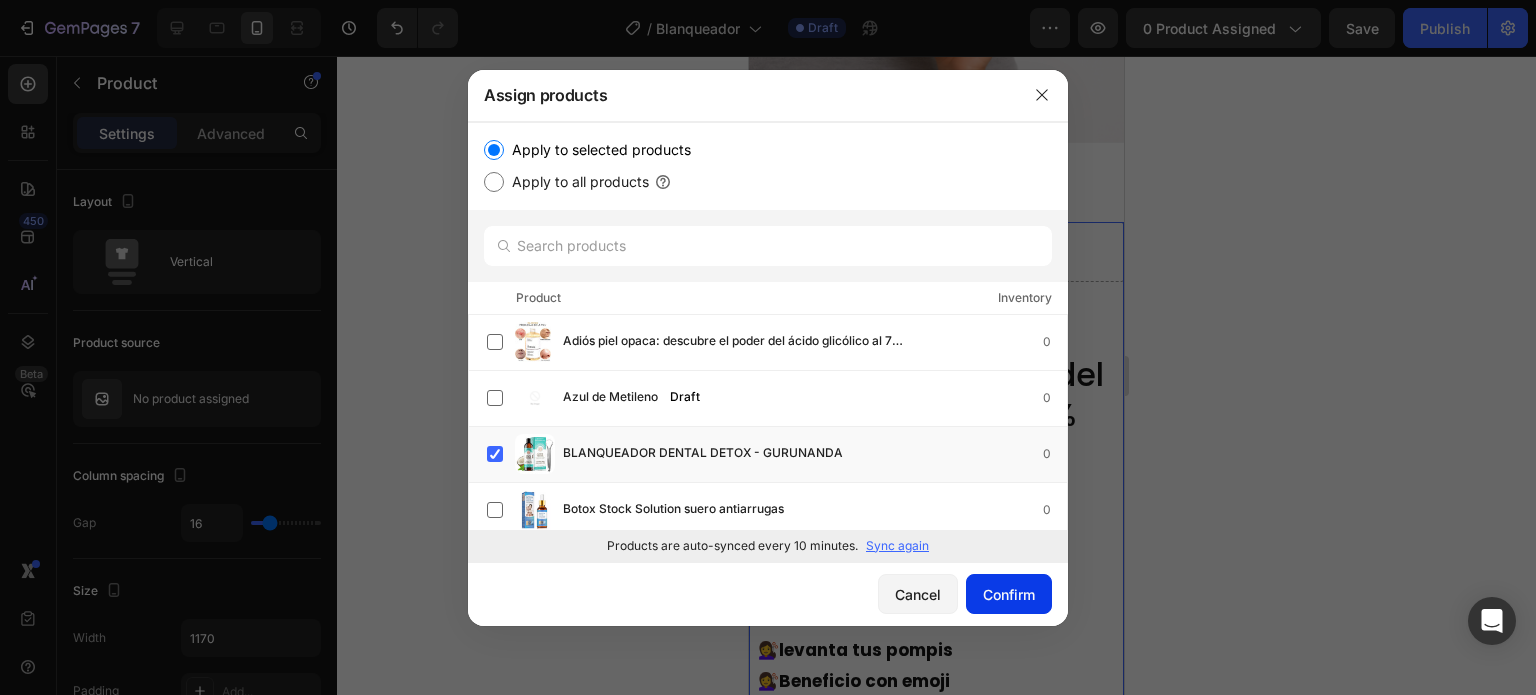 click on "Confirm" at bounding box center (1009, 594) 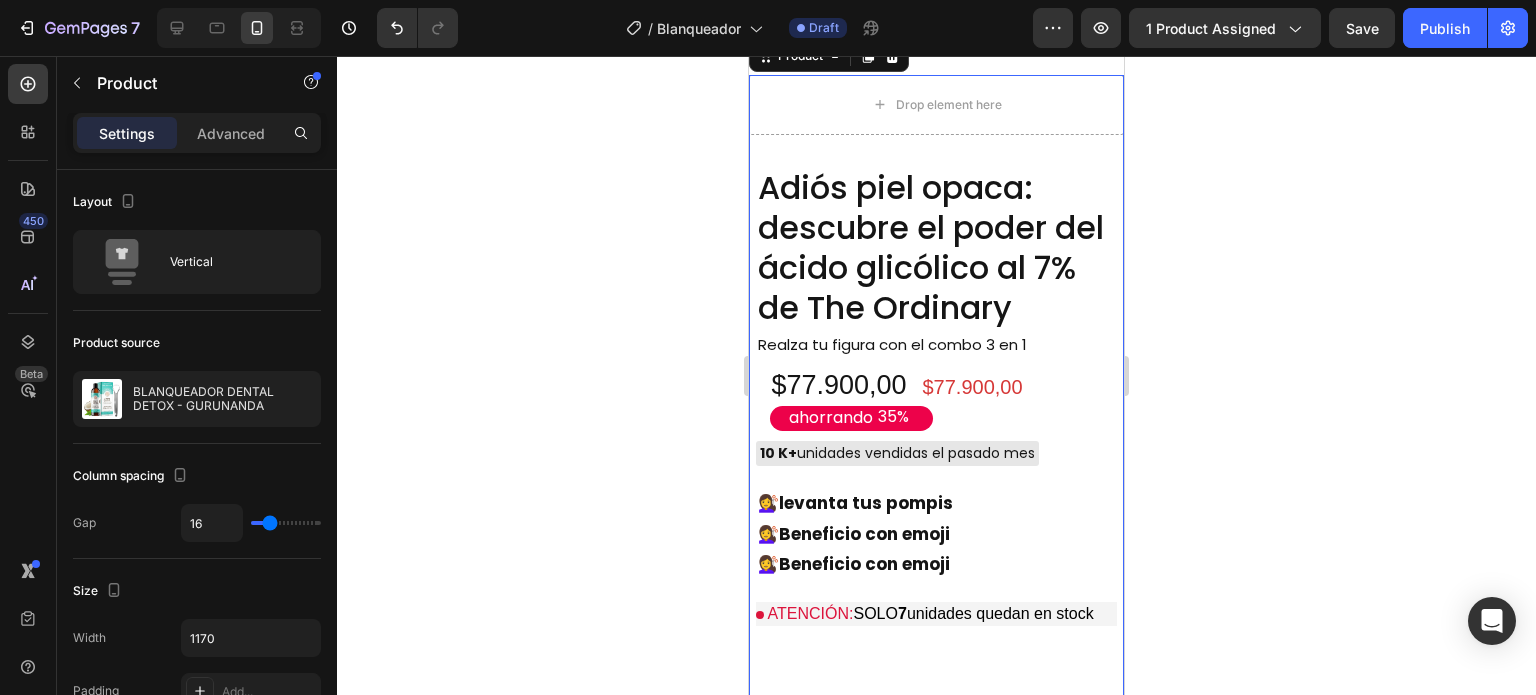 scroll, scrollTop: 800, scrollLeft: 0, axis: vertical 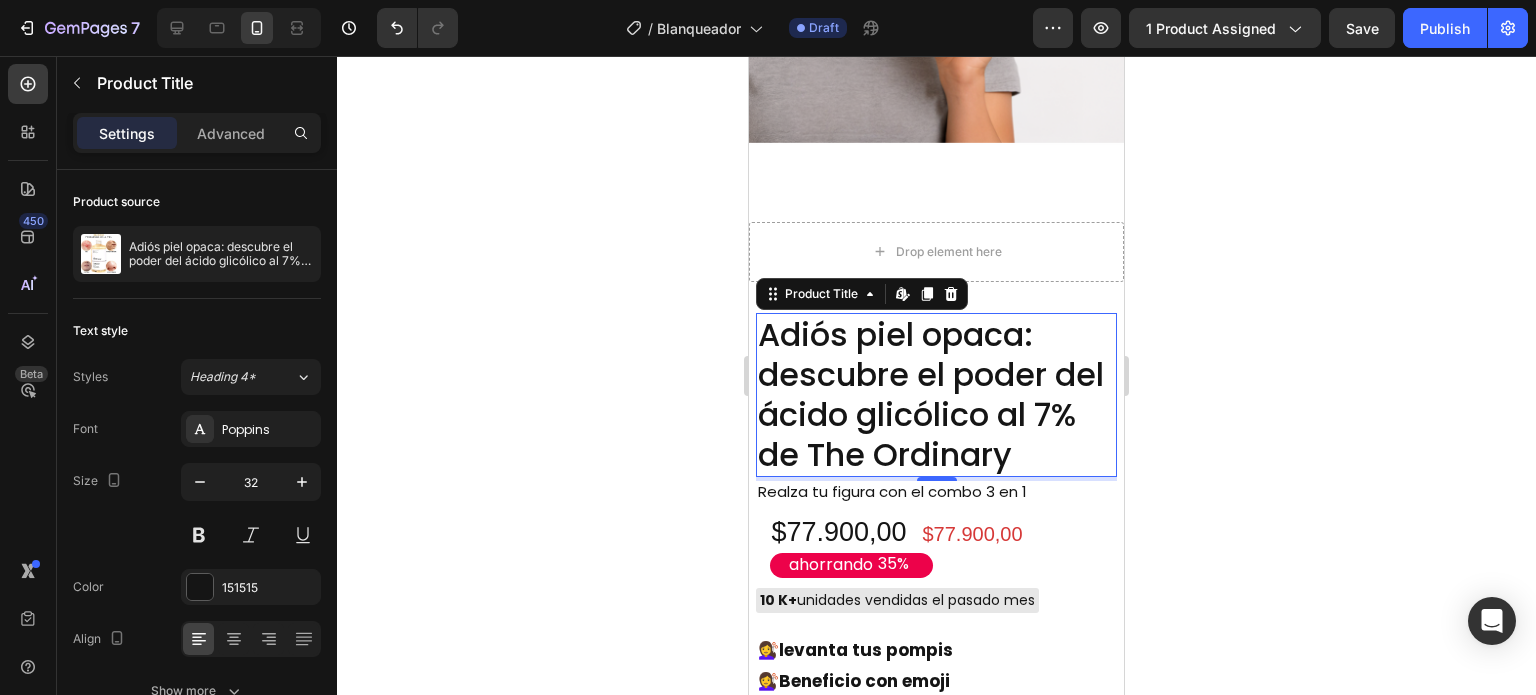 click on "Adiós piel opaca: descubre el poder del ácido glicólico al 7% de The Ordinary" at bounding box center [936, 395] 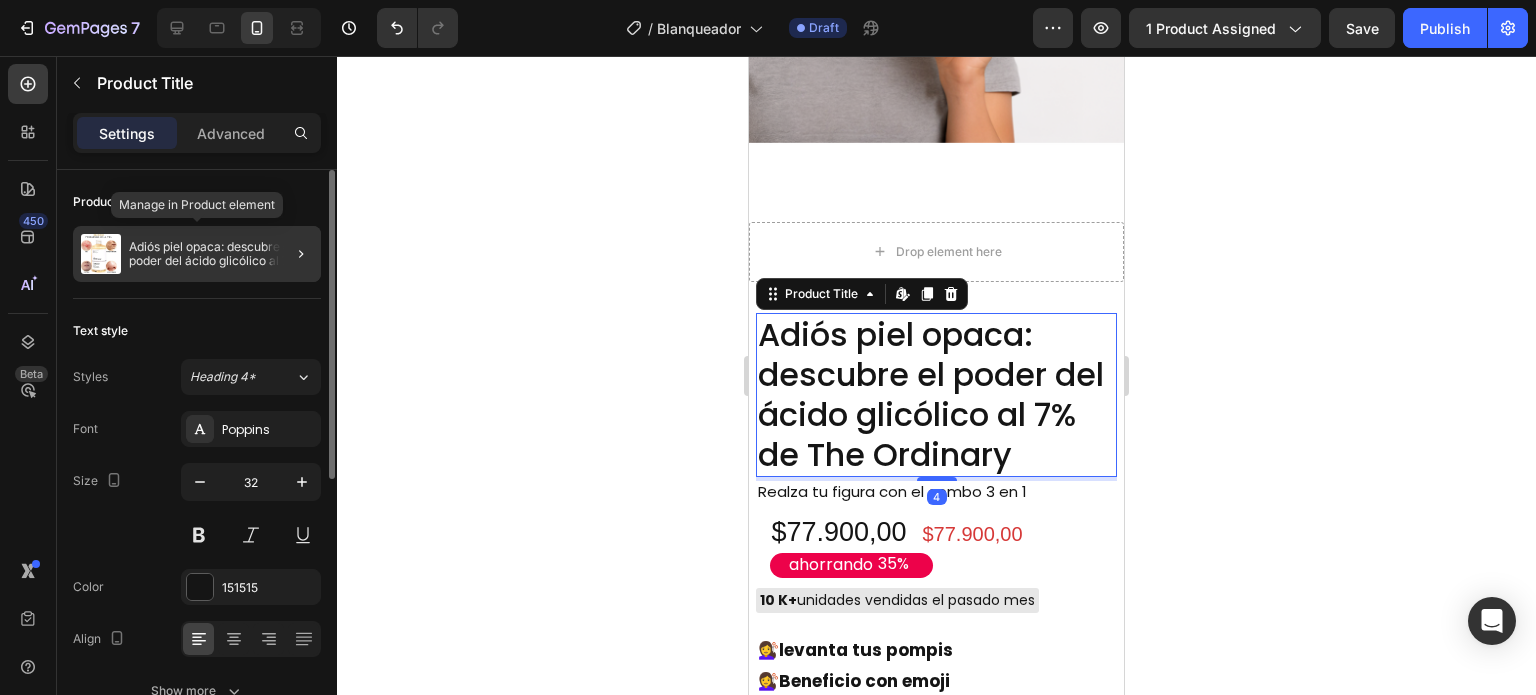 click on "Adiós piel opaca: descubre el poder del ácido glicólico al 7% de The Ordinary" at bounding box center (221, 254) 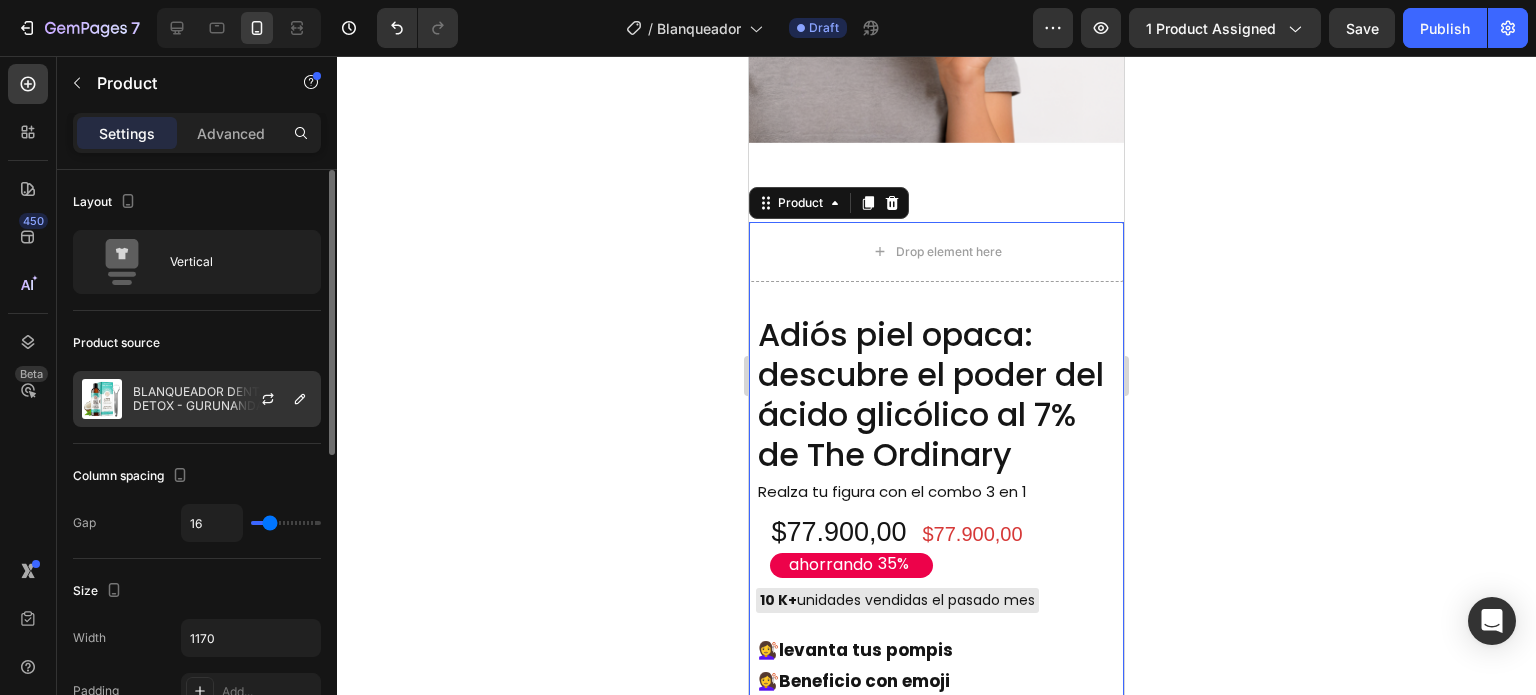 click on "BLANQUEADOR DENTAL DETOX - GURUNANDA" at bounding box center (222, 399) 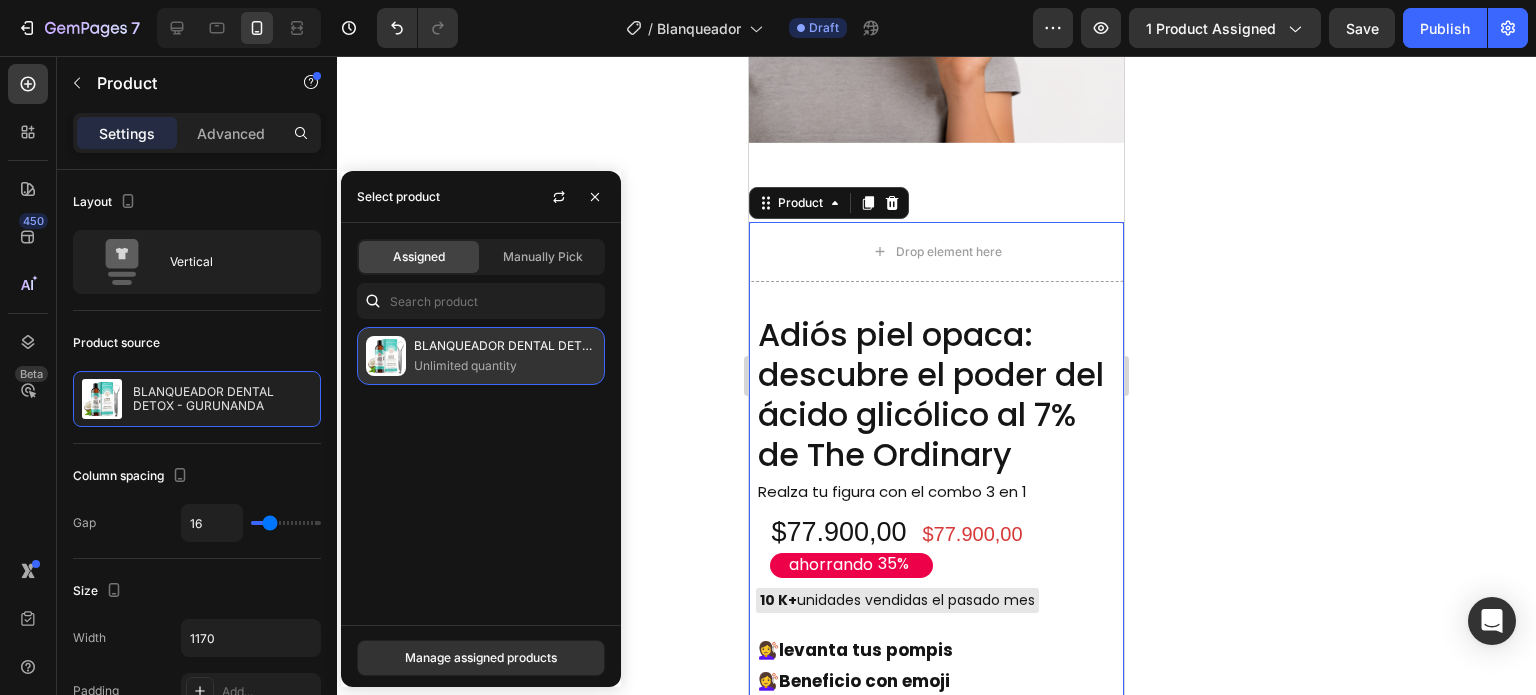 click on "BLANQUEADOR DENTAL DETOX - GURUNANDA Unlimited quantity" 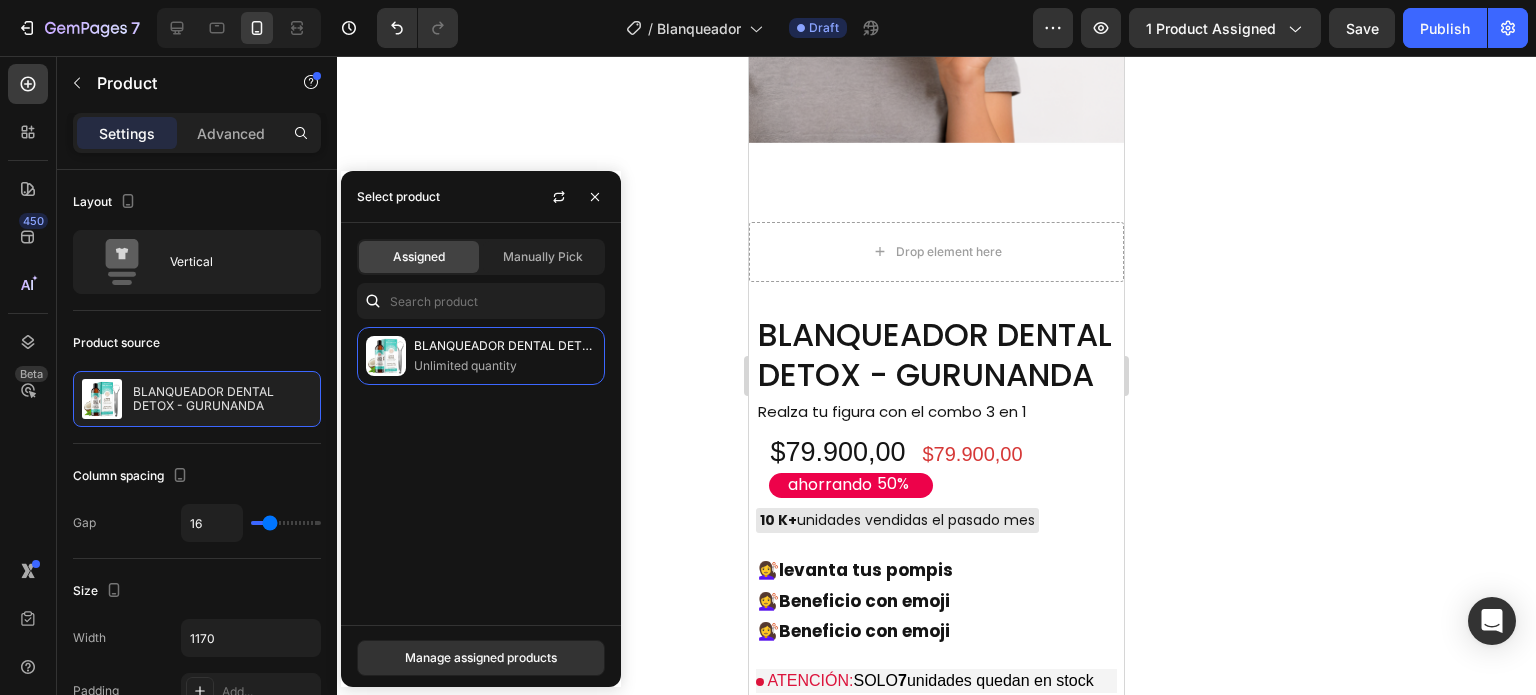 click 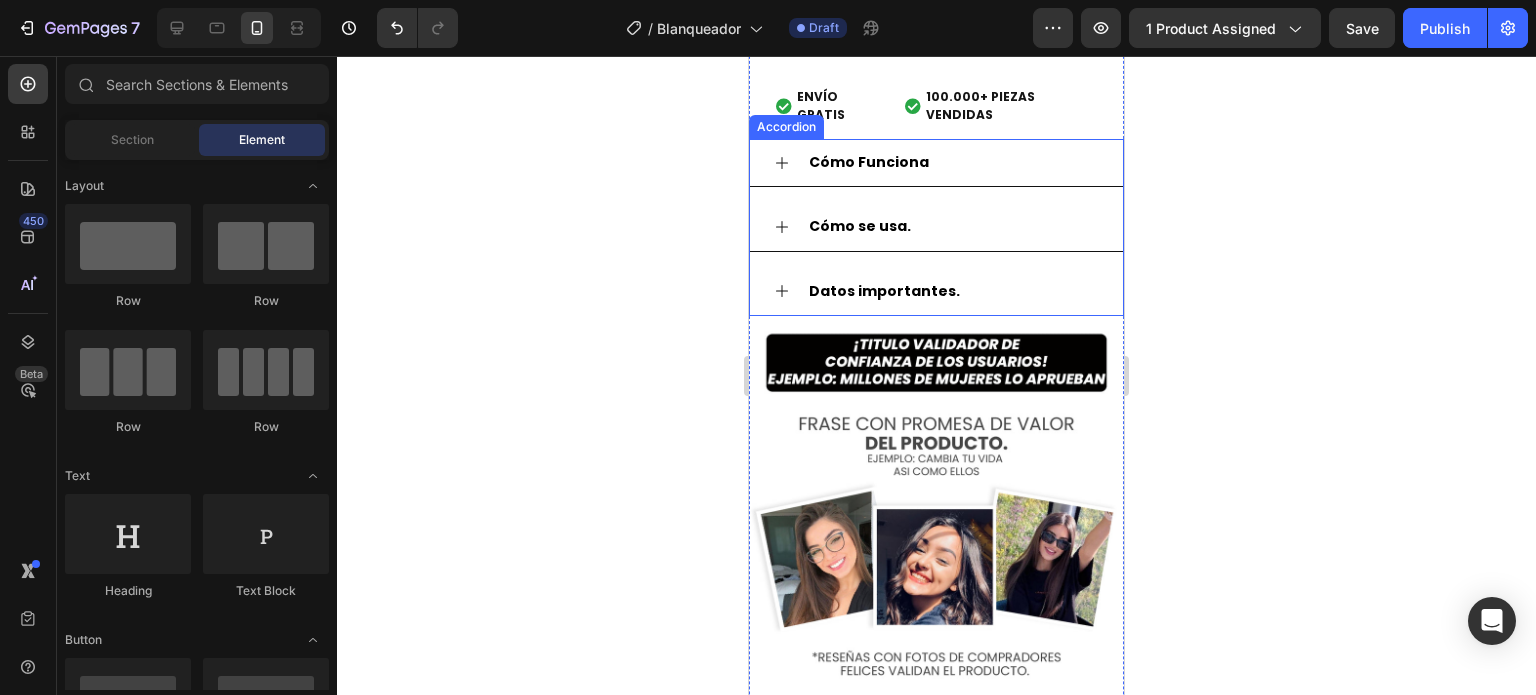 scroll, scrollTop: 2600, scrollLeft: 0, axis: vertical 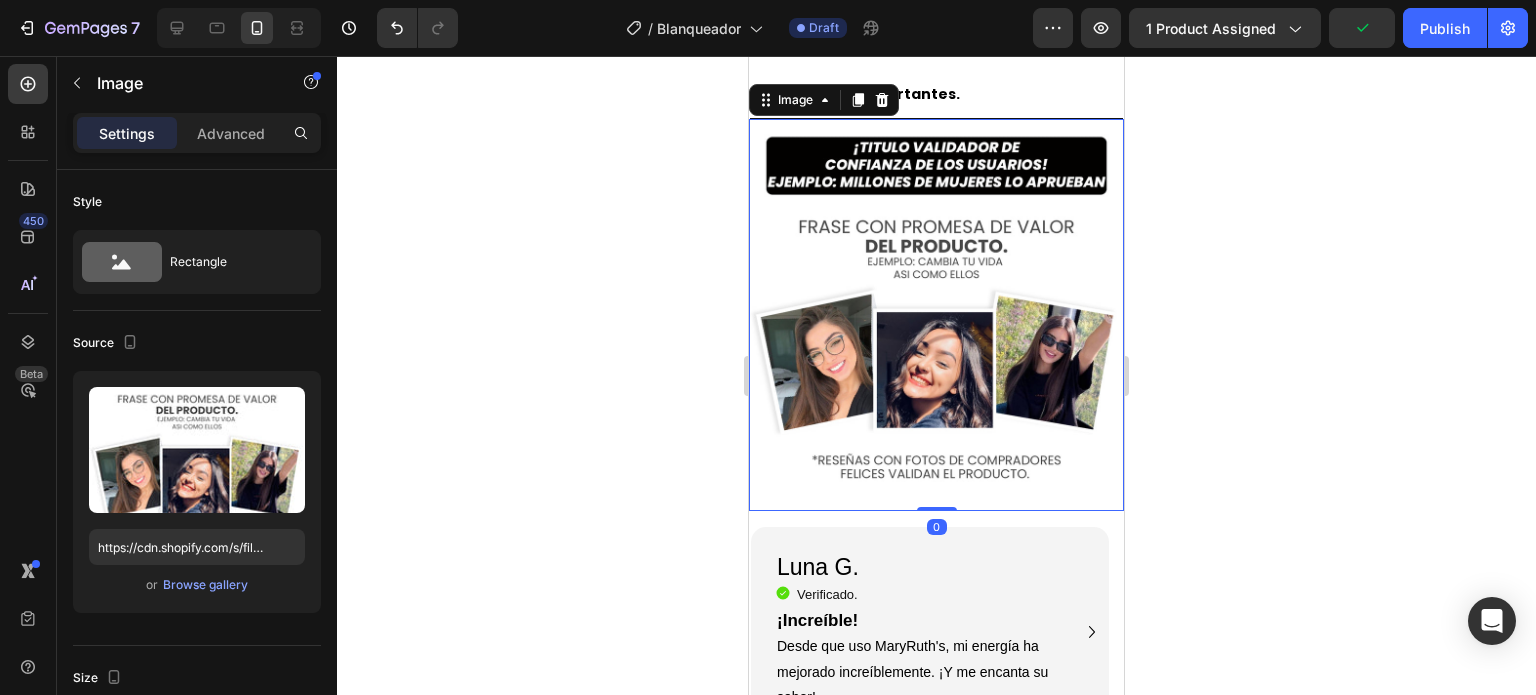 click at bounding box center [936, 315] 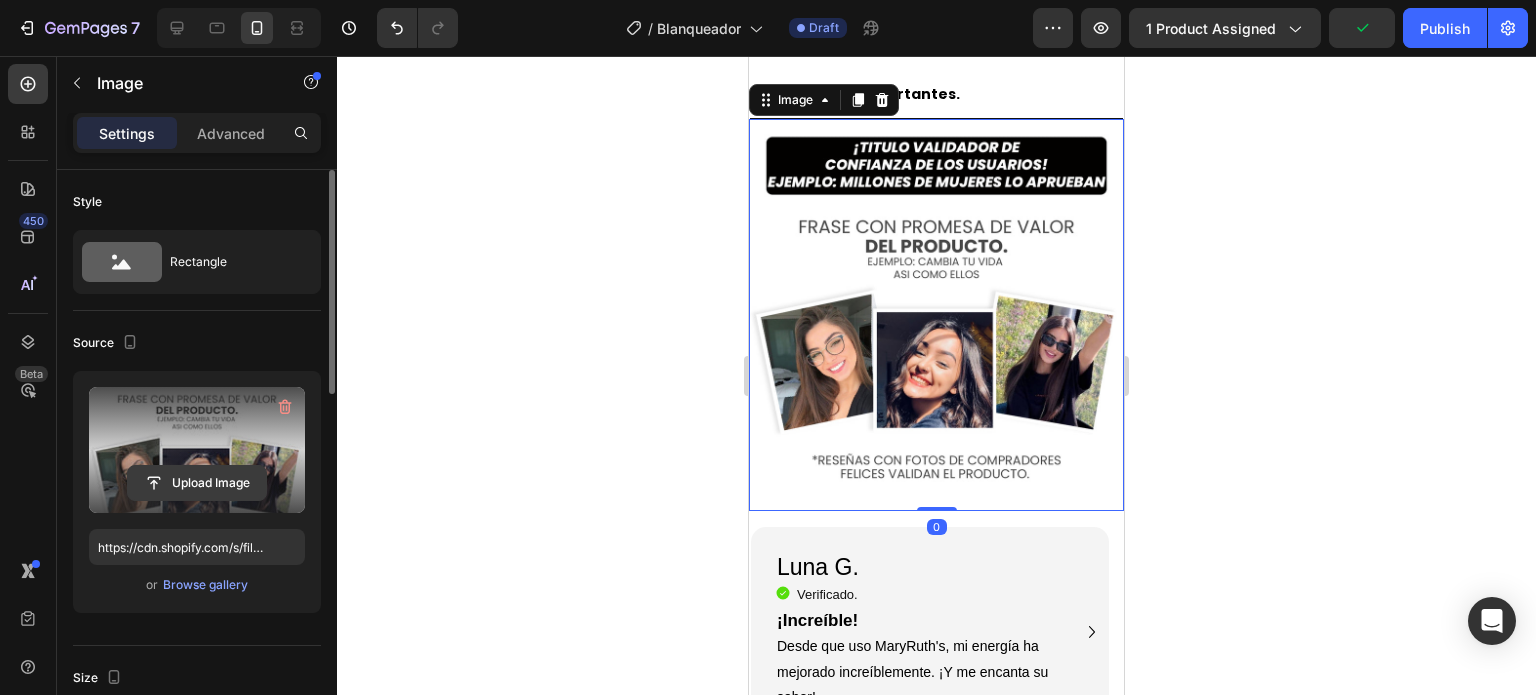 click 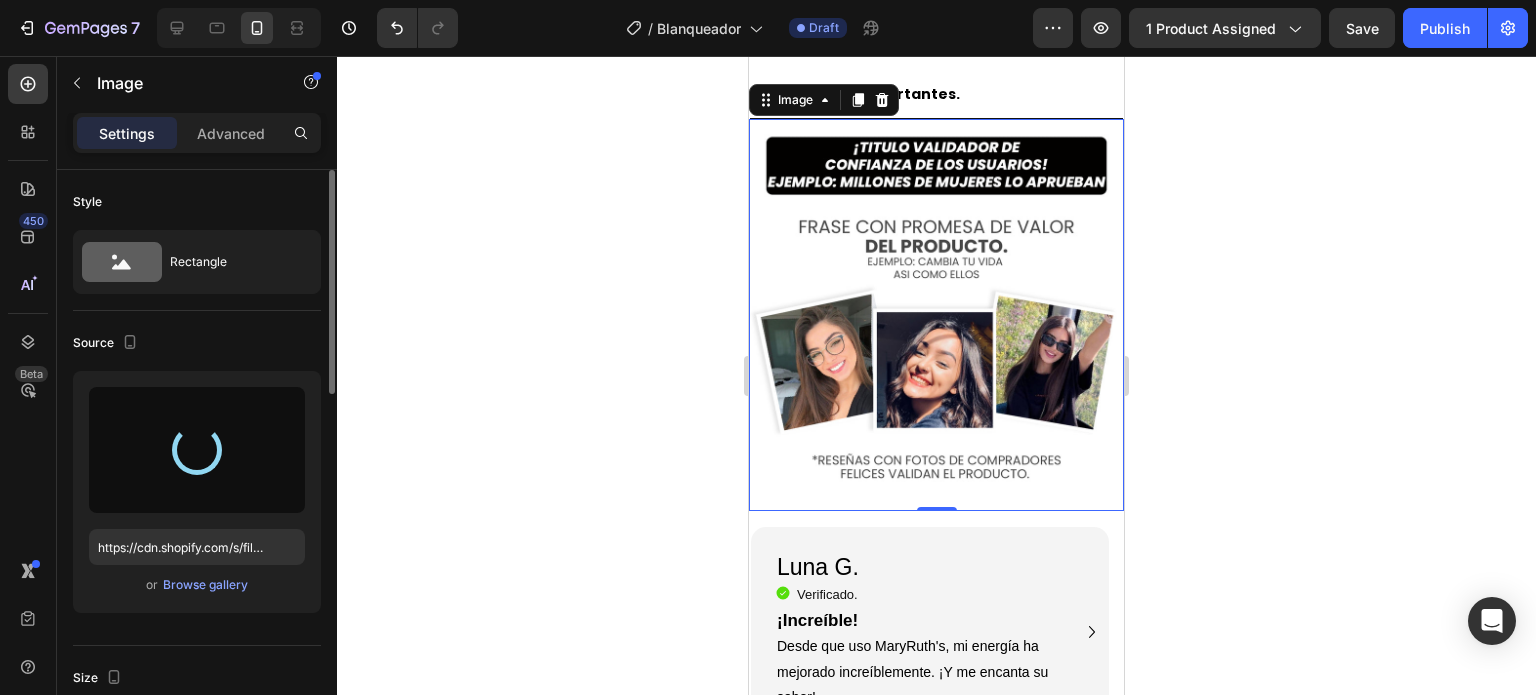 type on "https://cdn.shopify.com/s/files/1/0758/5343/1041/files/gempages_572939387302577043-cf76a351-d5f8-4e5d-9fad-fd56b7060d58.png" 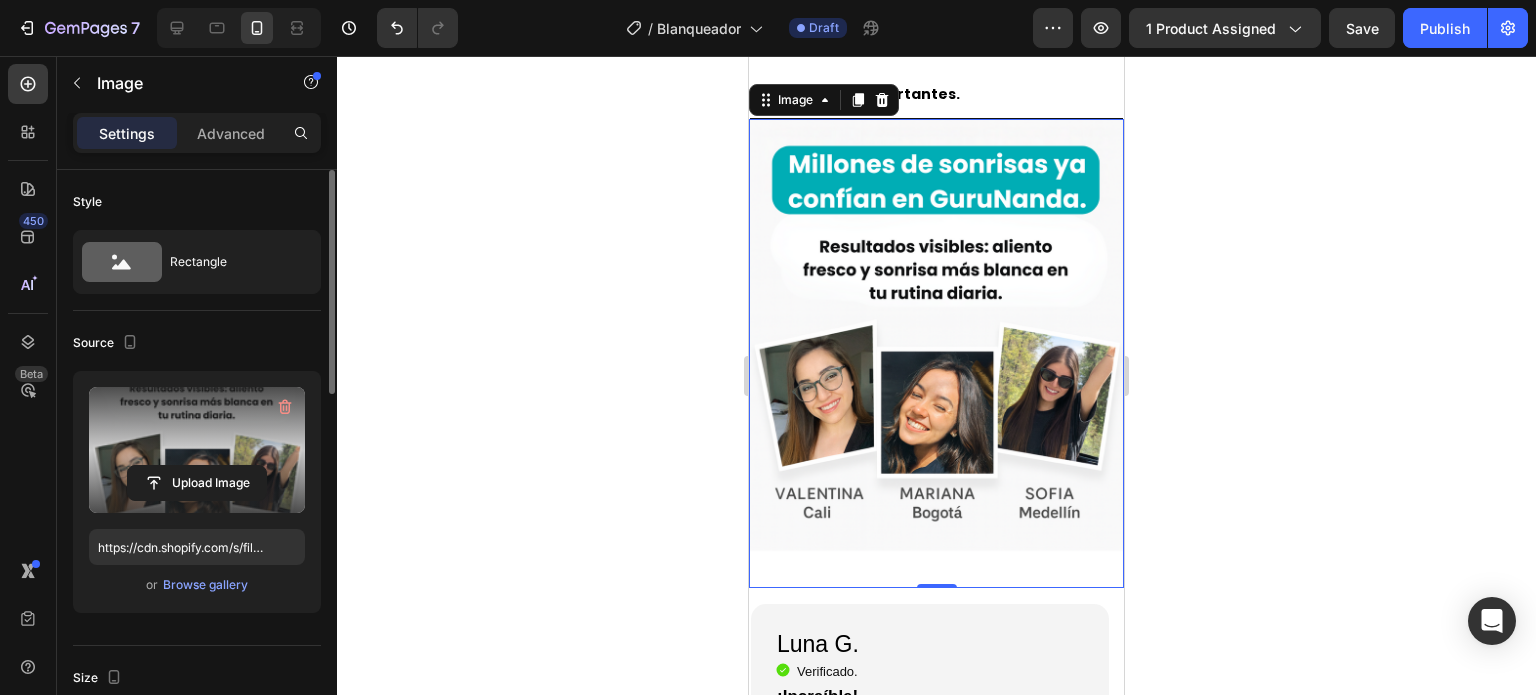 click 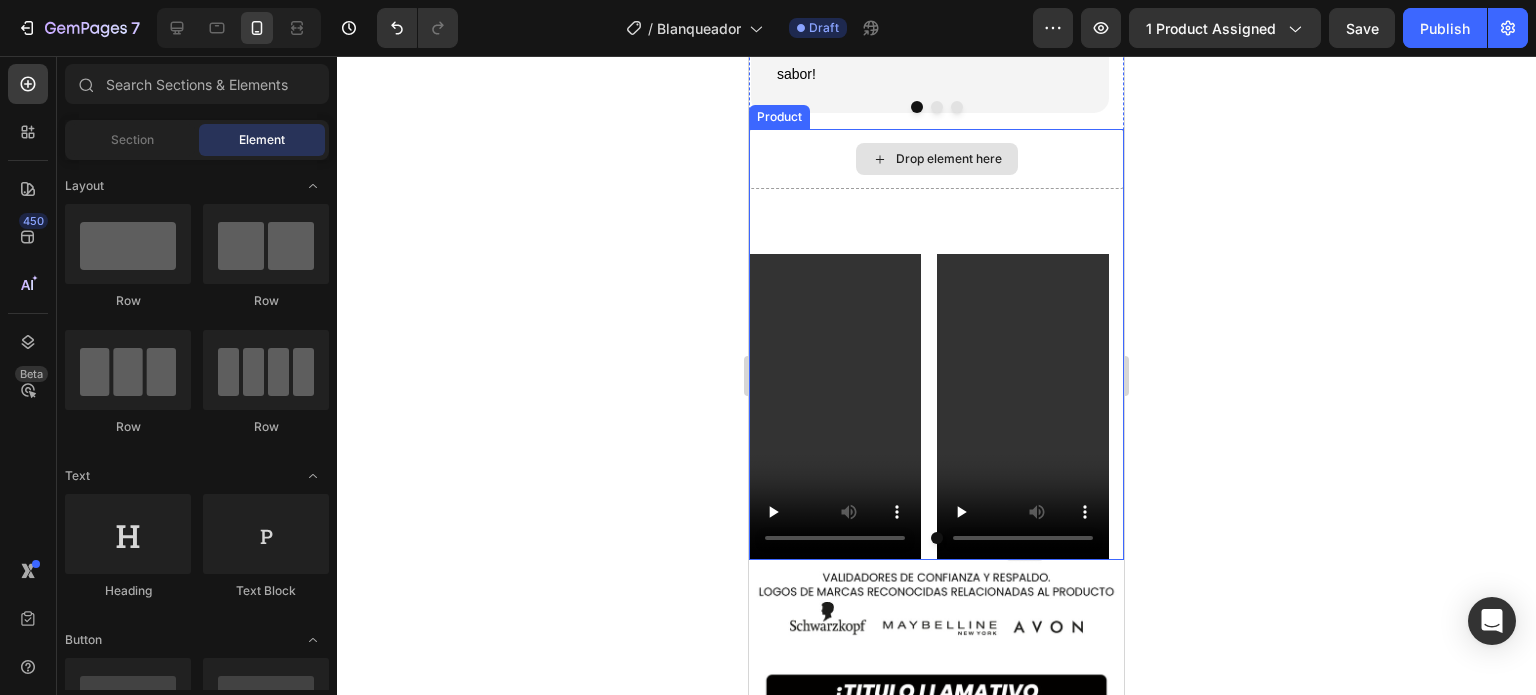 scroll, scrollTop: 3400, scrollLeft: 0, axis: vertical 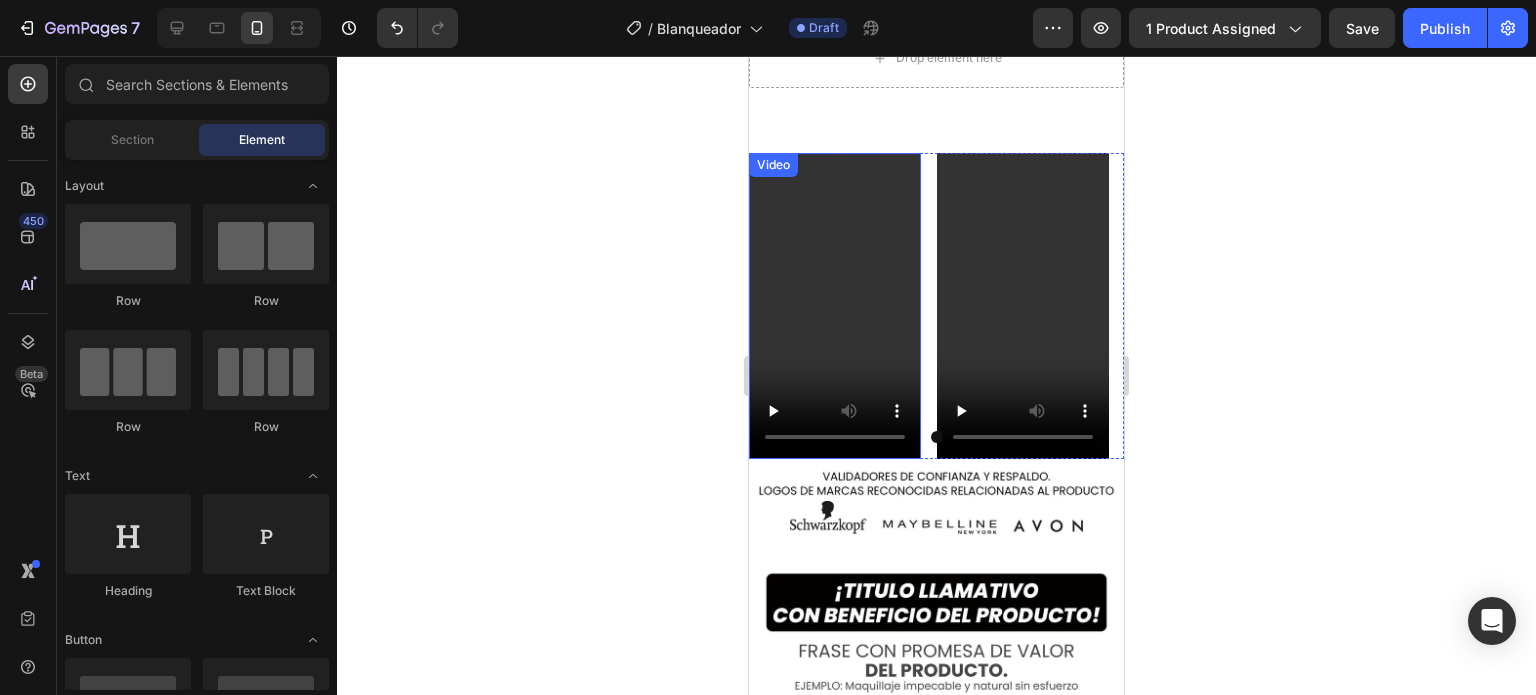 click at bounding box center (835, 306) 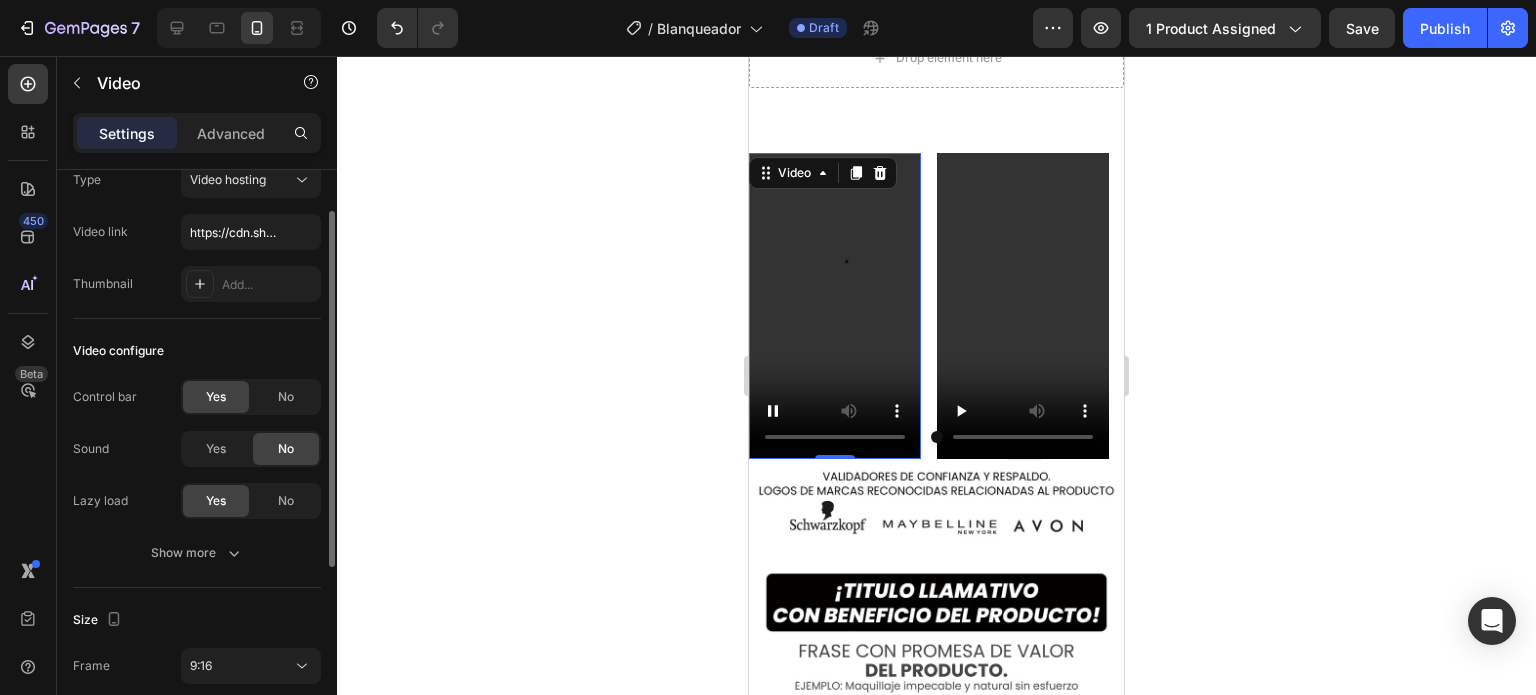 scroll, scrollTop: 0, scrollLeft: 0, axis: both 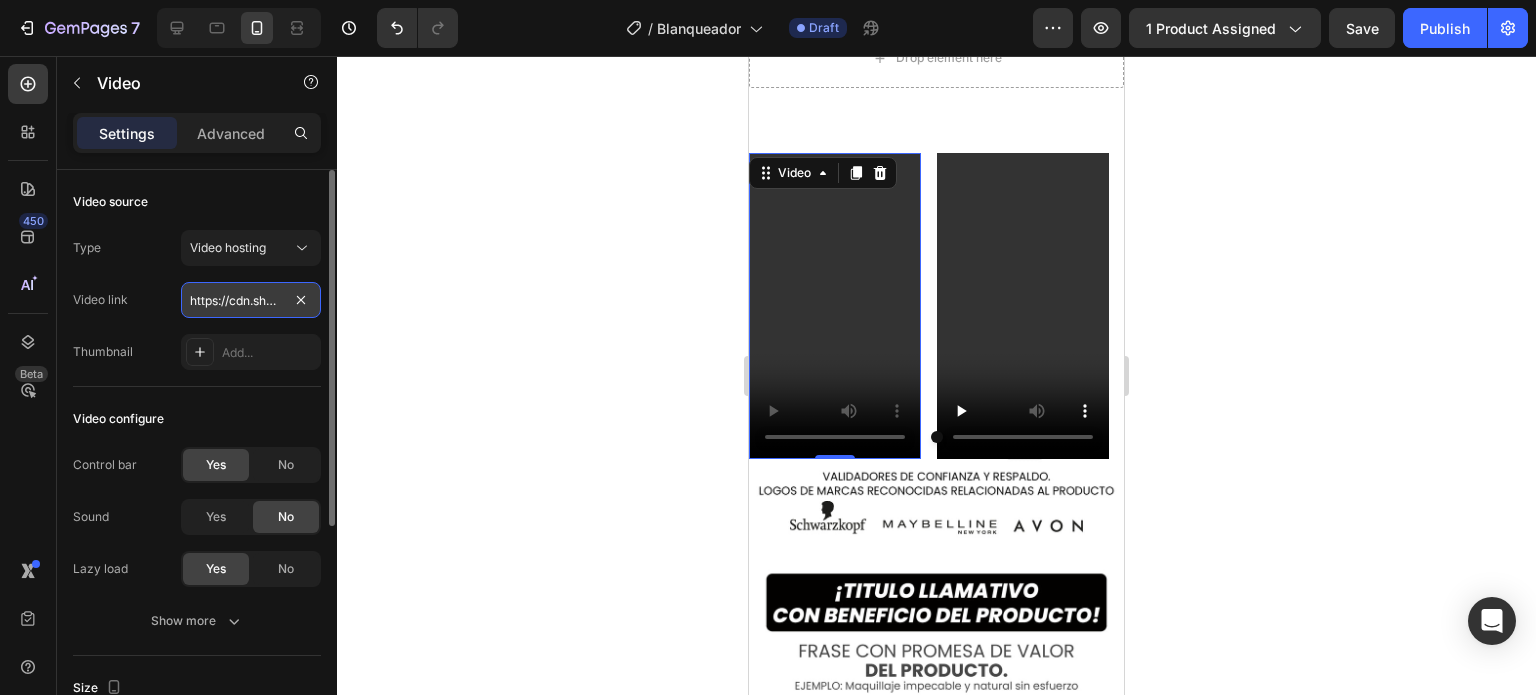 click on "https://cdn.shopify.com/videos/c/o/v/4d17feacc7224ec58d63c1f8f9d85eca.mp4" at bounding box center [251, 300] 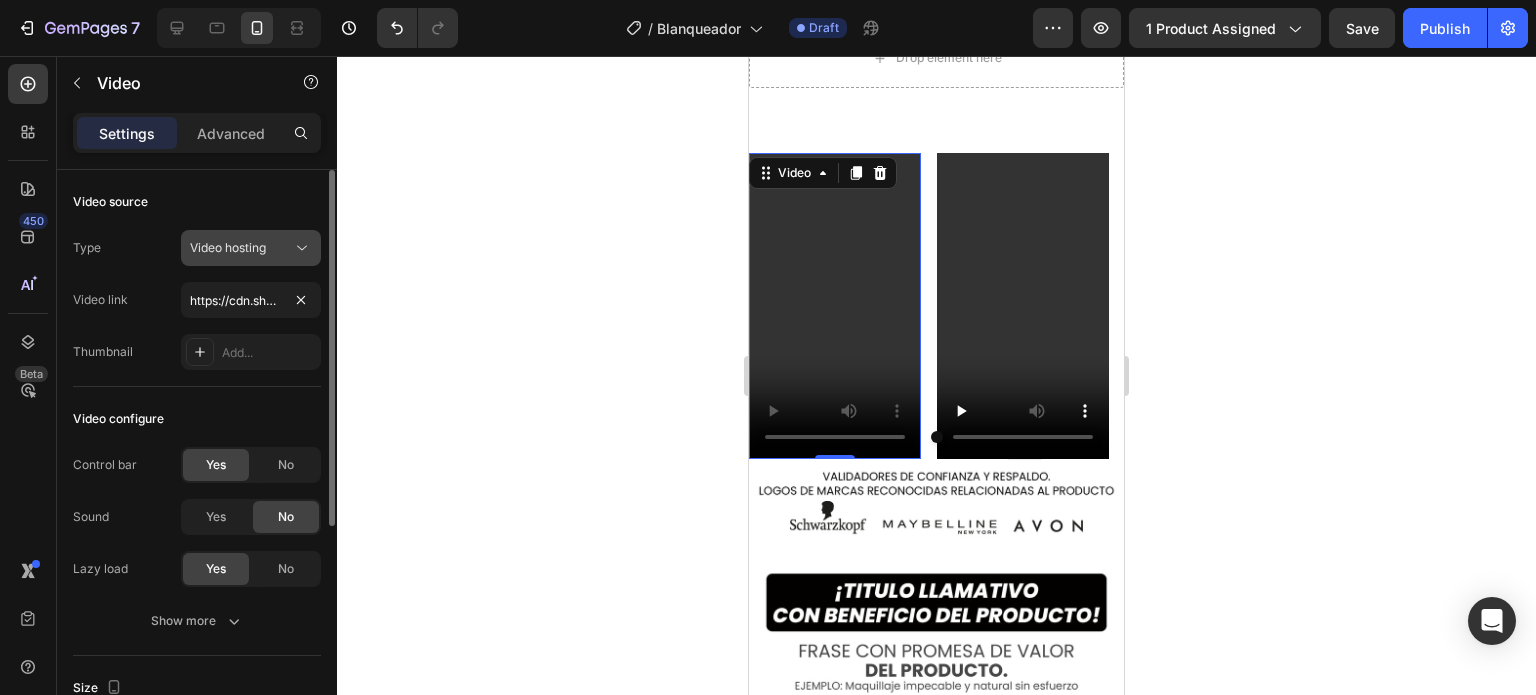 click on "Video hosting" at bounding box center (241, 248) 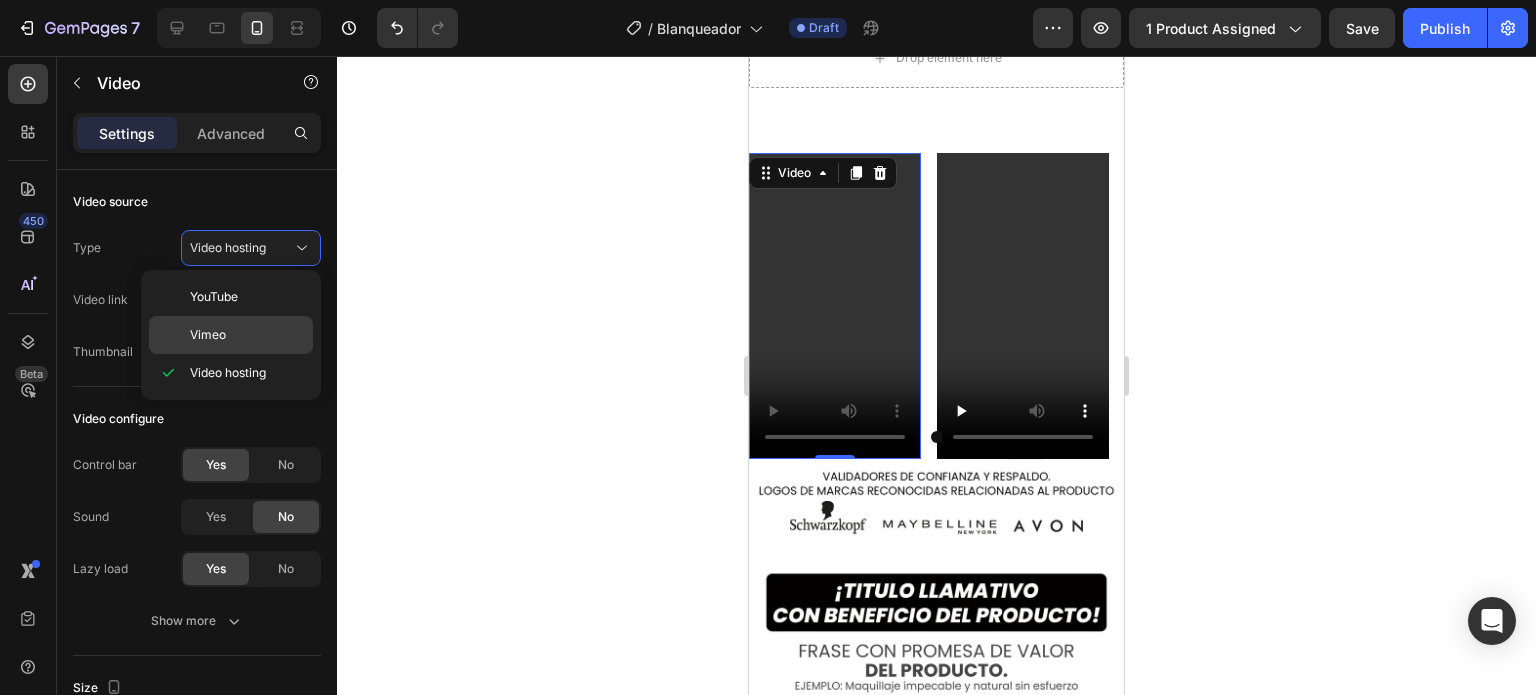 click on "Vimeo" at bounding box center (247, 335) 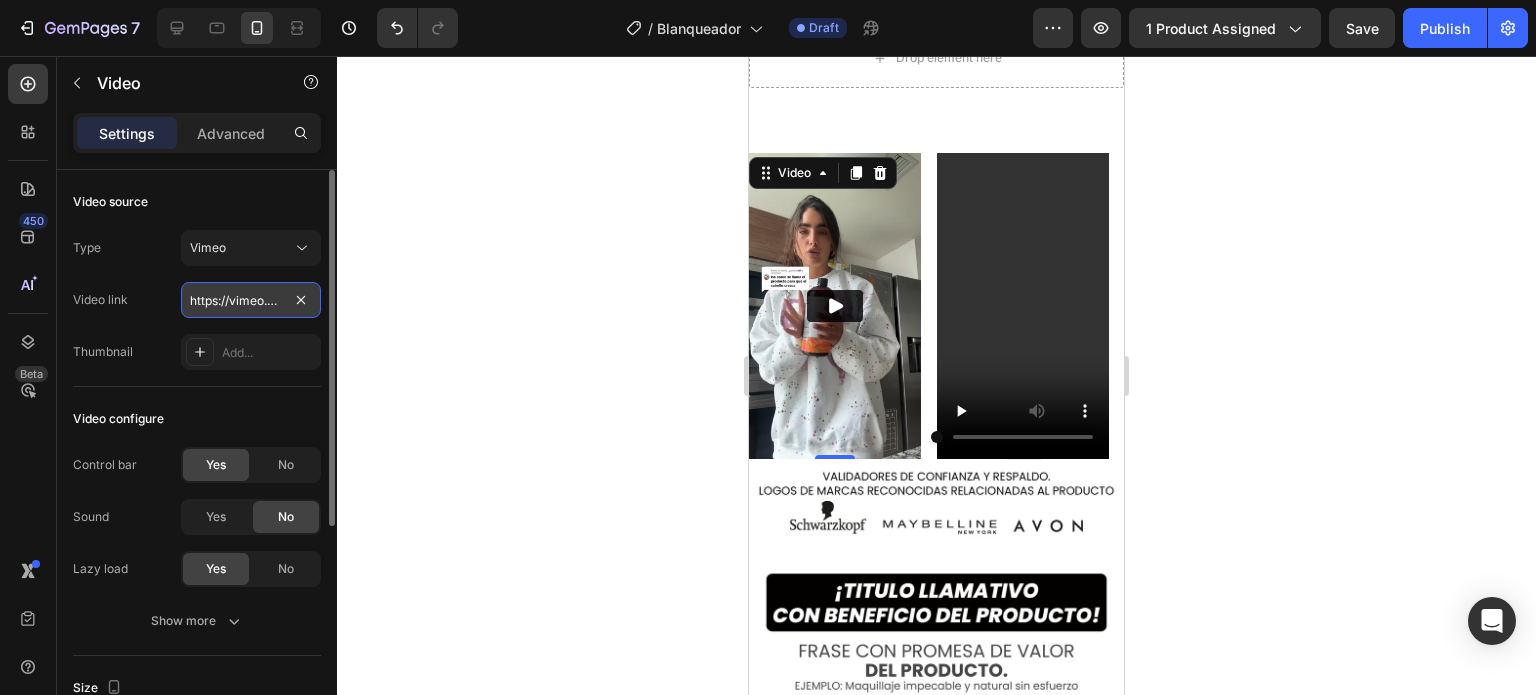 click on "https://vimeo.com/1011053750?share=copy" at bounding box center [251, 300] 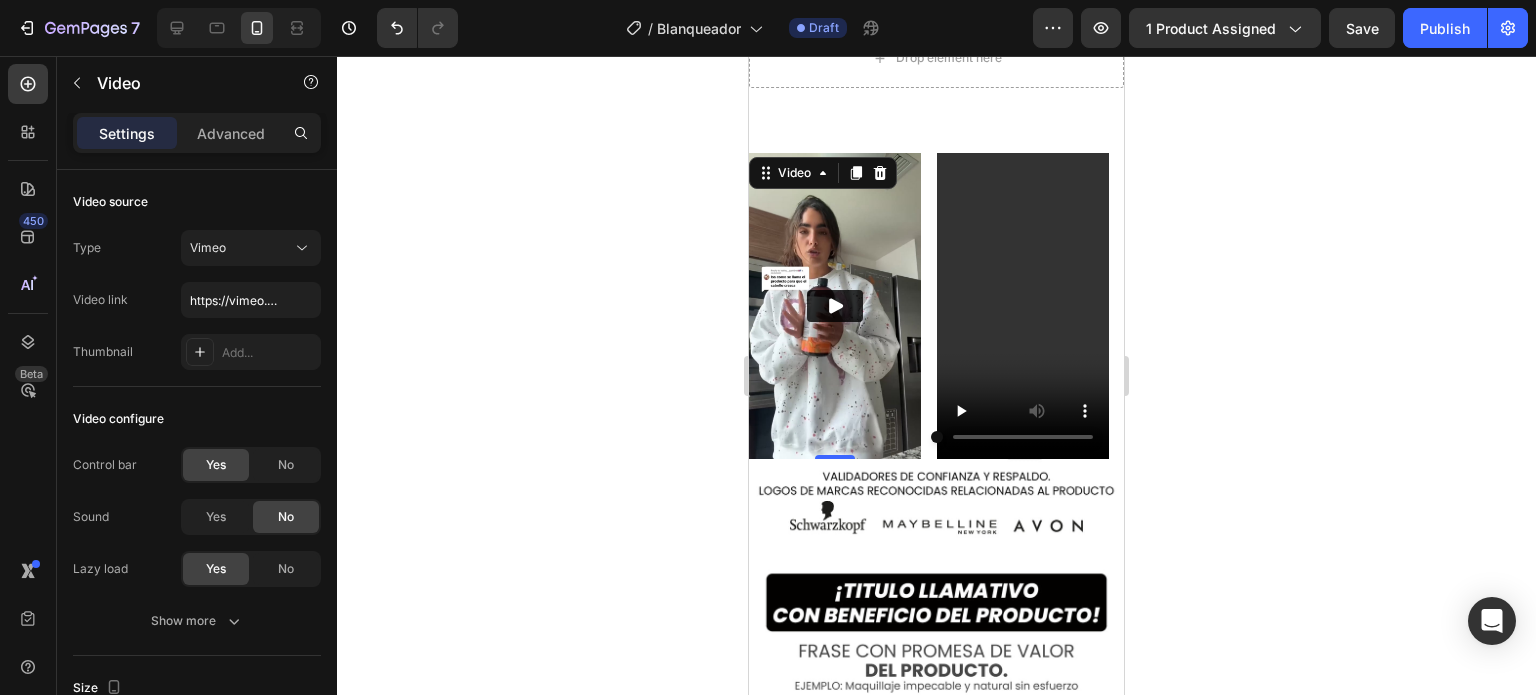 click 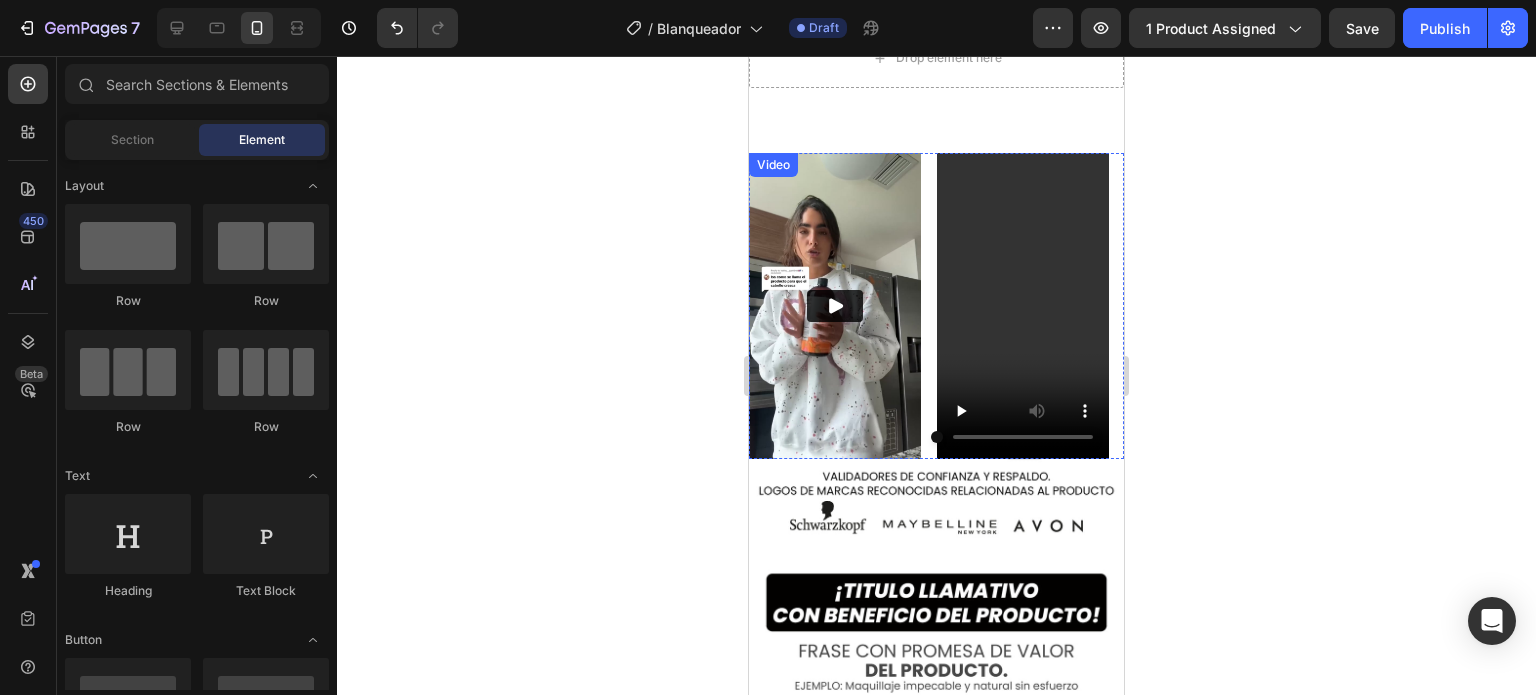 click at bounding box center (835, 306) 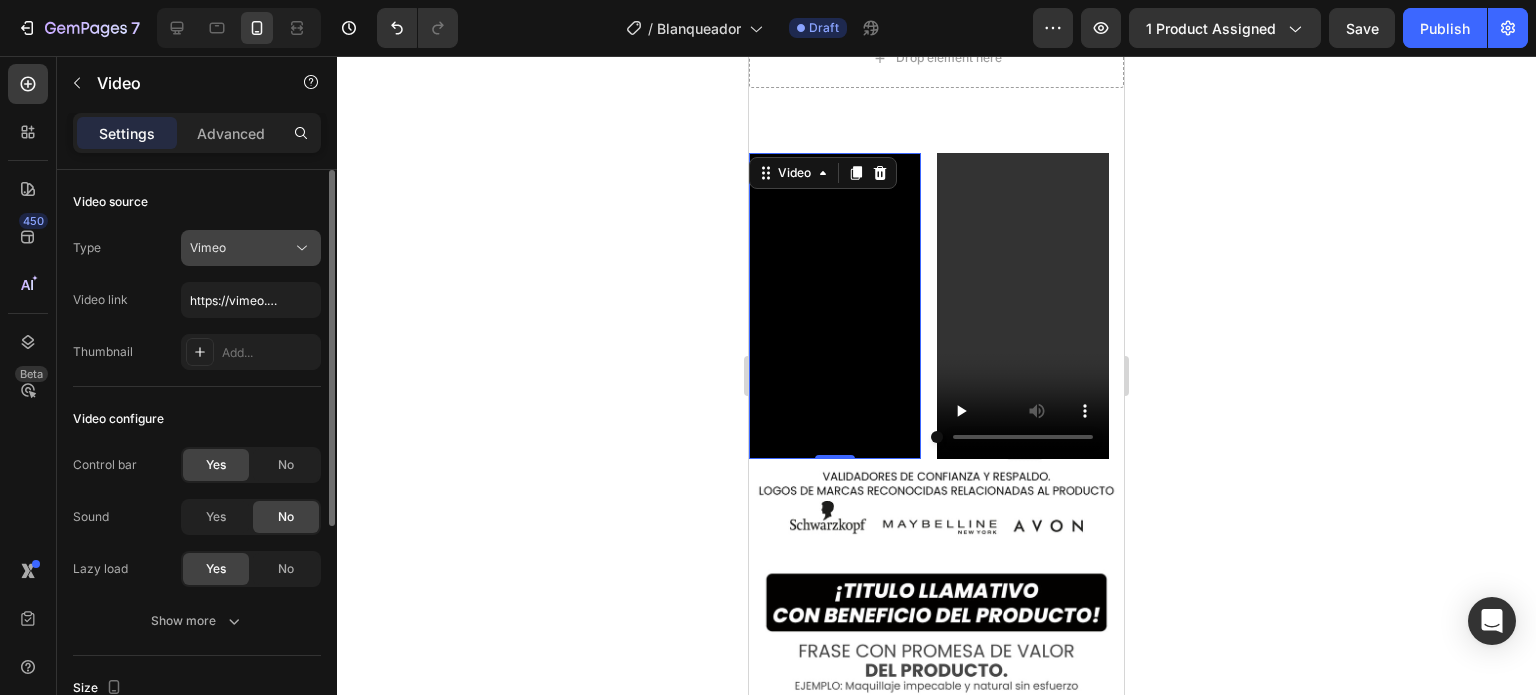 click 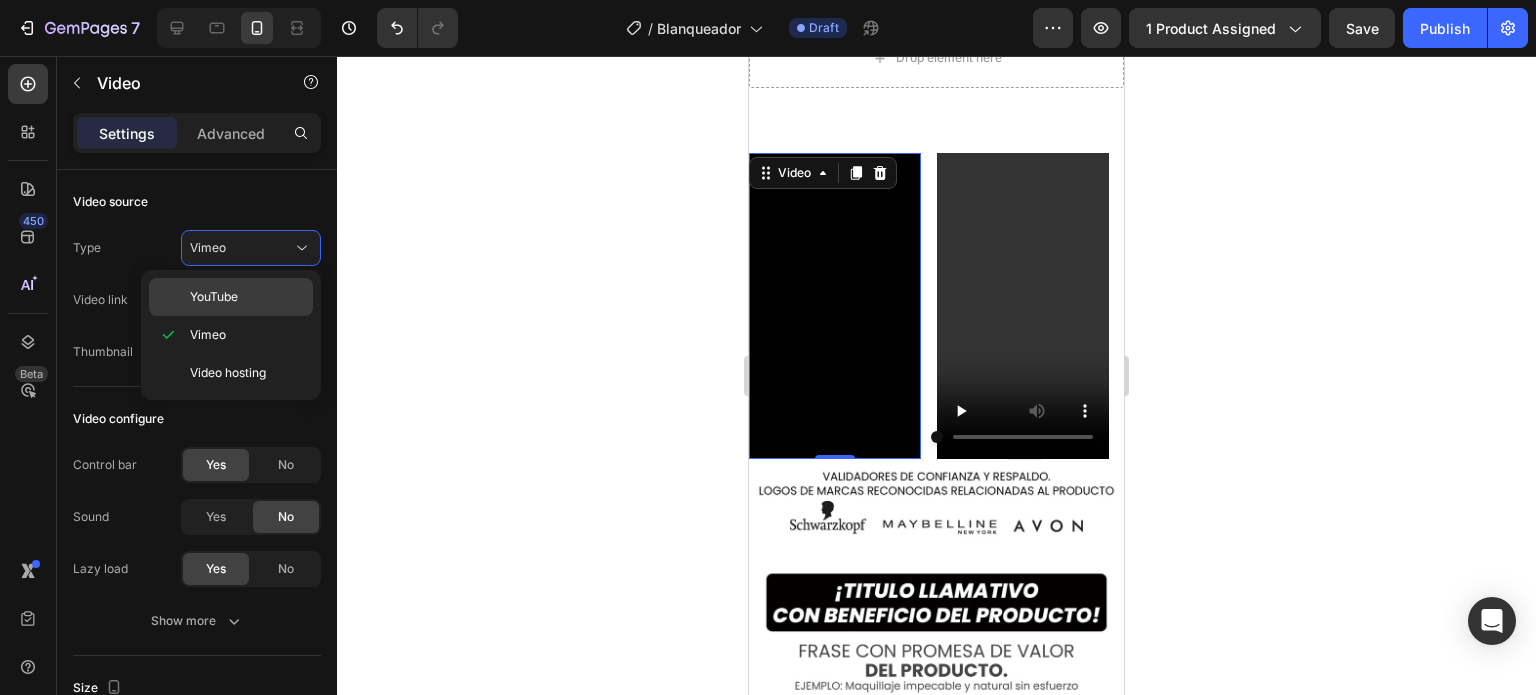 click on "YouTube" at bounding box center (247, 297) 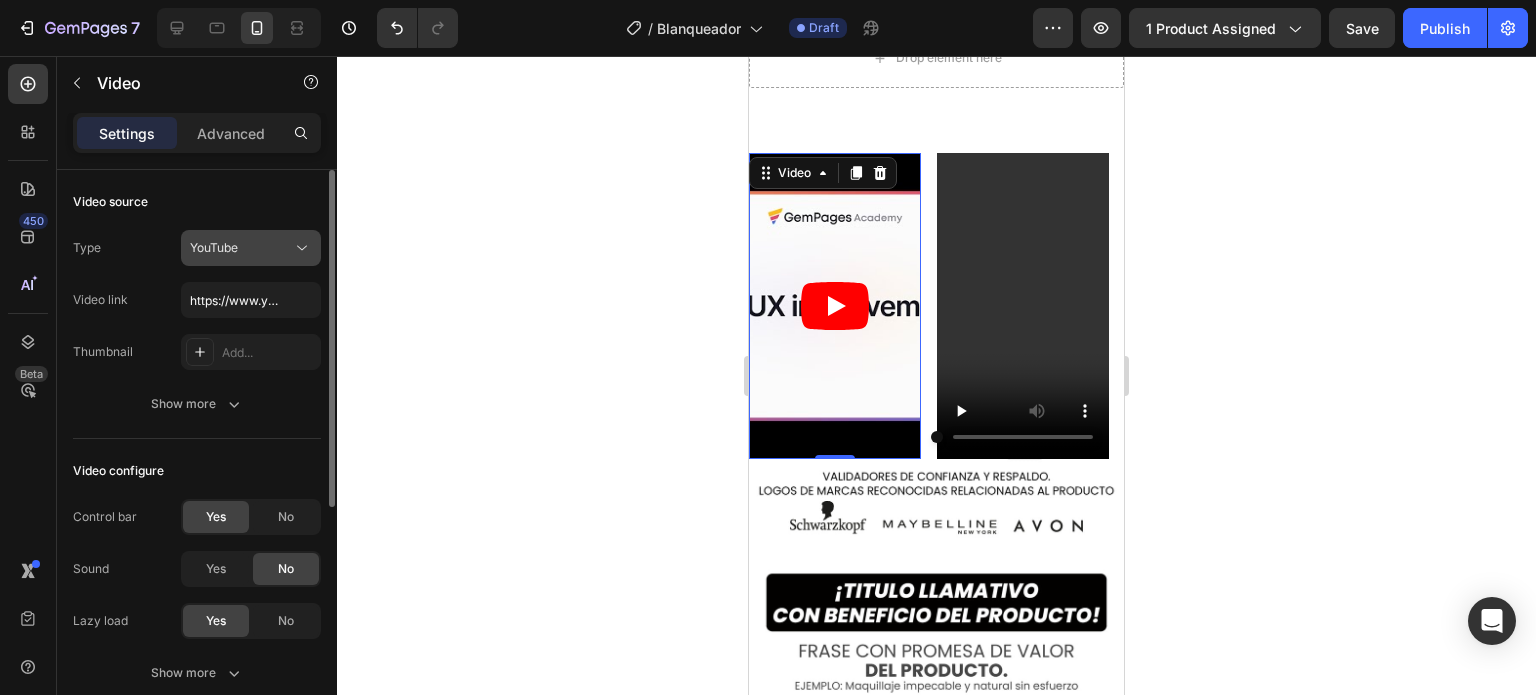 click 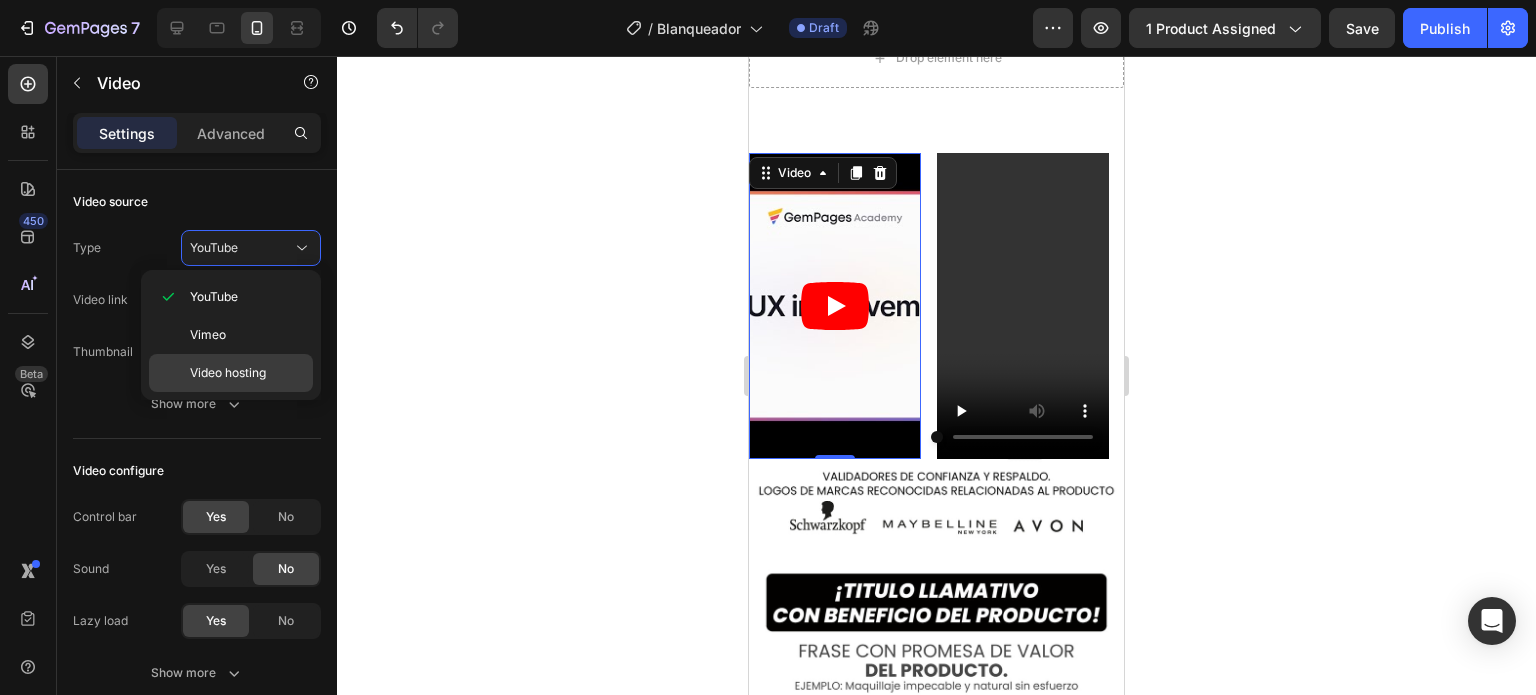 click on "Video hosting" at bounding box center (228, 373) 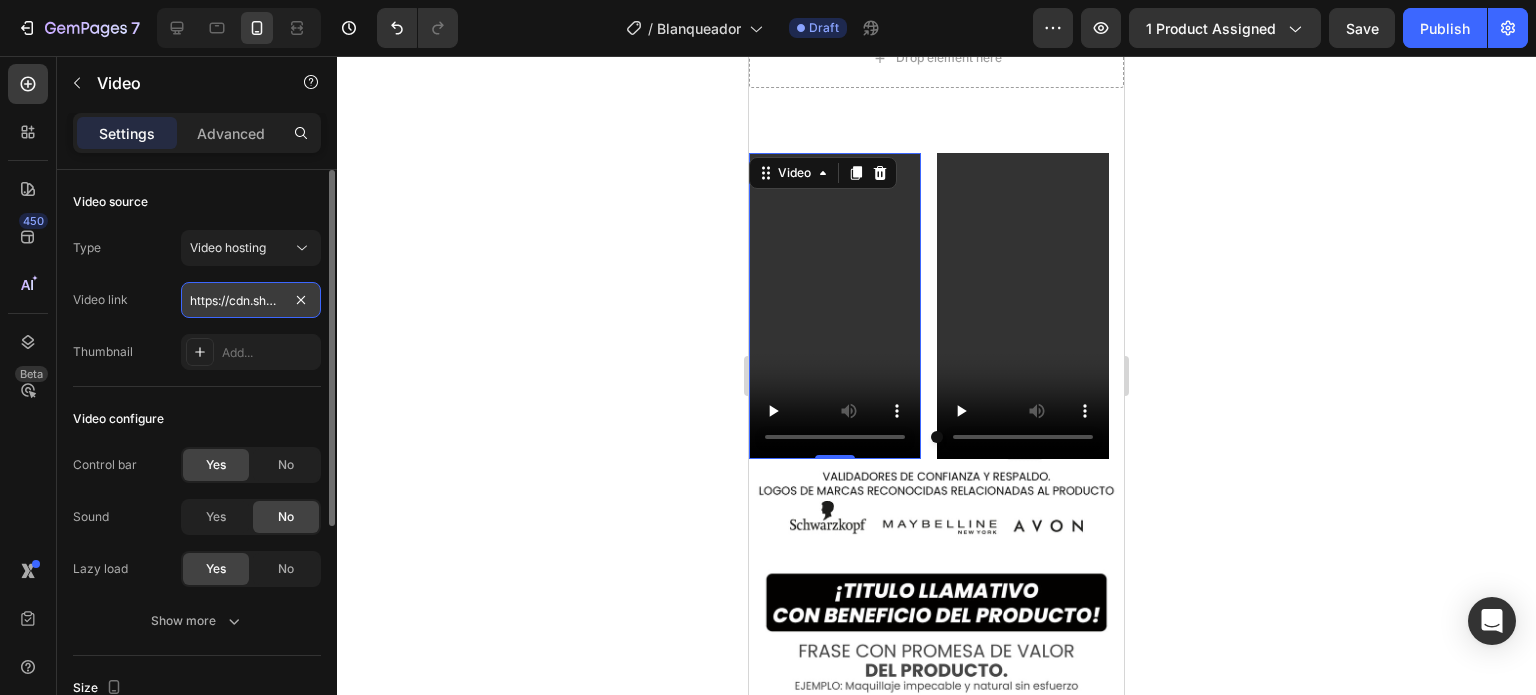 click on "https://cdn.shopify.com/videos/c/o/v/4d17feacc7224ec58d63c1f8f9d85eca.mp4" at bounding box center (251, 300) 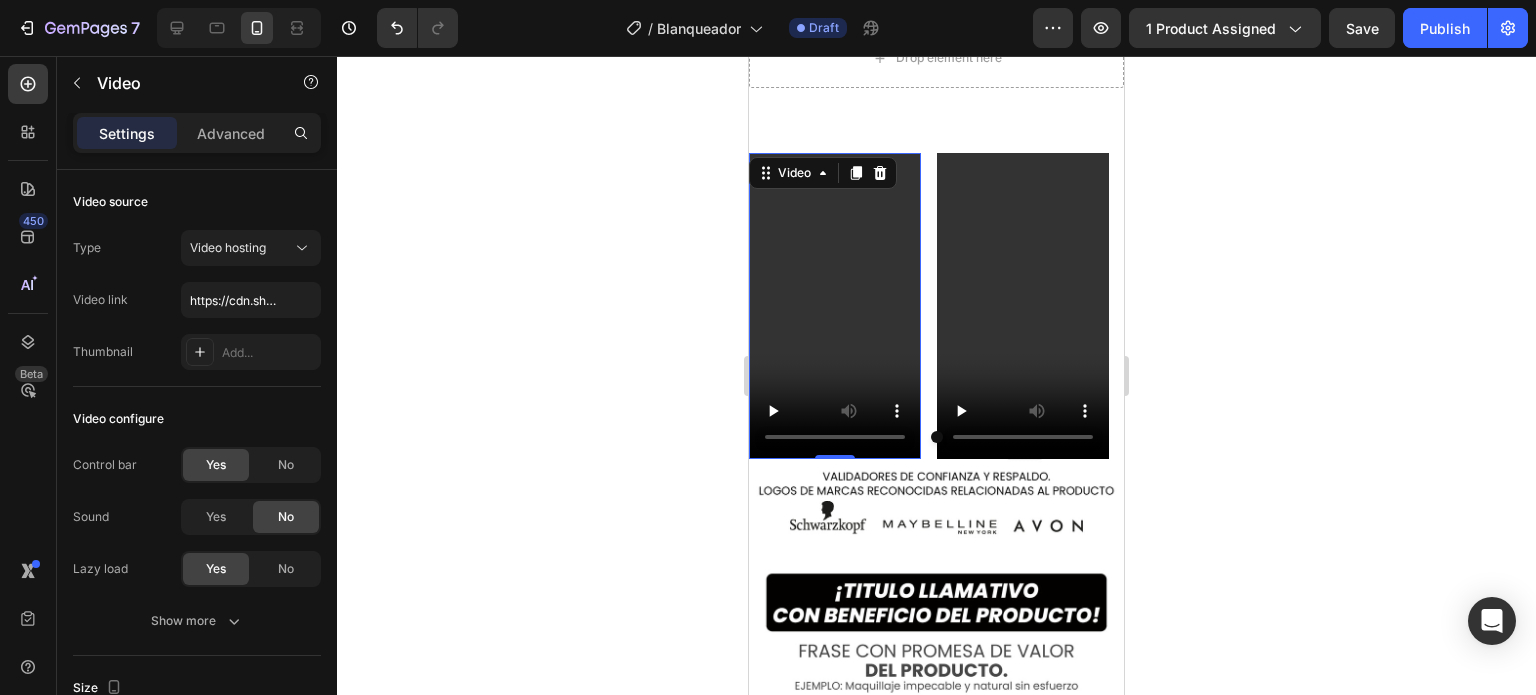 click 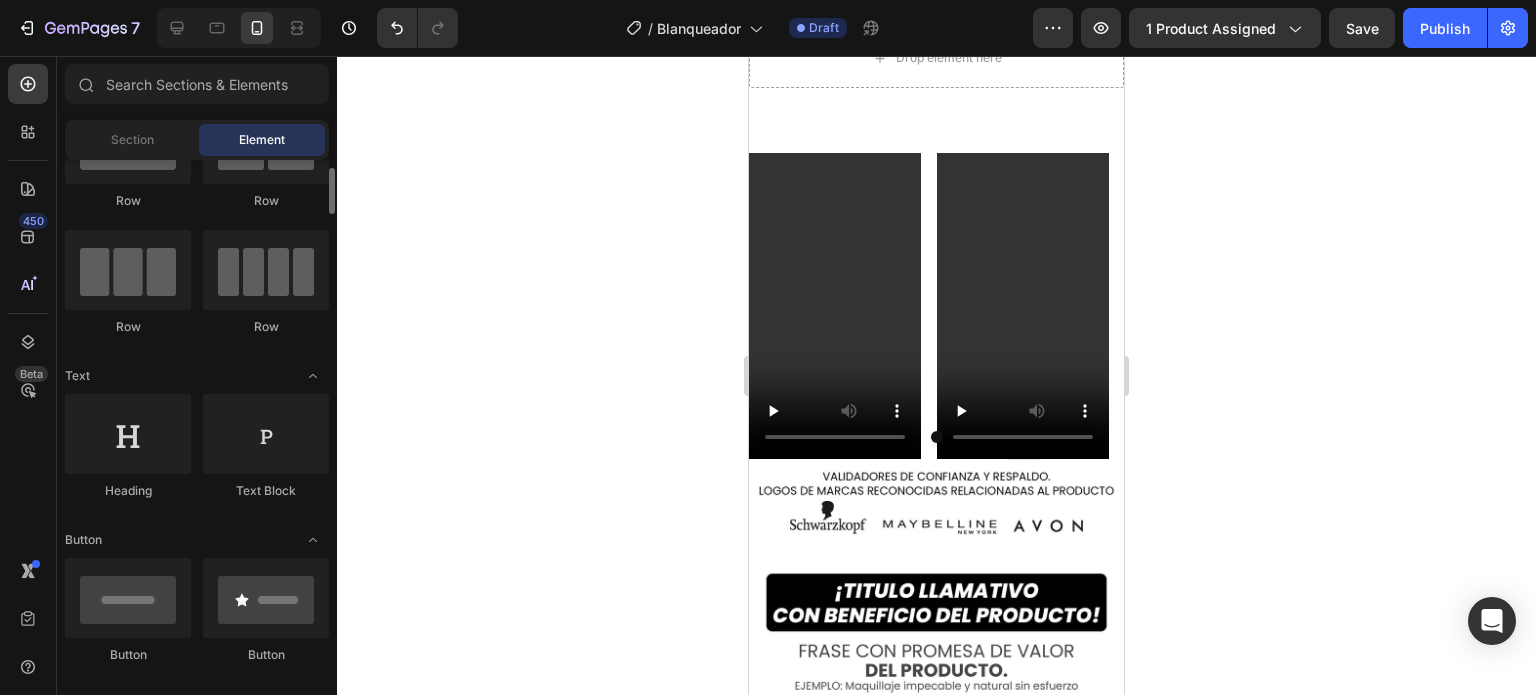 scroll, scrollTop: 0, scrollLeft: 0, axis: both 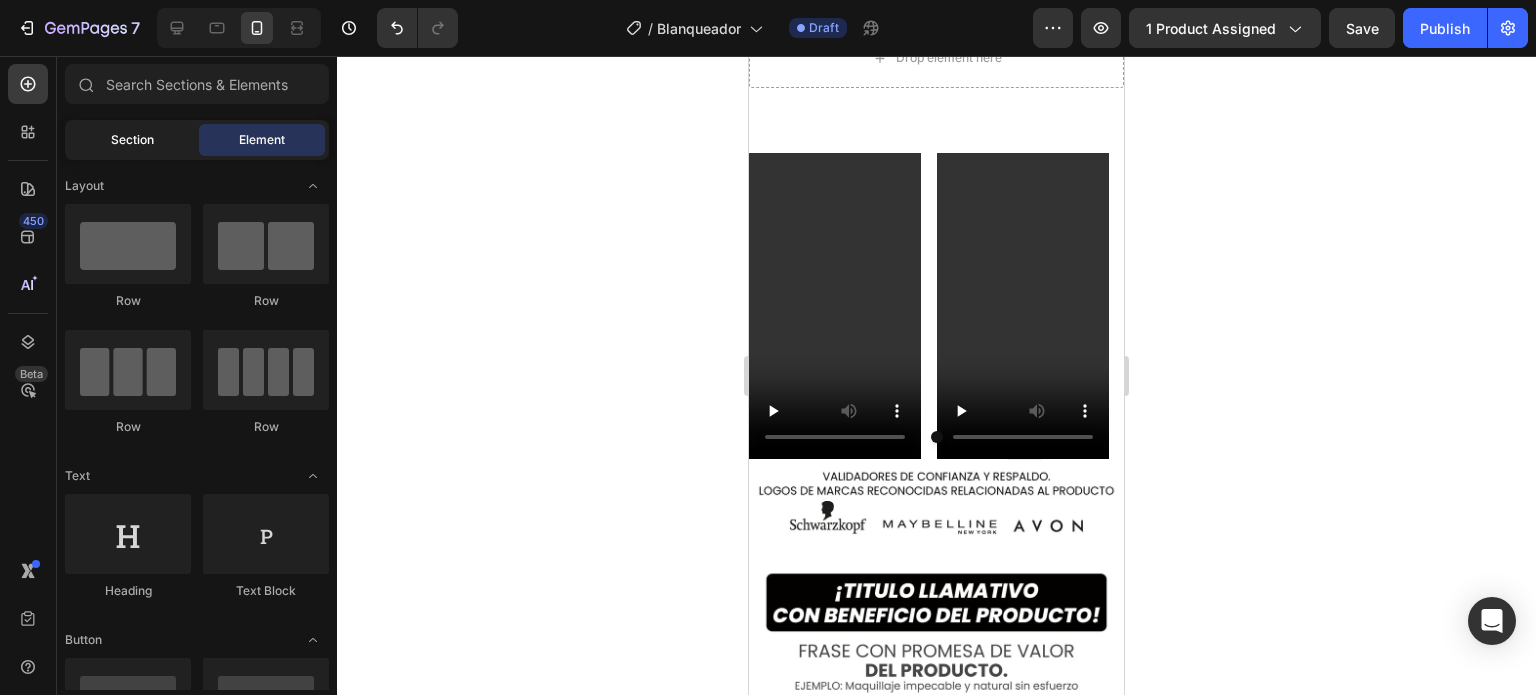 click on "Section" at bounding box center [132, 140] 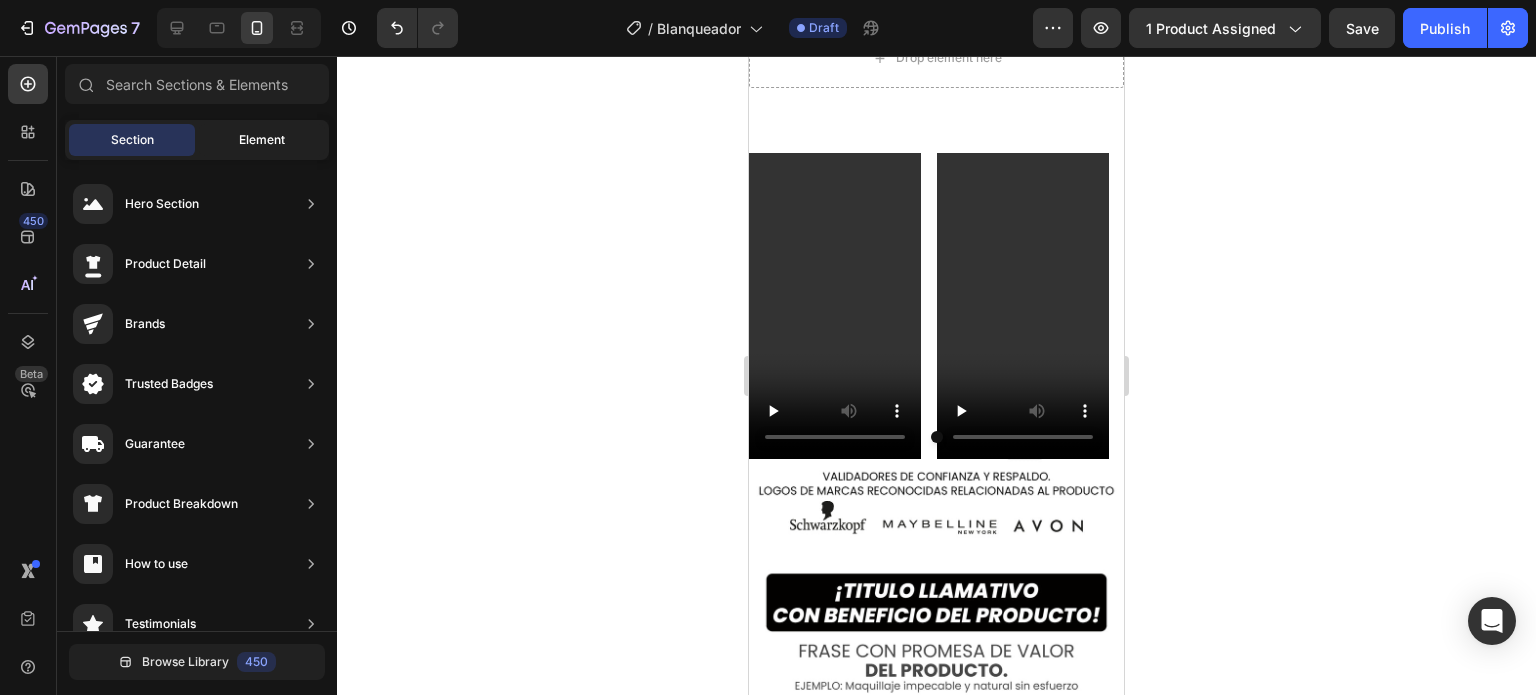 click on "Element" 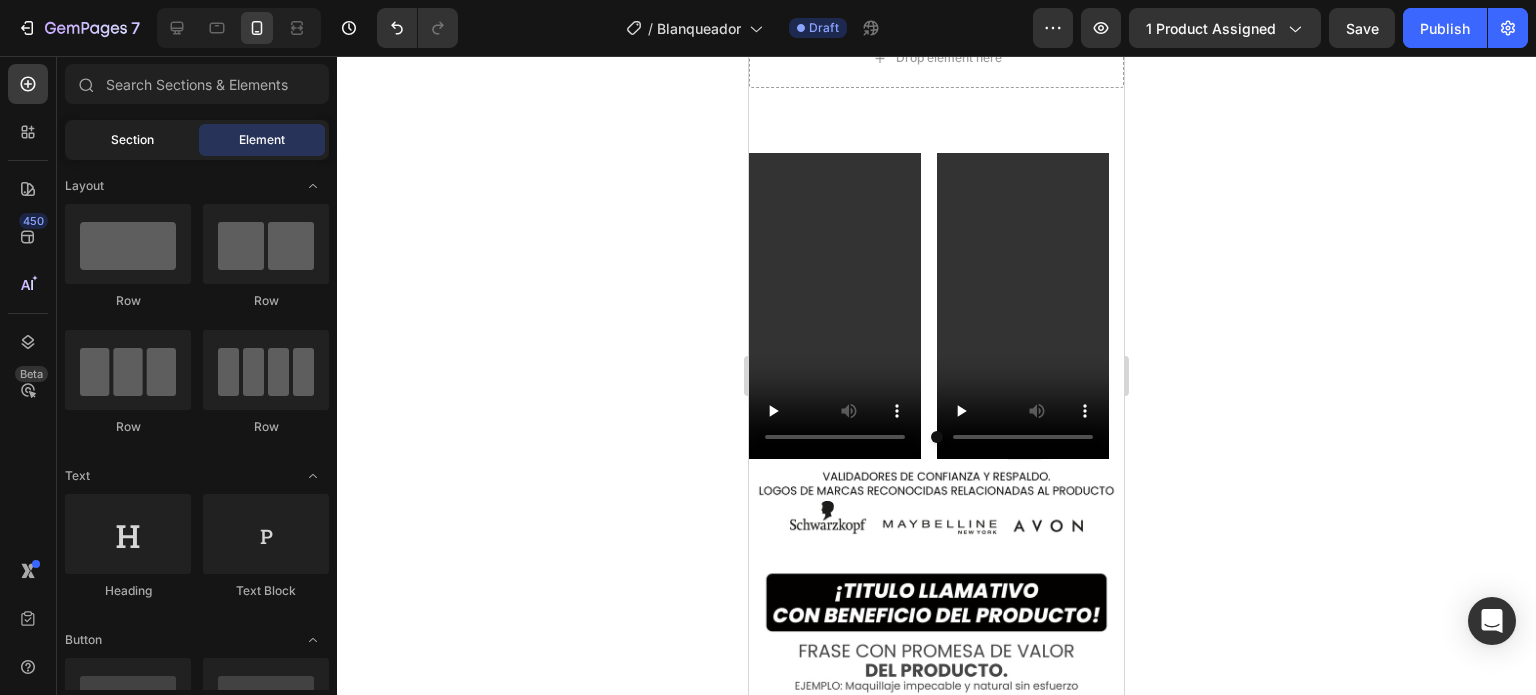 click on "Section" at bounding box center [132, 140] 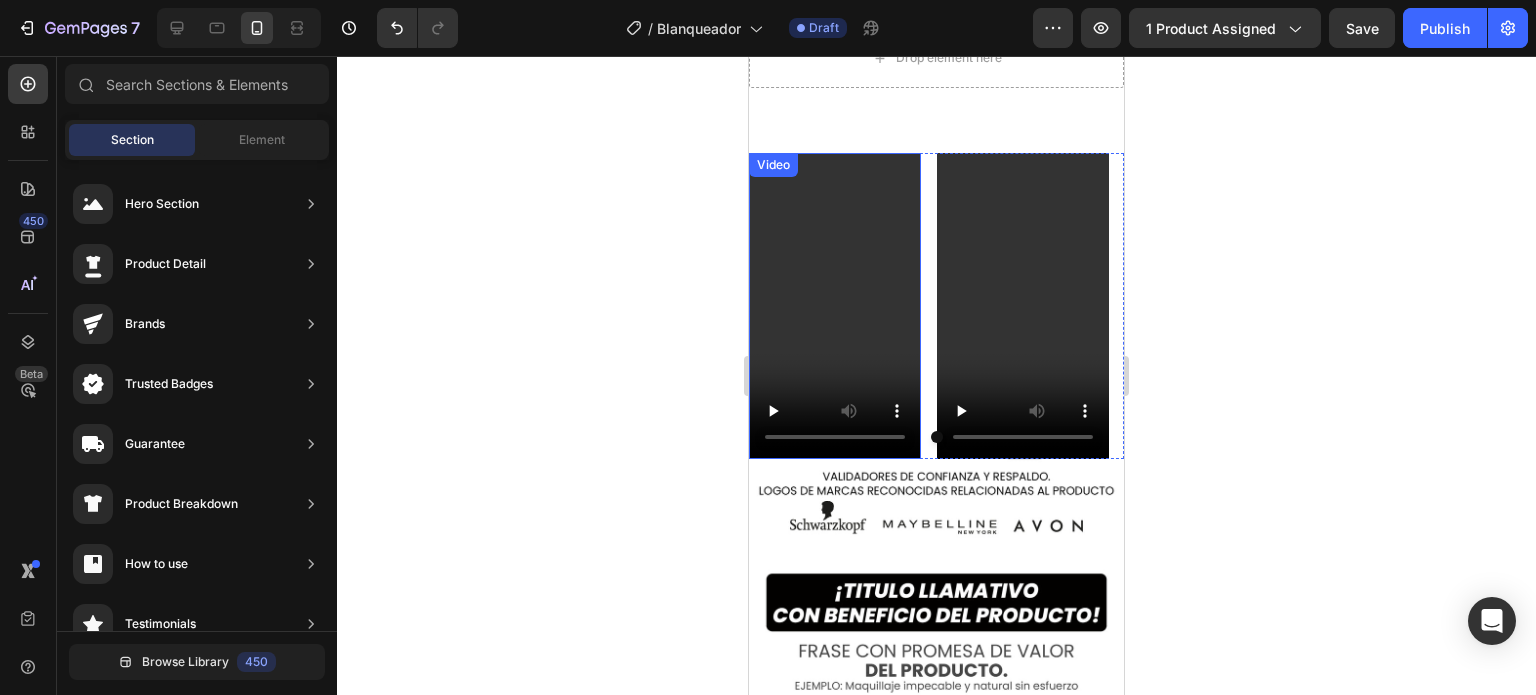 click at bounding box center [835, 306] 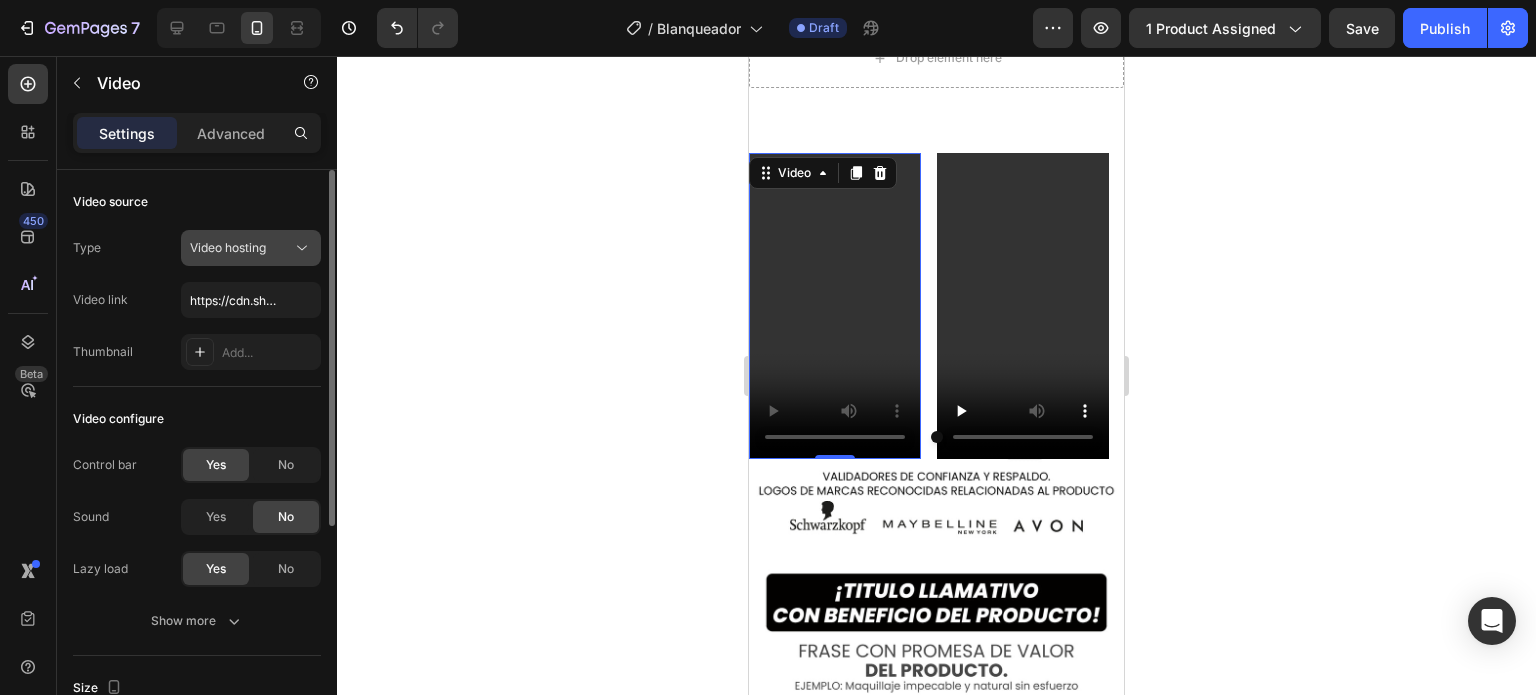 click 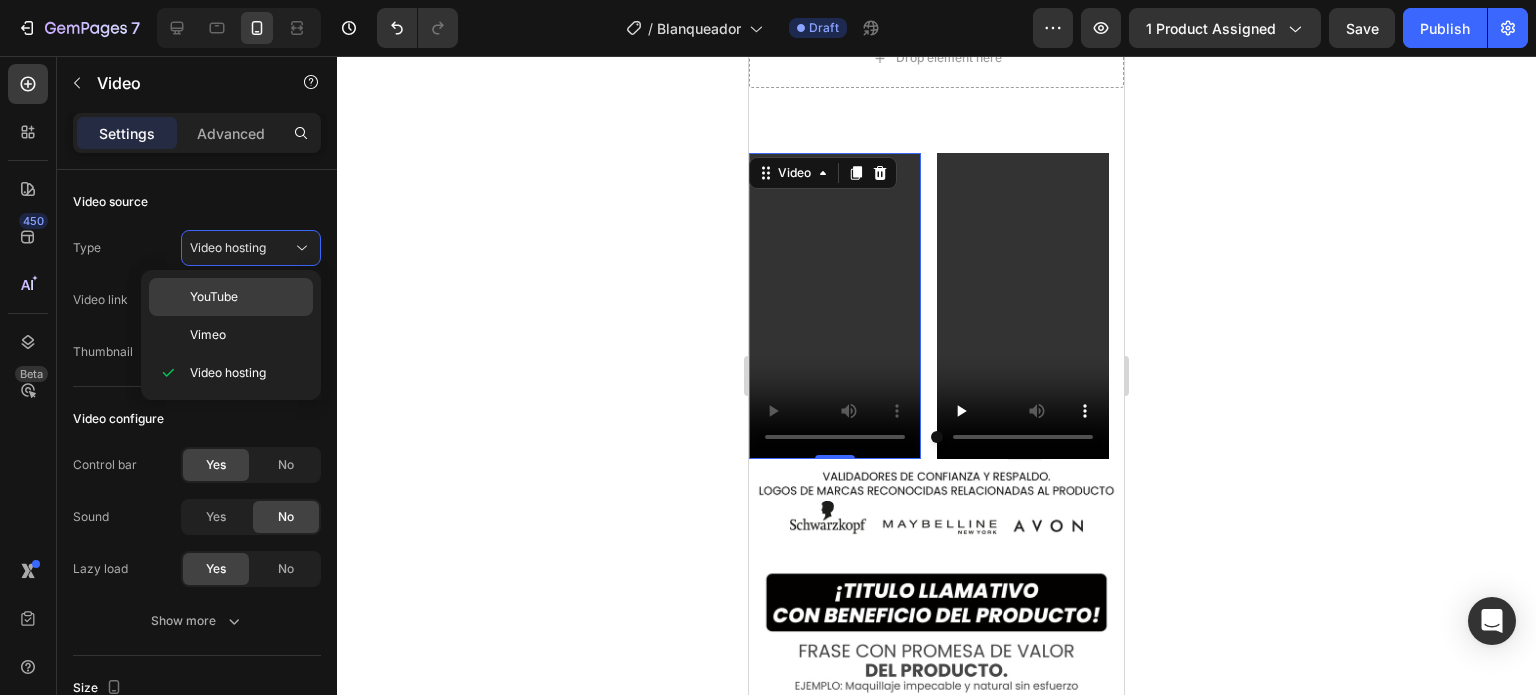 click on "YouTube" at bounding box center [247, 297] 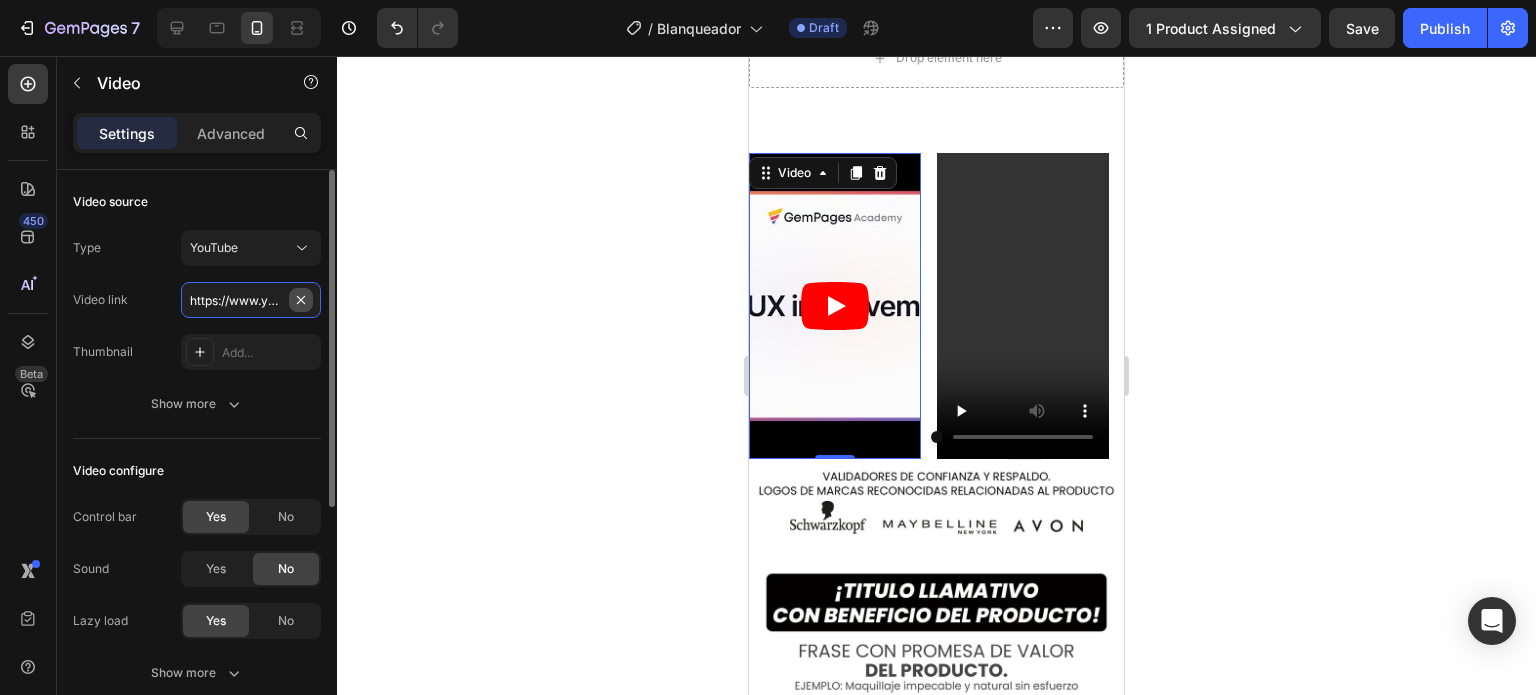 drag, startPoint x: 239, startPoint y: 303, endPoint x: 290, endPoint y: 303, distance: 51 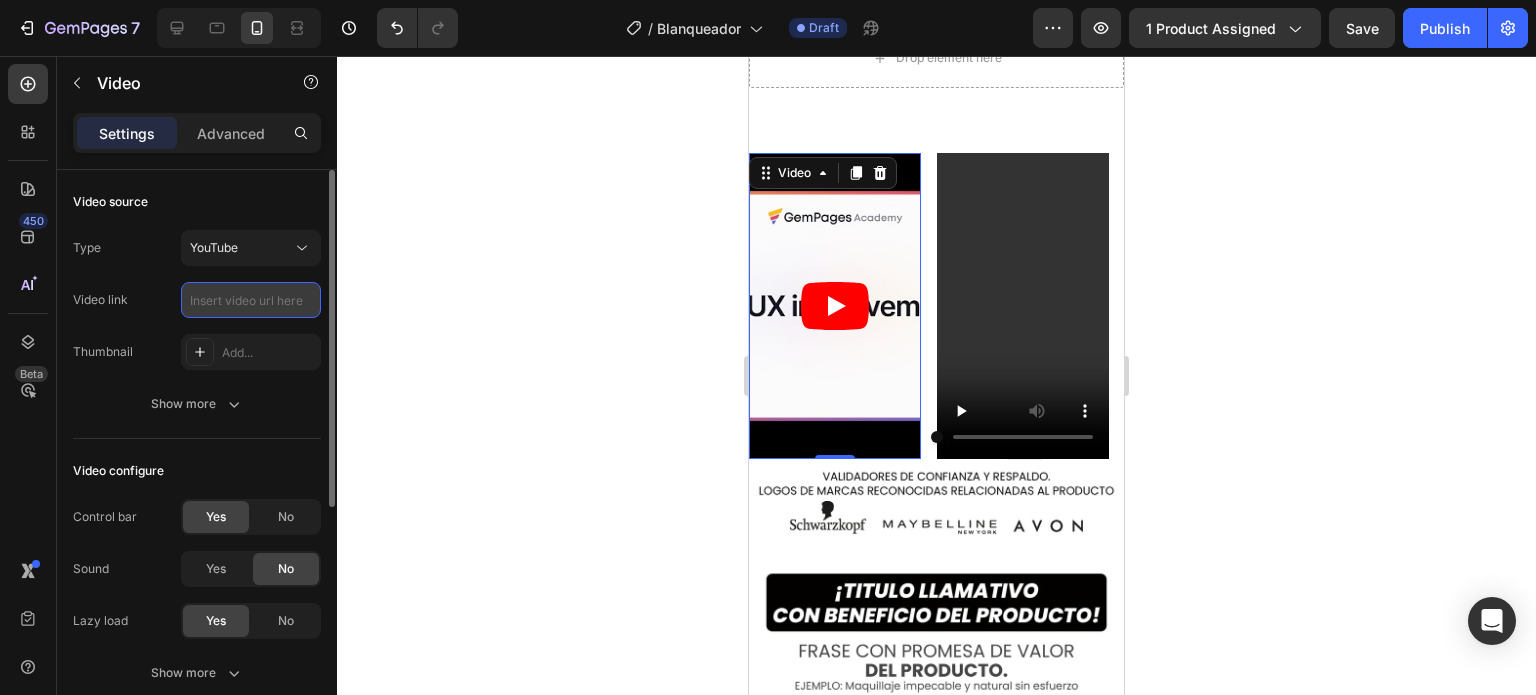 paste on "https://youtube.com/shorts/d5Oh_AOz72c" 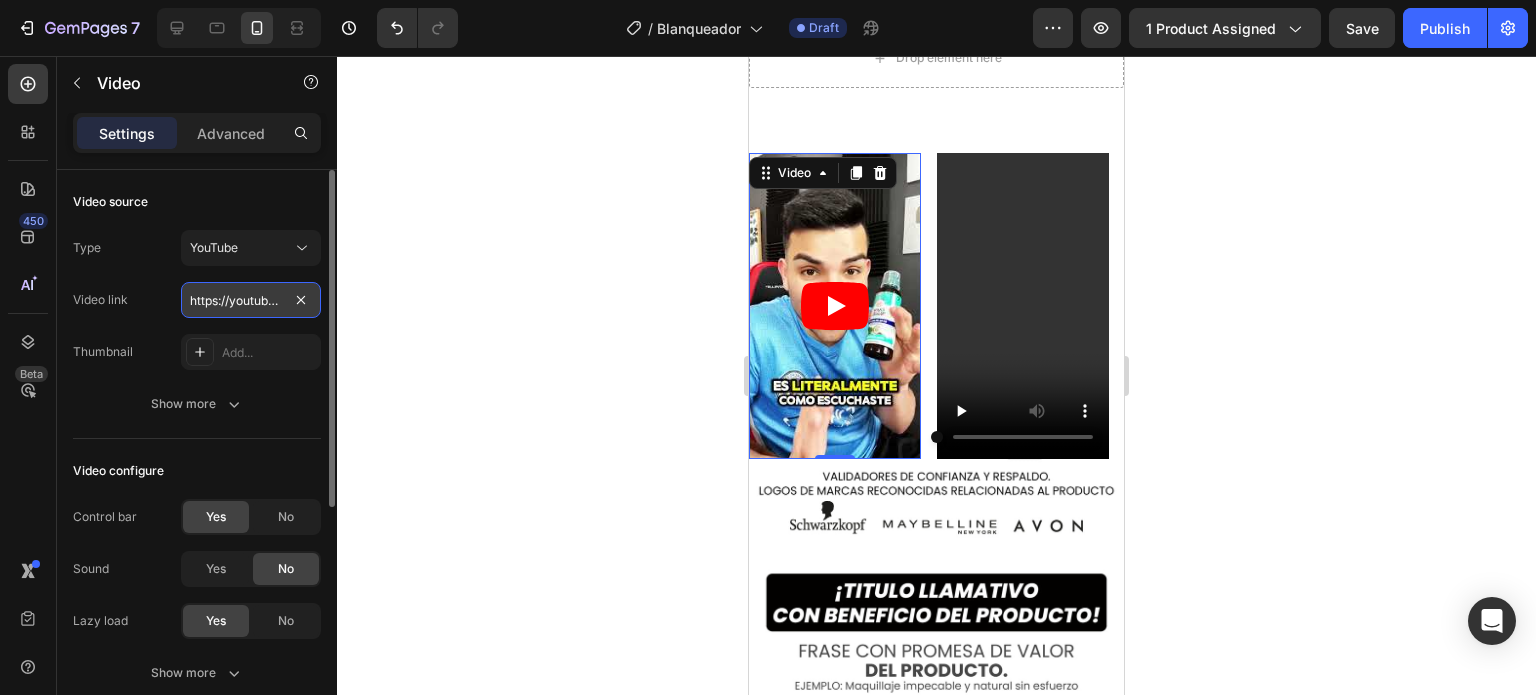 scroll, scrollTop: 0, scrollLeft: 149, axis: horizontal 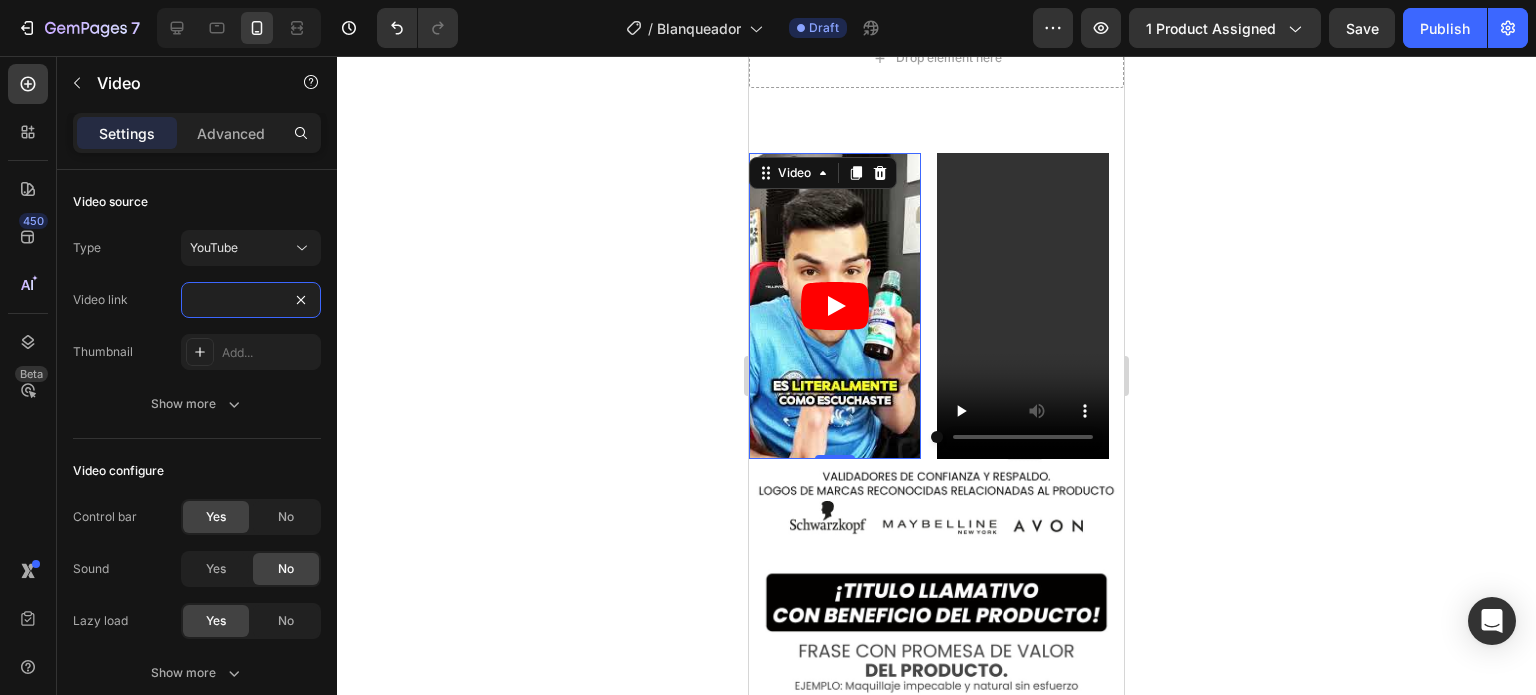 type on "https://youtube.com/shorts/d5Oh_AOz72c" 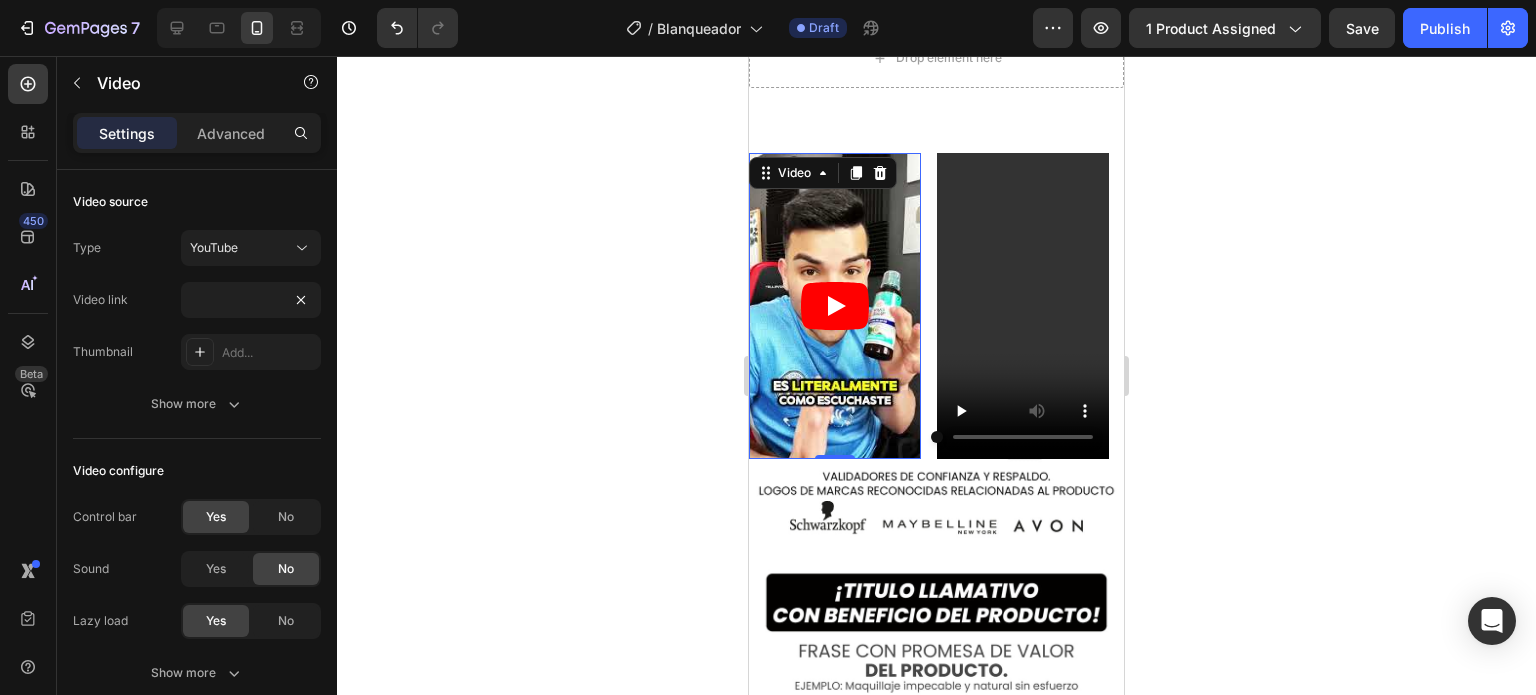 scroll, scrollTop: 0, scrollLeft: 0, axis: both 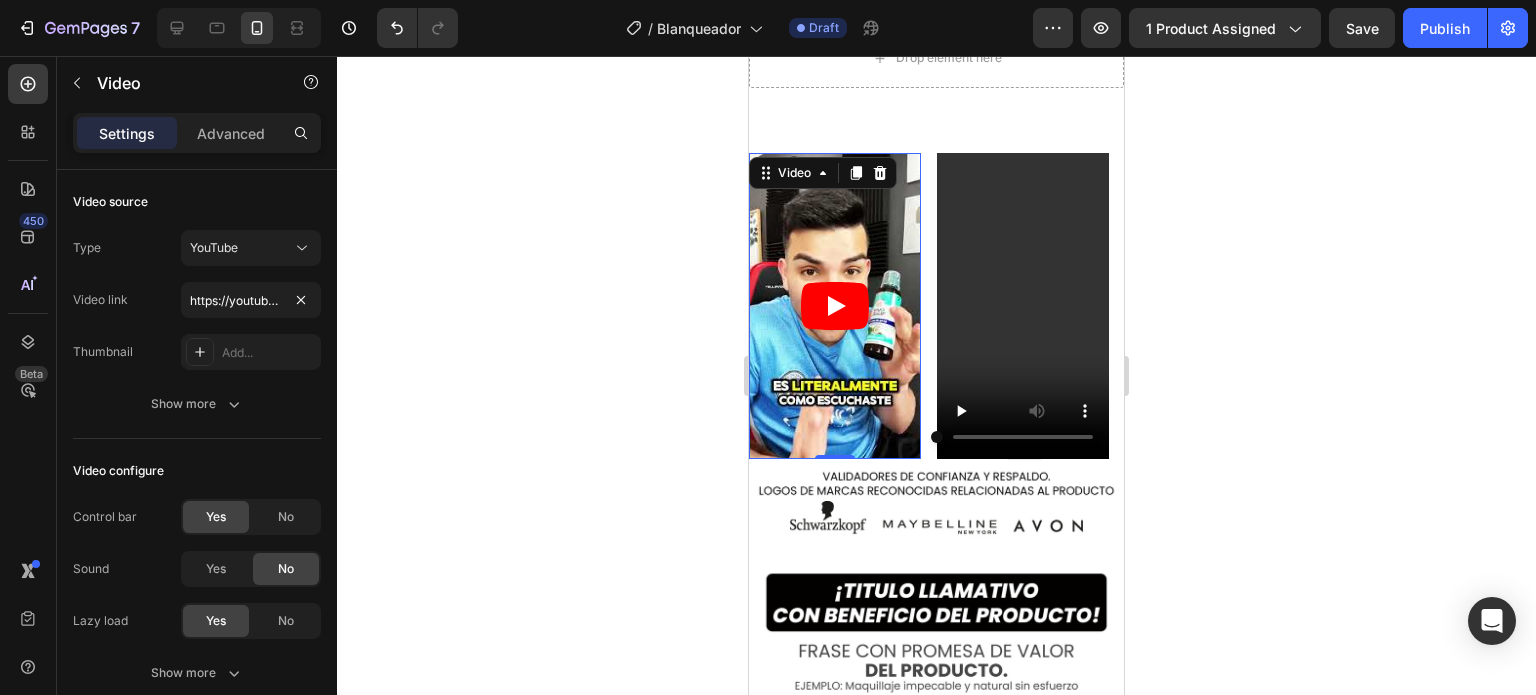click 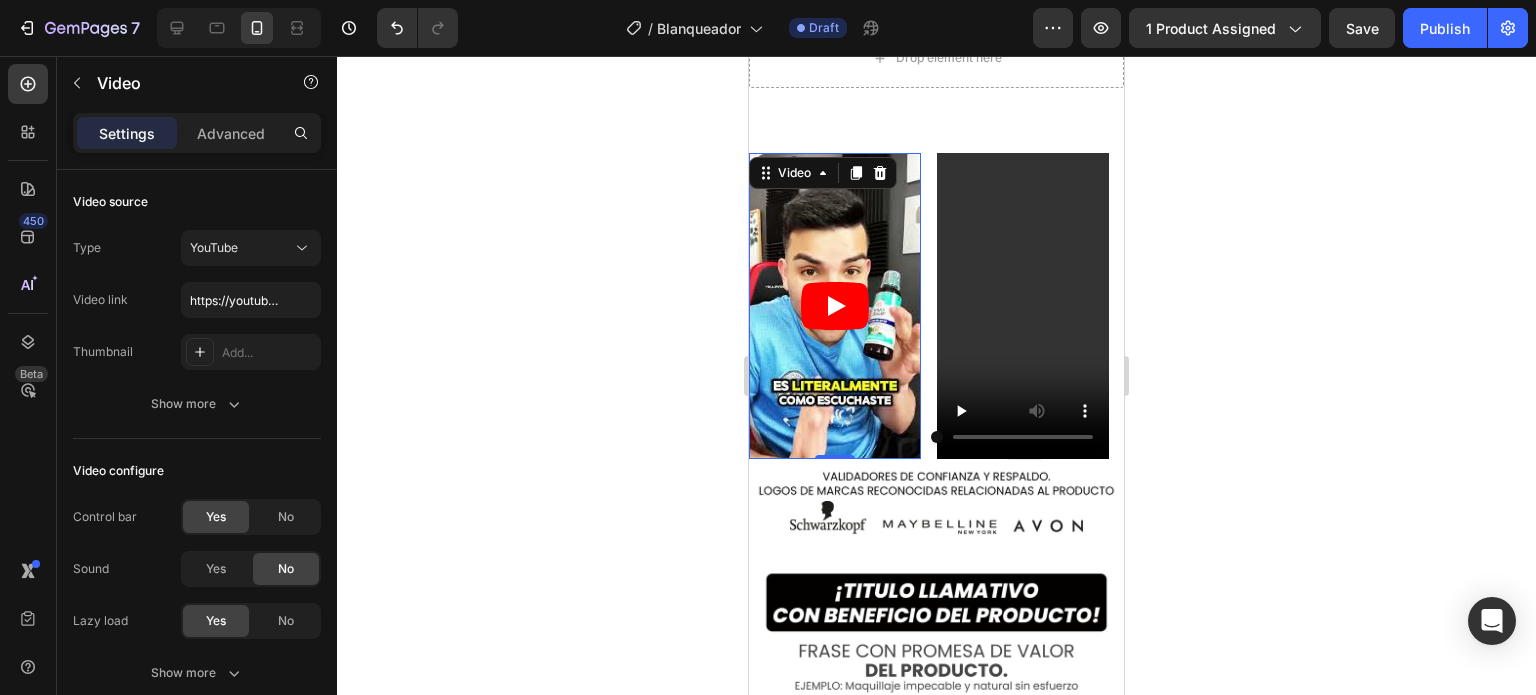 click at bounding box center (835, 306) 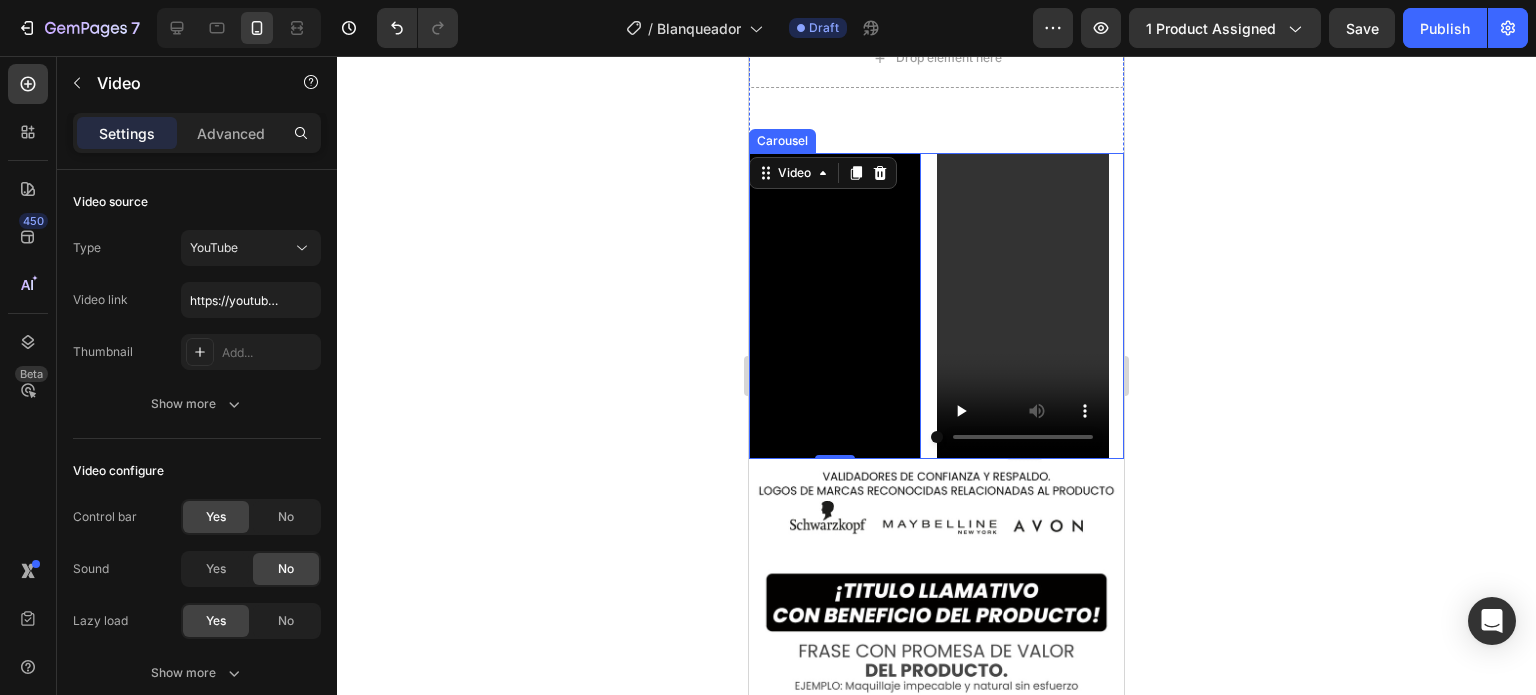 click at bounding box center [936, 437] 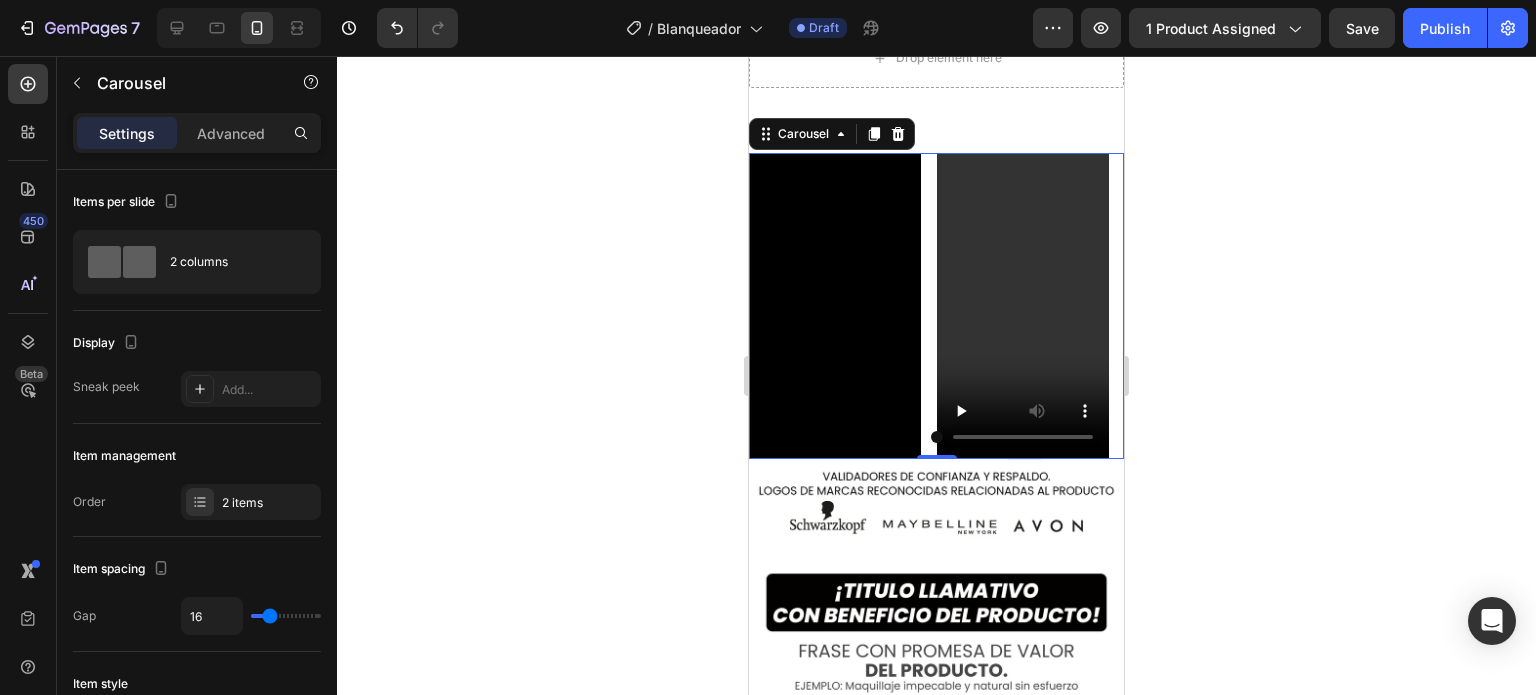 click 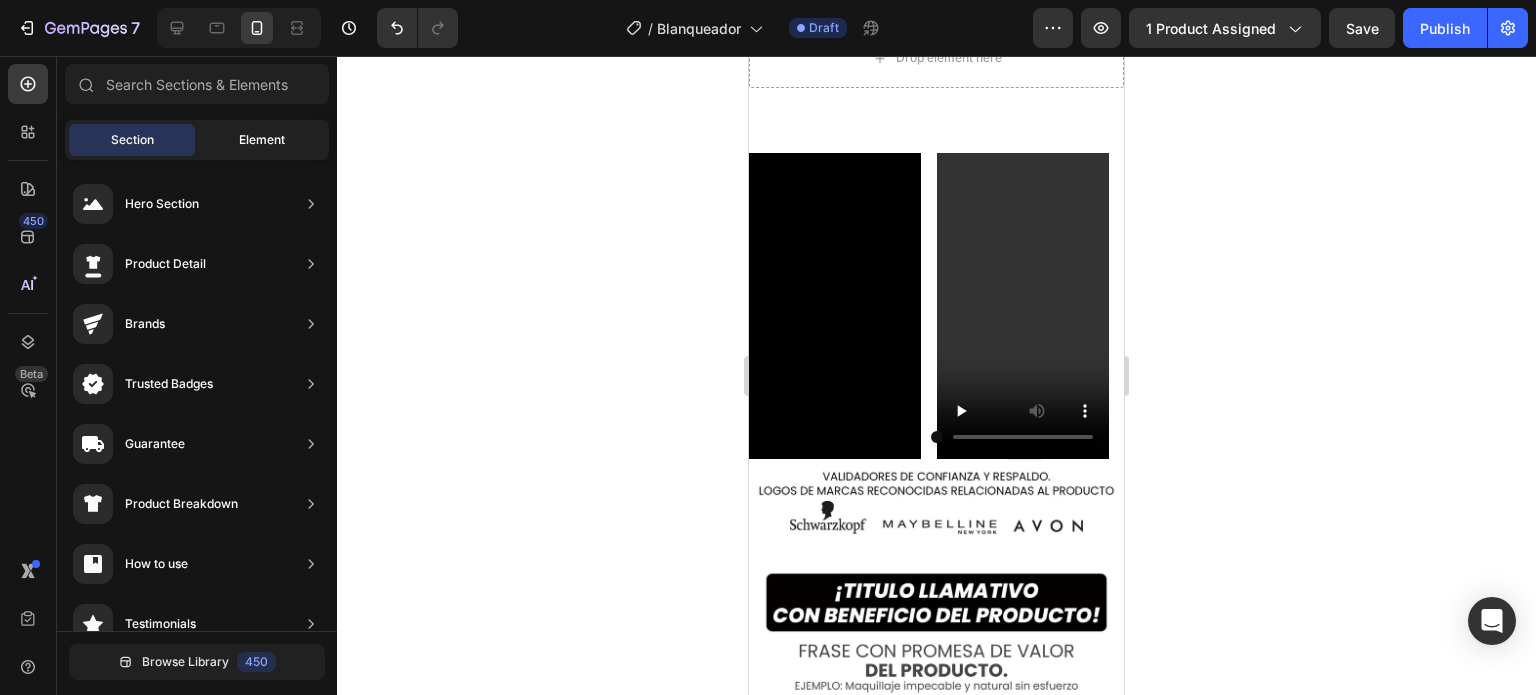 click on "Element" at bounding box center (262, 140) 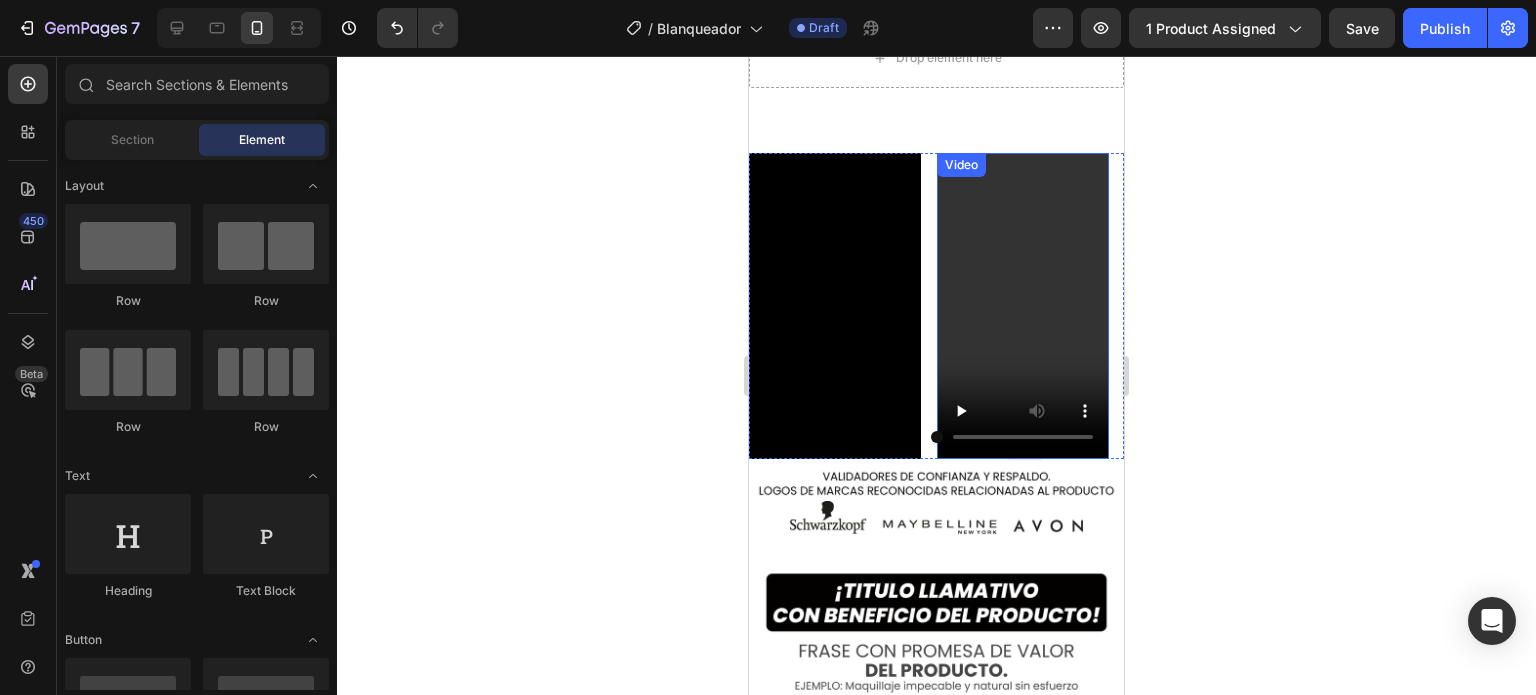 click at bounding box center (1023, 306) 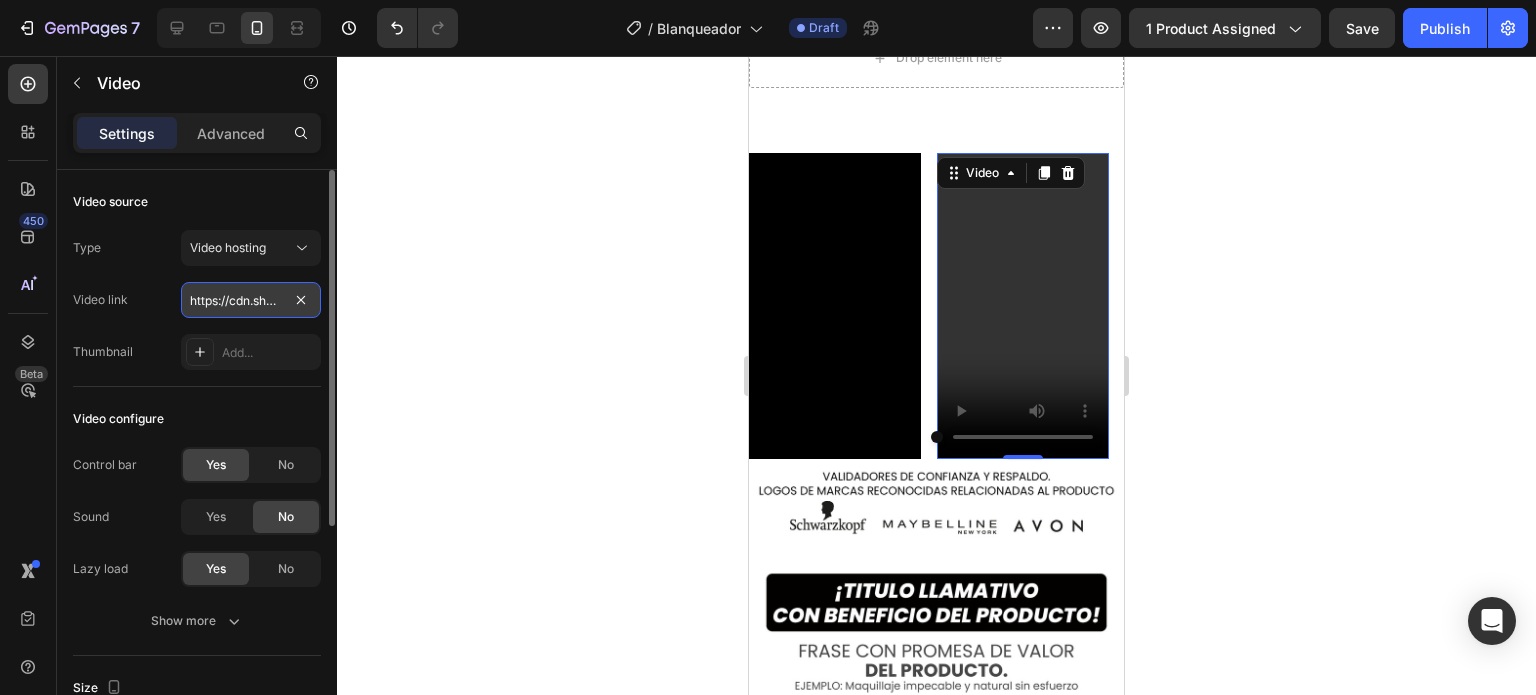 click on "https://cdn.shopify.com/videos/c/o/v/4d17feacc7224ec58d63c1f8f9d85eca.mp4" at bounding box center [251, 300] 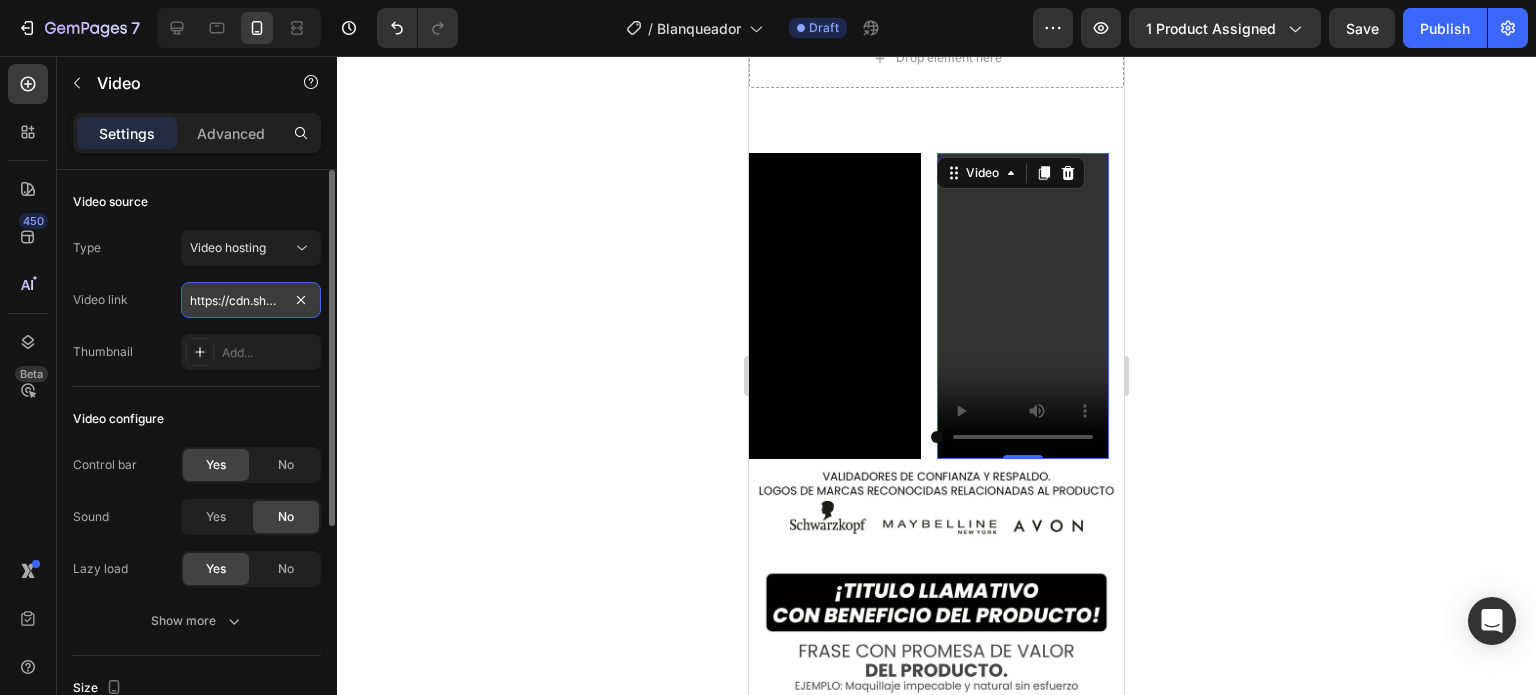 paste on "youtube.com/shorts/6x9FLwITOlc" 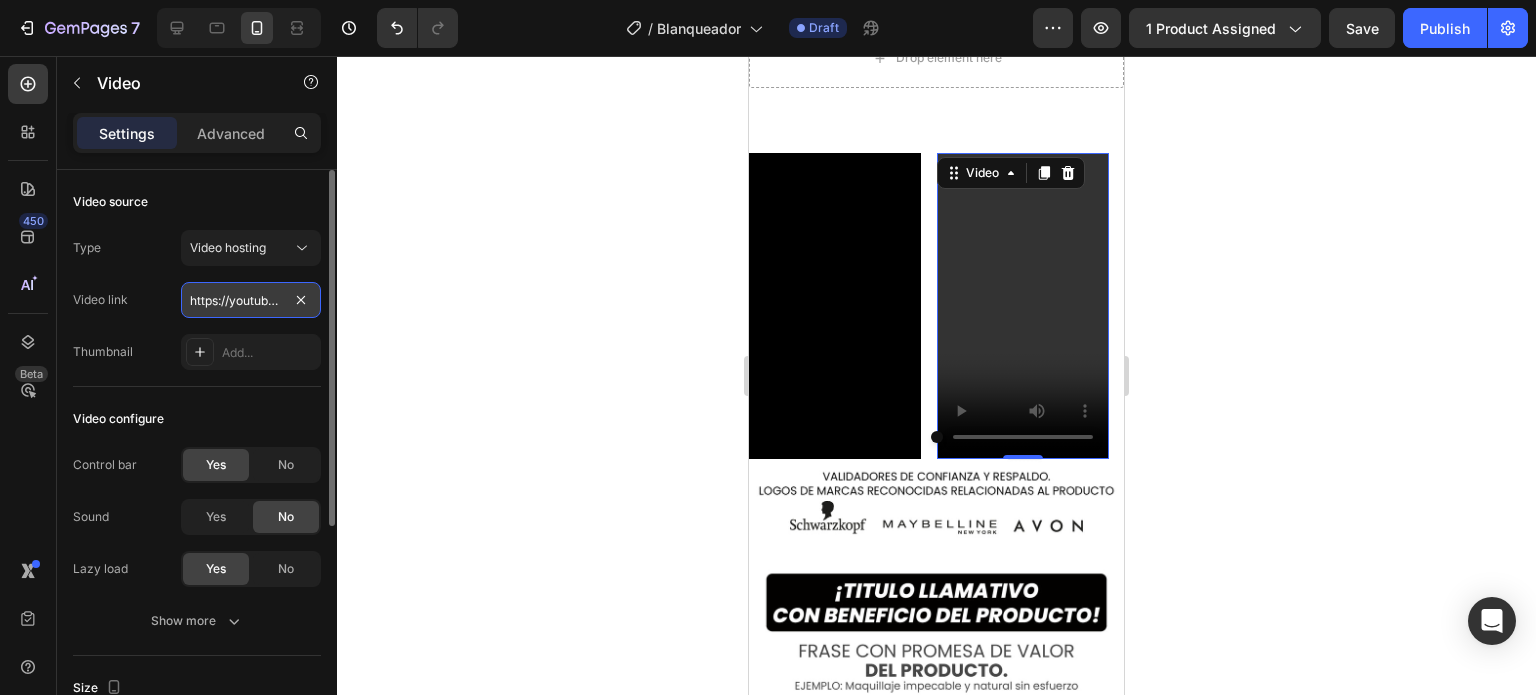 scroll, scrollTop: 0, scrollLeft: 144, axis: horizontal 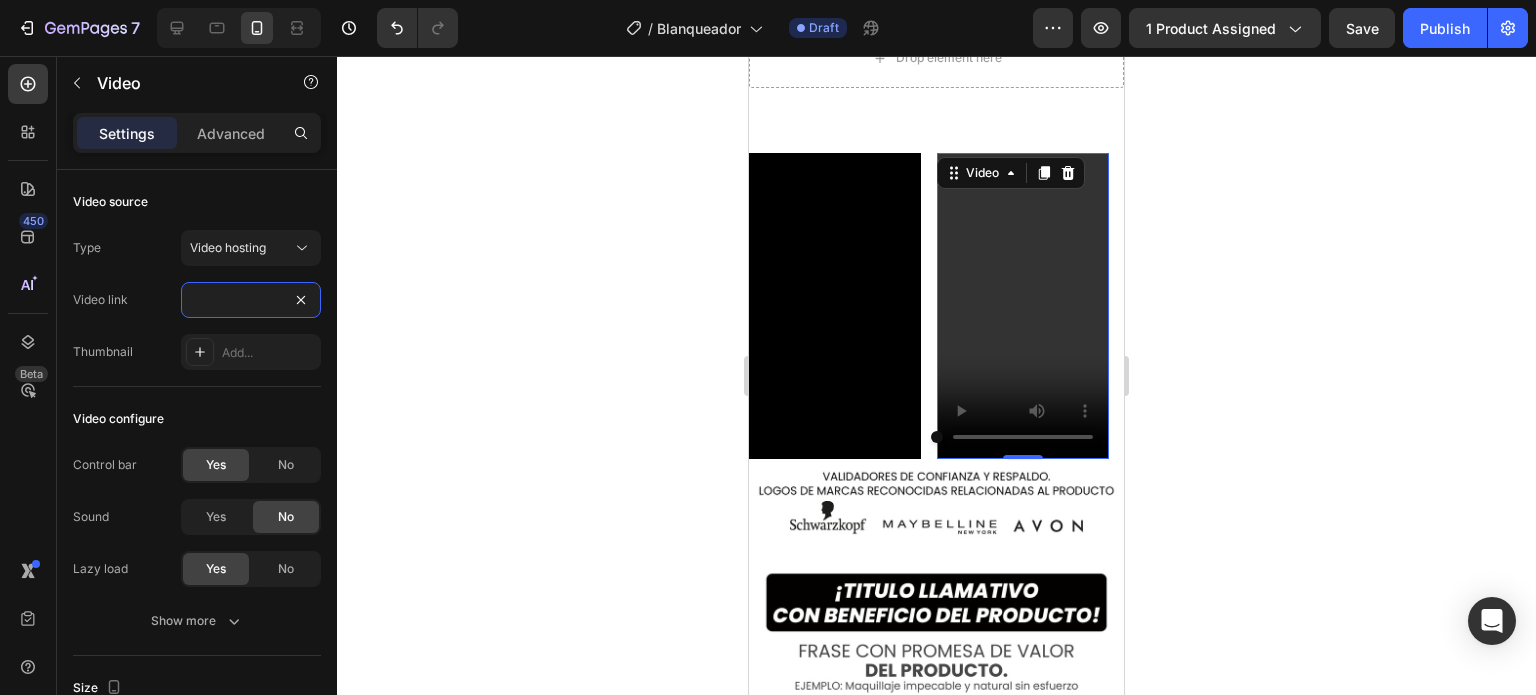 type on "https://youtube.com/shorts/6x9FLwITOlc" 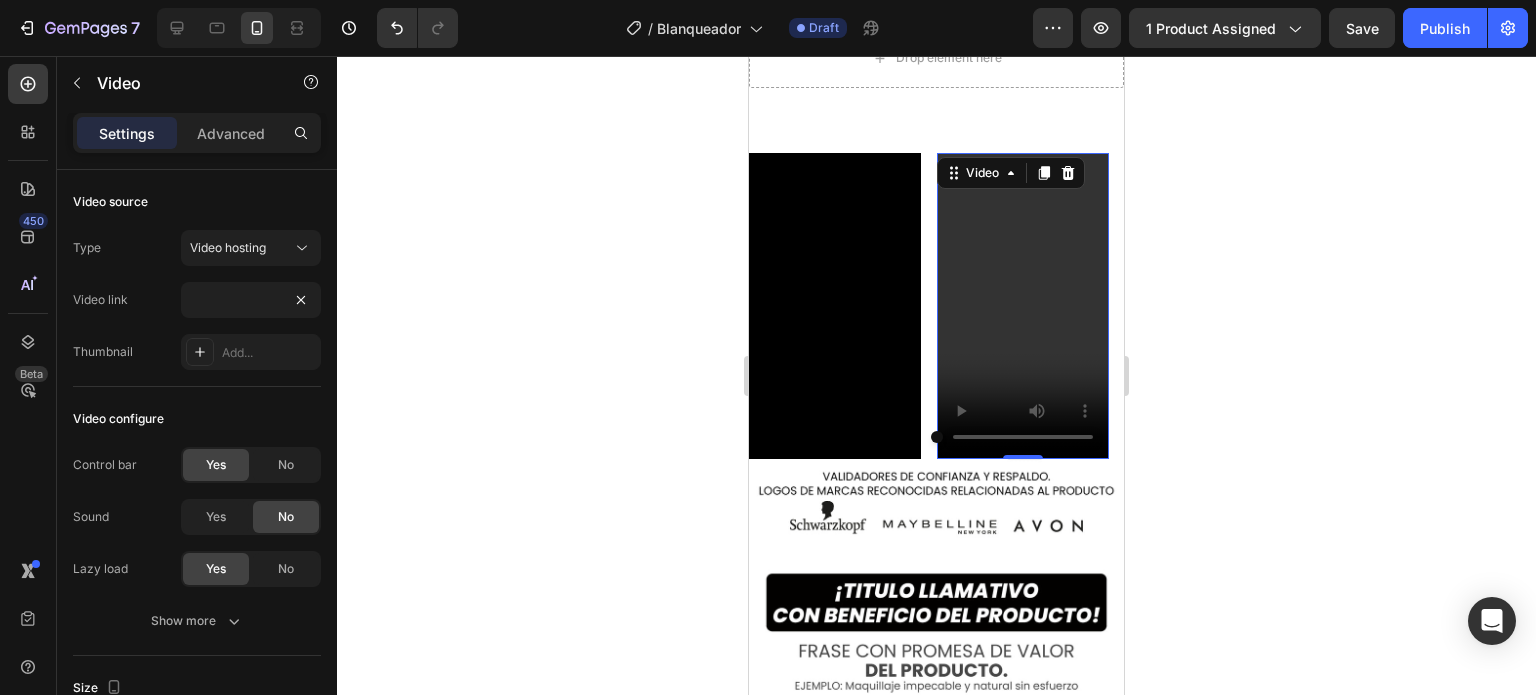 scroll, scrollTop: 0, scrollLeft: 0, axis: both 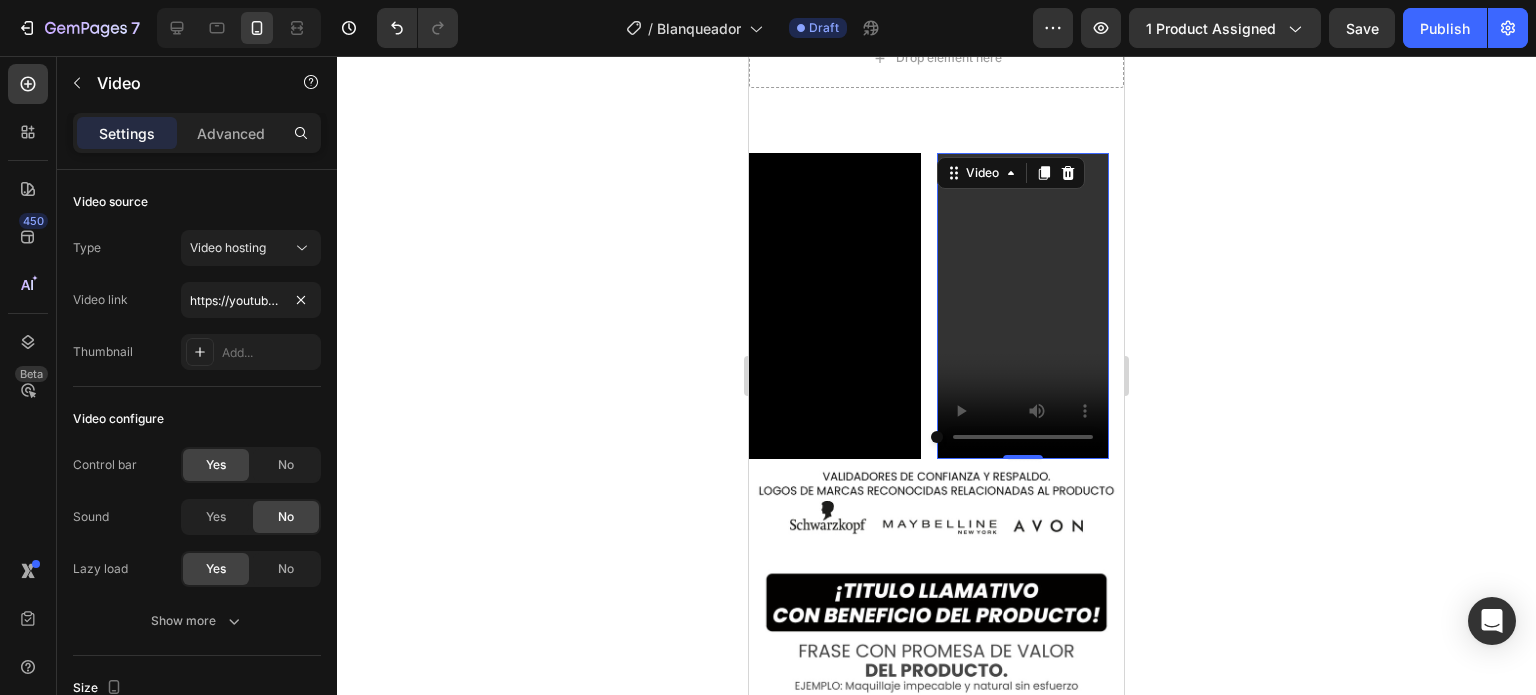click 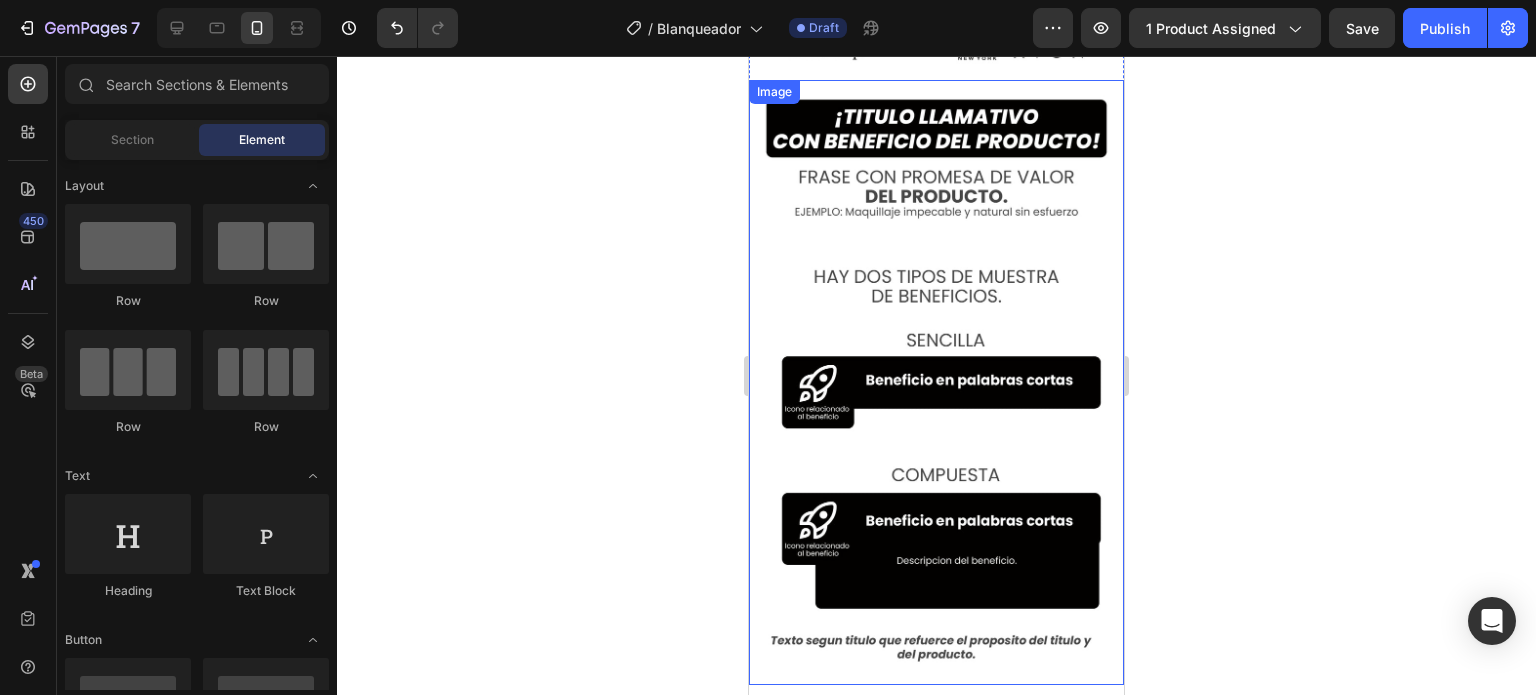 scroll, scrollTop: 3900, scrollLeft: 0, axis: vertical 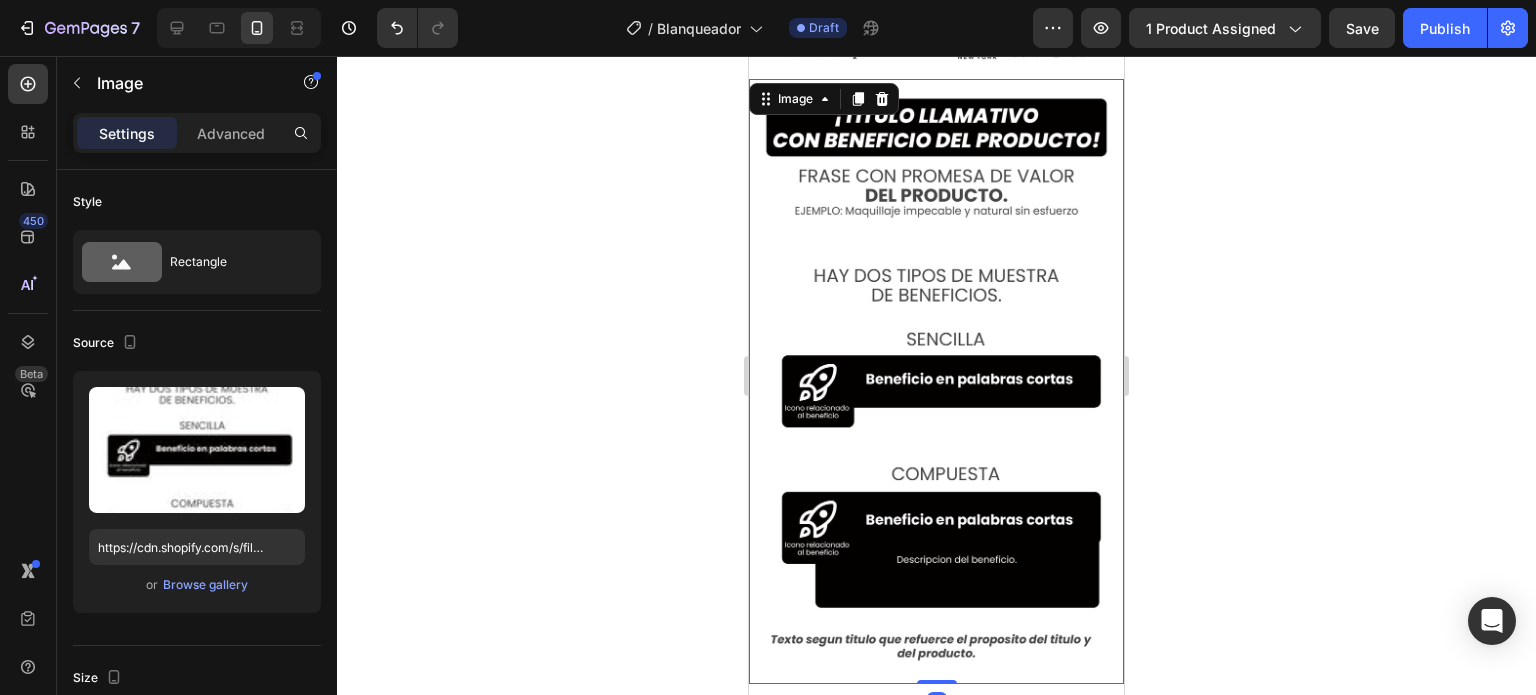 click at bounding box center (936, 381) 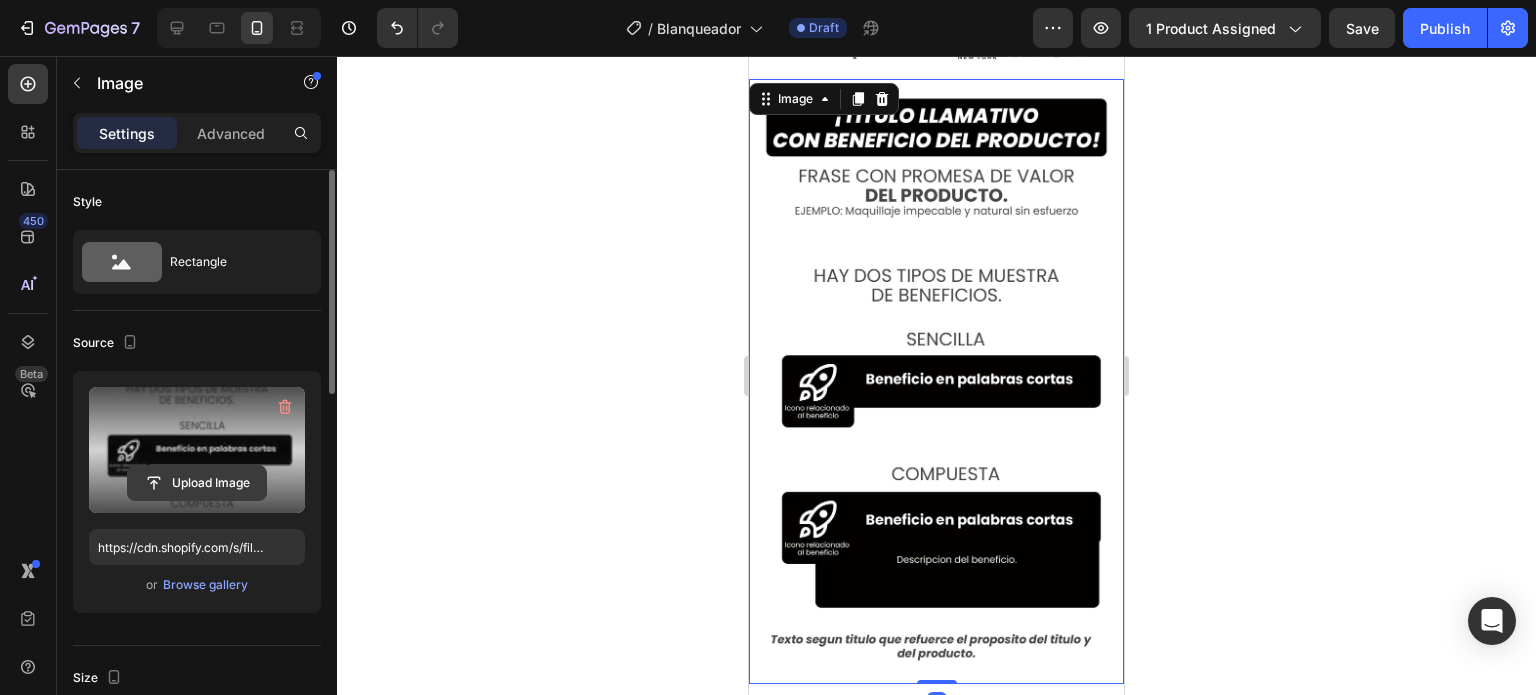 click 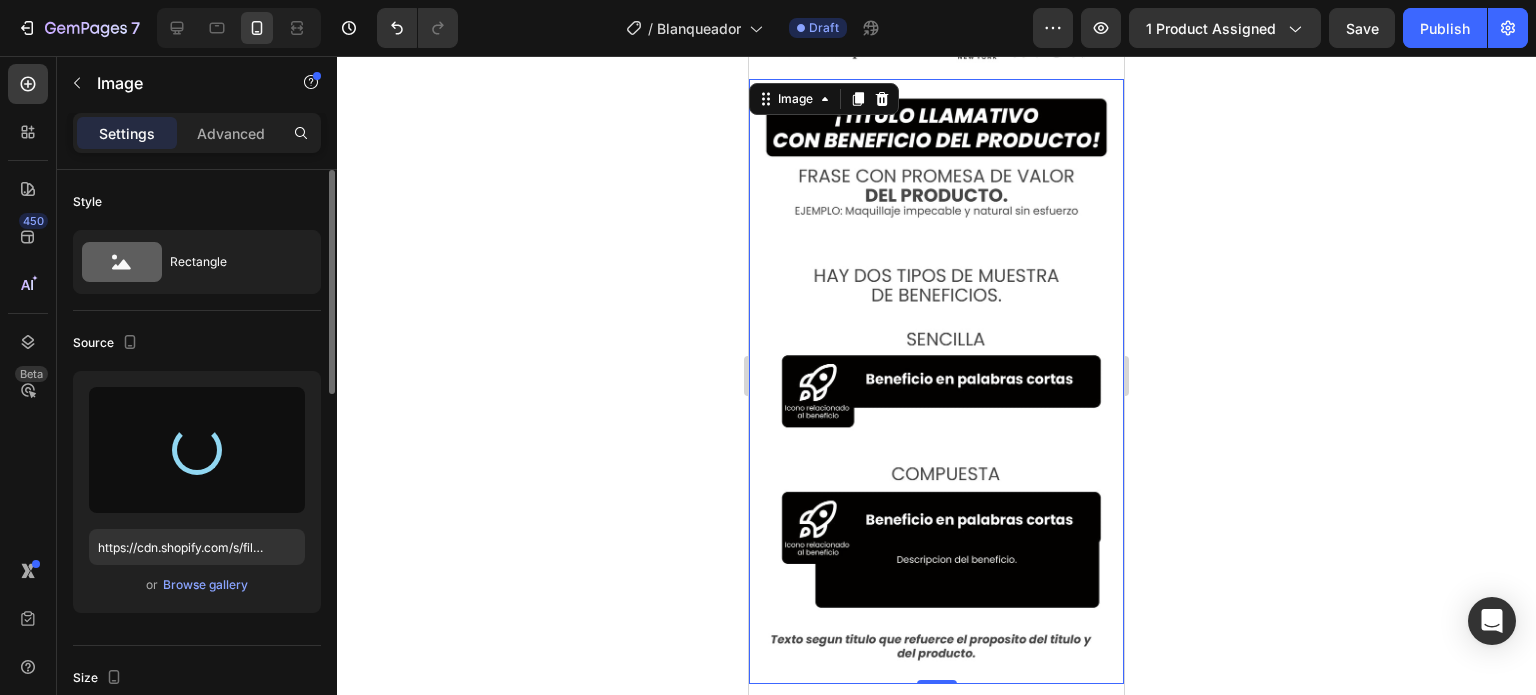 type on "https://cdn.shopify.com/s/files/1/0758/5343/1041/files/gempages_572939387302577043-08ae751b-9a7c-4d9a-bb81-b0ad1c721fd5.png" 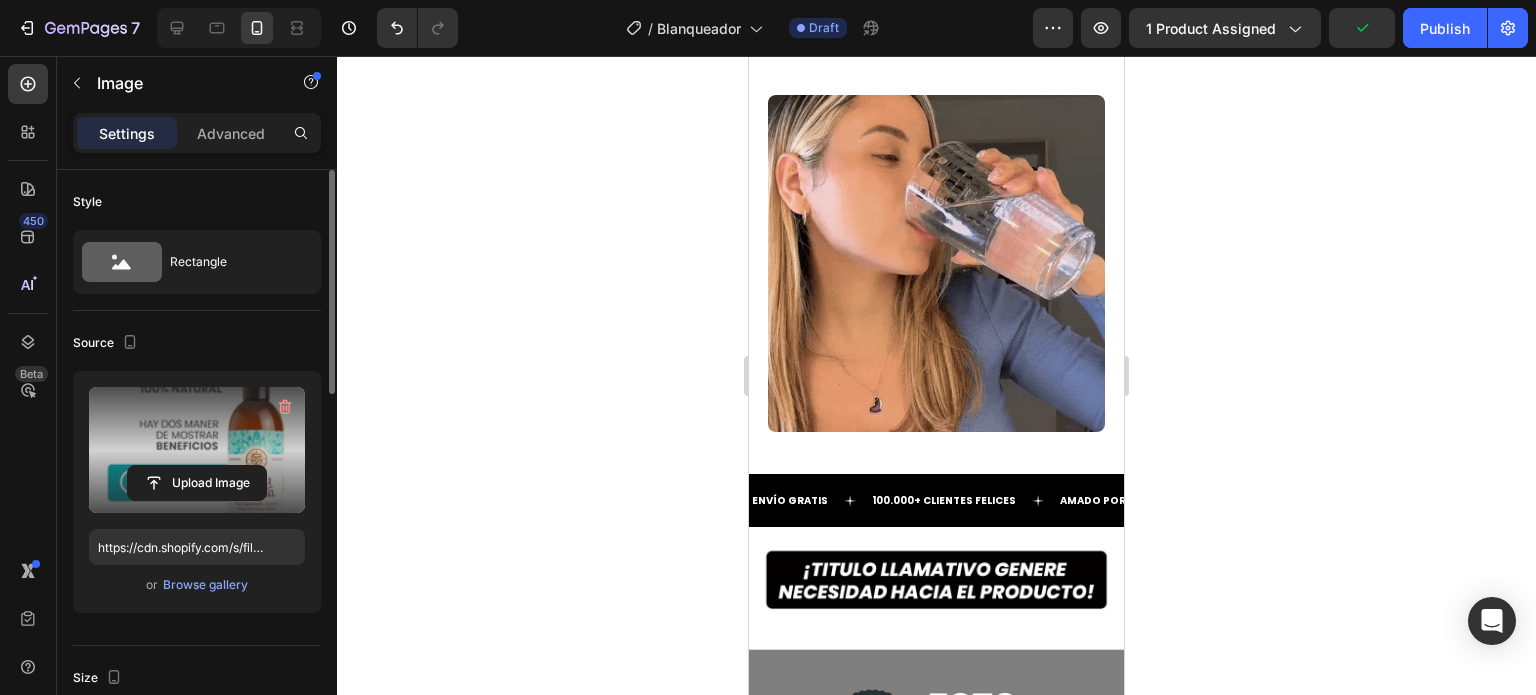scroll, scrollTop: 4374, scrollLeft: 0, axis: vertical 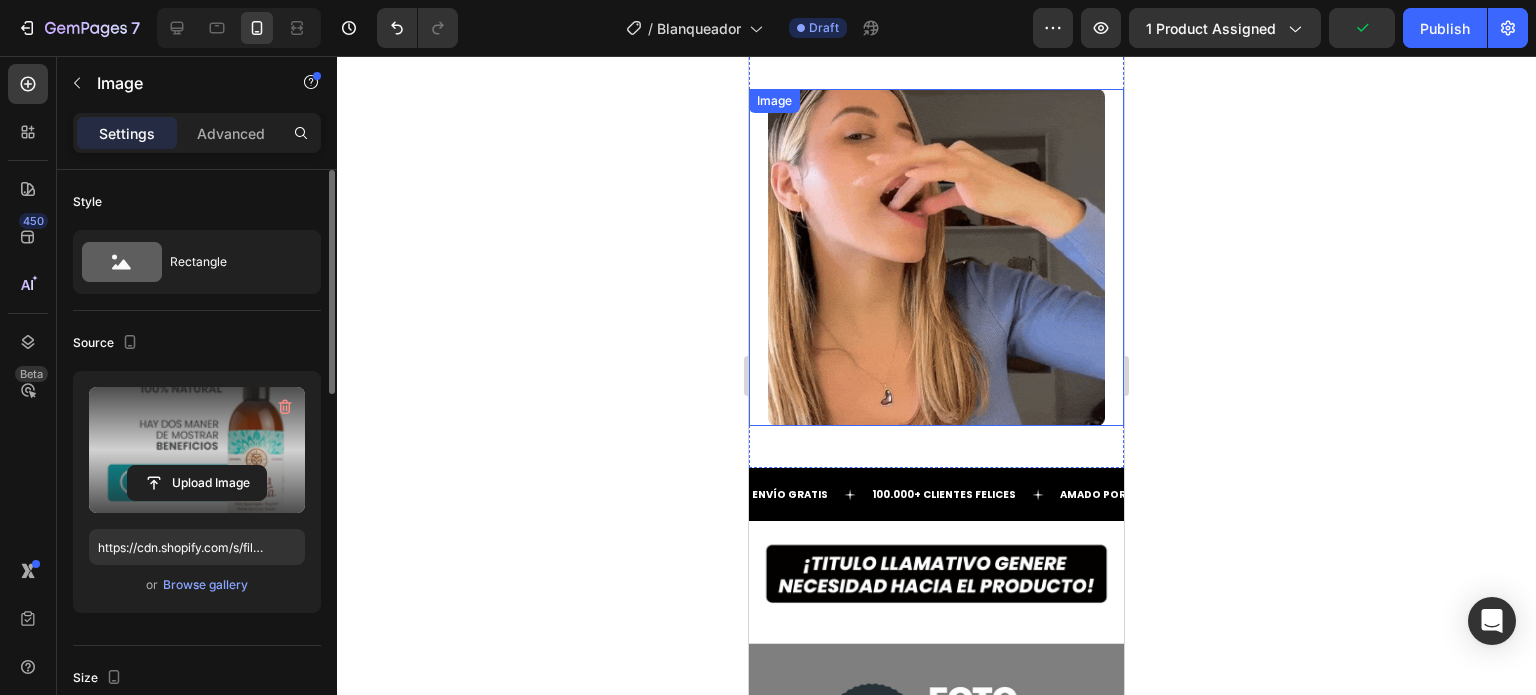 click at bounding box center [937, 258] 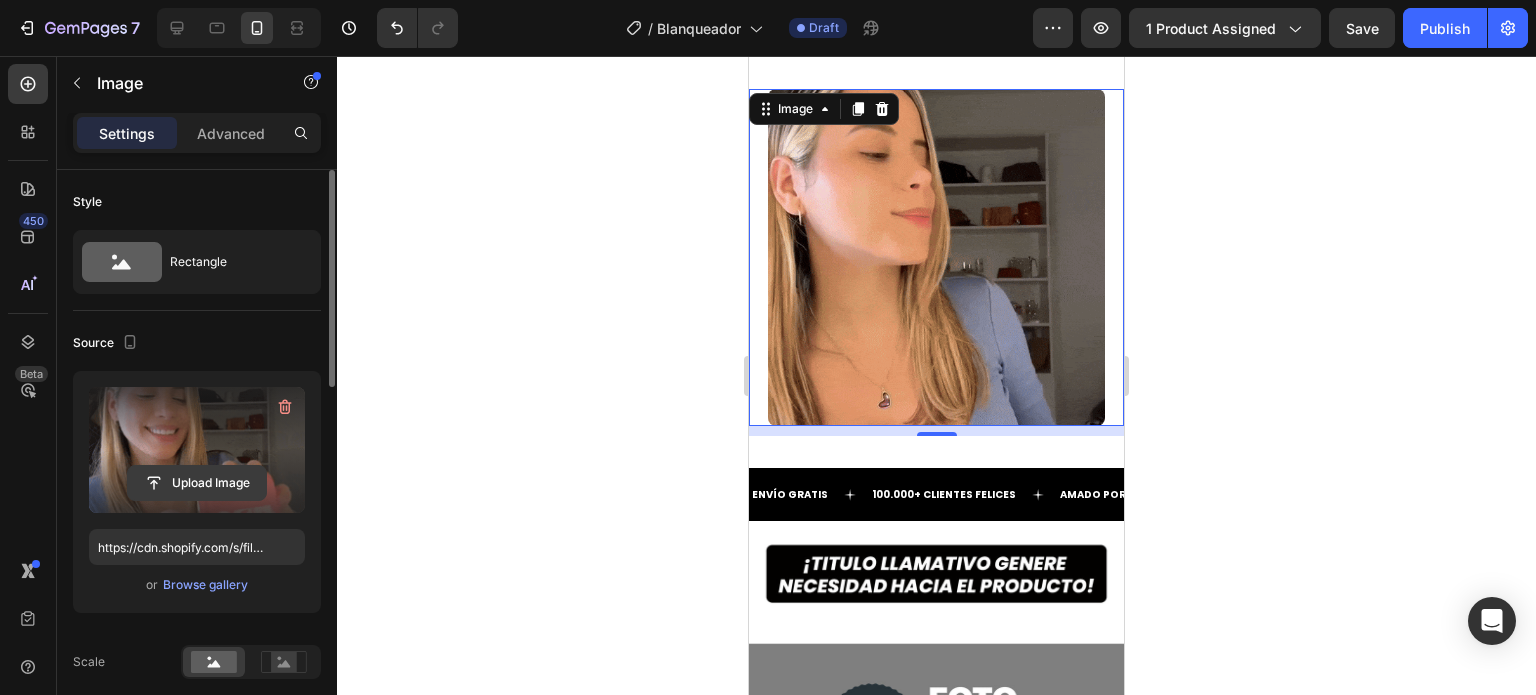 click 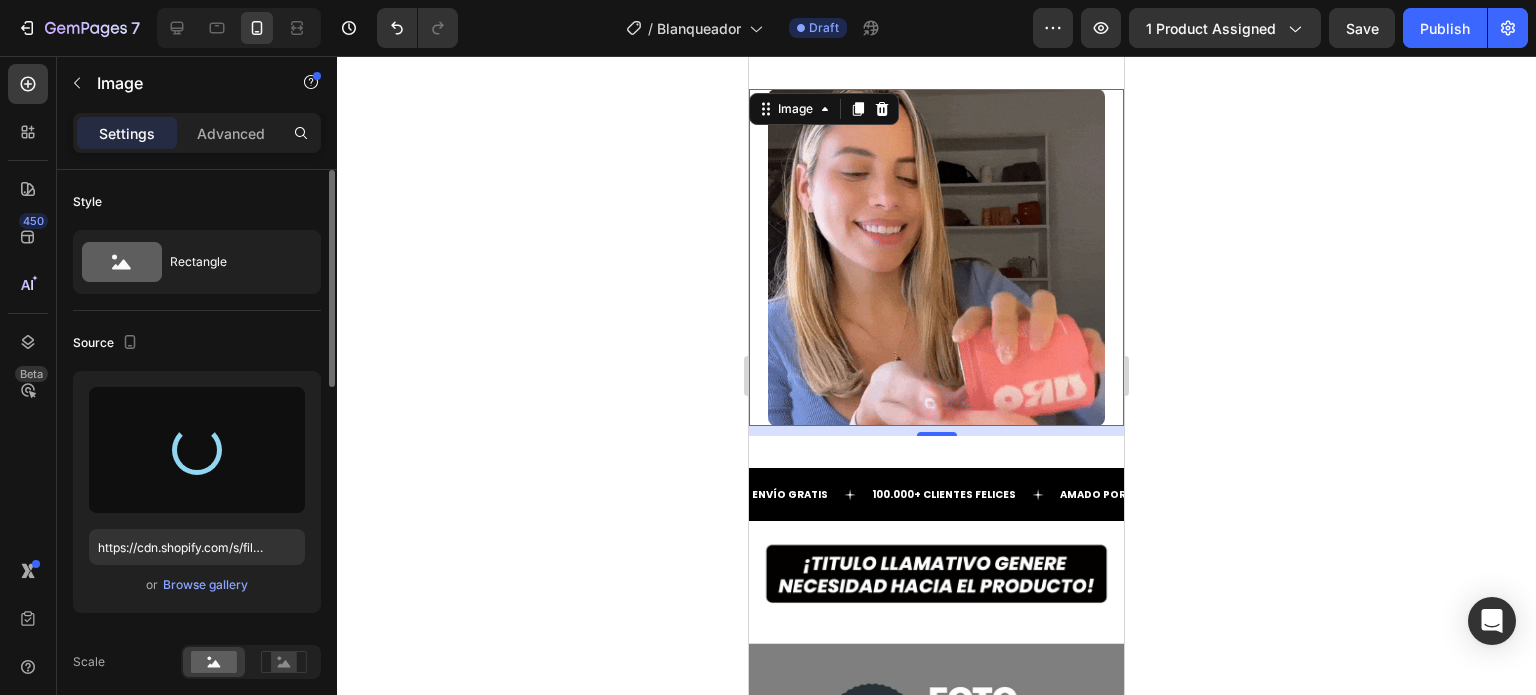 type on "https://cdn.shopify.com/s/files/1/0758/5343/1041/files/gempages_572939387302577043-636bad37-789a-42da-ba1b-f883c593691c.gif" 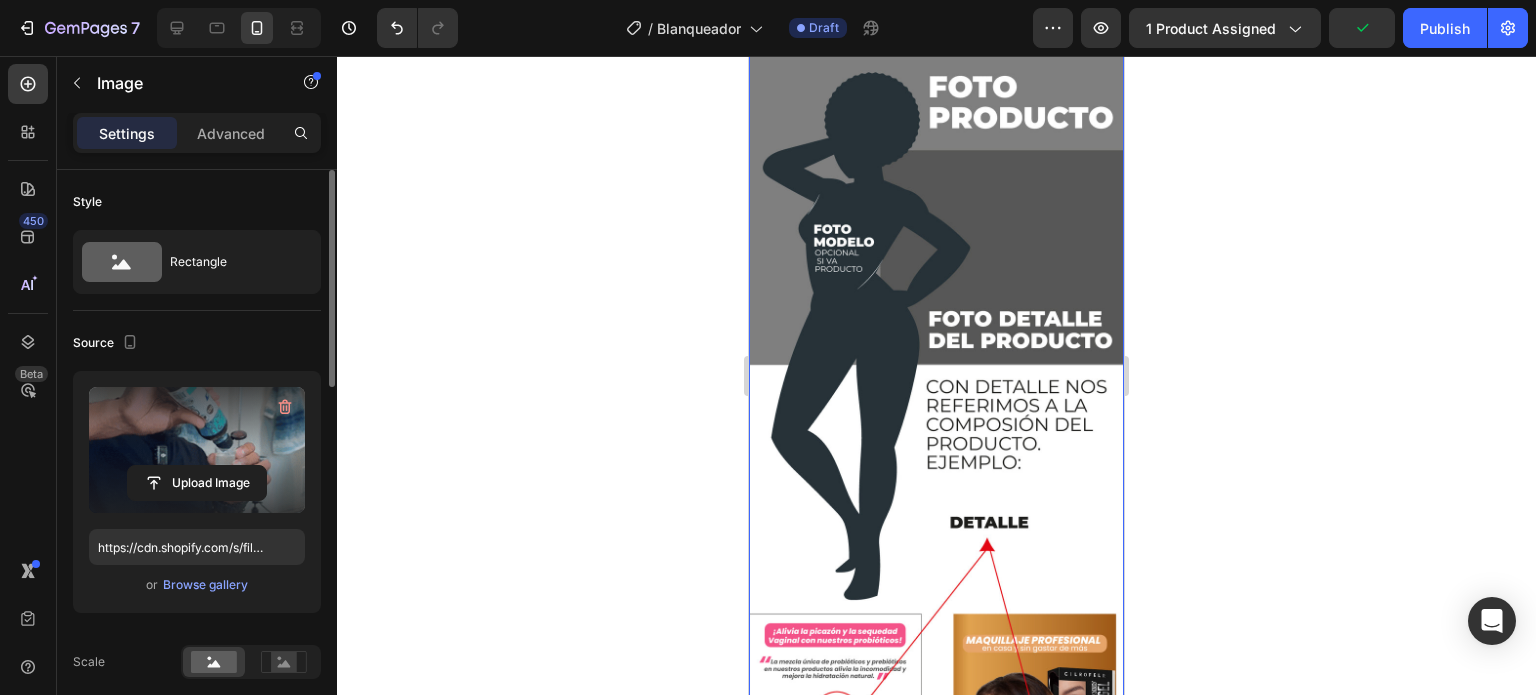 scroll, scrollTop: 4974, scrollLeft: 0, axis: vertical 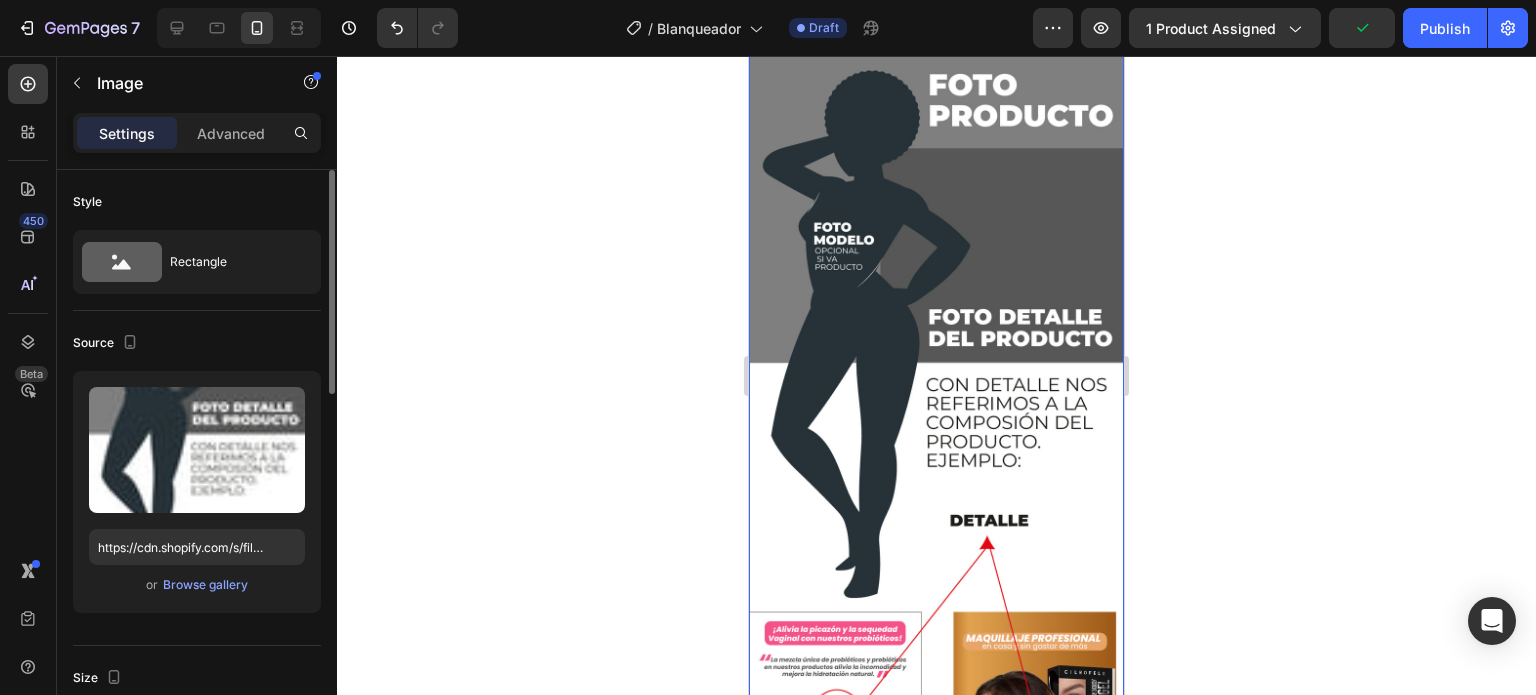 click at bounding box center (936, 391) 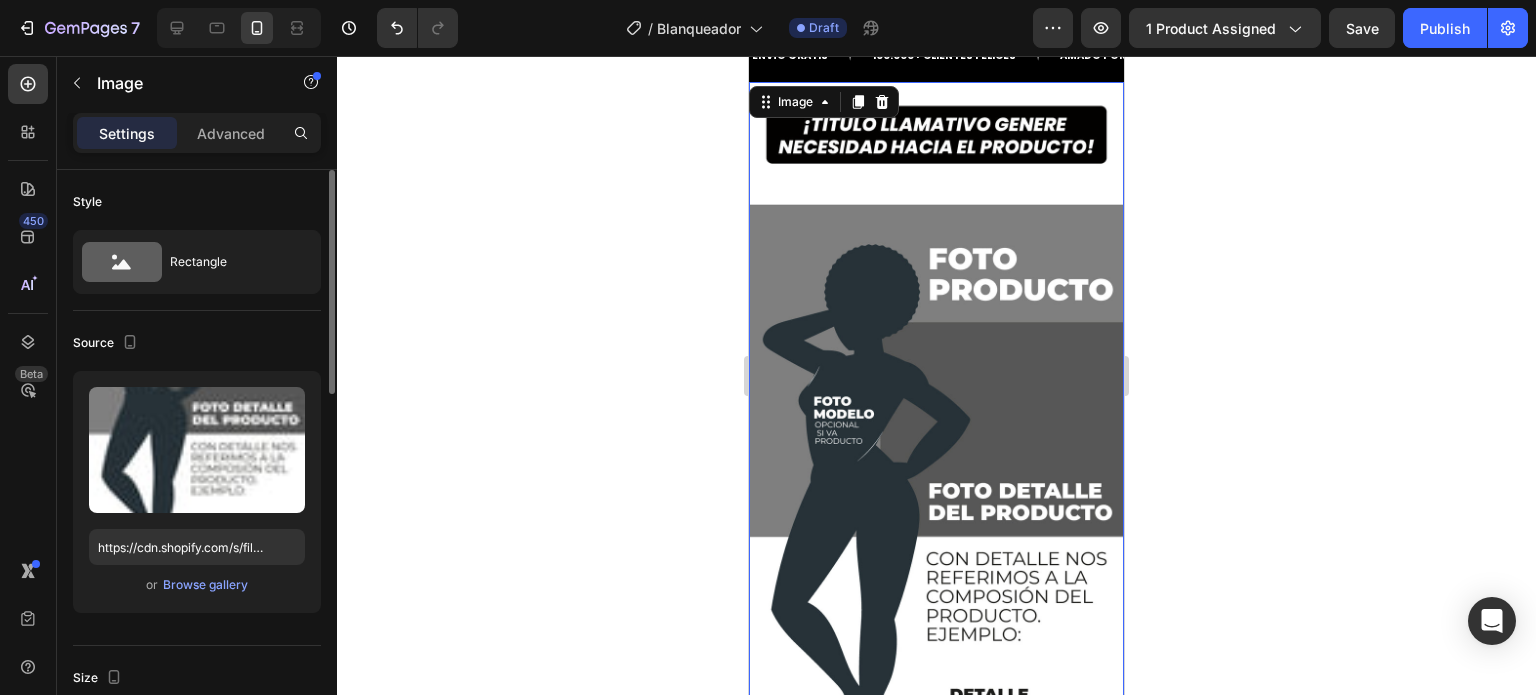 scroll, scrollTop: 4774, scrollLeft: 0, axis: vertical 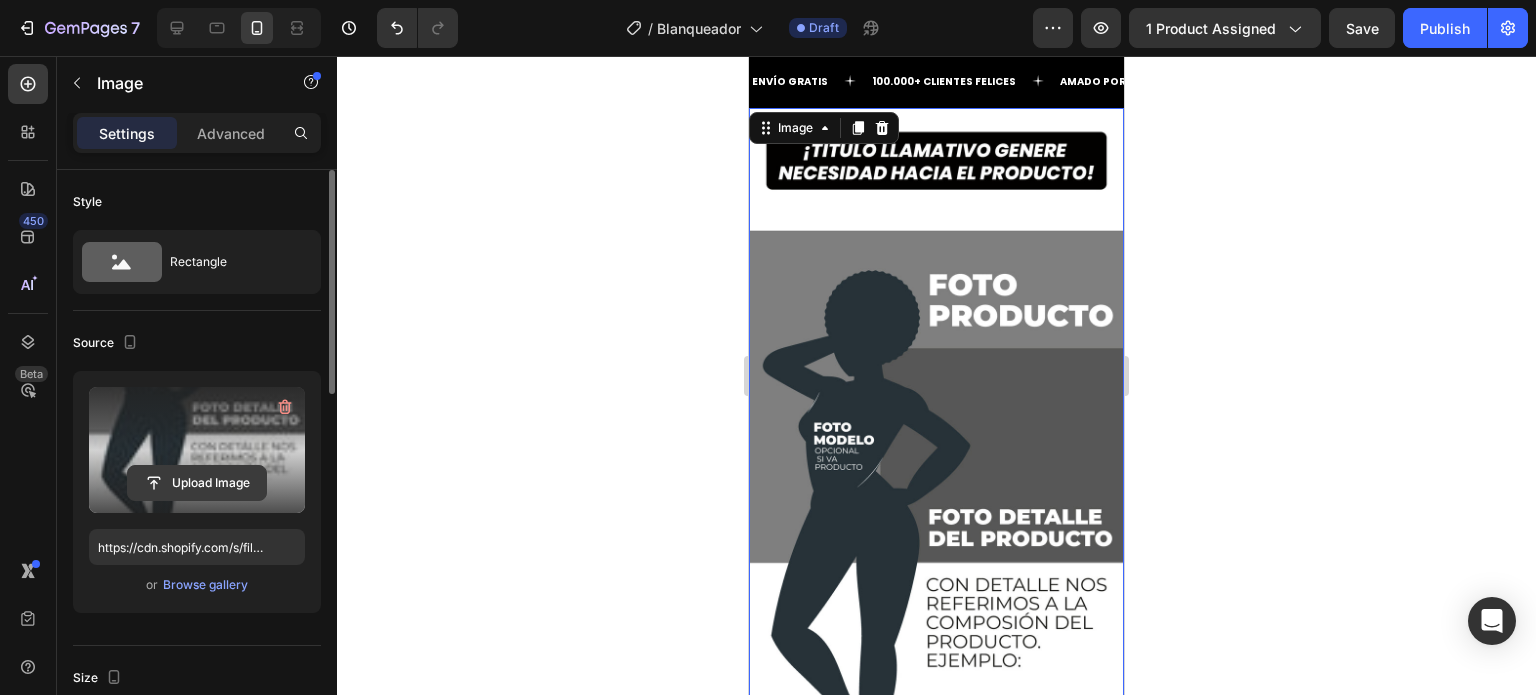 click 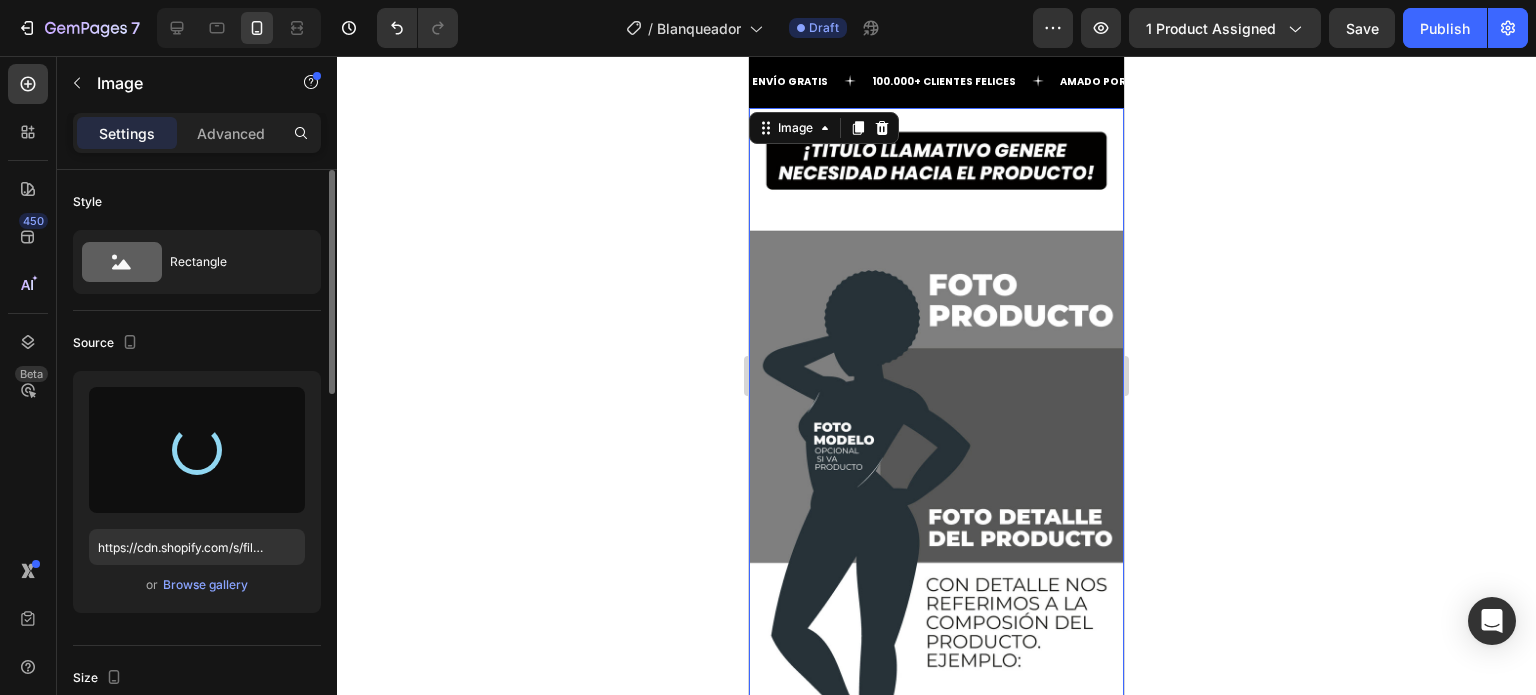 type on "https://cdn.shopify.com/s/files/1/0758/5343/1041/files/gempages_572939387302577043-d695a640-e4f1-497f-b754-1df1ad000210.png" 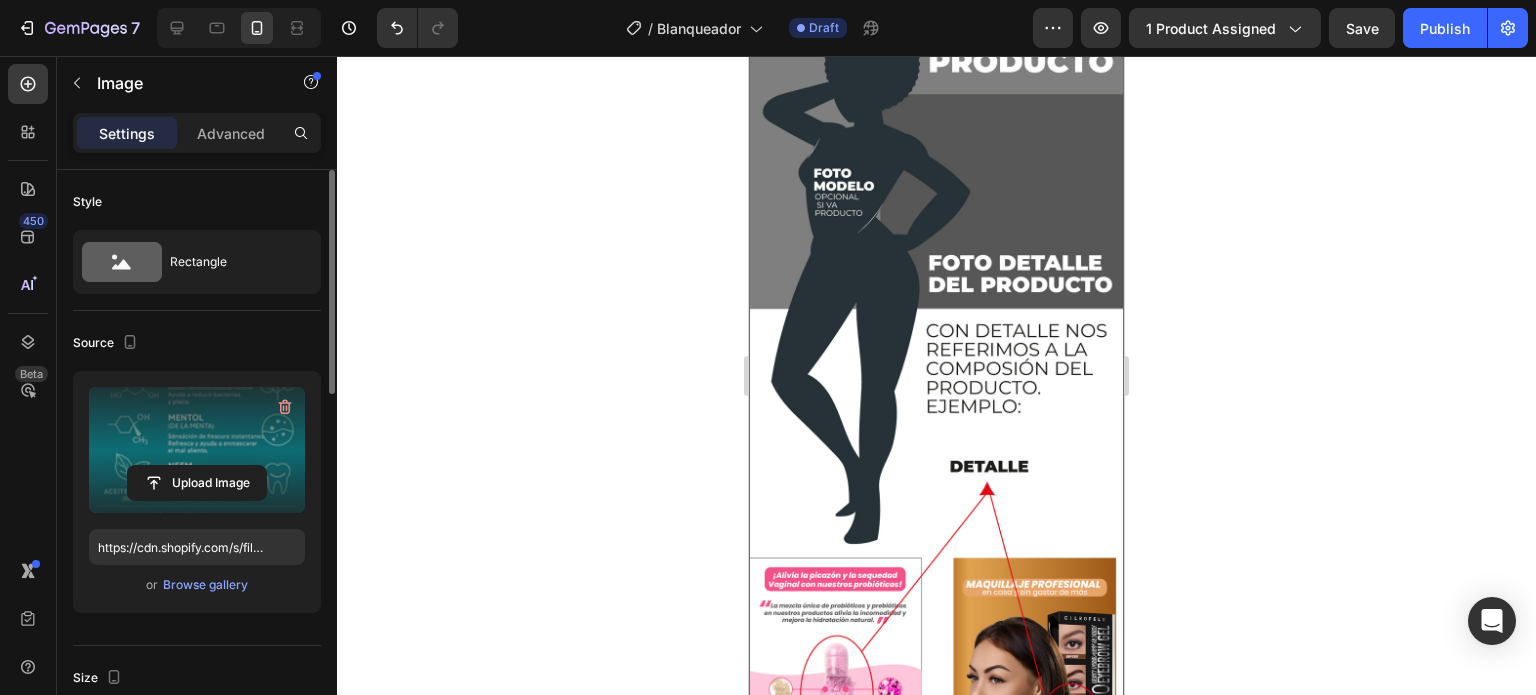 scroll, scrollTop: 5074, scrollLeft: 0, axis: vertical 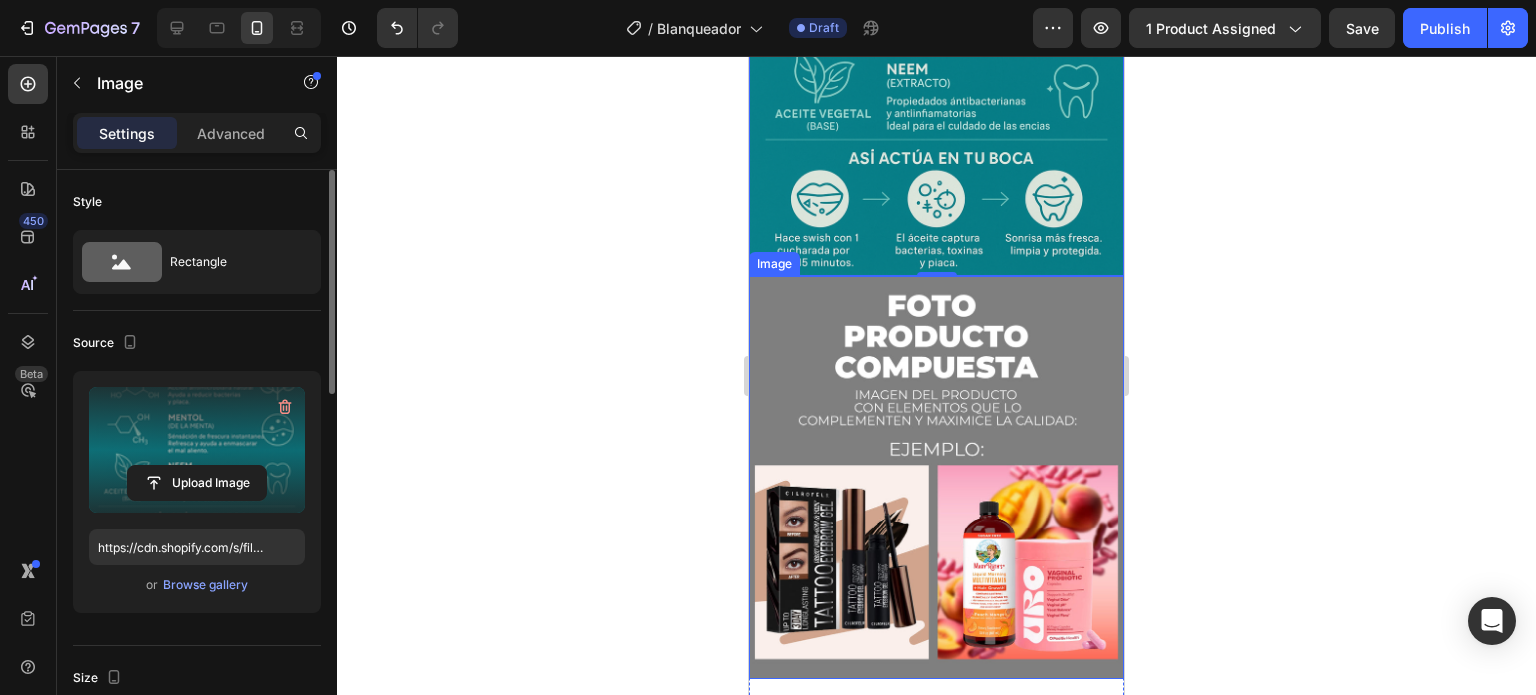 click at bounding box center (936, 477) 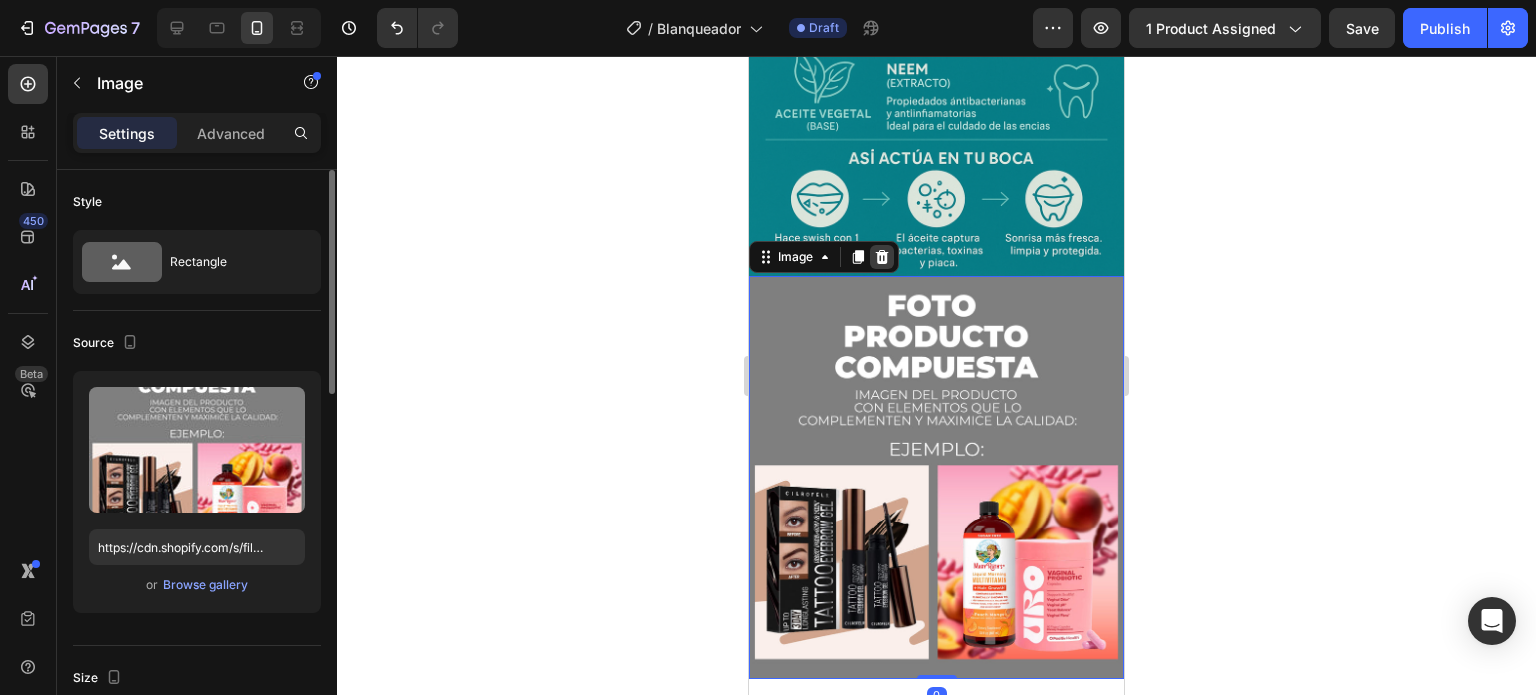 click at bounding box center [882, 257] 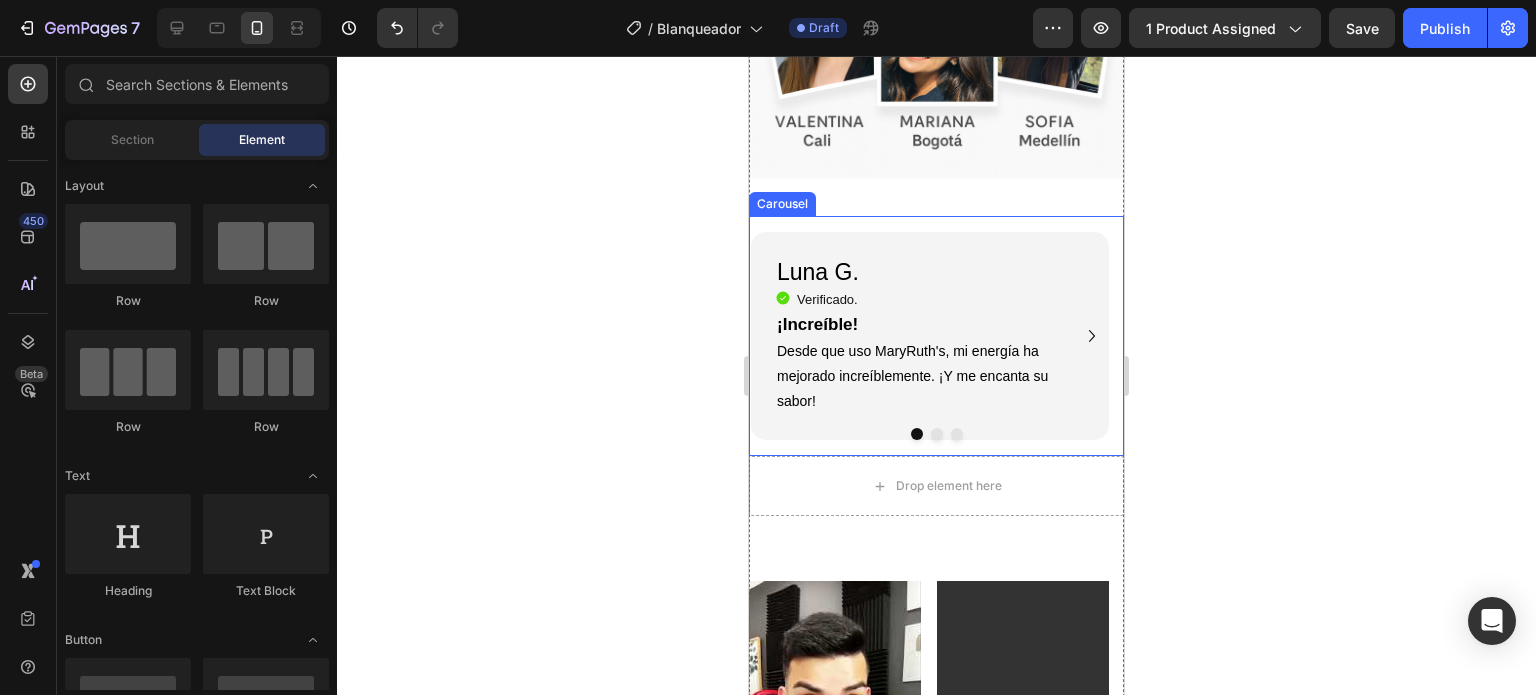 scroll, scrollTop: 3300, scrollLeft: 0, axis: vertical 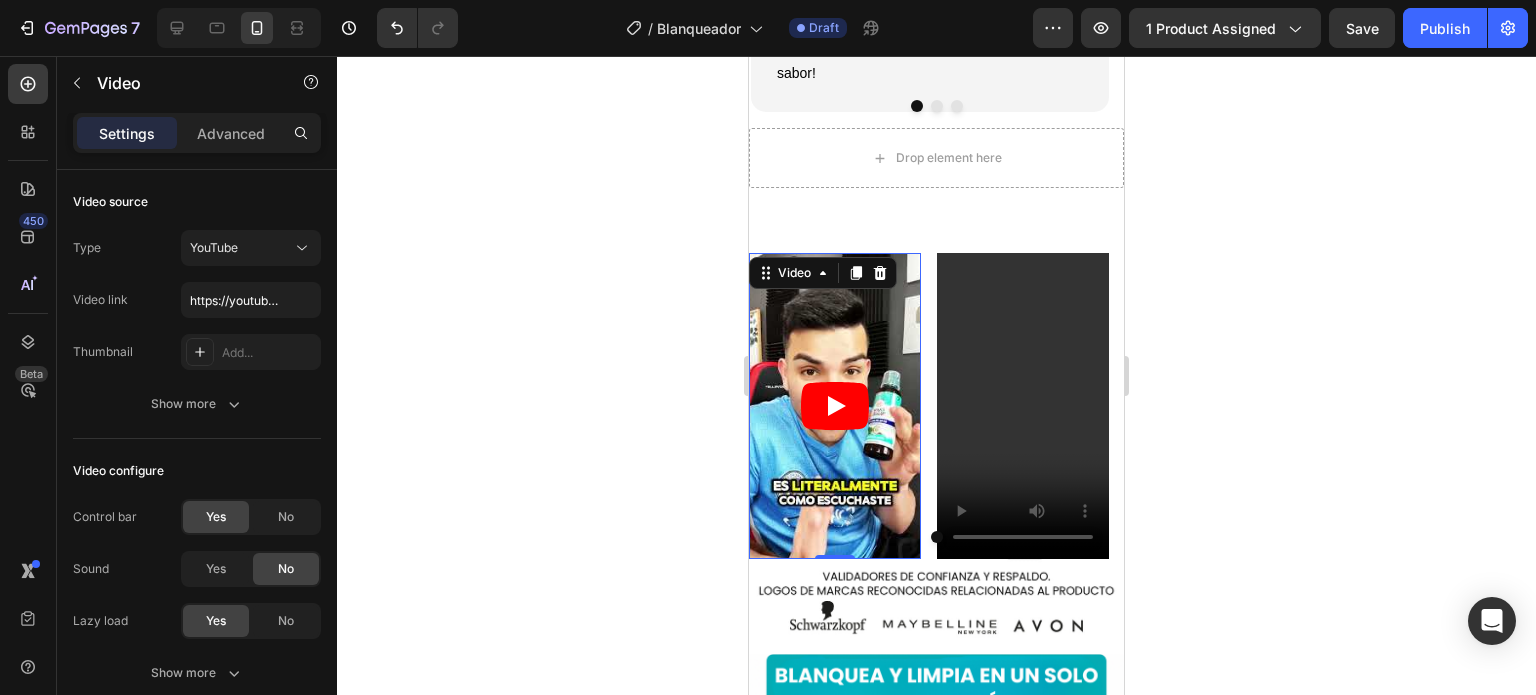 click at bounding box center (835, 406) 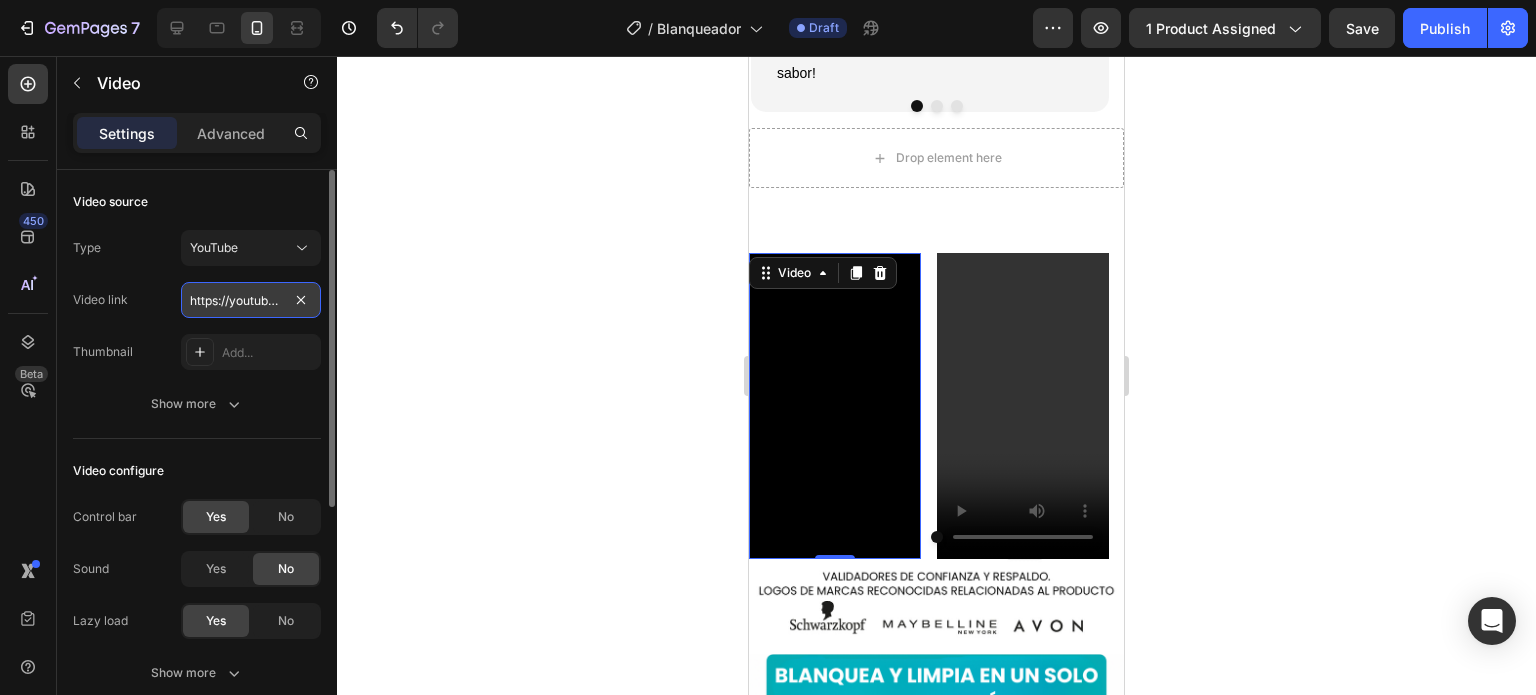 click on "https://youtube.com/shorts/d5Oh_AOz72c" at bounding box center (251, 300) 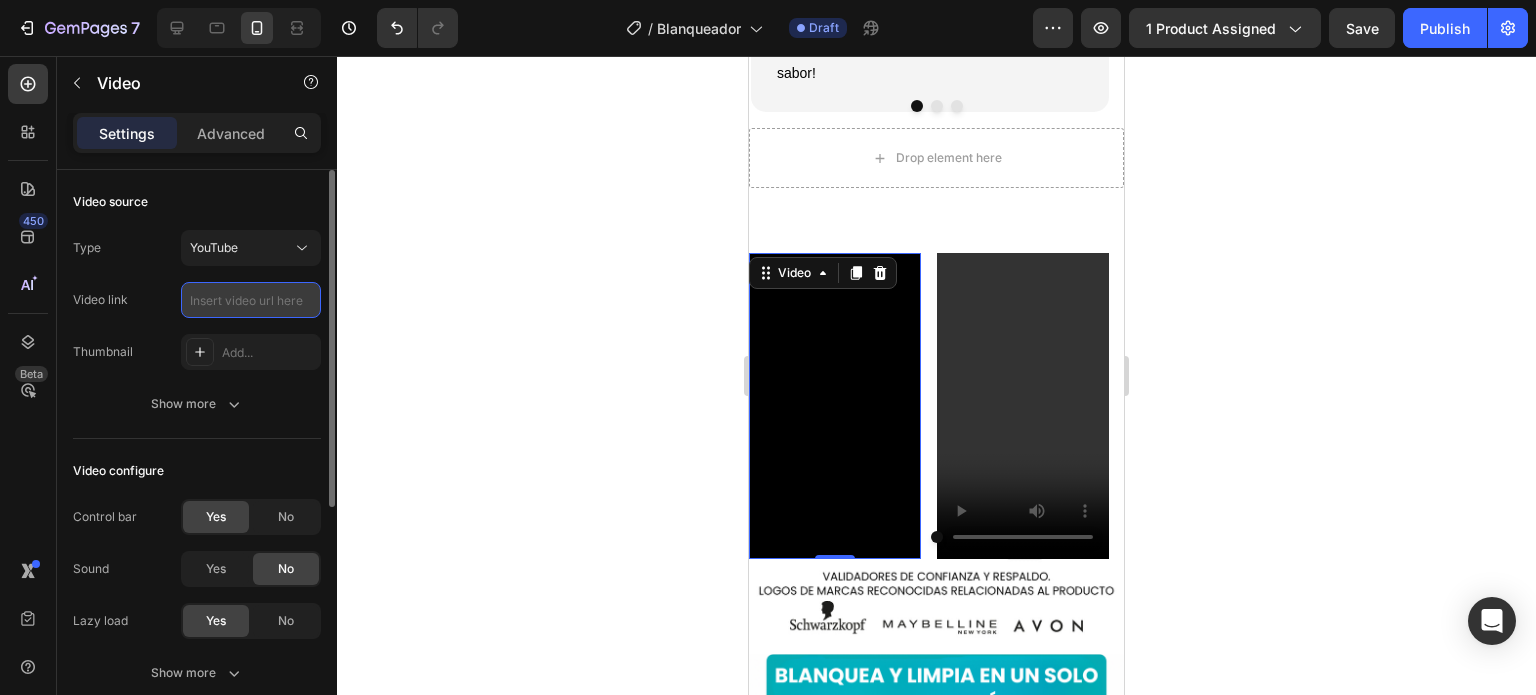 click at bounding box center [251, 300] 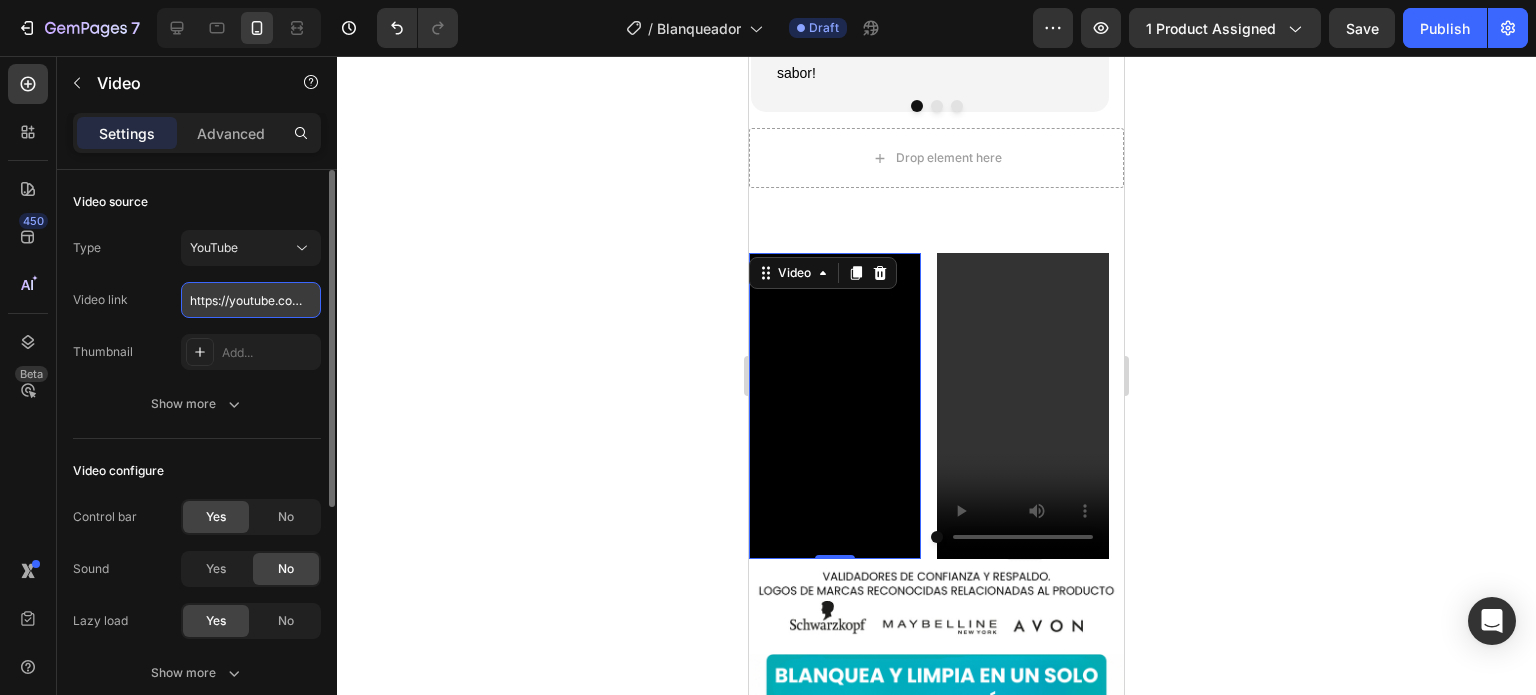 scroll, scrollTop: 0, scrollLeft: 220, axis: horizontal 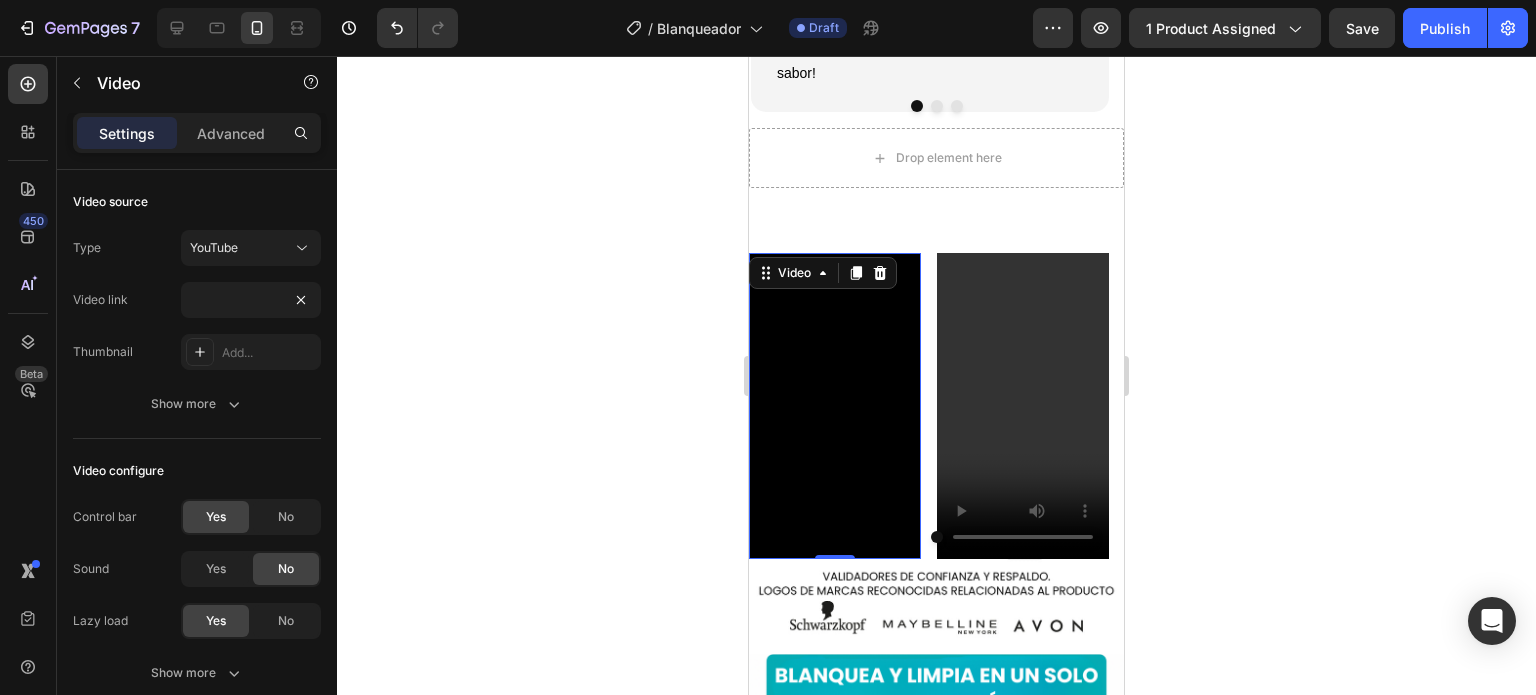 click 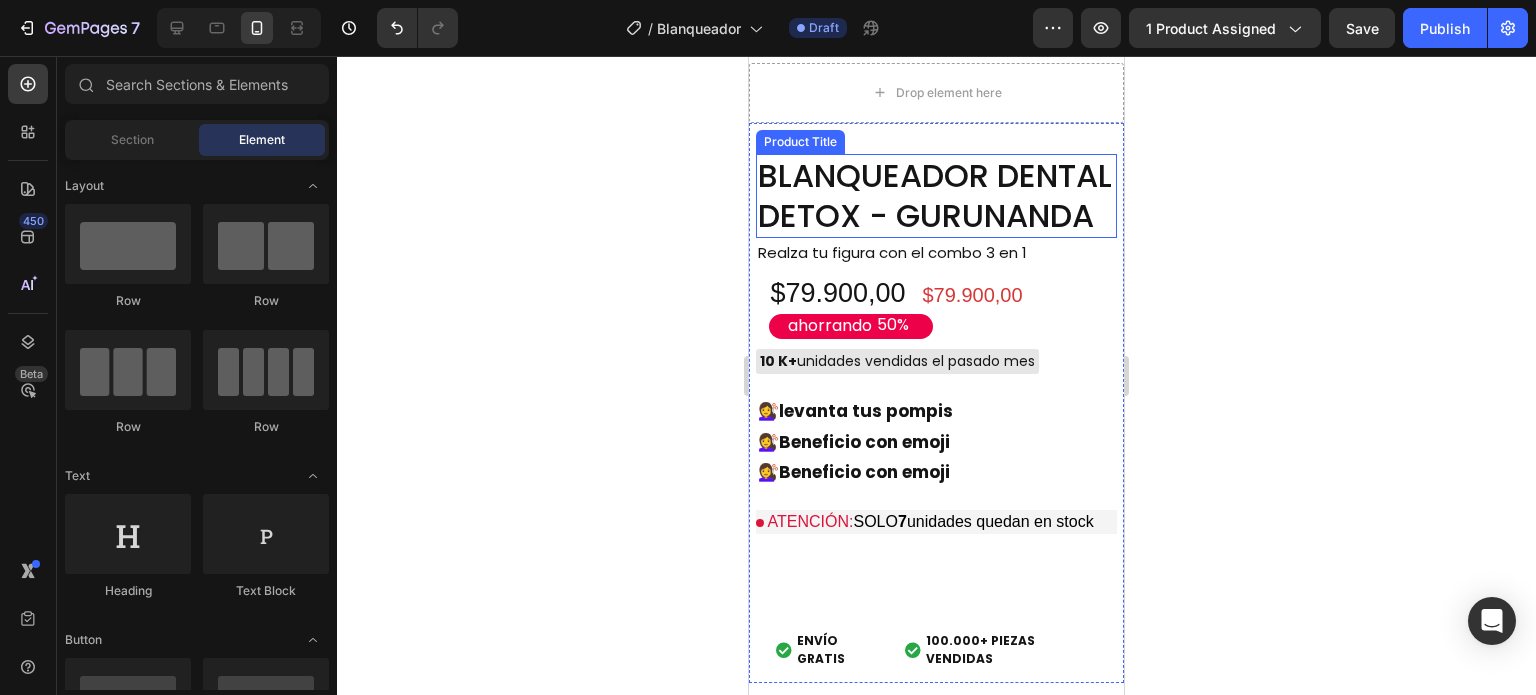 scroll, scrollTop: 1000, scrollLeft: 0, axis: vertical 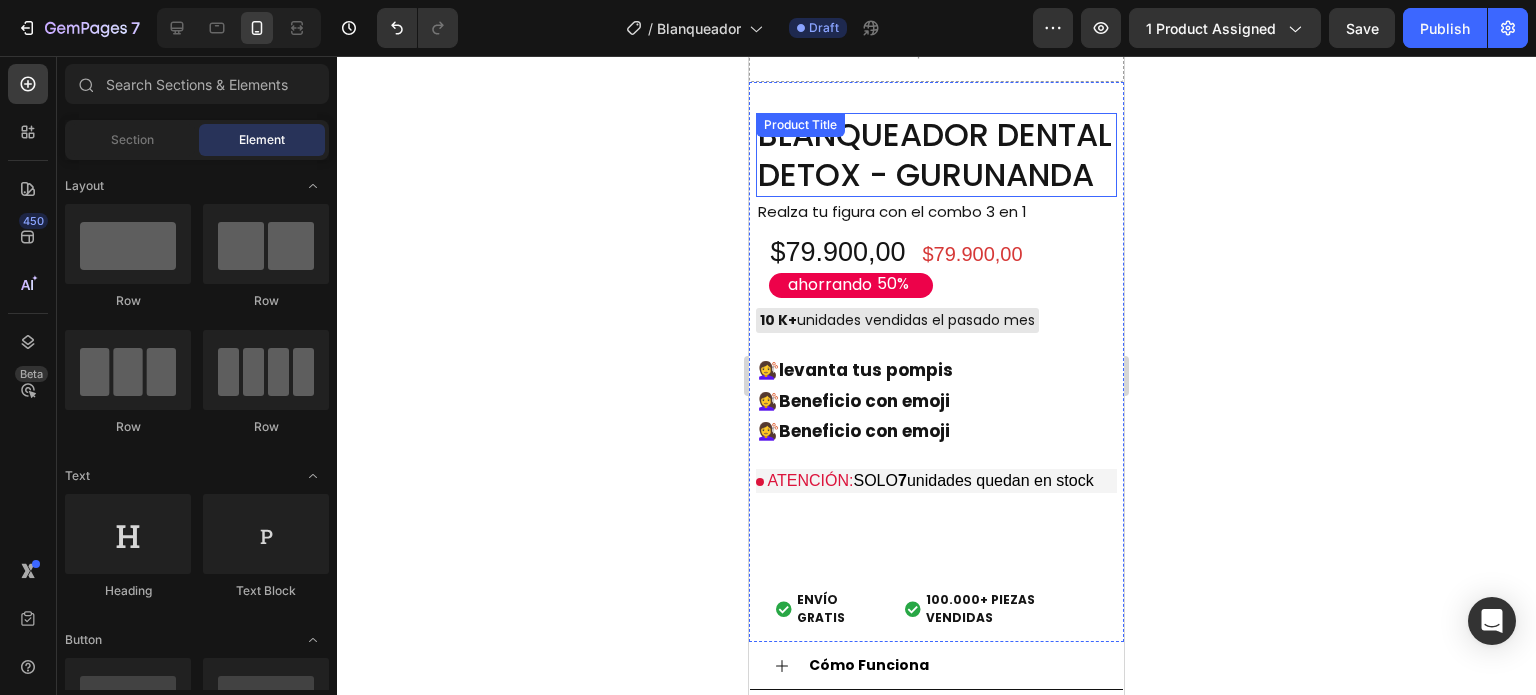 click on "BLANQUEADOR DENTAL DETOX - GURUNANDA" at bounding box center (936, 155) 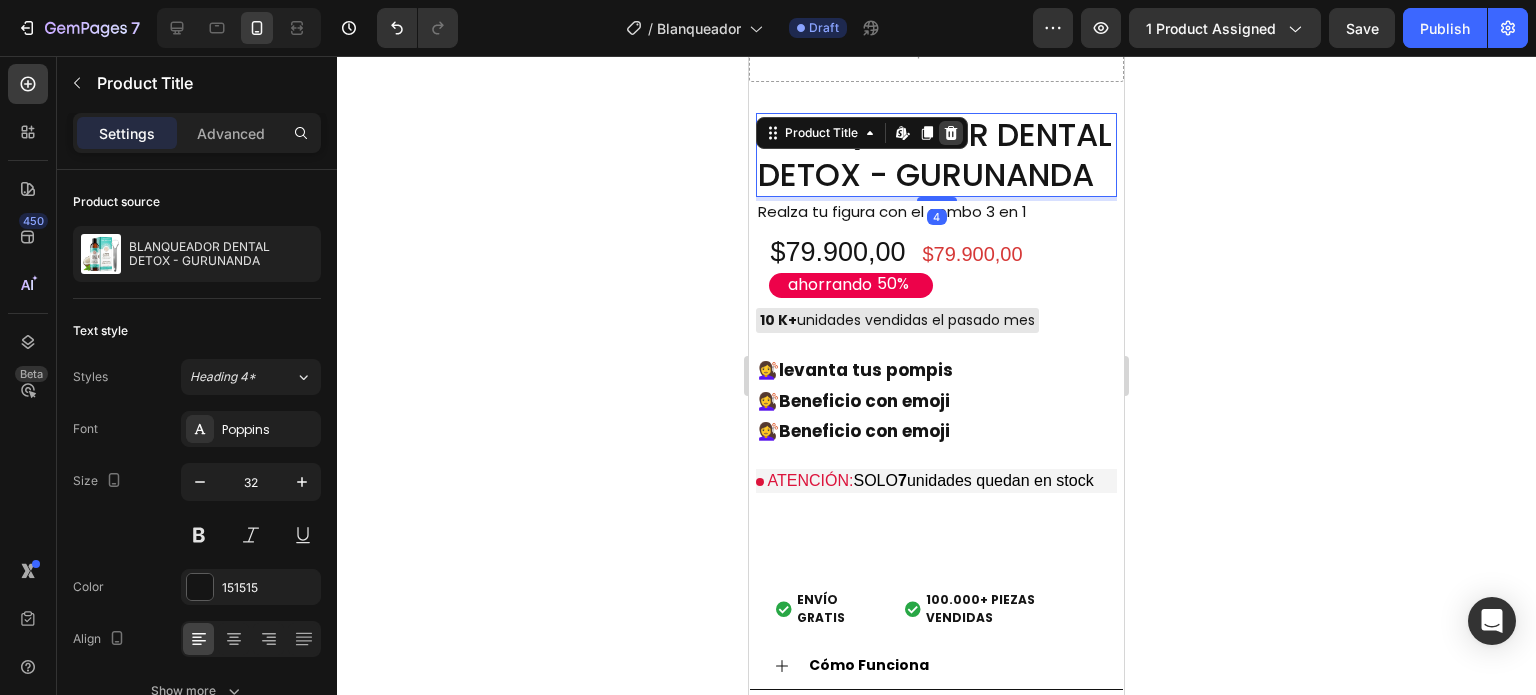 click 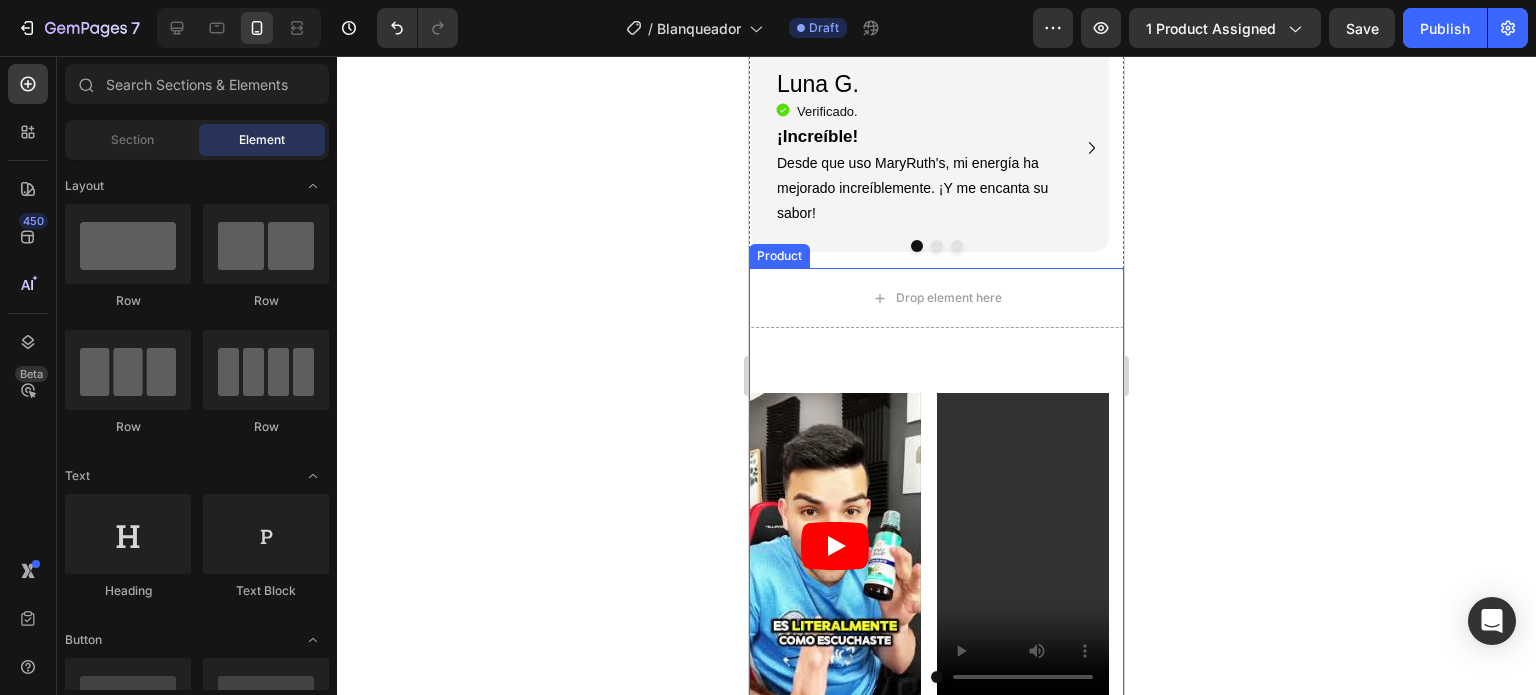 scroll, scrollTop: 3300, scrollLeft: 0, axis: vertical 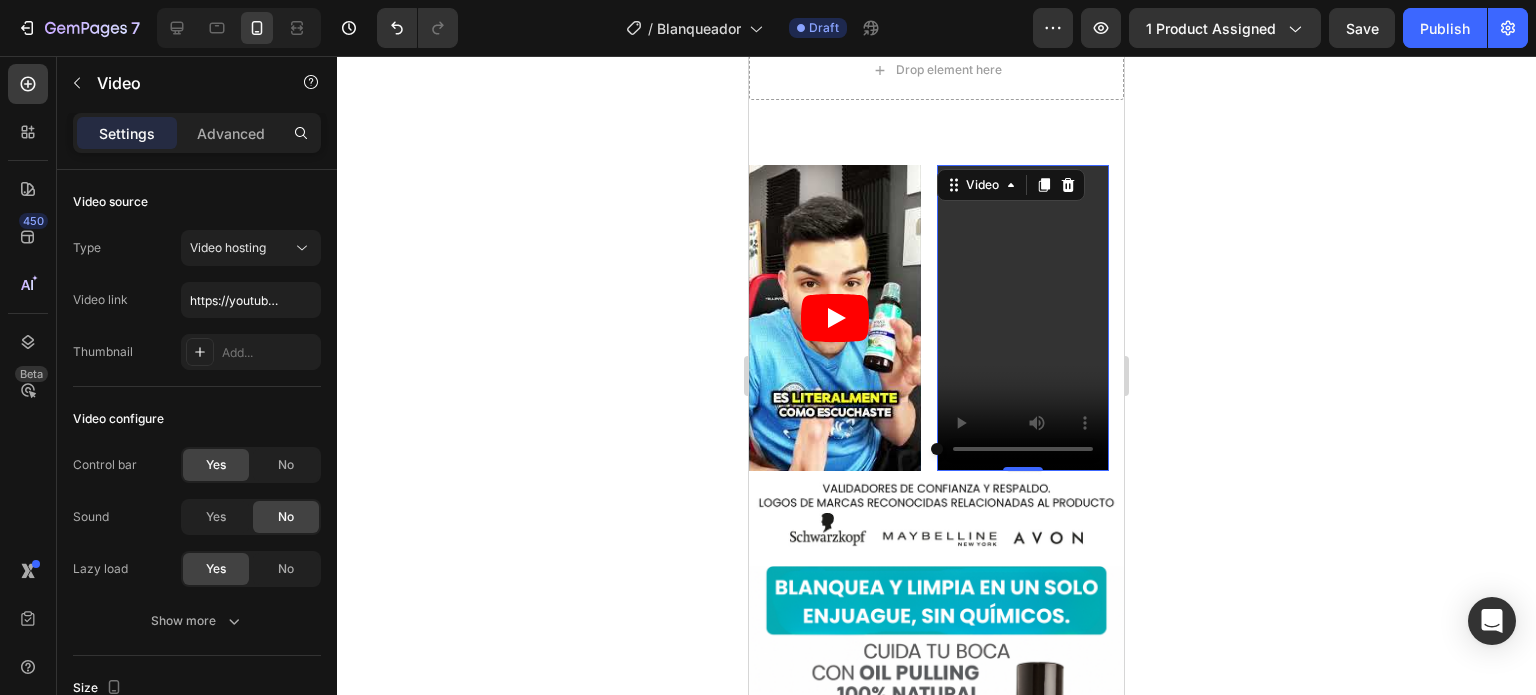 click at bounding box center [1023, 318] 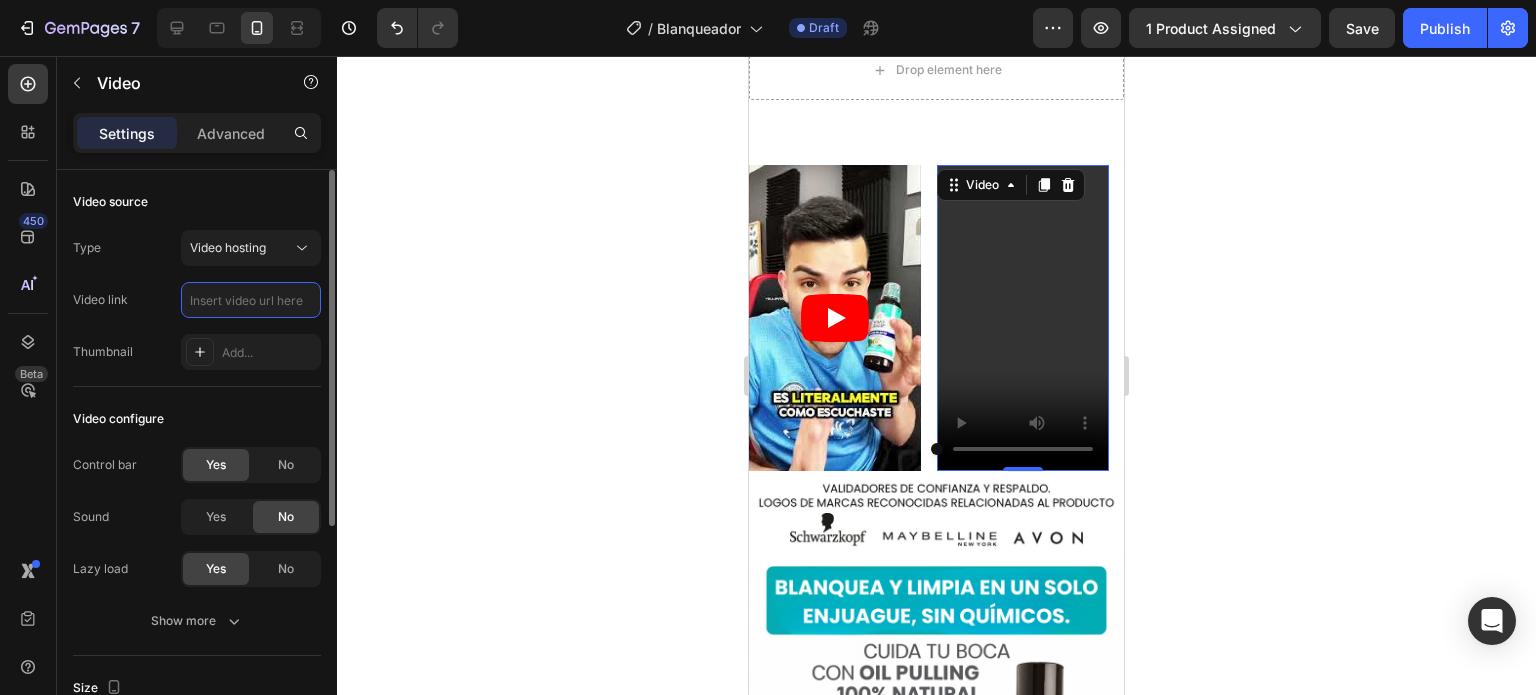 scroll, scrollTop: 0, scrollLeft: 0, axis: both 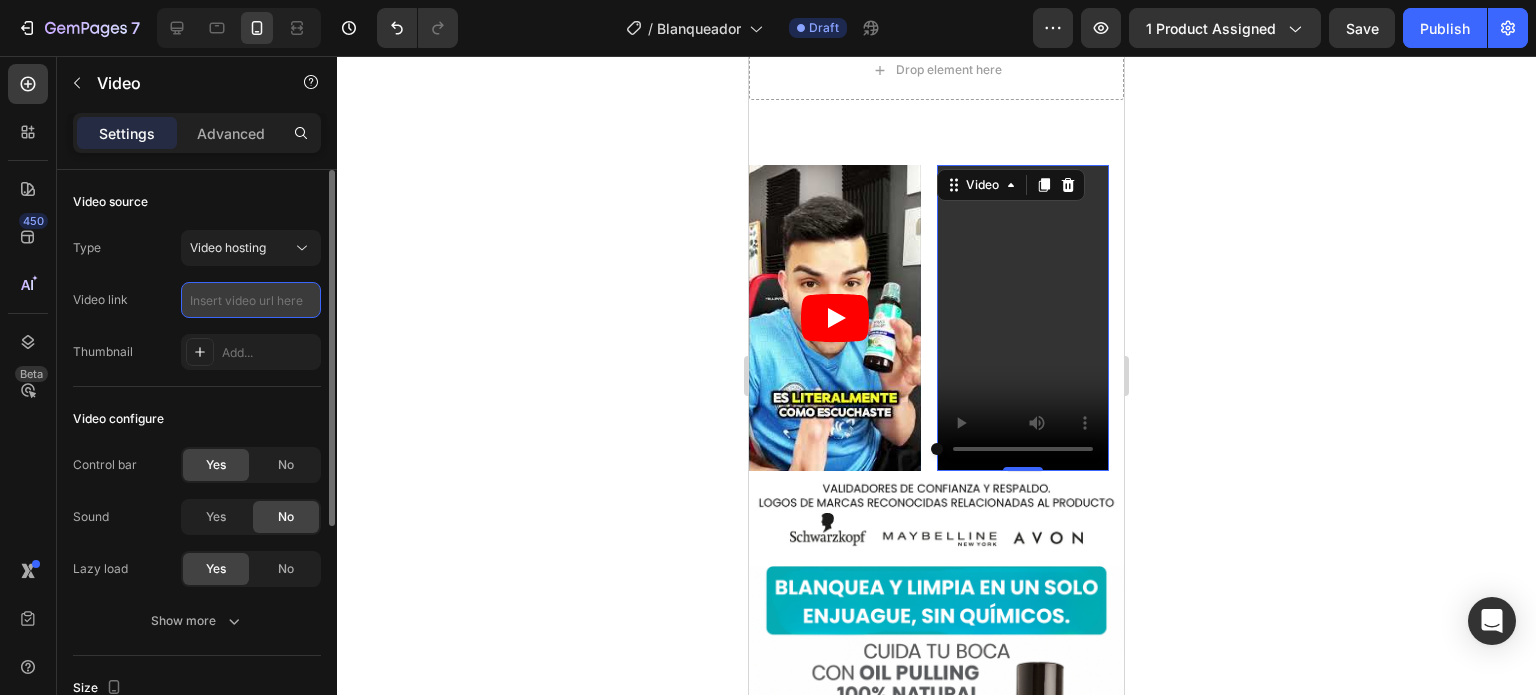 click at bounding box center (251, 300) 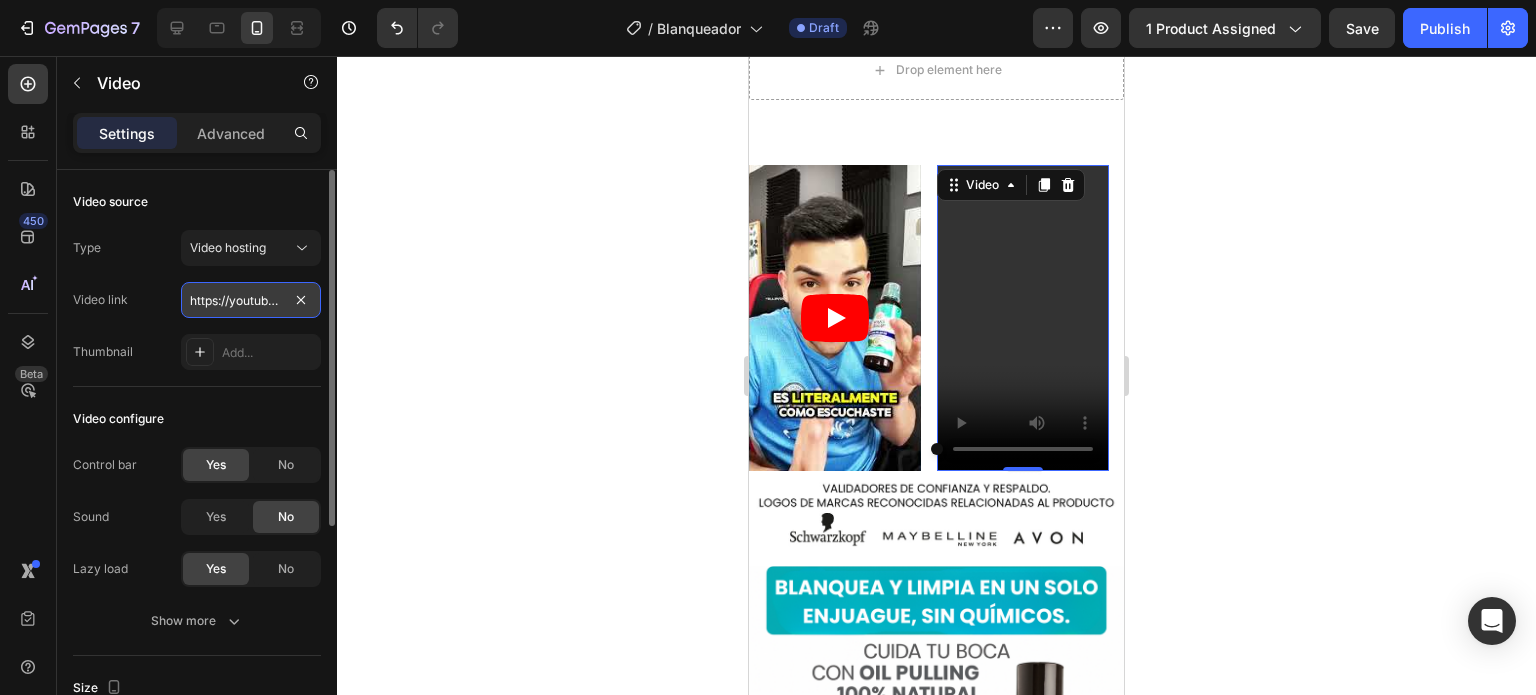 scroll, scrollTop: 0, scrollLeft: 232, axis: horizontal 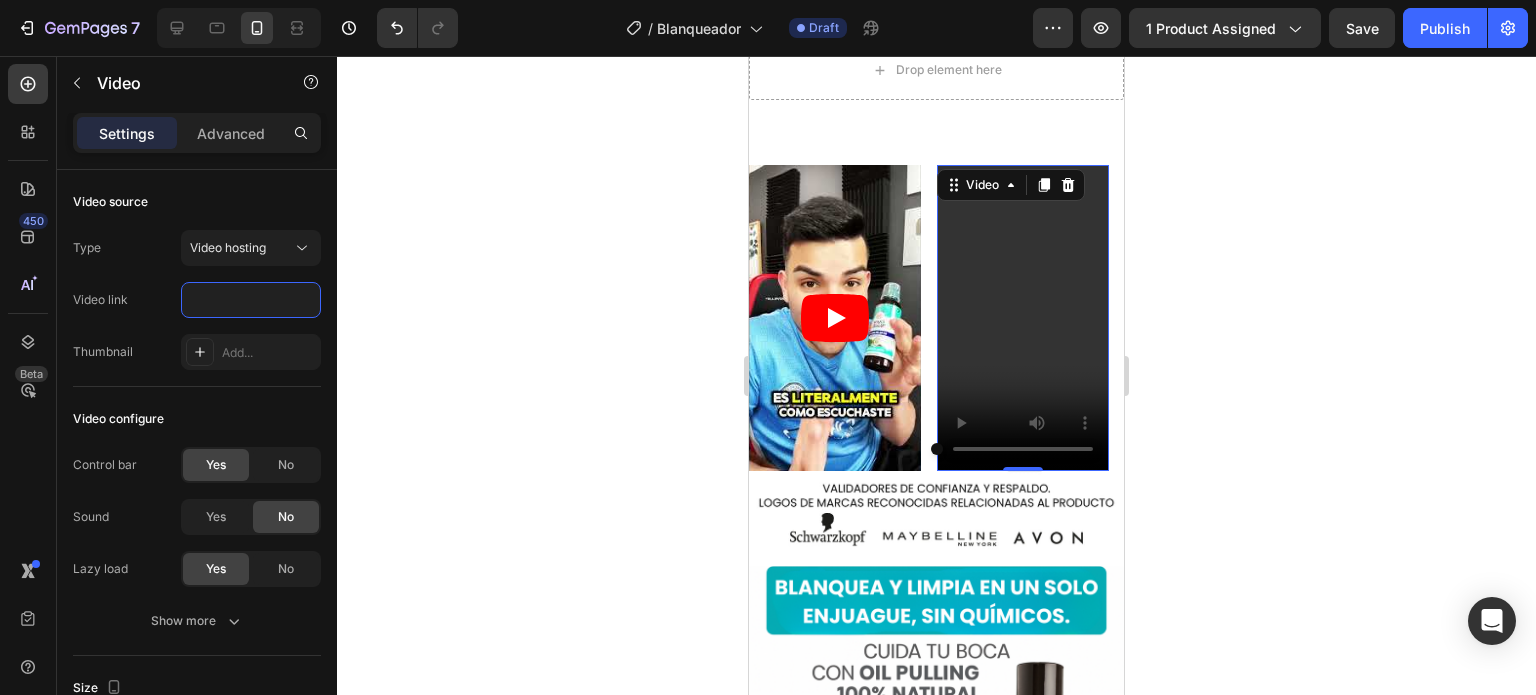 type on "https://youtube.com/shorts/3zX7ibSgoQg?feature=share" 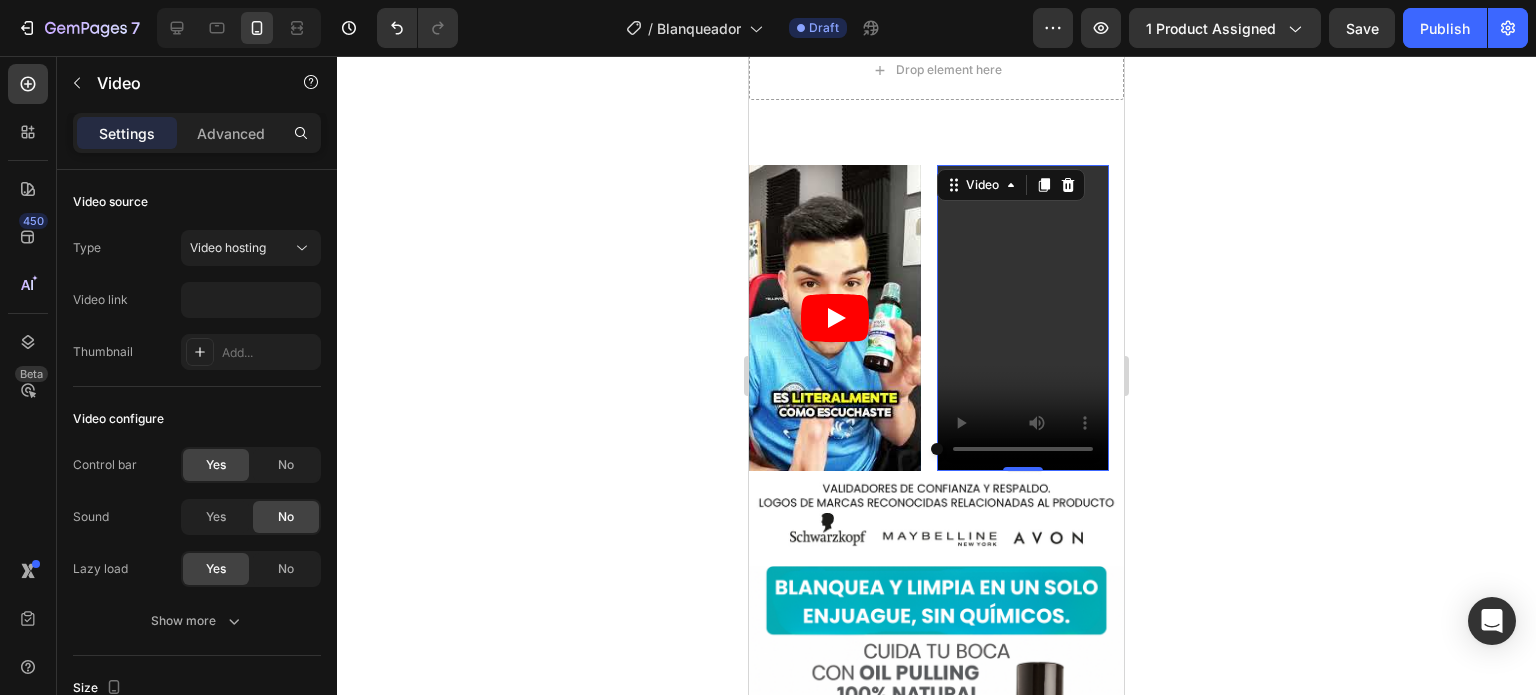 scroll, scrollTop: 0, scrollLeft: 0, axis: both 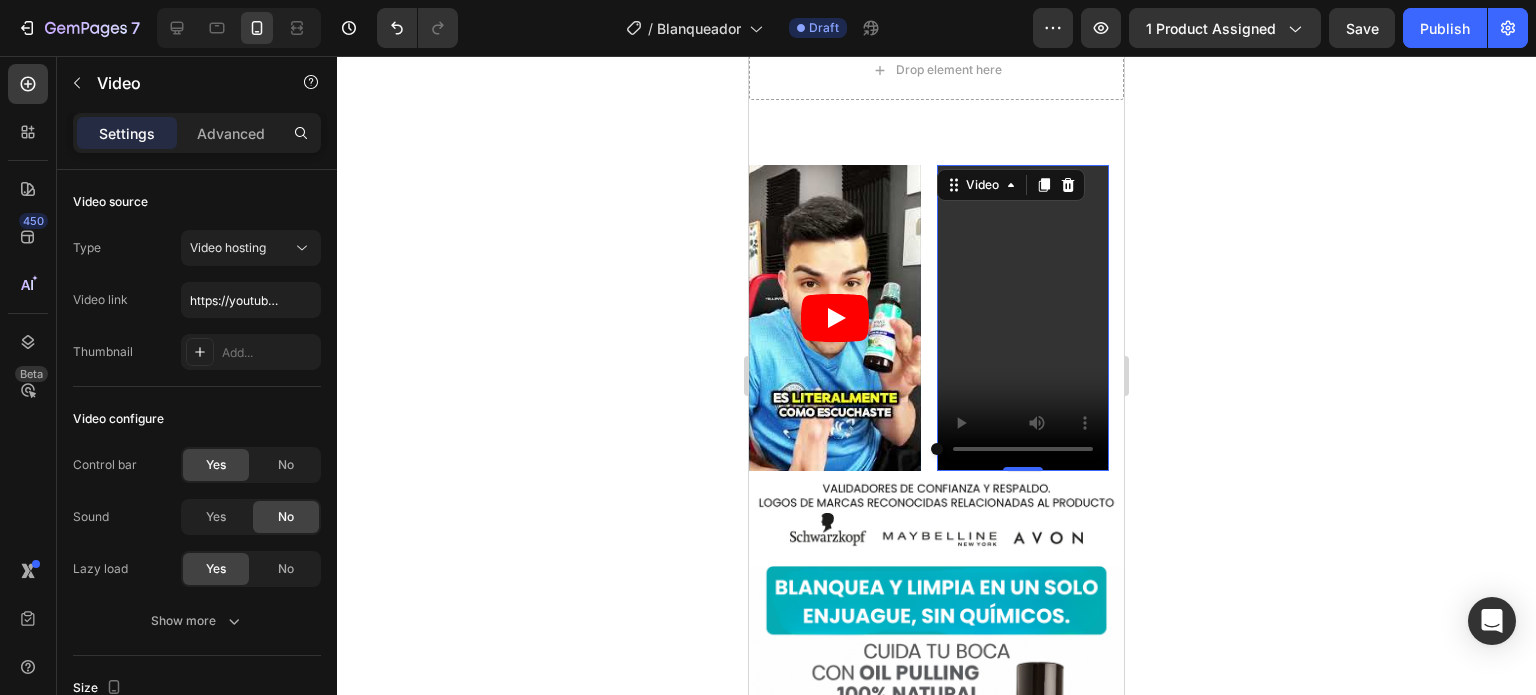 click 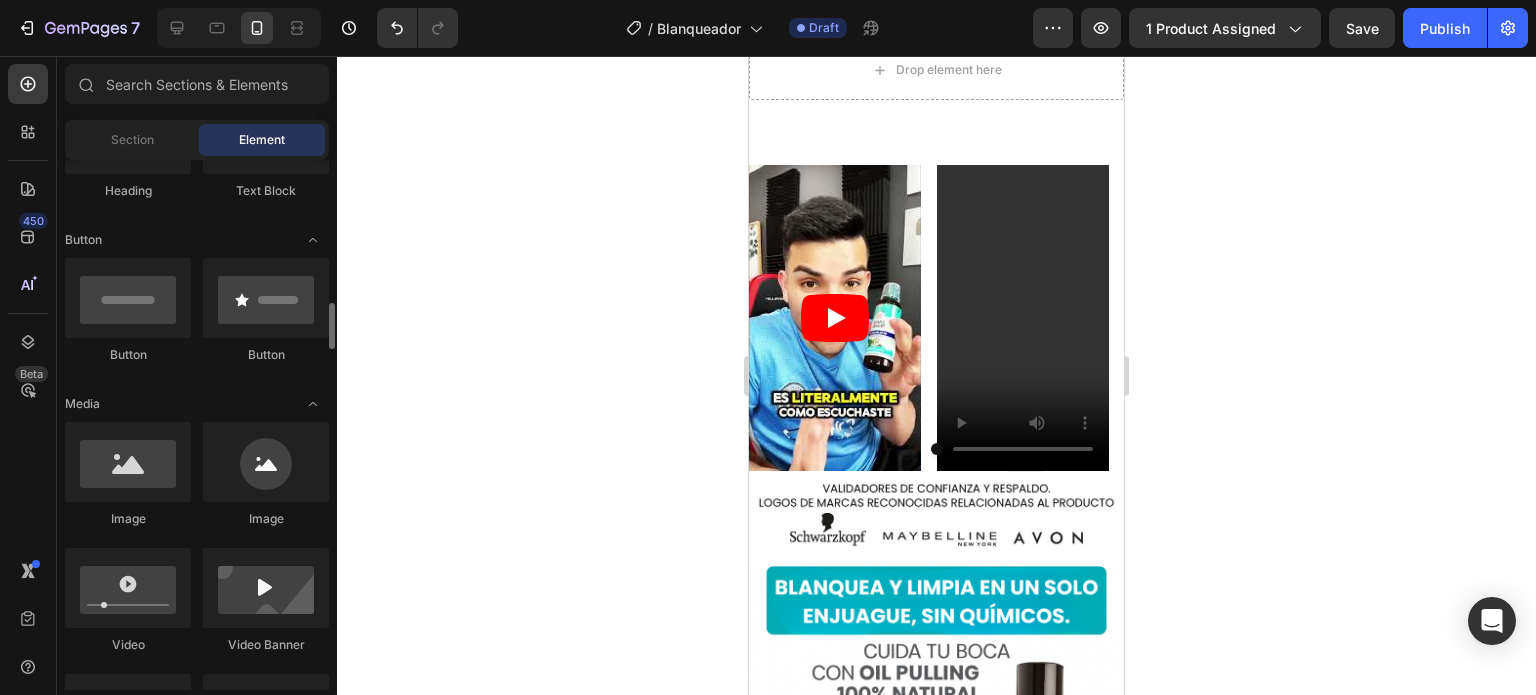 scroll, scrollTop: 500, scrollLeft: 0, axis: vertical 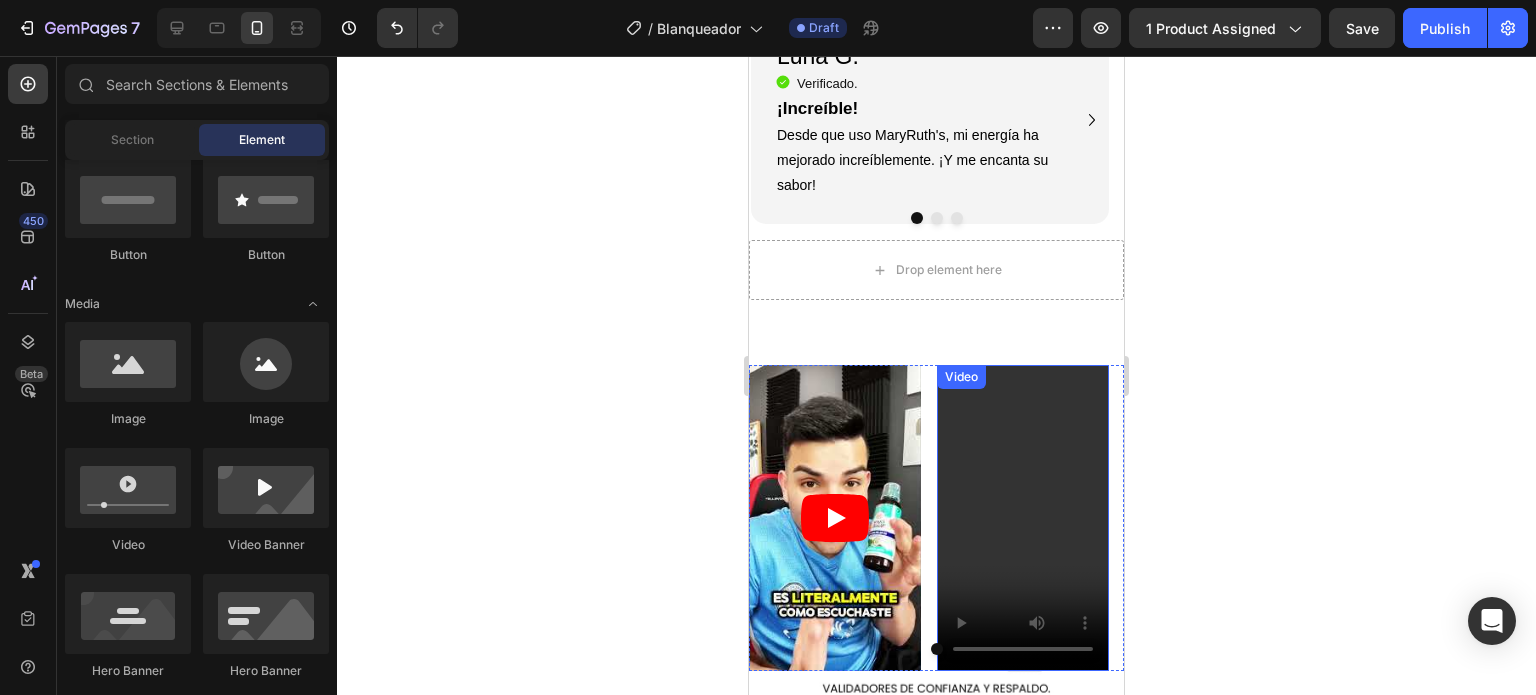 click at bounding box center (1023, 518) 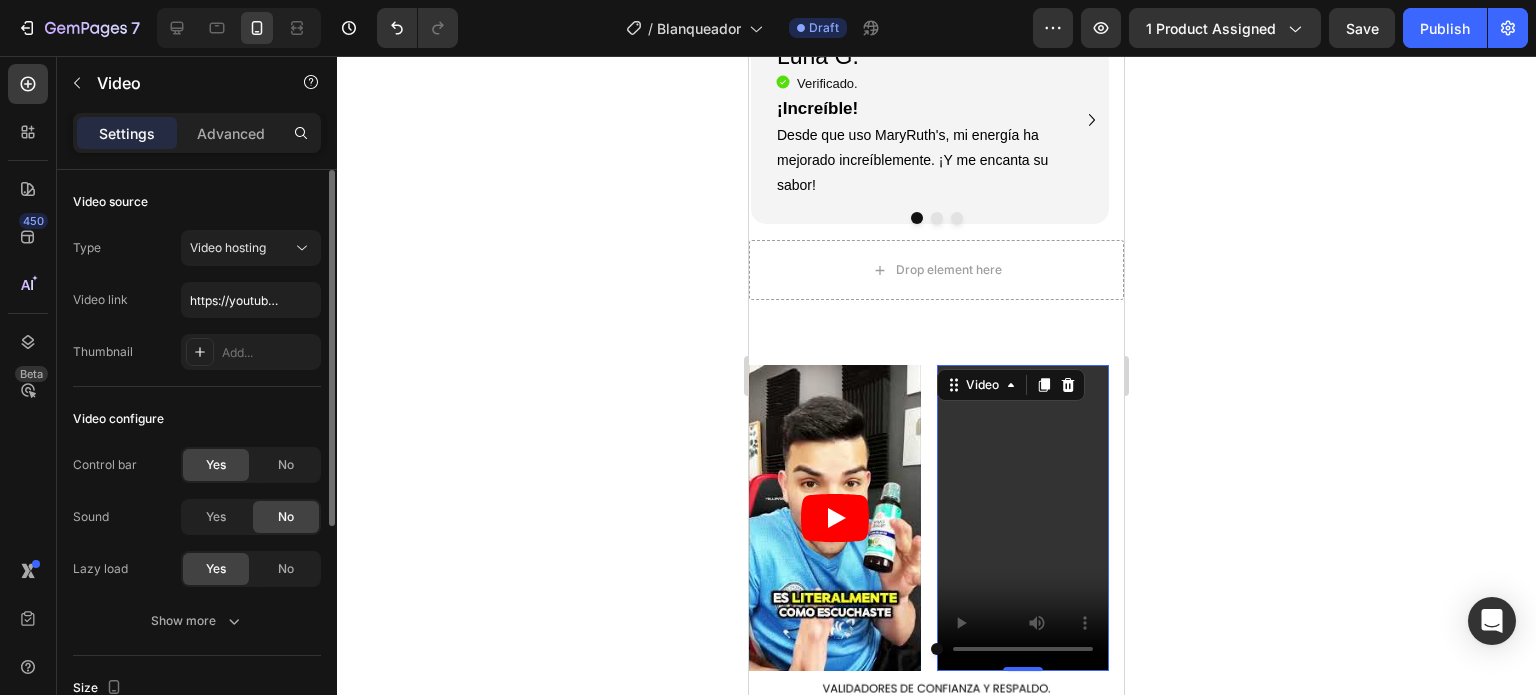 click on "Video source" at bounding box center [197, 202] 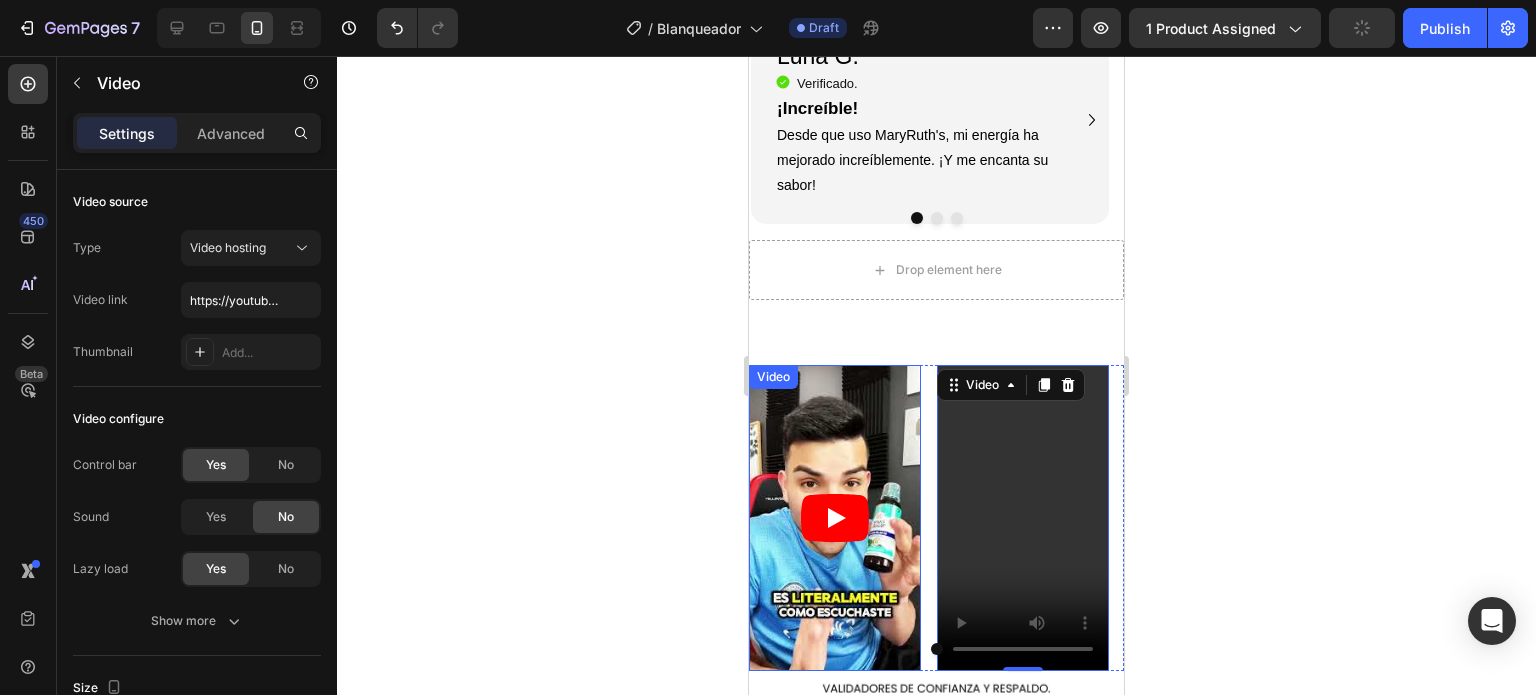 click 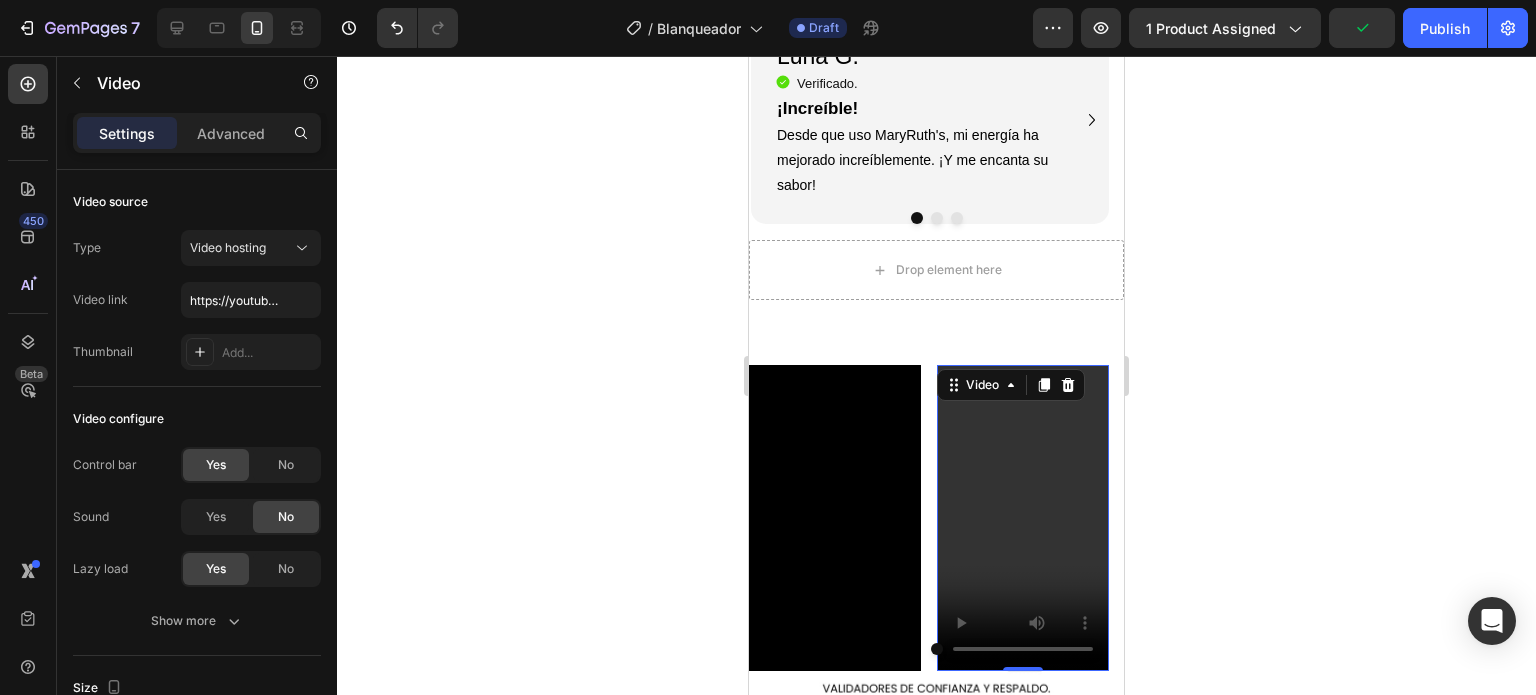 click at bounding box center [1023, 518] 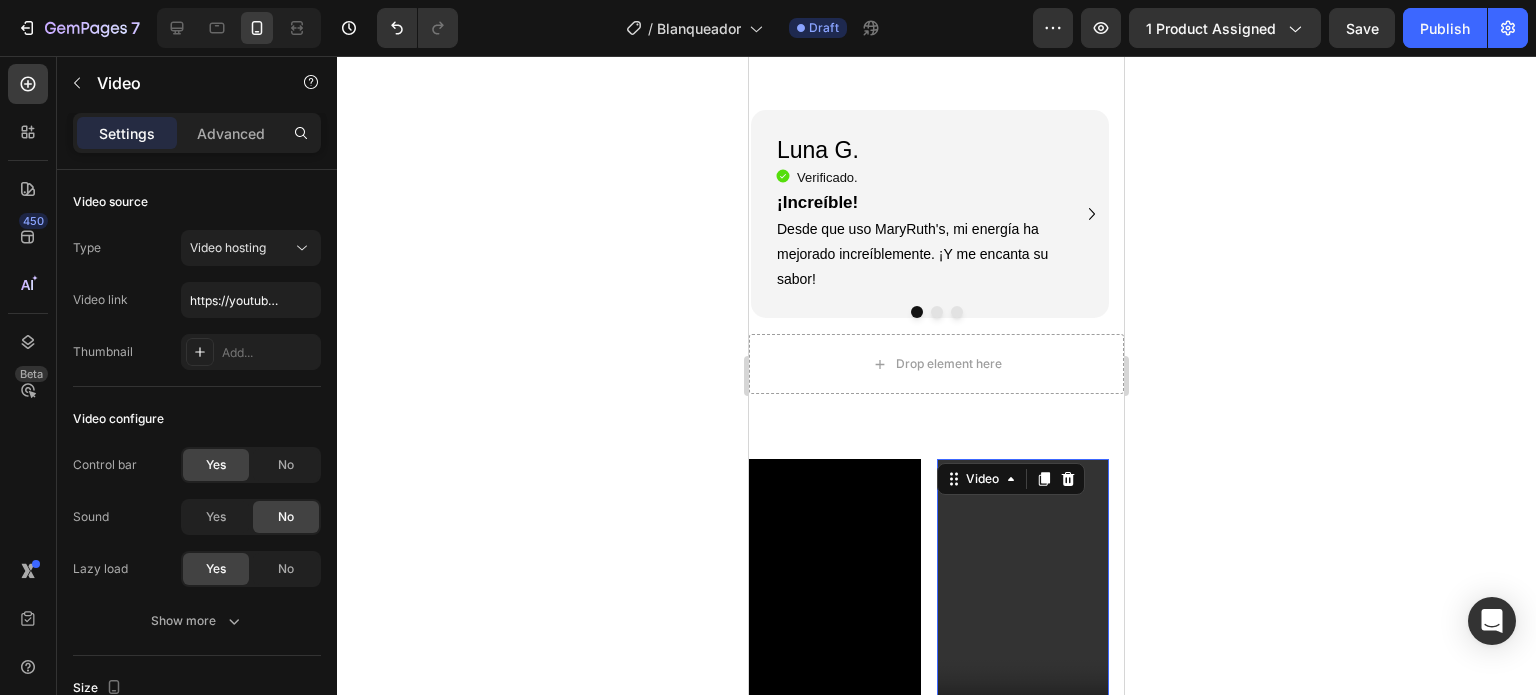 scroll, scrollTop: 3300, scrollLeft: 0, axis: vertical 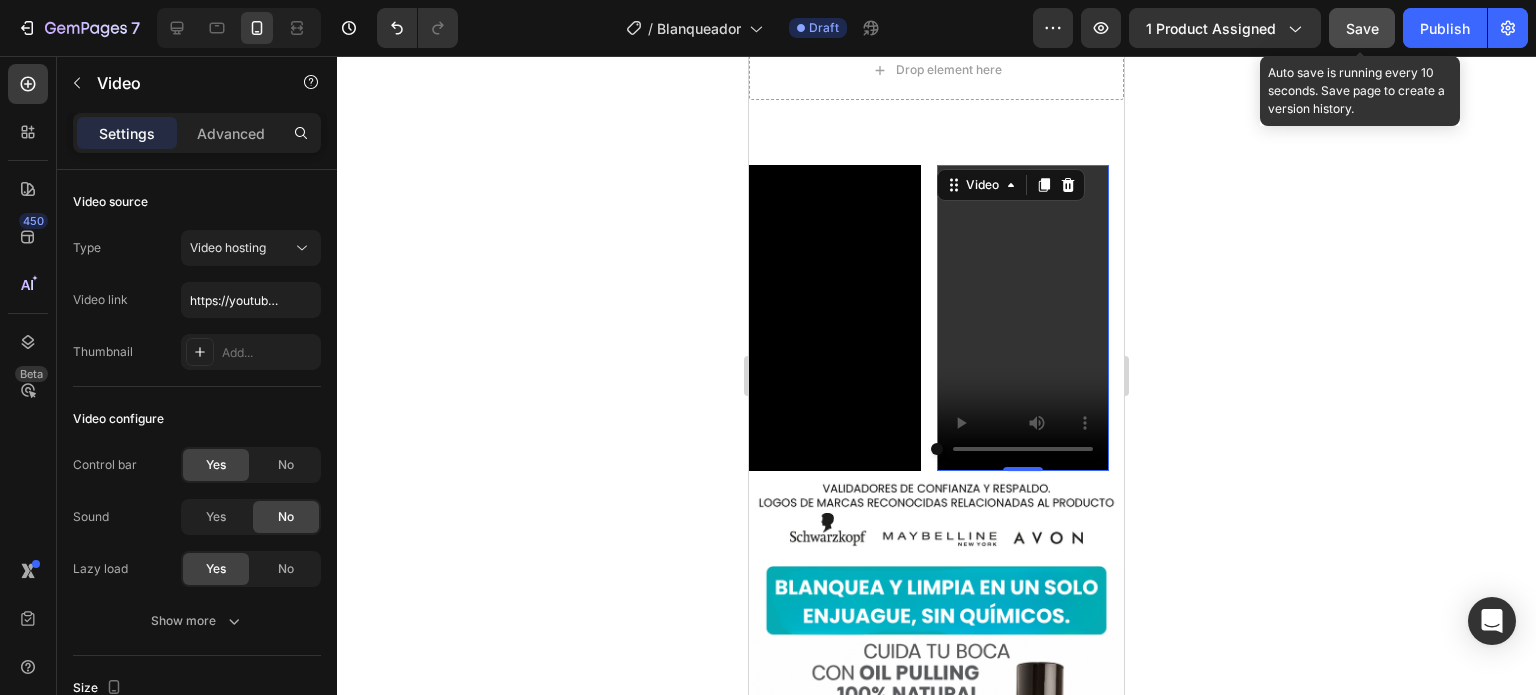 click on "Save" at bounding box center (1362, 28) 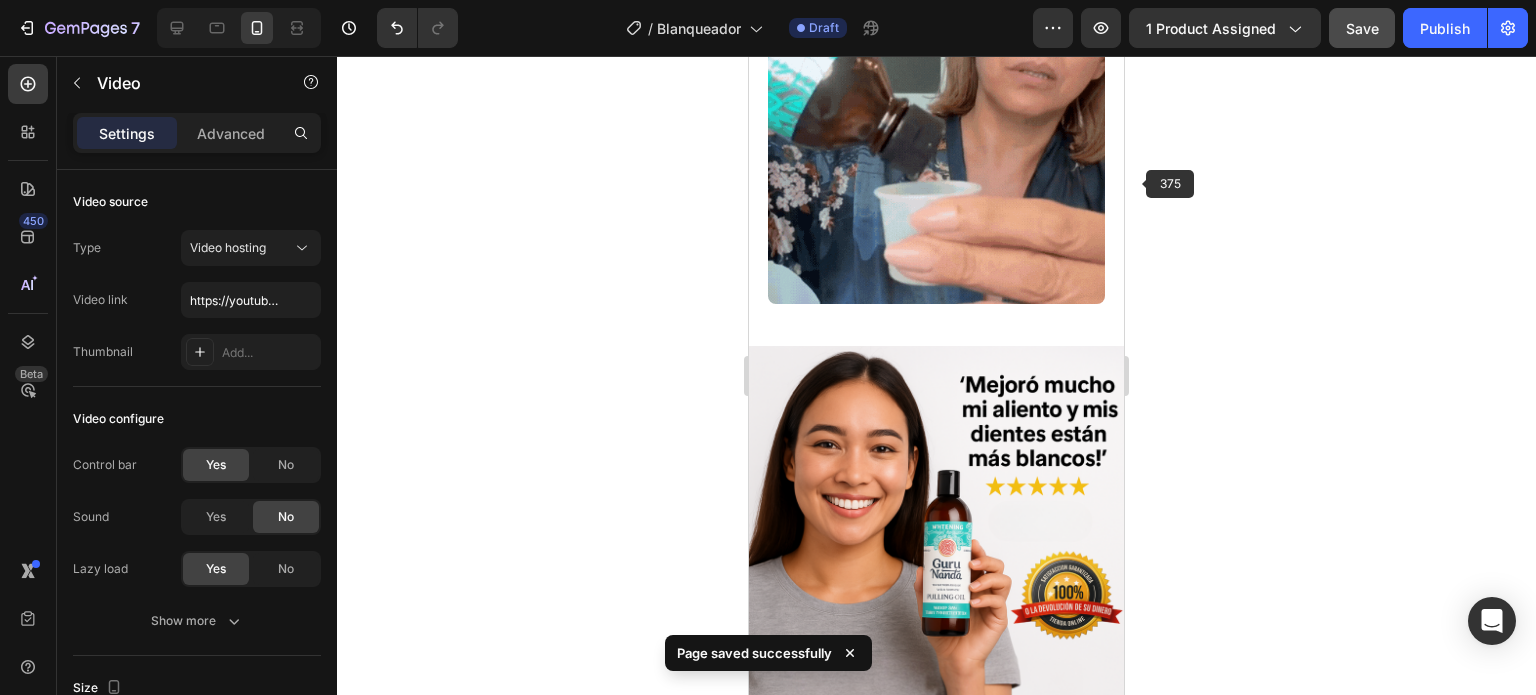 scroll, scrollTop: 1100, scrollLeft: 0, axis: vertical 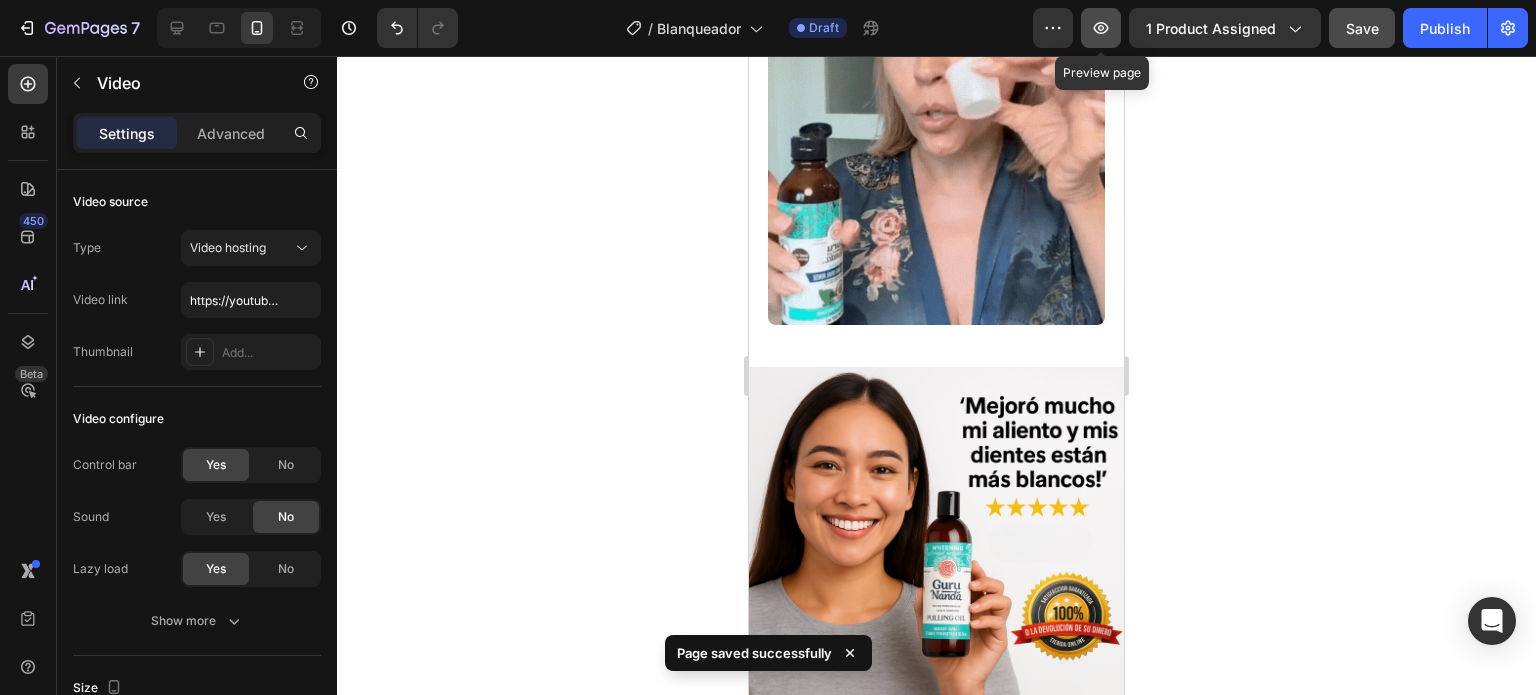 click 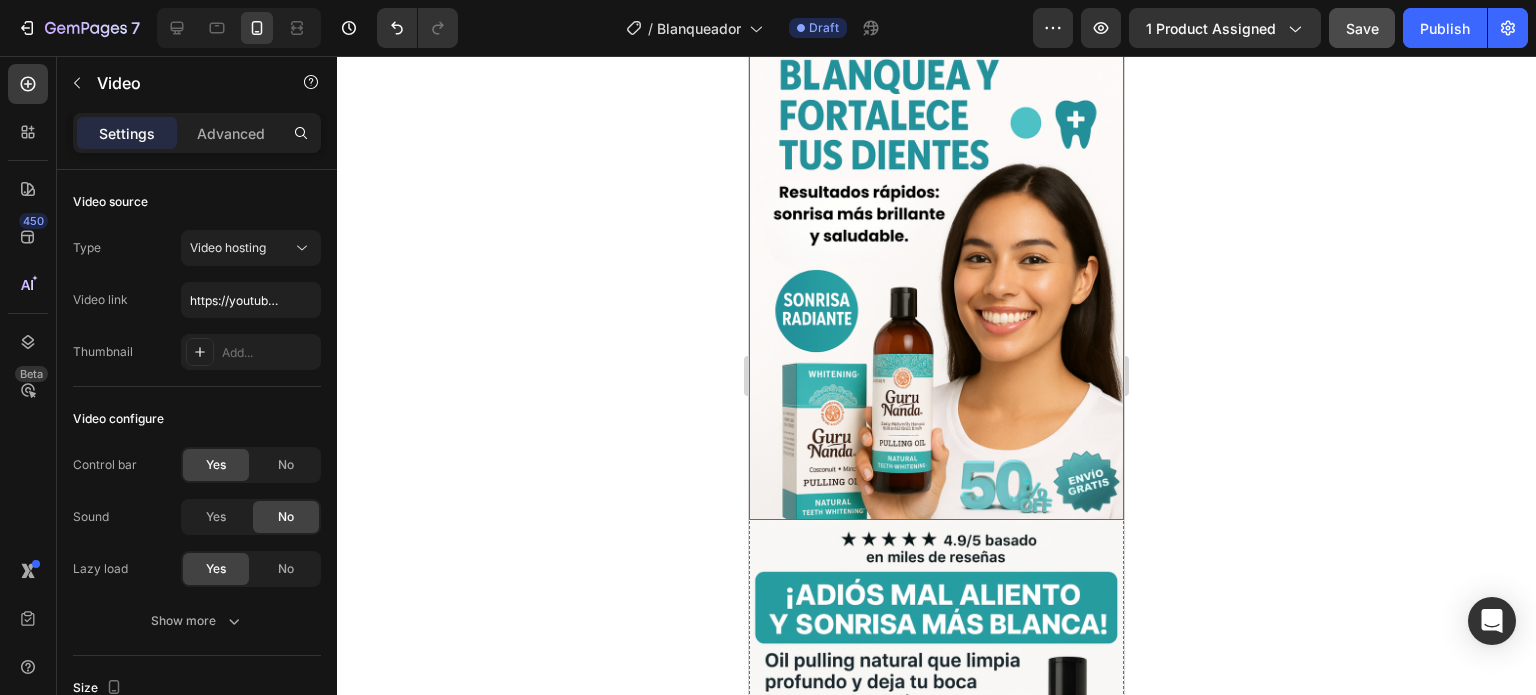scroll, scrollTop: 0, scrollLeft: 0, axis: both 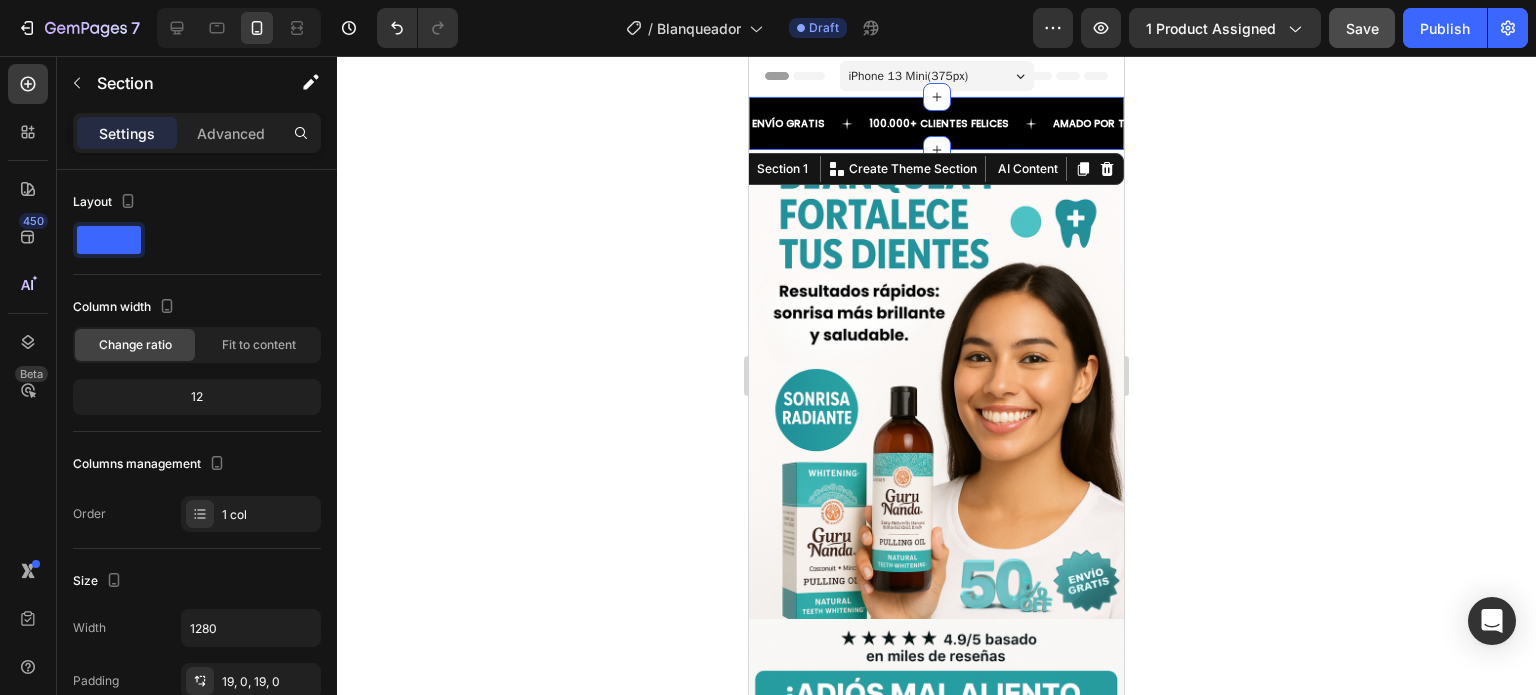 click on "ENVÍO GRATIS Text
100.000+ CLIENTES FELICES Text
AMADO POR TODOS Text
ENVÍO GRATIS Text
100.000+ CLIENTES FELICES Text
AMADO POR TODOS Text
Marquee Section 1   You can create reusable sections Create Theme Section AI Content Write with GemAI What would you like to describe here? Tone and Voice Persuasive Product Getting products... Show more Generate" at bounding box center [936, 123] 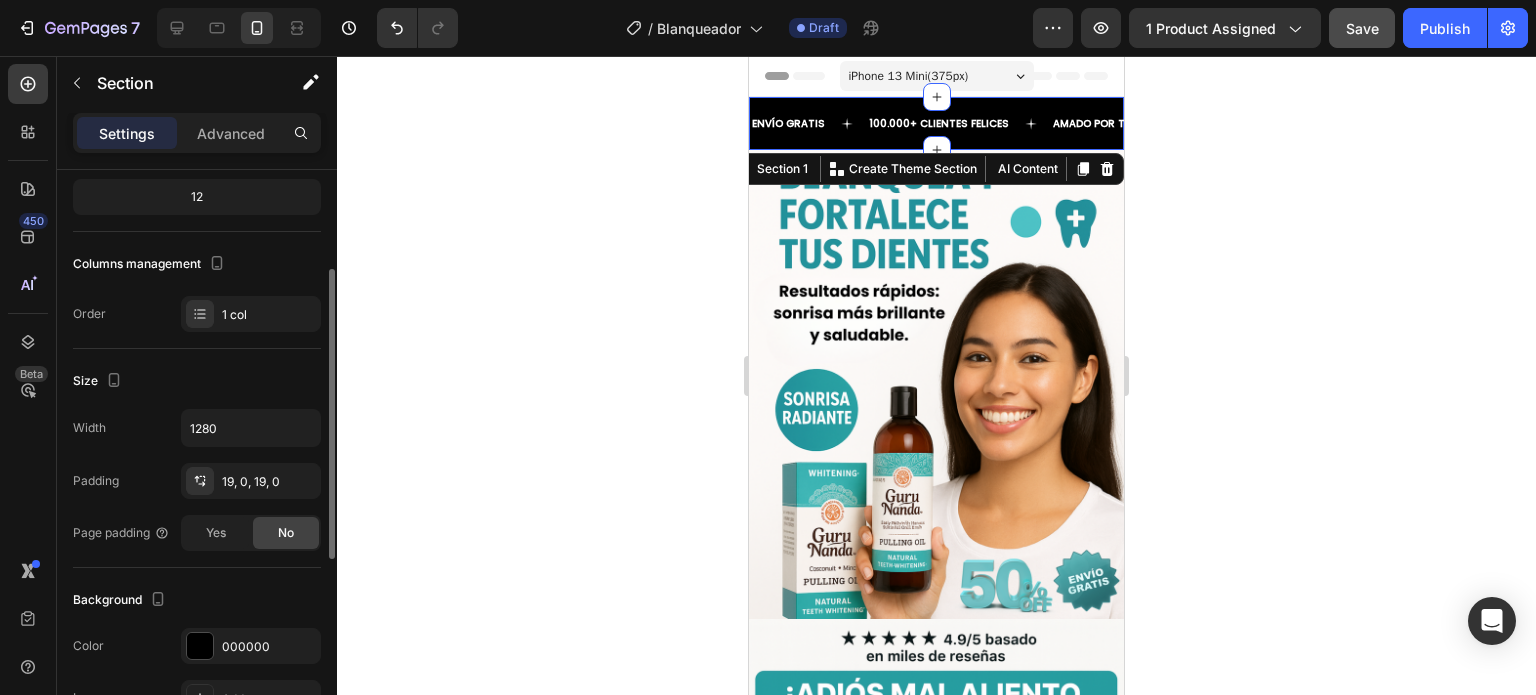 scroll, scrollTop: 400, scrollLeft: 0, axis: vertical 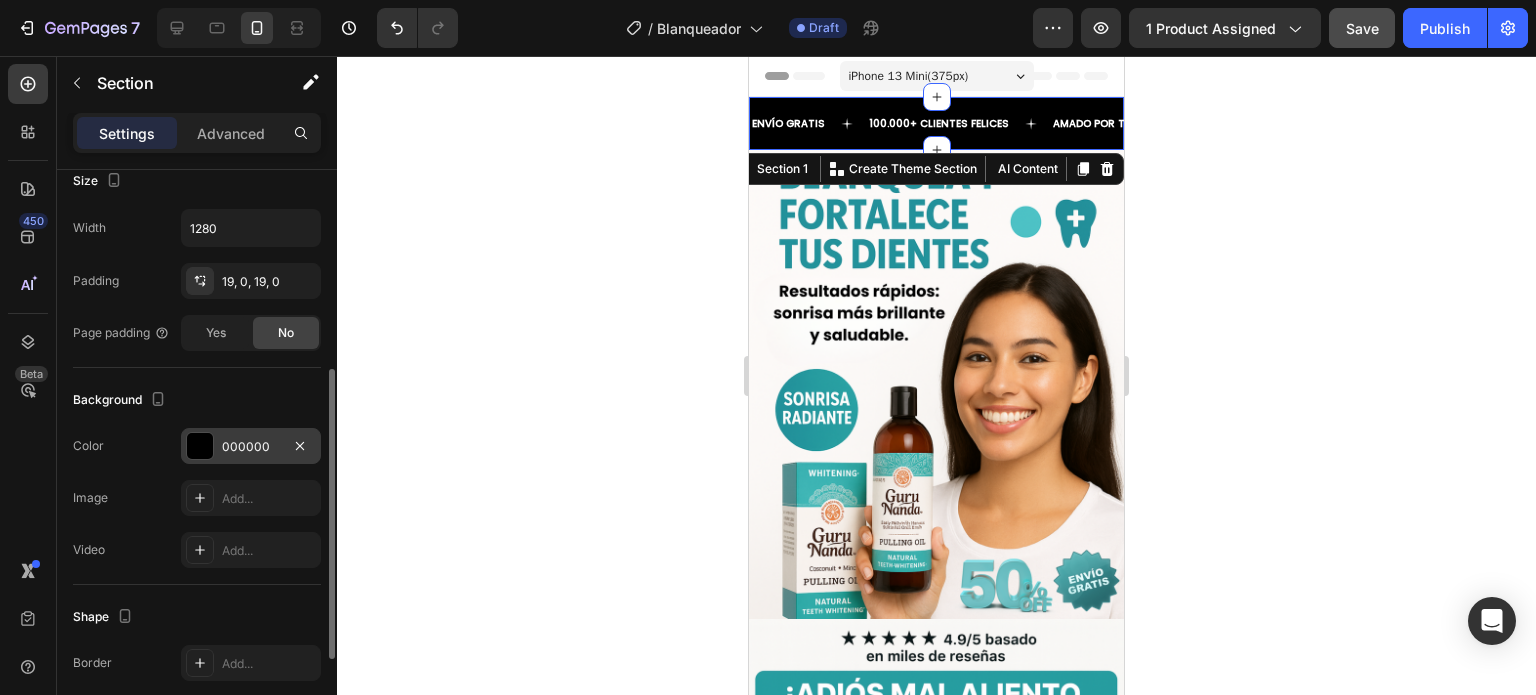 click on "000000" at bounding box center (251, 447) 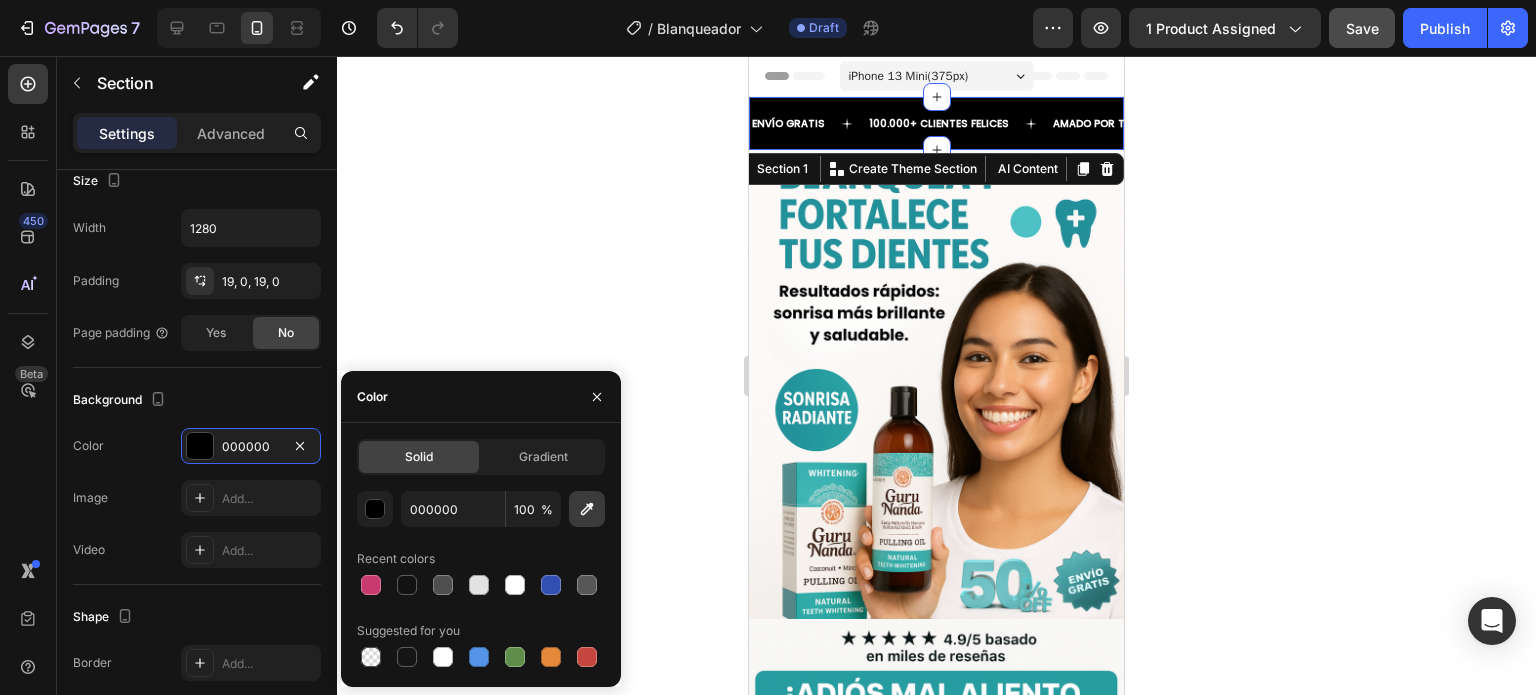 click at bounding box center [587, 509] 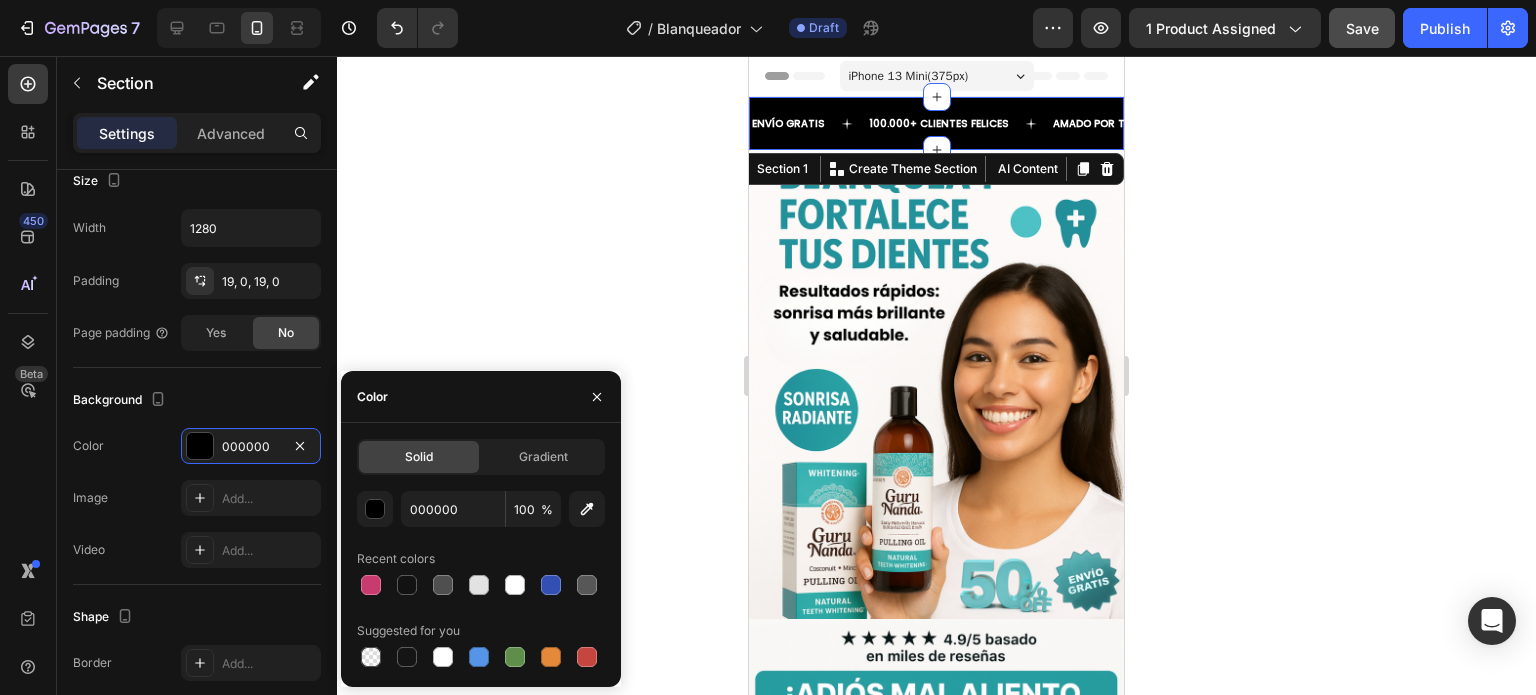 type on "289EA2" 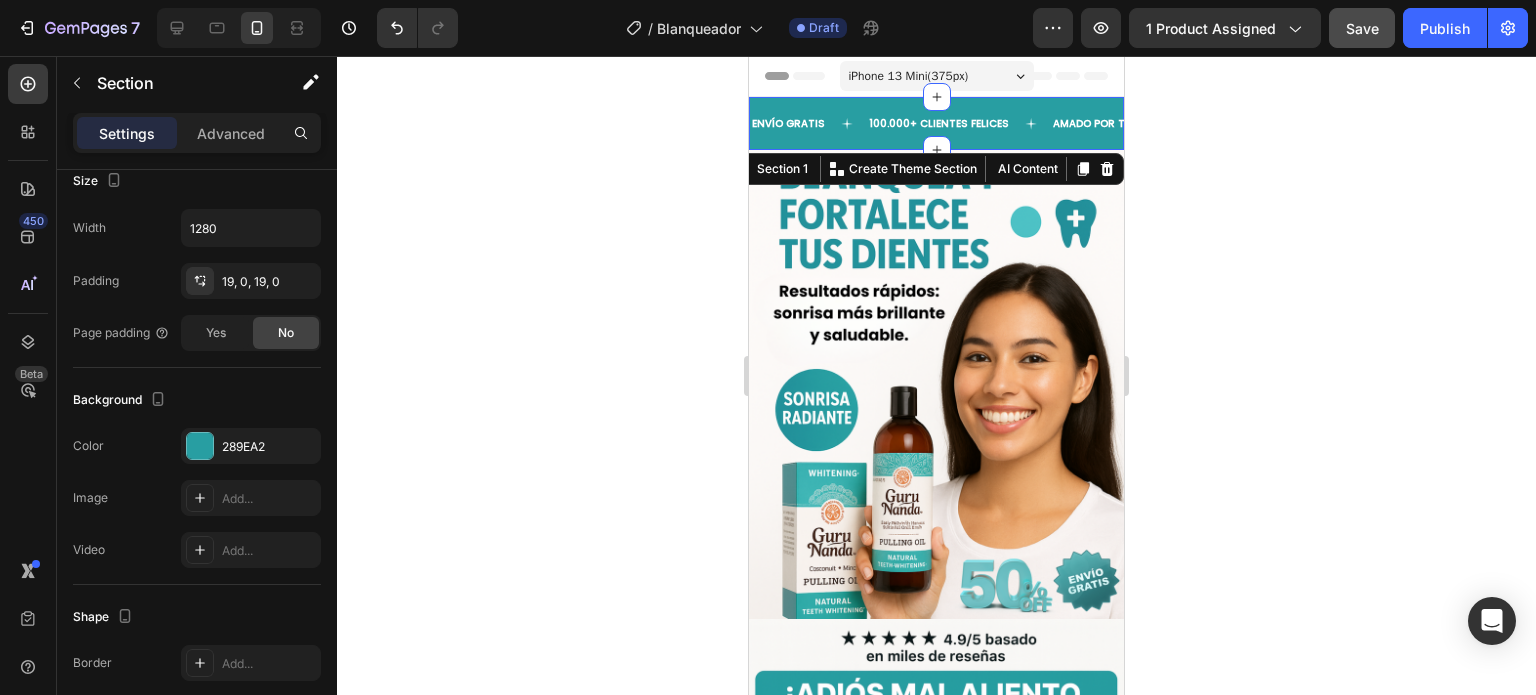 click 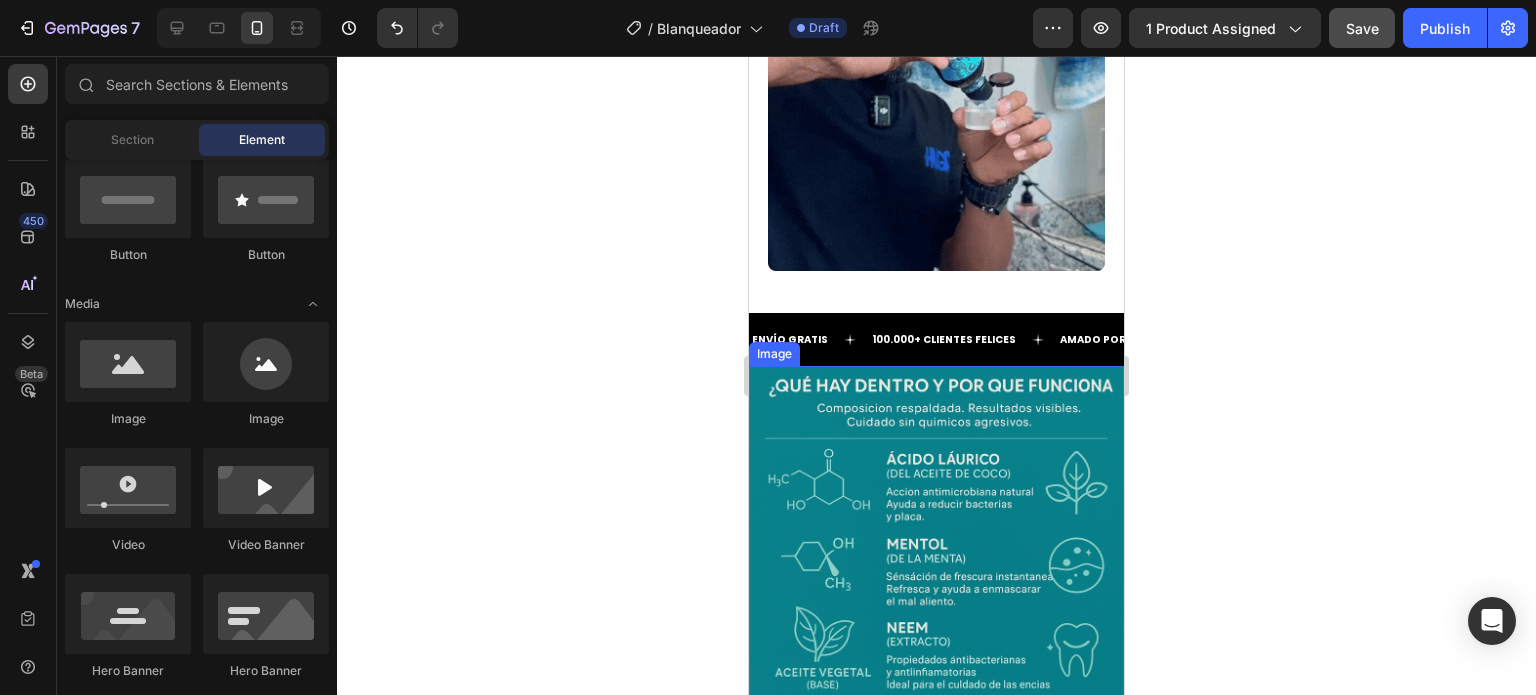 scroll, scrollTop: 4400, scrollLeft: 0, axis: vertical 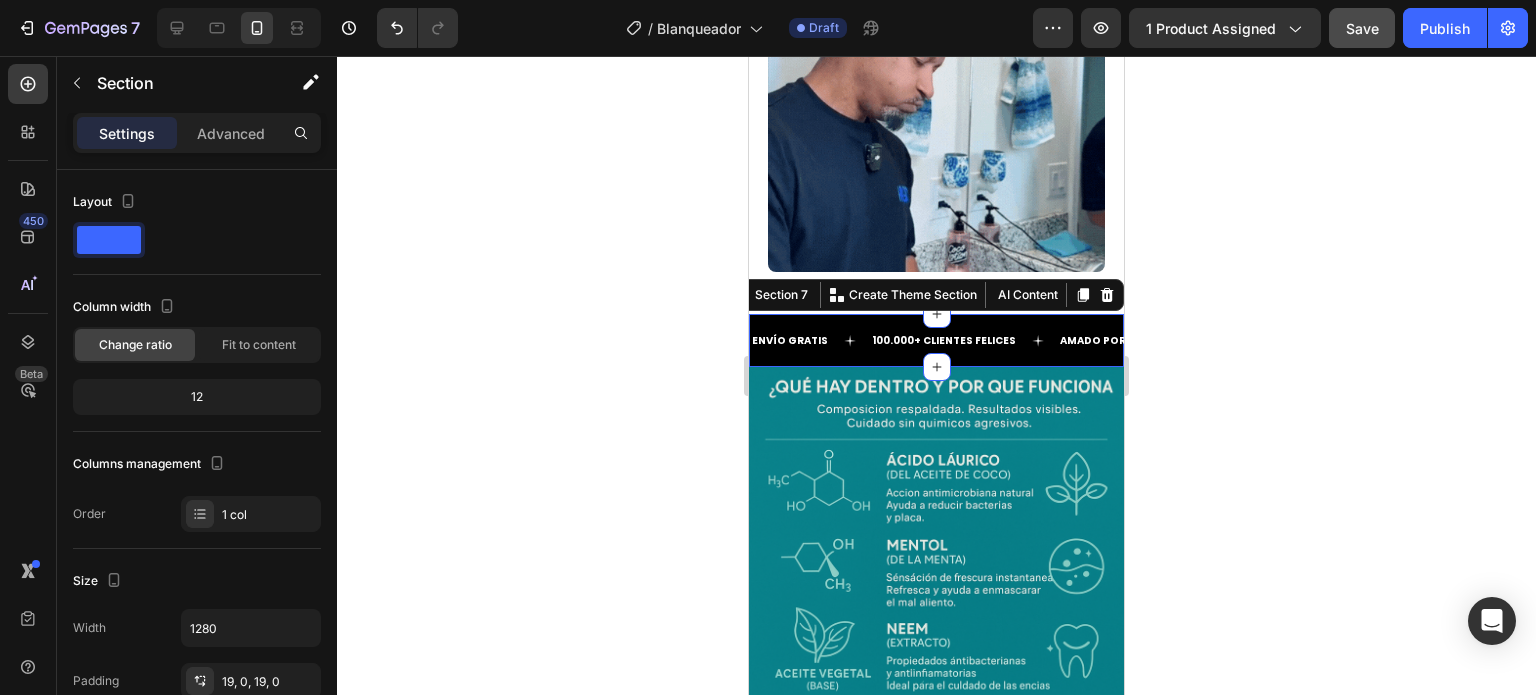 click on "ENVÍO GRATIS Text
100.000+ CLIENTES FELICES Text
AMADO POR TODOS Text
ENVÍO GRATIS Text
100.000+ CLIENTES FELICES Text
AMADO POR TODOS Text
Marquee Section 7   You can create reusable sections Create Theme Section AI Content Write with GemAI What would you like to describe here? Tone and Voice Persuasive Product BLANQUEADOR DENTAL DETOX - GURUNANDA Show more Generate" at bounding box center (936, 340) 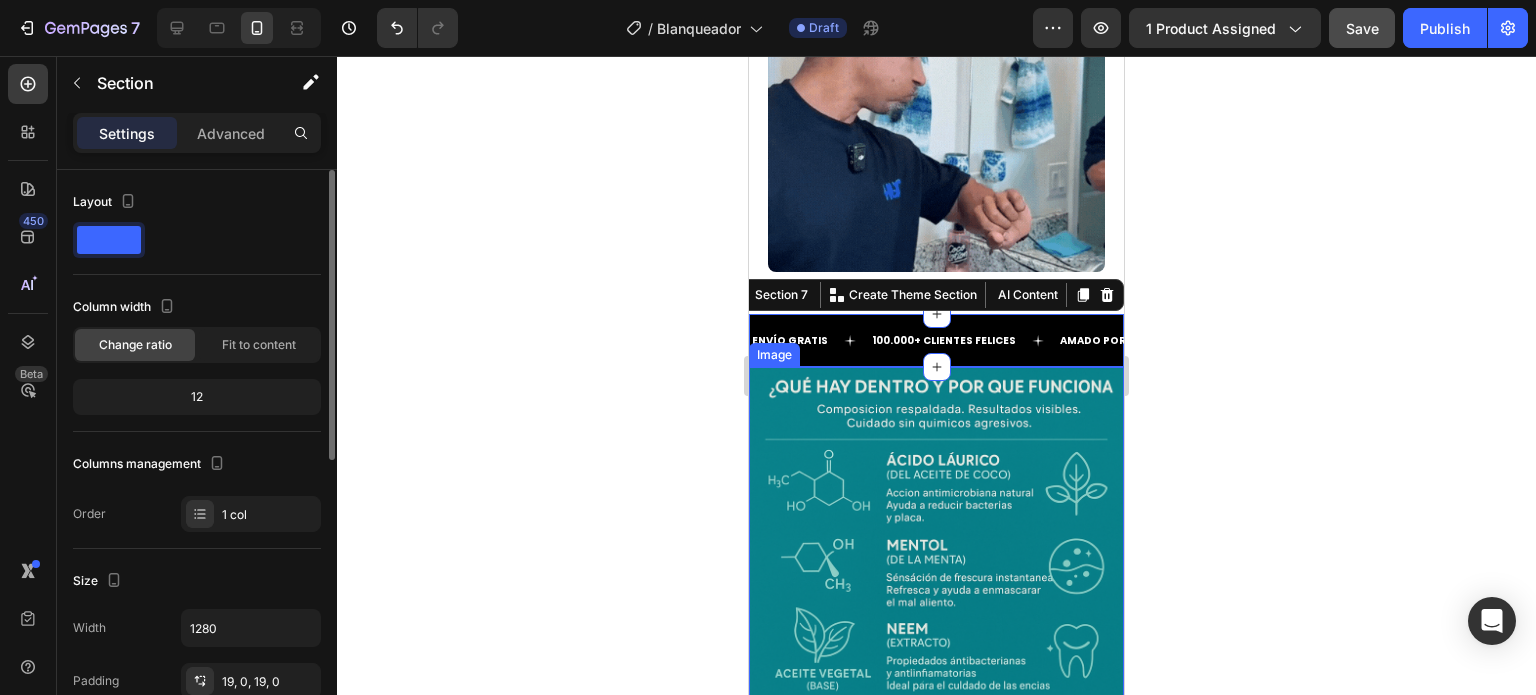 scroll, scrollTop: 400, scrollLeft: 0, axis: vertical 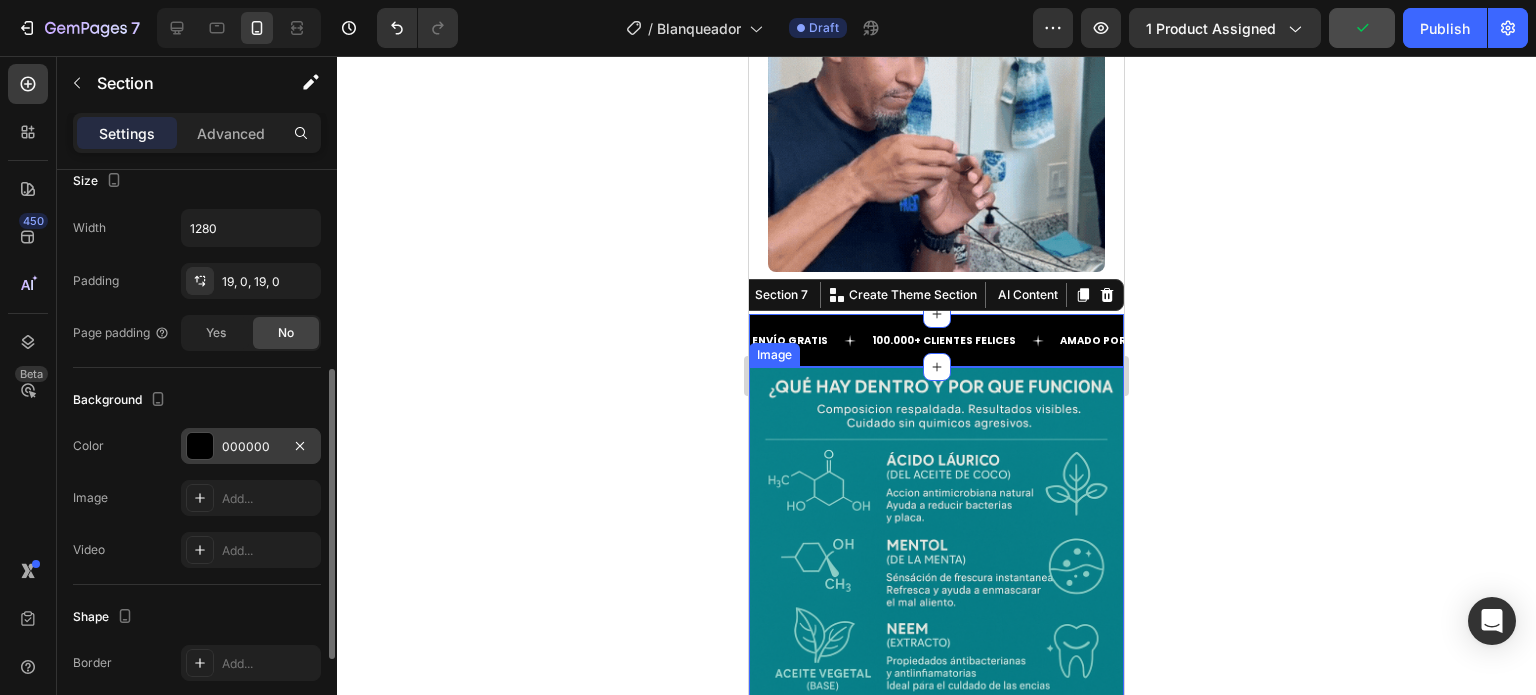 click at bounding box center (200, 446) 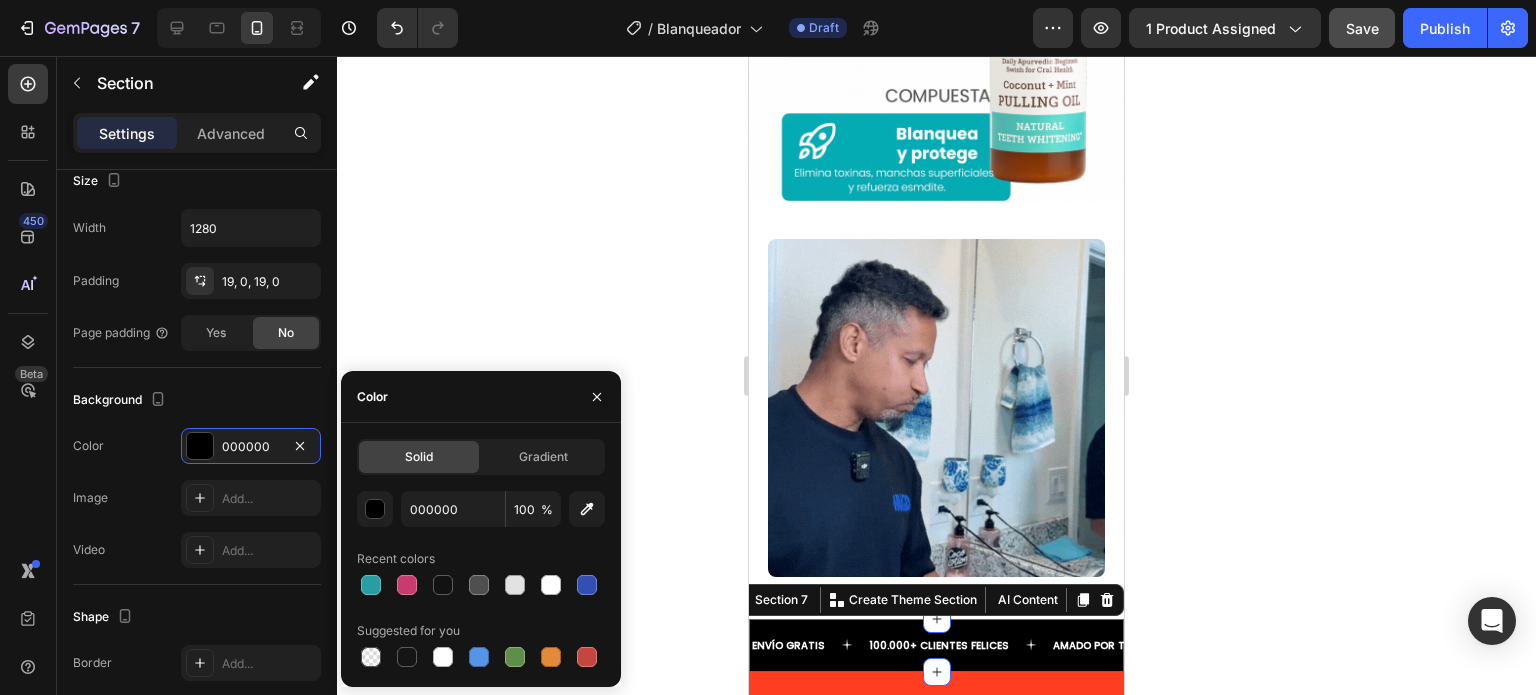 scroll, scrollTop: 4000, scrollLeft: 0, axis: vertical 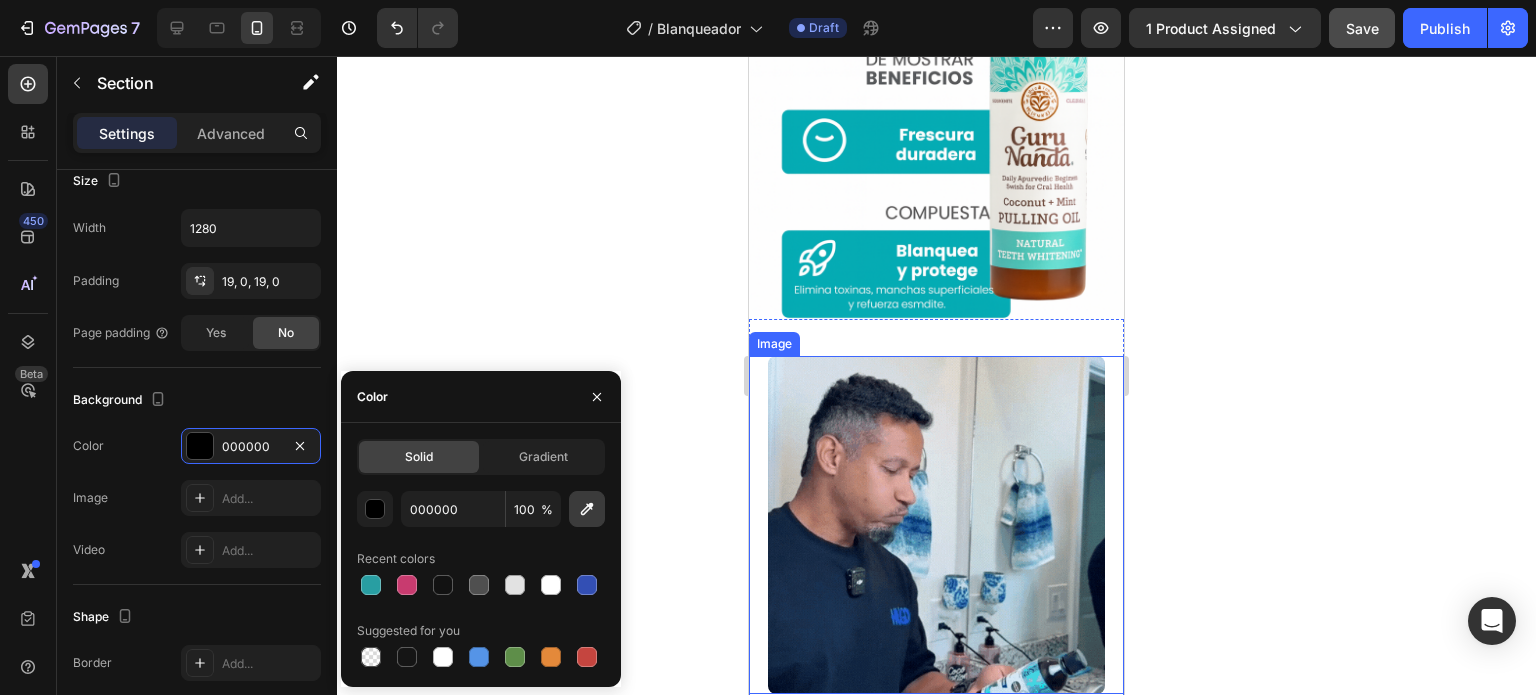 click 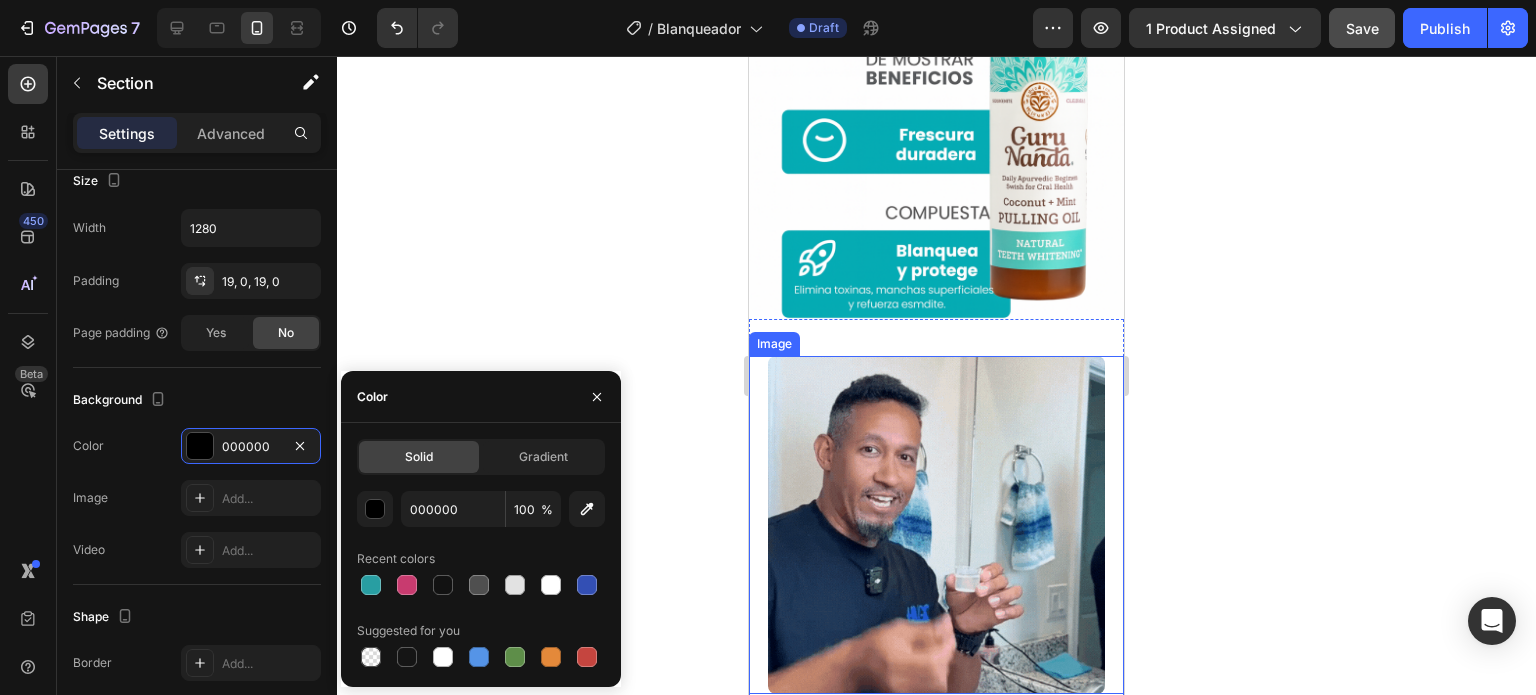 type on "4DD9CE" 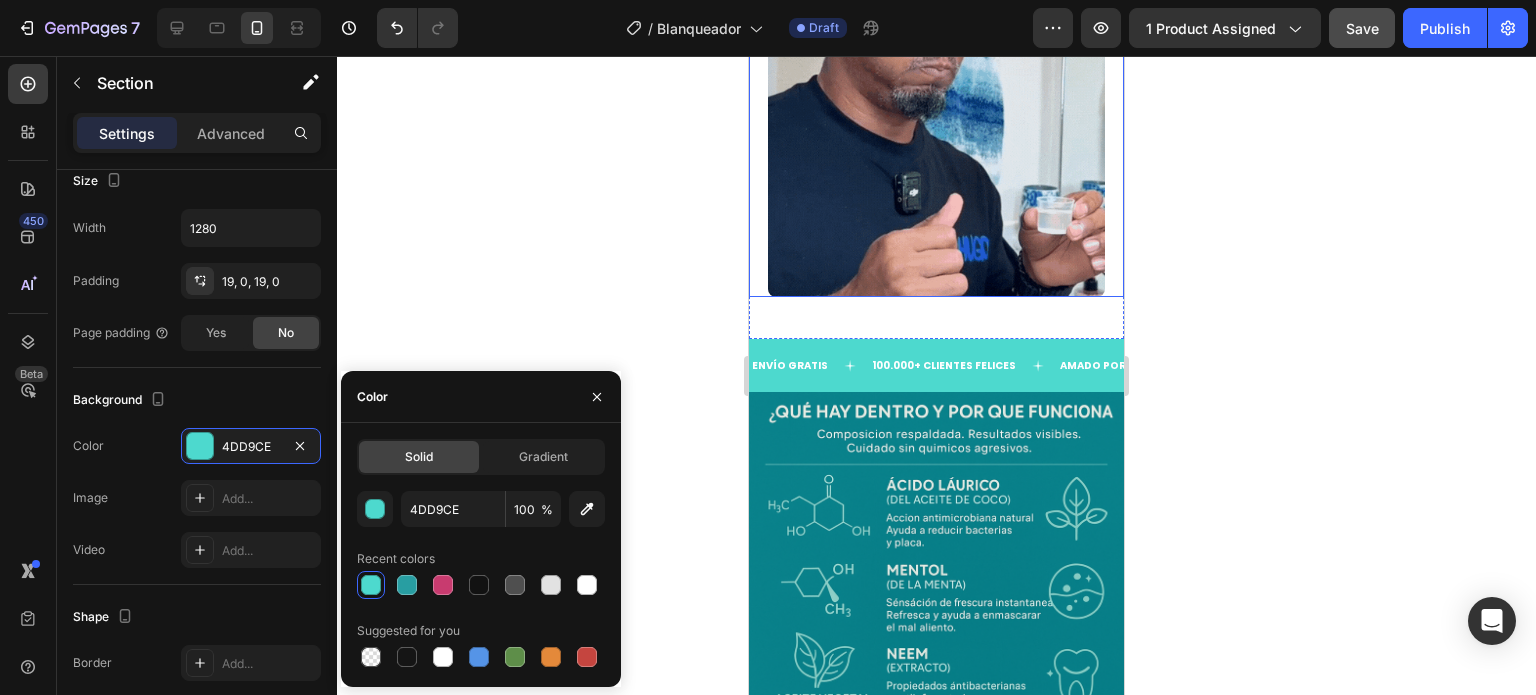 scroll, scrollTop: 4400, scrollLeft: 0, axis: vertical 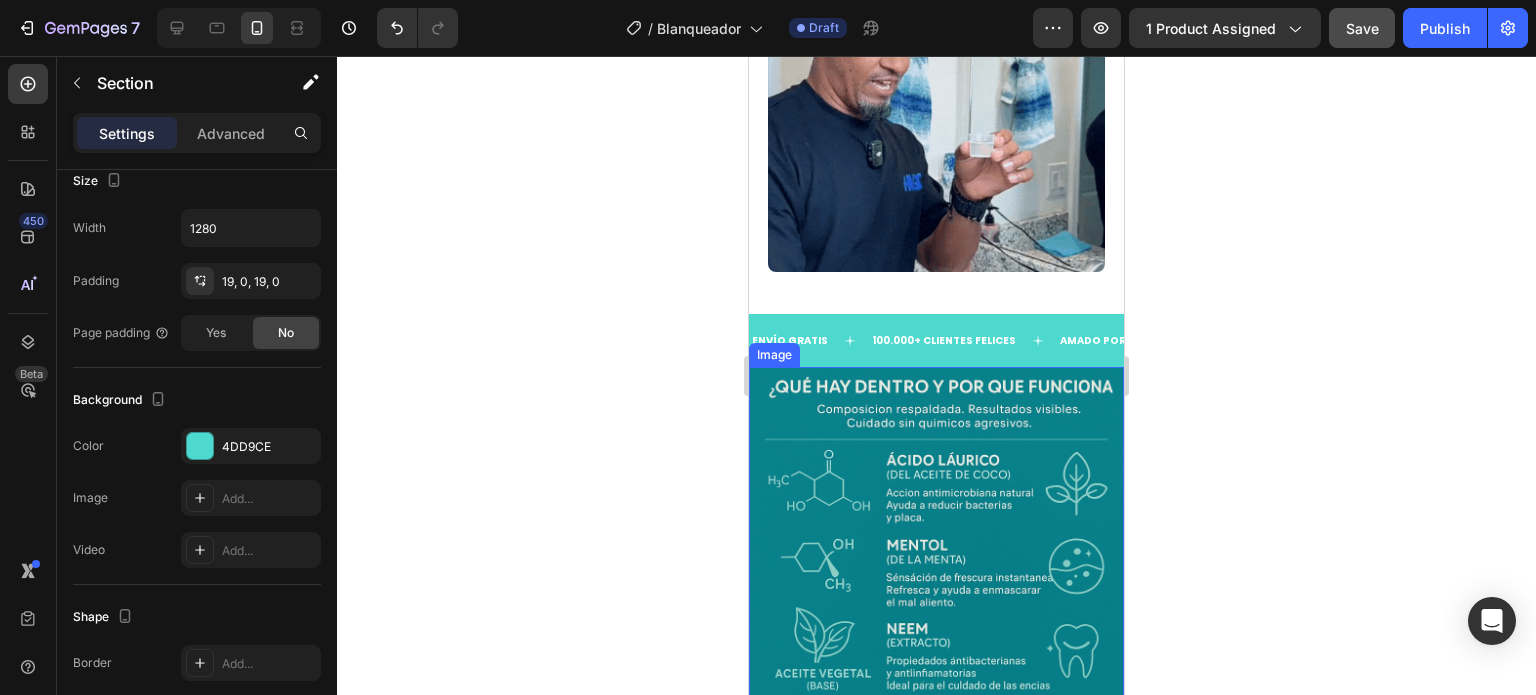 click 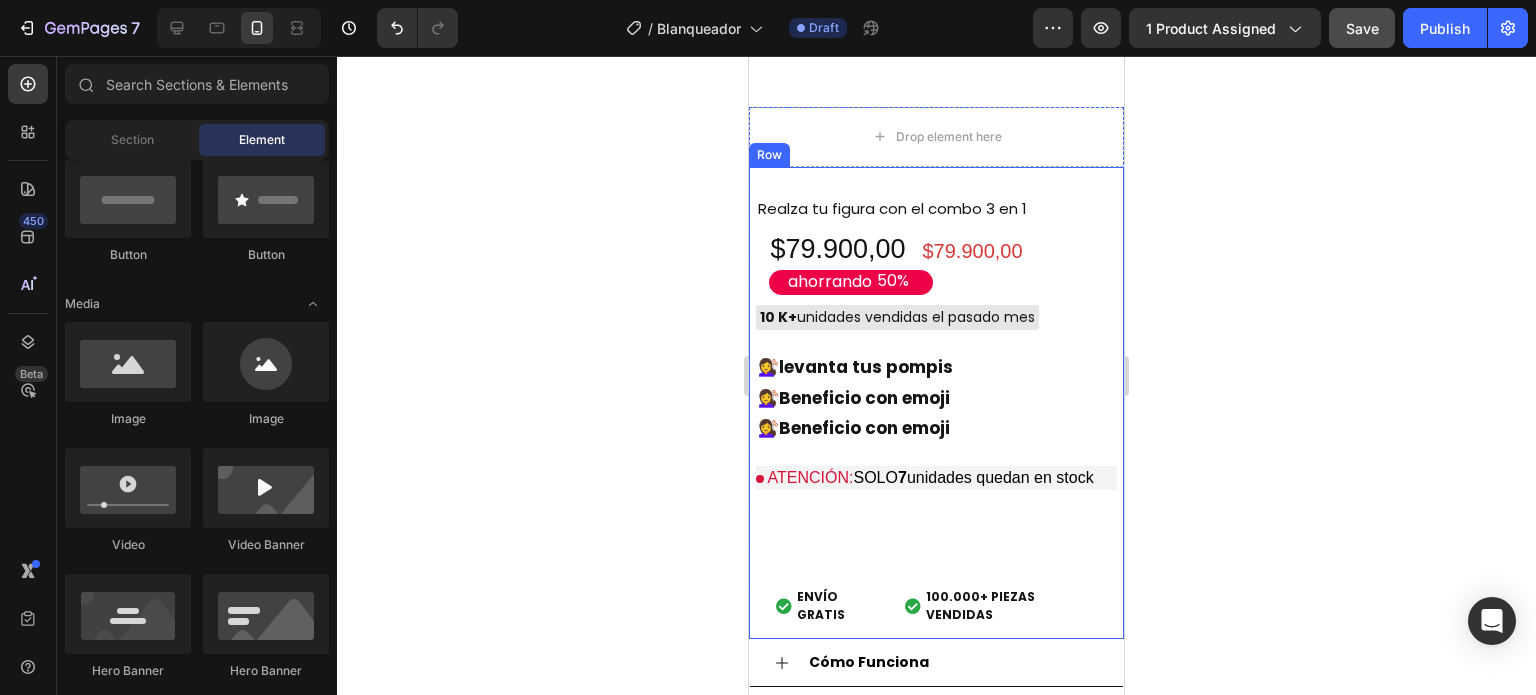 scroll, scrollTop: 1900, scrollLeft: 0, axis: vertical 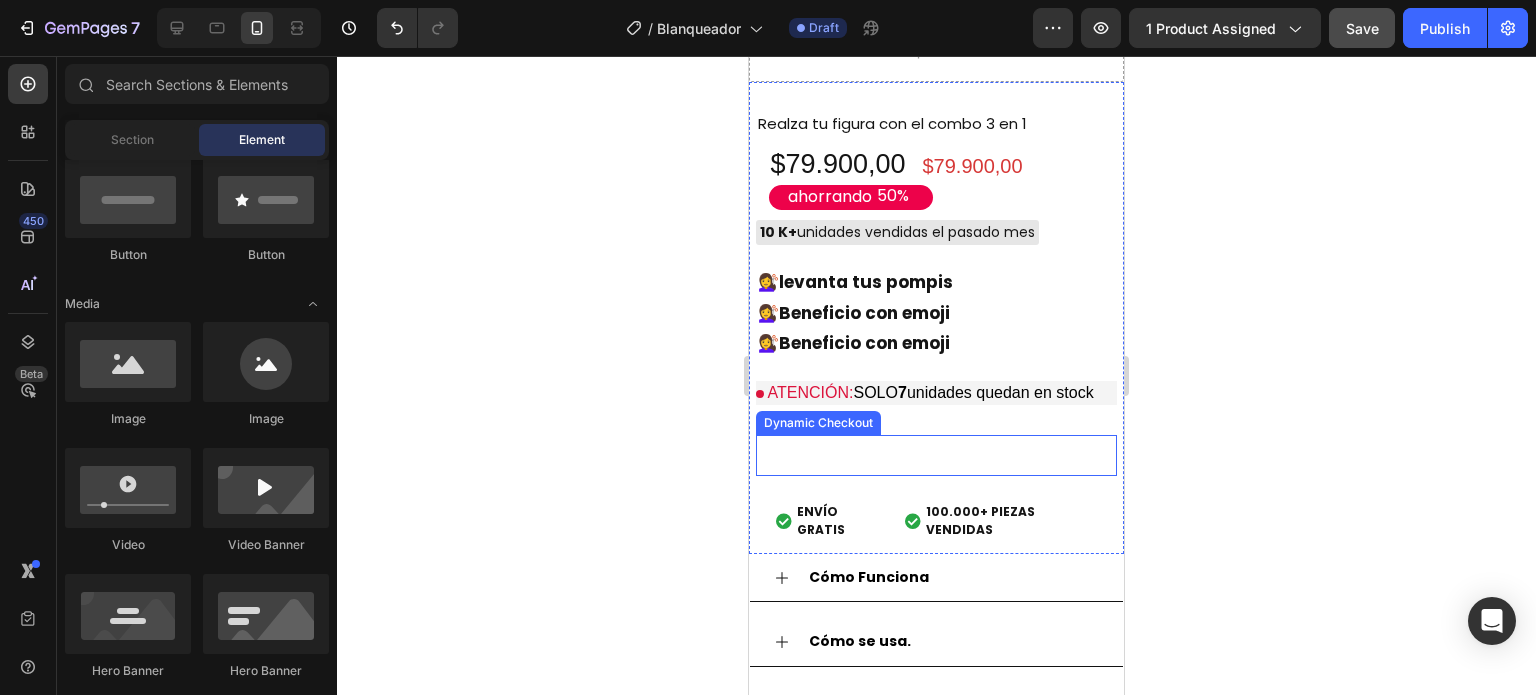 click on "Buy it now" at bounding box center (936, 455) 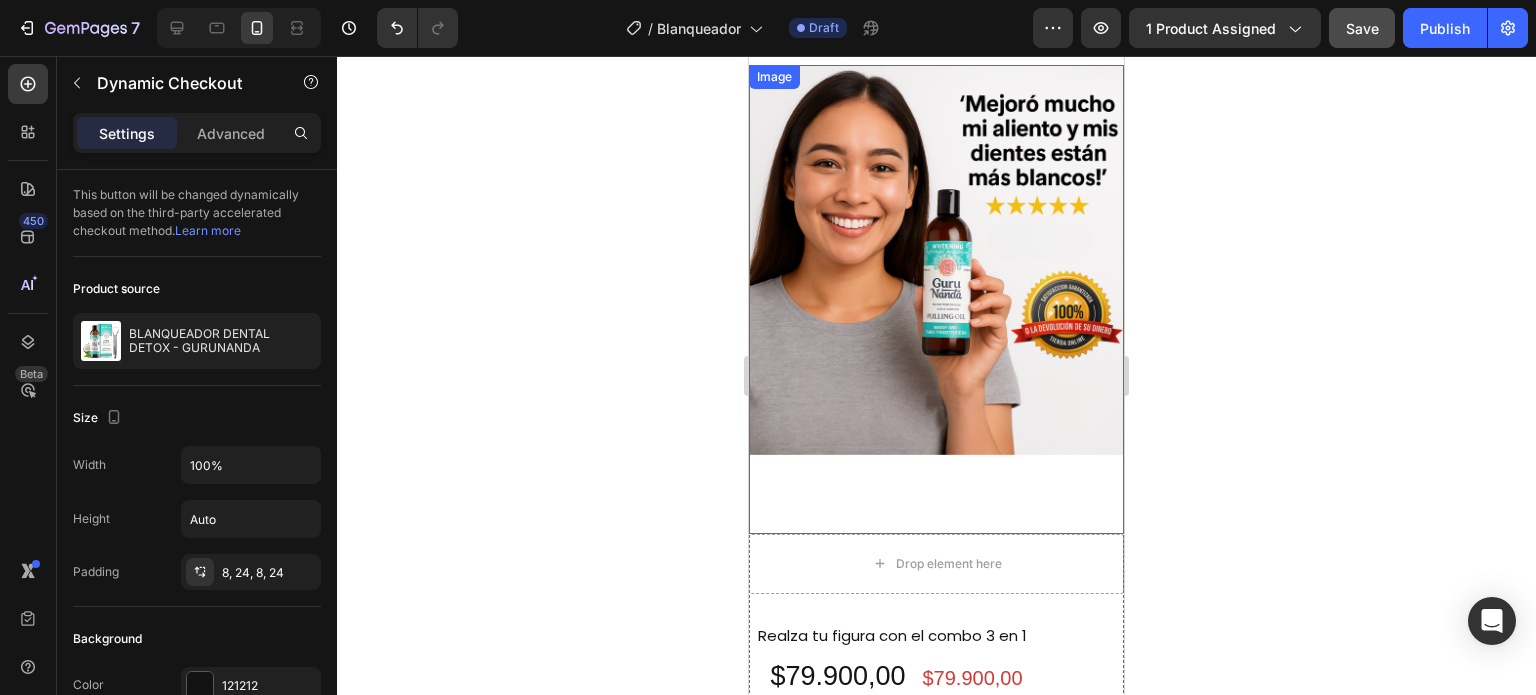 scroll, scrollTop: 1400, scrollLeft: 0, axis: vertical 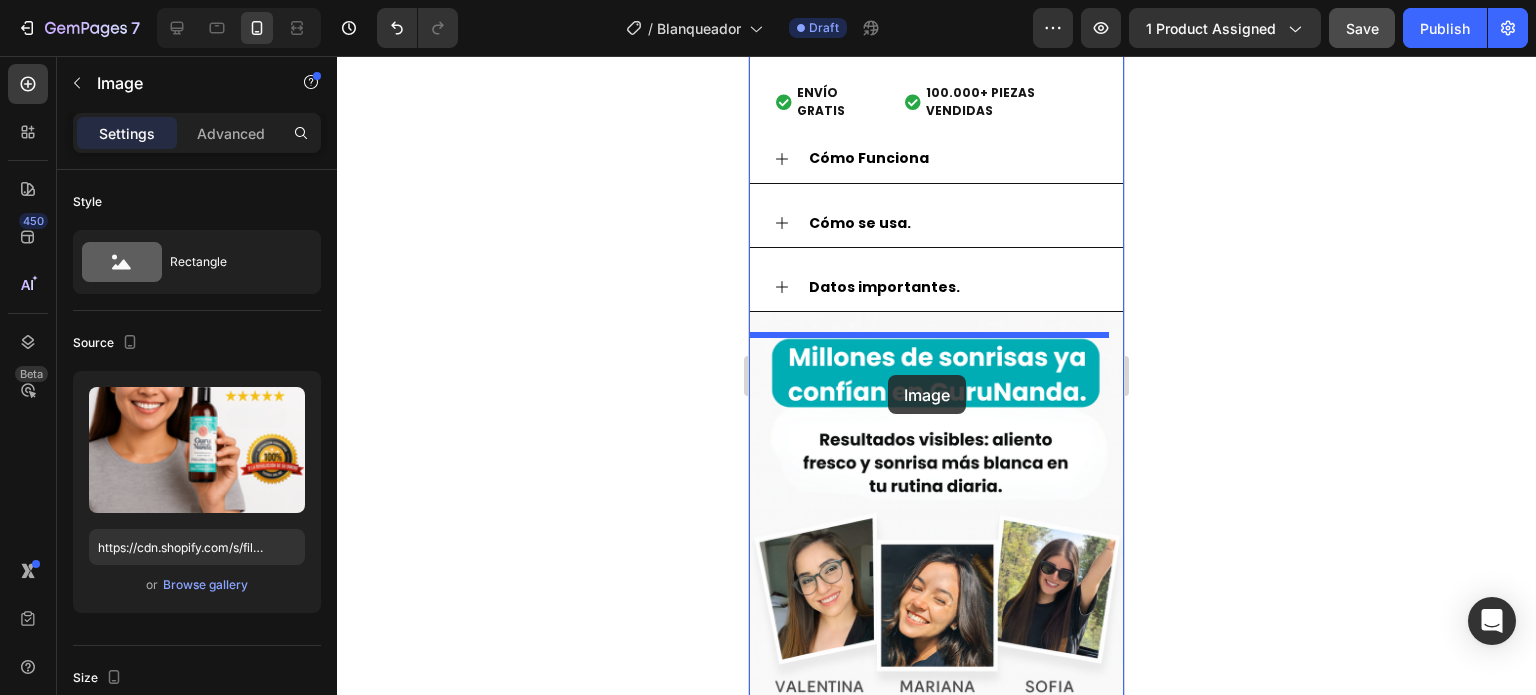 drag, startPoint x: 888, startPoint y: 253, endPoint x: 888, endPoint y: 375, distance: 122 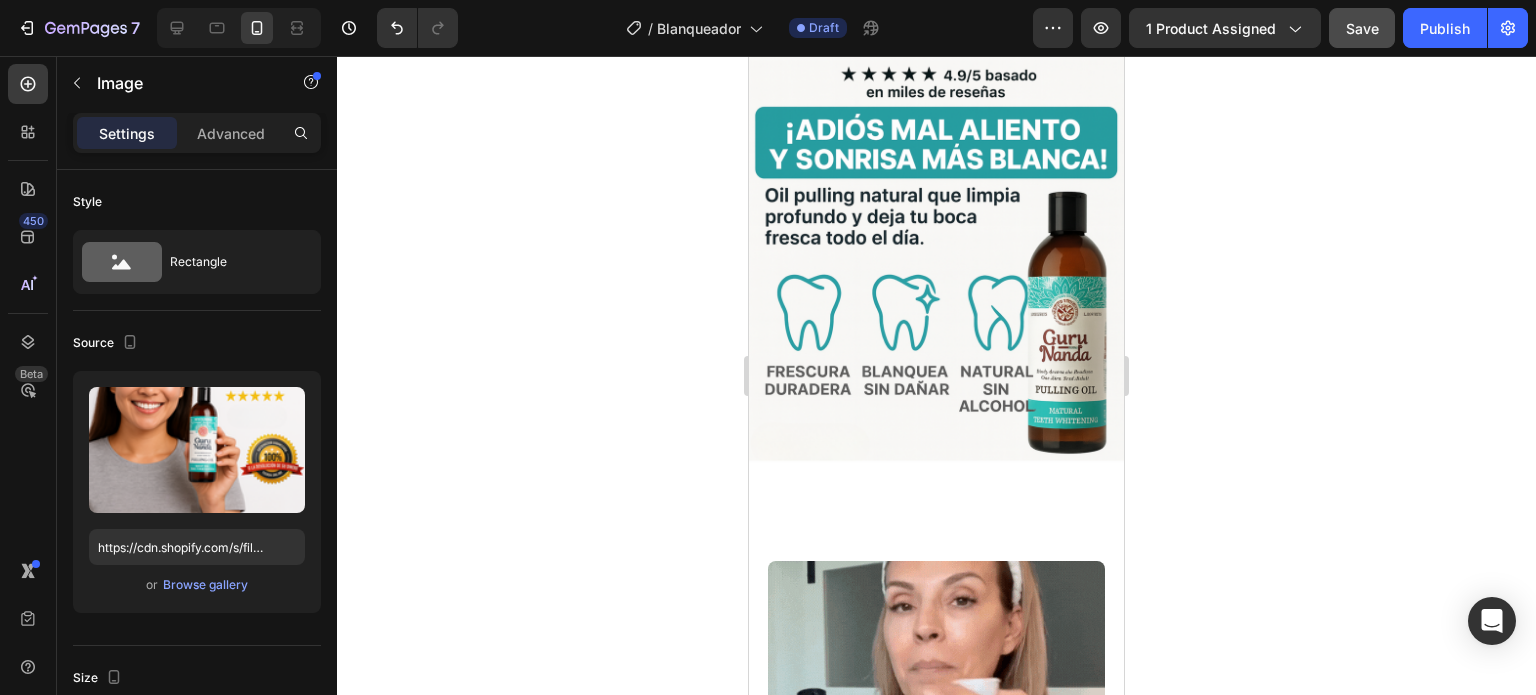 scroll, scrollTop: 600, scrollLeft: 0, axis: vertical 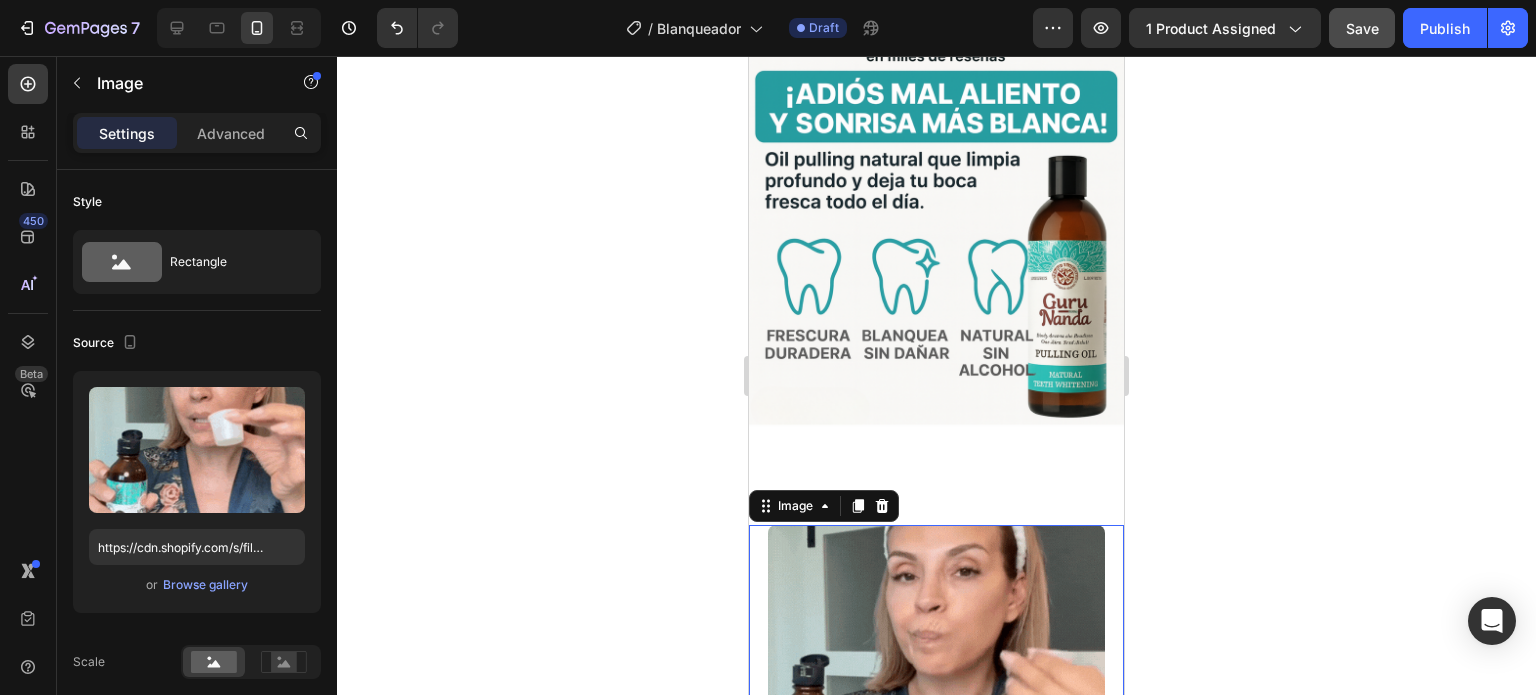 click at bounding box center [937, 694] 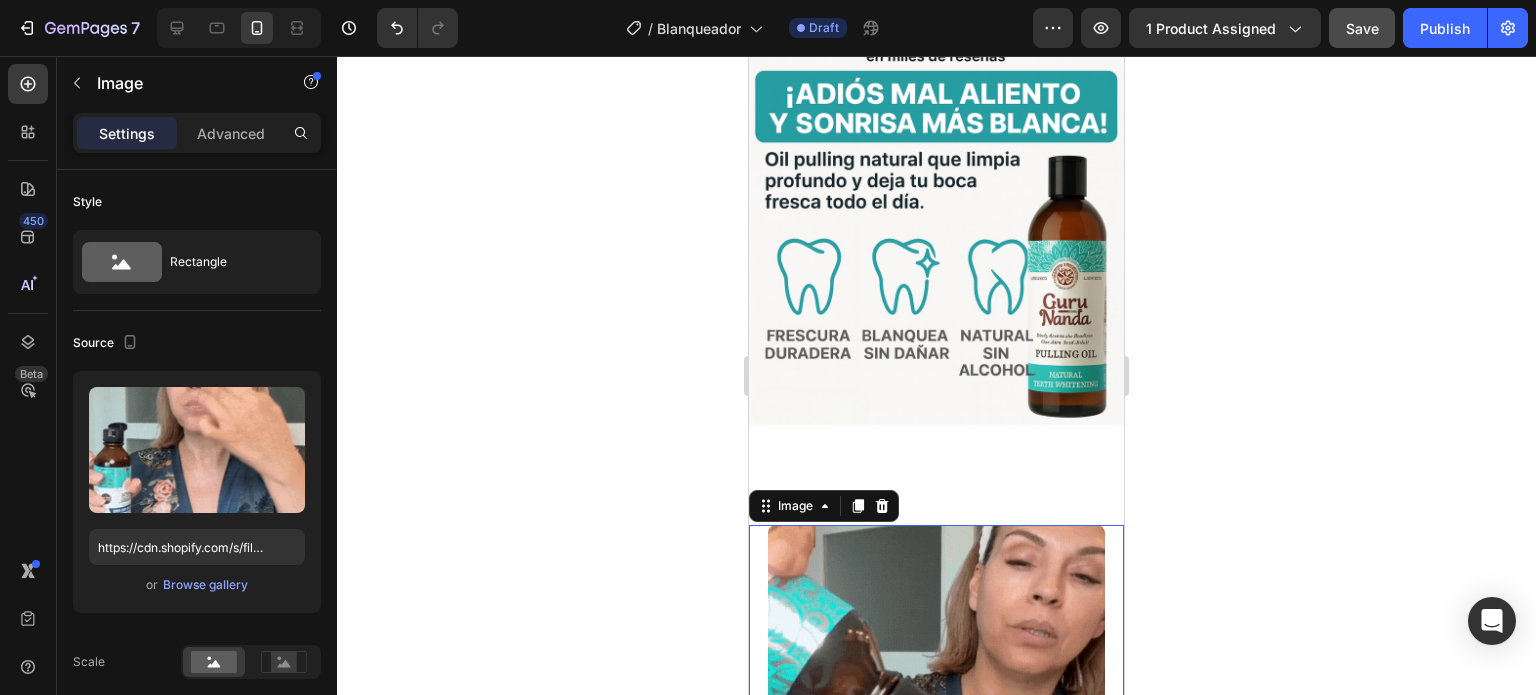 scroll, scrollTop: 400, scrollLeft: 0, axis: vertical 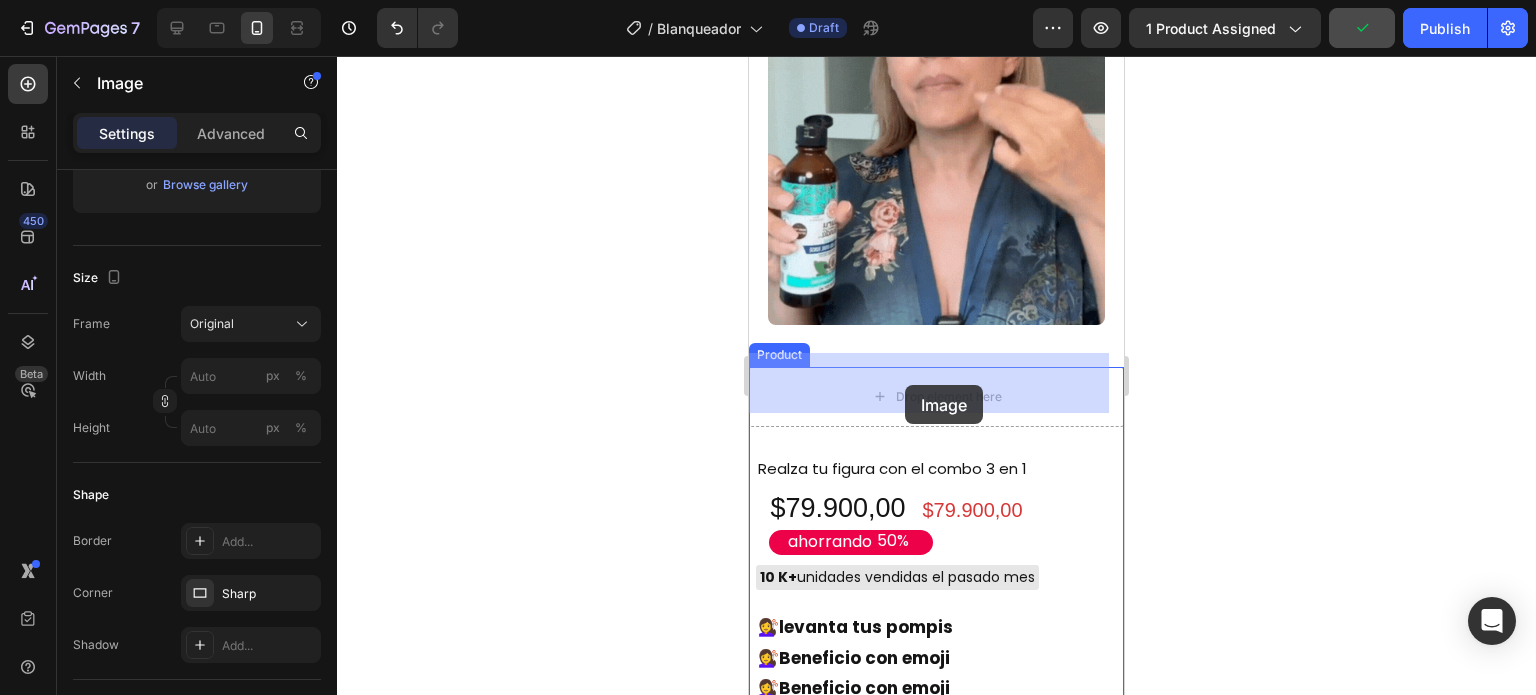 drag, startPoint x: 916, startPoint y: 309, endPoint x: 905, endPoint y: 385, distance: 76.79192 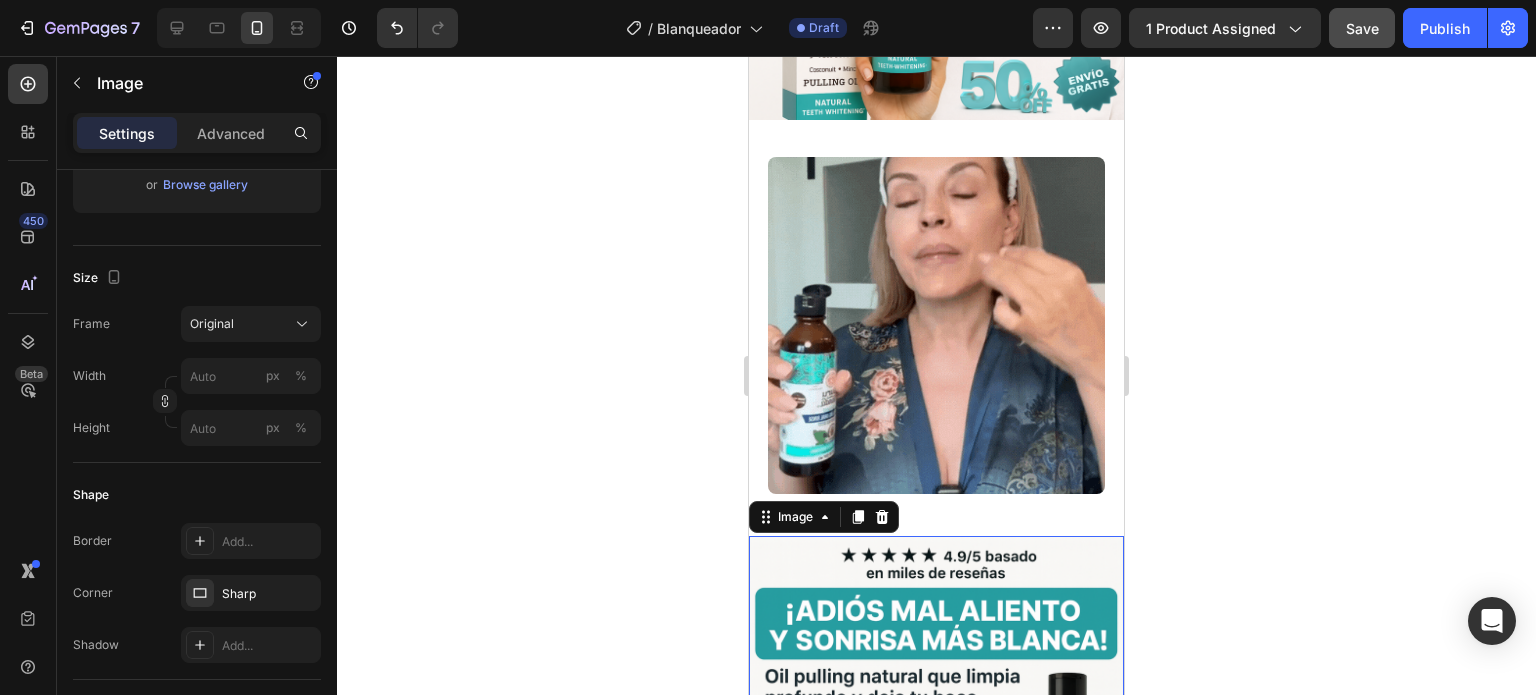 scroll, scrollTop: 400, scrollLeft: 0, axis: vertical 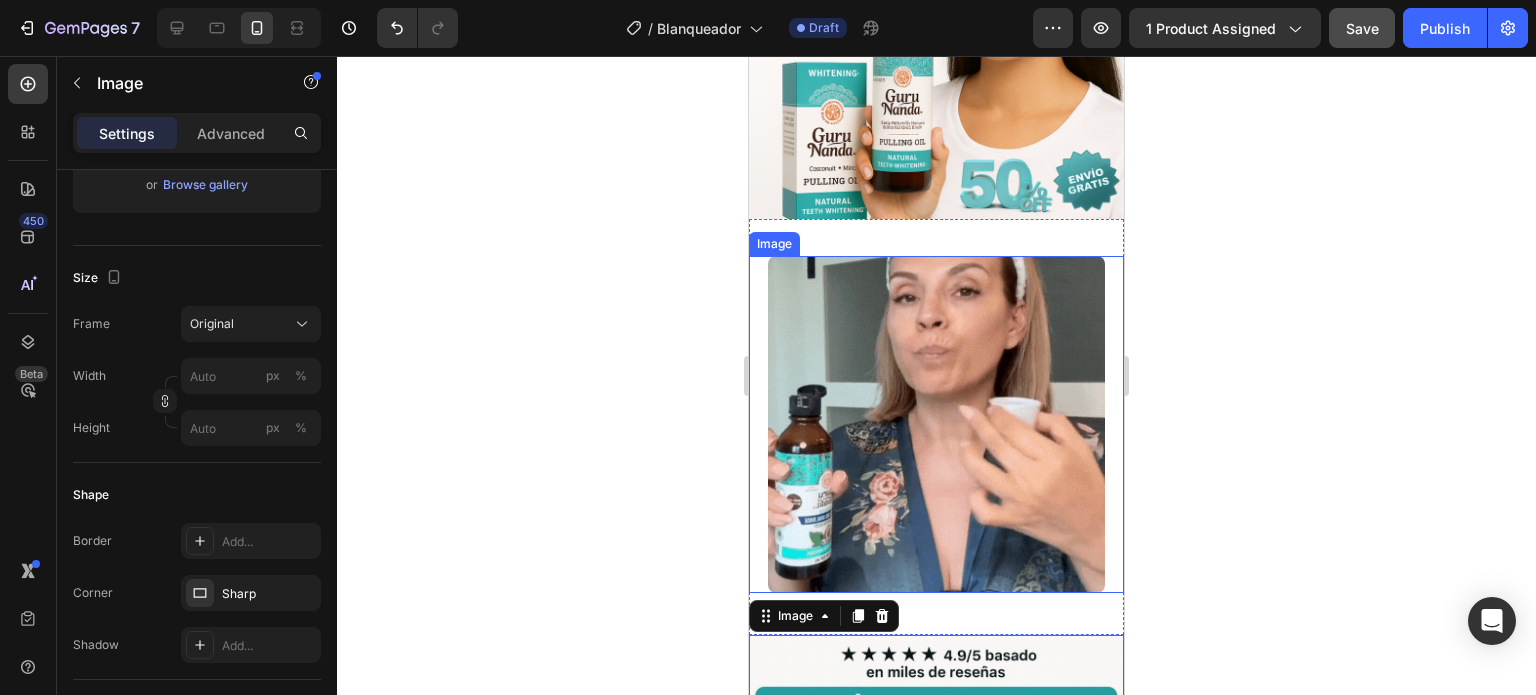 click at bounding box center (937, 425) 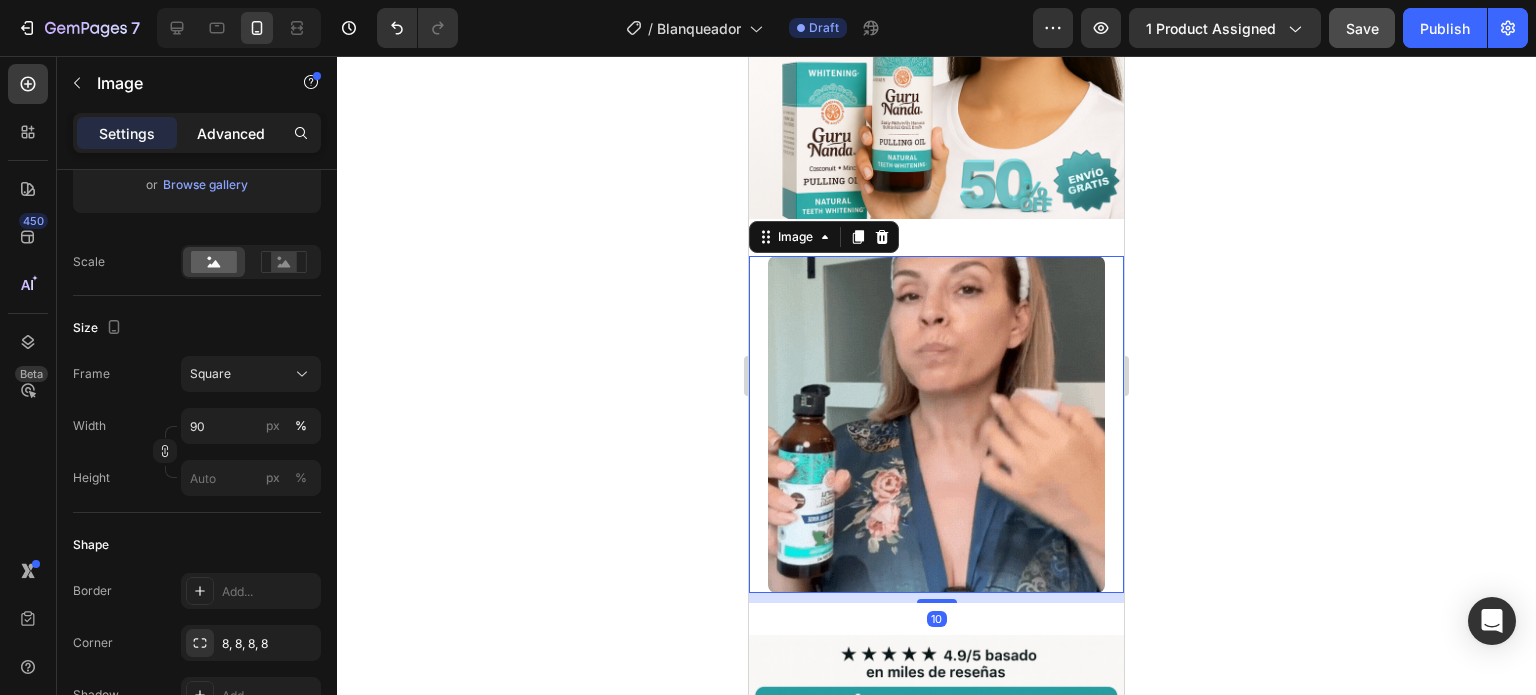 click on "Advanced" at bounding box center [231, 133] 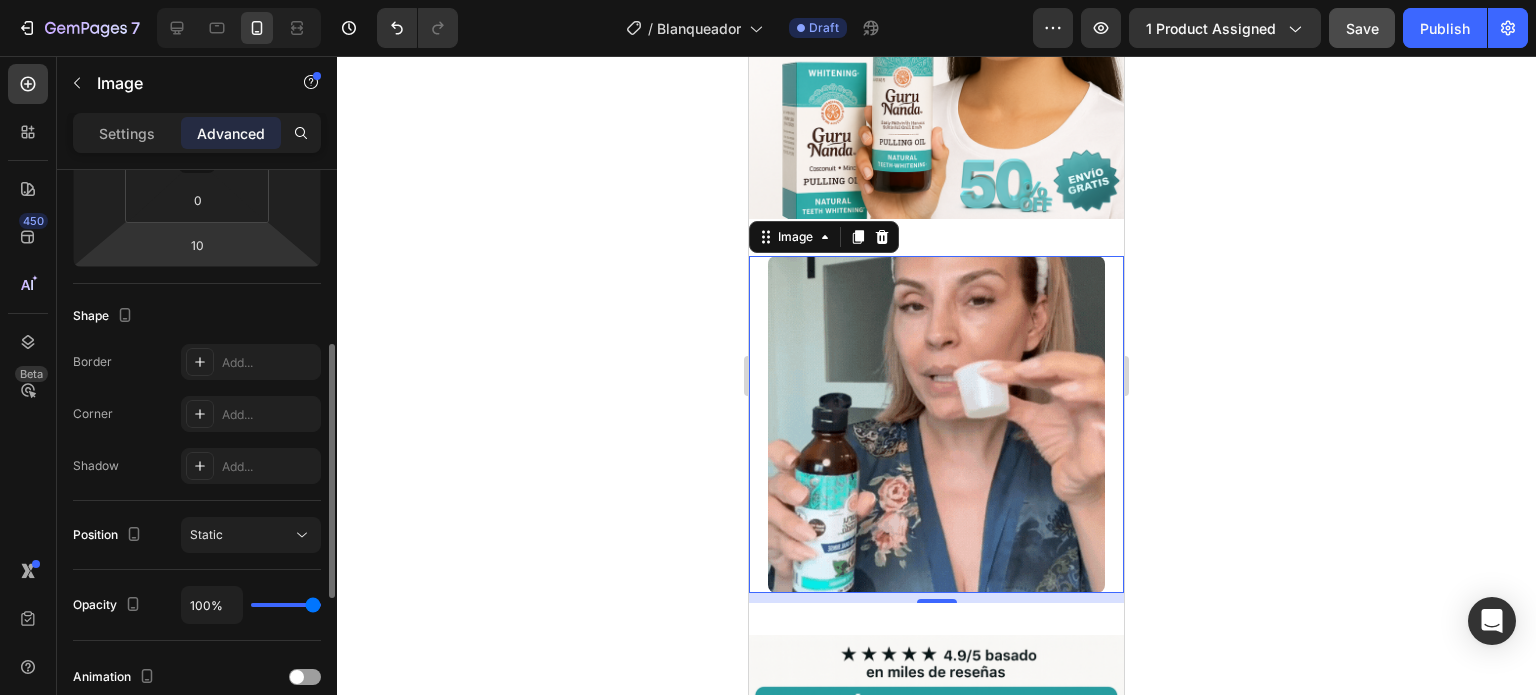 scroll, scrollTop: 200, scrollLeft: 0, axis: vertical 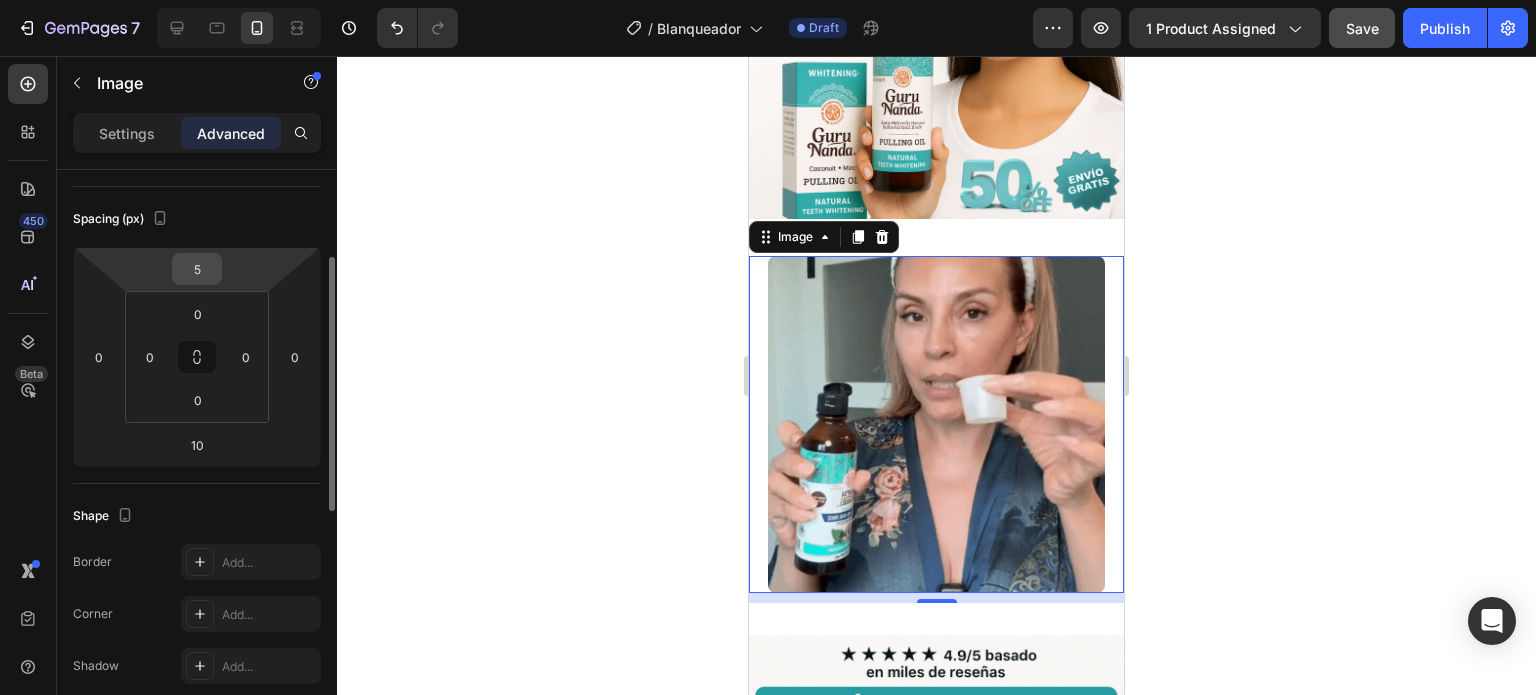 click on "5" at bounding box center (197, 269) 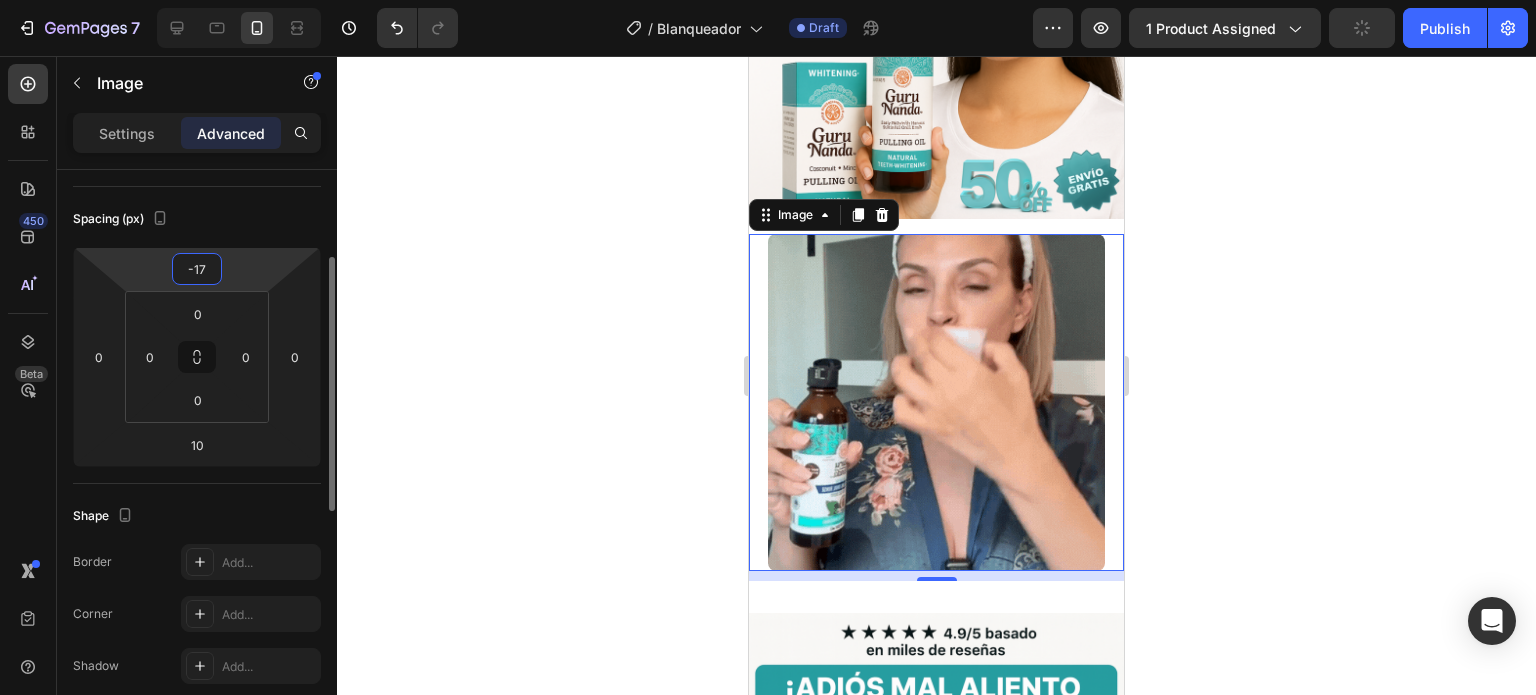 type on "-18" 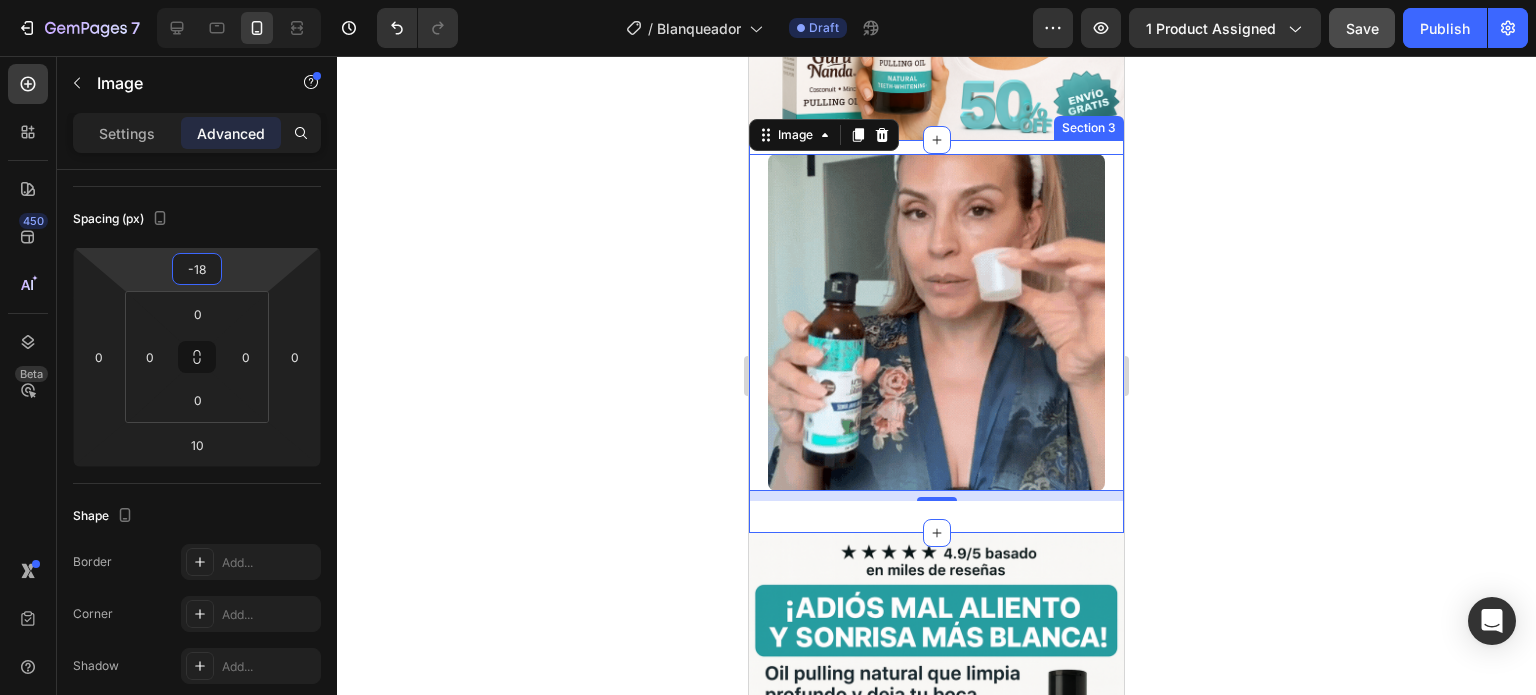 scroll, scrollTop: 600, scrollLeft: 0, axis: vertical 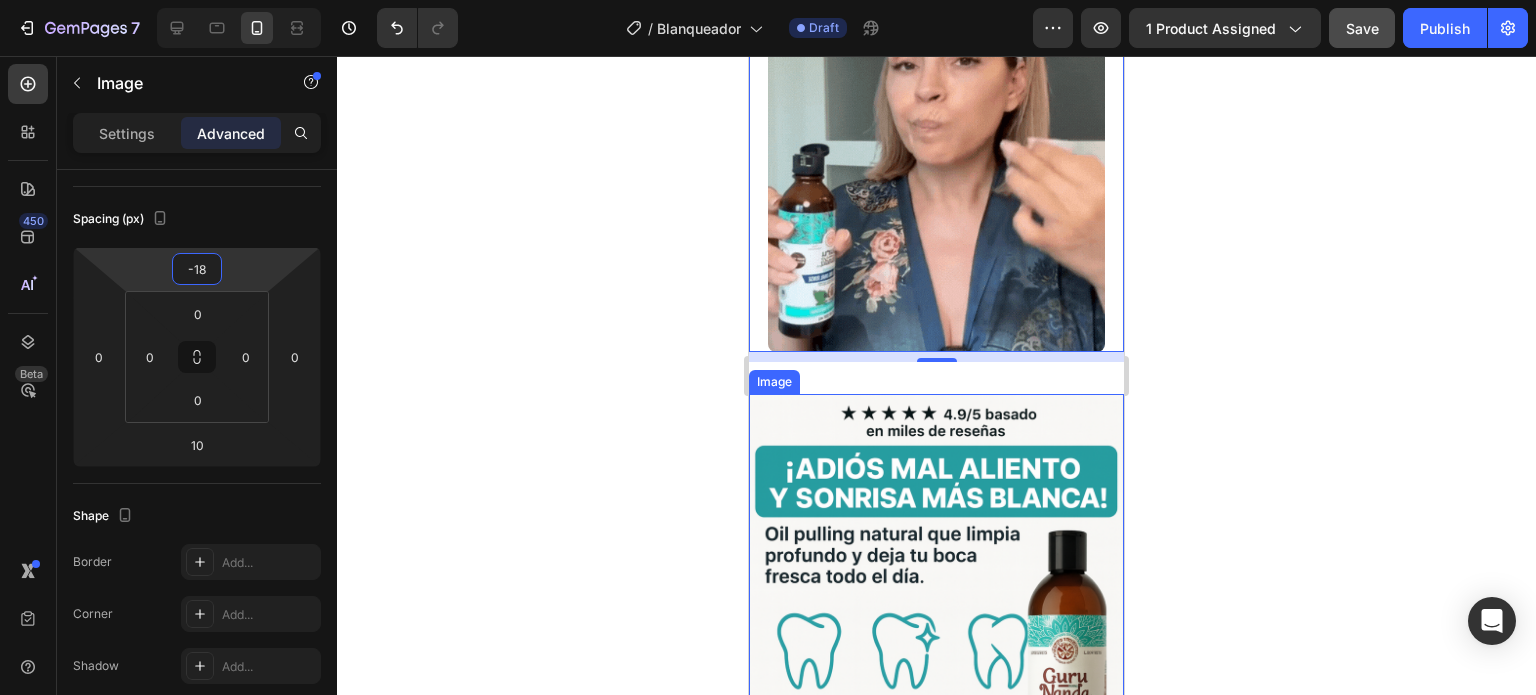 click at bounding box center [936, 628] 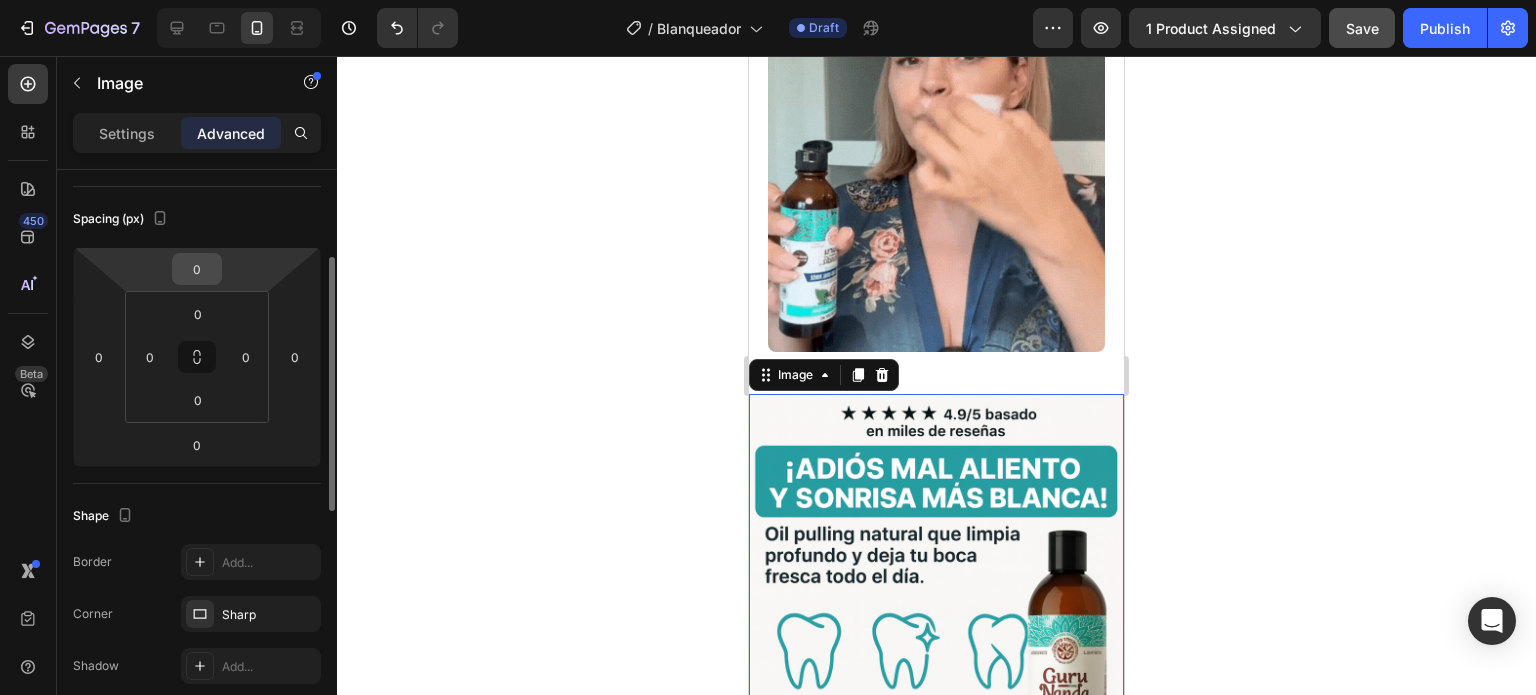 click on "0" at bounding box center [197, 269] 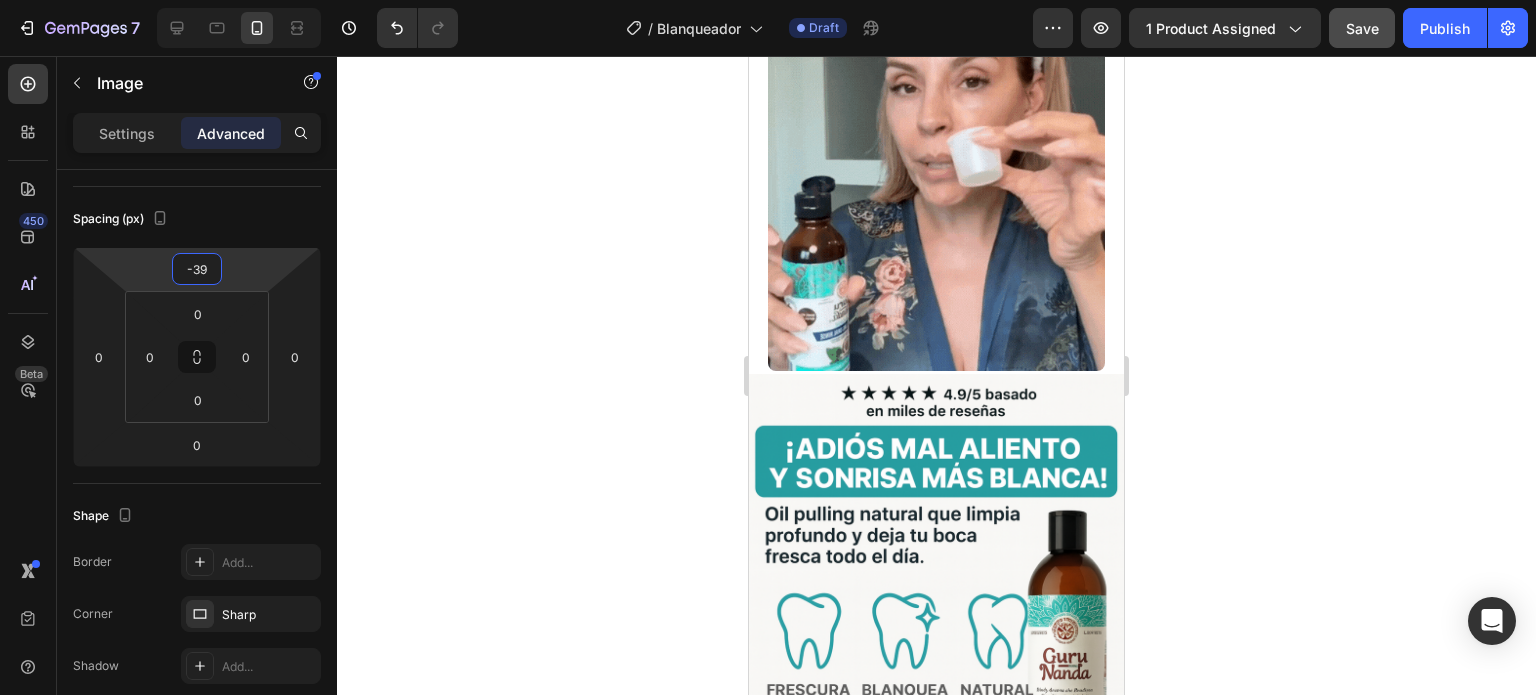 scroll, scrollTop: 700, scrollLeft: 0, axis: vertical 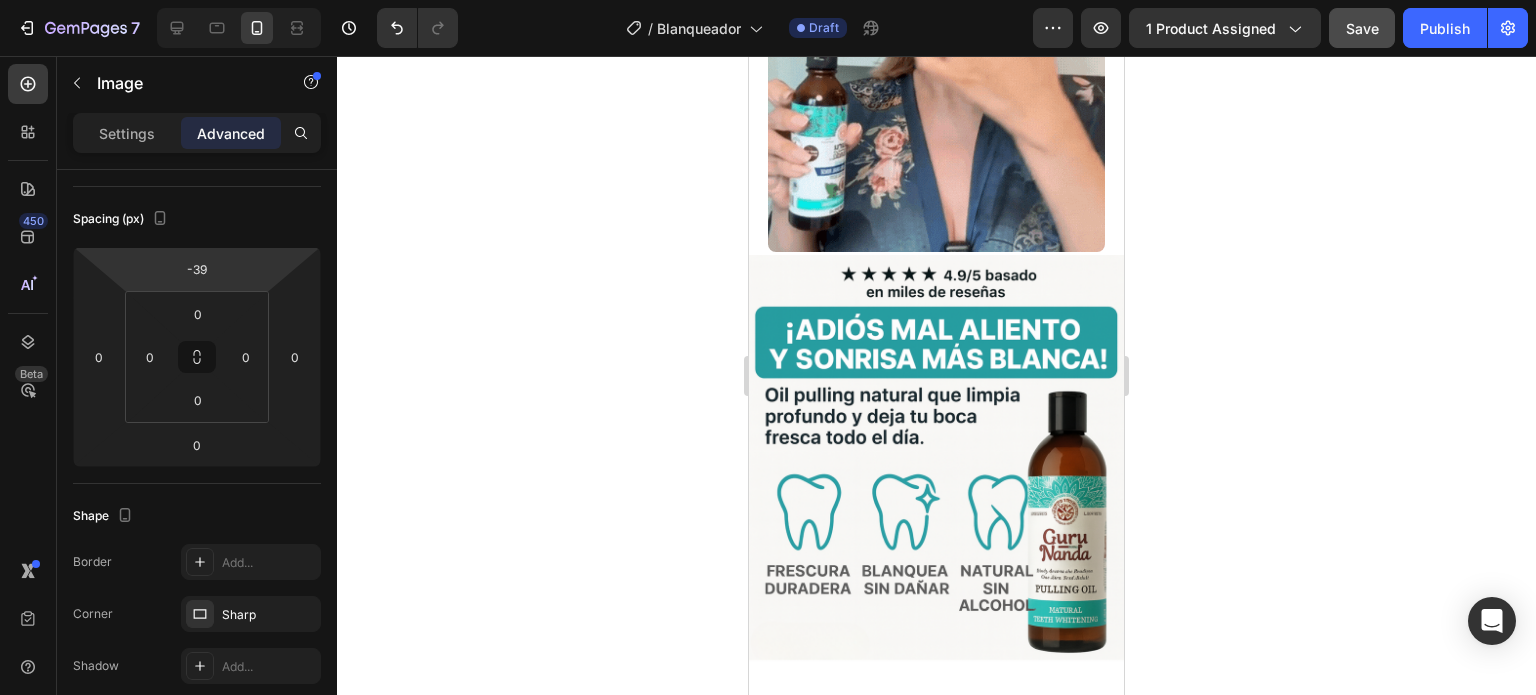 click at bounding box center (936, 489) 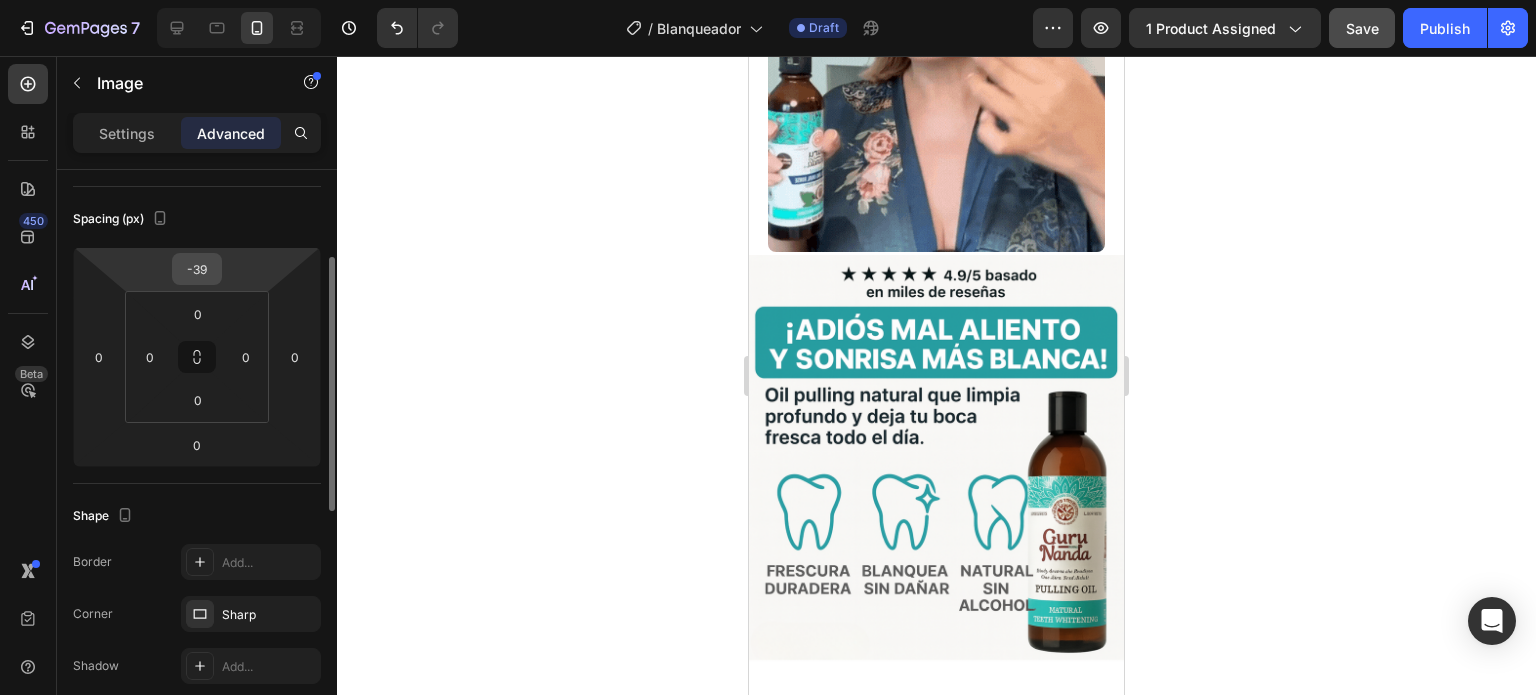 click on "-39" at bounding box center [197, 269] 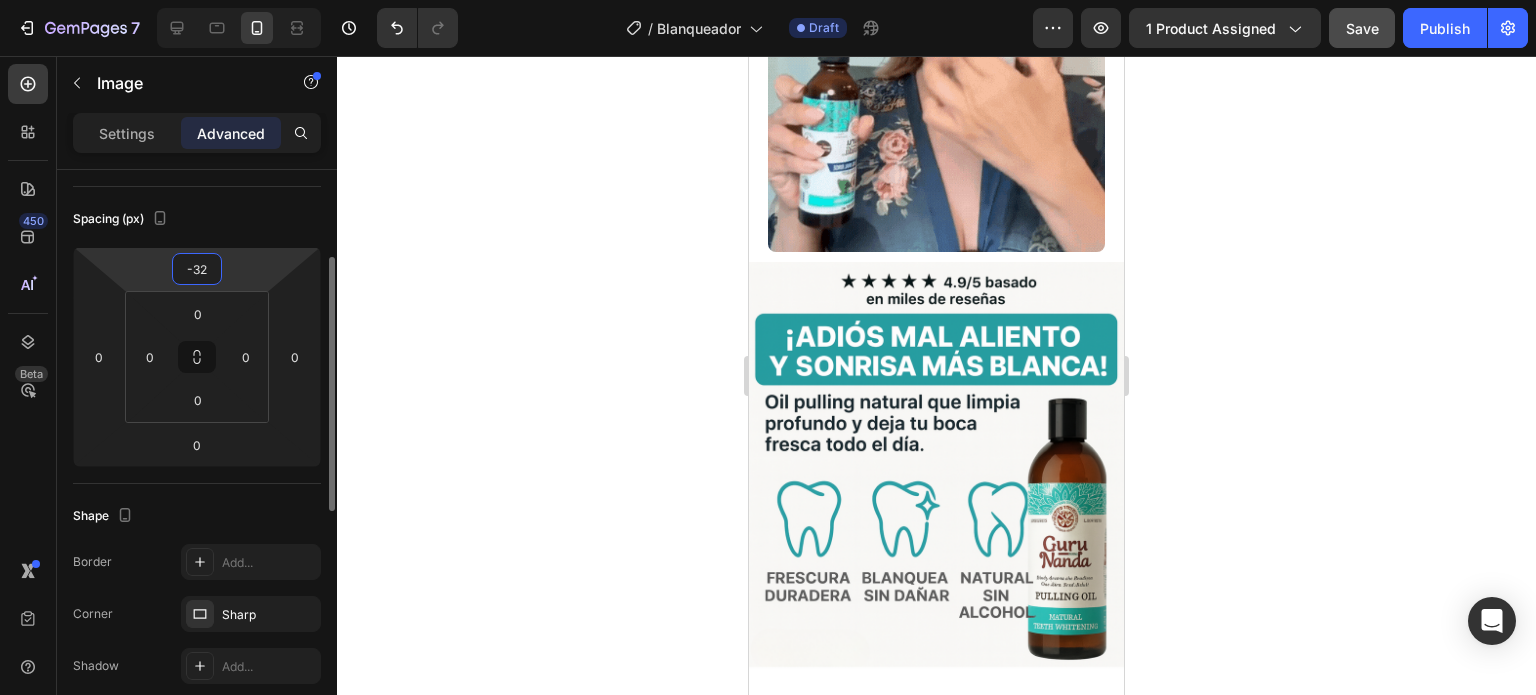 type on "-33" 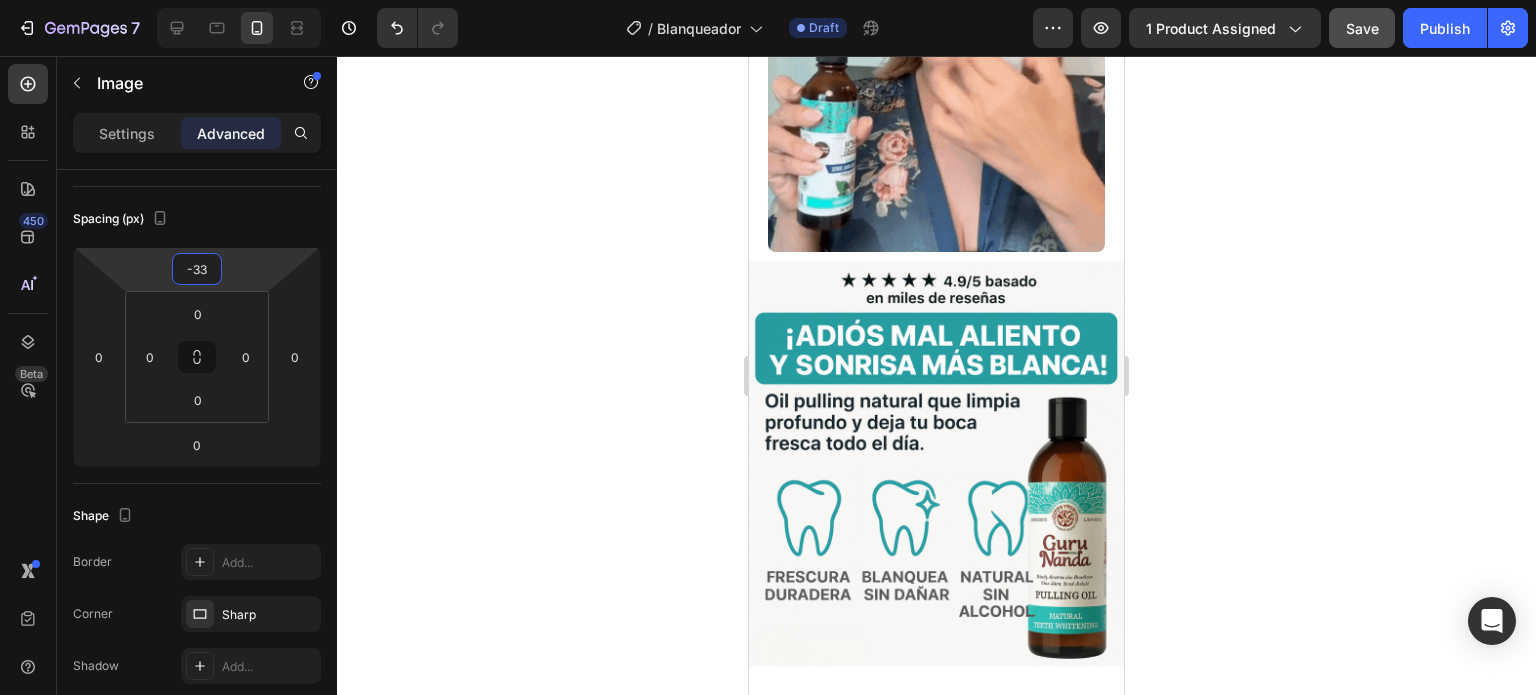 drag, startPoint x: 1328, startPoint y: 452, endPoint x: 1272, endPoint y: 451, distance: 56.008926 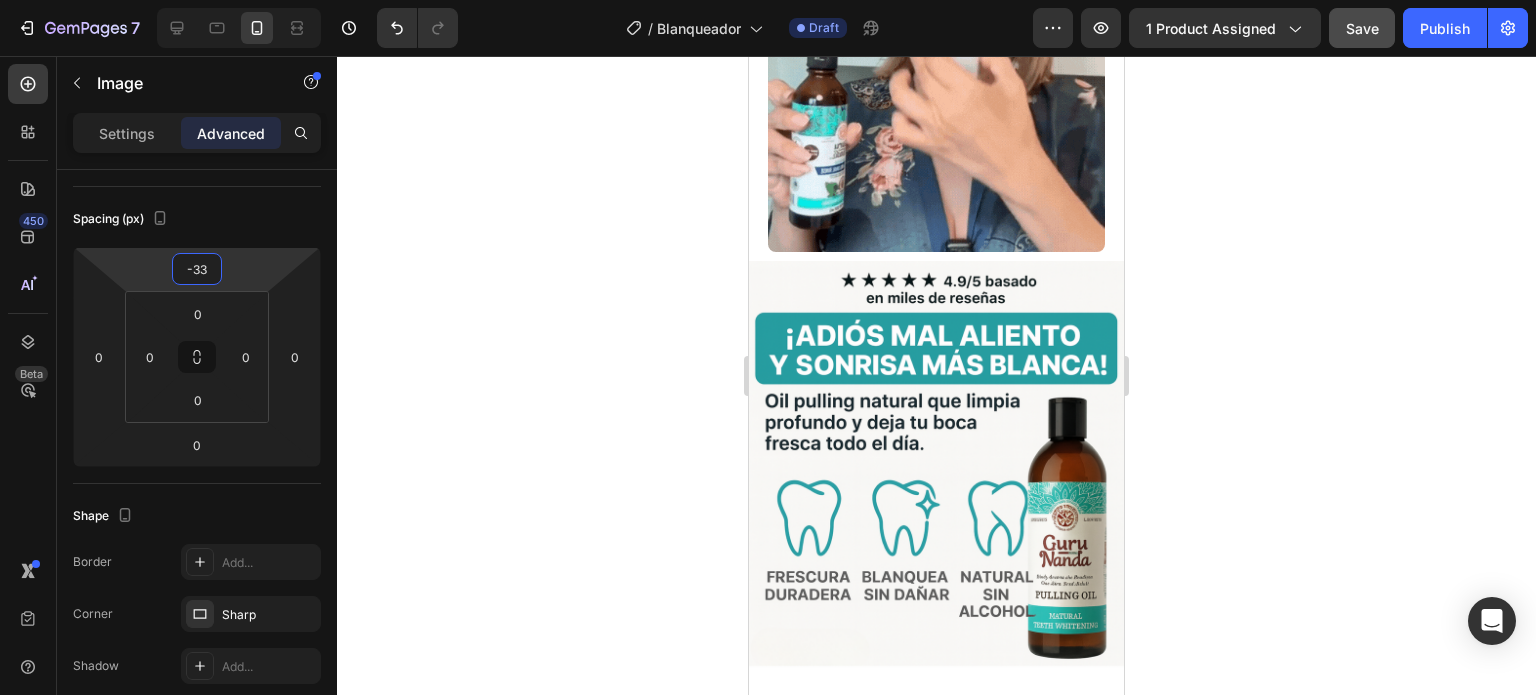 click 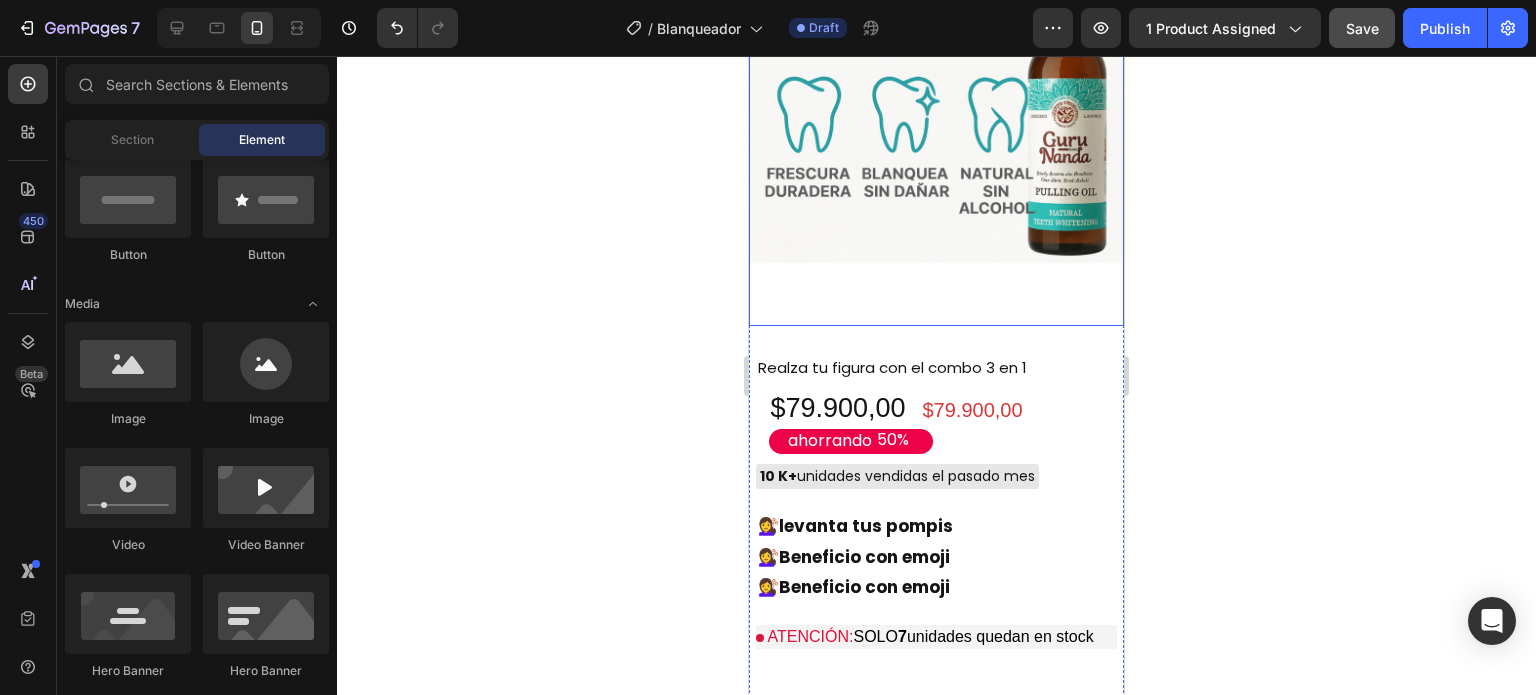 scroll, scrollTop: 1100, scrollLeft: 0, axis: vertical 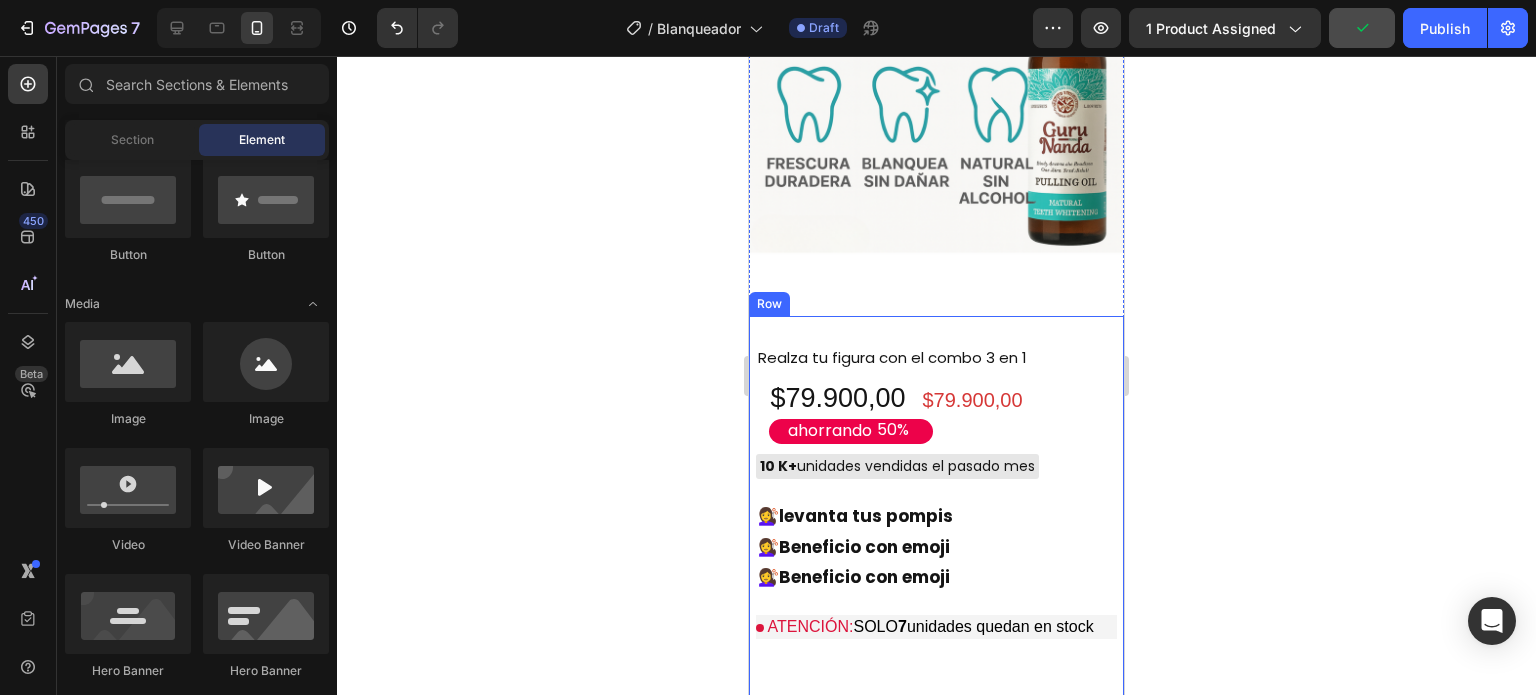 click on "Realza tu figura con el combo 3 en 1 Text Block $79.900,00 Product Price Product Price ahorrando 50% Discount Tag $79.900,00 Product Price Product Price Row
10 K+  unidades vendidas el pasado mes
Custom Code 💇‍♀️  levanta tus pompis 💇‍♀️  Beneficio con emoji 💇‍♀️  Beneficio con emoji Text Block
ATENCIÓN:  SOLO  7  unidades quedan en stock
Custom Code Buy it now Dynamic Checkout
Envio Gratis y Piezas Vendidas
ENVÍO GRATIS
100.000+ PIEZAS VENDIDAS
Custom Code Row" at bounding box center [936, 552] 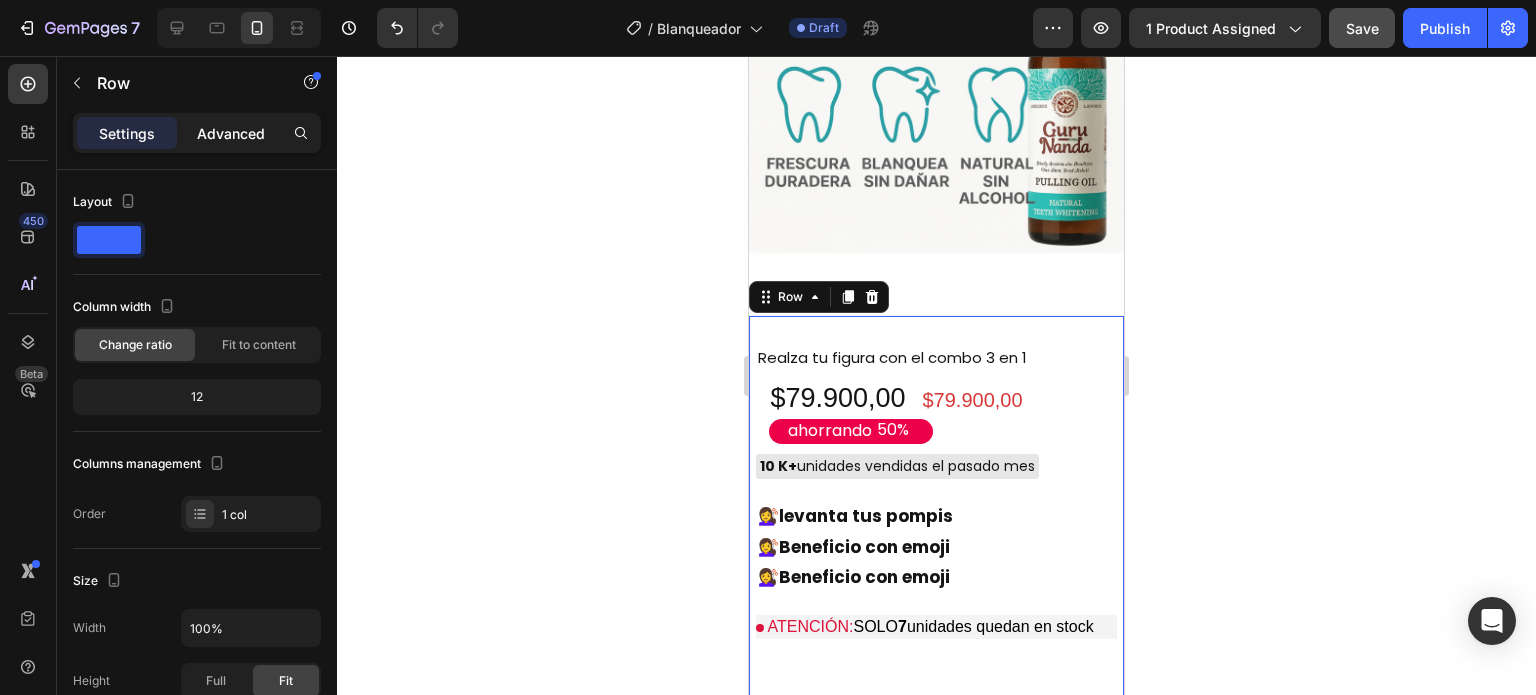 click on "Advanced" at bounding box center [231, 133] 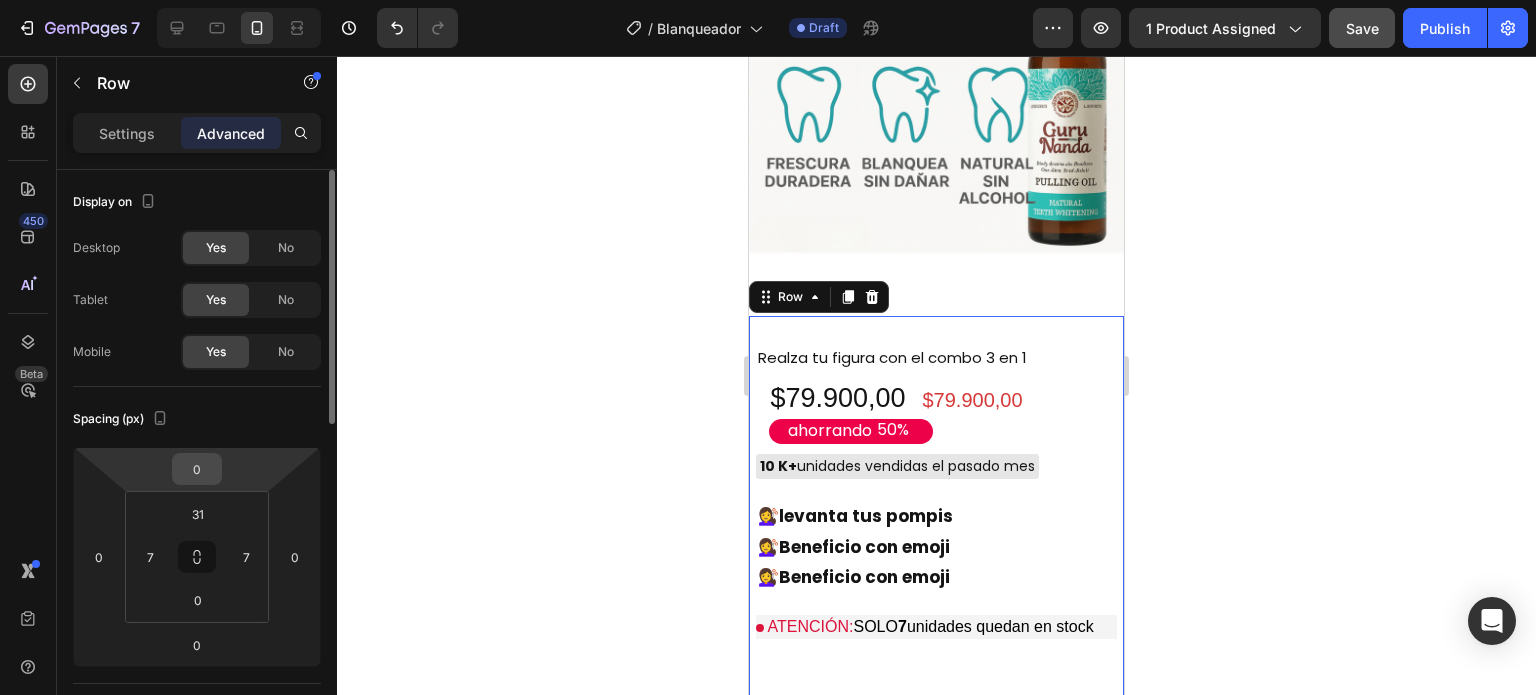 click on "0" at bounding box center (197, 469) 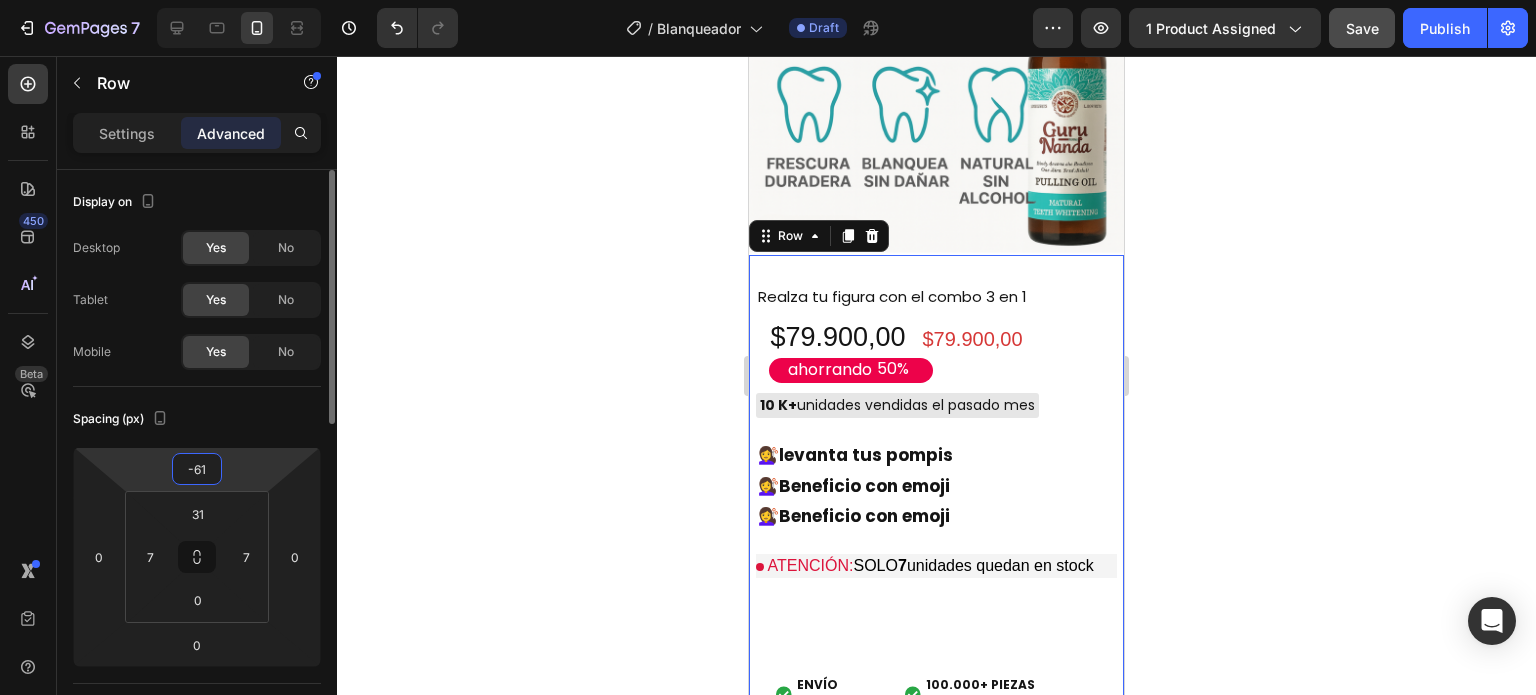 type on "-62" 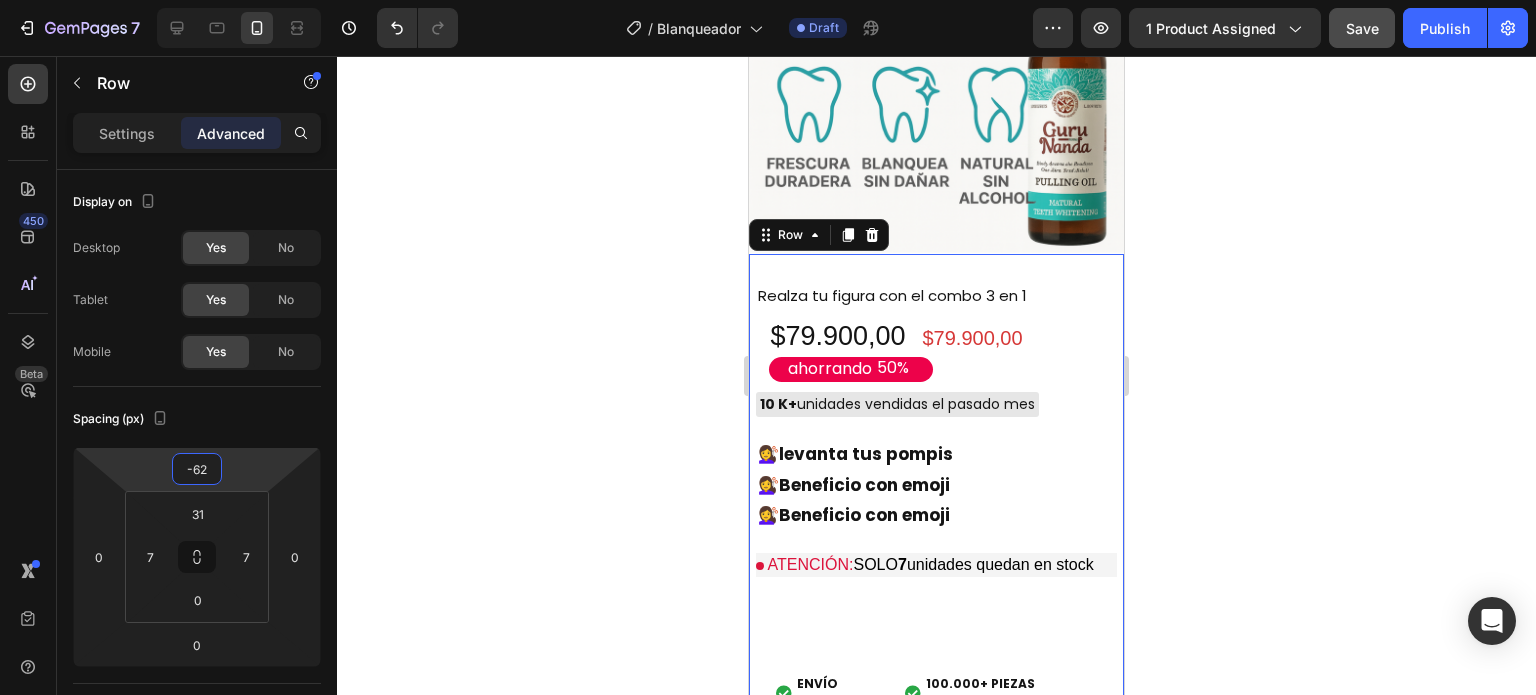 click 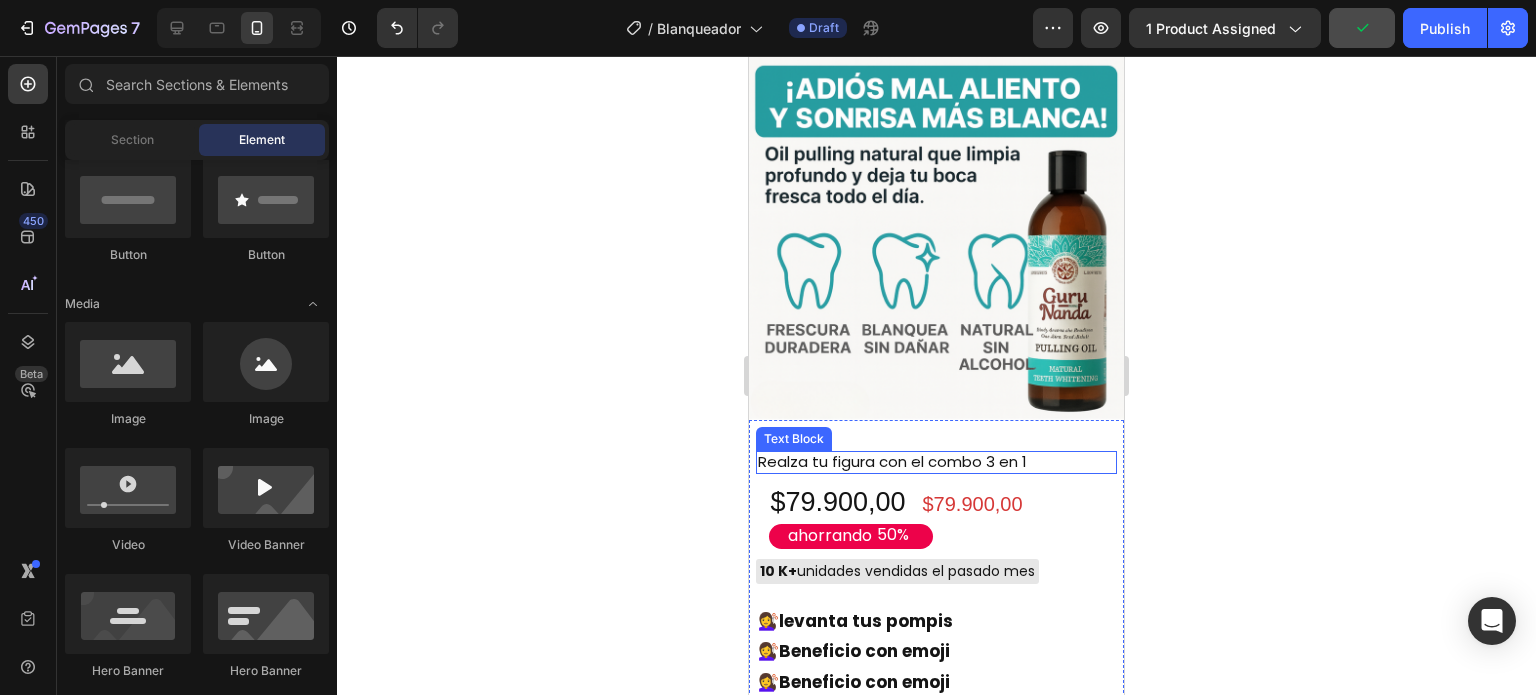 scroll, scrollTop: 900, scrollLeft: 0, axis: vertical 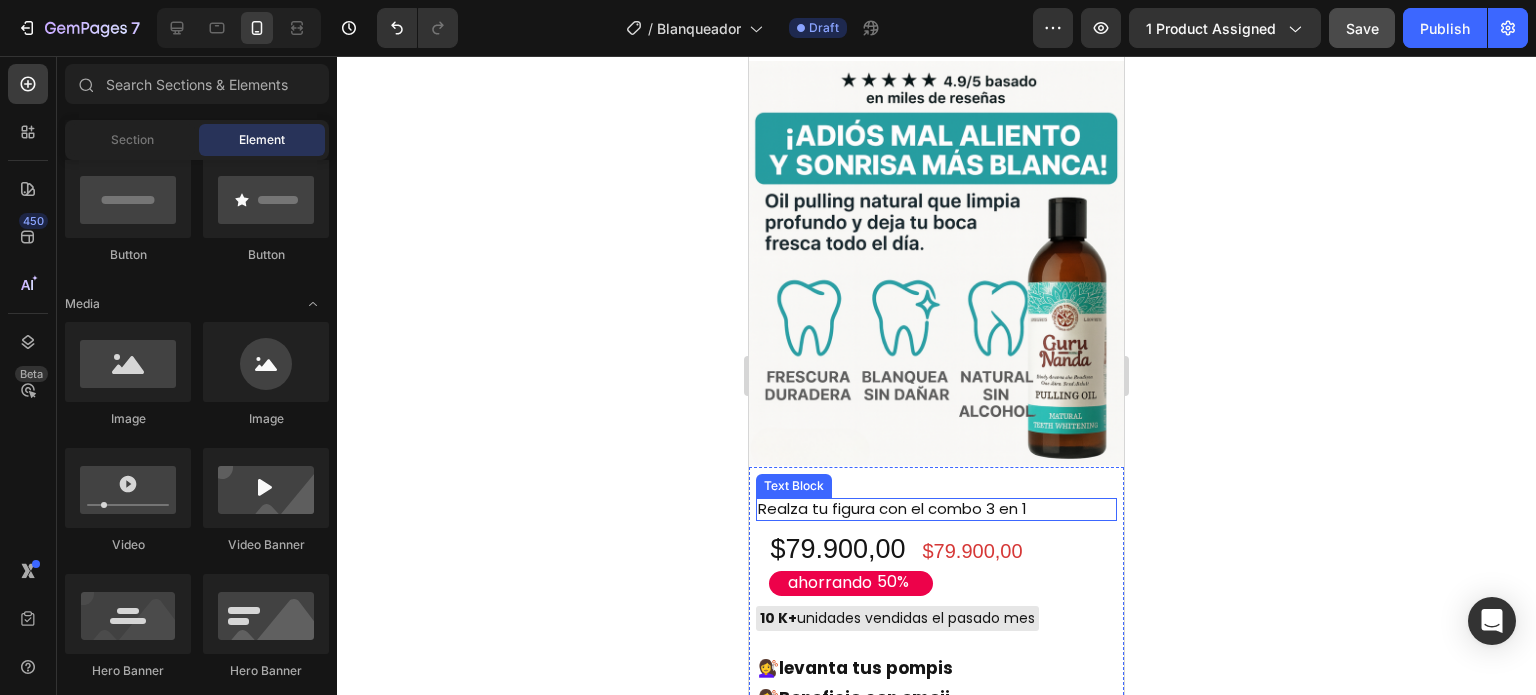 click on "Realza tu figura con el combo 3 en 1" at bounding box center (909, 509) 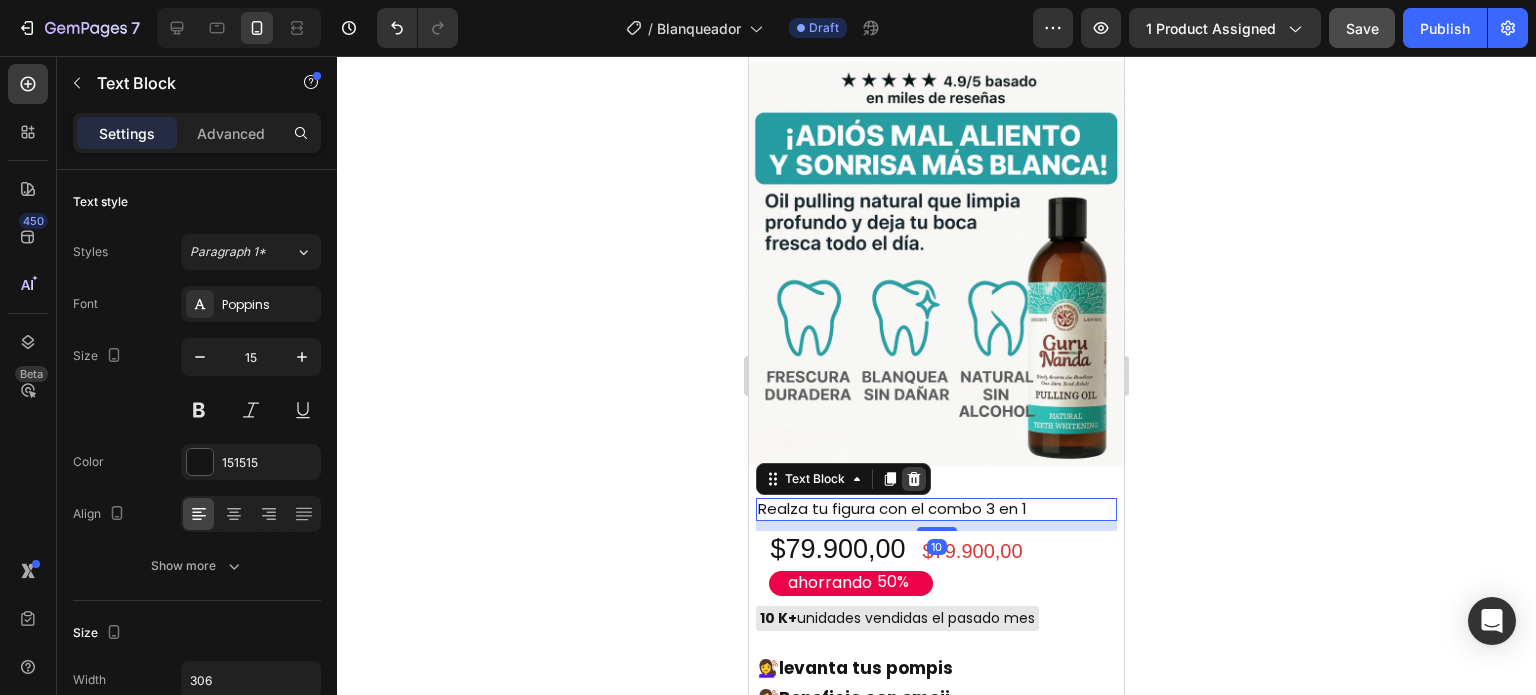 click 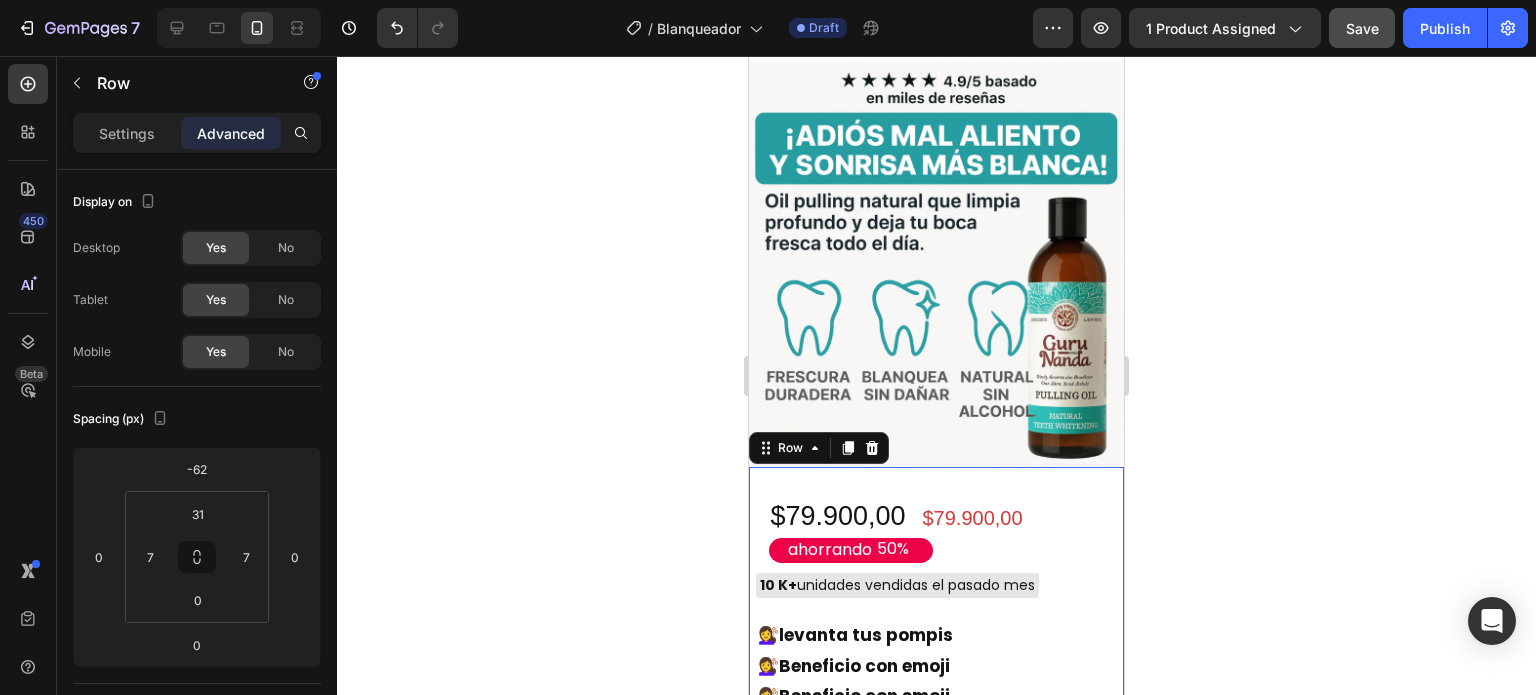 click on "$79.900,00 Product Price Product Price ahorrando 50% Discount Tag $79.900,00 Product Price Product Price Row
10 K+  unidades vendidas el pasado mes
Custom Code 💇‍♀️  levanta tus pompis 💇‍♀️  Beneficio con emoji 💇‍♀️  Beneficio con emoji Text Block
ATENCIÓN:  SOLO  7  unidades quedan en stock
Custom Code Buy it now Dynamic Checkout
Envio Gratis y Piezas Vendidas
ENVÍO GRATIS
100.000+ PIEZAS VENDIDAS
Custom Code Row   0" at bounding box center (936, 687) 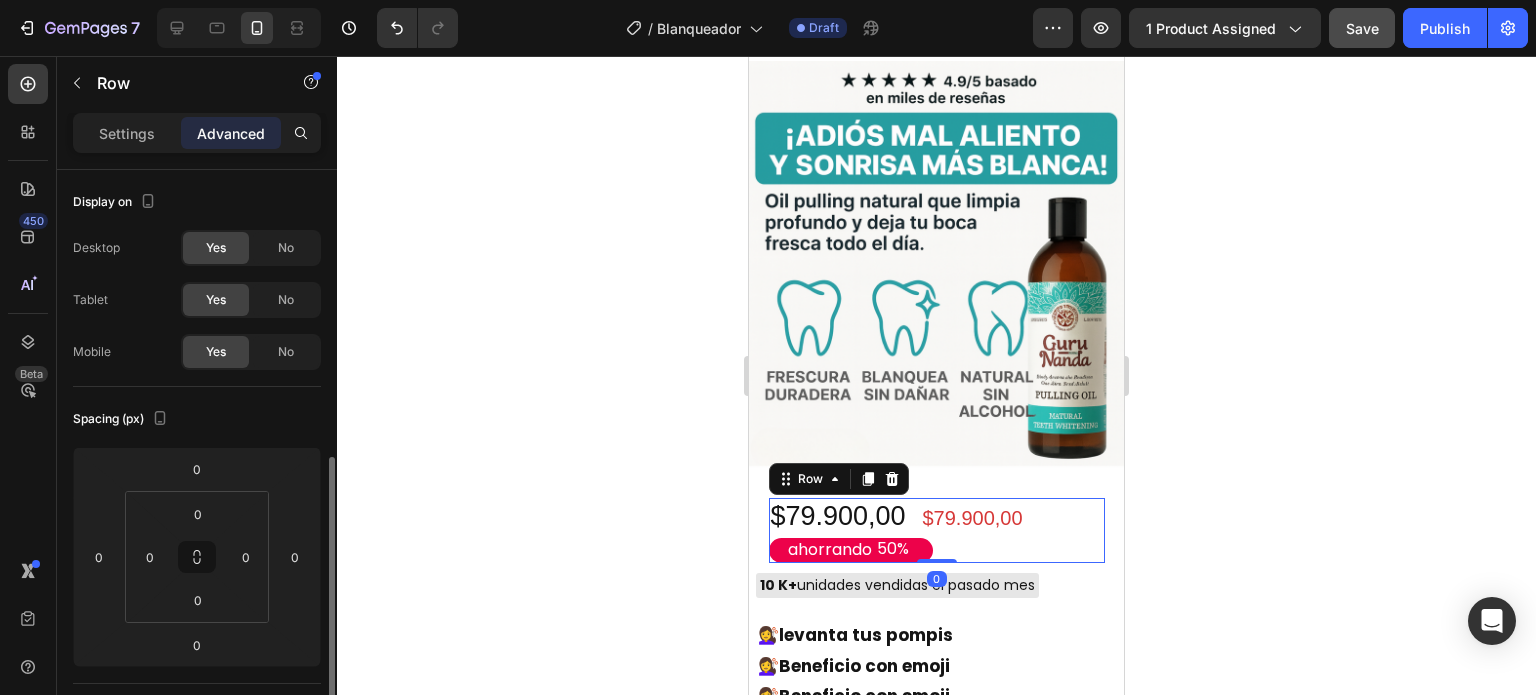 click on "$79.900,00 Product Price Product Price" at bounding box center (1023, 530) 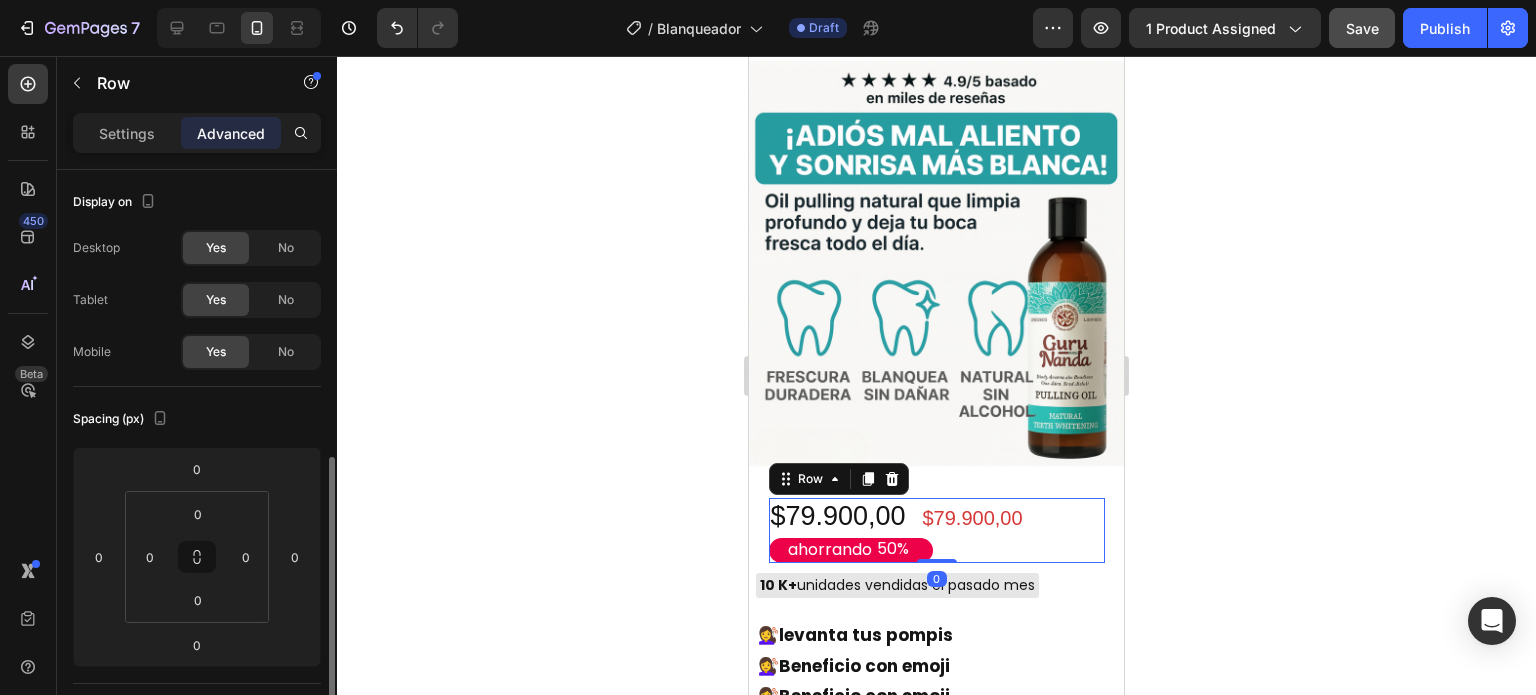 scroll, scrollTop: 200, scrollLeft: 0, axis: vertical 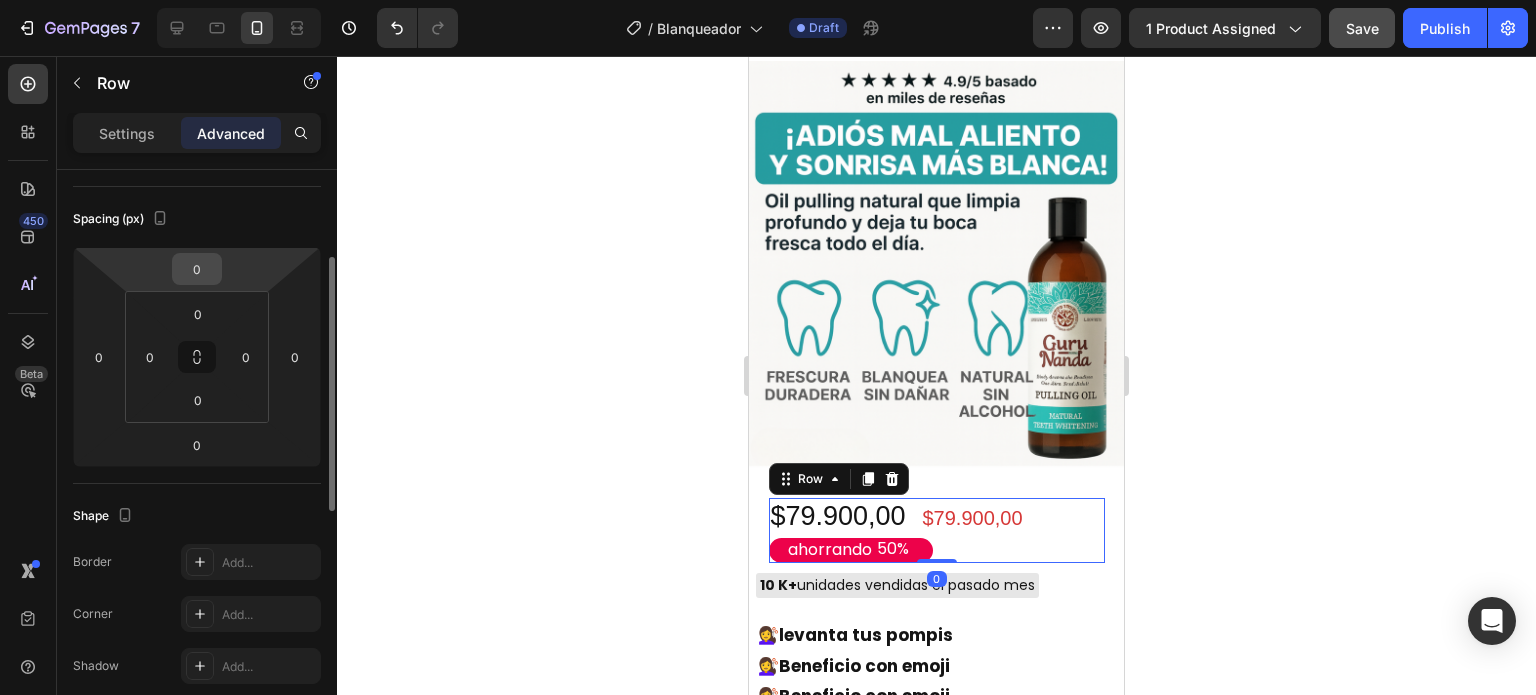 click on "0" at bounding box center [197, 269] 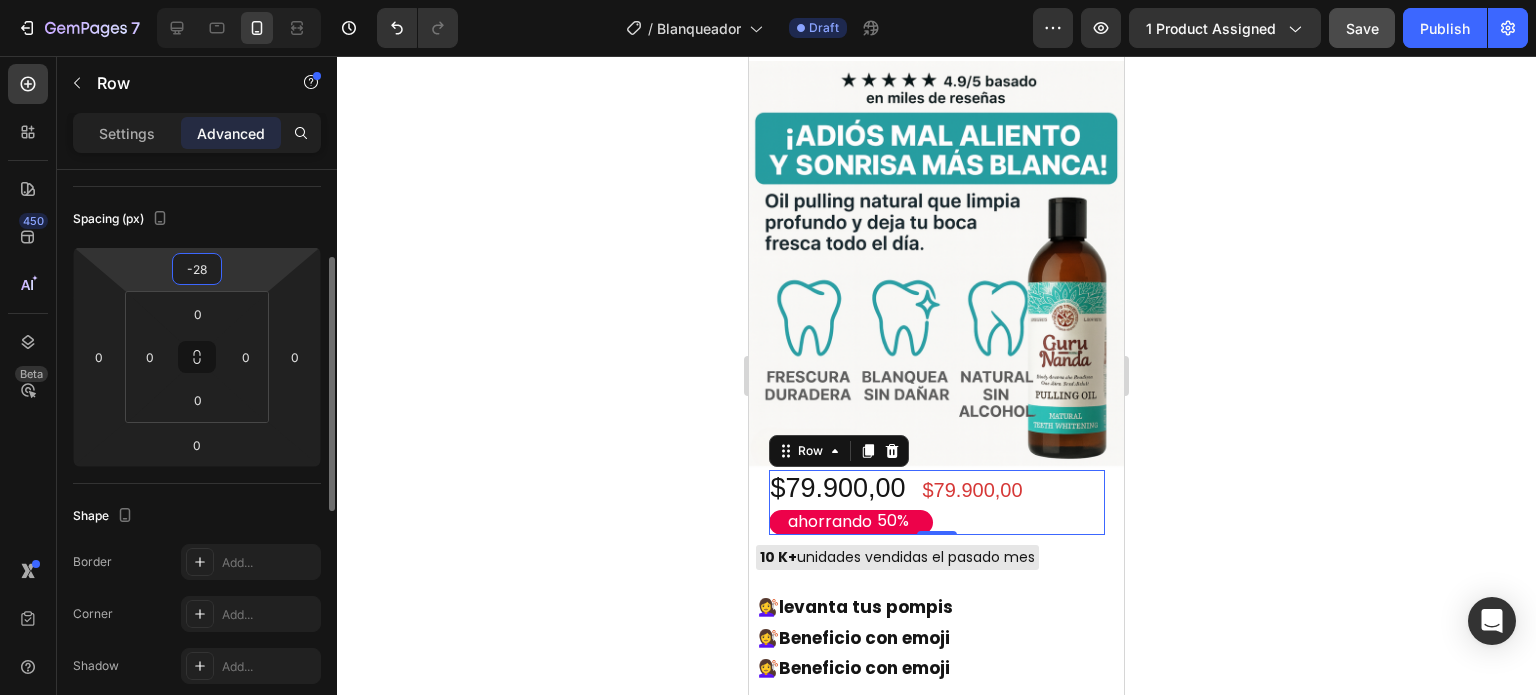 type on "-29" 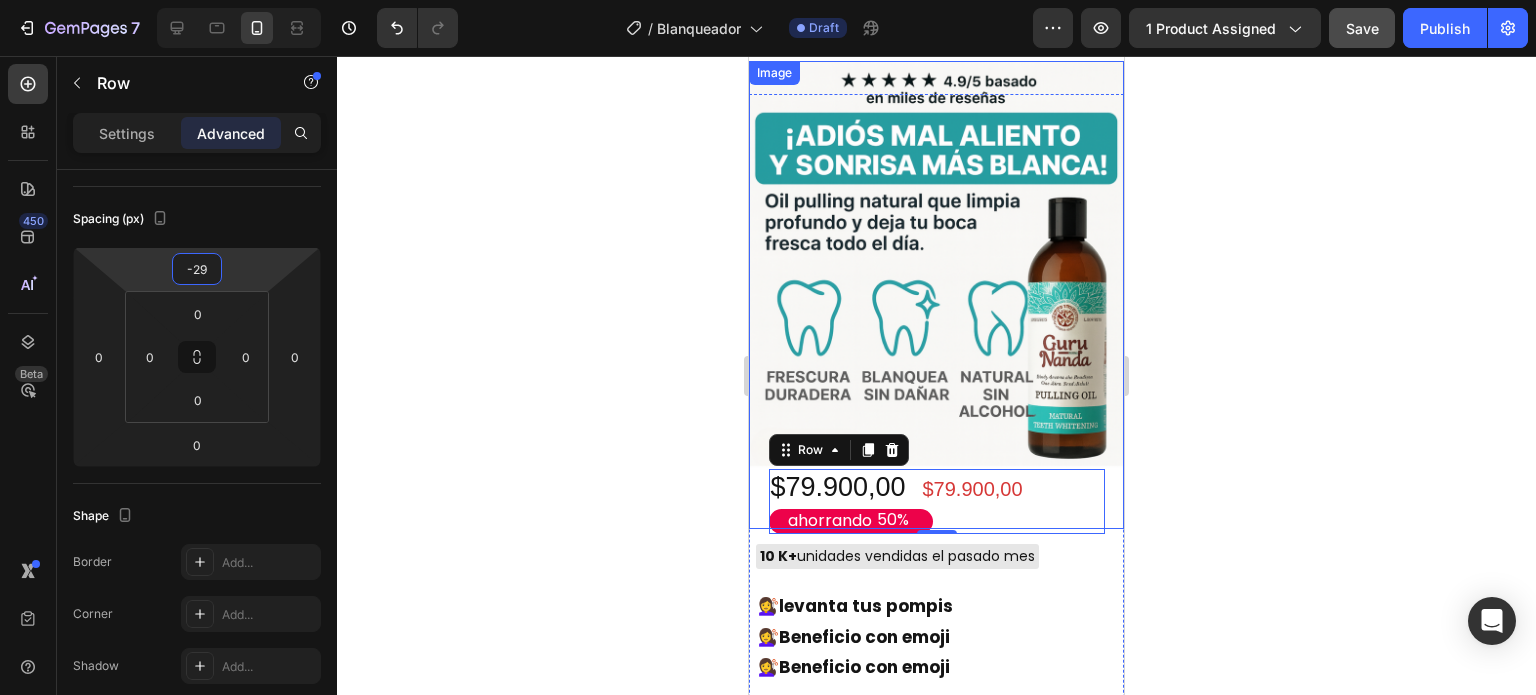 click 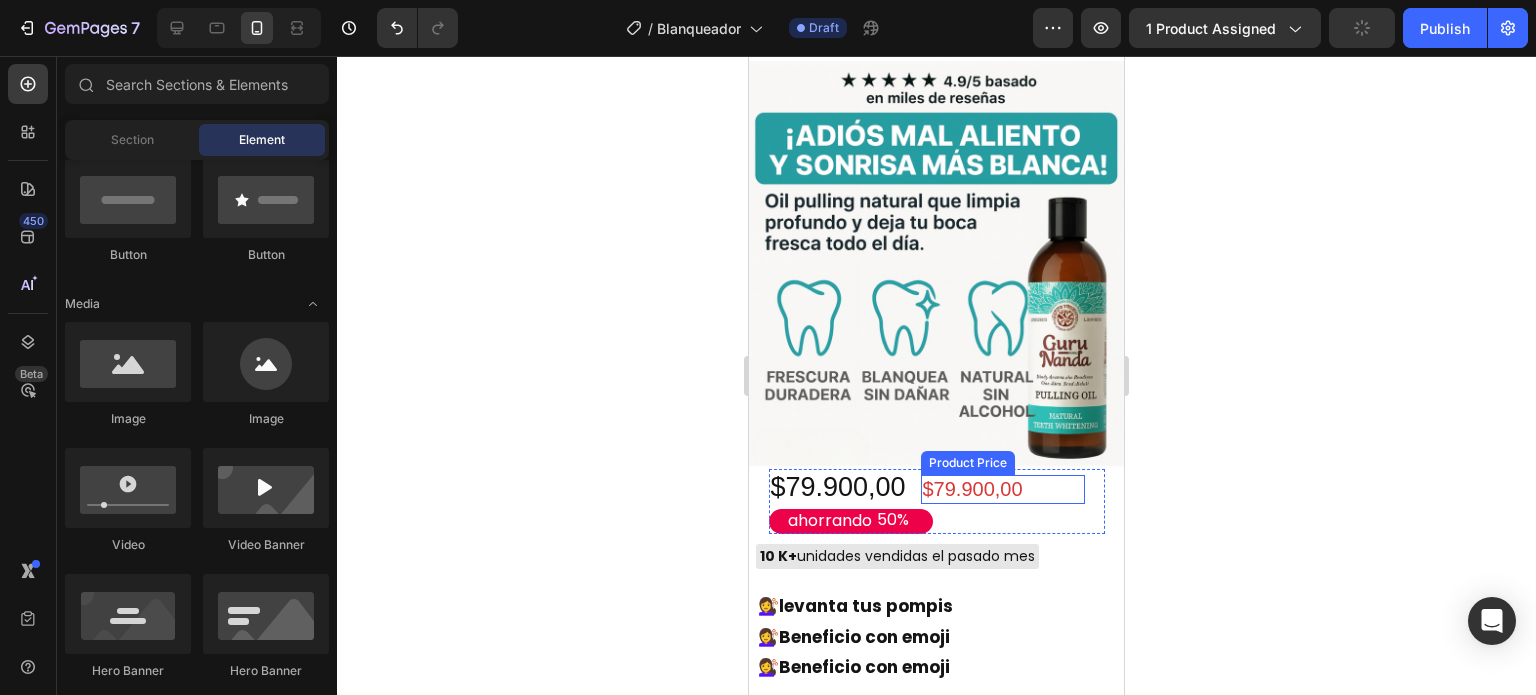 click on "$79.900,00" at bounding box center (1003, 489) 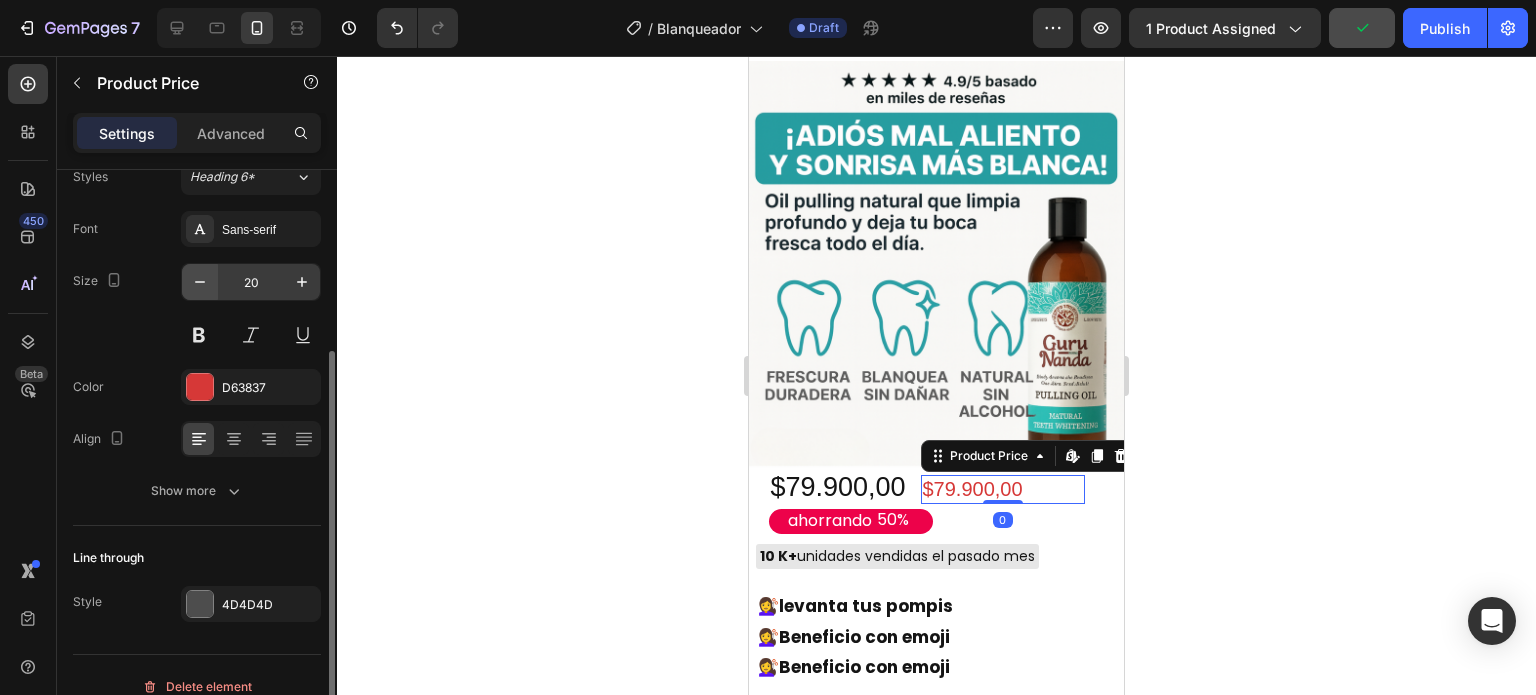 scroll, scrollTop: 221, scrollLeft: 0, axis: vertical 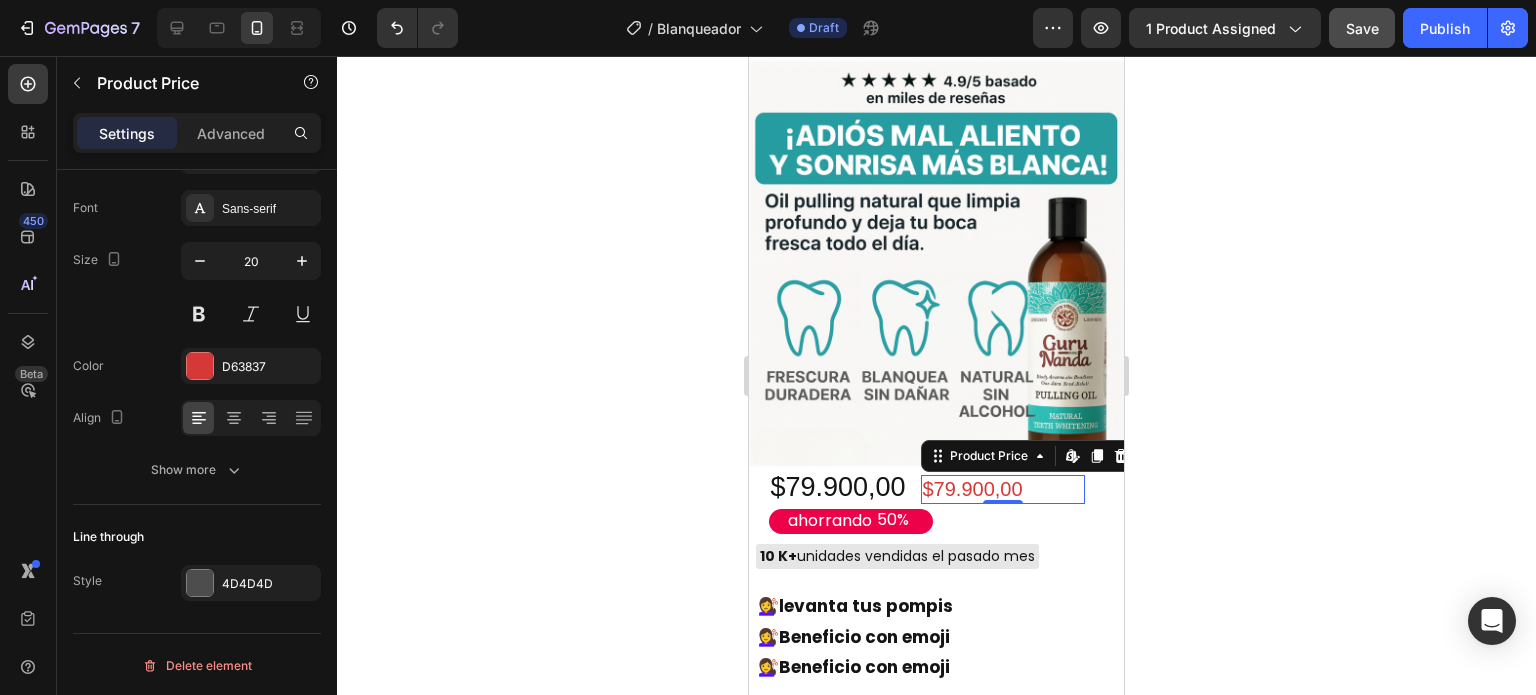 click 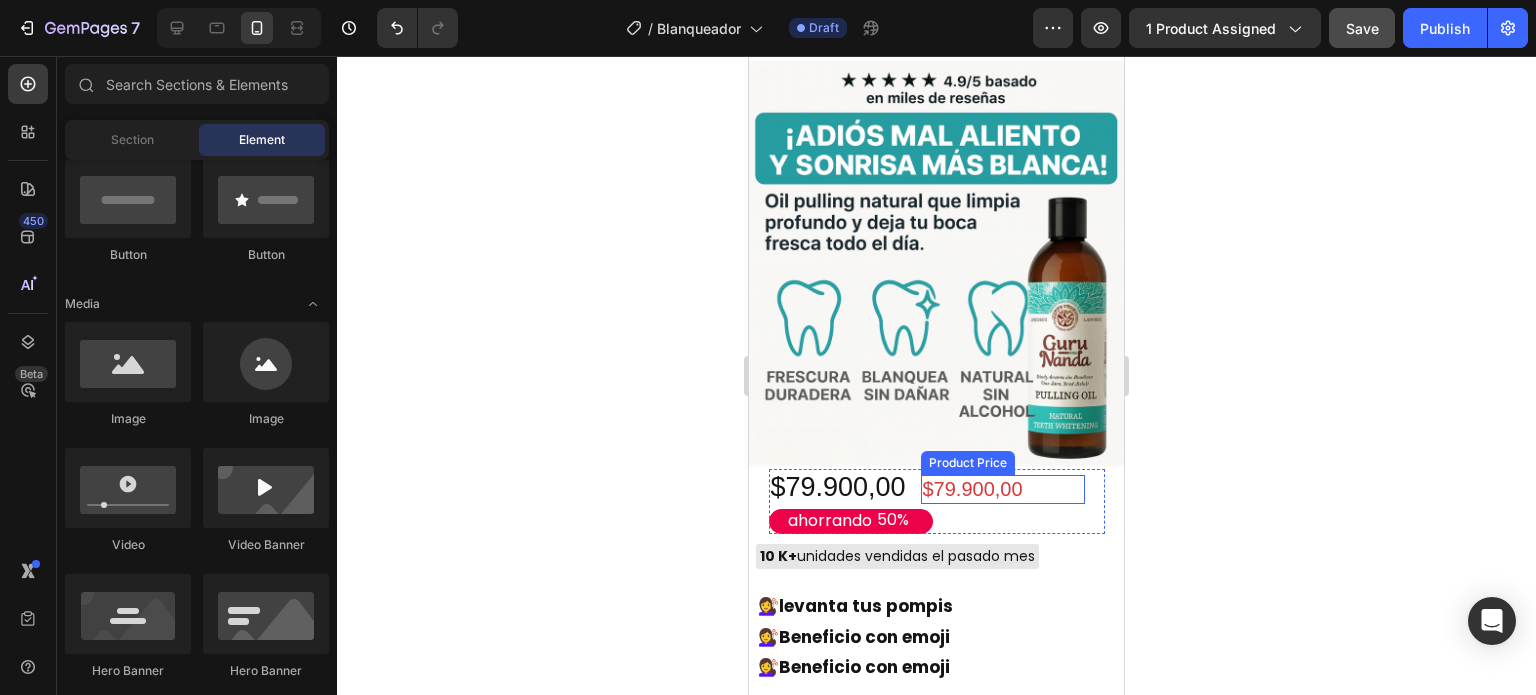 click on "$79.900,00" at bounding box center (1003, 489) 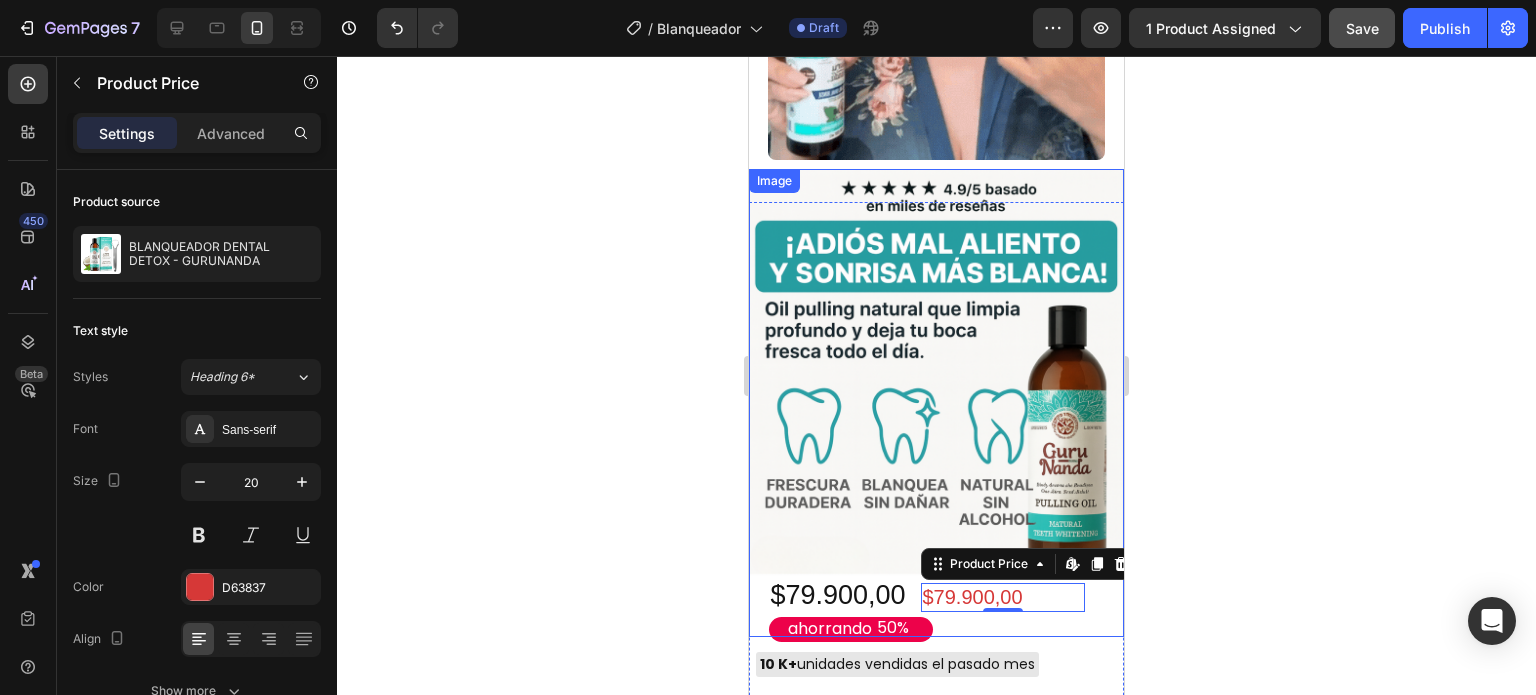 scroll, scrollTop: 800, scrollLeft: 0, axis: vertical 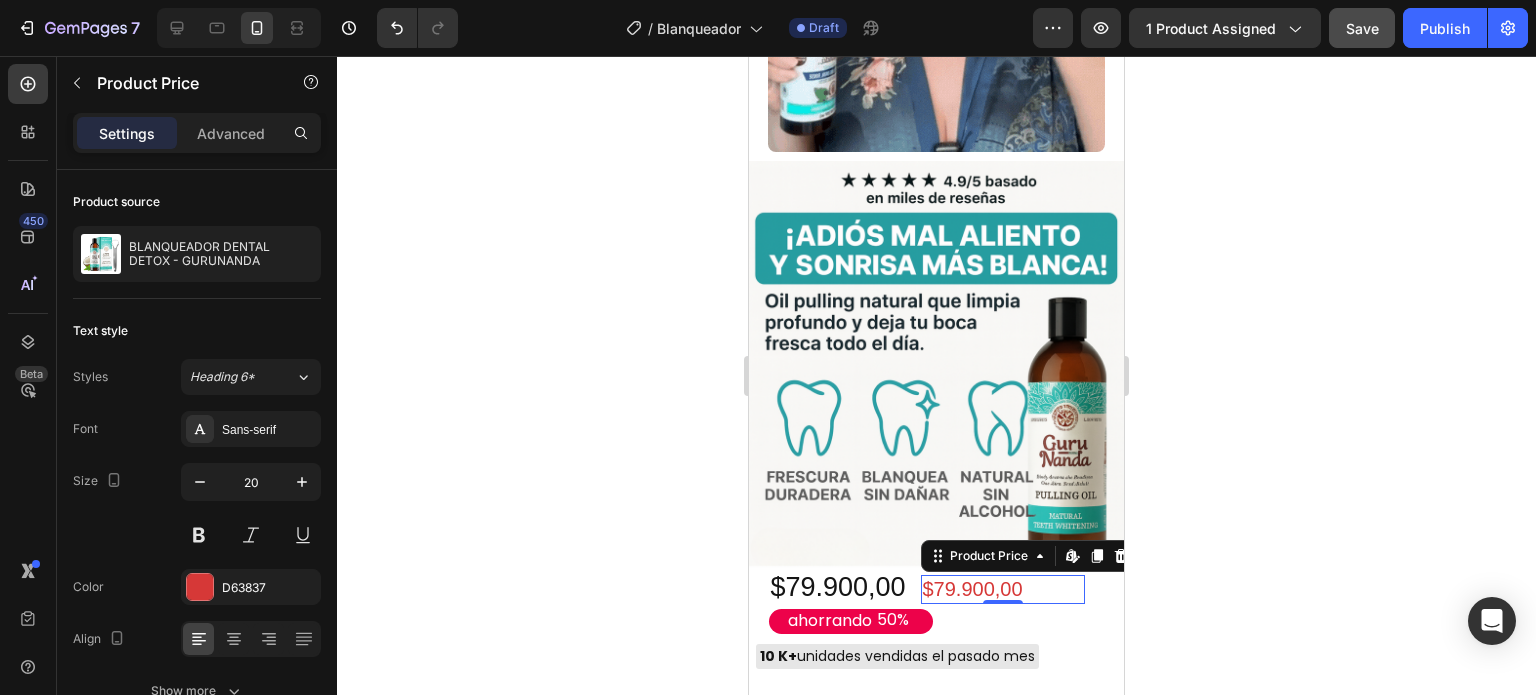 click on "$79.900,00" at bounding box center (1003, 589) 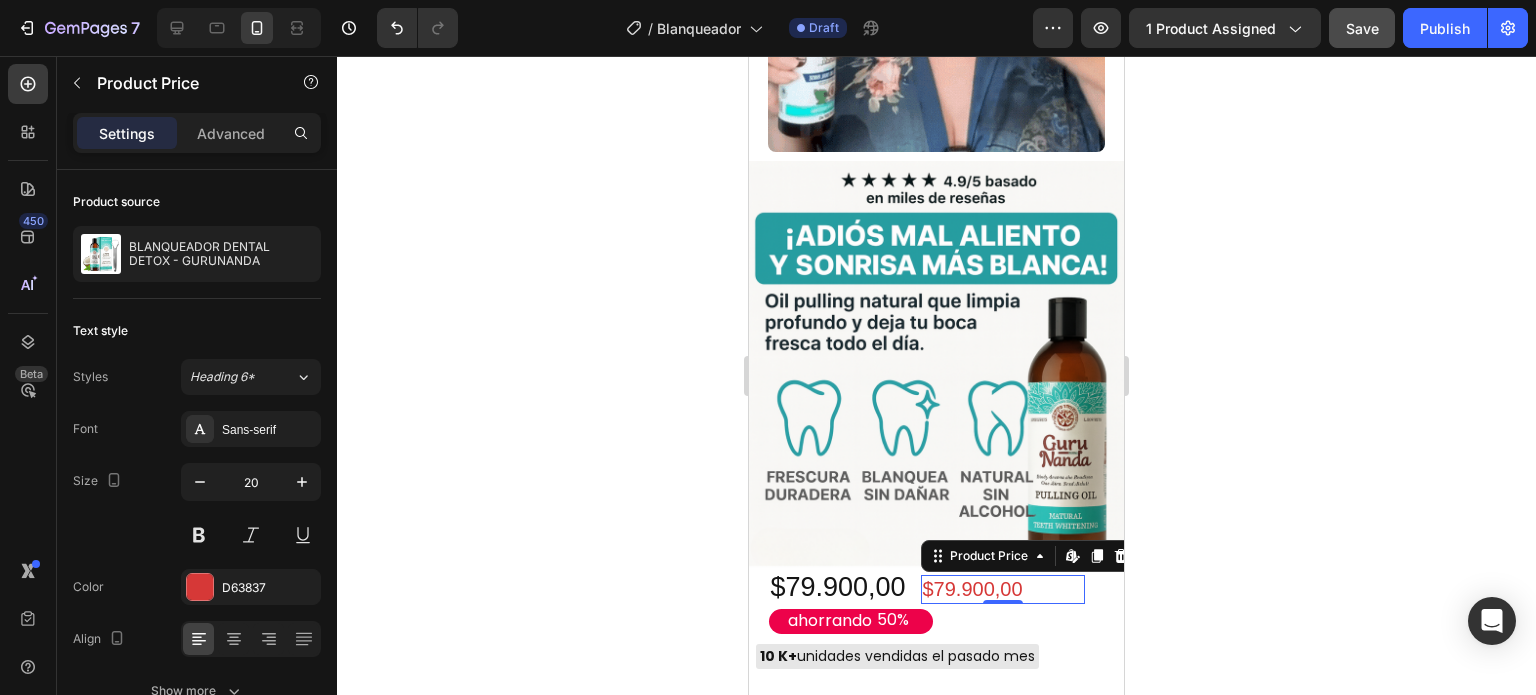 click on "$79.900,00" at bounding box center (1003, 589) 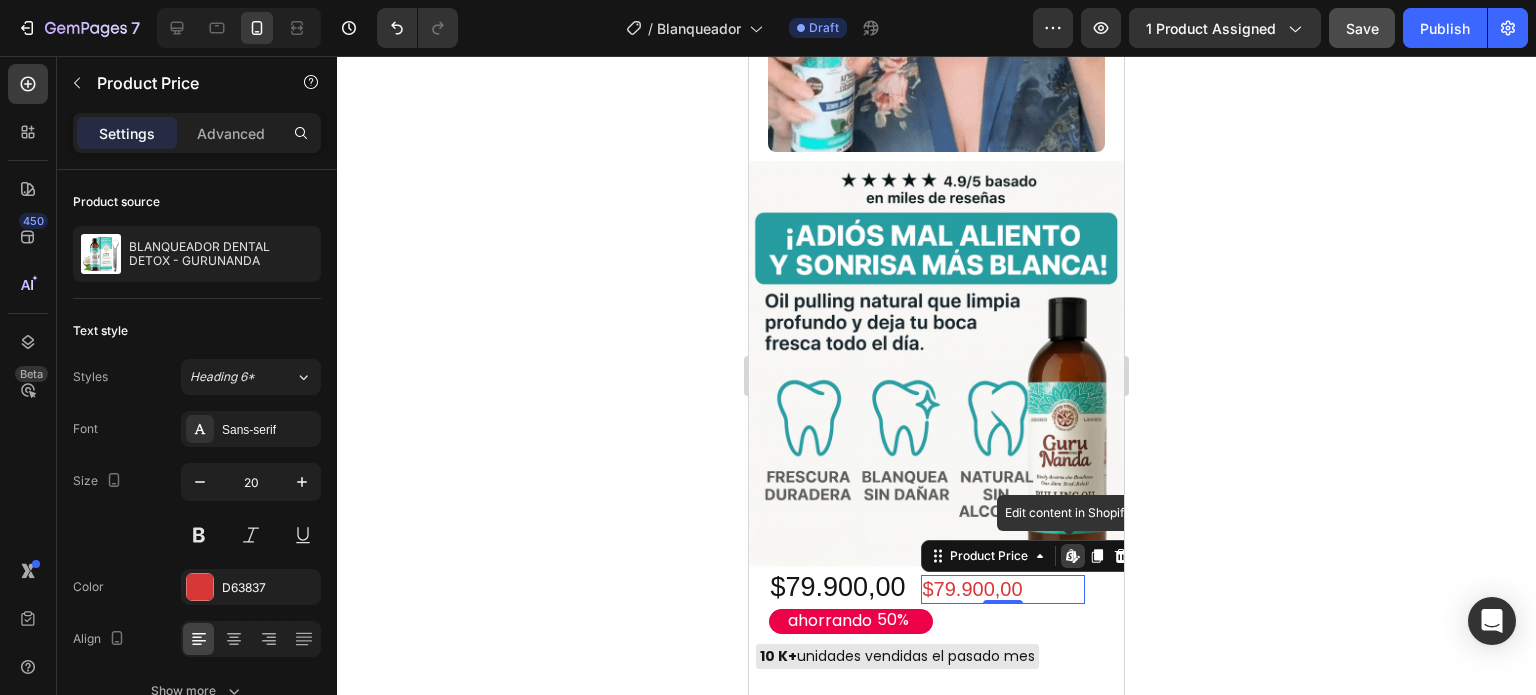 click on "$79.900,00" at bounding box center [1003, 589] 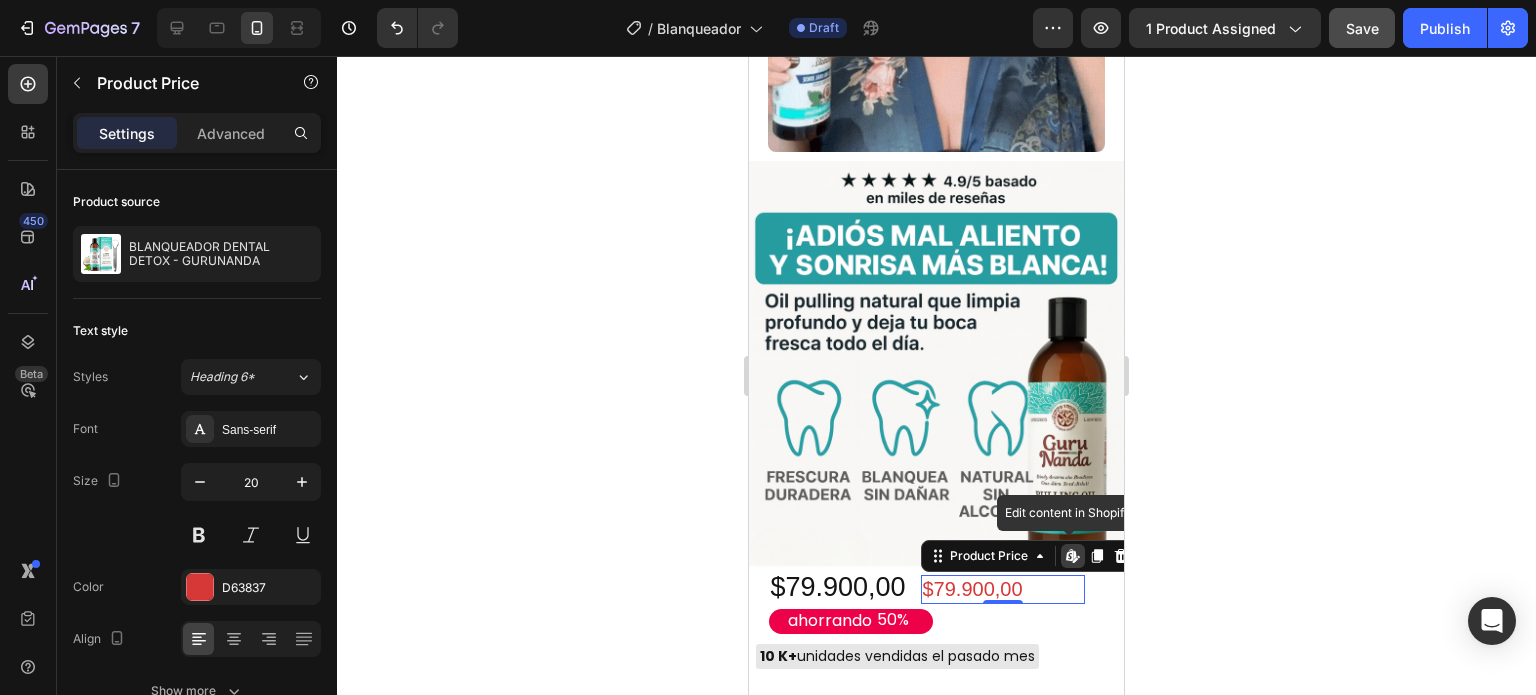 click on "$79.900,00" at bounding box center [1003, 589] 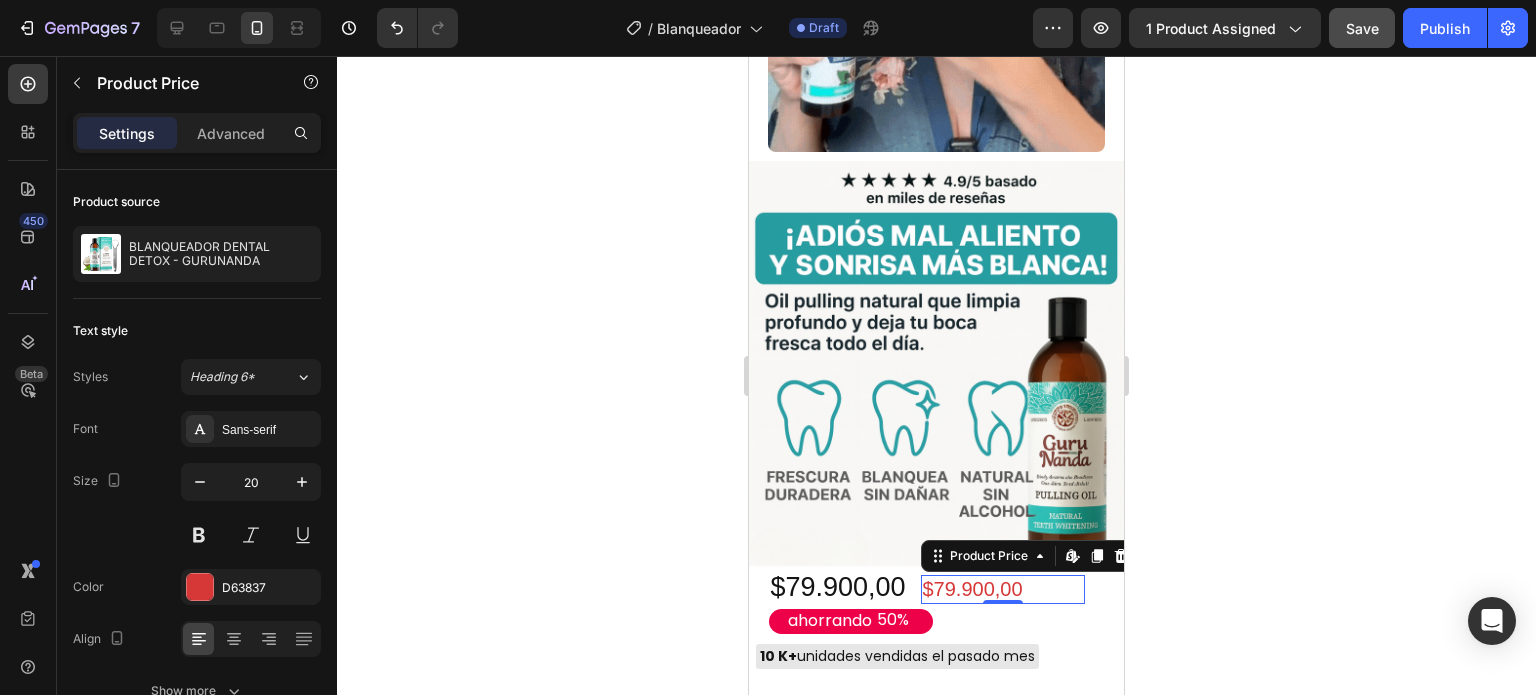 click 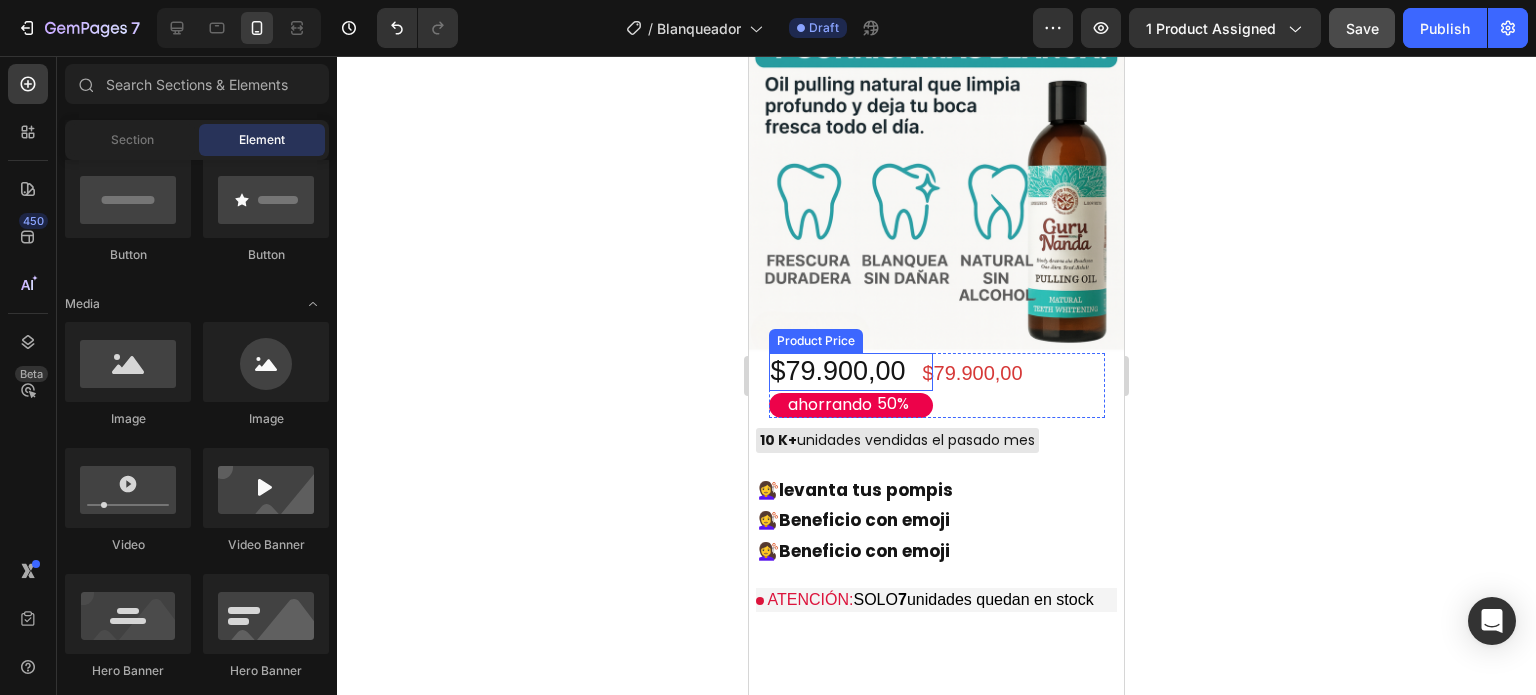 scroll, scrollTop: 1000, scrollLeft: 0, axis: vertical 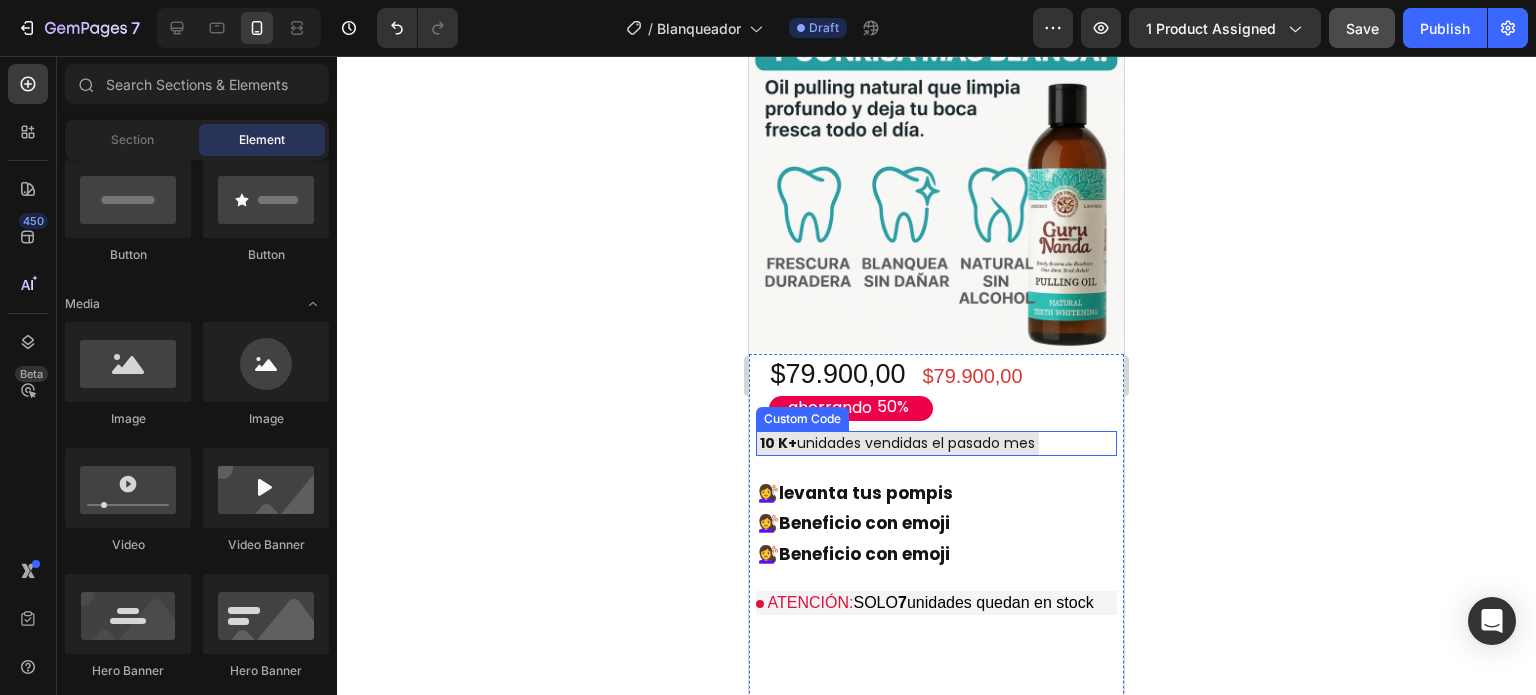 click on "10 K+  unidades vendidas el pasado mes" at bounding box center (897, 443) 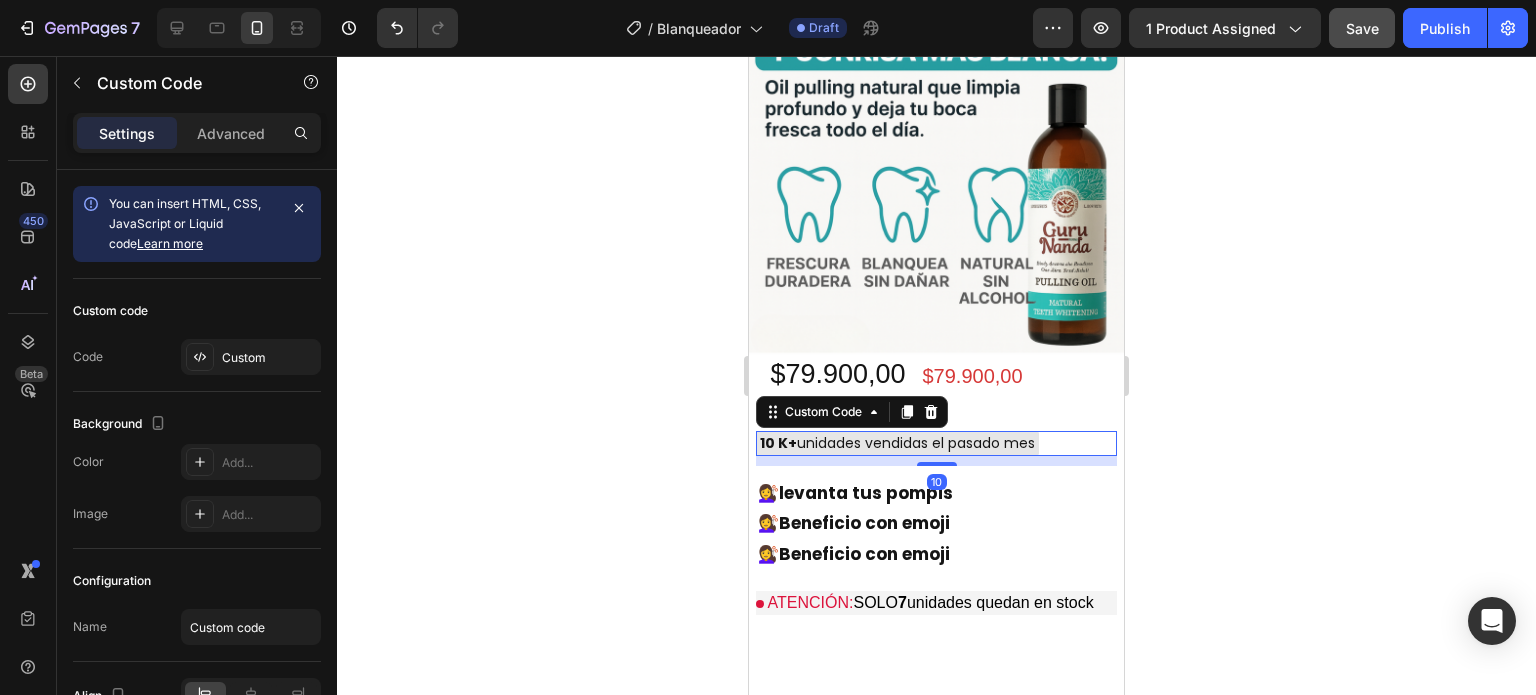 click on "10 K+  unidades vendidas el pasado mes" at bounding box center (897, 443) 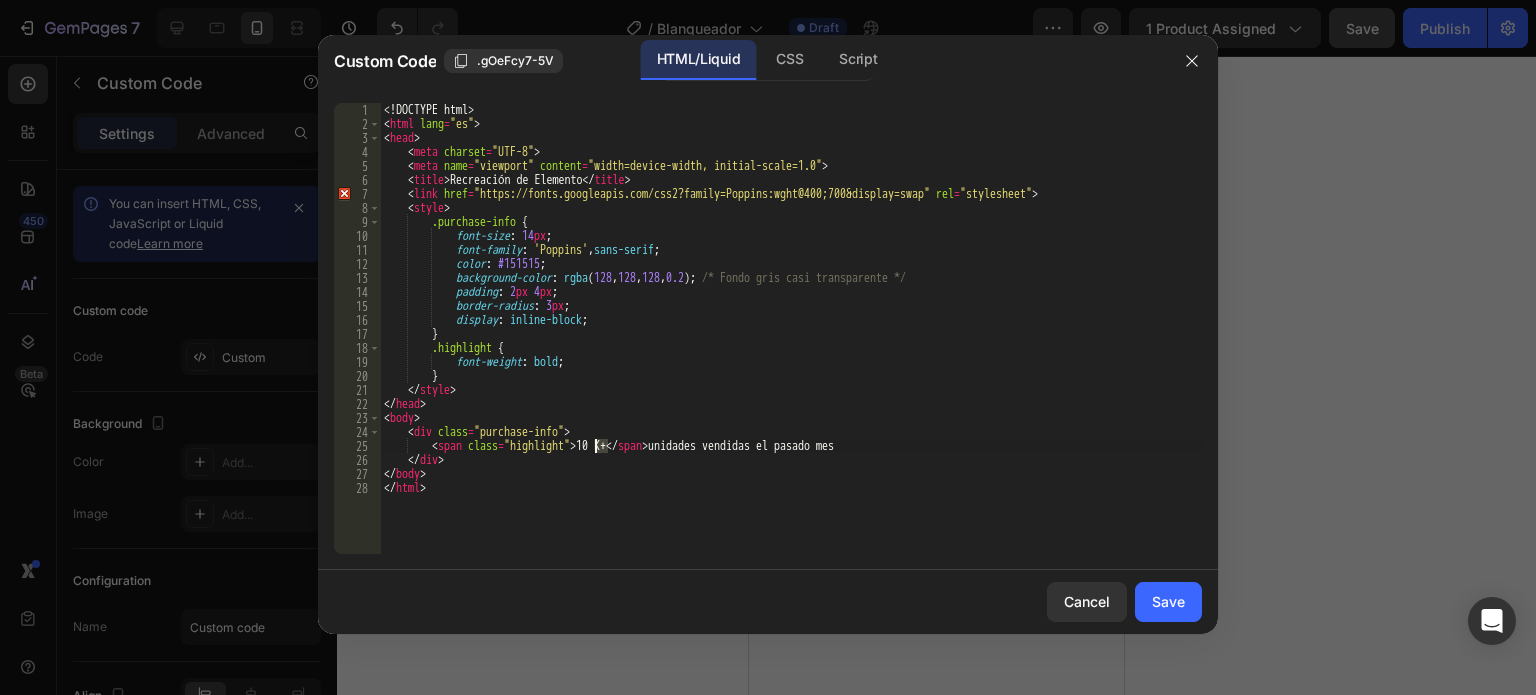 drag, startPoint x: 608, startPoint y: 445, endPoint x: 596, endPoint y: 441, distance: 12.649111 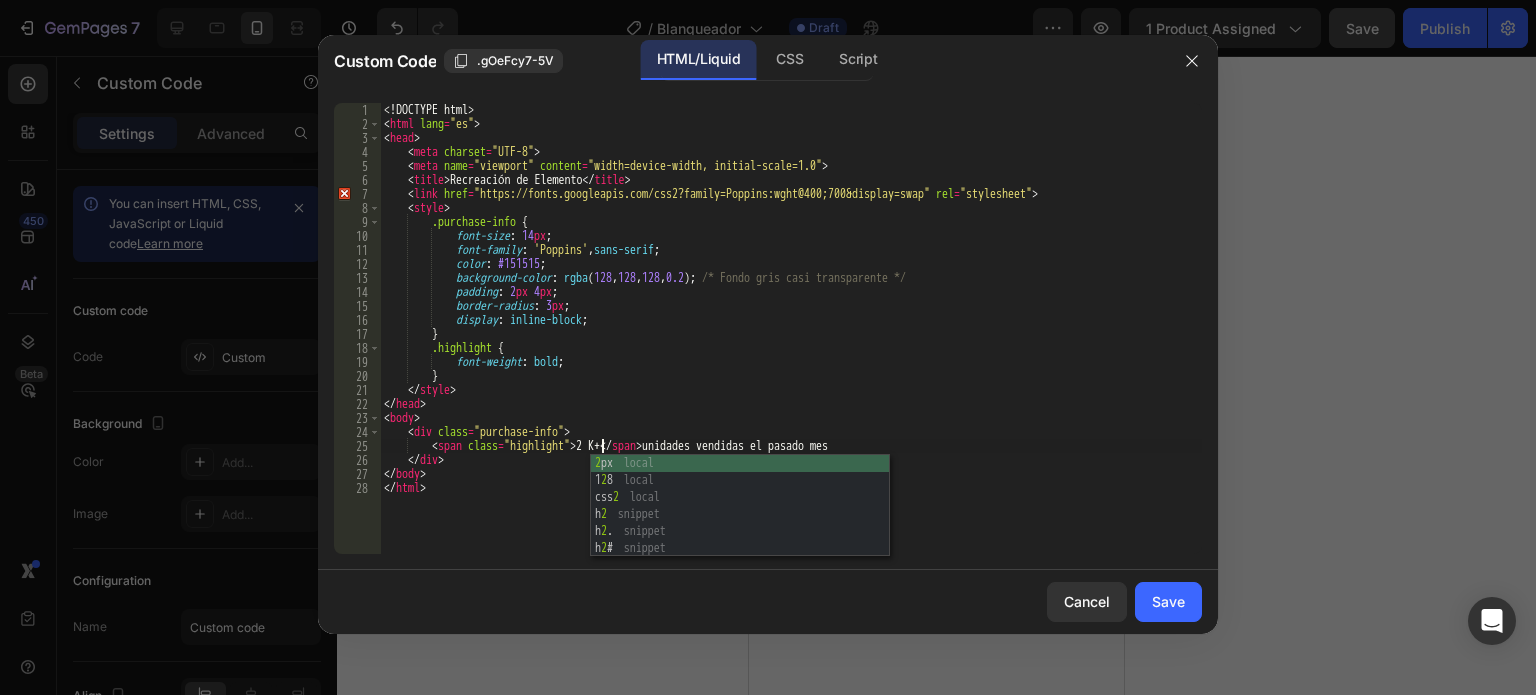 scroll, scrollTop: 0, scrollLeft: 18, axis: horizontal 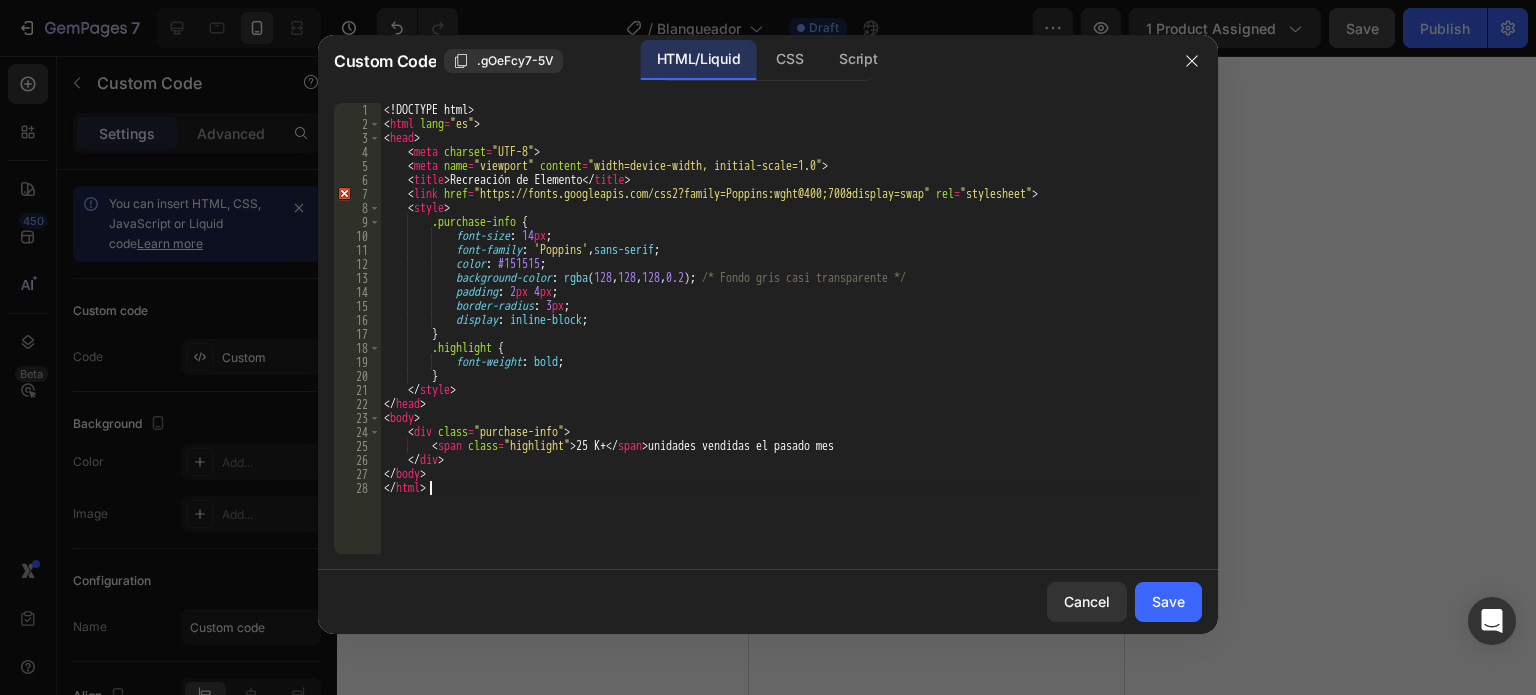 click on "<! DOCTYPE   html > < html   lang = "es" > < head >      < meta   charset = "UTF-8" >      < meta   name = "viewport"   content = "width=device-width, initial-scale=1.0" >      < title > Recreación de Elemento </ title >      < link   href = "https://fonts.googleapis.com/css2?family=Poppins:wght@400;700&display=swap"   rel = "stylesheet" >      < style >           .purchase-info   {                font-size :   14 px ;                font-family :   ' Poppins ' ,  sans-serif ;                color :   #151515 ;                background-color :   rgba ( 128 ,  128 ,  128 ,  0.2 ) ;   /* Fondo gris casi transparente */                padding :   2 px   4 px ;                border-radius :   3 px ;                display :   inline-block ;           }           .highlight   {                font-weight :   bold ;           }      </ style > </ head > < body >      < div   class = "purchase-info" >           < span   class = "highlight" > 25 K+ </ span >  unidades vendidas el pasado mes      </ div > </ body >" at bounding box center [791, 342] 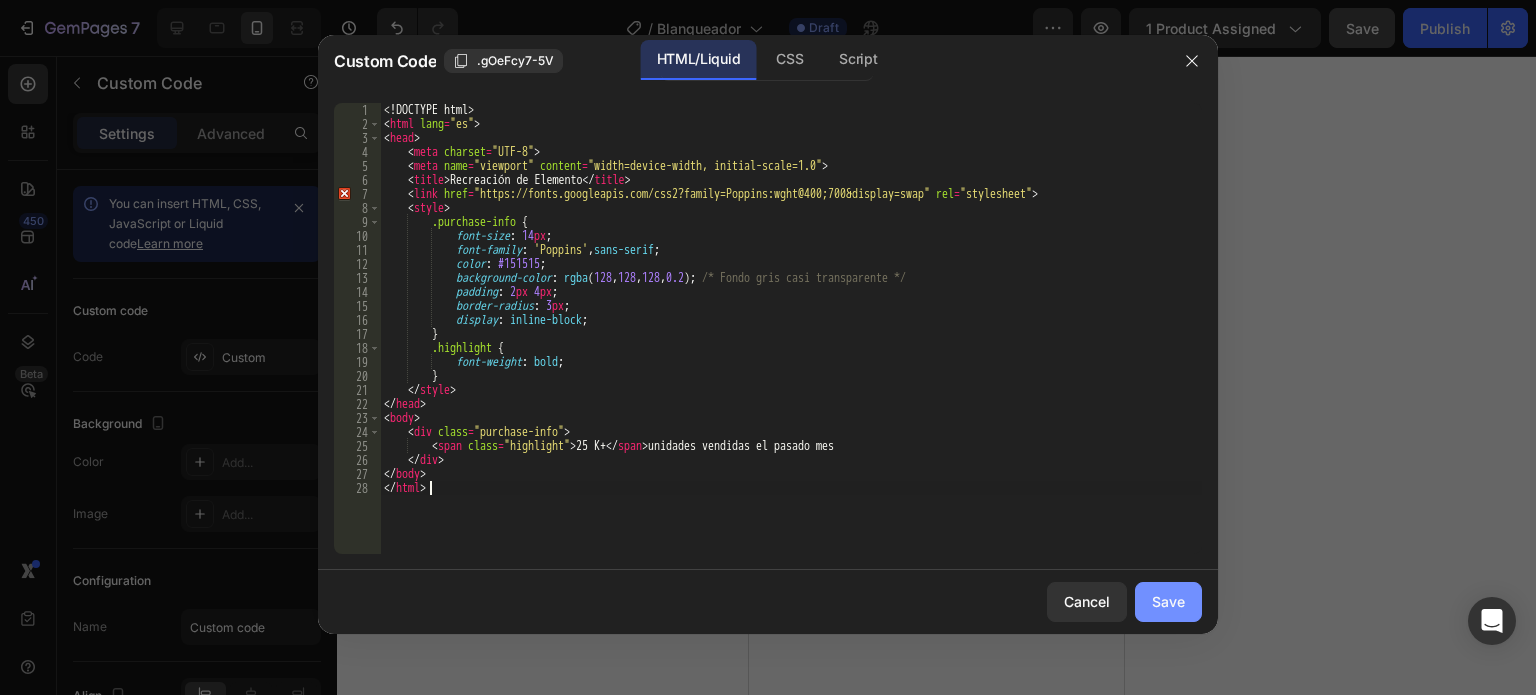type on "</html>" 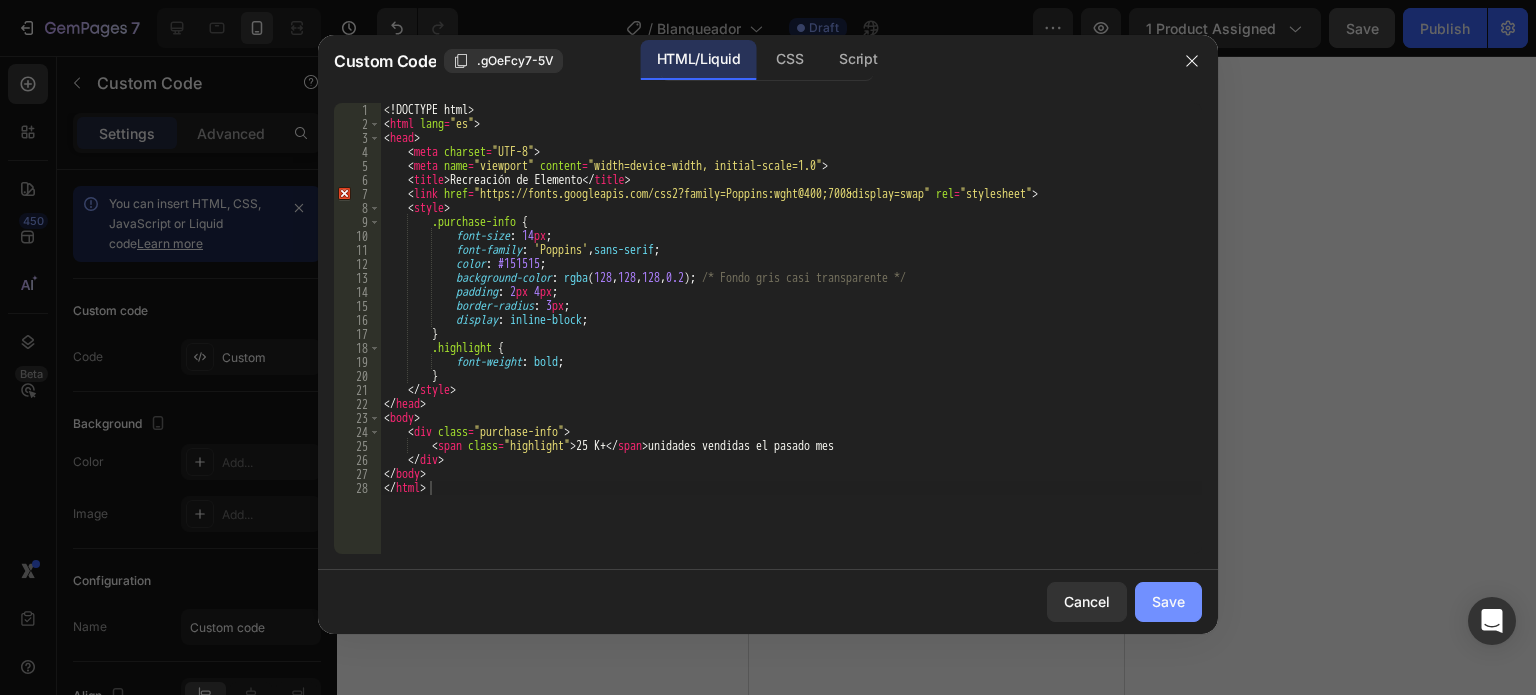 click on "Save" 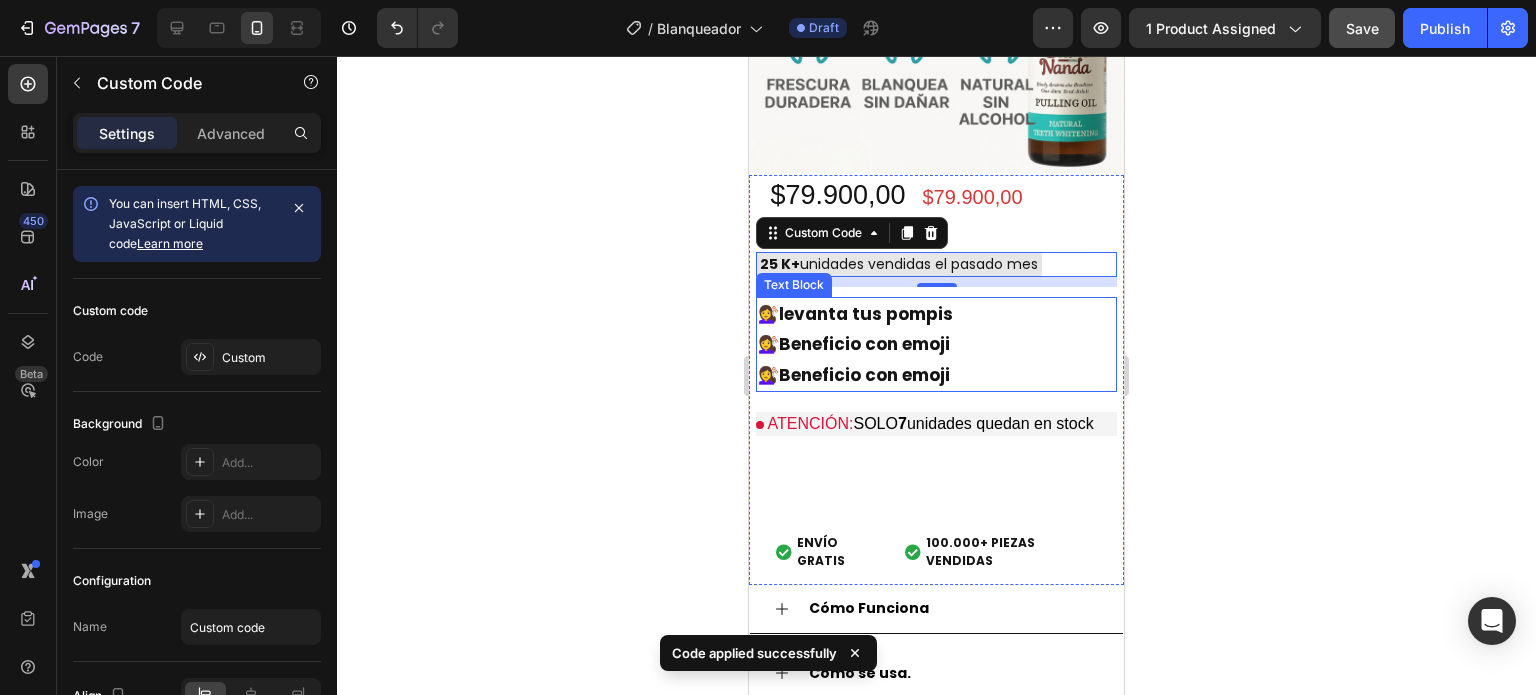 scroll, scrollTop: 1300, scrollLeft: 0, axis: vertical 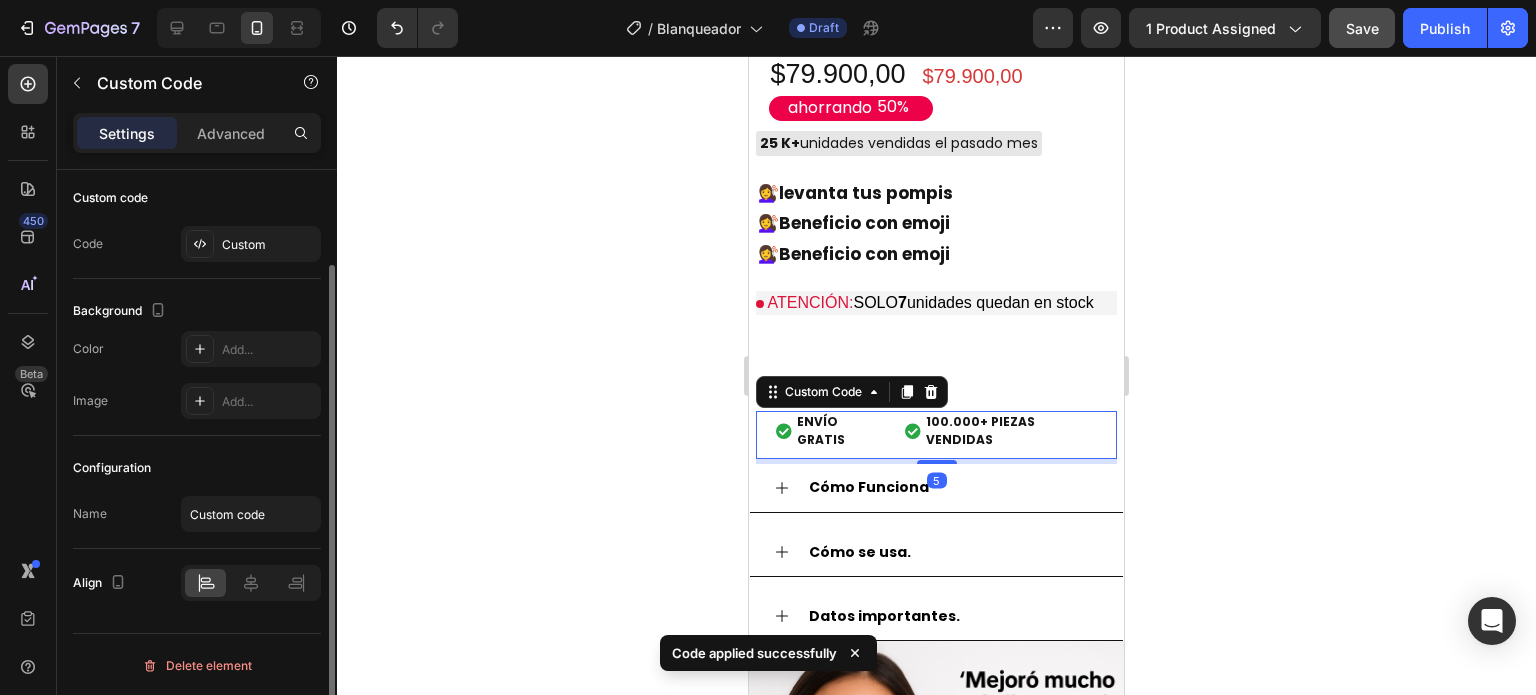 click on "100.000+ PIEZAS VENDIDAS" at bounding box center [1011, 431] 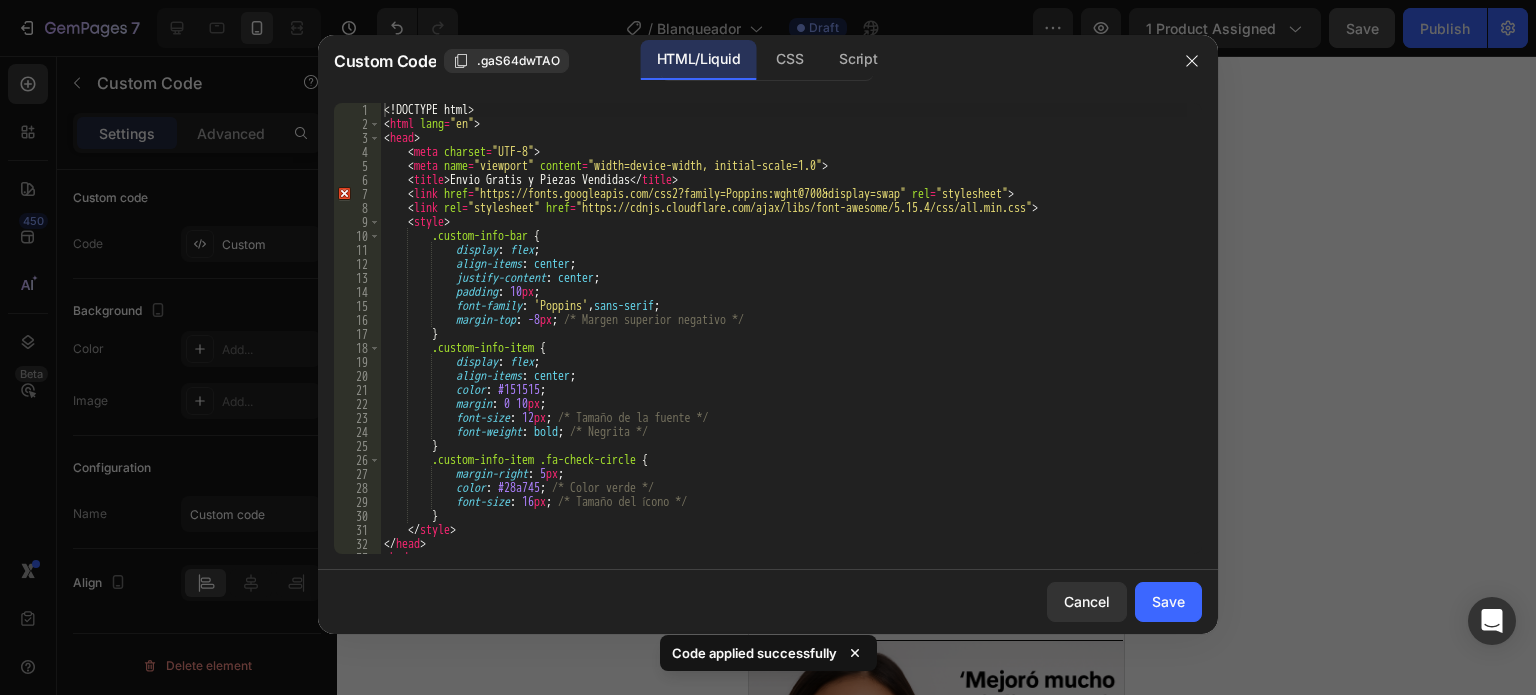 scroll, scrollTop: 207, scrollLeft: 0, axis: vertical 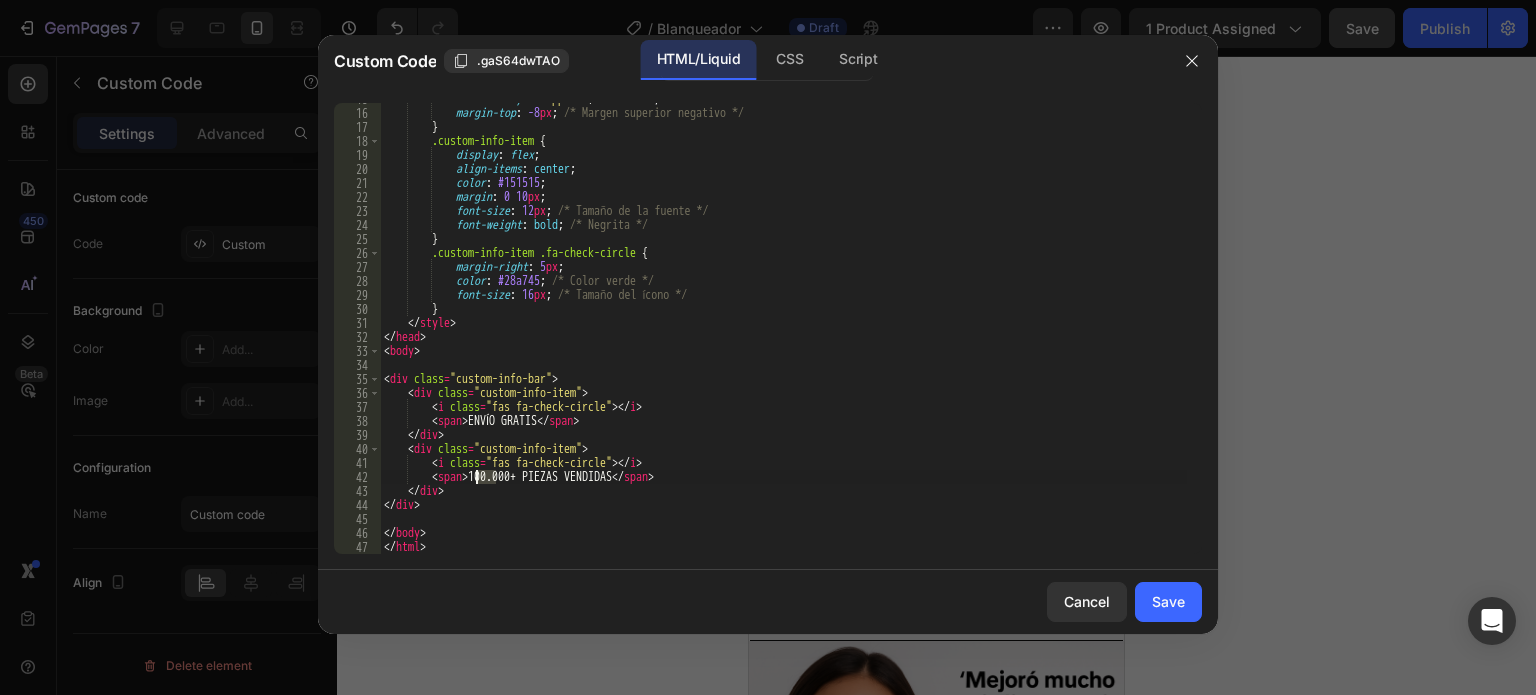 drag, startPoint x: 496, startPoint y: 478, endPoint x: 477, endPoint y: 477, distance: 19.026299 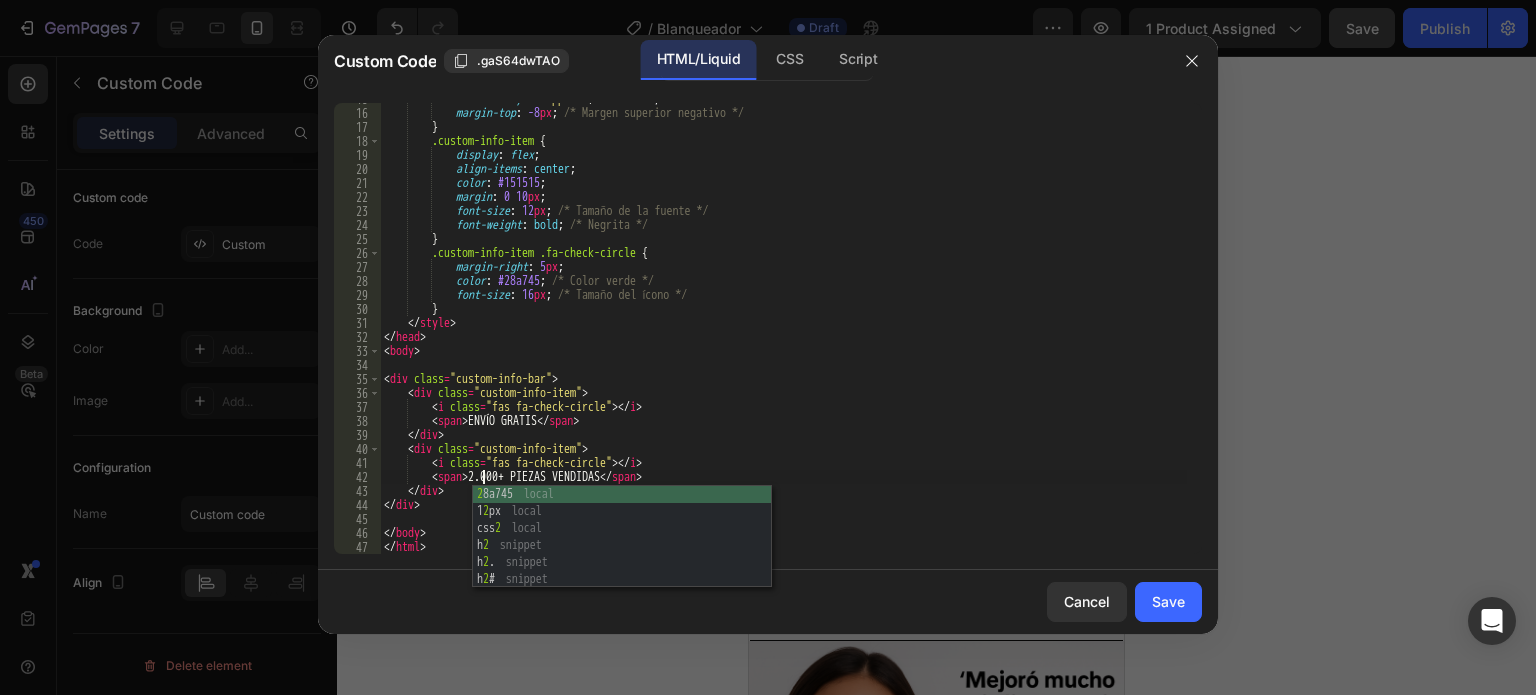 scroll, scrollTop: 0, scrollLeft: 8, axis: horizontal 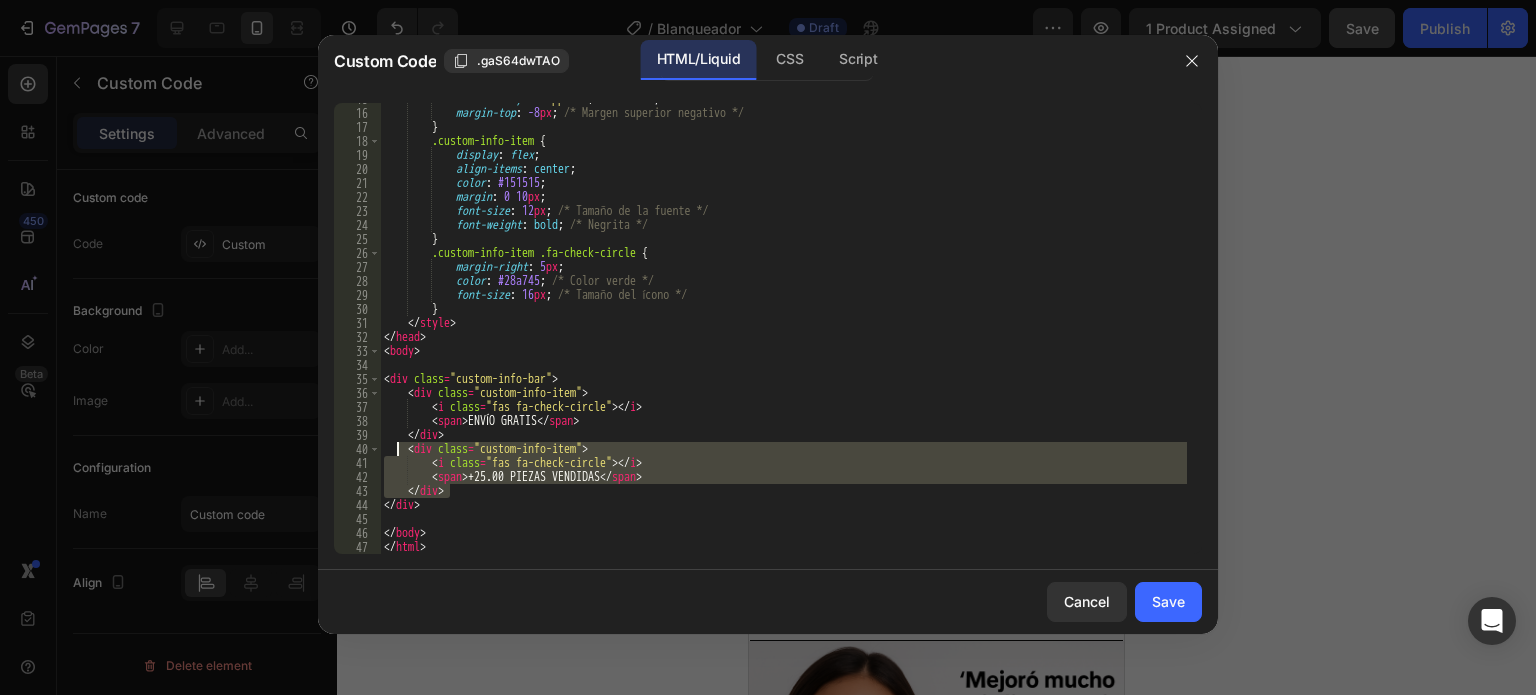 drag, startPoint x: 490, startPoint y: 492, endPoint x: 398, endPoint y: 449, distance: 101.55294 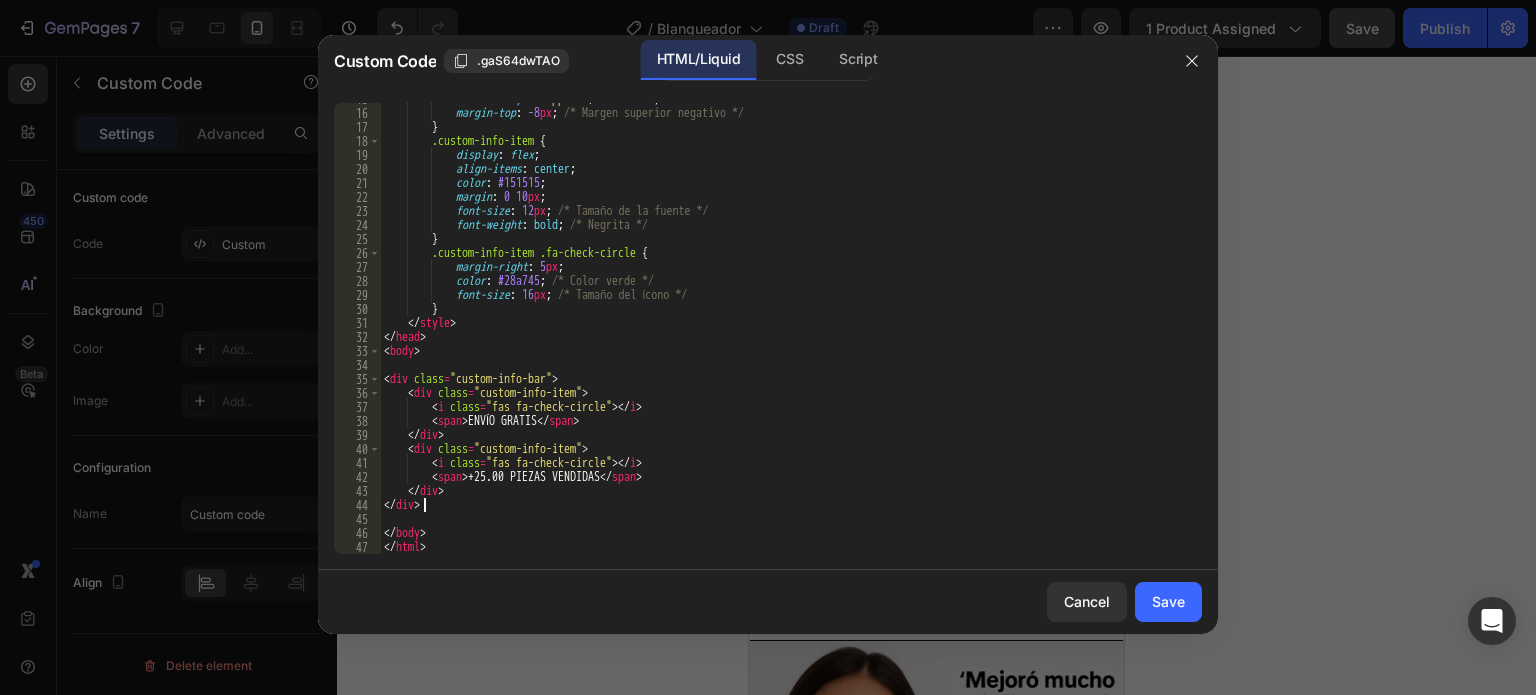 scroll, scrollTop: 0, scrollLeft: 1, axis: horizontal 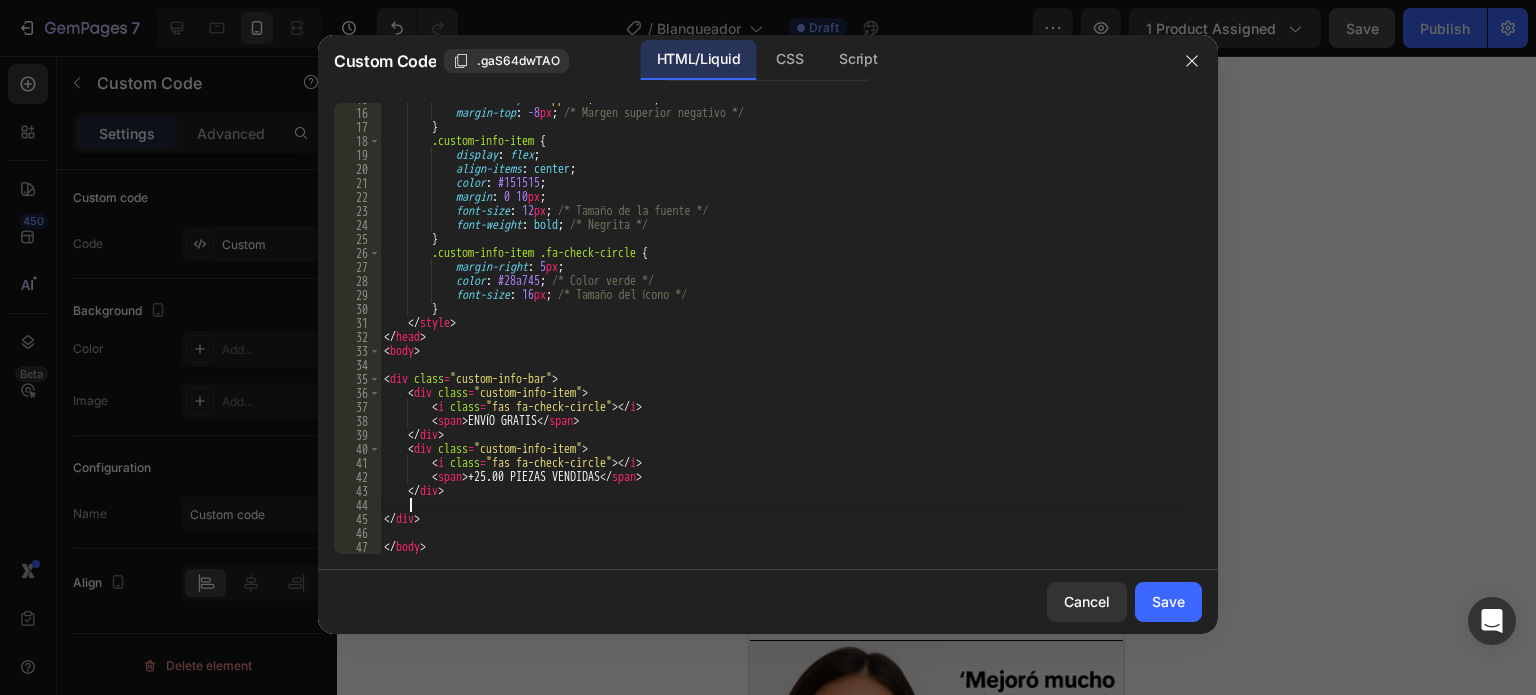 paste on "</div>" 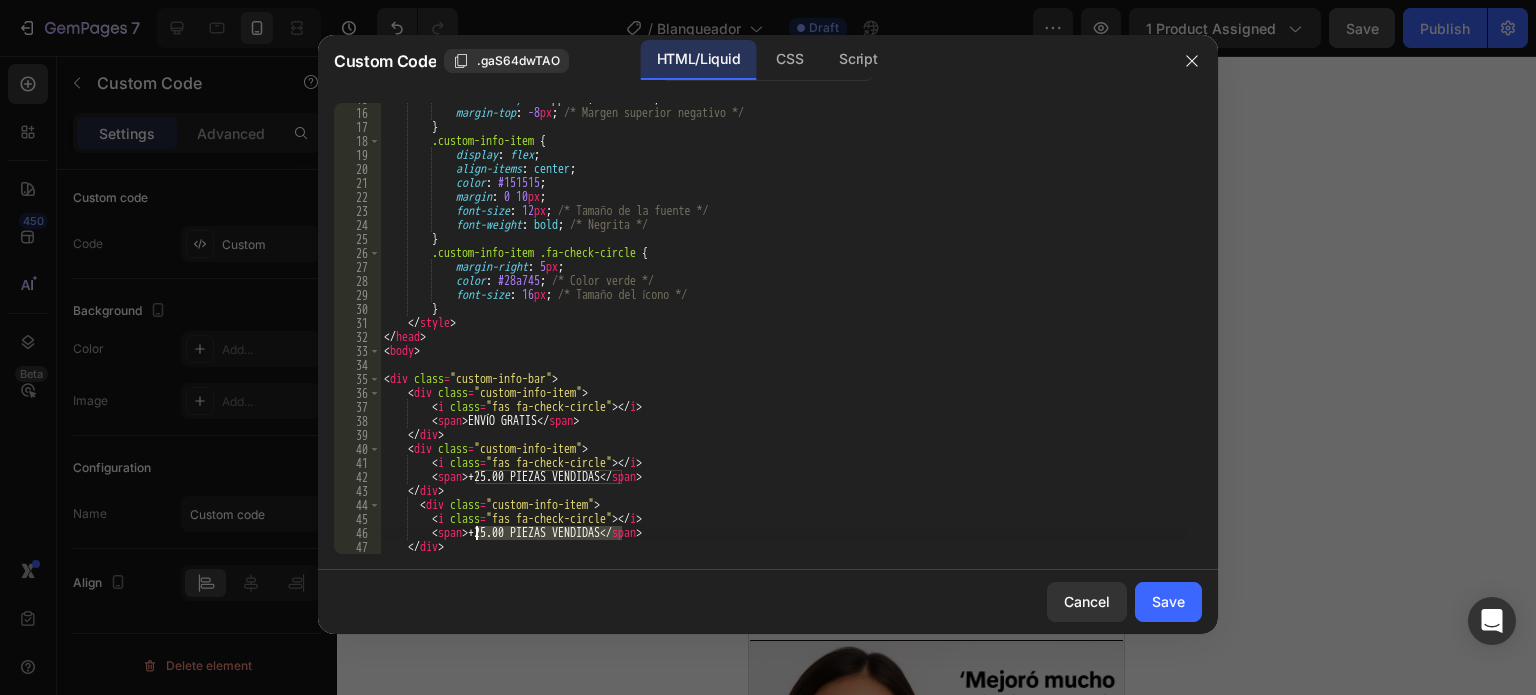 drag, startPoint x: 620, startPoint y: 533, endPoint x: 478, endPoint y: 527, distance: 142.12671 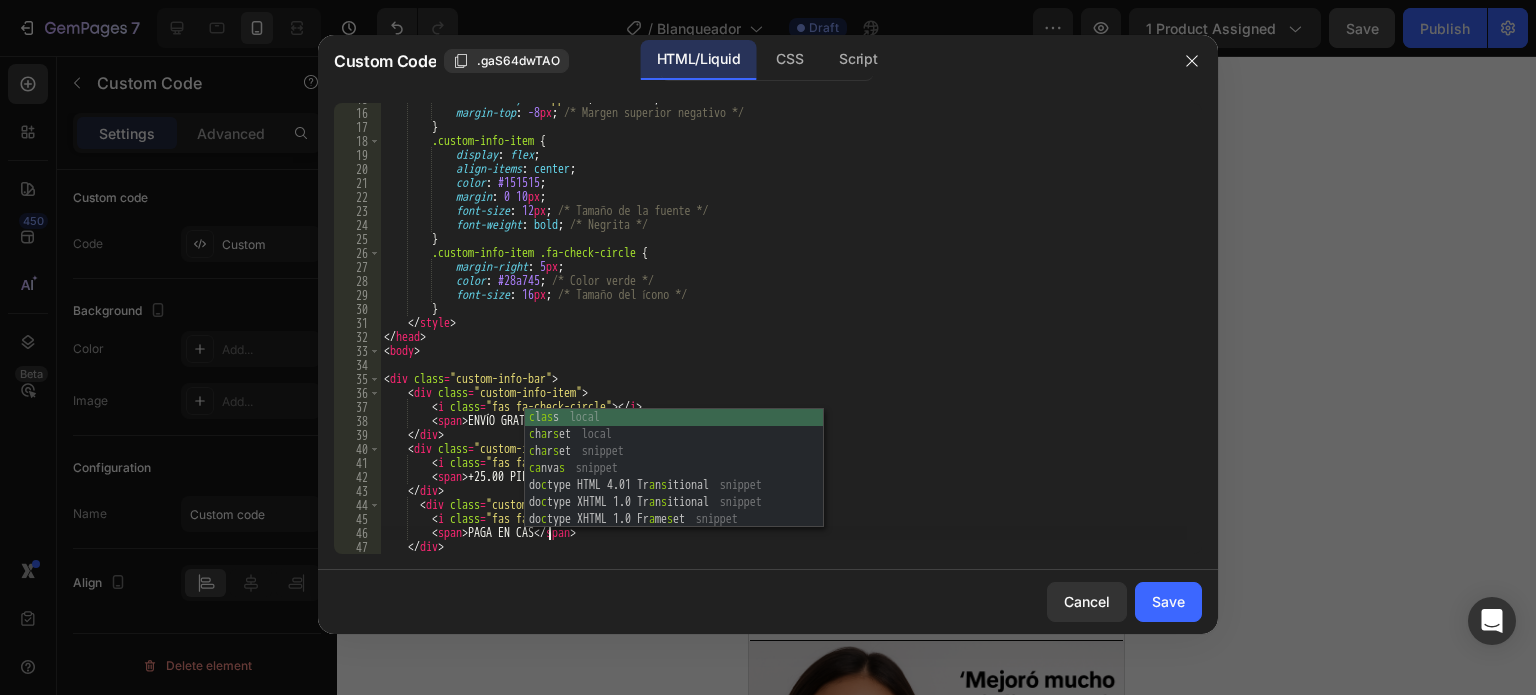 scroll, scrollTop: 0, scrollLeft: 14, axis: horizontal 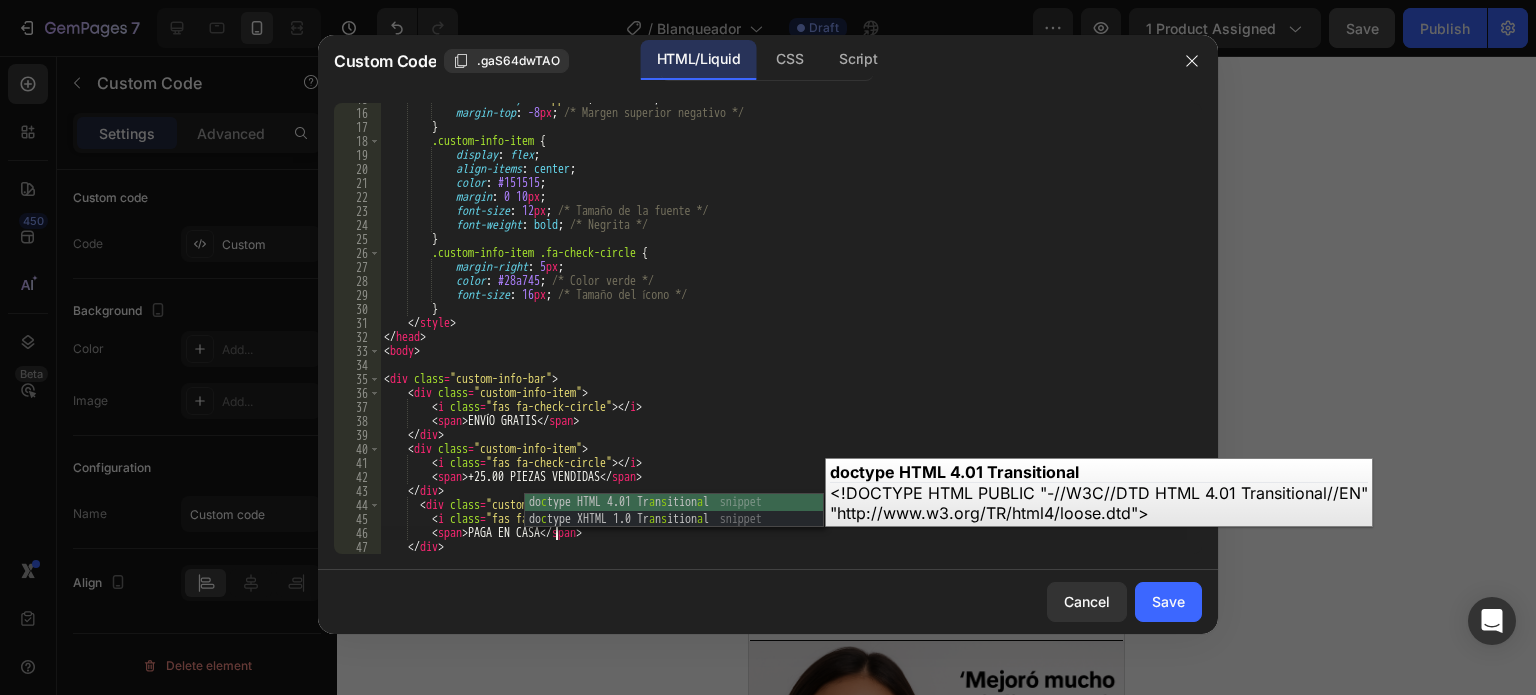 click on "font-family :   ' Poppins ' ,  sans-serif ;                margin-top :   -8 px ;   /* Margen superior negativo */           }           .custom-info-item   {                display :   flex ;                align-items :   center ;                color :   #151515 ;                margin :   0   10 px ;                font-size :   12 px ;   /* Tamaño de la fuente */                font-weight :   bold ;   /* Negrita */           }           .custom-info-item   .fa-check-circle   {                margin-right :   5 px ;                color :   #28a745 ;   /* Color verde */                font-size :   16 px ;   /* Tamaño del ícono */           }      </ style > </ head > < body > < div   class = "custom-info-bar" >      < div   class = "custom-info-item" >           < i   class = "fas fa-check-circle" > </ i >           < span > ENVÍO GRATIS </ span >      </ div >      < div   class = "custom-info-item" >           < i   class = "fas fa-check-circle" > </ i >           < span > </ span >" at bounding box center [783, 331] 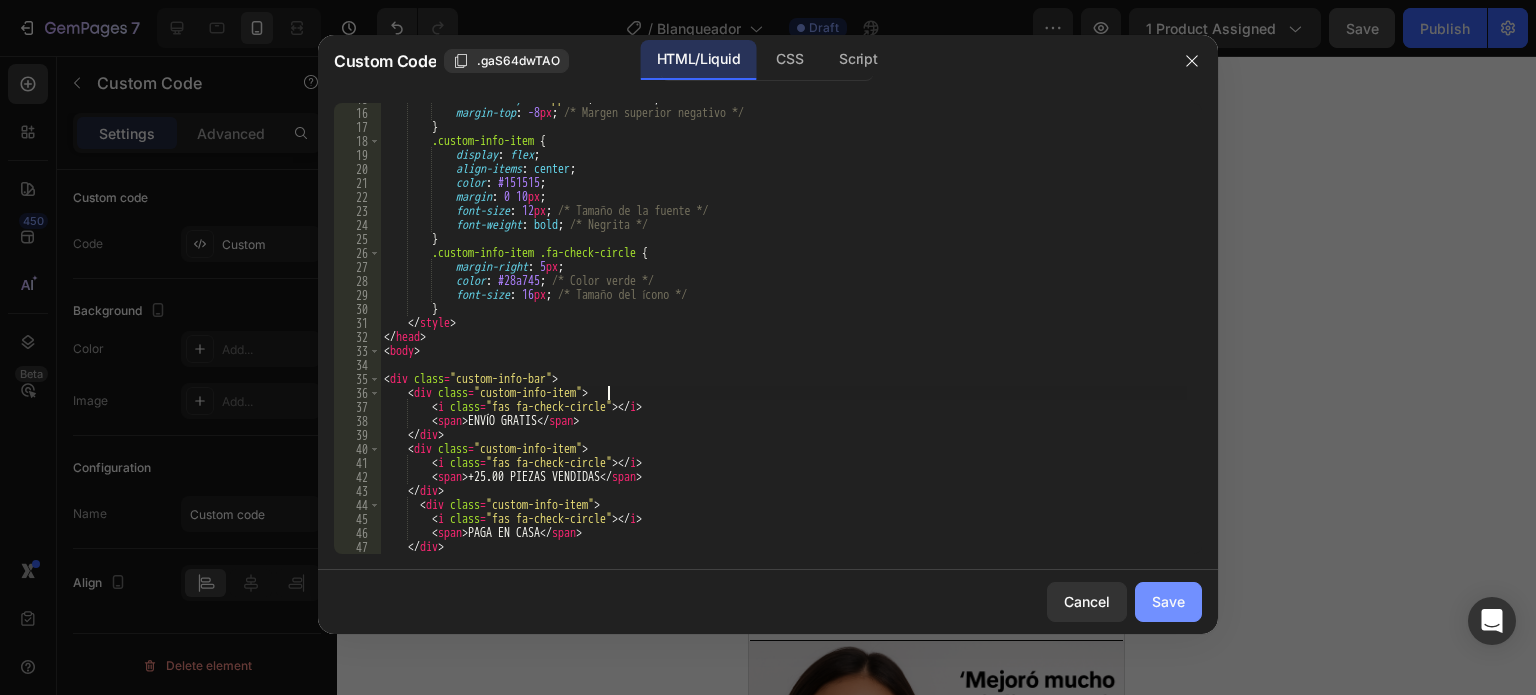 type on "<div class="custom-info-item">" 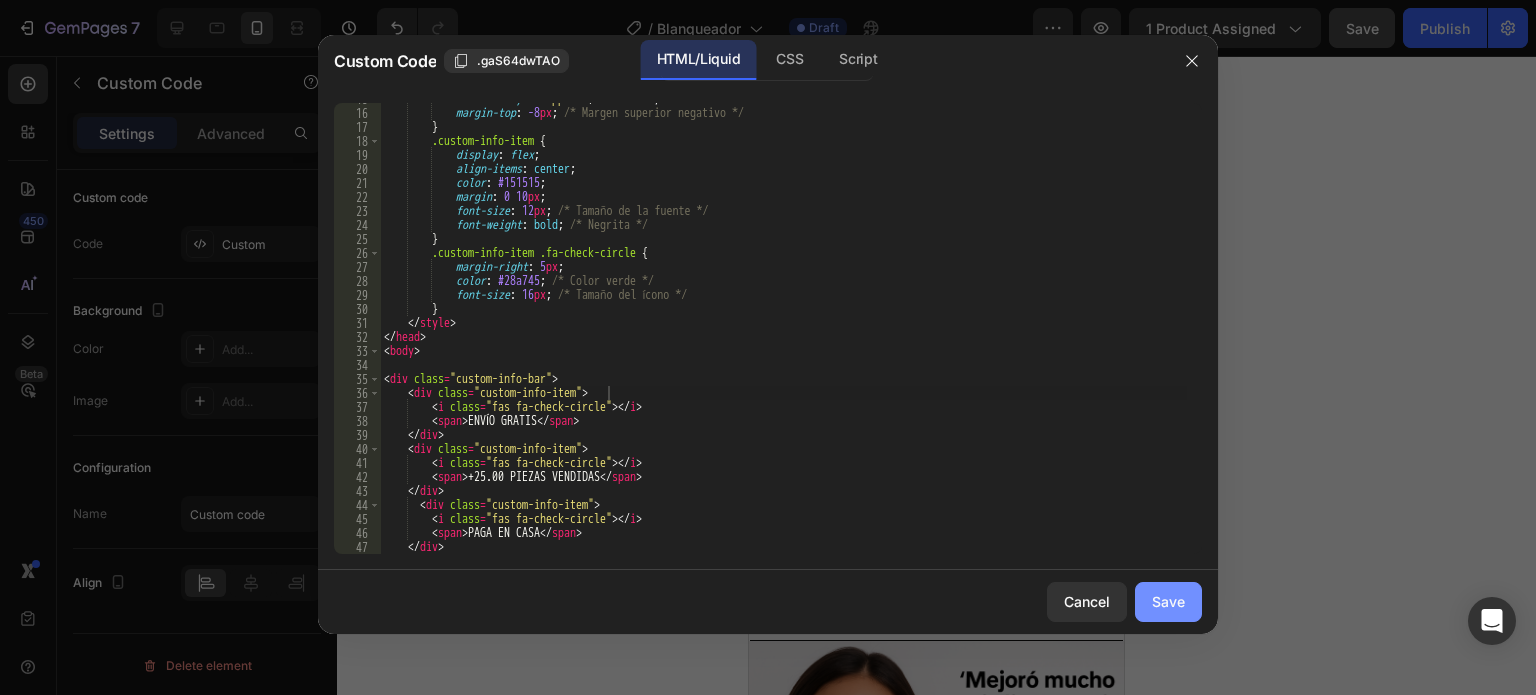 click on "Save" at bounding box center [1168, 601] 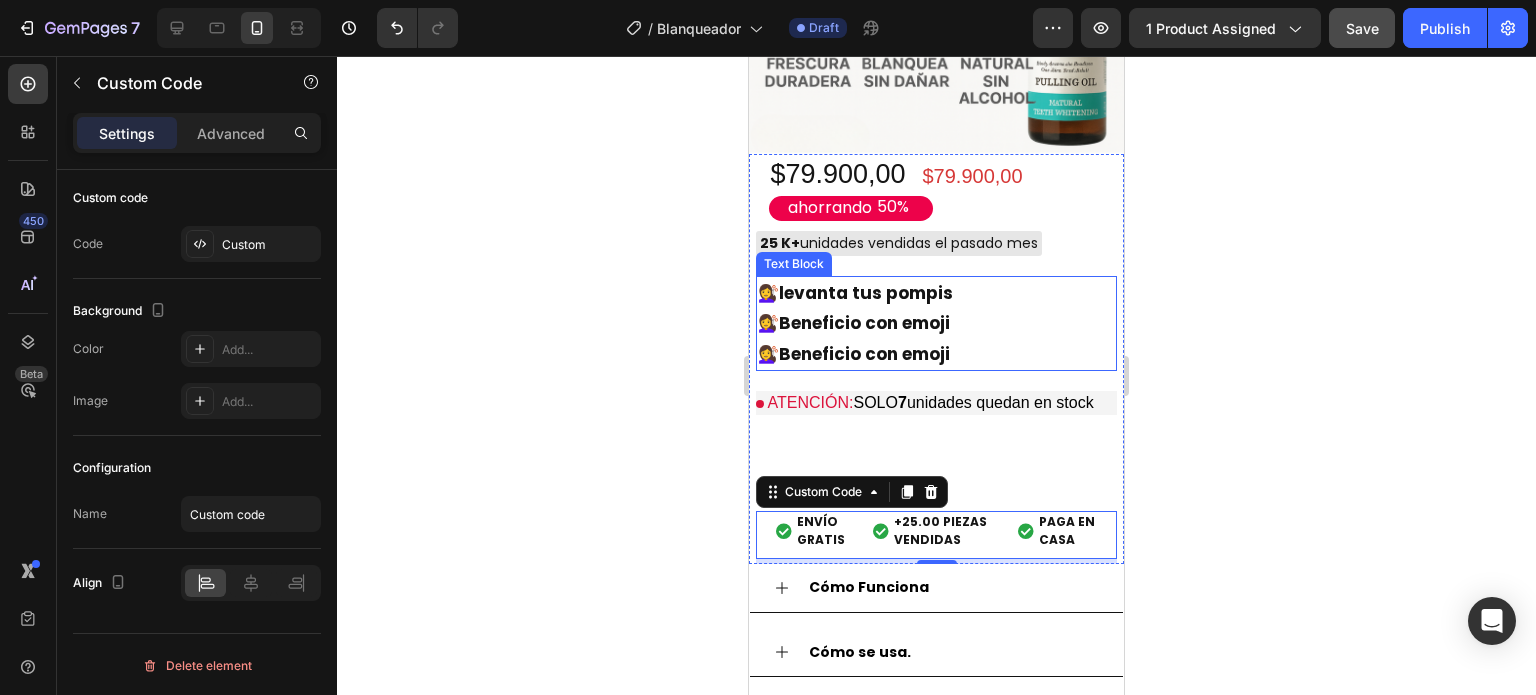 scroll, scrollTop: 1100, scrollLeft: 0, axis: vertical 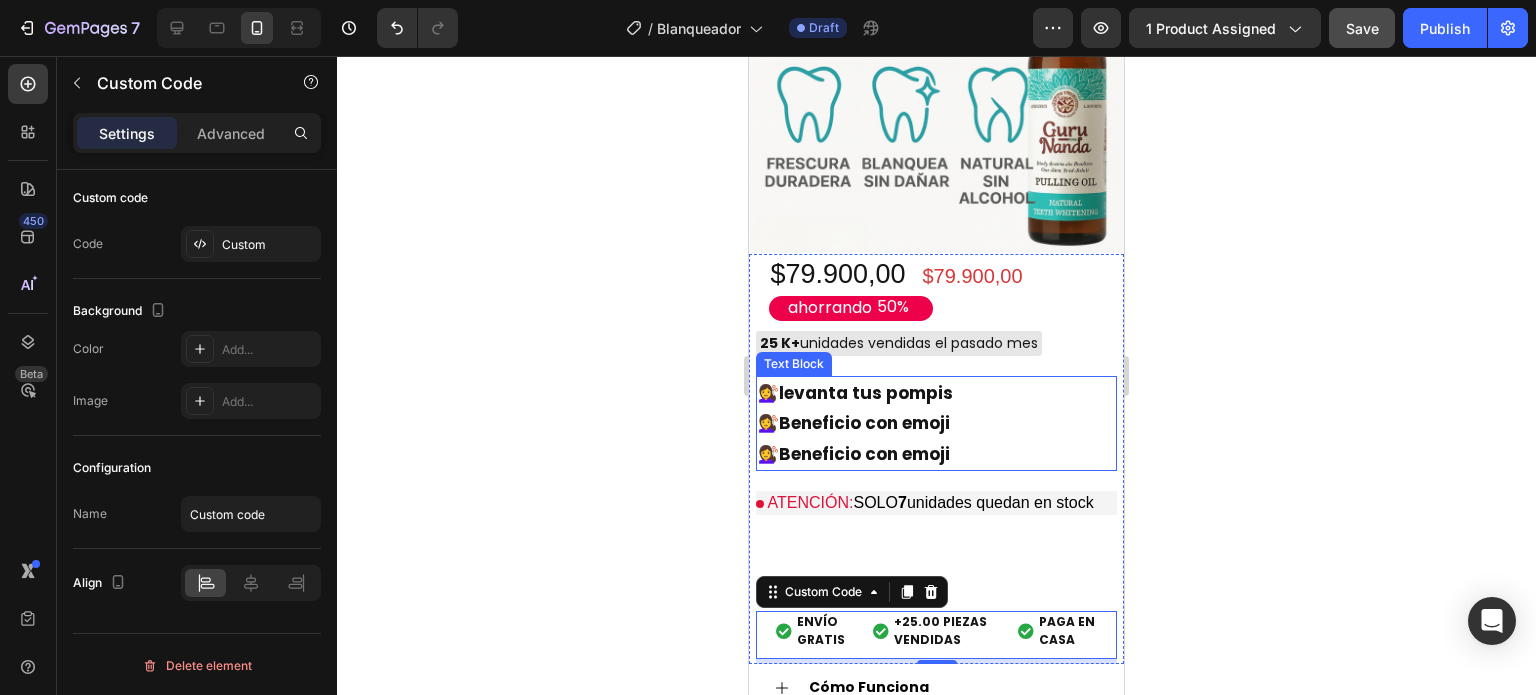 click on "💇‍♀️  Beneficio con emoji" at bounding box center [936, 423] 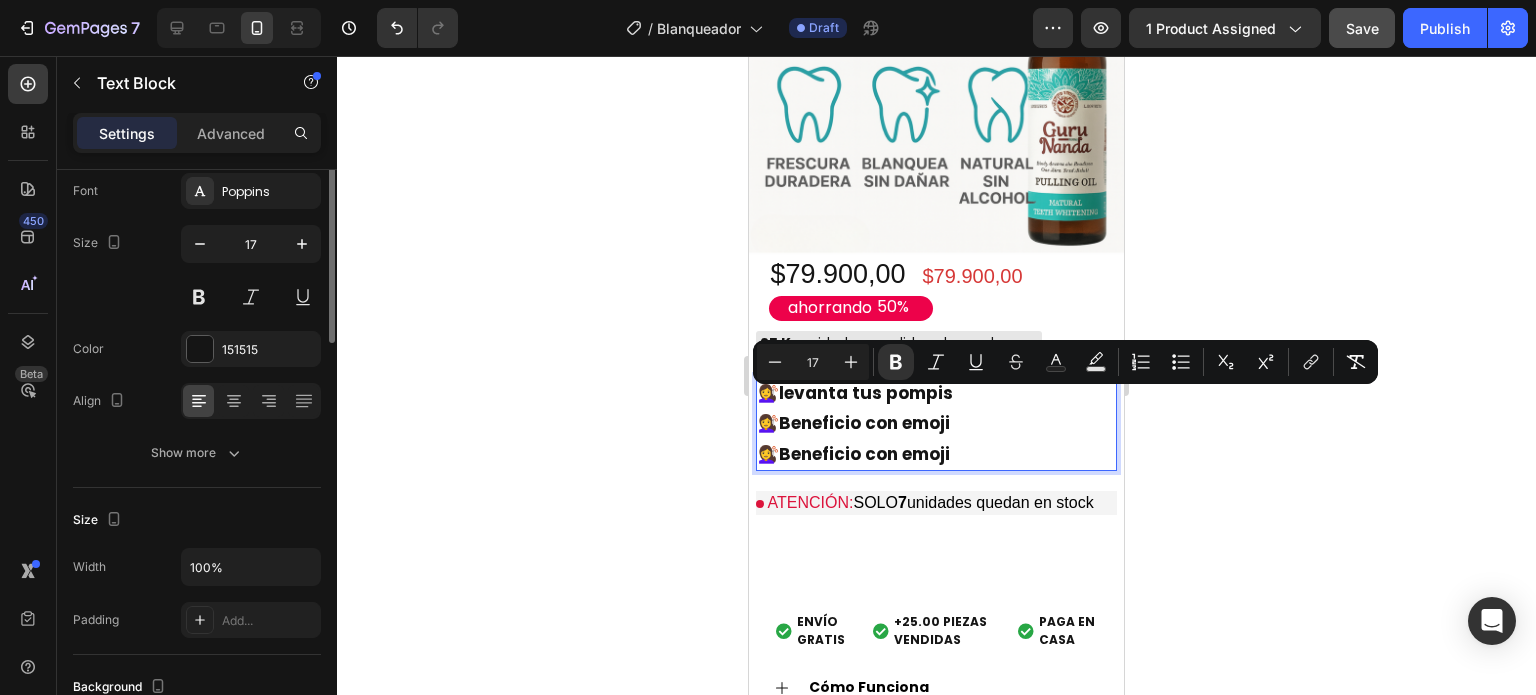 scroll, scrollTop: 0, scrollLeft: 0, axis: both 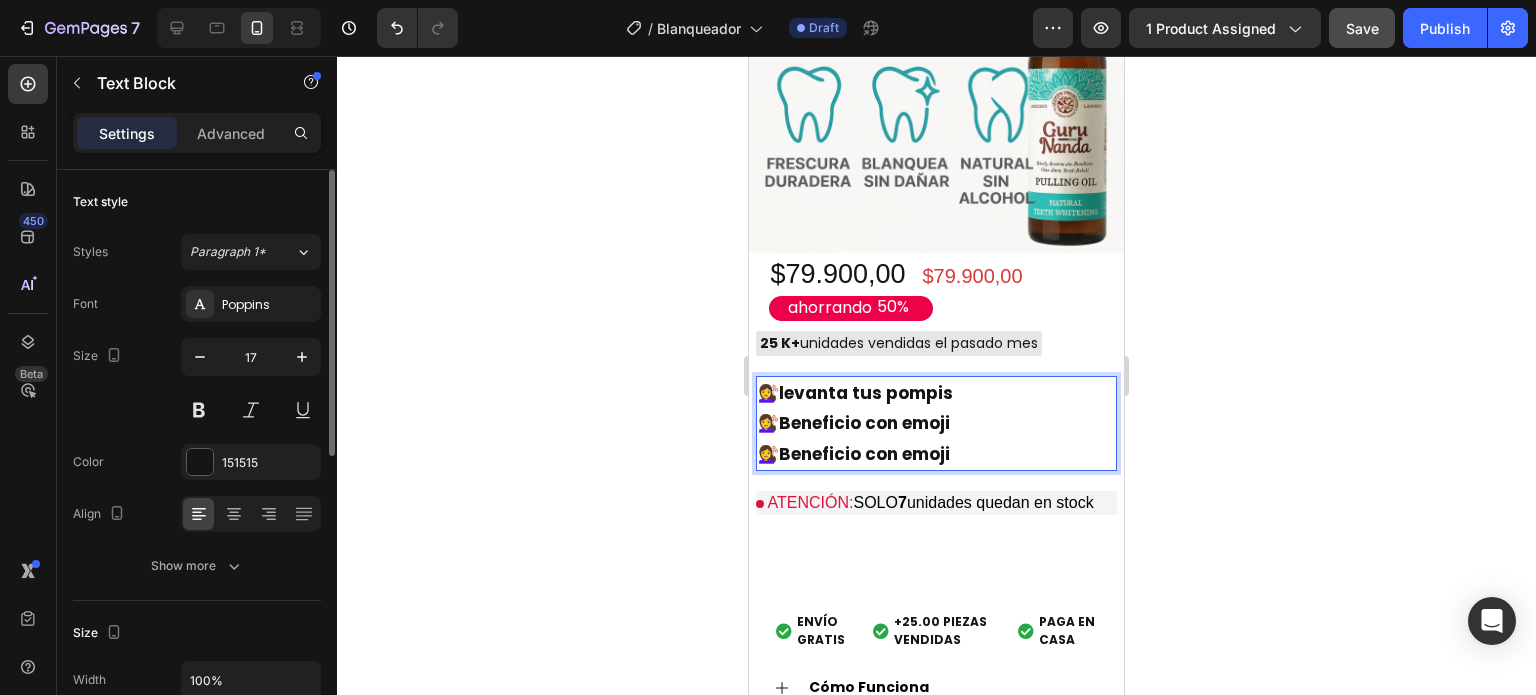 click on "💇‍♀️  Beneficio con emoji" at bounding box center (936, 454) 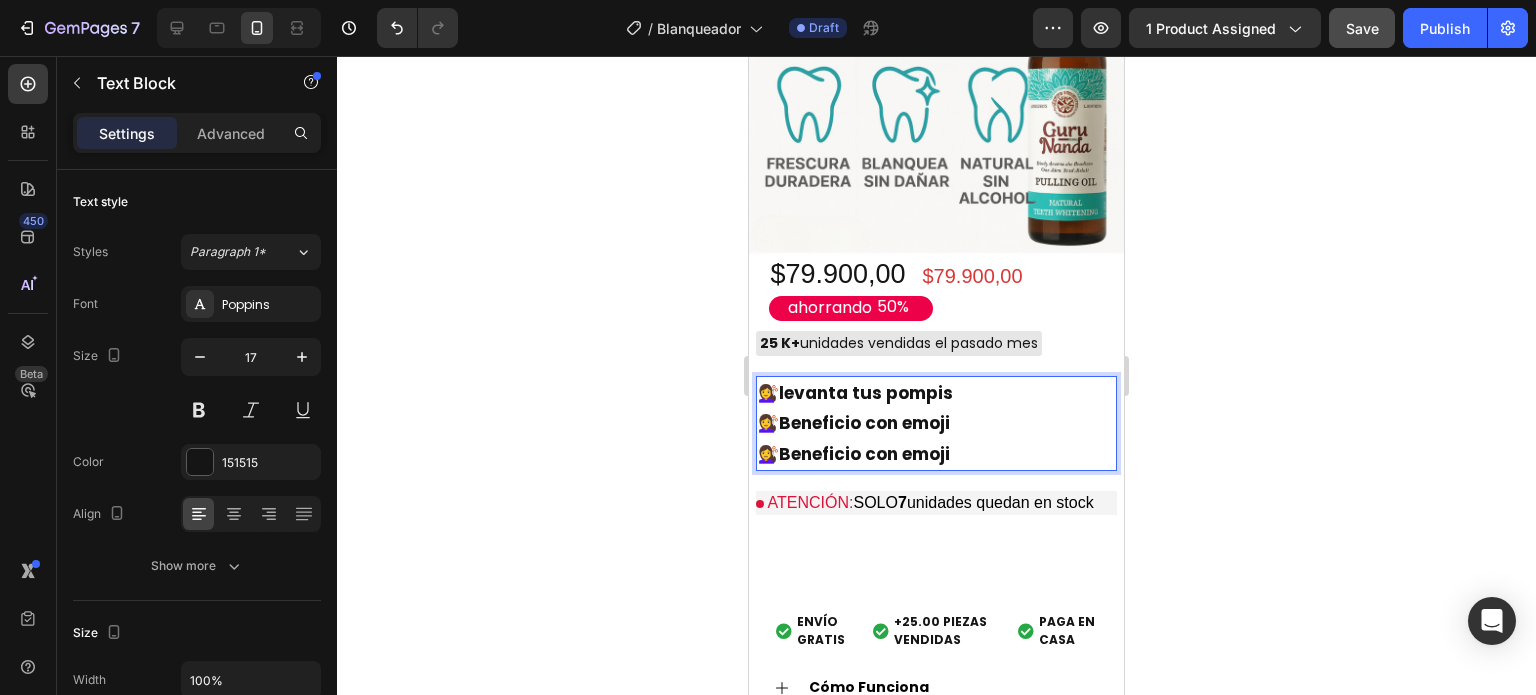 drag, startPoint x: 962, startPoint y: 436, endPoint x: 764, endPoint y: 379, distance: 206.04126 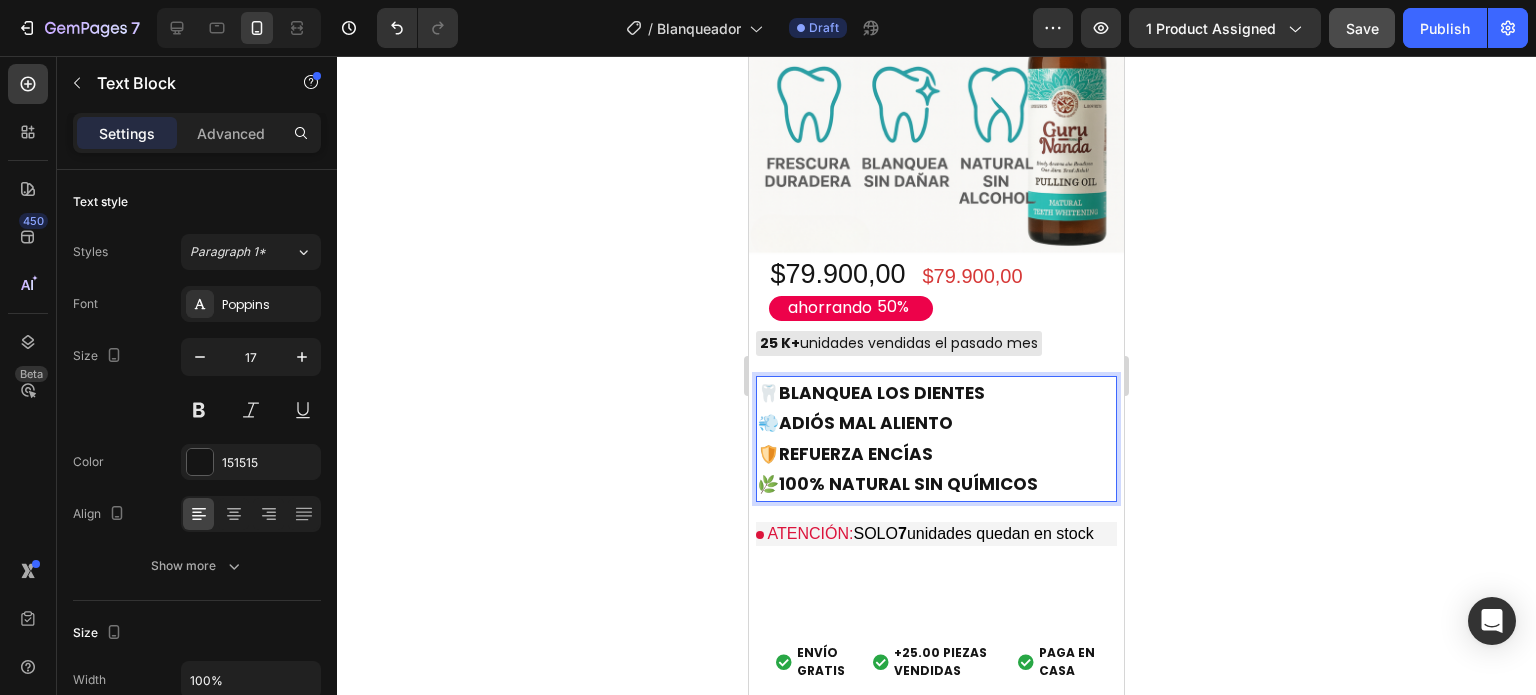 click 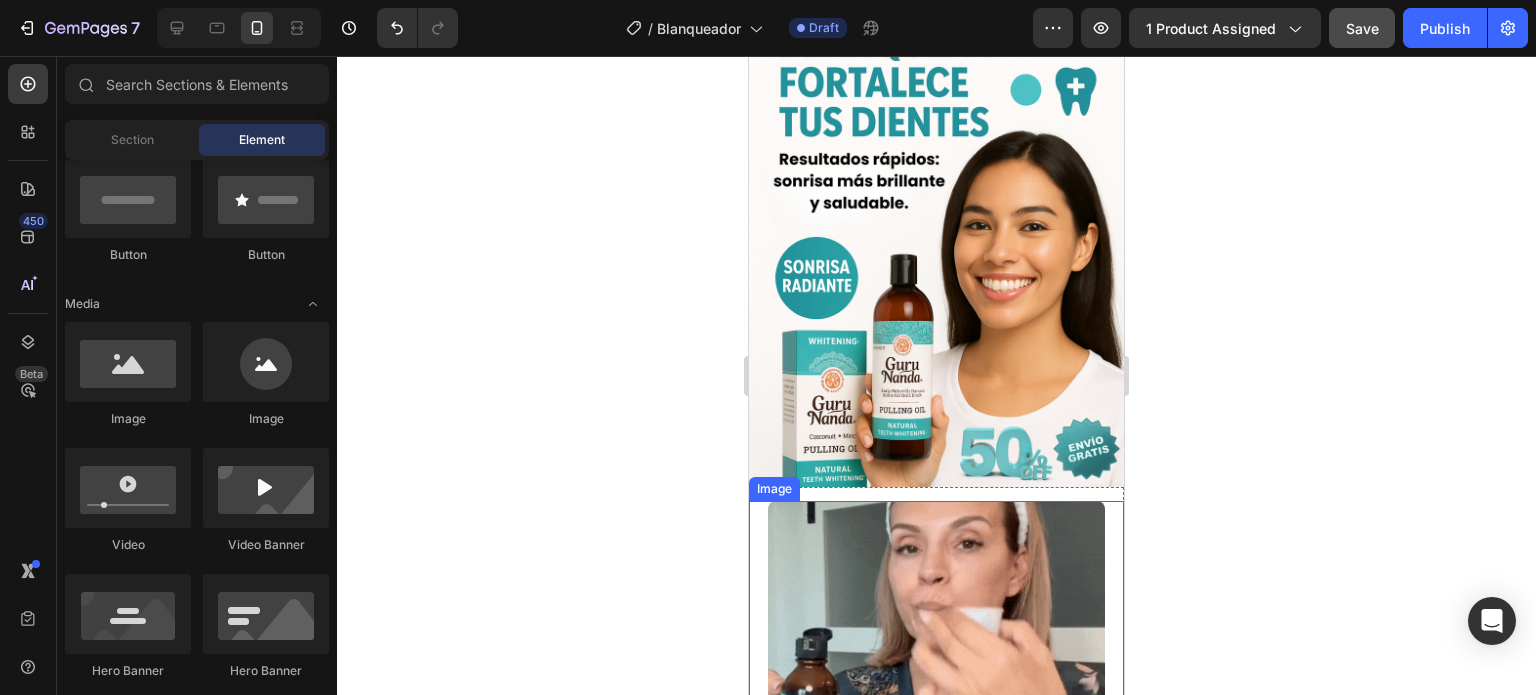 scroll, scrollTop: 0, scrollLeft: 0, axis: both 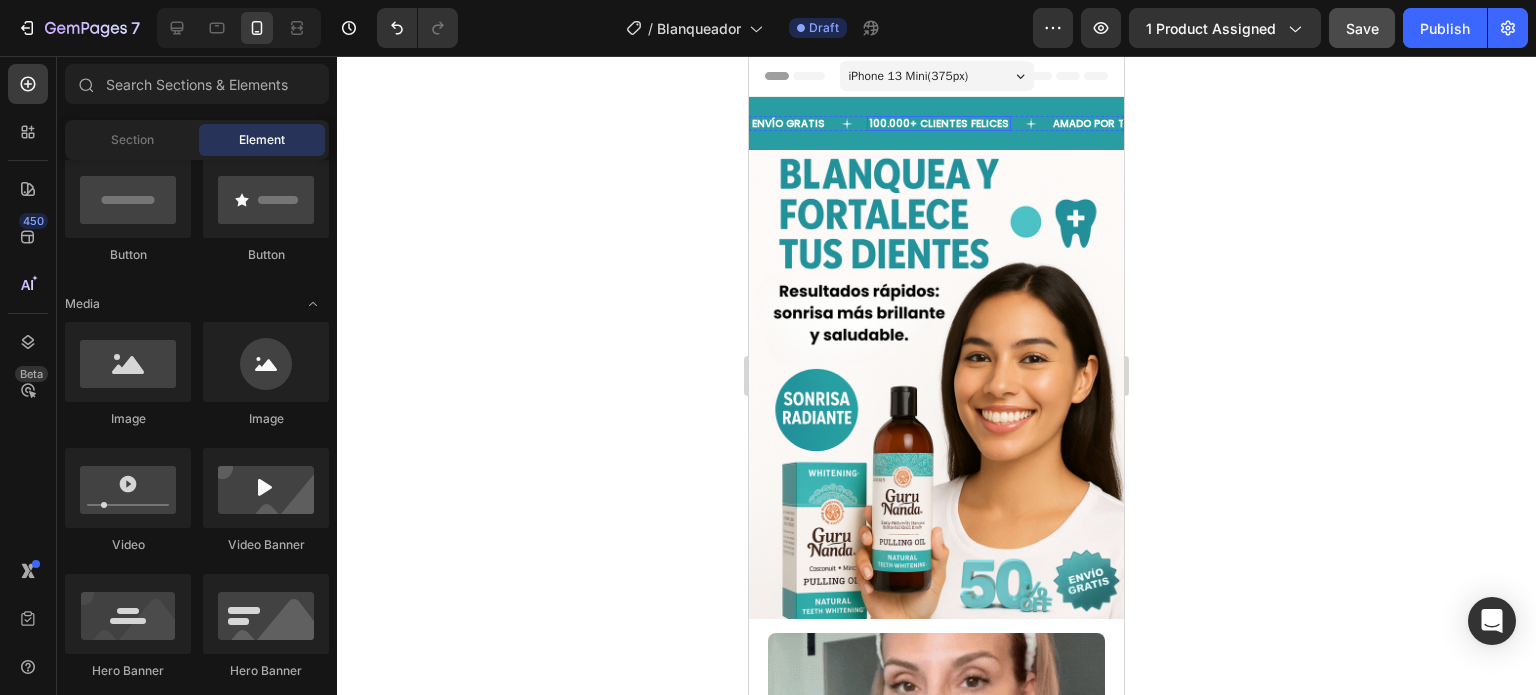 click on "100.000+ CLIENTES FELICES" at bounding box center [939, 123] 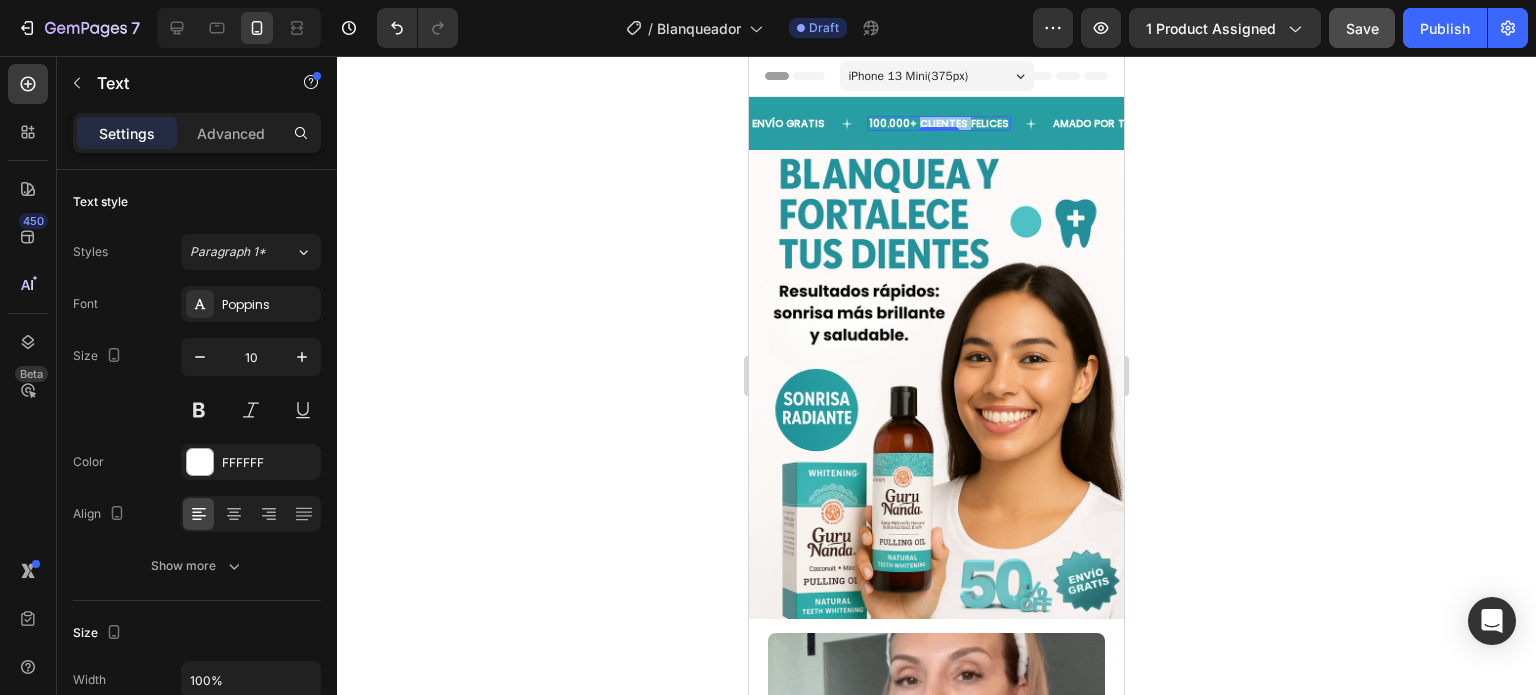 click on "100.000+ CLIENTES FELICES" at bounding box center (939, 123) 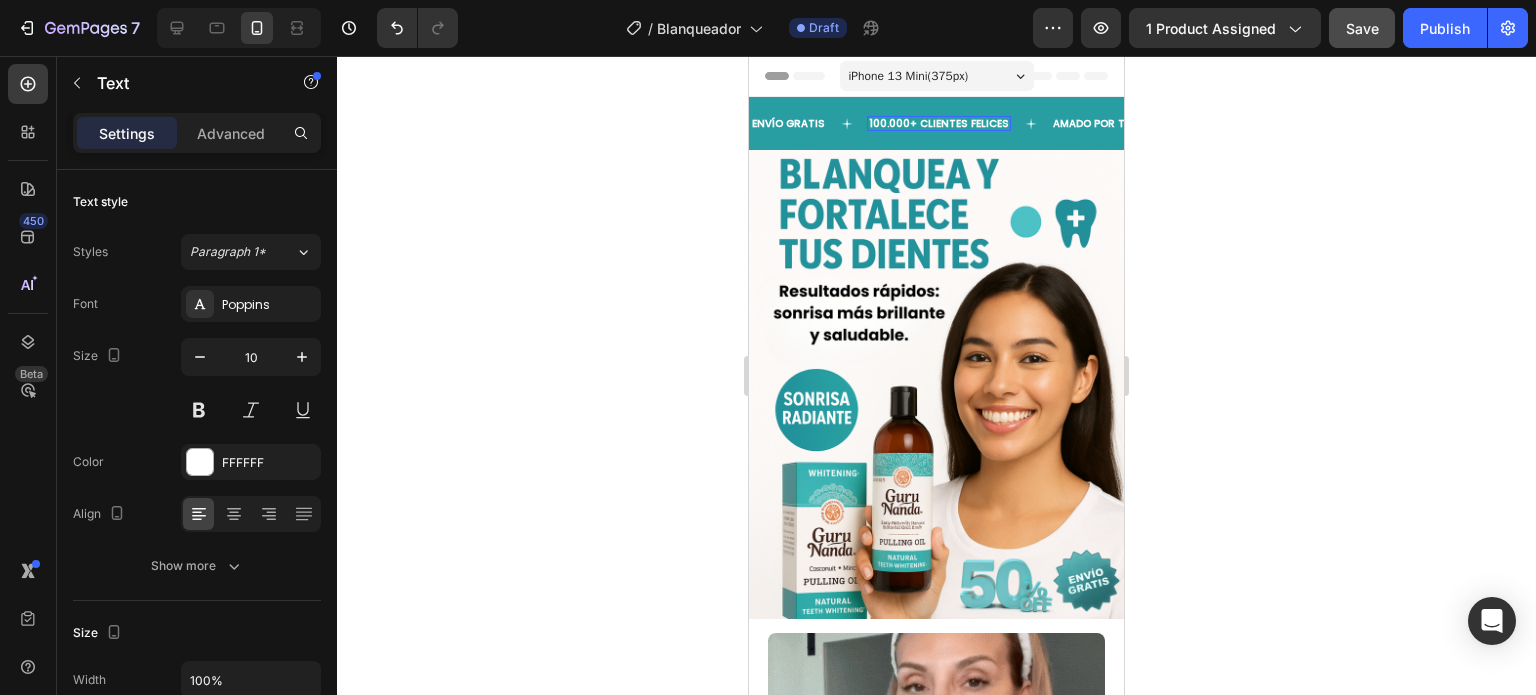 click on "100.000+ CLIENTES FELICES" at bounding box center (939, 123) 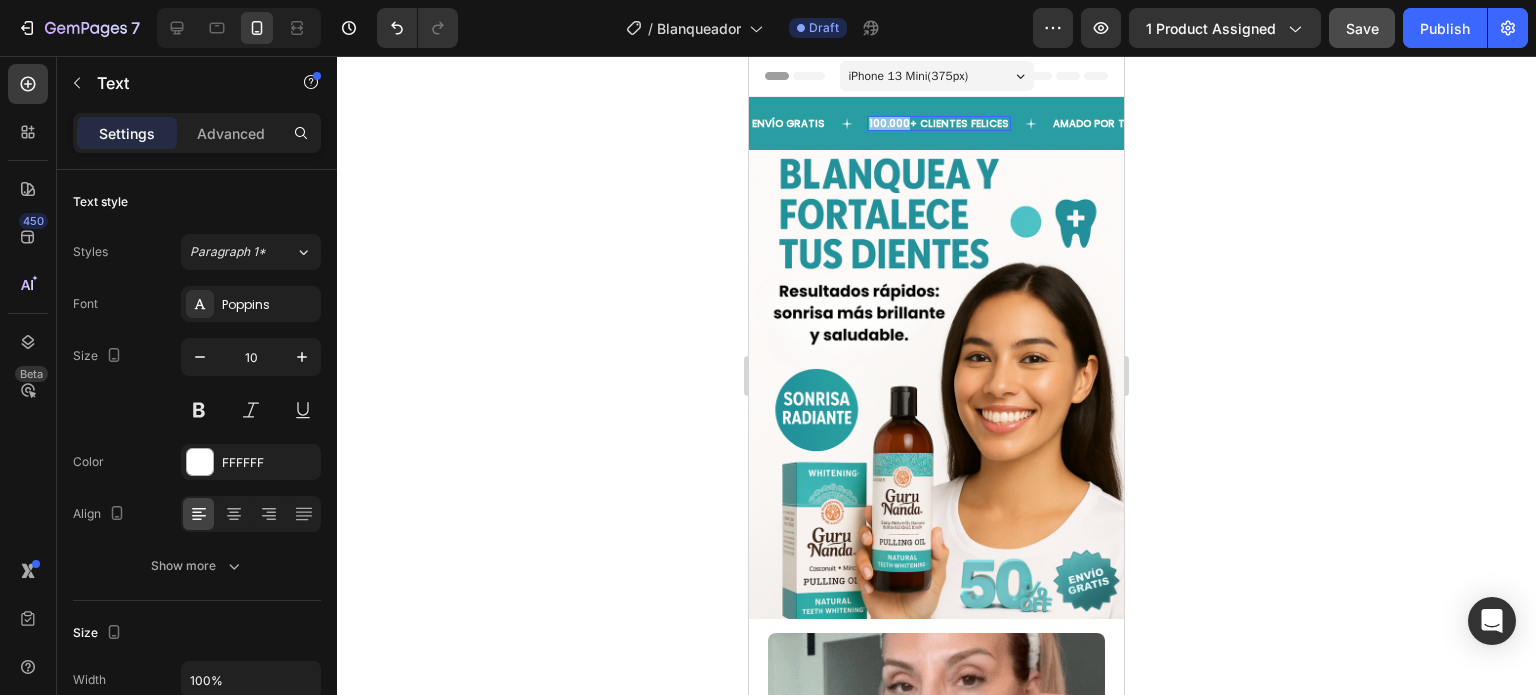 click on "100.000+ CLIENTES FELICES" at bounding box center [939, 123] 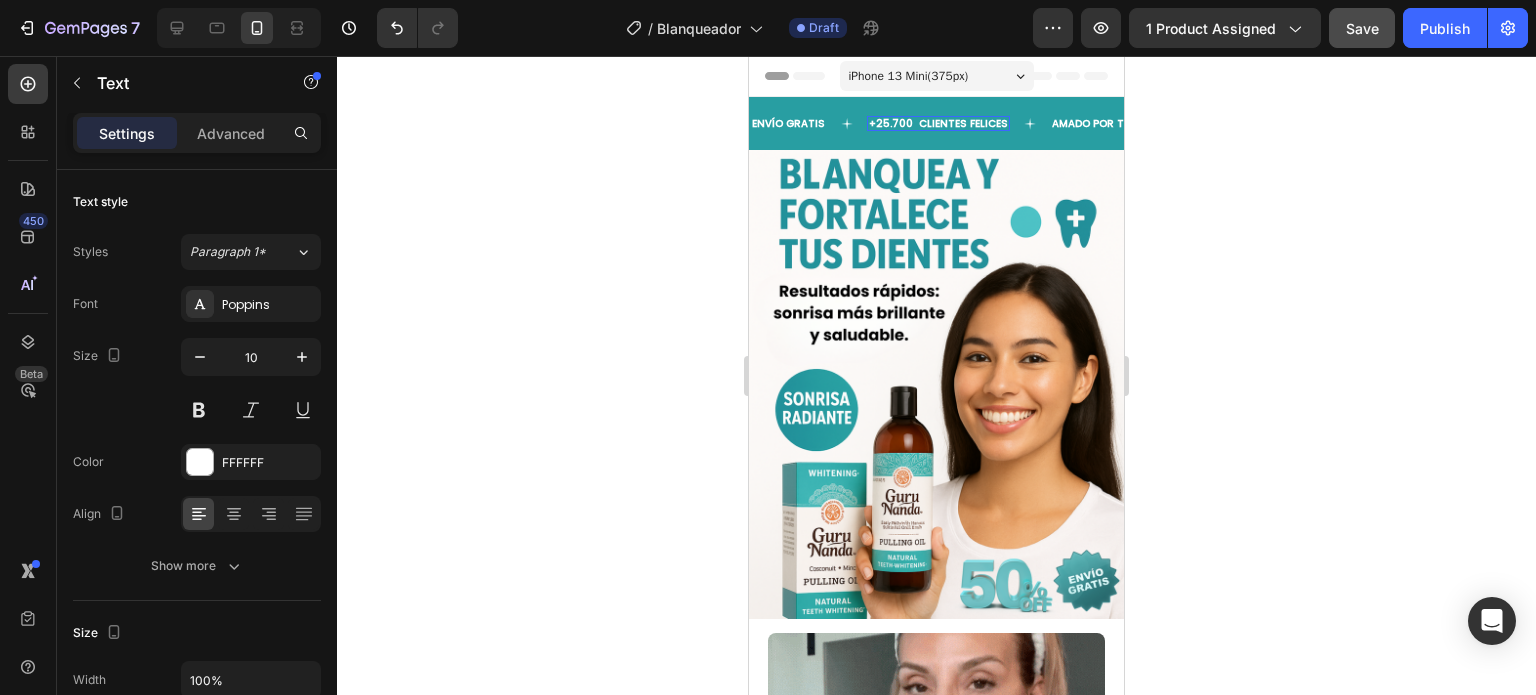 click on "+25.700  CLIENTES FELICES" at bounding box center (938, 123) 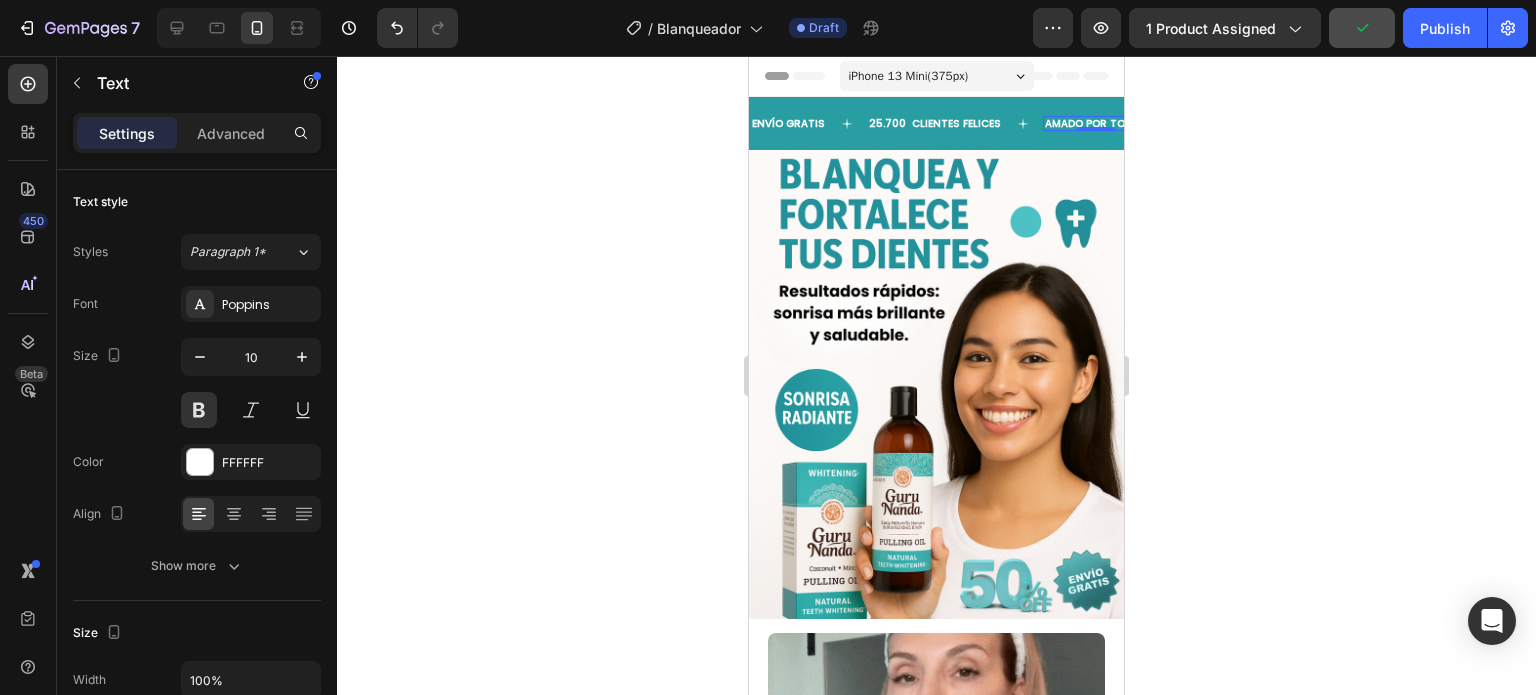 click on "AMADO POR TODOS" at bounding box center (1096, 123) 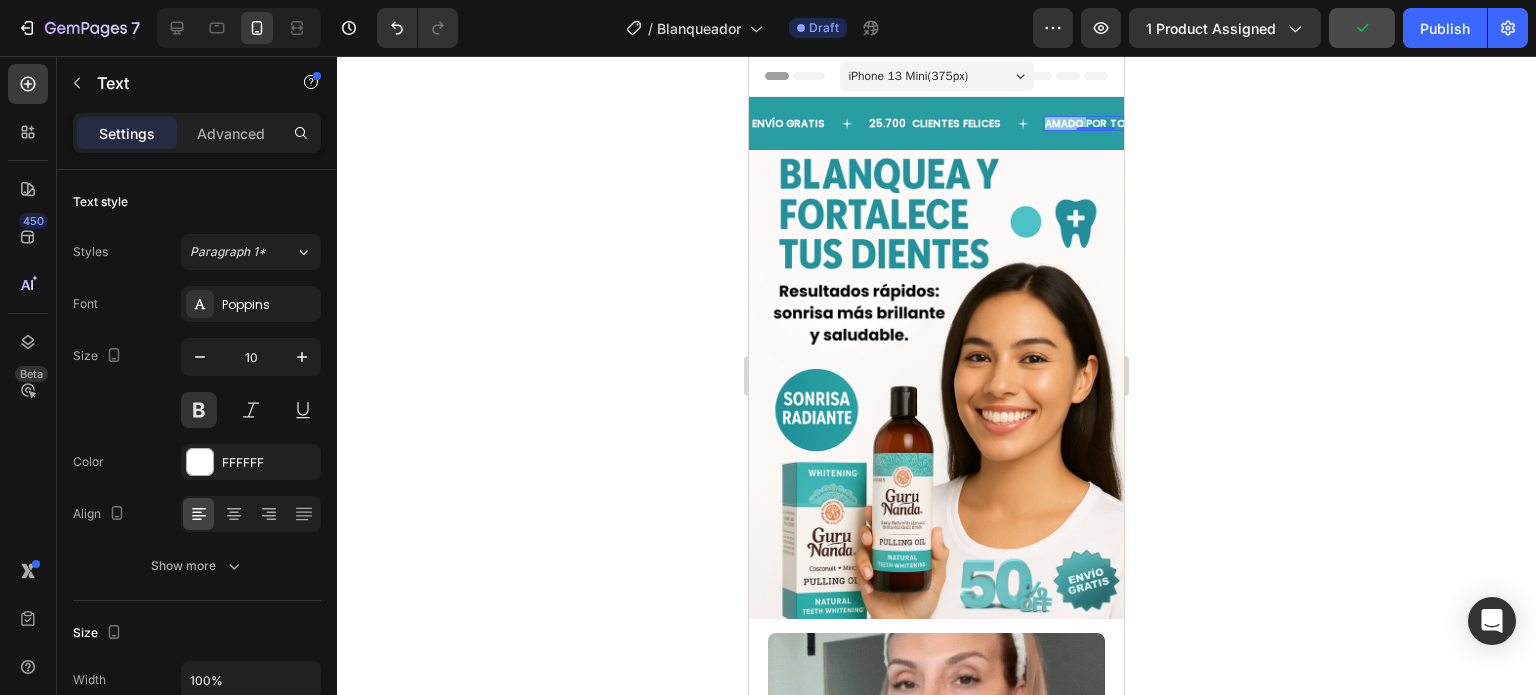 click on "AMADO POR TODOS" at bounding box center [1096, 123] 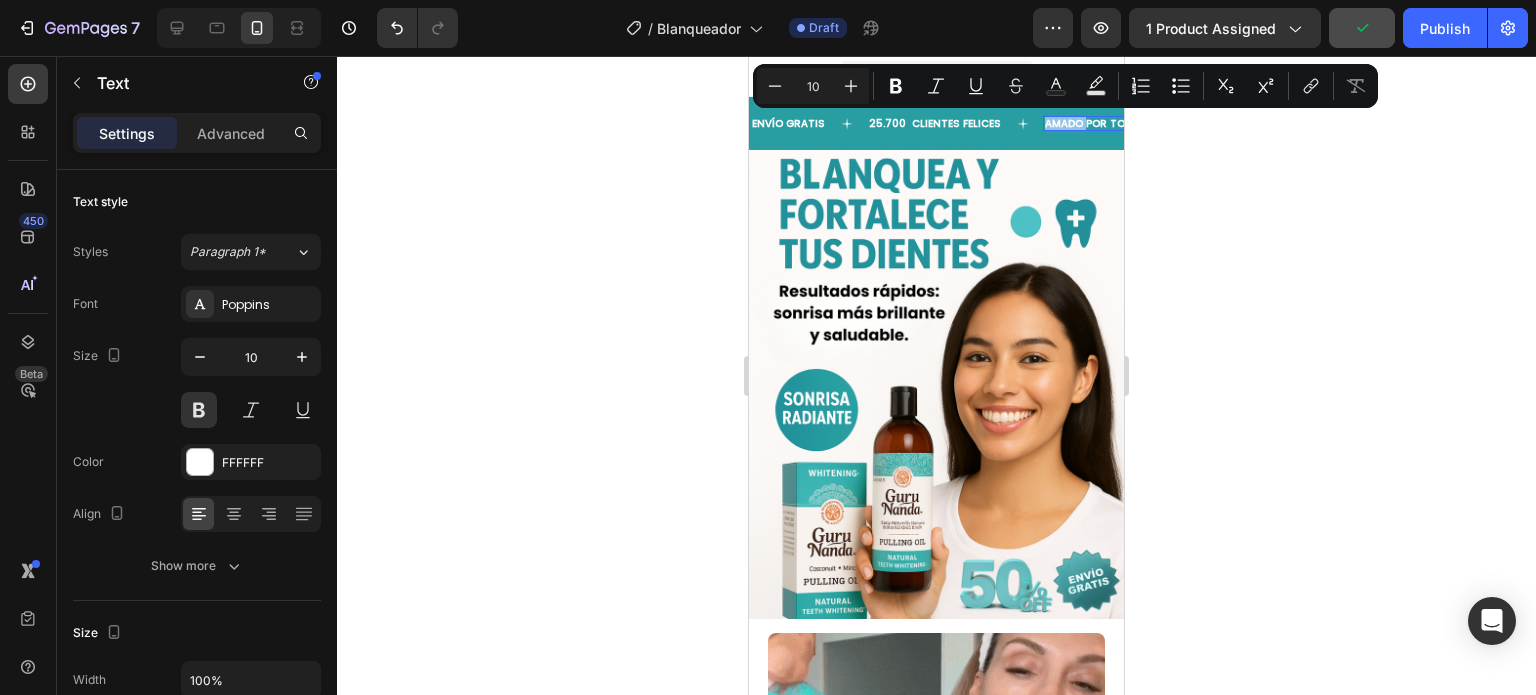 click on "AMADO POR TODOS" at bounding box center [1096, 123] 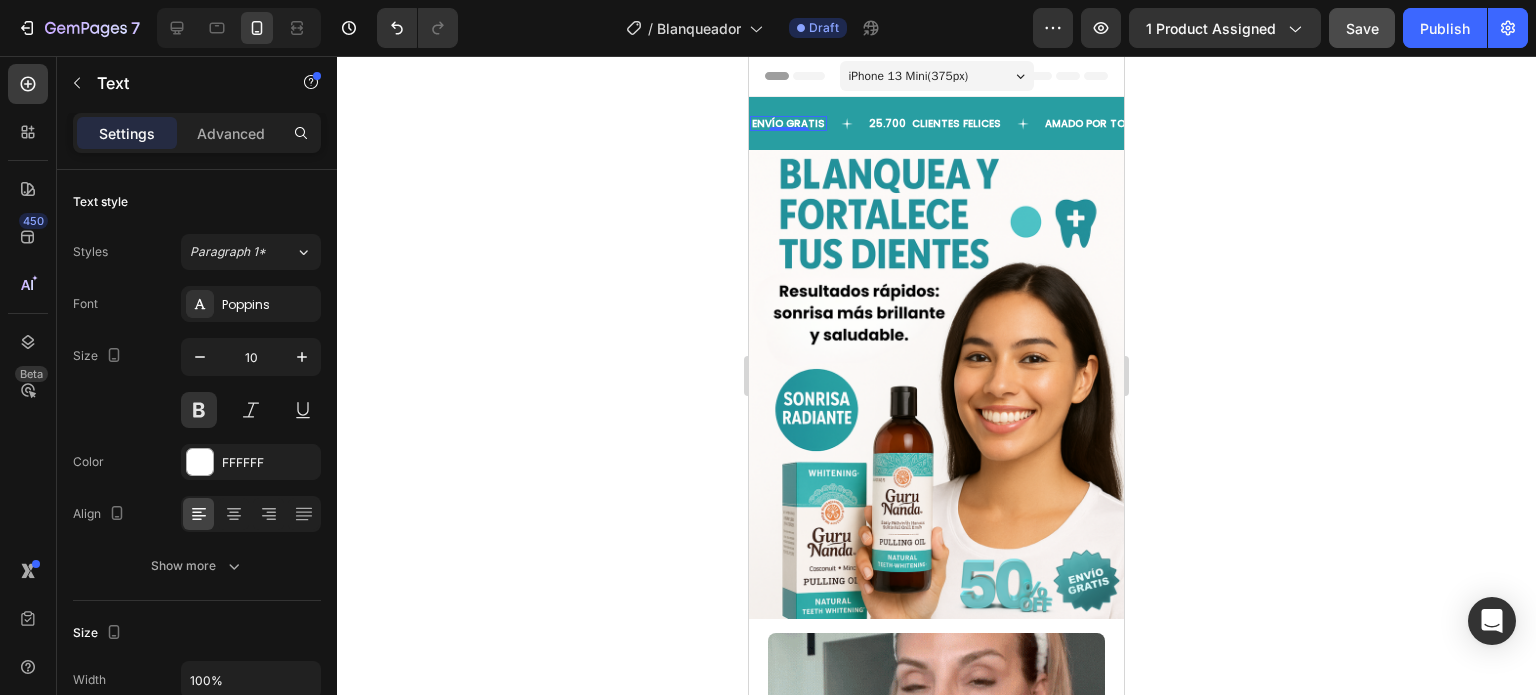 click on "ENVÍO GRATIS" at bounding box center (788, 123) 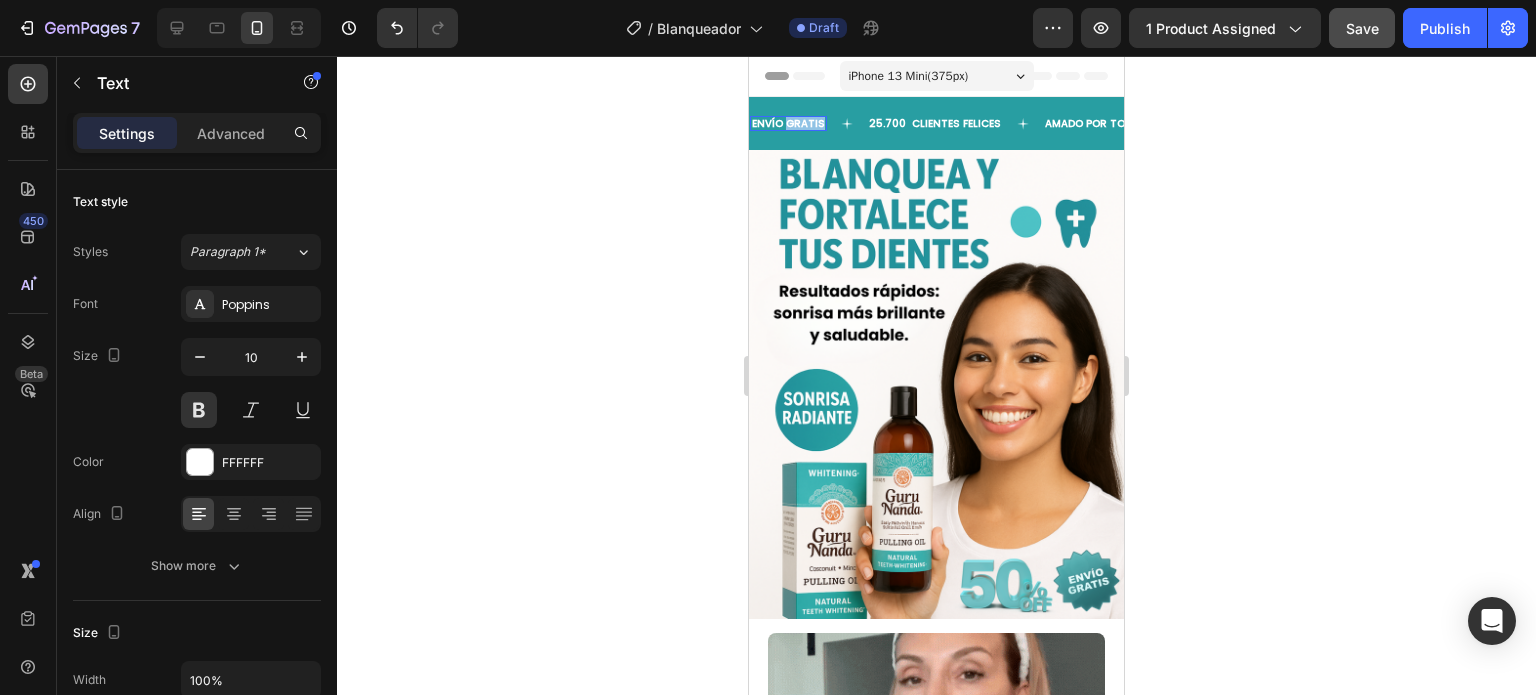 click on "ENVÍO GRATIS" at bounding box center (788, 123) 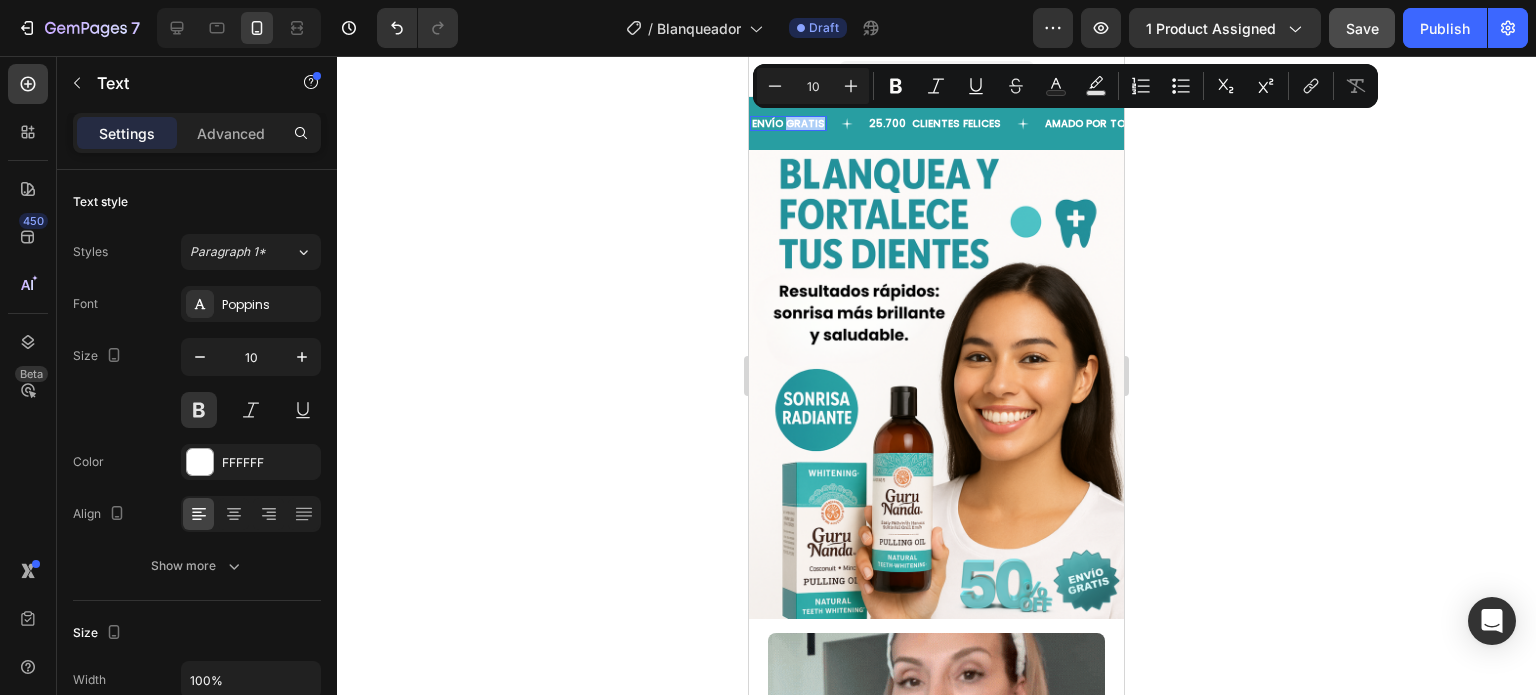 click 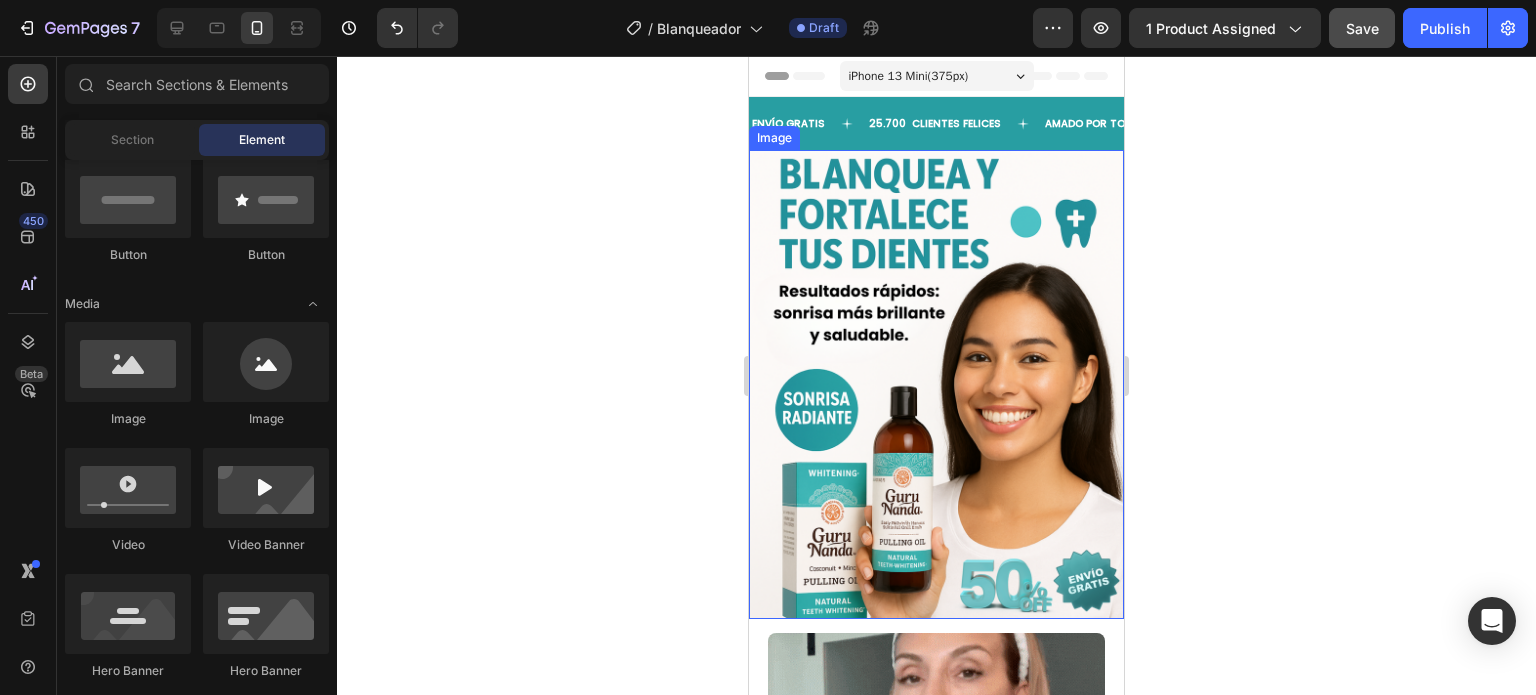 click 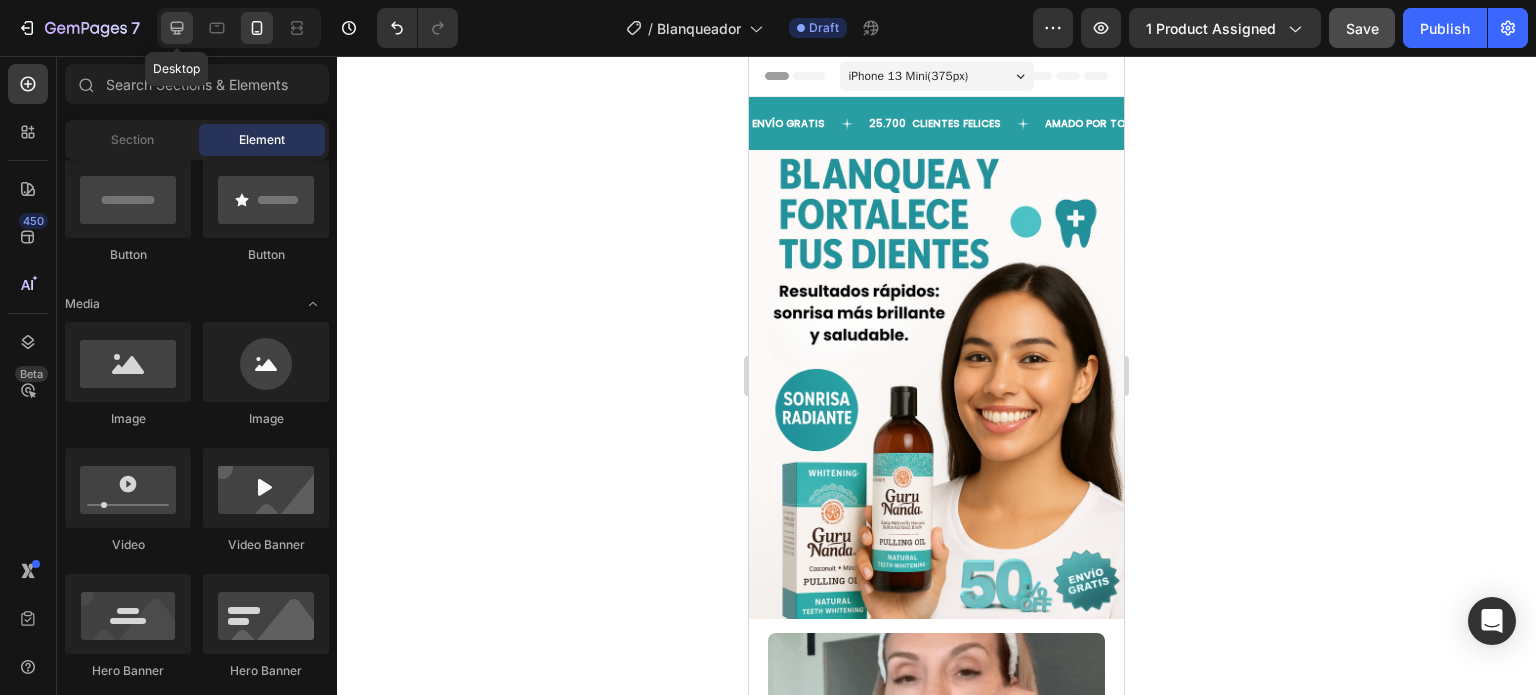 click 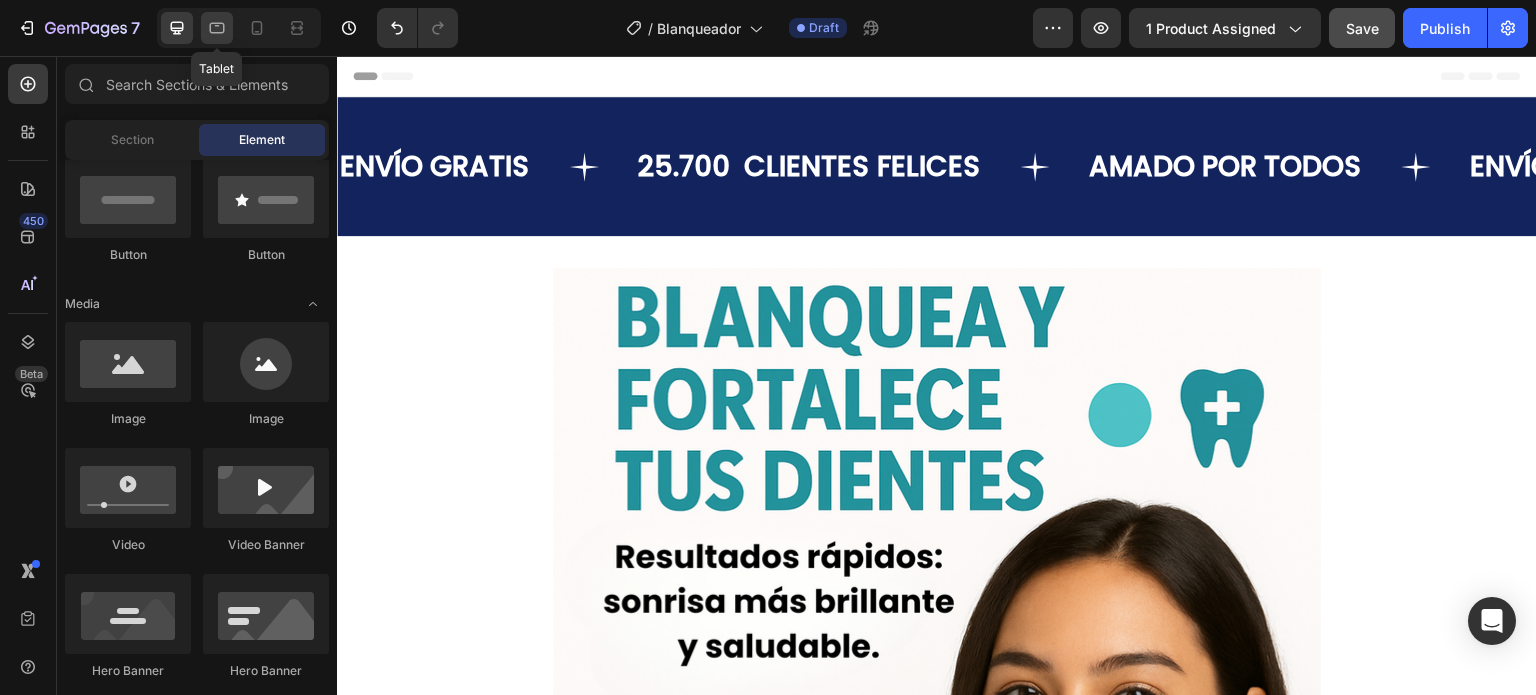 click 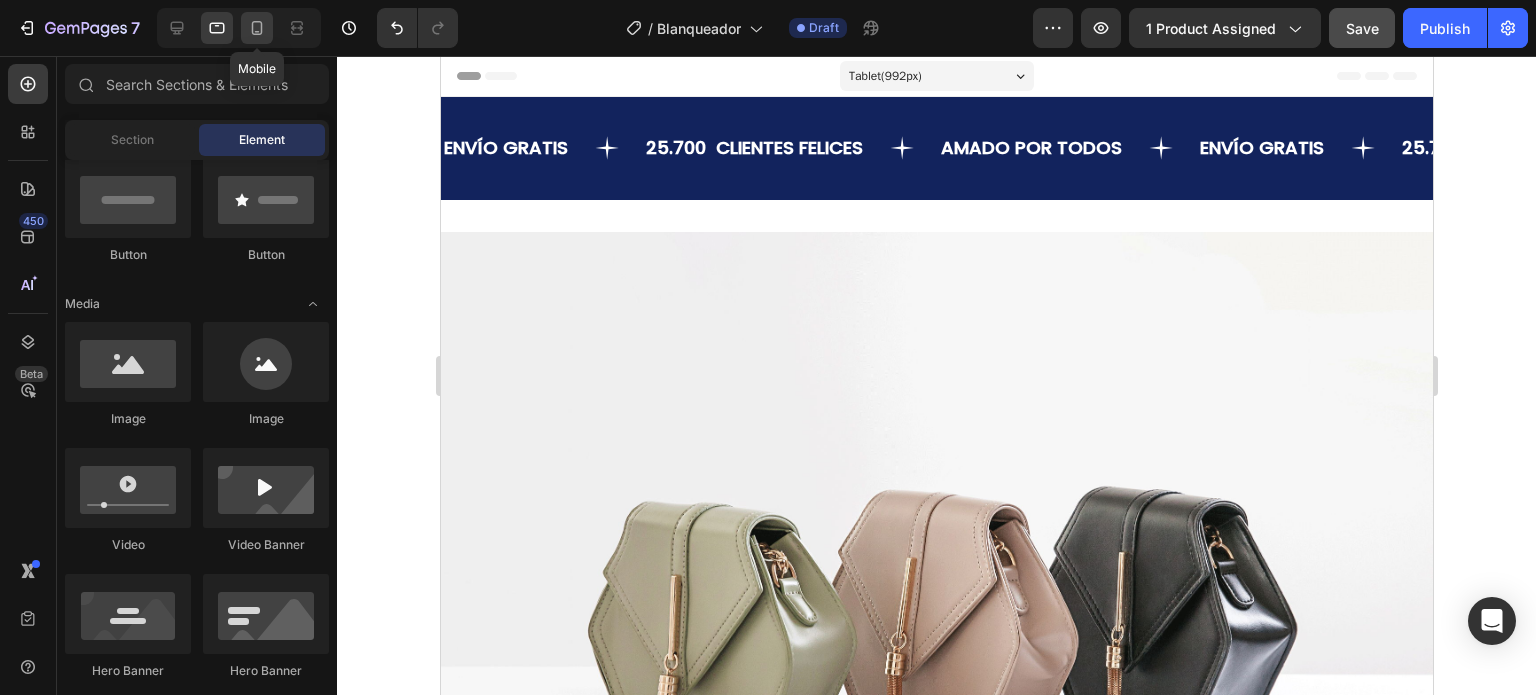 click 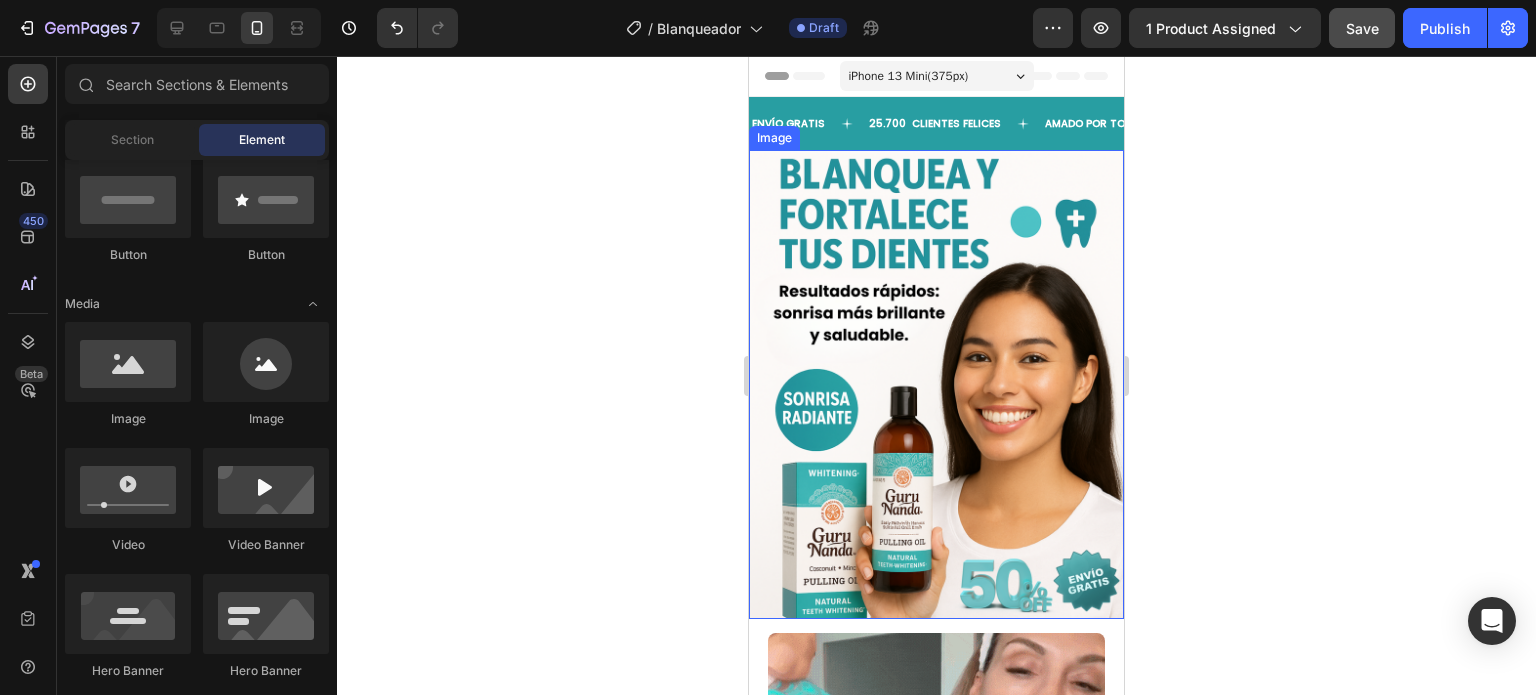click 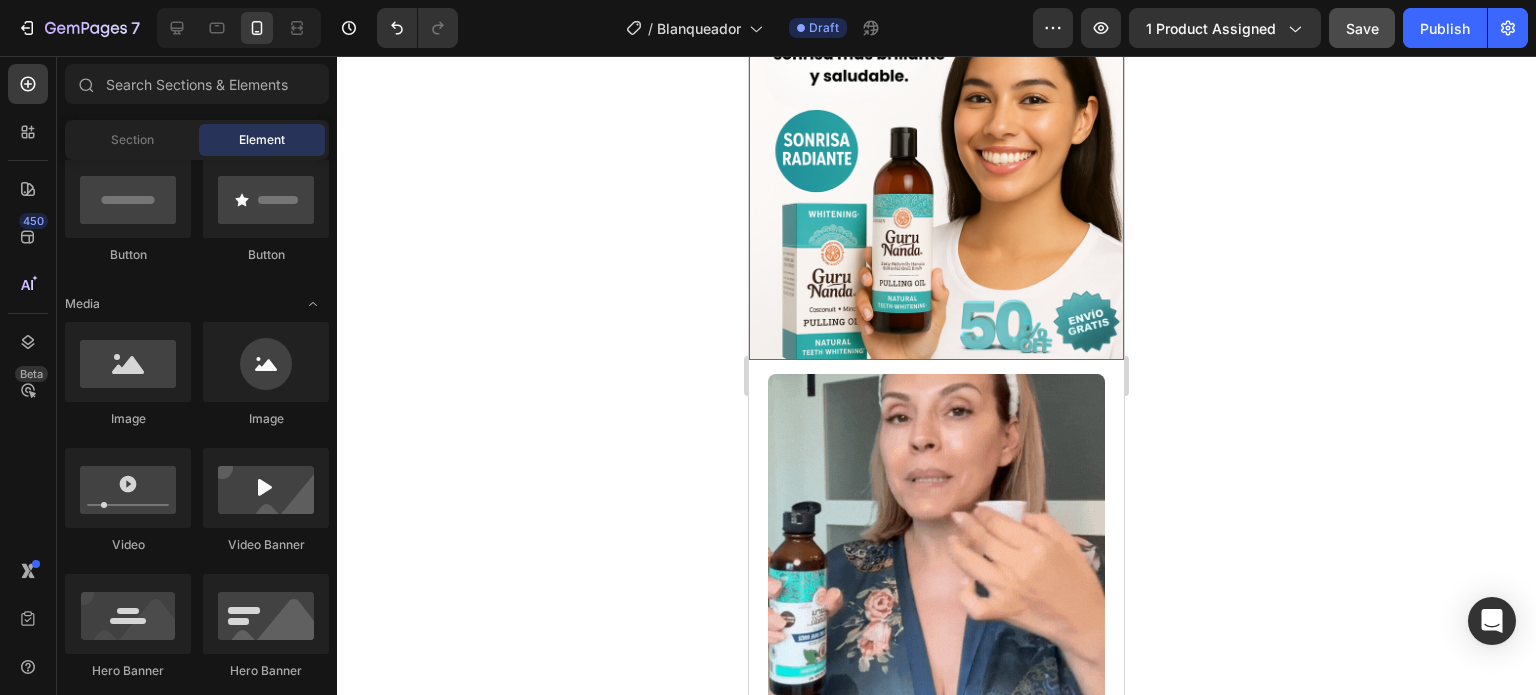 scroll, scrollTop: 300, scrollLeft: 0, axis: vertical 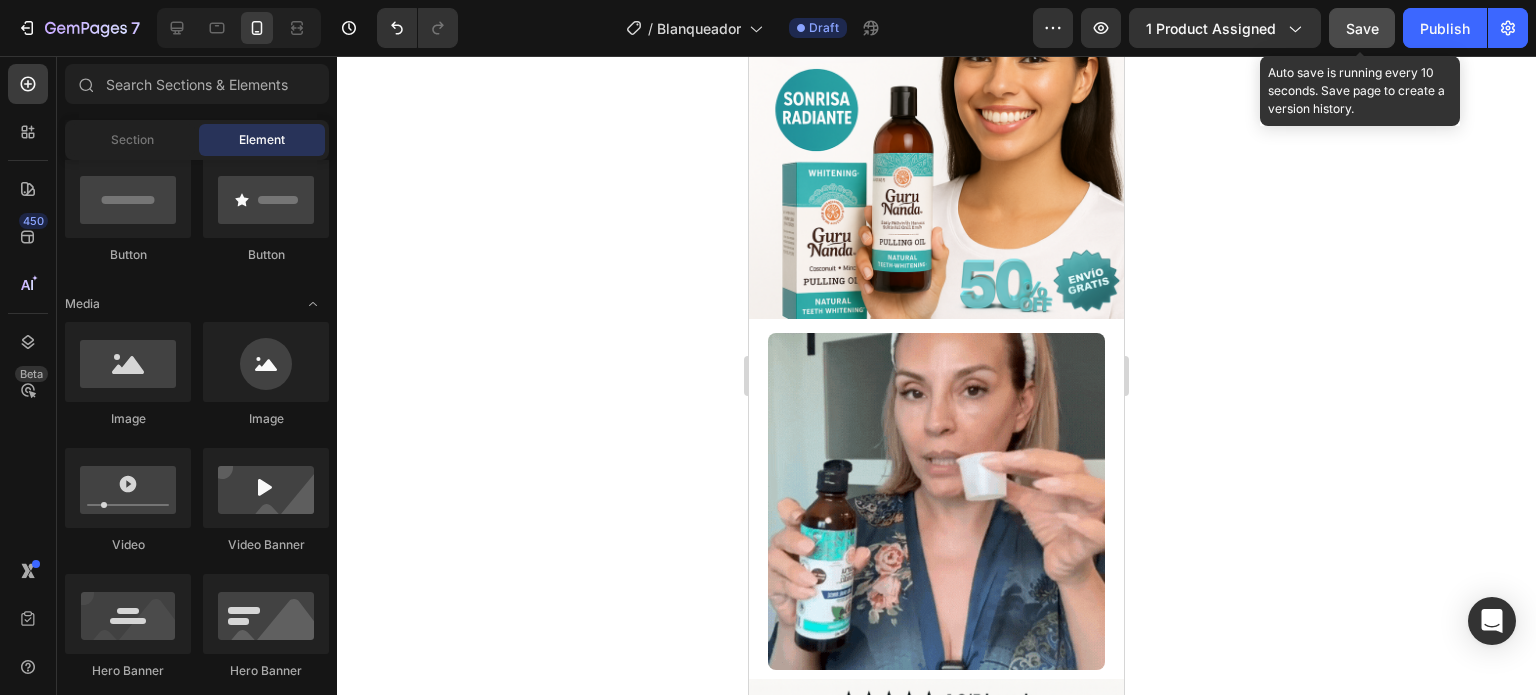 click on "Save" 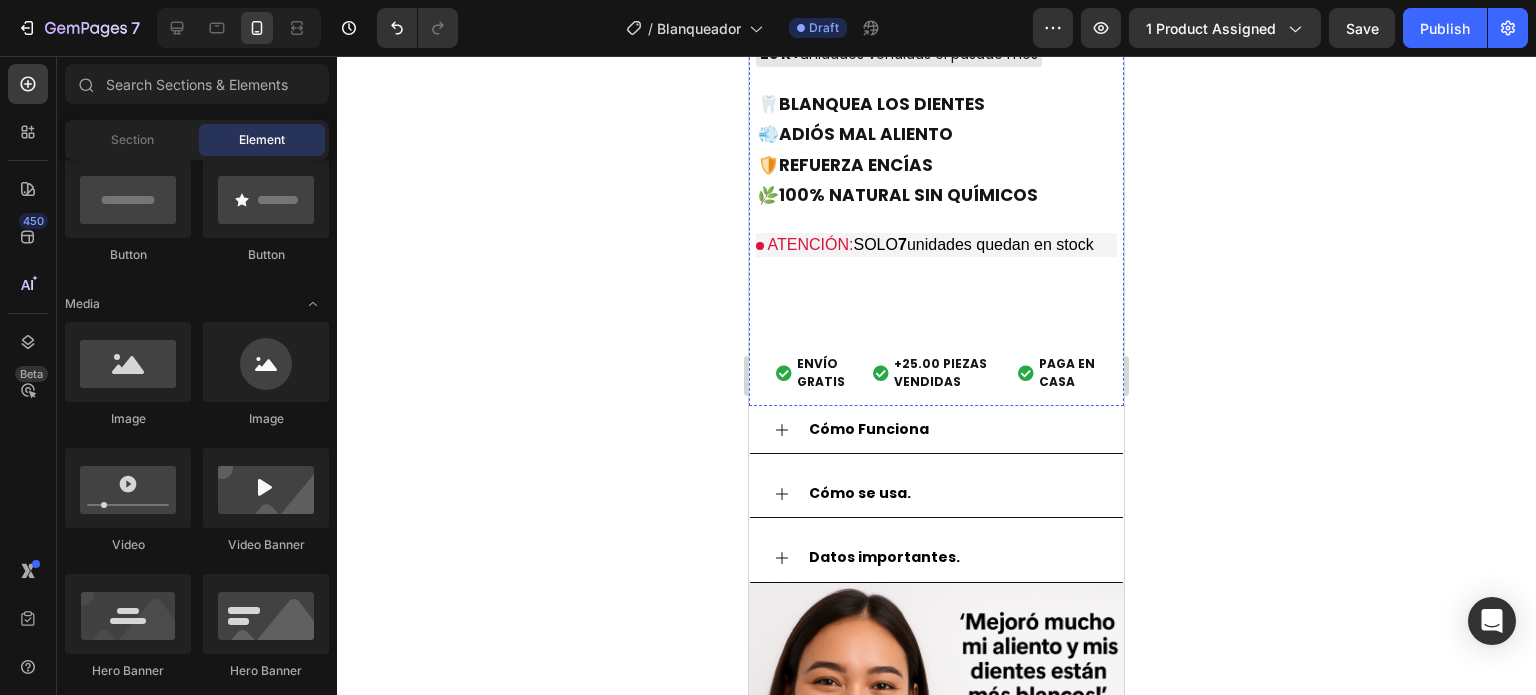 scroll, scrollTop: 1400, scrollLeft: 0, axis: vertical 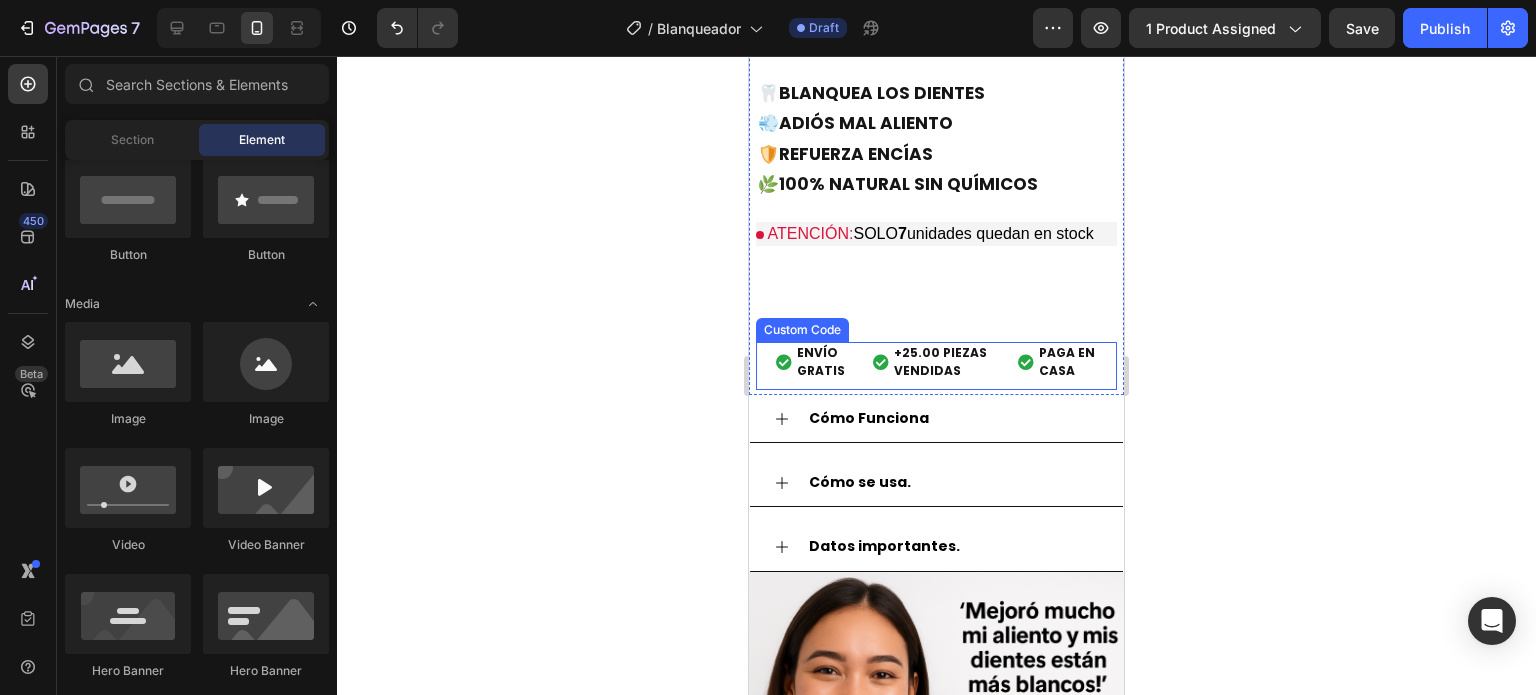 click on "+25.00 PIEZAS VENDIDAS" at bounding box center (946, 362) 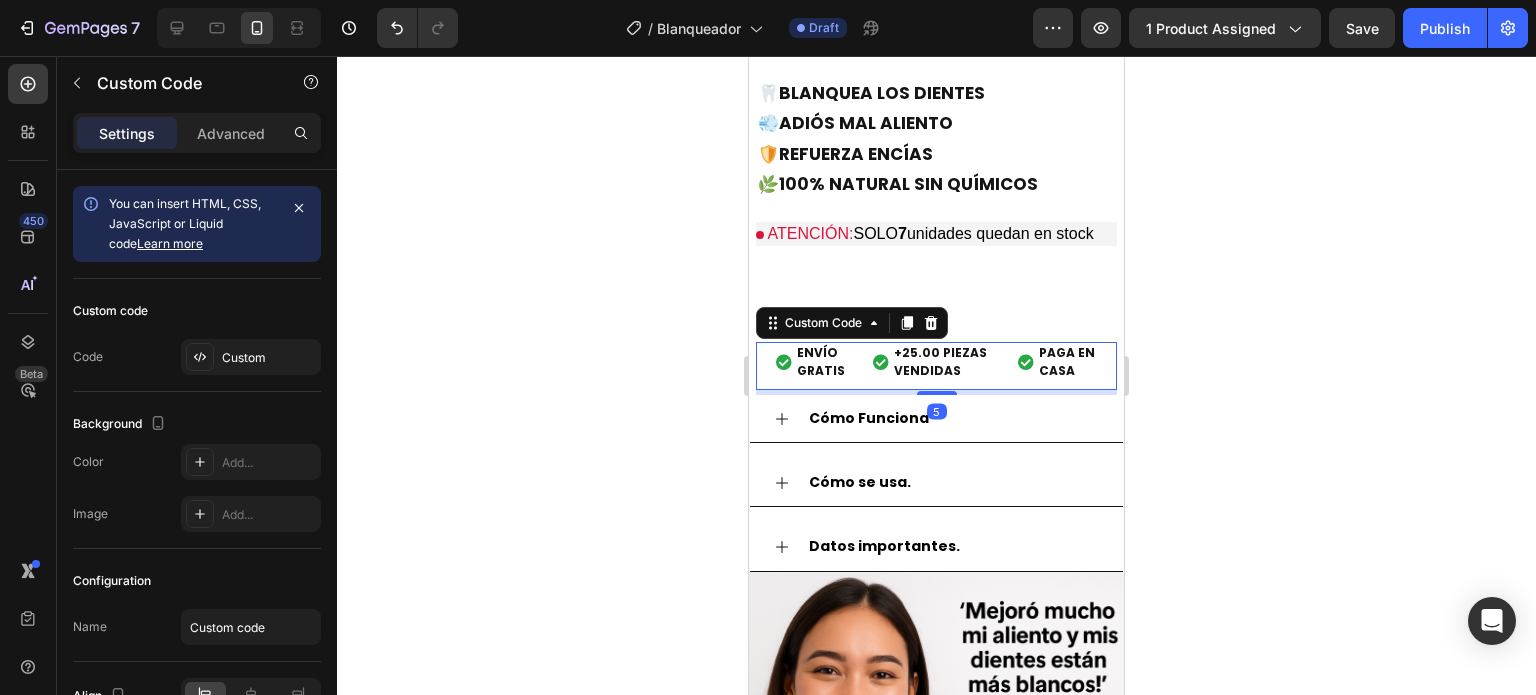 click on "+25.00 PIEZAS VENDIDAS" at bounding box center [946, 362] 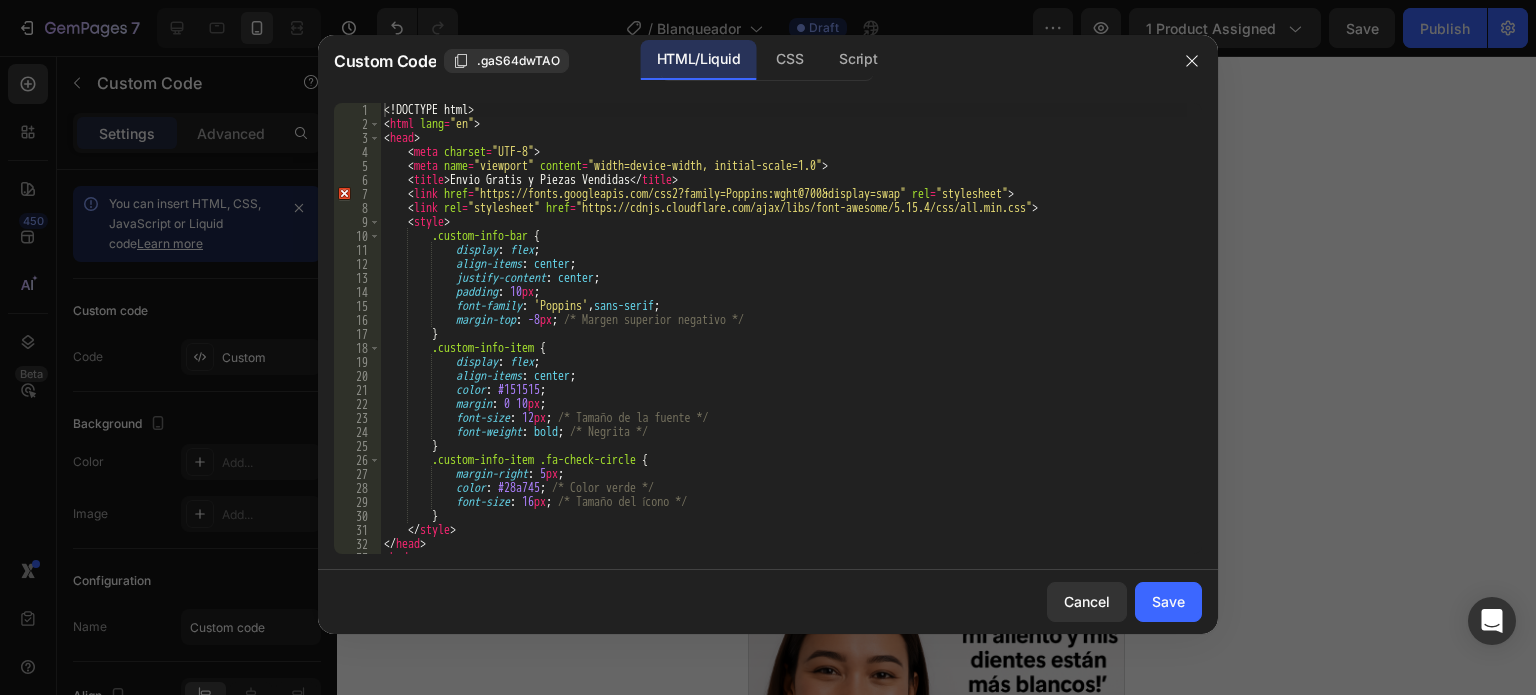 scroll, scrollTop: 263, scrollLeft: 0, axis: vertical 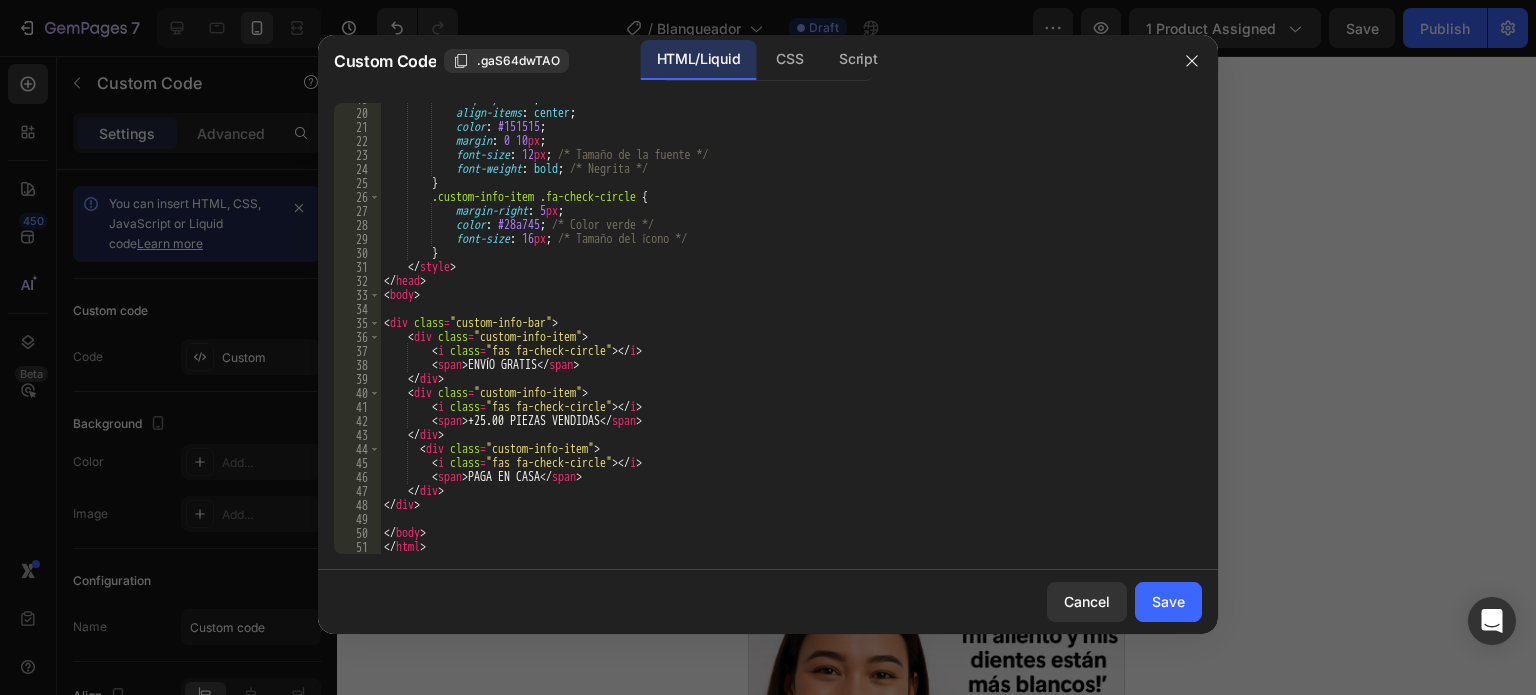 click on "display :   flex ;                align-items :   center ;                color :   #151515 ;                margin :   0   10 px ;                font-size :   12 px ;   /* Tamaño de la fuente */                font-weight :   bold ;   /* Negrita */           }           .custom-info-item   .fa-check-circle   {                margin-right :   5 px ;                color :   #28a745 ;   /* Color verde */                font-size :   16 px ;   /* Tamaño del ícono */           }      </ style > </ head > < body > < div   class = "custom-info-bar" >      < div   class = "custom-info-item" >           < i   class = "fas fa-check-circle" > </ i >           < span > ENVÍO GRATIS </ span >      </ div >      < div   class = "custom-info-item" >           < i   class = "fas fa-check-circle" > </ i >           < span > +25.00 PIEZAS VENDIDAS </ span >      </ div >         < div   class = "custom-info-item" >           < i   class = "fas fa-check-circle" > </ i >           < span > PAGA EN CASA </ >" at bounding box center (783, 331) 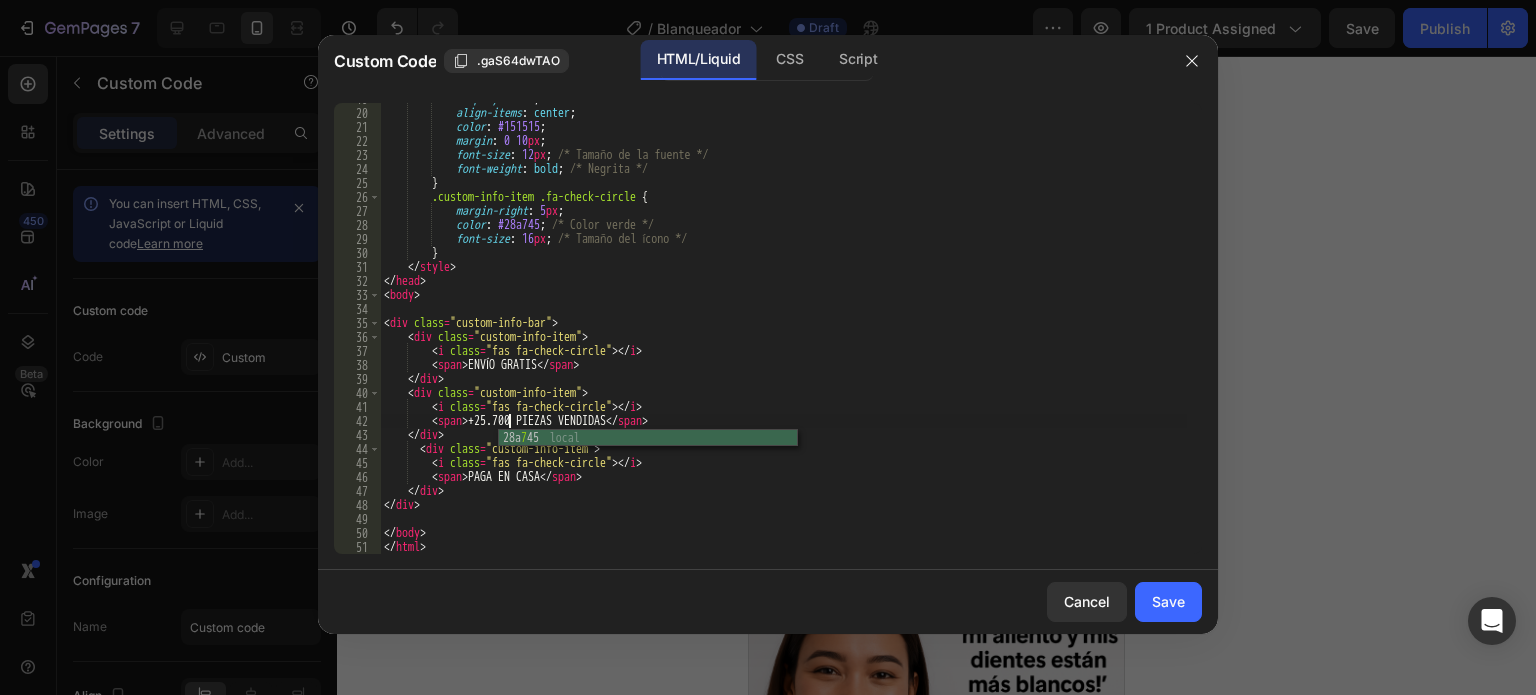 click on "display :   flex ;                align-items :   center ;                color :   #151515 ;                margin :   0   10 px ;                font-size :   12 px ;   /* Tamaño de la fuente */                font-weight :   bold ;   /* Negrita */           }           .custom-info-item   .fa-check-circle   {                margin-right :   5 px ;                color :   #28a745 ;   /* Color verde */                font-size :   16 px ;   /* Tamaño del ícono */           }      </ style > </ head > < body > < div   class = "custom-info-bar" >      < div   class = "custom-info-item" >           < i   class = "fas fa-check-circle" > </ i >           < span > ENVÍO GRATIS </ span >      </ div >      < div   class = "custom-info-item" >           < i   class = "fas fa-check-circle" > </ i >           < span > +25.700 PIEZAS VENDIDAS </ span >      </ div >         < div   class = "custom-info-item" >           < i   class = "fas fa-check-circle" > </ i >           < span > PAGA EN CASA </" at bounding box center [783, 331] 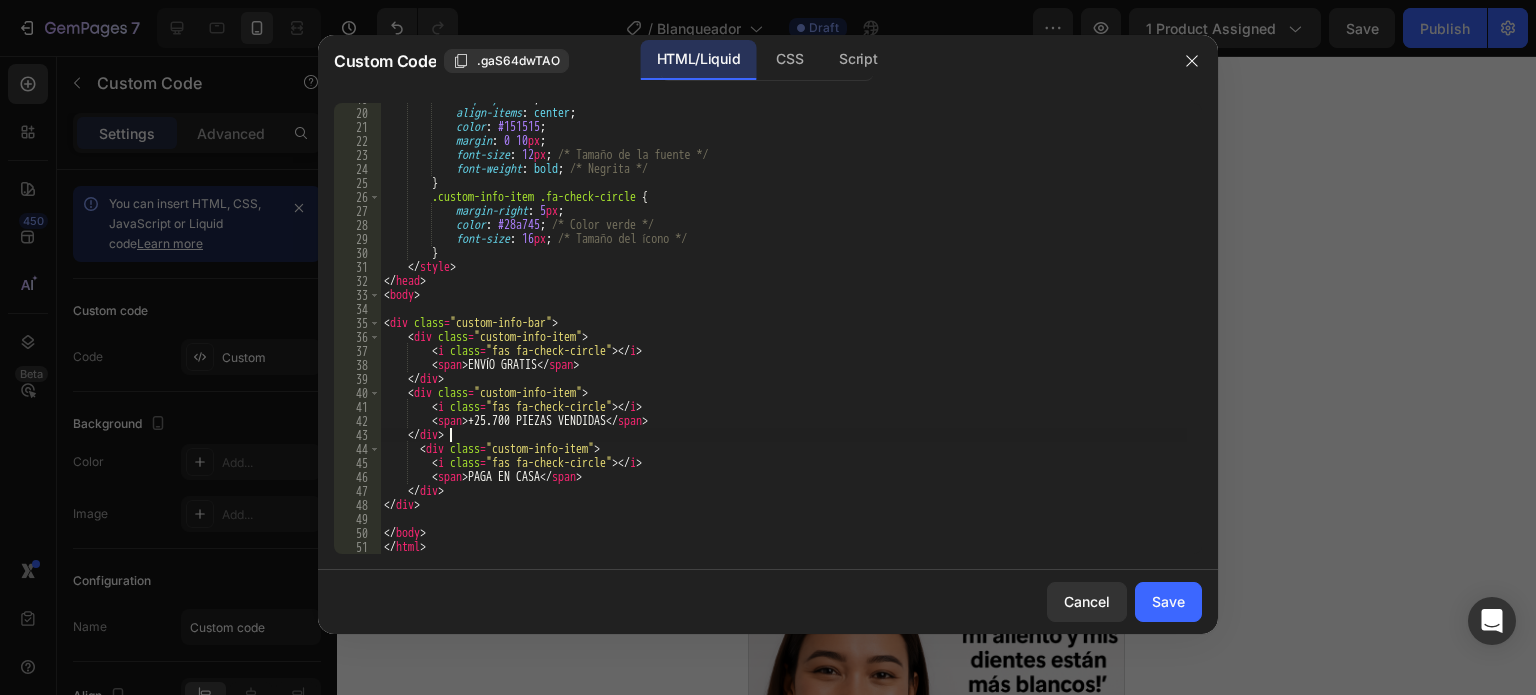 scroll, scrollTop: 0, scrollLeft: 4, axis: horizontal 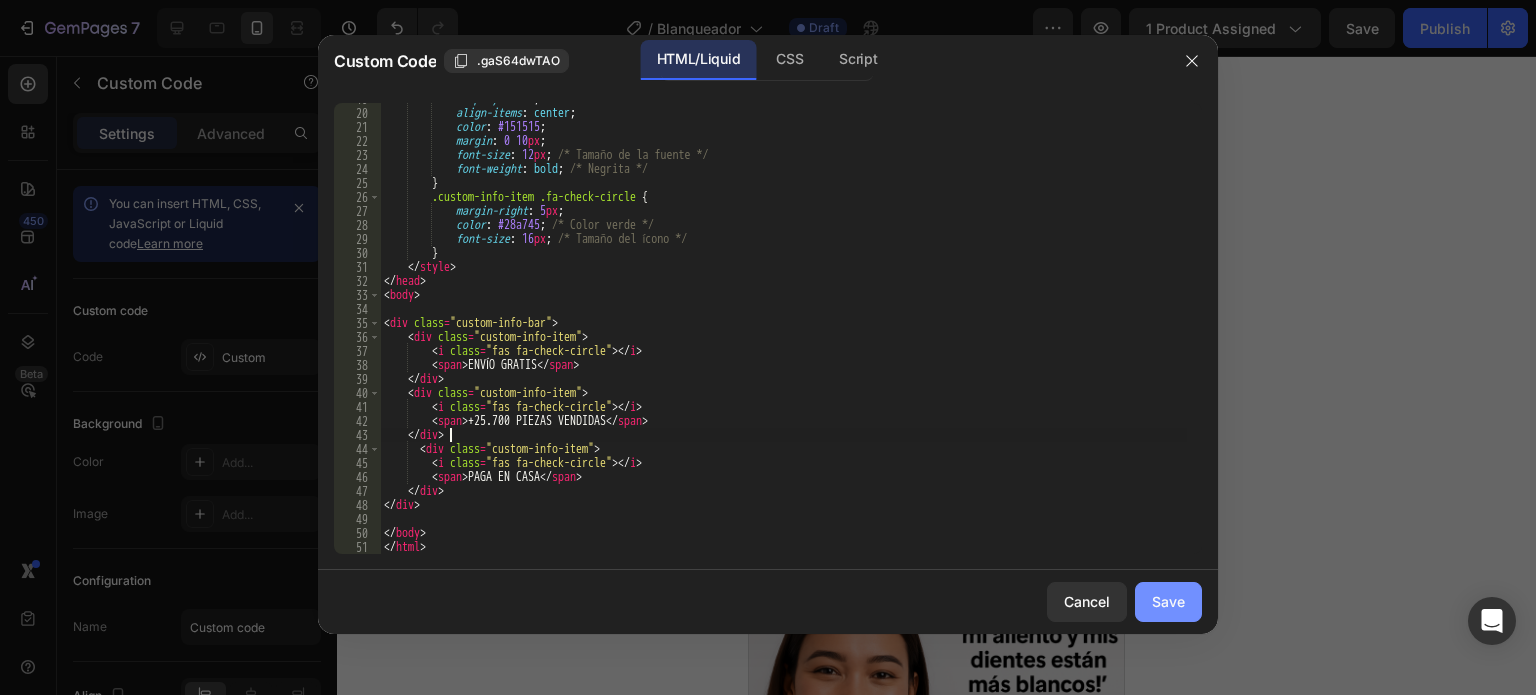 type on "</div>" 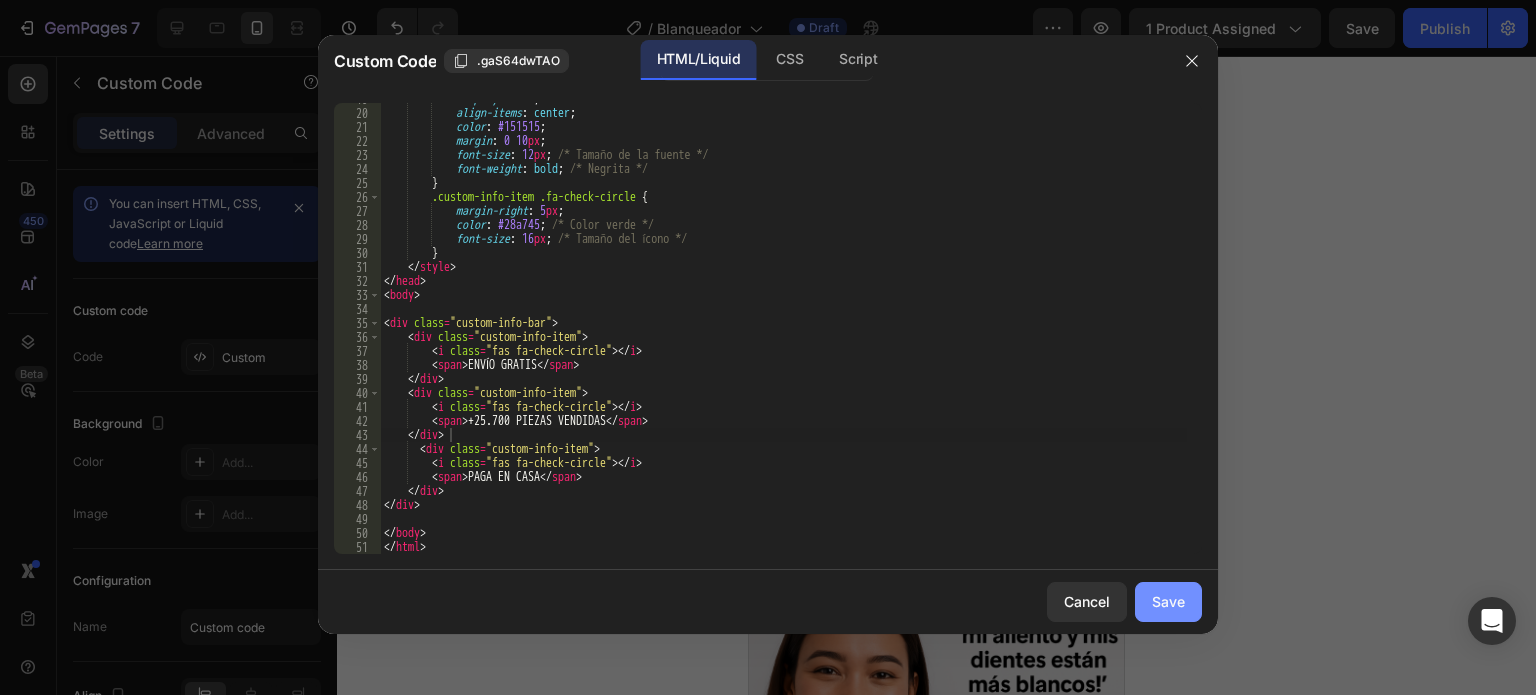 click on "Save" 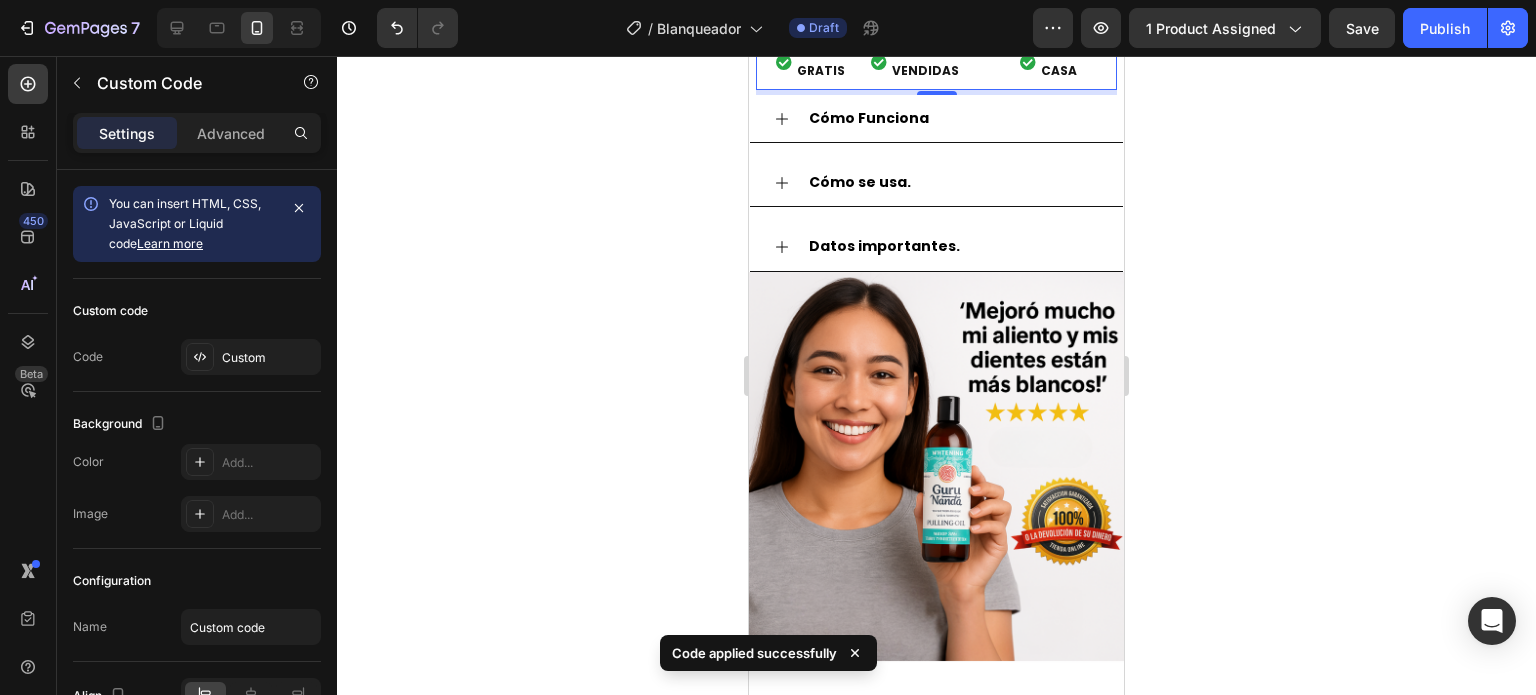 scroll, scrollTop: 1600, scrollLeft: 0, axis: vertical 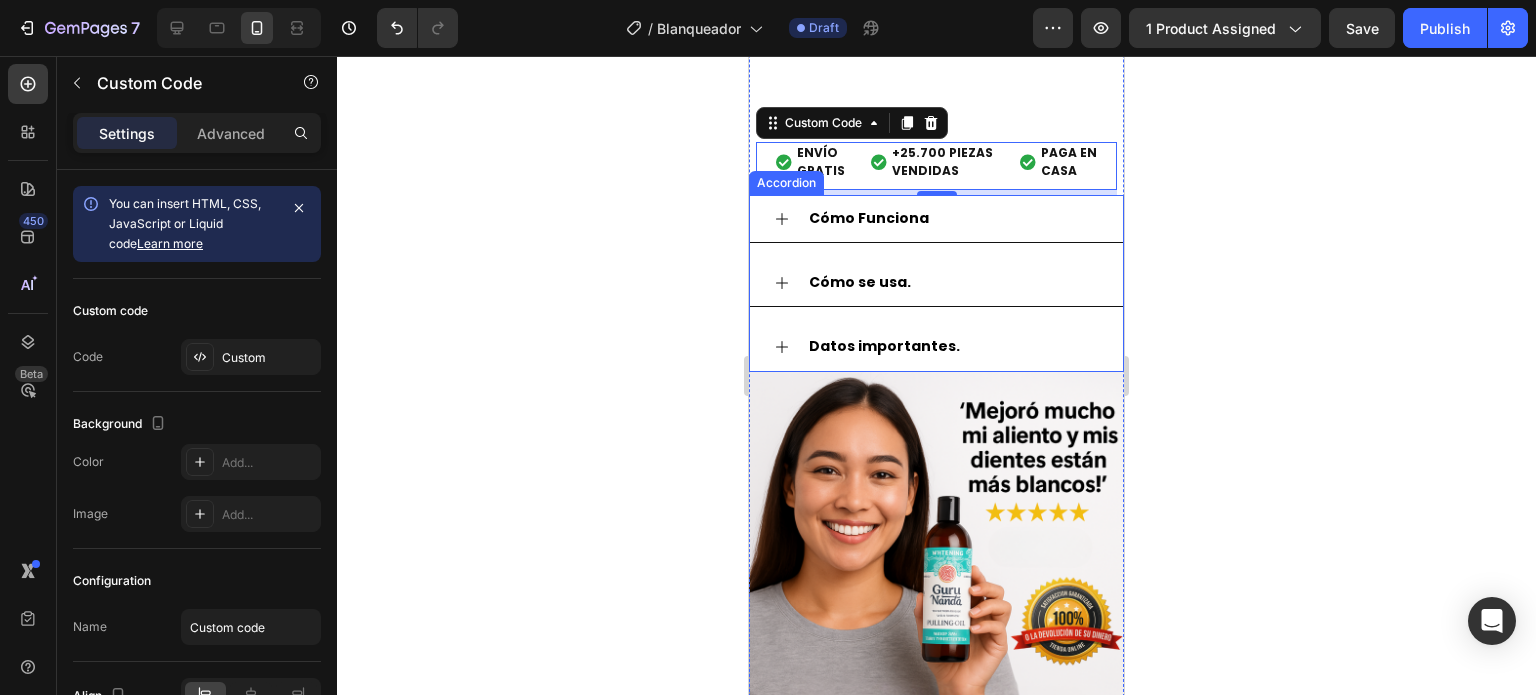 click on "Cómo Funciona" at bounding box center [869, 218] 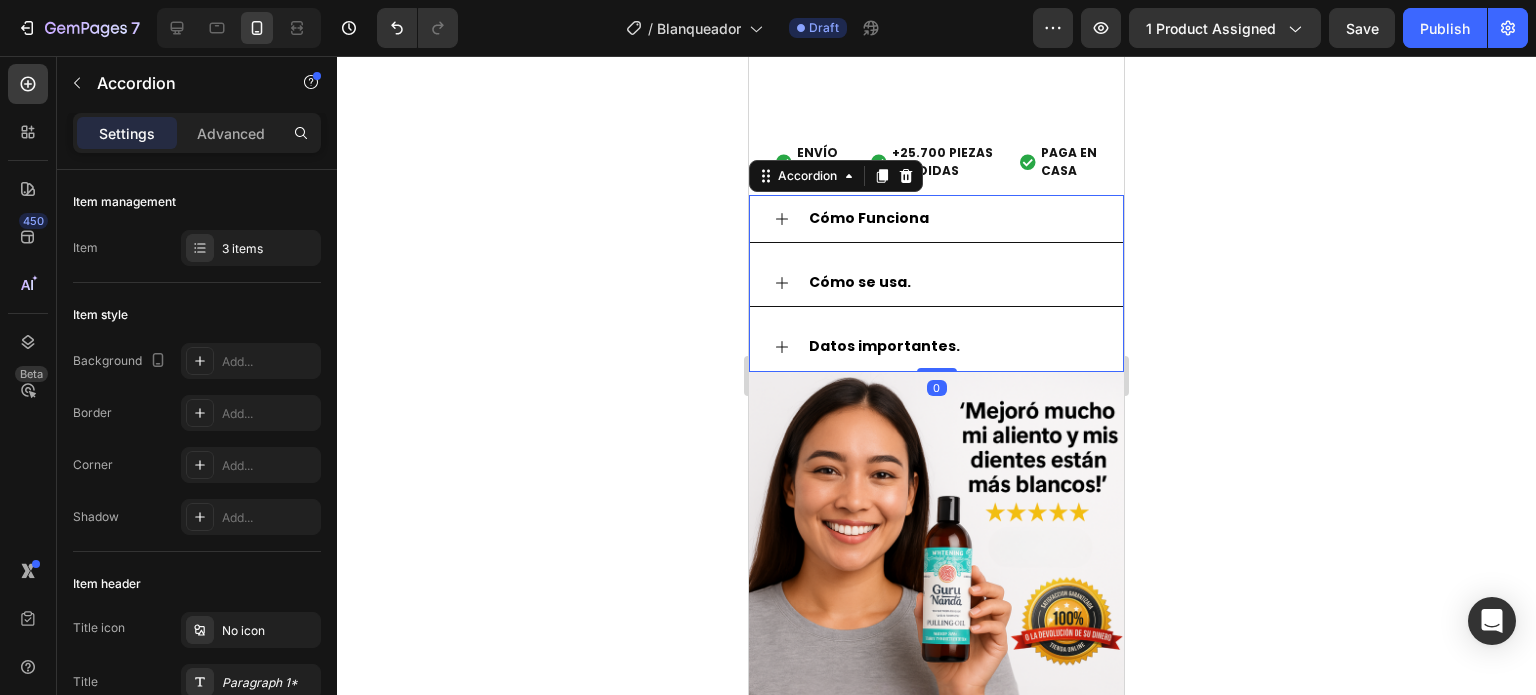 click on "Cómo Funciona" at bounding box center (869, 218) 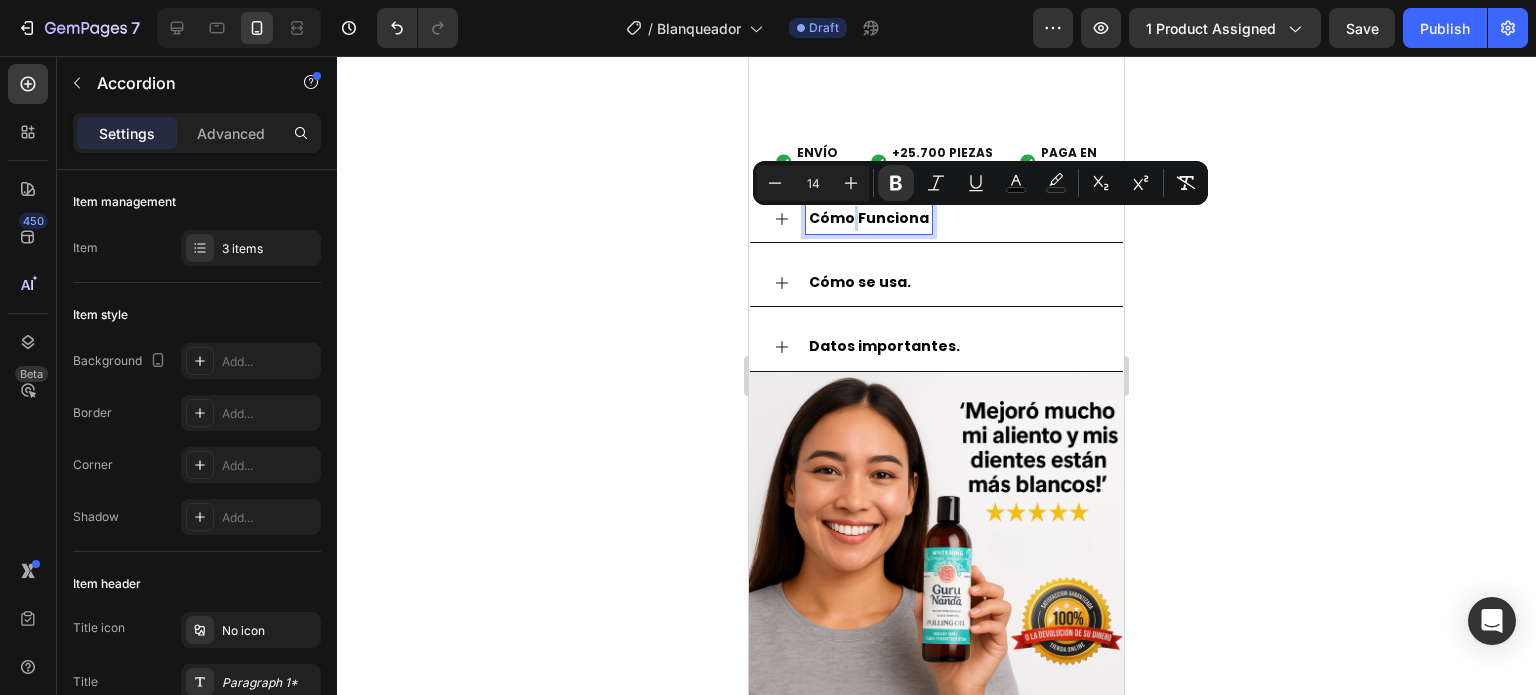 click on "Cómo Funciona" at bounding box center [869, 218] 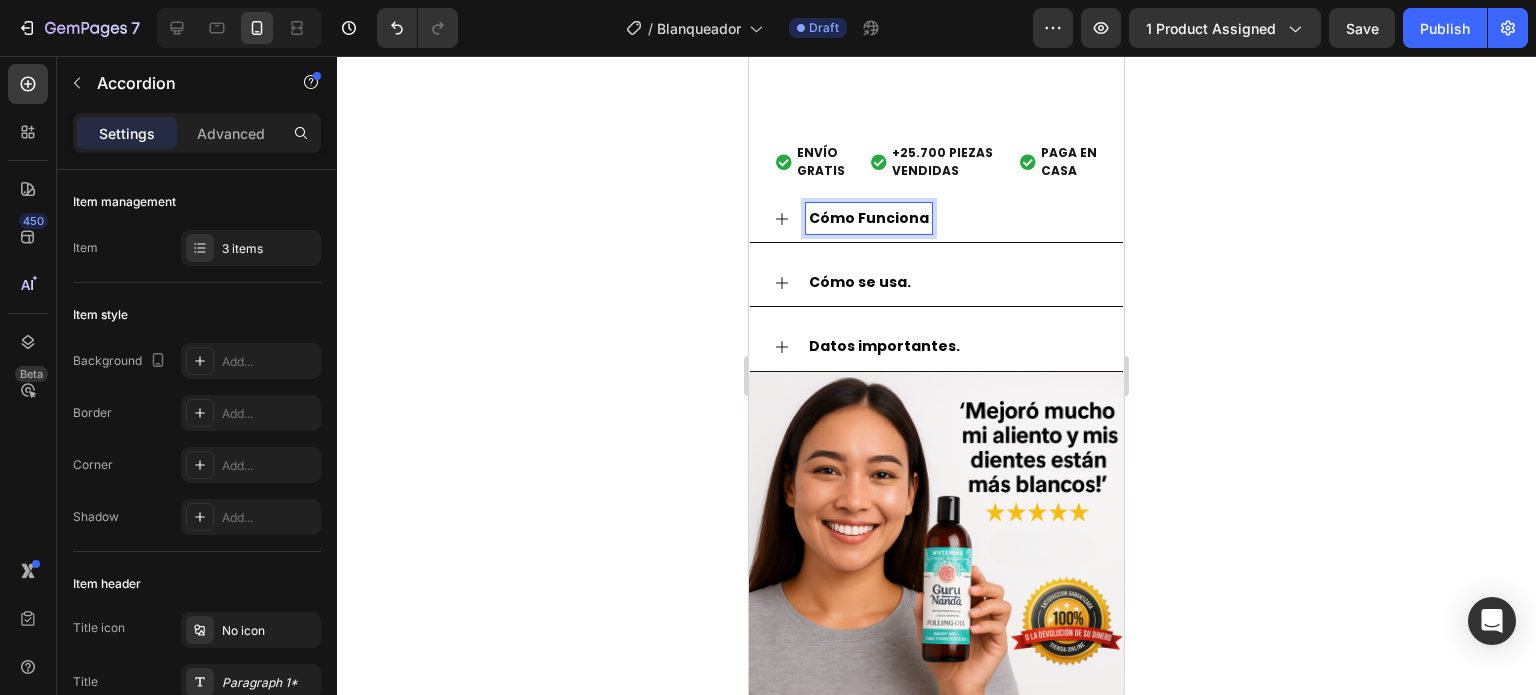 click on "Cómo Funciona" at bounding box center [869, 218] 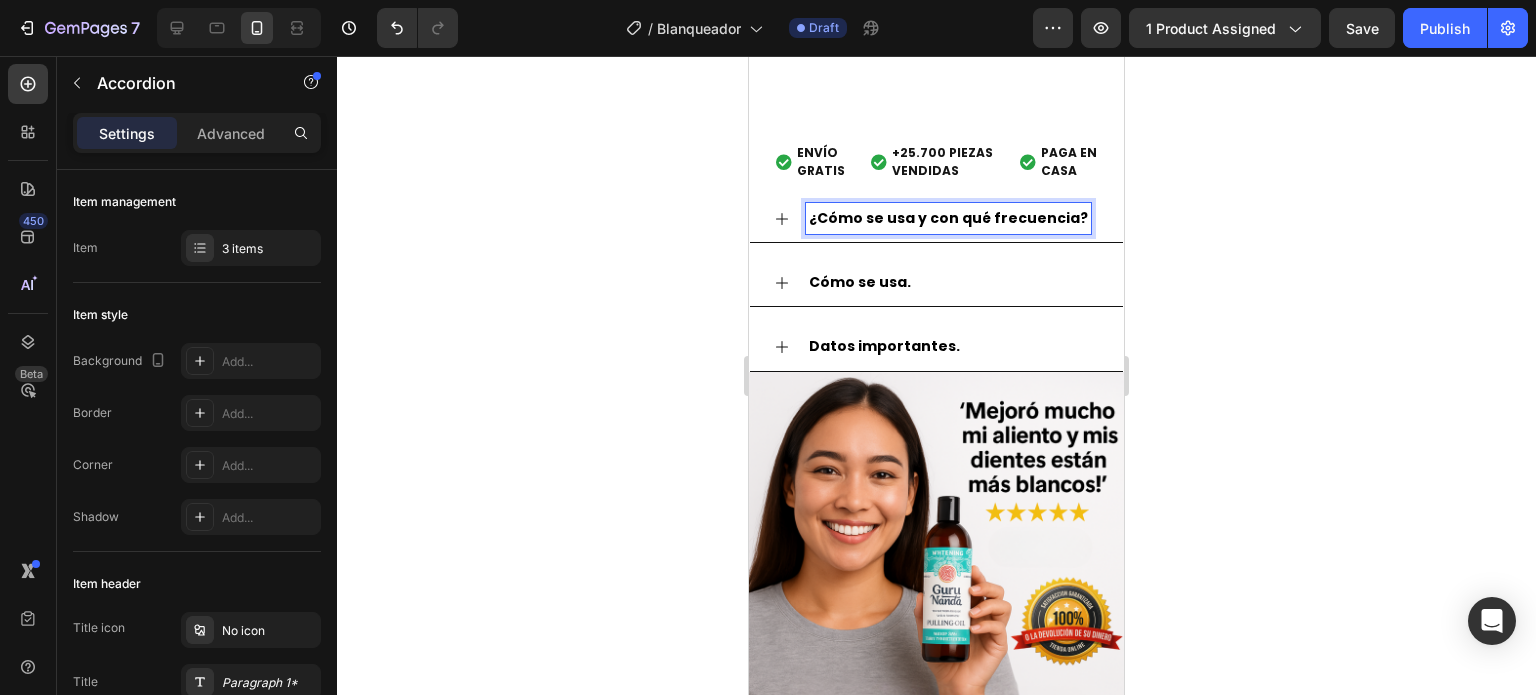 drag, startPoint x: 1237, startPoint y: 221, endPoint x: 318, endPoint y: 171, distance: 920.3592 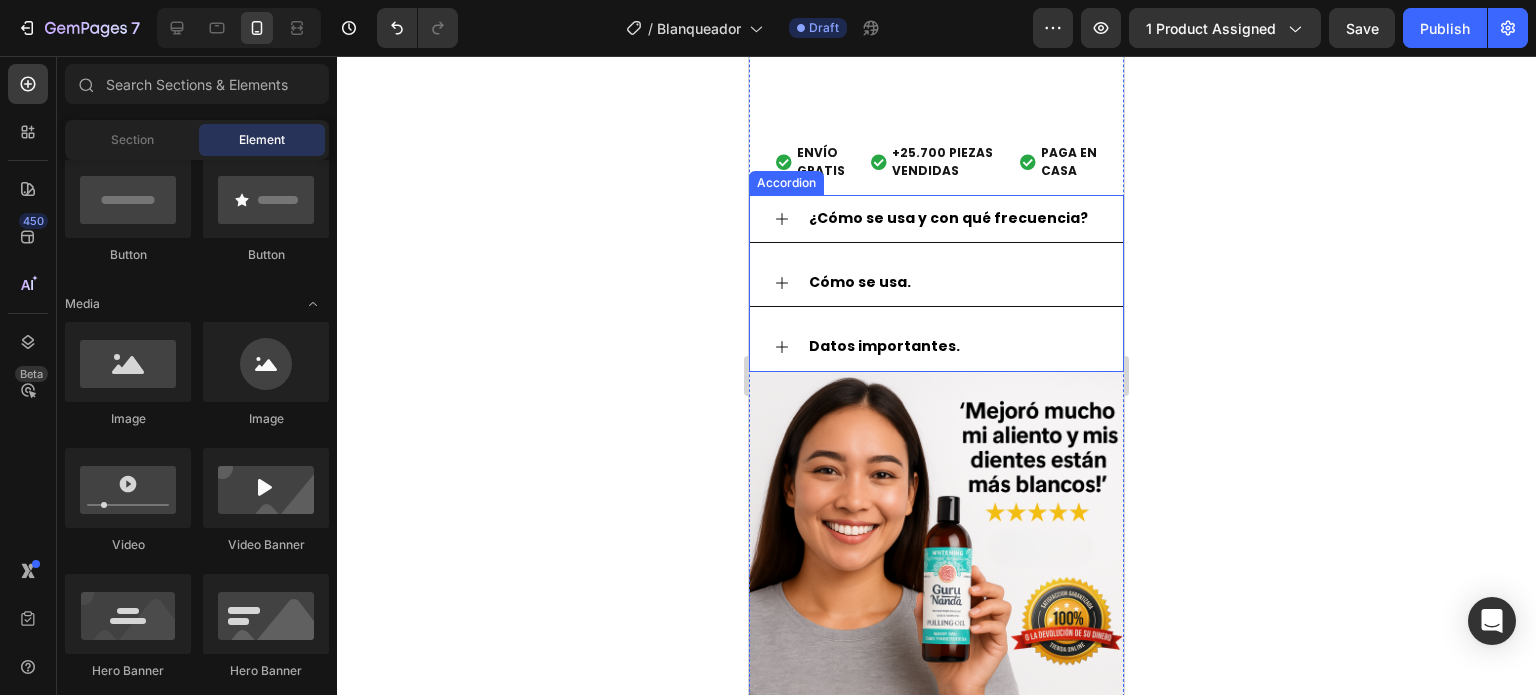 click 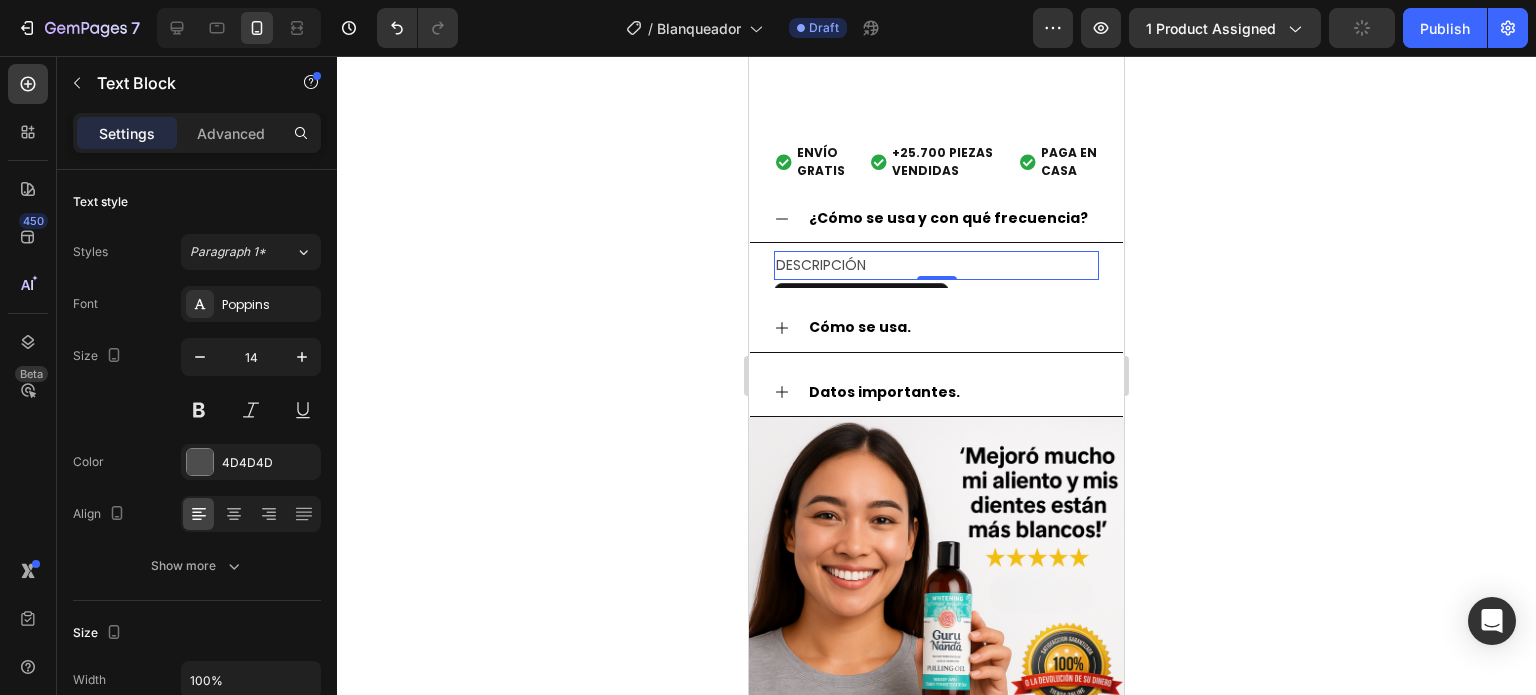 click on "DESCRIPCIÓN" at bounding box center [936, 265] 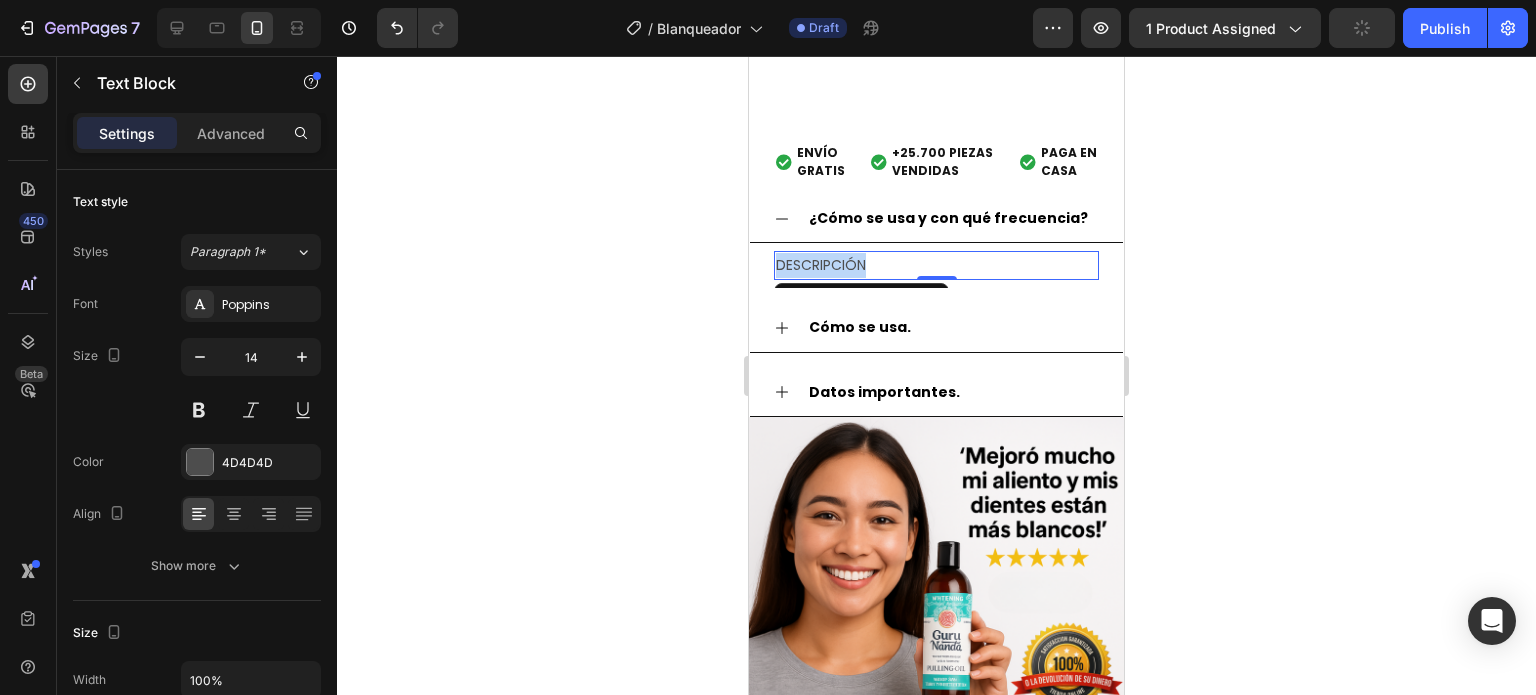 click on "DESCRIPCIÓN" at bounding box center [936, 265] 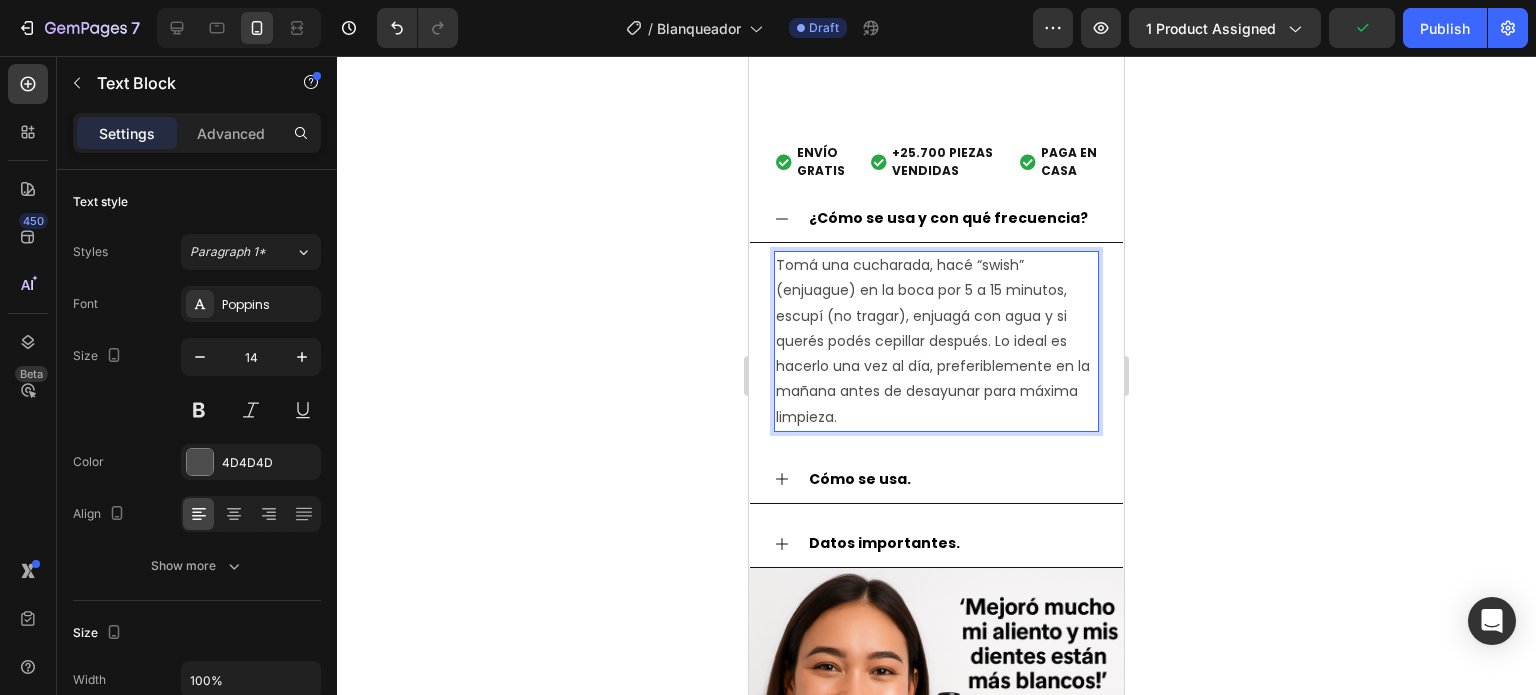 click 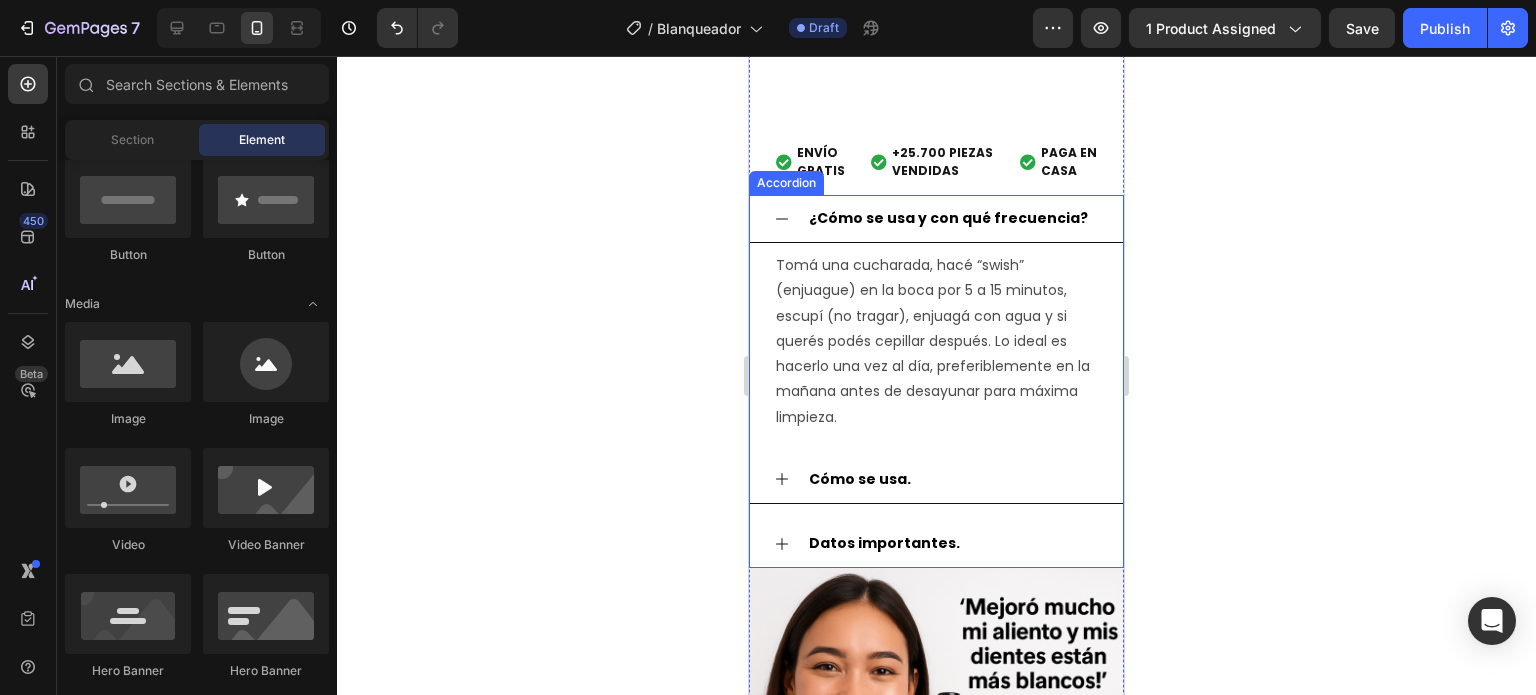 click on "Cómo se usa." at bounding box center [860, 479] 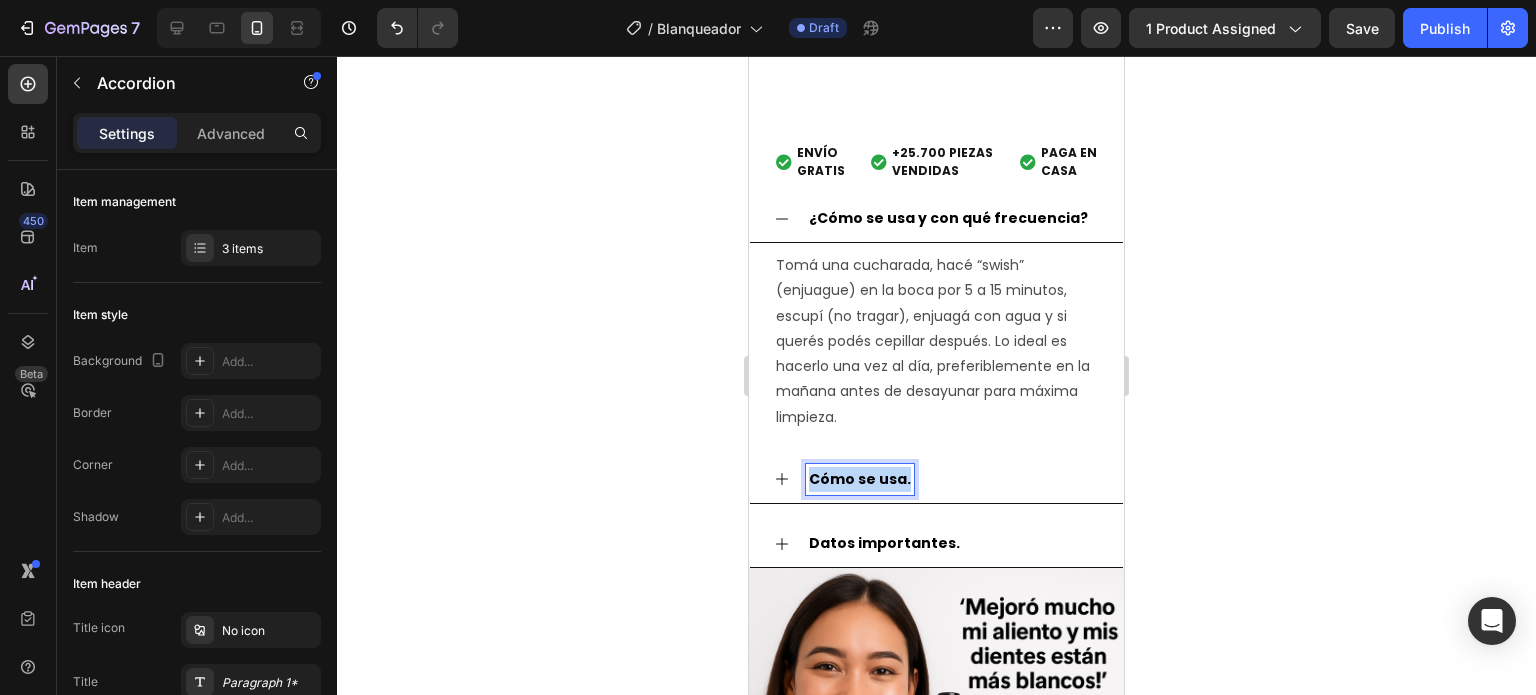 click on "Cómo se usa." at bounding box center [860, 479] 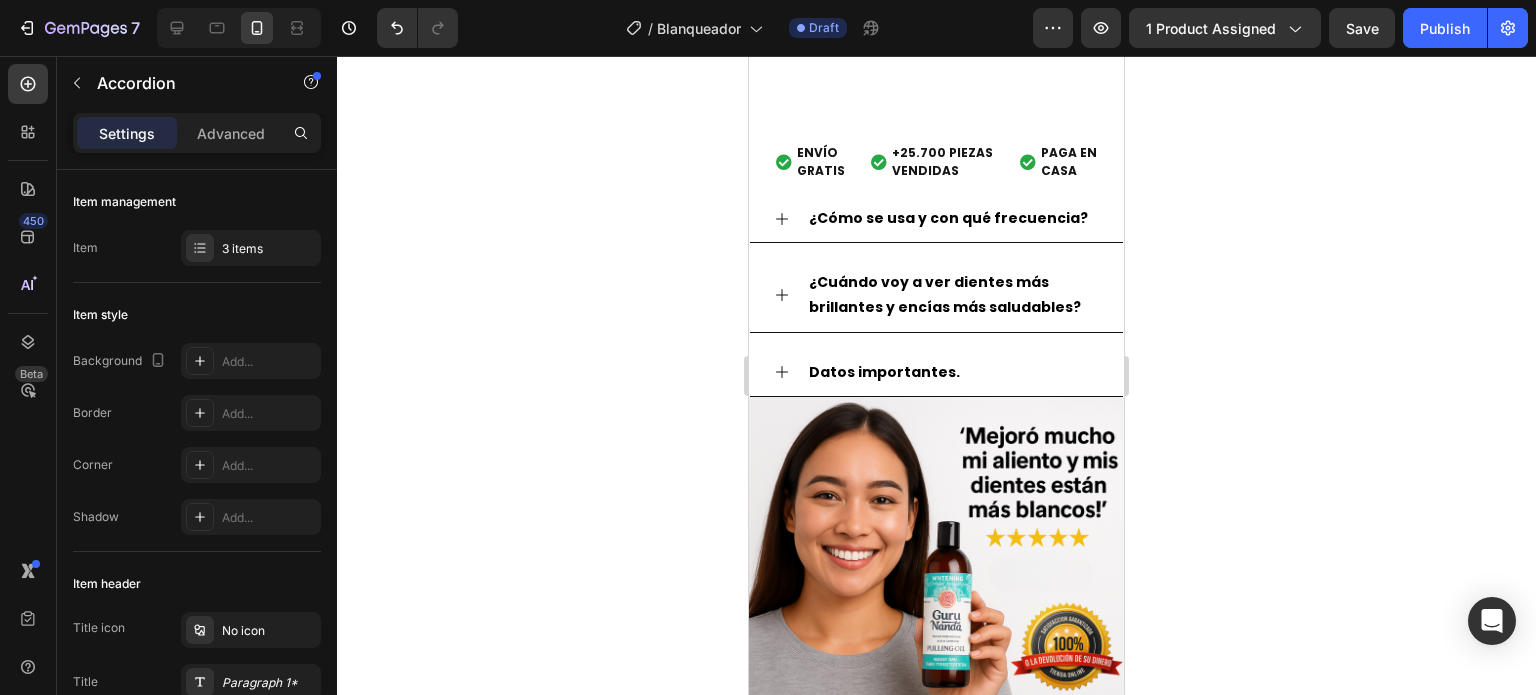 click 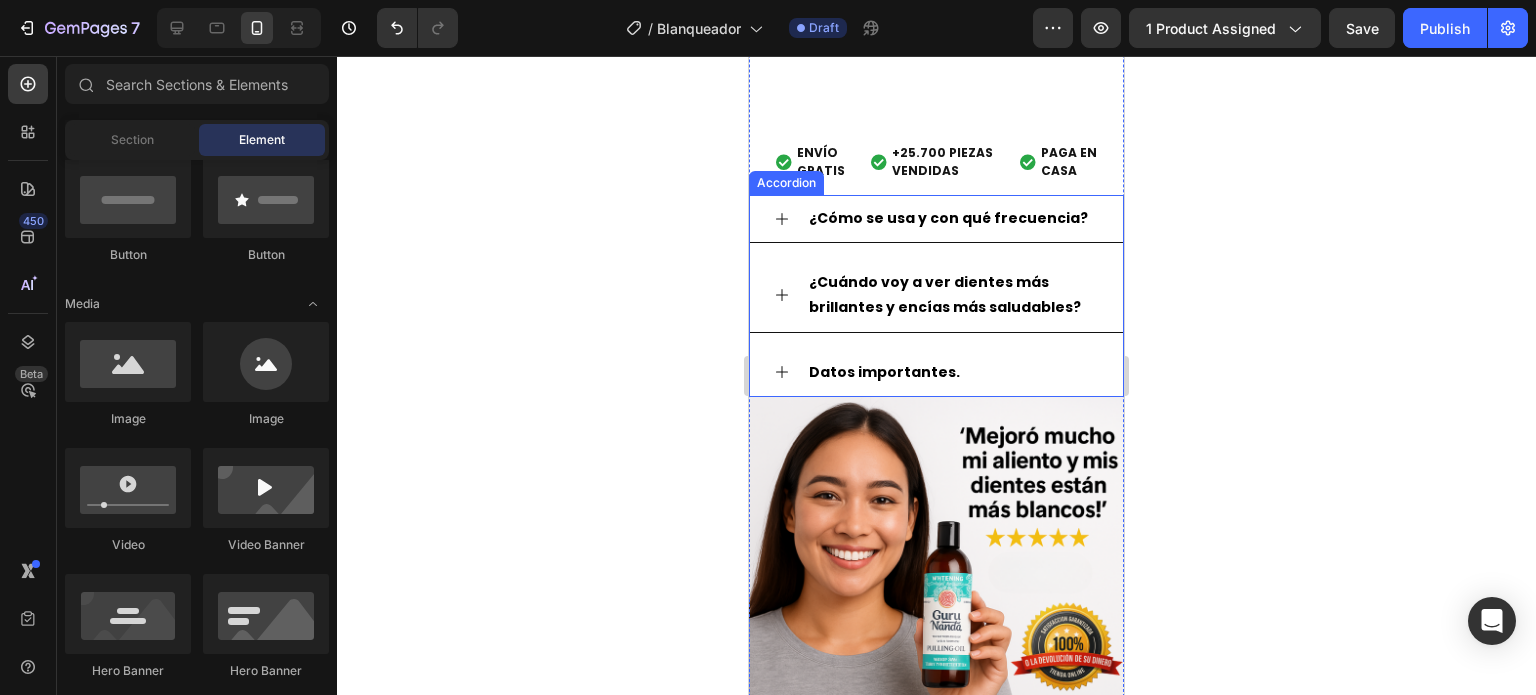 click 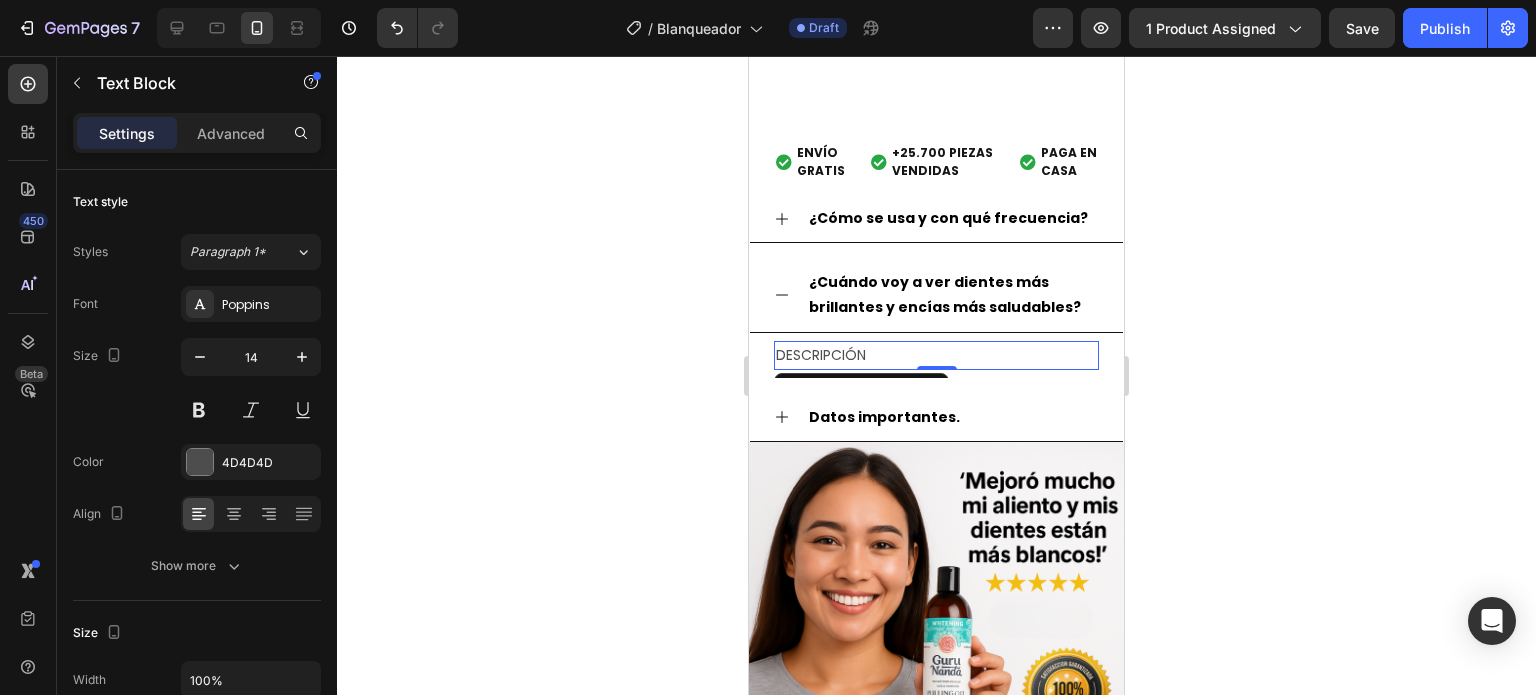 click on "DESCRIPCIÓN" at bounding box center (936, 355) 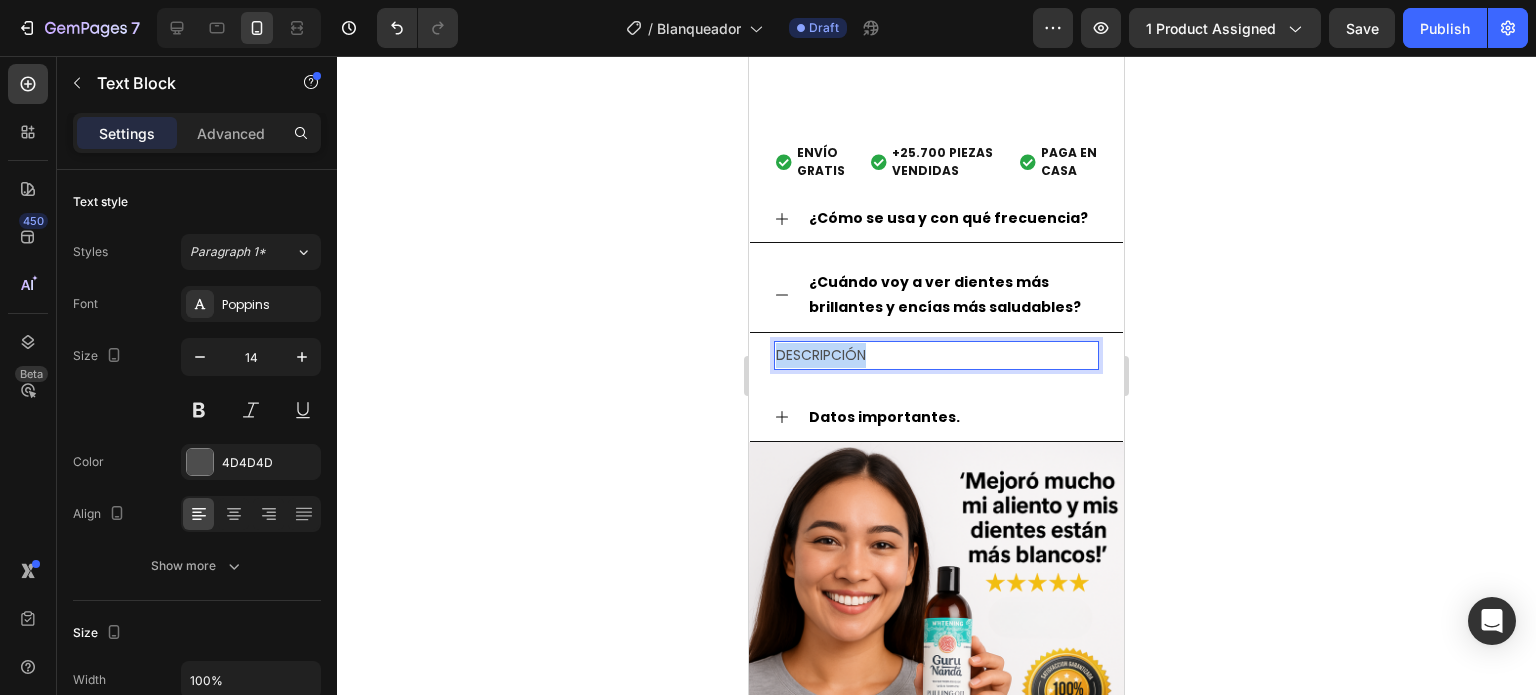 click on "DESCRIPCIÓN" at bounding box center (936, 355) 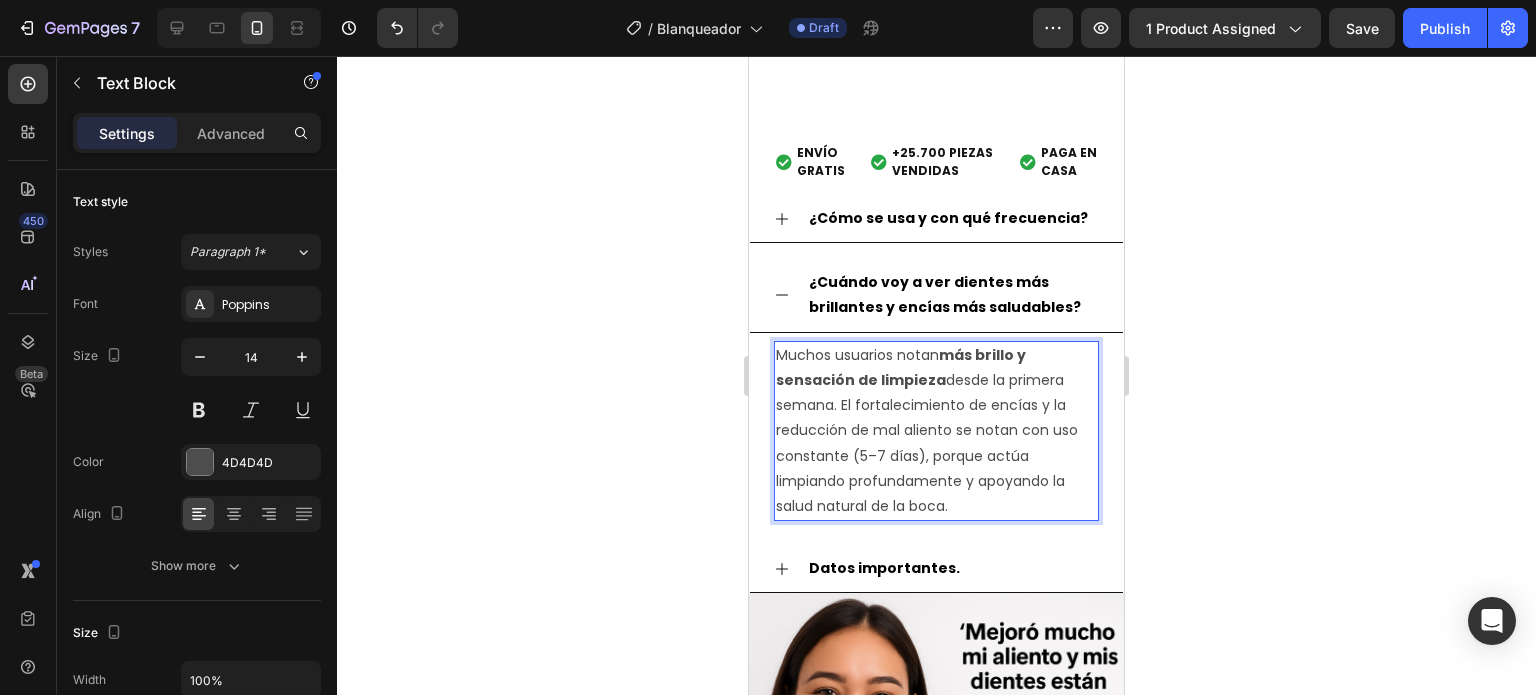 click 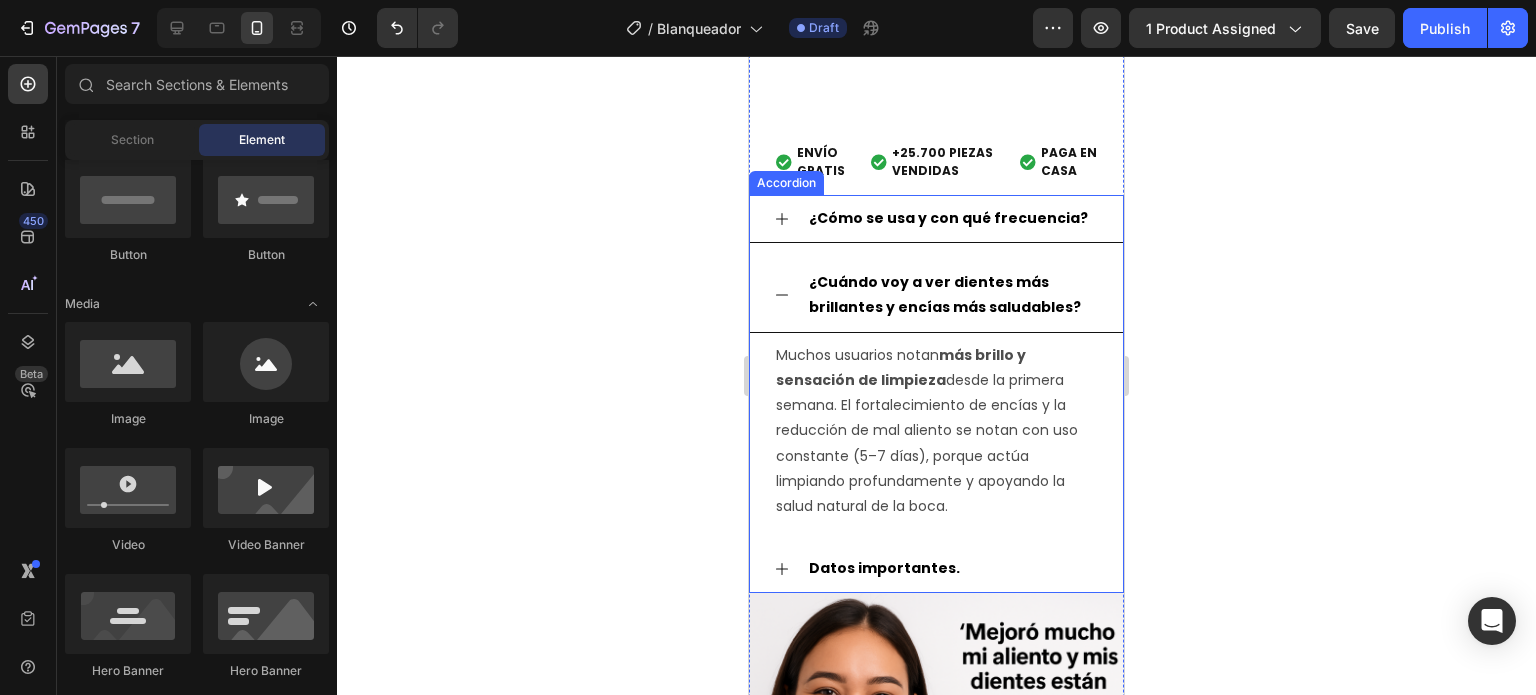 click on "Datos importantes." at bounding box center (884, 568) 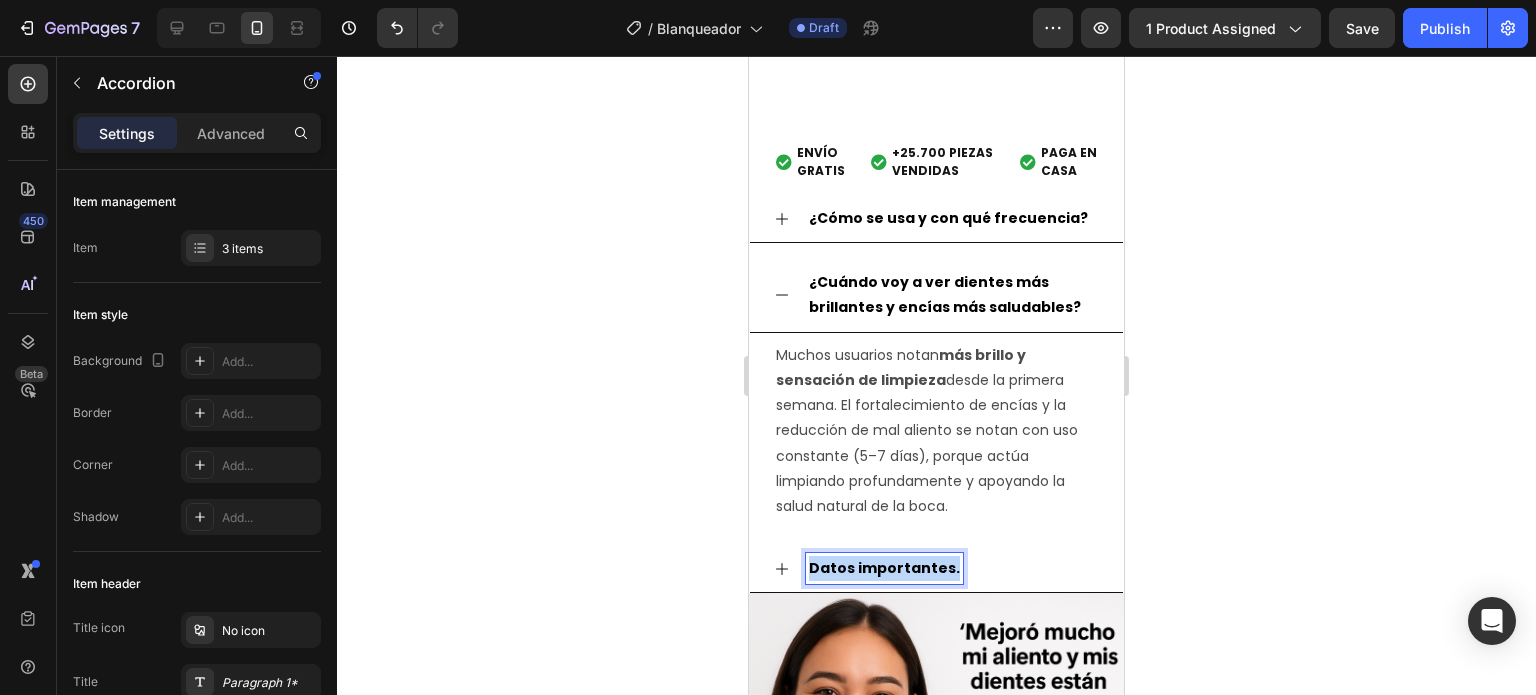 click on "Datos importantes." at bounding box center [884, 568] 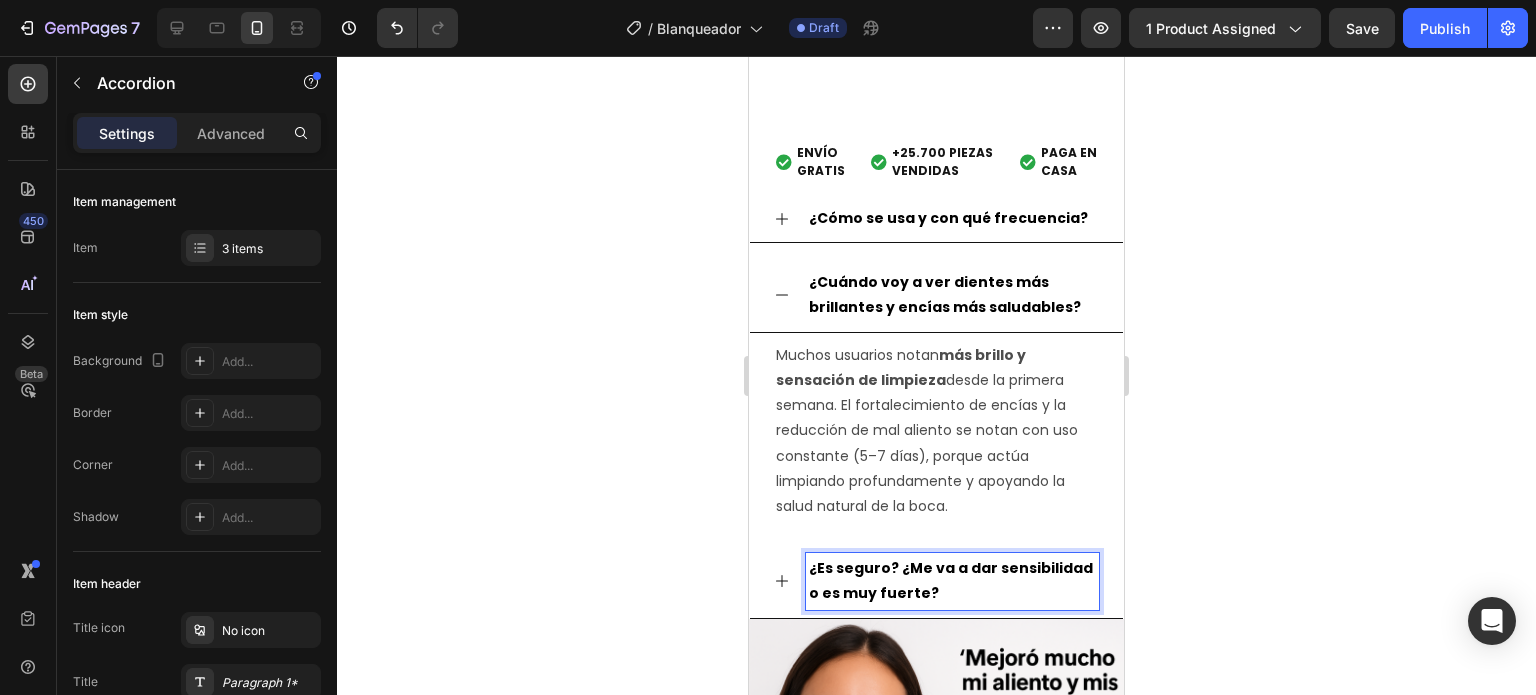 click 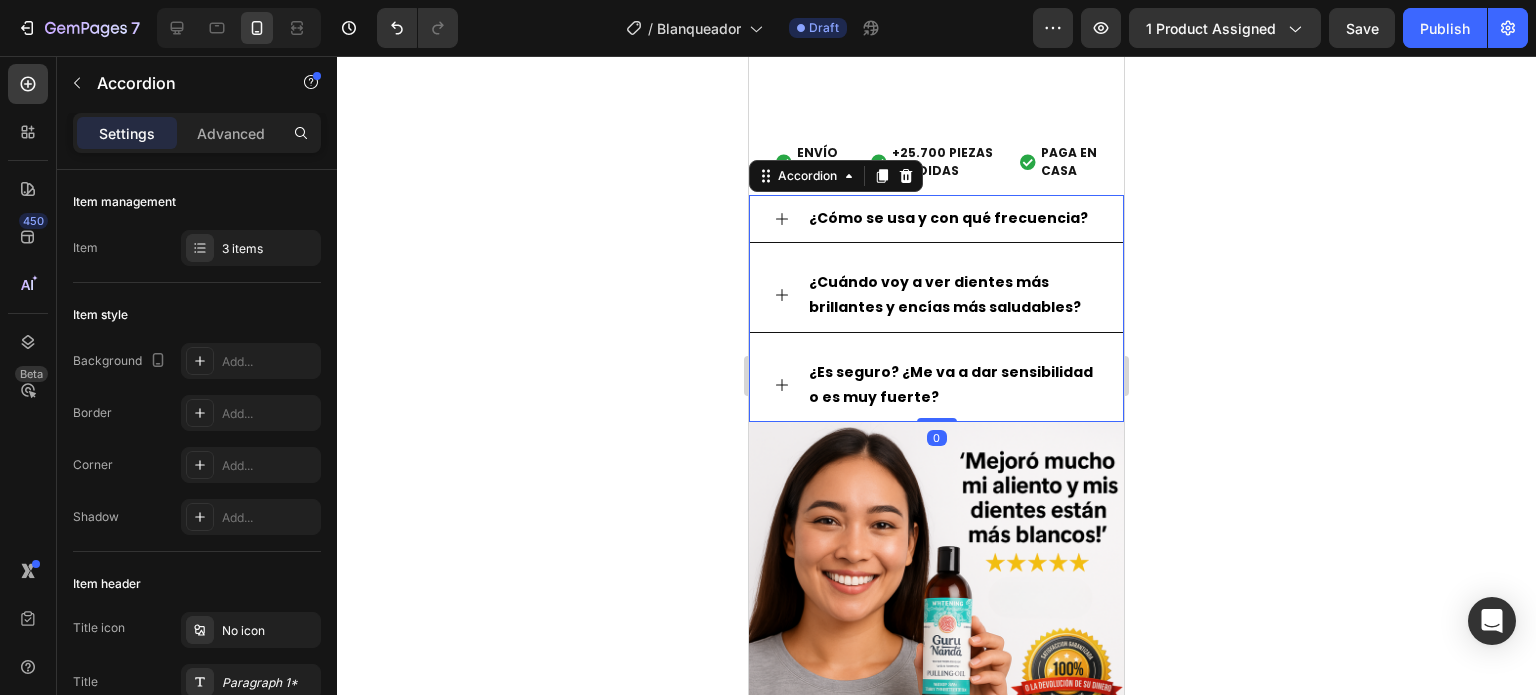 click 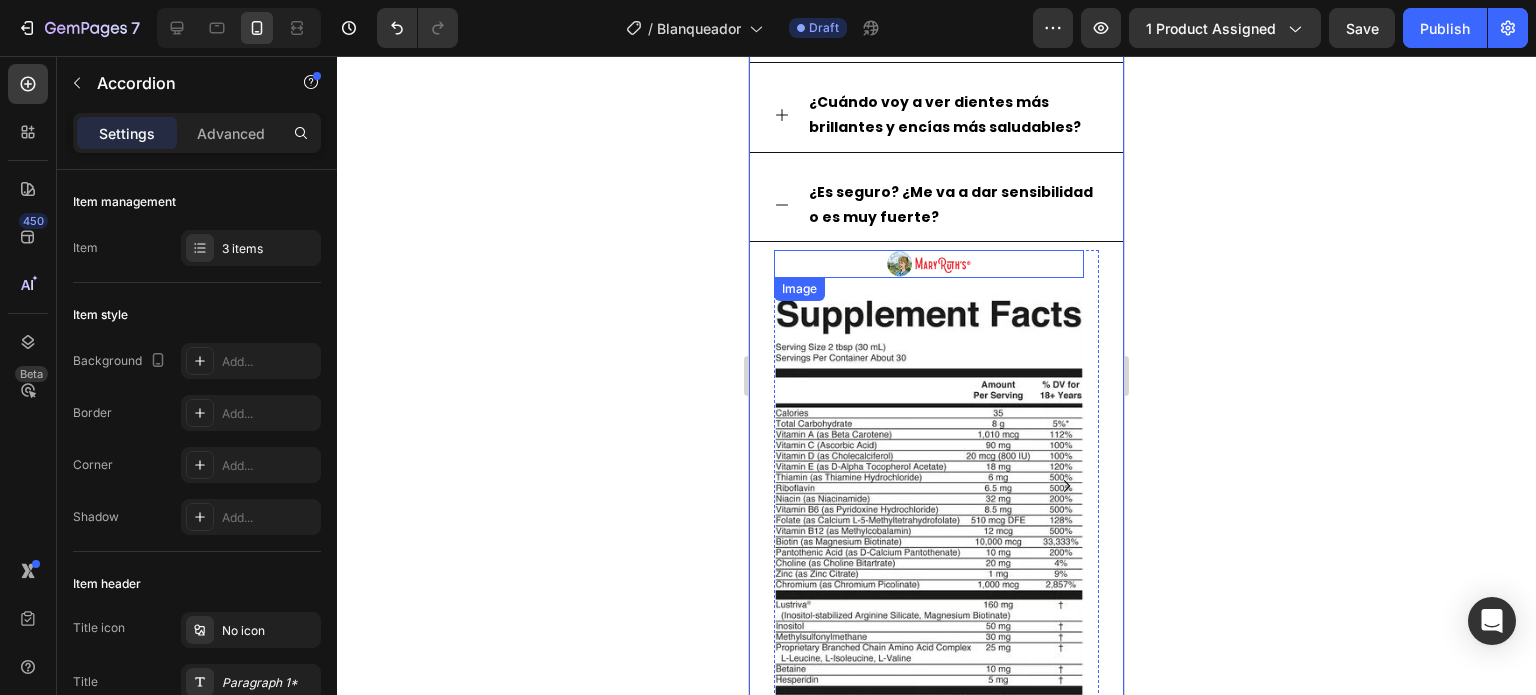 scroll, scrollTop: 1800, scrollLeft: 0, axis: vertical 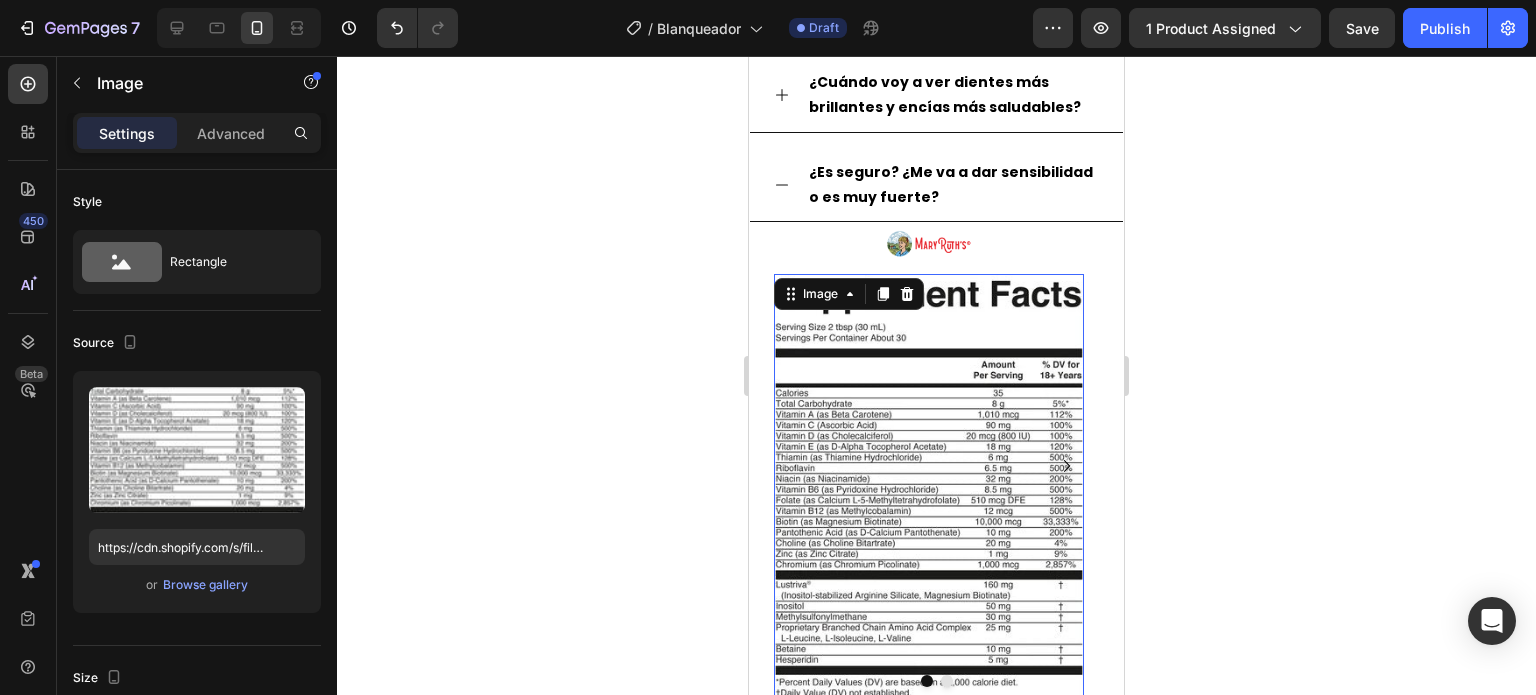 click at bounding box center (929, 488) 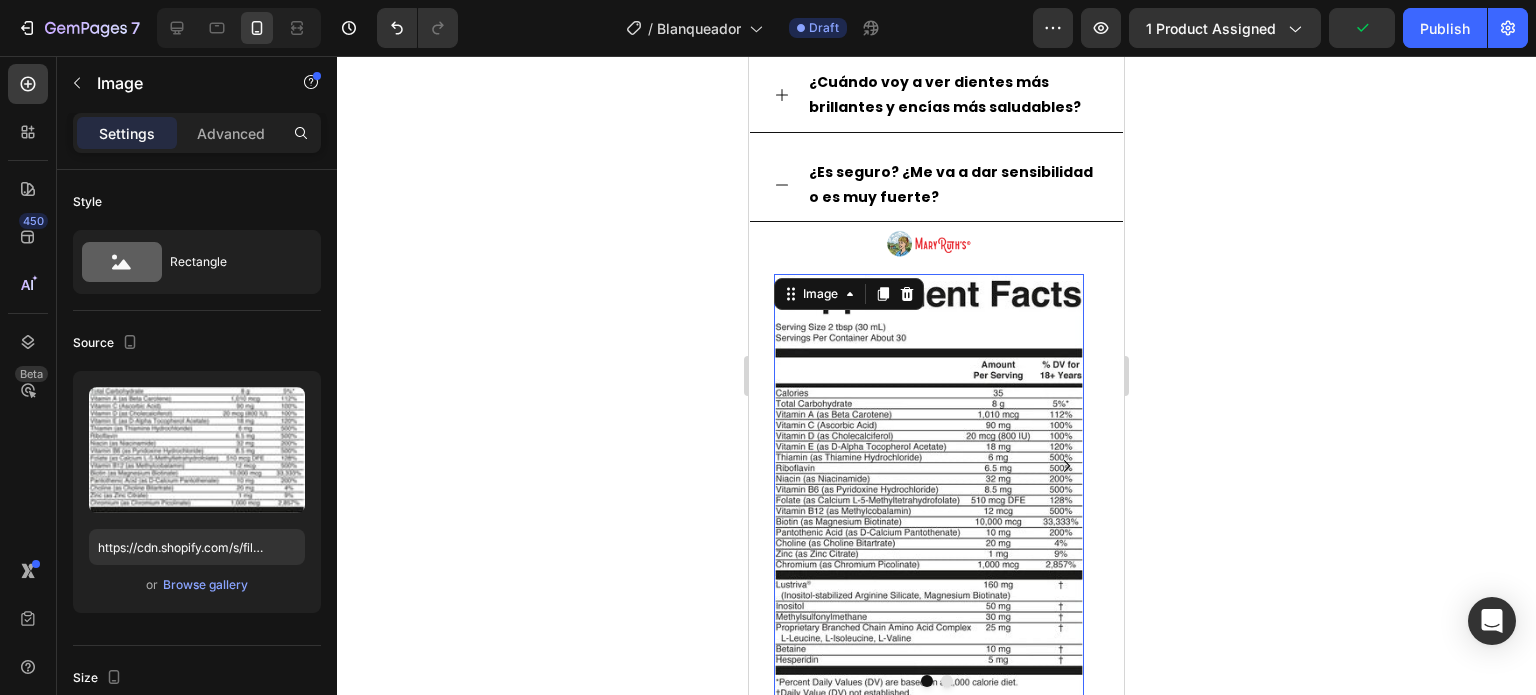 click at bounding box center (929, 488) 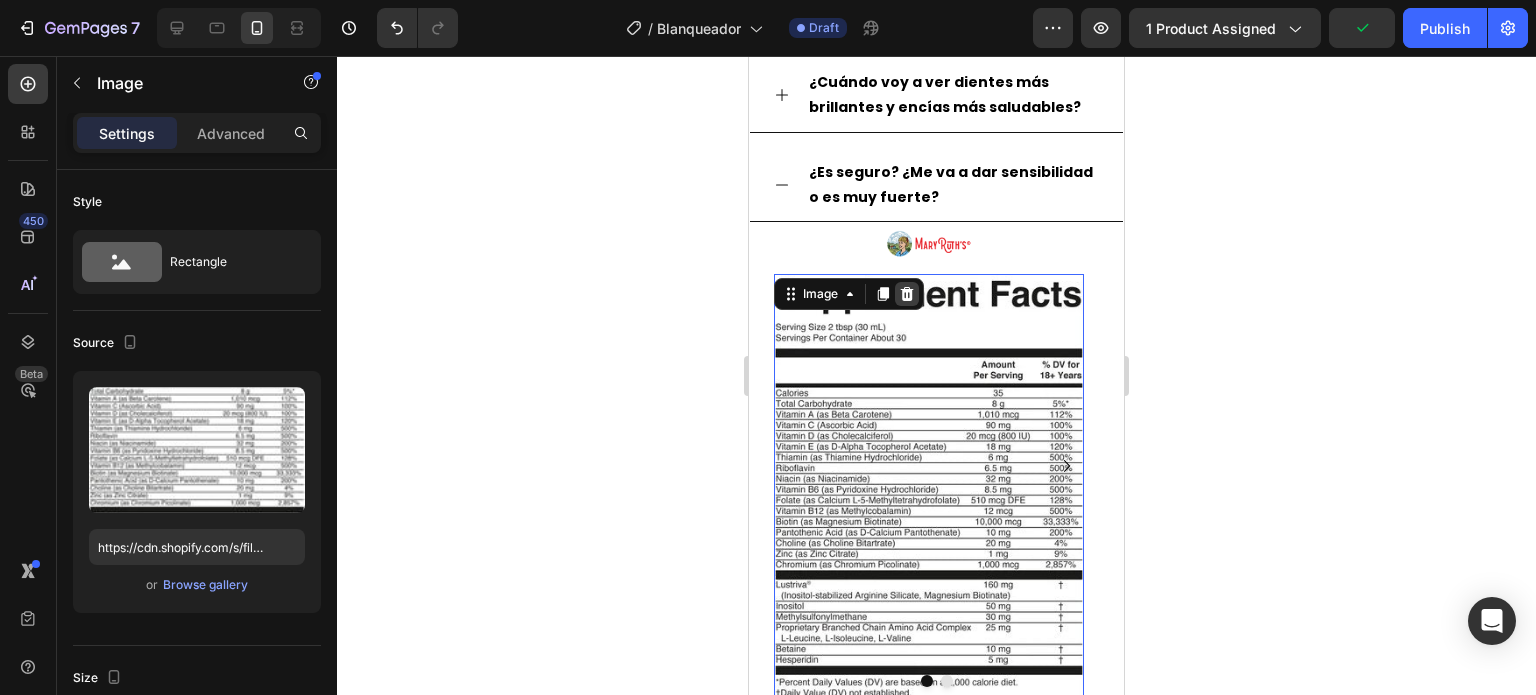 click 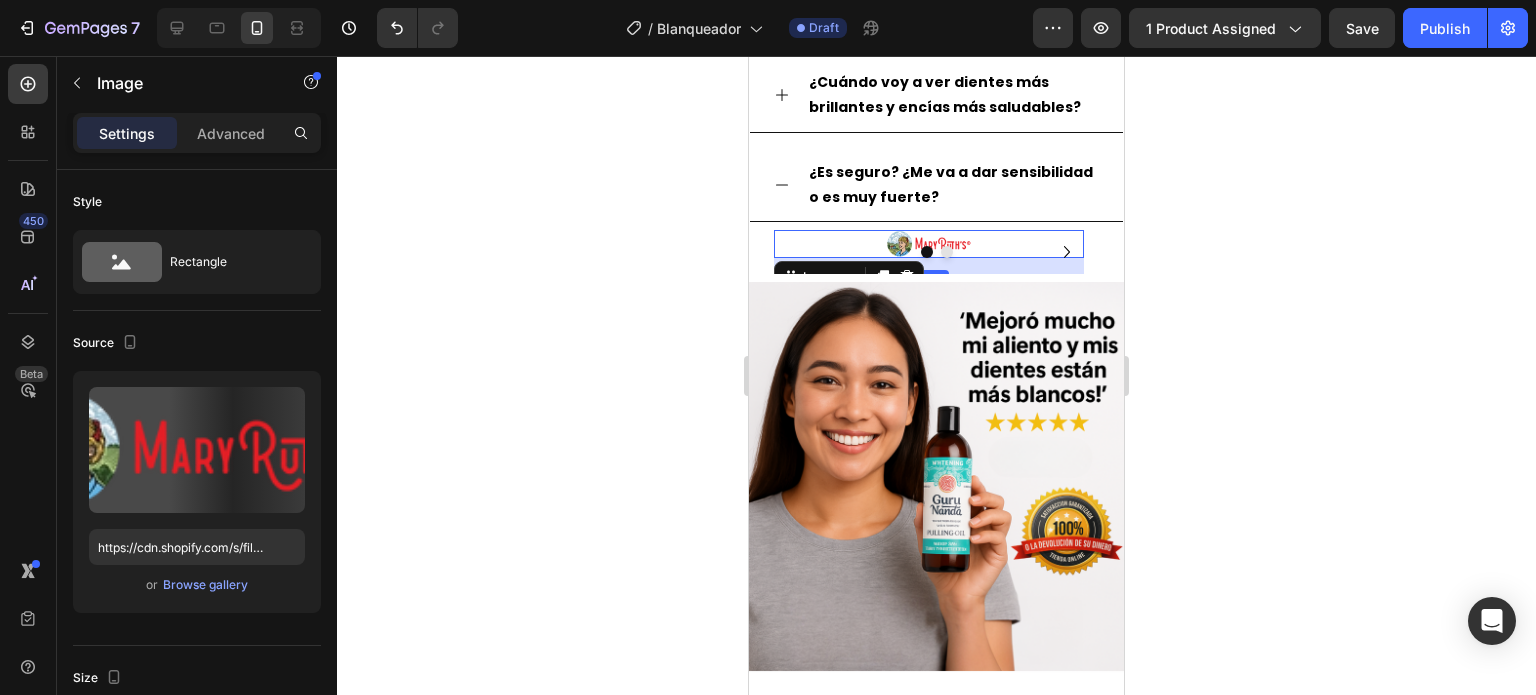 click at bounding box center (929, 244) 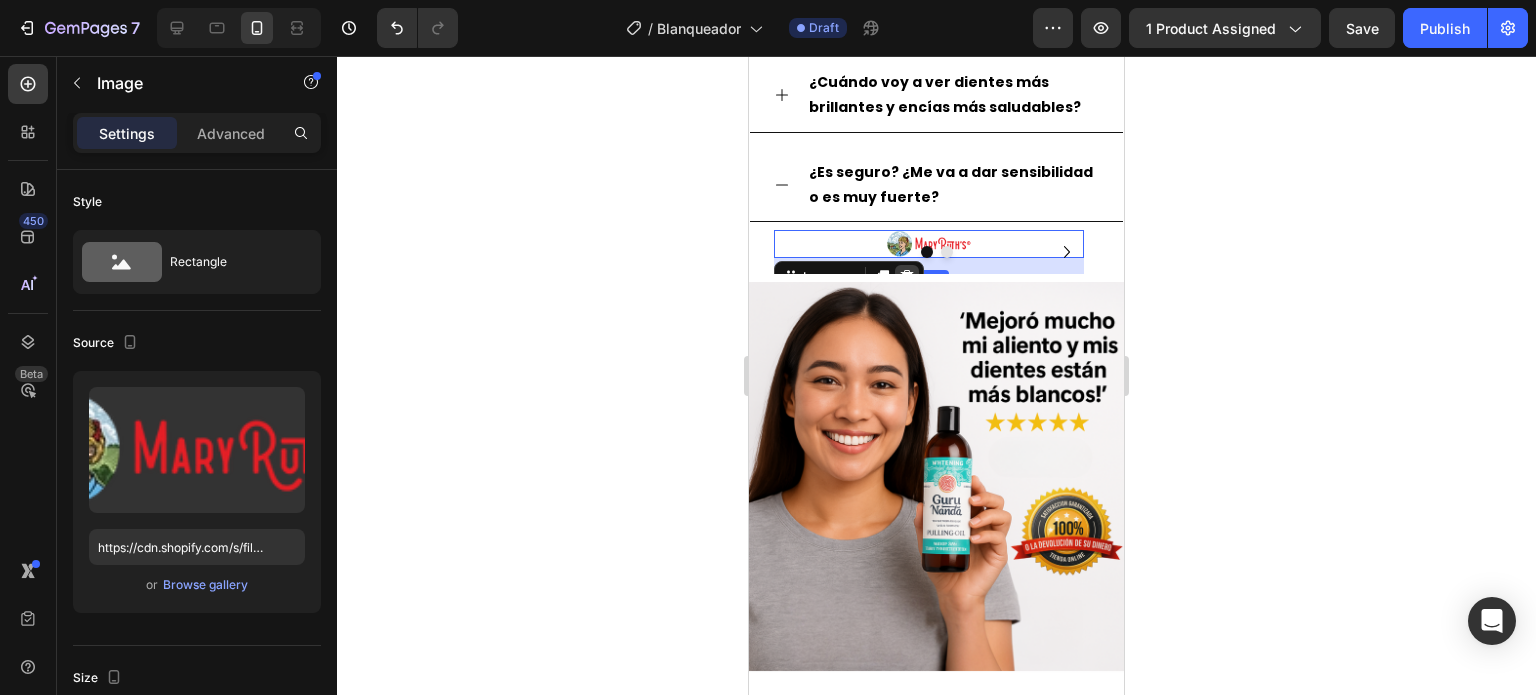 click 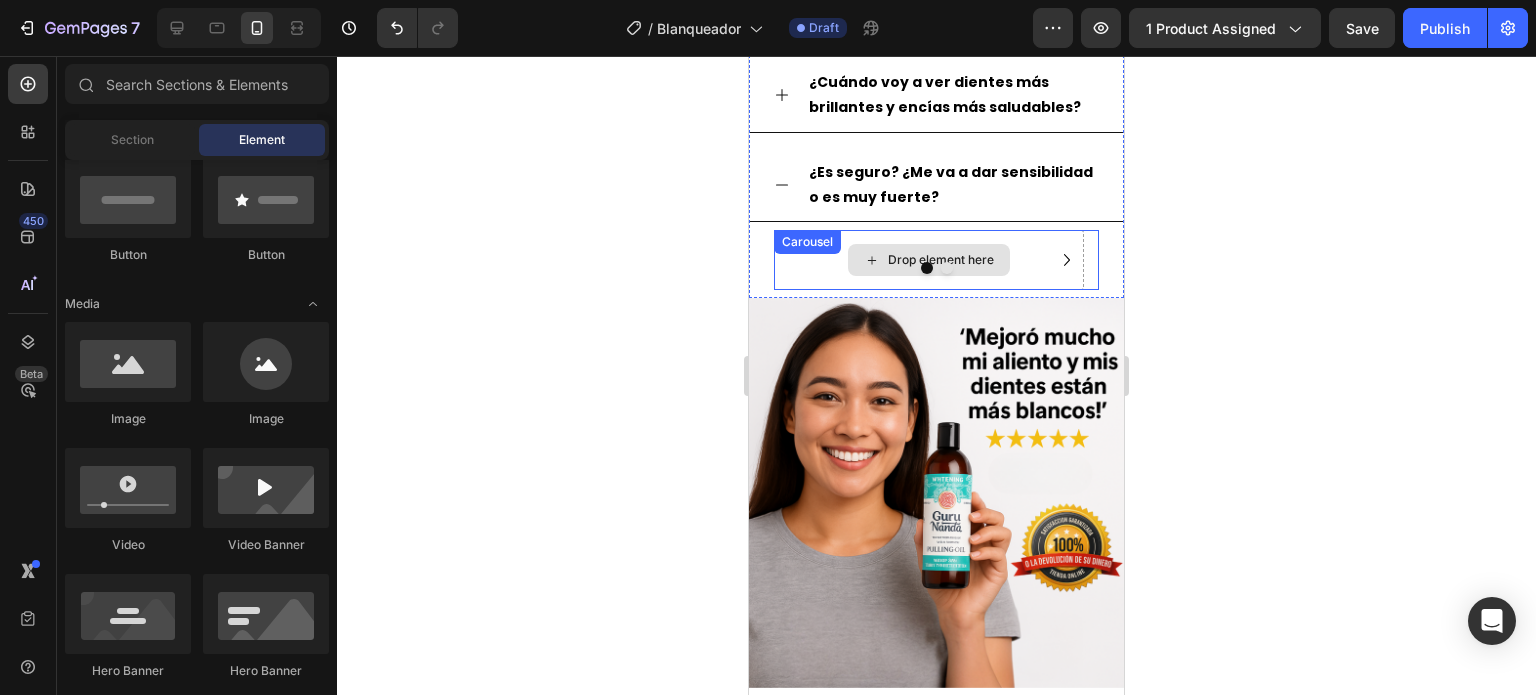 click on "Drop element here" at bounding box center [929, 260] 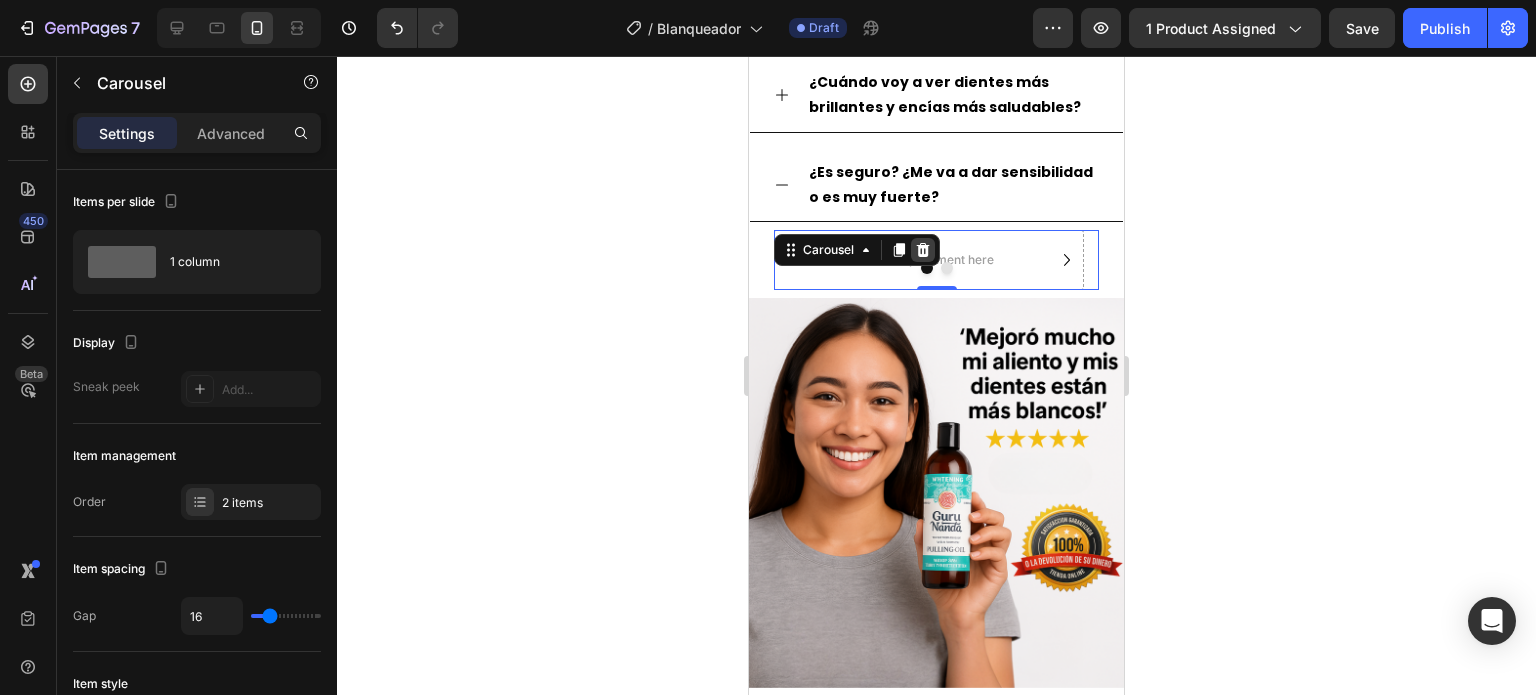 click at bounding box center (923, 250) 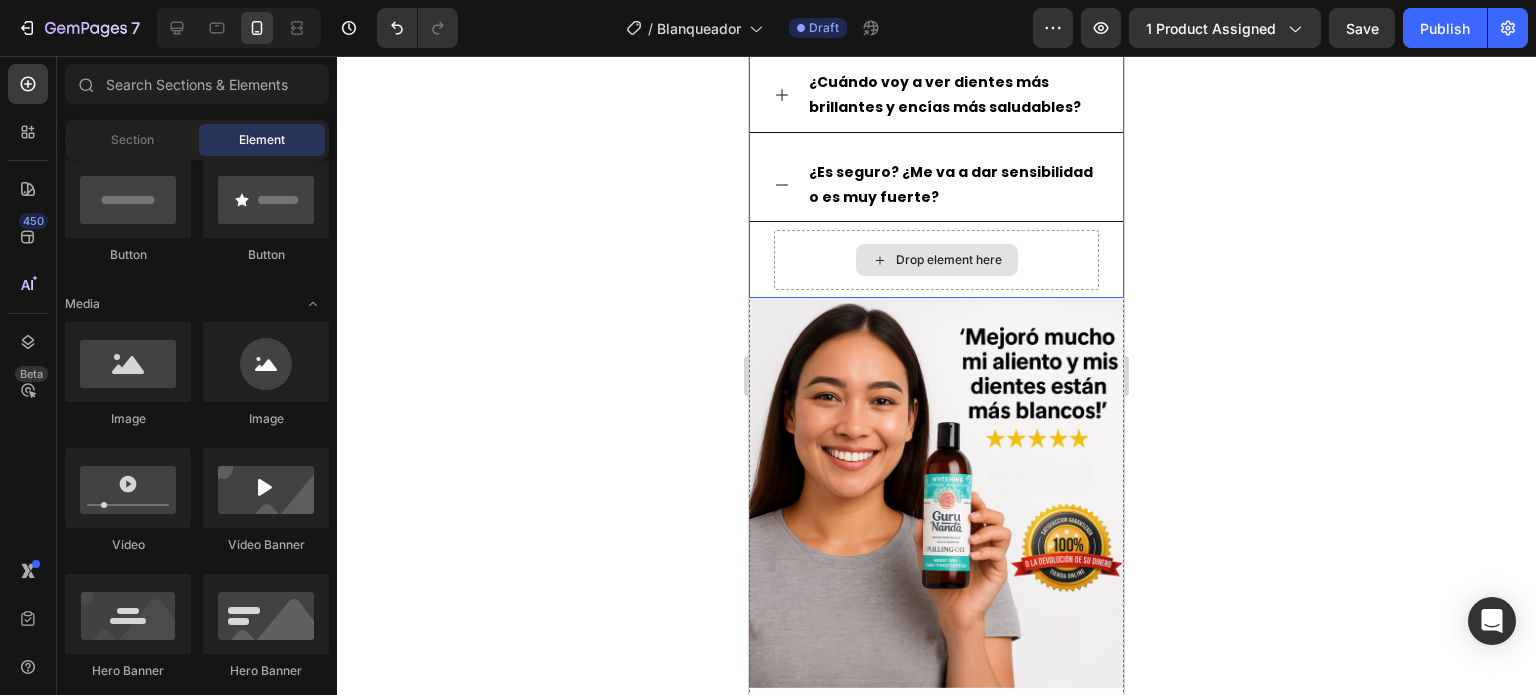 click on "Drop element here" at bounding box center [949, 260] 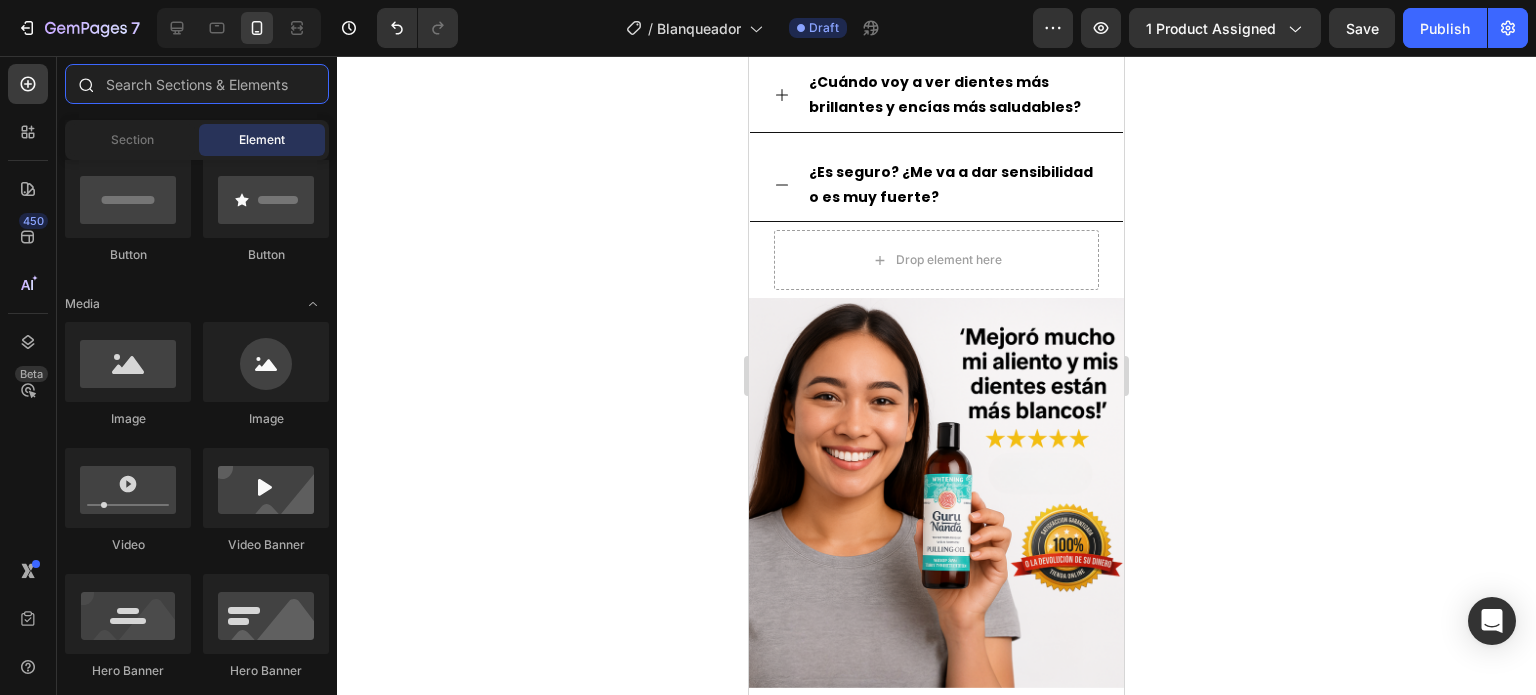 click at bounding box center (197, 84) 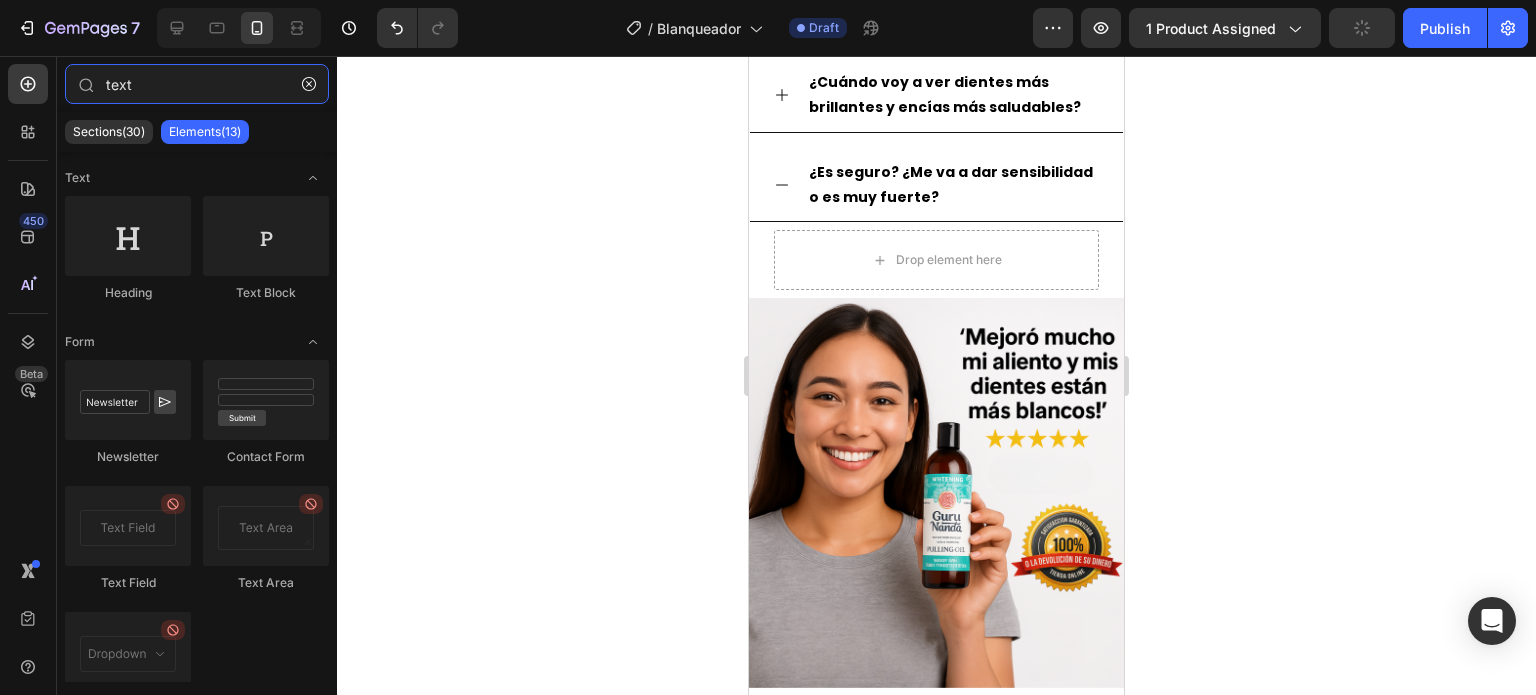 type on "text" 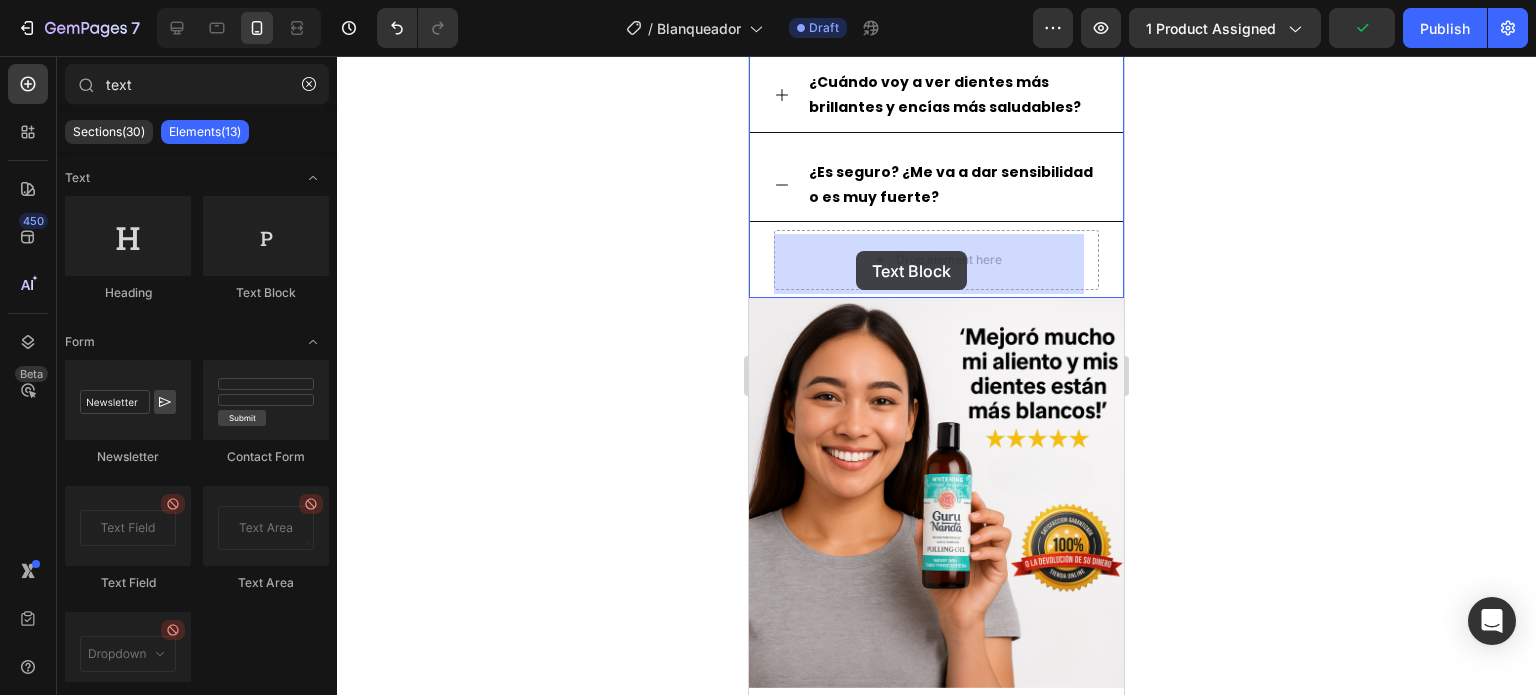 drag, startPoint x: 1130, startPoint y: 311, endPoint x: 856, endPoint y: 251, distance: 280.49243 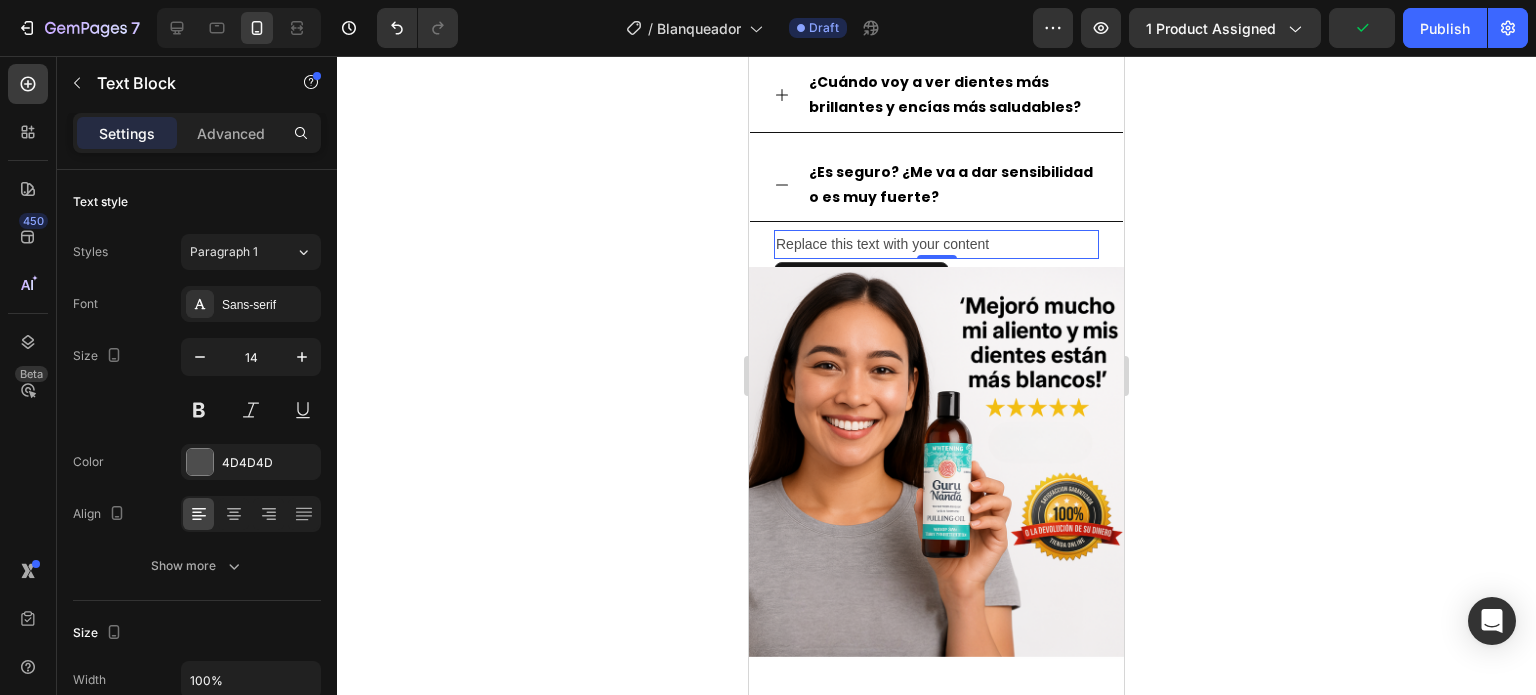 click on "Replace this text with your content" at bounding box center (936, 244) 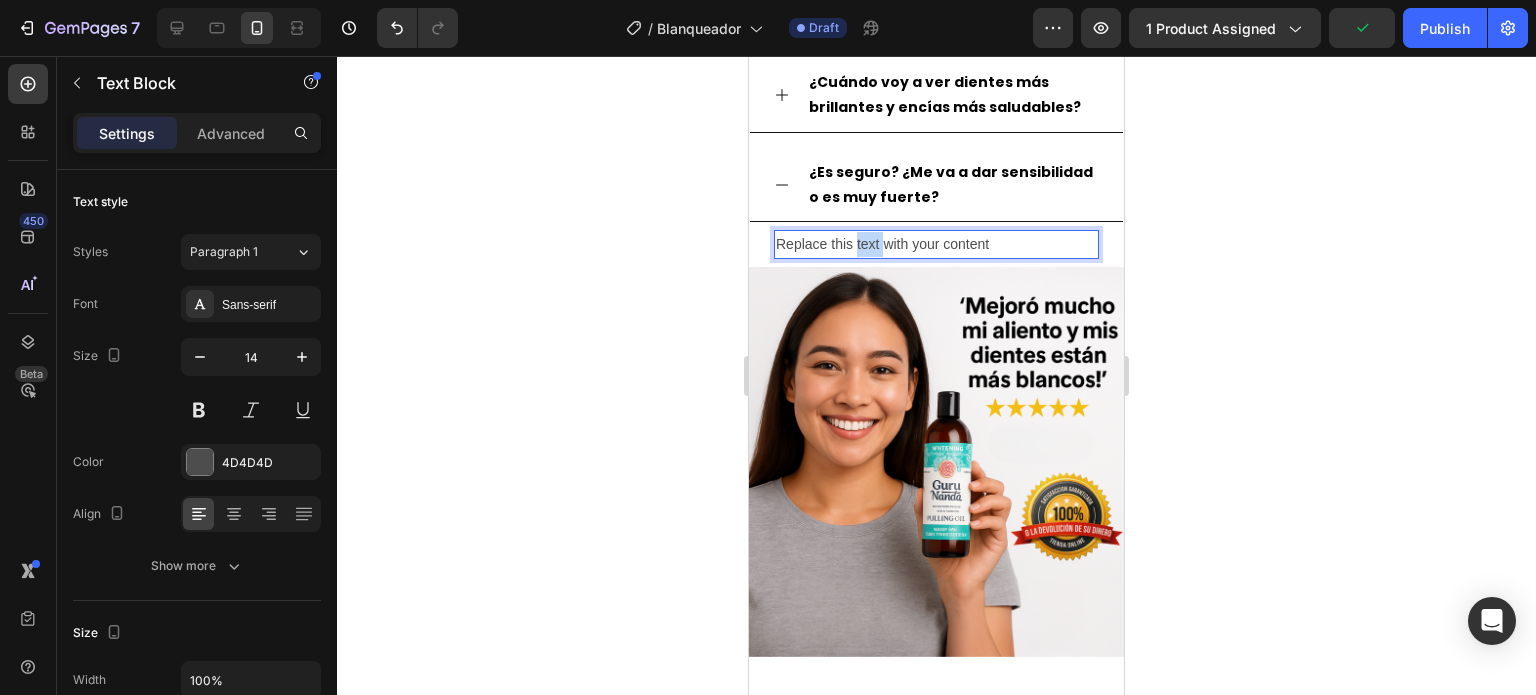 click on "Replace this text with your content" at bounding box center [936, 244] 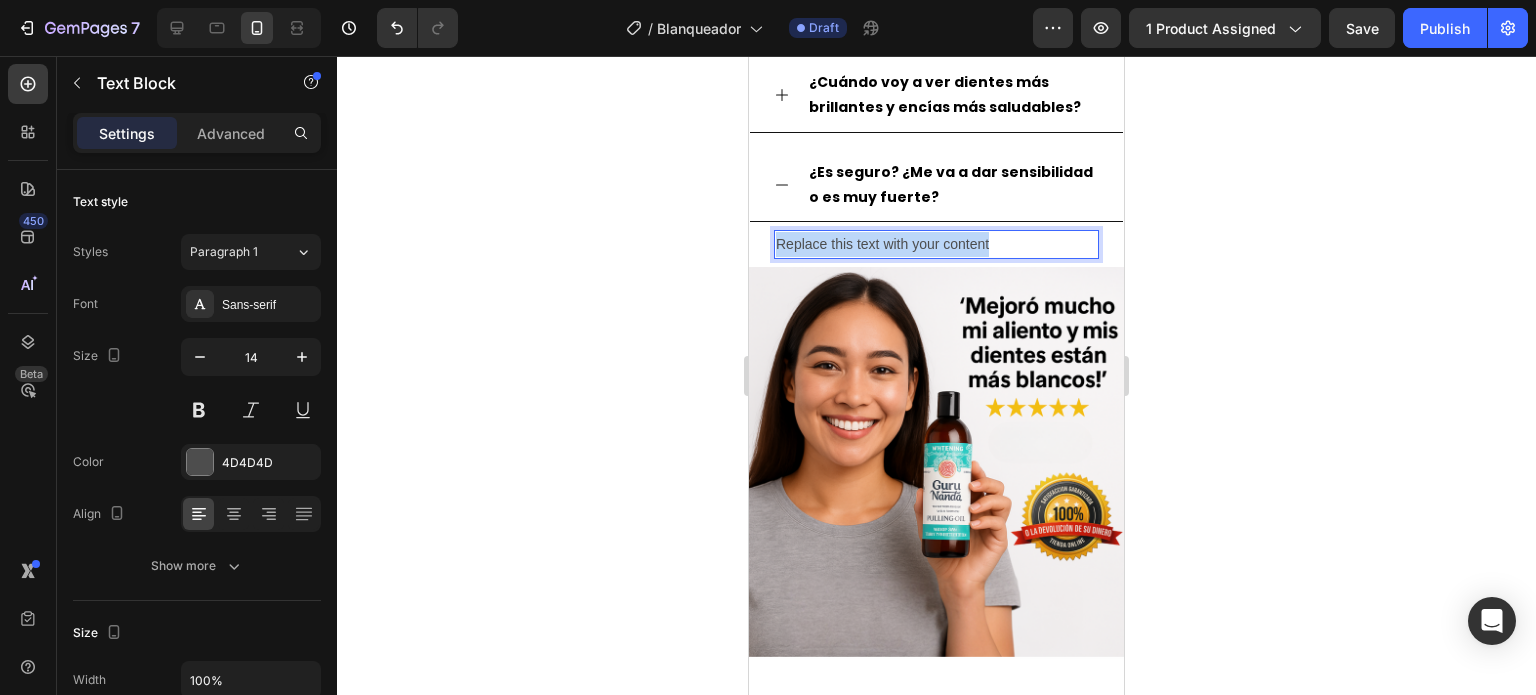 click on "Replace this text with your content" at bounding box center (936, 244) 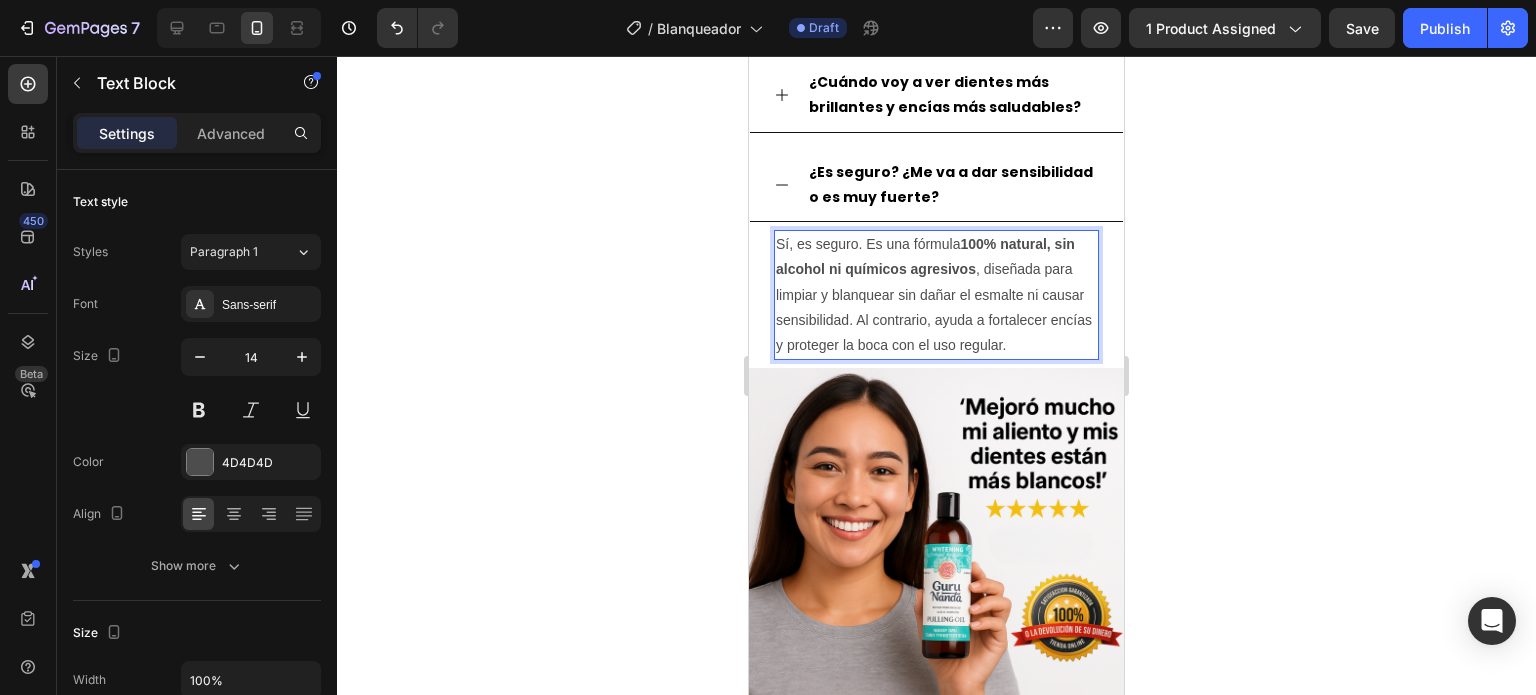 click 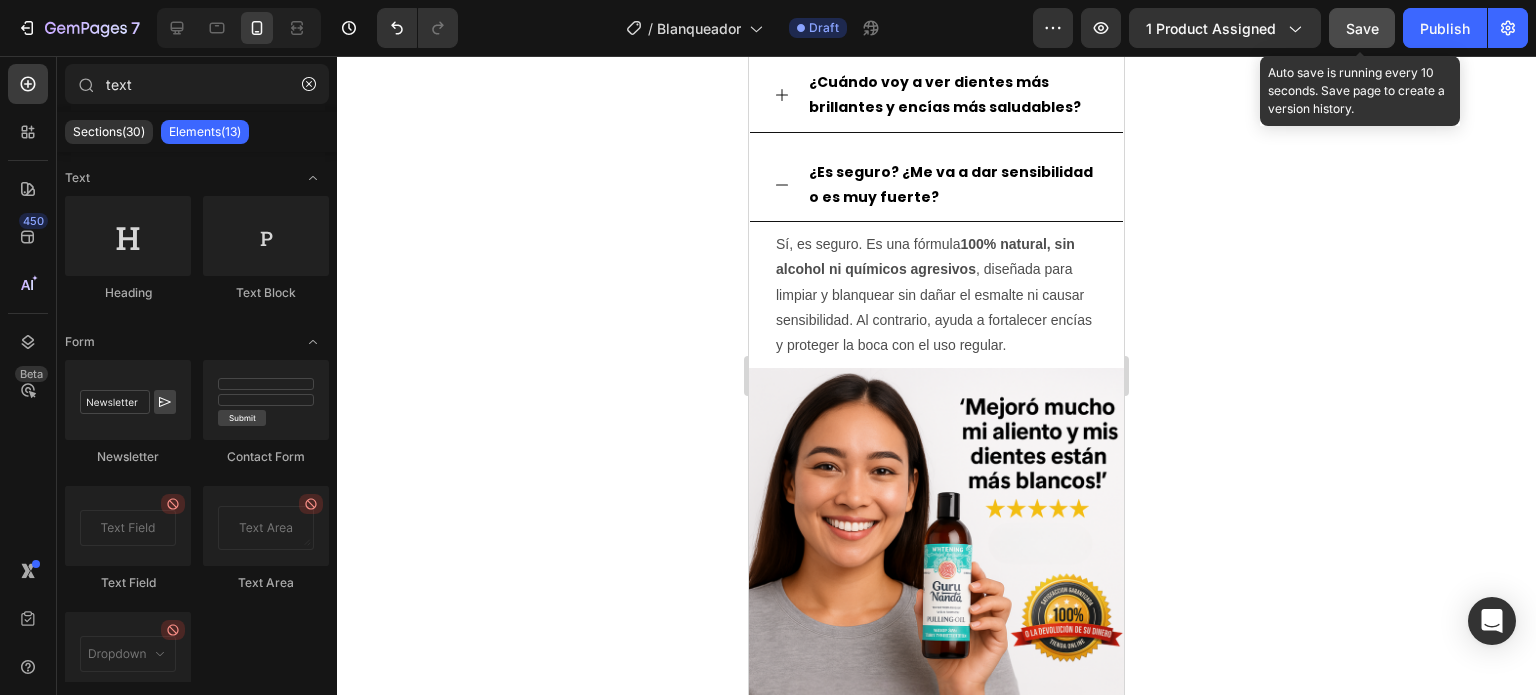 click on "Save" at bounding box center [1362, 28] 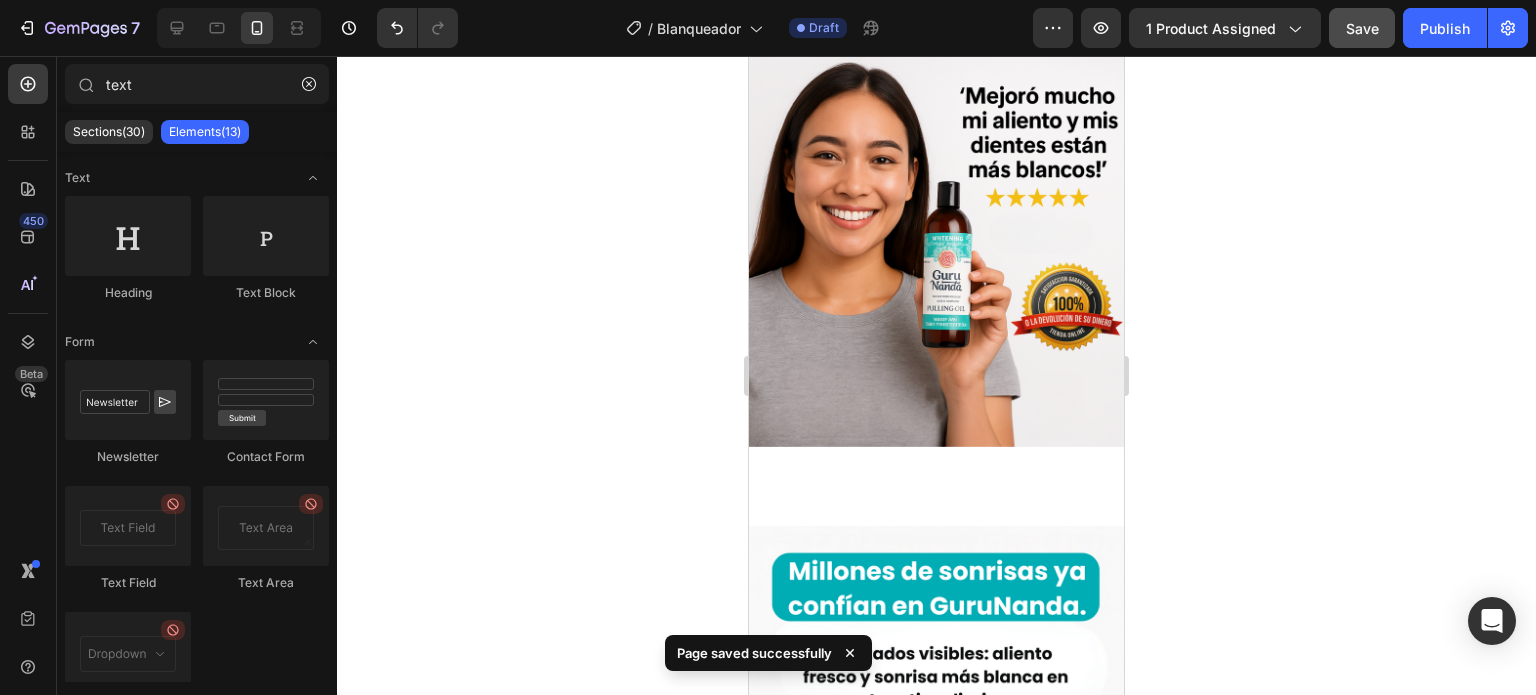scroll, scrollTop: 2200, scrollLeft: 0, axis: vertical 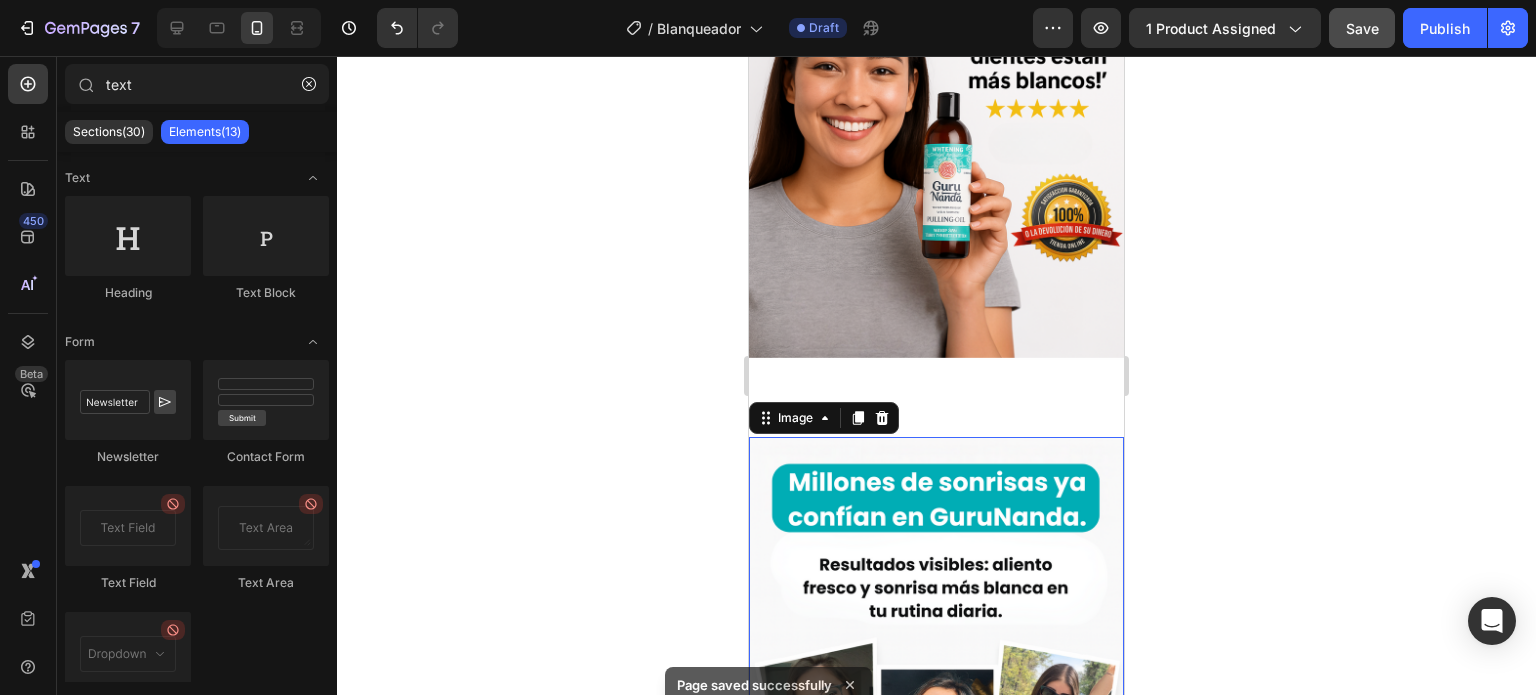 click at bounding box center (936, 671) 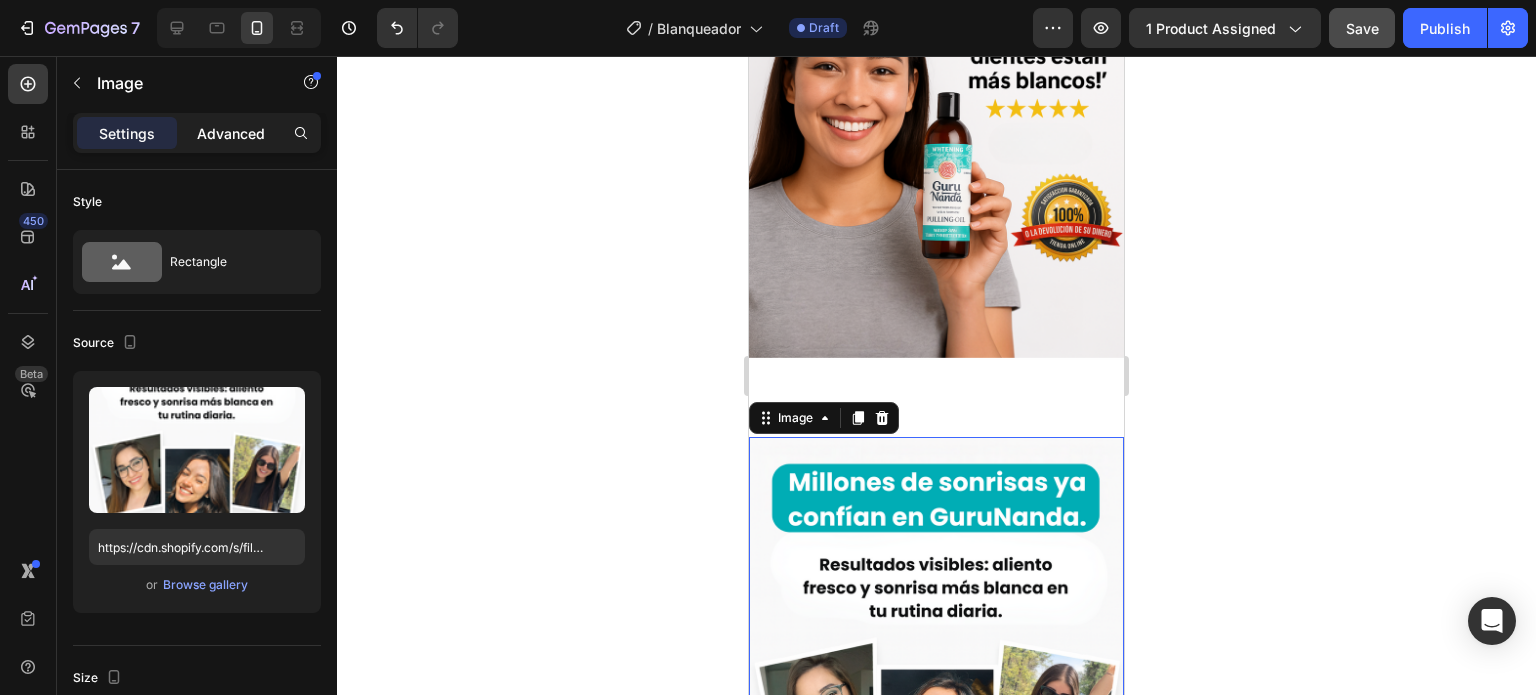 click on "Advanced" 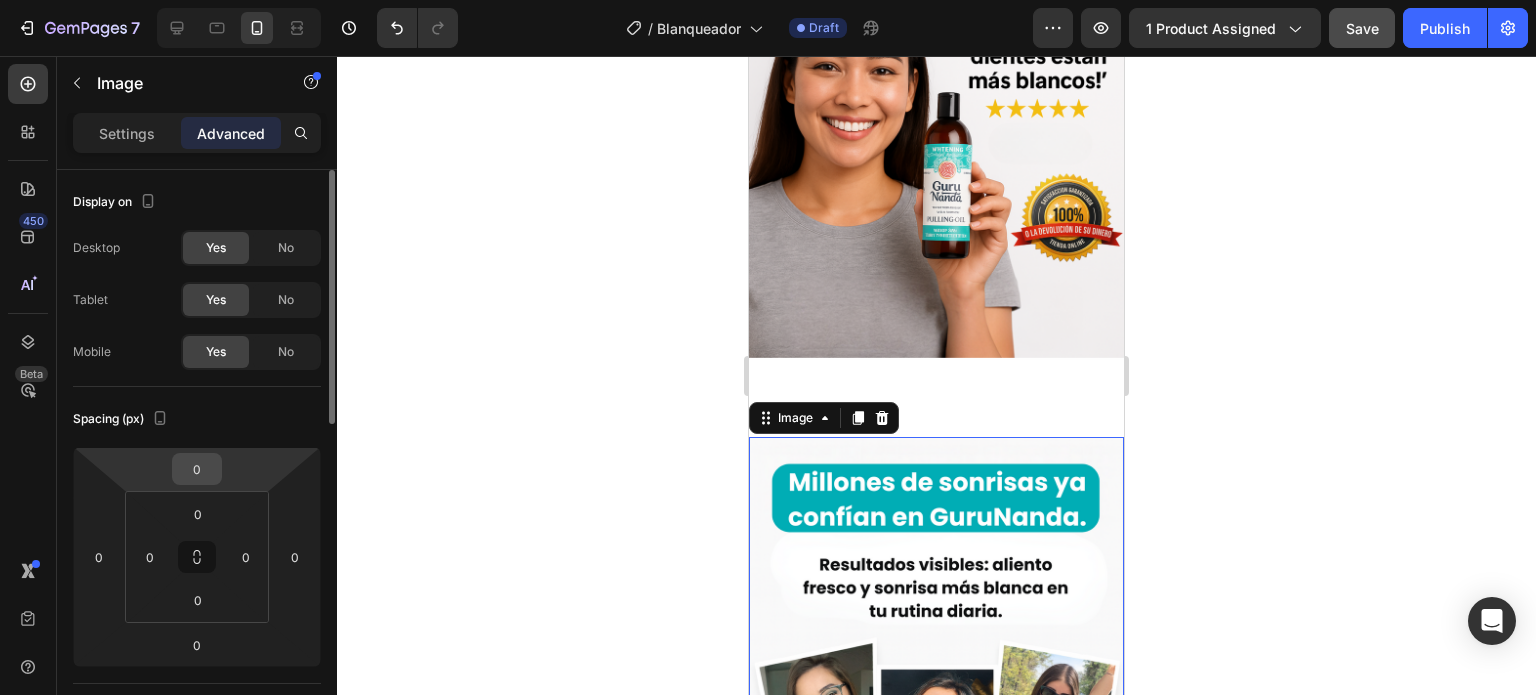 click on "0" at bounding box center (197, 469) 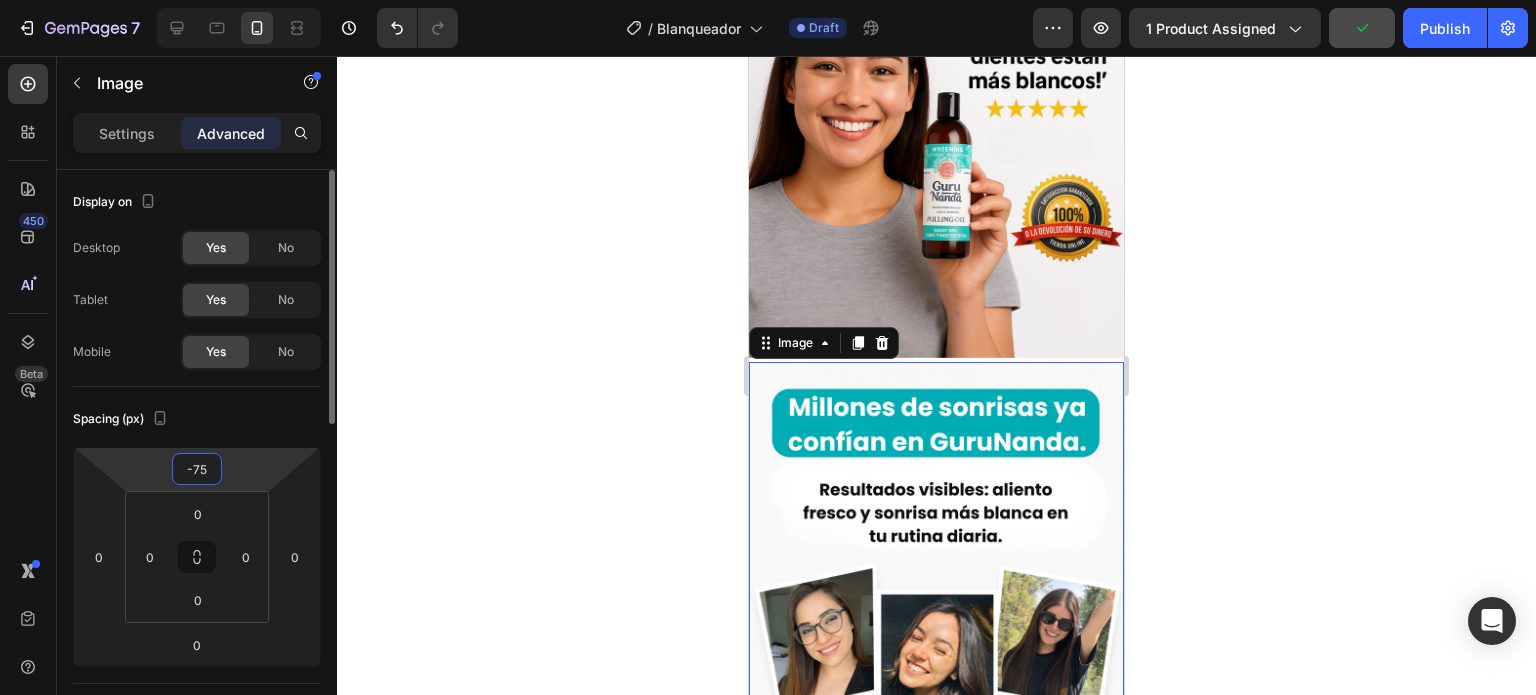 type on "-76" 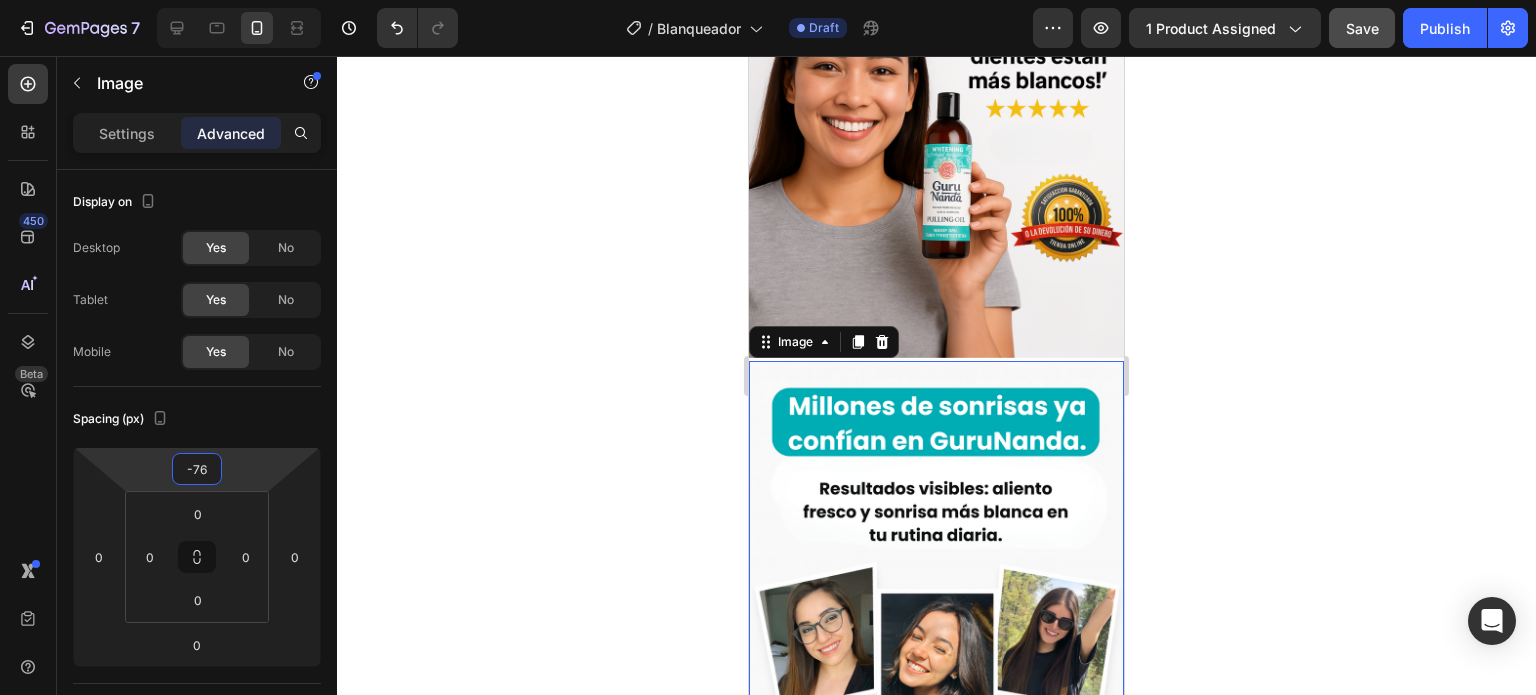 click 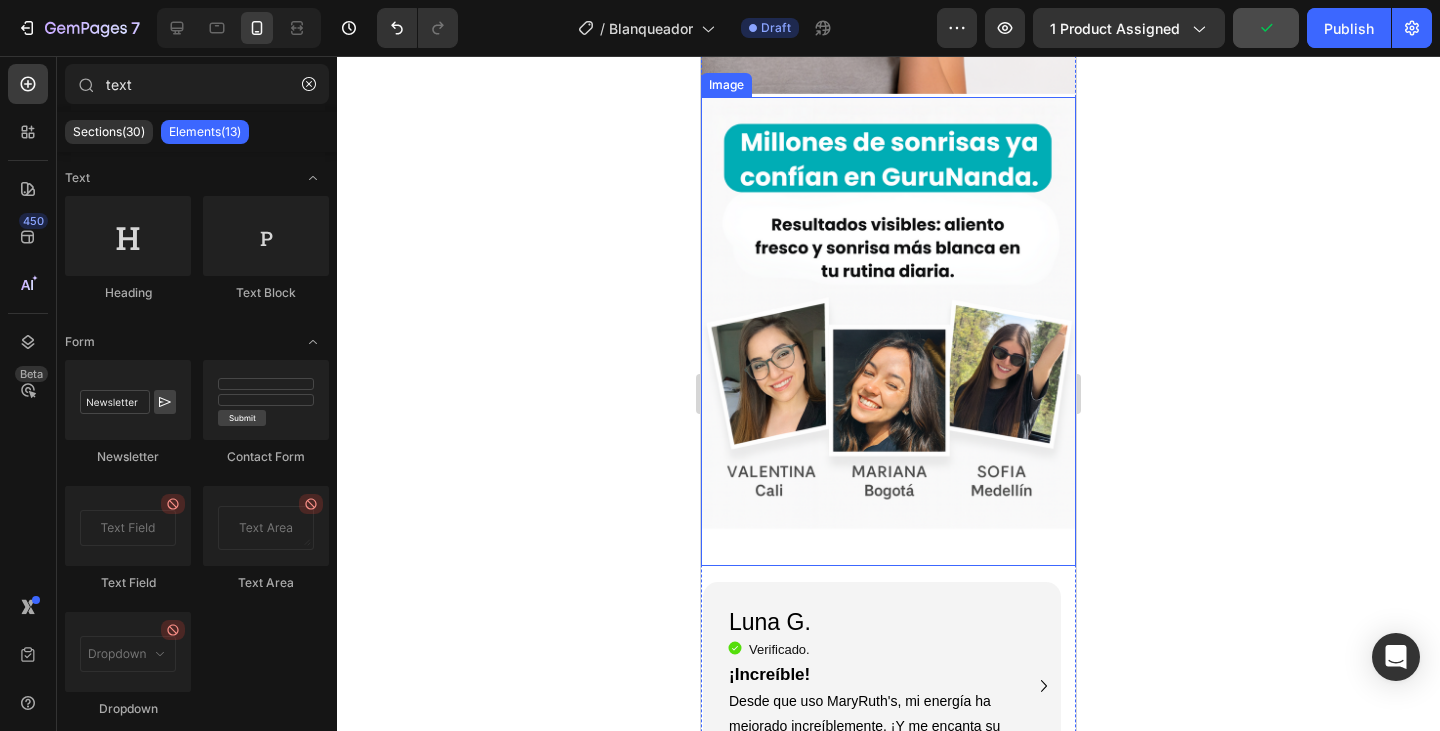 scroll, scrollTop: 2600, scrollLeft: 0, axis: vertical 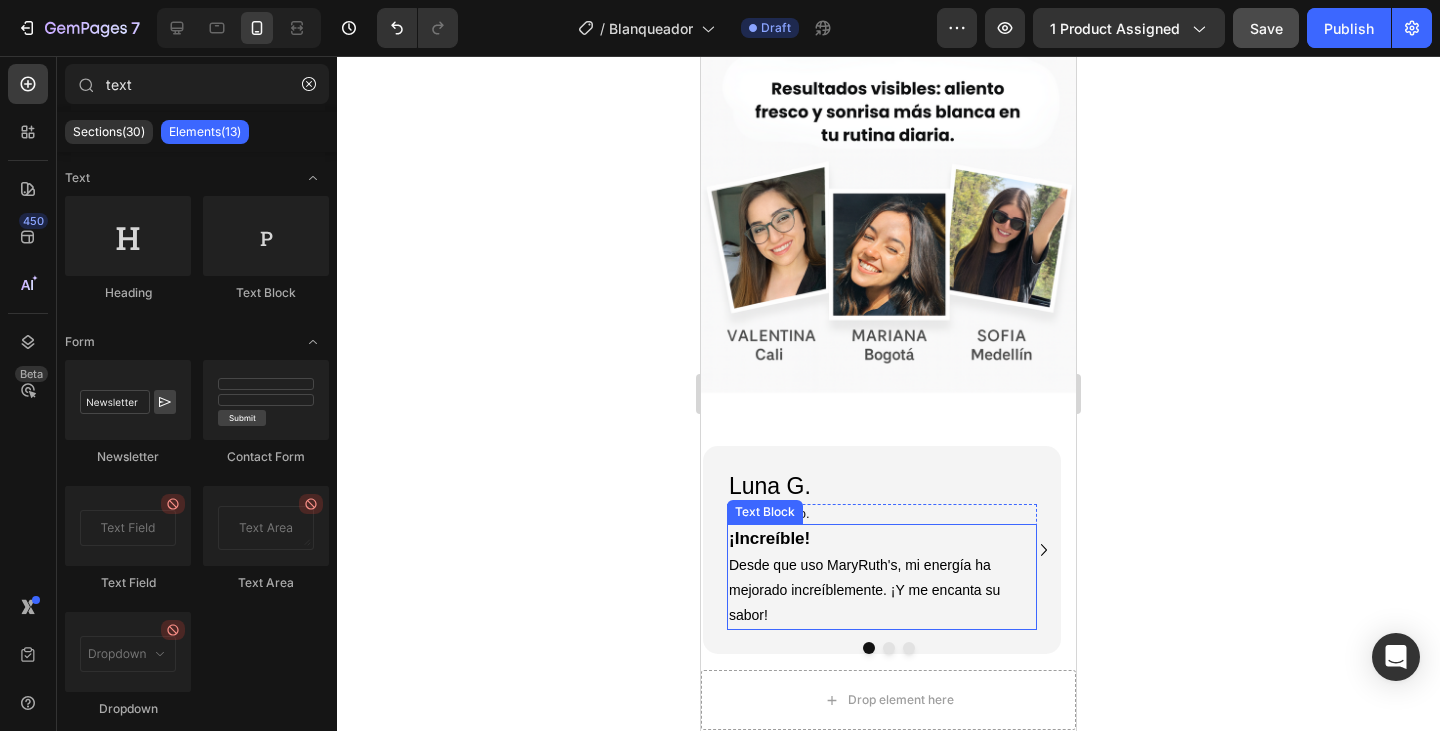 click on "Desde que uso MaryRuth's, mi energía ha mejorado increíblemente. ¡Y me encanta su sabor!" at bounding box center [882, 591] 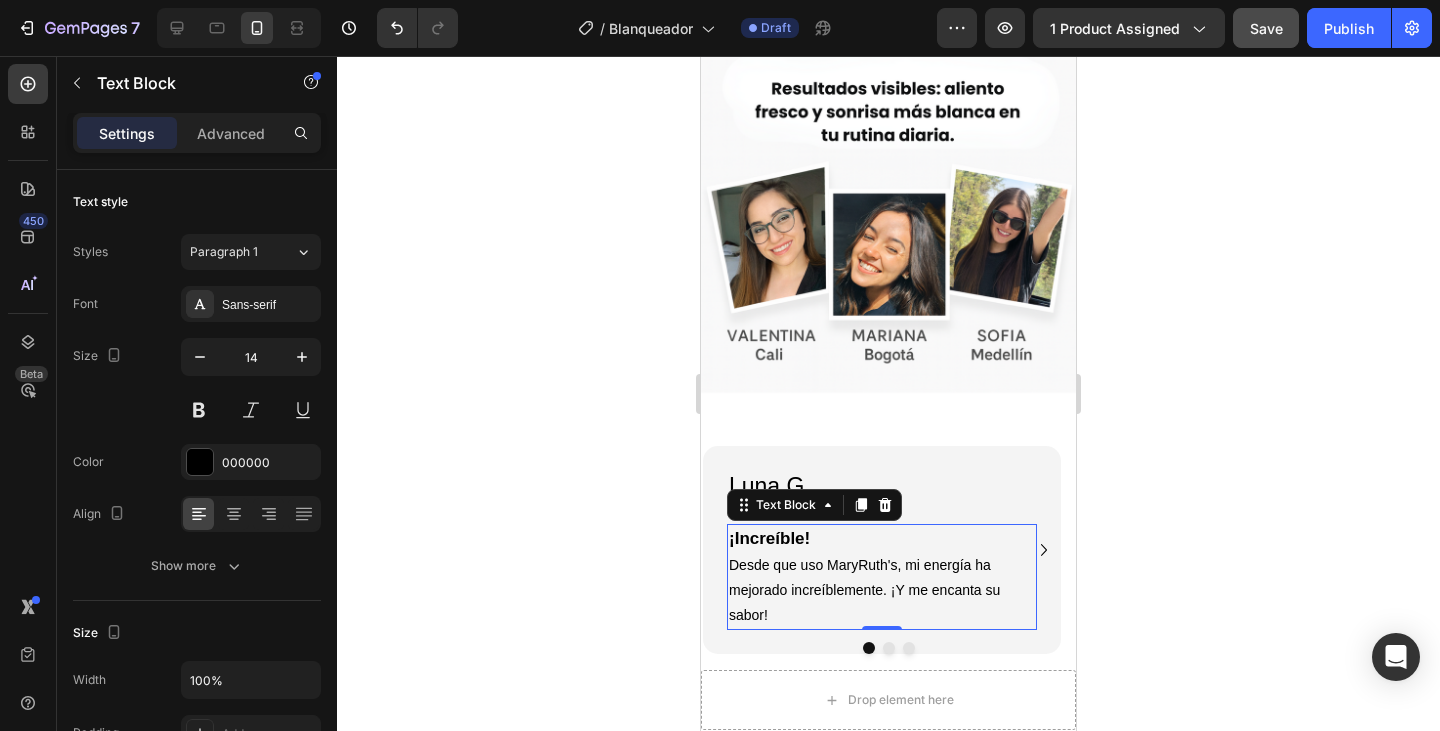 click on "Desde que uso MaryRuth's, mi energía ha mejorado increíblemente. ¡Y me encanta su sabor!" at bounding box center [882, 591] 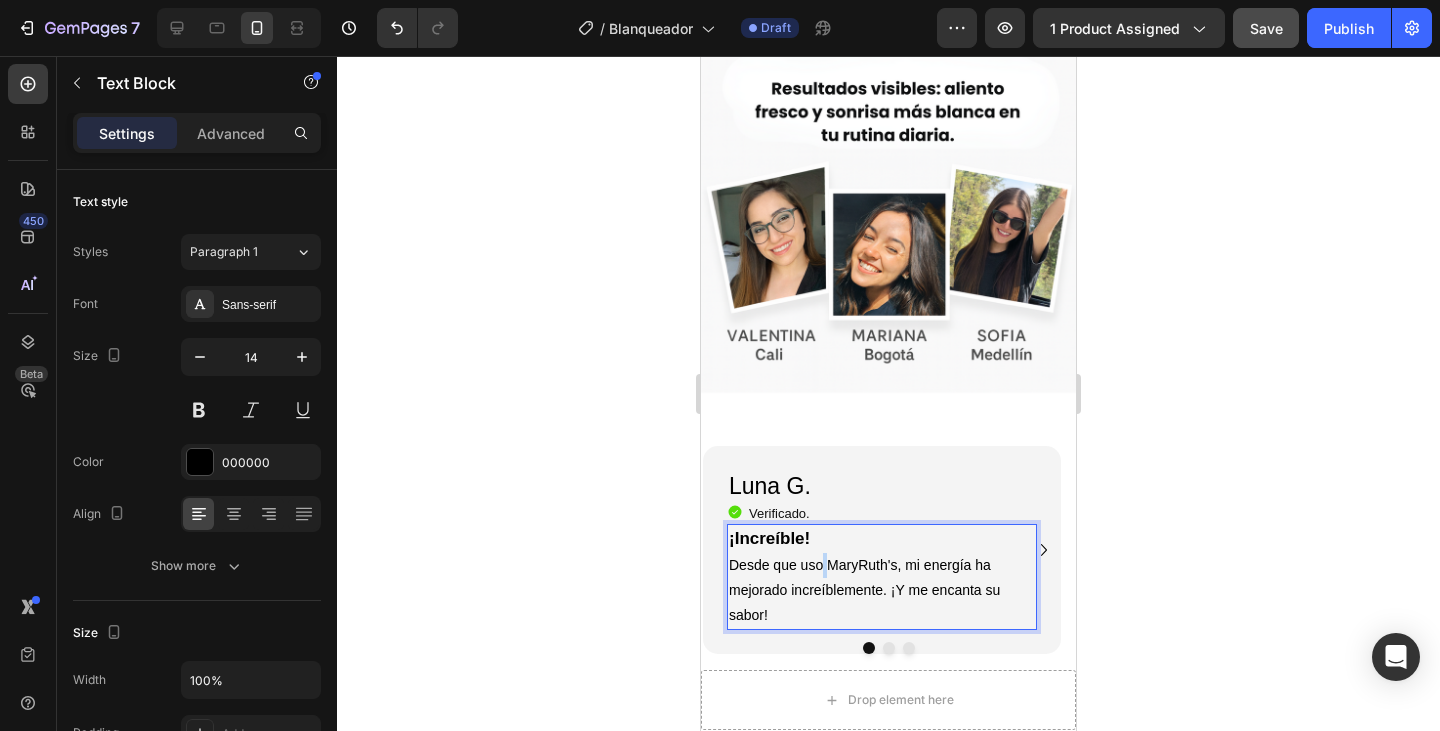 click on "Desde que uso MaryRuth's, mi energía ha mejorado increíblemente. ¡Y me encanta su sabor!" at bounding box center [882, 591] 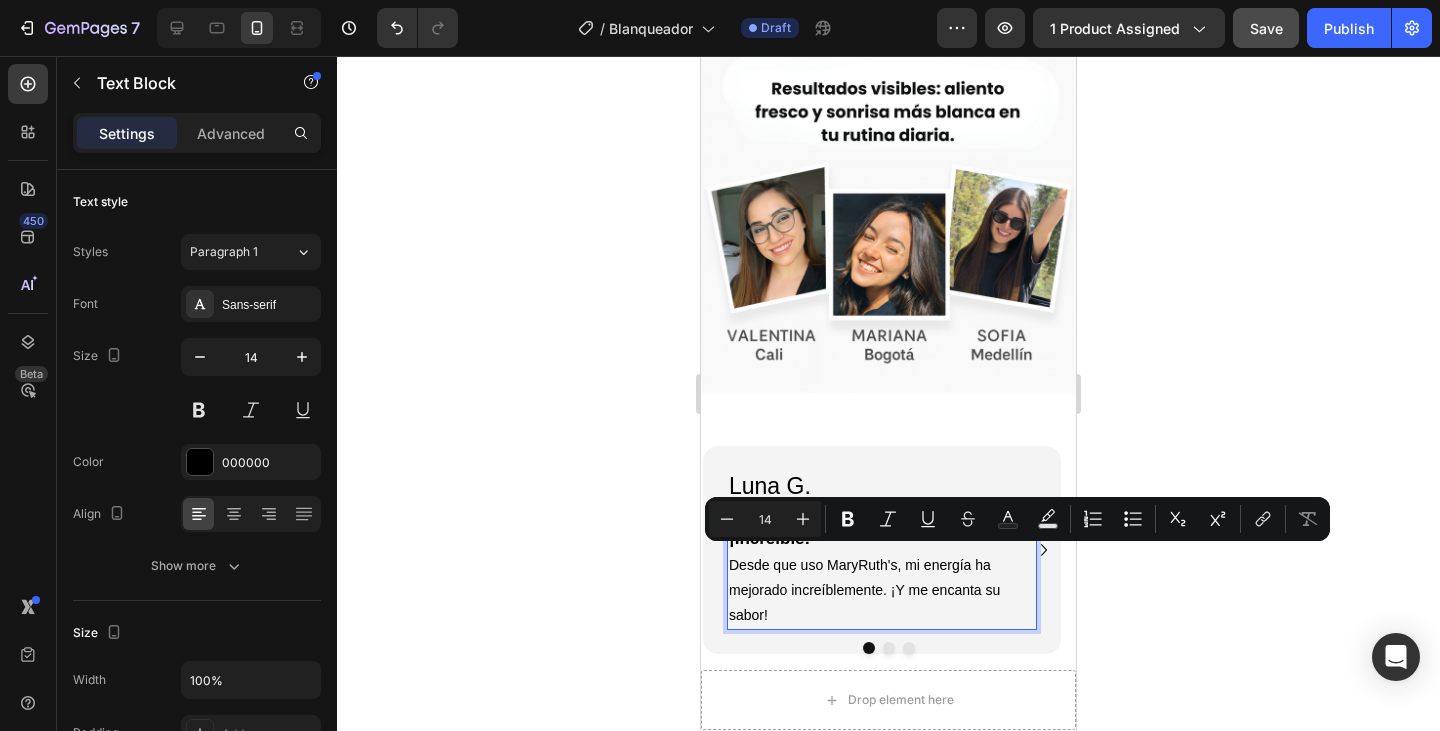 click on "Desde que uso MaryRuth's, mi energía ha mejorado increíblemente. ¡Y me encanta su sabor!" at bounding box center (882, 591) 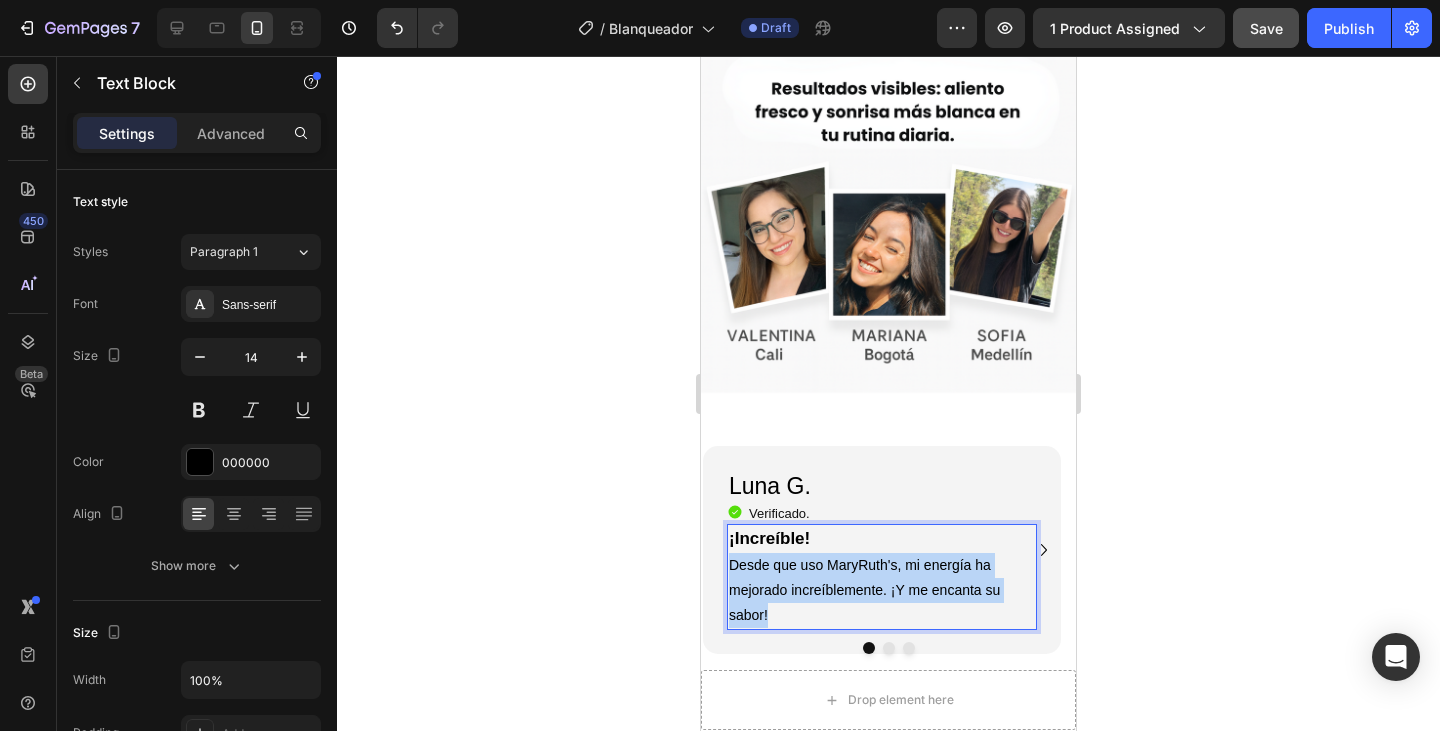 drag, startPoint x: 768, startPoint y: 610, endPoint x: 731, endPoint y: 565, distance: 58.258045 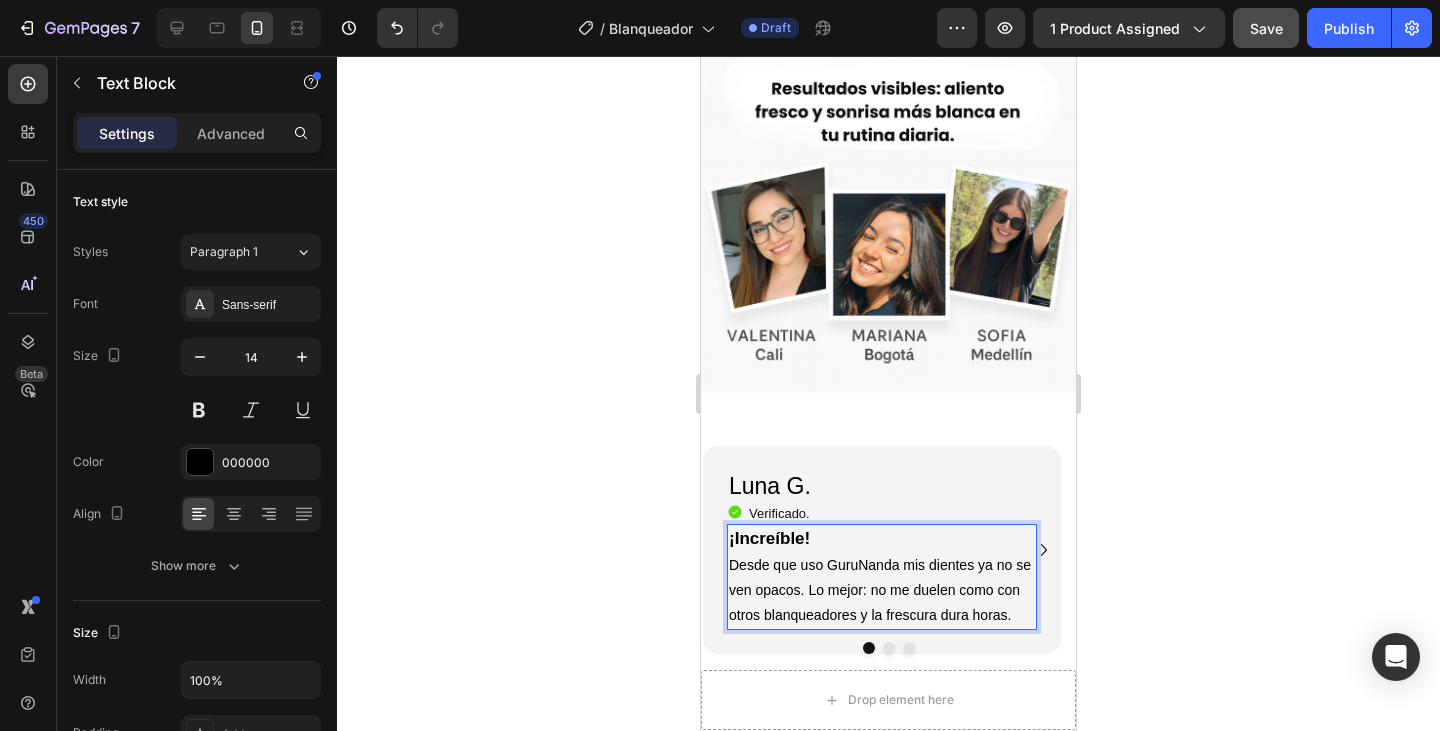 click 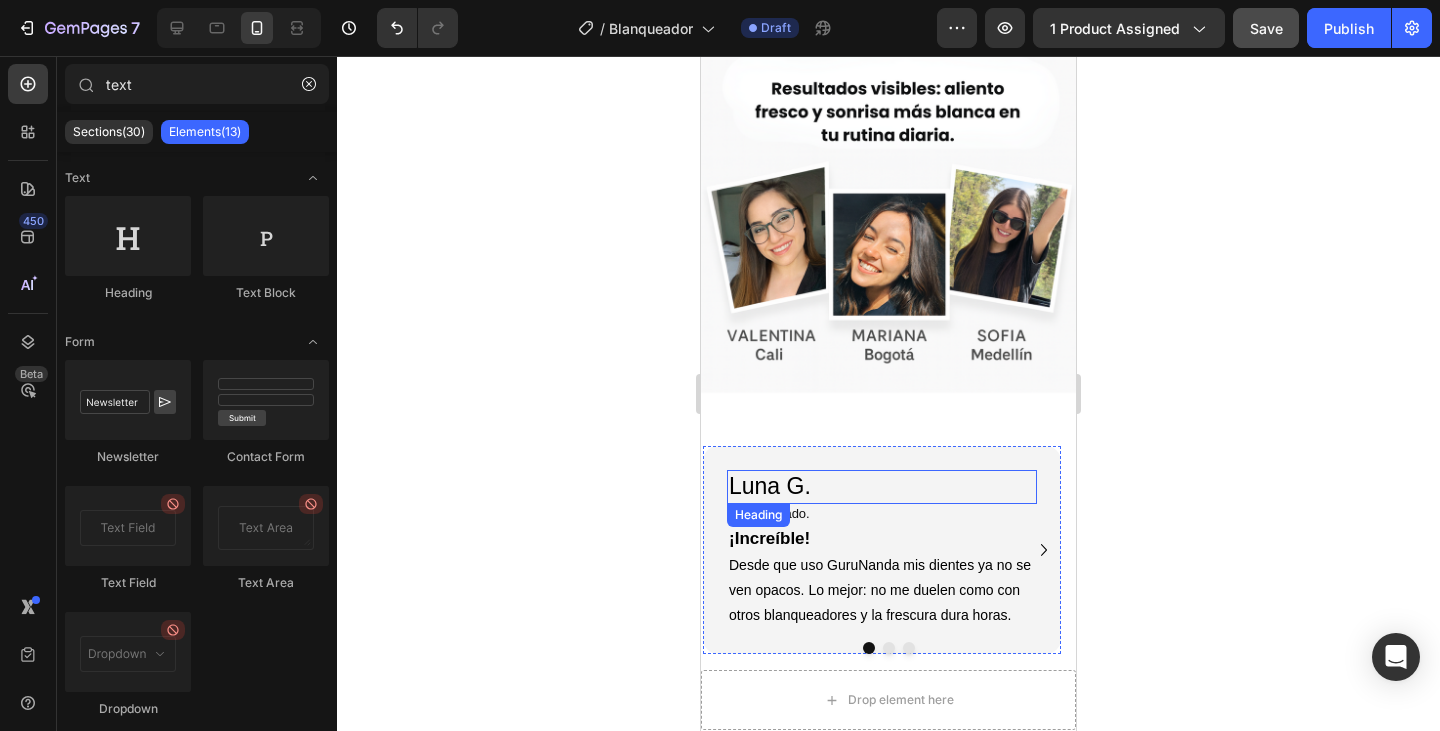 click on "Luna G." at bounding box center (882, 487) 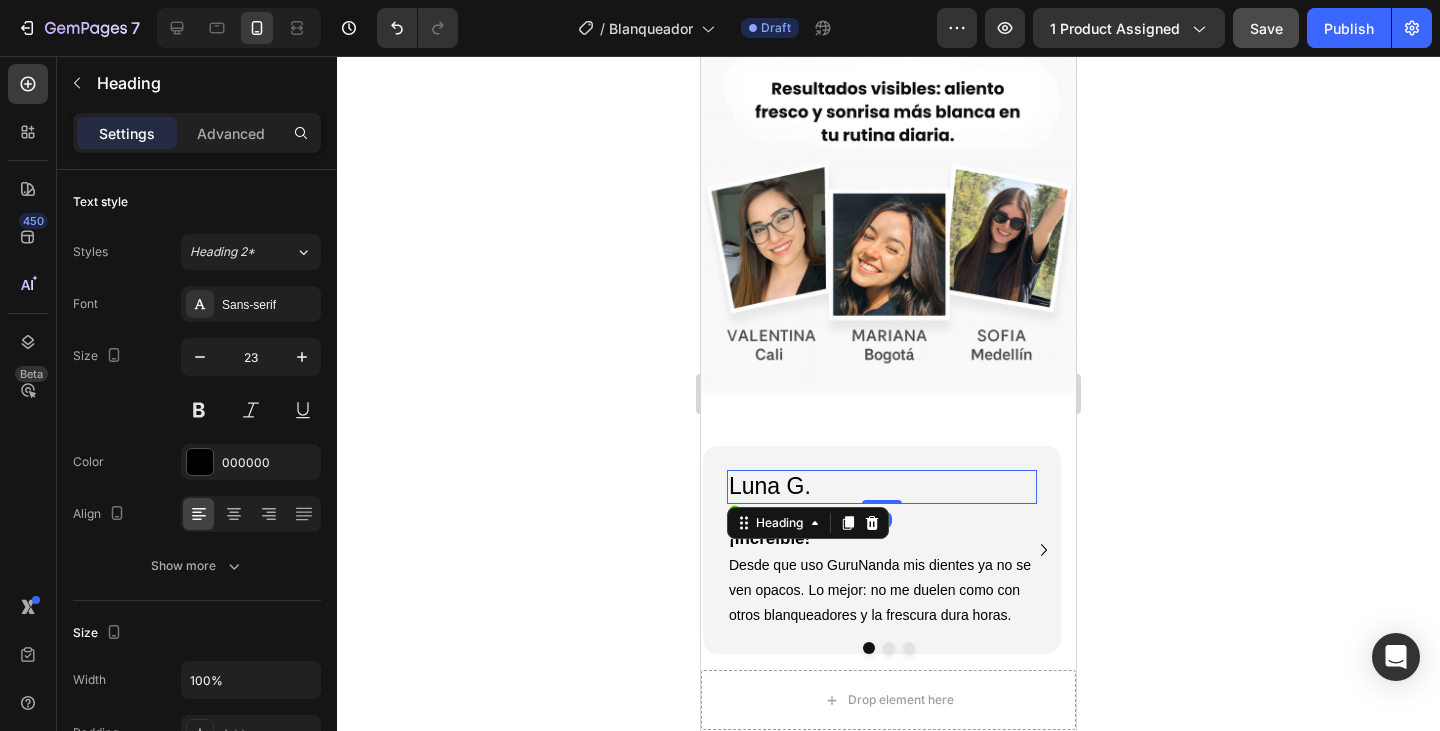 click on "Luna G." at bounding box center [882, 487] 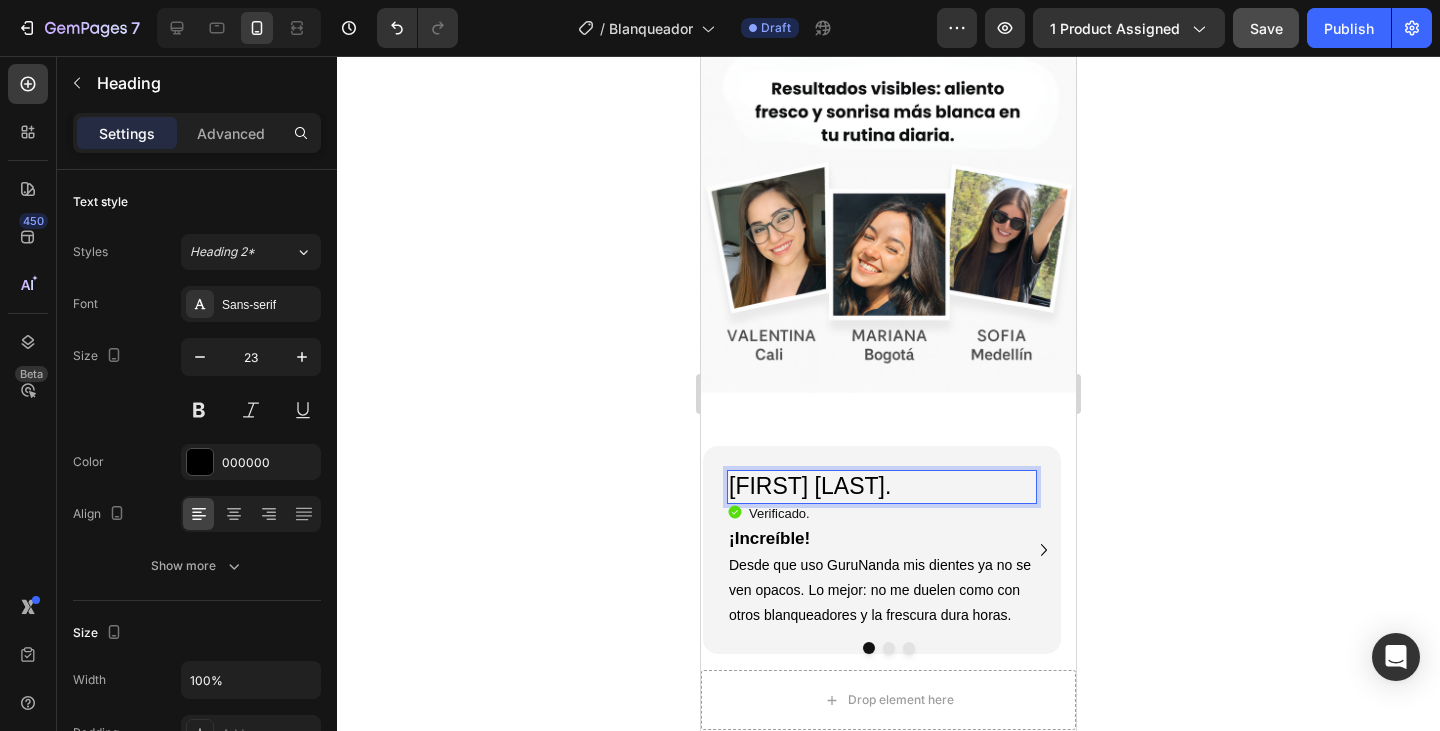 click 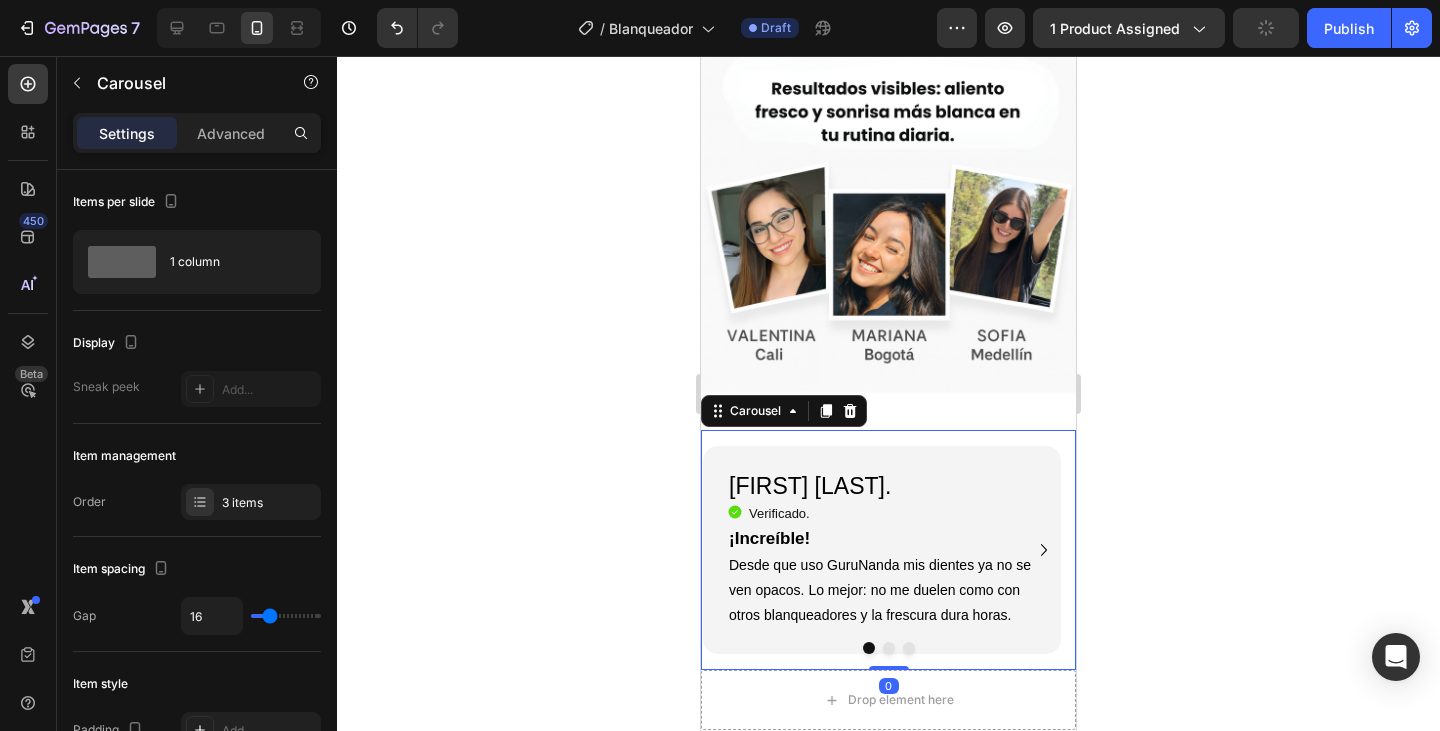 click 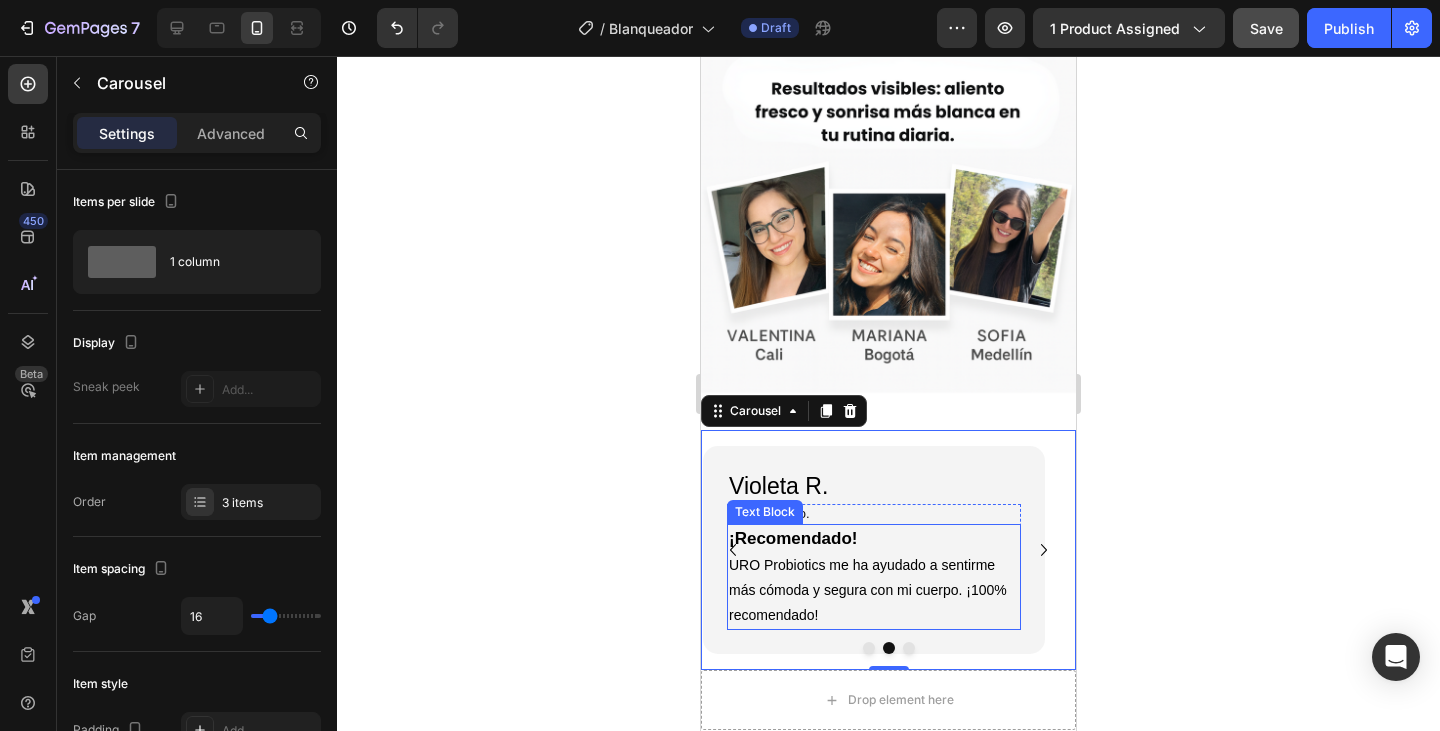 click on "URO Probiotics me ha ayudado a sentirme más cómoda y segura con mi cuerpo. ¡100% recomendado!" at bounding box center [874, 591] 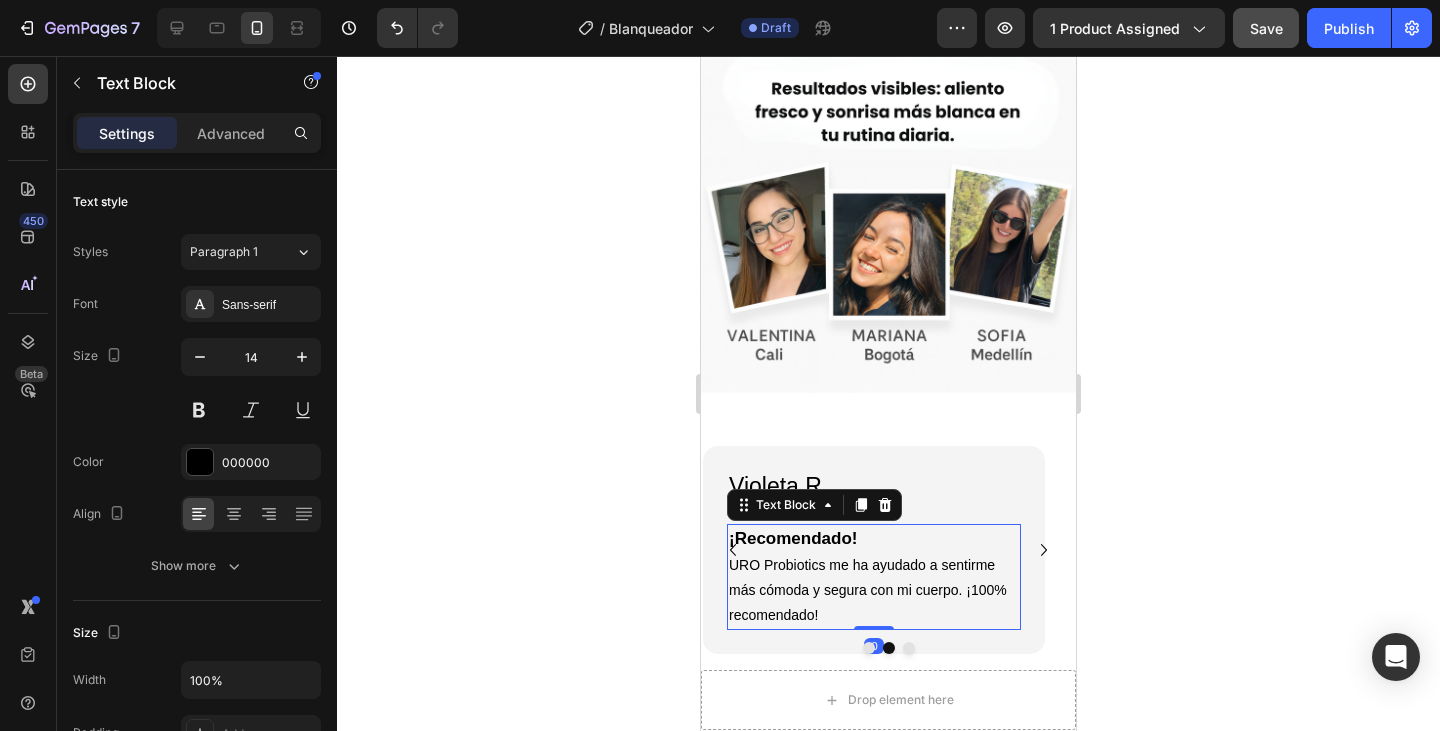 click on "URO Probiotics me ha ayudado a sentirme más cómoda y segura con mi cuerpo. ¡100% recomendado!" at bounding box center [874, 591] 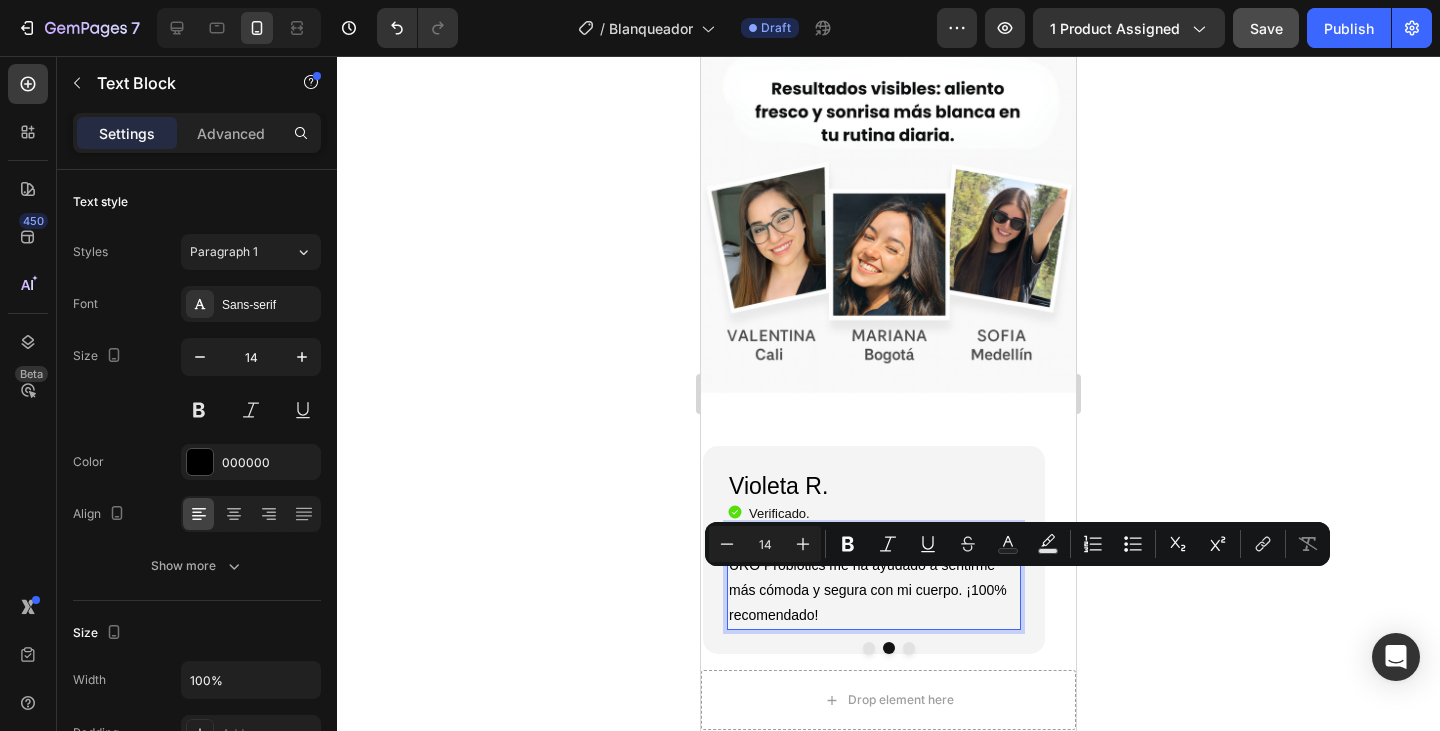 click on "URO Probiotics me ha ayudado a sentirme más cómoda y segura con mi cuerpo. ¡100% recomendado!" at bounding box center [874, 591] 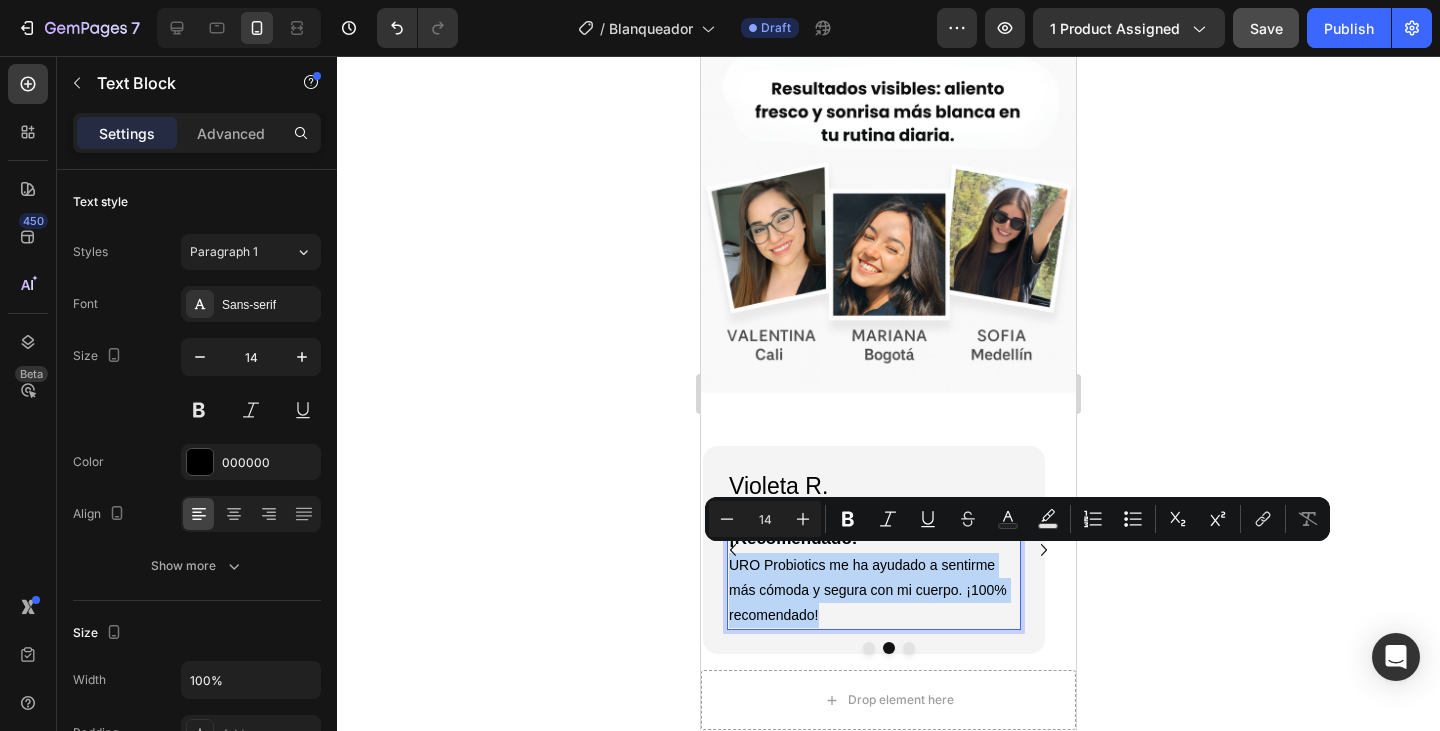 drag, startPoint x: 828, startPoint y: 607, endPoint x: 727, endPoint y: 567, distance: 108.63241 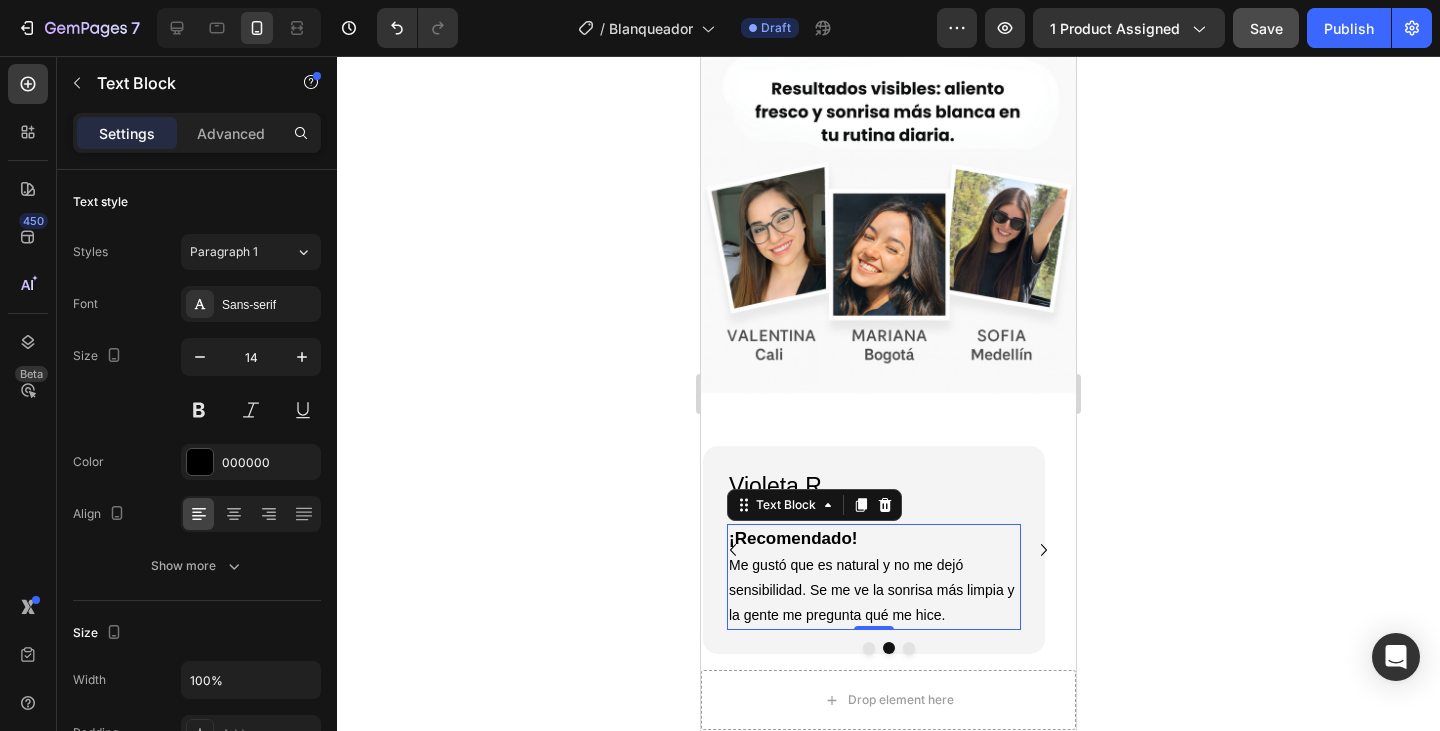 drag, startPoint x: 1184, startPoint y: 555, endPoint x: 299, endPoint y: 466, distance: 889.46387 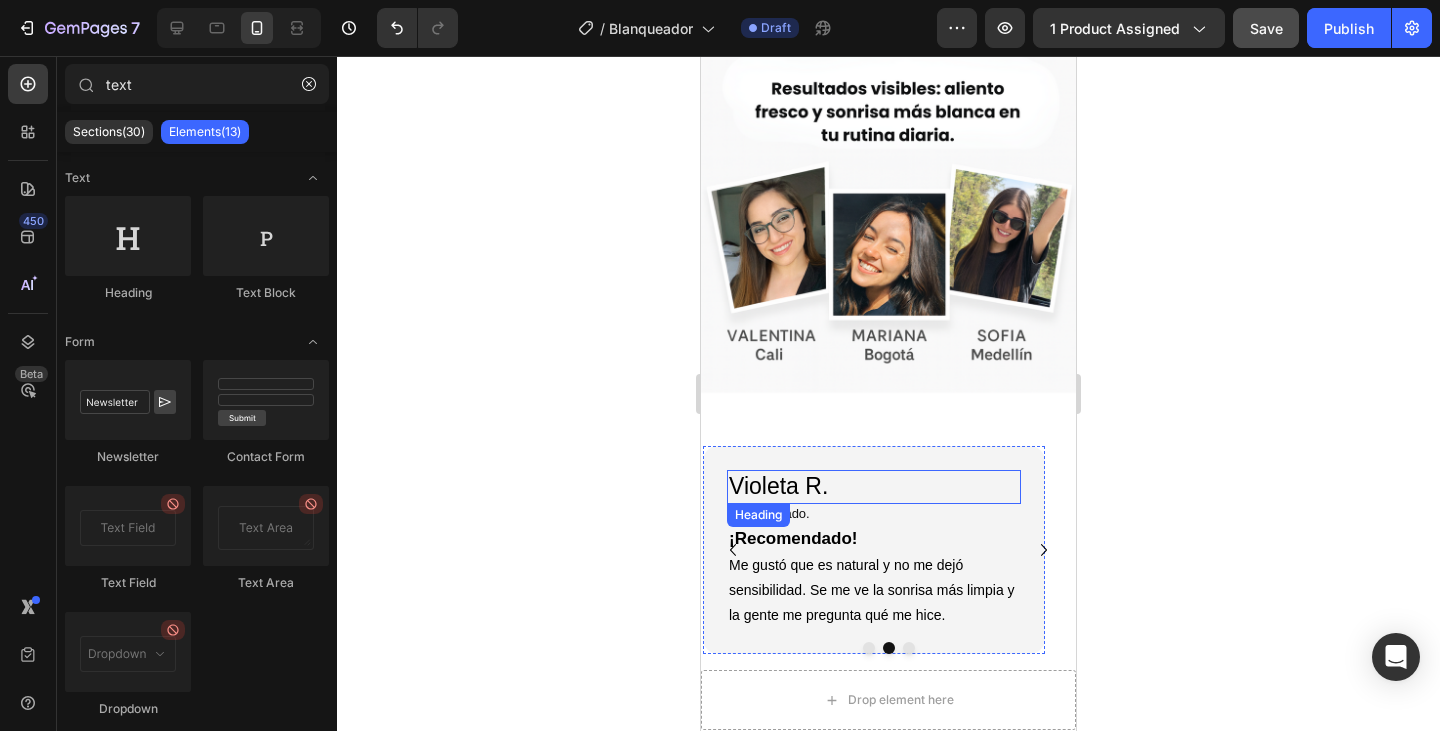 click on "Violeta R." at bounding box center (874, 487) 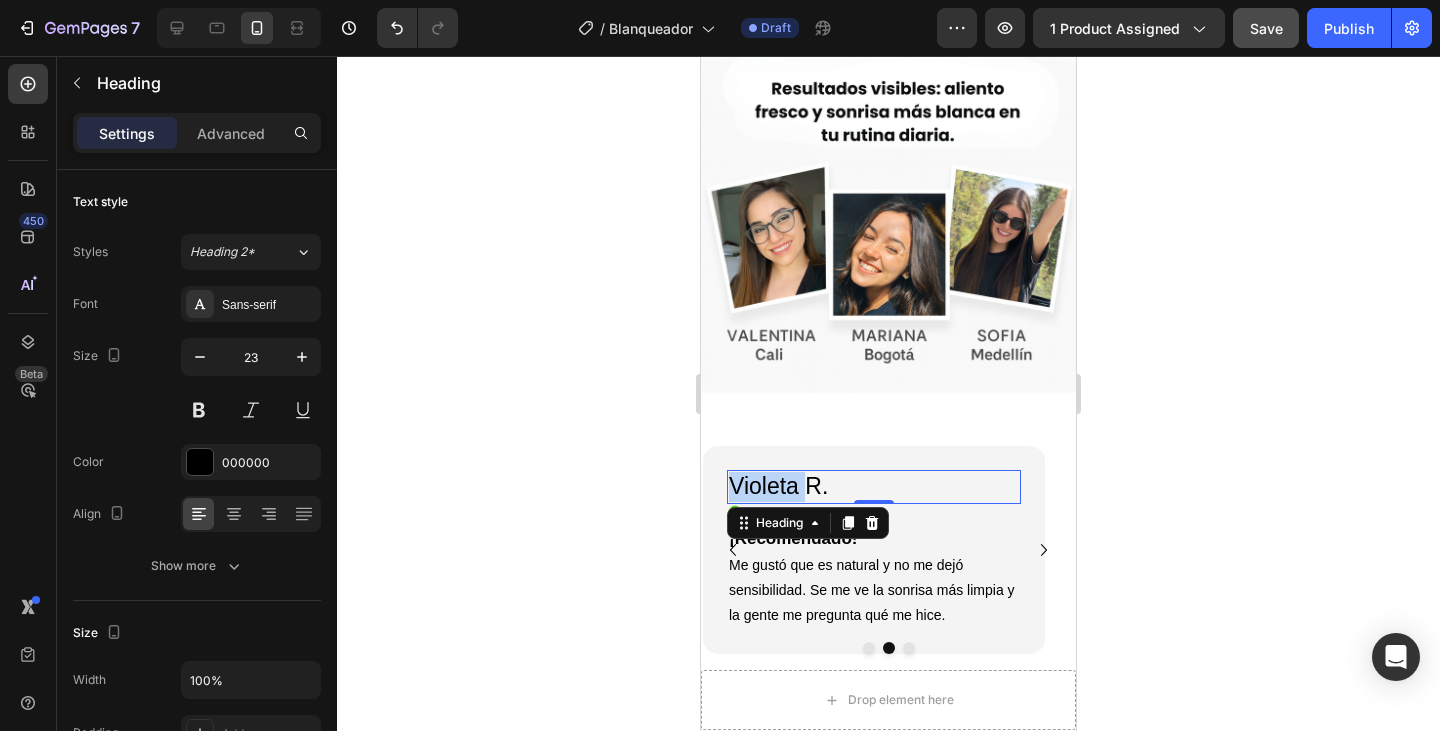 click on "Violeta R." at bounding box center [874, 487] 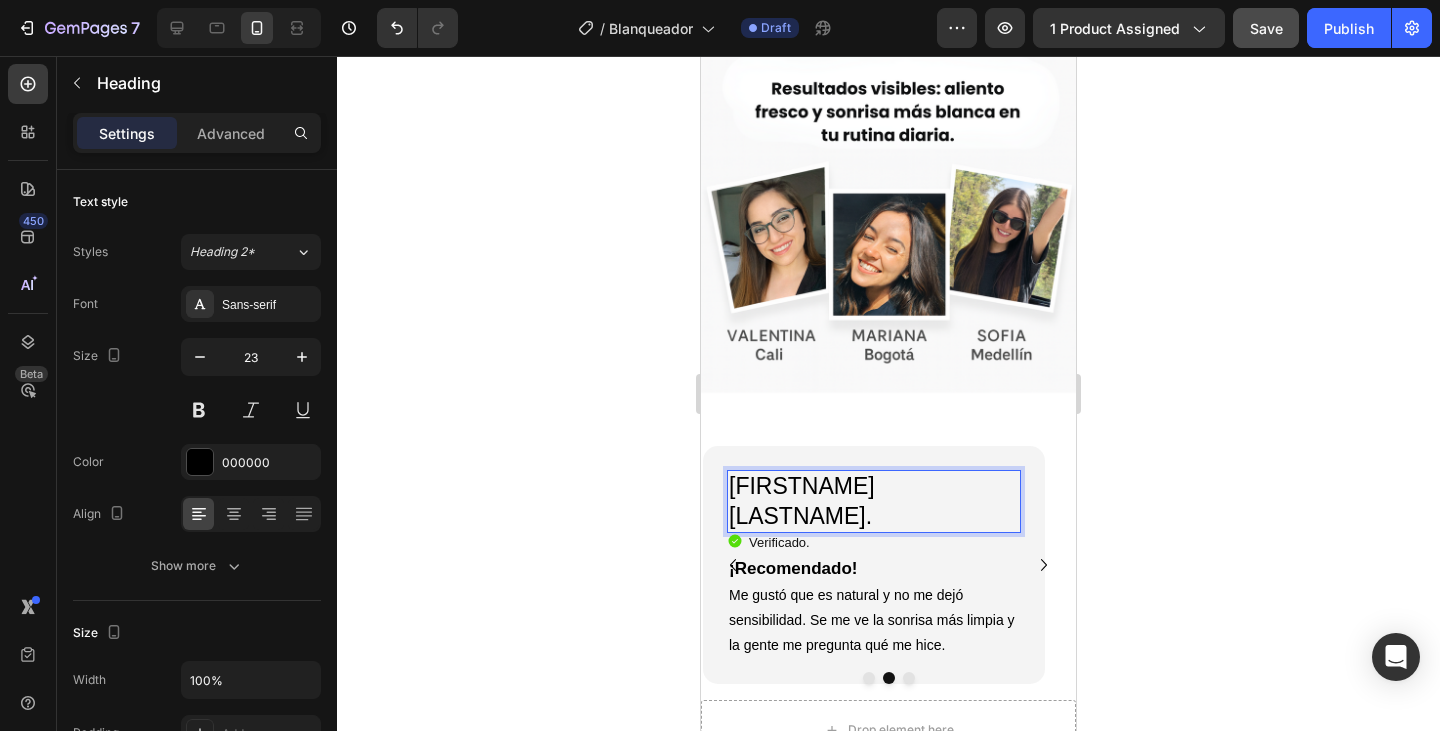click 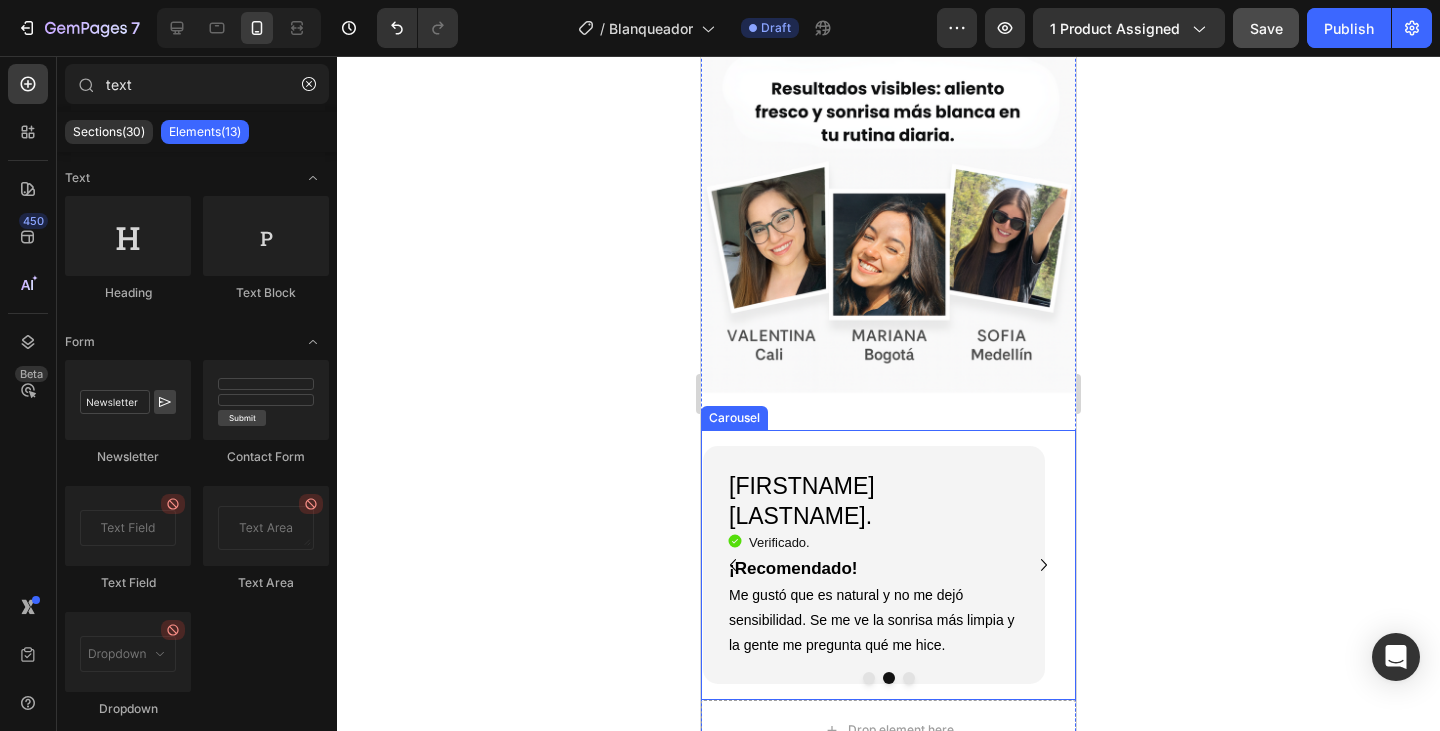 click 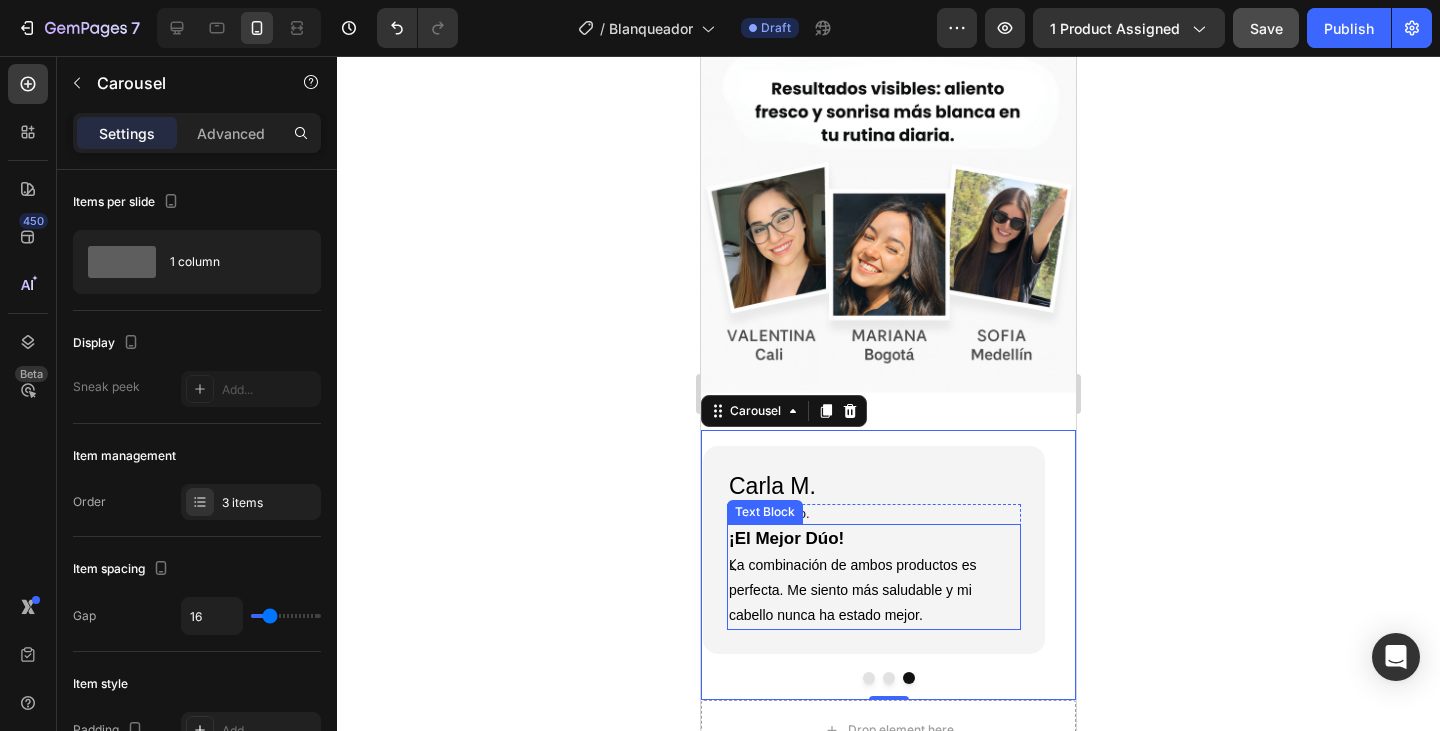 click on "La combinación de ambos productos es perfecta. Me siento más saludable y mi cabello nunca ha estado mejor." at bounding box center [874, 591] 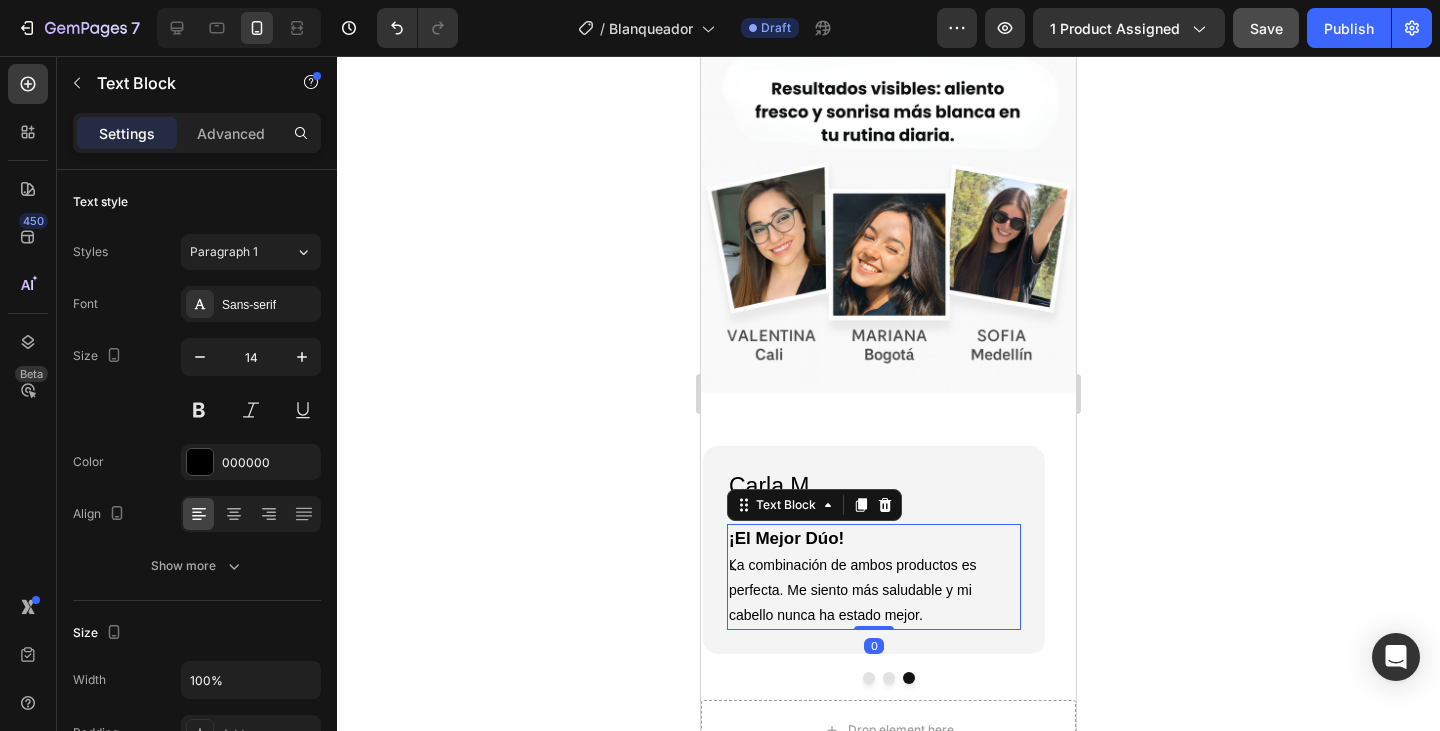click on "La combinación de ambos productos es perfecta. Me siento más saludable y mi cabello nunca ha estado mejor." at bounding box center [874, 591] 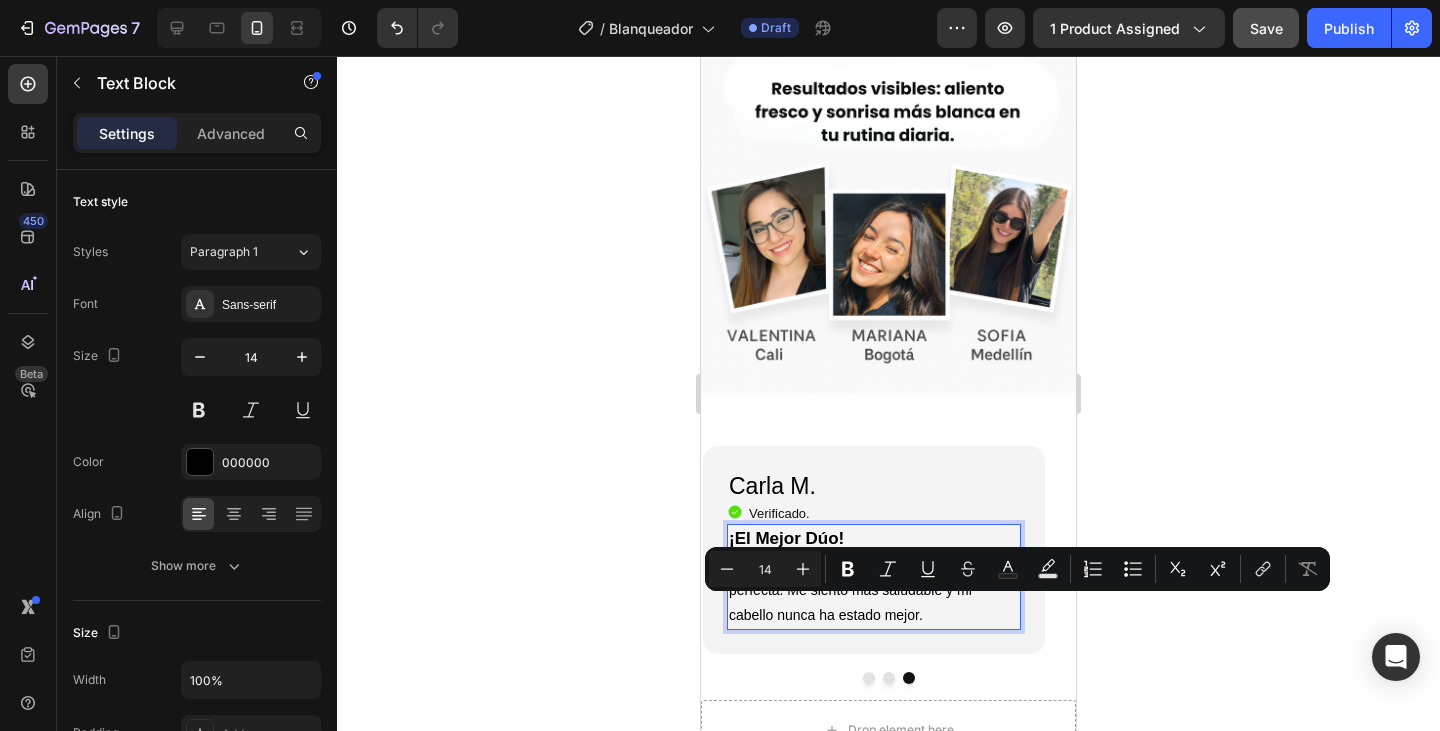 click on "La combinación de ambos productos es perfecta. Me siento más saludable y mi cabello nunca ha estado mejor." at bounding box center [874, 591] 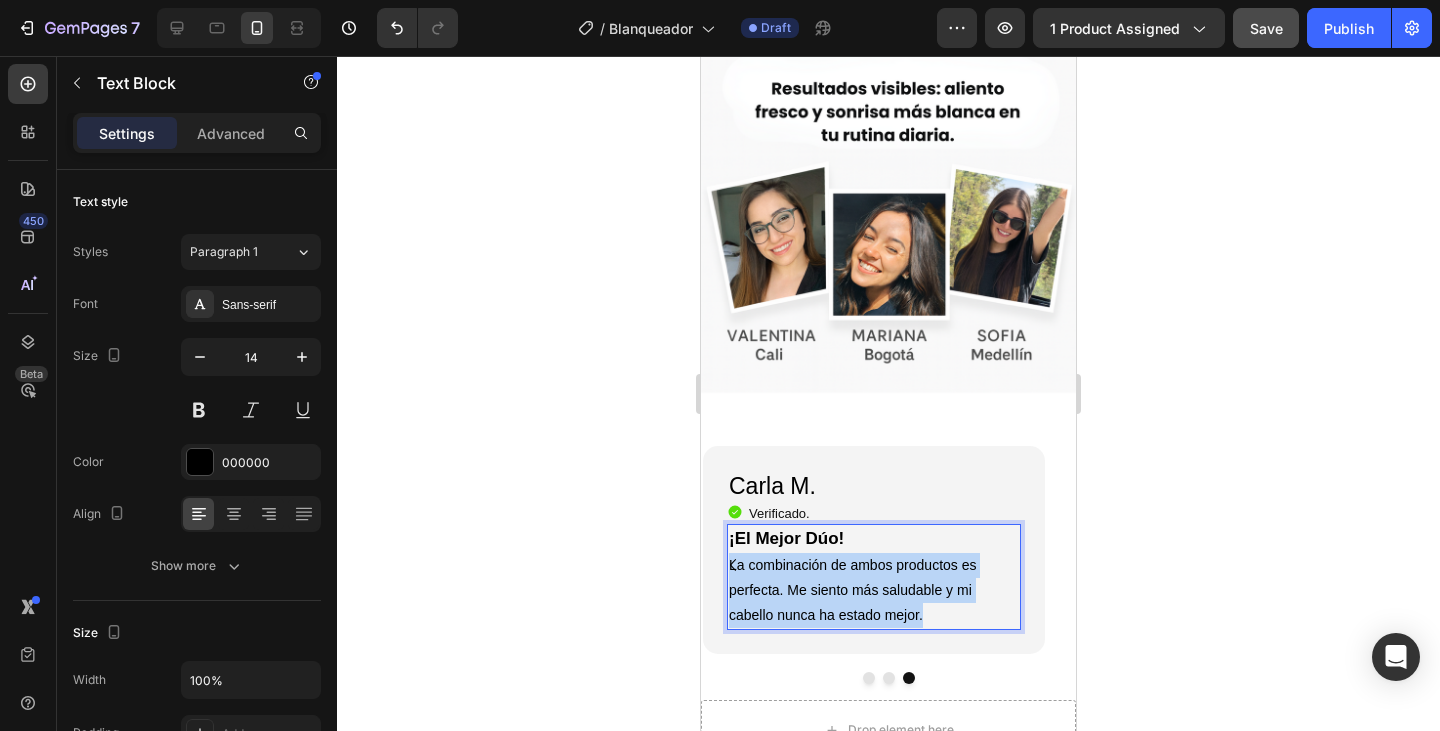 drag, startPoint x: 937, startPoint y: 608, endPoint x: 729, endPoint y: 561, distance: 213.24399 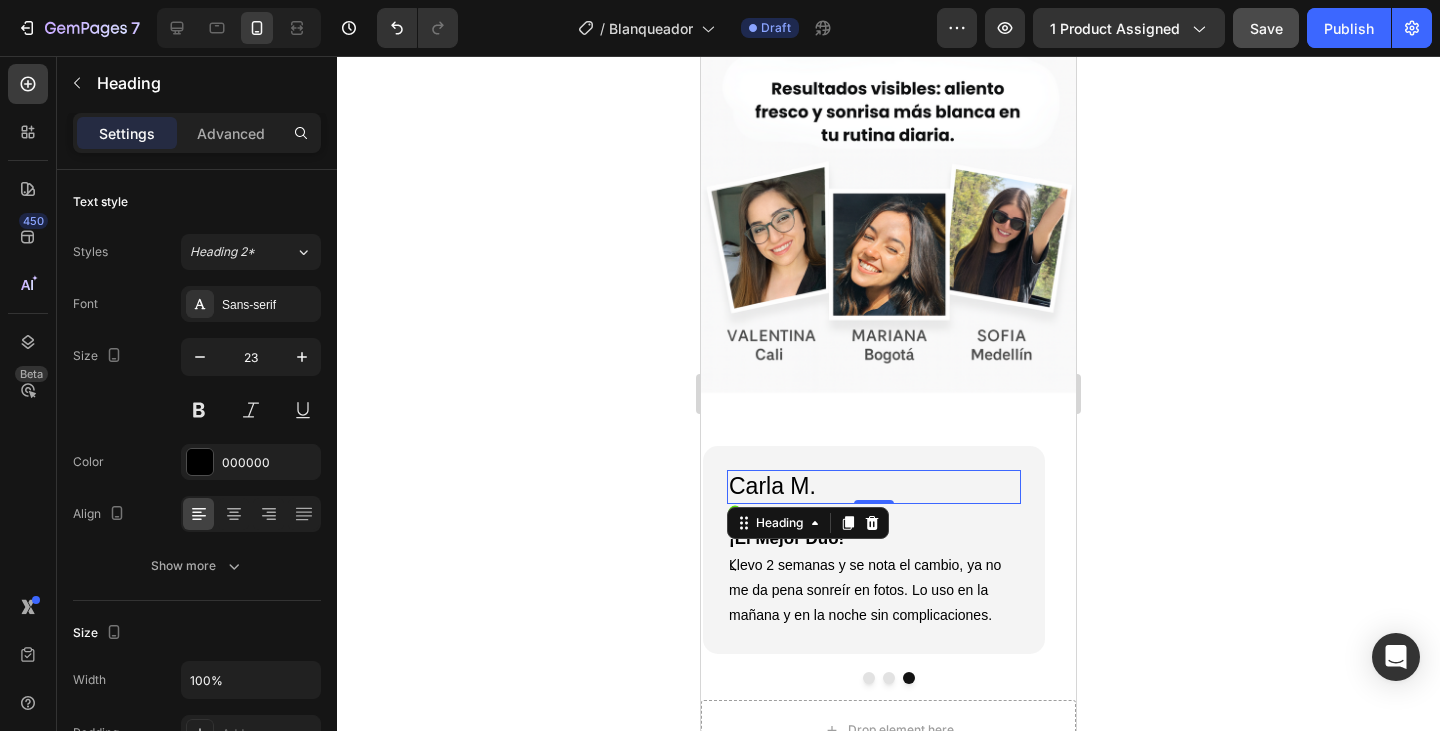 click on "Carla M." at bounding box center (874, 487) 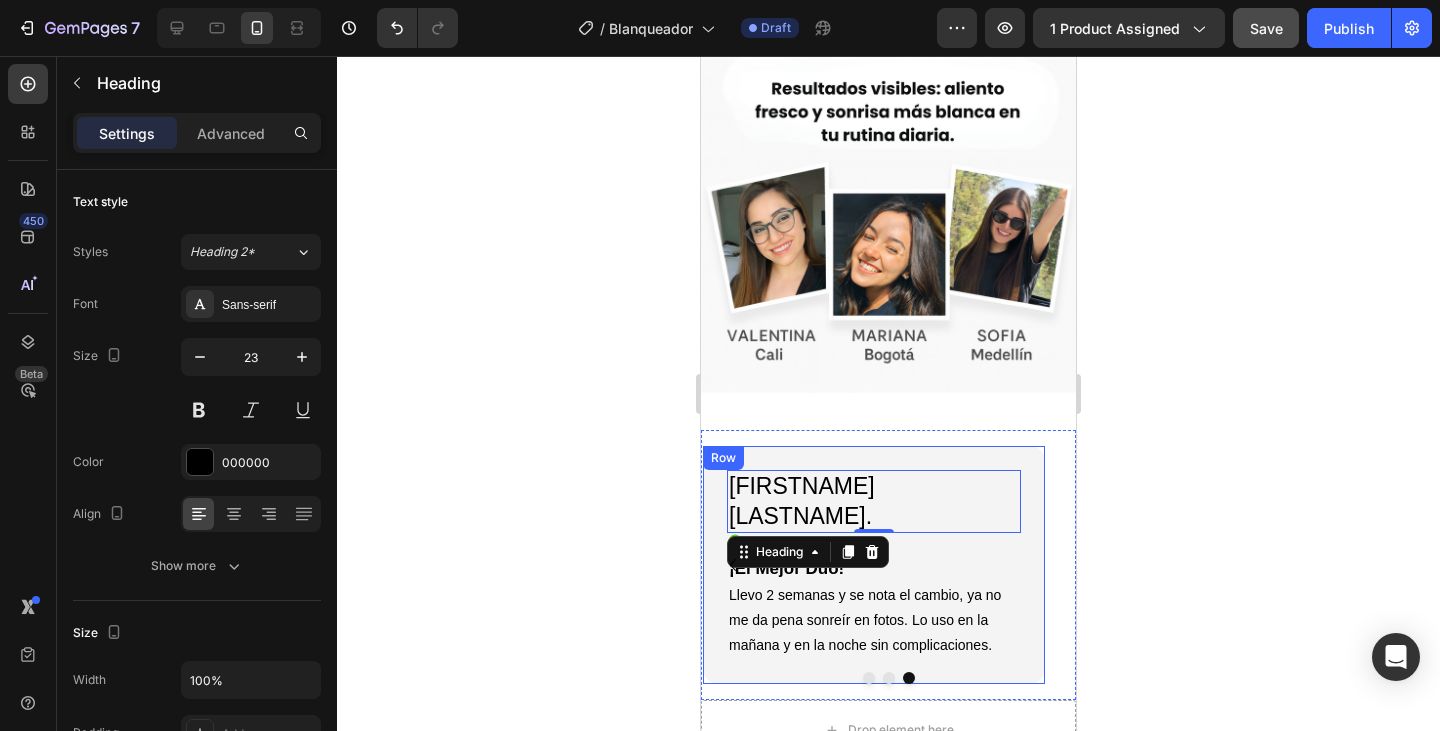 click 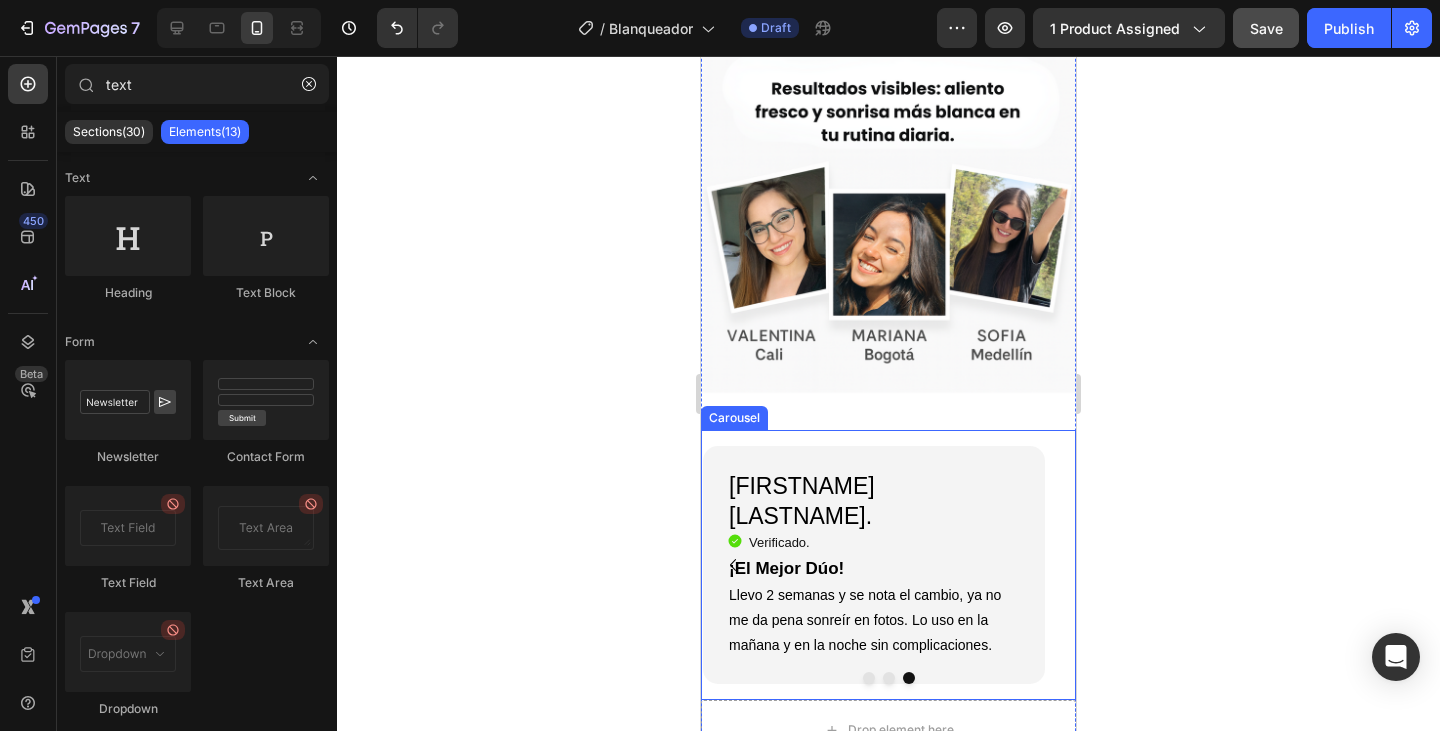 click 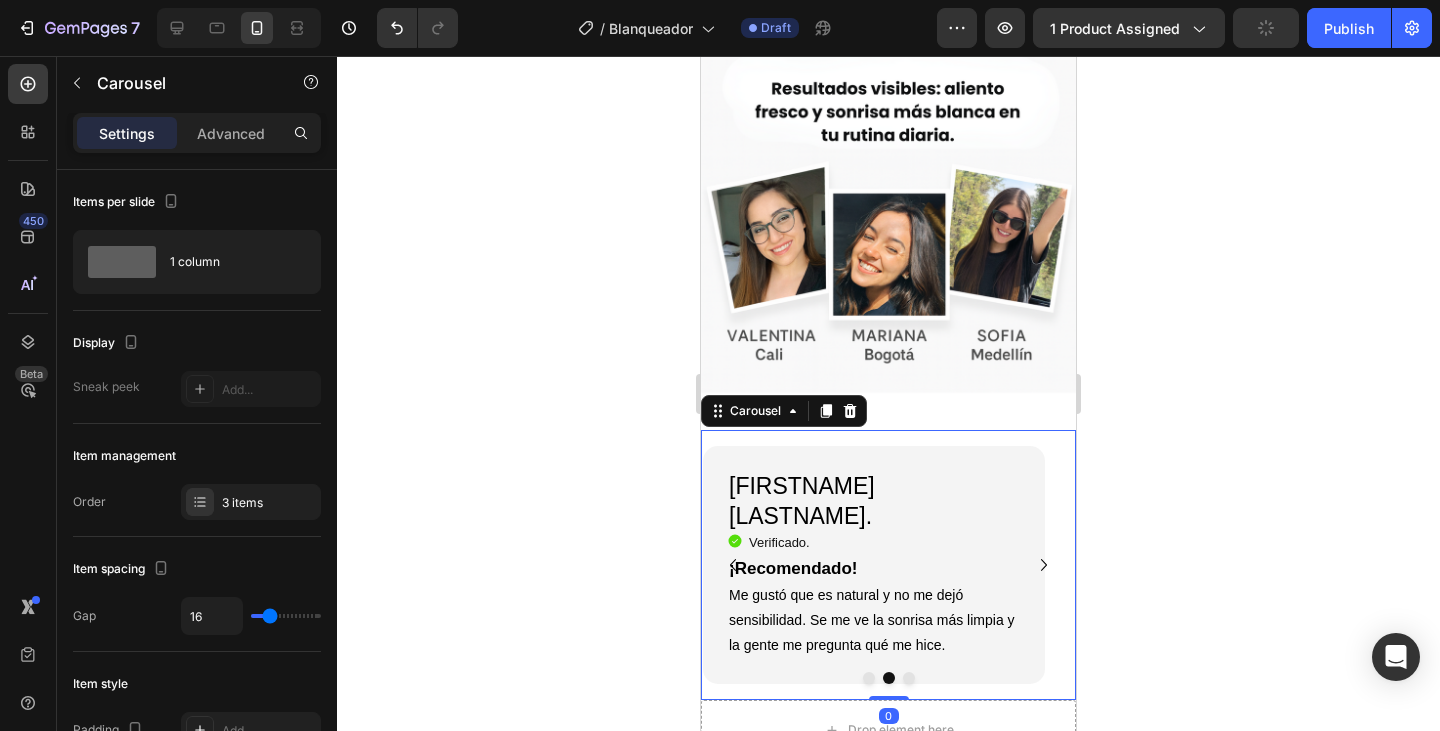 click 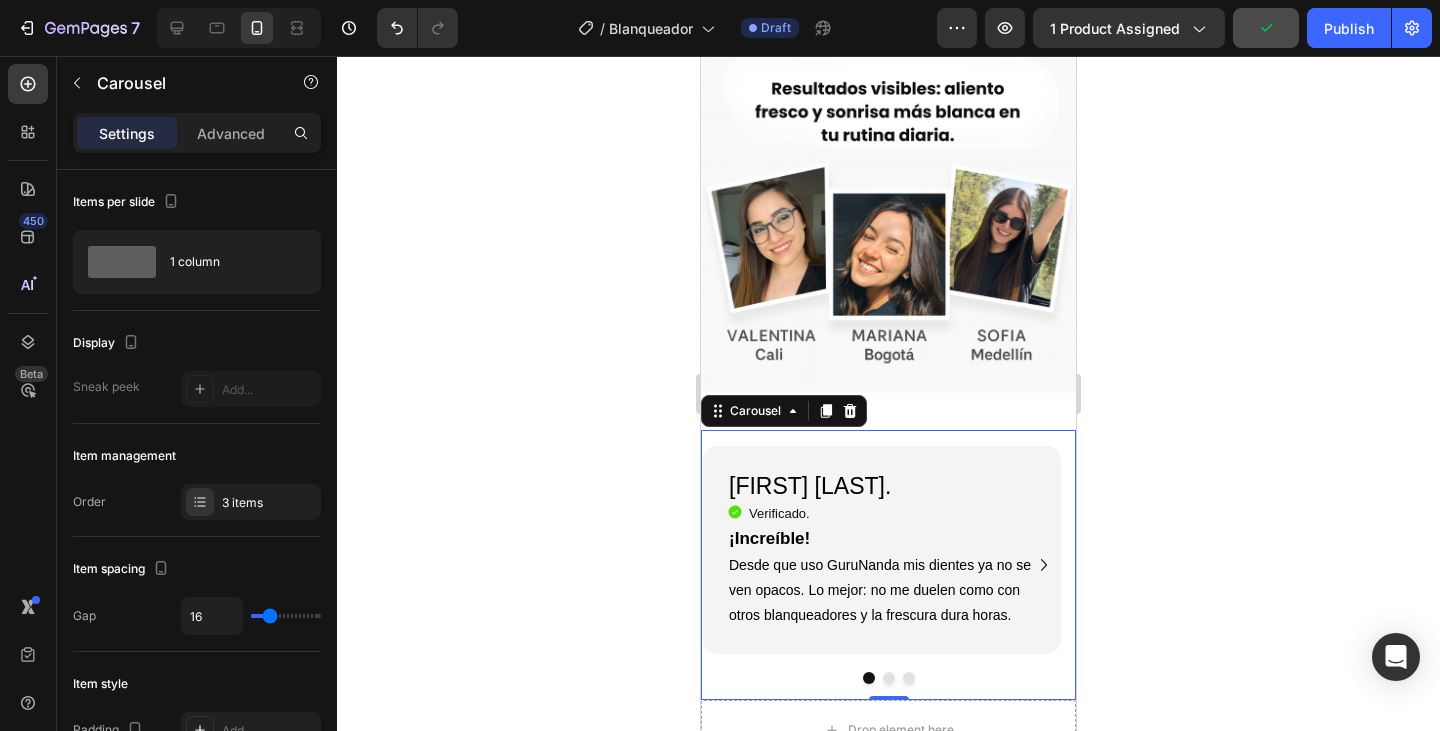click 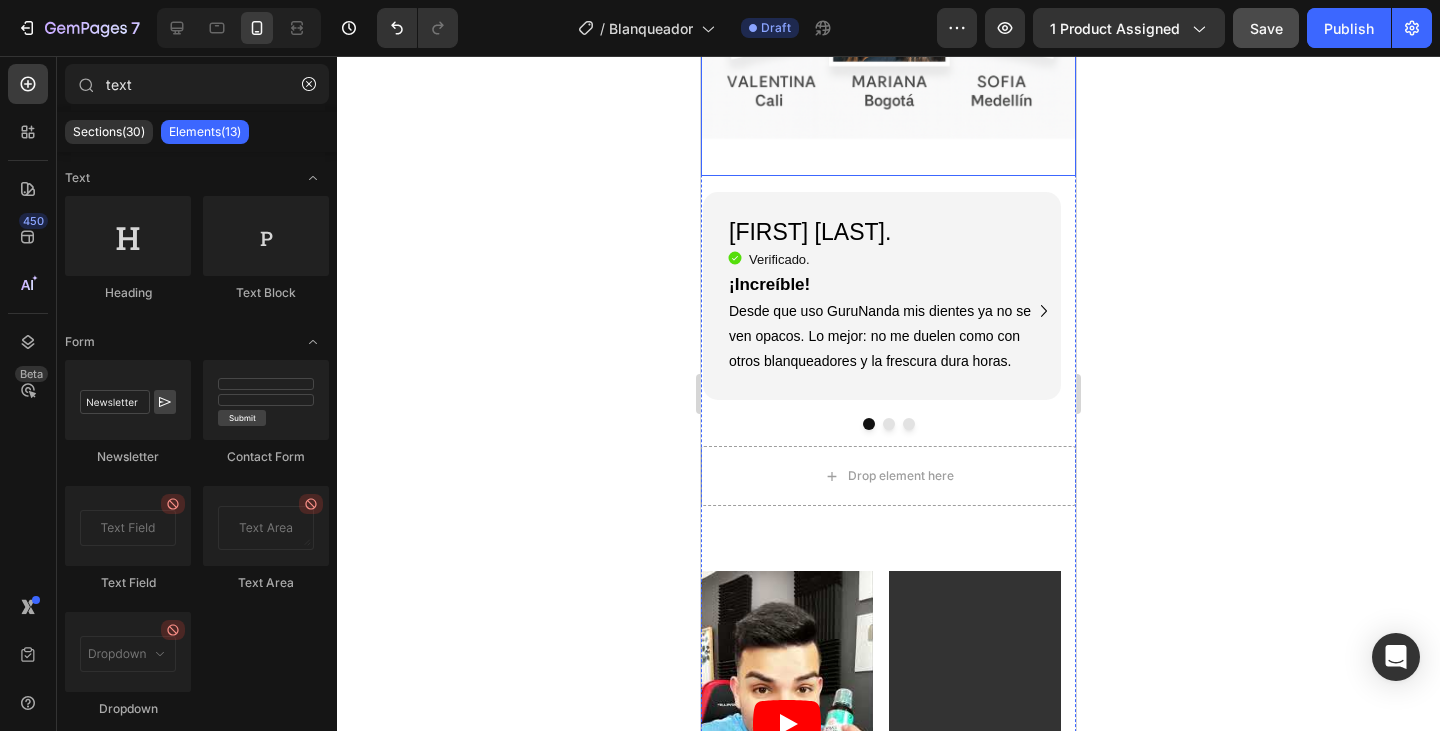 scroll, scrollTop: 2900, scrollLeft: 0, axis: vertical 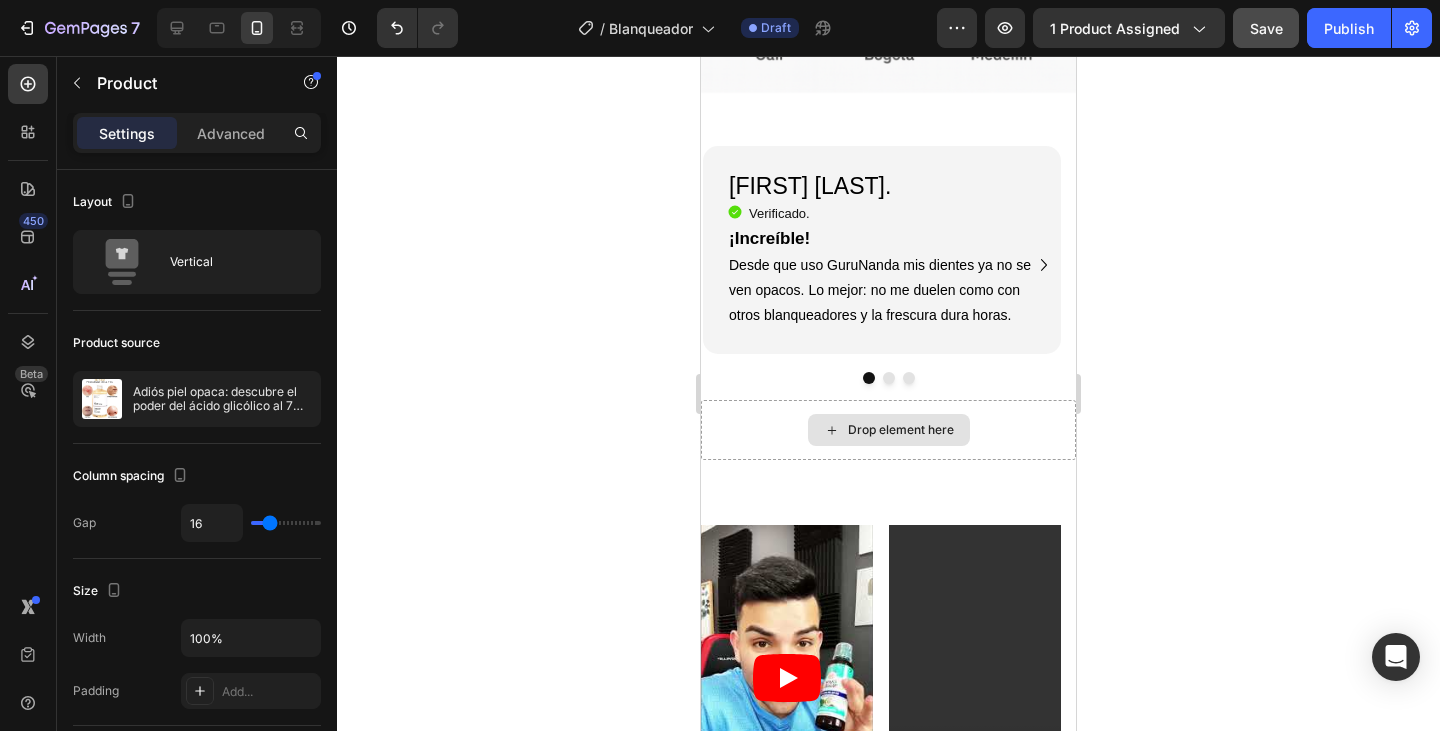 click on "Drop element here" at bounding box center (888, 430) 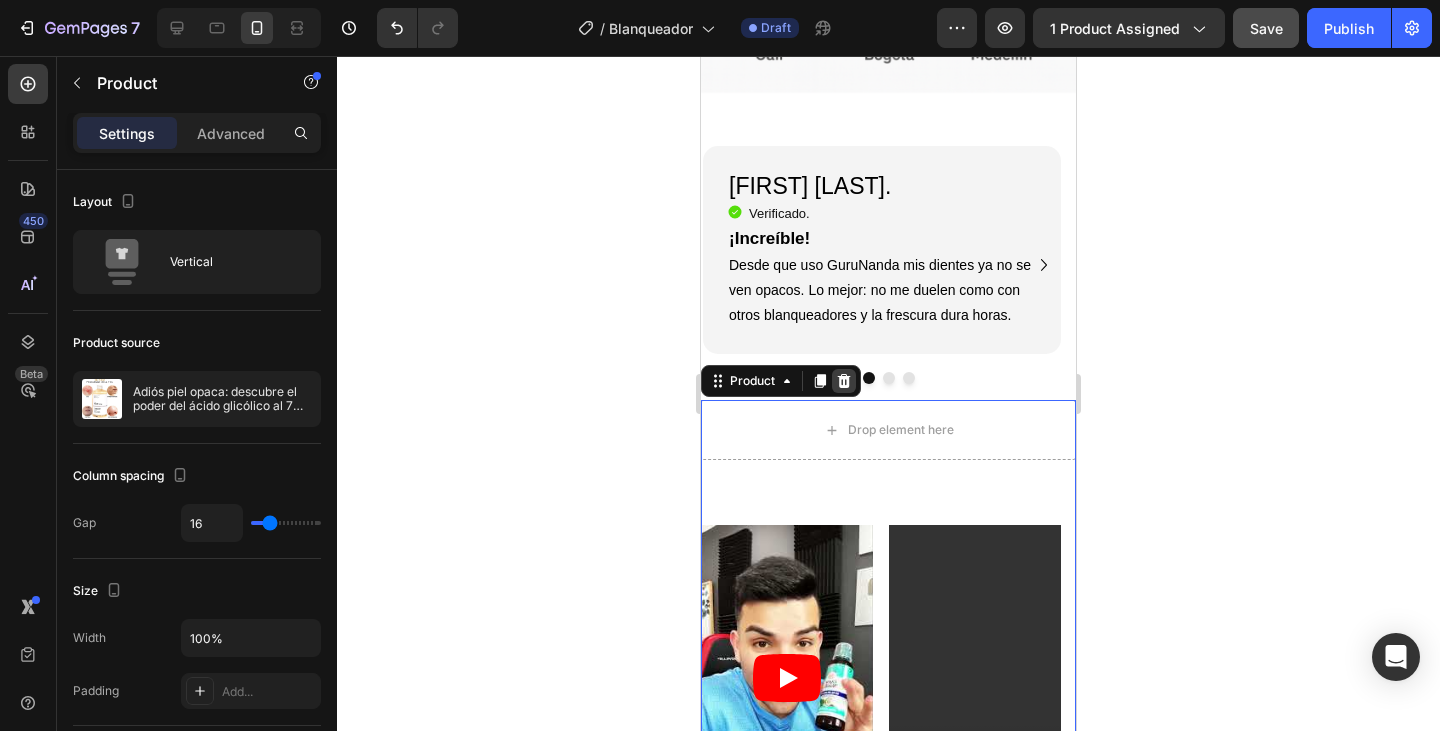 click 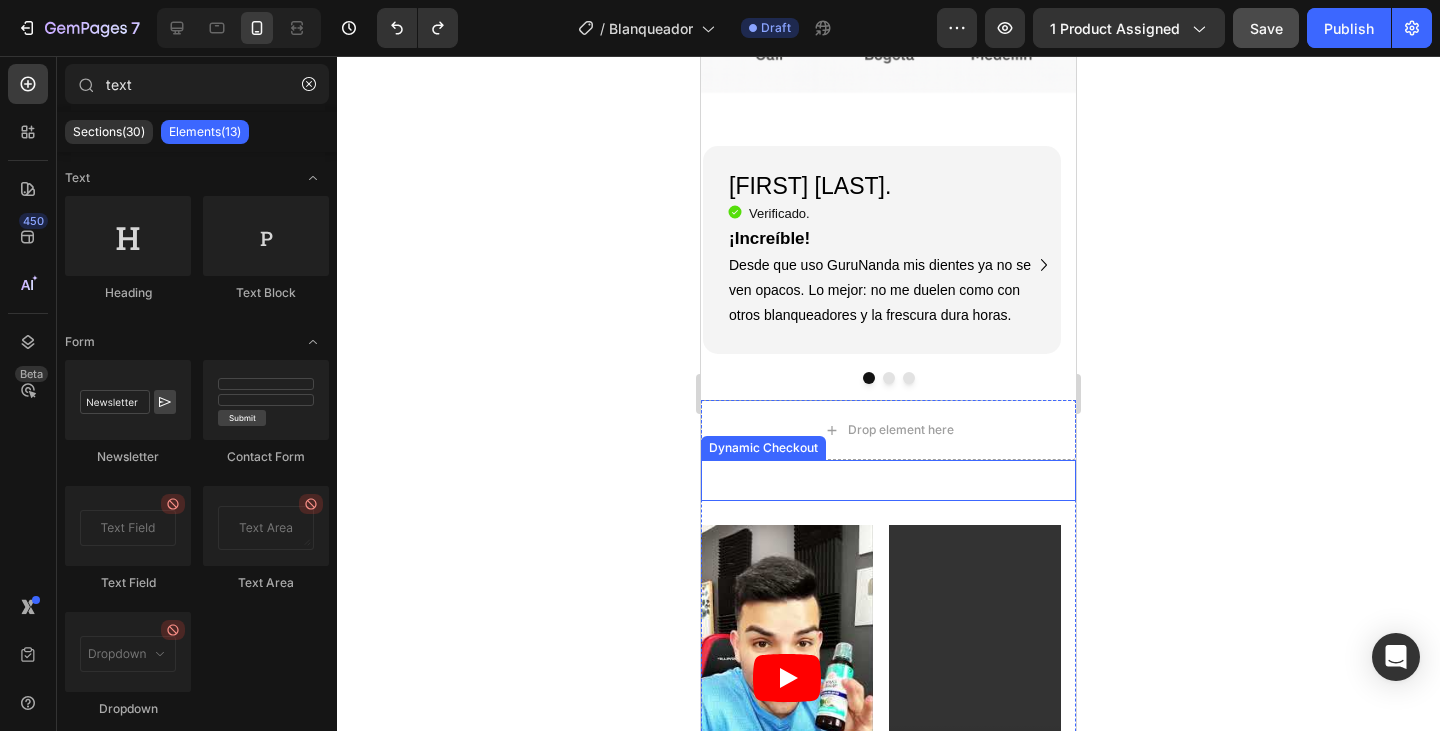 click 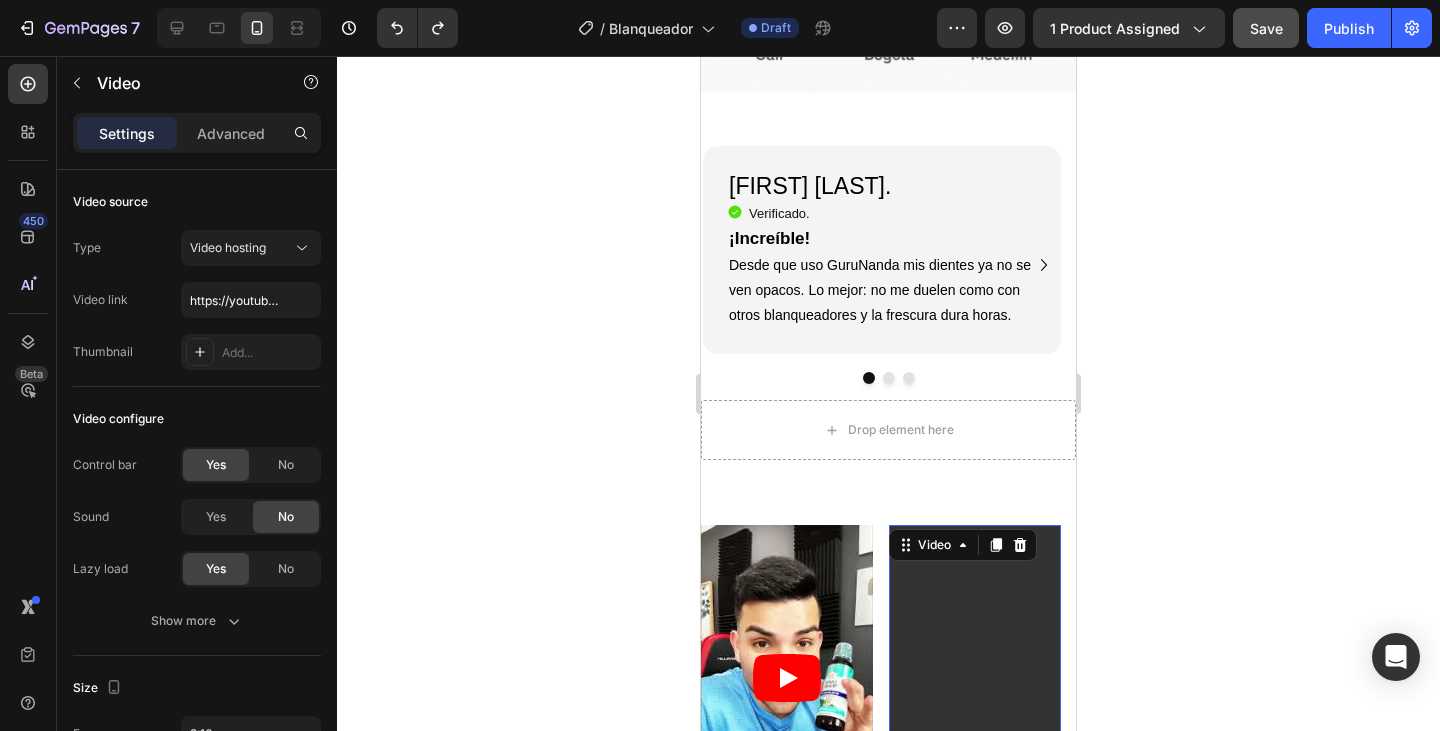 click at bounding box center [975, 678] 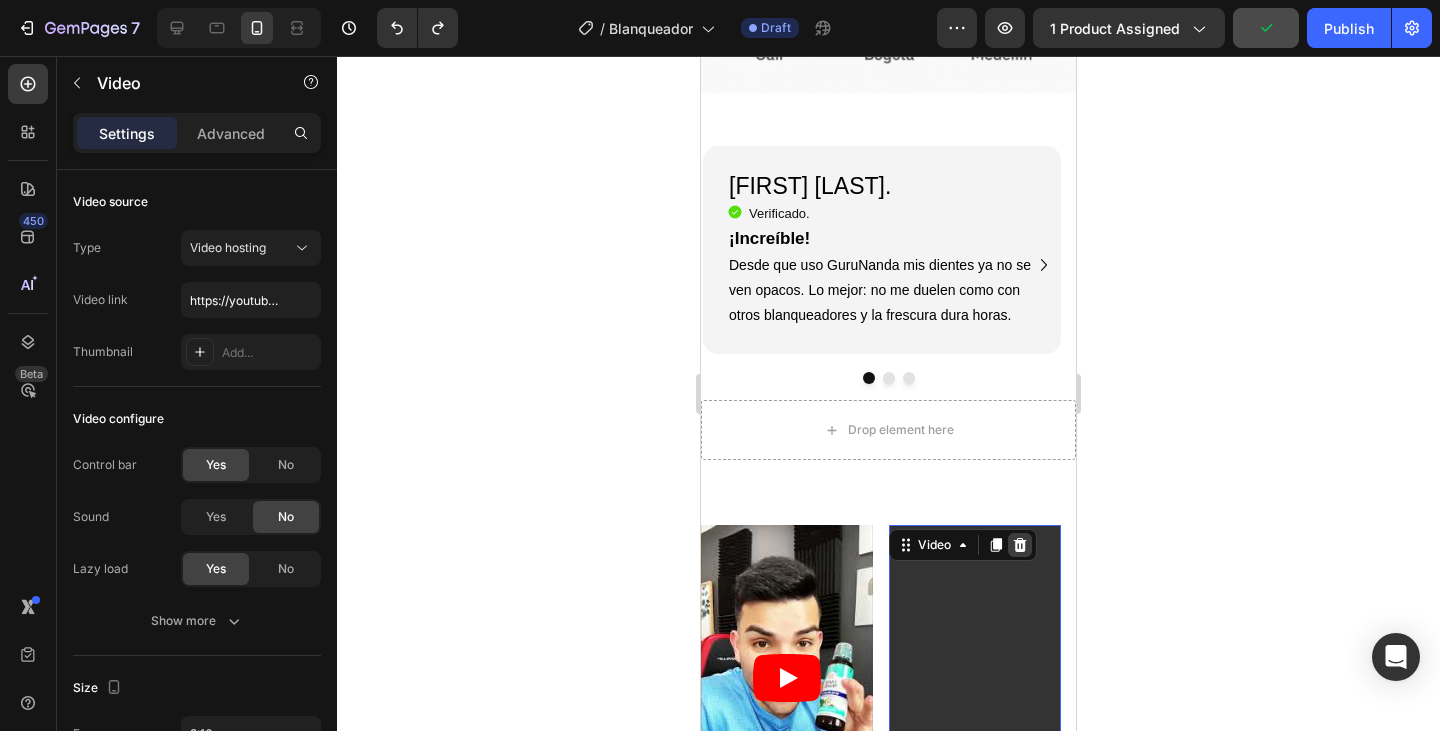 click 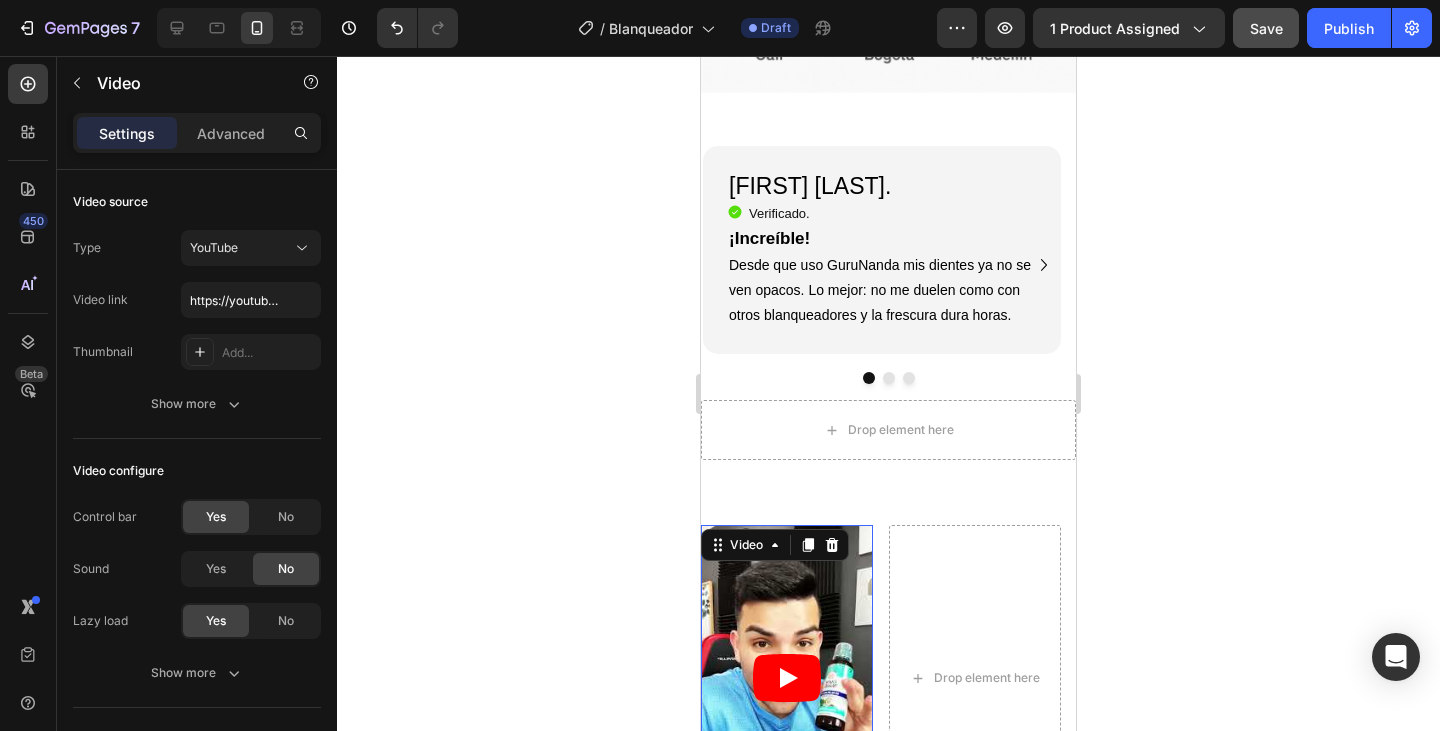 click at bounding box center [787, 678] 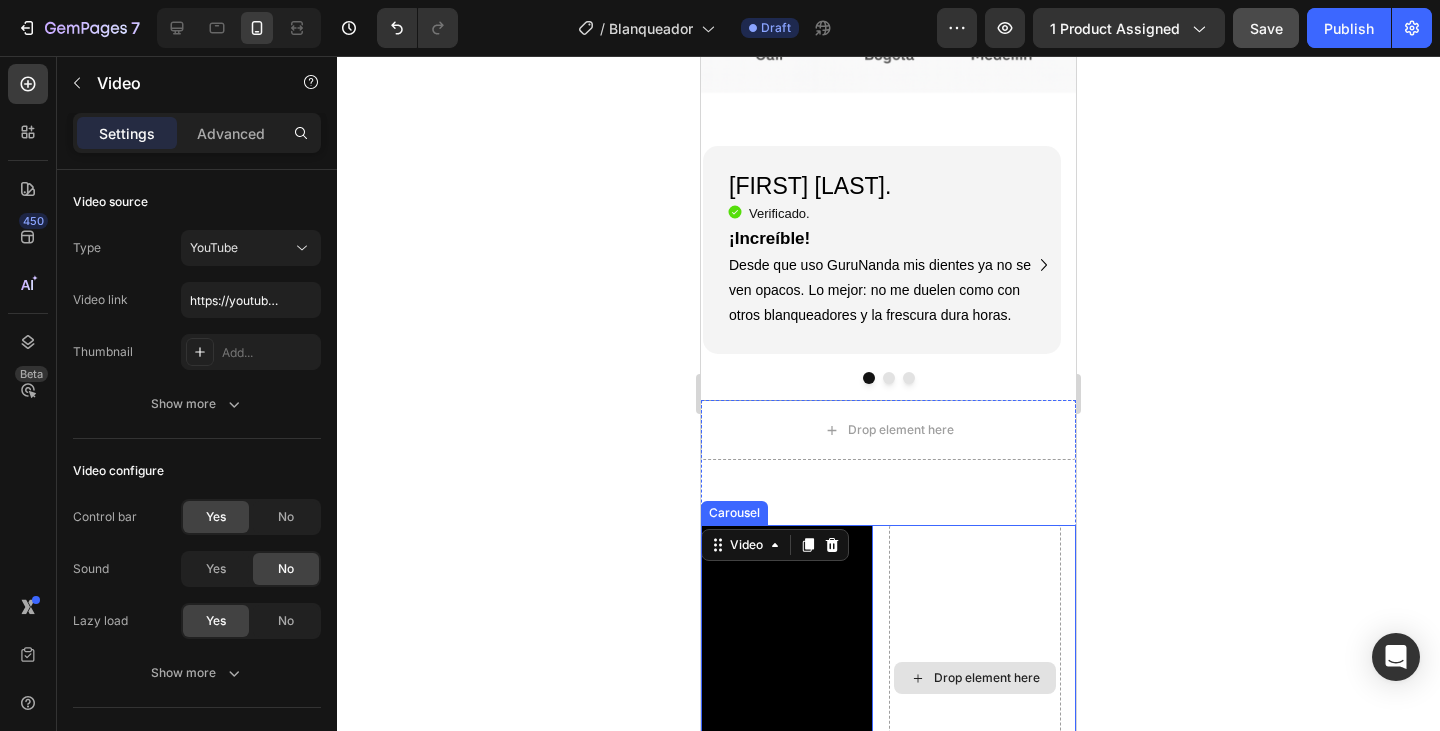 click on "Drop element here" at bounding box center (975, 678) 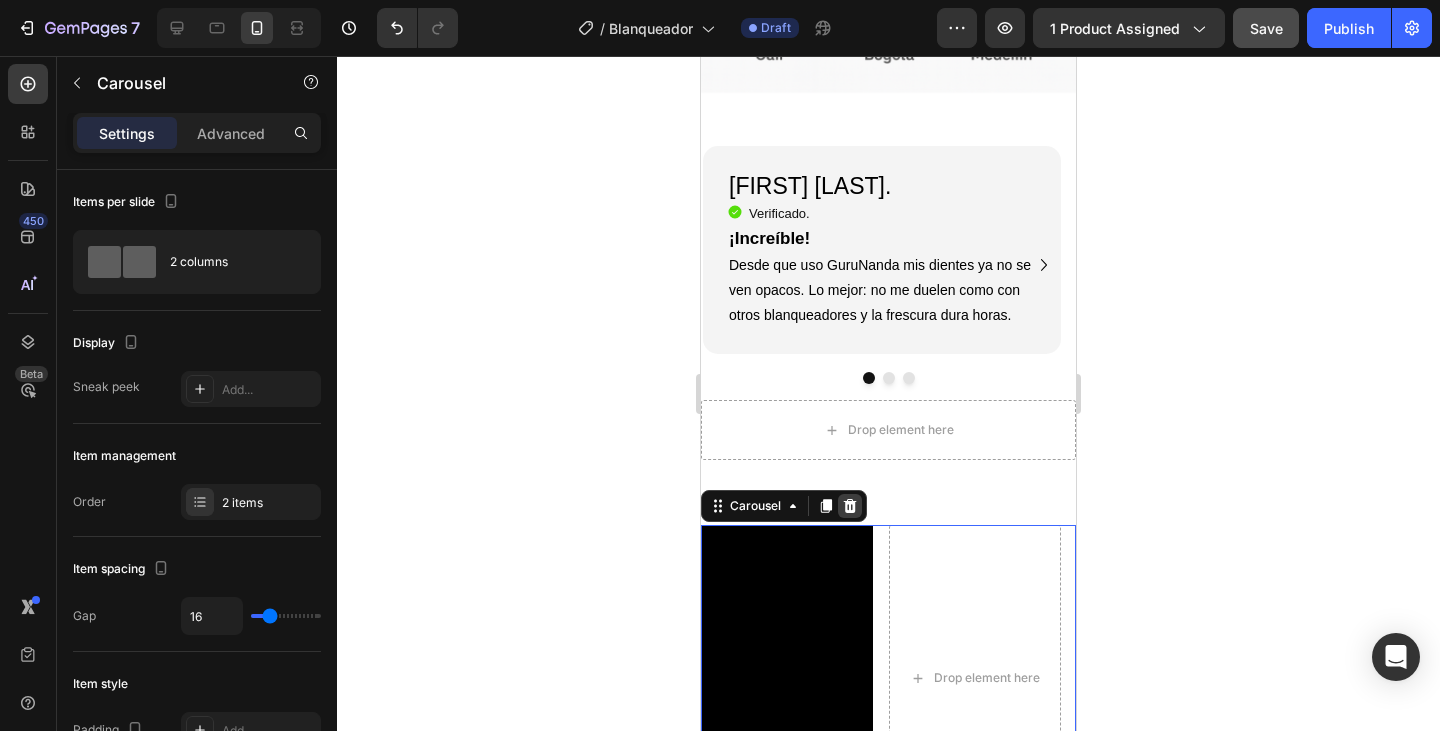 click 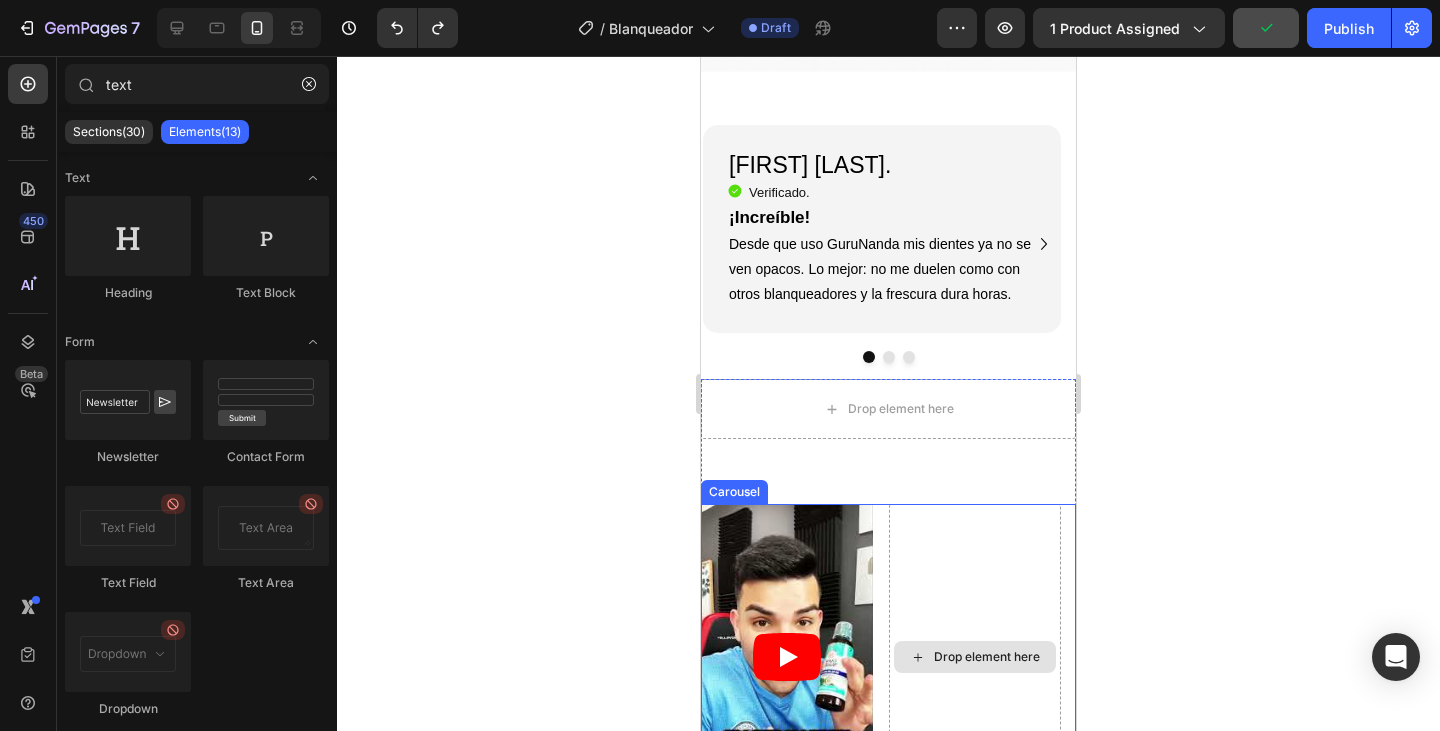 scroll, scrollTop: 2800, scrollLeft: 0, axis: vertical 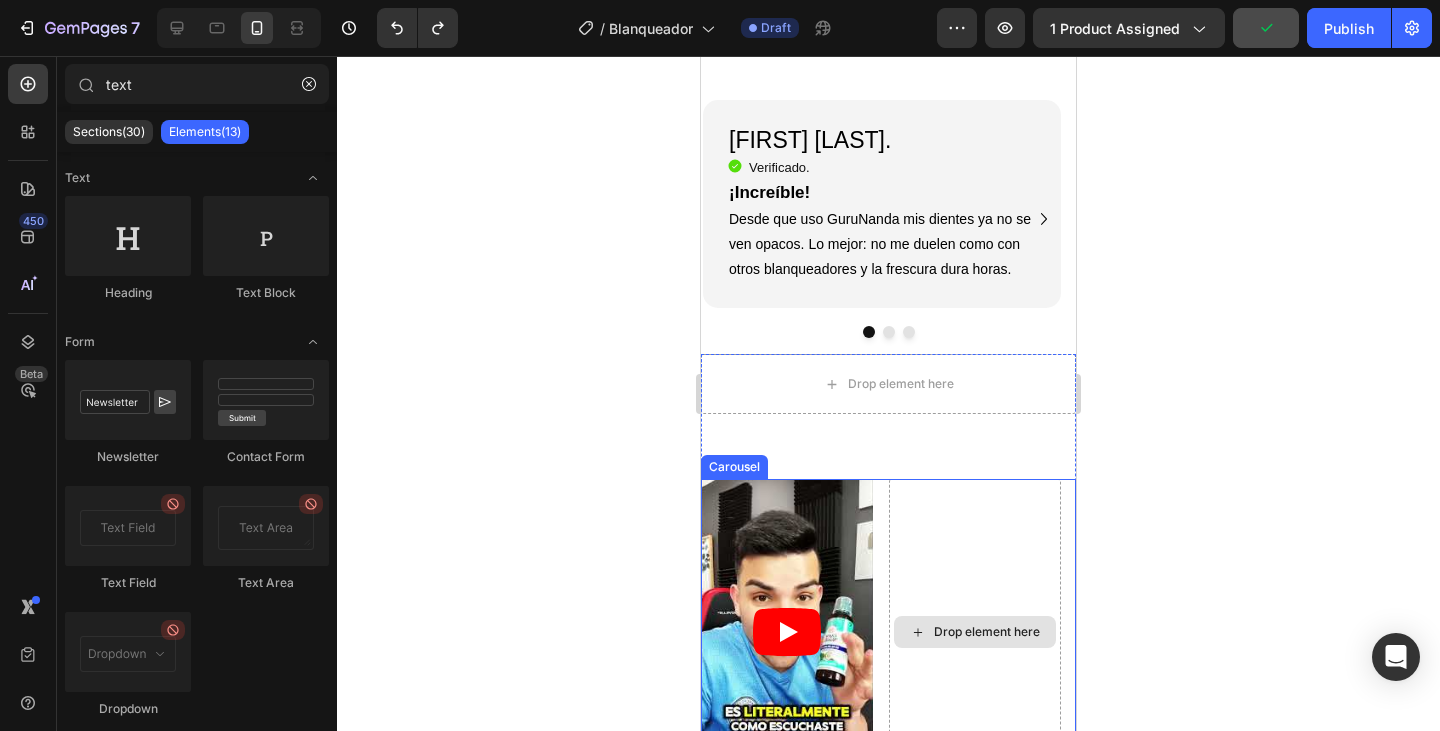 click on "Drop element here" at bounding box center [975, 632] 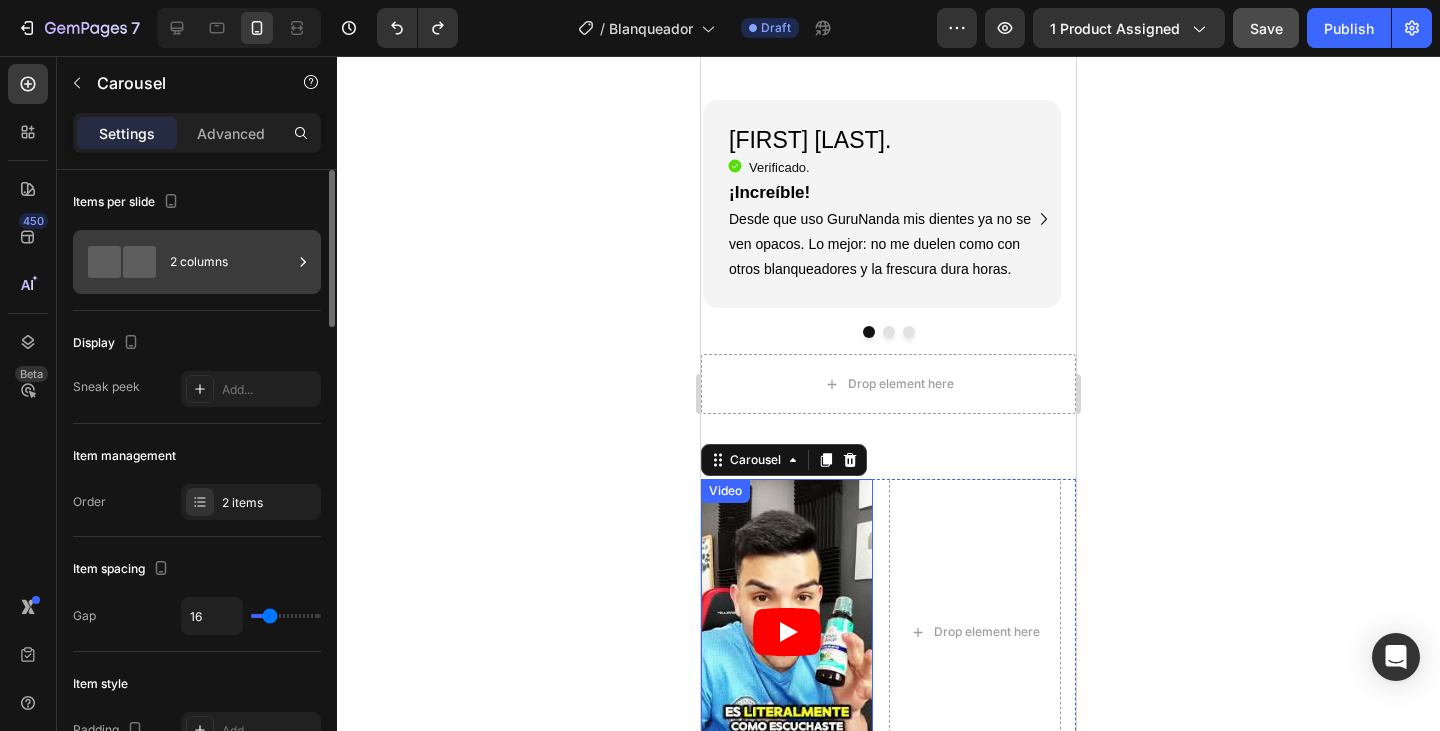 click on "2 columns" at bounding box center [231, 262] 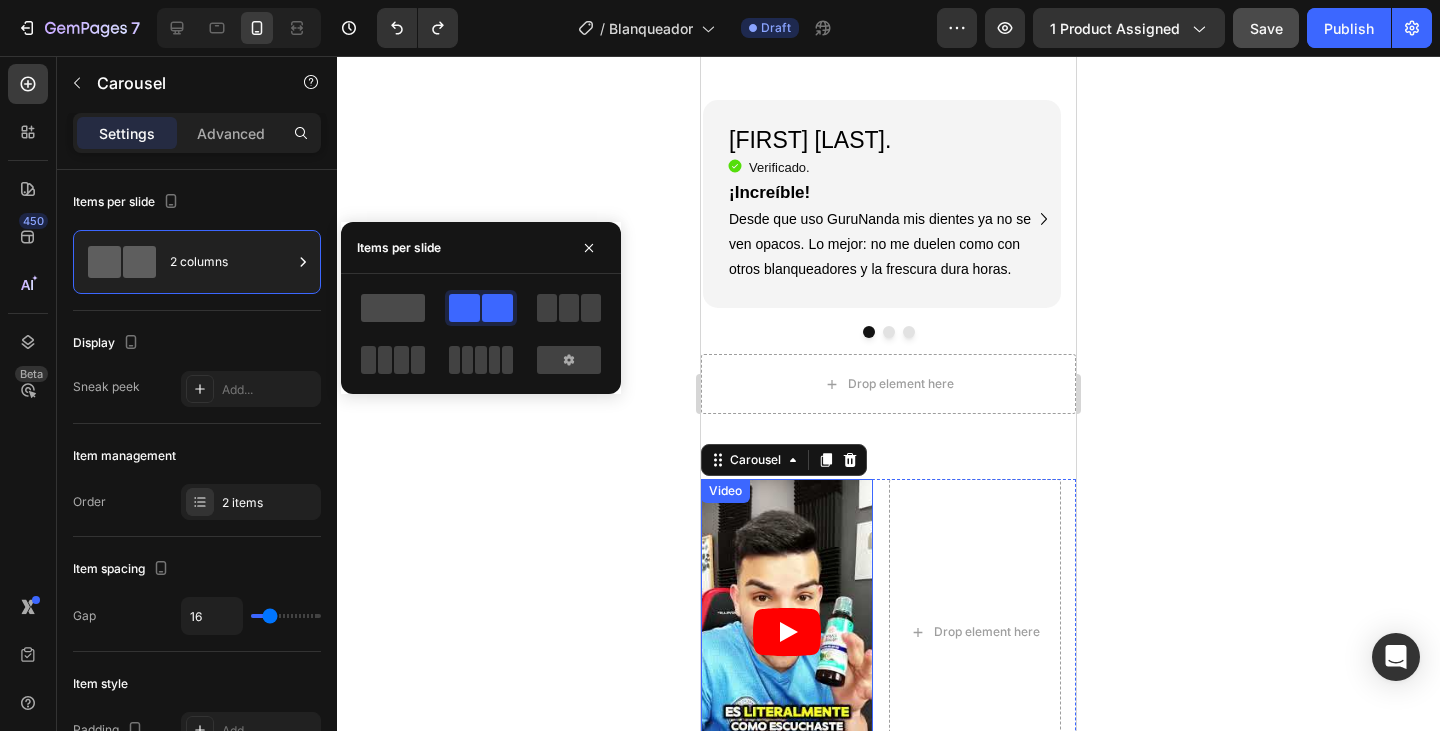 click 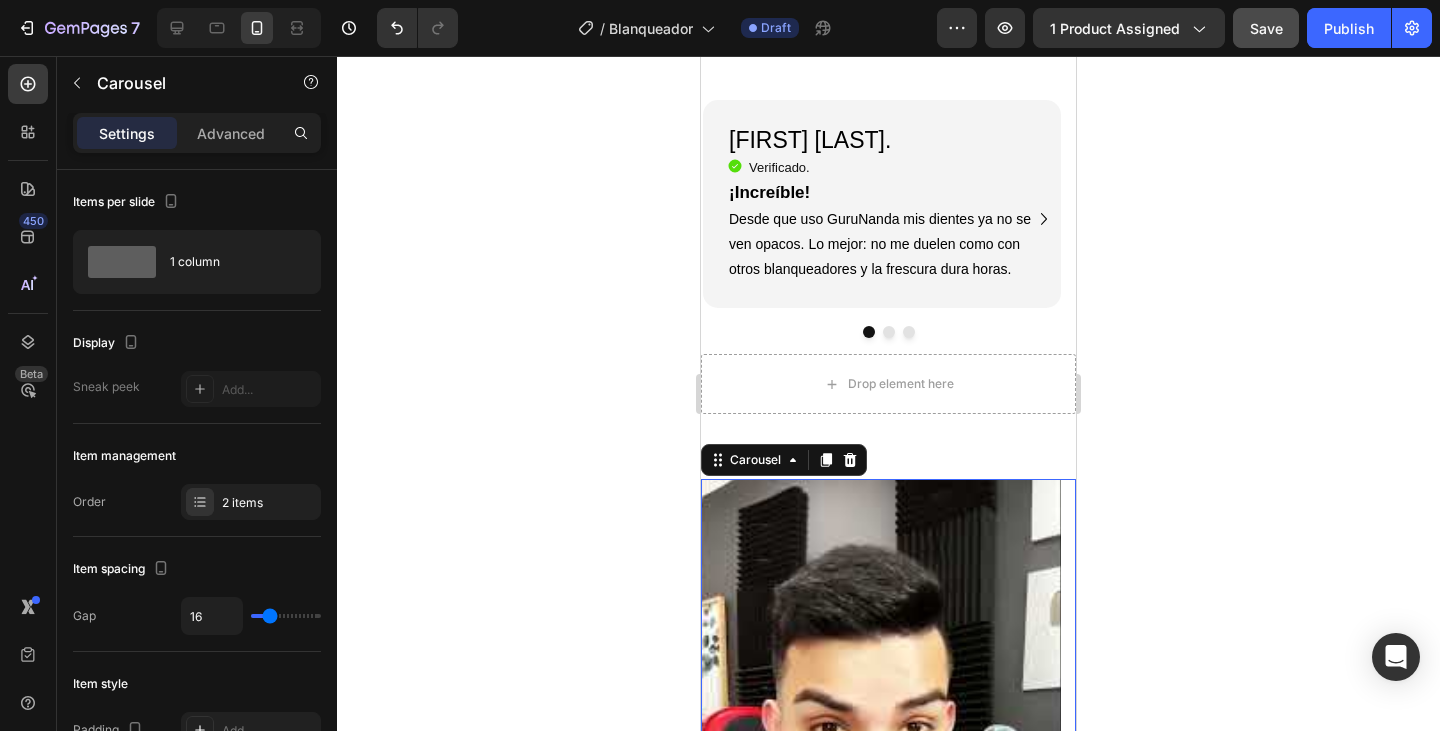 click 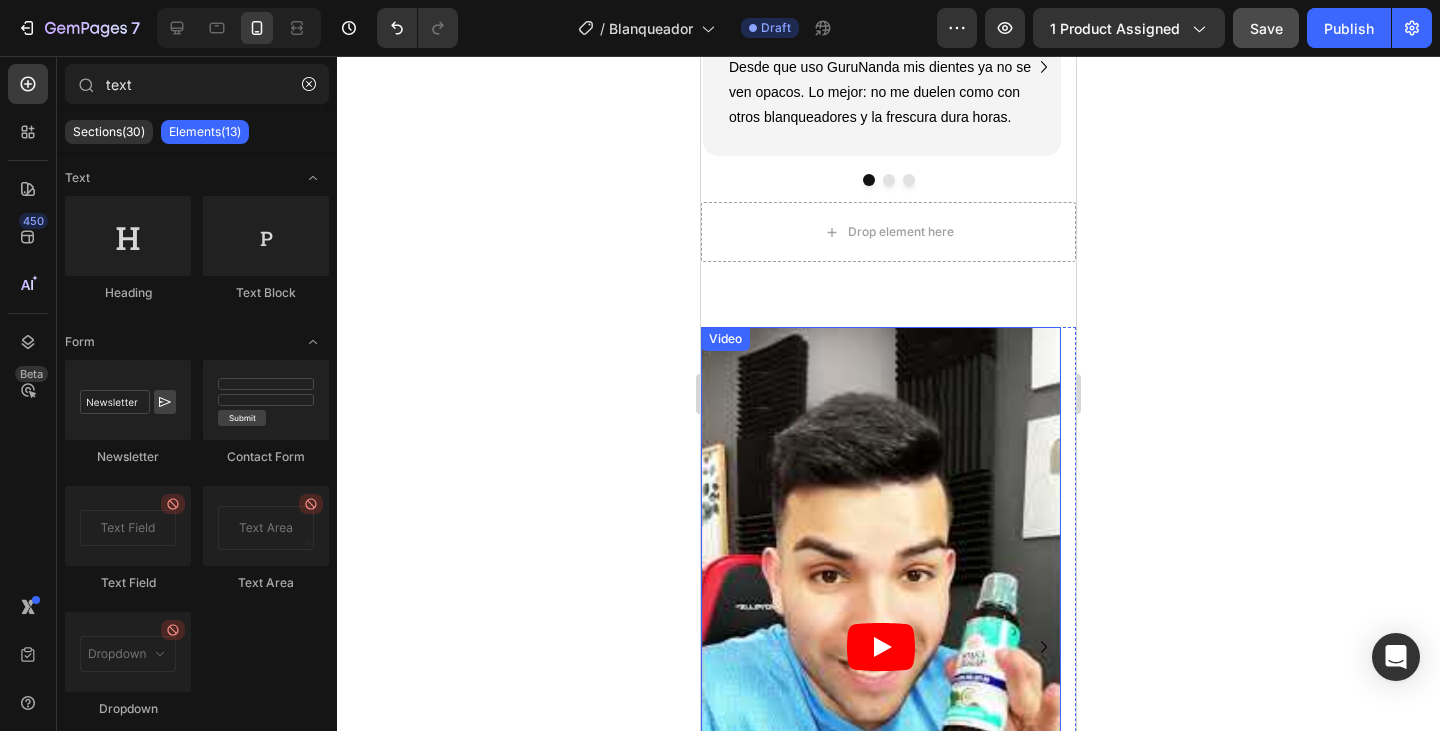 scroll, scrollTop: 2900, scrollLeft: 0, axis: vertical 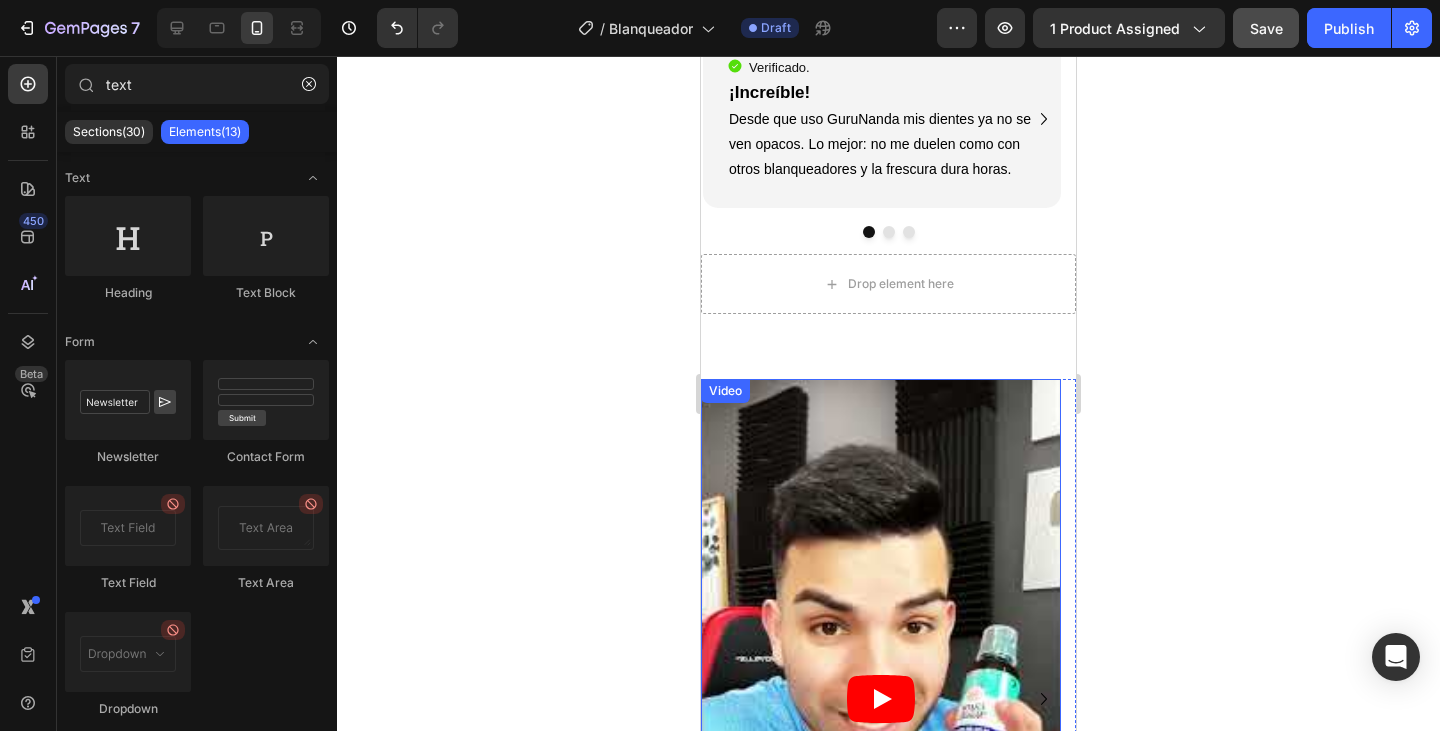 click at bounding box center (881, 699) 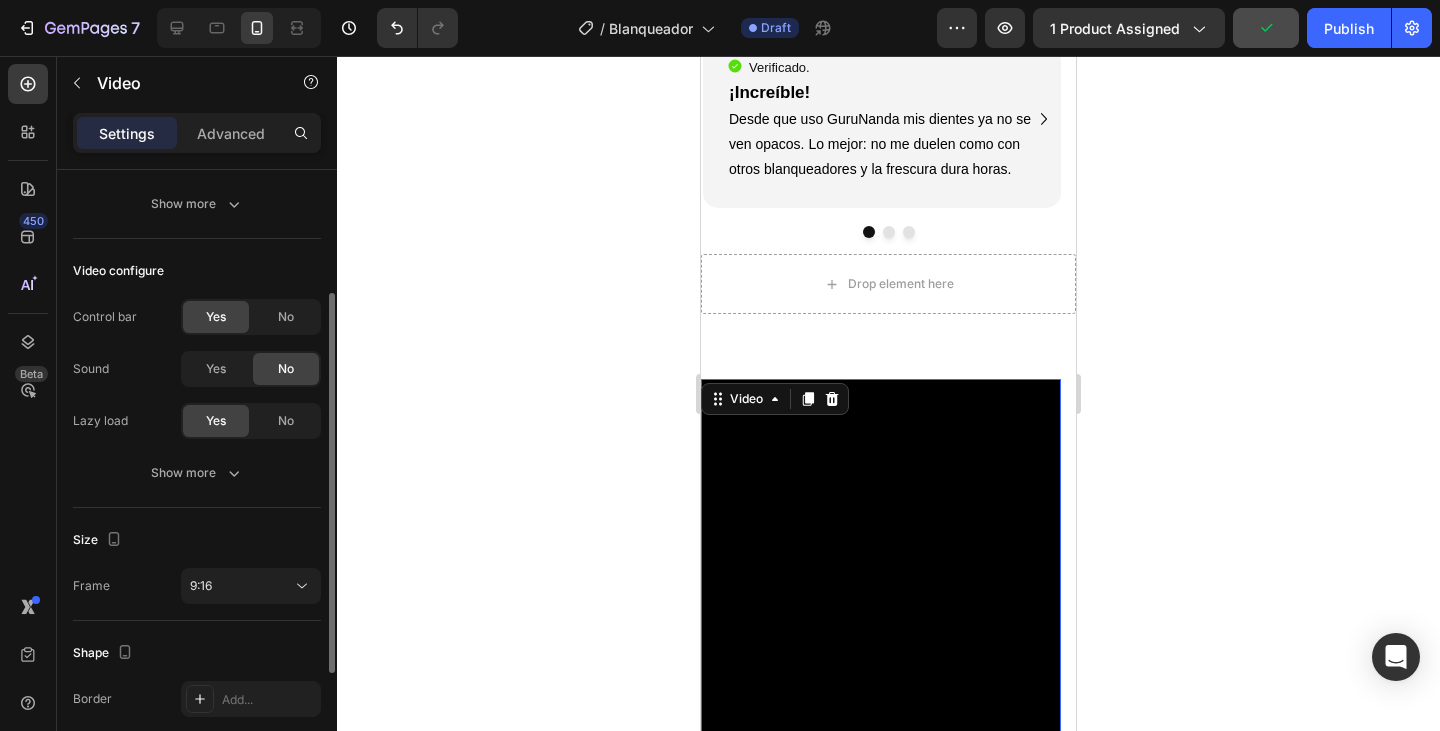 scroll, scrollTop: 300, scrollLeft: 0, axis: vertical 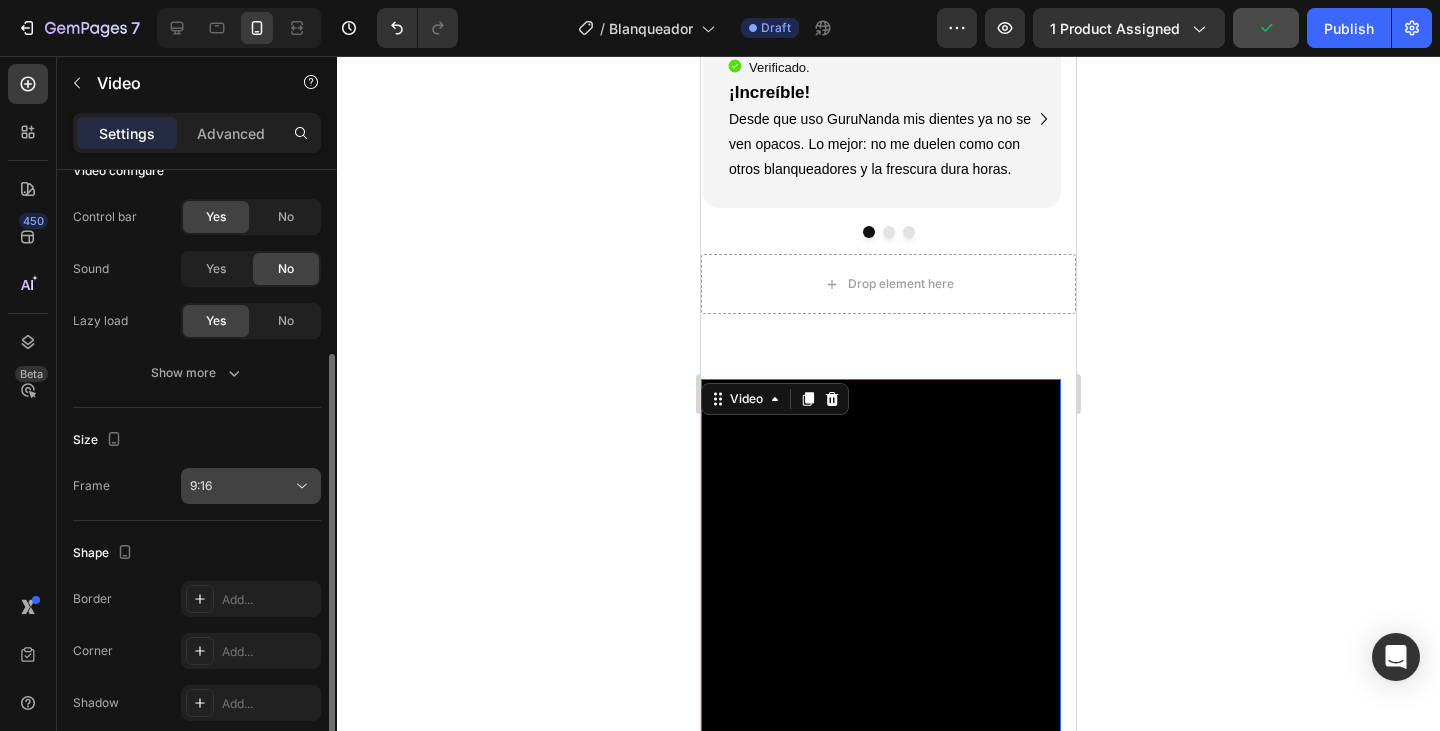click on "9:16" at bounding box center [241, 486] 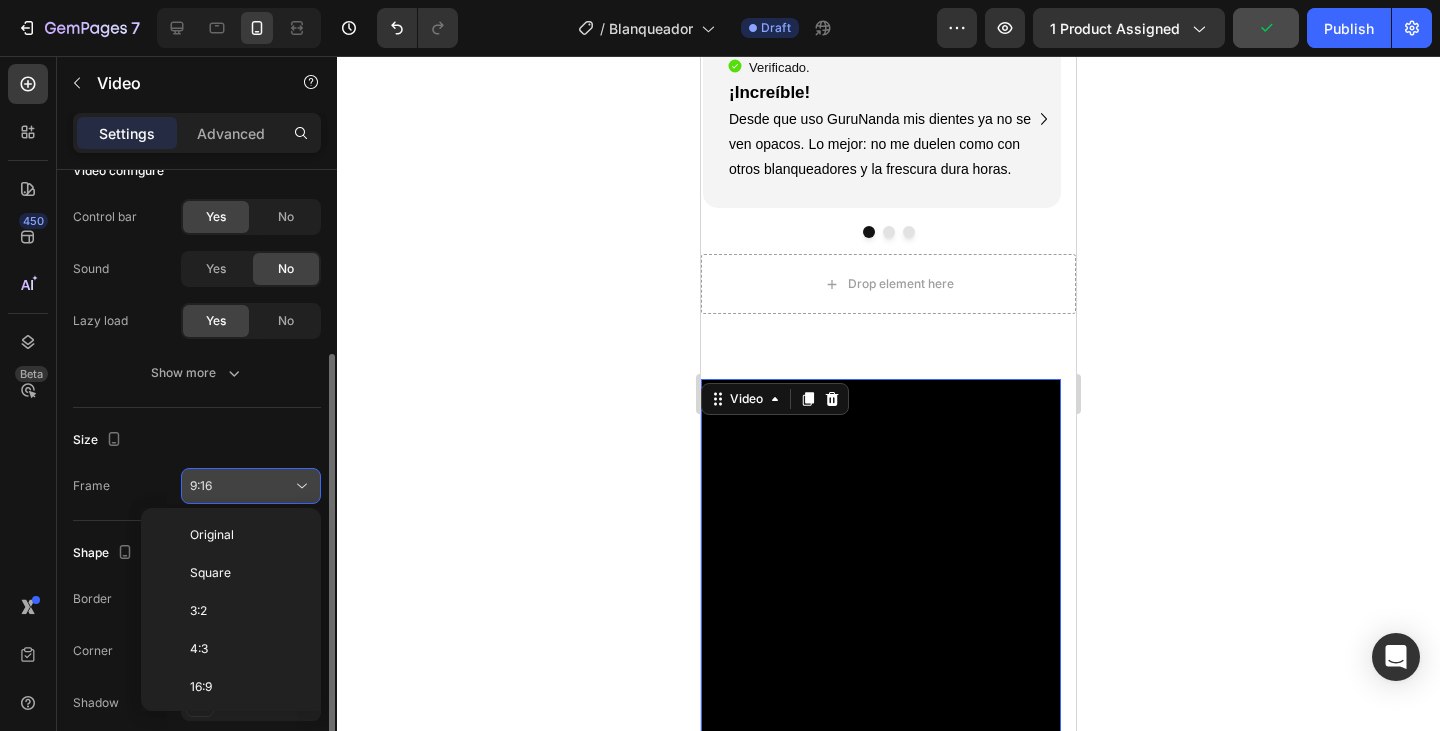 scroll, scrollTop: 180, scrollLeft: 0, axis: vertical 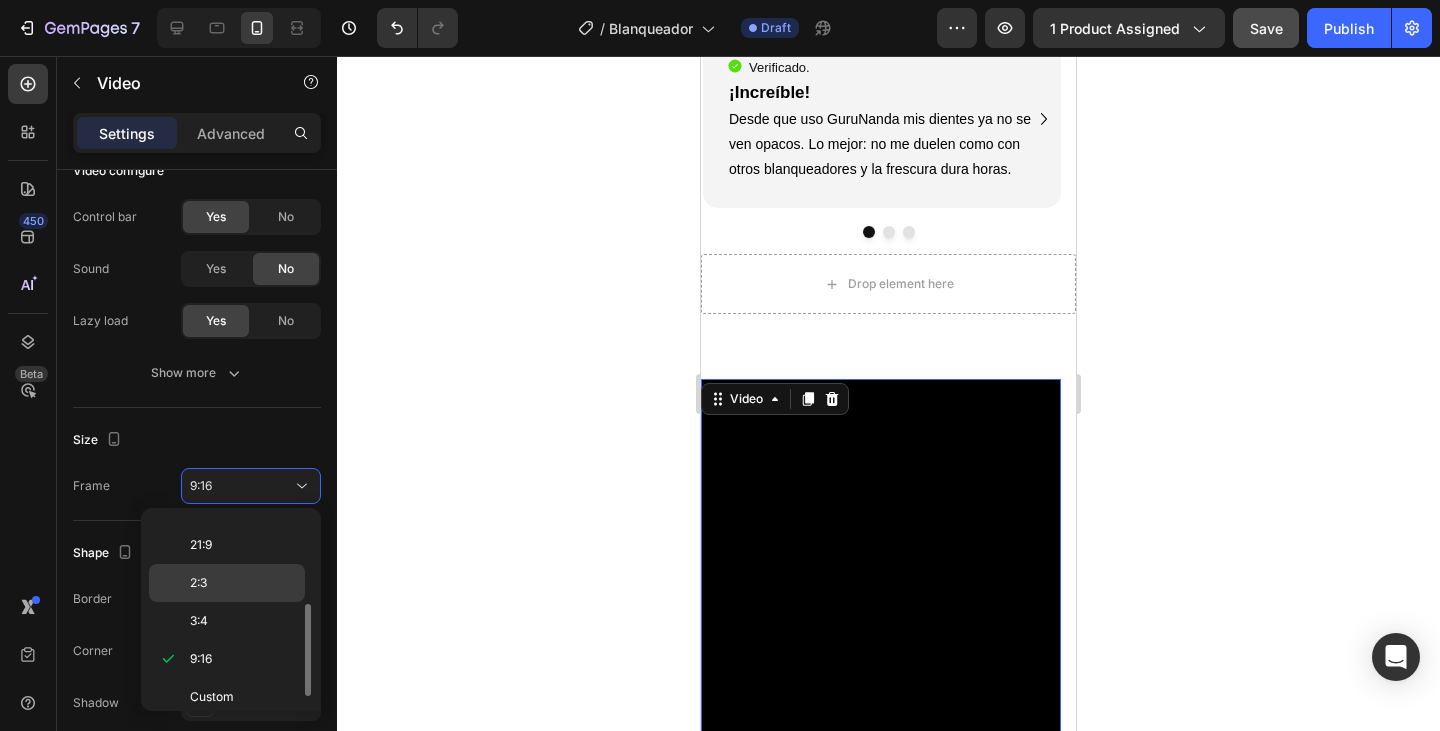 click on "2:3" at bounding box center [243, 583] 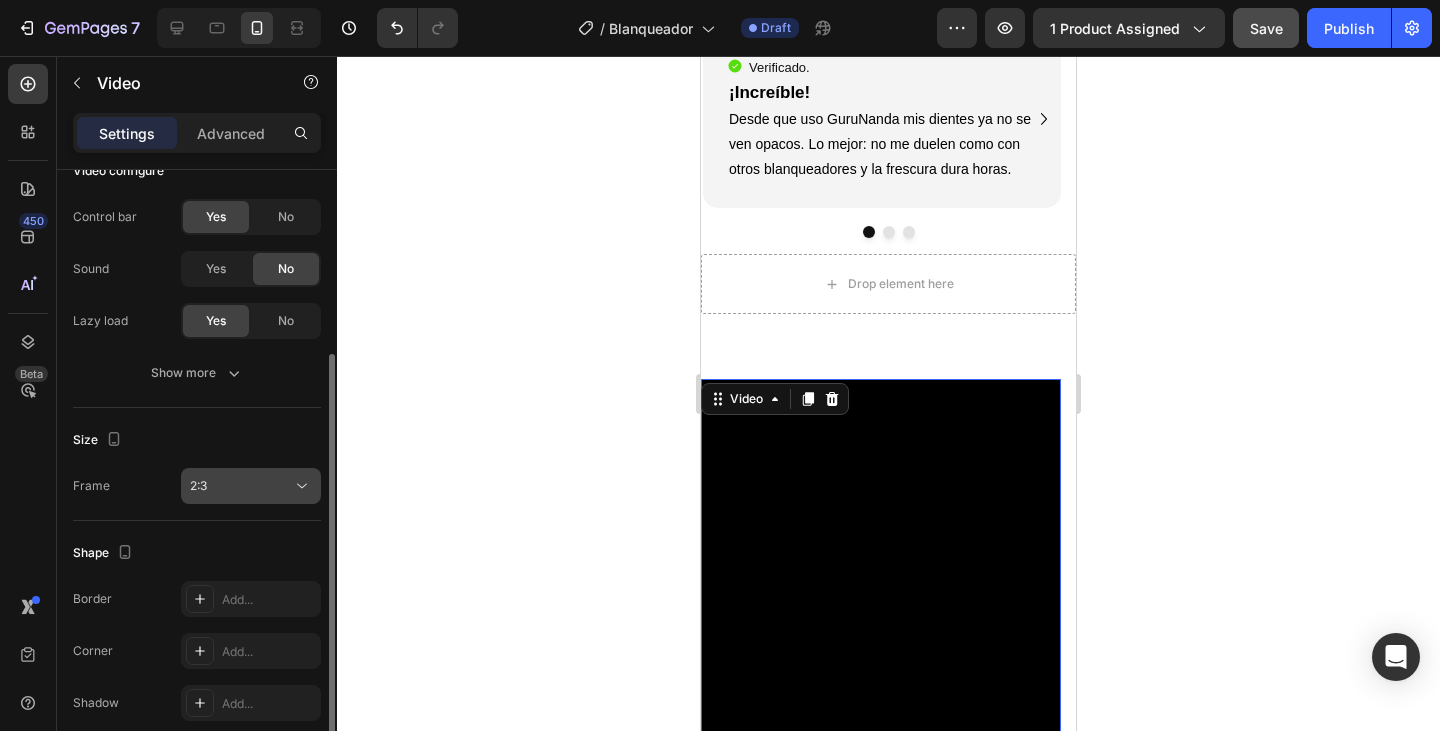 click on "2:3" at bounding box center [241, 486] 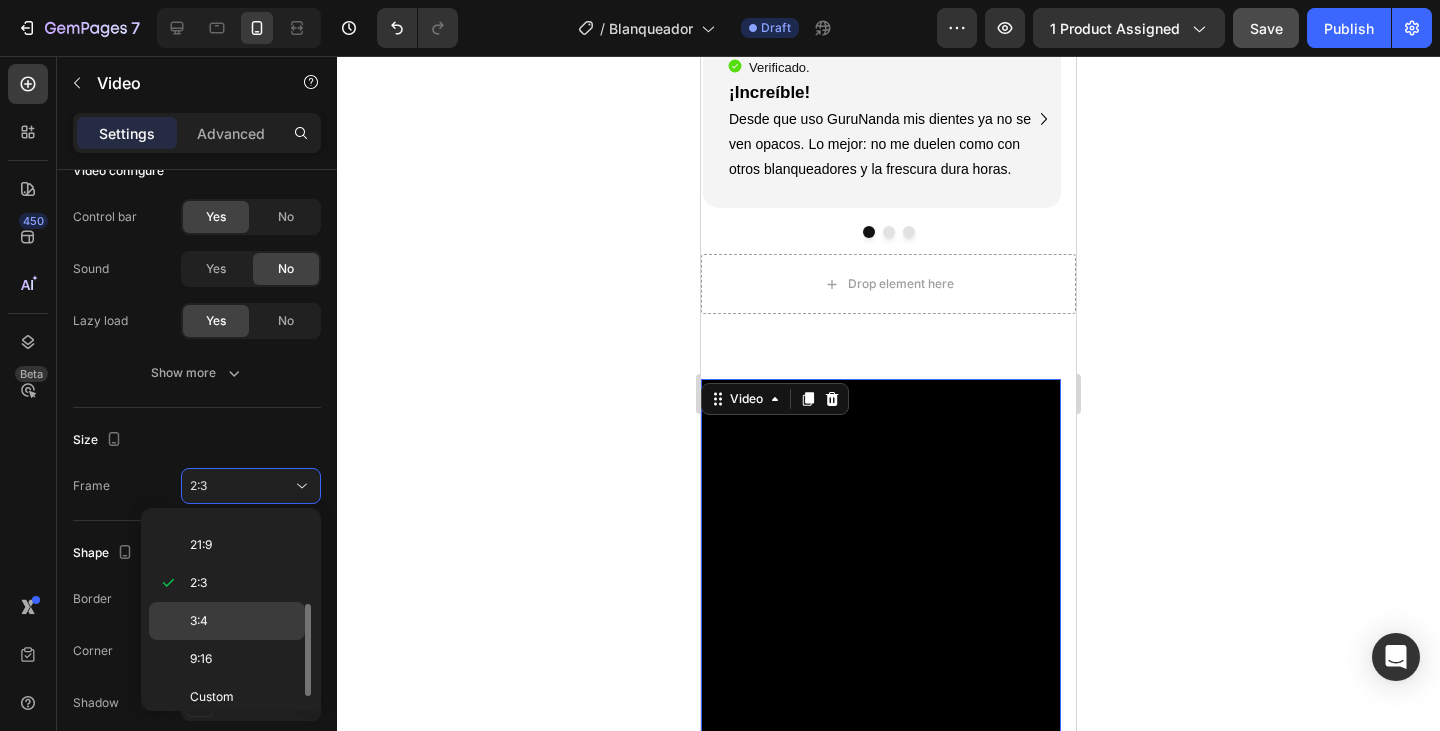 click on "3:4" 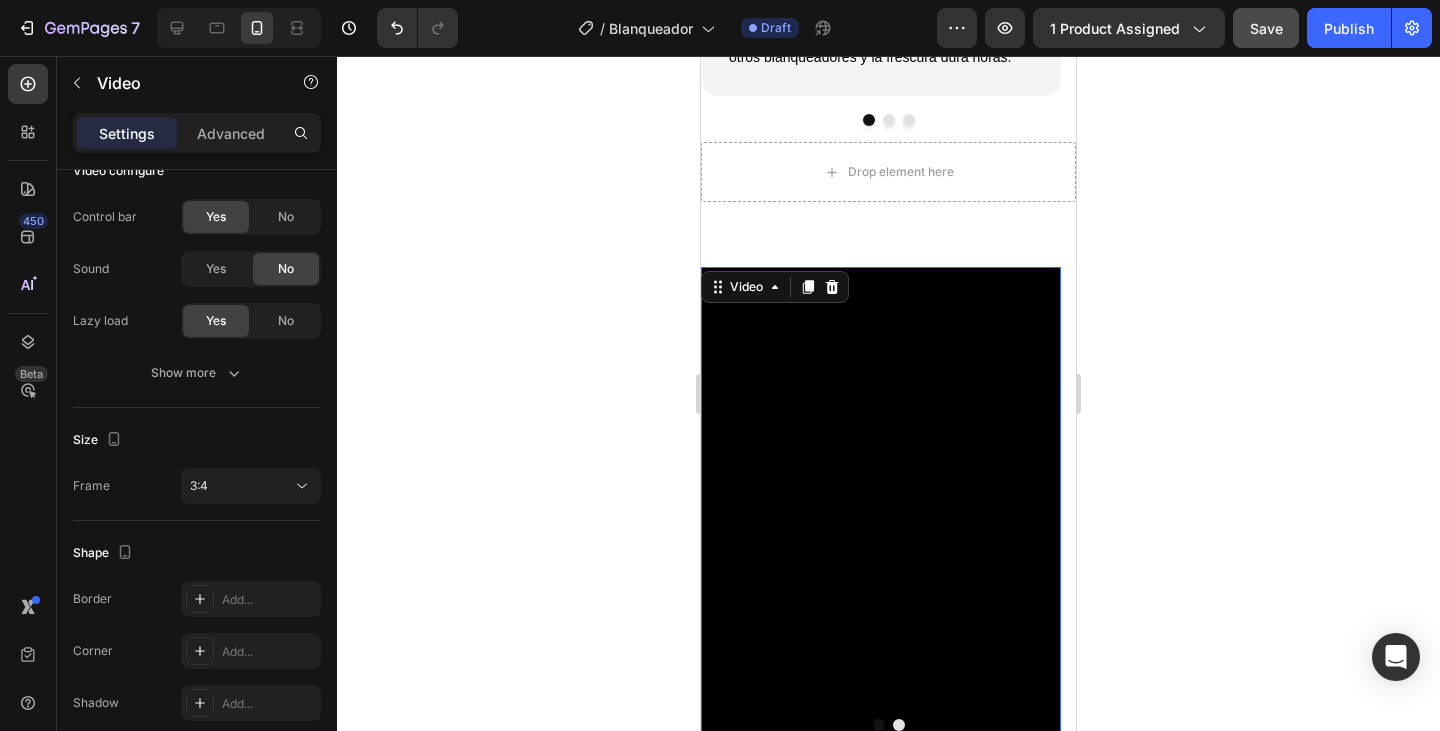scroll, scrollTop: 3100, scrollLeft: 0, axis: vertical 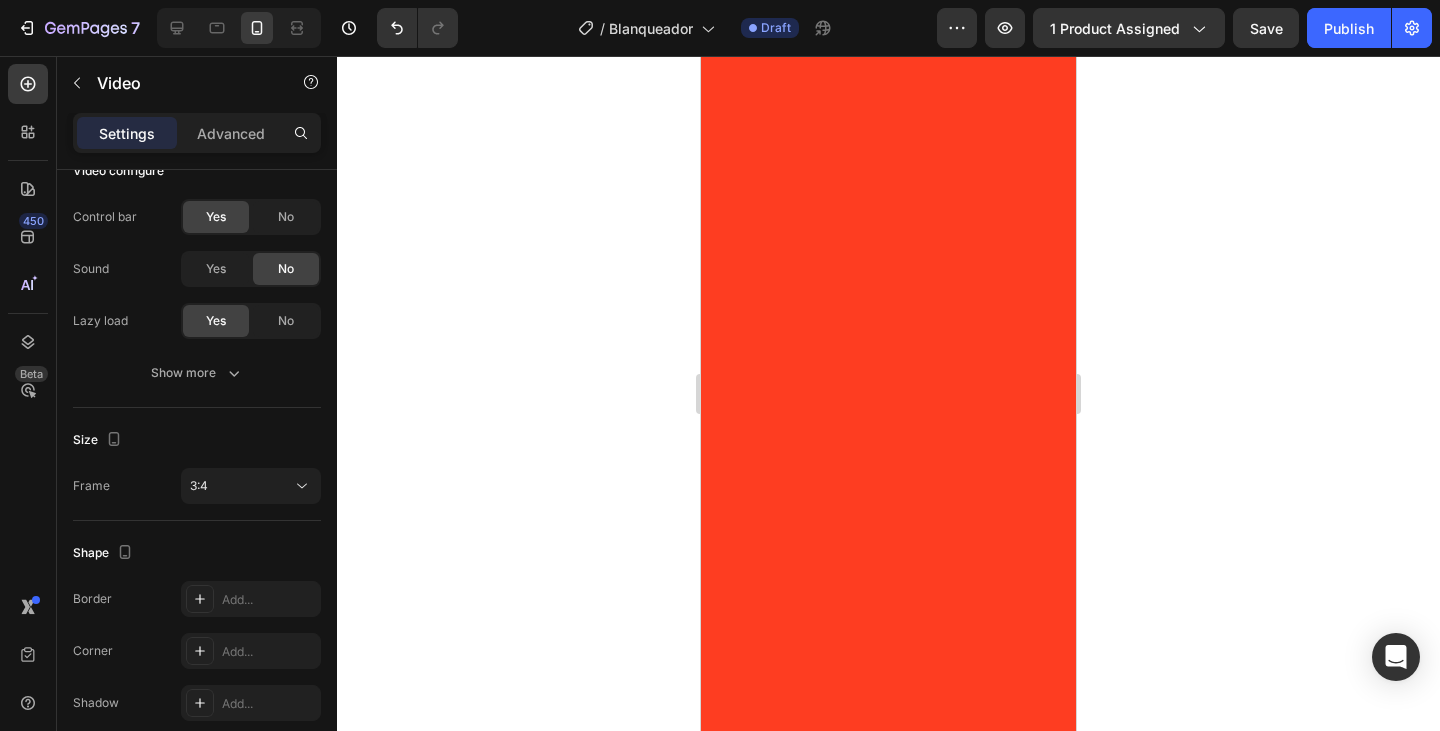 click 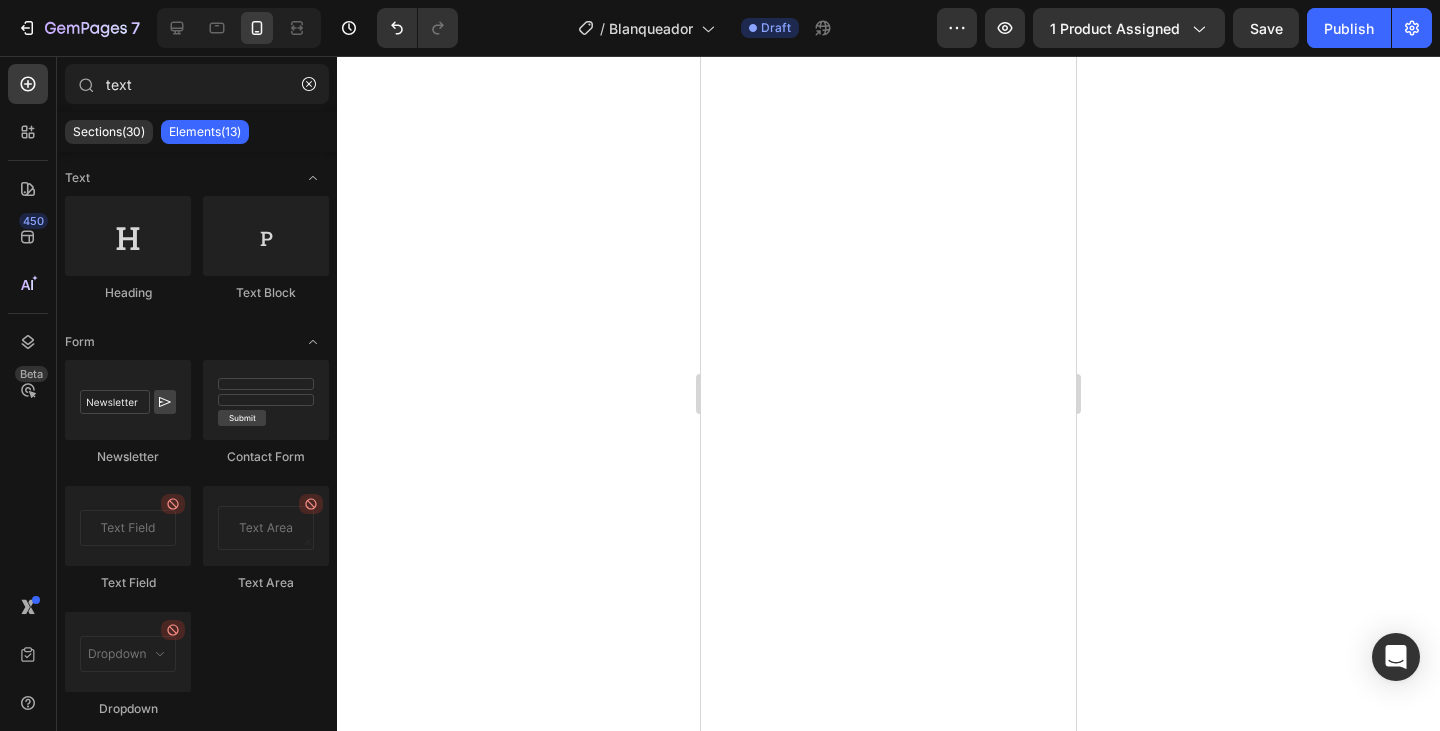 scroll, scrollTop: 2700, scrollLeft: 0, axis: vertical 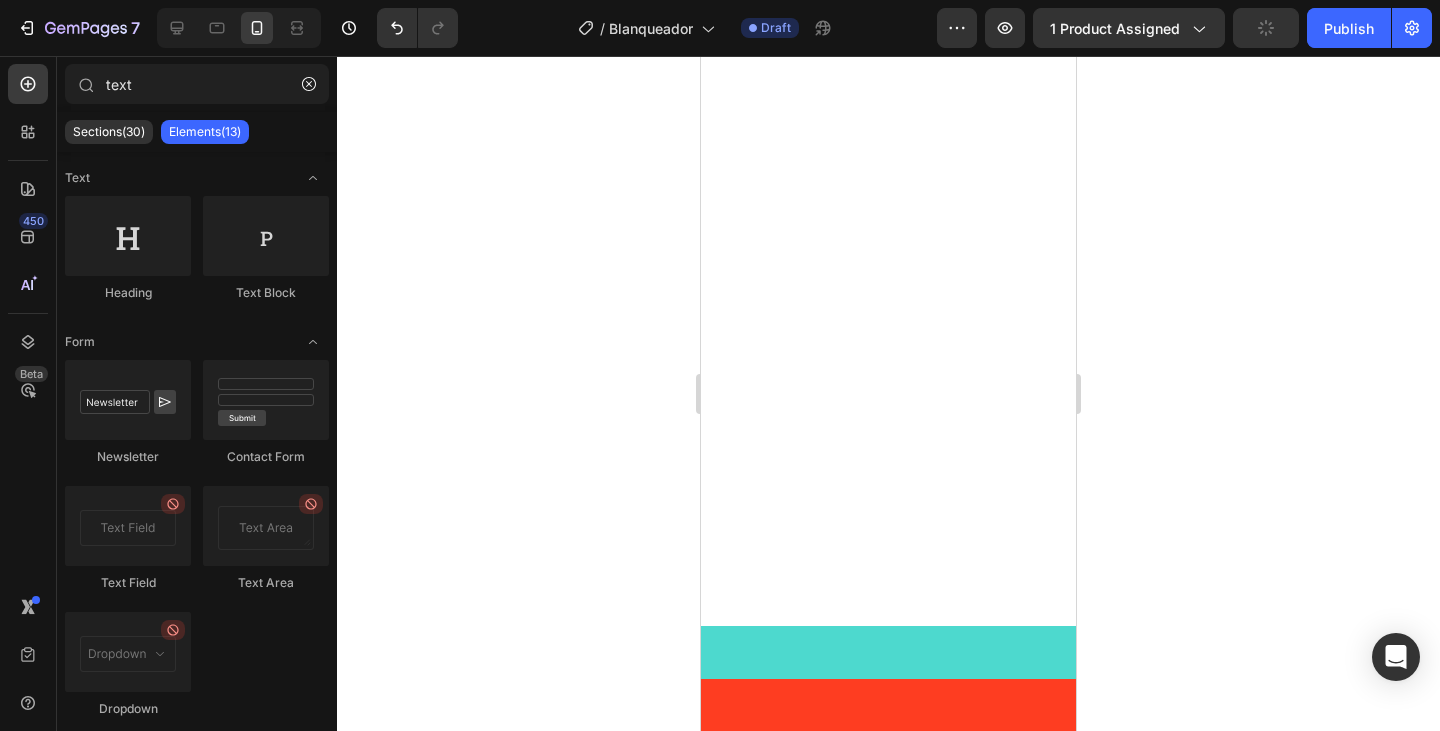 click on "Buy it now" at bounding box center [888, -844] 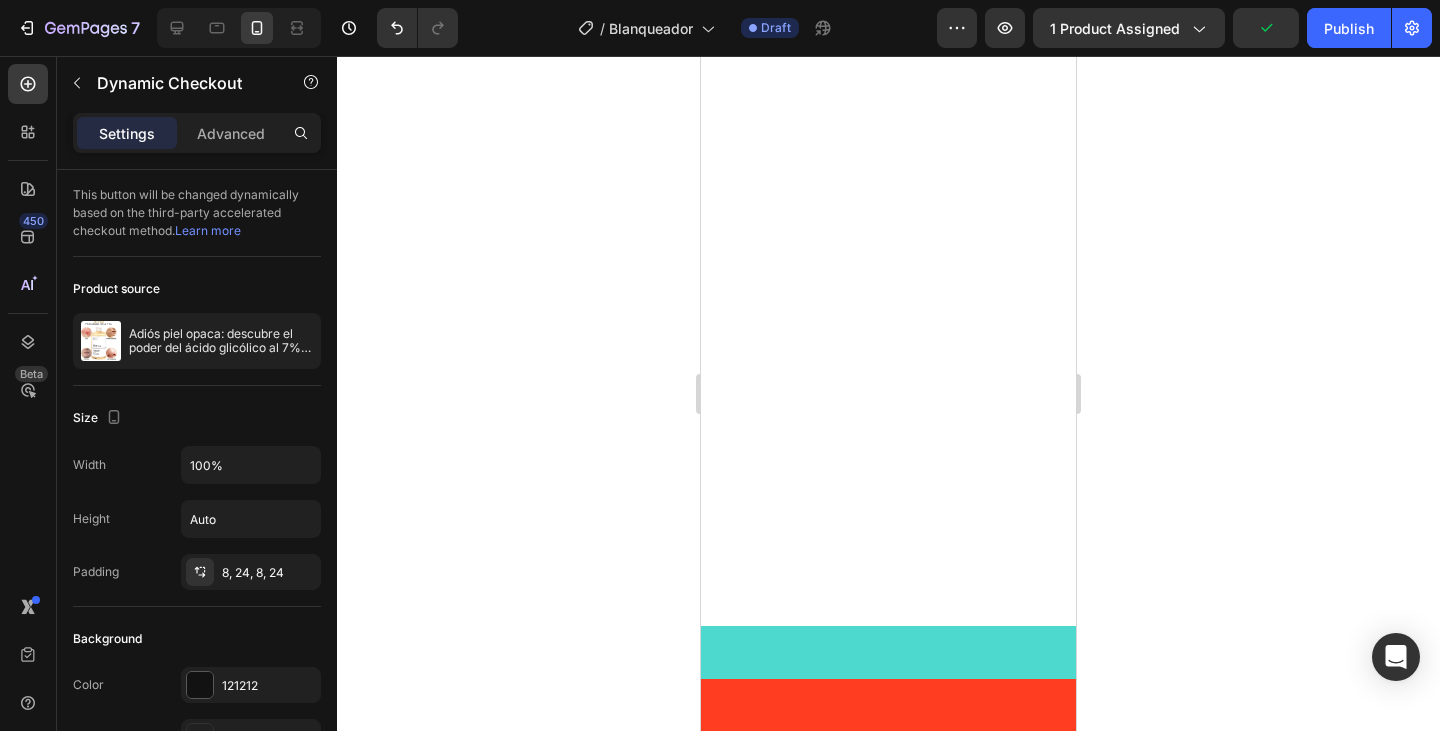 click 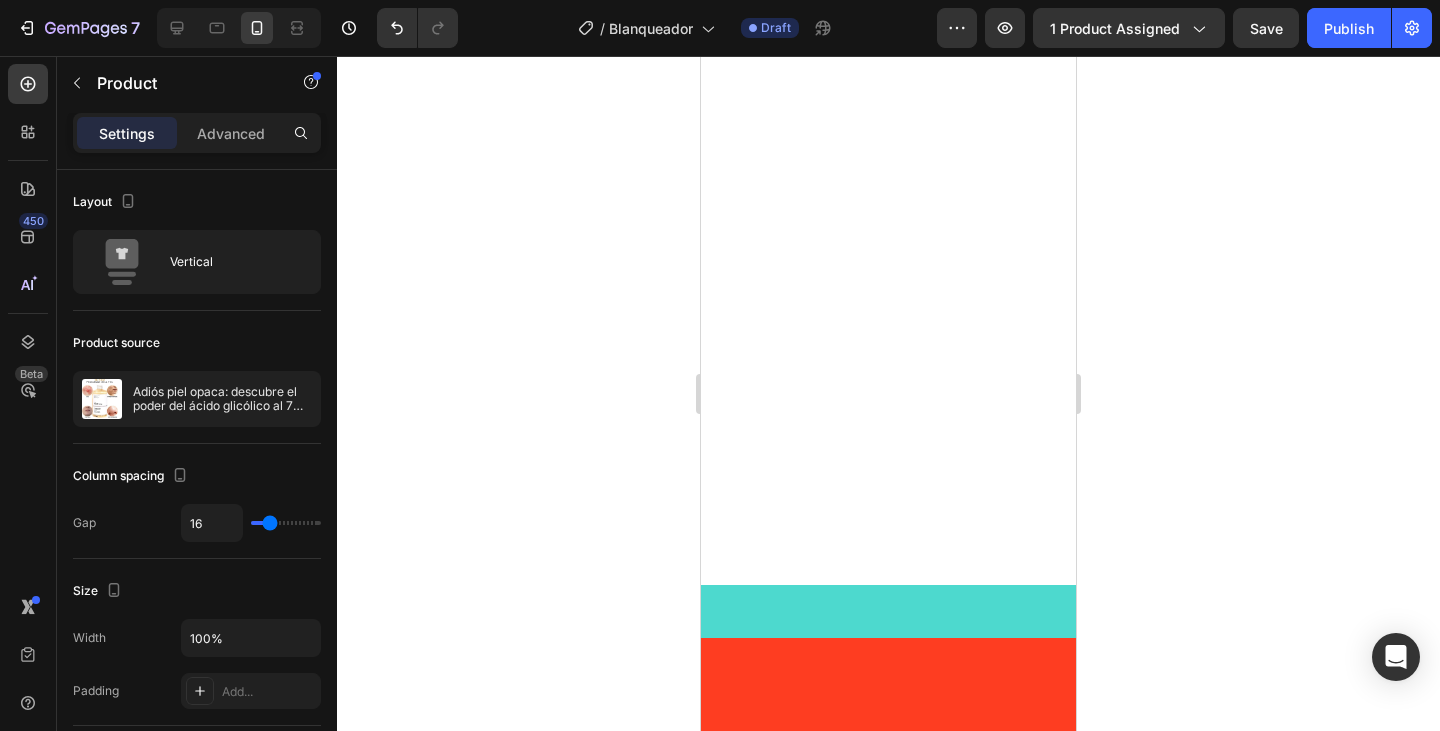 click on "Drop element here" at bounding box center [888, -894] 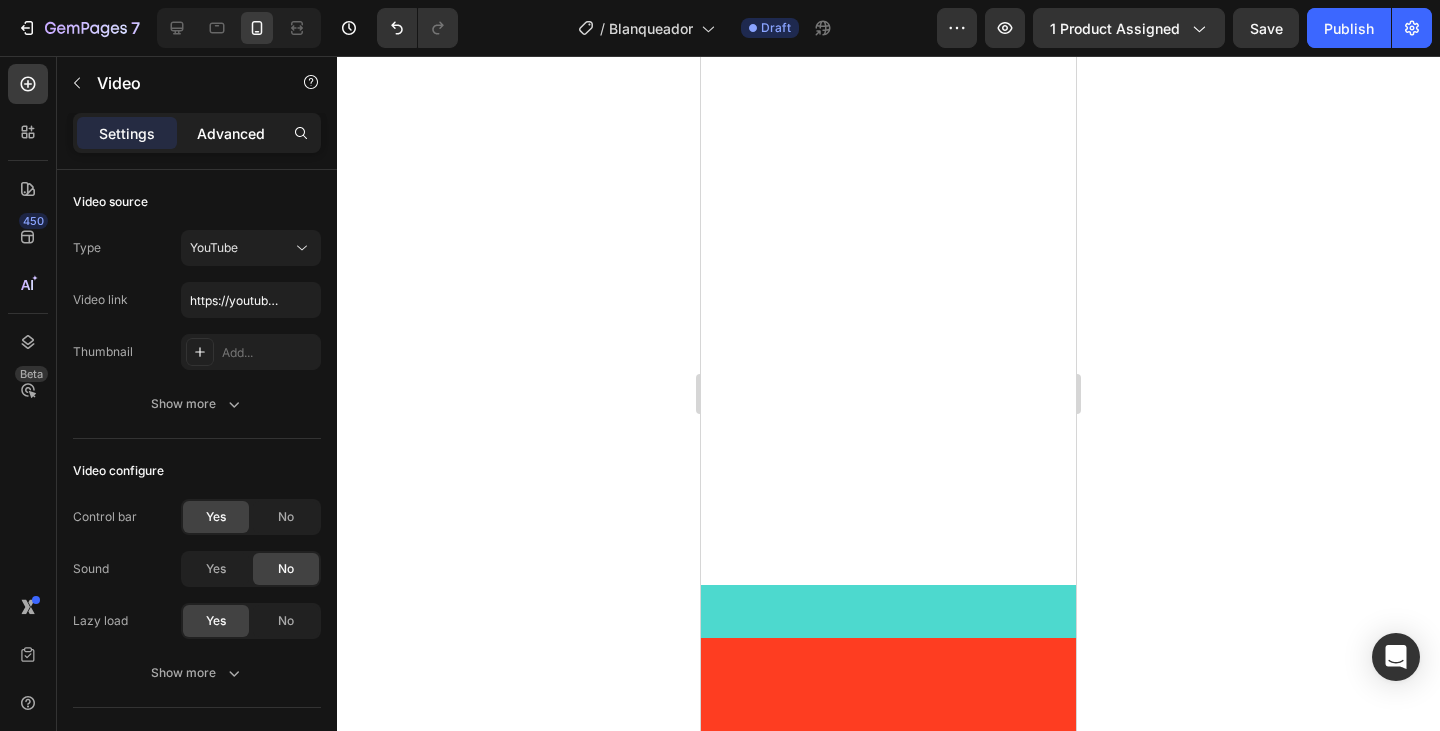 click on "Advanced" at bounding box center [231, 133] 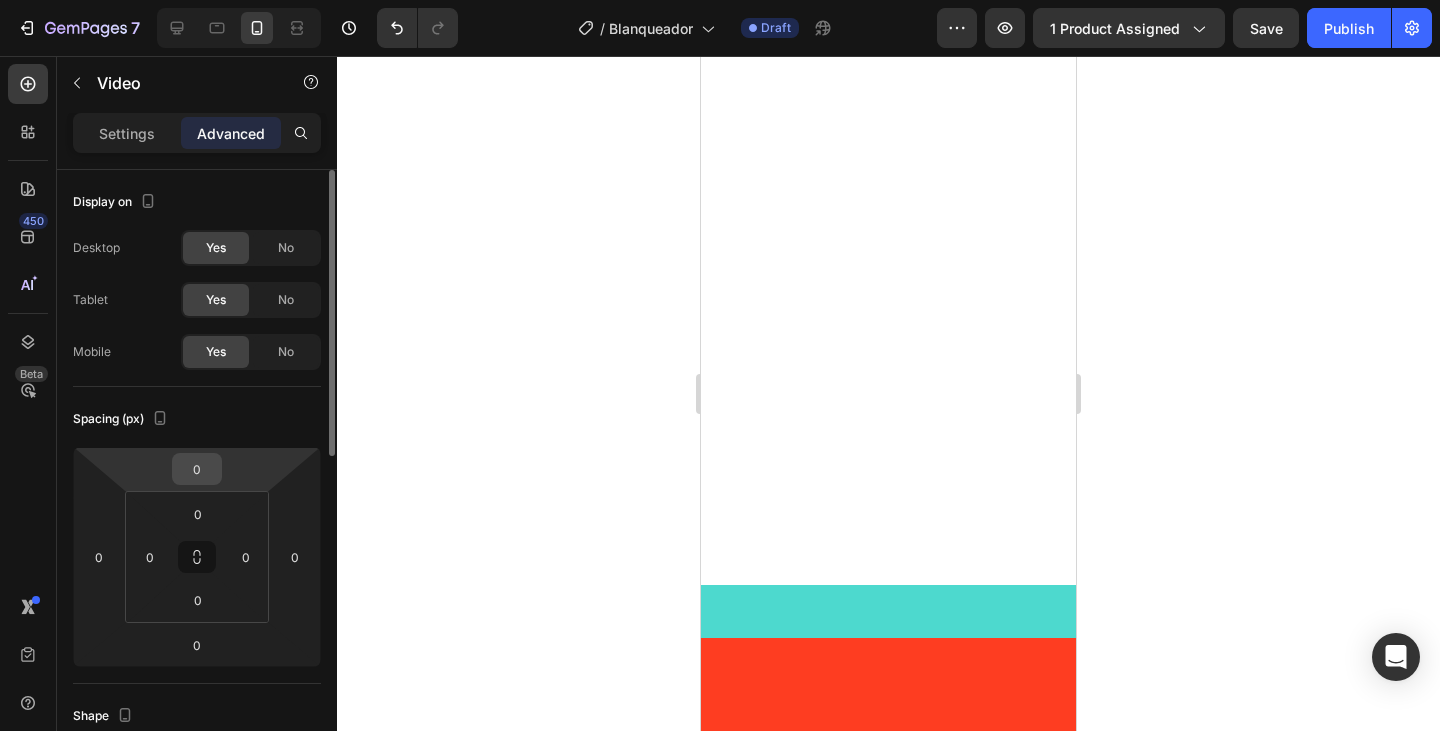 click on "0" at bounding box center (197, 469) 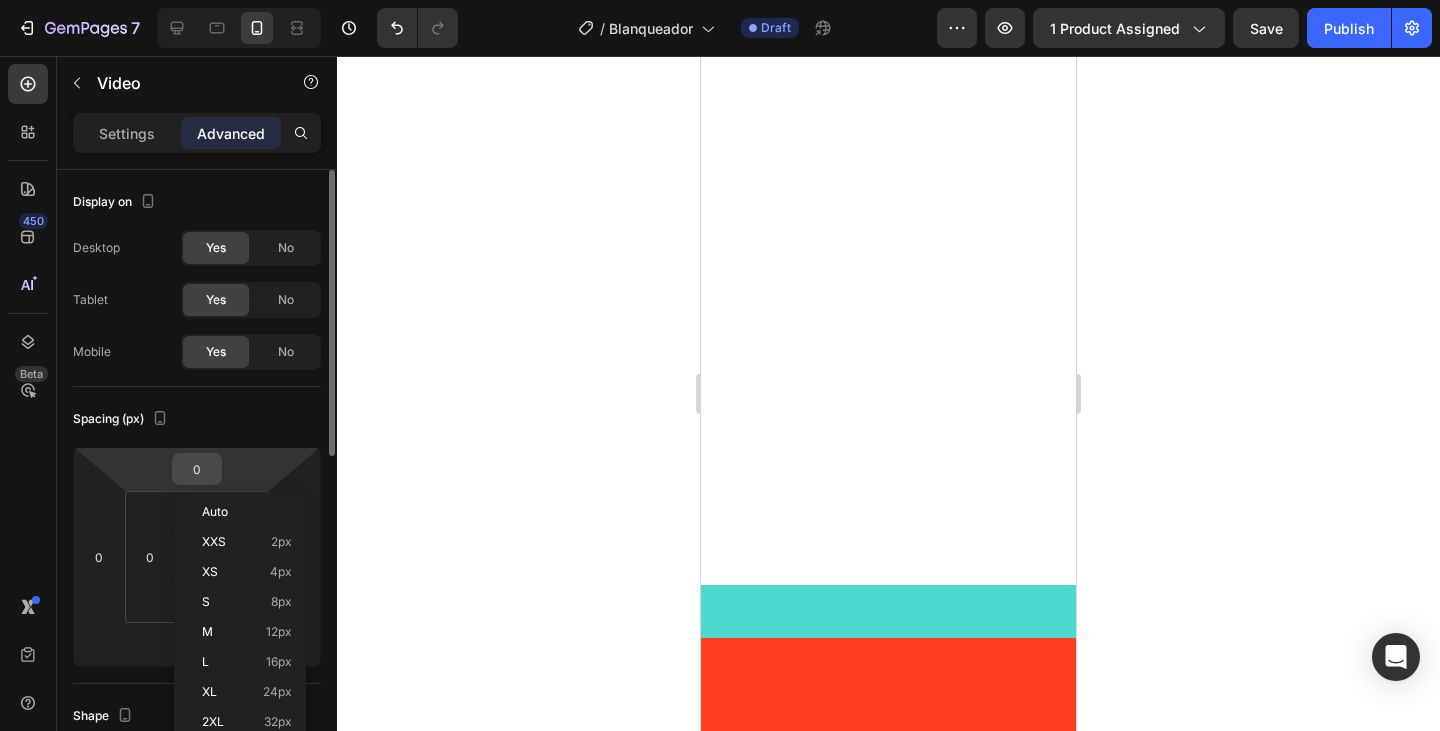 click on "0" at bounding box center [197, 469] 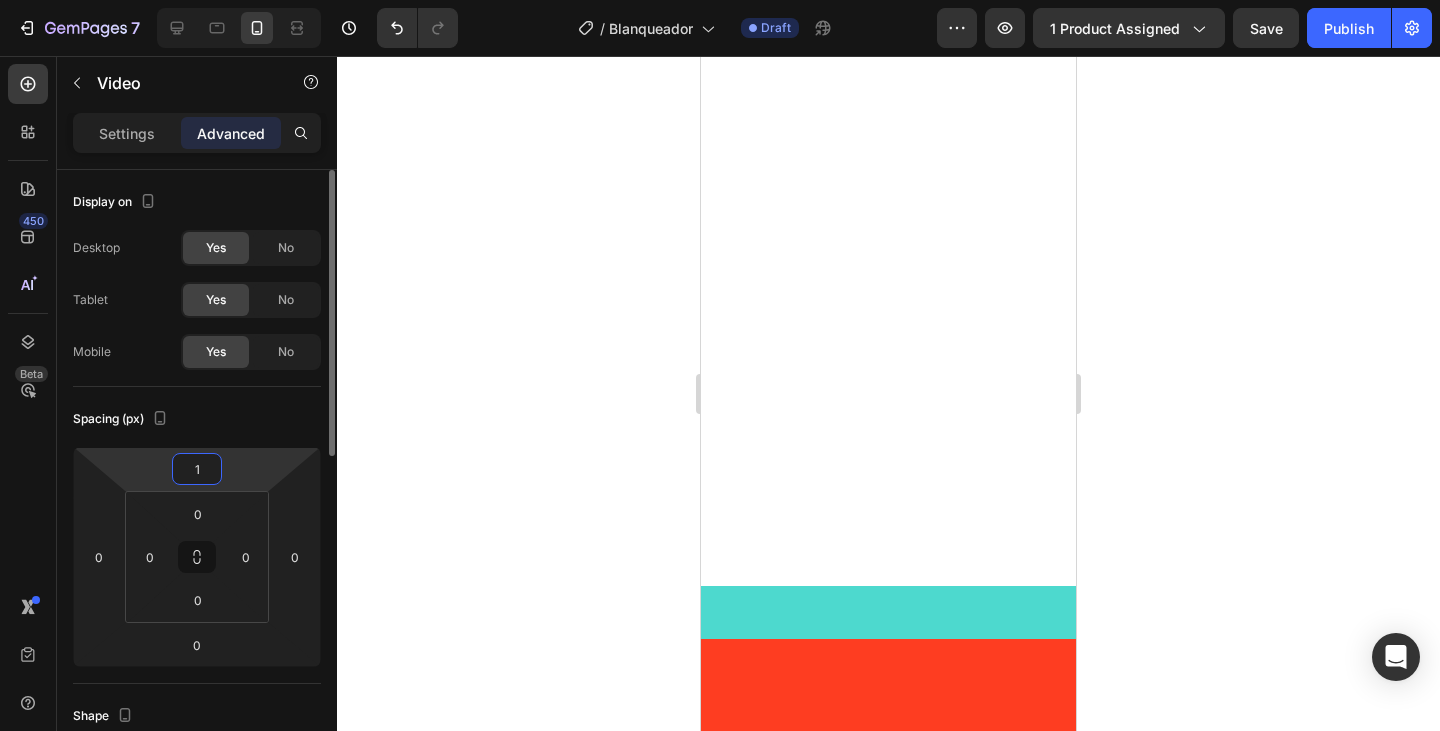 type on "0" 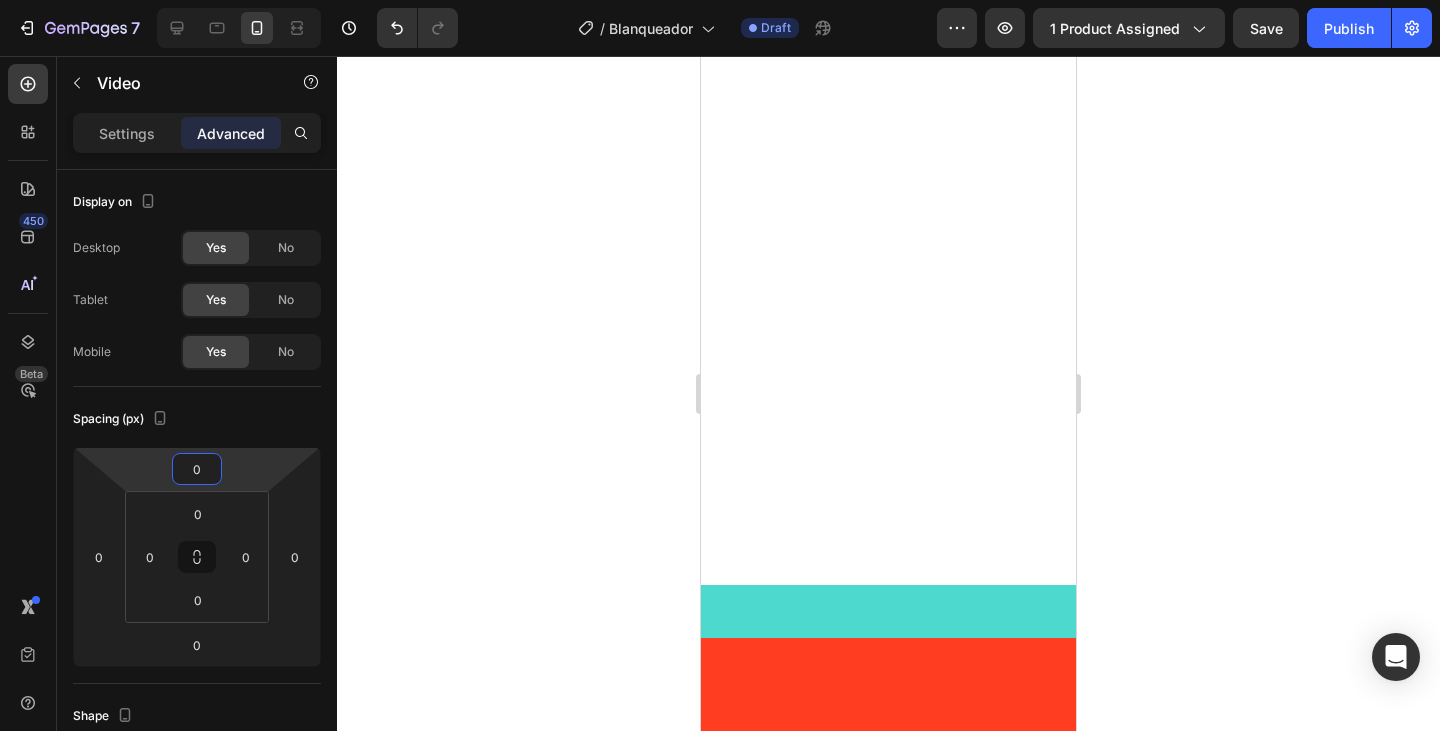 click 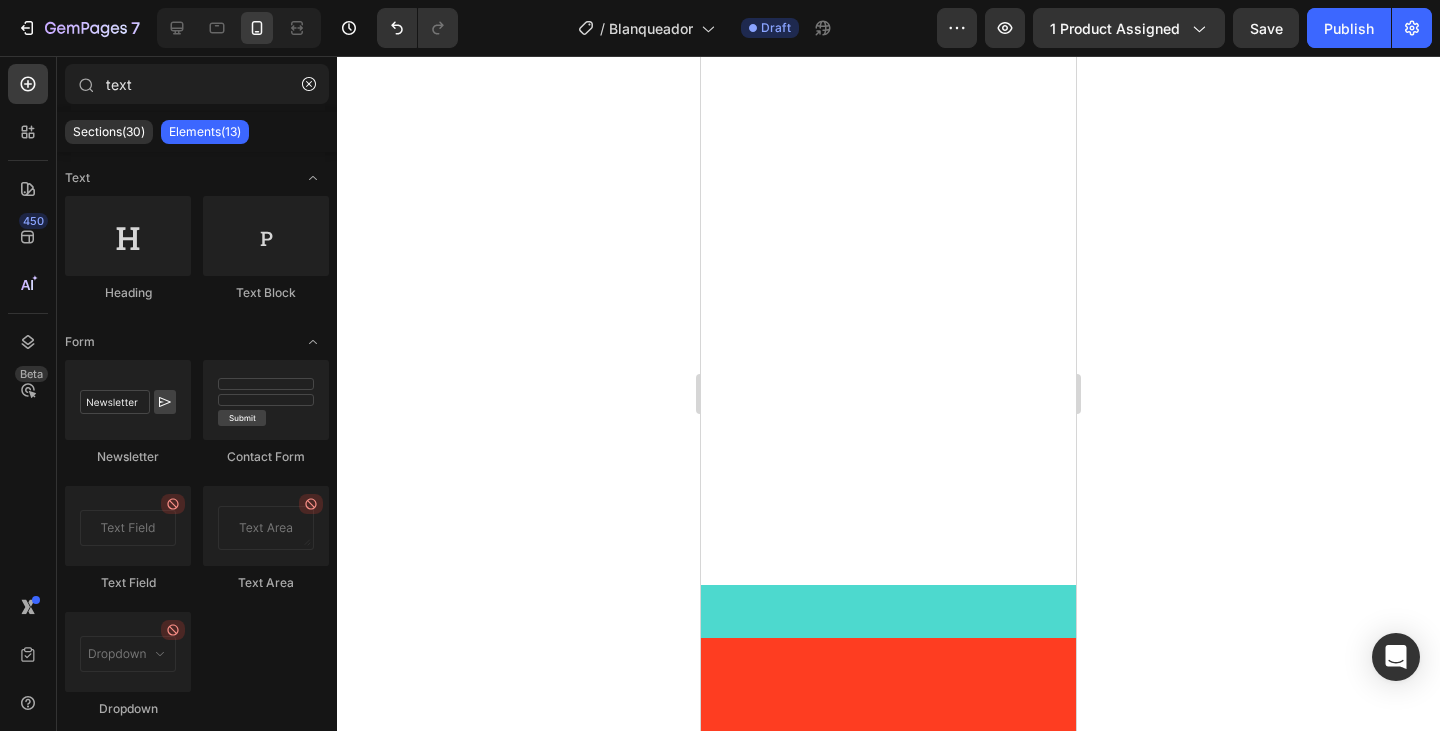 click on "Drop element here" at bounding box center (888, -894) 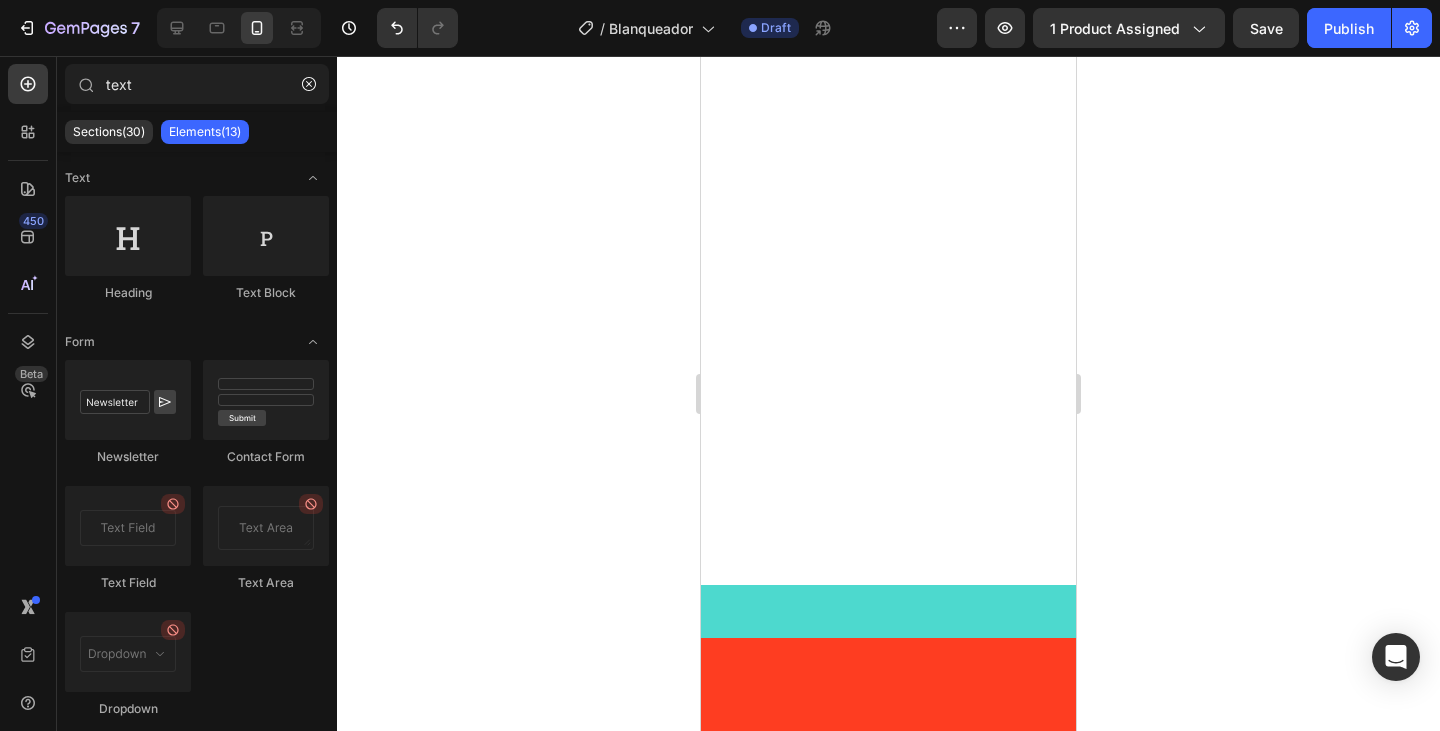 click on "Drop element here" at bounding box center (901, -894) 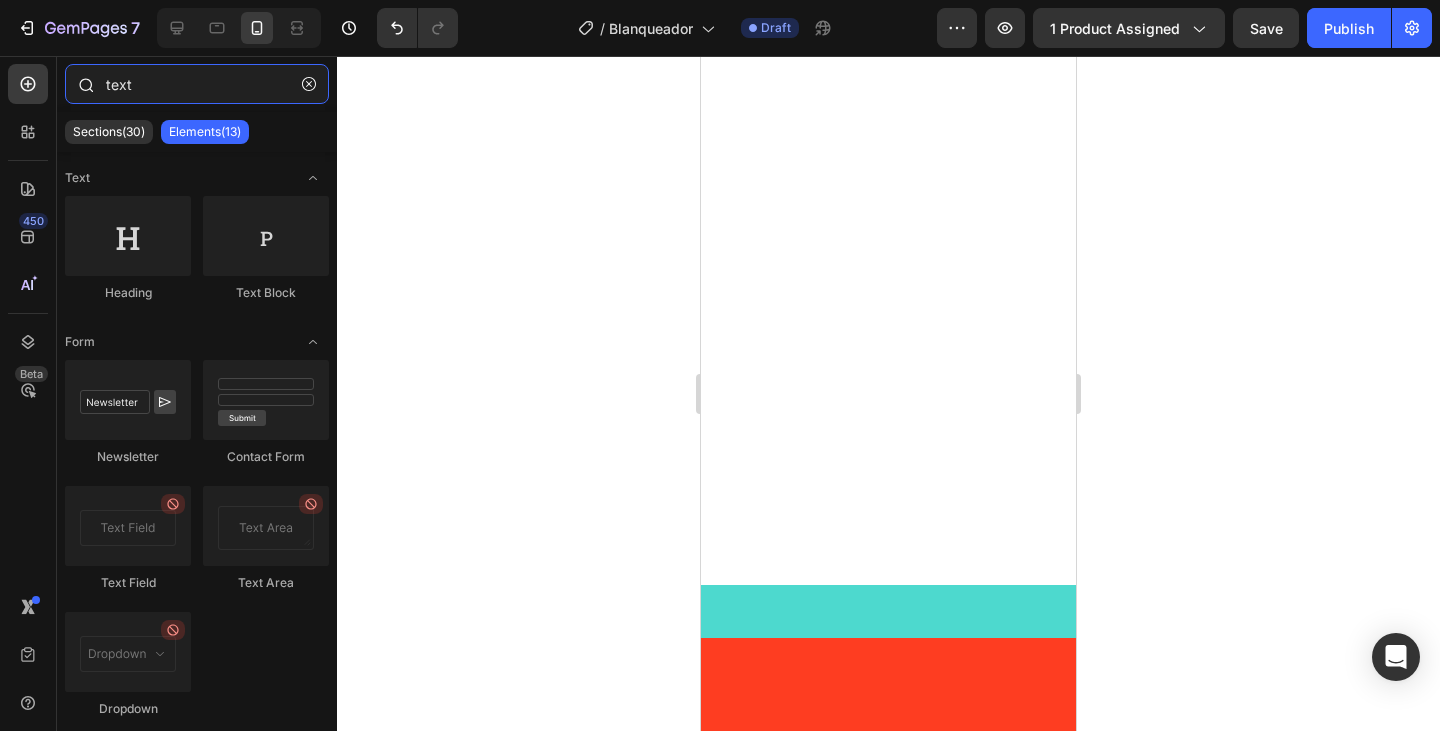 click on "text" at bounding box center [197, 84] 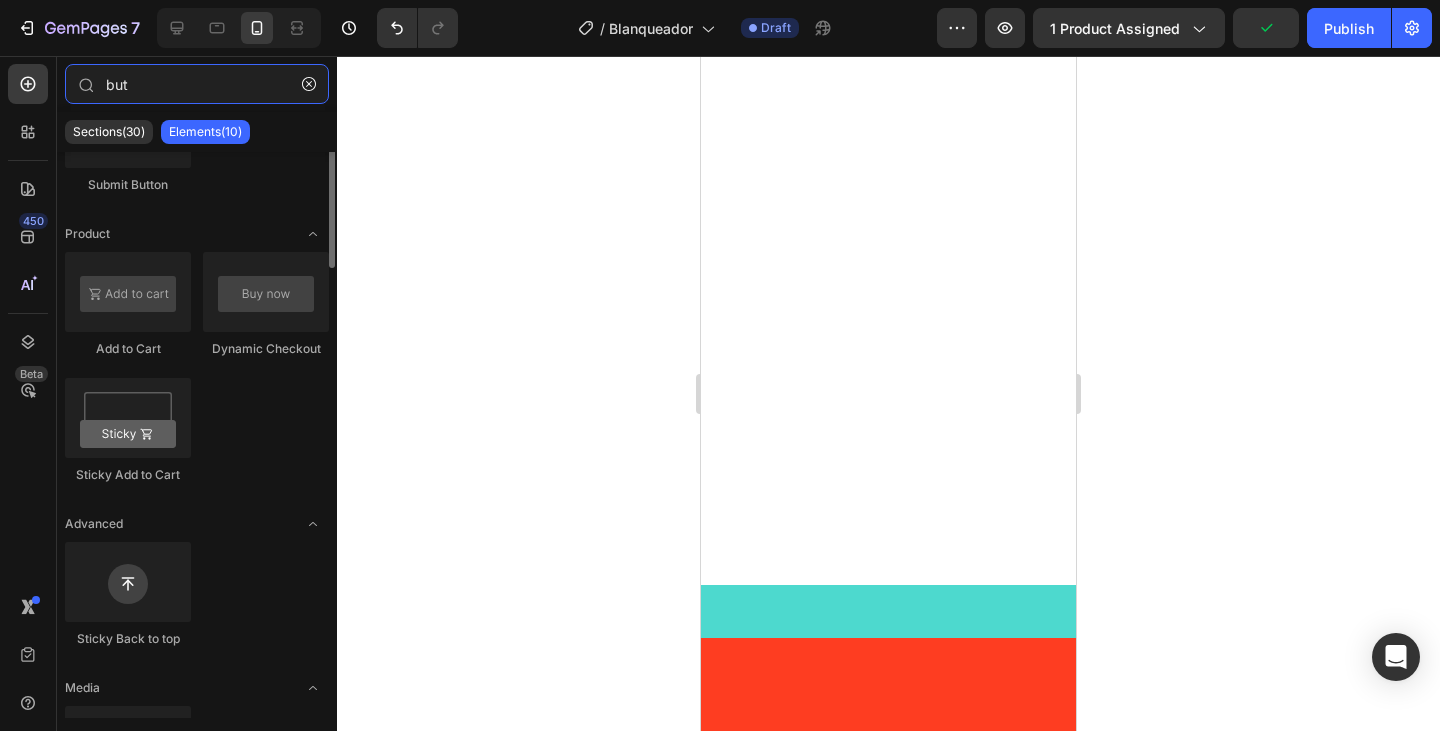 scroll, scrollTop: 72, scrollLeft: 0, axis: vertical 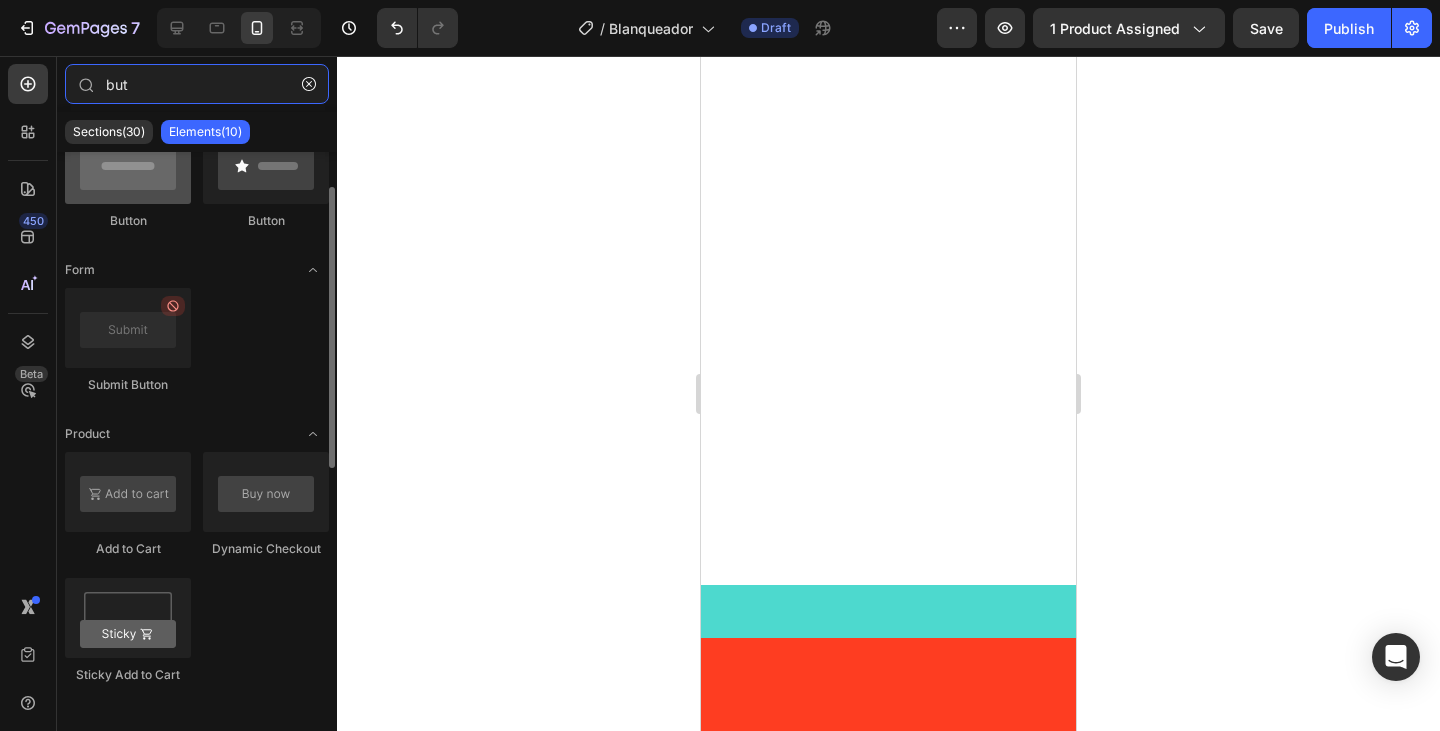 type on "but" 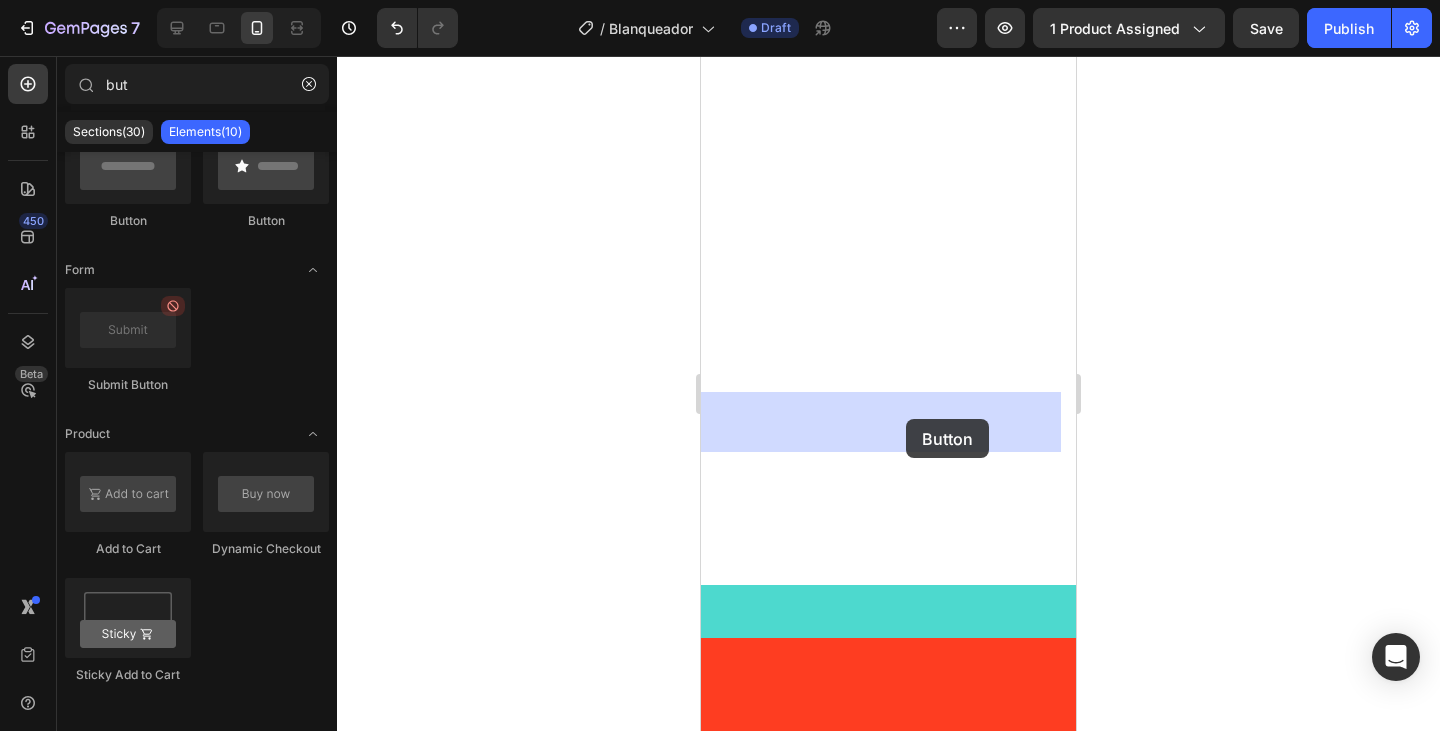 drag, startPoint x: 826, startPoint y: 244, endPoint x: 906, endPoint y: 419, distance: 192.41881 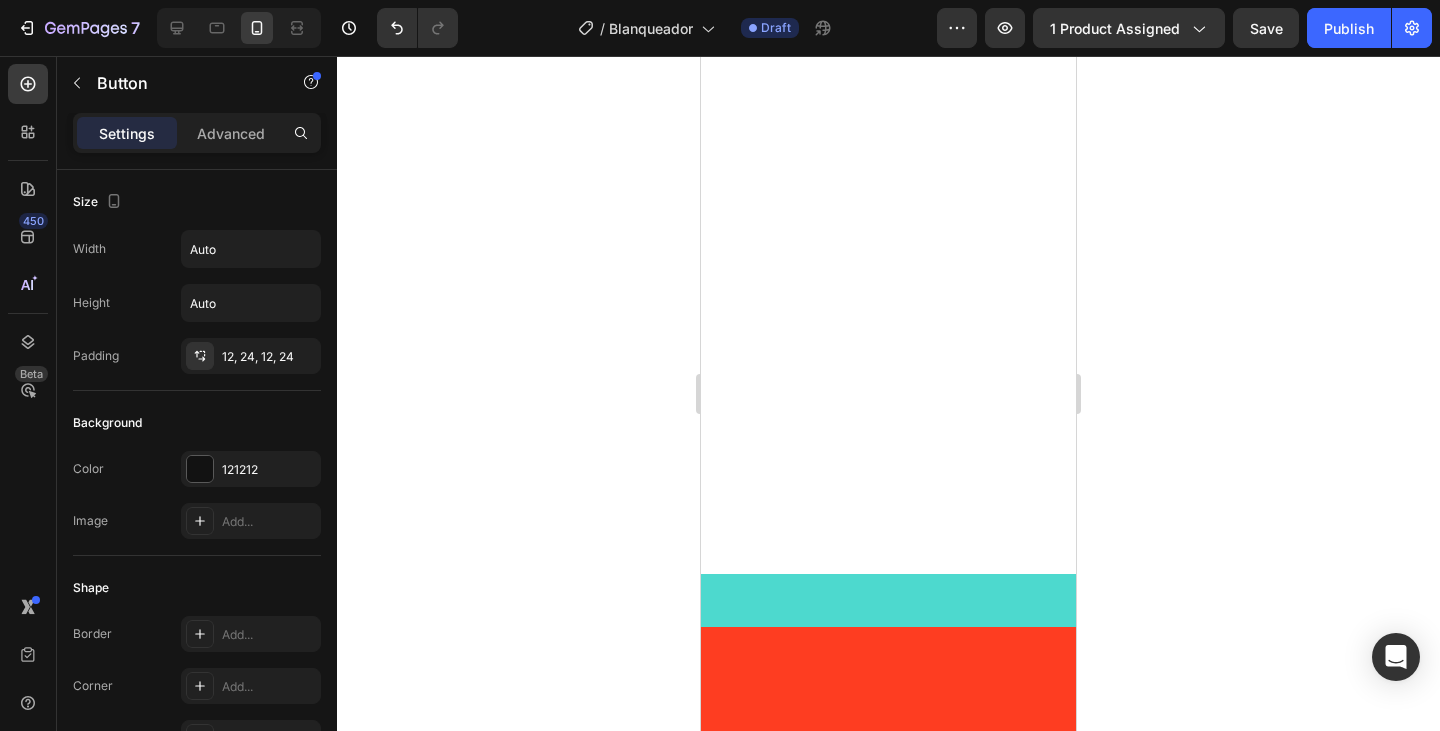 click 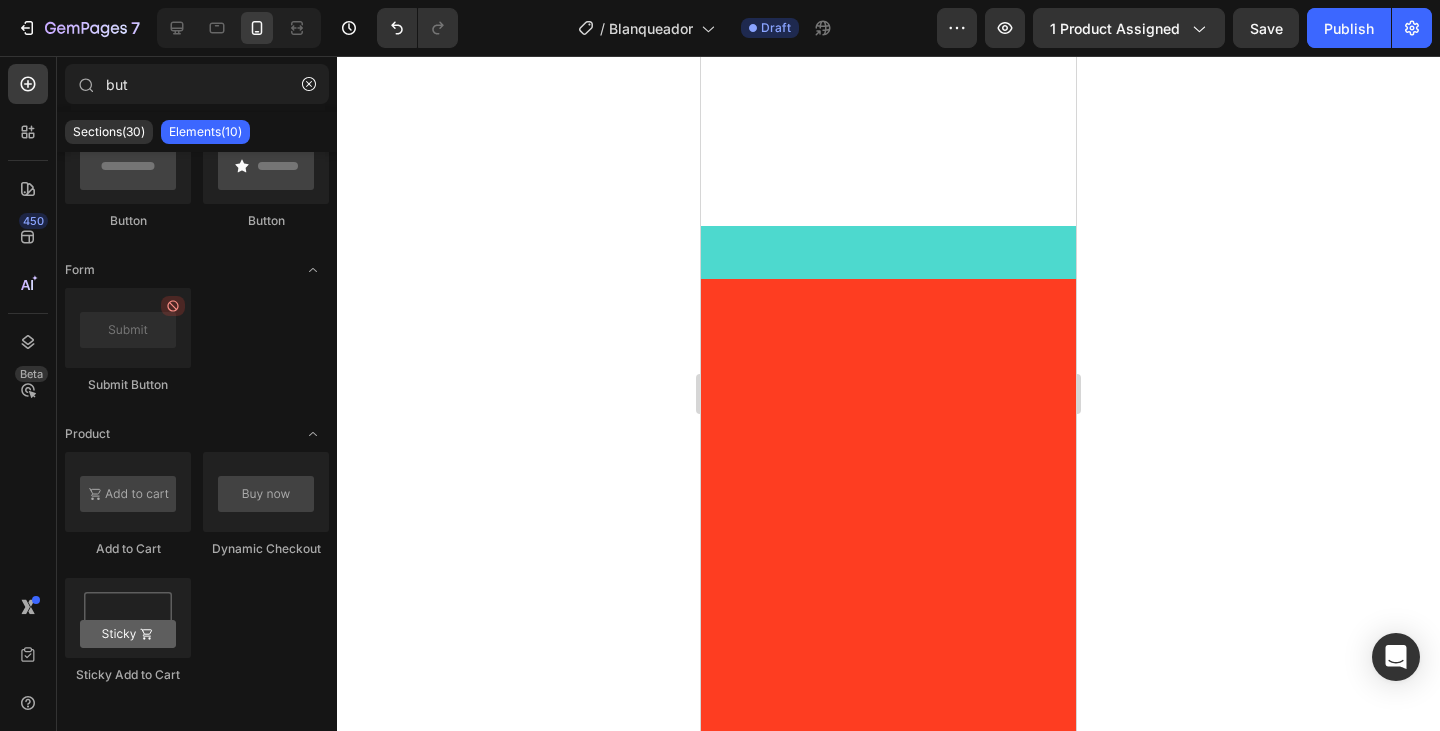 scroll, scrollTop: 3200, scrollLeft: 0, axis: vertical 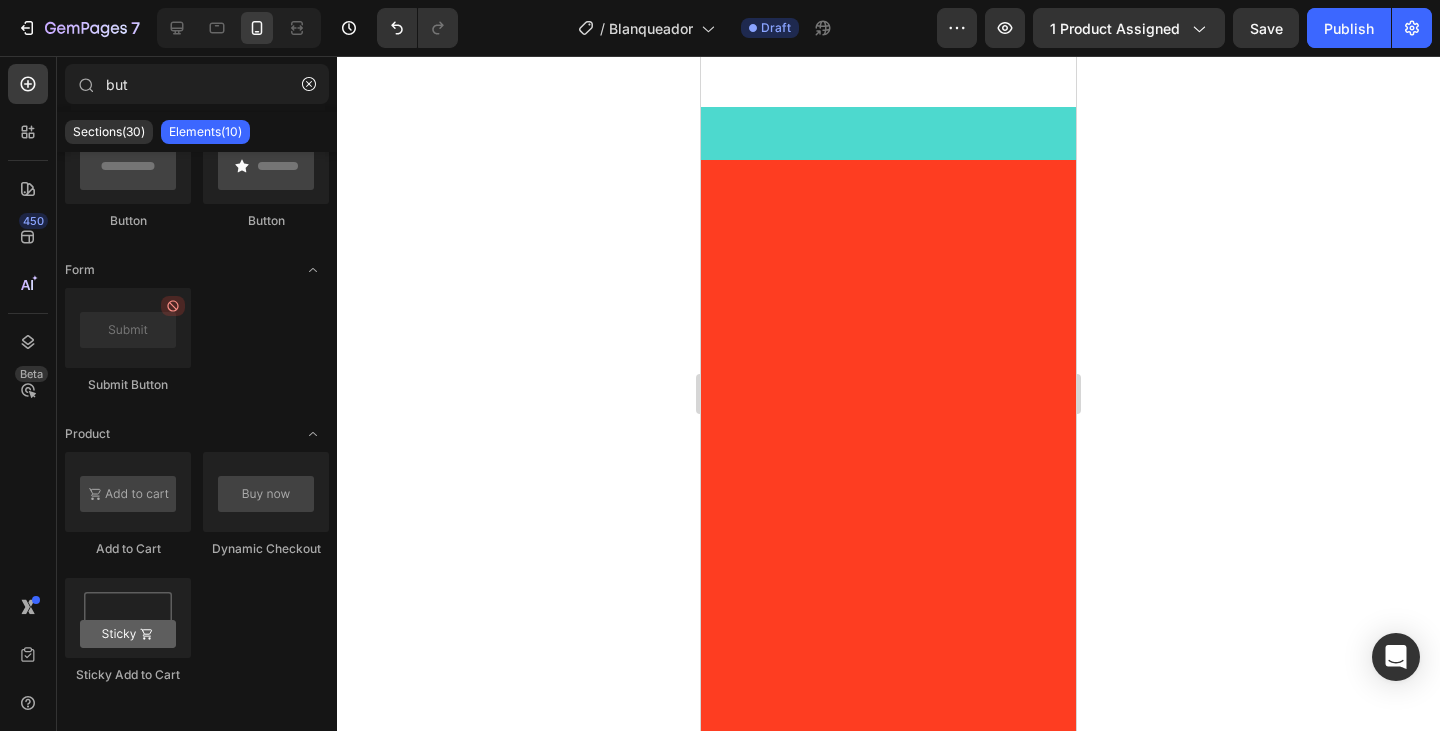 click 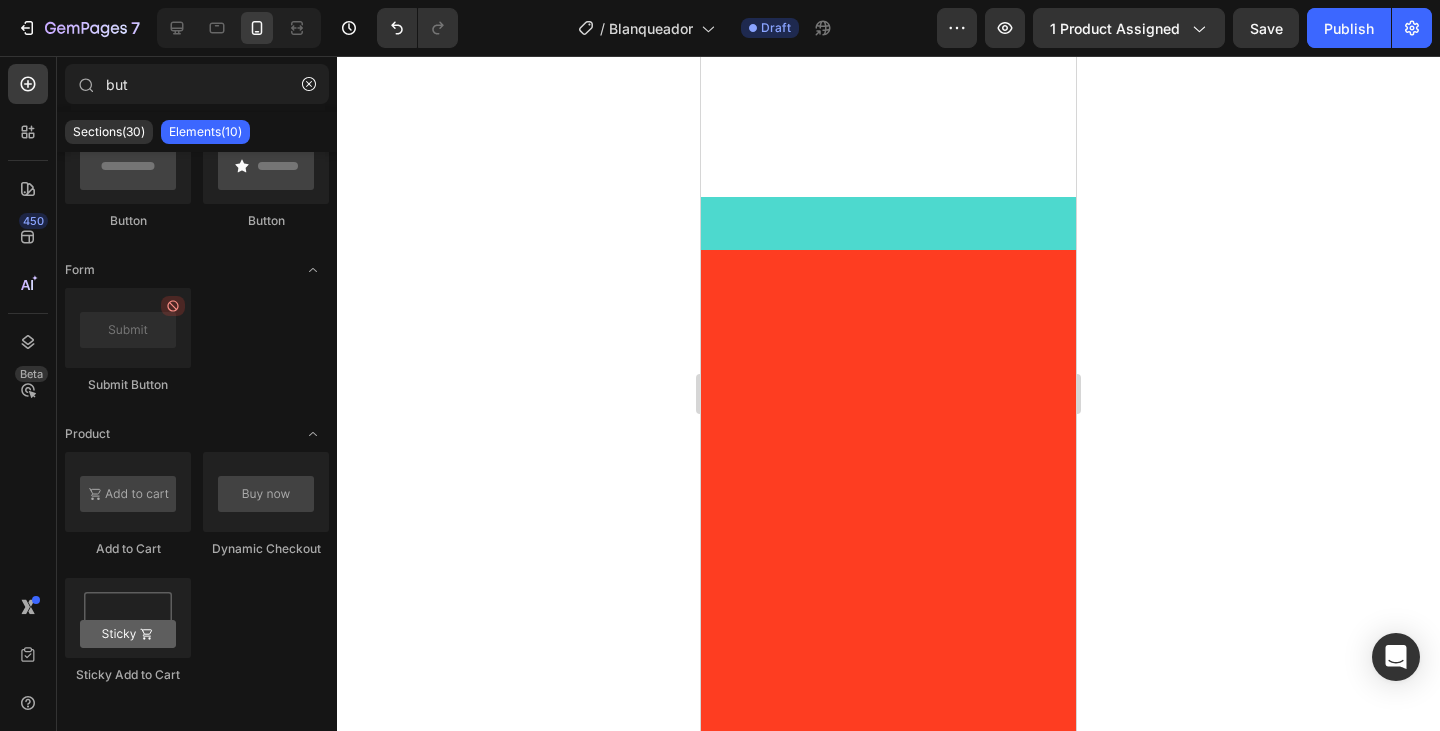 scroll, scrollTop: 3000, scrollLeft: 0, axis: vertical 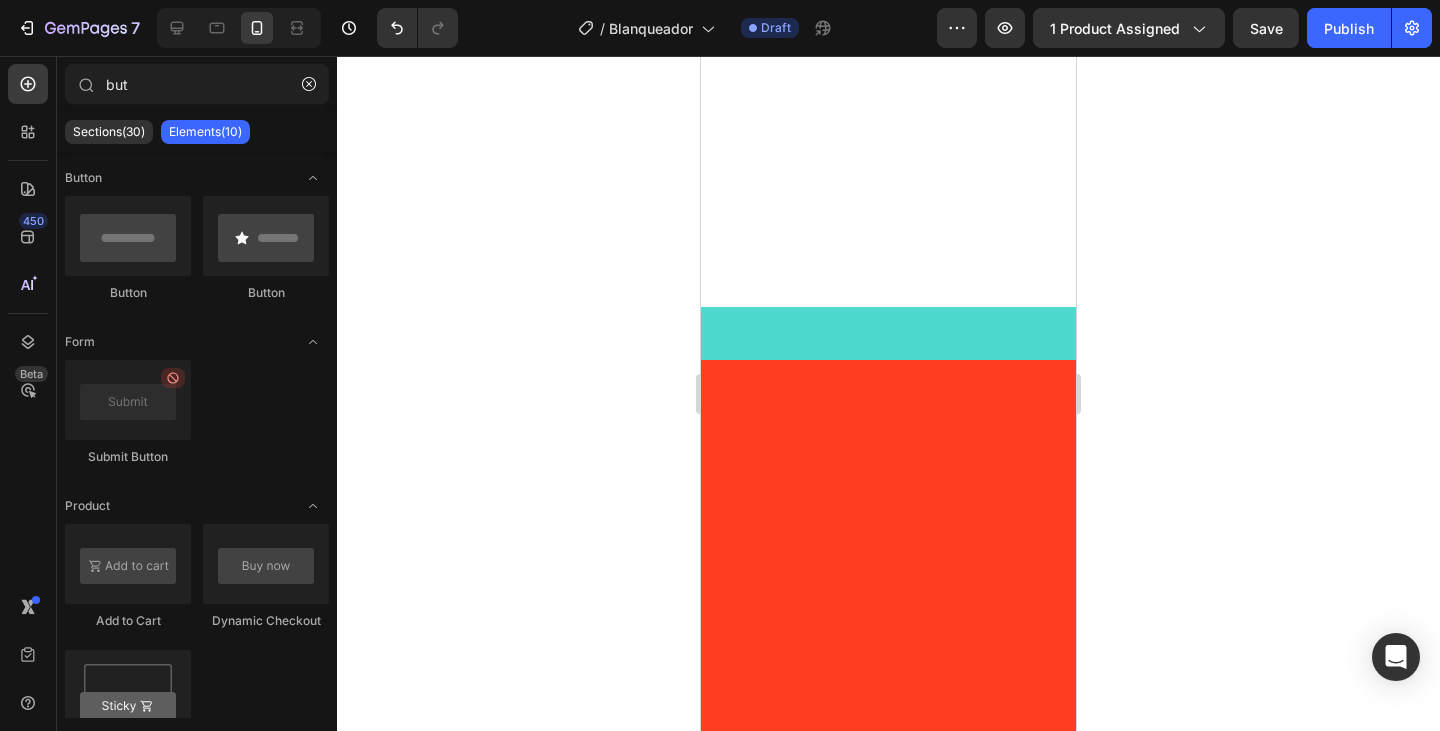click on "Video
Drop element here
Carousel" at bounding box center [888, -912] 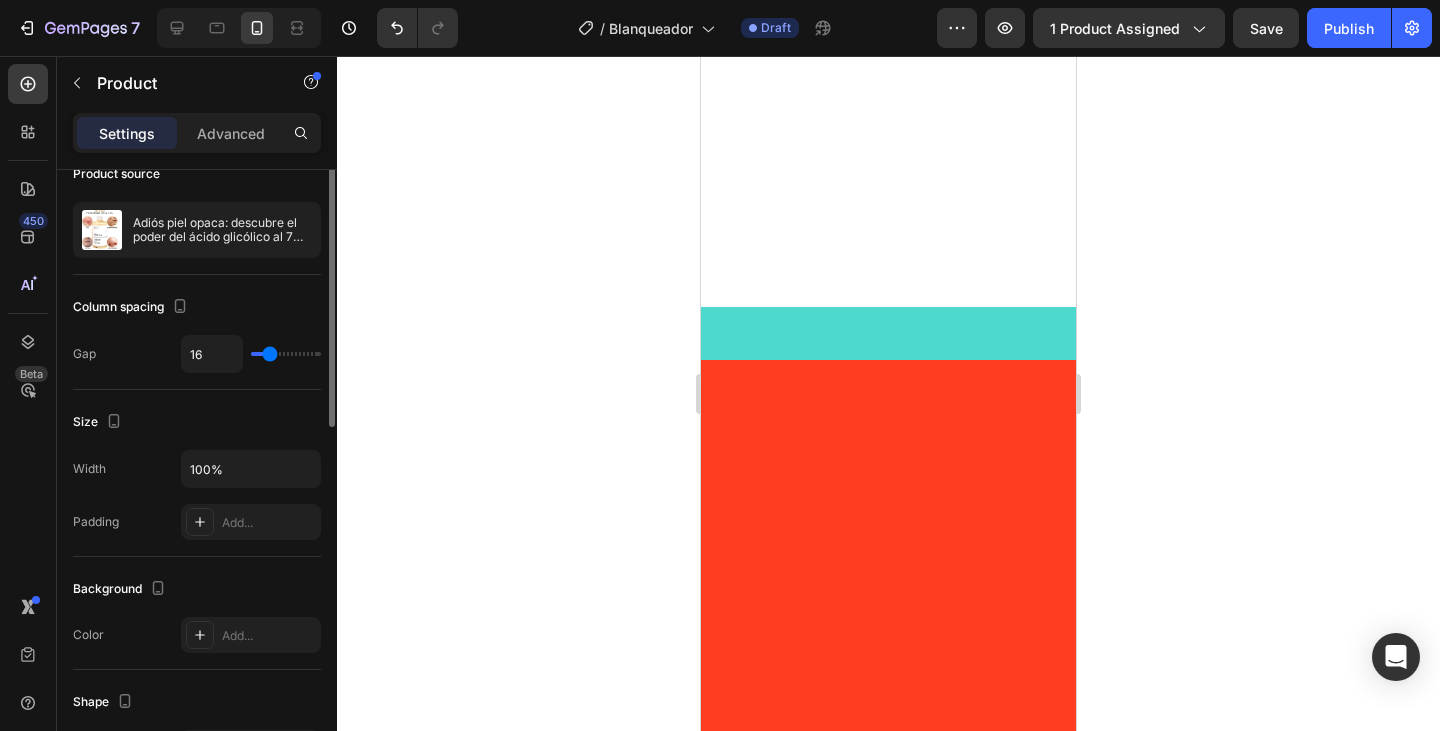 scroll, scrollTop: 0, scrollLeft: 0, axis: both 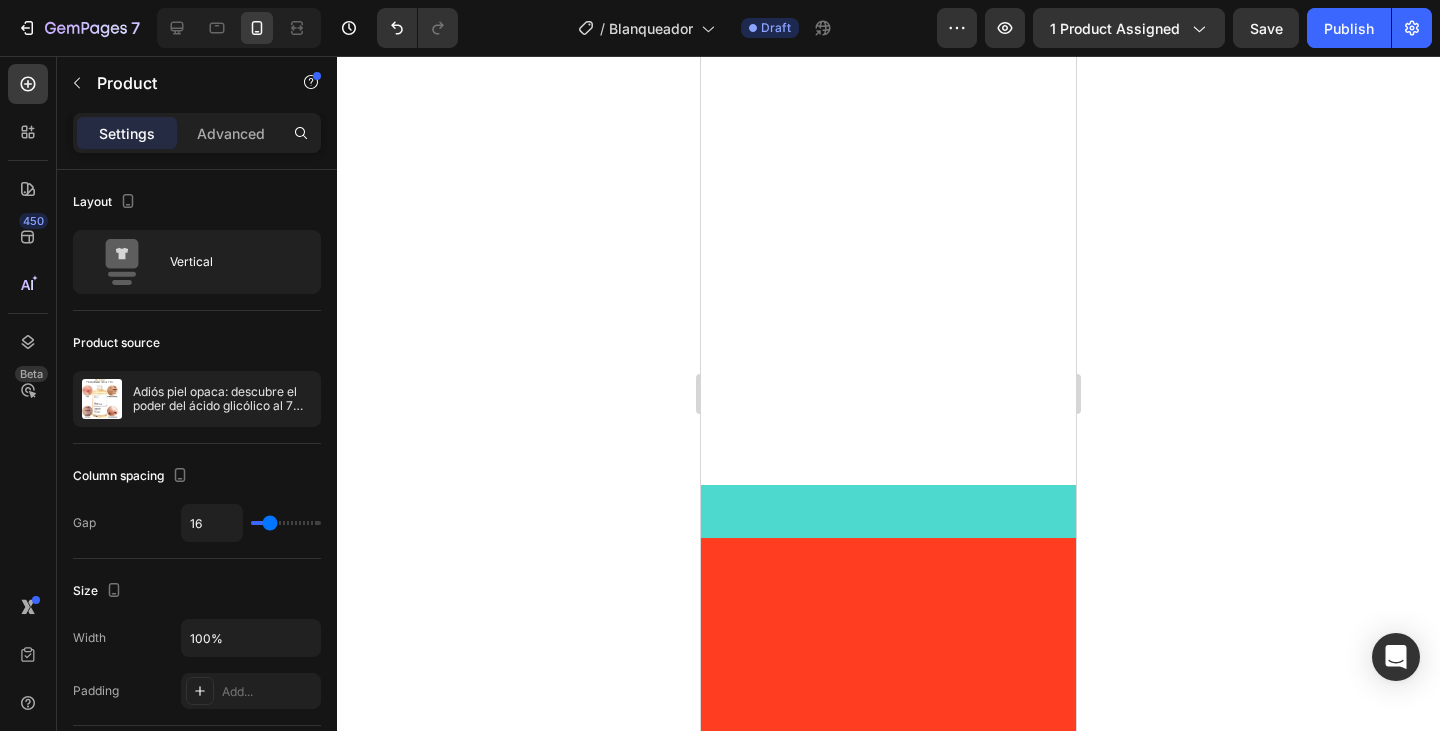 click on "Drop element here" at bounding box center (888, -994) 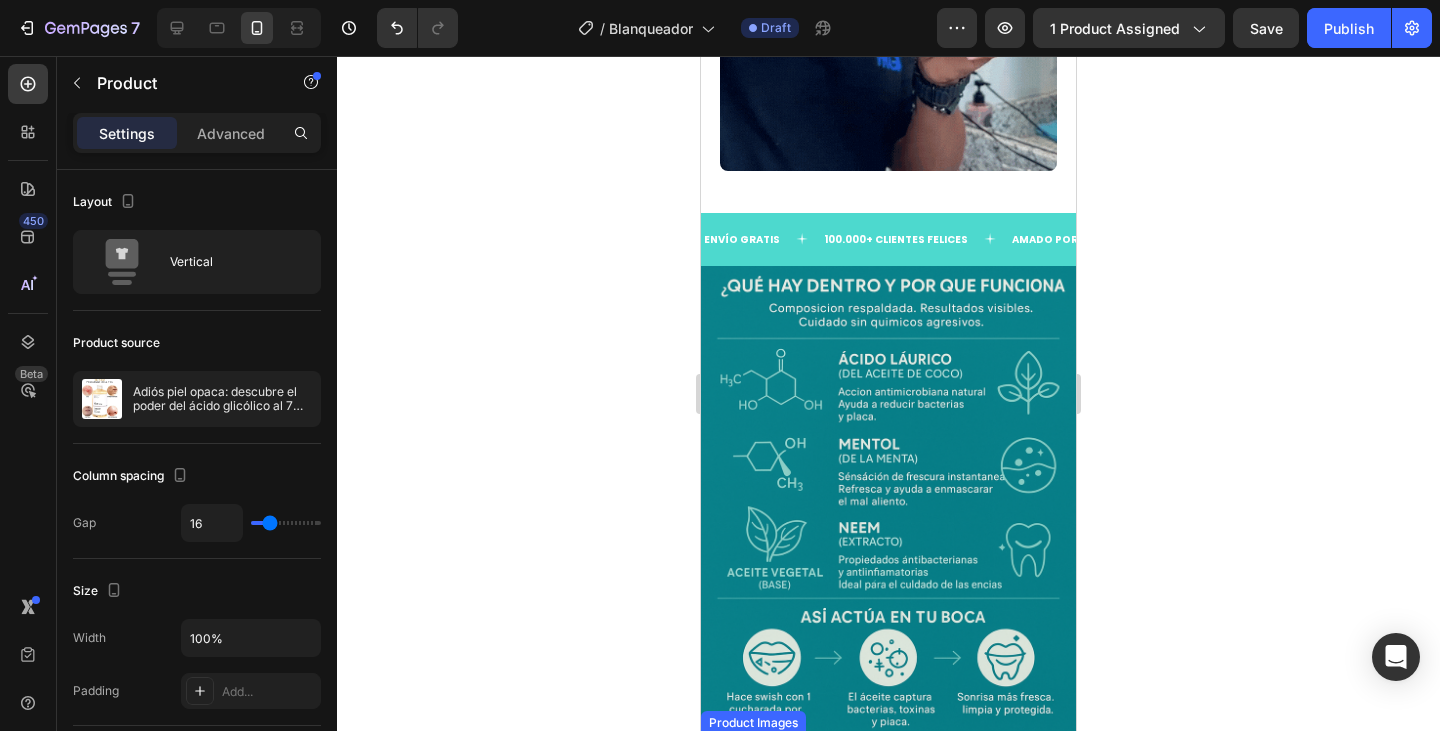 scroll, scrollTop: 4400, scrollLeft: 0, axis: vertical 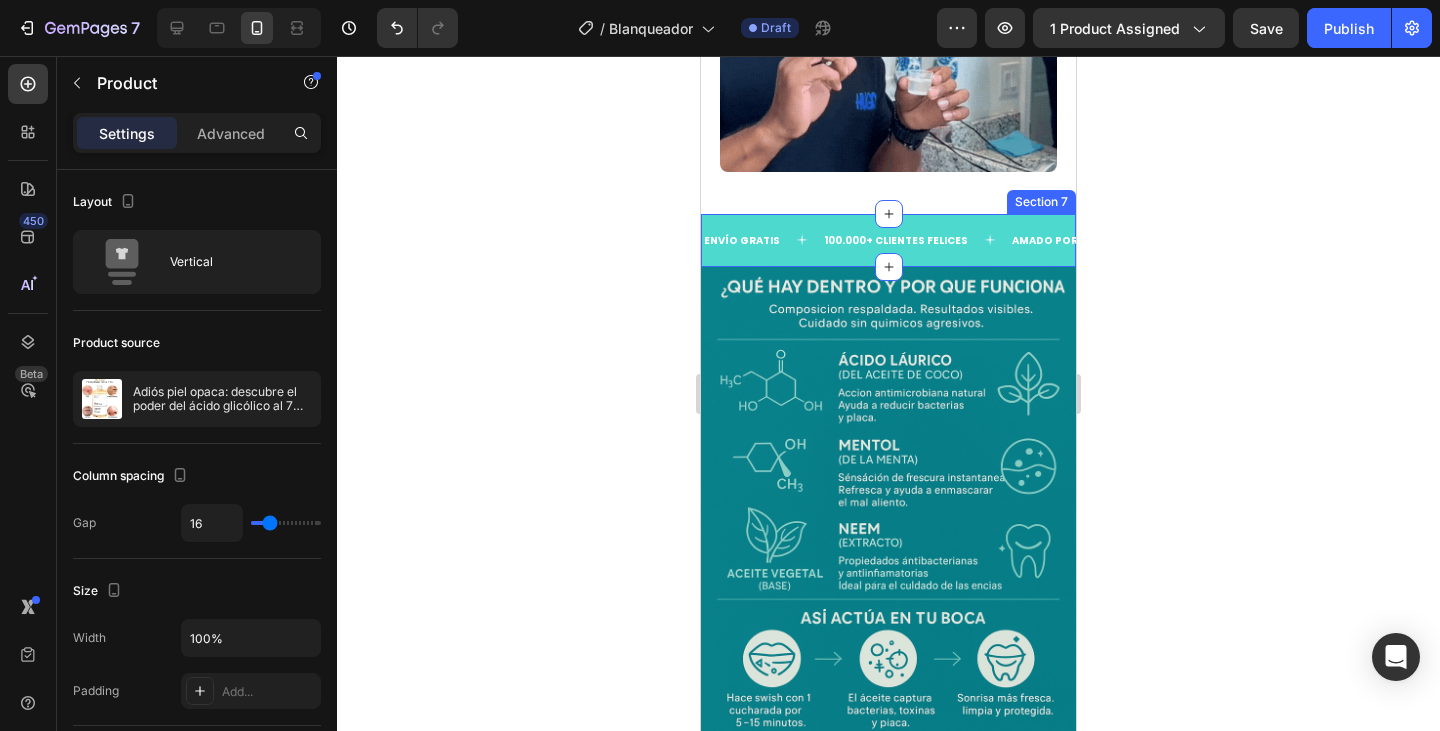 click on "100.000+ CLIENTES FELICES" at bounding box center (896, 240) 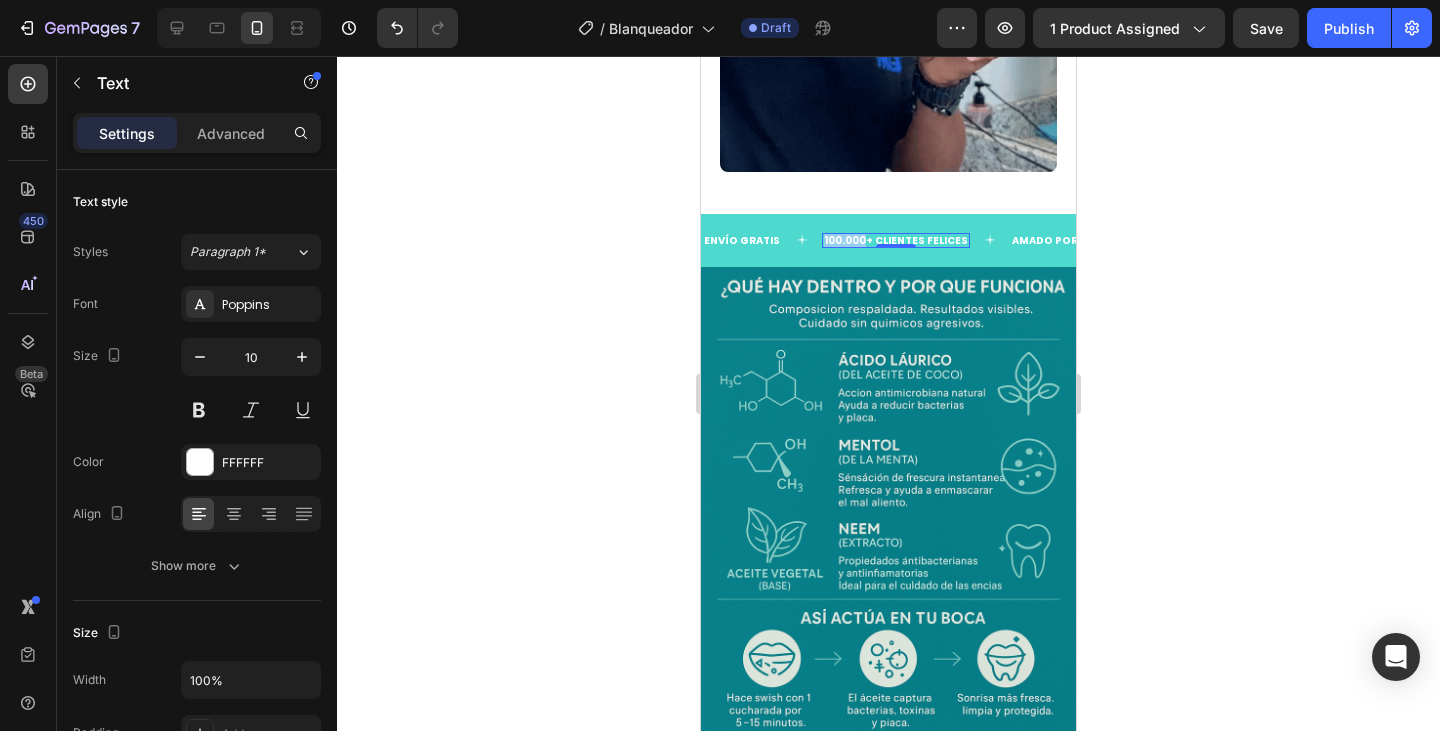 click on "100.000+ CLIENTES FELICES" at bounding box center (896, 240) 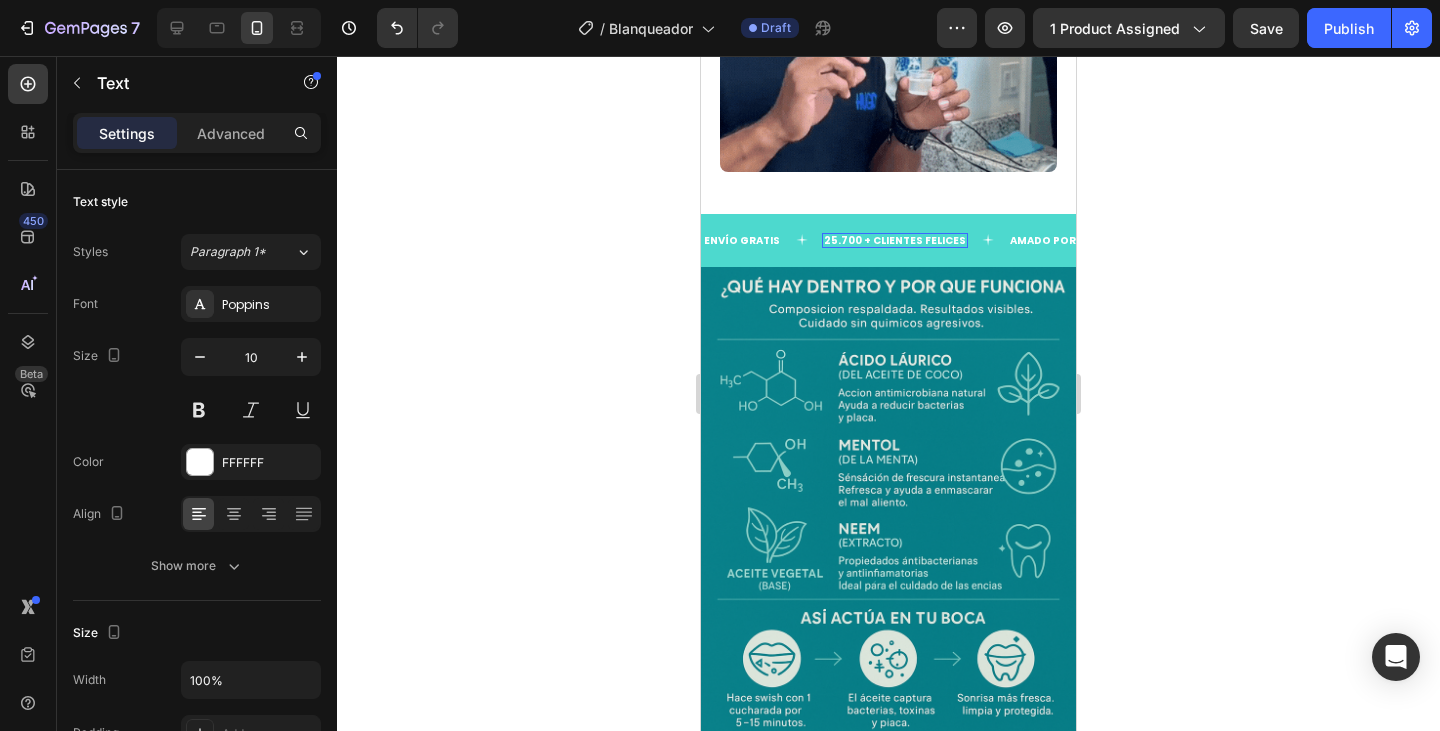 click 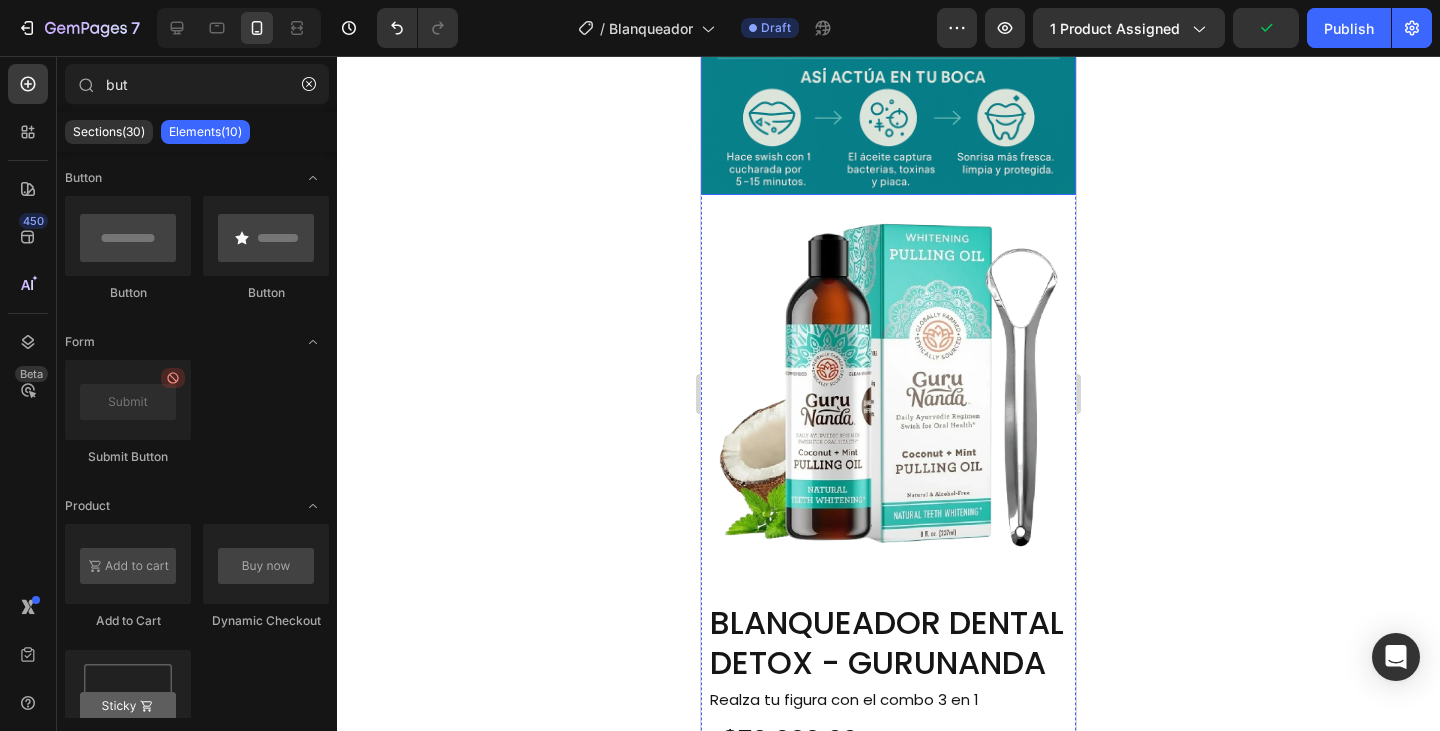 scroll, scrollTop: 4900, scrollLeft: 0, axis: vertical 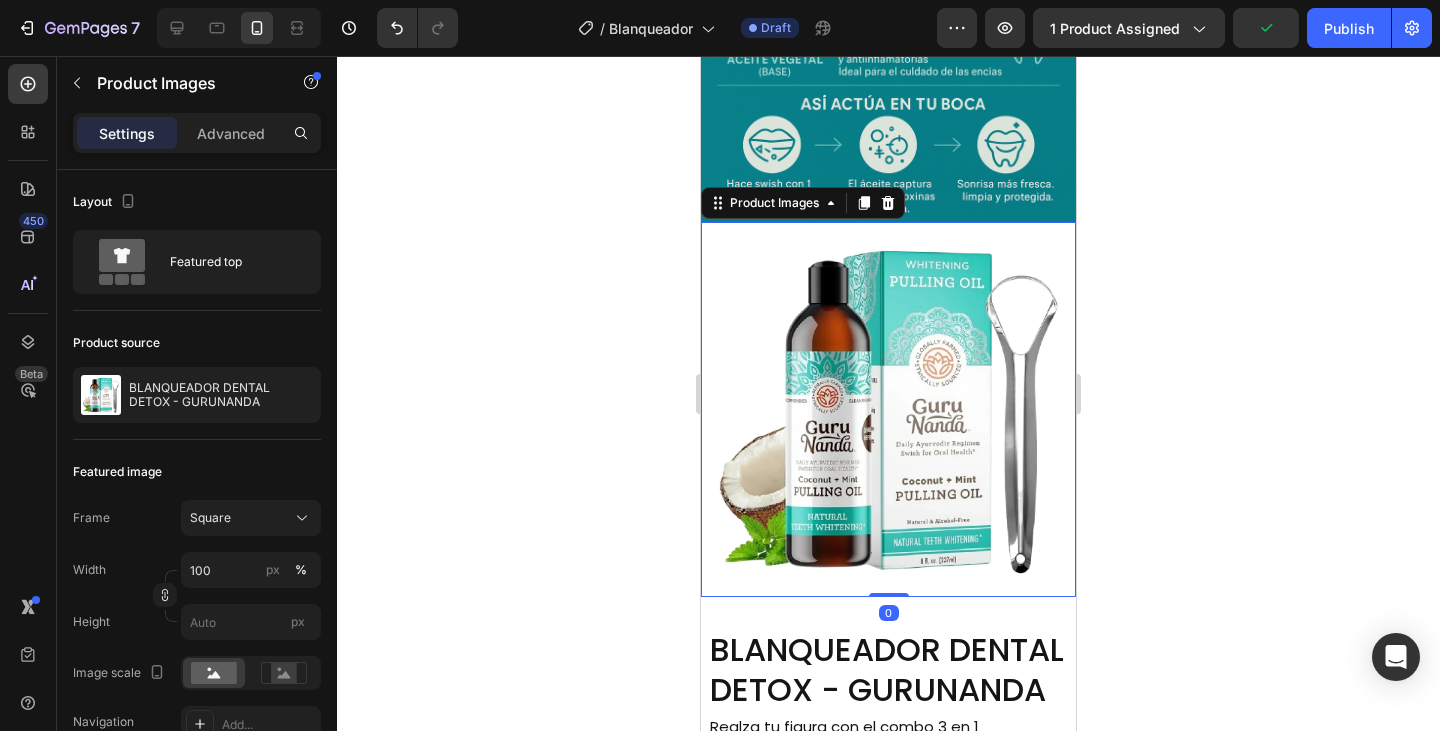 click at bounding box center (888, 409) 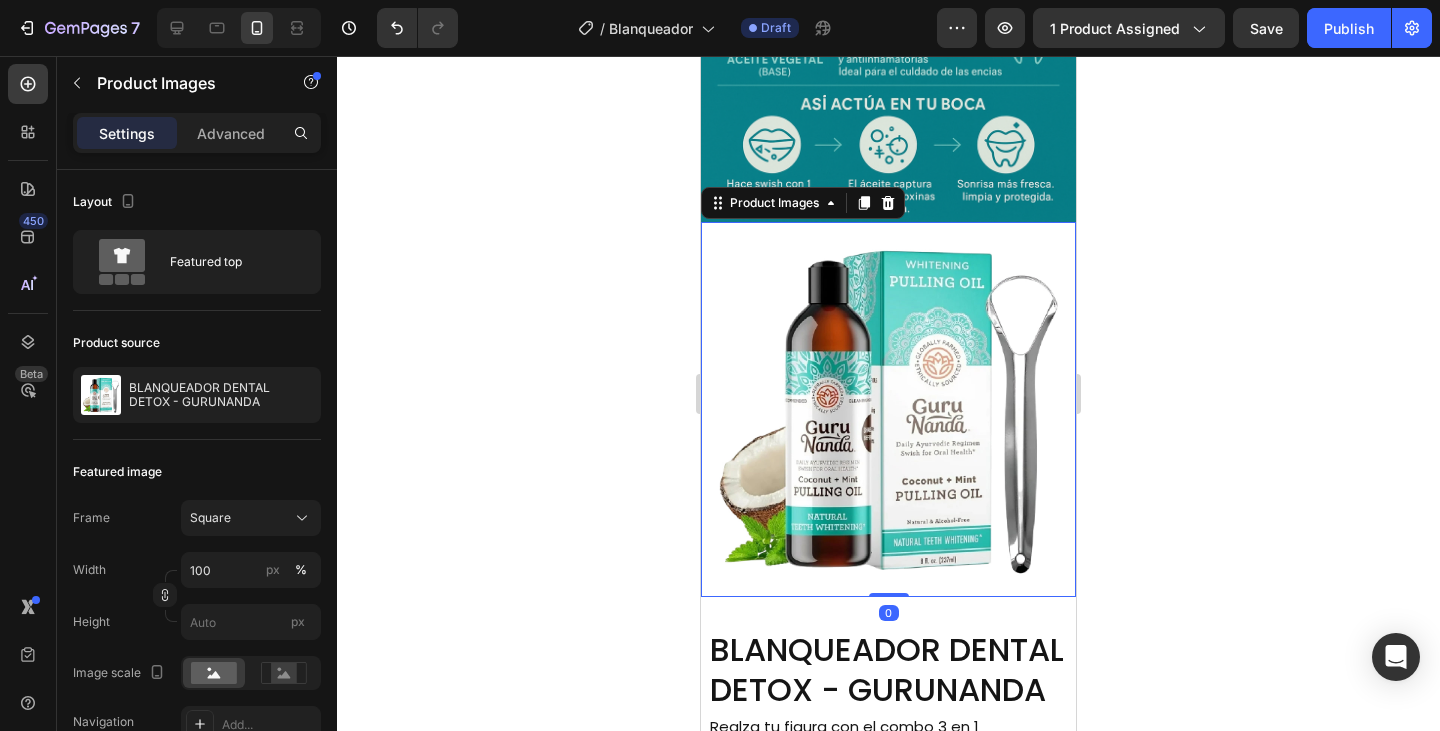 click 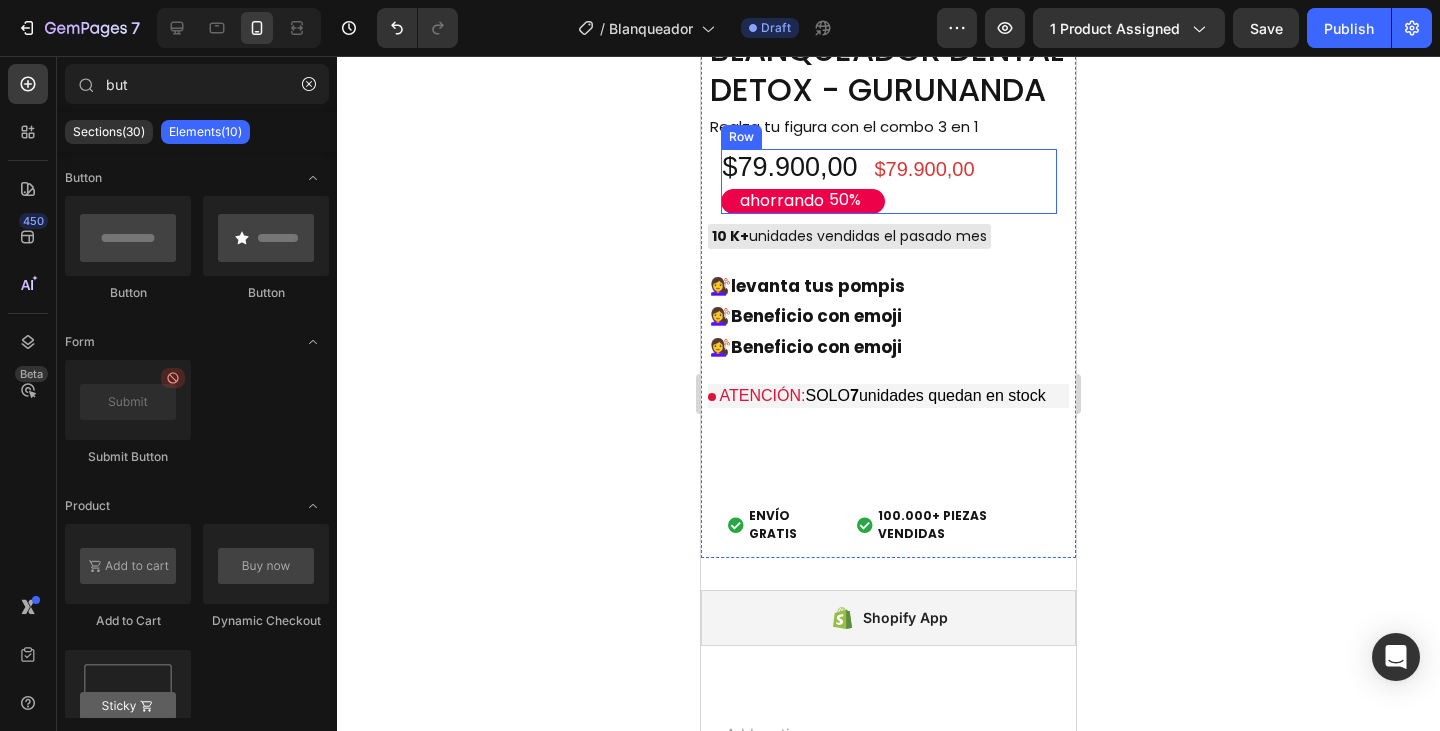 scroll, scrollTop: 5600, scrollLeft: 0, axis: vertical 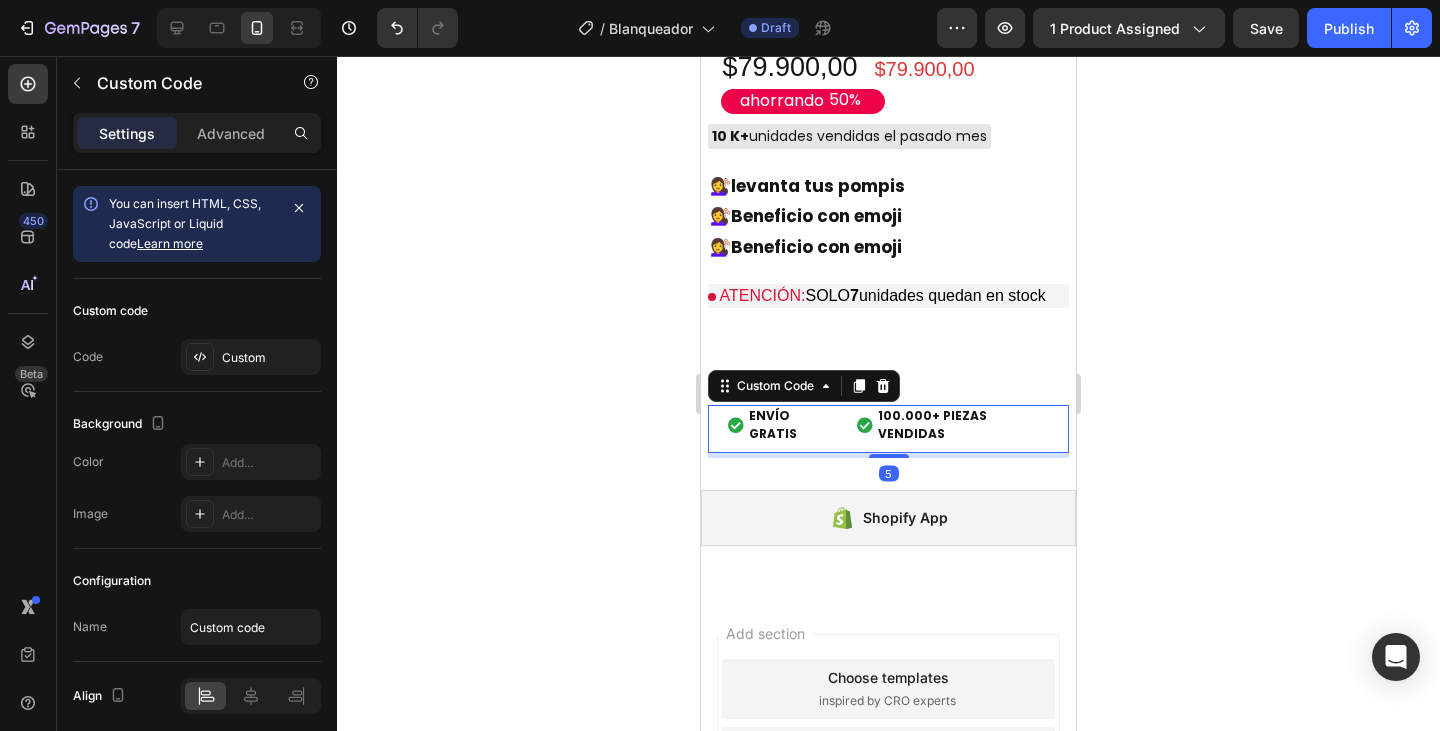 click on "100.000+ PIEZAS VENDIDAS" at bounding box center (963, 425) 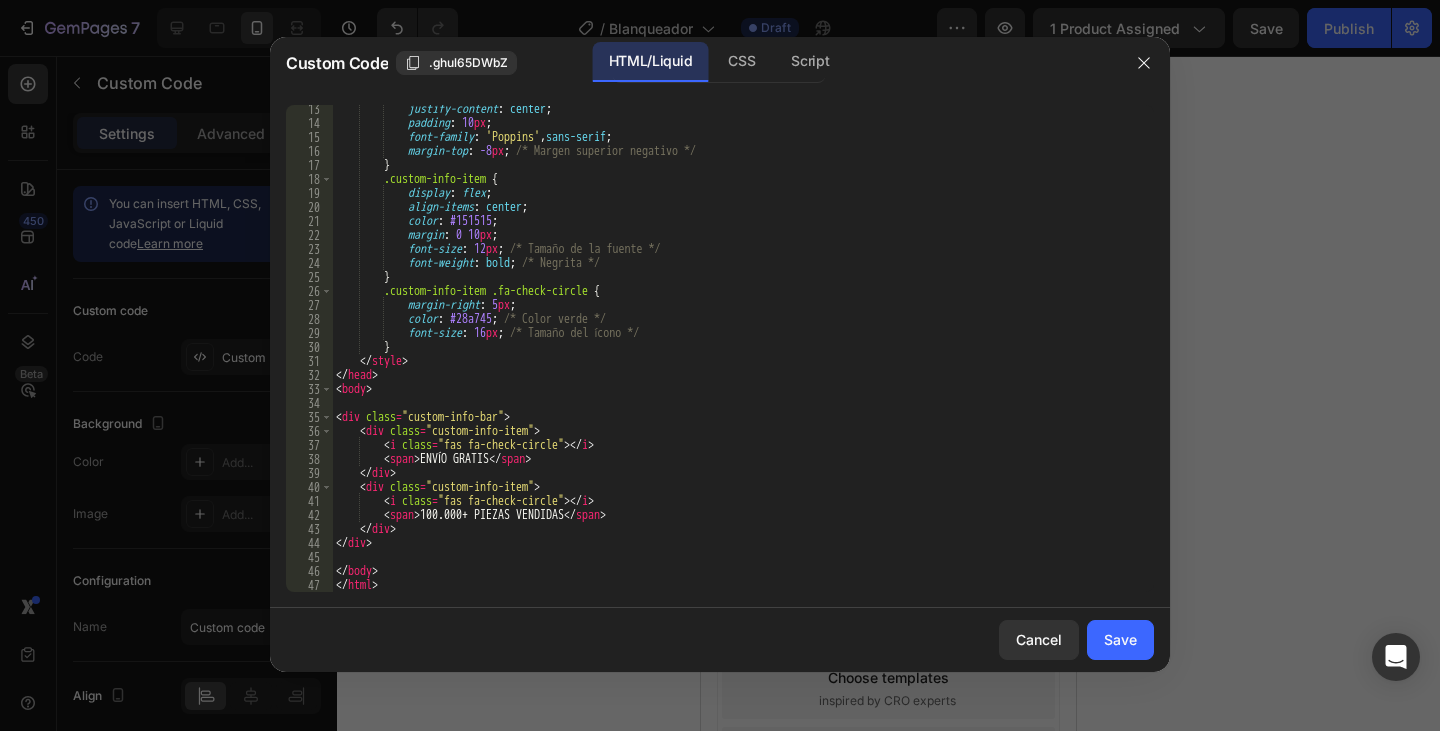 scroll, scrollTop: 171, scrollLeft: 0, axis: vertical 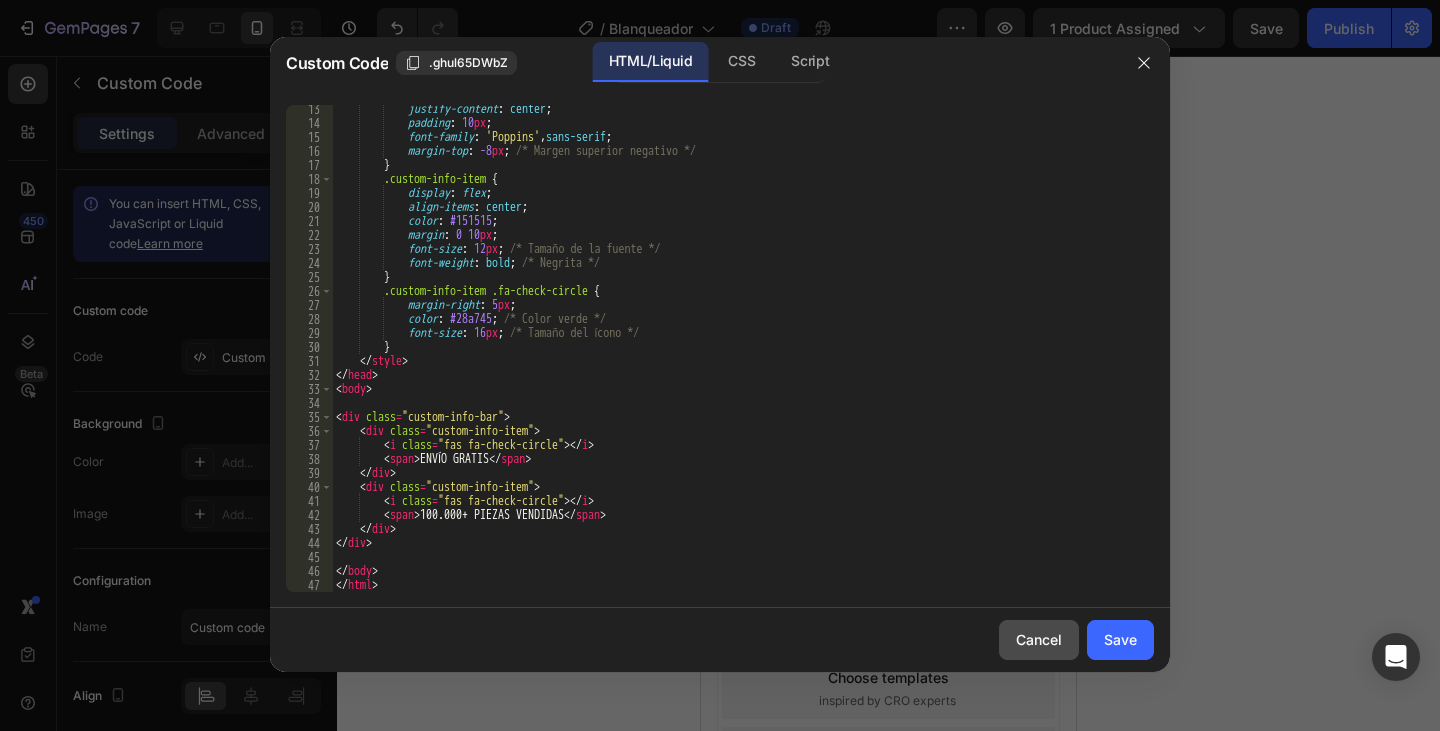 click on "Cancel" at bounding box center (1039, 639) 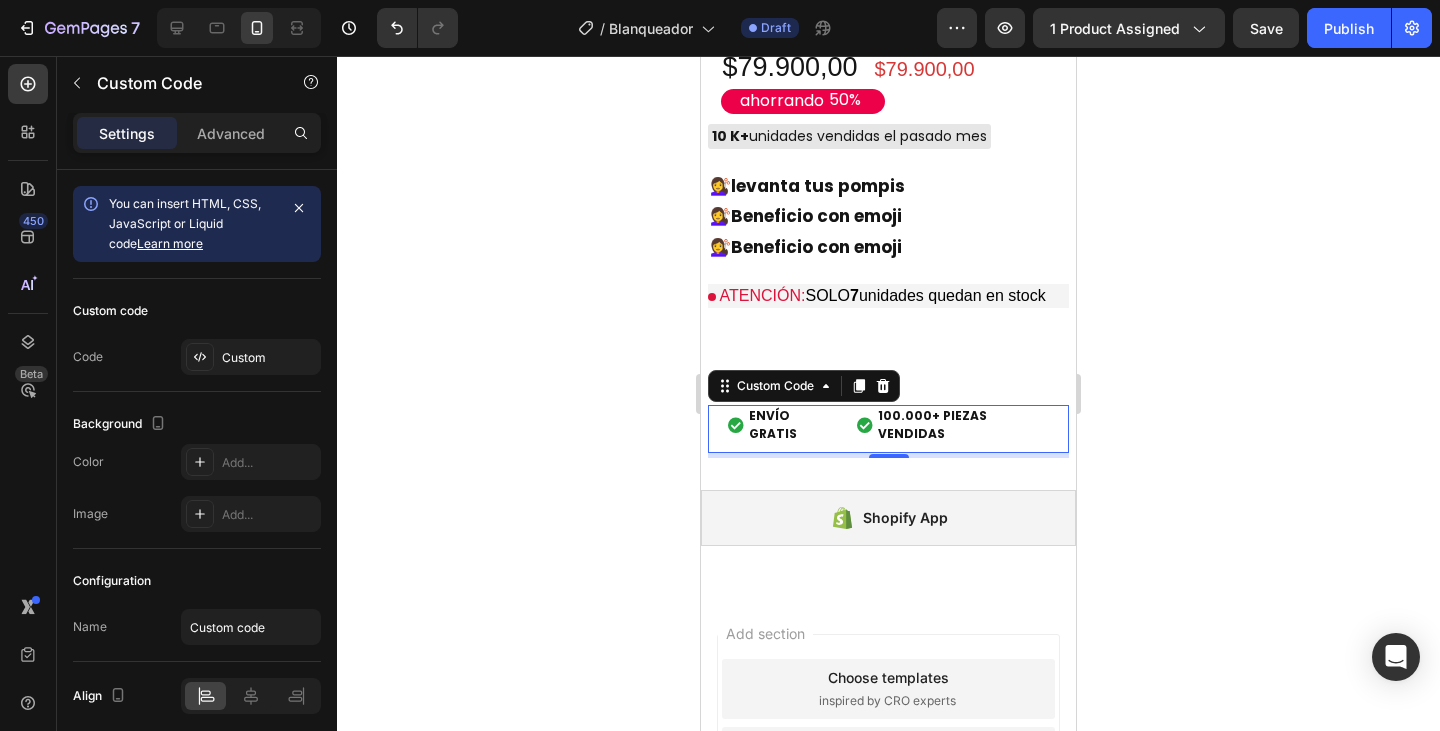 click on "100.000+ PIEZAS VENDIDAS" at bounding box center [963, 425] 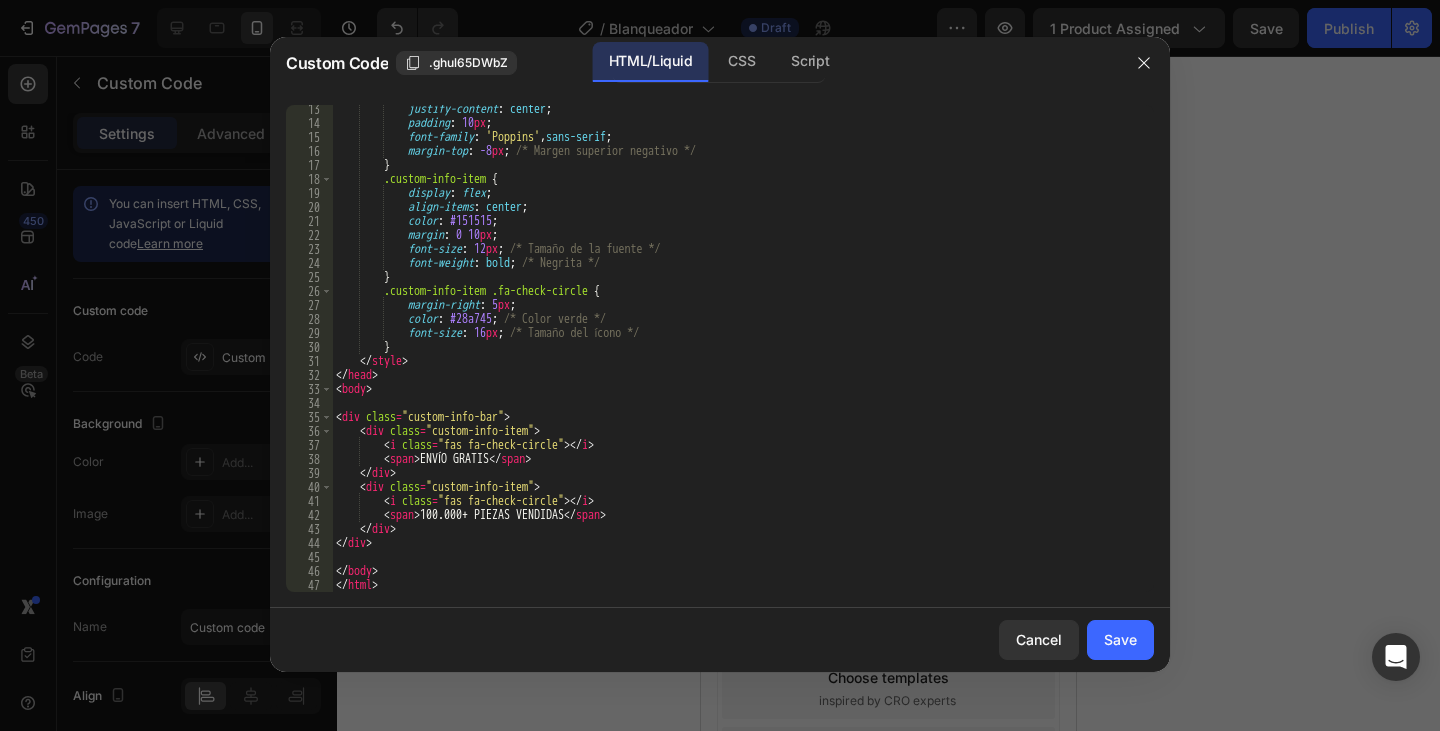 scroll, scrollTop: 171, scrollLeft: 0, axis: vertical 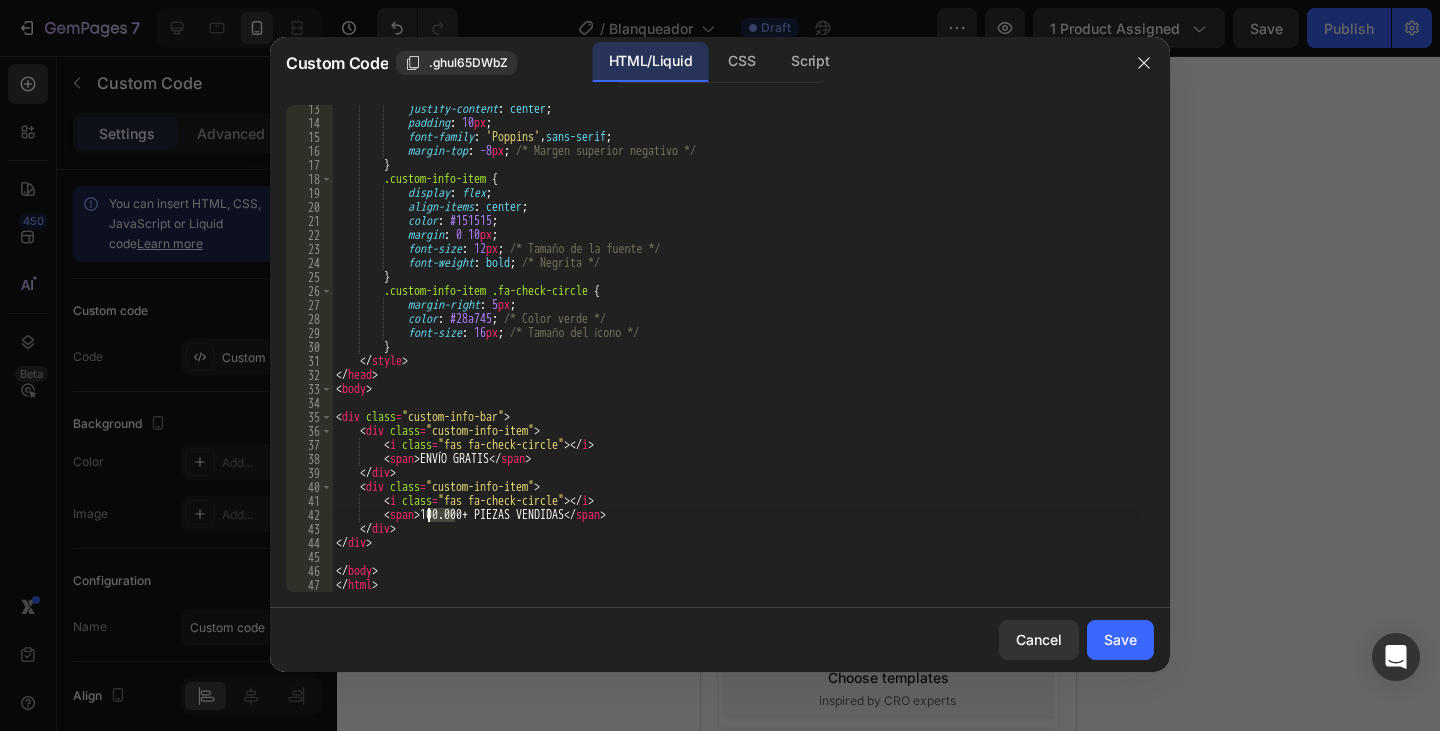 drag, startPoint x: 457, startPoint y: 516, endPoint x: 427, endPoint y: 513, distance: 30.149628 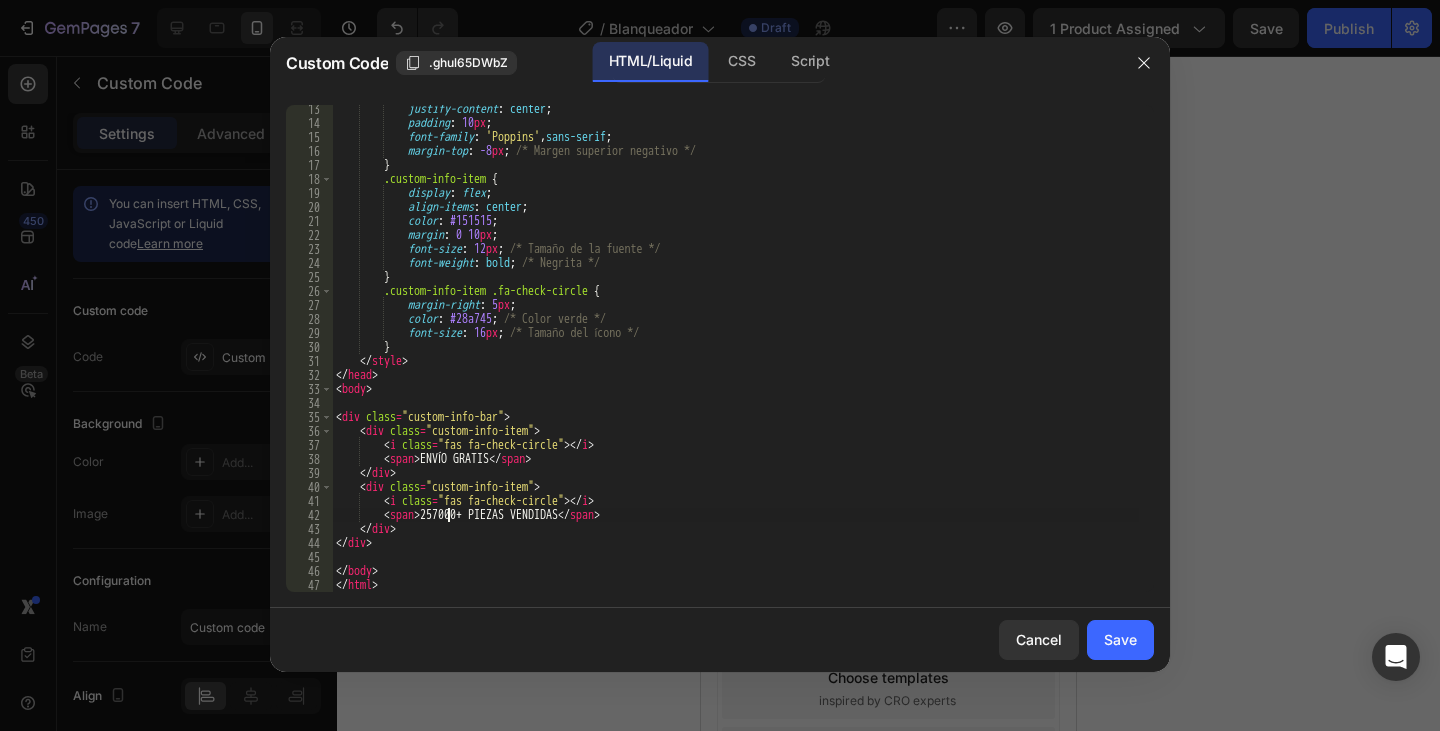 scroll, scrollTop: 0, scrollLeft: 9, axis: horizontal 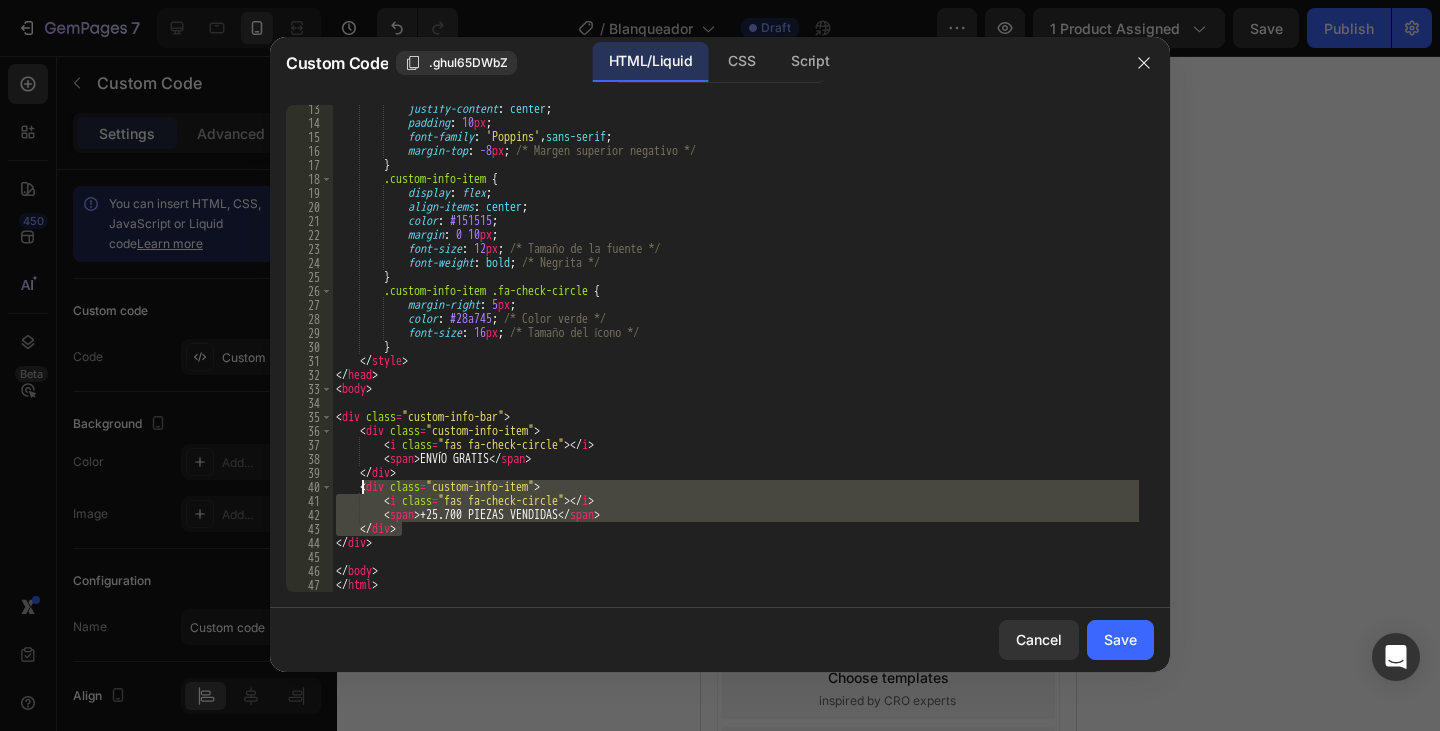 drag, startPoint x: 415, startPoint y: 527, endPoint x: 360, endPoint y: 489, distance: 66.85058 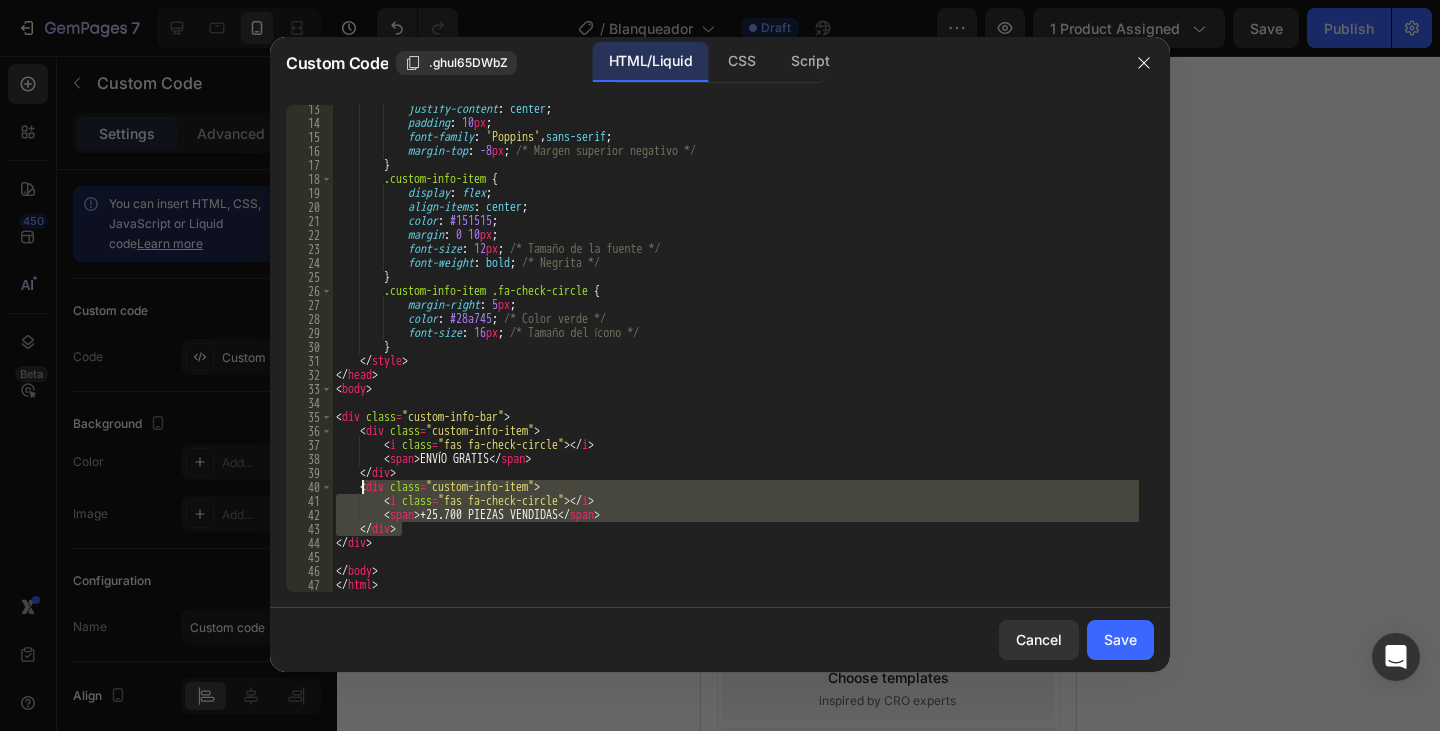 click on "justify-content :   center ;                padding :   10 px ;                font-family :   ' Poppins ' ,  sans-serif ;                margin-top :   -8 px ;   /* Margen superior negativo */           }           .custom-info-item   {                display :   flex ;                align-items :   center ;                color :   #151515 ;                margin :   0   10 px ;                font-size :   12 px ;   /* Tamaño de la fuente */                font-weight :   bold ;   /* Negrita */           }           .custom-info-item   .fa-check-circle   {                margin-right :   5 px ;                color :   #28a745 ;   /* Color verde */                font-size :   16 px ;   /* Tamaño del ícono */           }      </ style > </ head > < body > < div   class = "custom-info-bar" >      < div   class = "custom-info-item" >           < i   class = "fas fa-check-circle" > </ i >           < span > ENVÍO GRATIS </ span >      </ div >      < div   class = "custom-info-item" >" at bounding box center (735, 348) 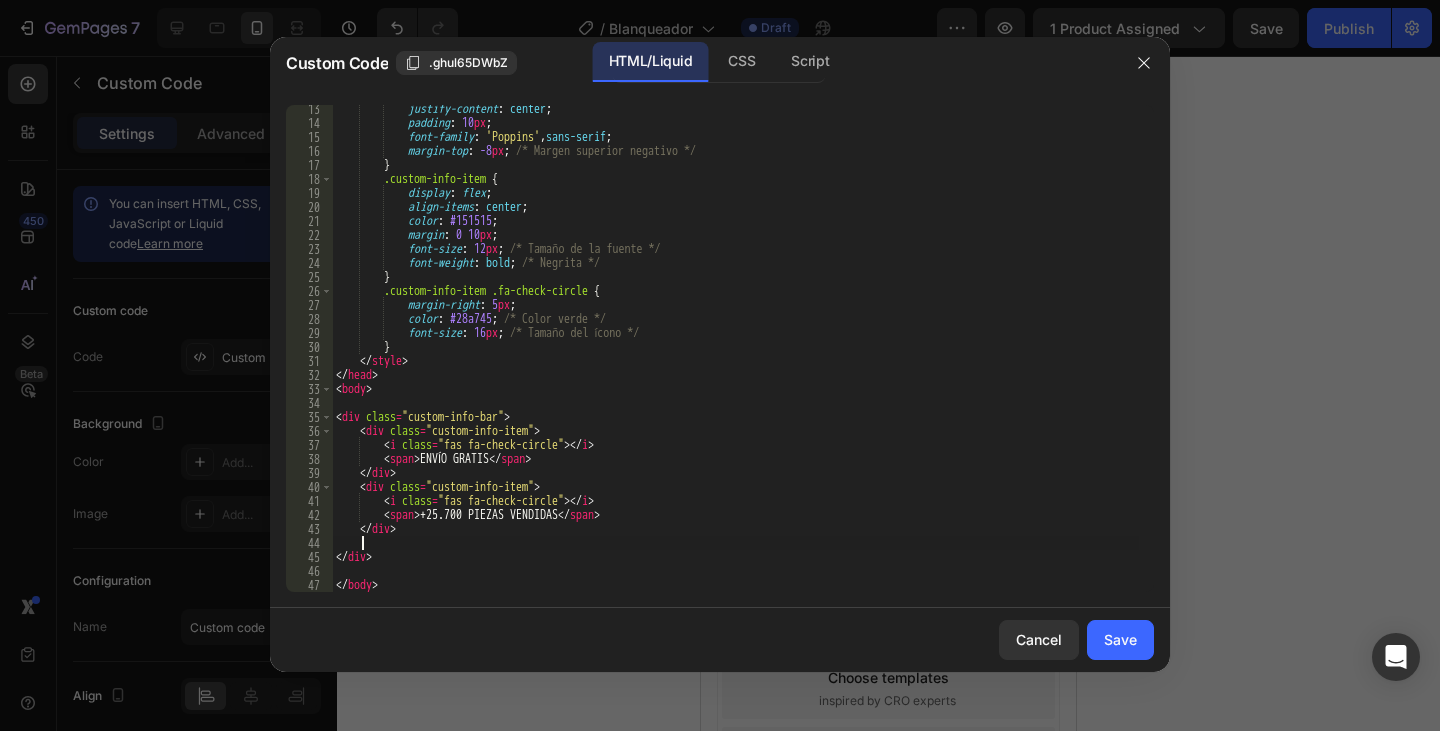 scroll, scrollTop: 0, scrollLeft: 1, axis: horizontal 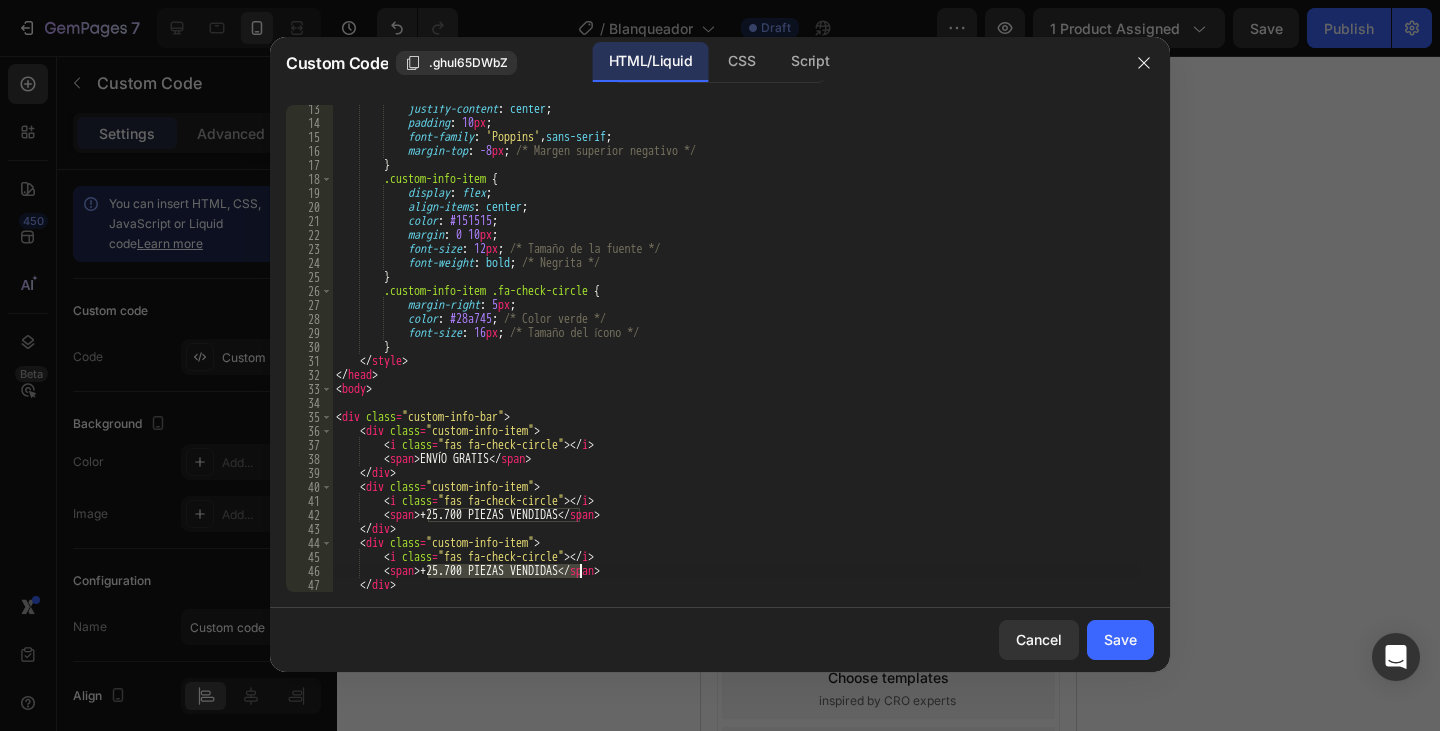 drag, startPoint x: 430, startPoint y: 568, endPoint x: 581, endPoint y: 575, distance: 151.16217 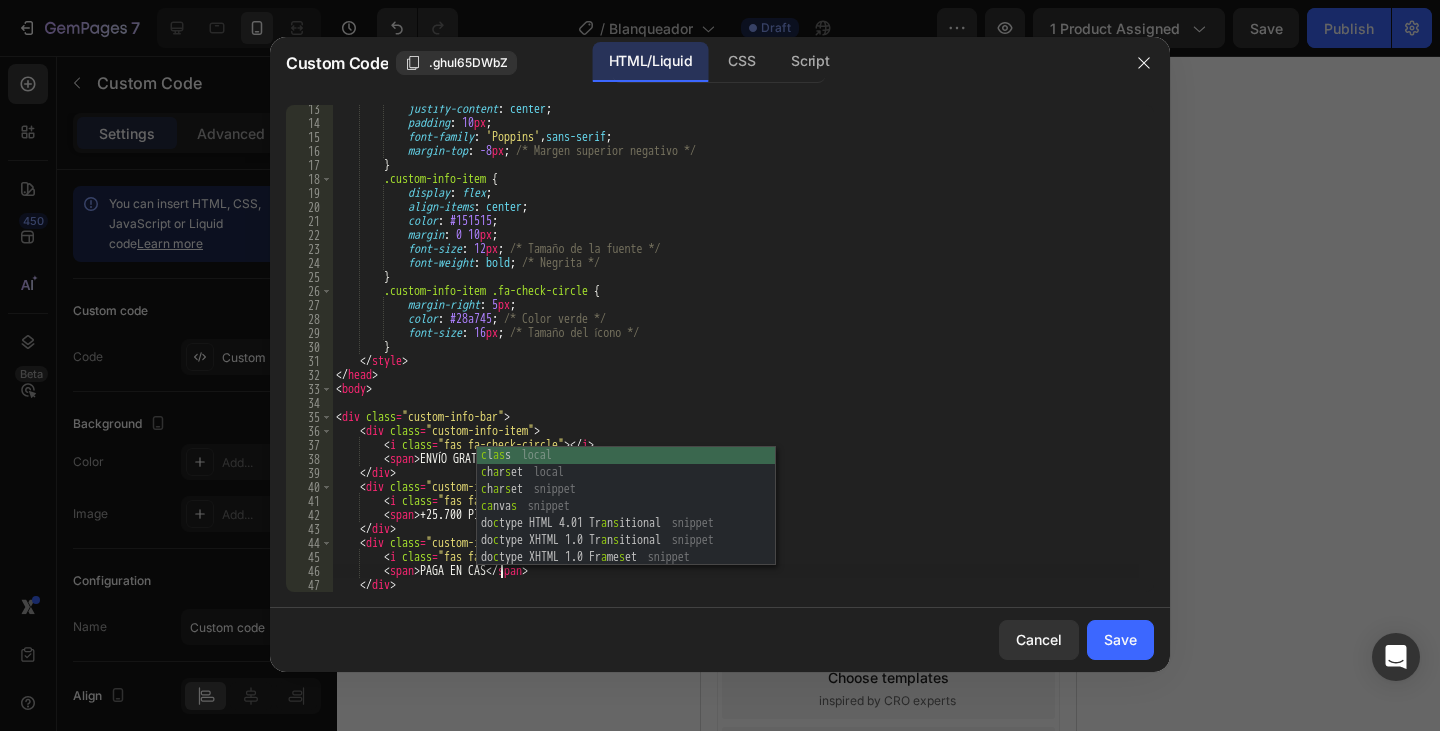 scroll, scrollTop: 0, scrollLeft: 14, axis: horizontal 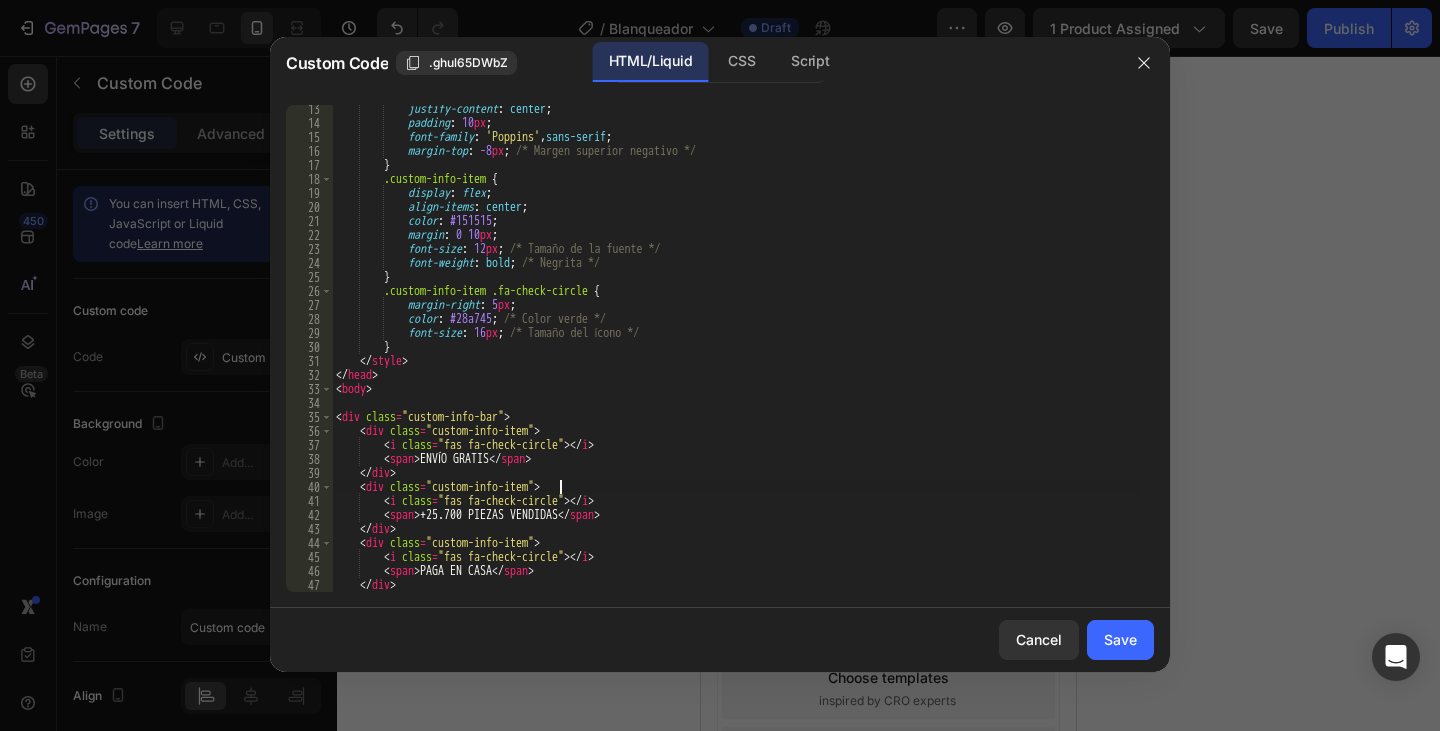 click on "justify-content :   center ;                padding :   10 px ;                font-family :   ' Poppins ' ,  sans-serif ;                margin-top :   -8 px ;   /* Margen superior negativo */           }           .custom-info-item   {                display :   flex ;                align-items :   center ;                color :   #151515 ;                margin :   0   10 px ;                font-size :   12 px ;   /* Tamaño de la fuente */                font-weight :   bold ;   /* Negrita */           }           .custom-info-item   .fa-check-circle   {                margin-right :   5 px ;                color :   #28a745 ;   /* Color verde */                font-size :   16 px ;   /* Tamaño del ícono */           }      </ style > </ head > < body > < div   class = "custom-info-bar" >      < div   class = "custom-info-item" >           < i   class = "fas fa-check-circle" > </ i >           < span > ENVÍO GRATIS </ span >      </ div >      < div   class = "custom-info-item" >" at bounding box center (735, 359) 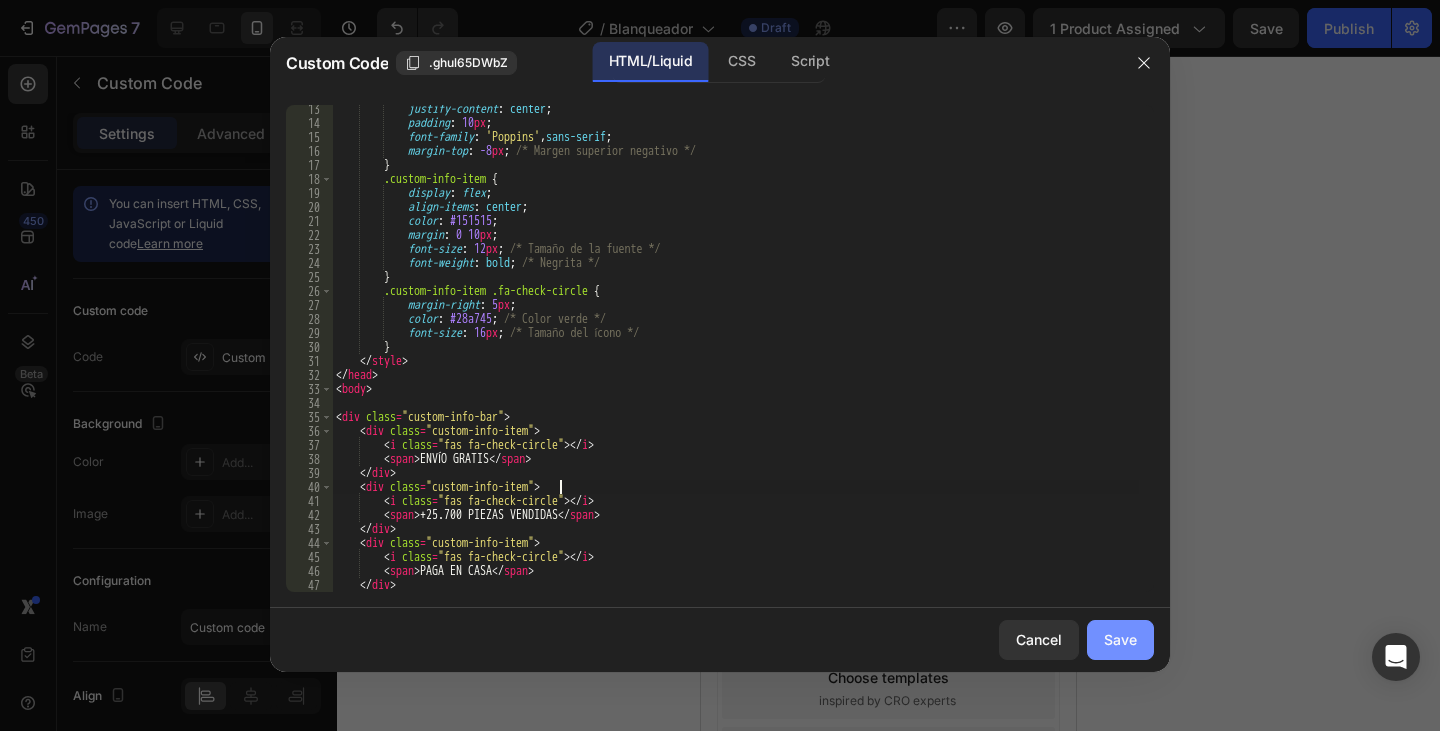 type on "<div class="custom-info-item">" 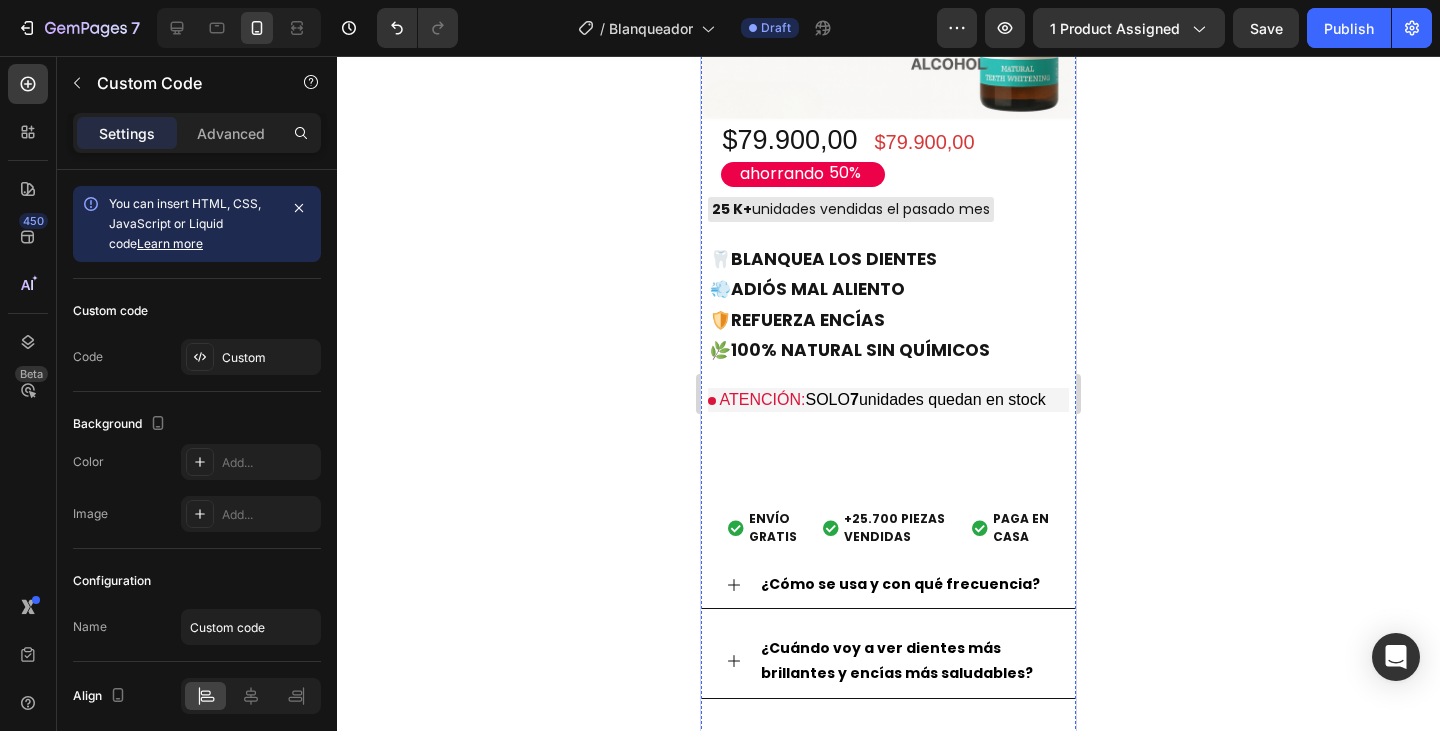 scroll, scrollTop: 1200, scrollLeft: 0, axis: vertical 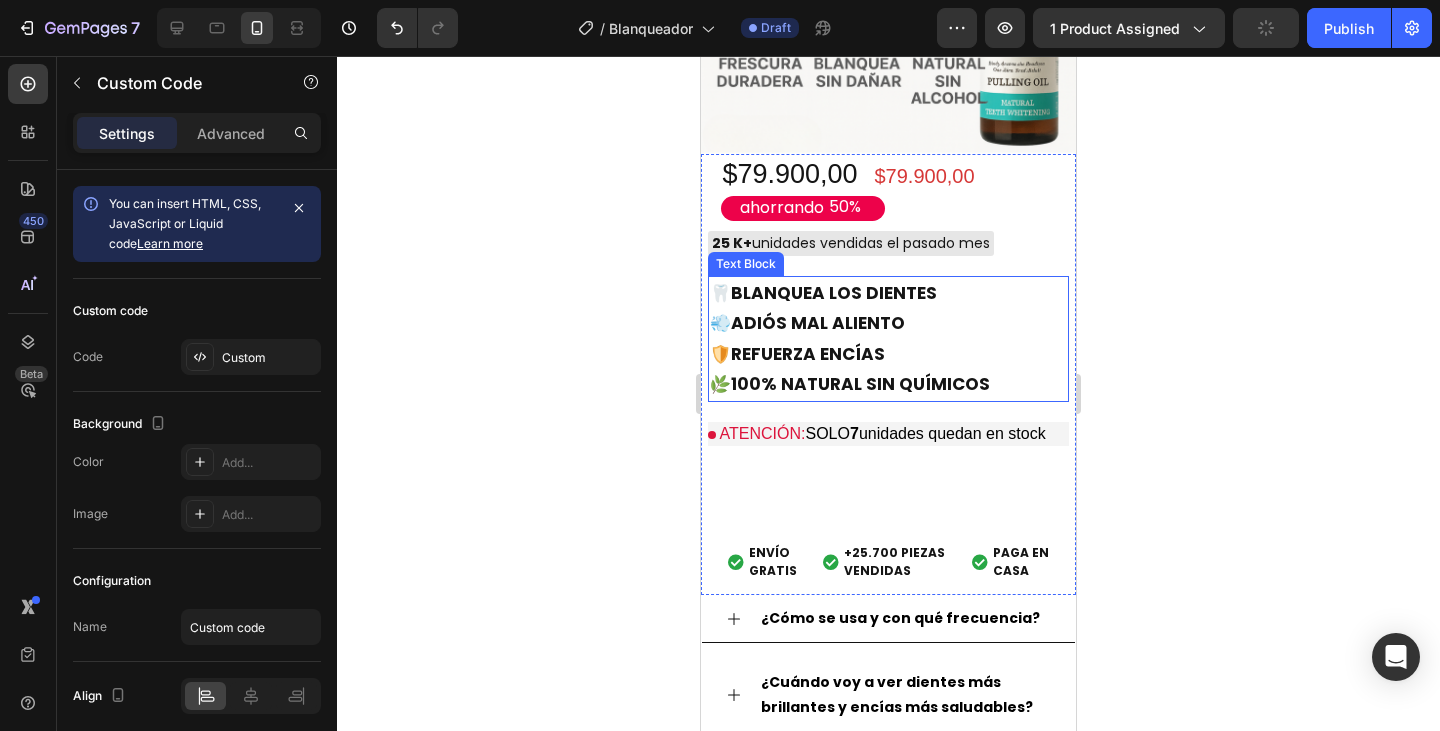 click on "ADIÓS MAL ALIENTO" at bounding box center (818, 323) 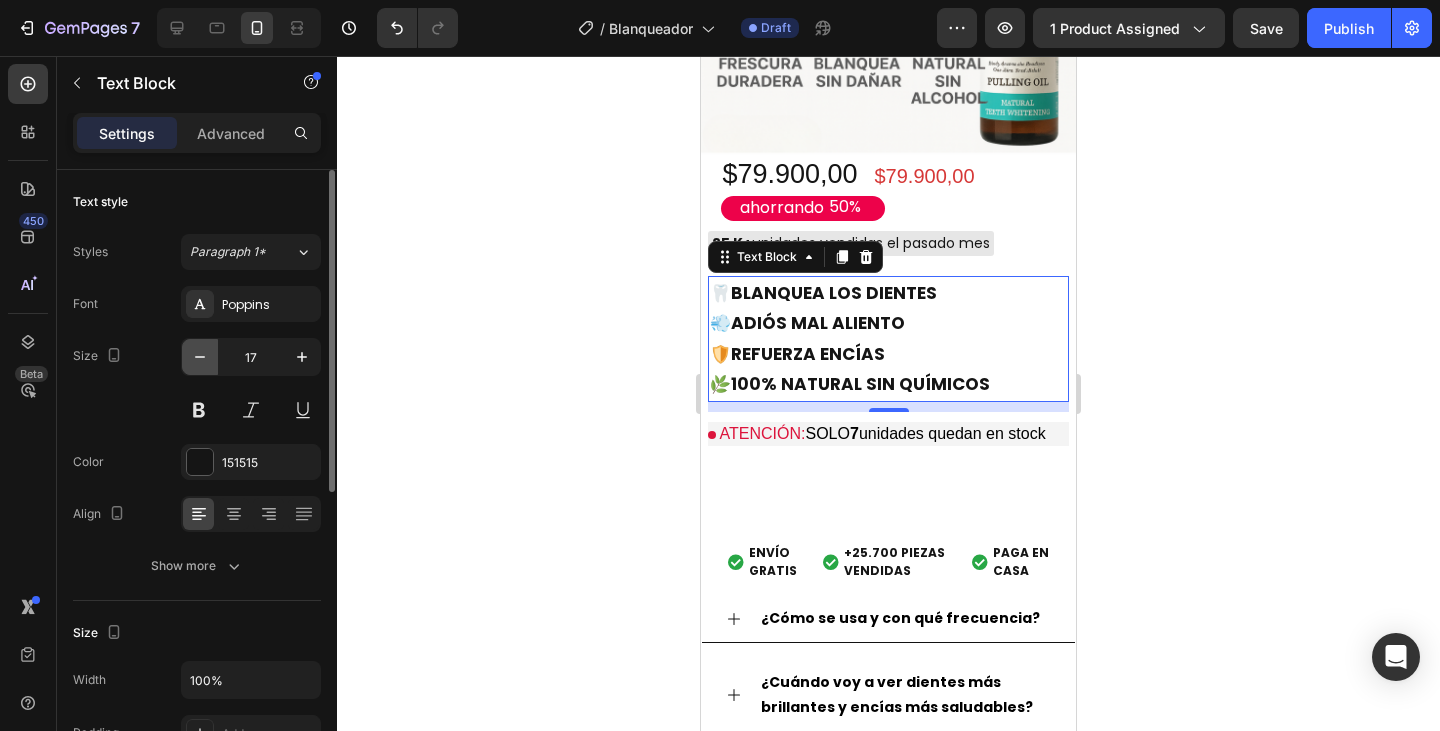 click at bounding box center (200, 357) 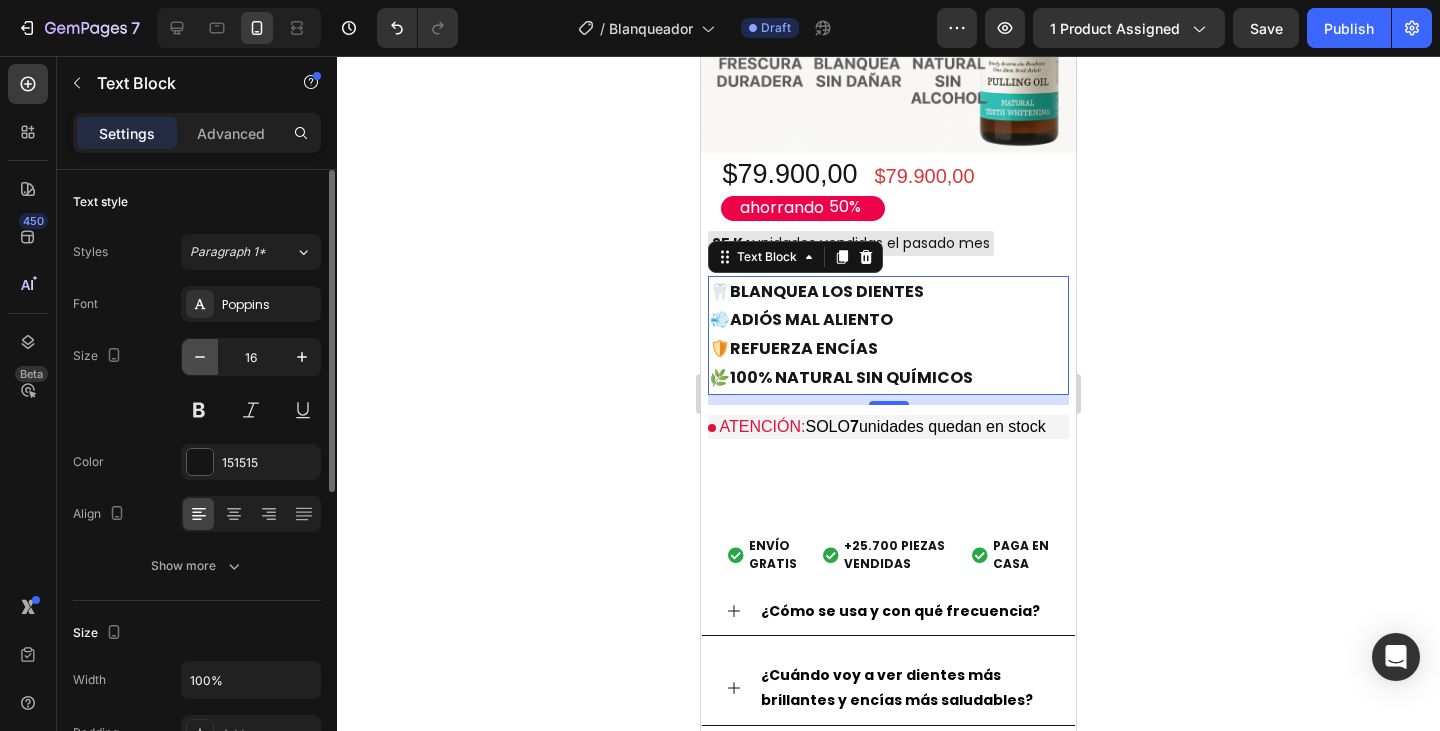 click at bounding box center [200, 357] 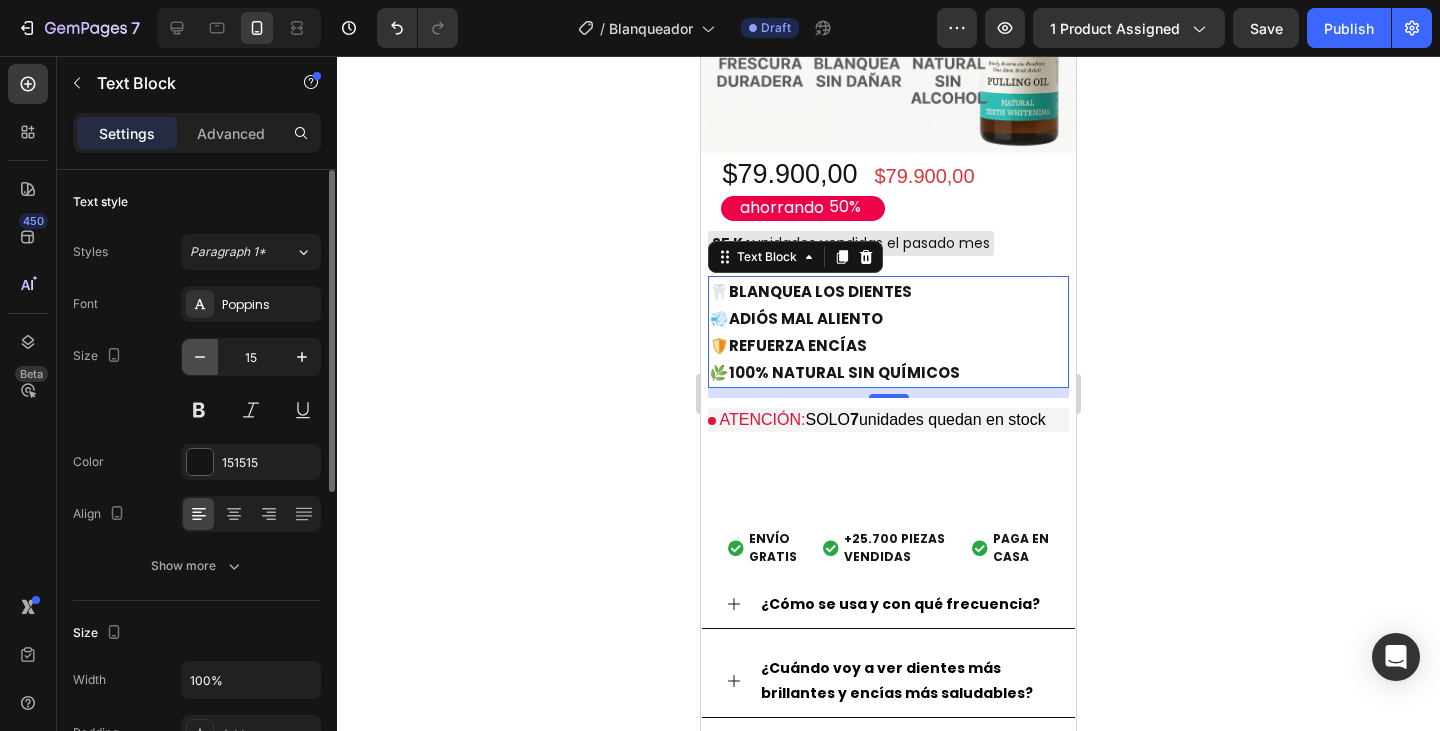 click at bounding box center [200, 357] 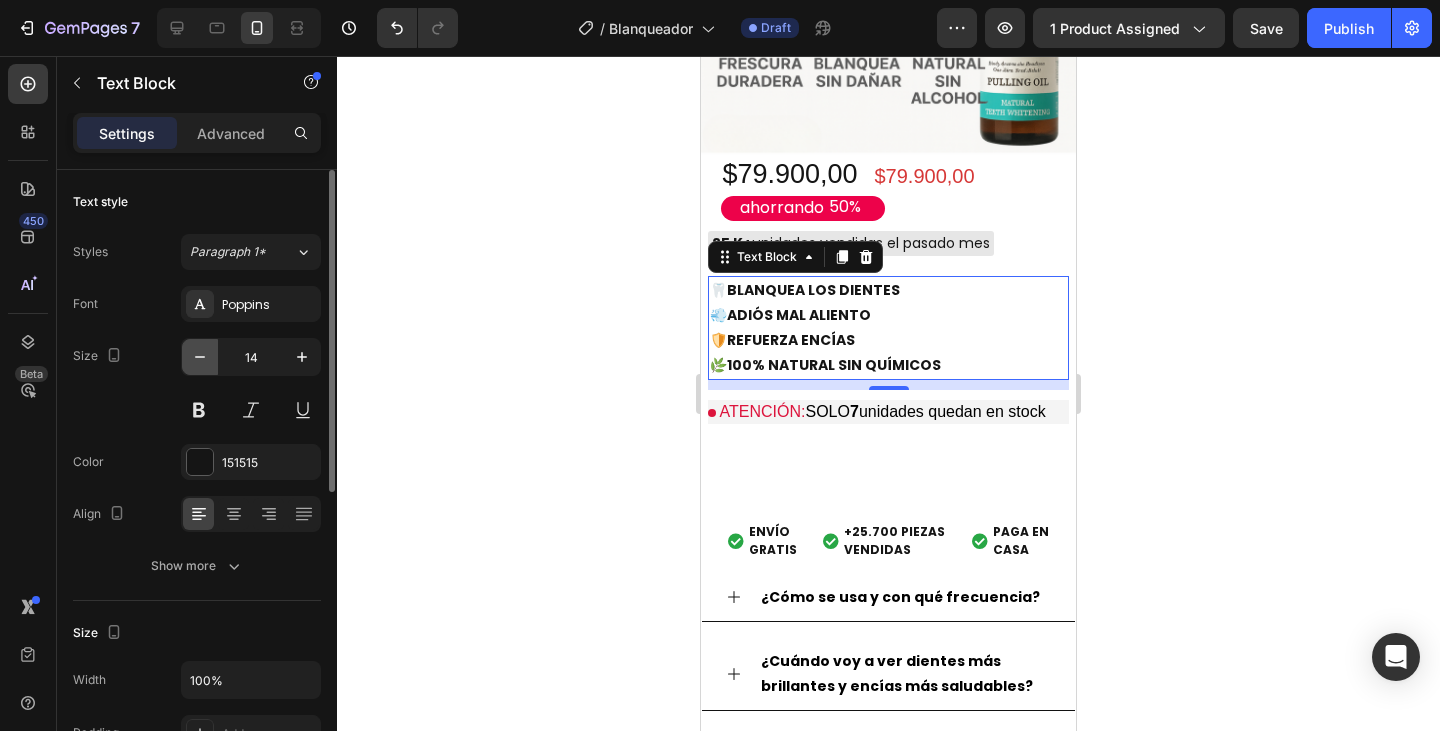 click at bounding box center (200, 357) 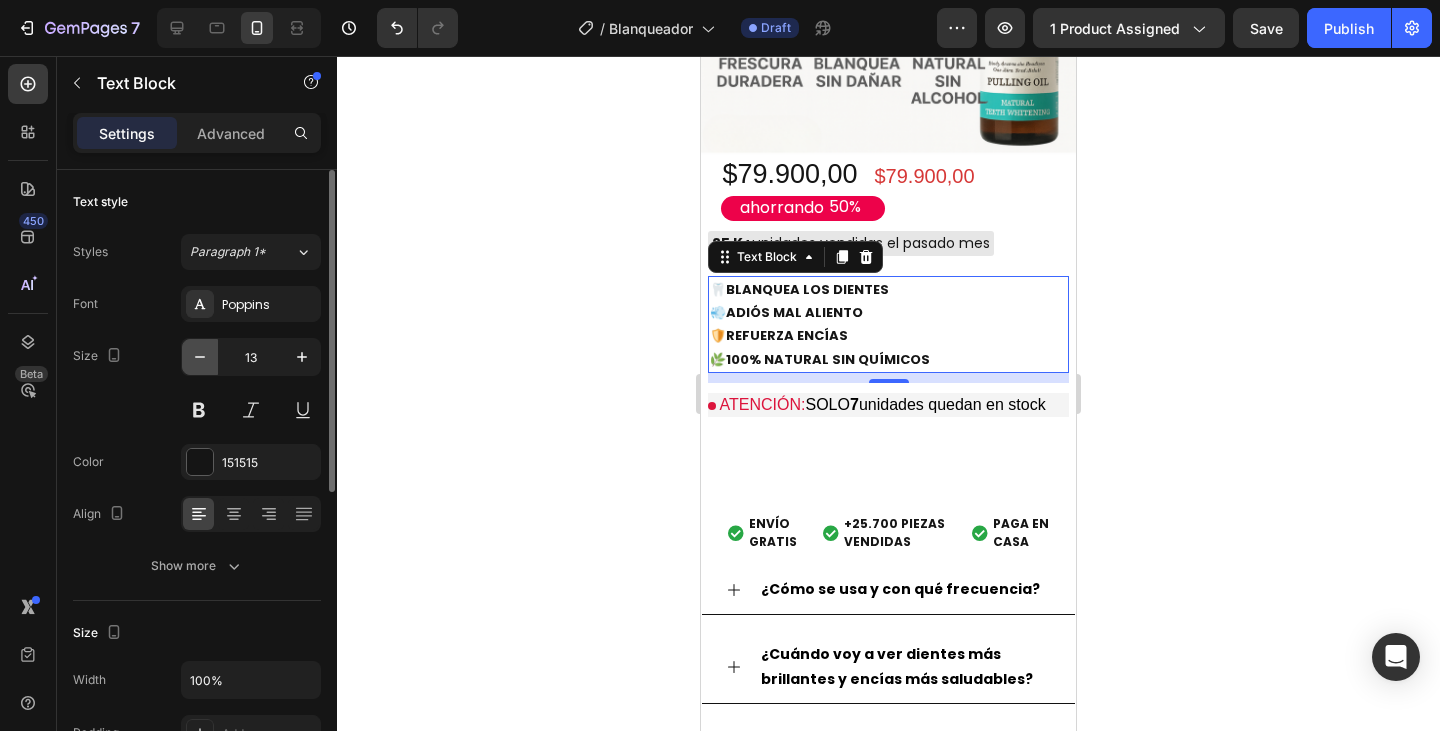 click at bounding box center (200, 357) 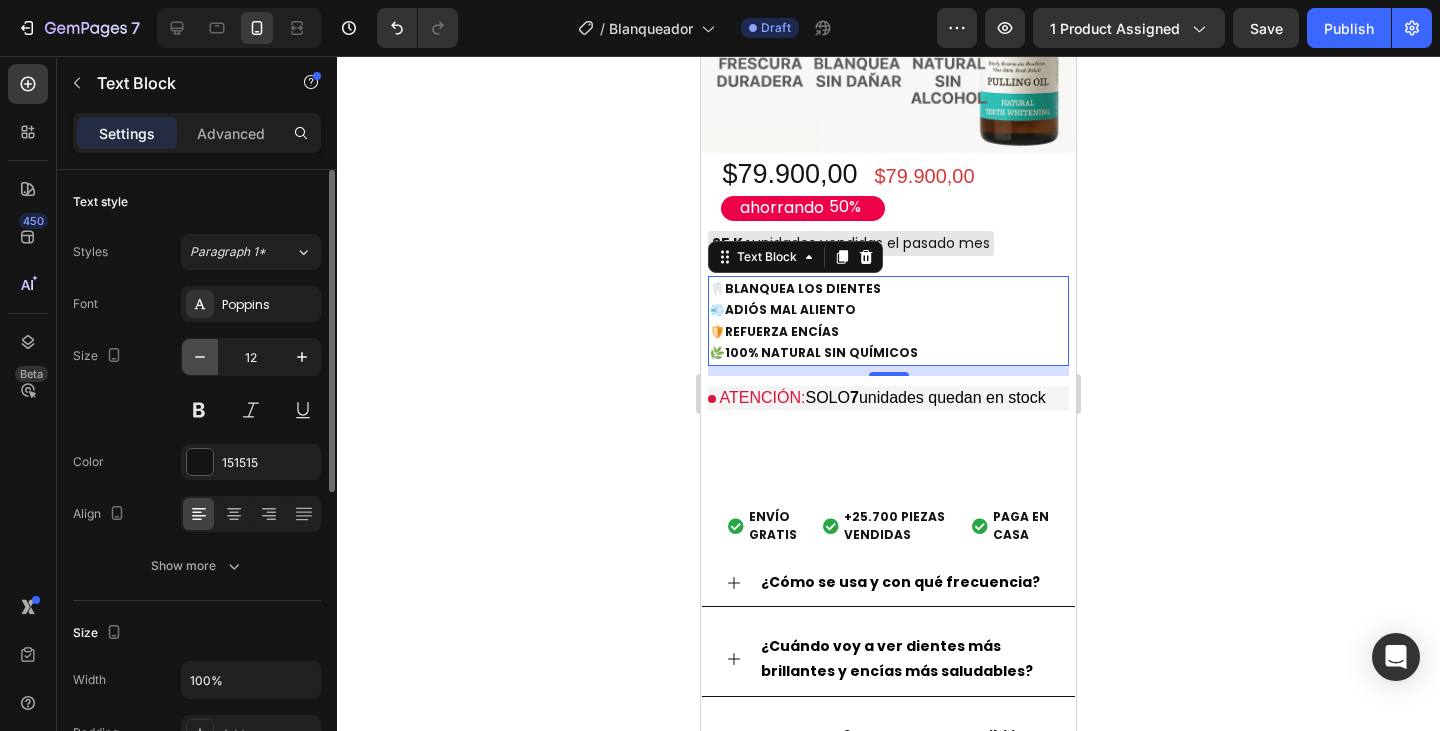 click at bounding box center (200, 357) 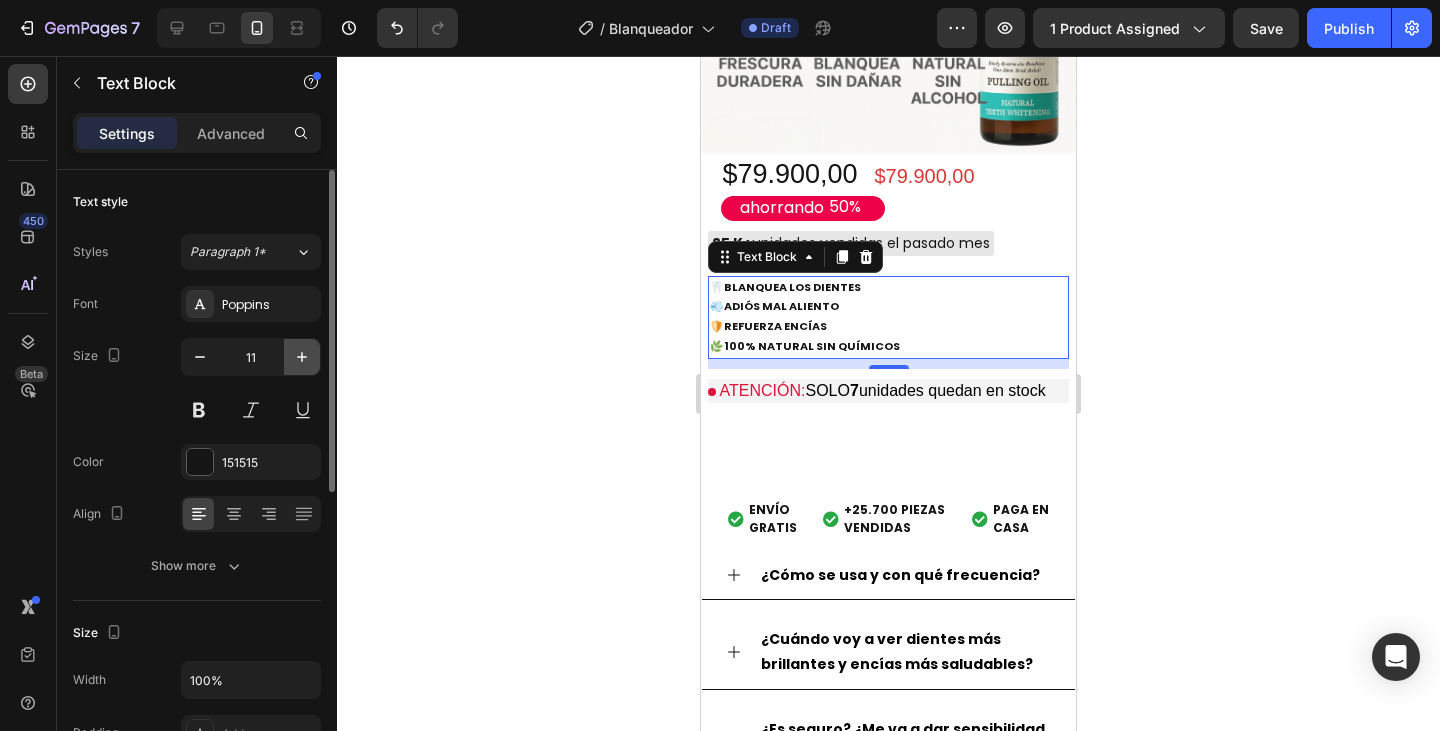 click 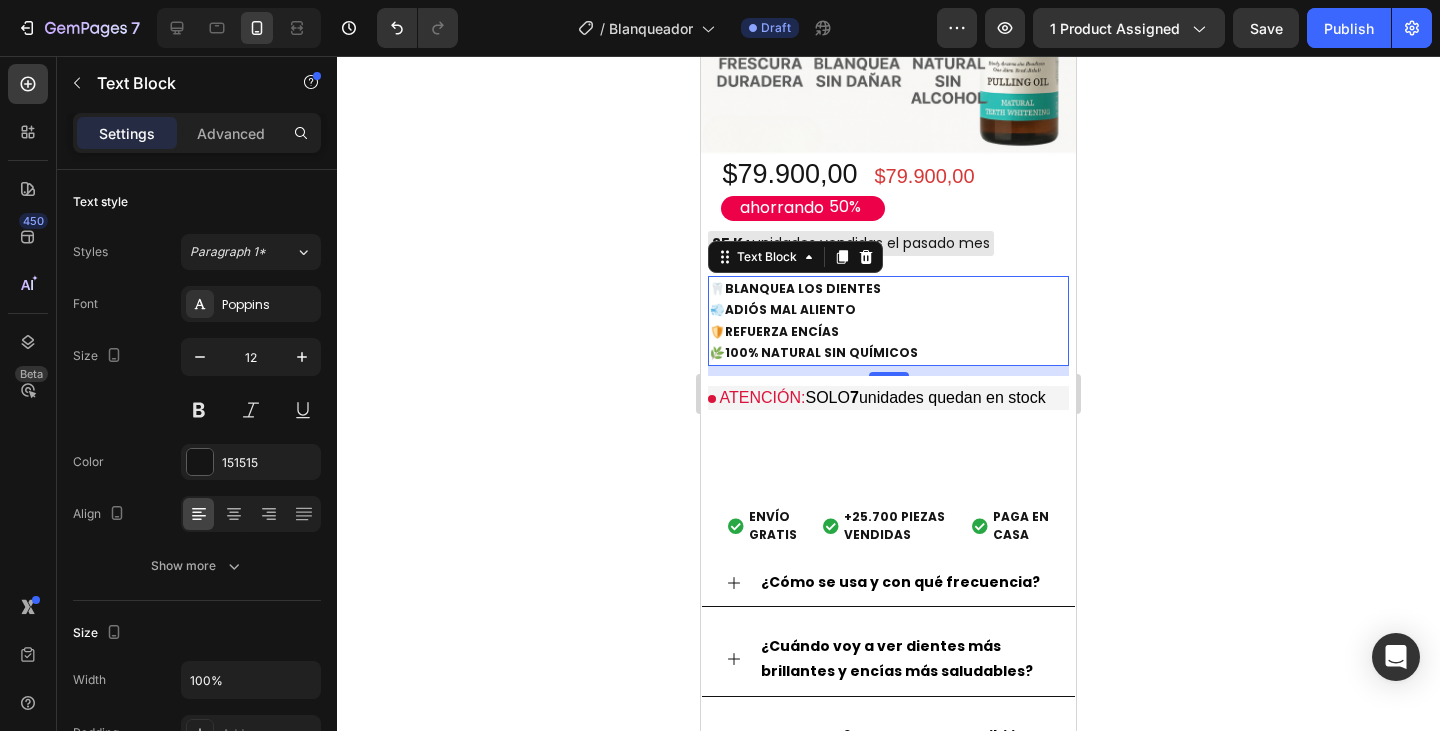 click 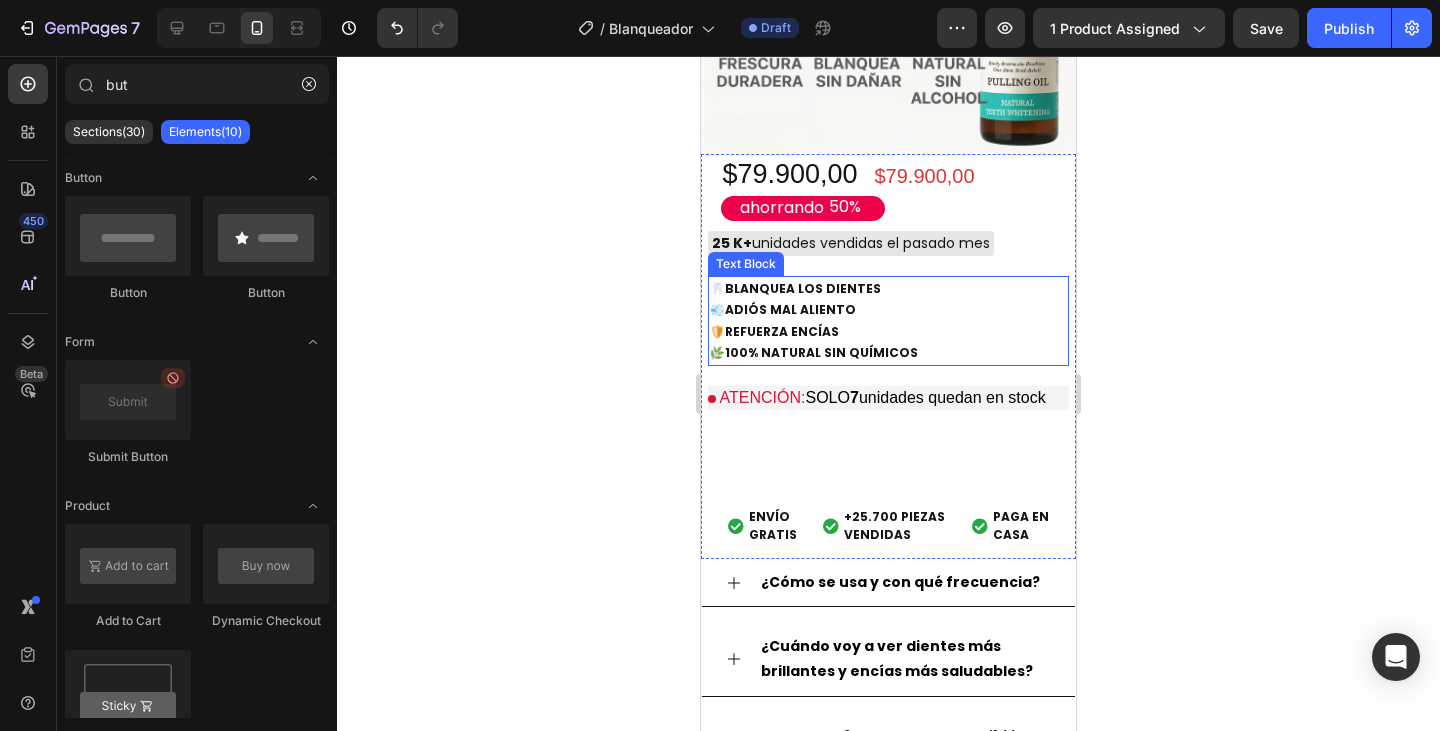click on "REFUERZA ENCÍAS" at bounding box center [782, 331] 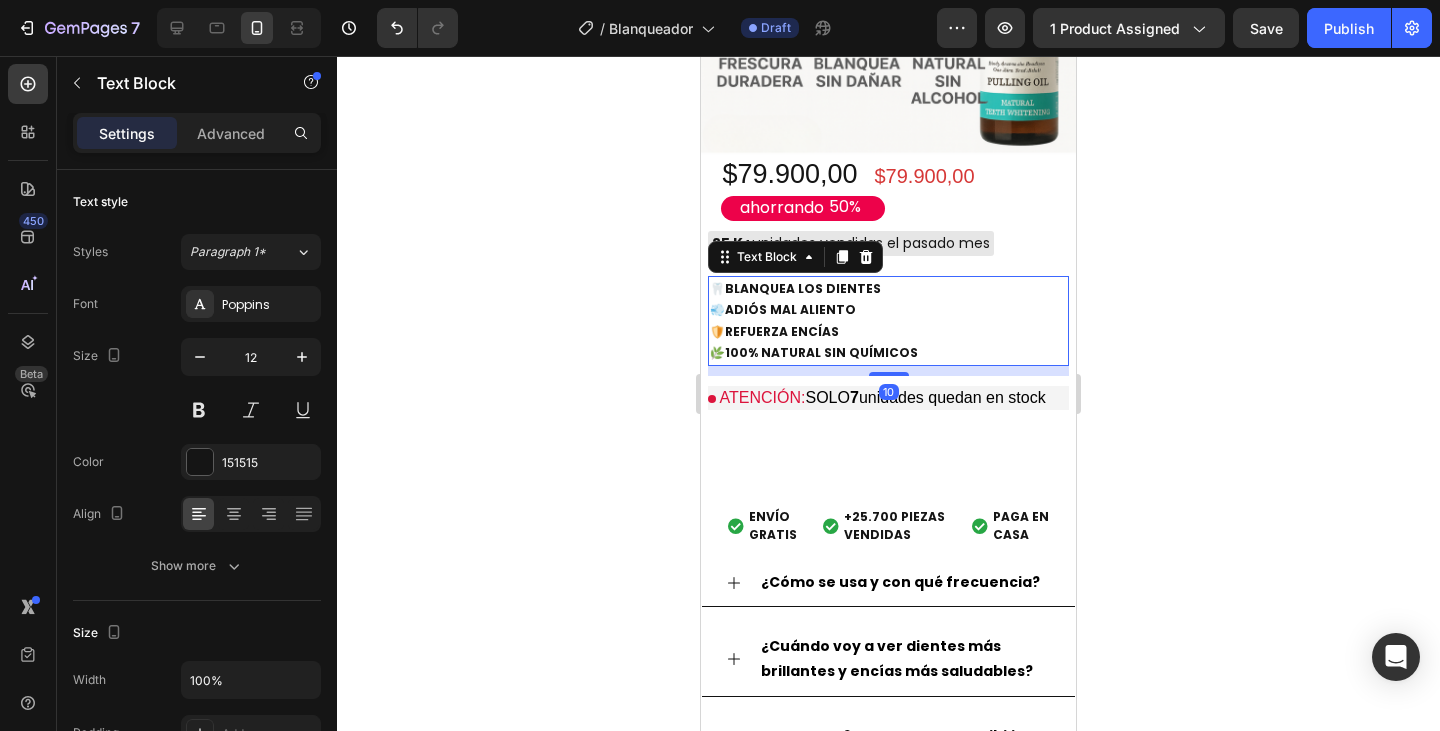 click on "REFUERZA ENCÍAS" at bounding box center [782, 331] 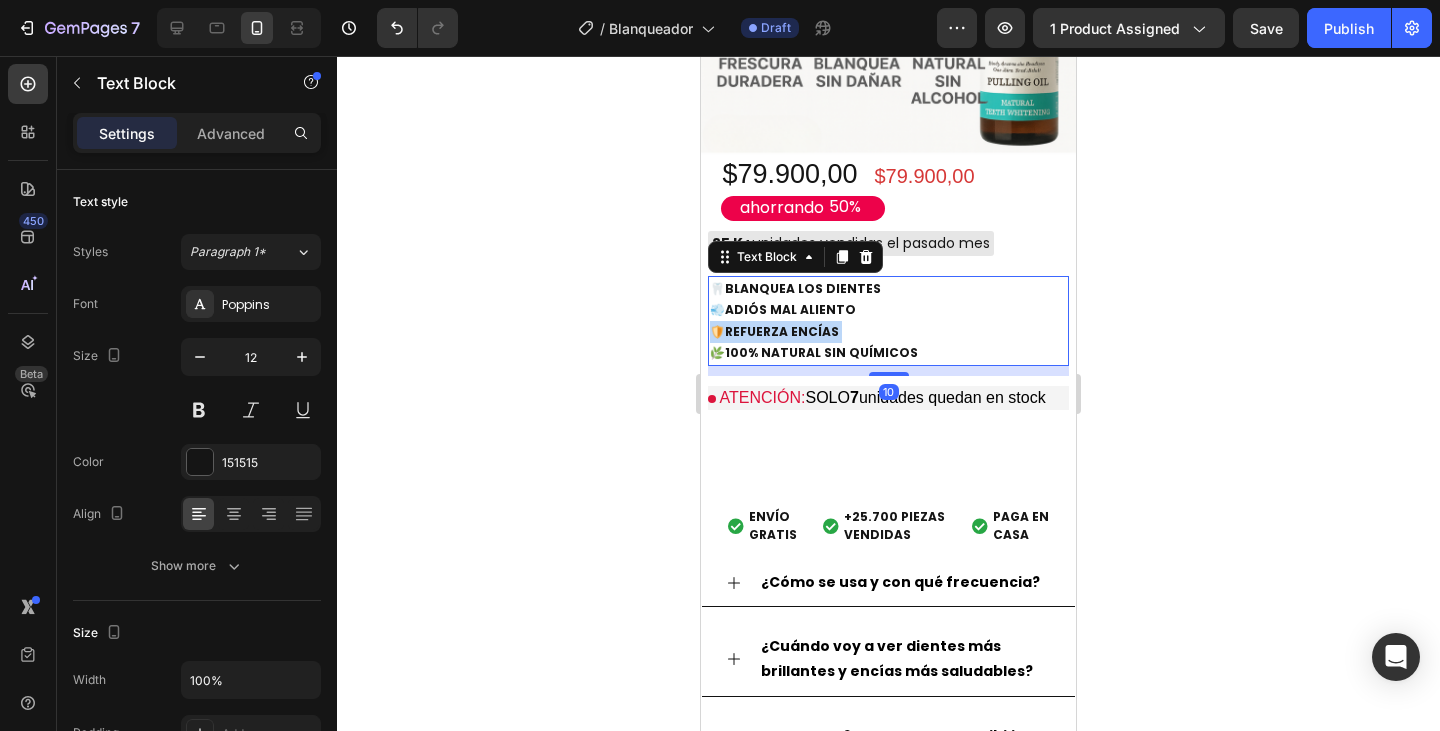 click on "REFUERZA ENCÍAS" at bounding box center (782, 331) 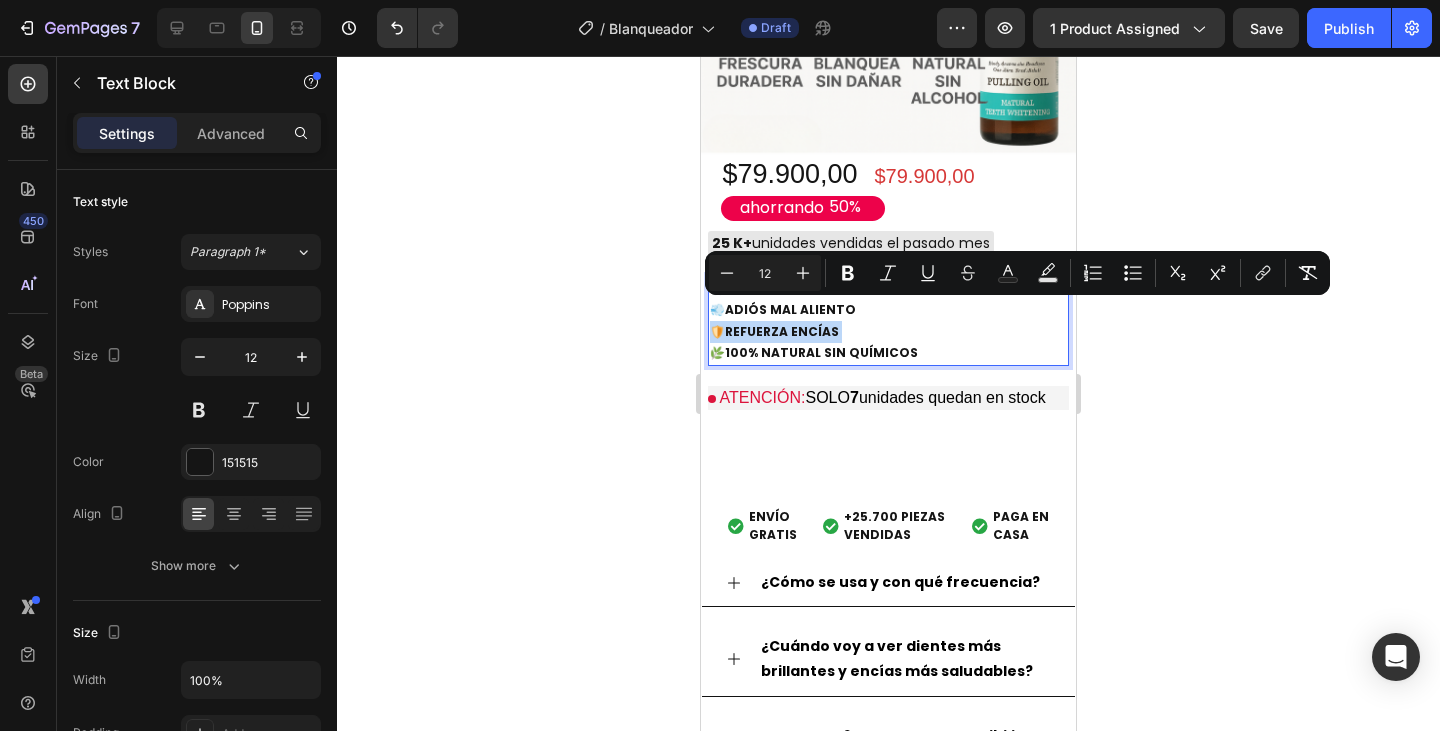 click on "REFUERZA ENCÍAS" at bounding box center [782, 331] 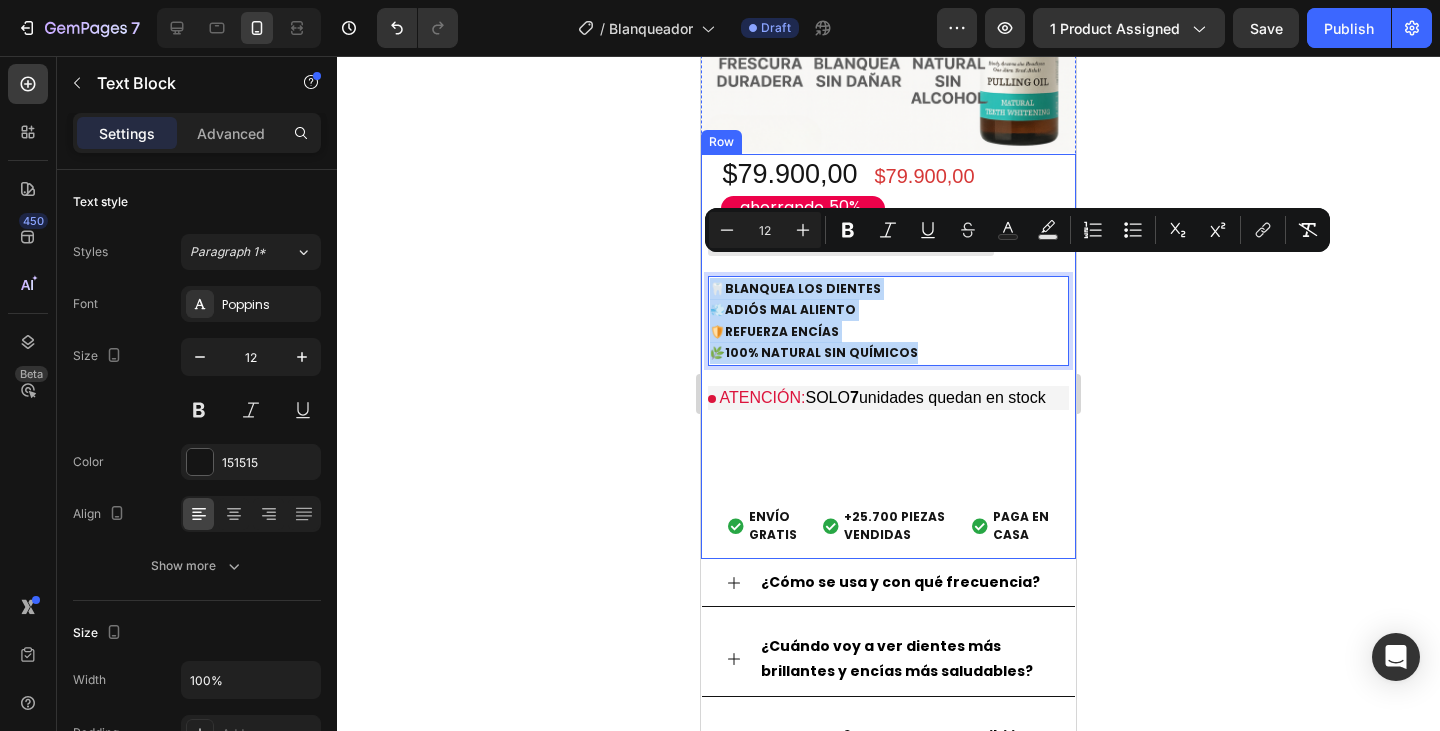 drag, startPoint x: 934, startPoint y: 336, endPoint x: 705, endPoint y: 272, distance: 237.7751 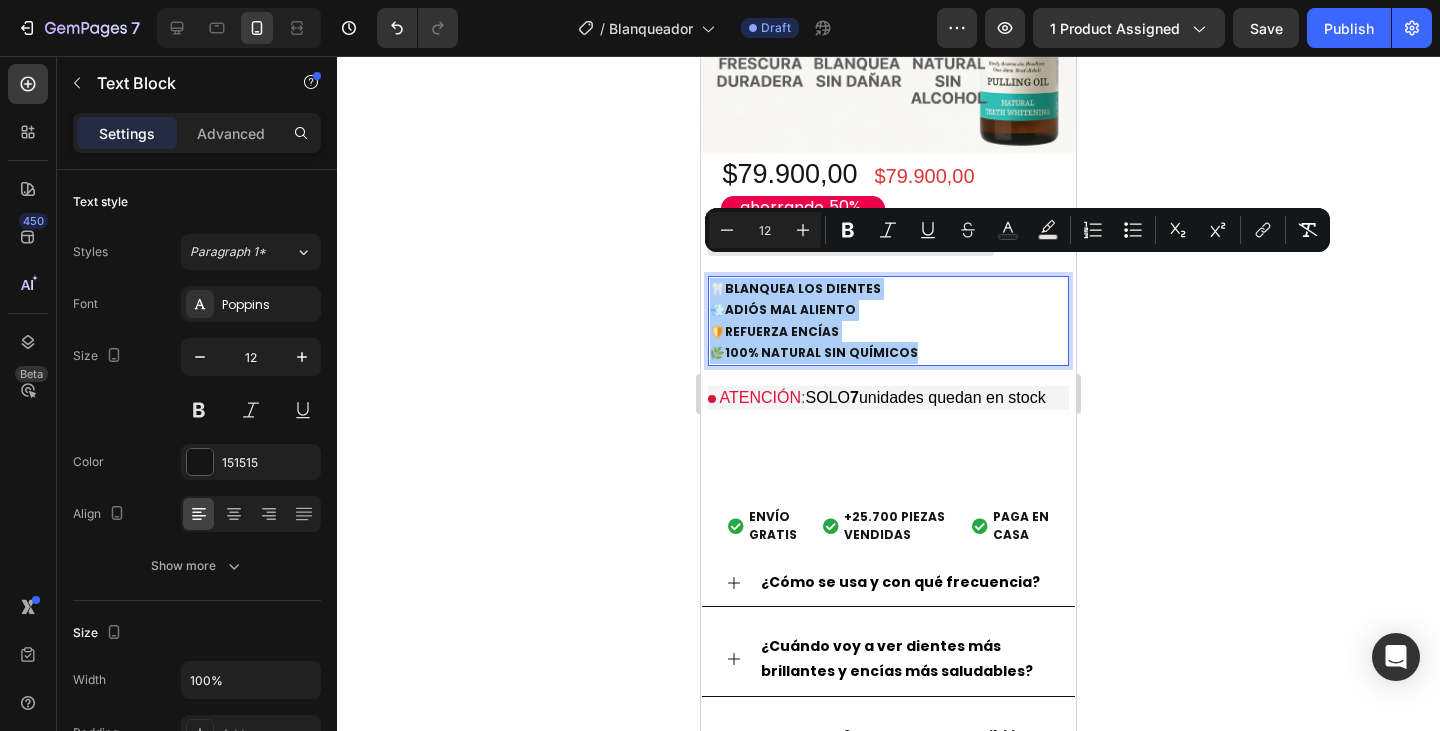 click 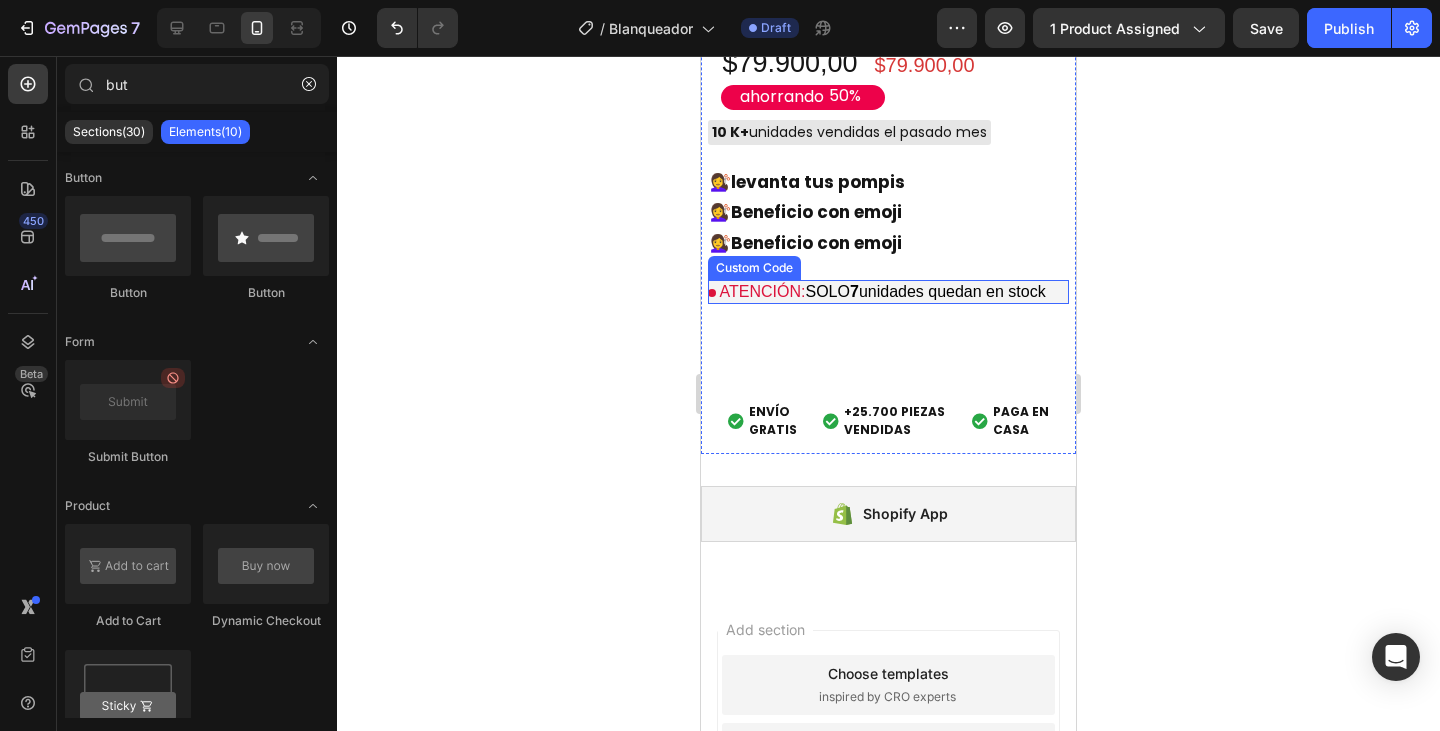 scroll, scrollTop: 5500, scrollLeft: 0, axis: vertical 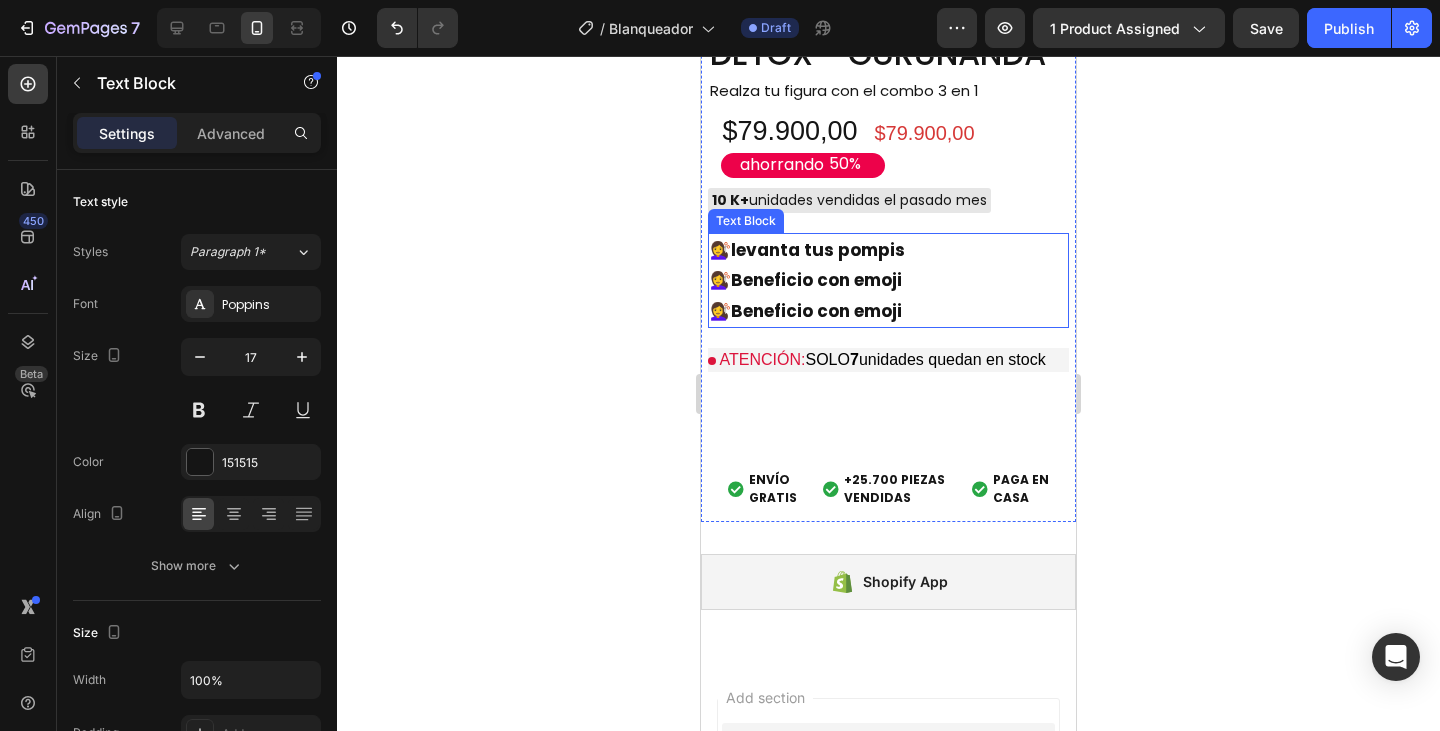 click on "Beneficio con emoji" at bounding box center (816, 280) 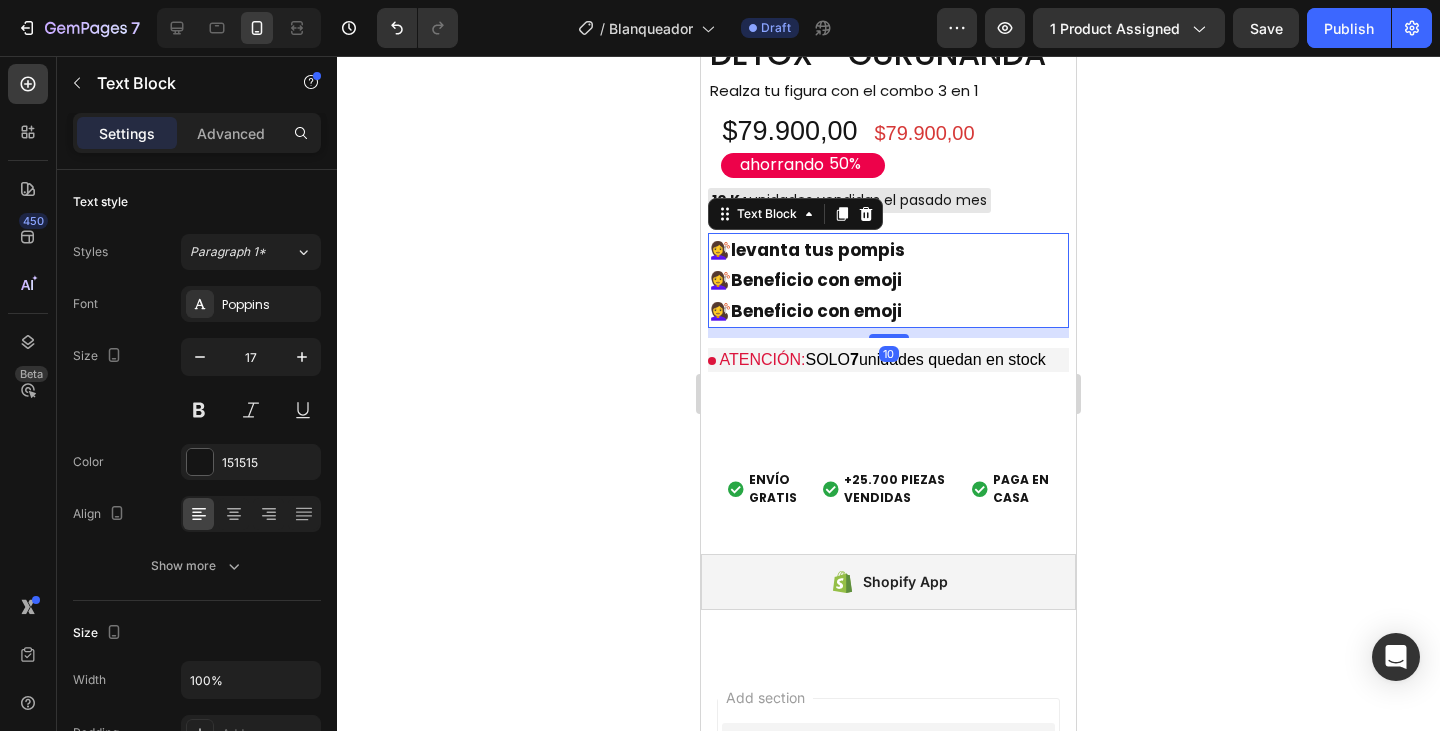 click on "Beneficio con emoji" at bounding box center (816, 280) 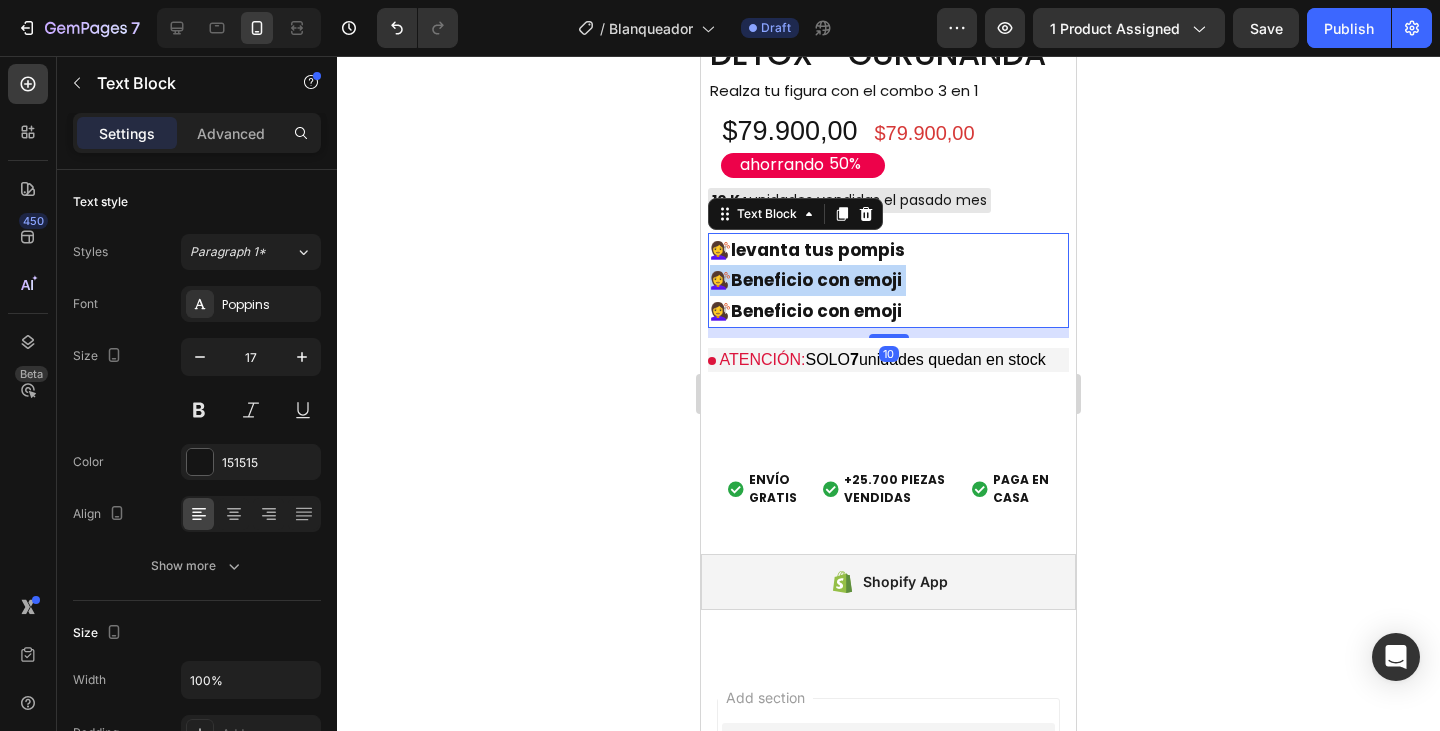 click on "Beneficio con emoji" at bounding box center (816, 280) 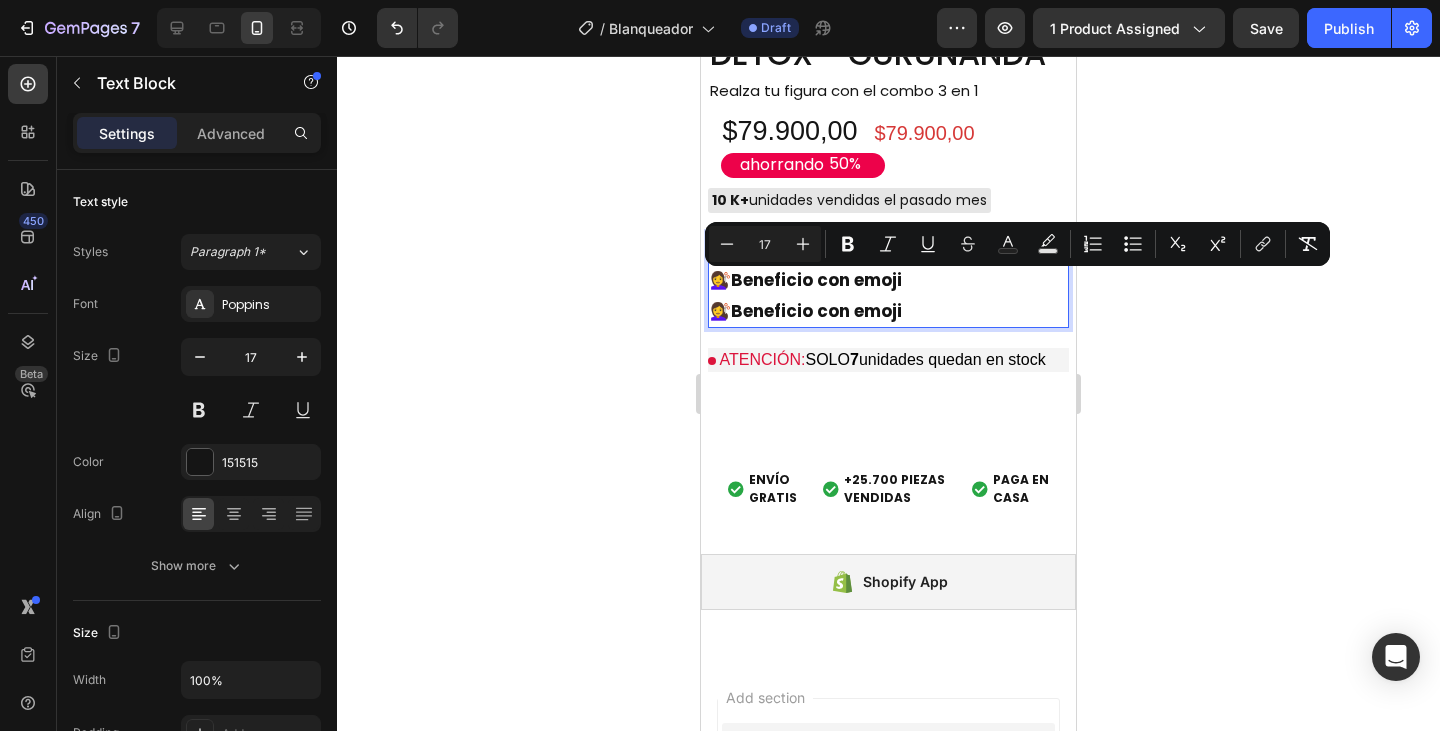 click on "Beneficio con emoji" at bounding box center (816, 311) 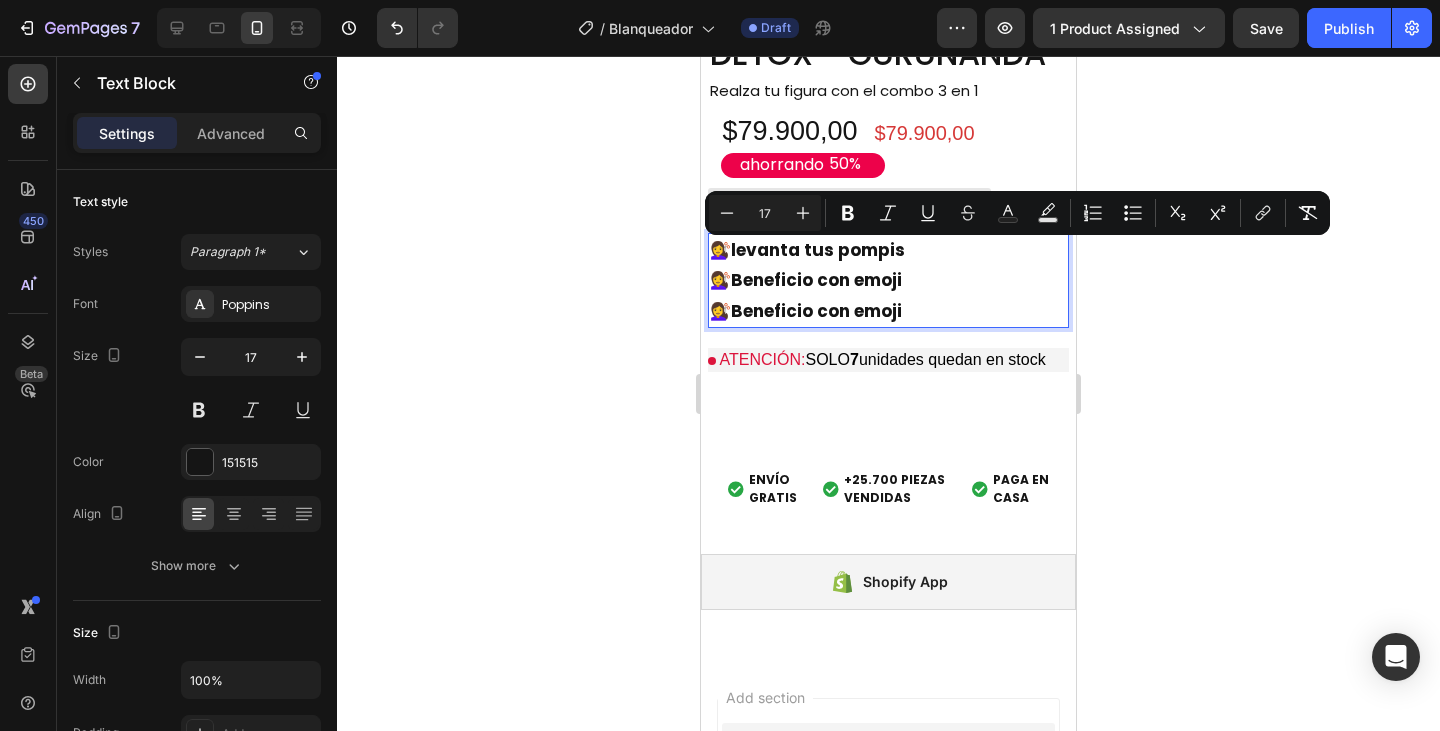drag, startPoint x: 929, startPoint y: 319, endPoint x: 717, endPoint y: 257, distance: 220.88005 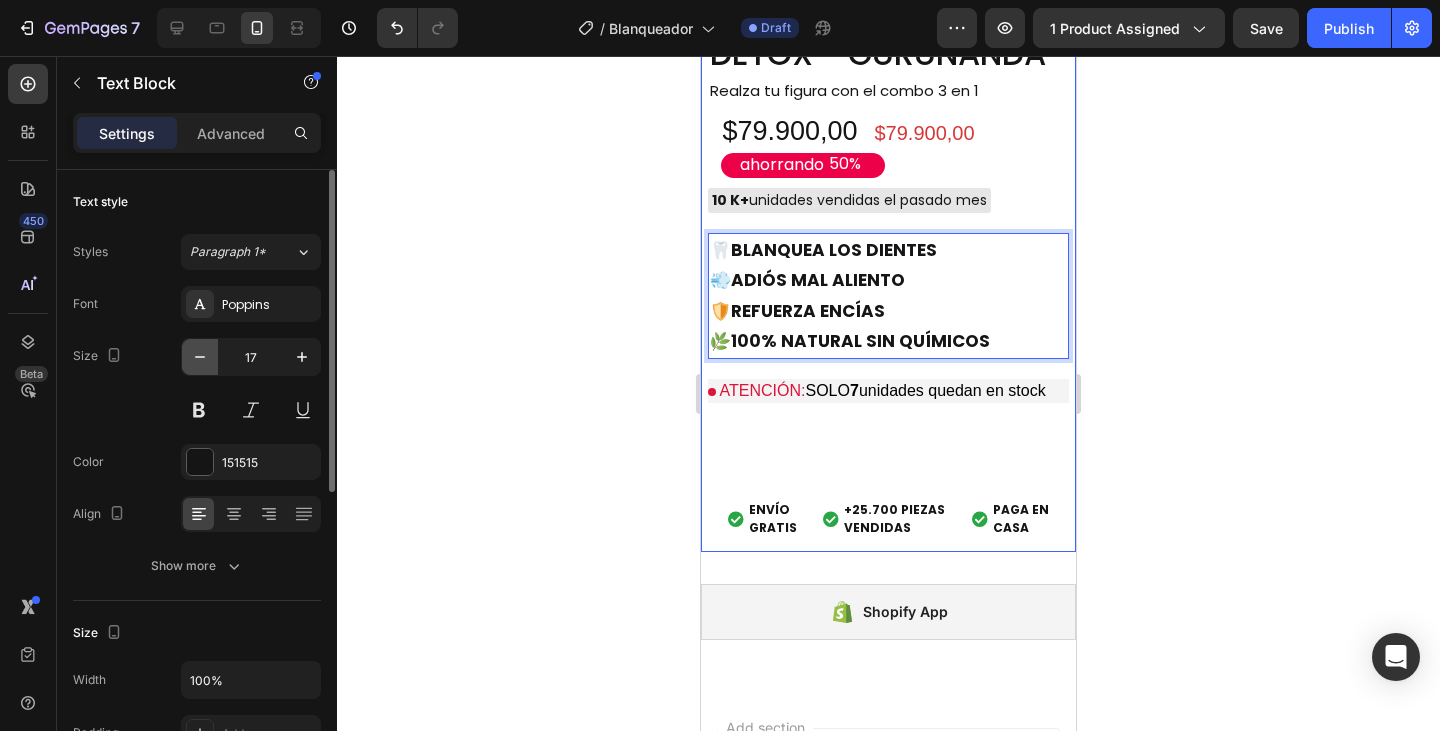 click 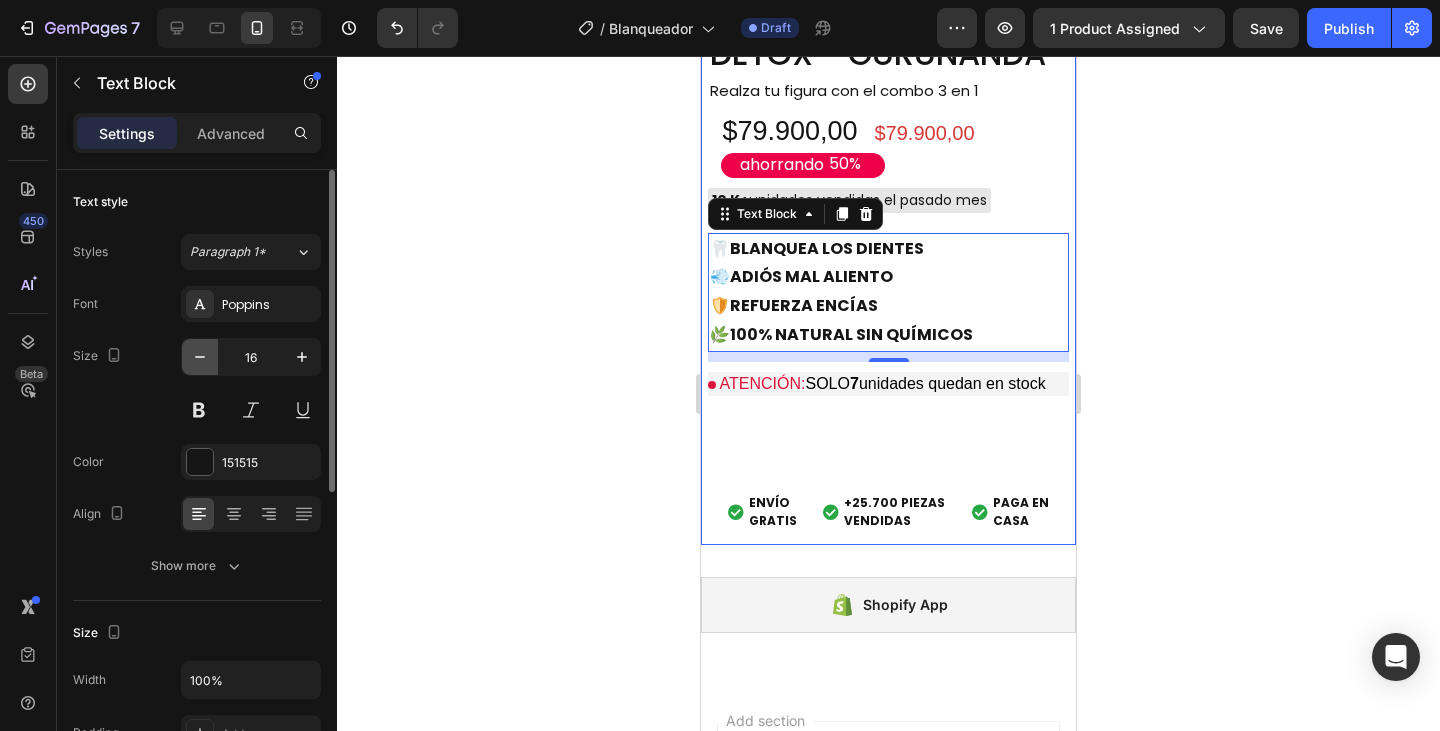 click 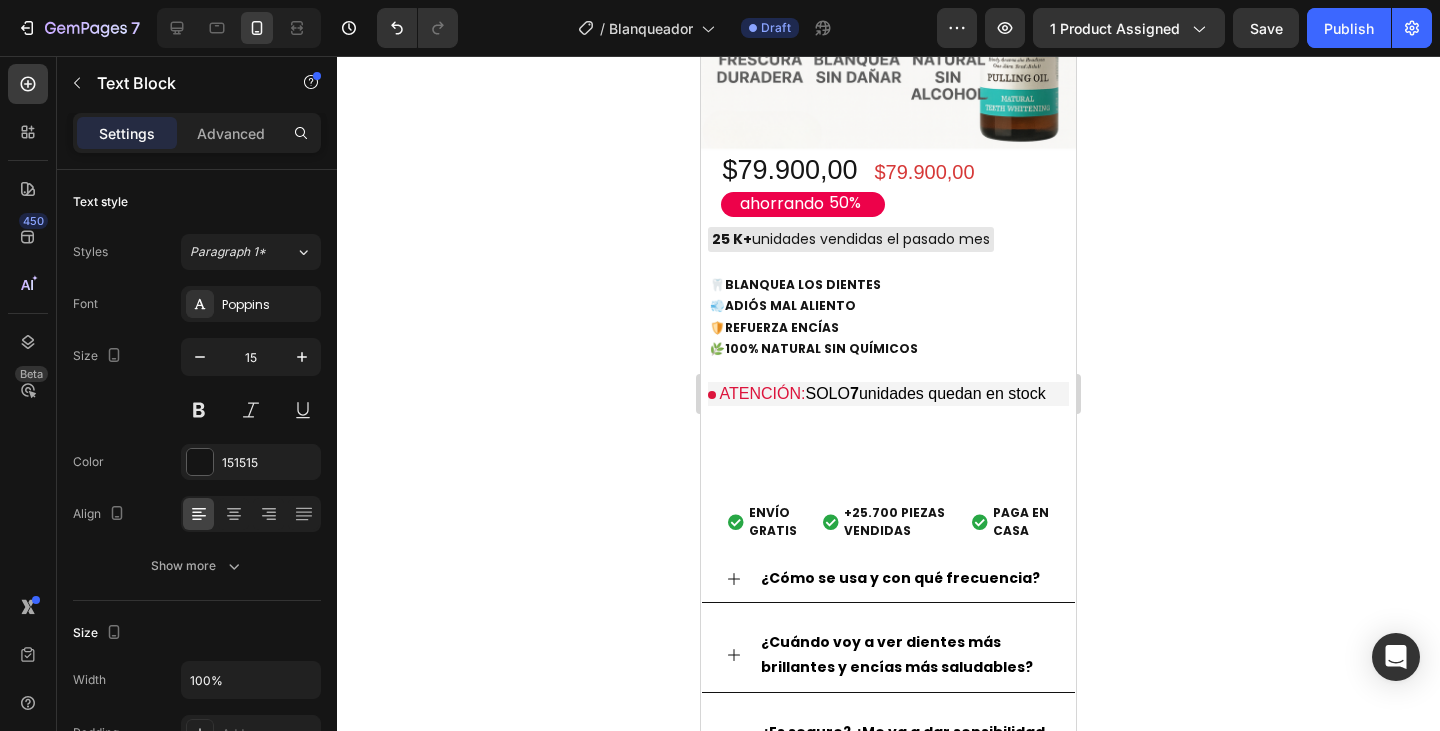 scroll, scrollTop: 1200, scrollLeft: 0, axis: vertical 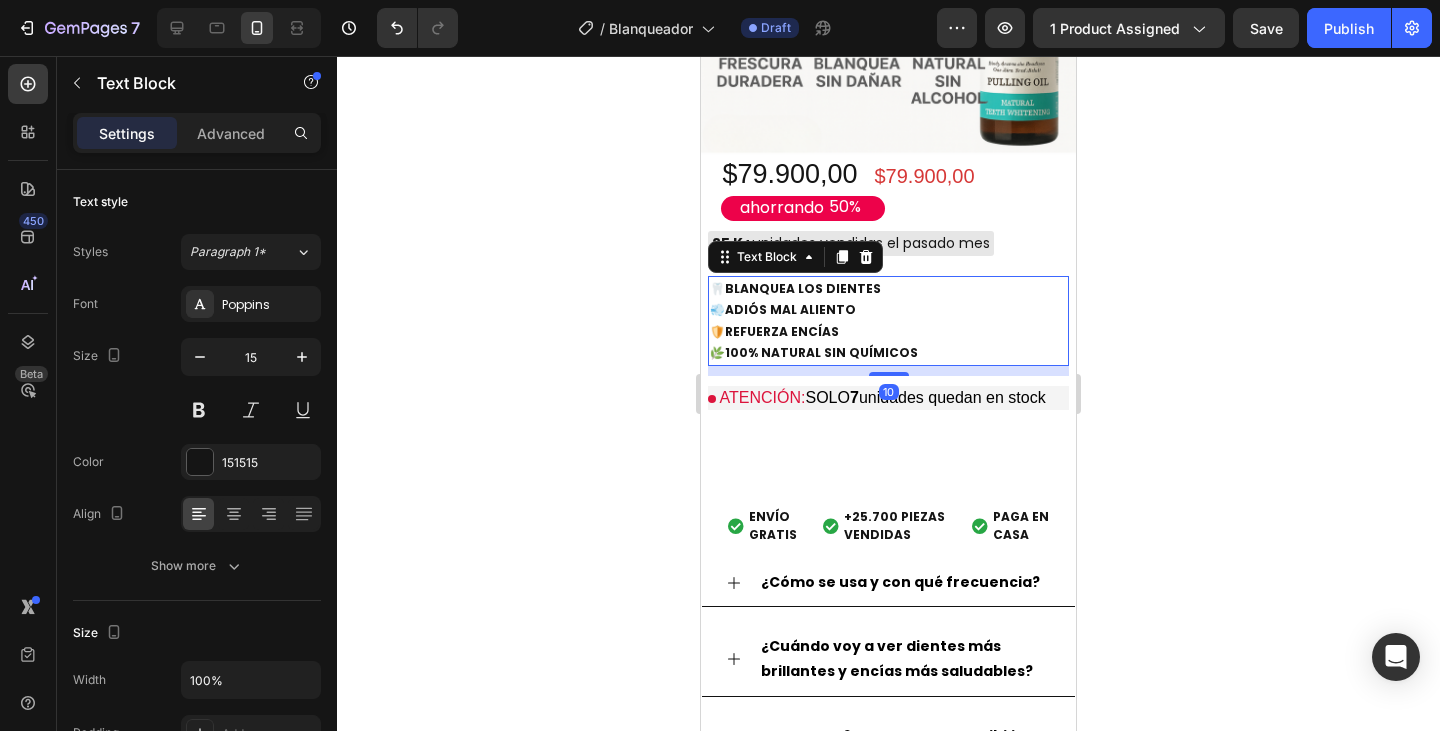 click on "🛡️  REFUERZA ENCÍAS" at bounding box center (888, 332) 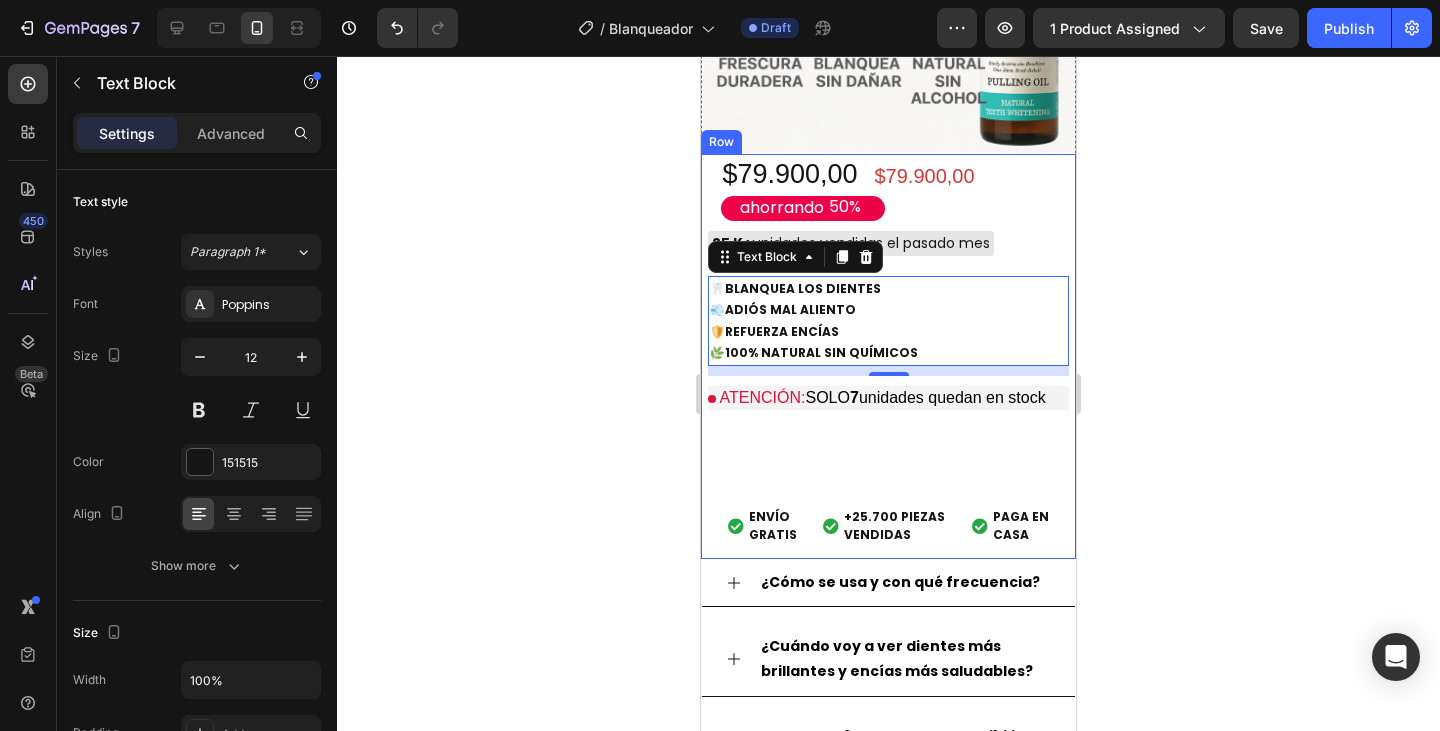 click 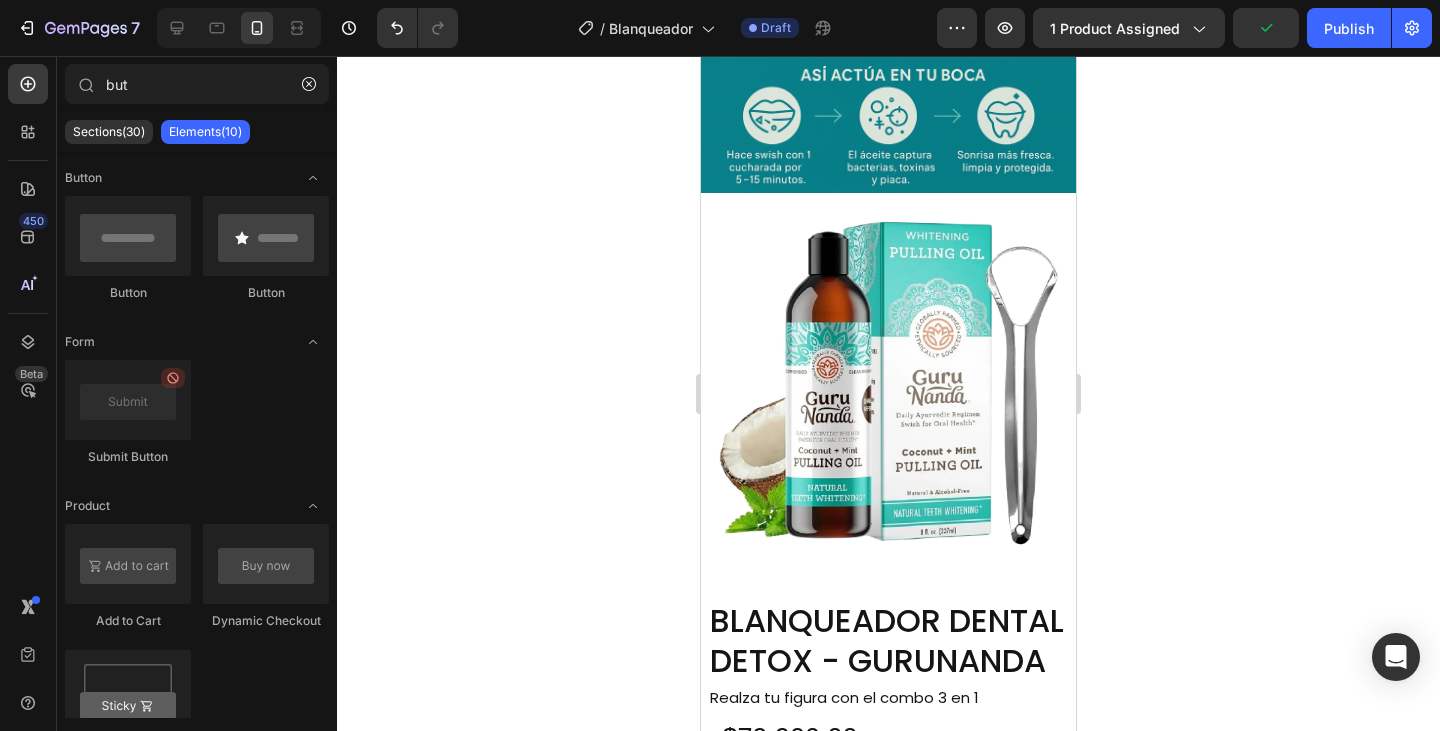 scroll, scrollTop: 5300, scrollLeft: 0, axis: vertical 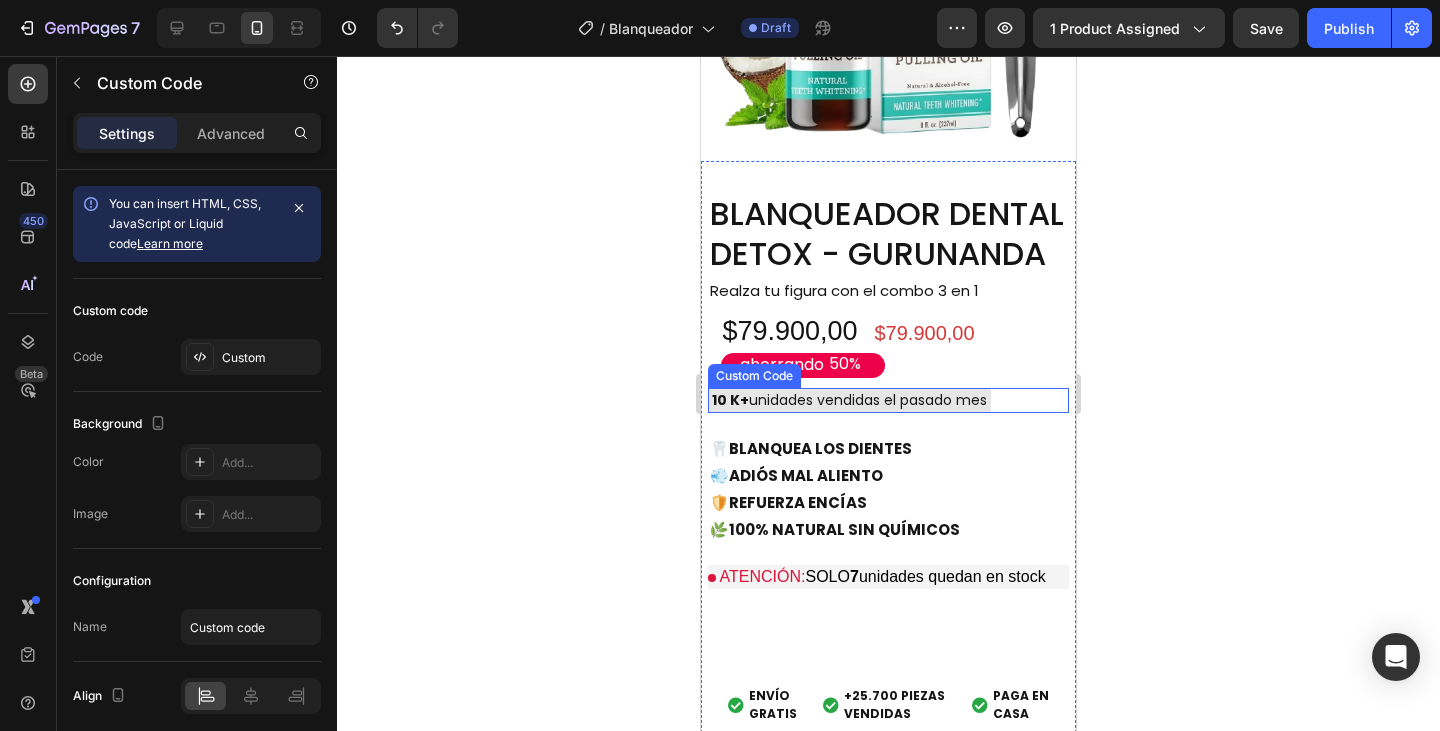 click on "10 K+  unidades vendidas el pasado mes" at bounding box center (849, 400) 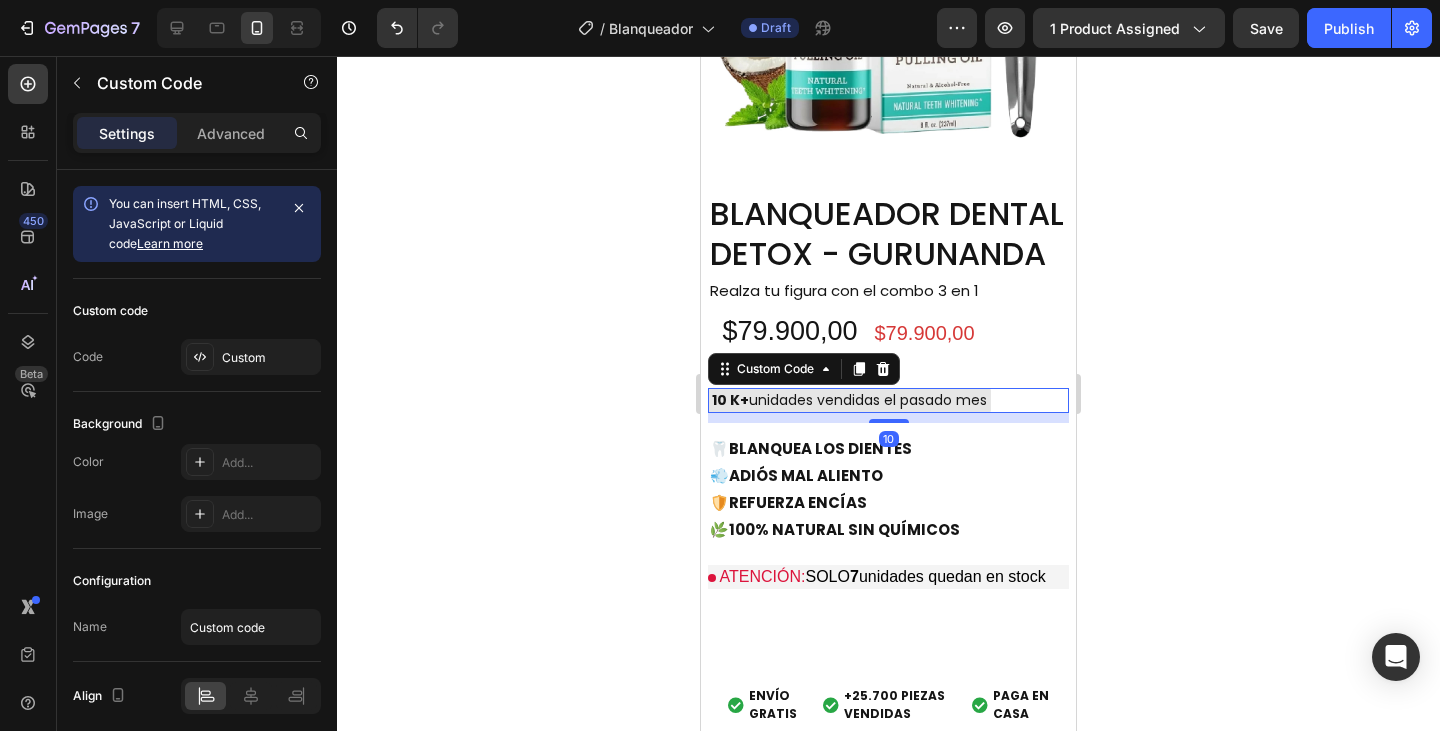 click on "10 K+  unidades vendidas el pasado mes" at bounding box center (849, 400) 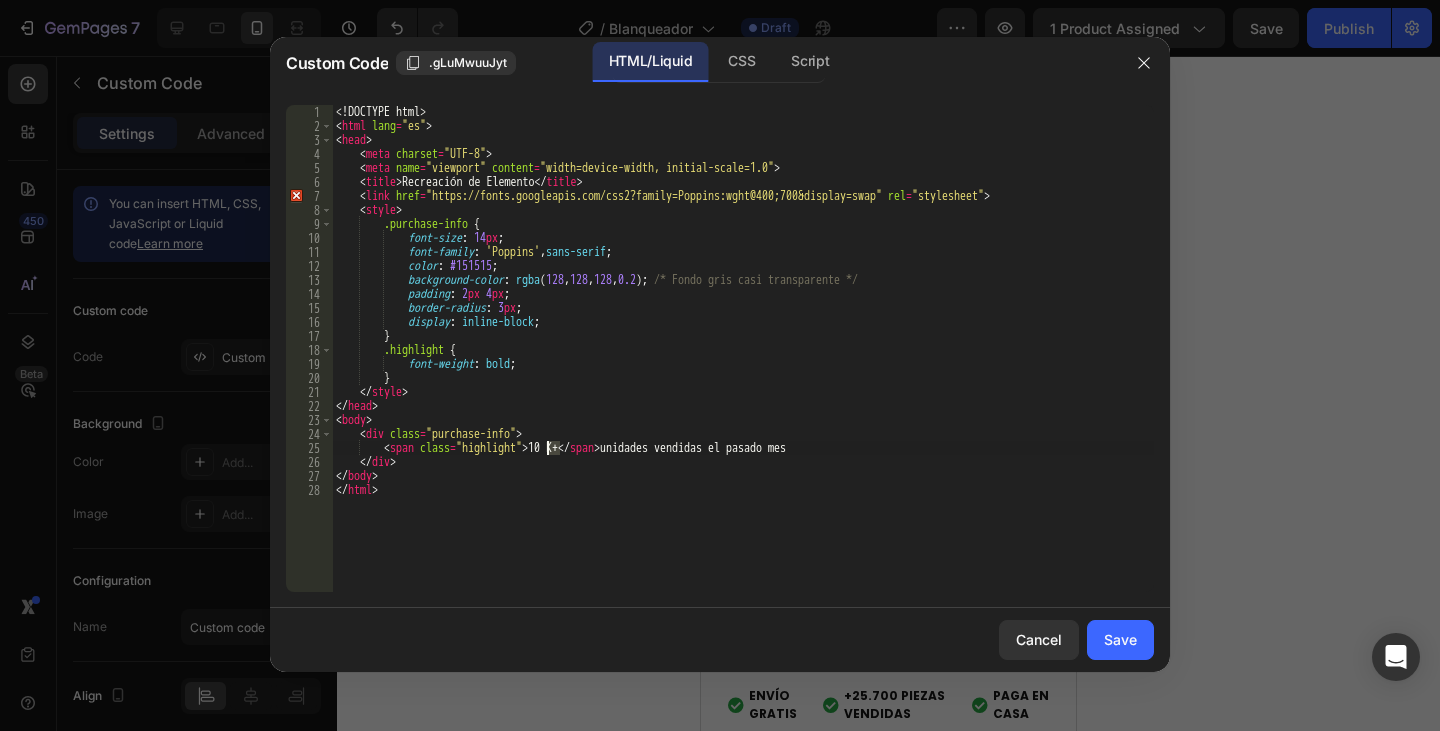 drag, startPoint x: 558, startPoint y: 445, endPoint x: 548, endPoint y: 444, distance: 10.049875 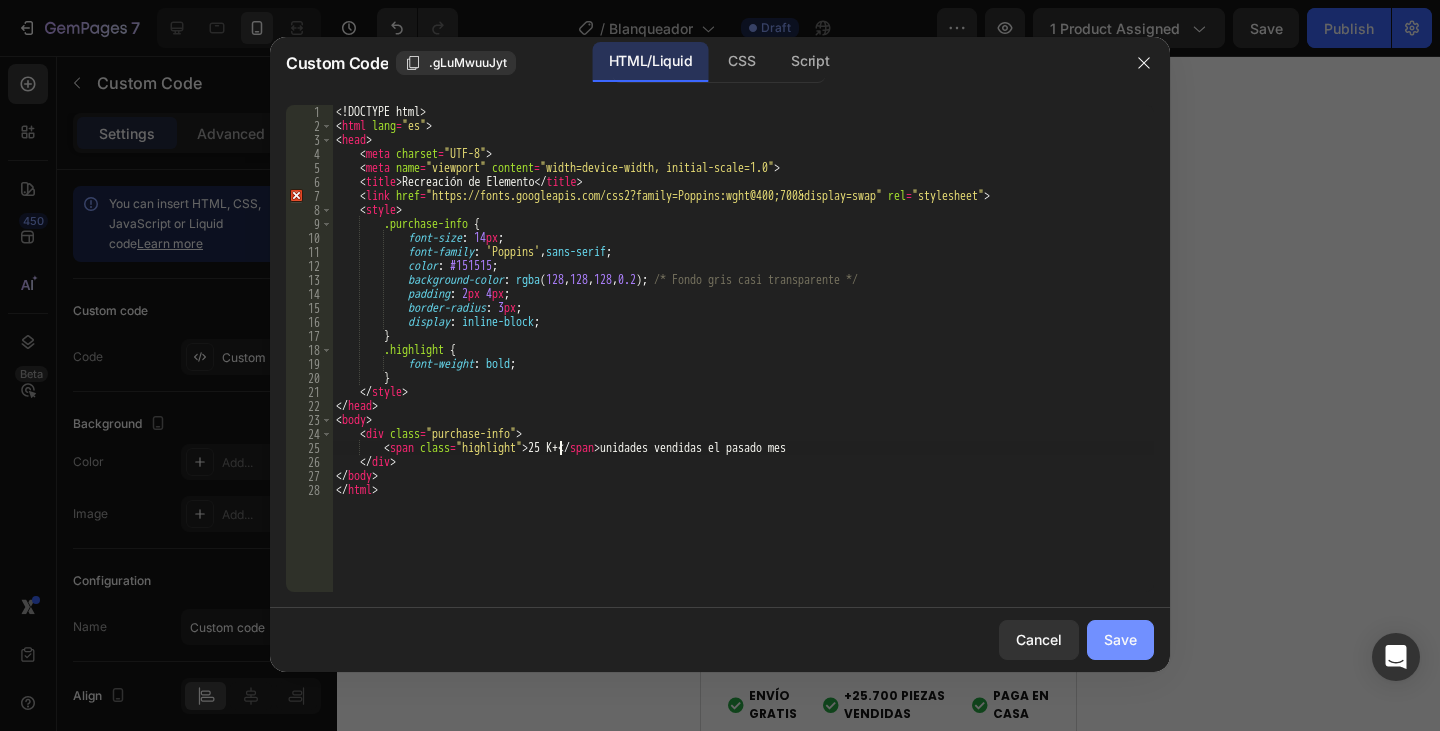 type on "<span class="highlight">25 K+</span> unidades vendidas el pasado mes" 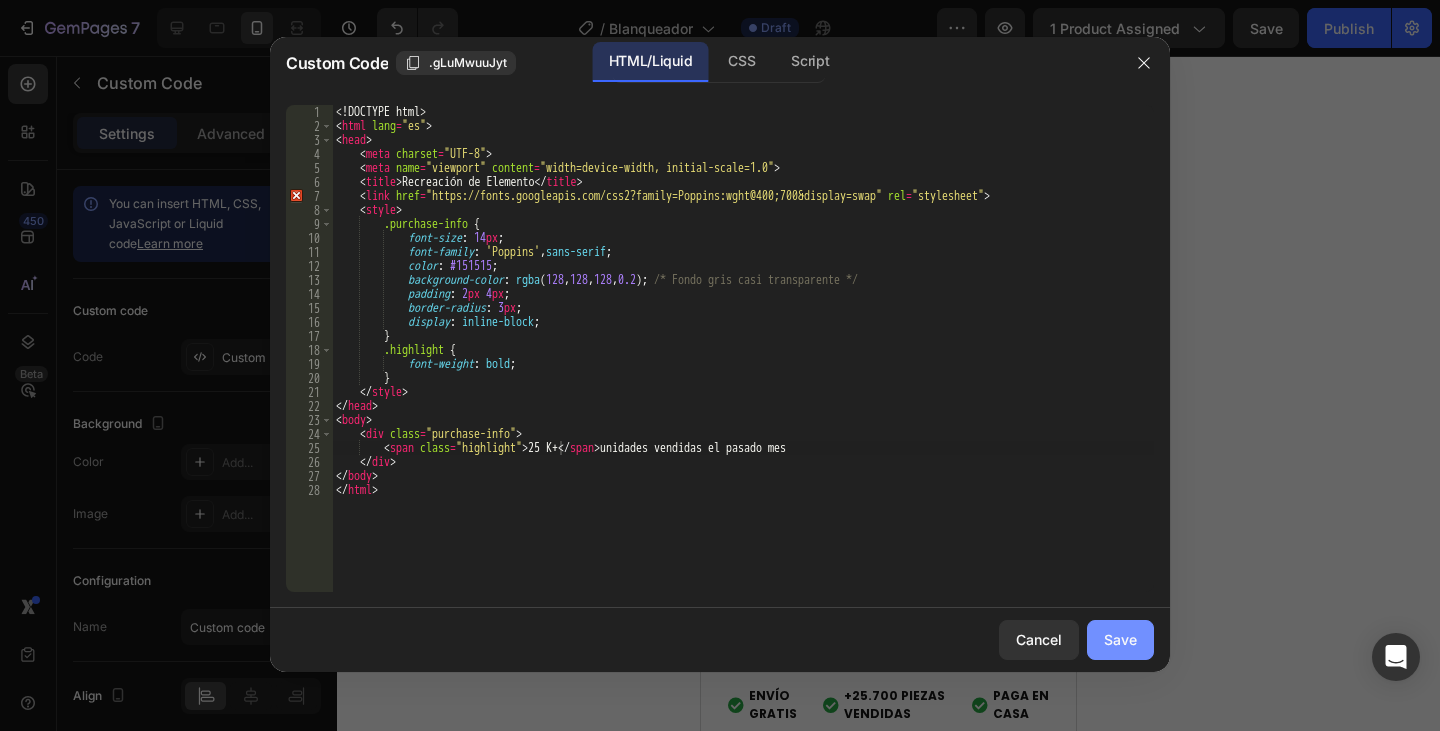 click on "Save" 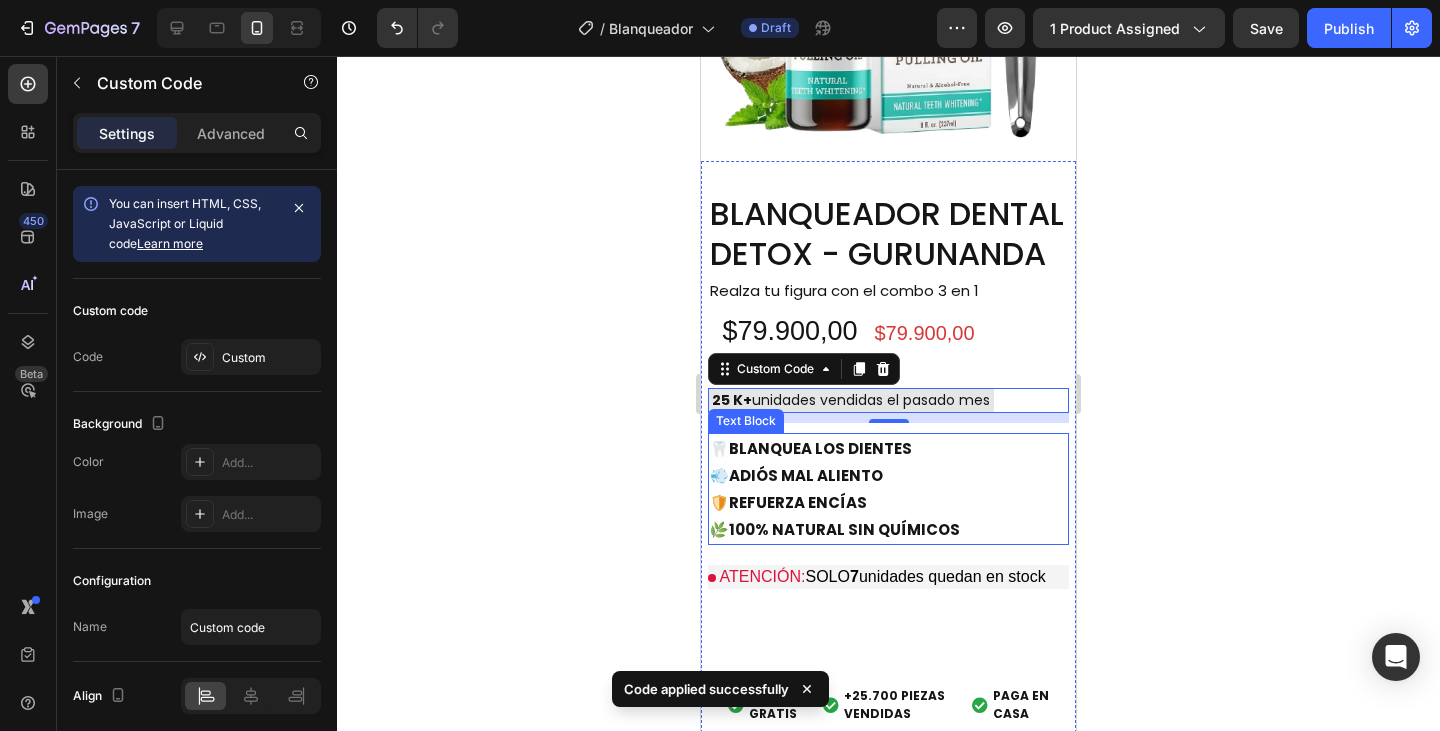 click on "🛡️  REFUERZA ENCÍAS" at bounding box center (888, 502) 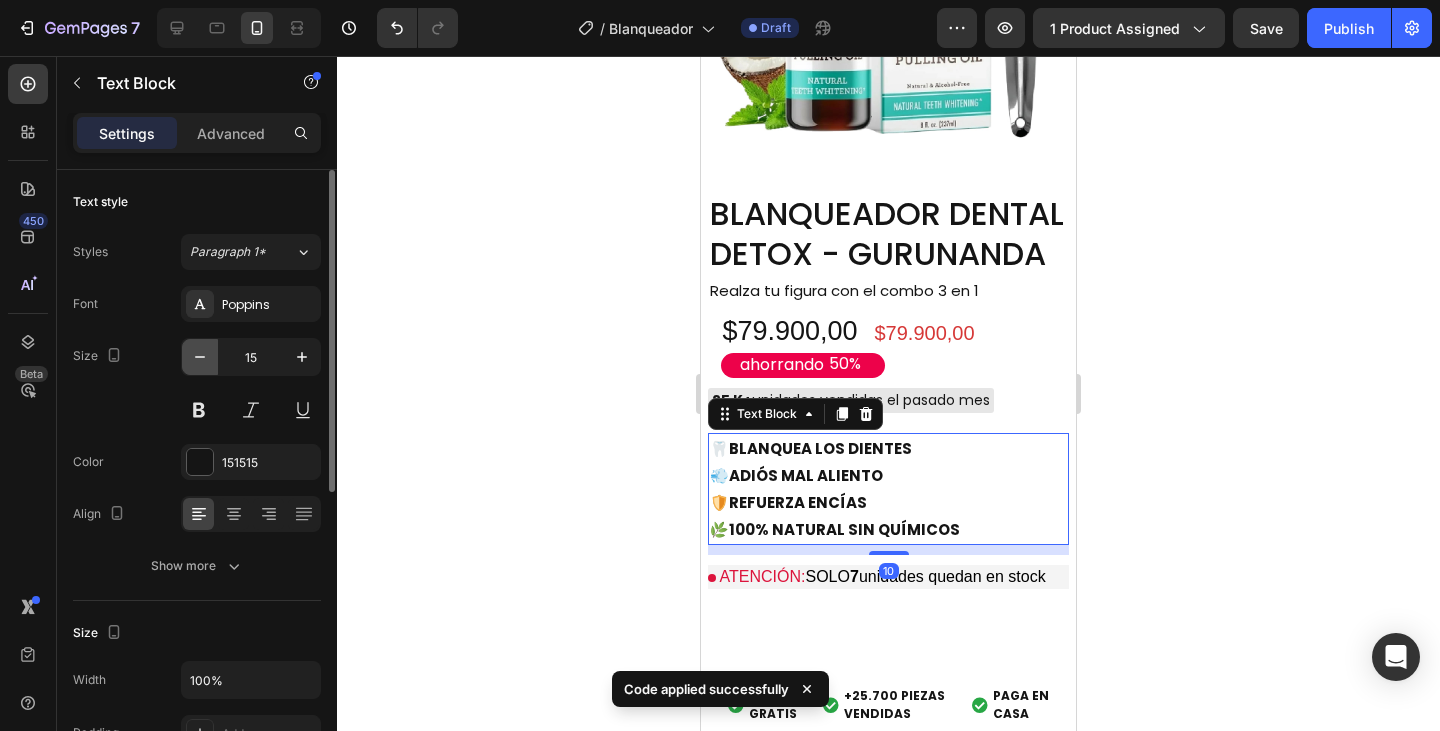 click 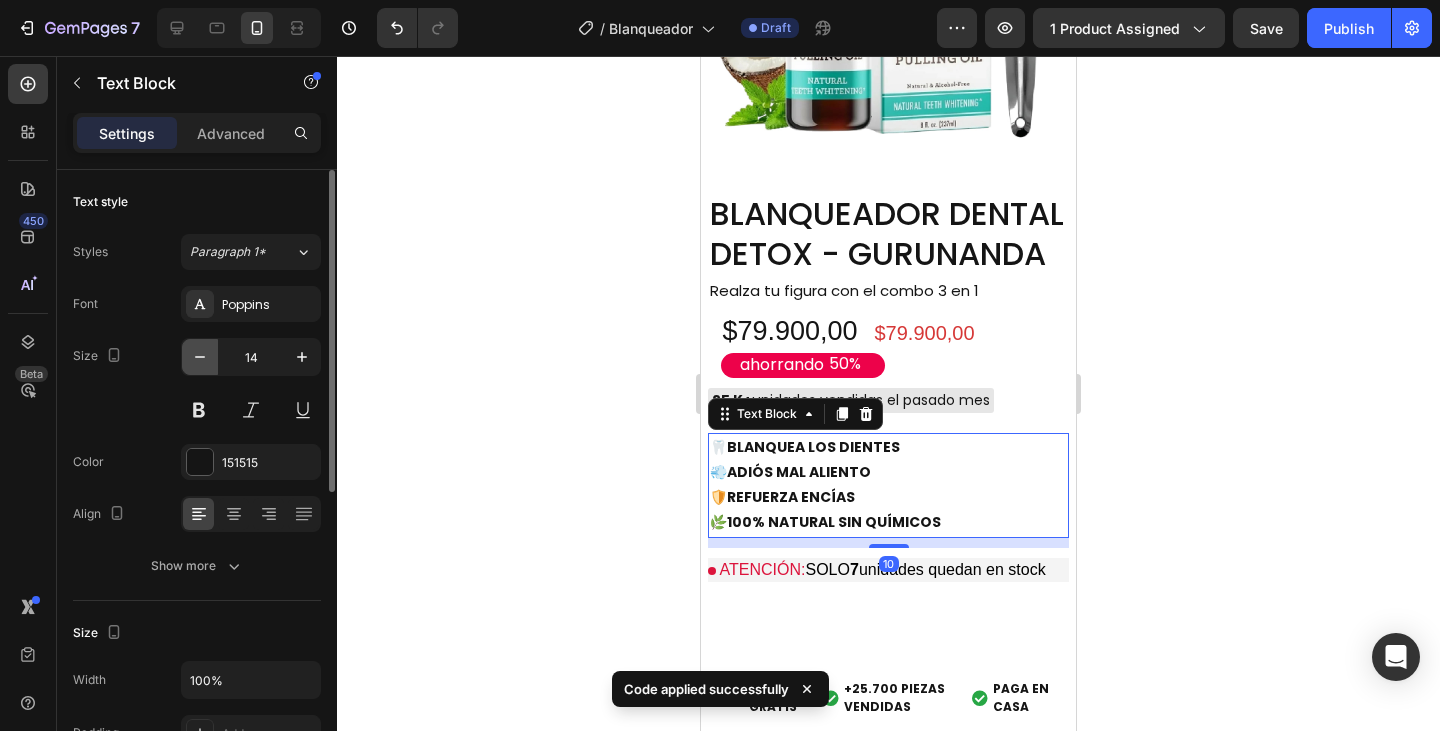 click 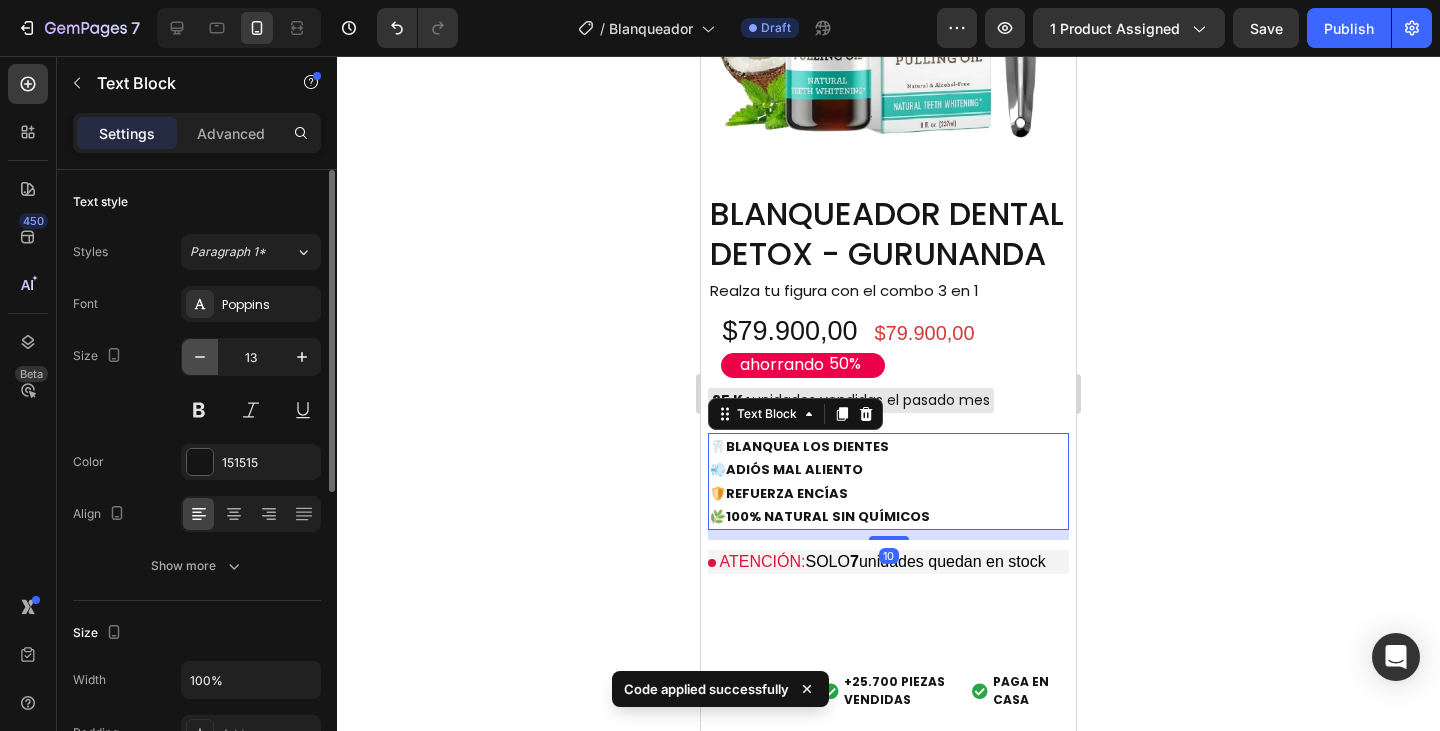 click 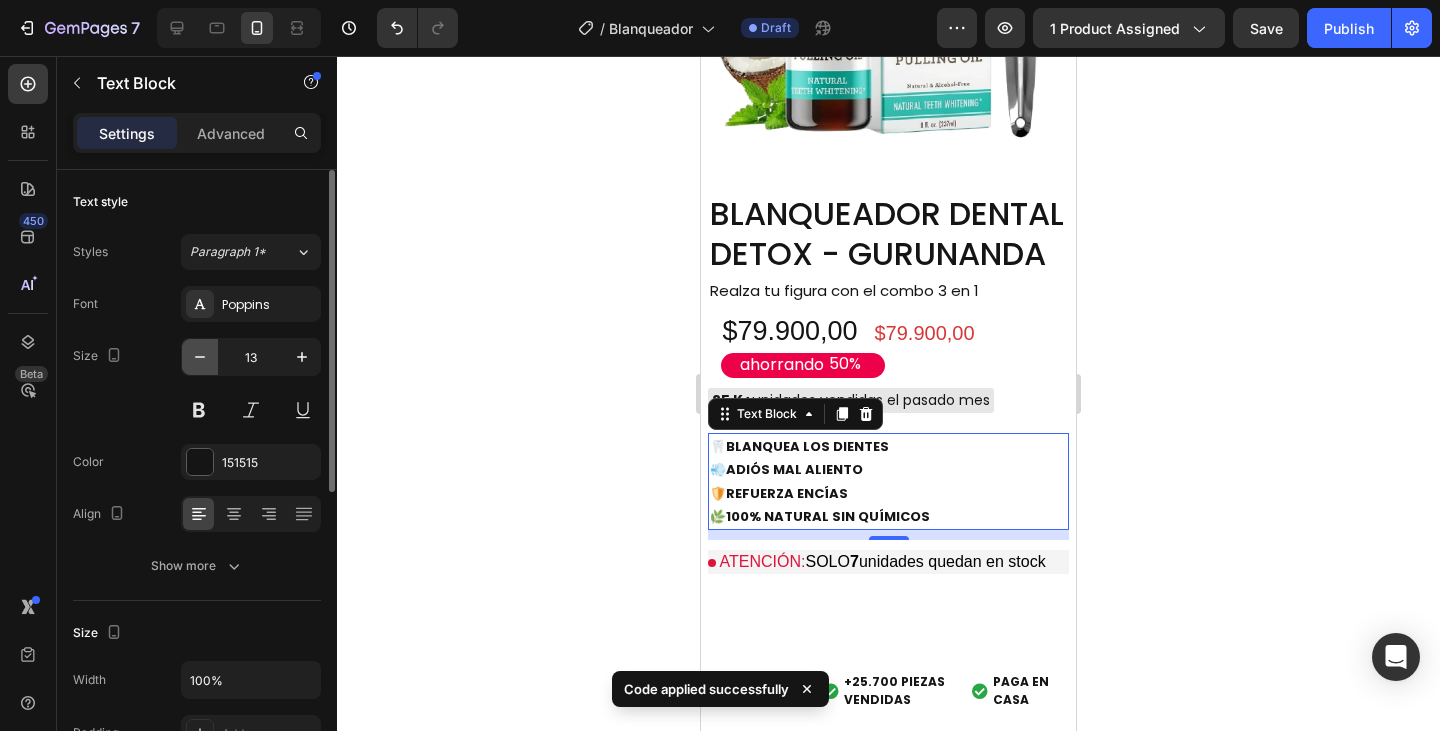 type on "12" 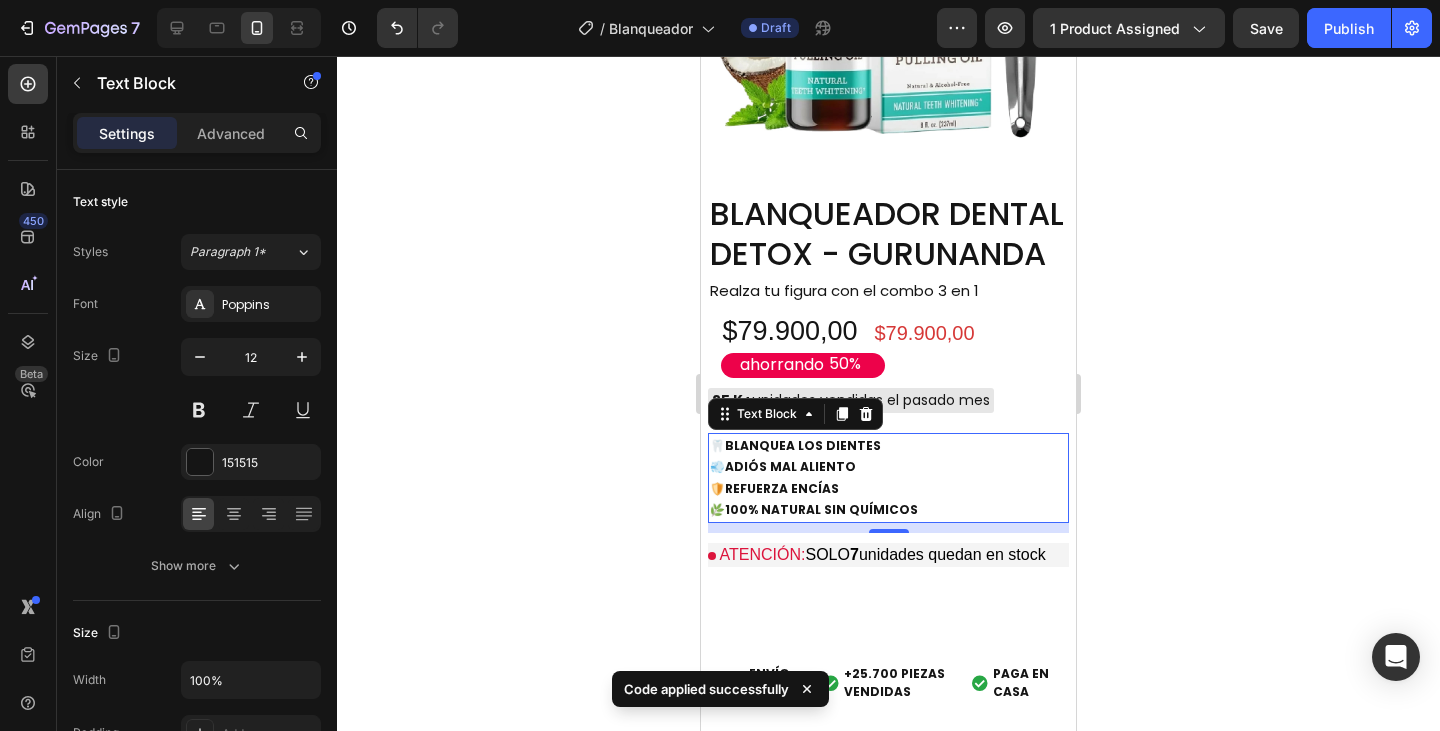 click 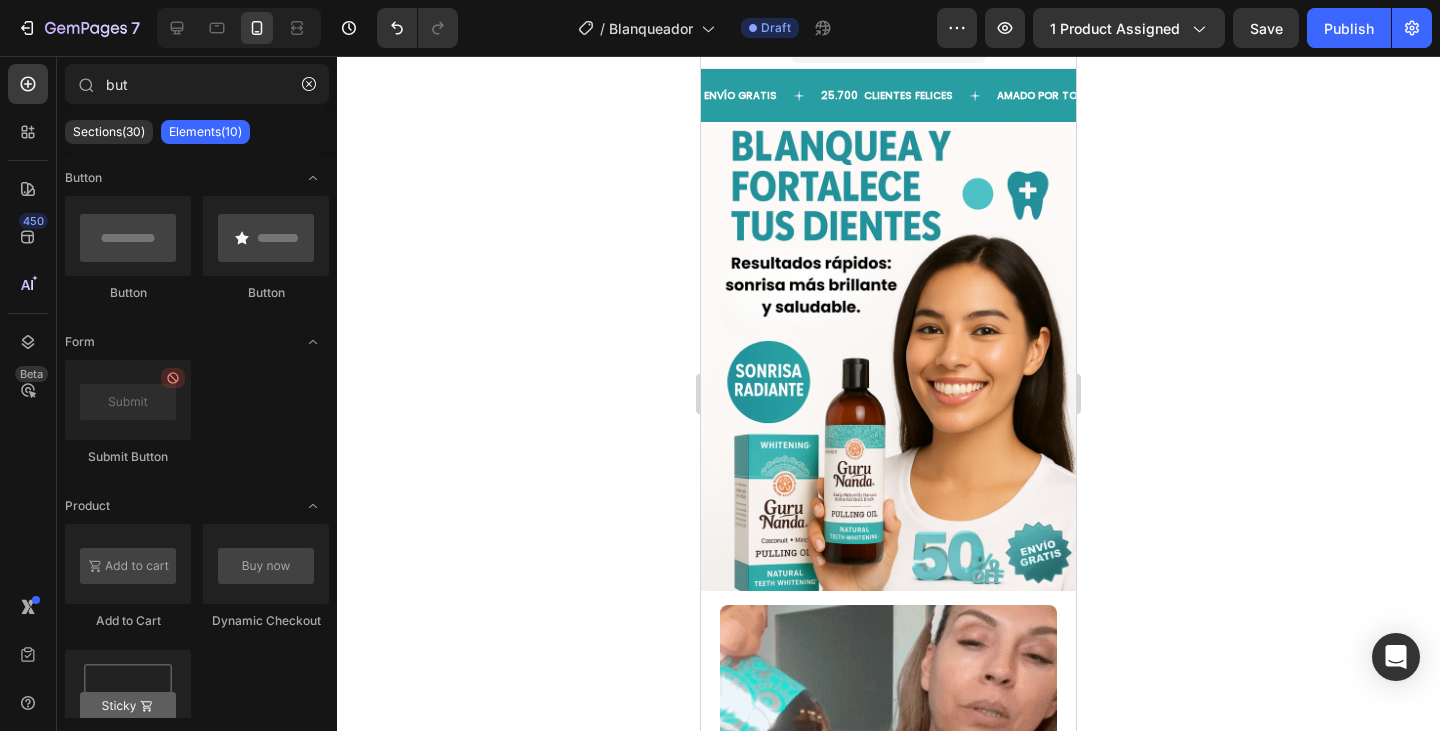 scroll, scrollTop: 0, scrollLeft: 0, axis: both 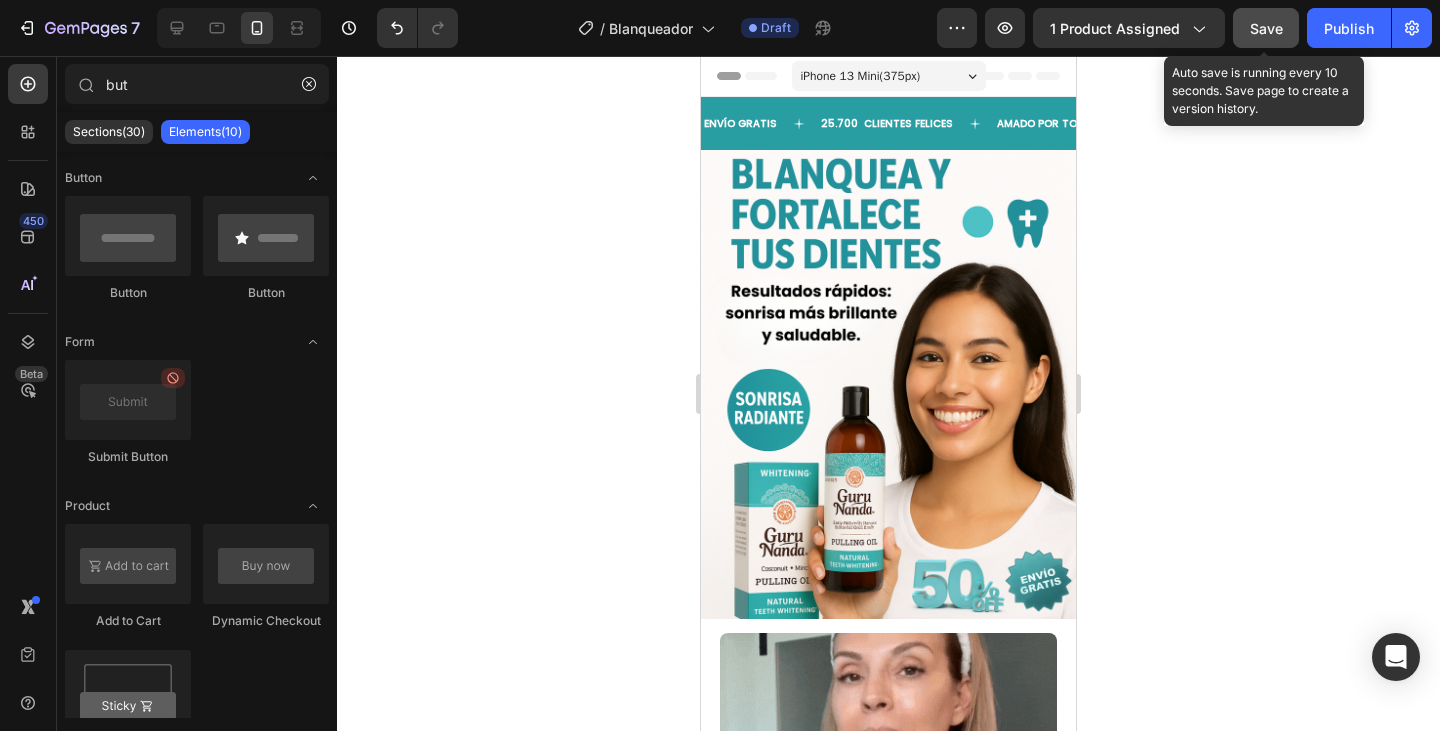 click on "Save" at bounding box center [1266, 28] 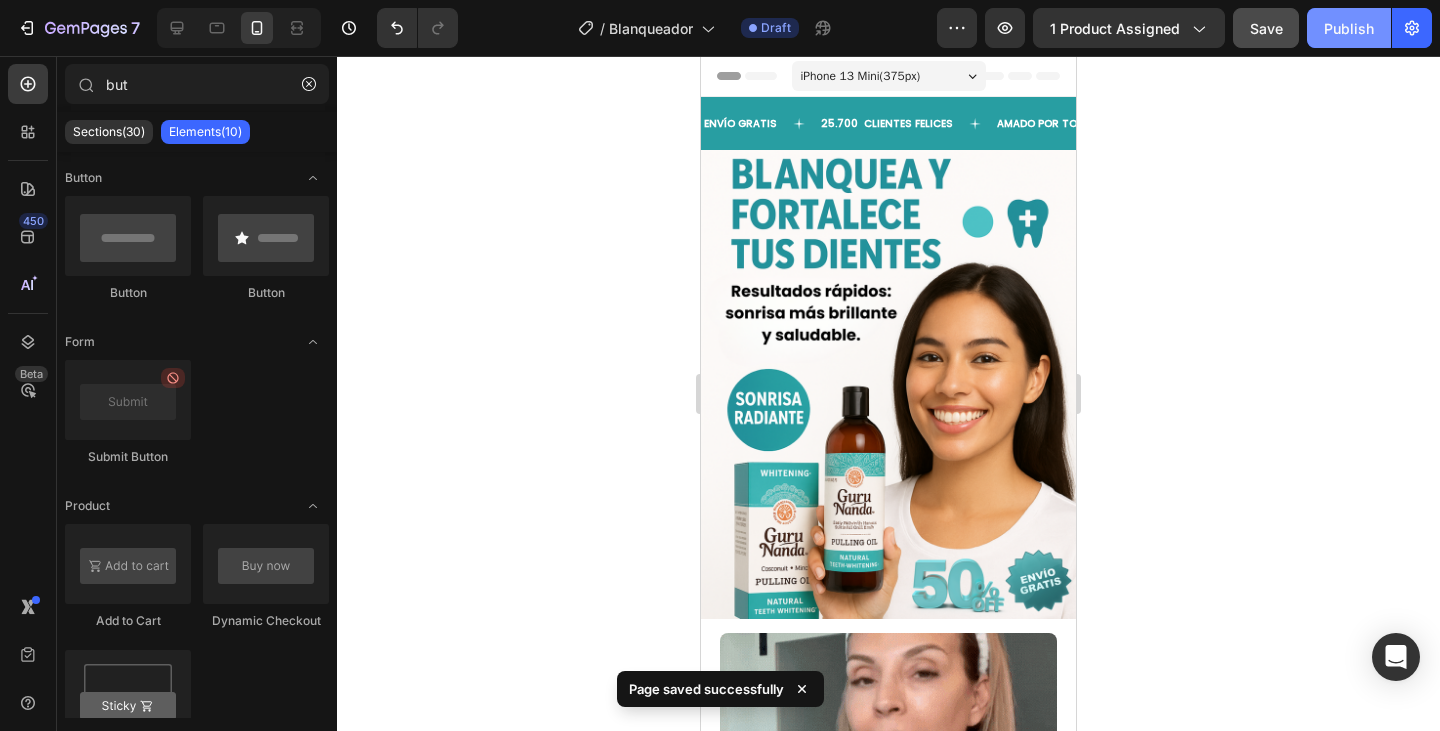 click on "Publish" at bounding box center [1349, 28] 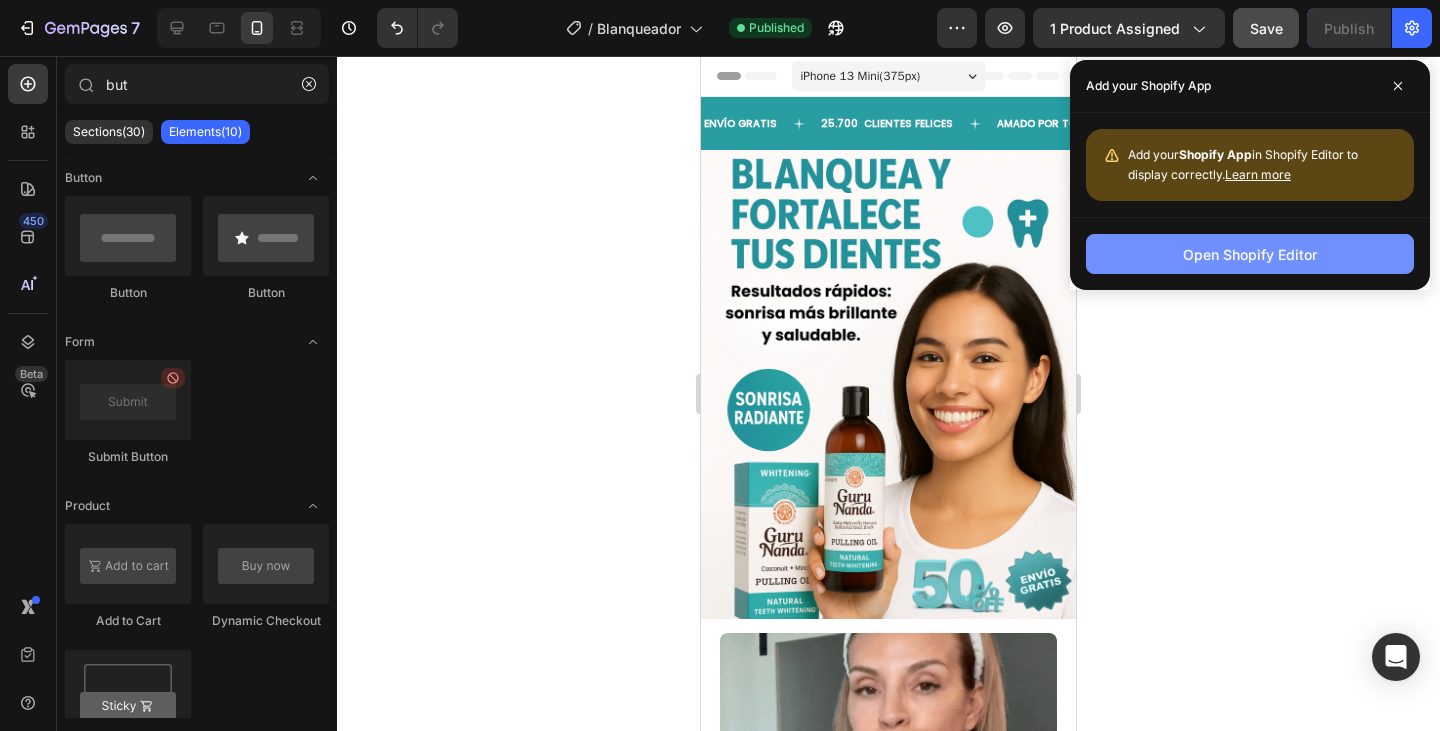 click on "Open Shopify Editor" at bounding box center [1250, 254] 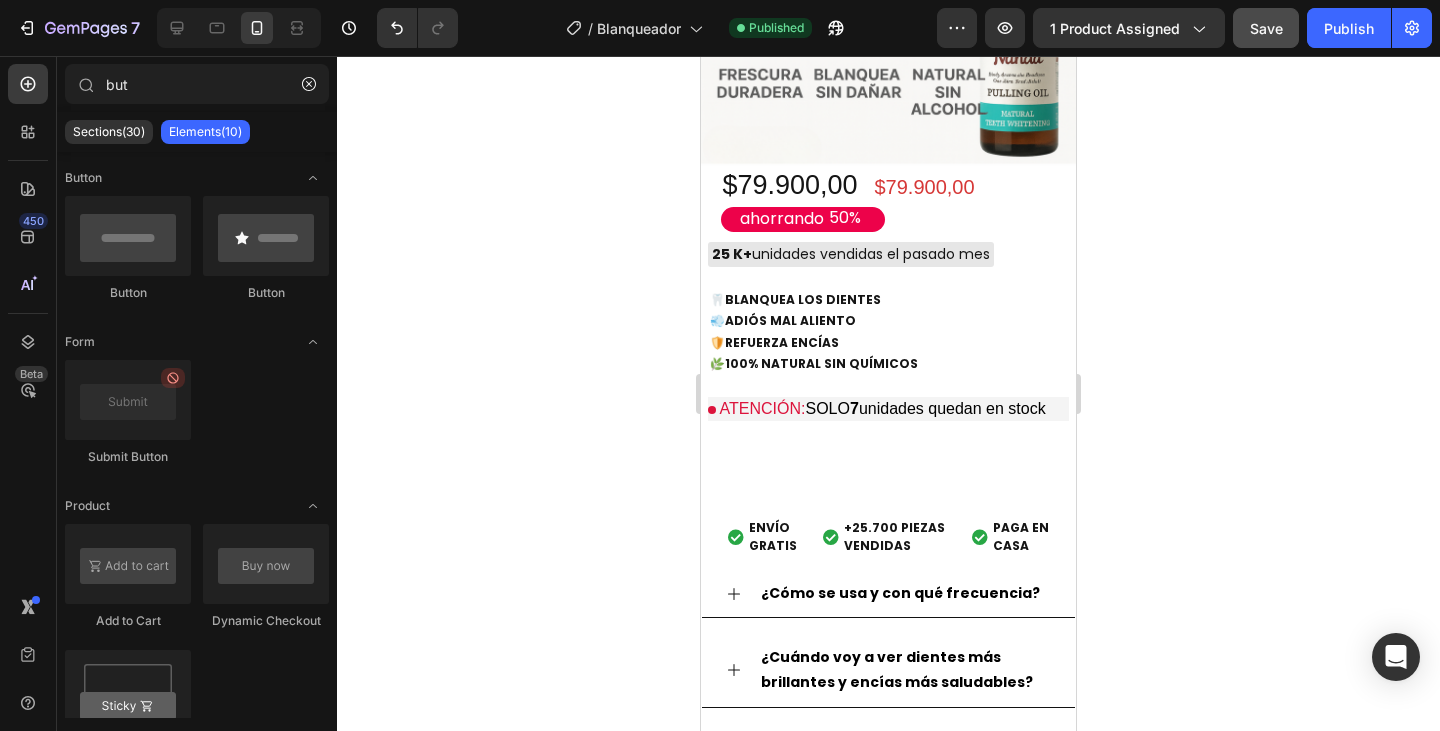 scroll, scrollTop: 1200, scrollLeft: 0, axis: vertical 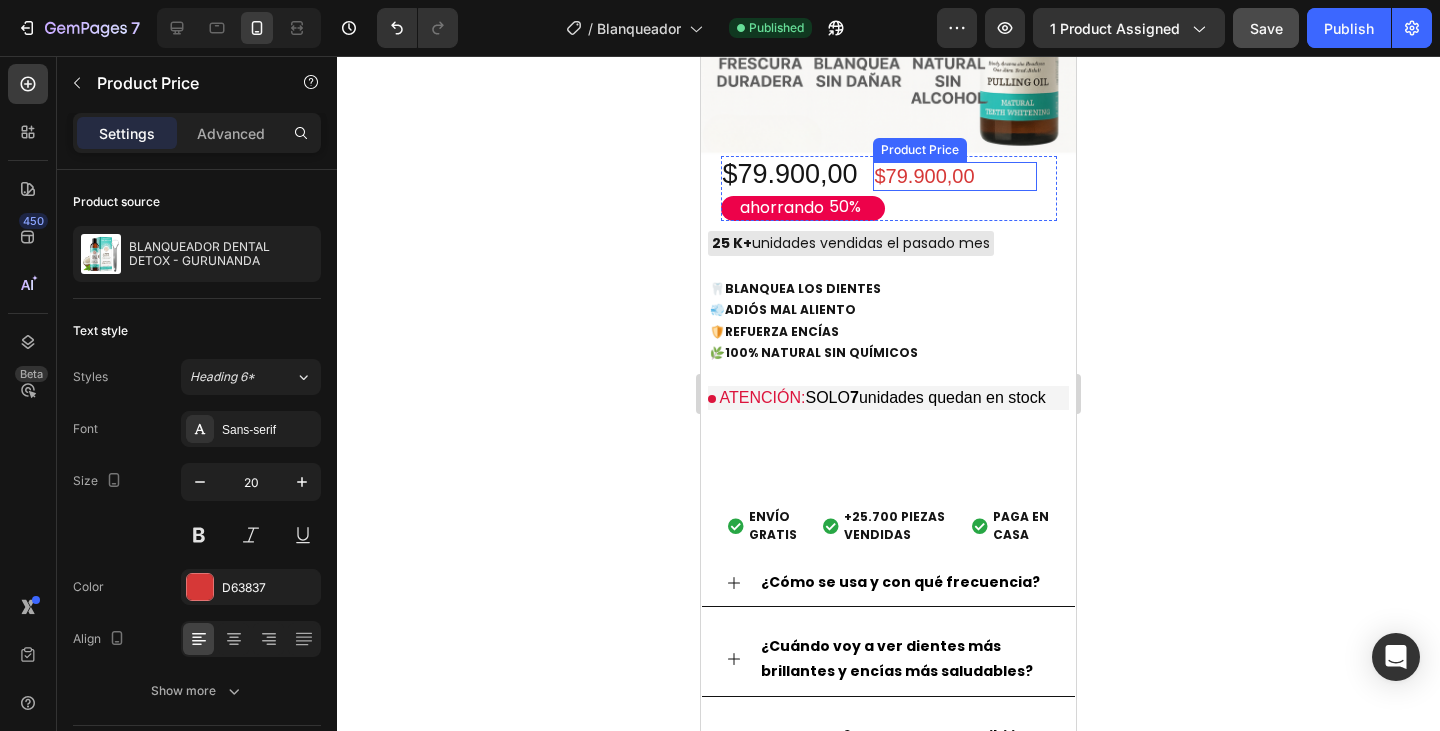 click on "$79.900,00" at bounding box center (955, 176) 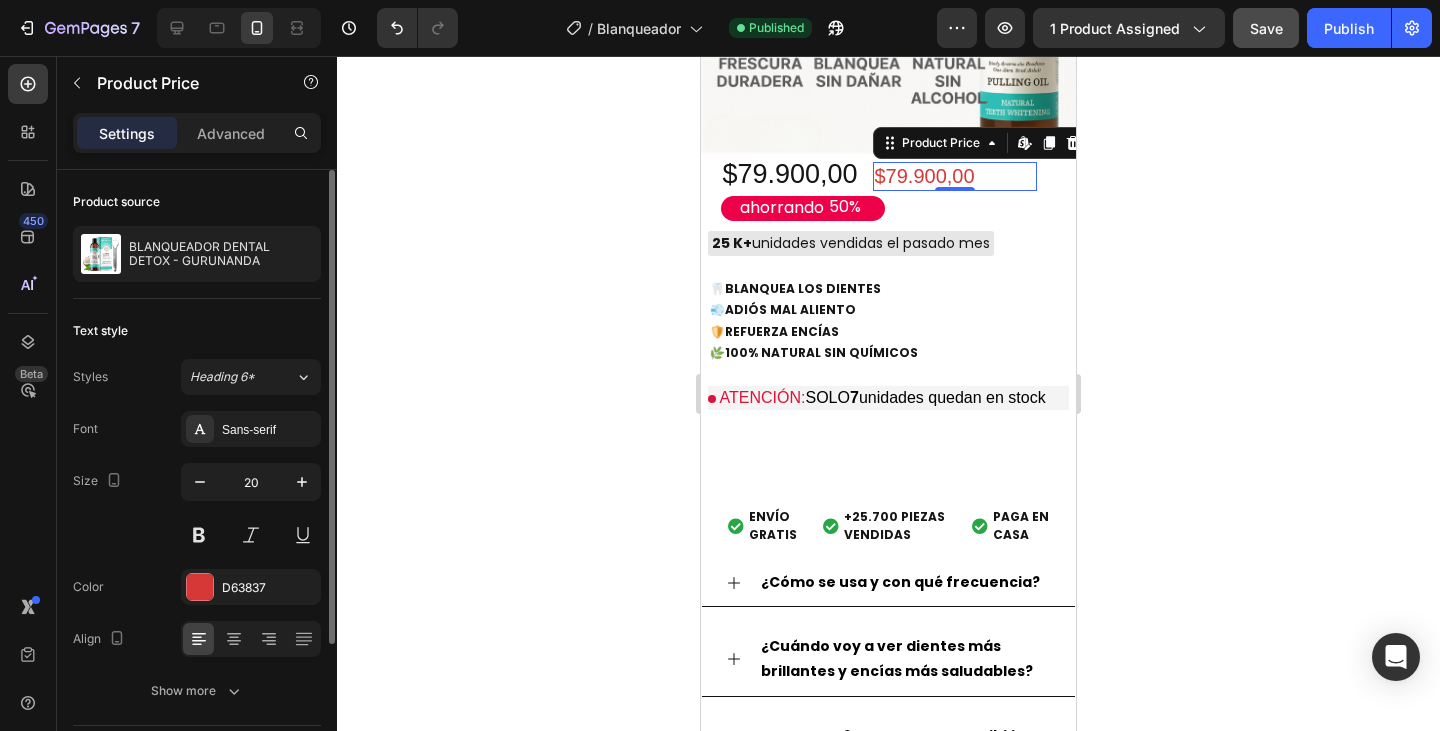 scroll, scrollTop: 187, scrollLeft: 0, axis: vertical 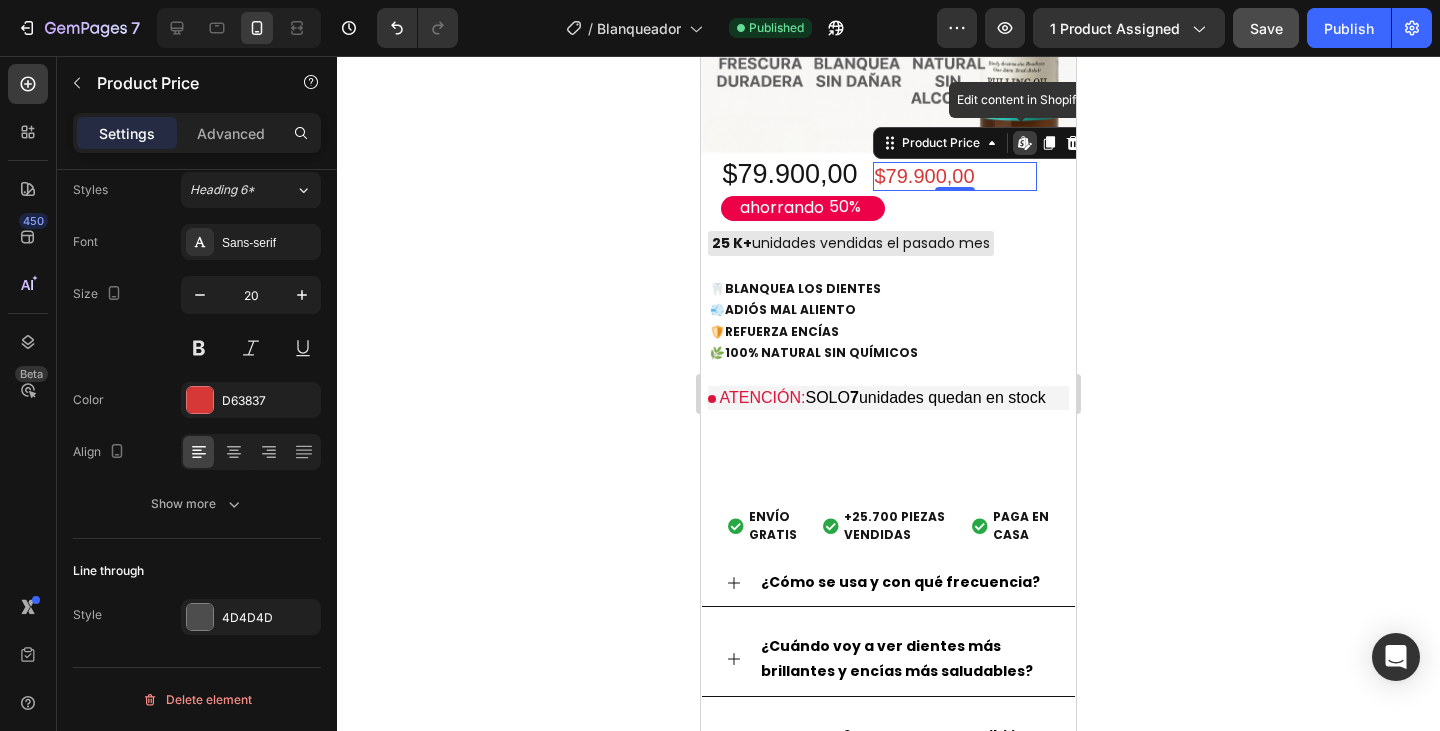 click on "Edit content in Shopify" at bounding box center [1025, 143] 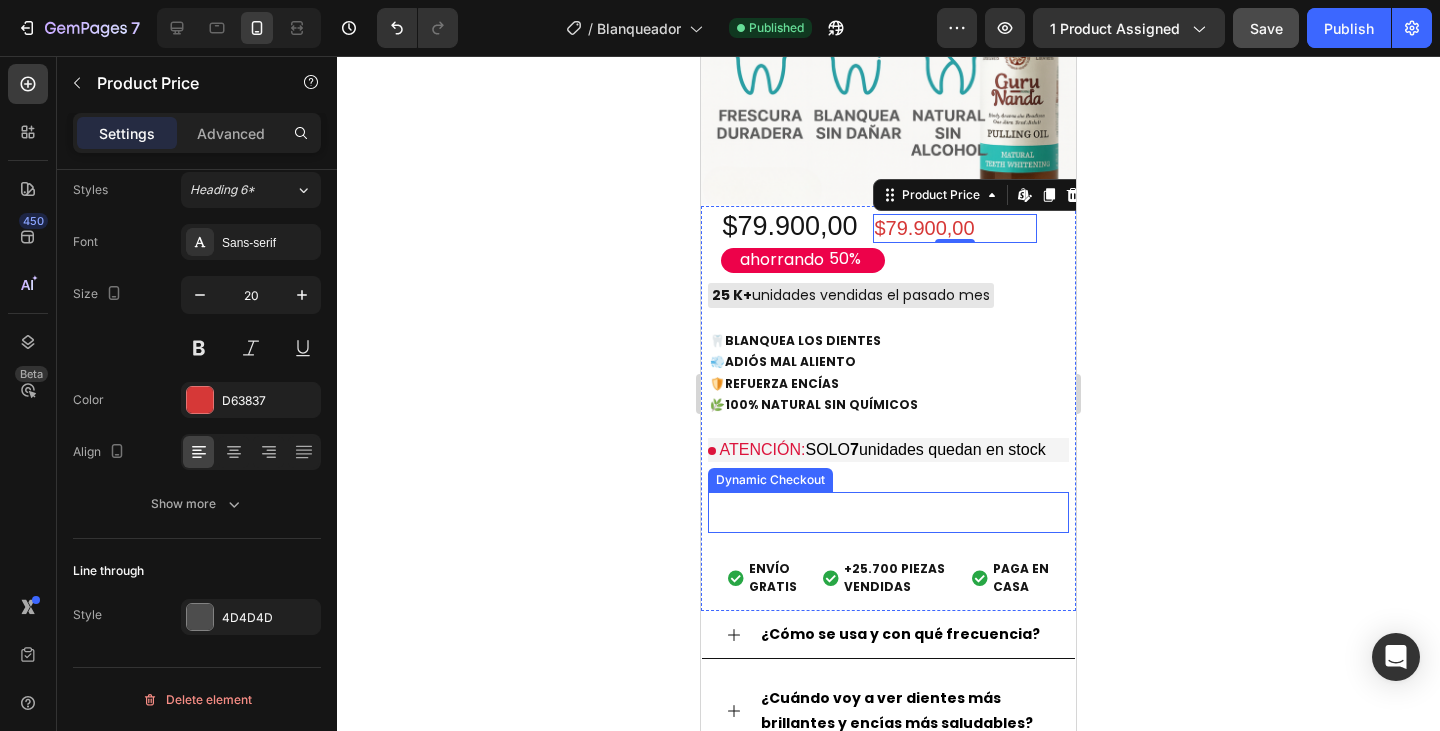 scroll, scrollTop: 1100, scrollLeft: 0, axis: vertical 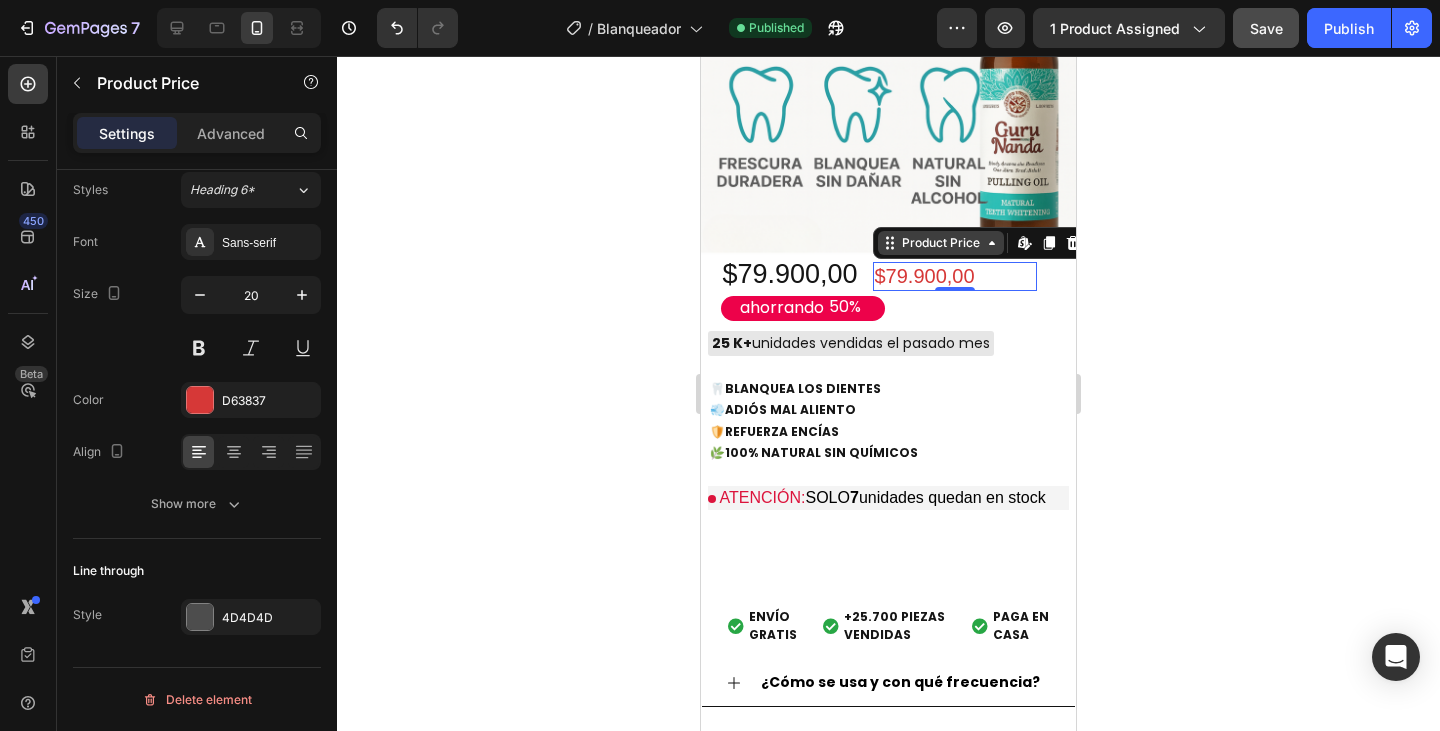 click 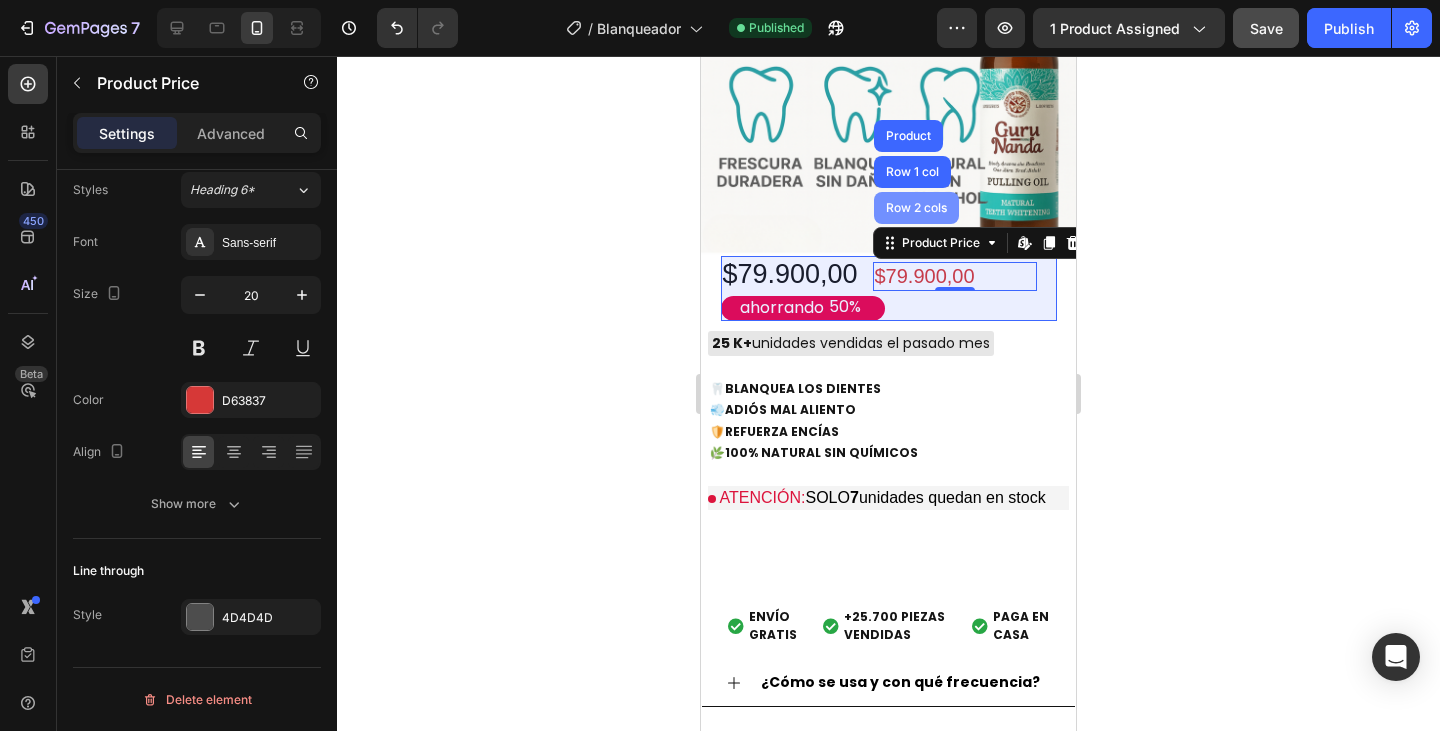 click on "Row 2 cols" at bounding box center [916, 208] 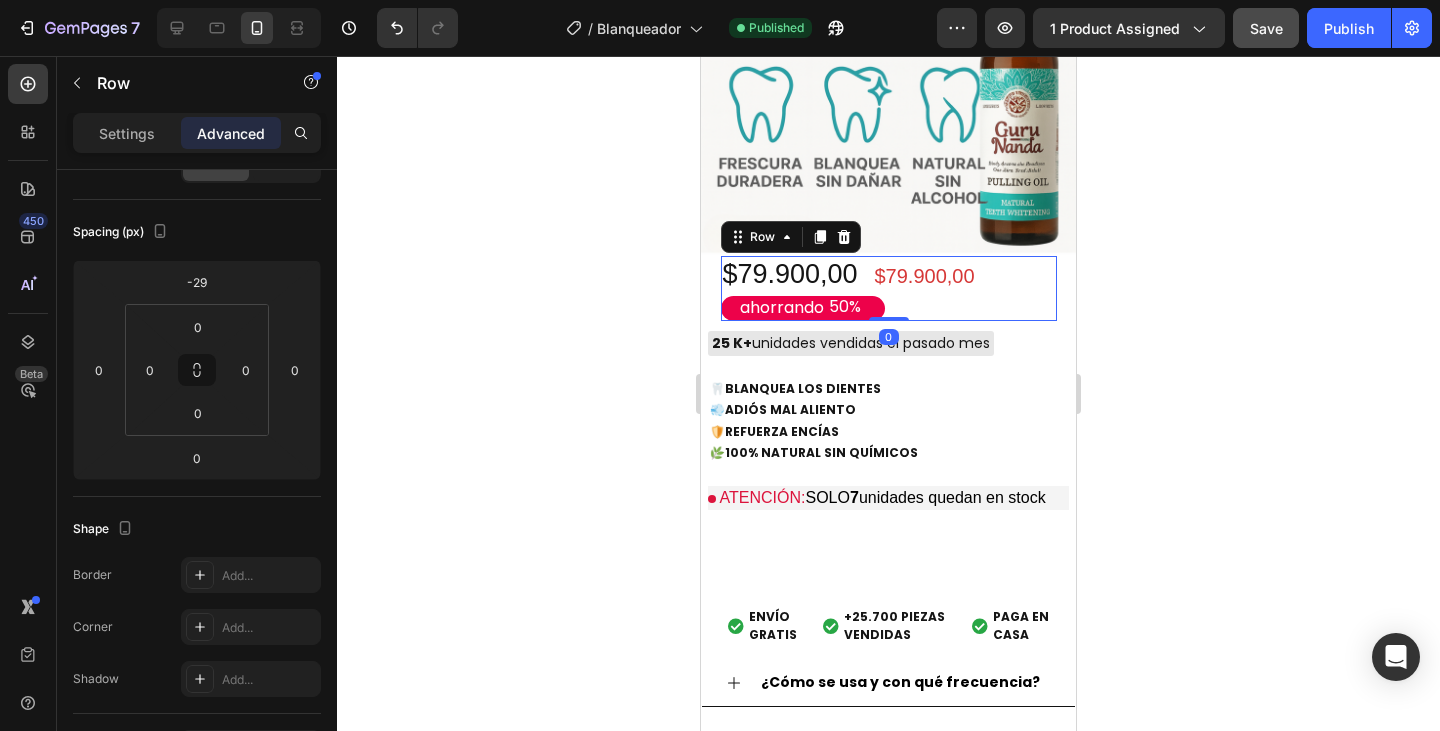scroll, scrollTop: 0, scrollLeft: 0, axis: both 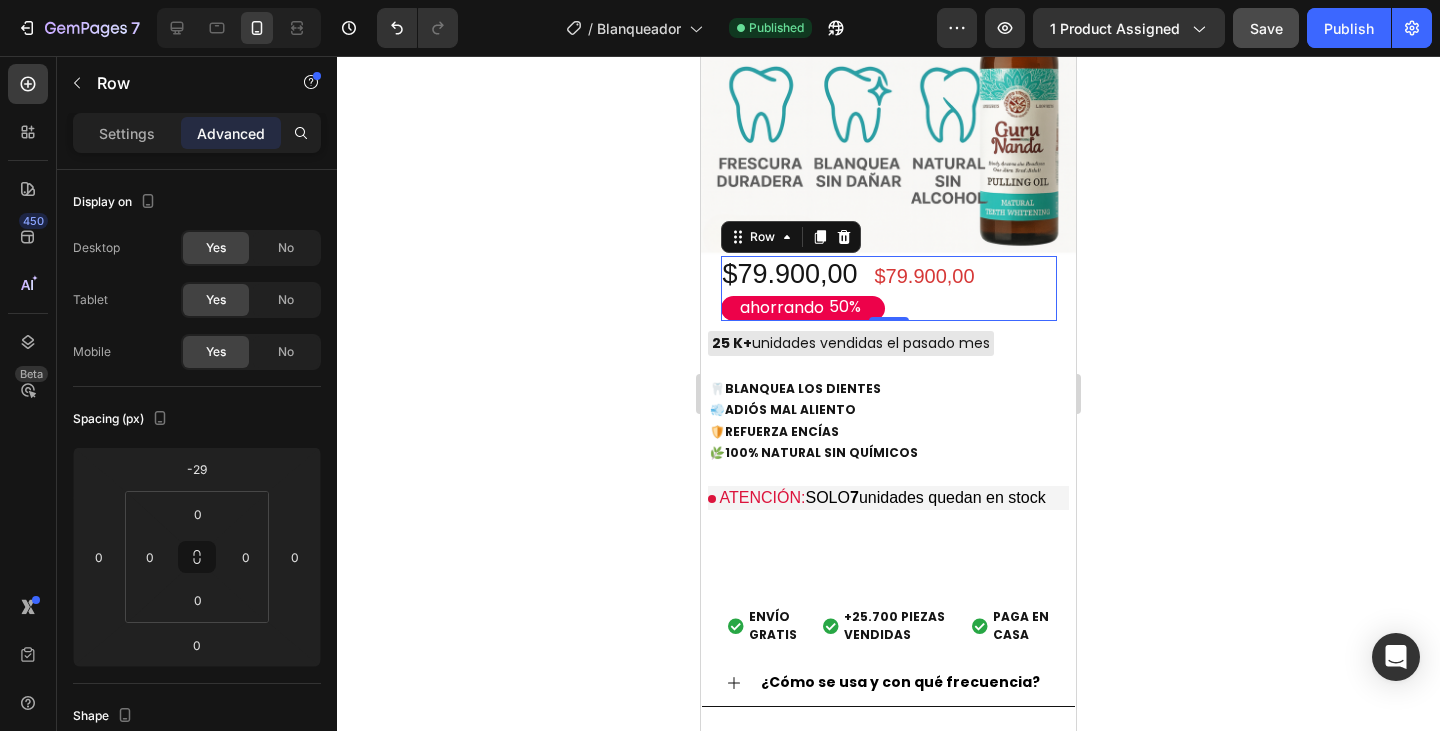 click 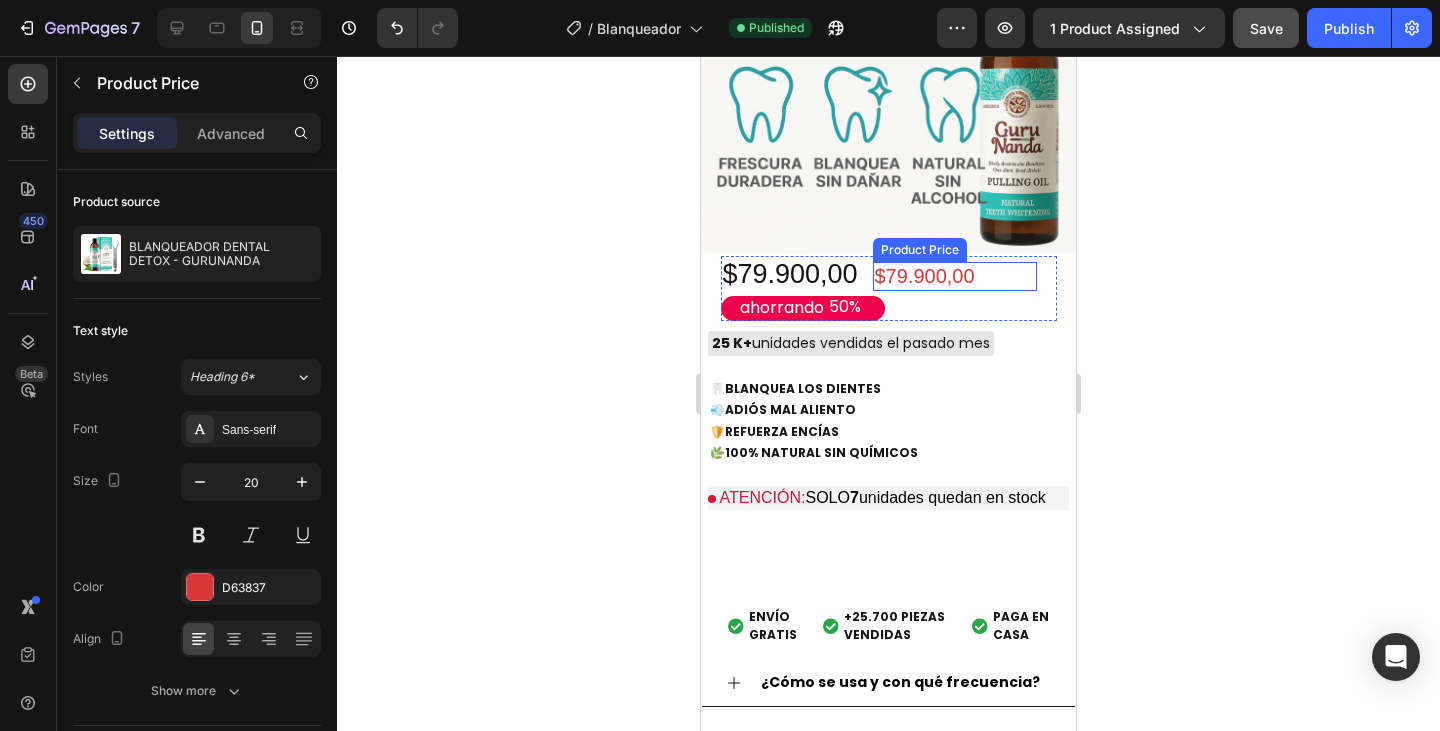 click on "$79.900,00" at bounding box center (955, 276) 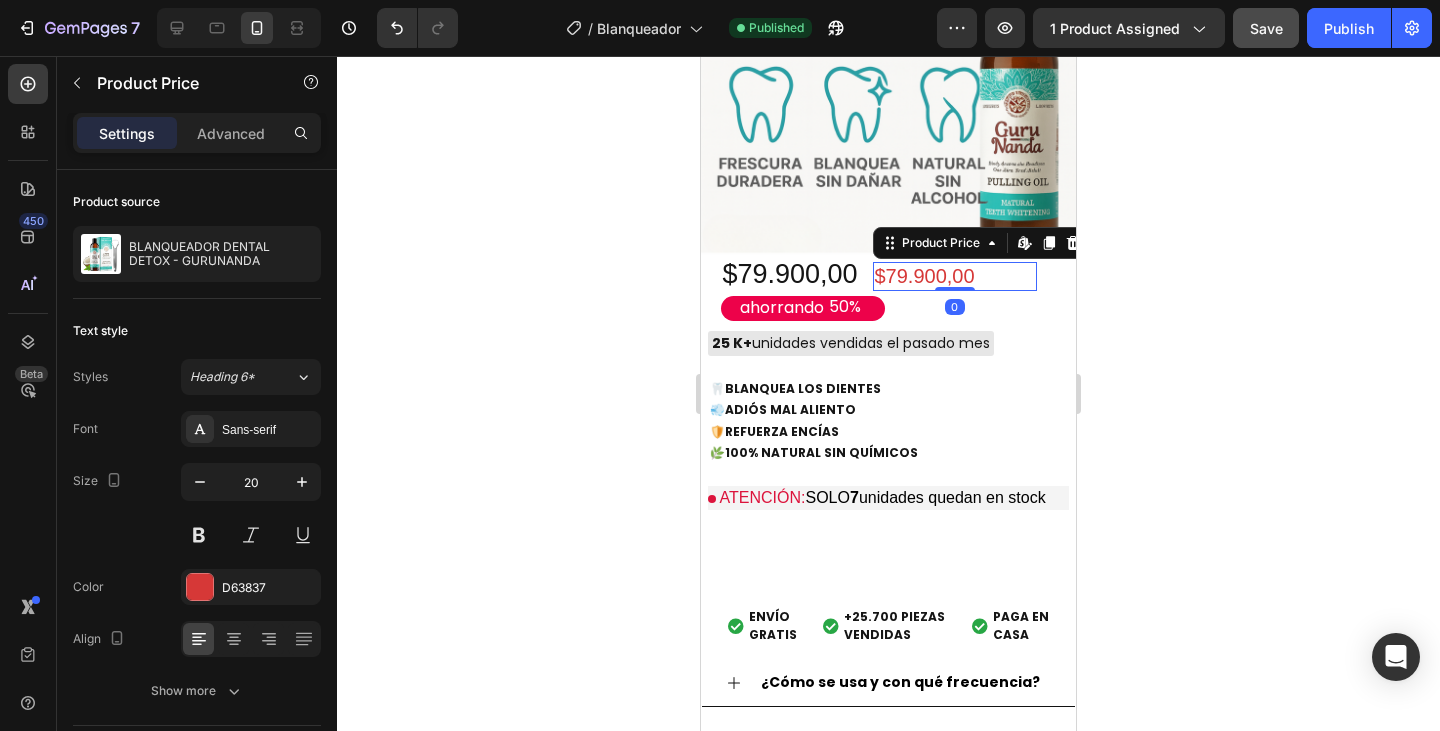 click on "$79.900,00" at bounding box center [955, 276] 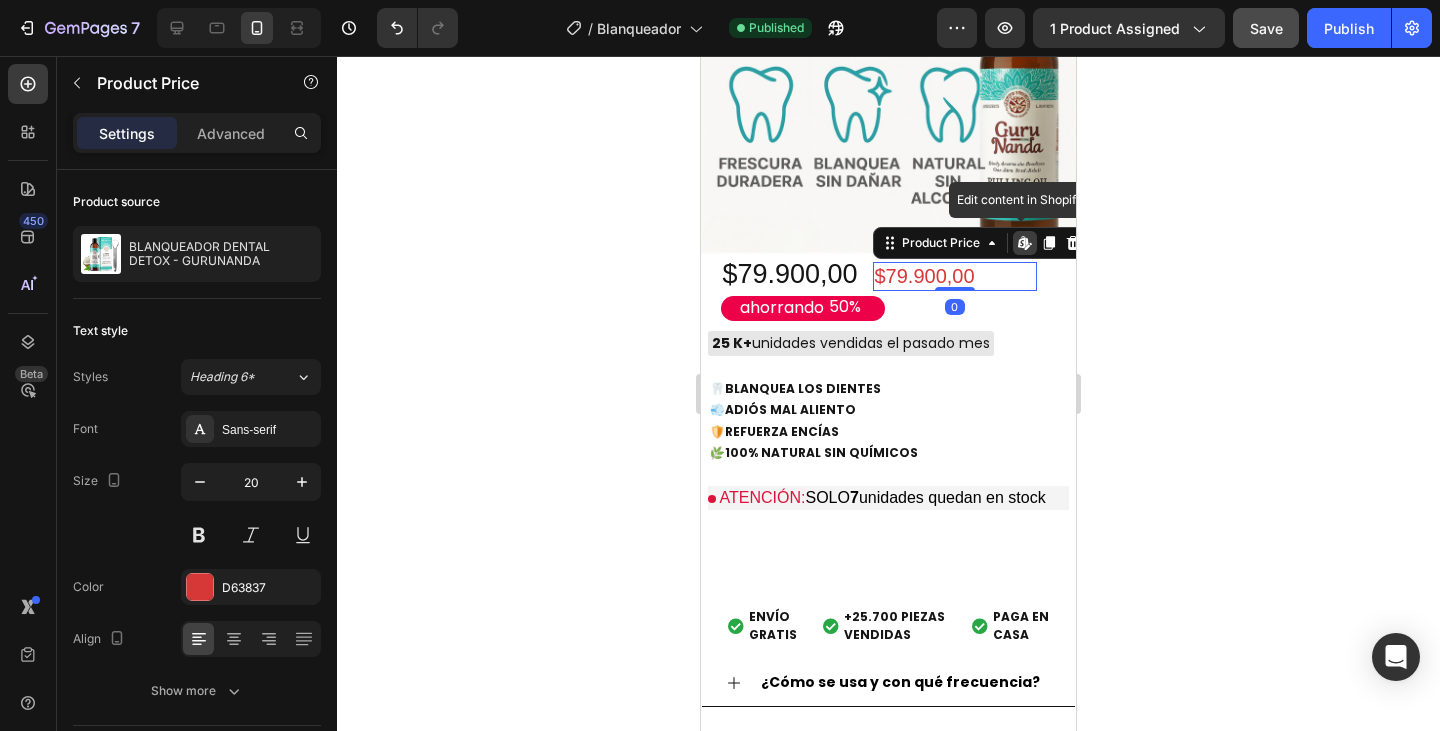 click on "$79.900,00" at bounding box center [955, 276] 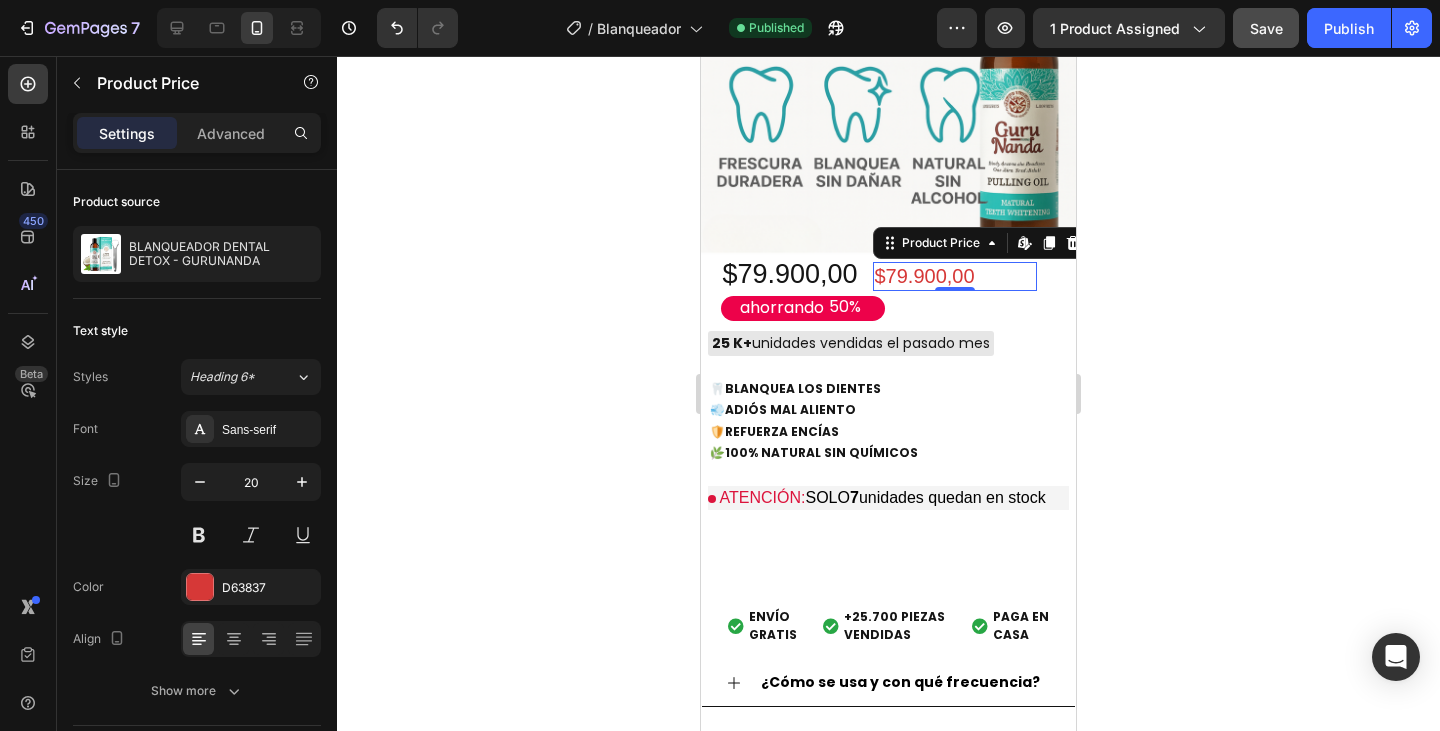 click on "$79.900,00" at bounding box center [955, 276] 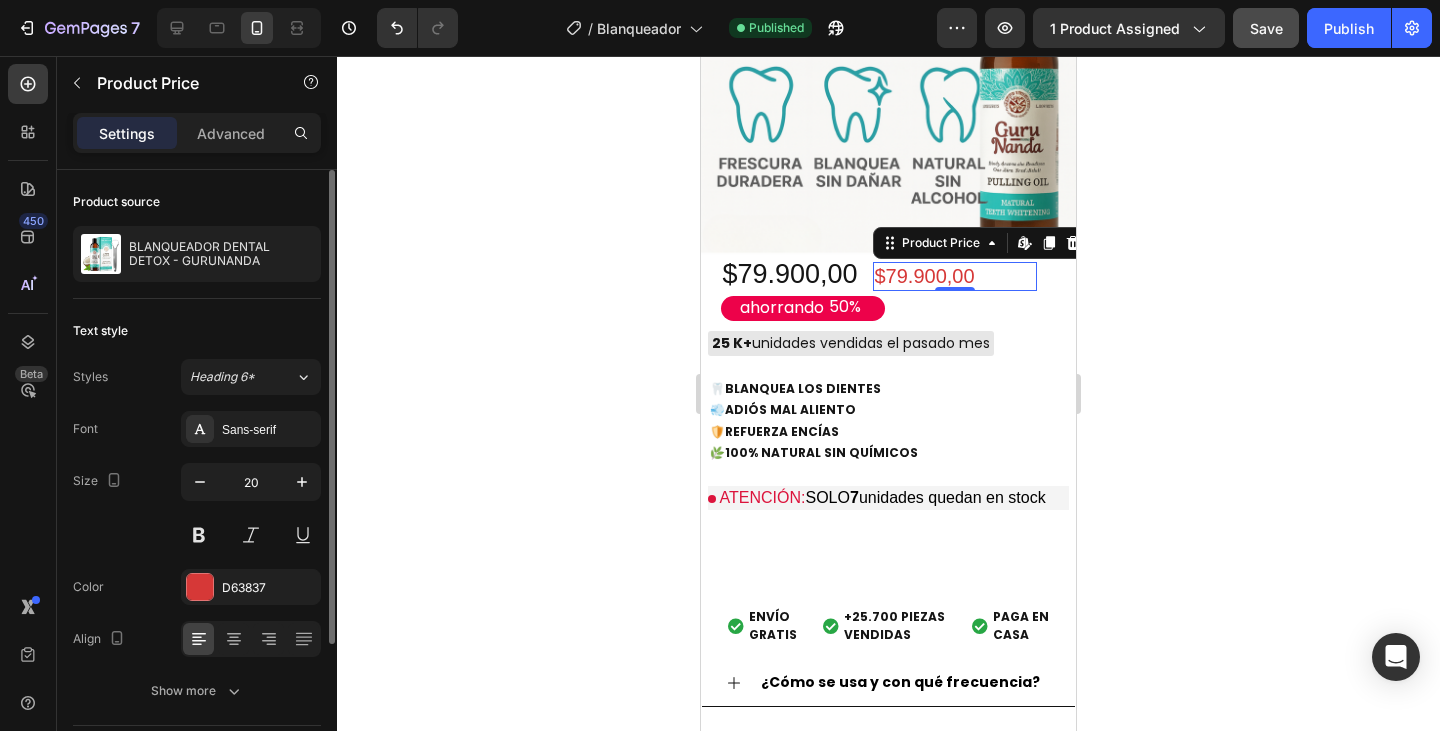 scroll, scrollTop: 100, scrollLeft: 0, axis: vertical 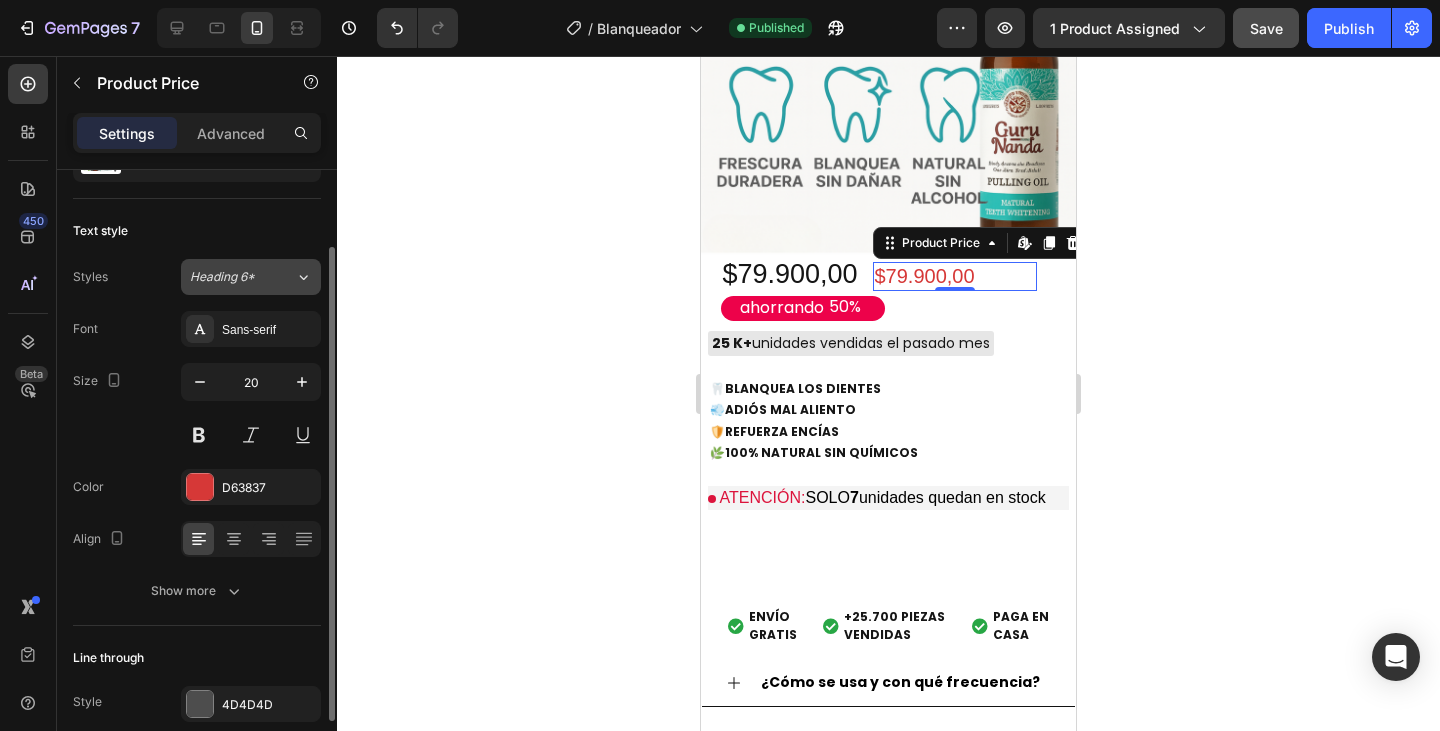 click 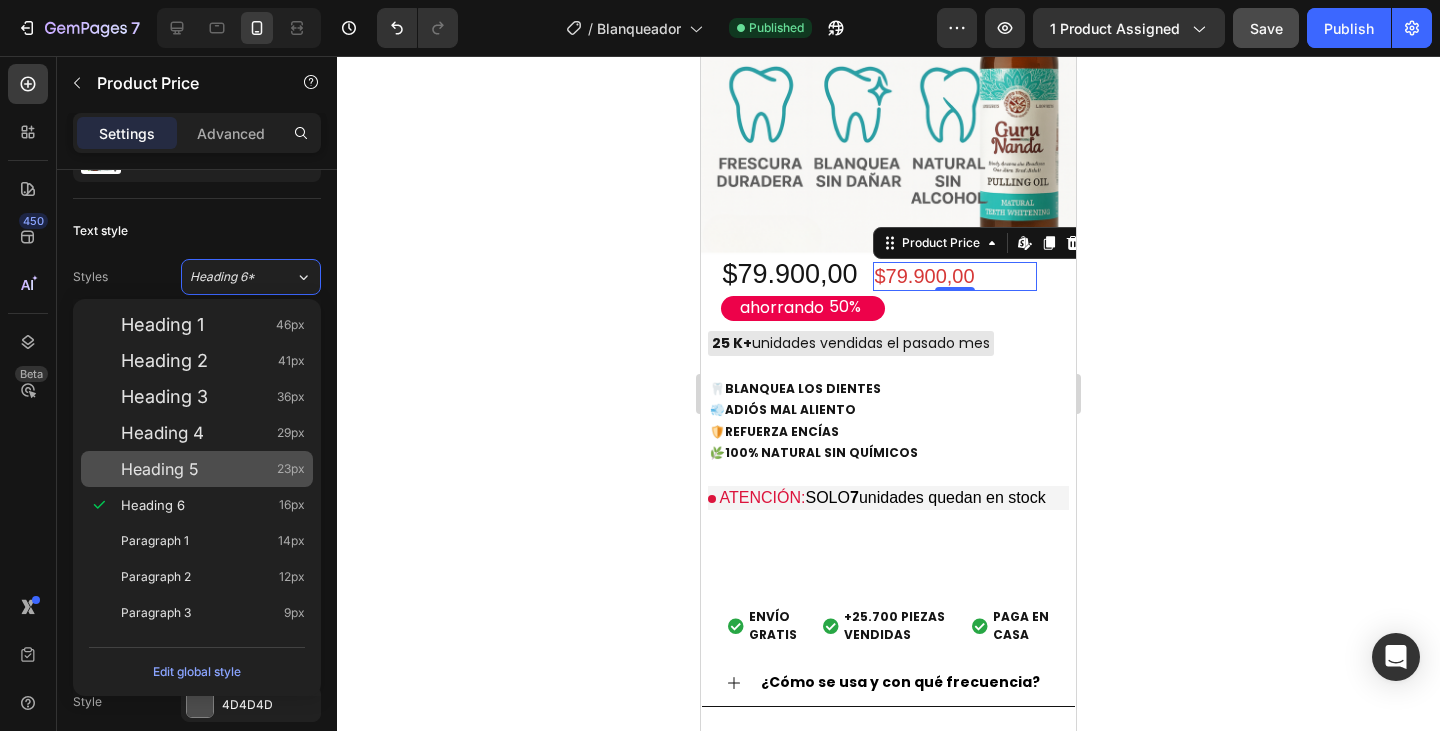 click on "Heading 5 23px" at bounding box center (213, 469) 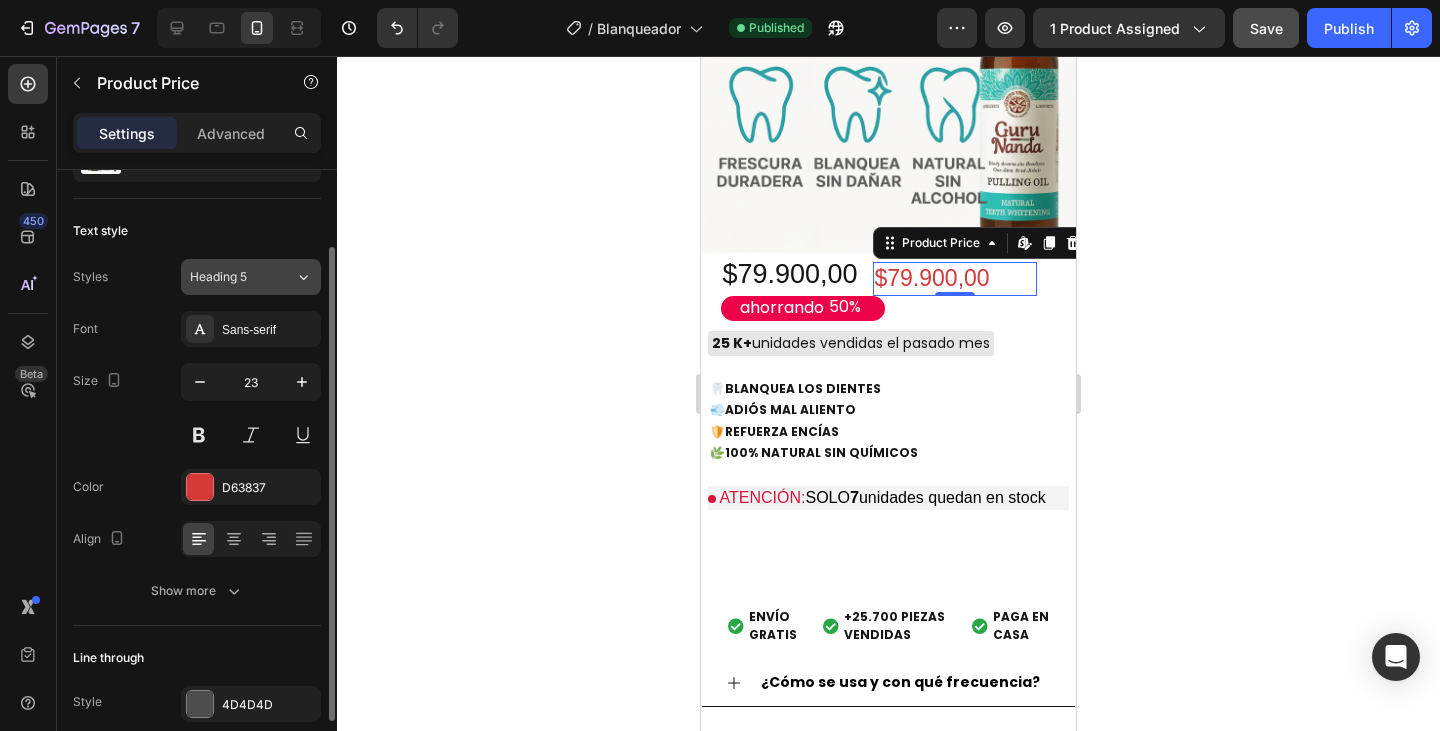 click on "Heading 5" at bounding box center (242, 277) 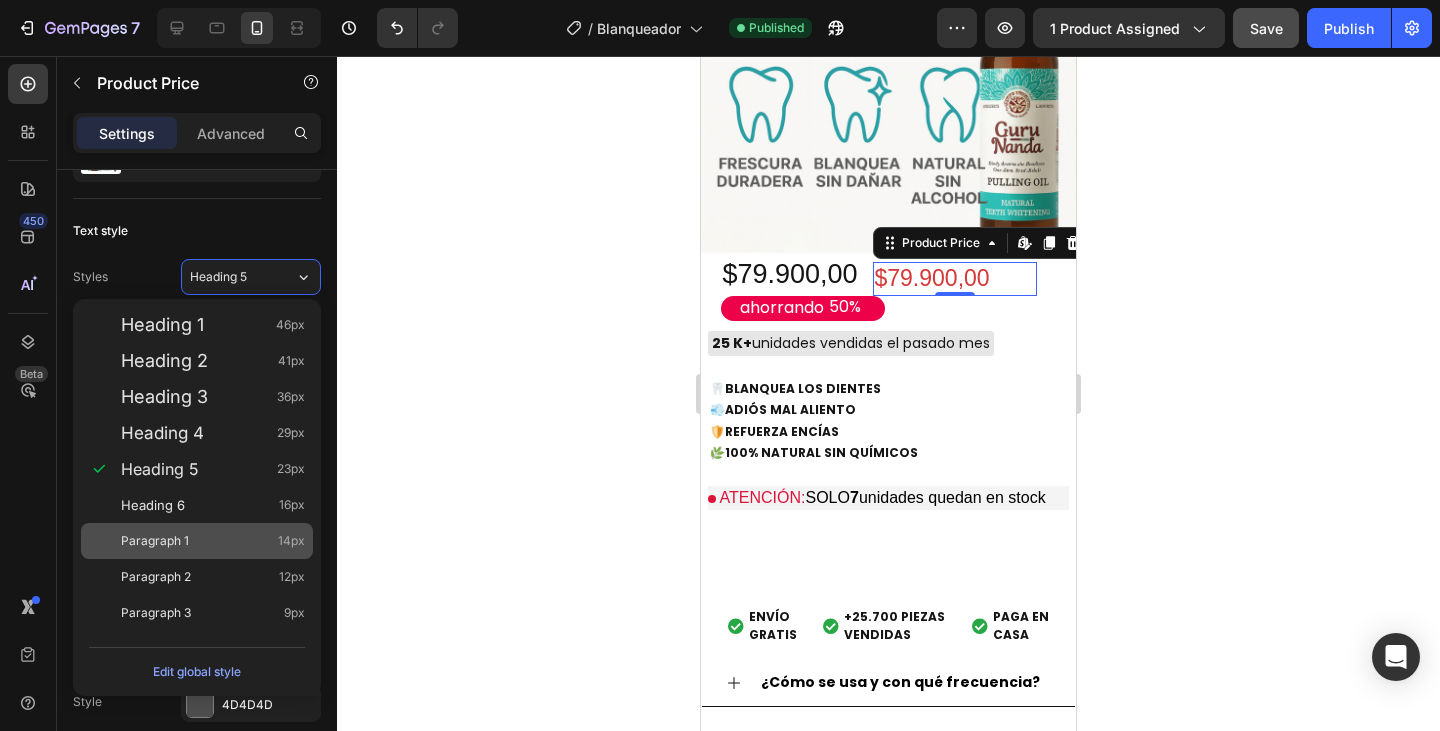 click on "Paragraph 1" at bounding box center [155, 541] 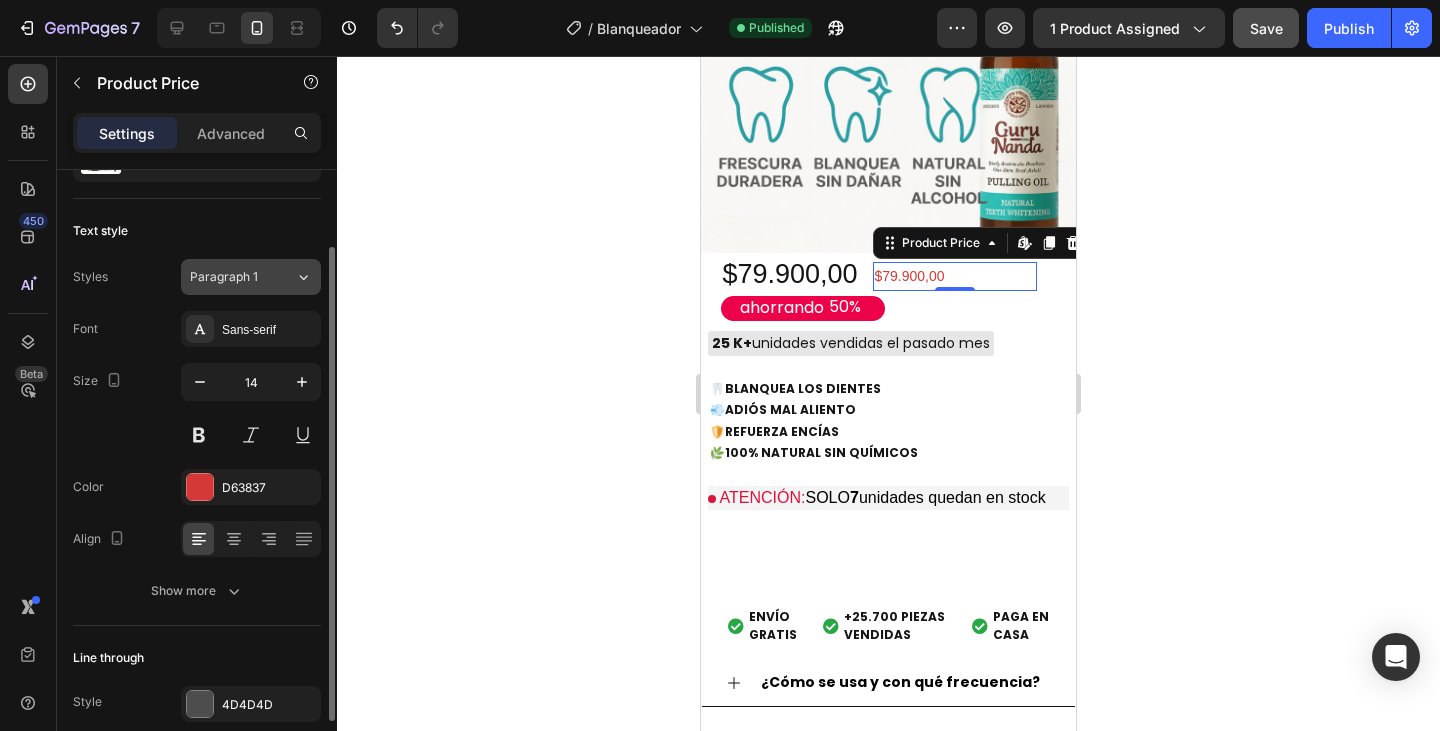 click on "Paragraph 1" at bounding box center (242, 277) 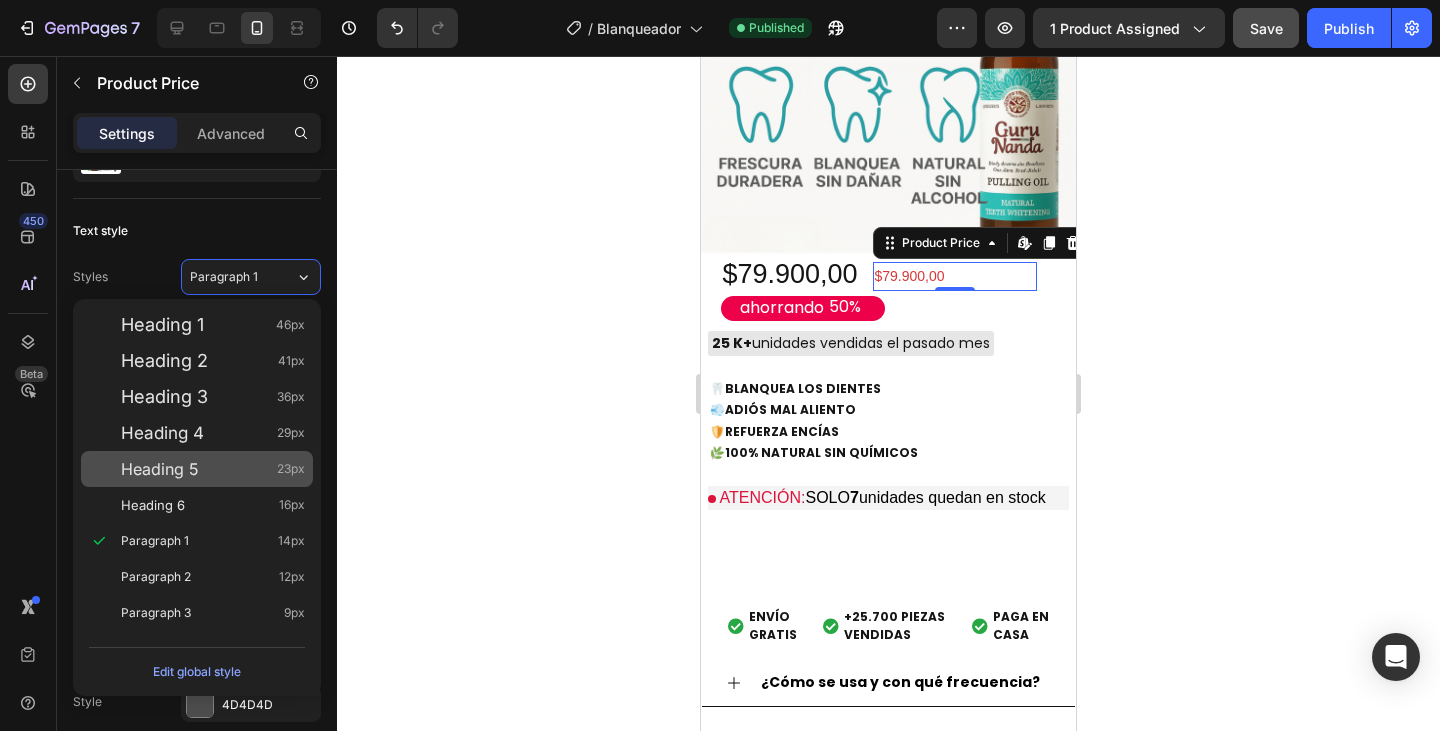 click on "Heading 5" at bounding box center (160, 469) 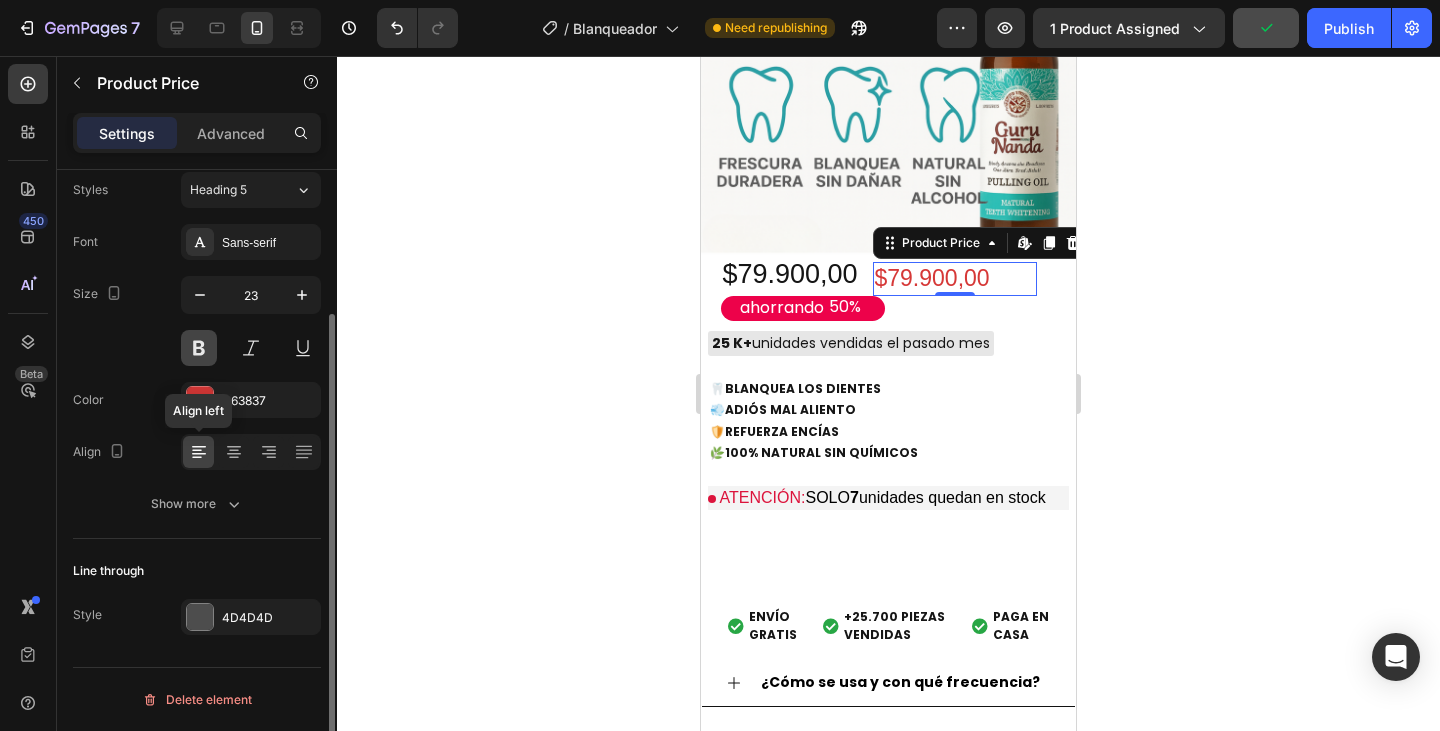 scroll, scrollTop: 0, scrollLeft: 0, axis: both 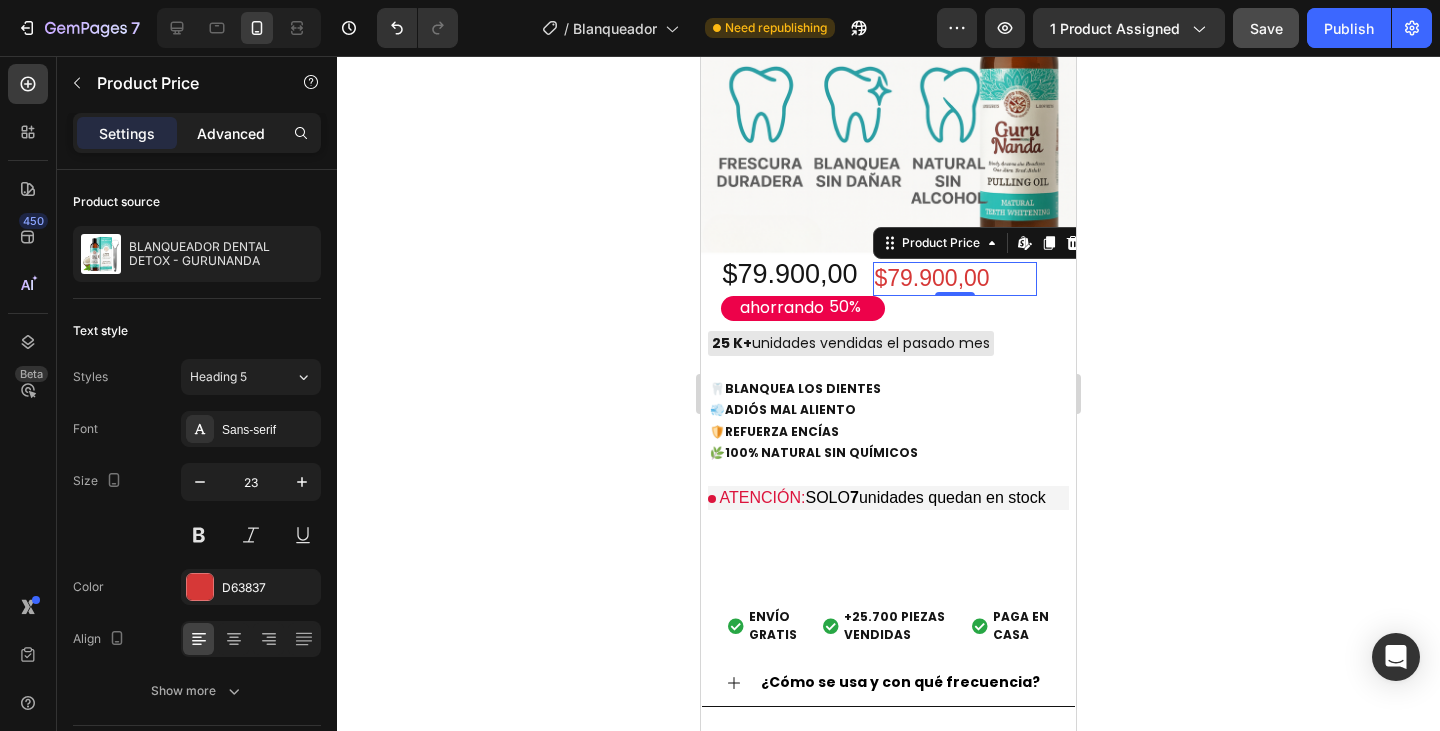 click on "Advanced" at bounding box center (231, 133) 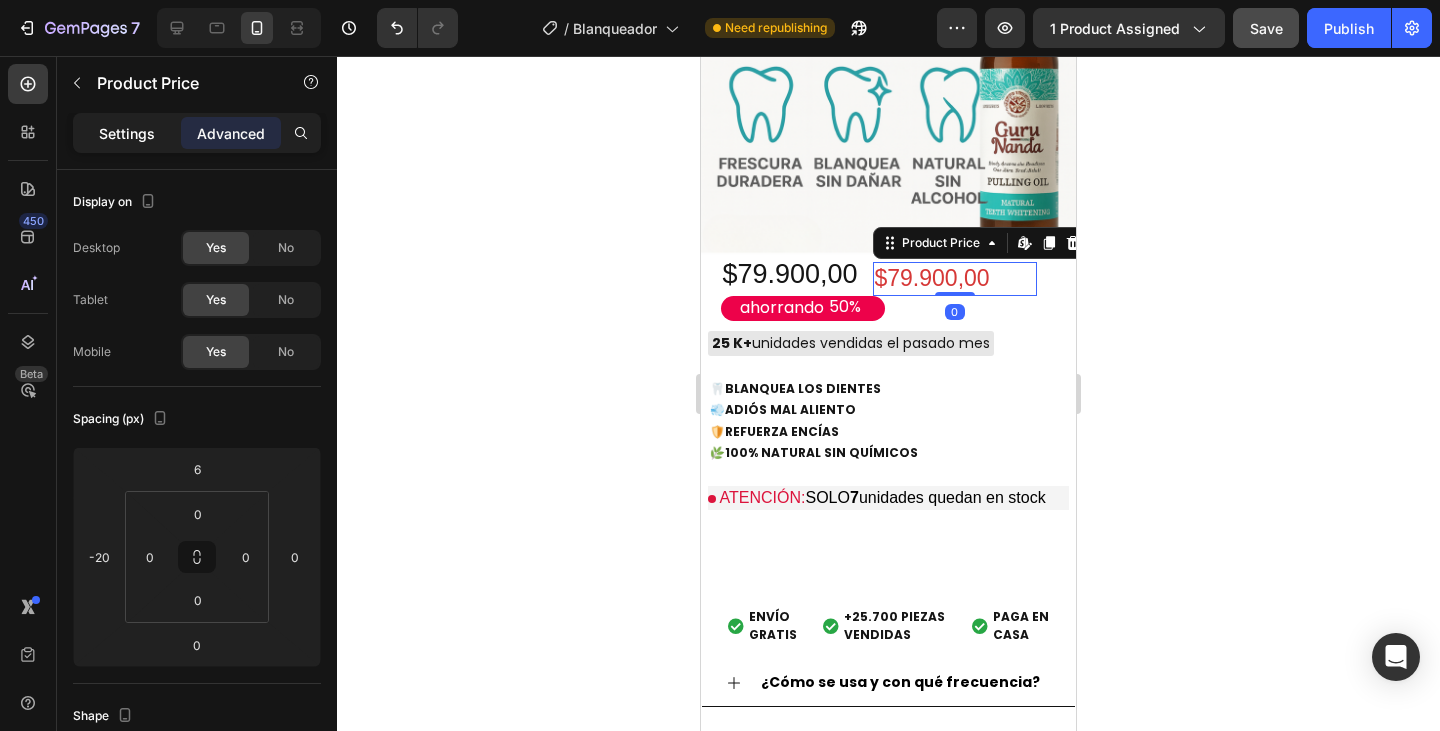 click on "Settings" at bounding box center [127, 133] 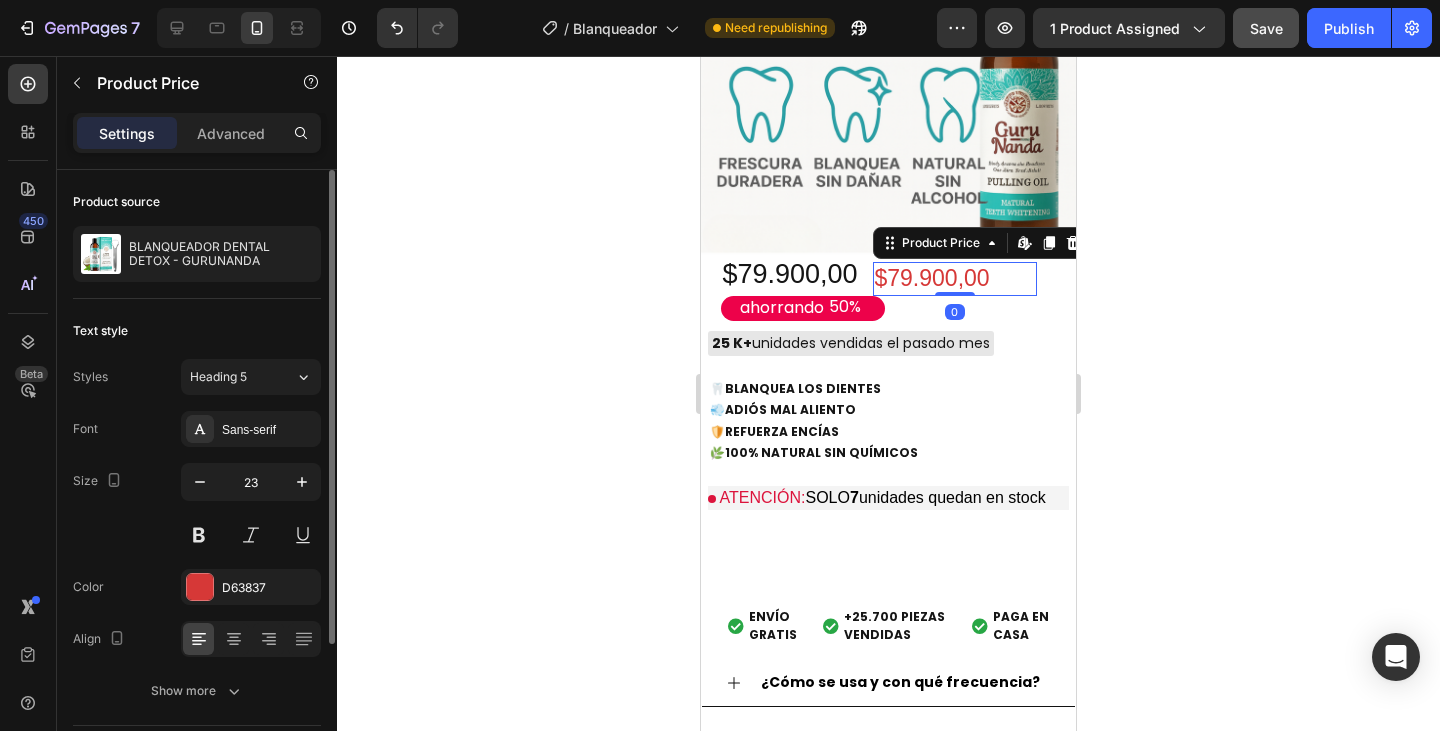 scroll, scrollTop: 187, scrollLeft: 0, axis: vertical 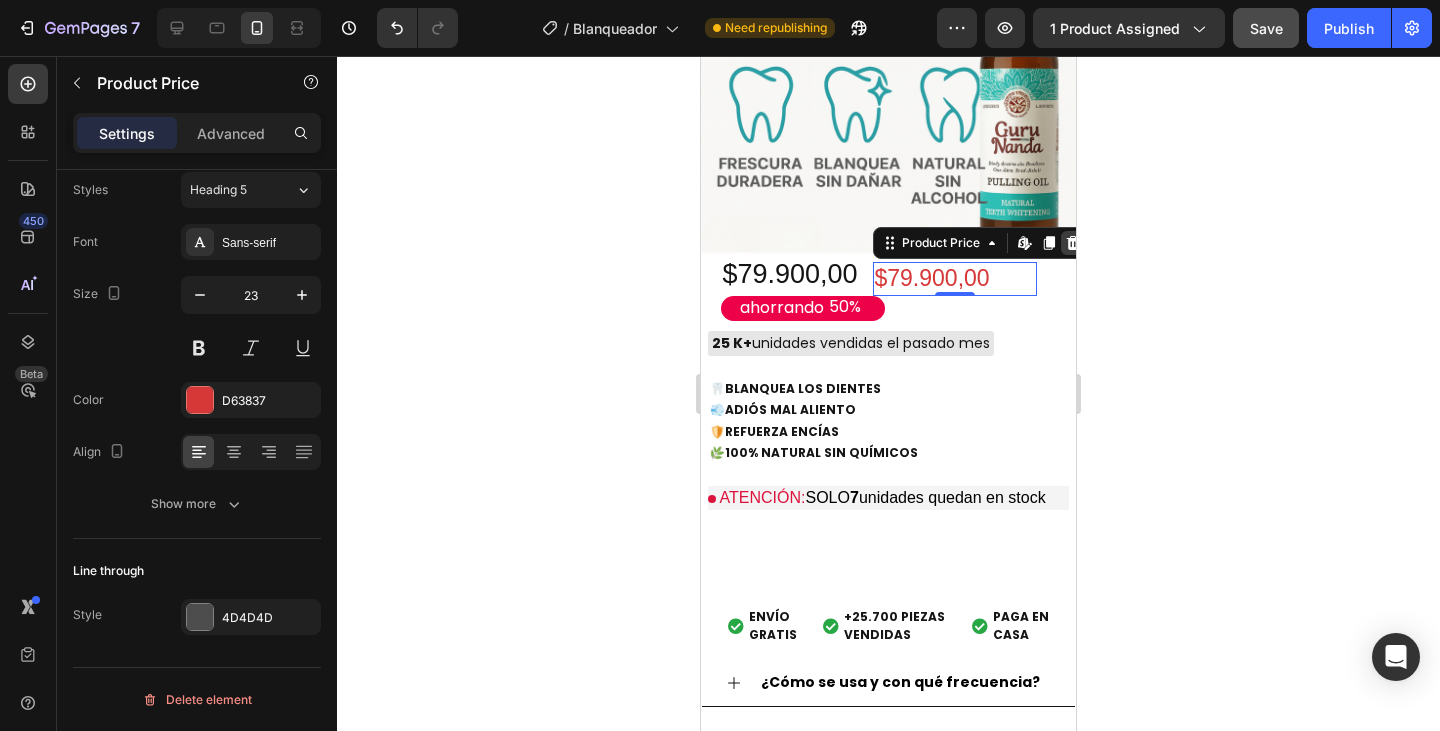 click 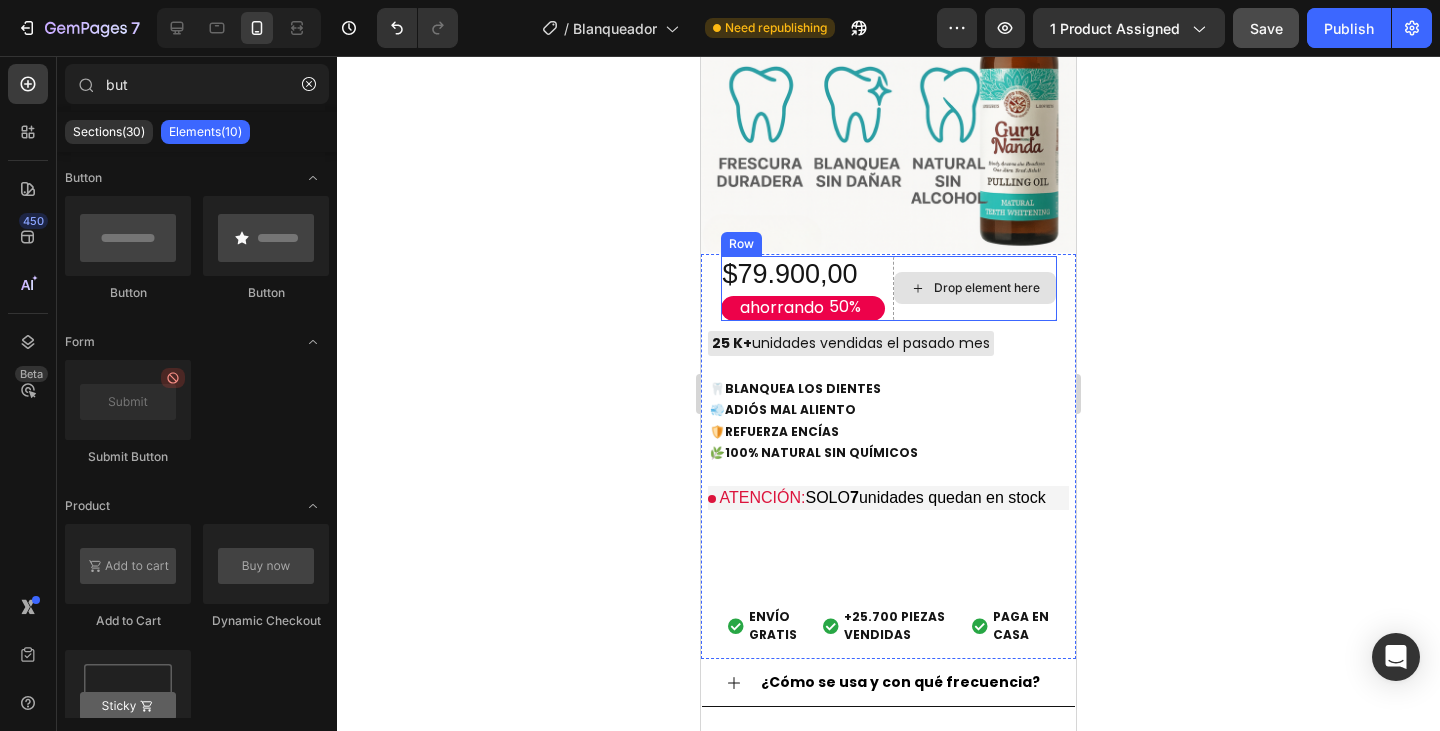 click on "Drop element here" at bounding box center (987, 288) 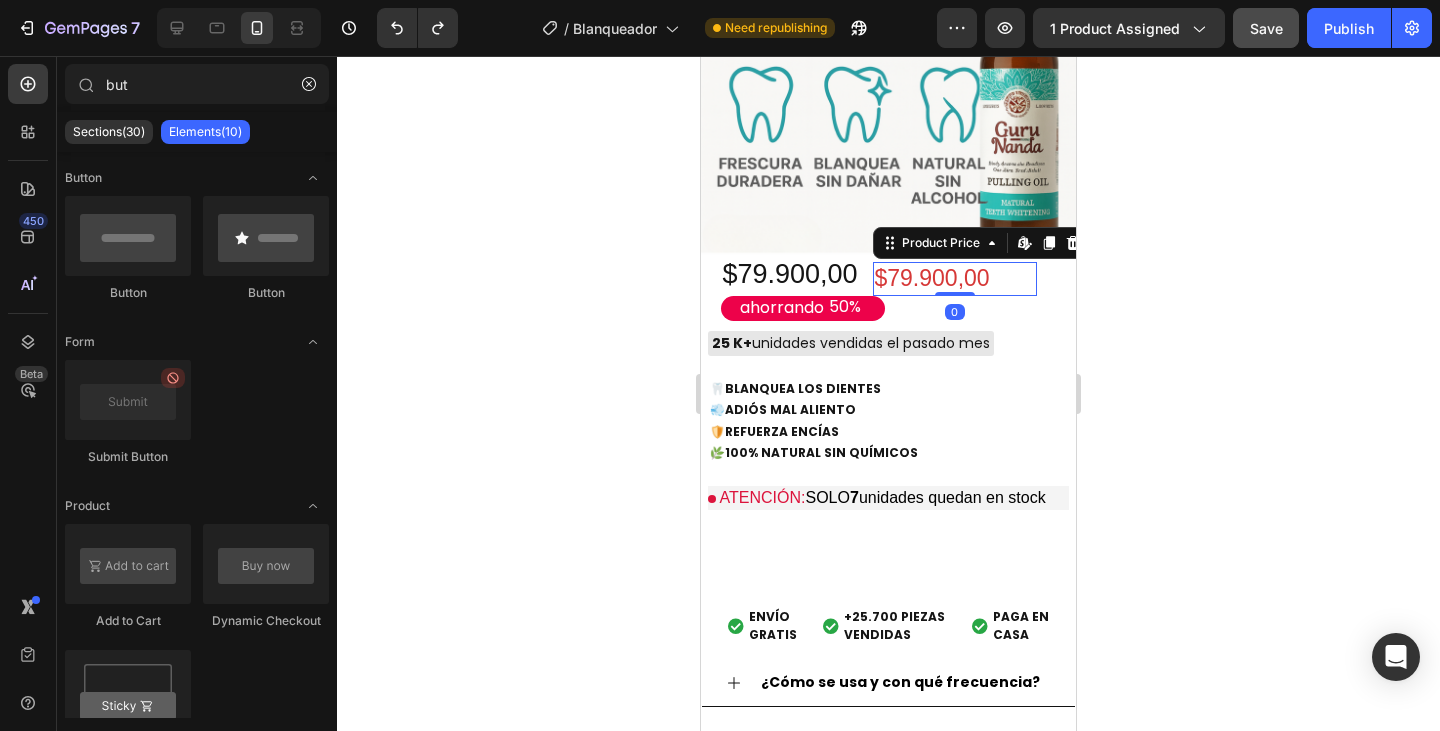click on "$79.900,00" at bounding box center (955, 279) 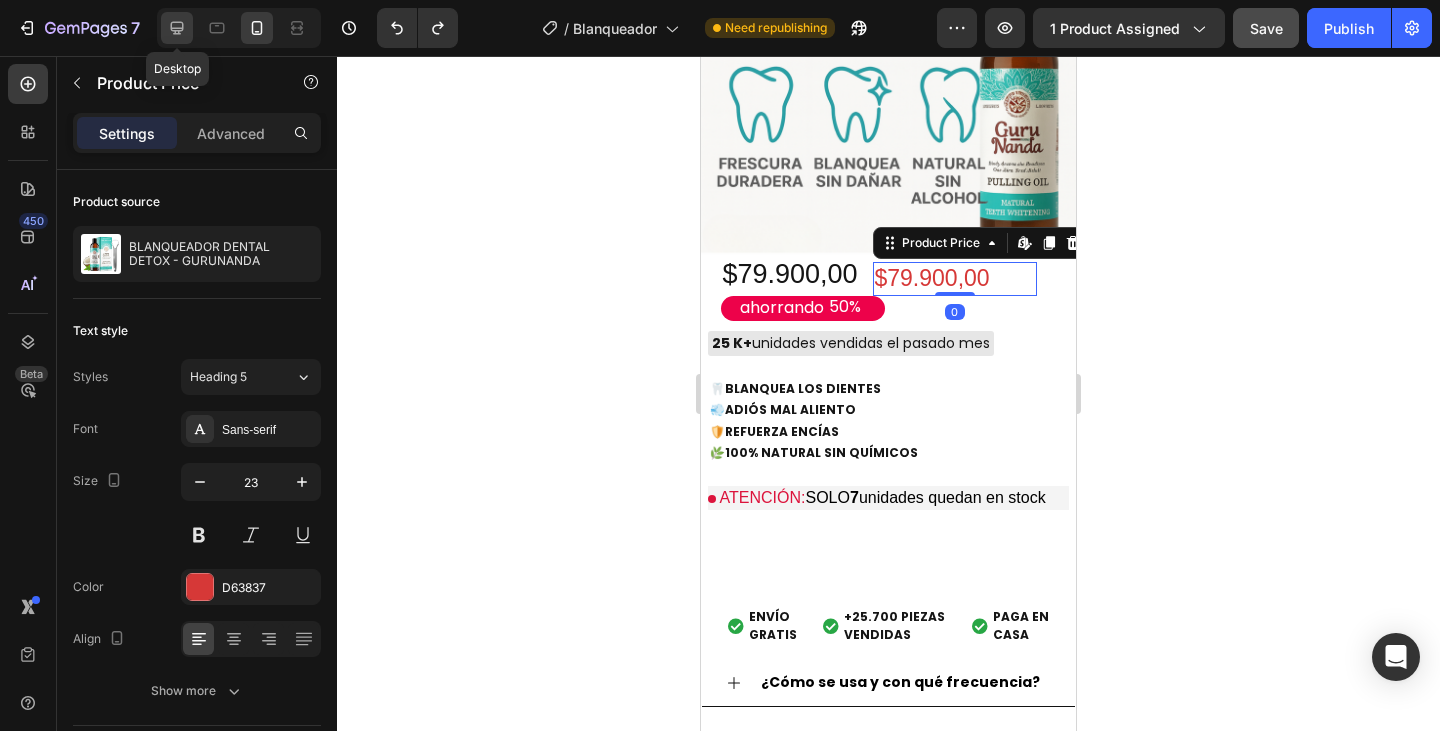 click 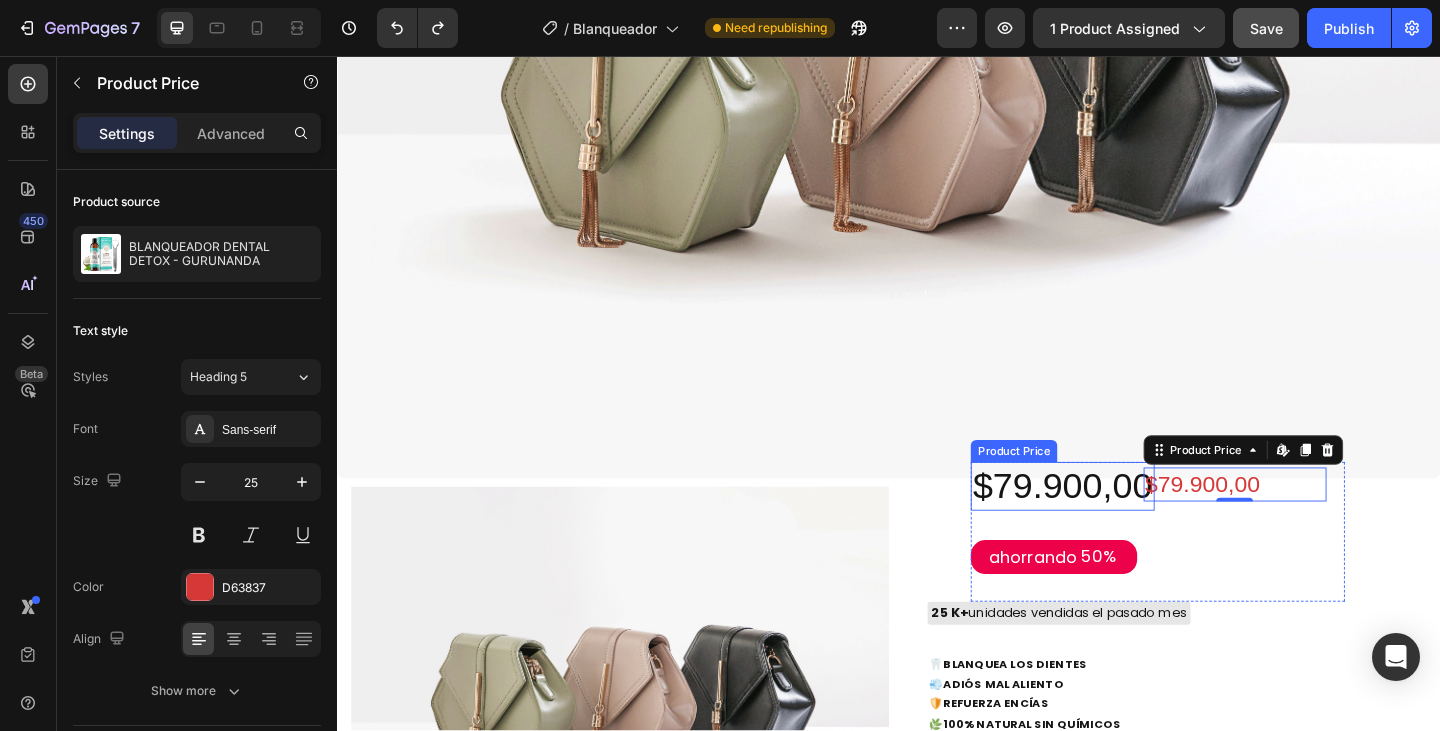 scroll, scrollTop: 1126, scrollLeft: 0, axis: vertical 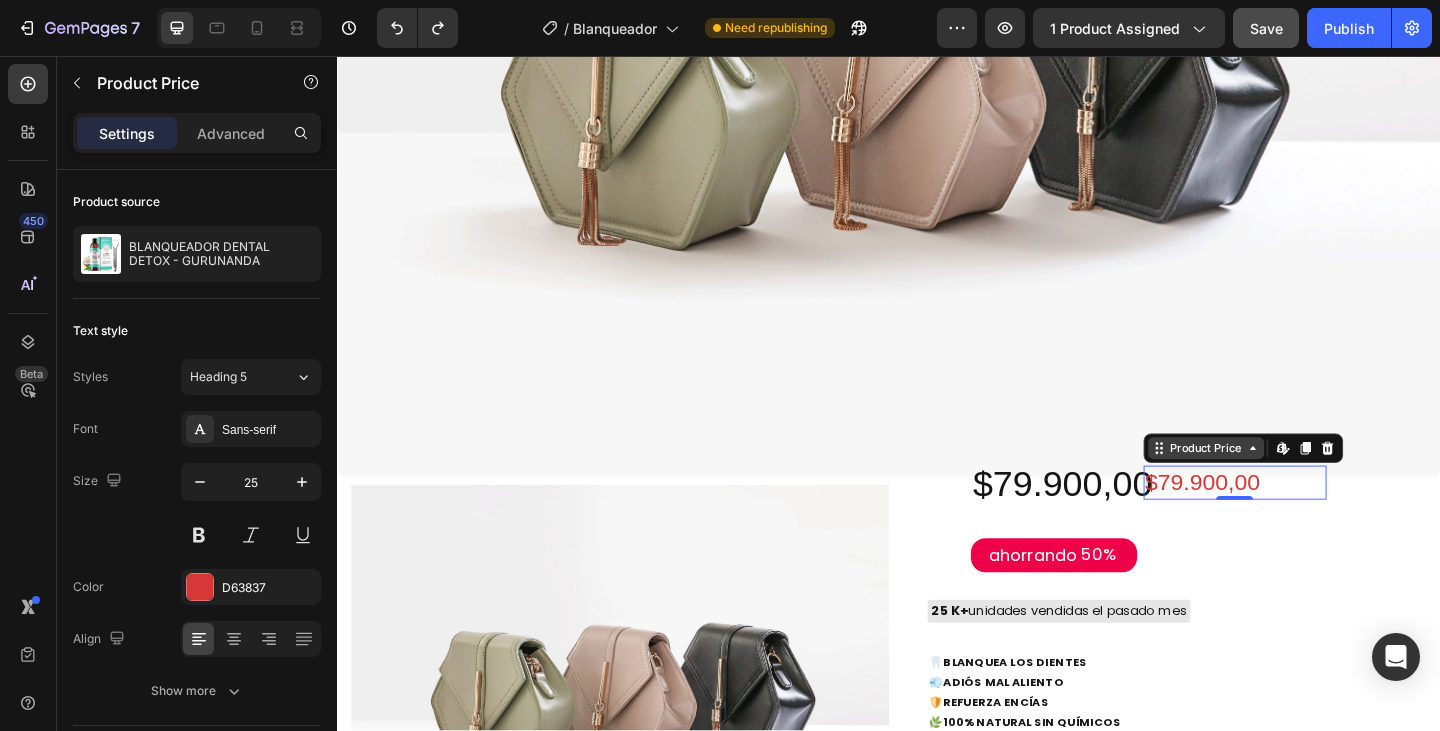 click on "Product Price" at bounding box center [1282, 483] 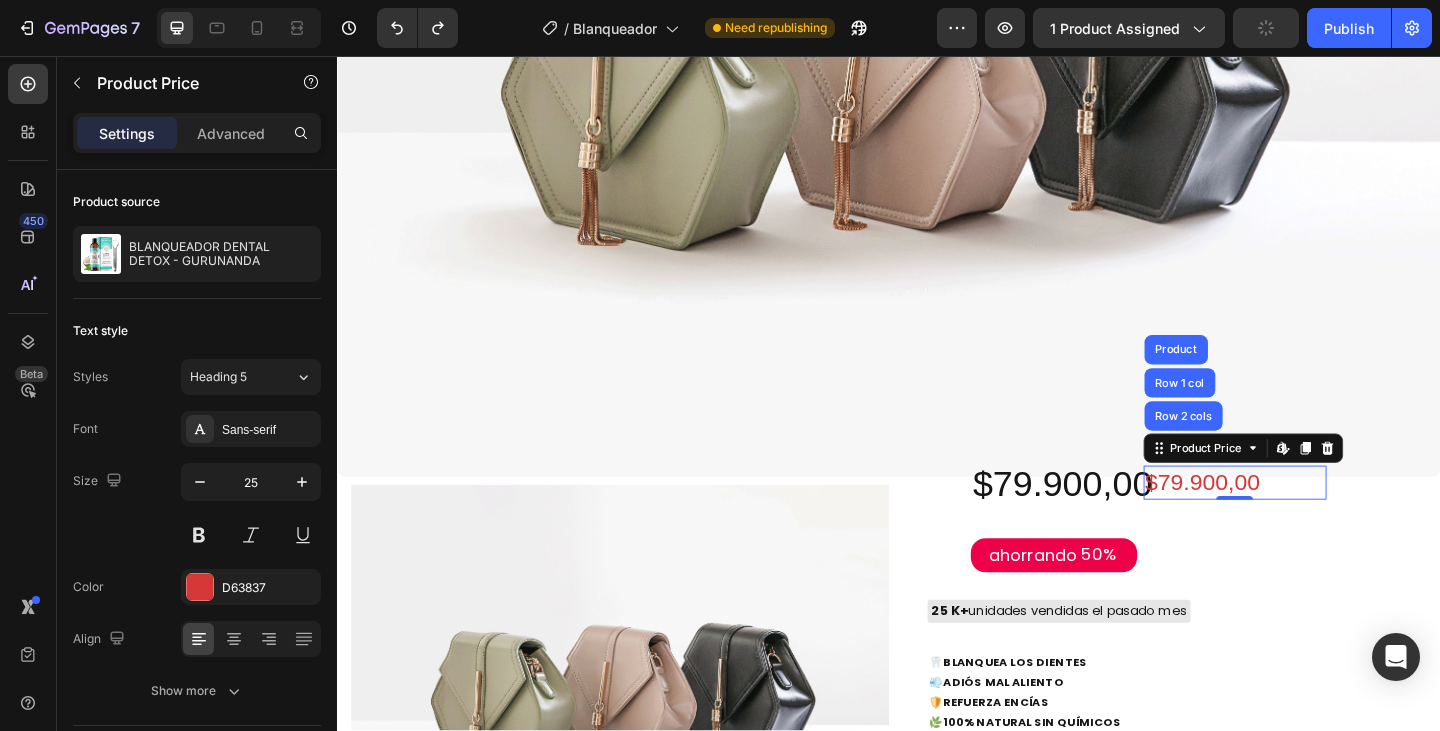 click on "$79.900,00" at bounding box center (1313, 520) 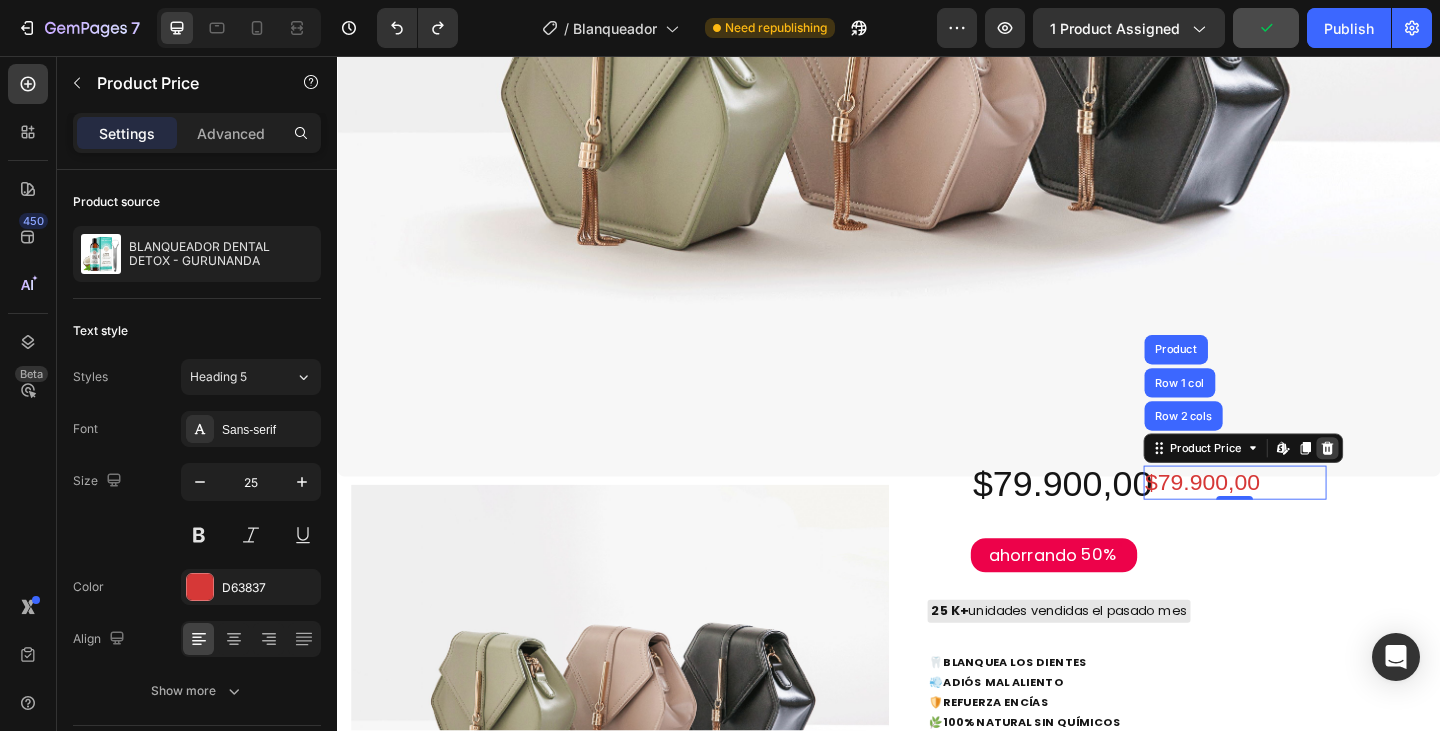 click 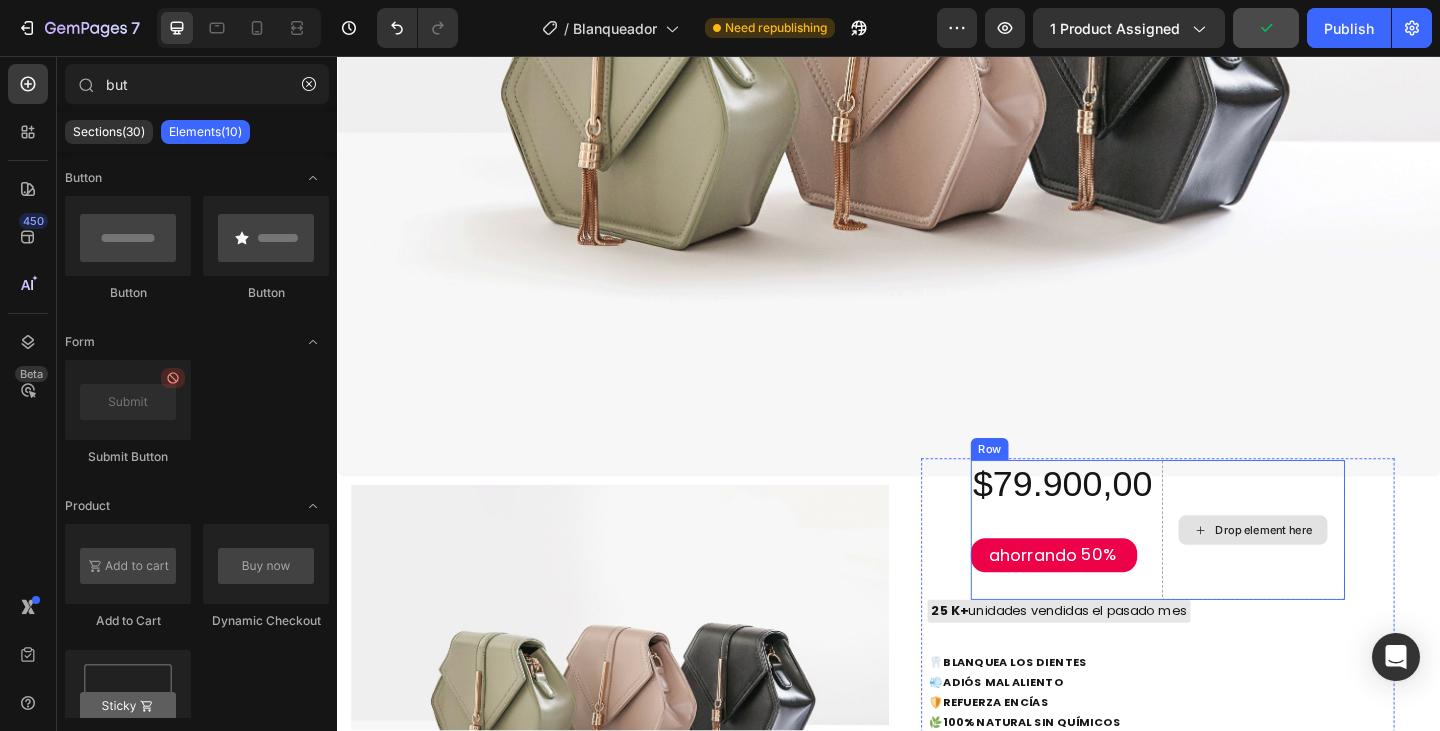 click on "Drop element here" at bounding box center [1345, 572] 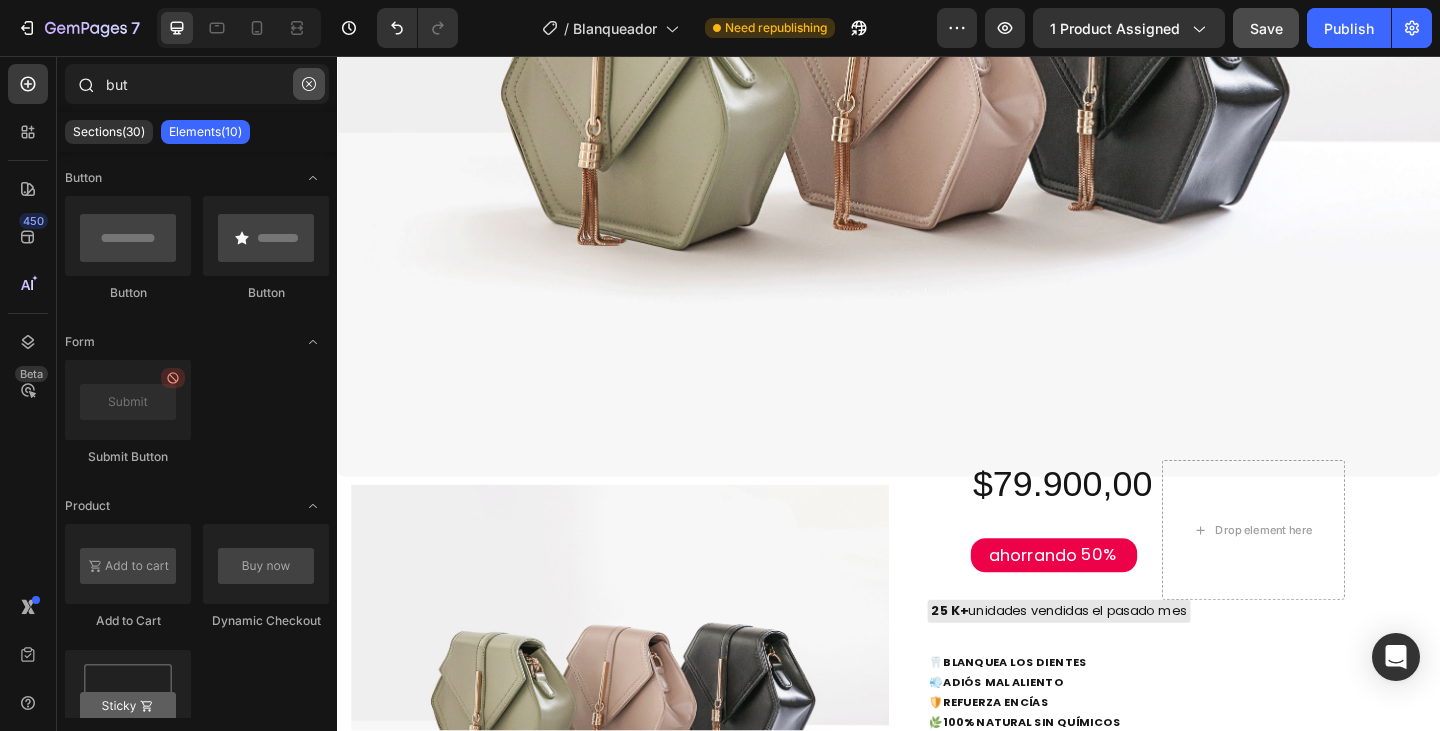 click at bounding box center [309, 84] 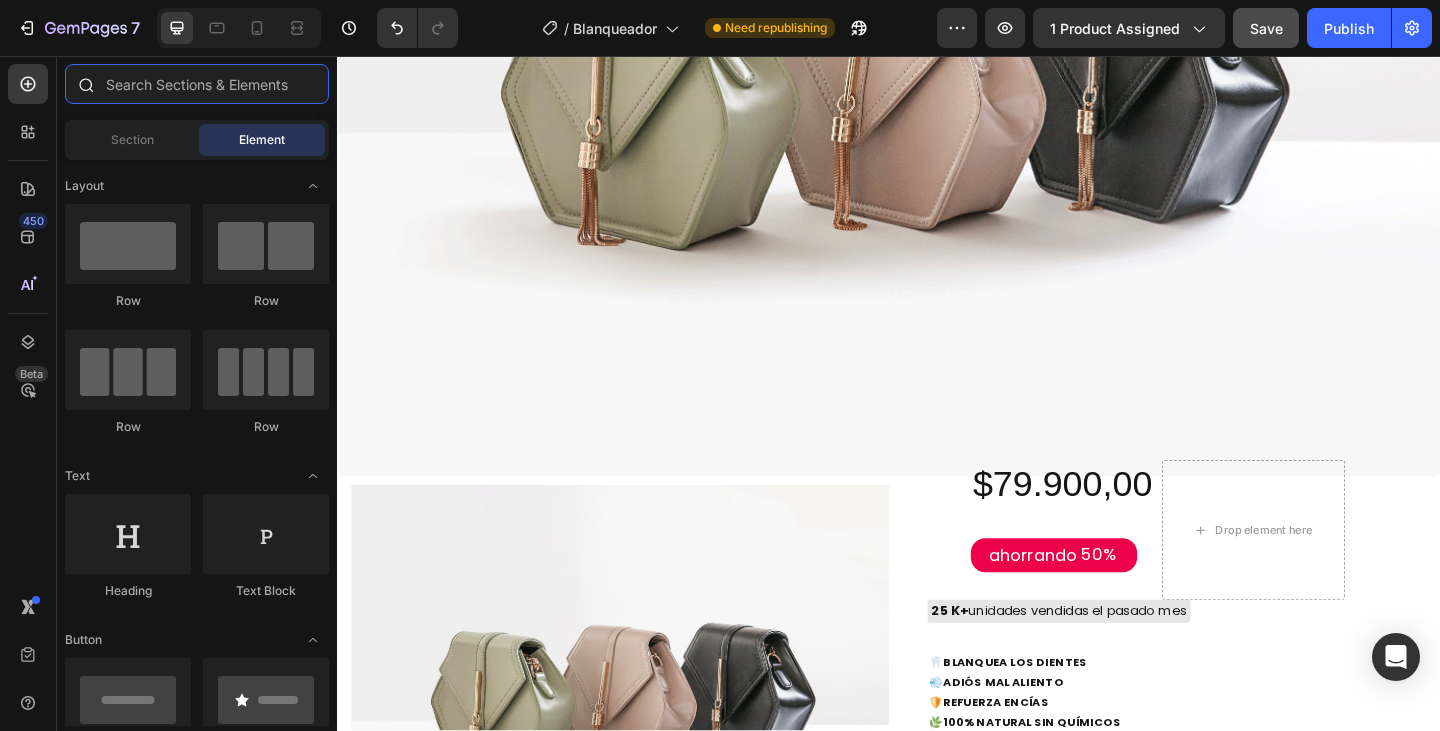 click at bounding box center (197, 84) 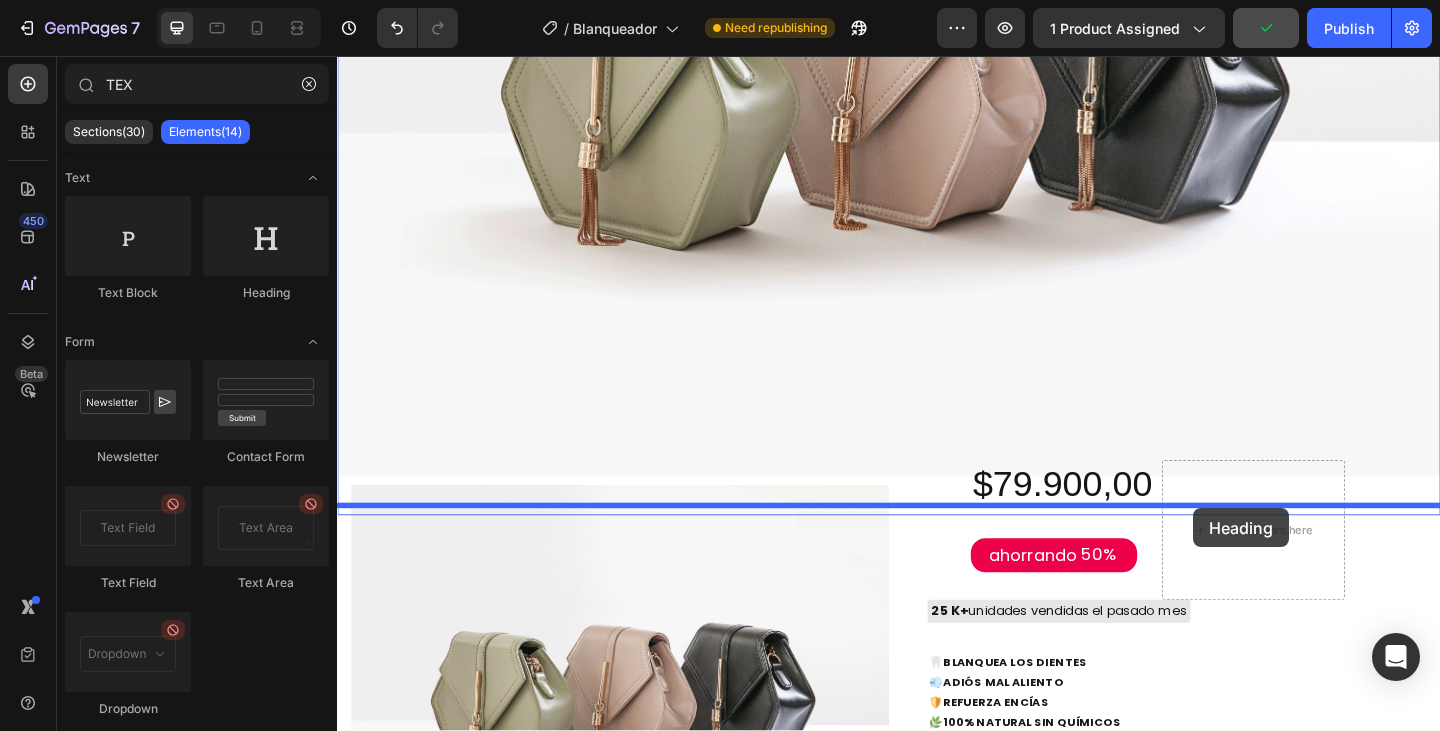 drag, startPoint x: 584, startPoint y: 299, endPoint x: 1268, endPoint y: 548, distance: 727.9128 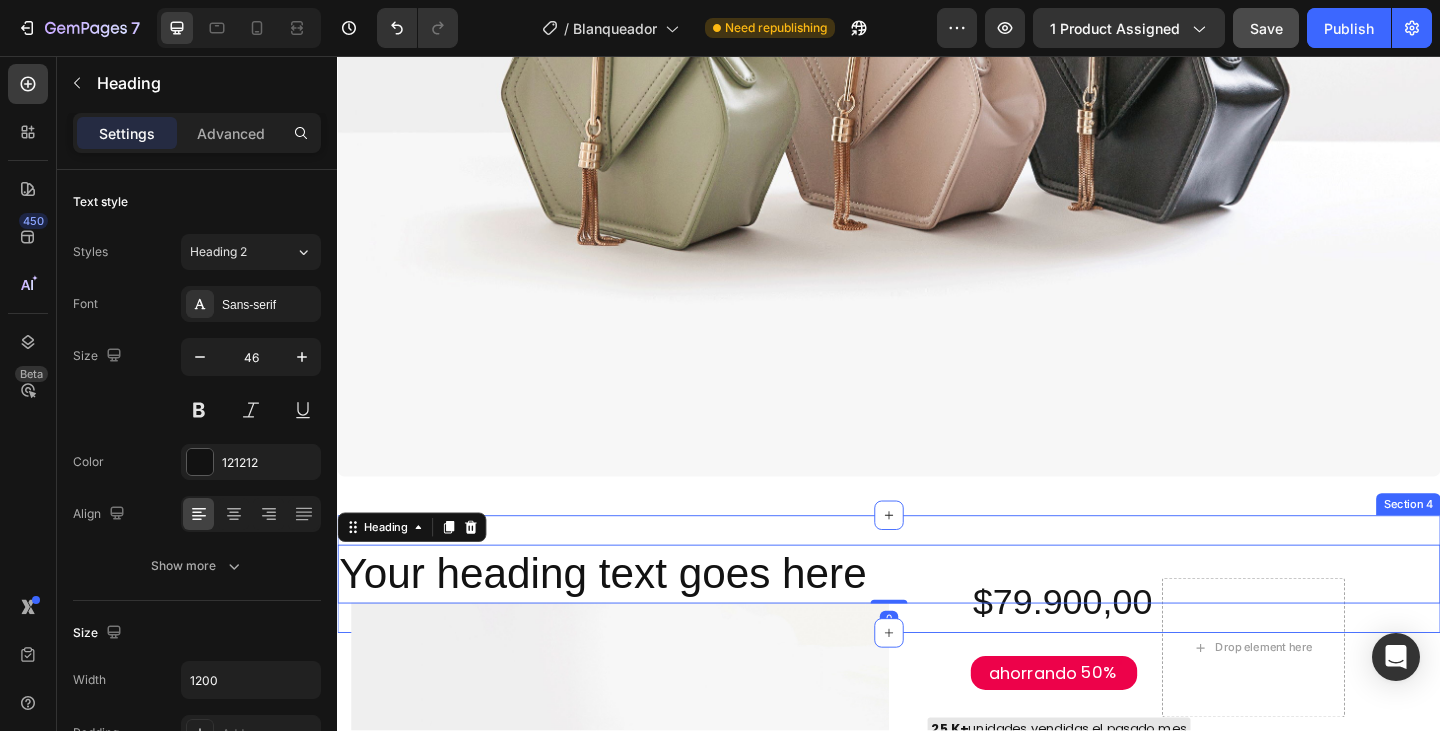 type on "TE" 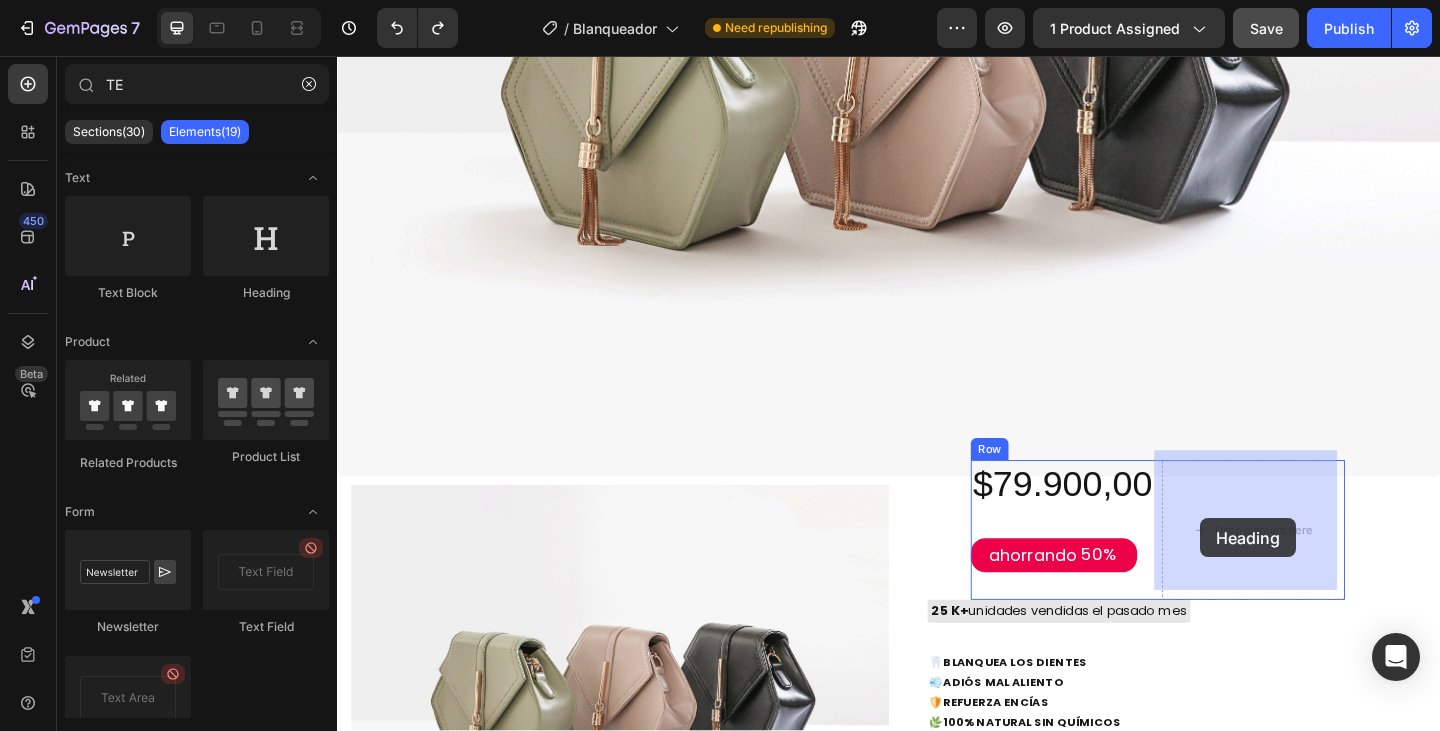 drag, startPoint x: 610, startPoint y: 304, endPoint x: 1276, endPoint y: 559, distance: 713.1487 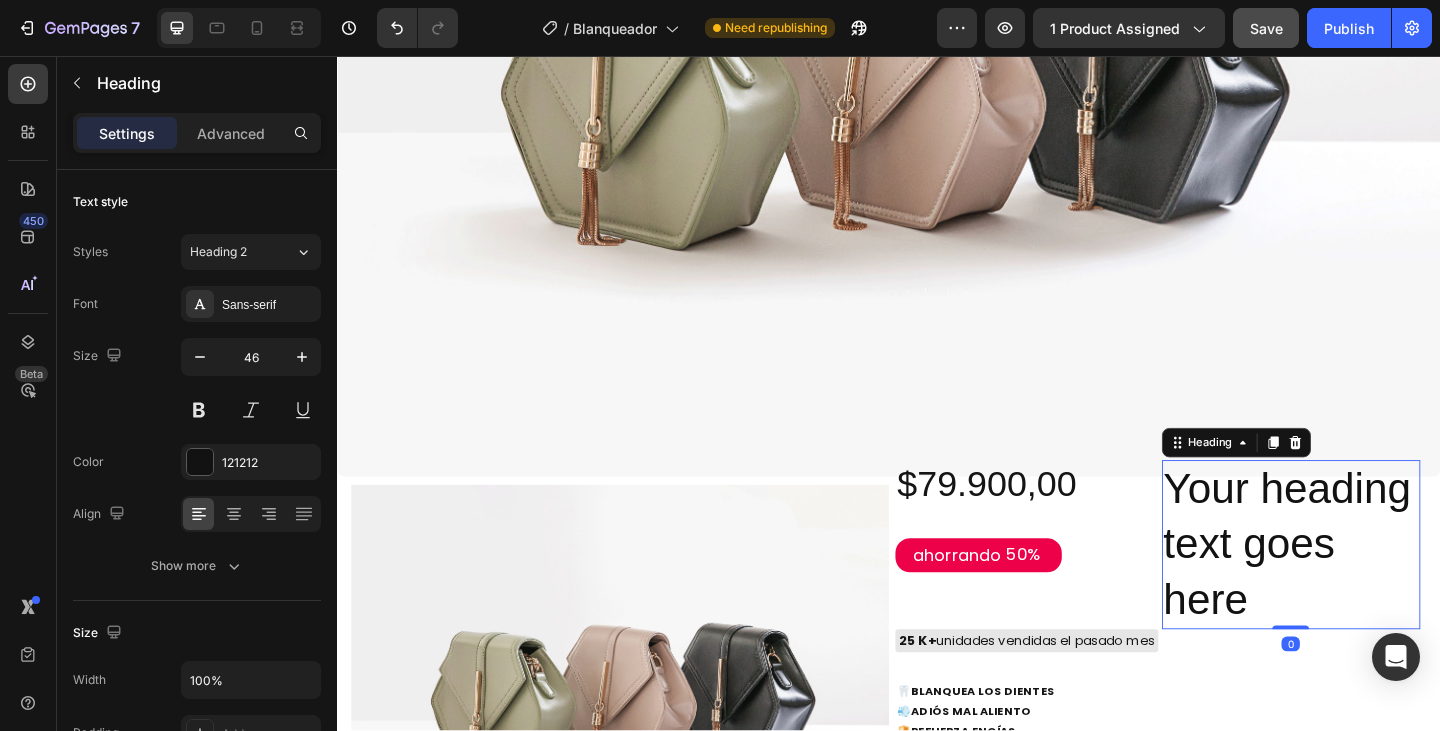 click on "Your heading text goes here" at bounding box center (1375, 587) 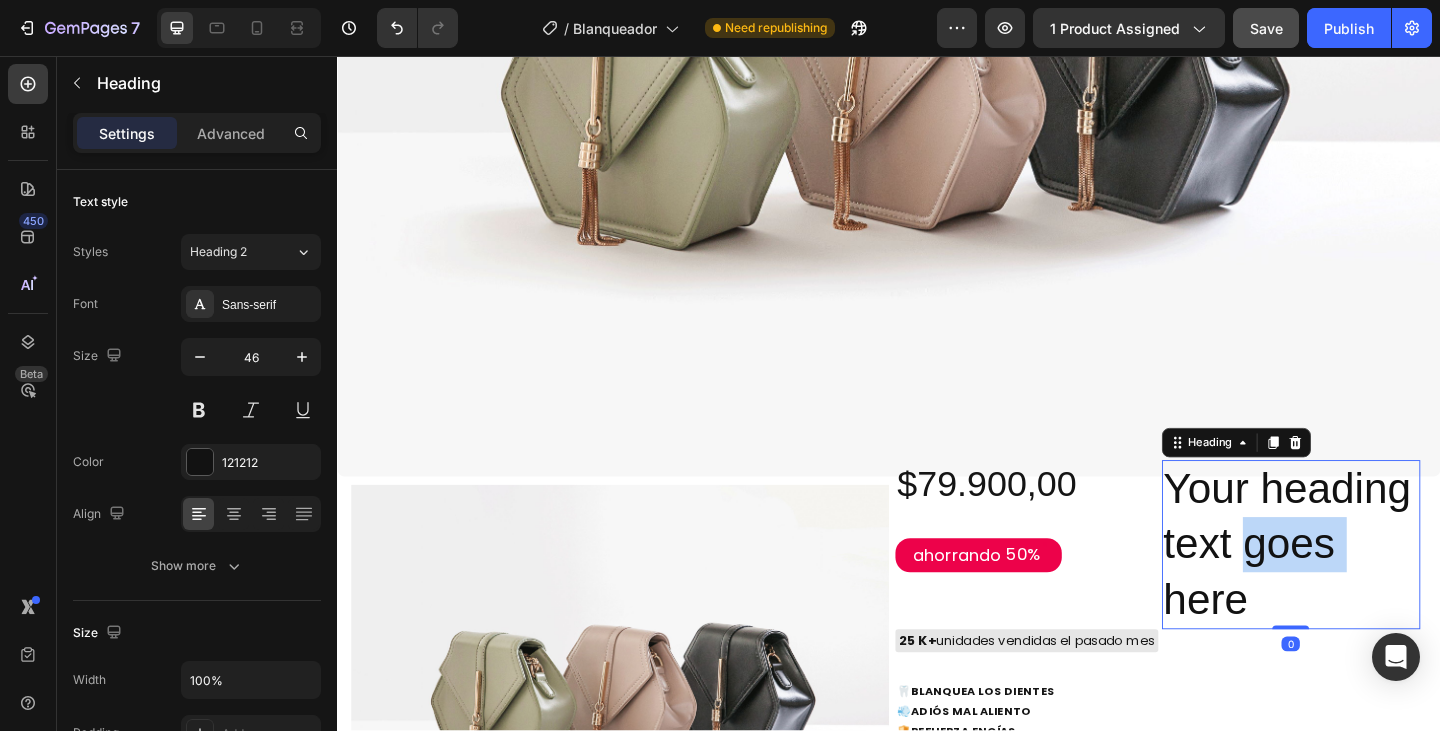 click on "Your heading text goes here" at bounding box center (1375, 587) 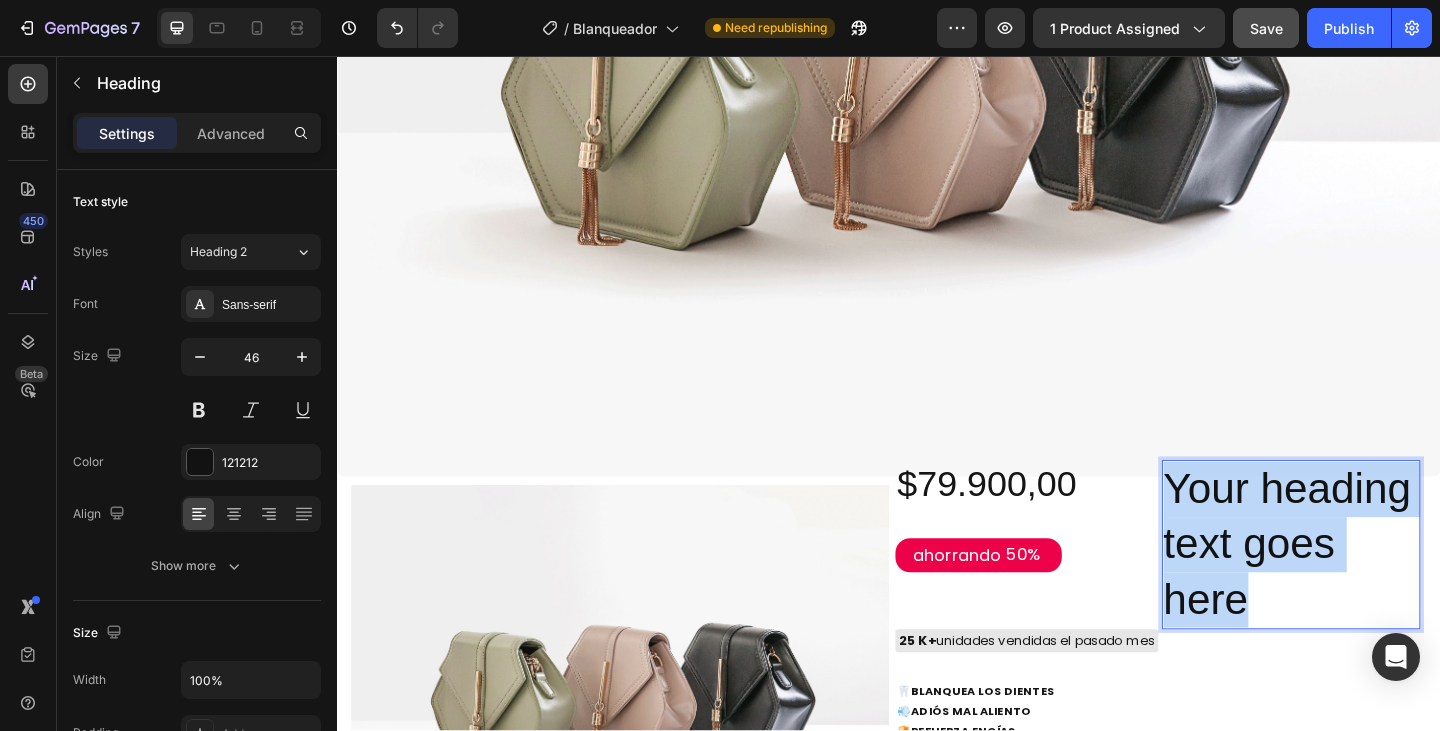 click on "Your heading text goes here" at bounding box center (1375, 587) 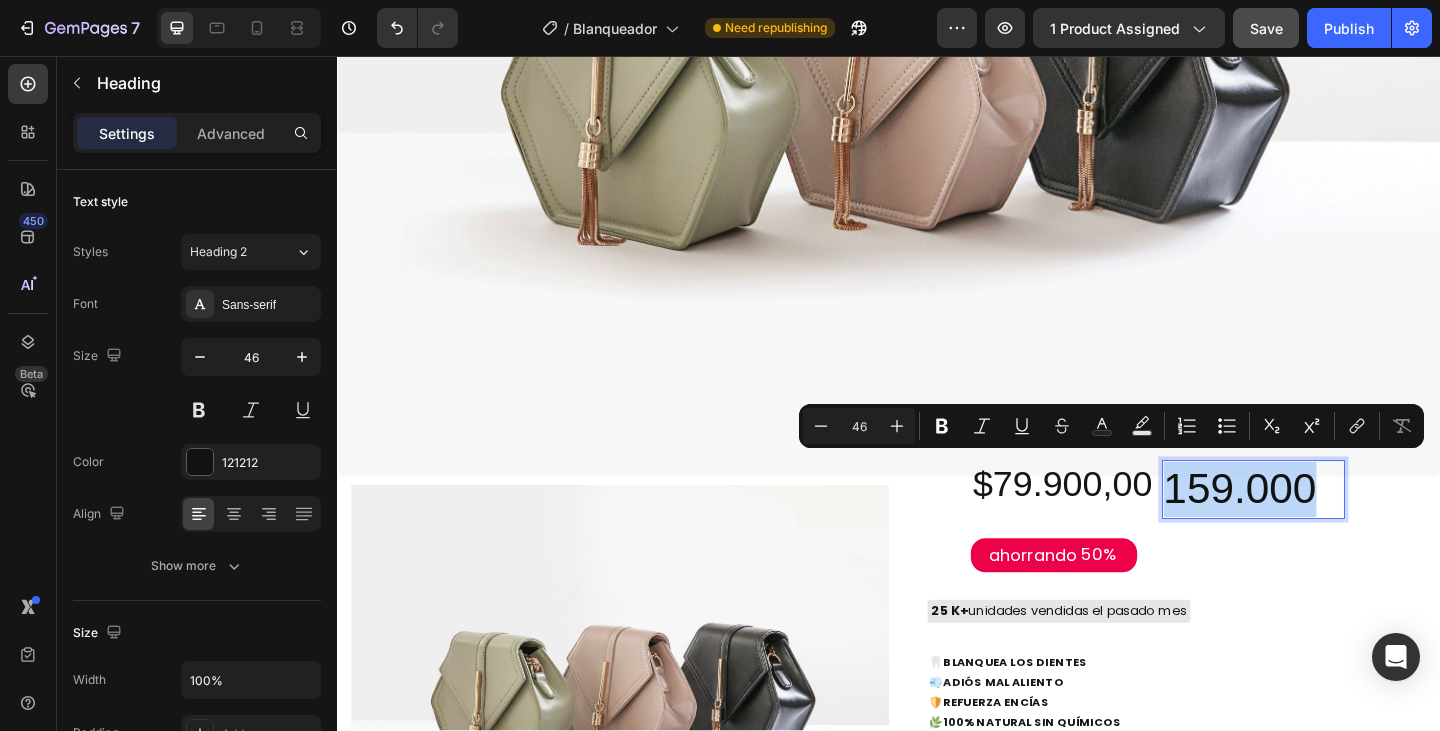 drag, startPoint x: 1398, startPoint y: 508, endPoint x: 1229, endPoint y: 524, distance: 169.7557 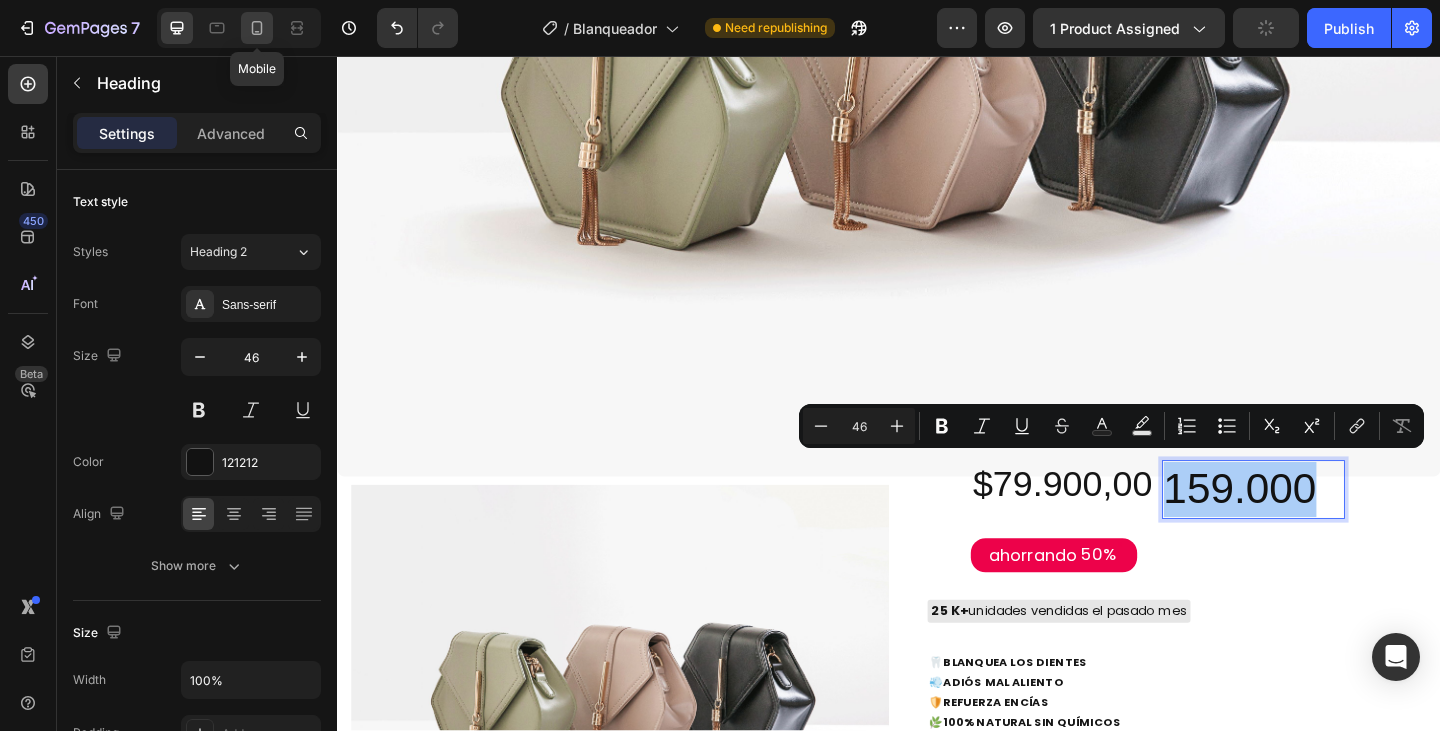 click 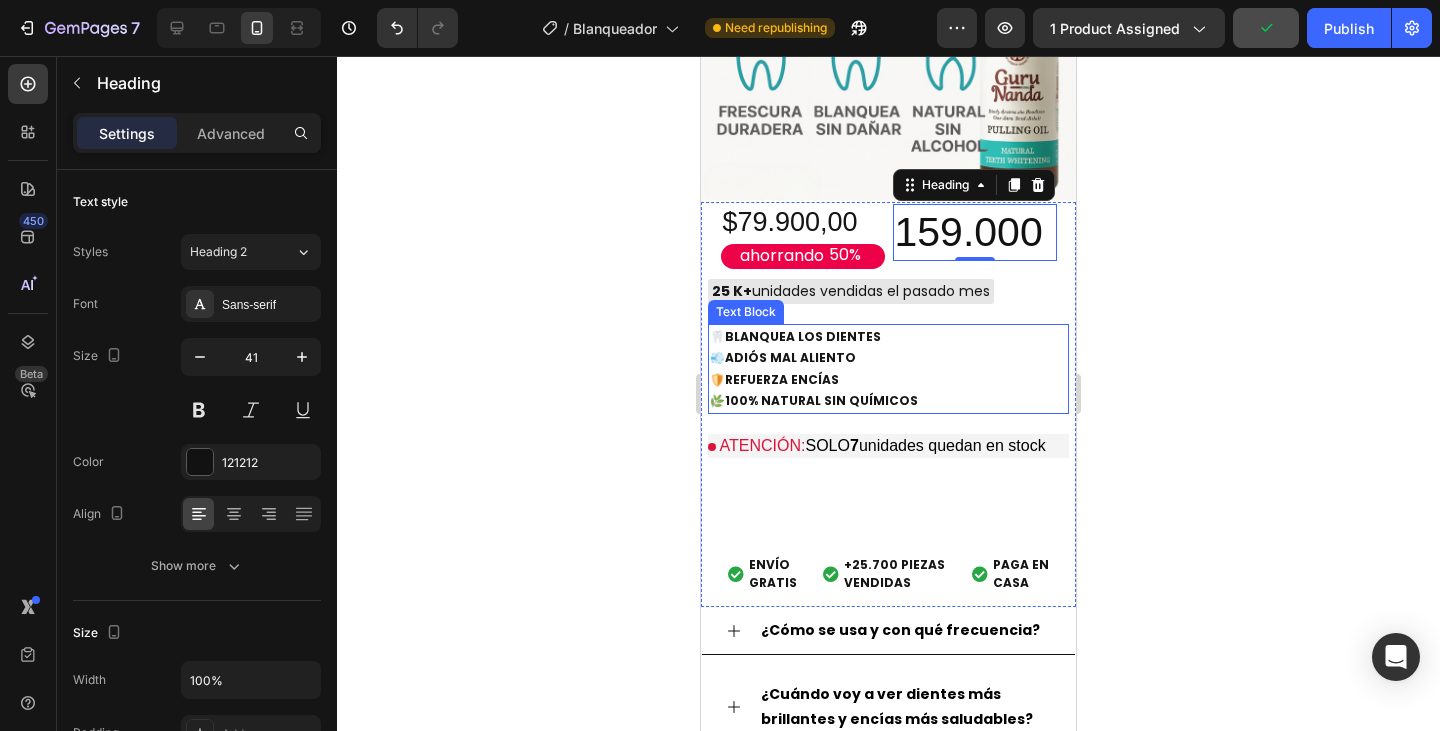 scroll, scrollTop: 1111, scrollLeft: 0, axis: vertical 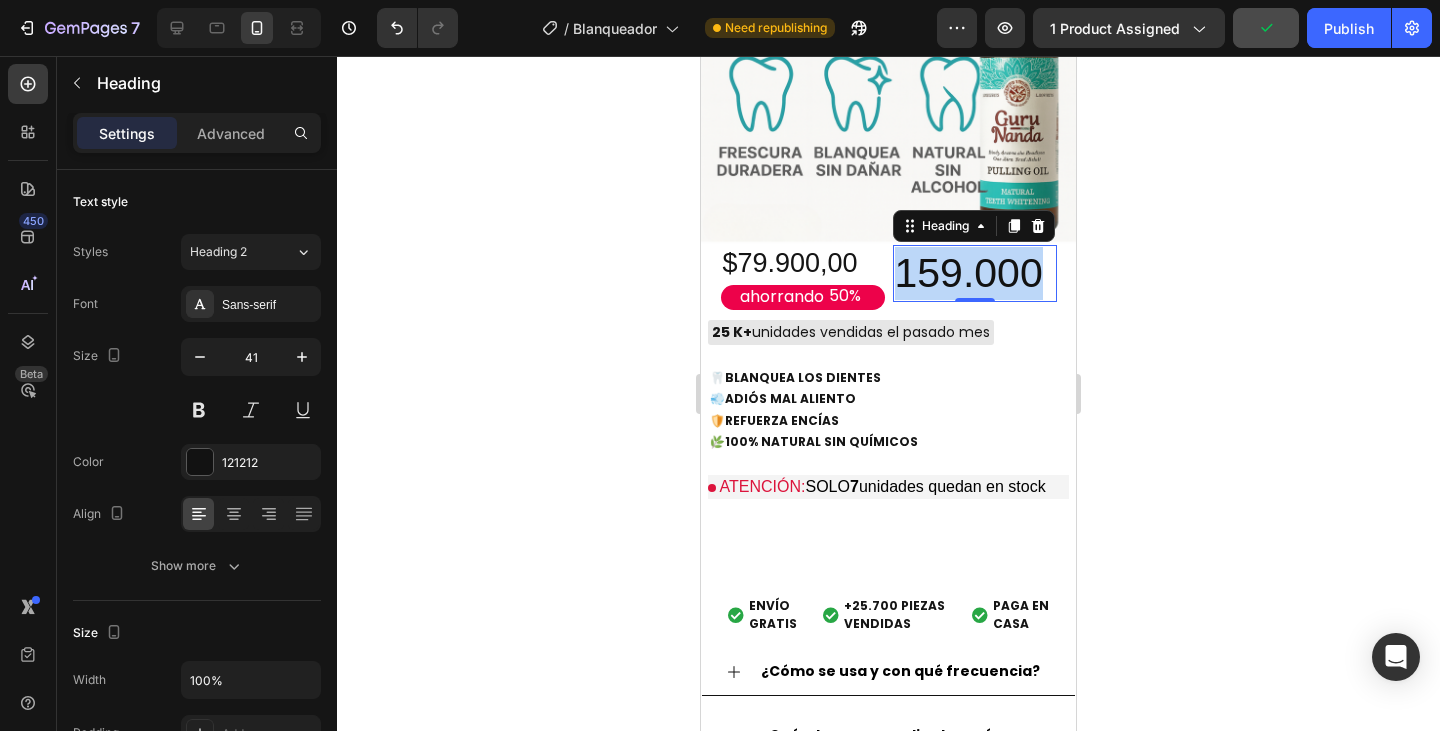 click on "159.000" at bounding box center (975, 273) 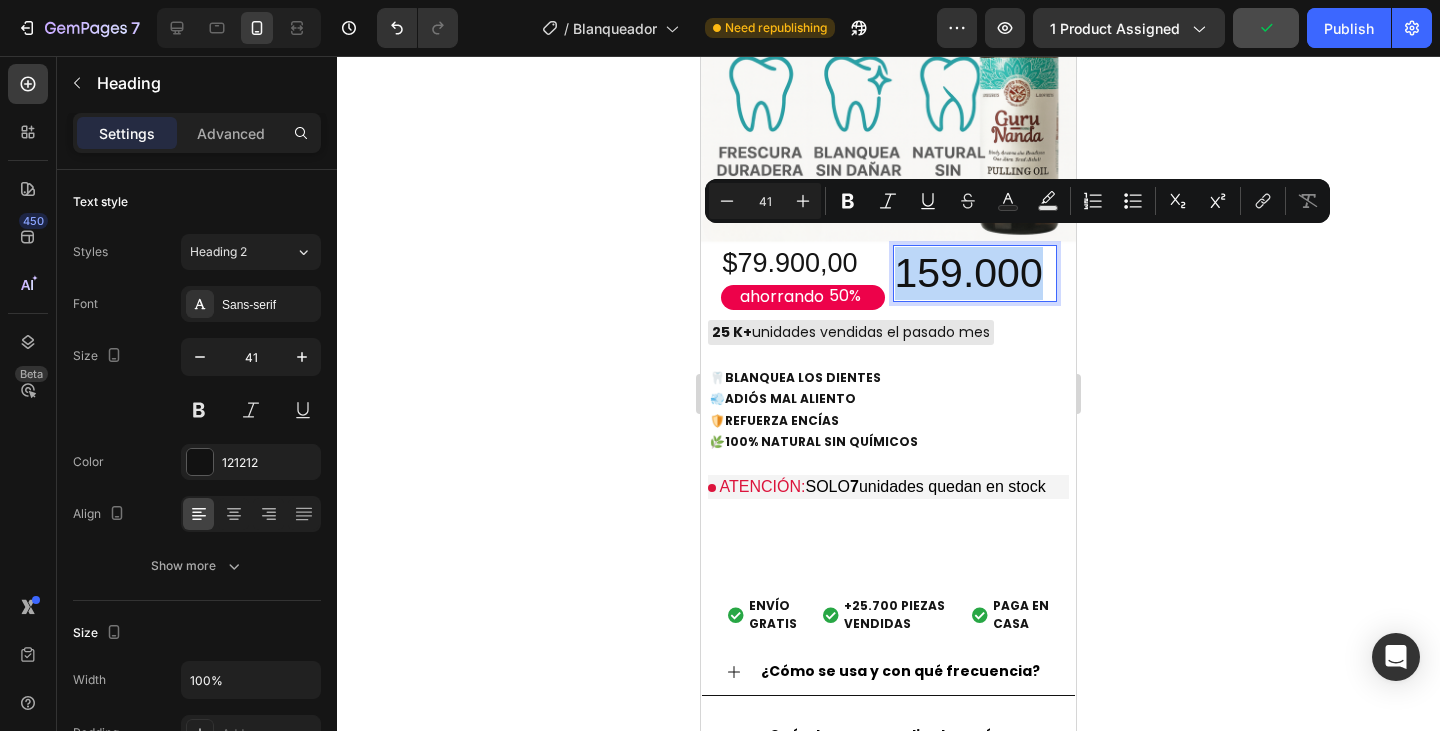 click on "159.000" at bounding box center [975, 273] 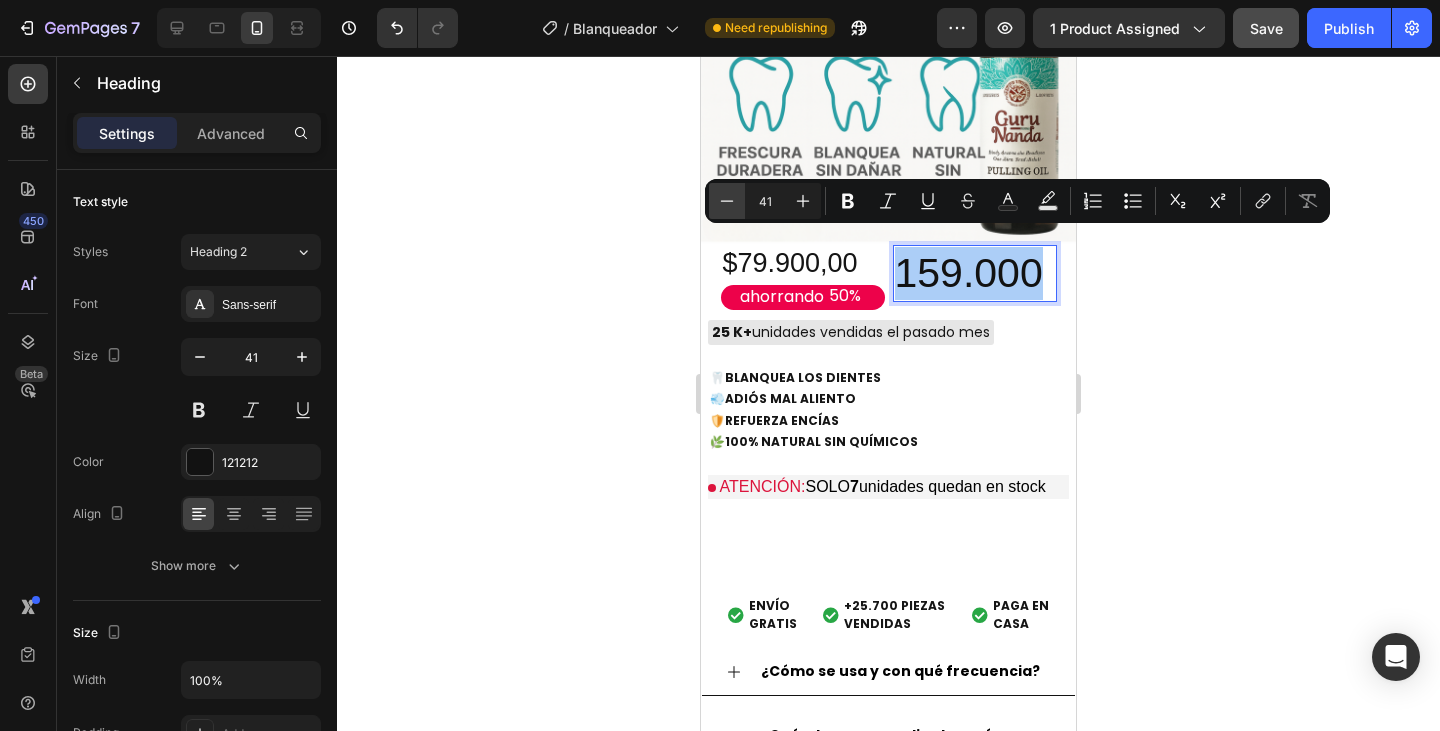 click 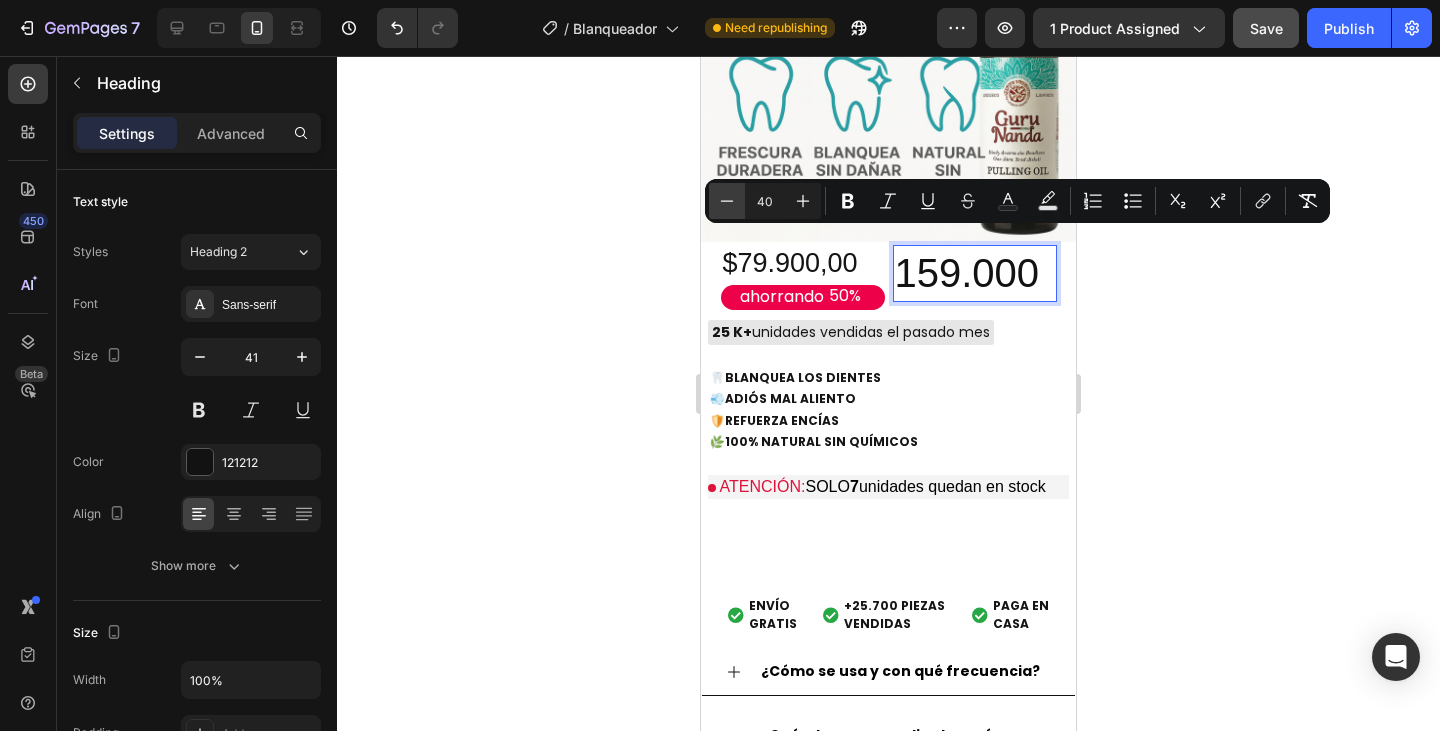 click 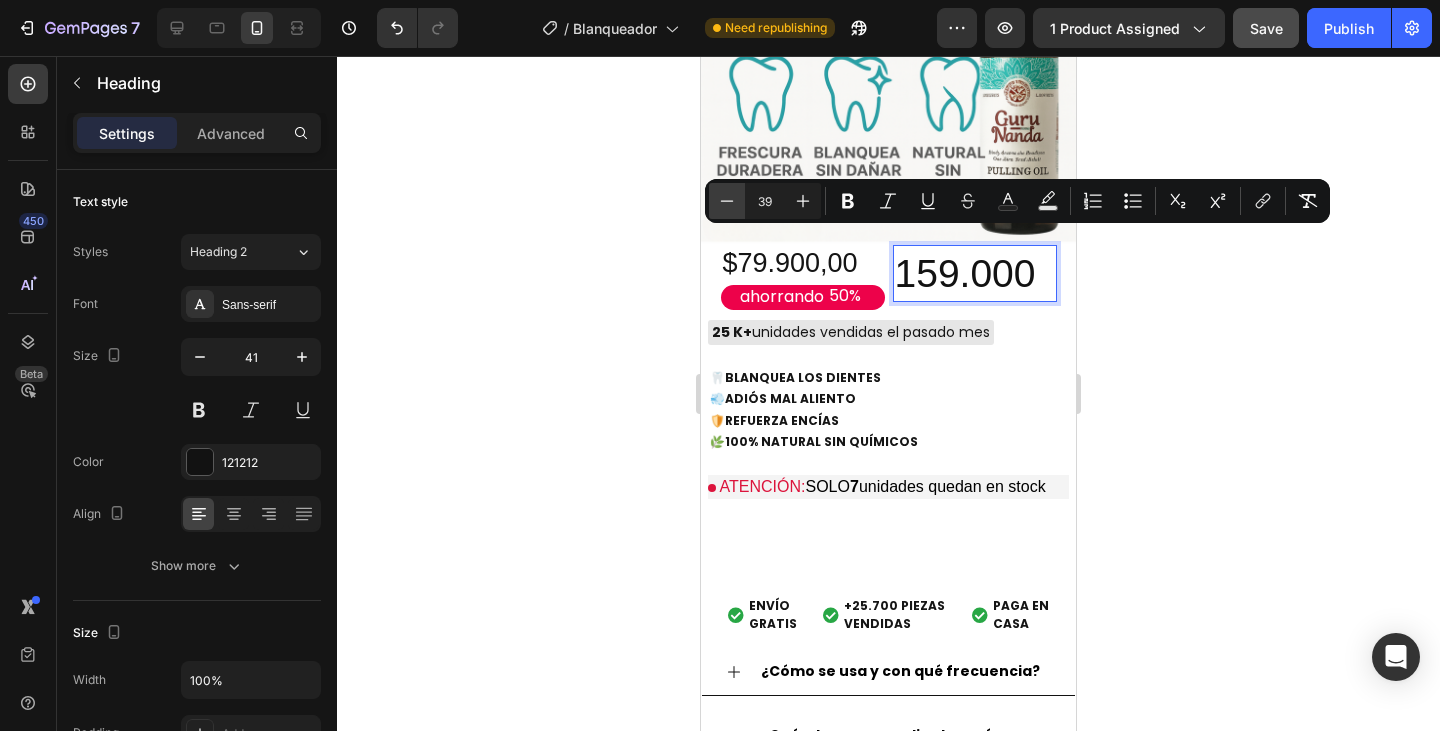 click 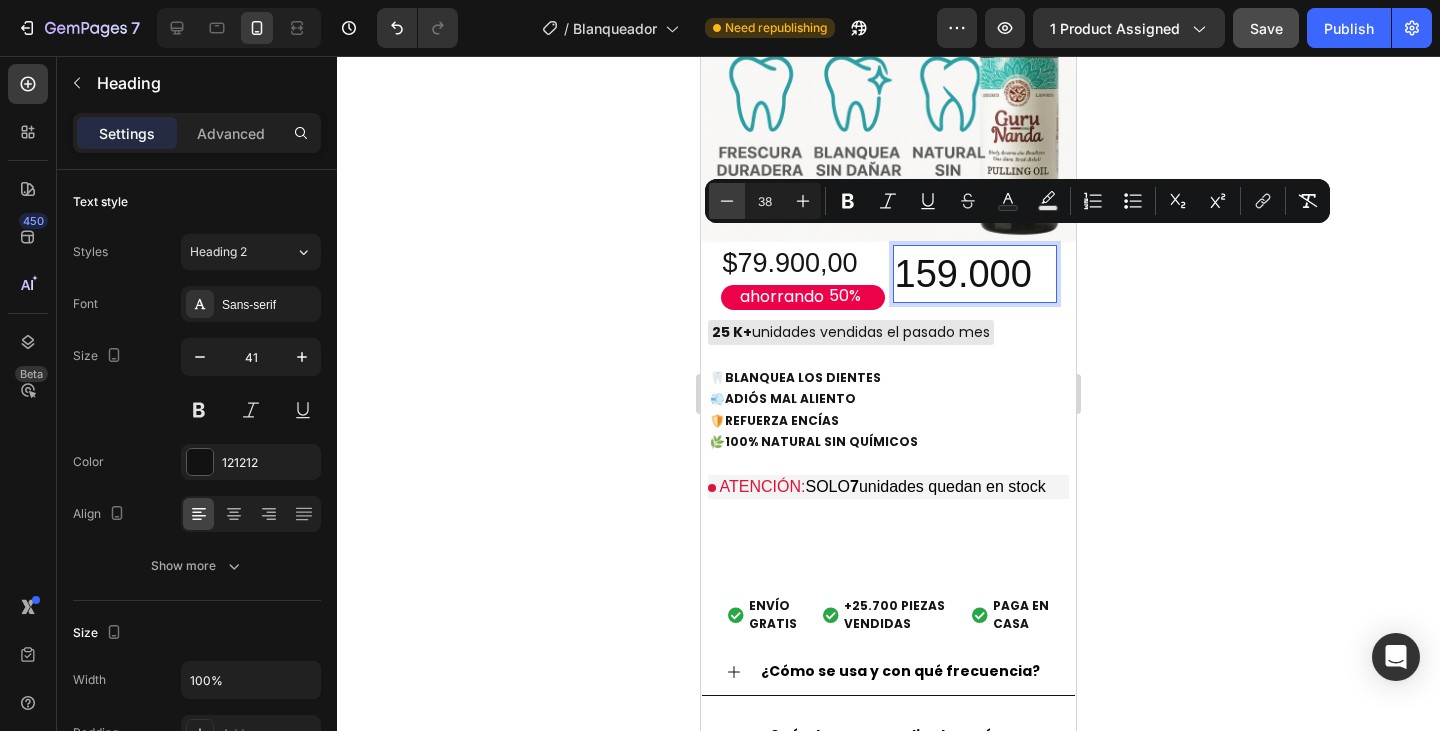 click 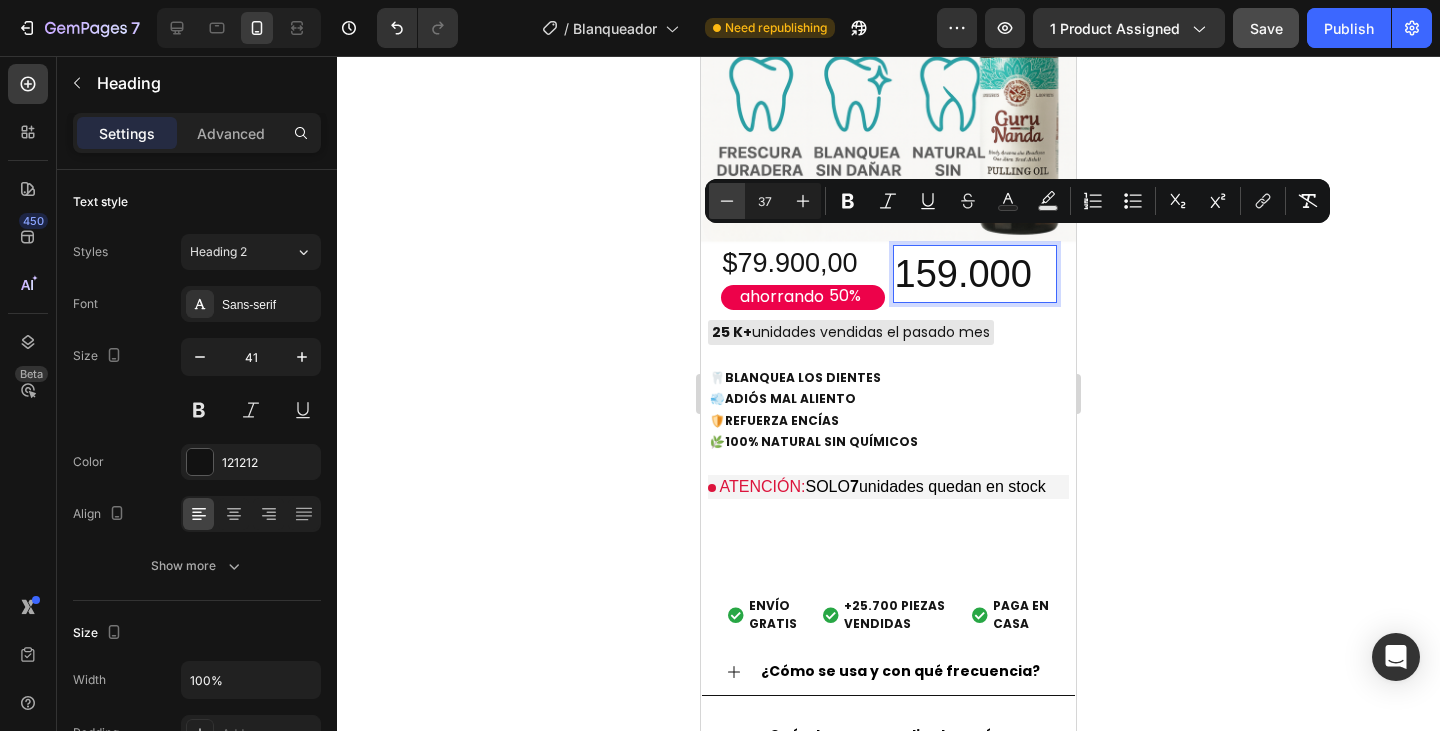click 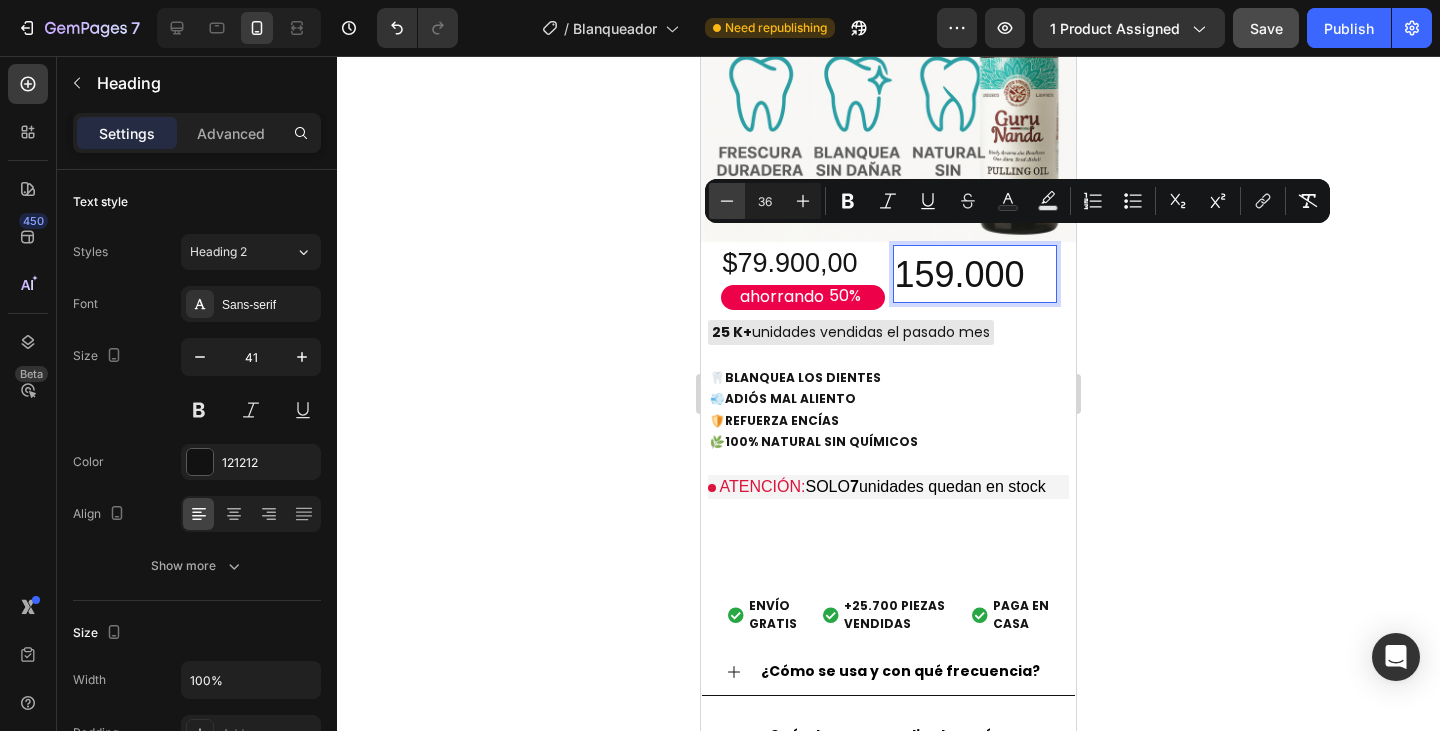 click 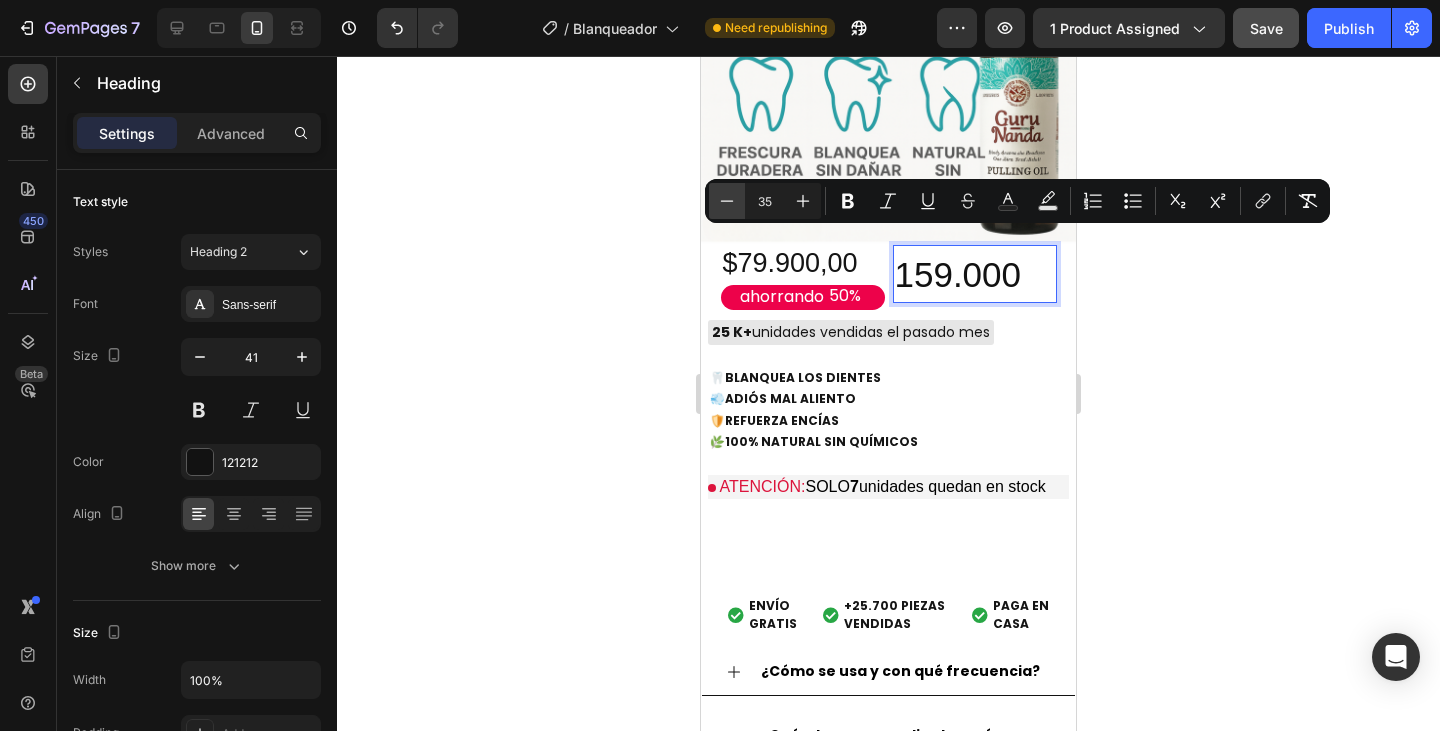 click 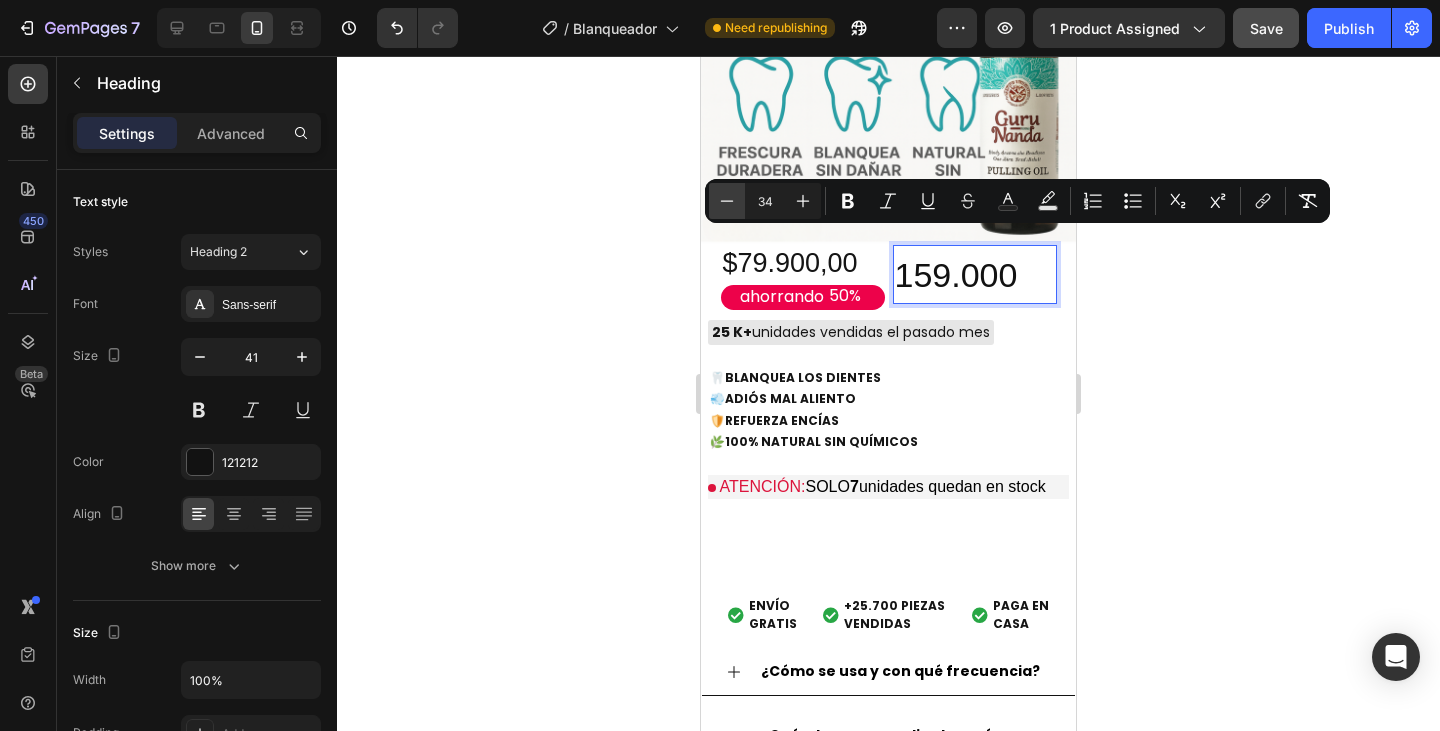 click 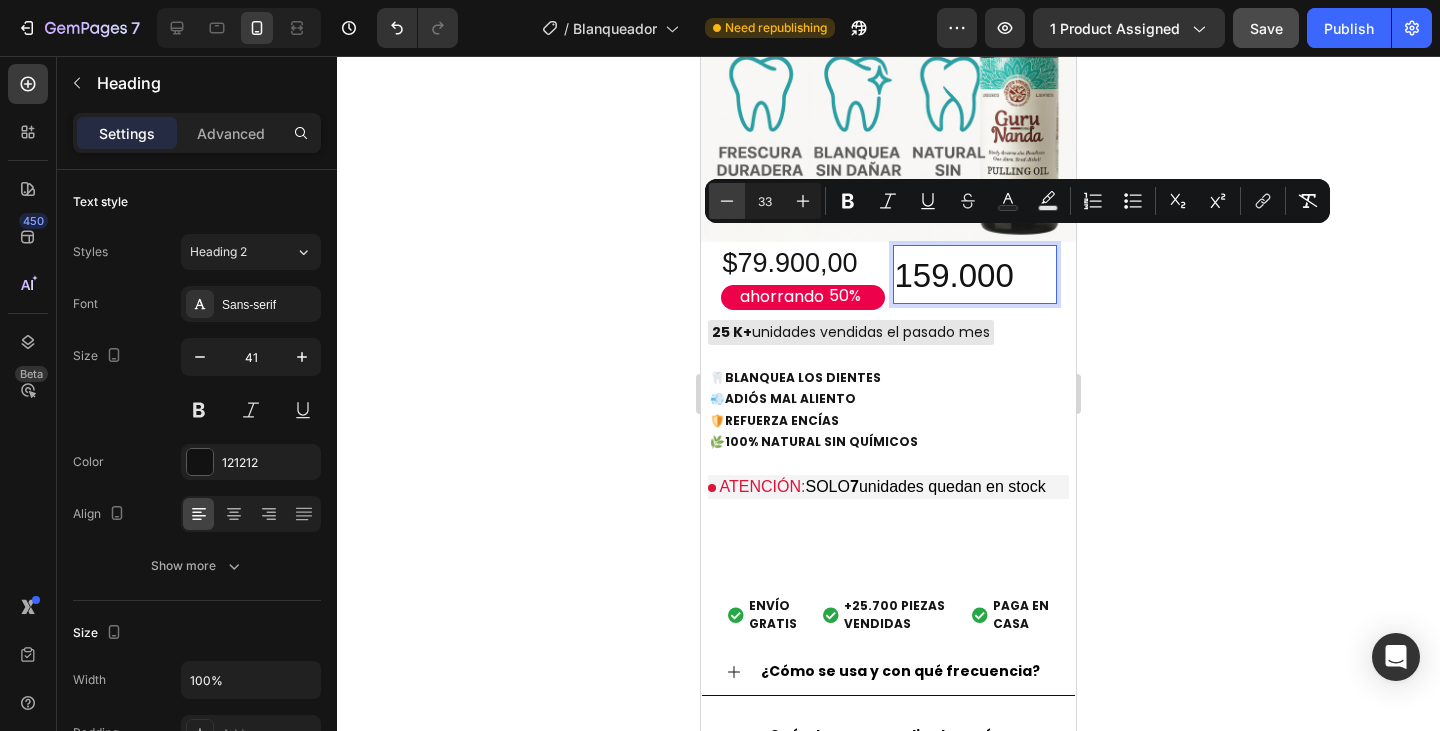 click 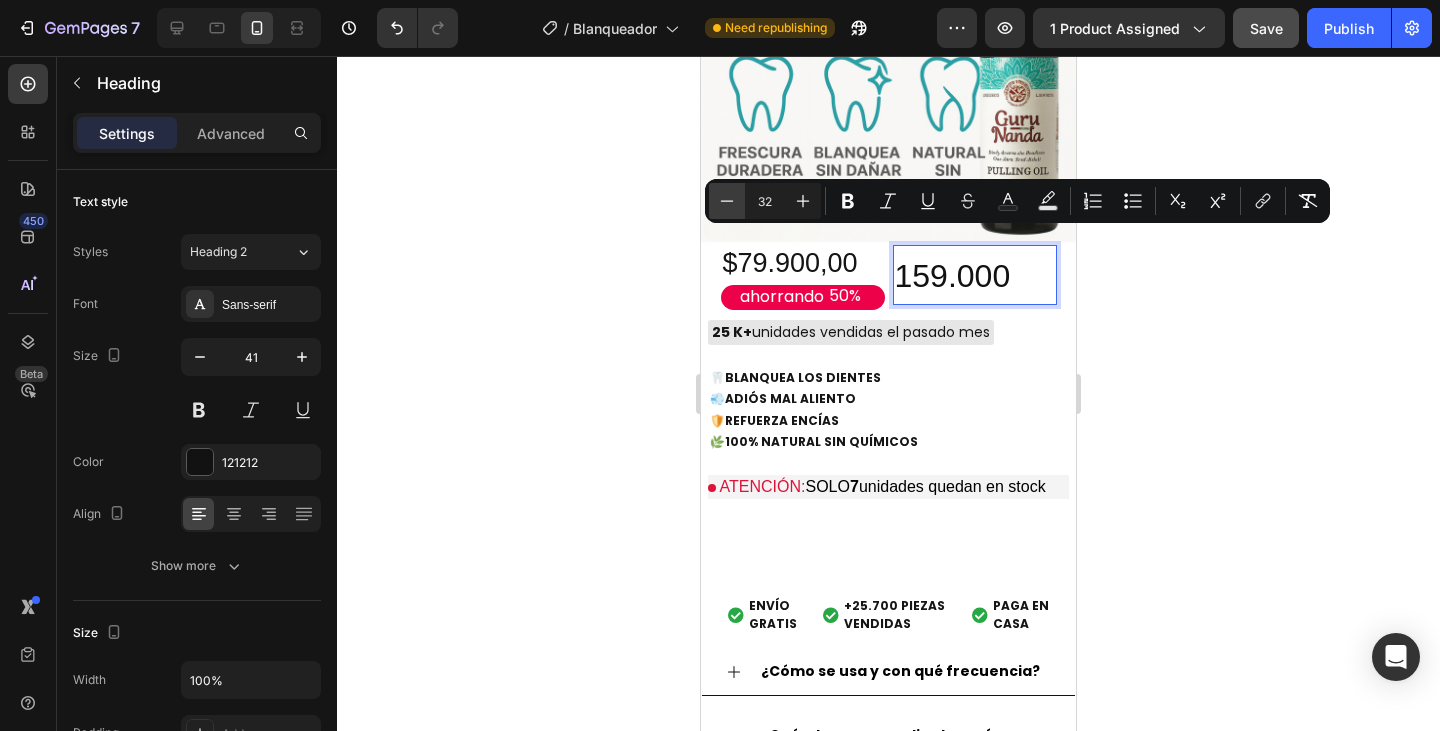 click 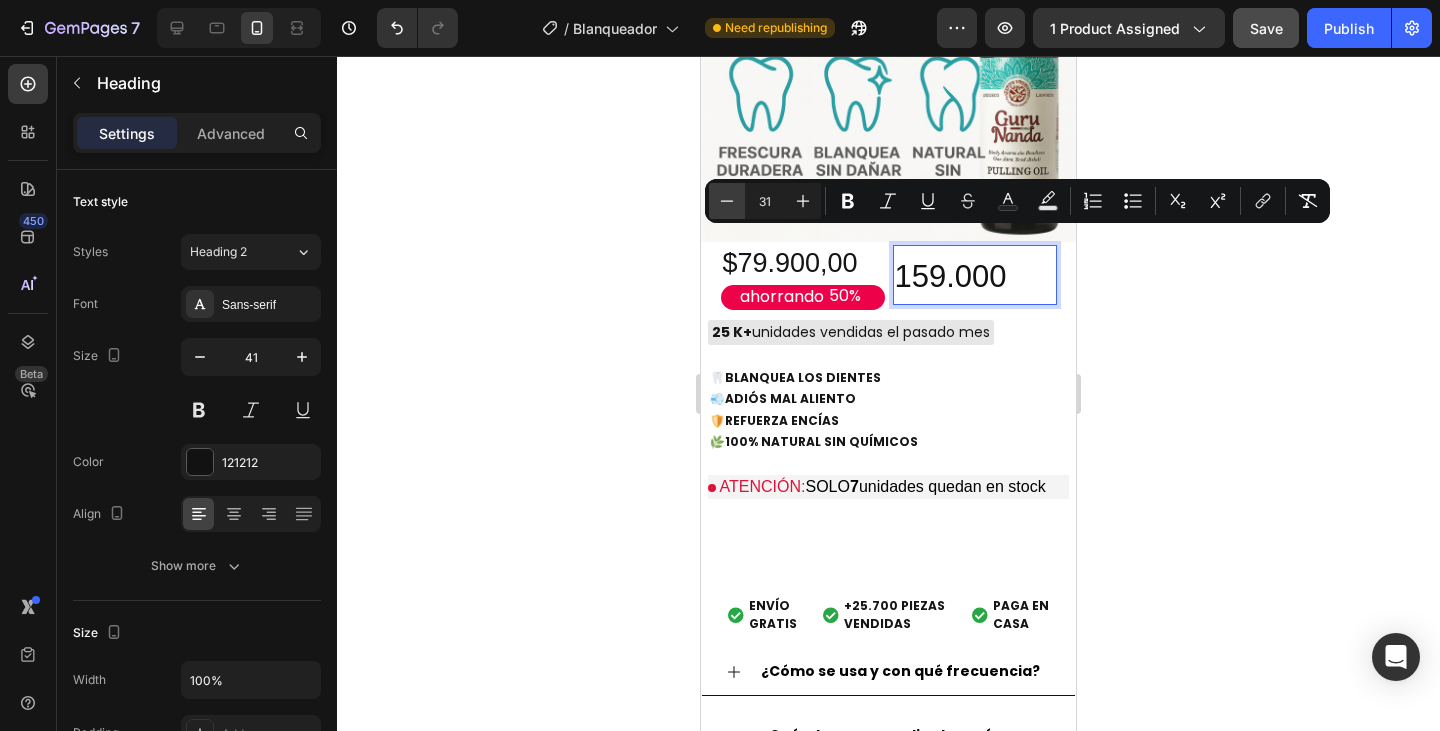 click 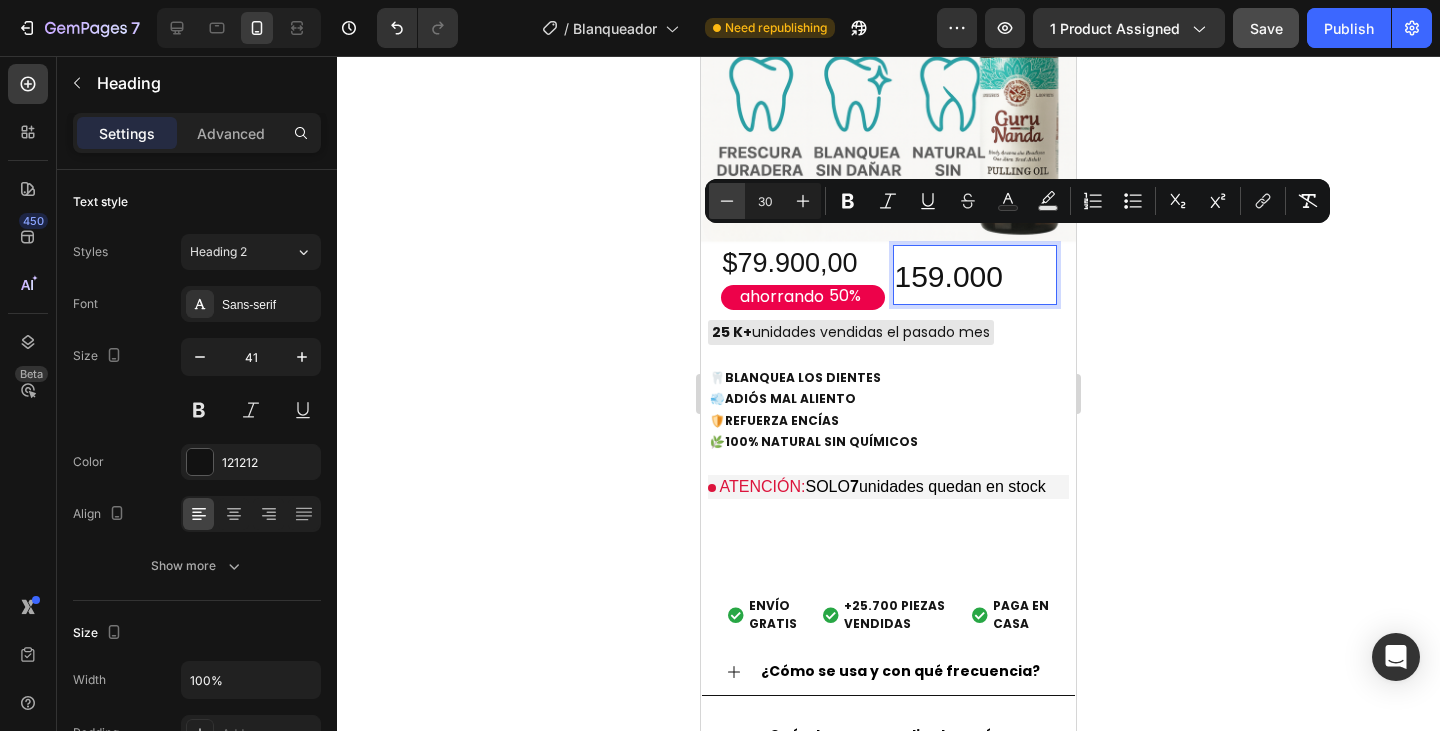 click 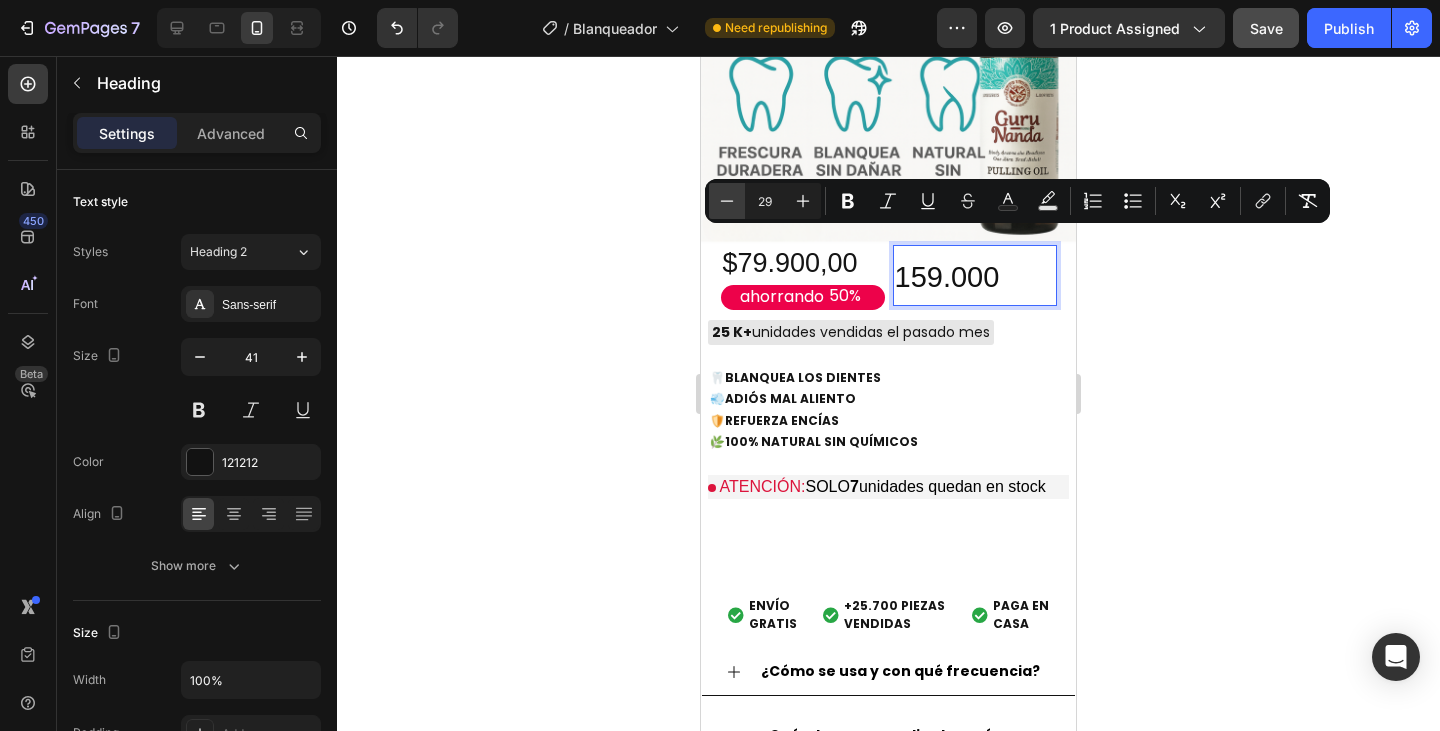 click 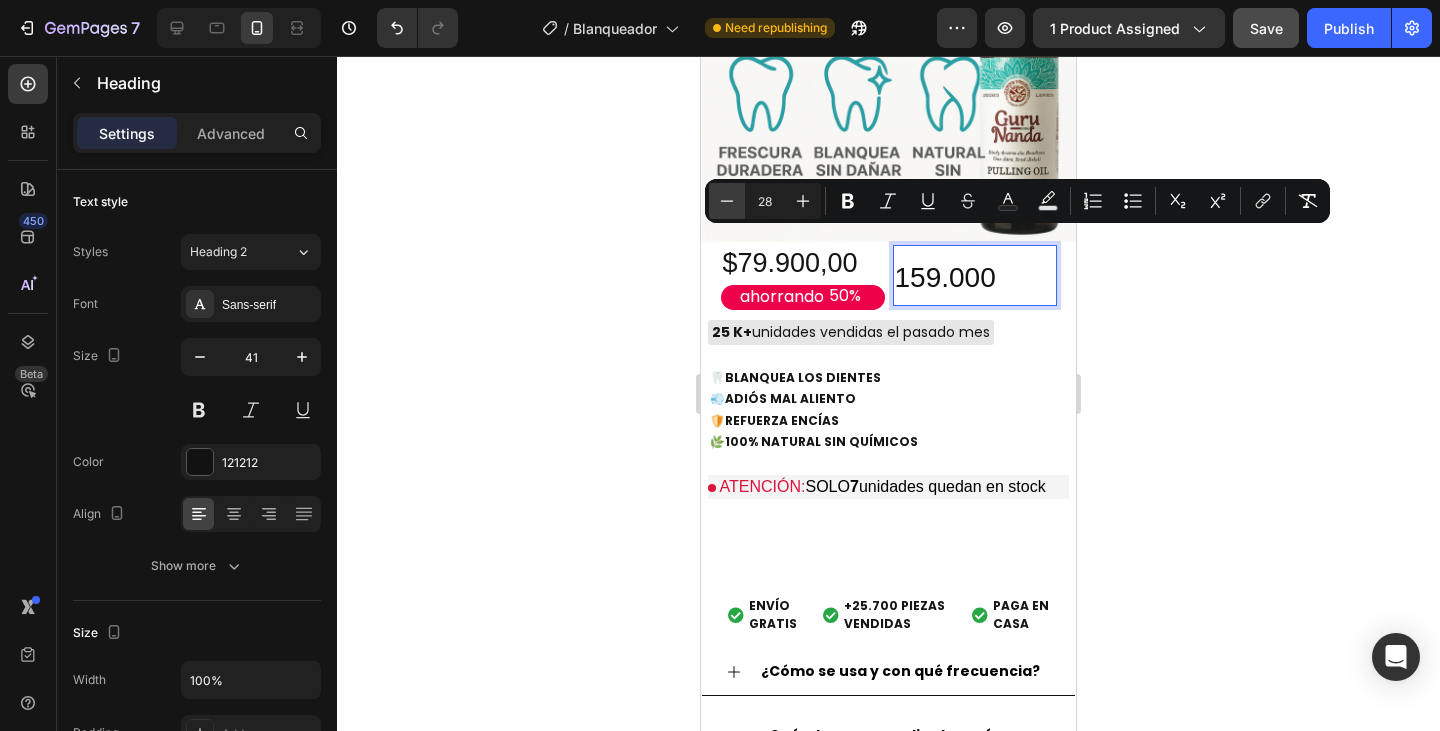 click 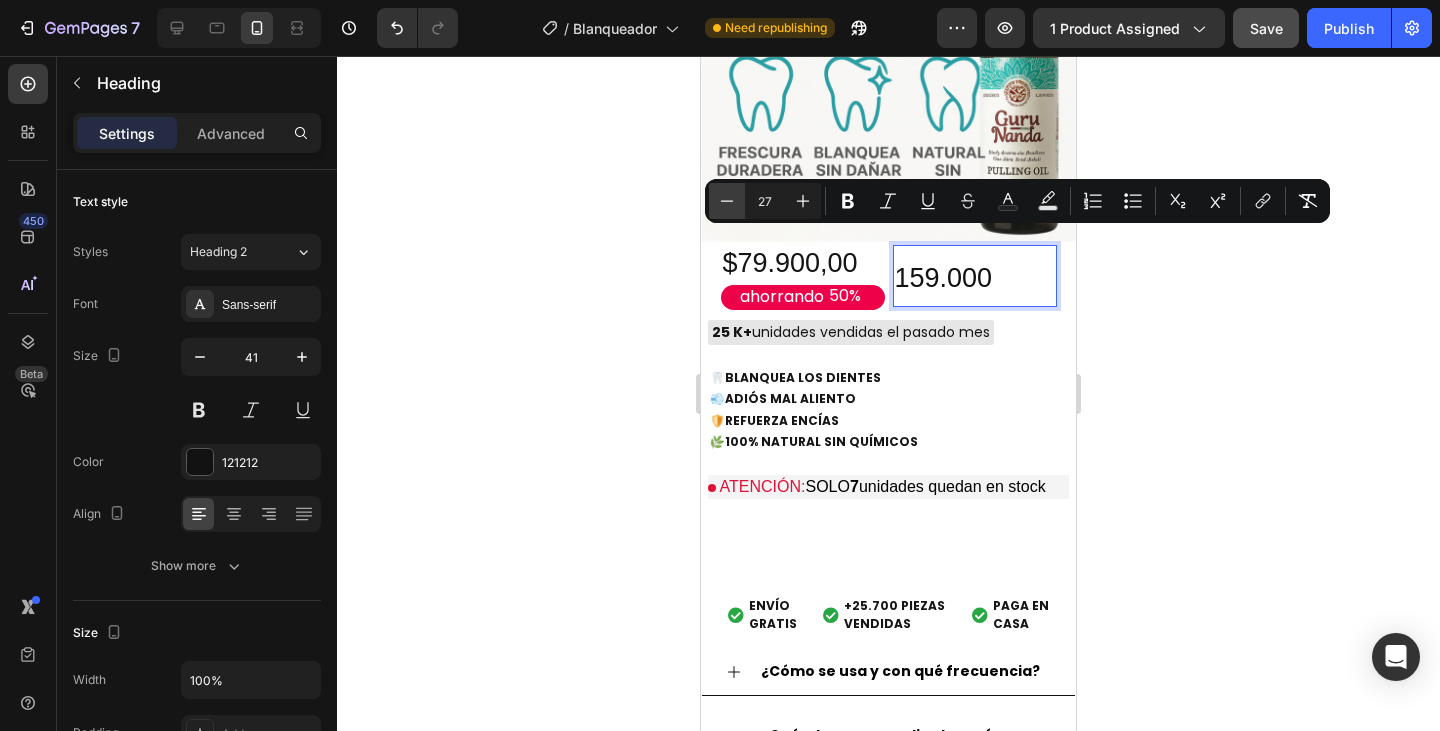click 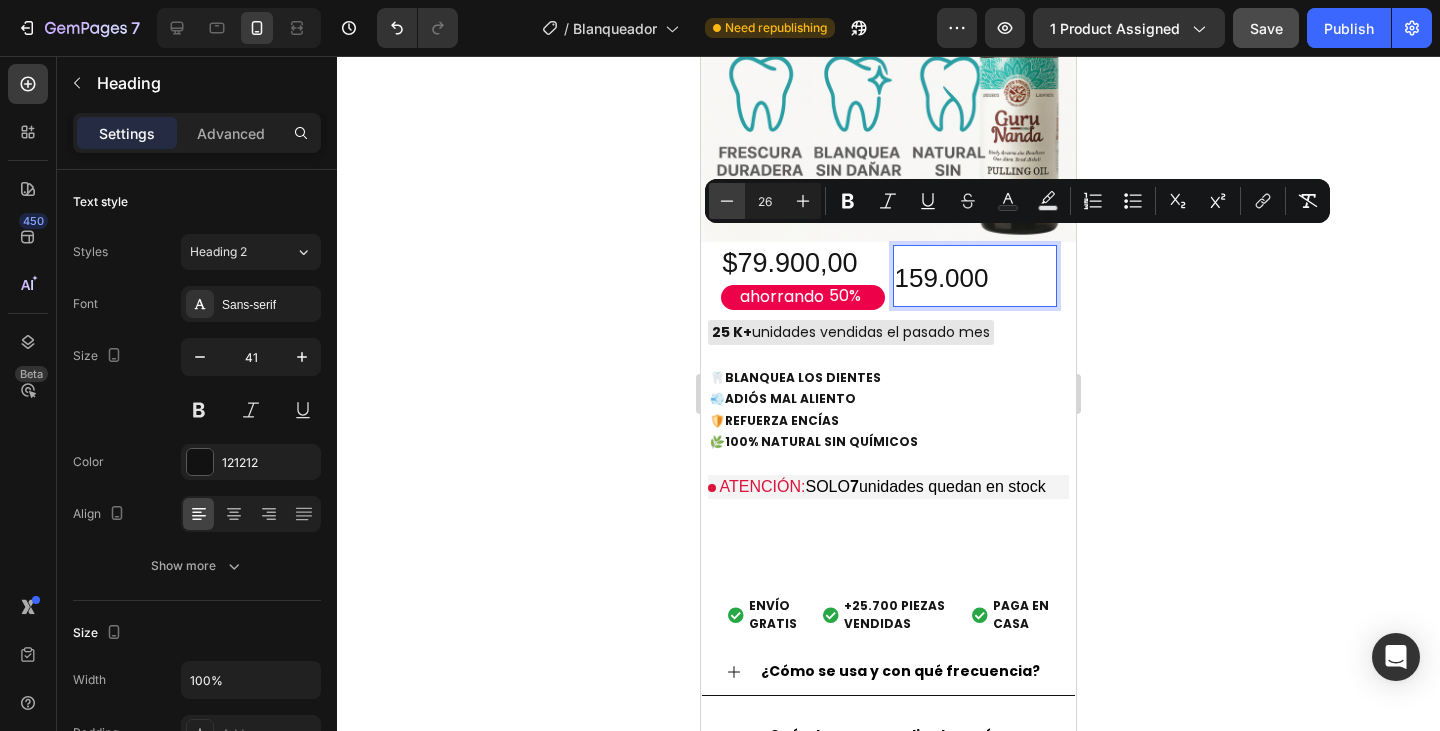 click 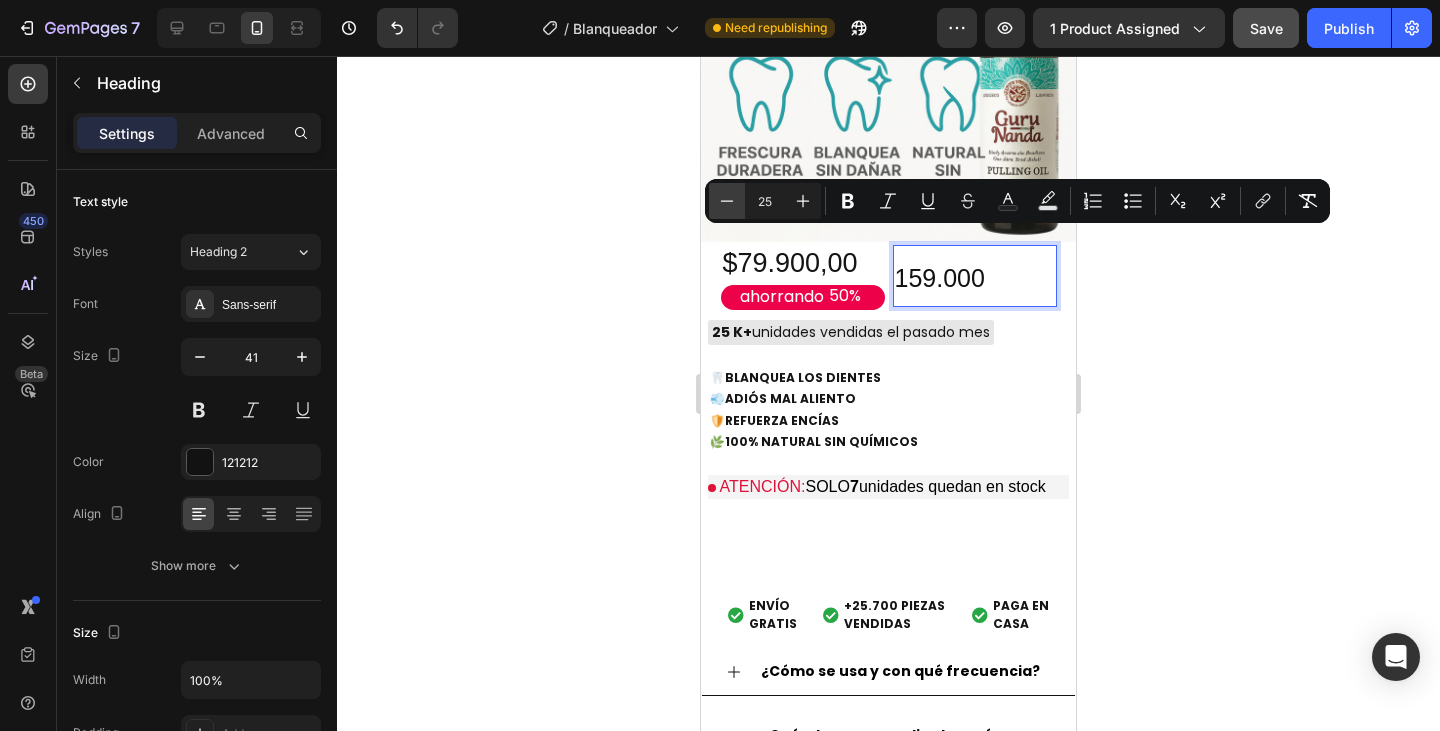 click 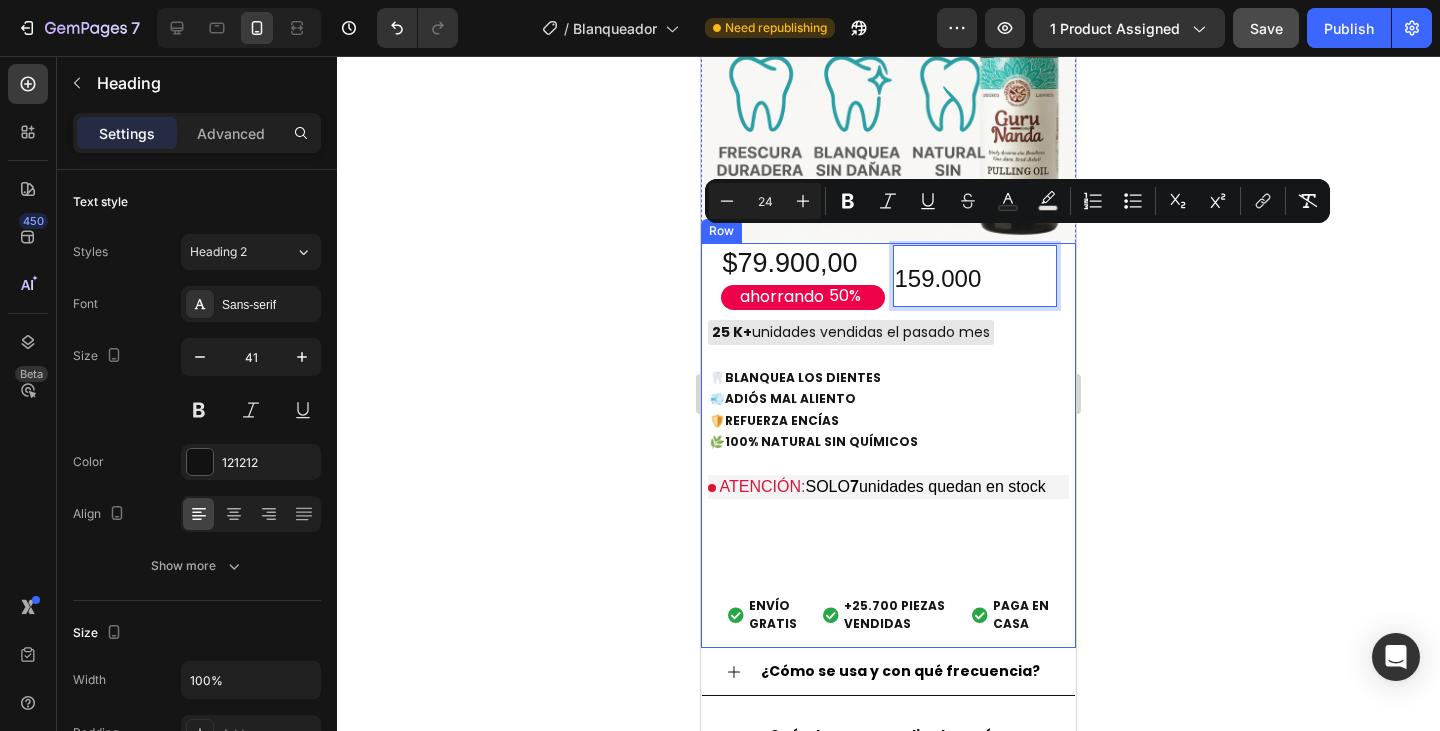 click 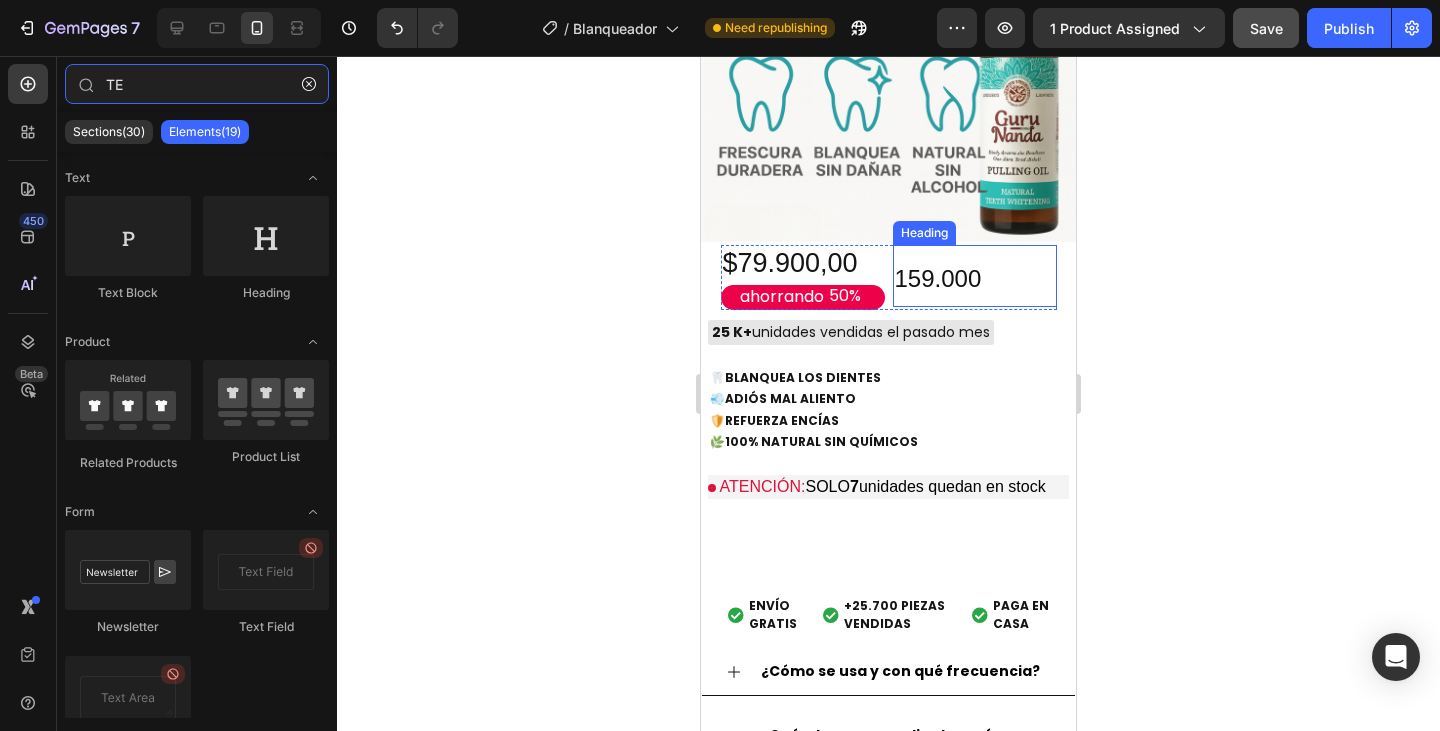 type on "T" 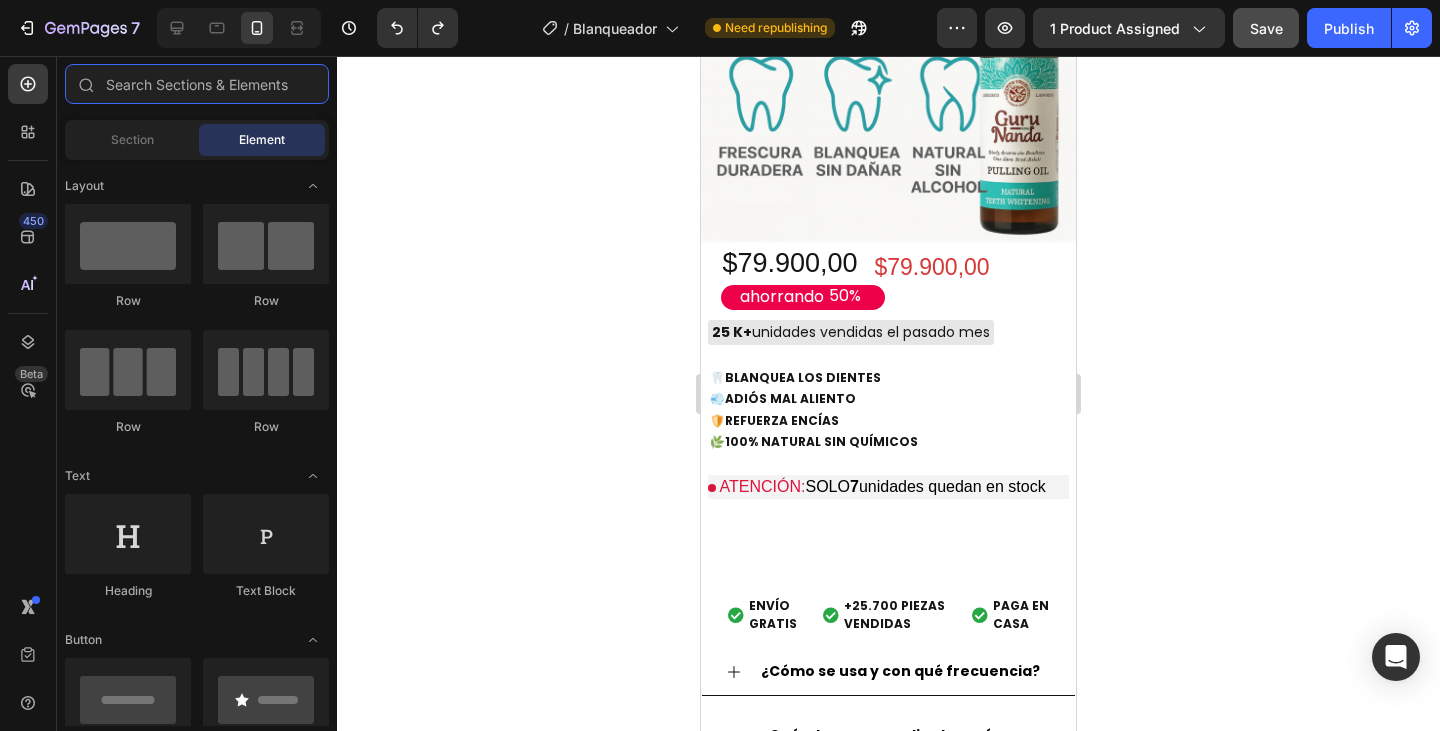 type 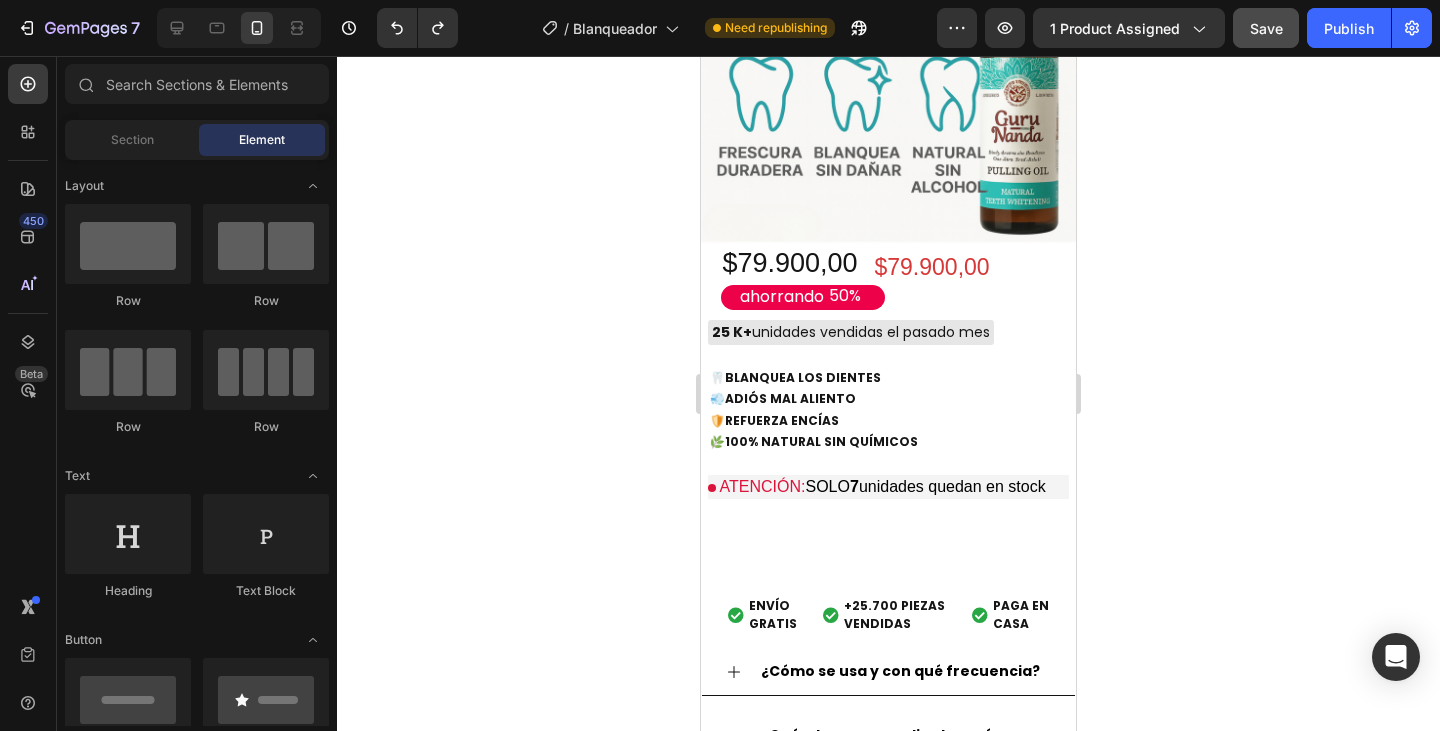click 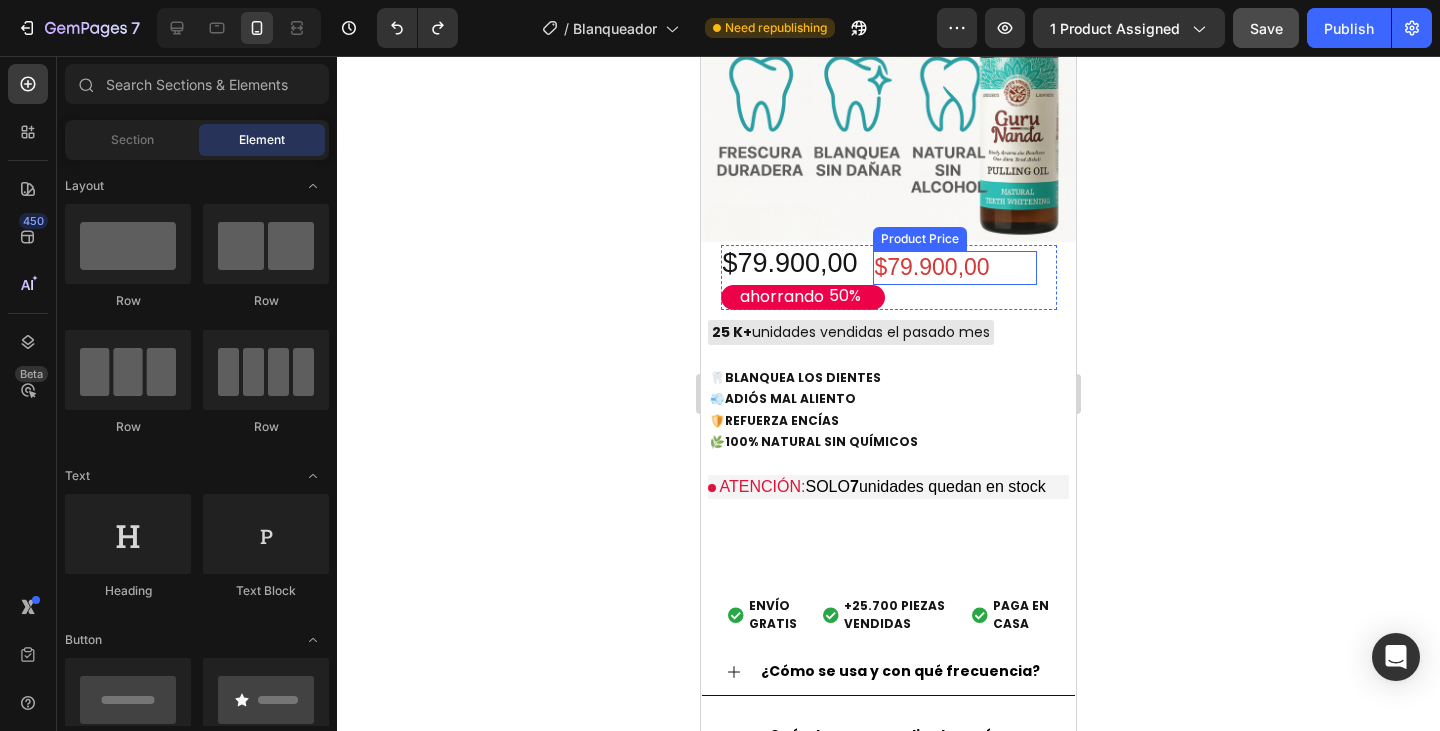 click on "$79.900,00" at bounding box center [955, 268] 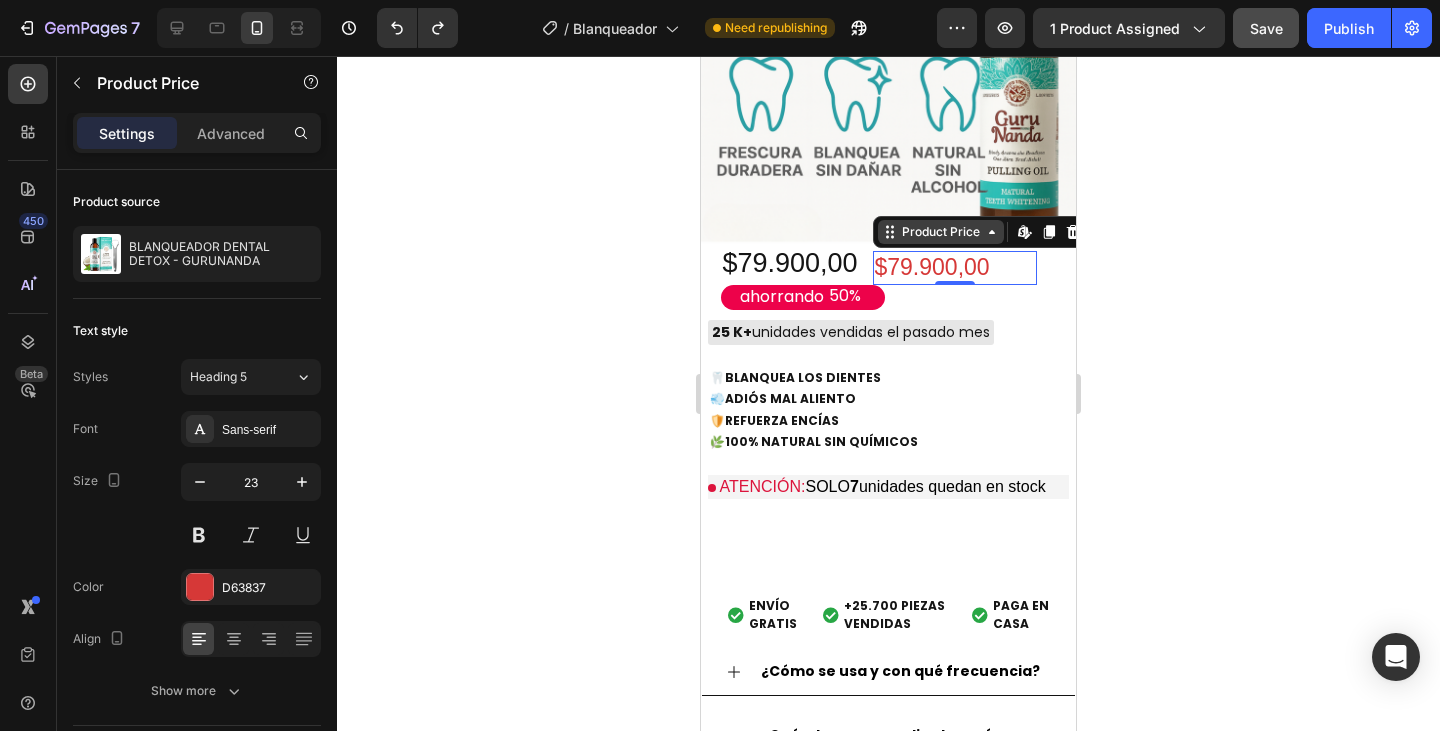 click on "Product Price" at bounding box center (941, 232) 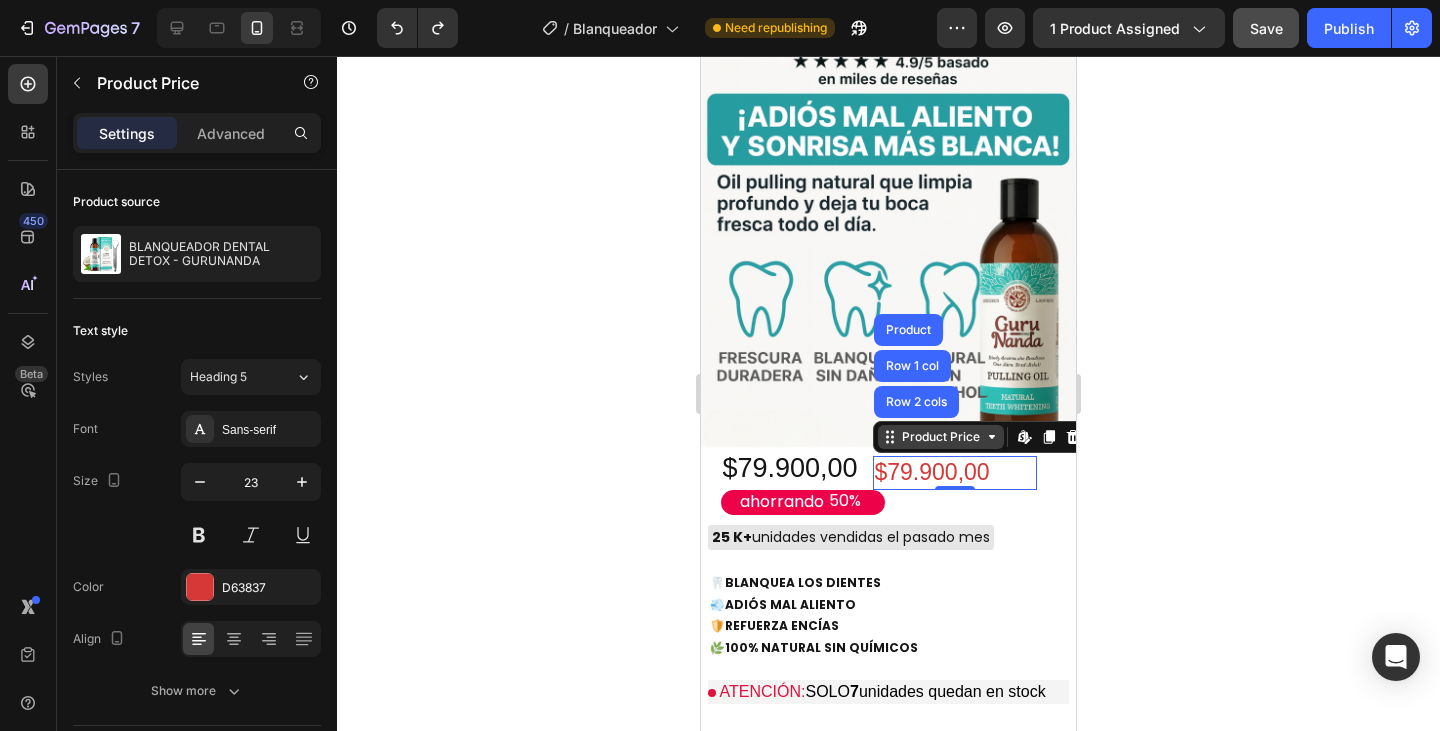 scroll, scrollTop: 911, scrollLeft: 0, axis: vertical 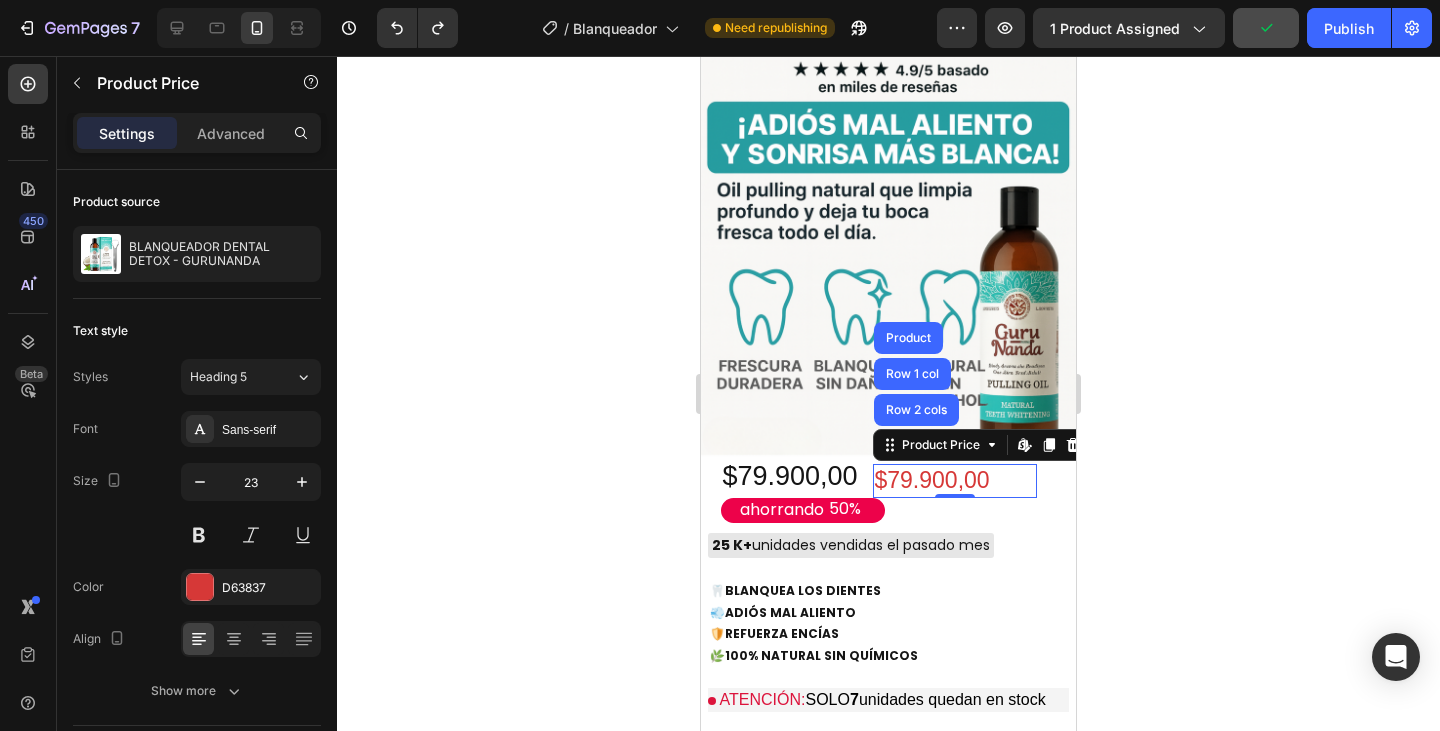 click 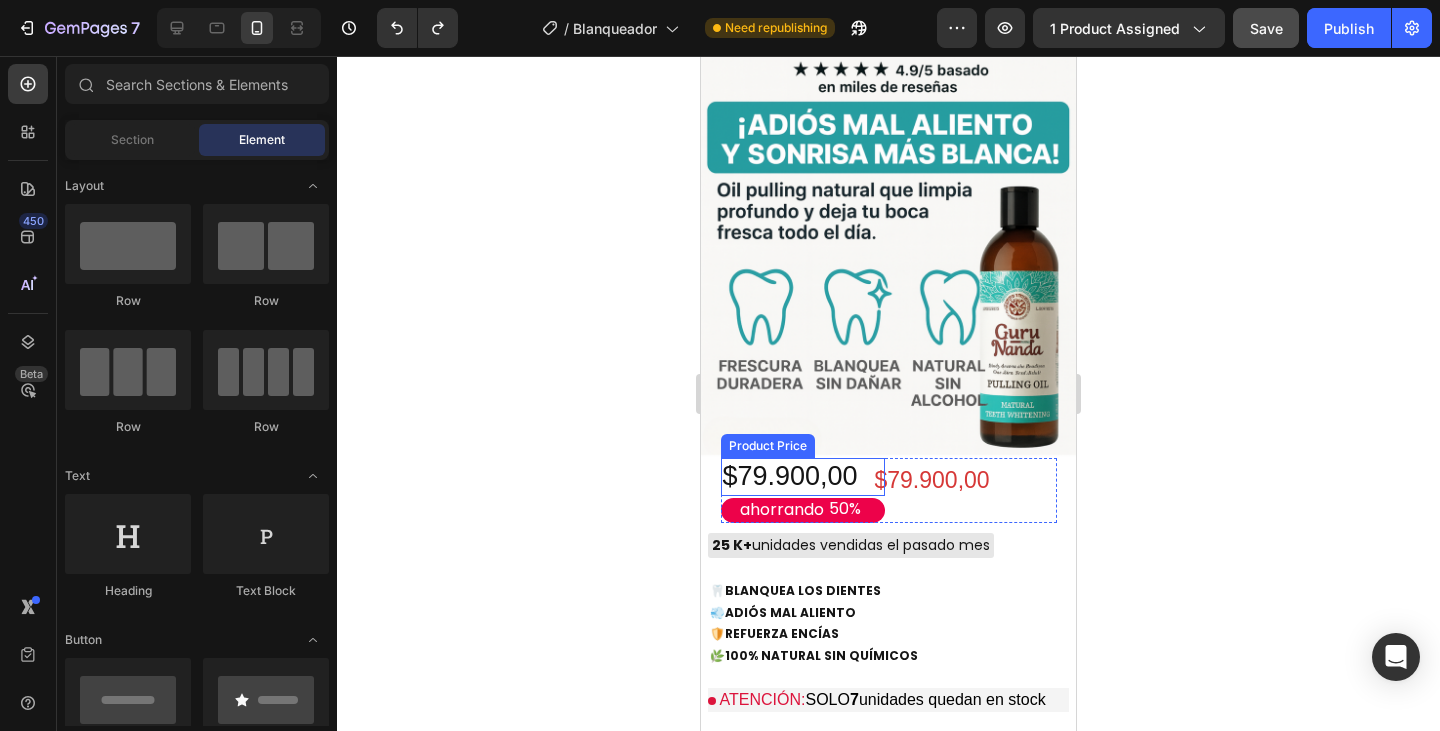 click on "$79.900,00" at bounding box center [803, 477] 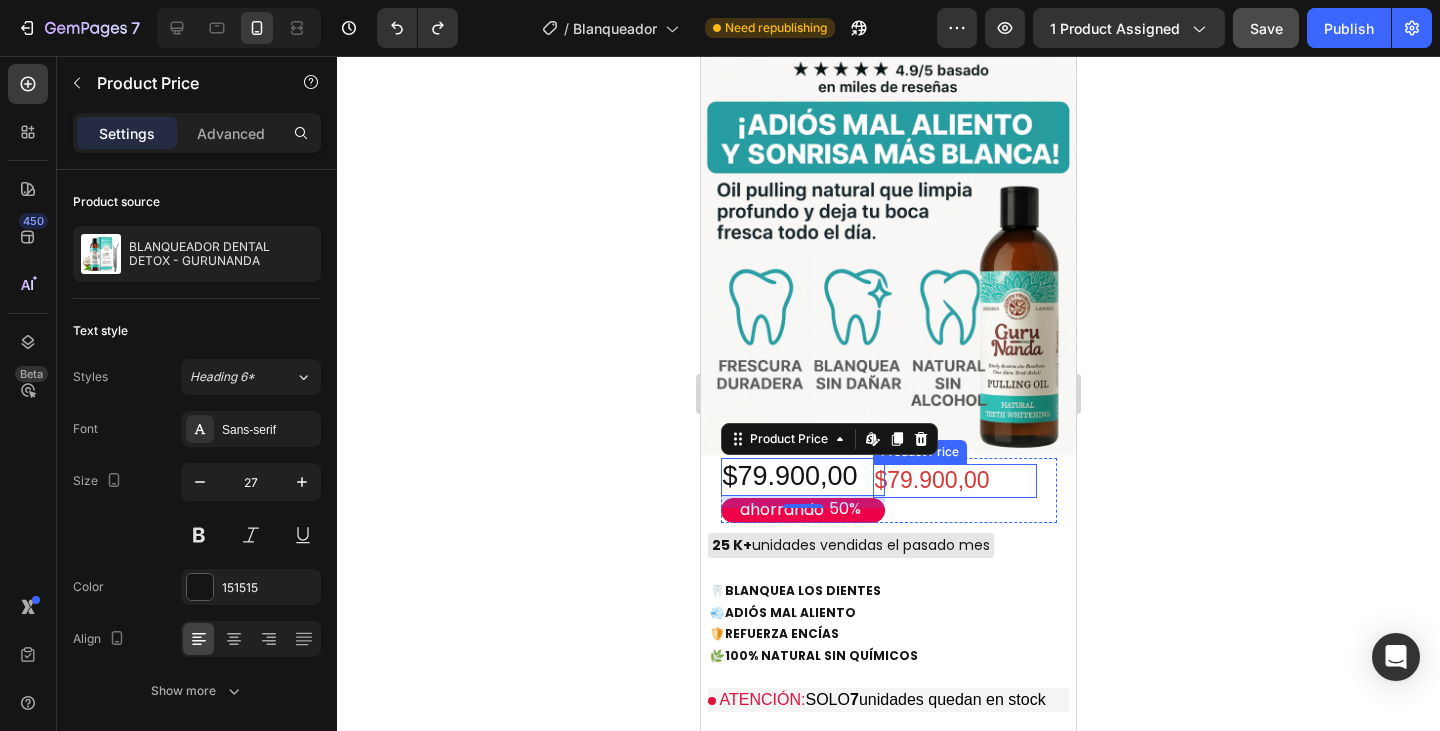scroll, scrollTop: 74, scrollLeft: 0, axis: vertical 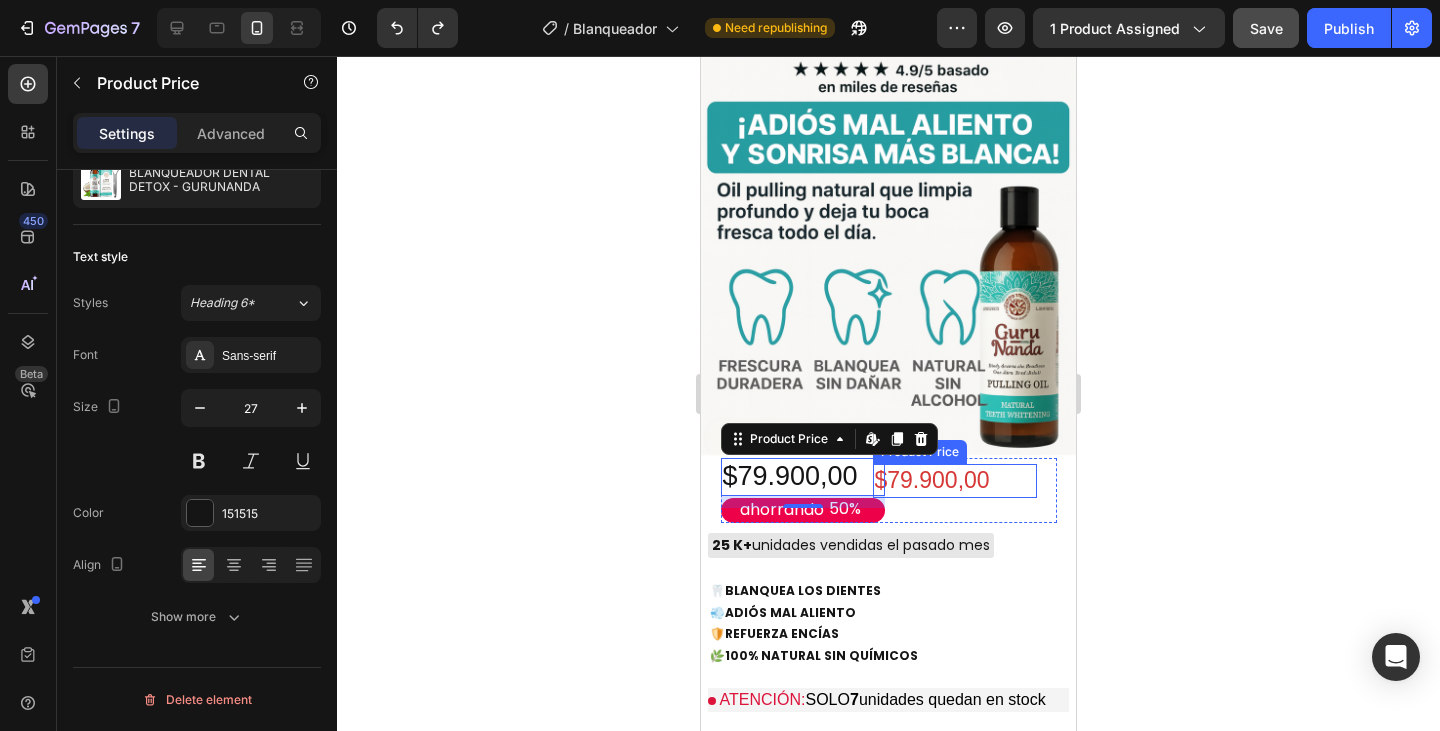 click on "$79.900,00" at bounding box center (955, 481) 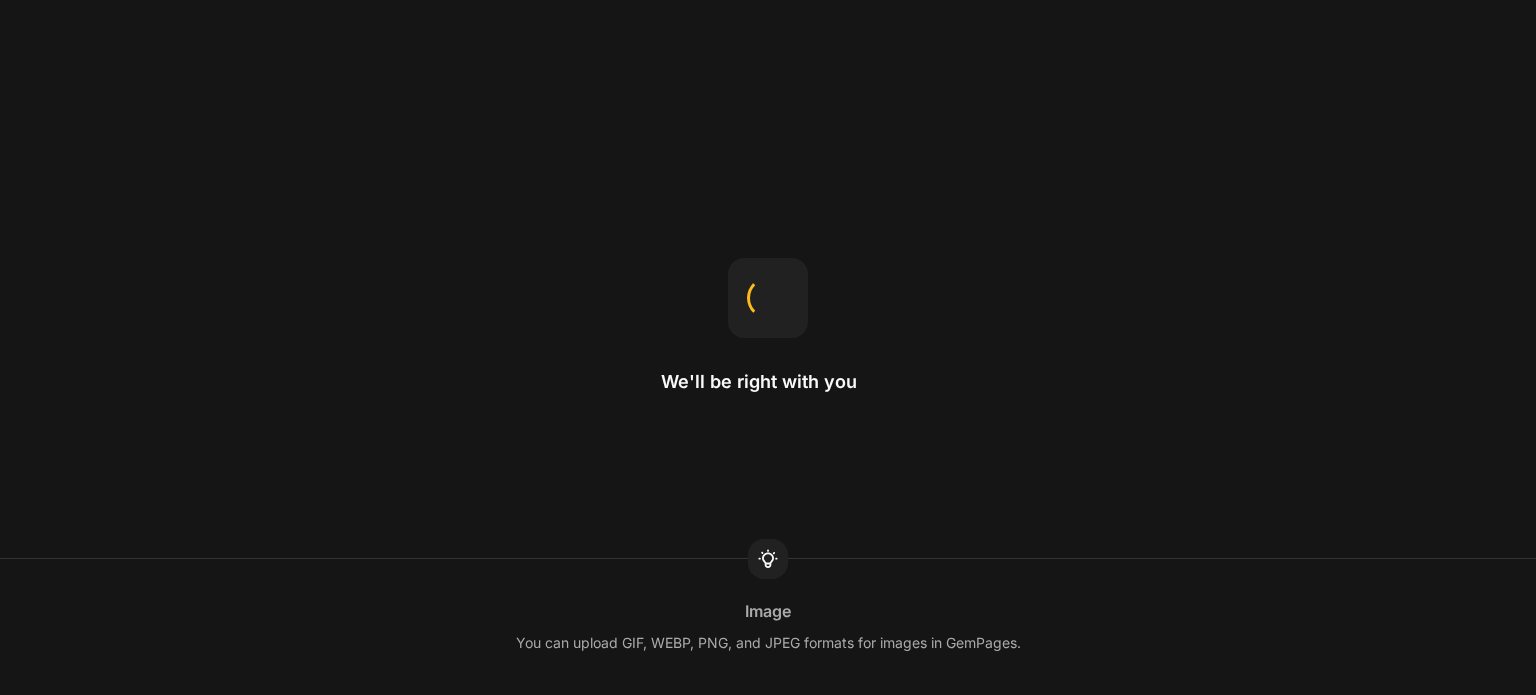 scroll, scrollTop: 0, scrollLeft: 0, axis: both 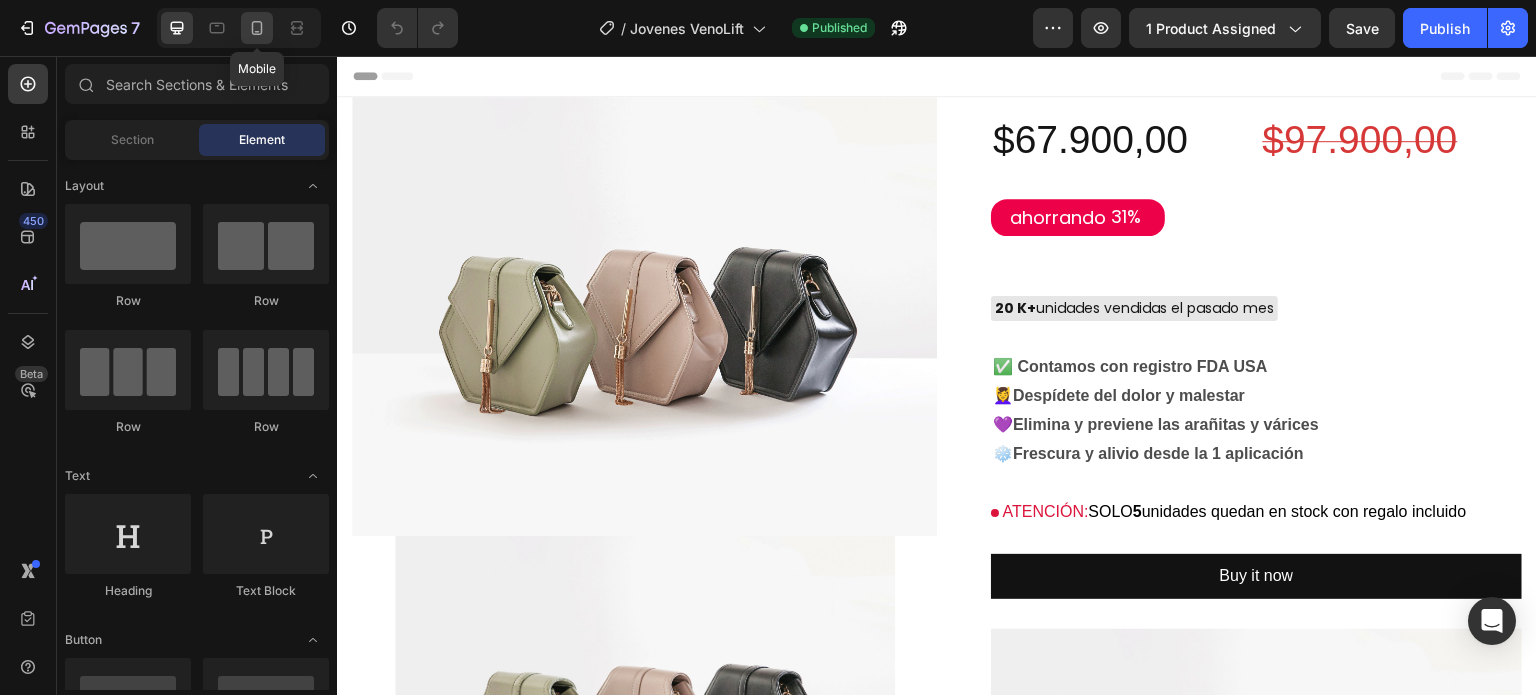 click 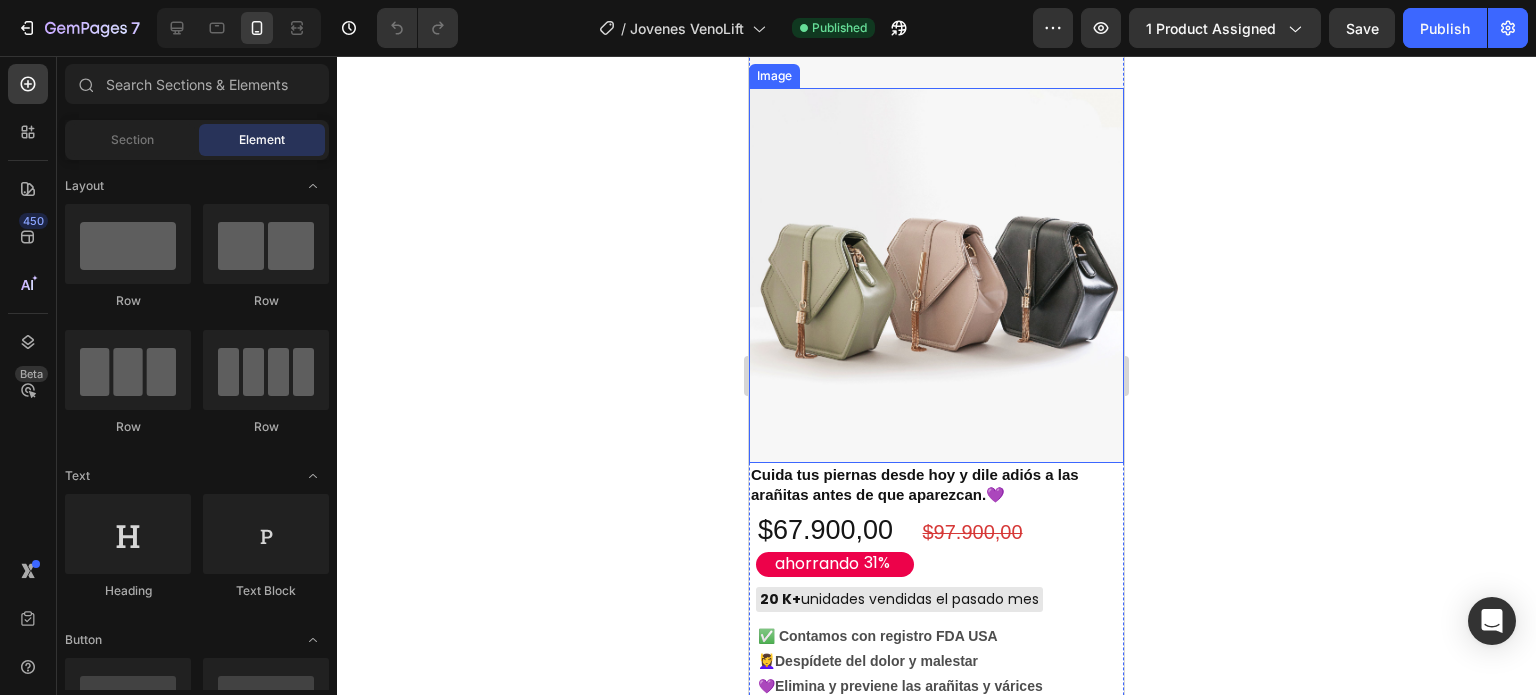 scroll, scrollTop: 400, scrollLeft: 0, axis: vertical 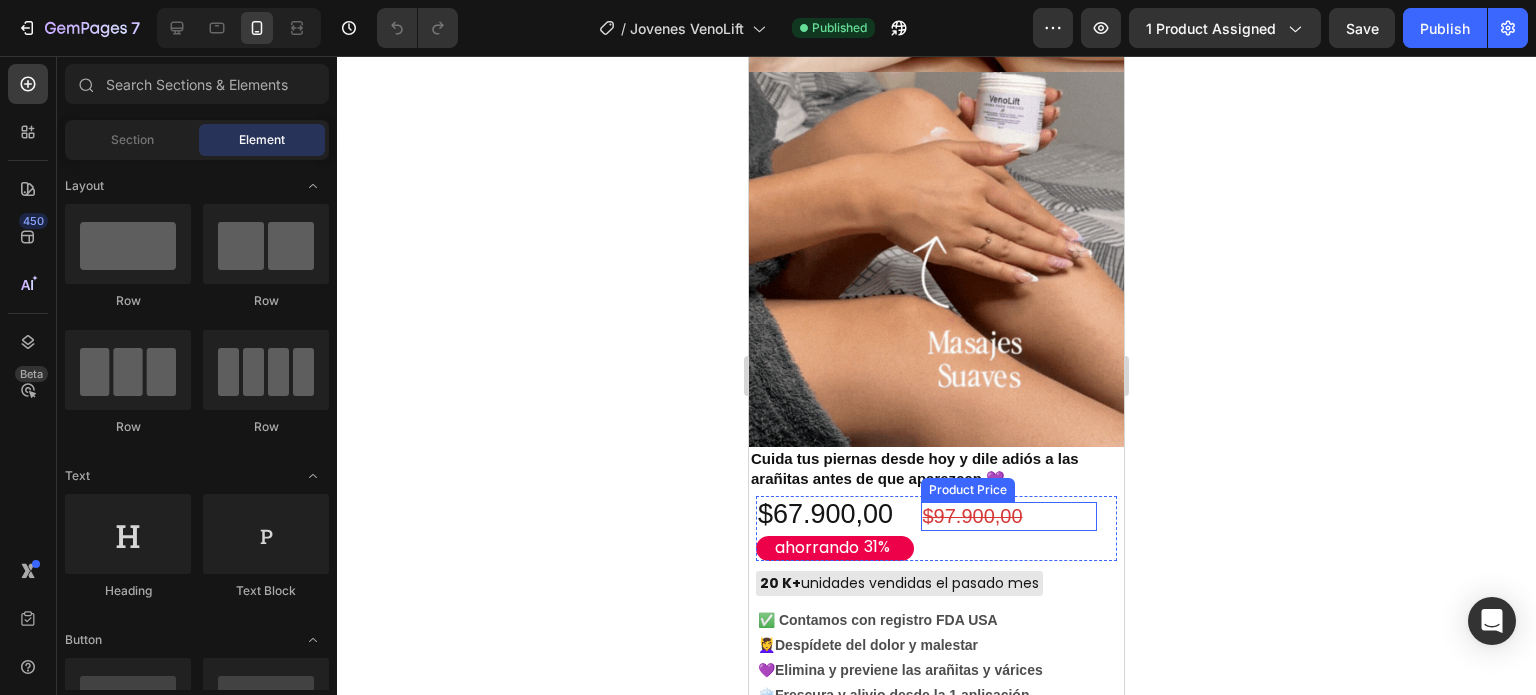 click on "$97.900,00" at bounding box center [1009, 516] 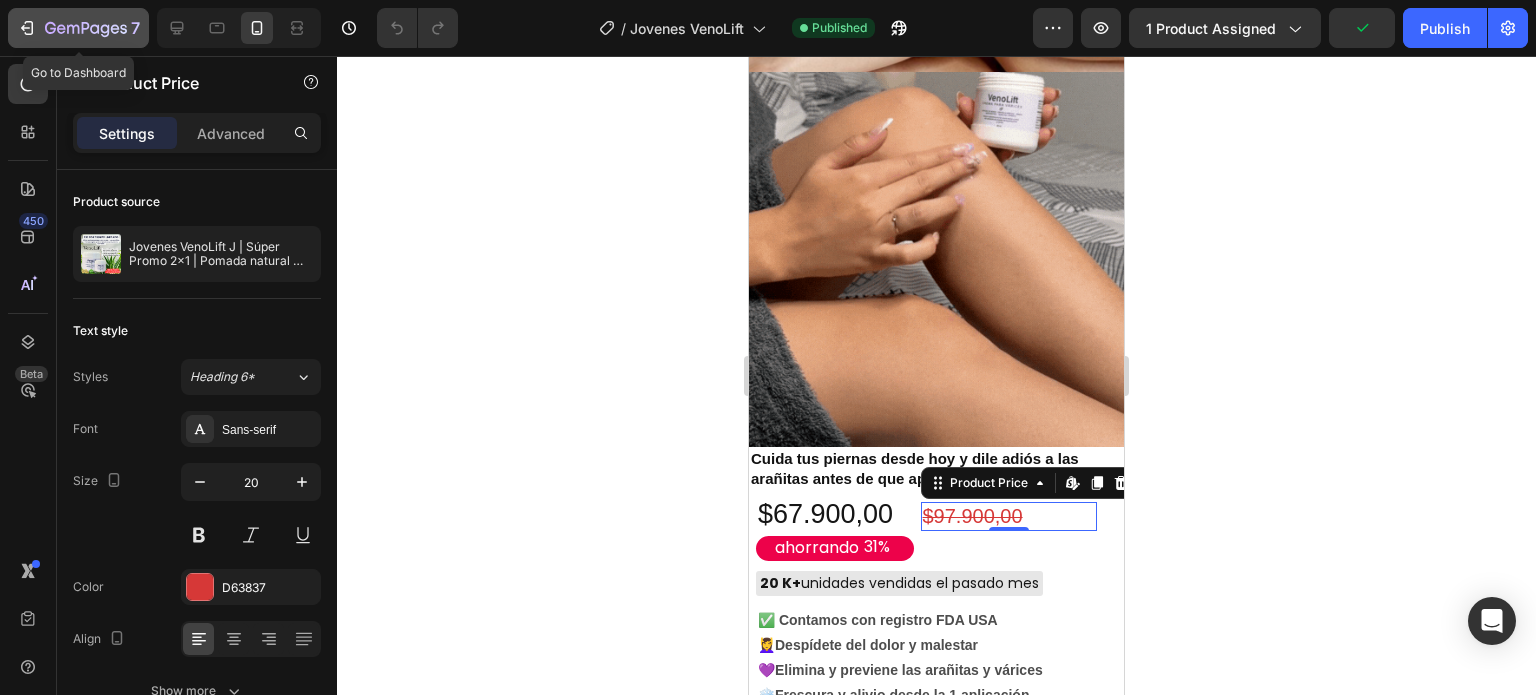 click 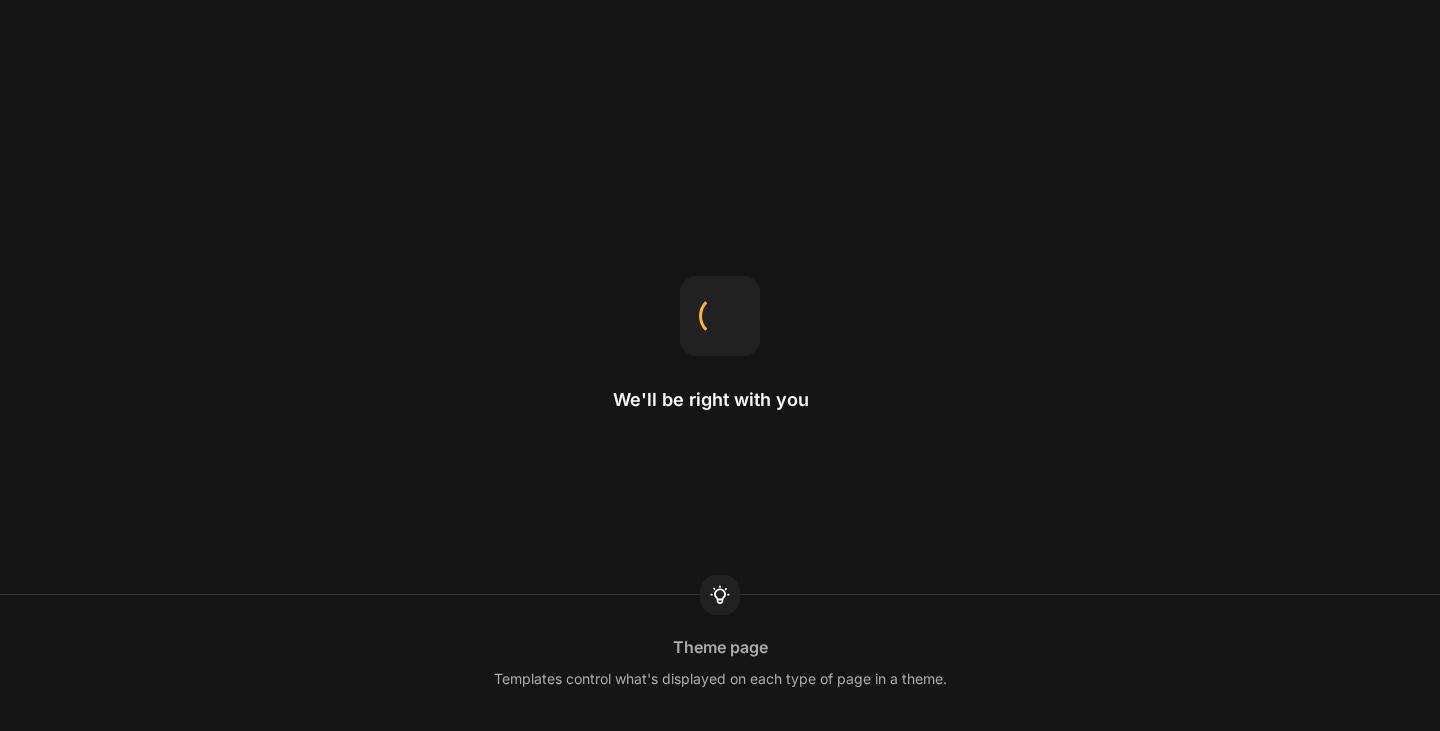 scroll, scrollTop: 0, scrollLeft: 0, axis: both 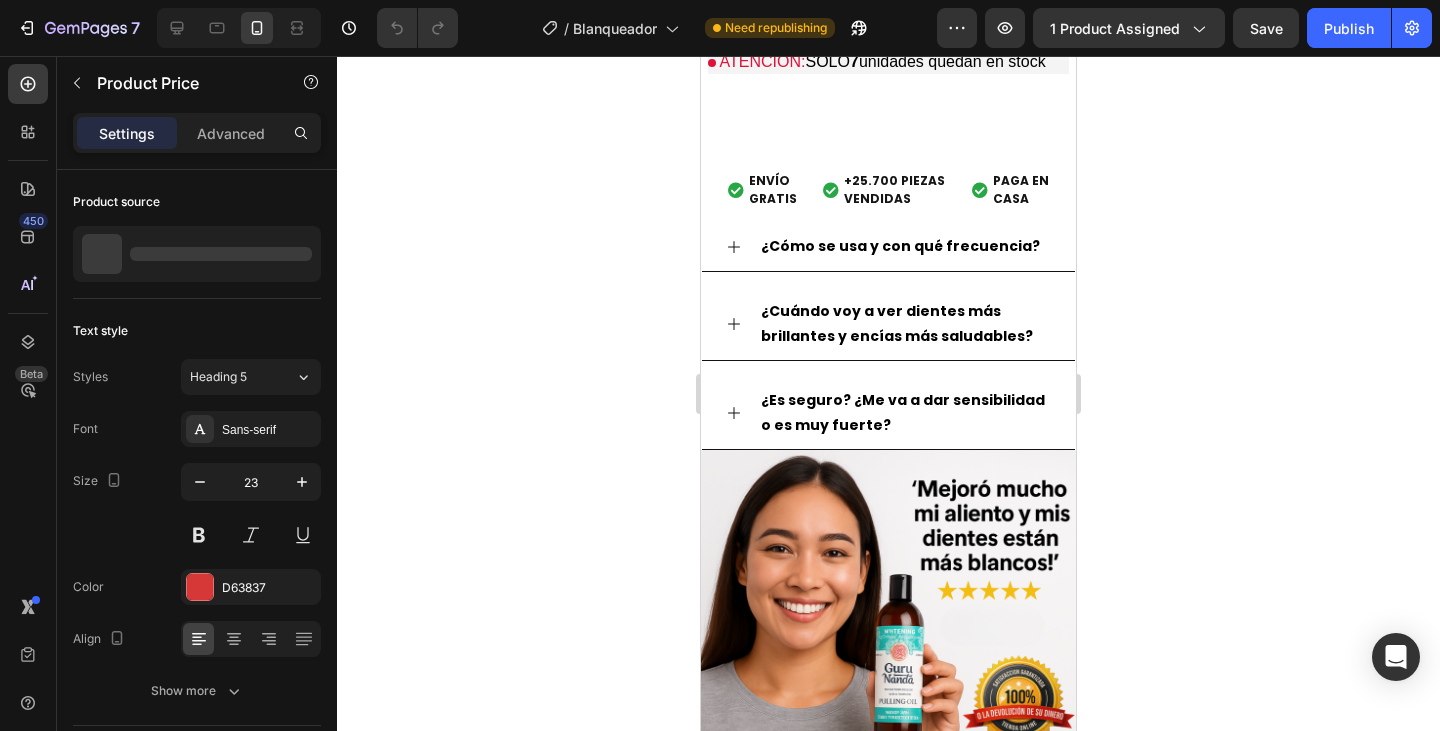 click on "$79.900,00" at bounding box center (955, -157) 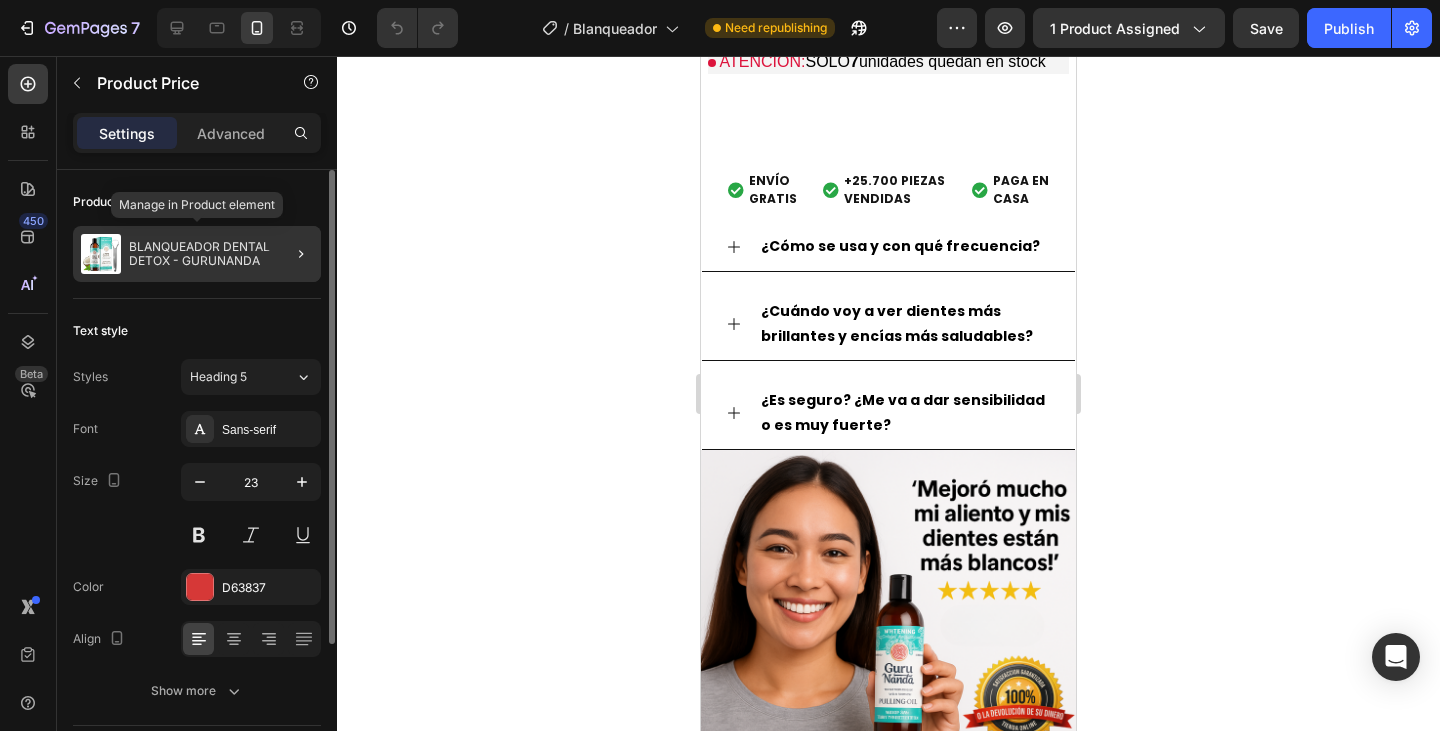 click on "BLANQUEADOR DENTAL DETOX - GURUNANDA" at bounding box center (221, 254) 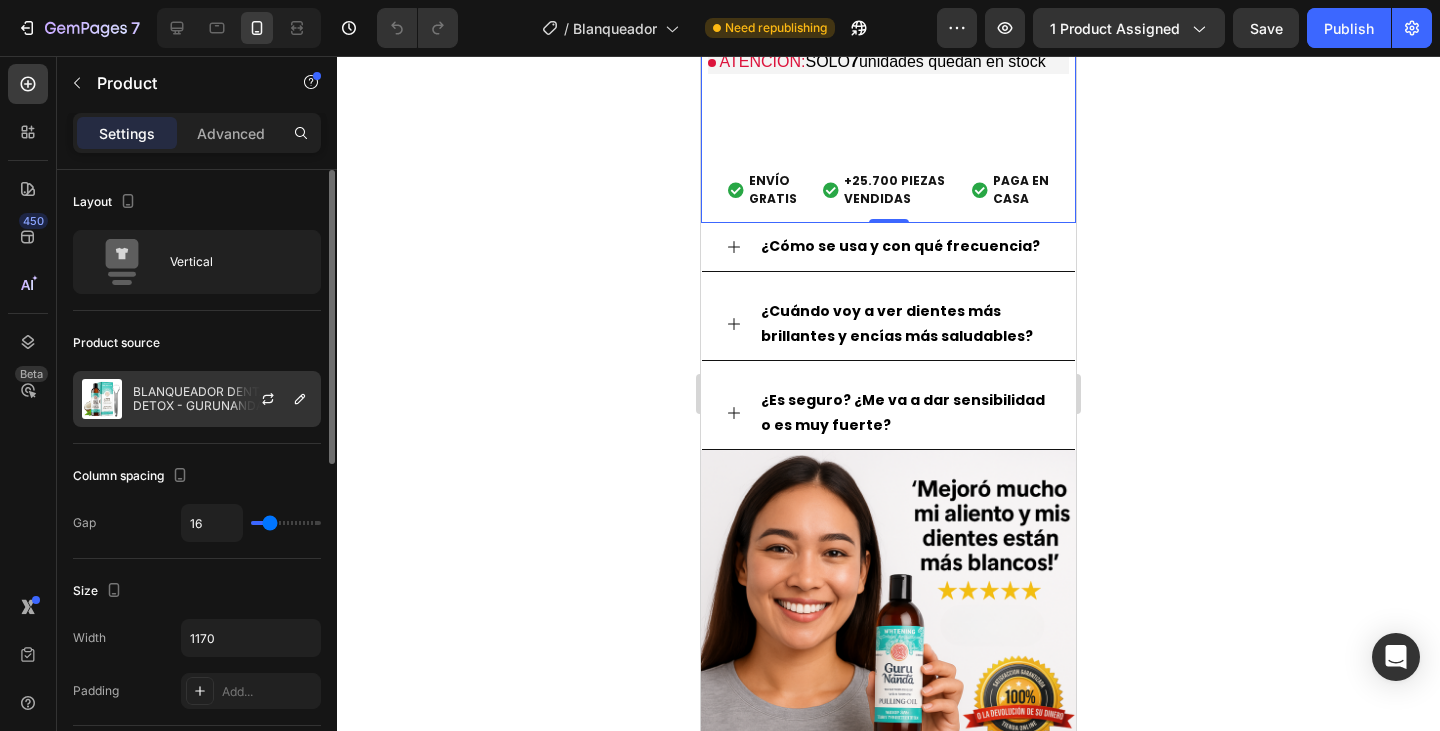 click on "BLANQUEADOR DENTAL DETOX - GURUNANDA" at bounding box center [222, 399] 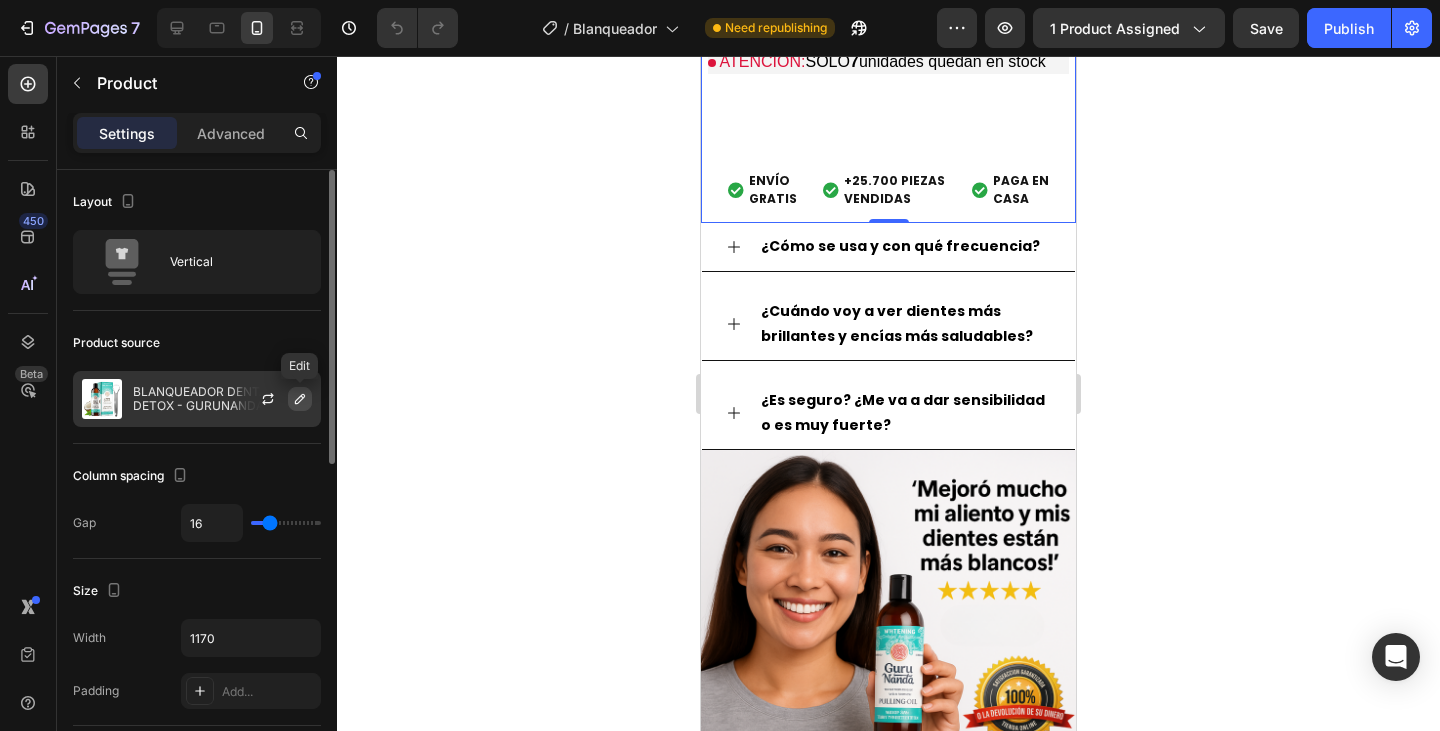click 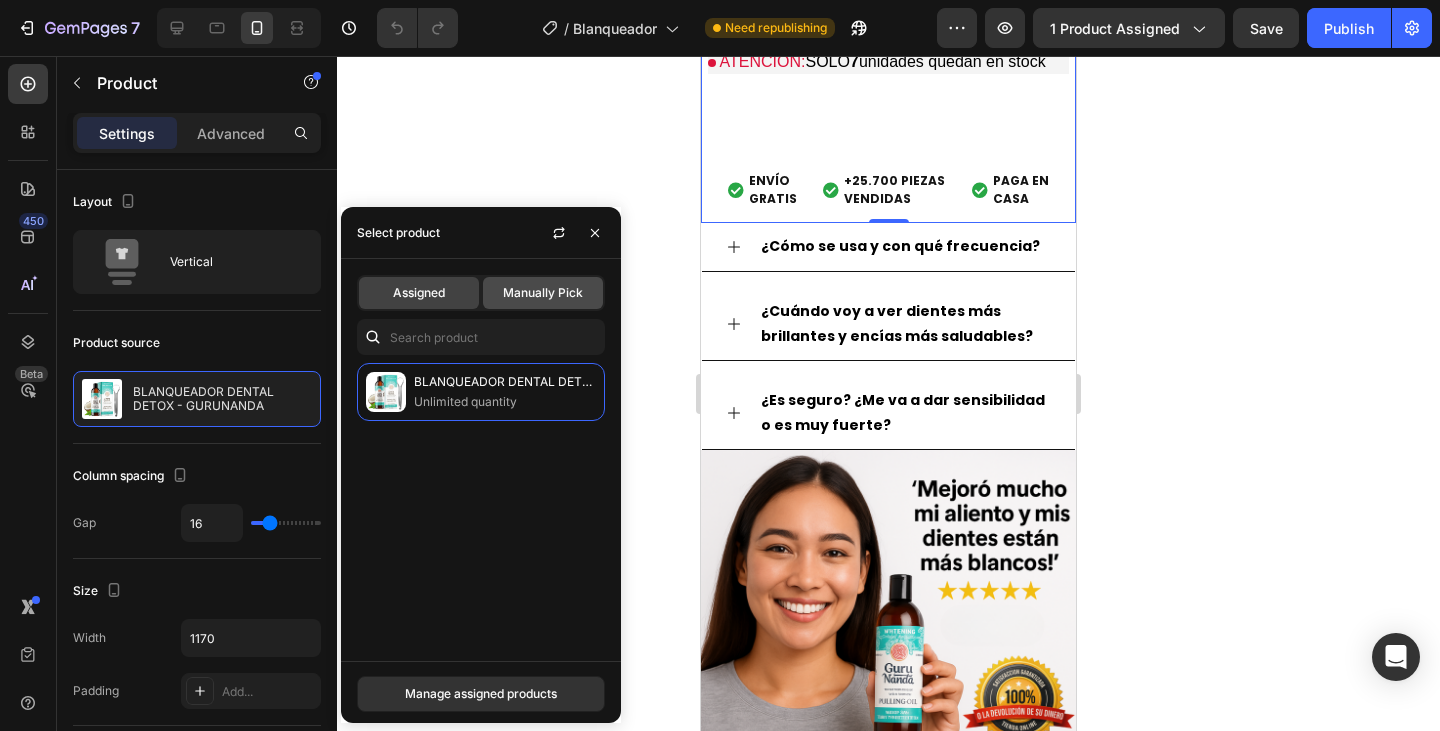 click on "Manually Pick" 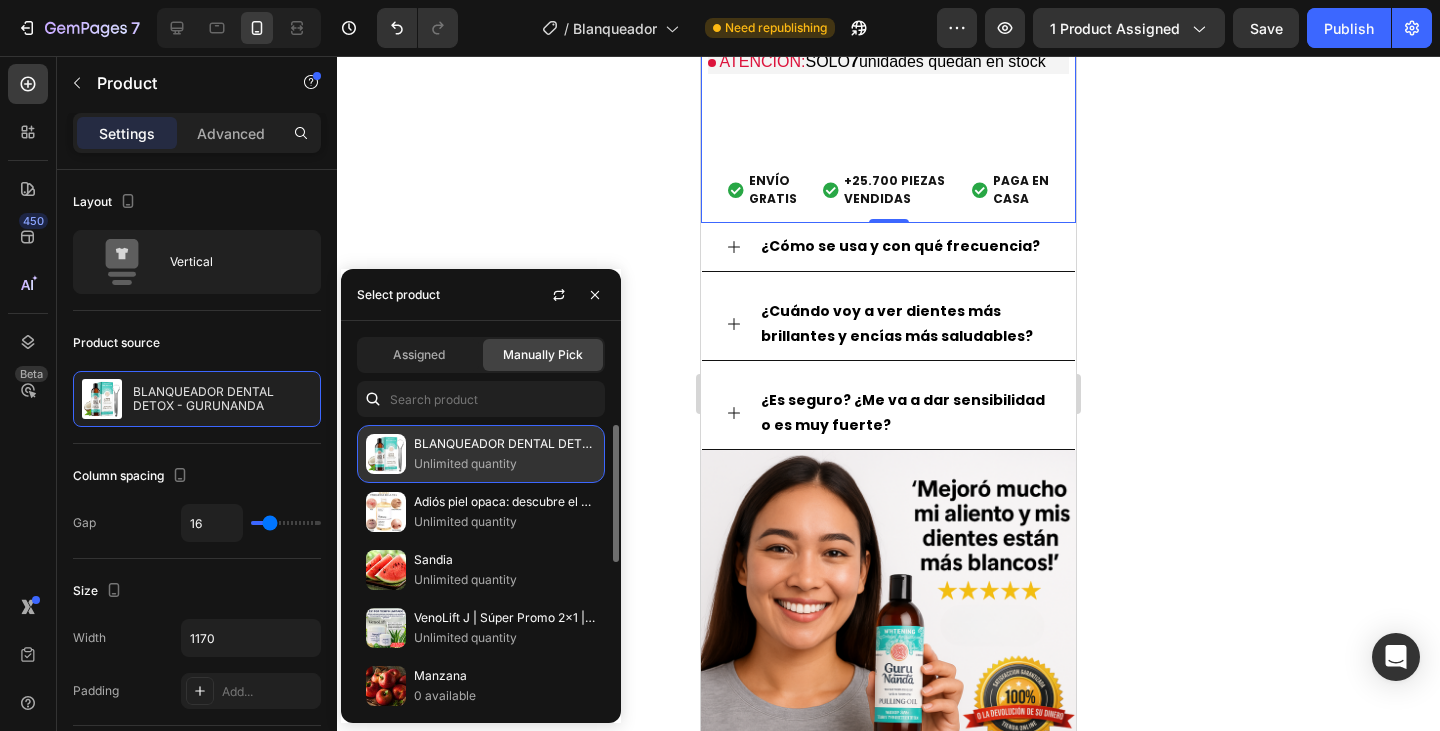click on "BLANQUEADOR DENTAL DETOX - GURUNANDA" at bounding box center [505, 444] 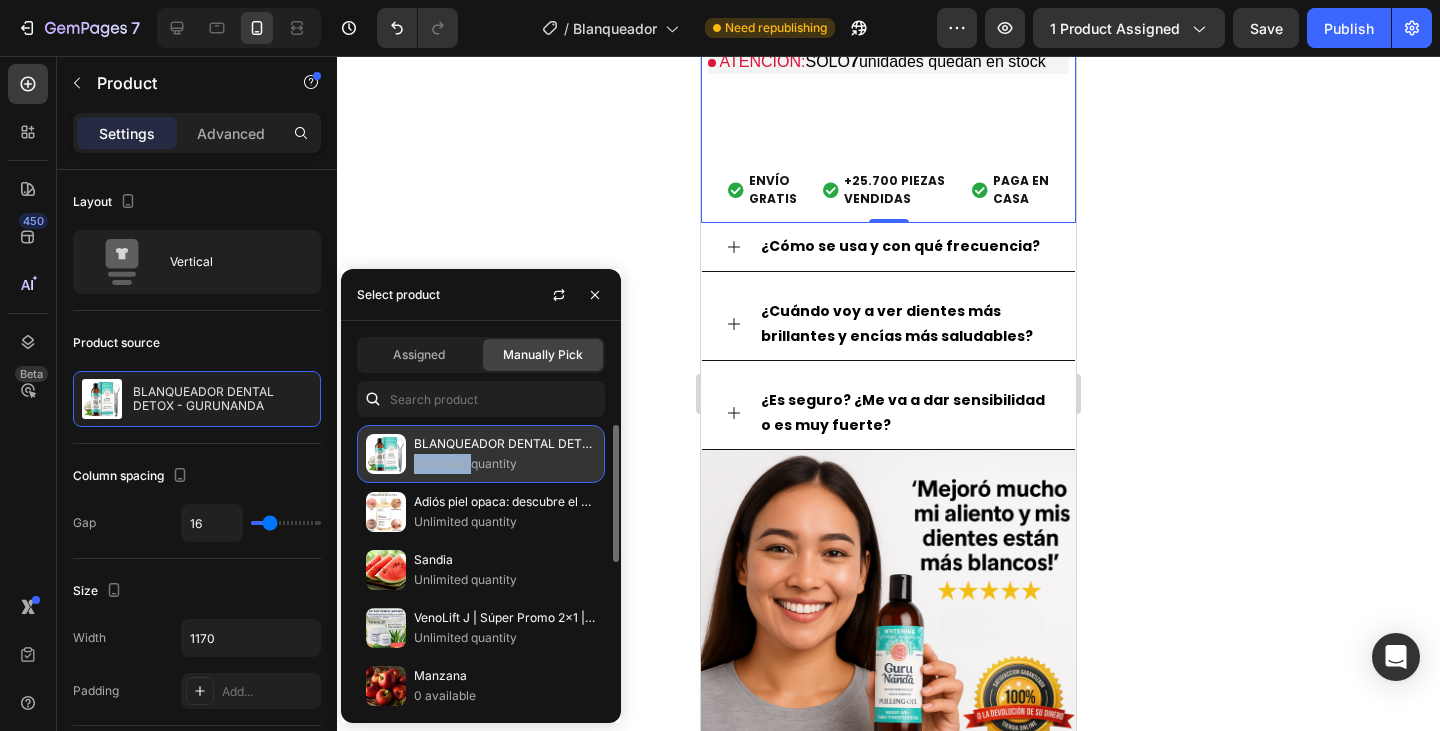 click on "Unlimited quantity" at bounding box center [505, 464] 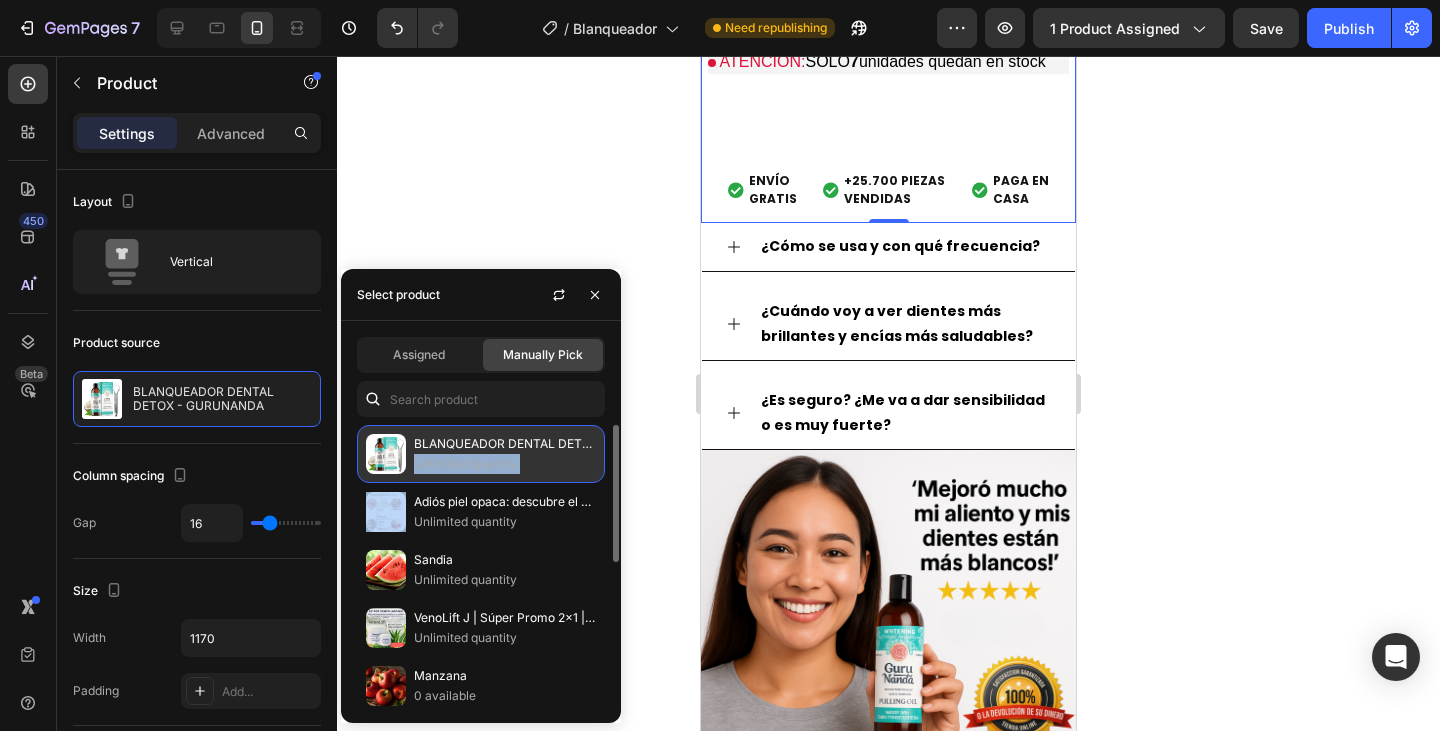click on "Unlimited quantity" at bounding box center [505, 464] 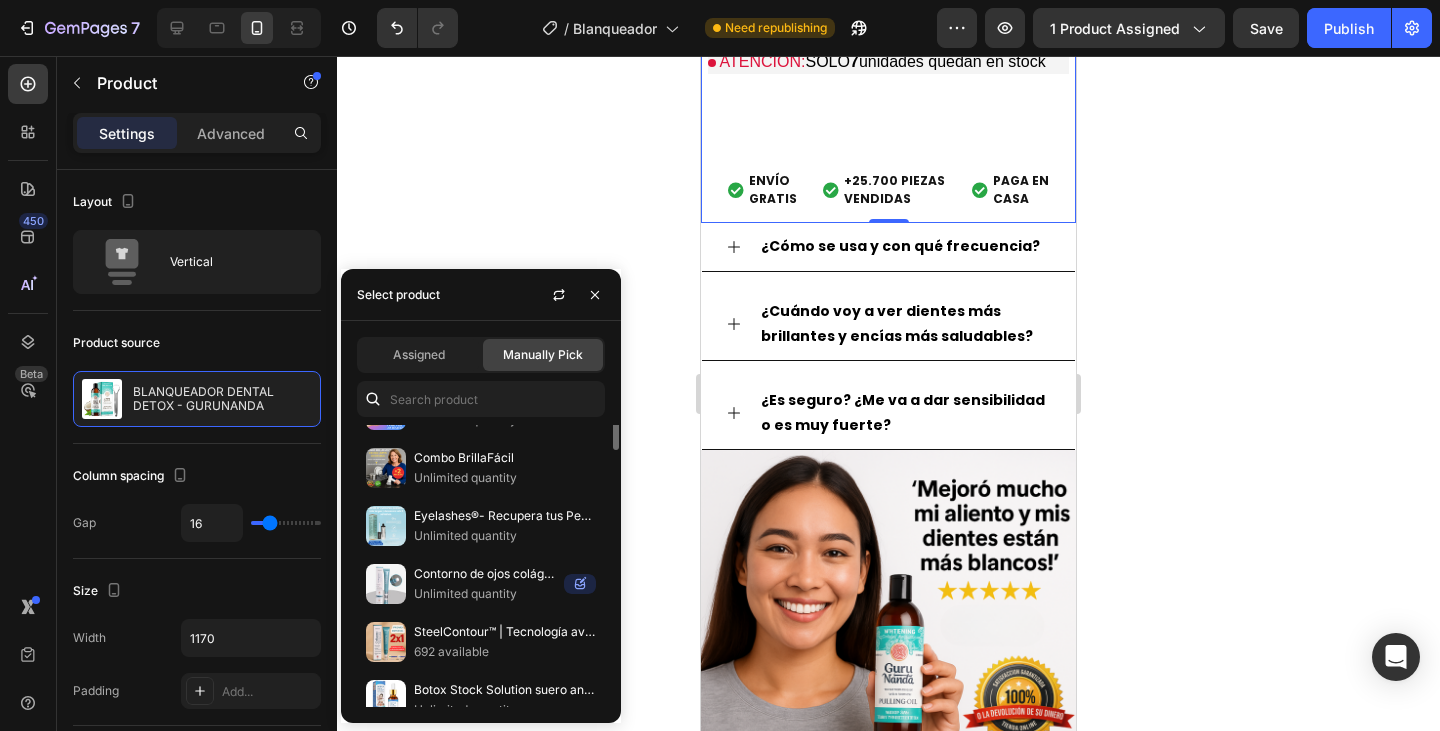 scroll, scrollTop: 134, scrollLeft: 0, axis: vertical 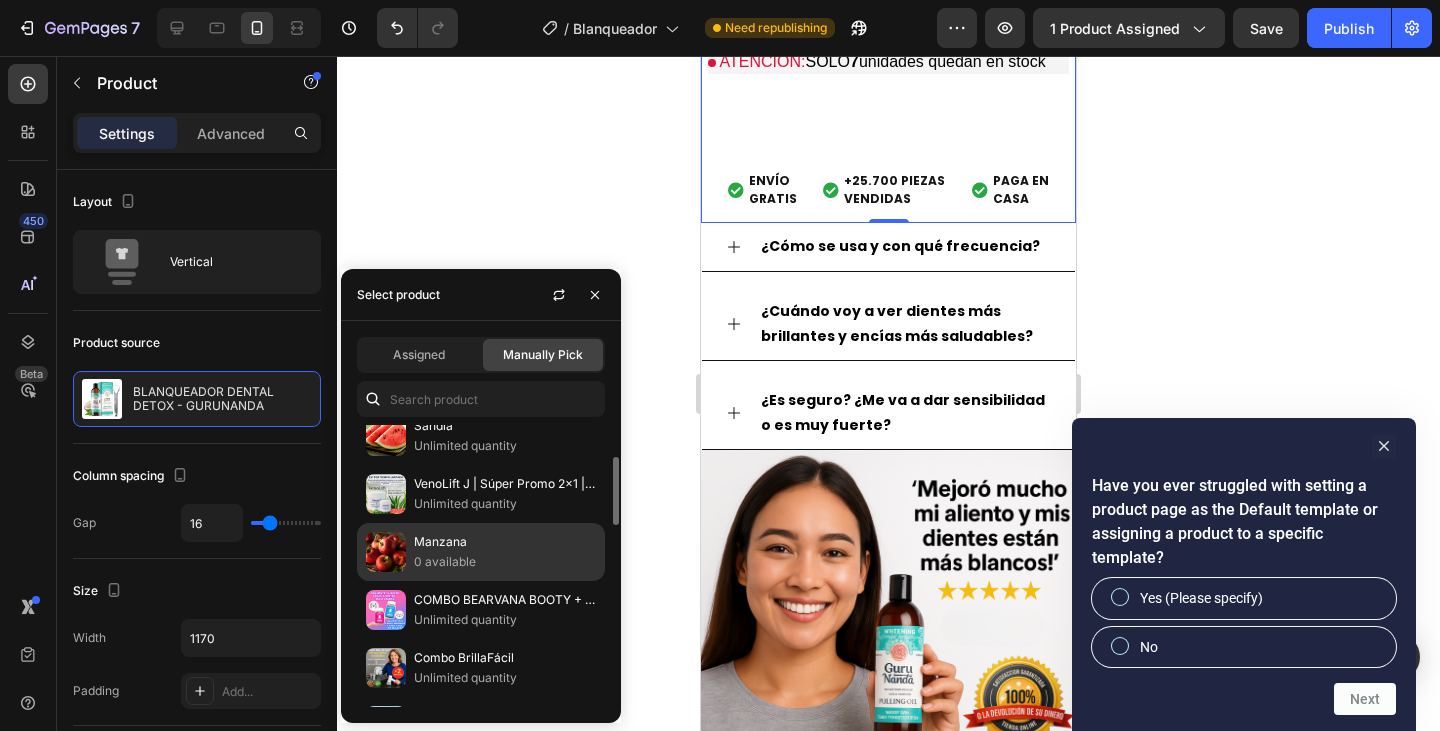 click on "VenoLift J | Súper Promo 2x1 | Pomada natural restauradora Jovenes" at bounding box center [505, 484] 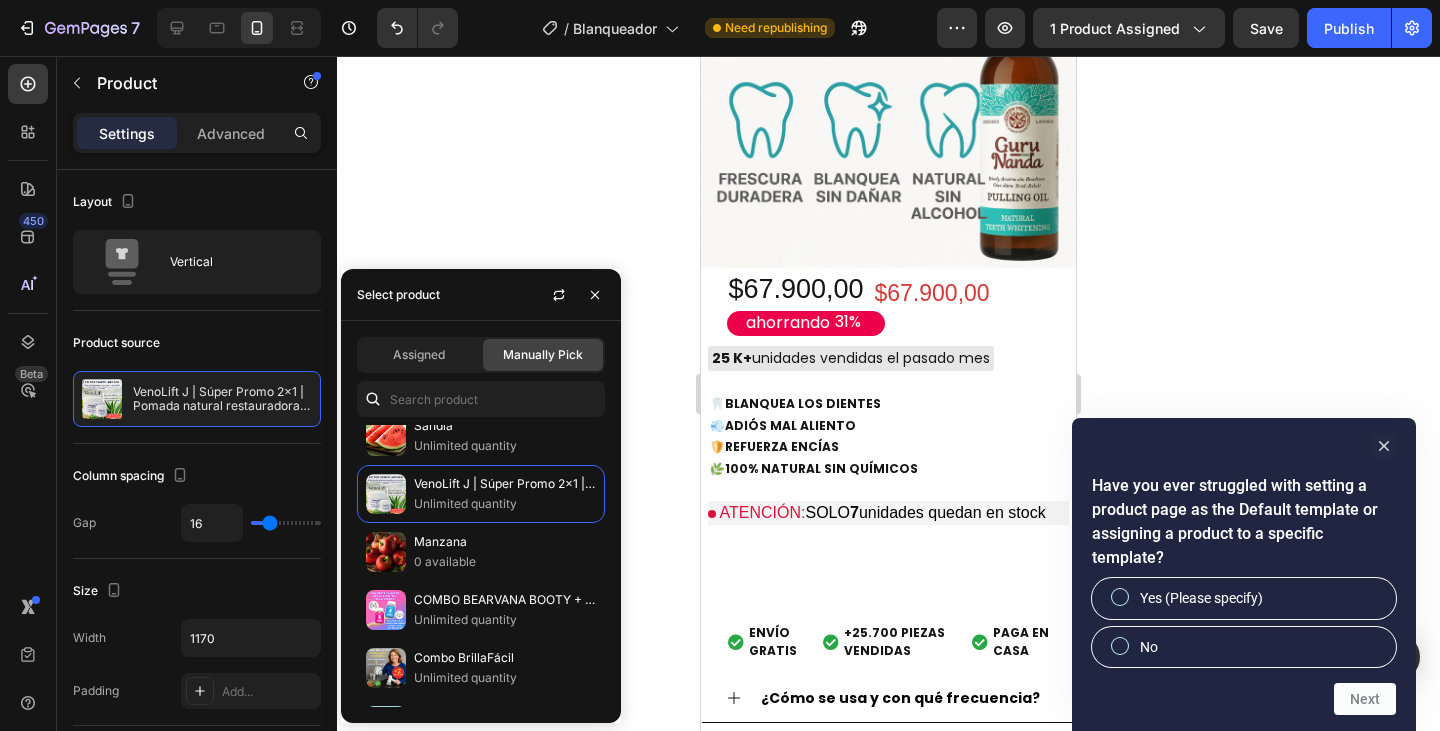 scroll, scrollTop: 1100, scrollLeft: 0, axis: vertical 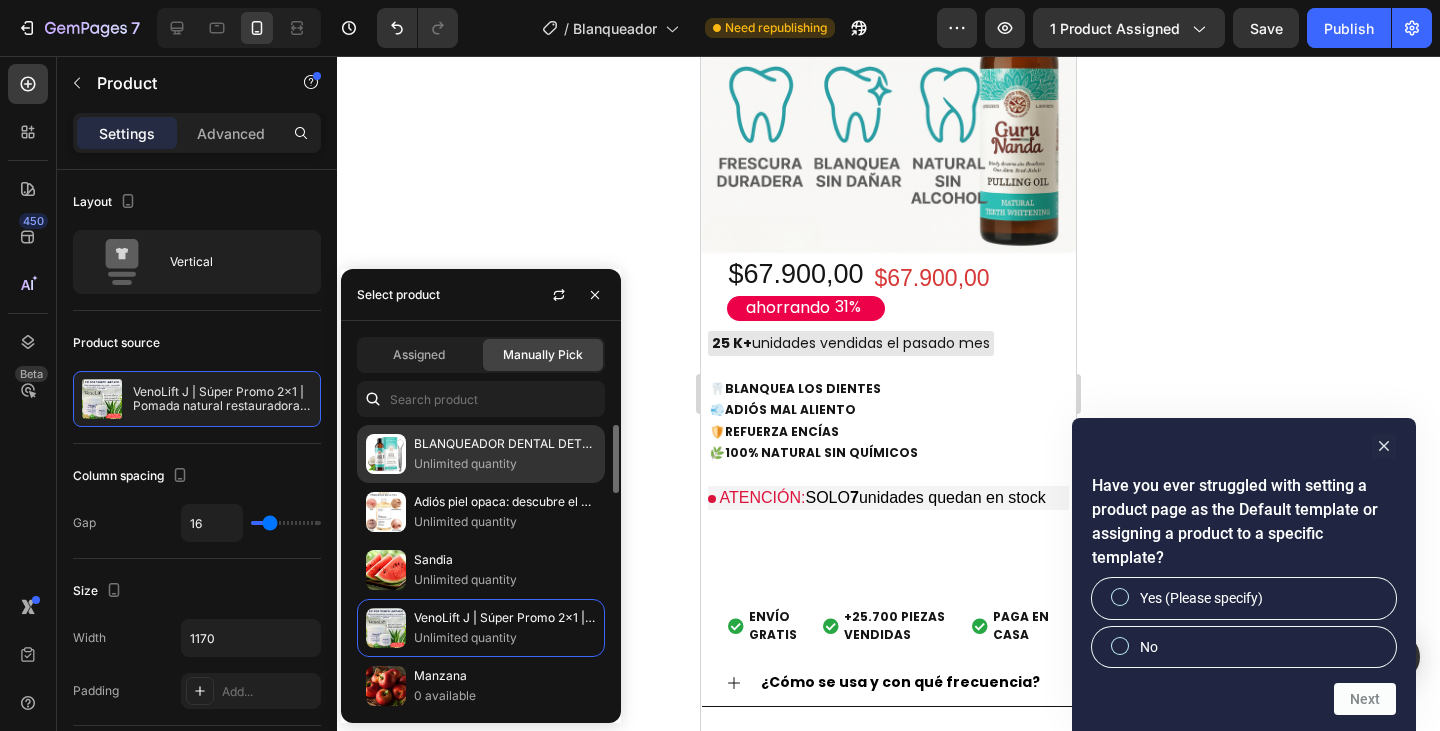 click on "Unlimited quantity" at bounding box center [505, 464] 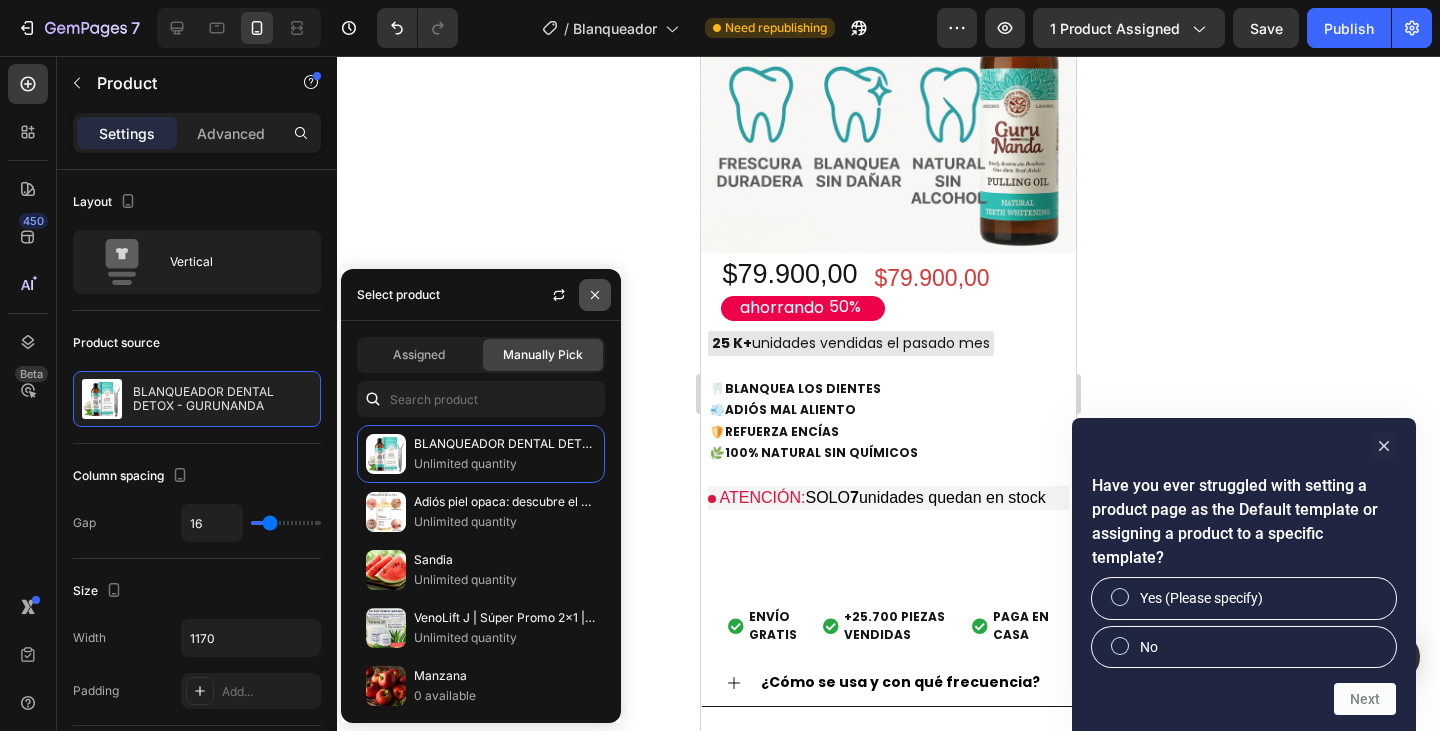 click 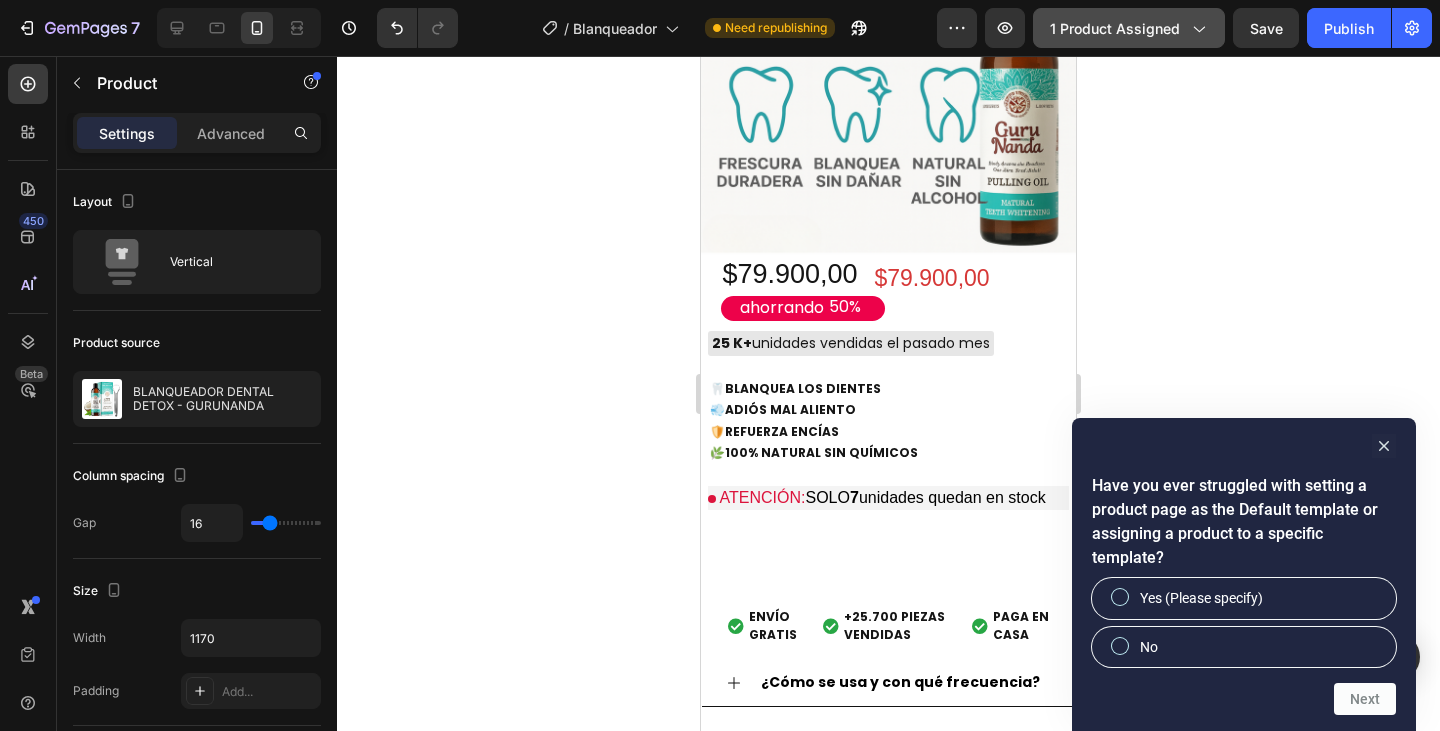 click on "1 product assigned" at bounding box center (1129, 28) 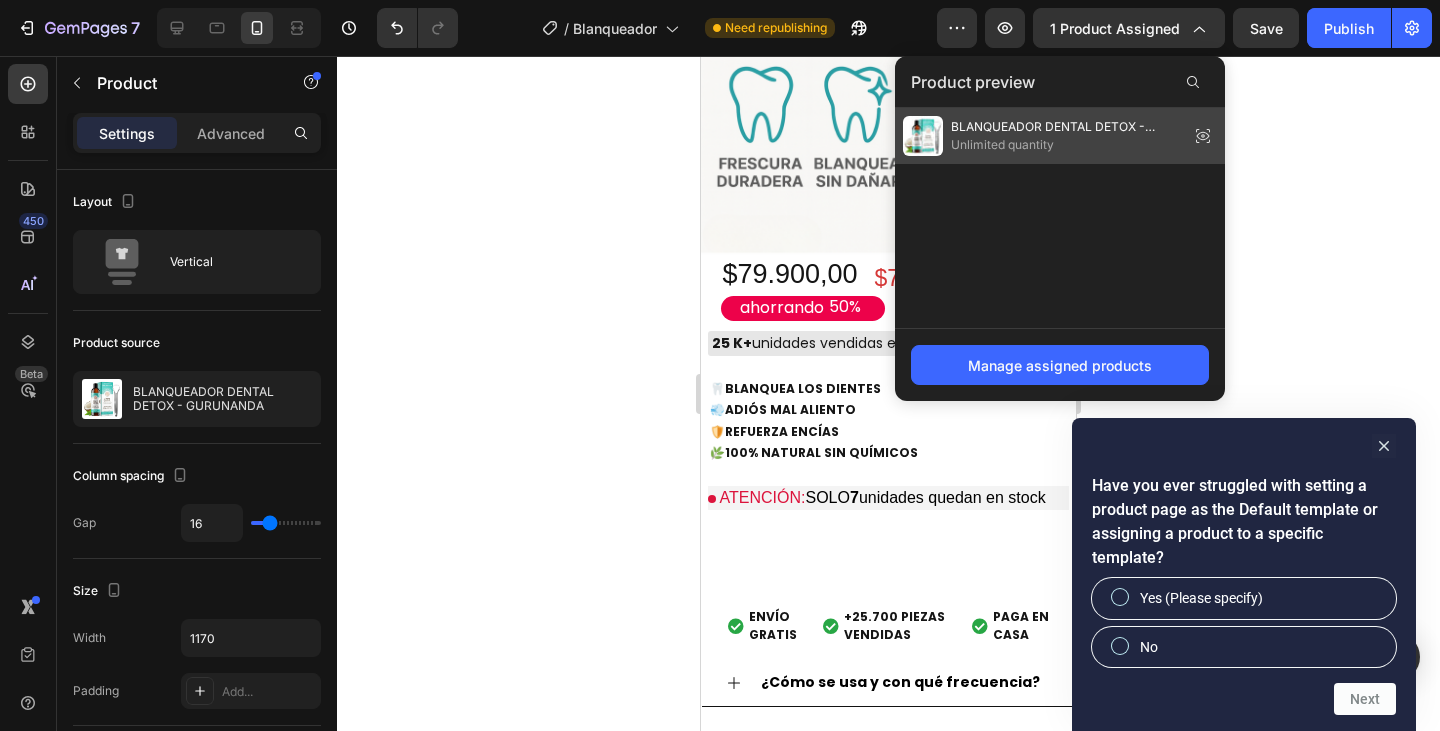 click on "BLANQUEADOR DENTAL DETOX - GURUNANDA" at bounding box center (1066, 127) 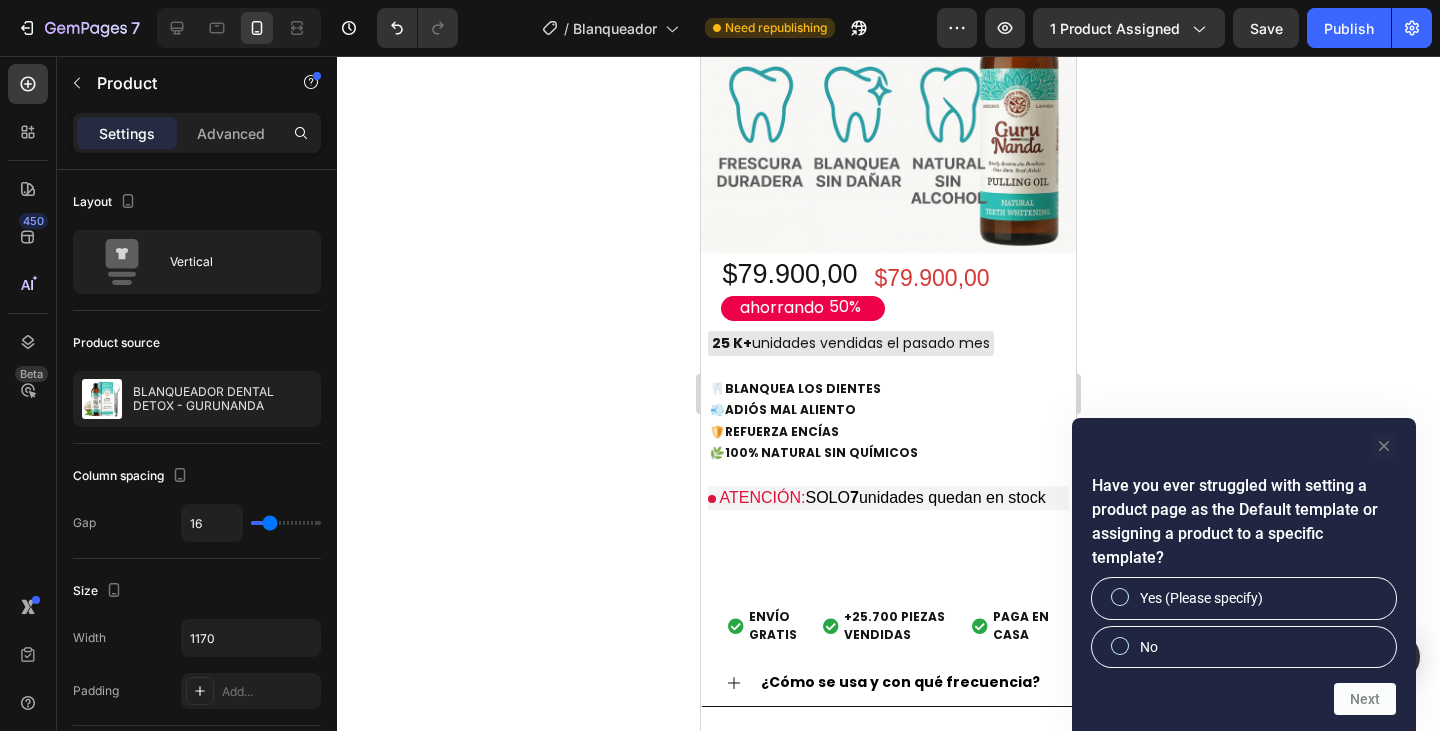 click 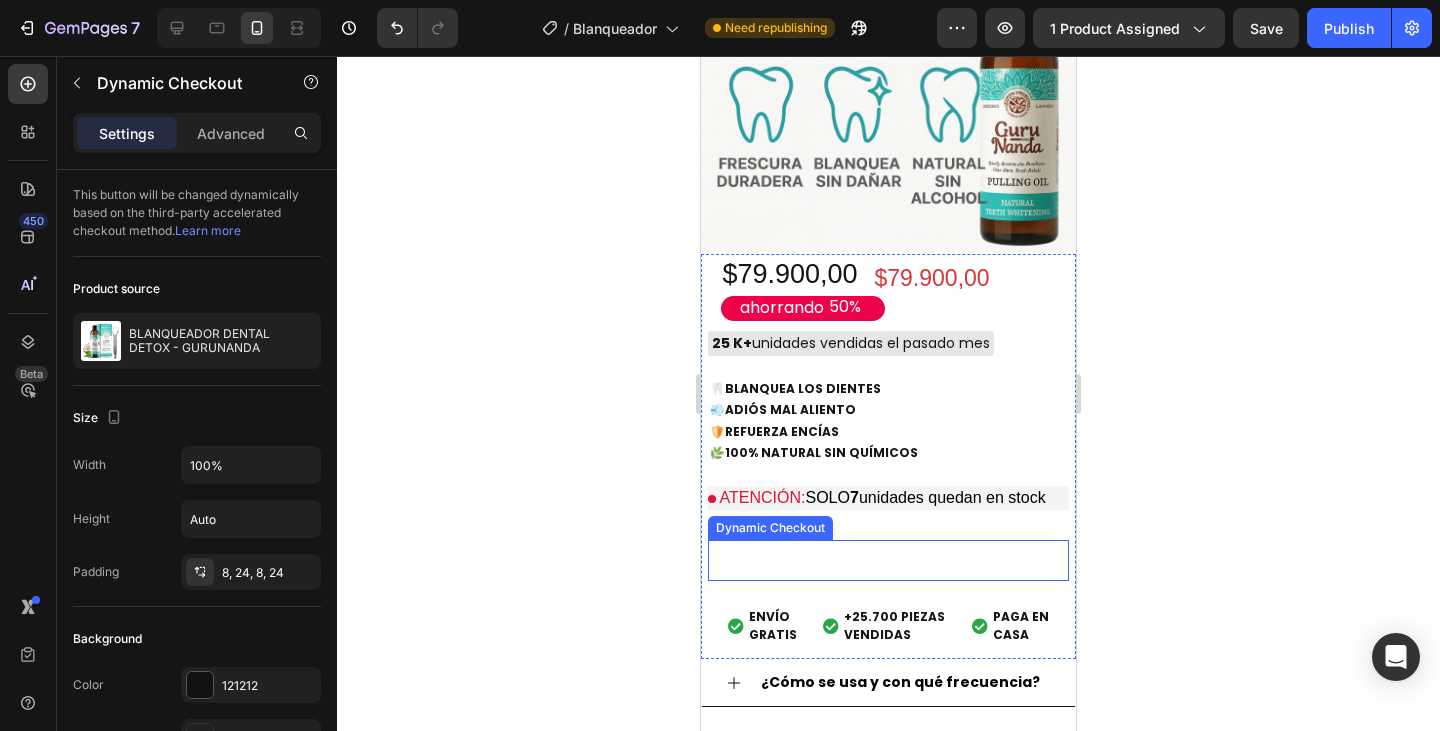 click on "Buy it now" at bounding box center (888, 560) 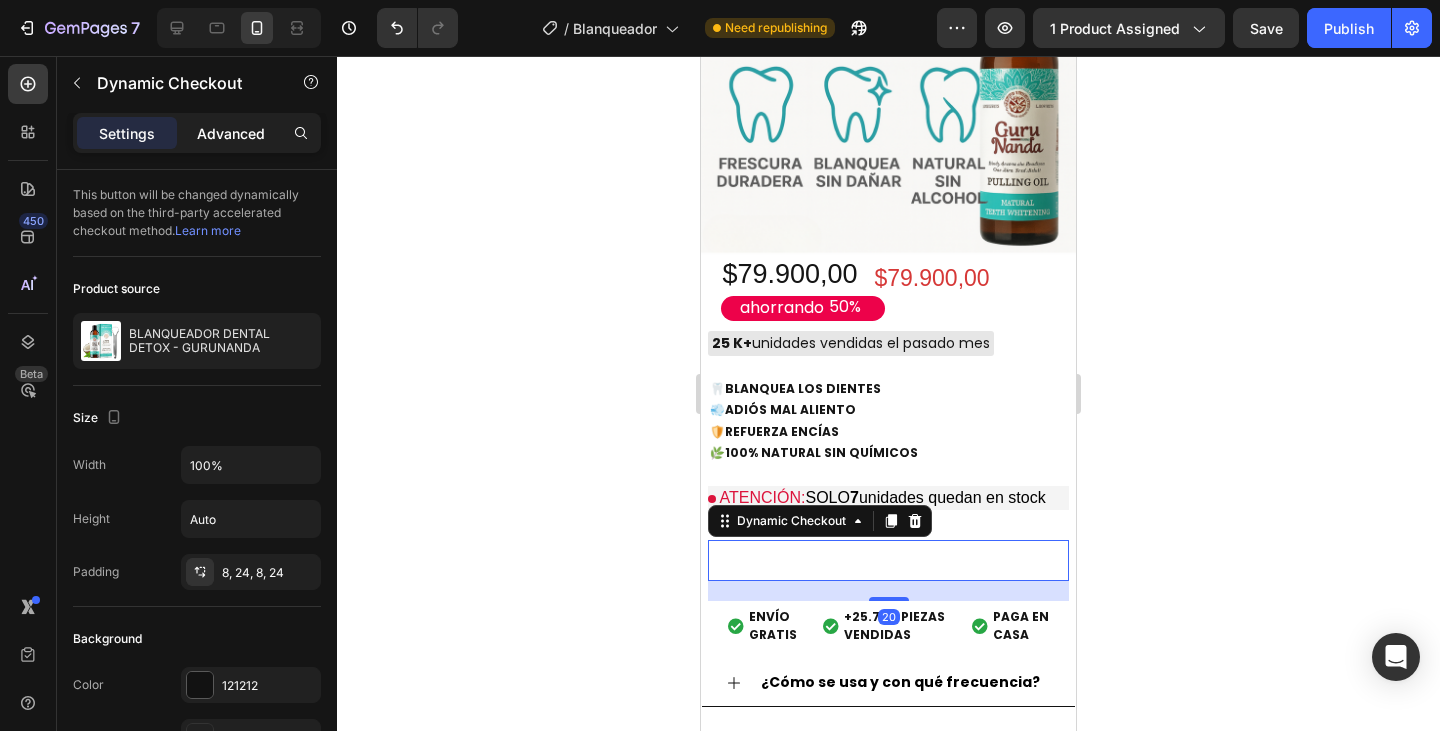 click on "Advanced" at bounding box center (231, 133) 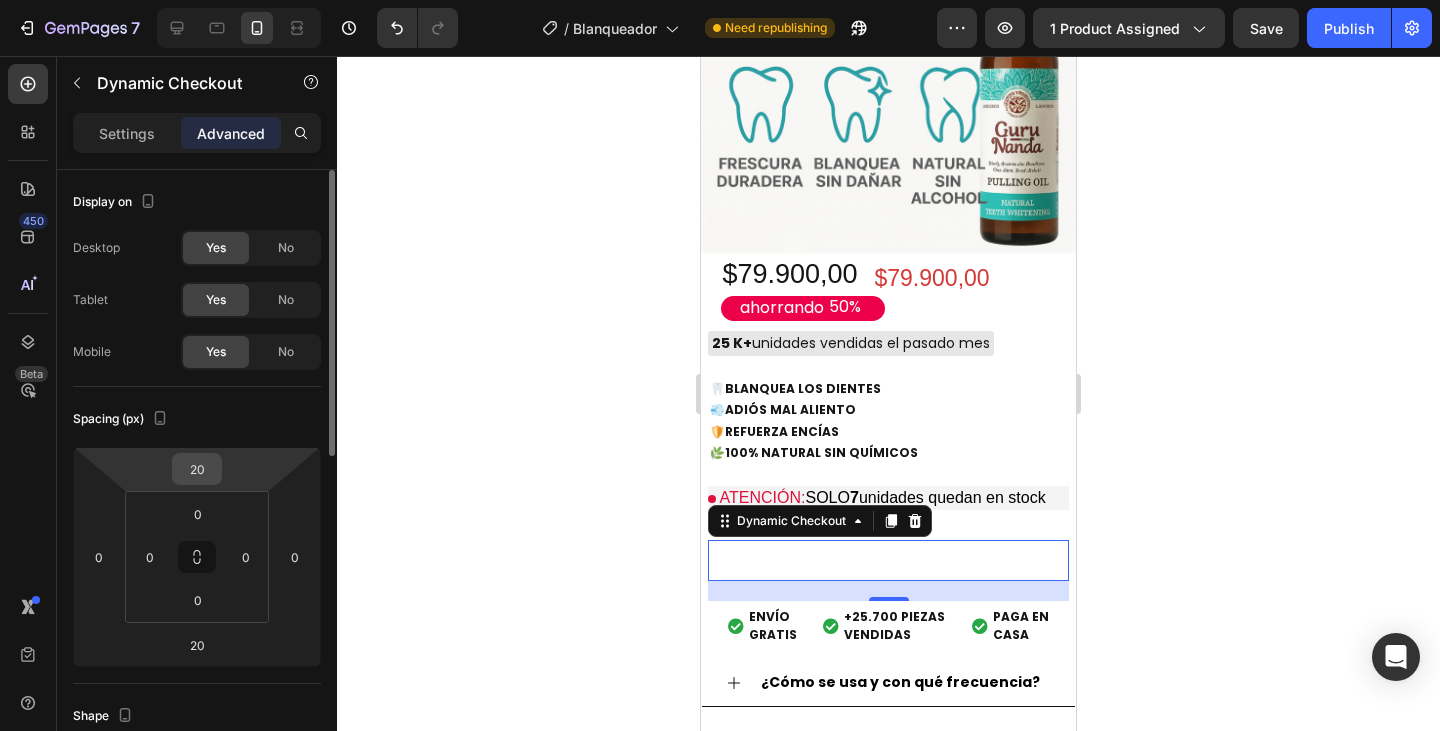 click on "20" at bounding box center (197, 469) 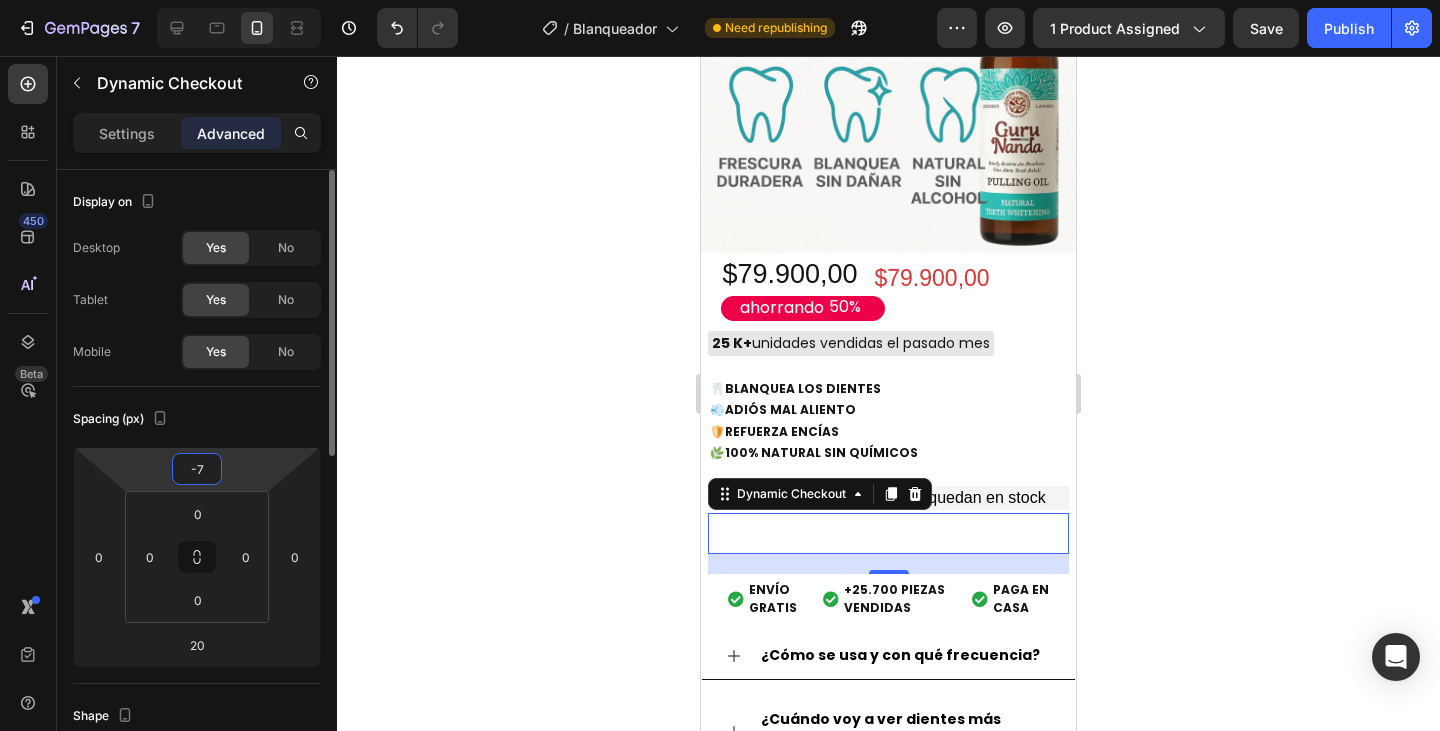 type on "-8" 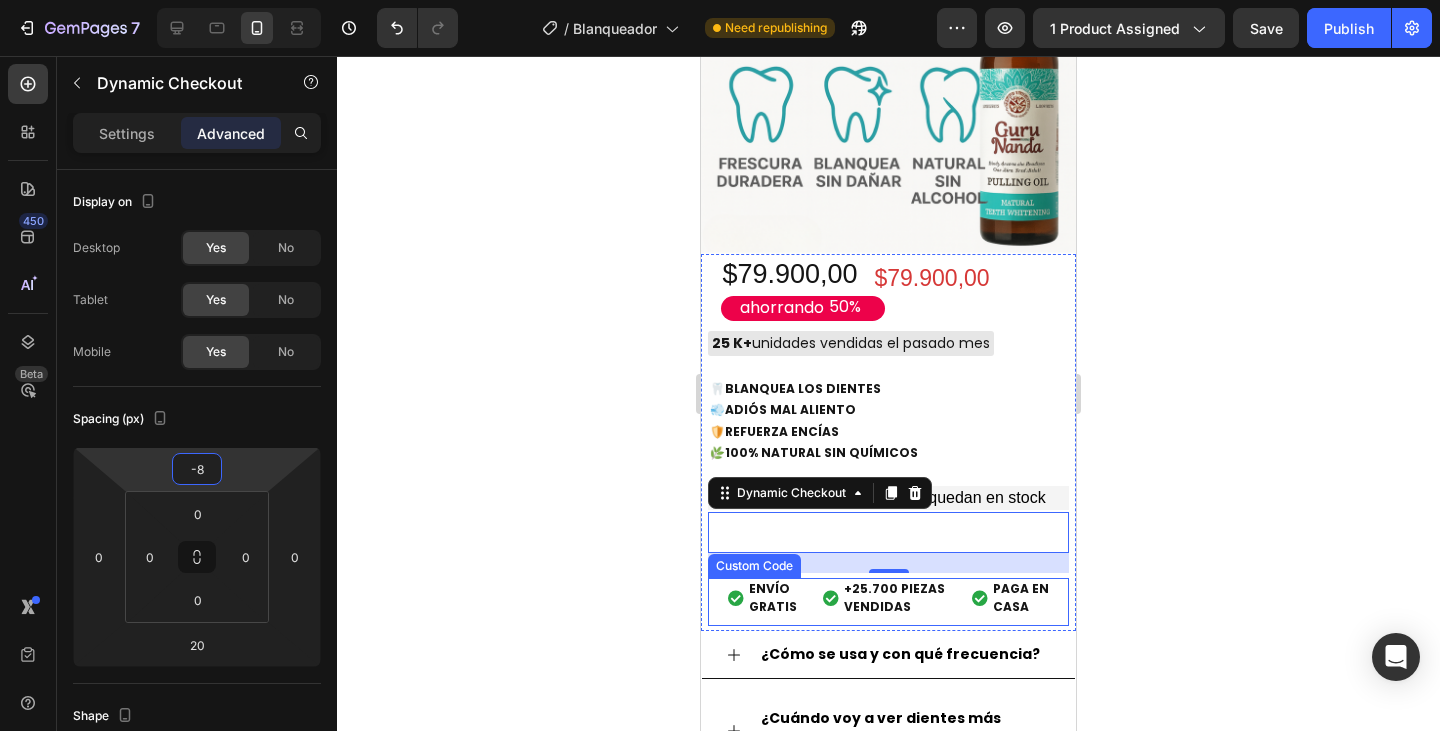 click on "ENVÍO GRATIS
+25.700 PIEZAS VENDIDAS
PAGA EN CASA" at bounding box center (888, 598) 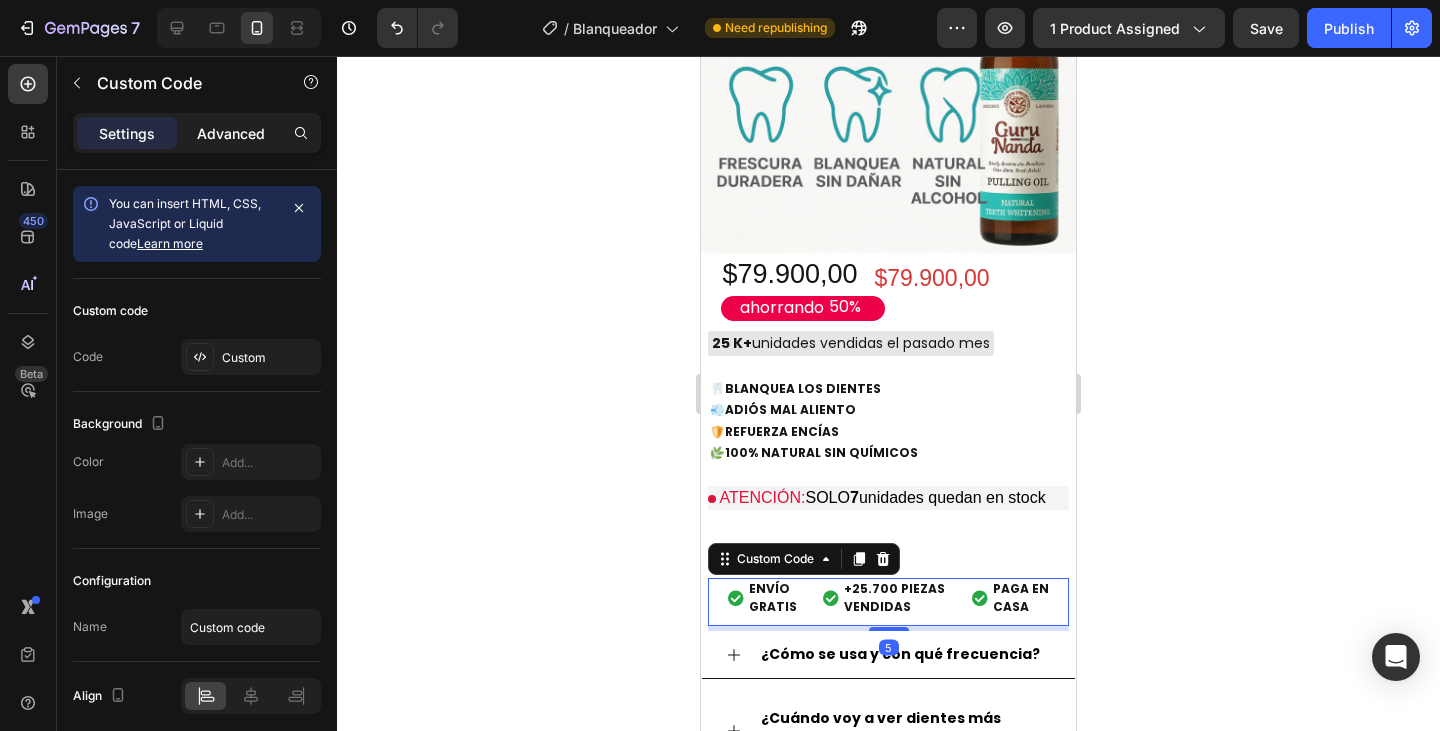 click on "Advanced" at bounding box center (231, 133) 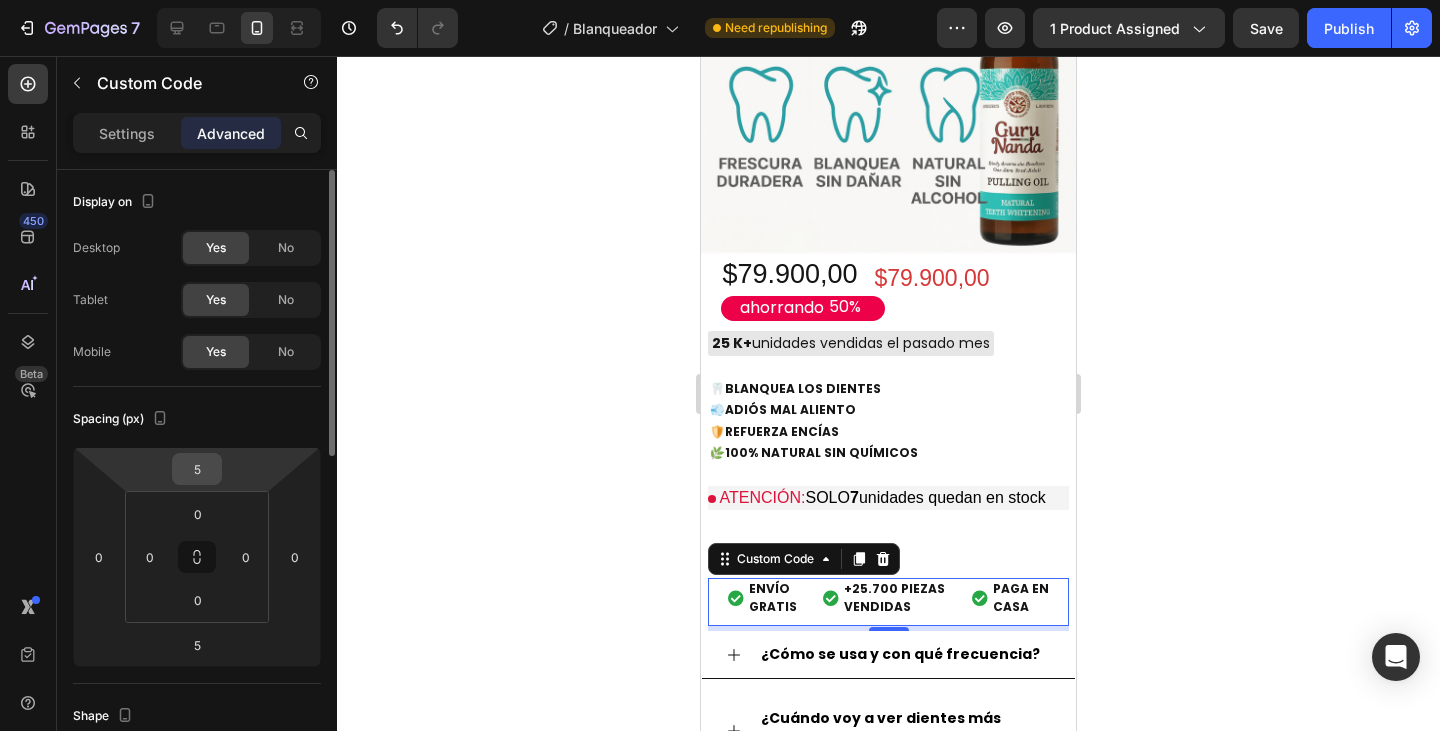 click on "5" at bounding box center [197, 469] 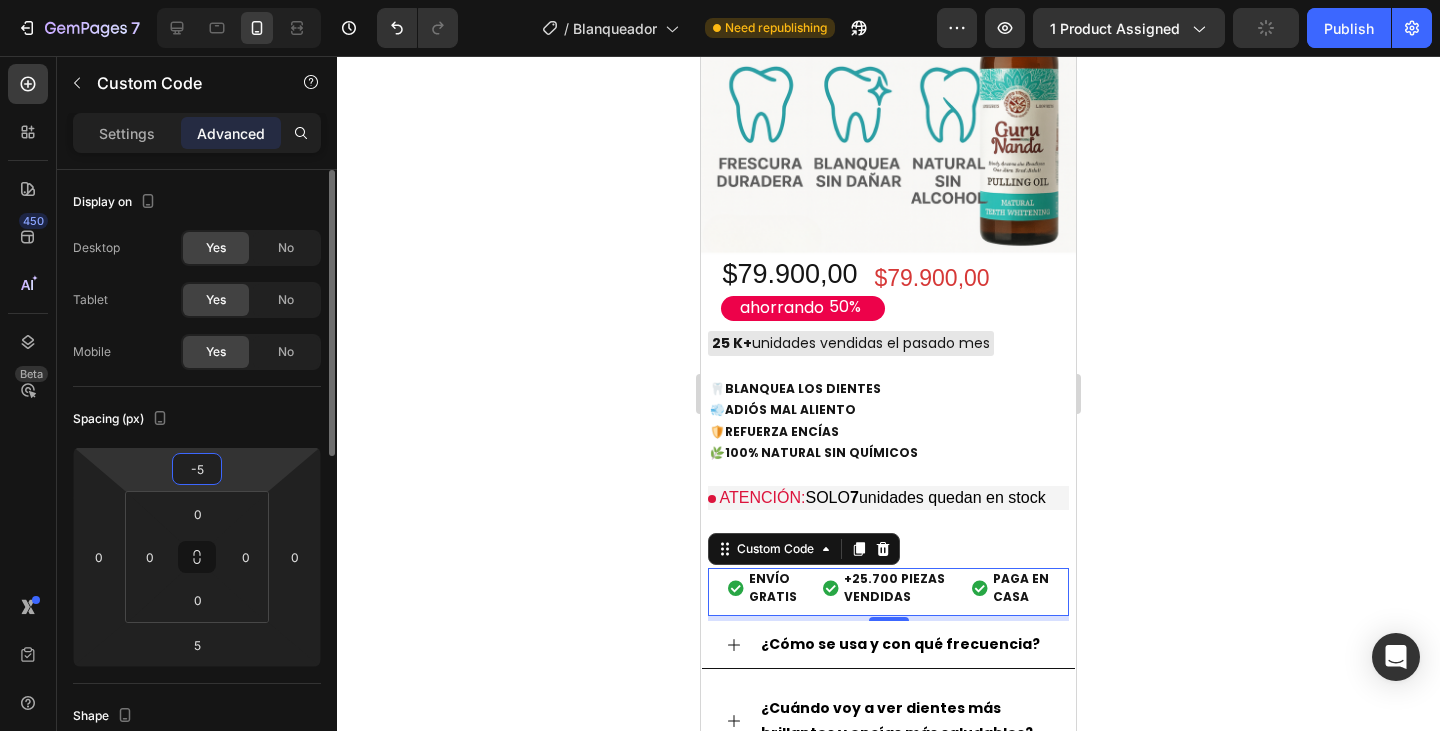 type on "-6" 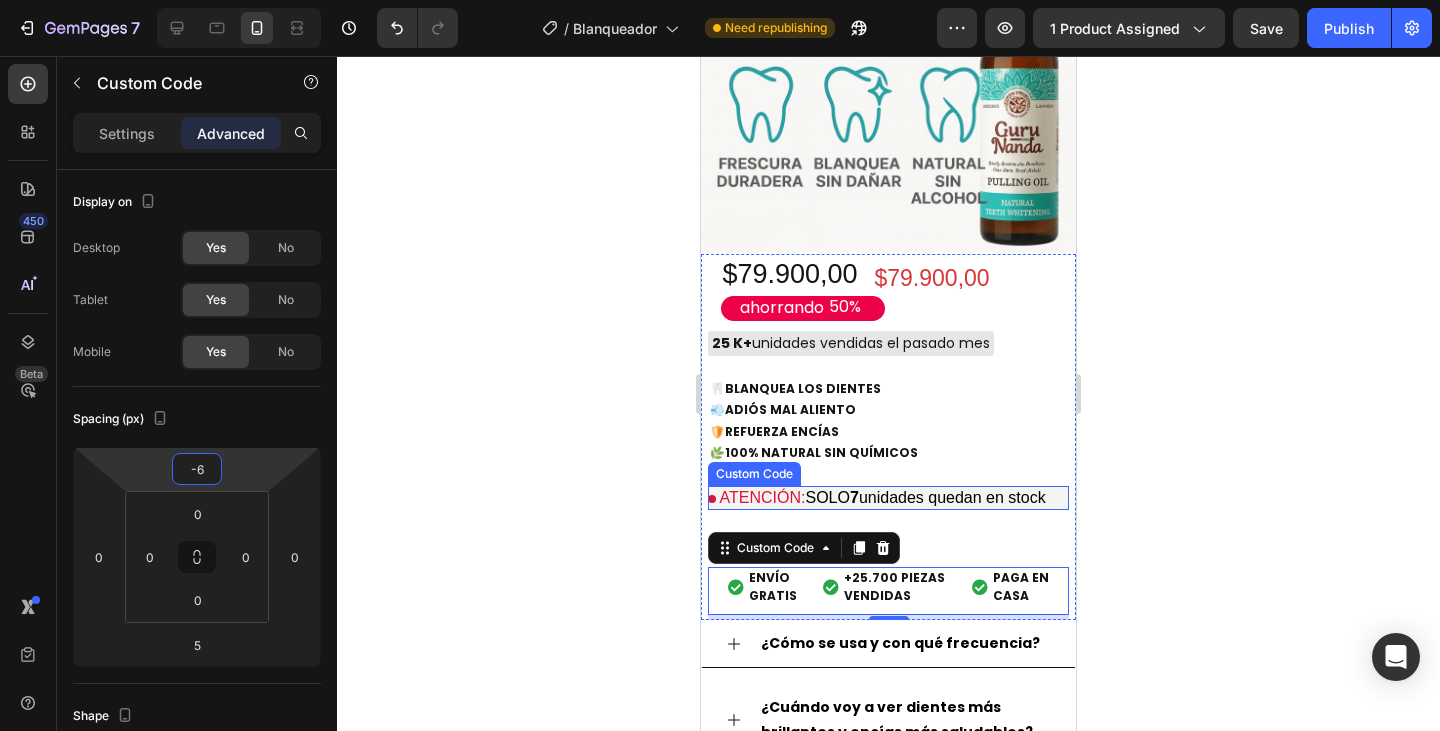 click on "ATENCIÓN:  SOLO  7  unidades quedan en stock" at bounding box center (888, 498) 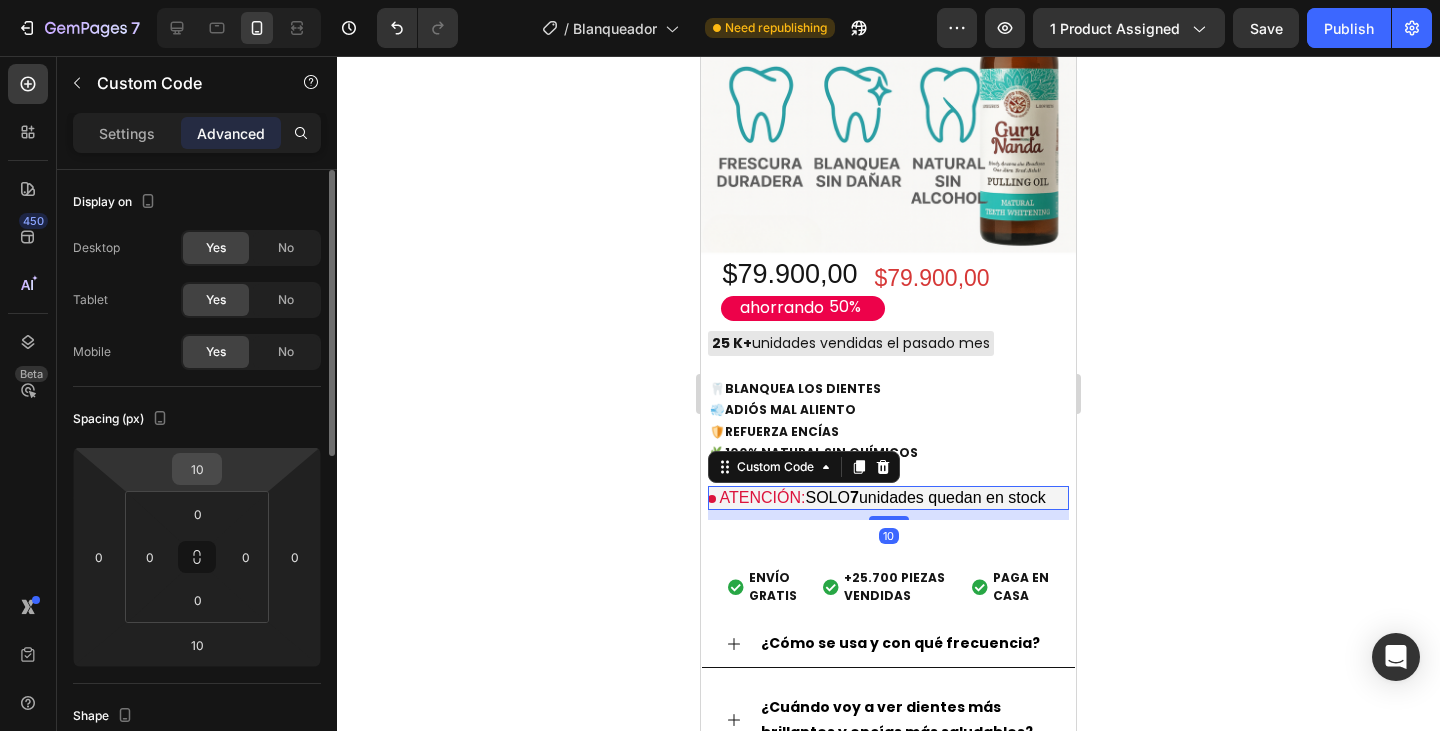 click on "10" at bounding box center [197, 469] 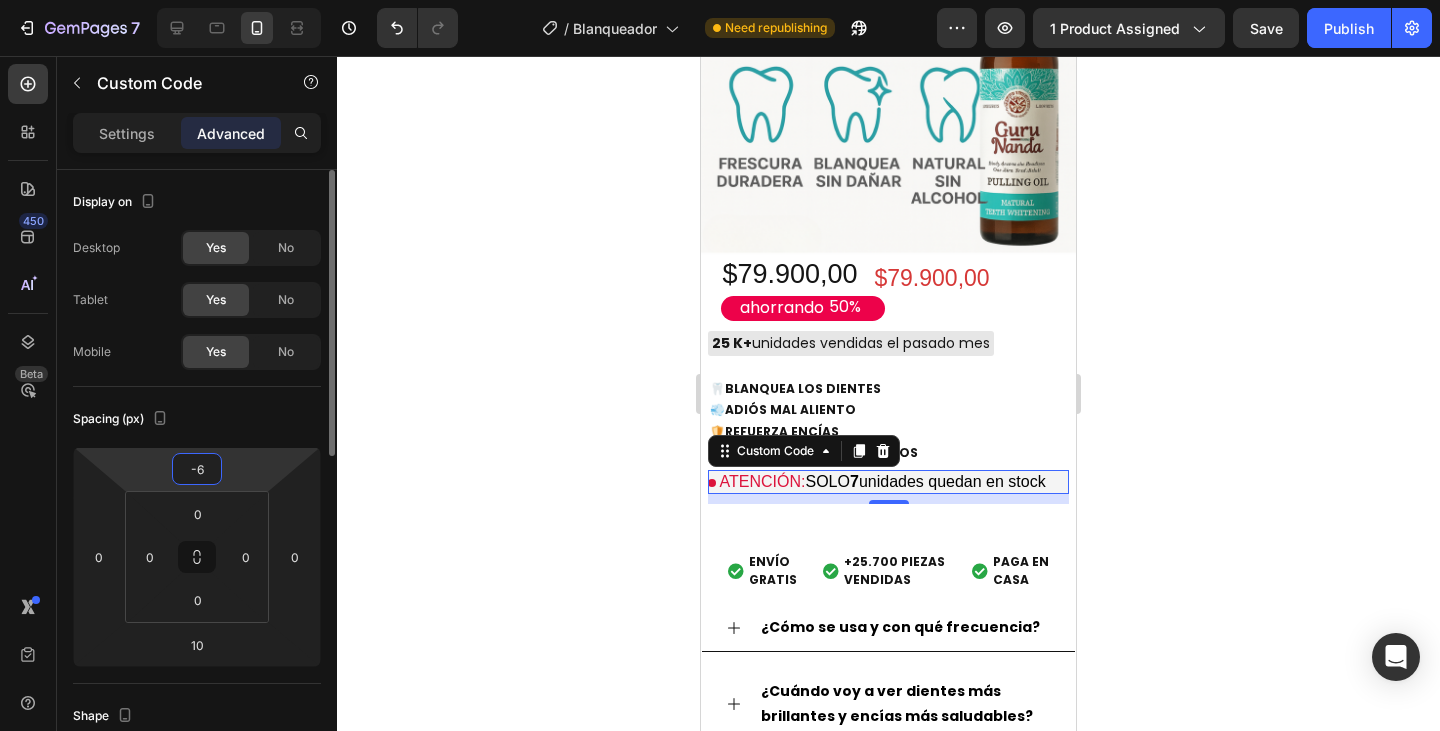 type on "-7" 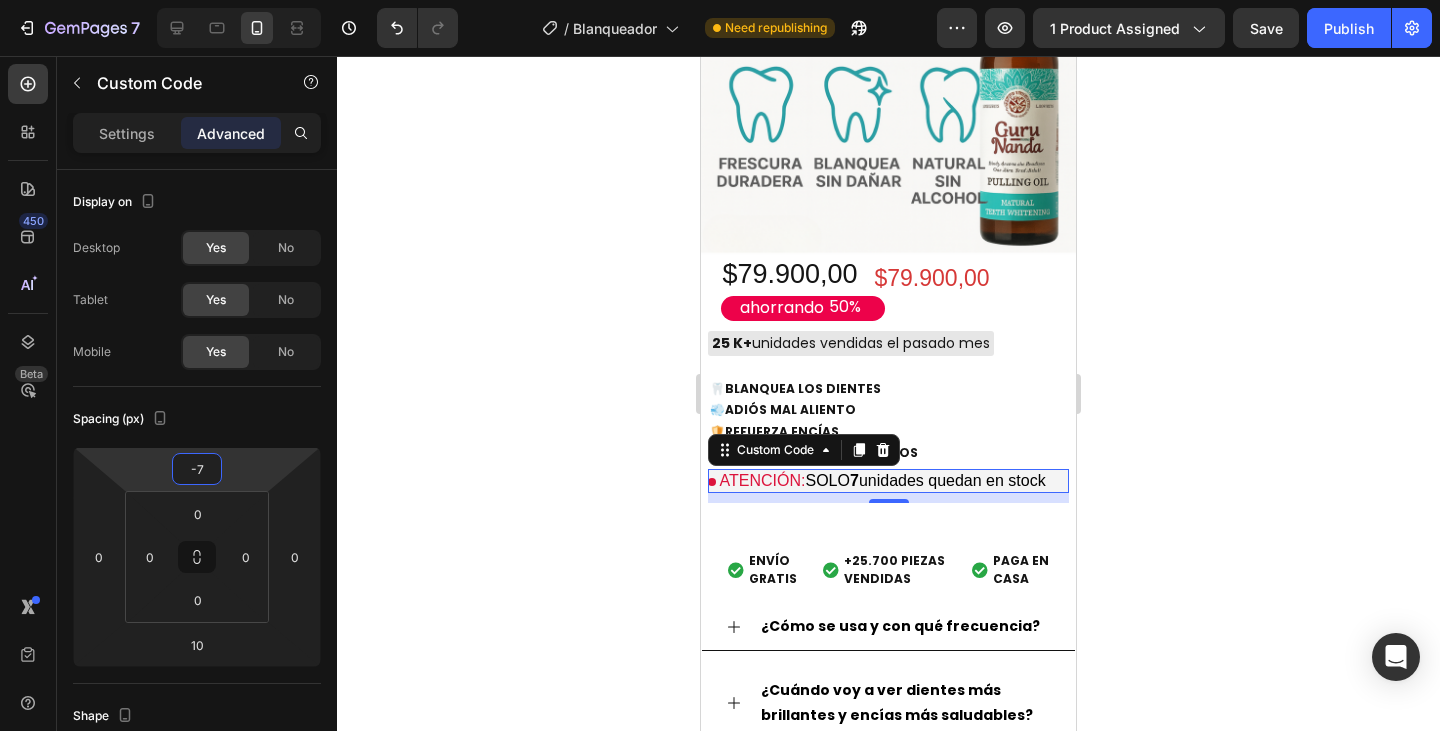 click 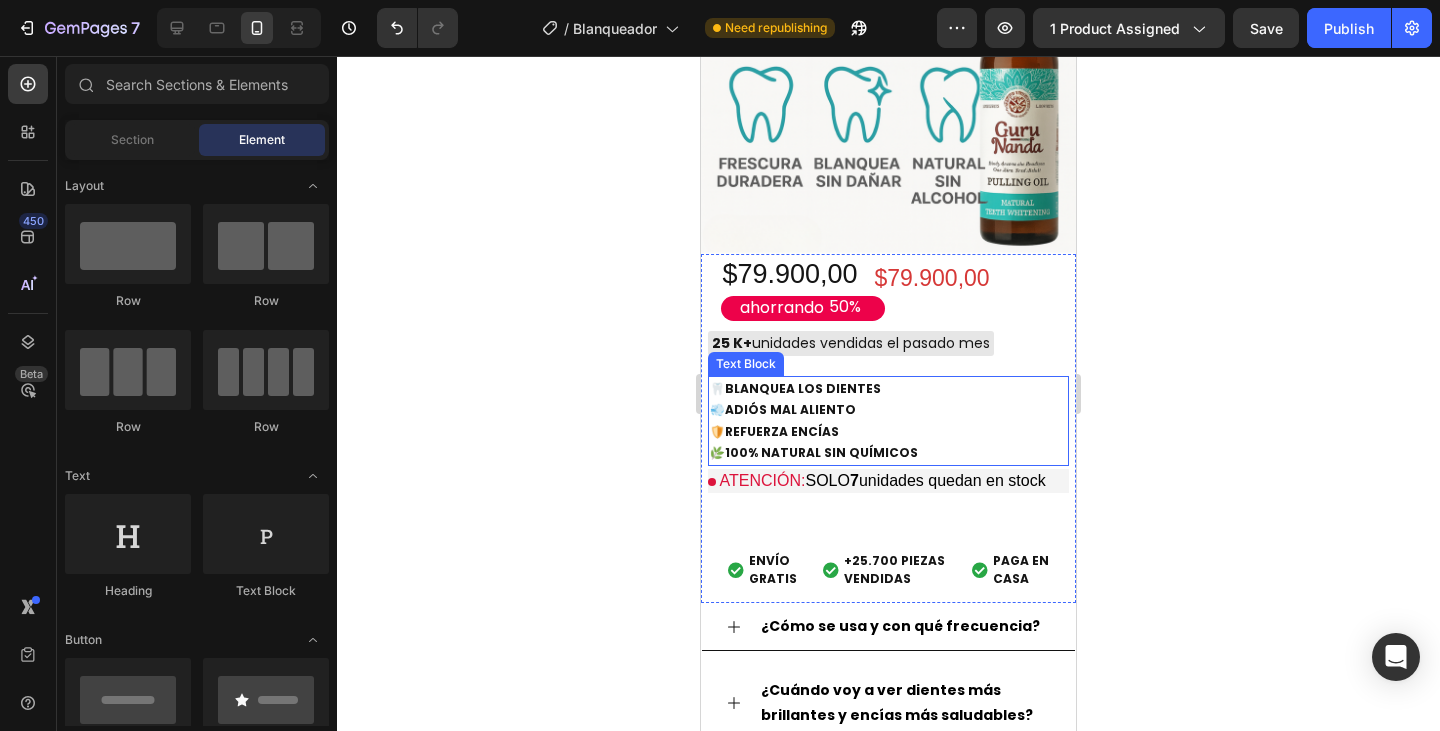 click on "🦷  BLANQUEA LOS DIENTES" at bounding box center (888, 389) 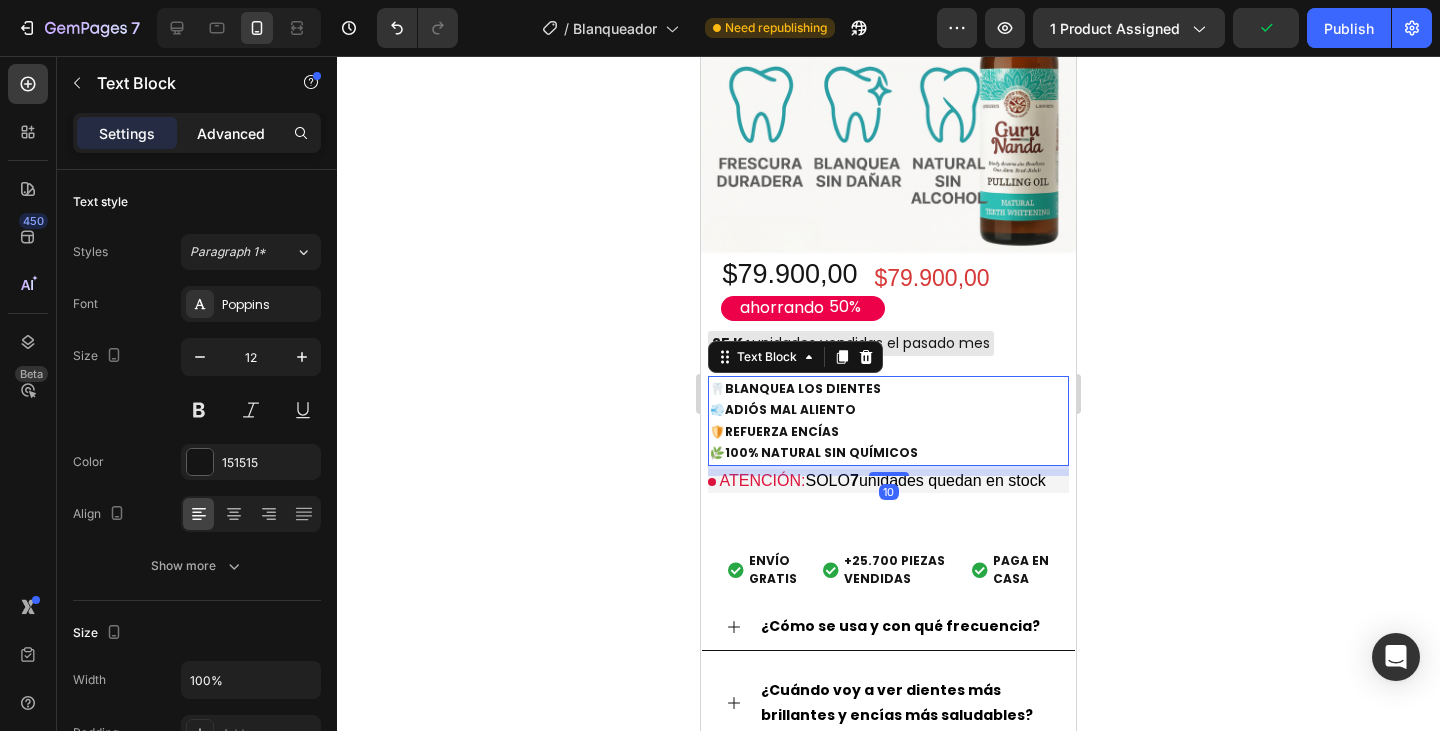 click on "Advanced" at bounding box center (231, 133) 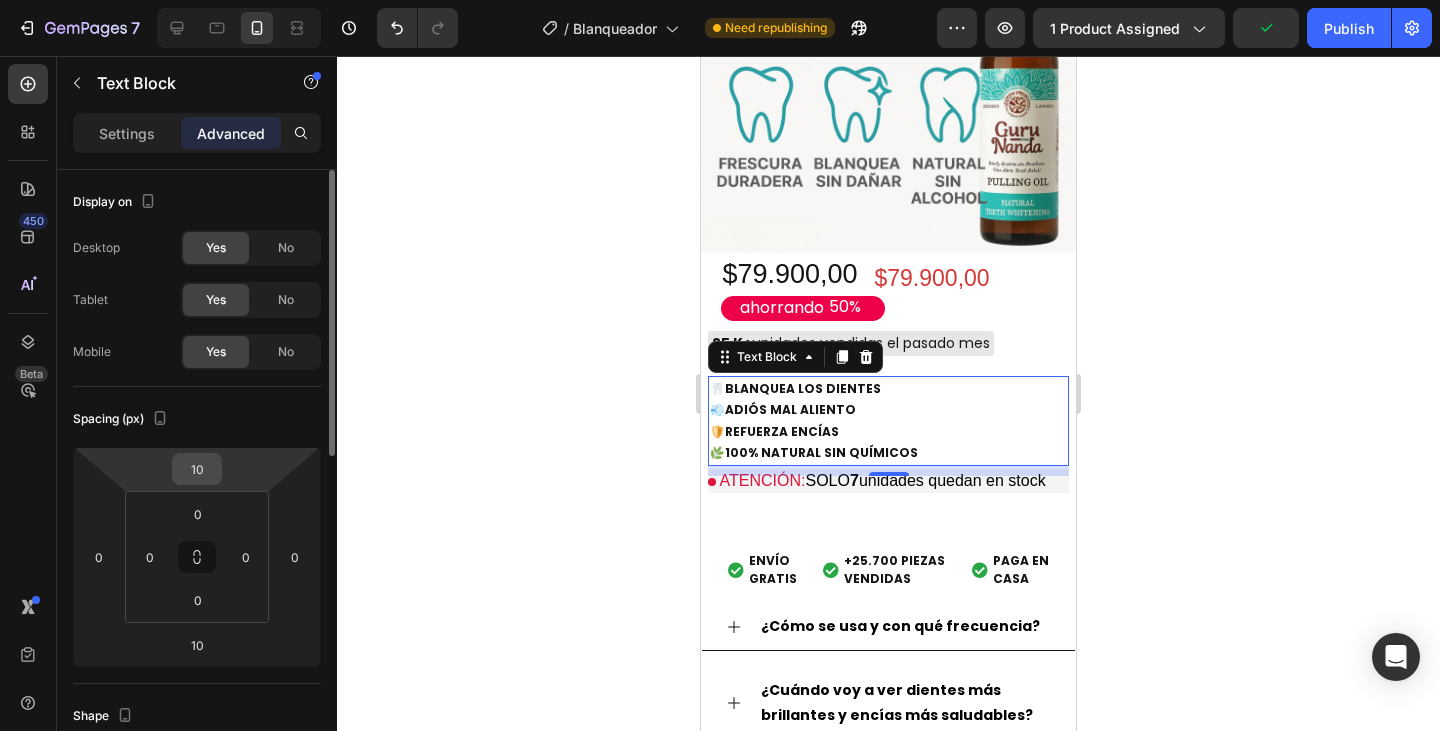 click on "10" at bounding box center (197, 469) 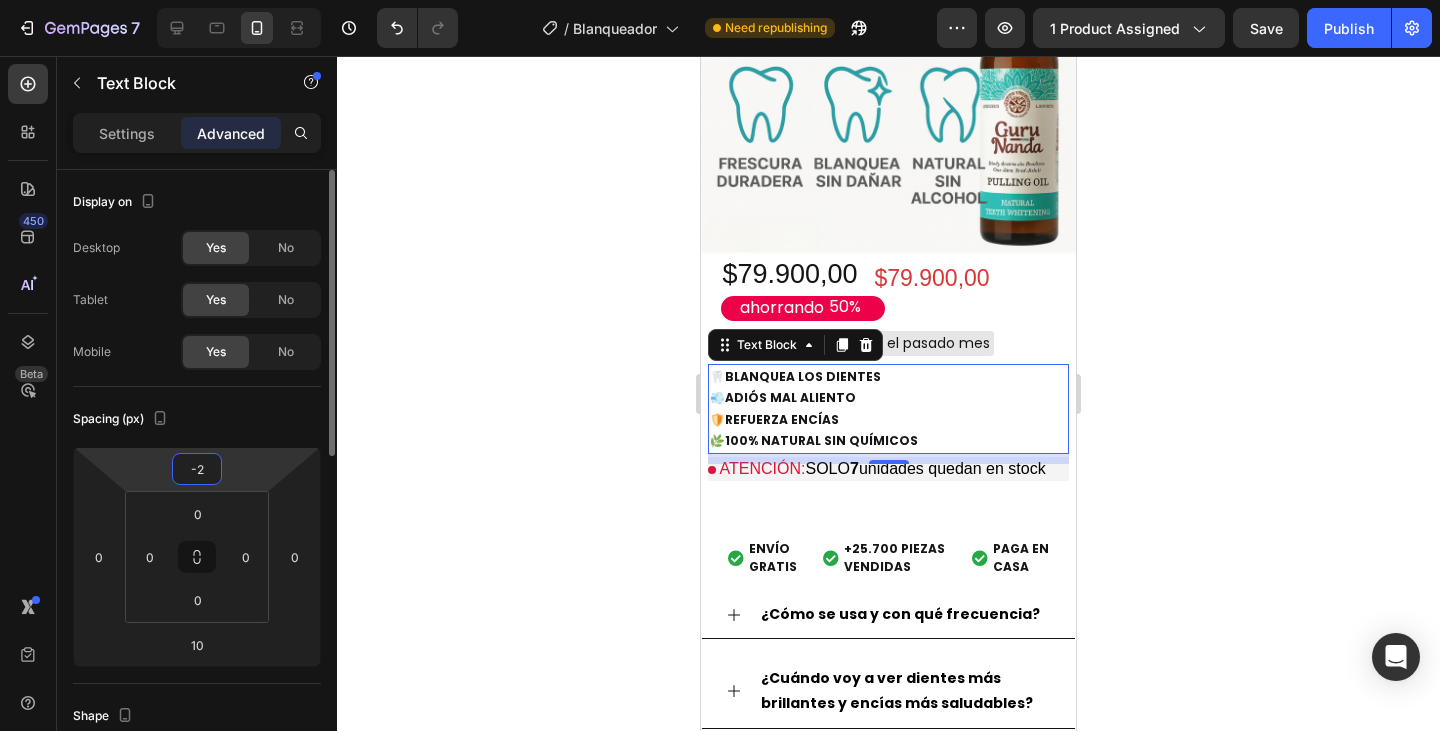 type on "-3" 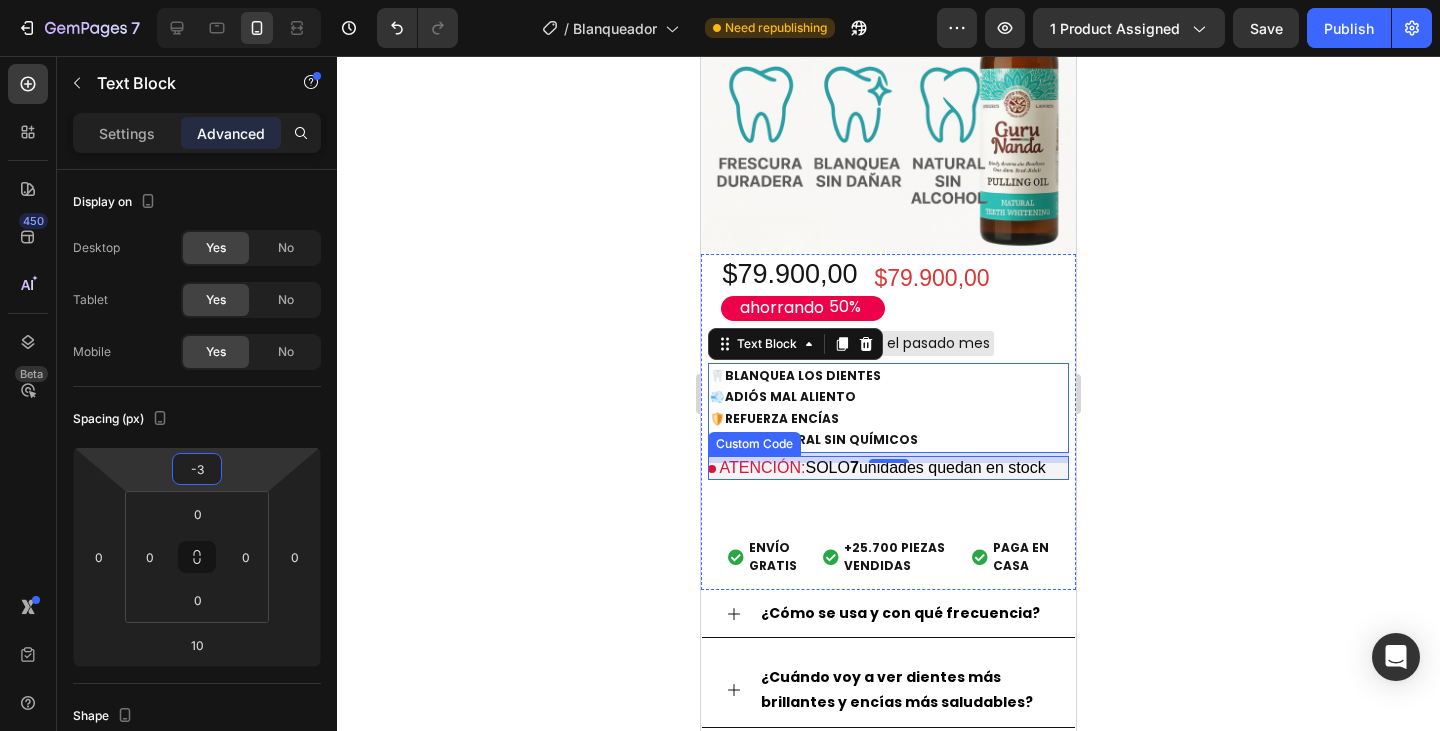 click 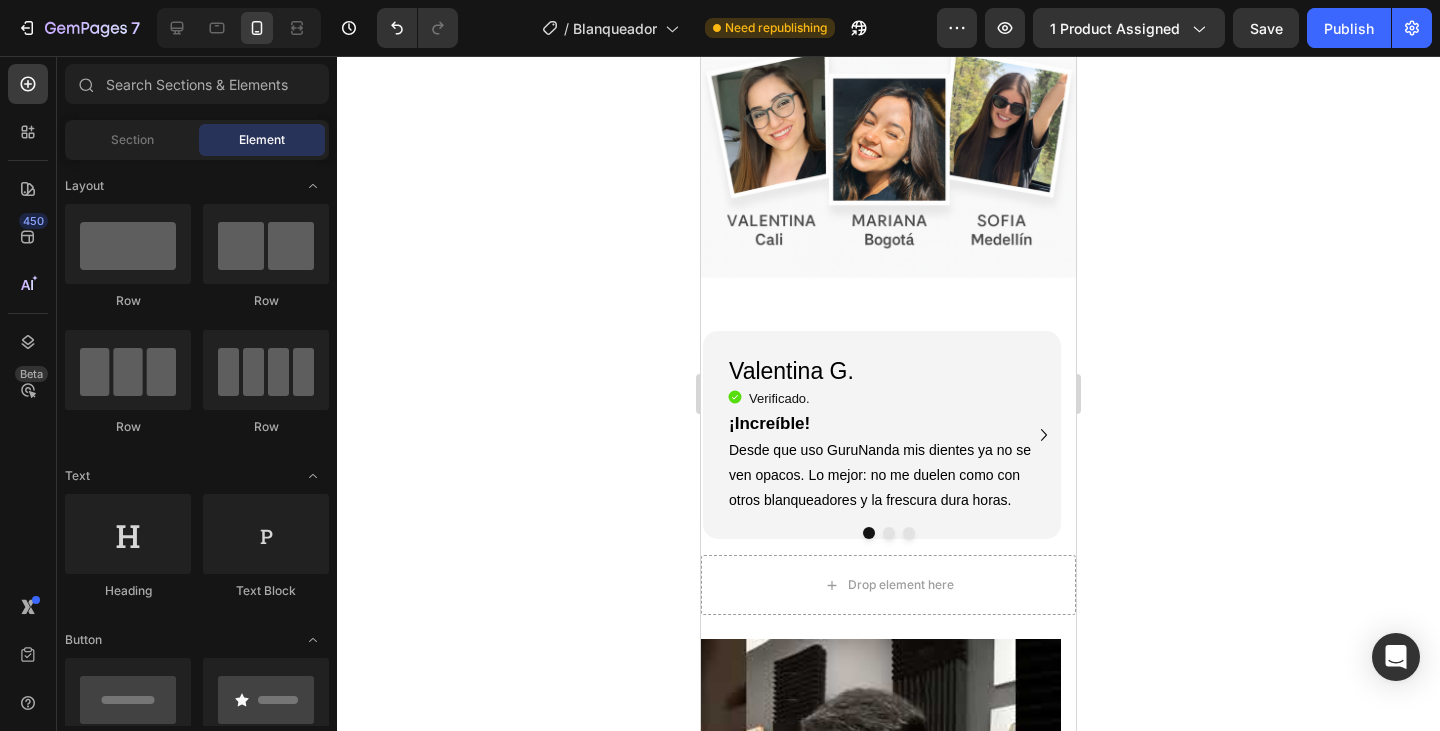 scroll, scrollTop: 2500, scrollLeft: 0, axis: vertical 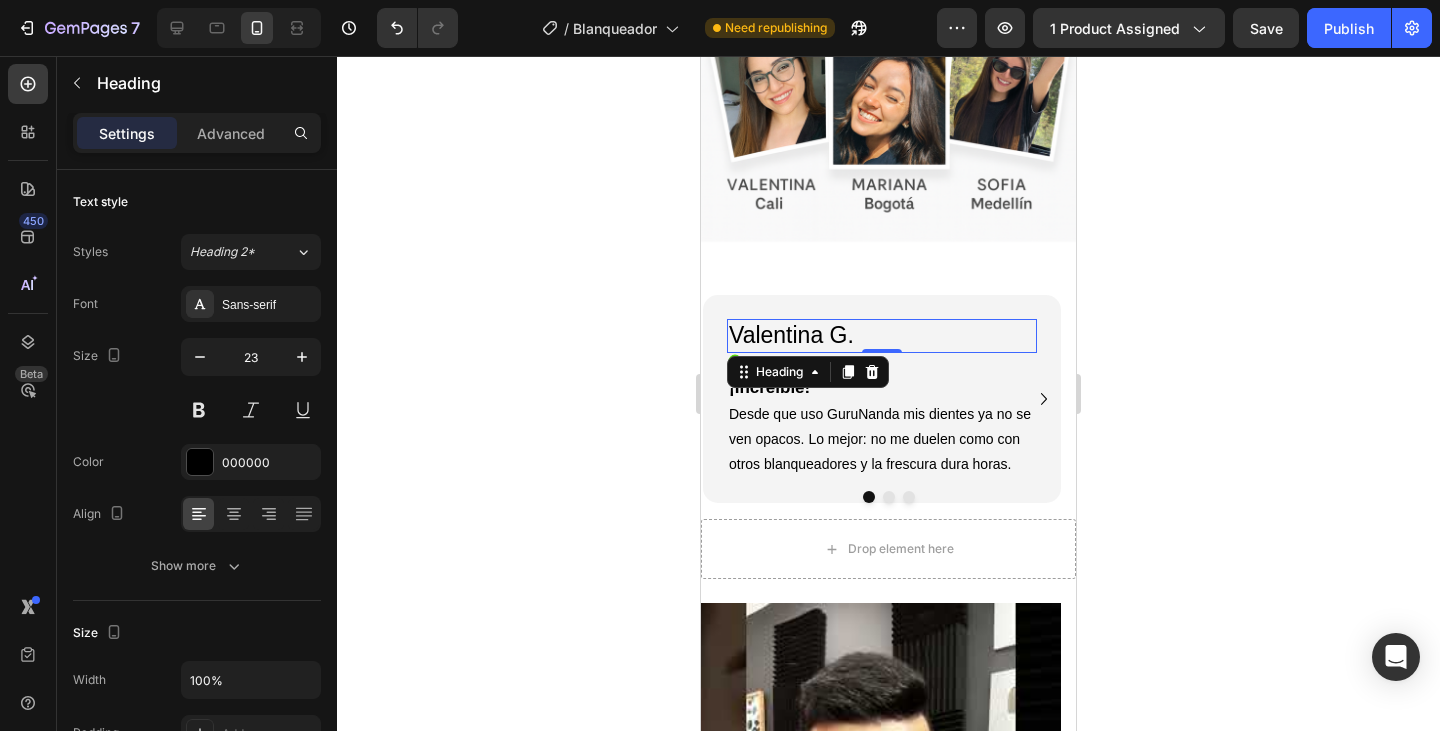 click on "Valentina G." at bounding box center (882, 336) 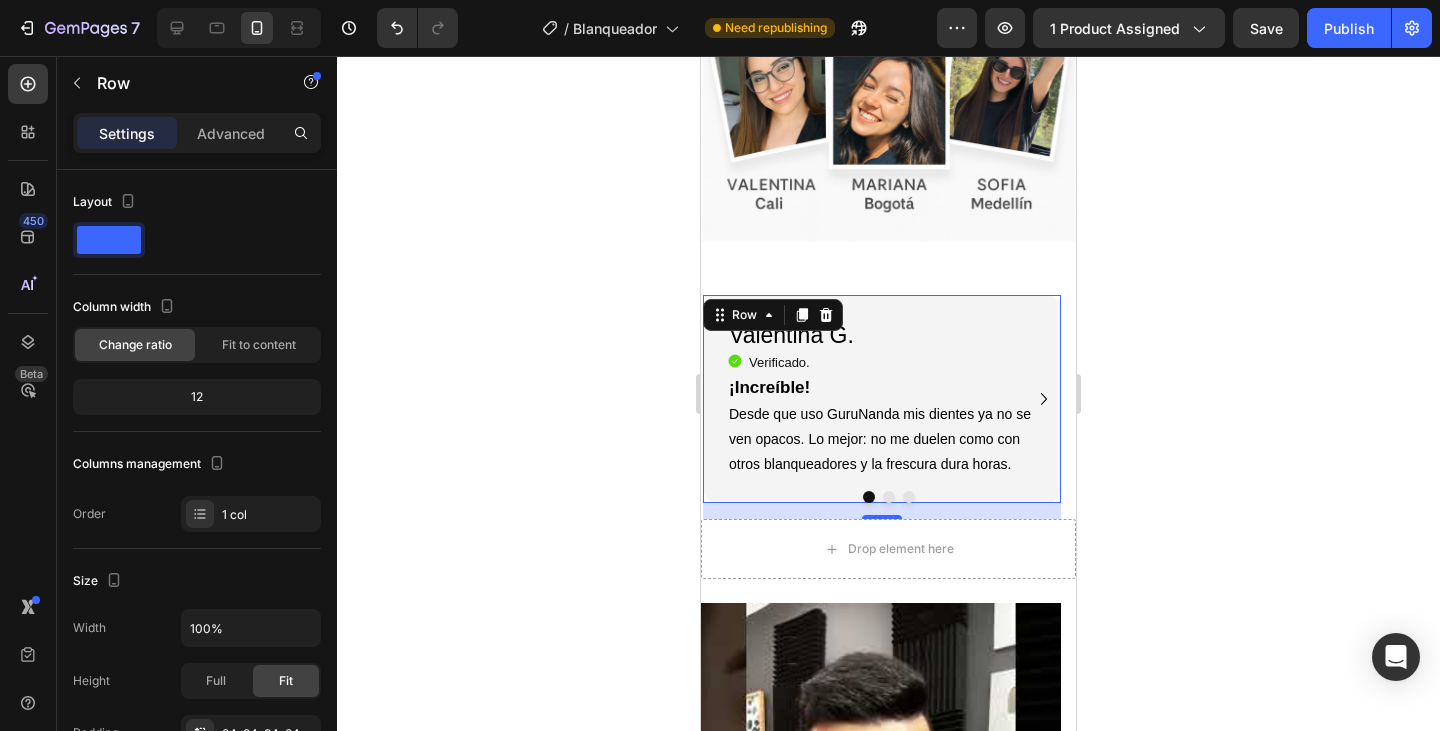 click on "Valentina G. Heading
Icon Verificado. Heading Icon List ¡Increíble! Desde que uso GuruNanda mis dientes ya no se ven opacos. Lo mejor: no me duelen como con otros blanqueadores y la frescura dura horas. Text Block Row Row   16" at bounding box center [882, 399] 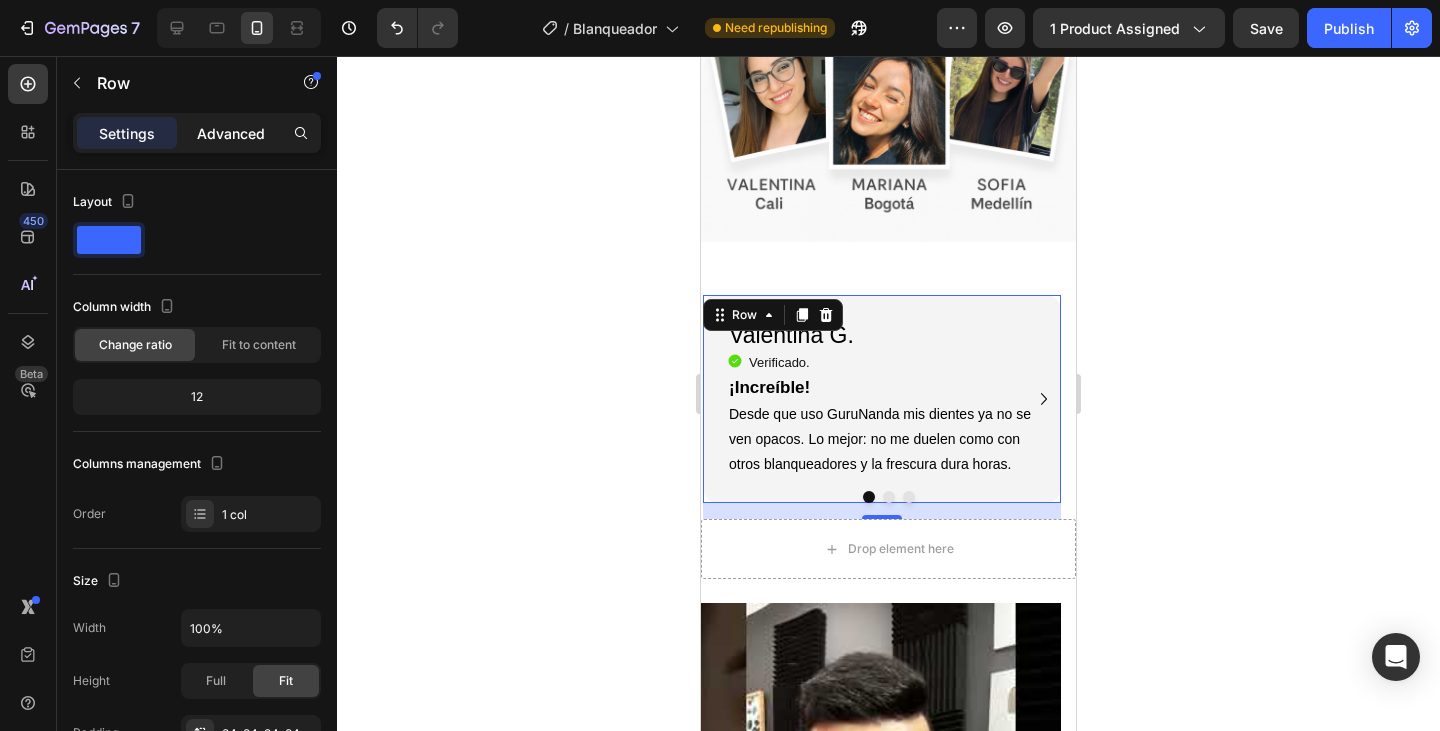 click on "Advanced" at bounding box center [231, 133] 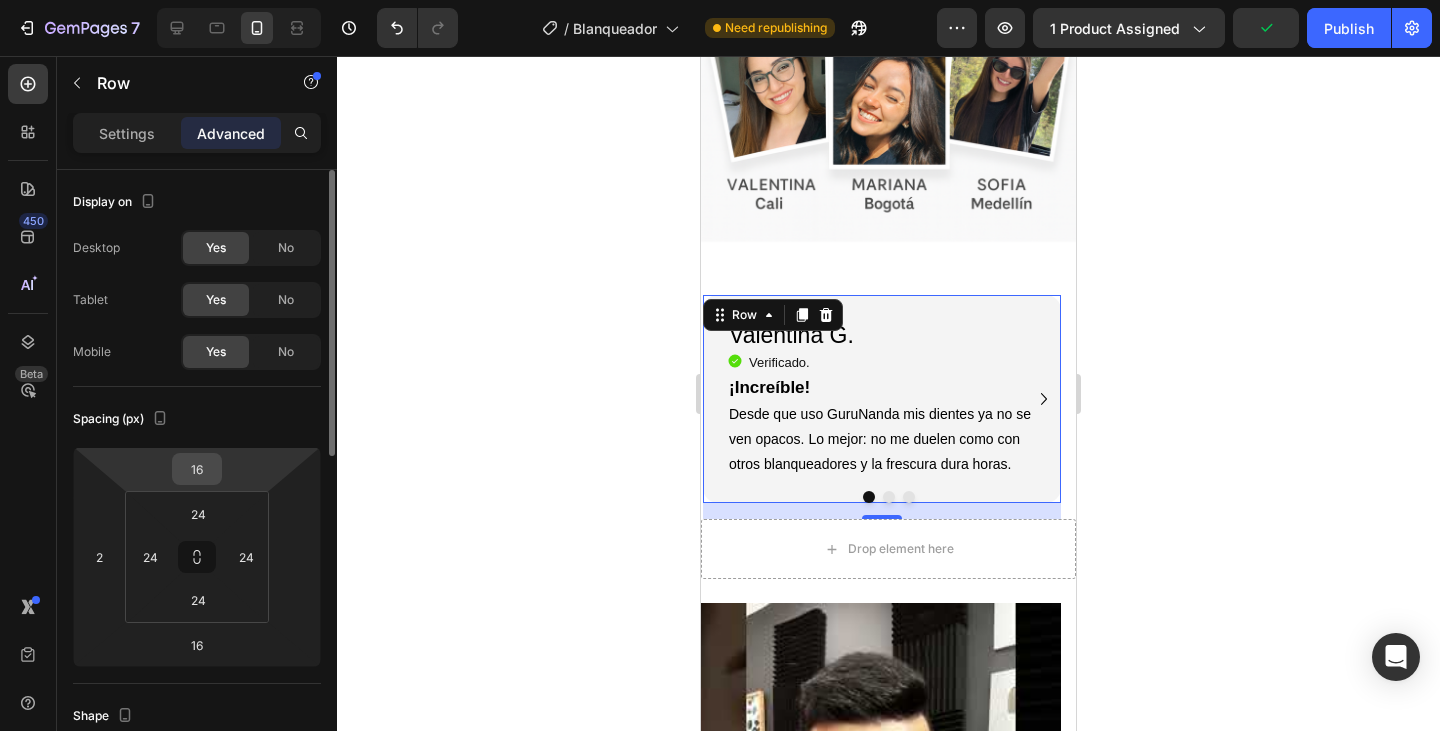 click on "16" at bounding box center (197, 469) 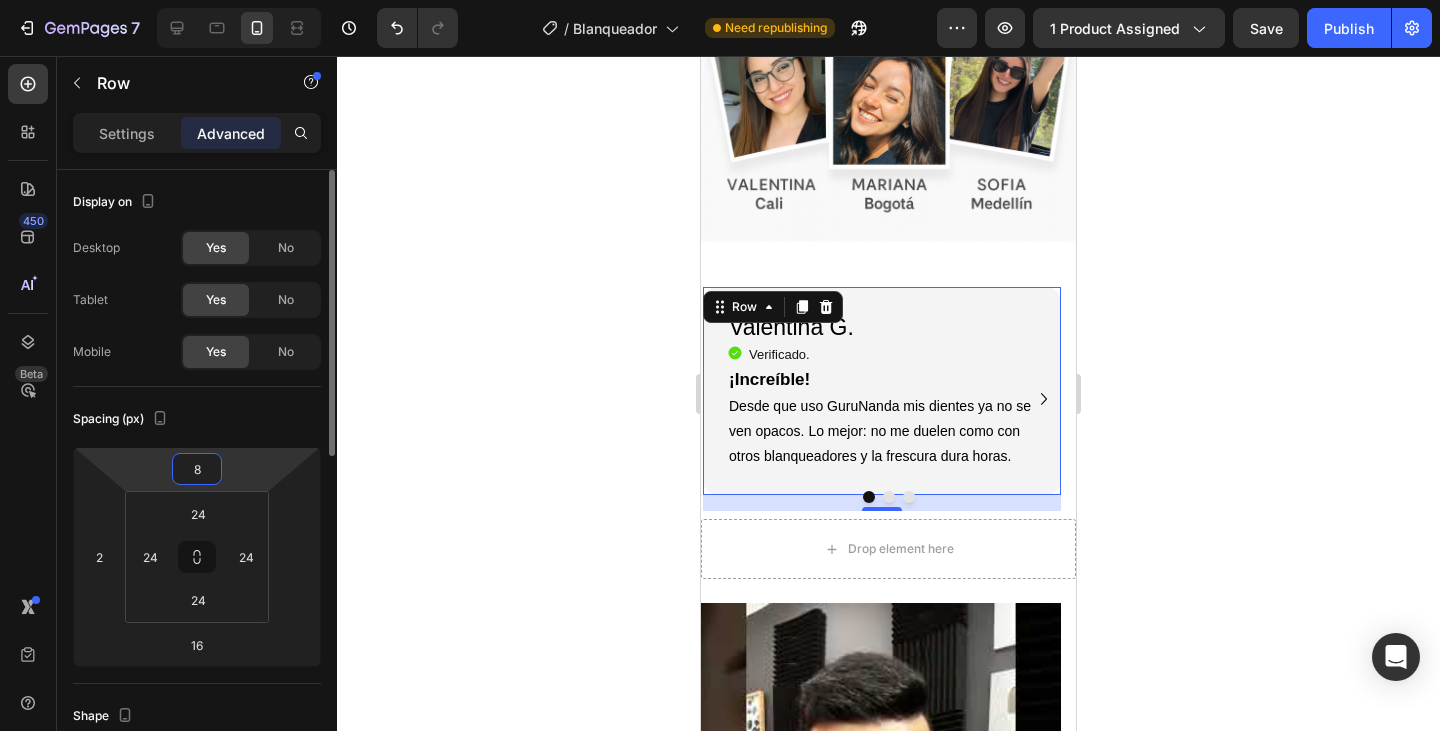 type on "7" 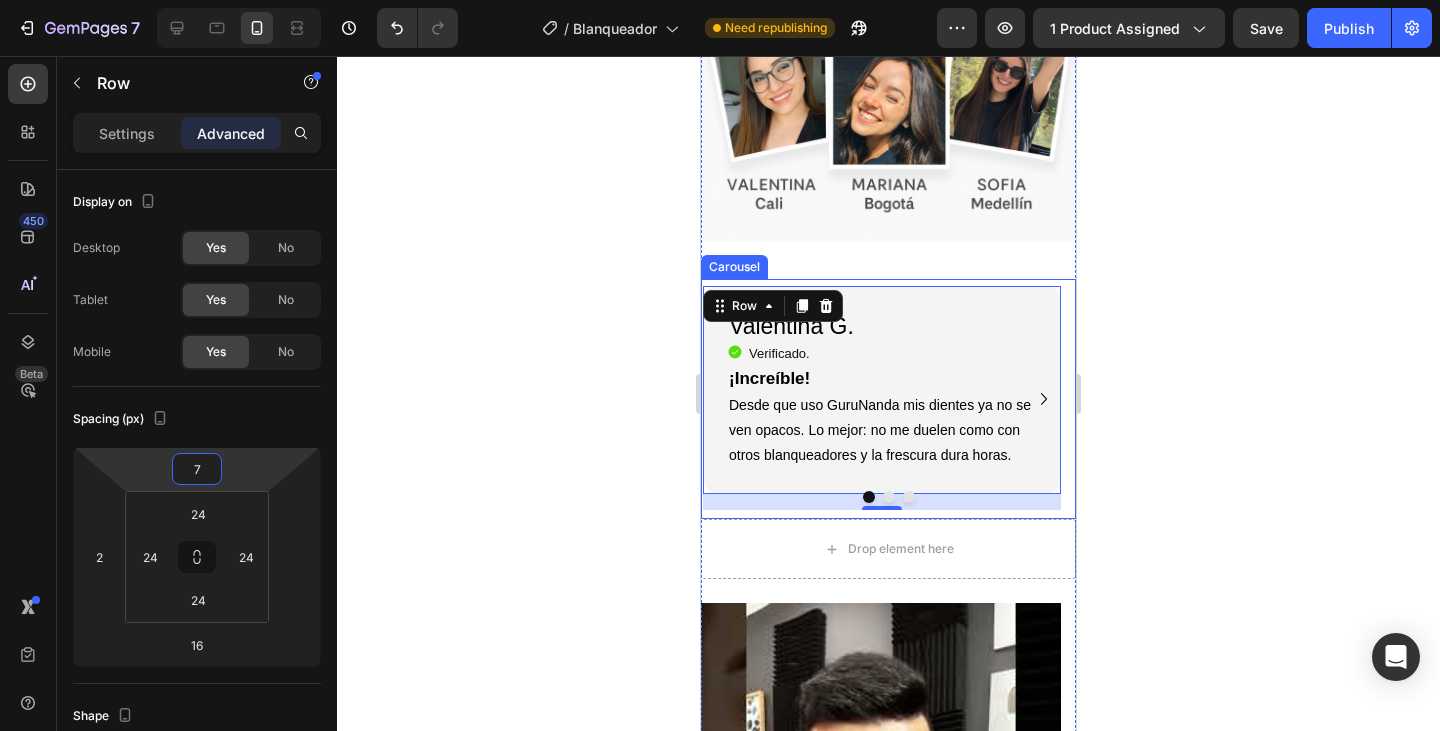 click on "Valentina G. Heading
Icon Verificado. Heading Icon List ¡Increíble! Desde que uso GuruNanda mis dientes ya no se ven opacos. Lo mejor: no me duelen como con otros blanqueadores y la frescura dura horas. Text Block Row Row   16" at bounding box center [881, 399] 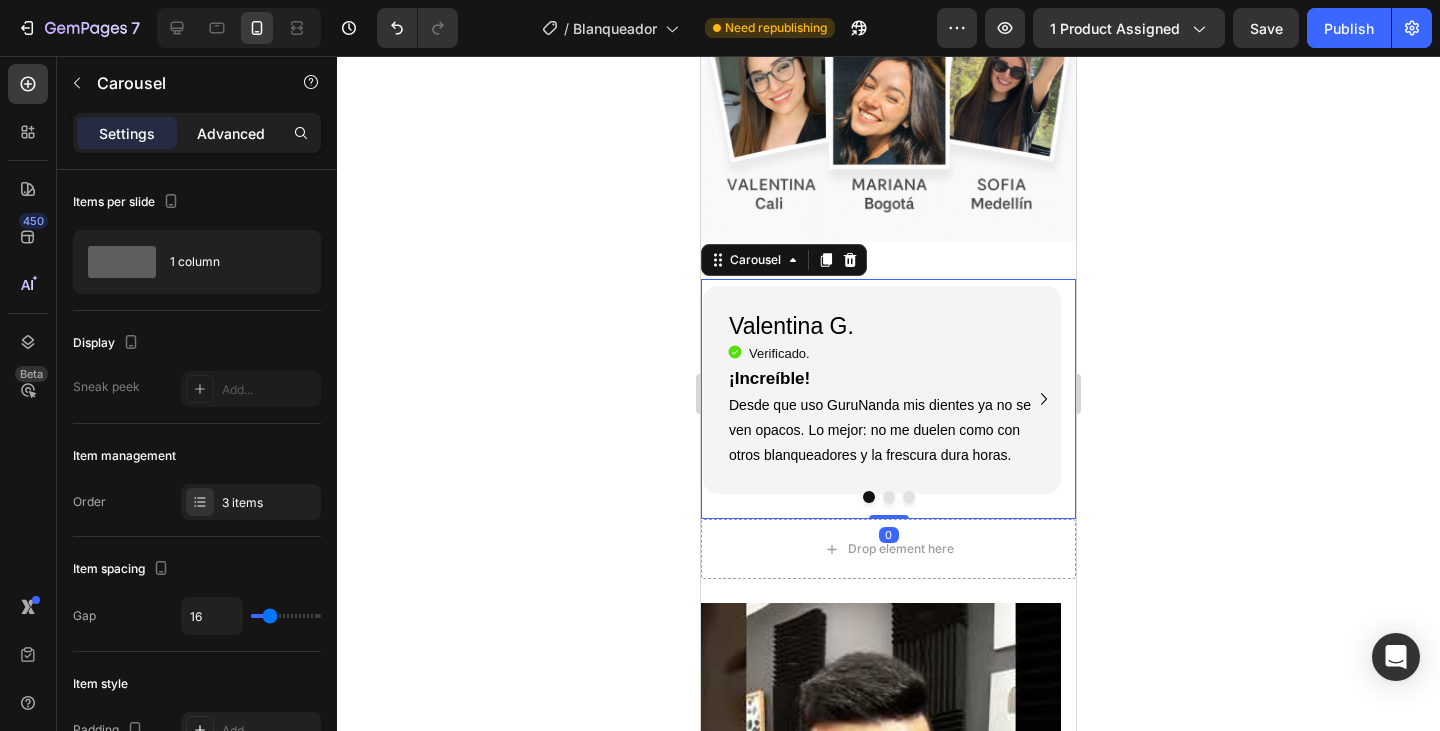 click on "Advanced" at bounding box center [231, 133] 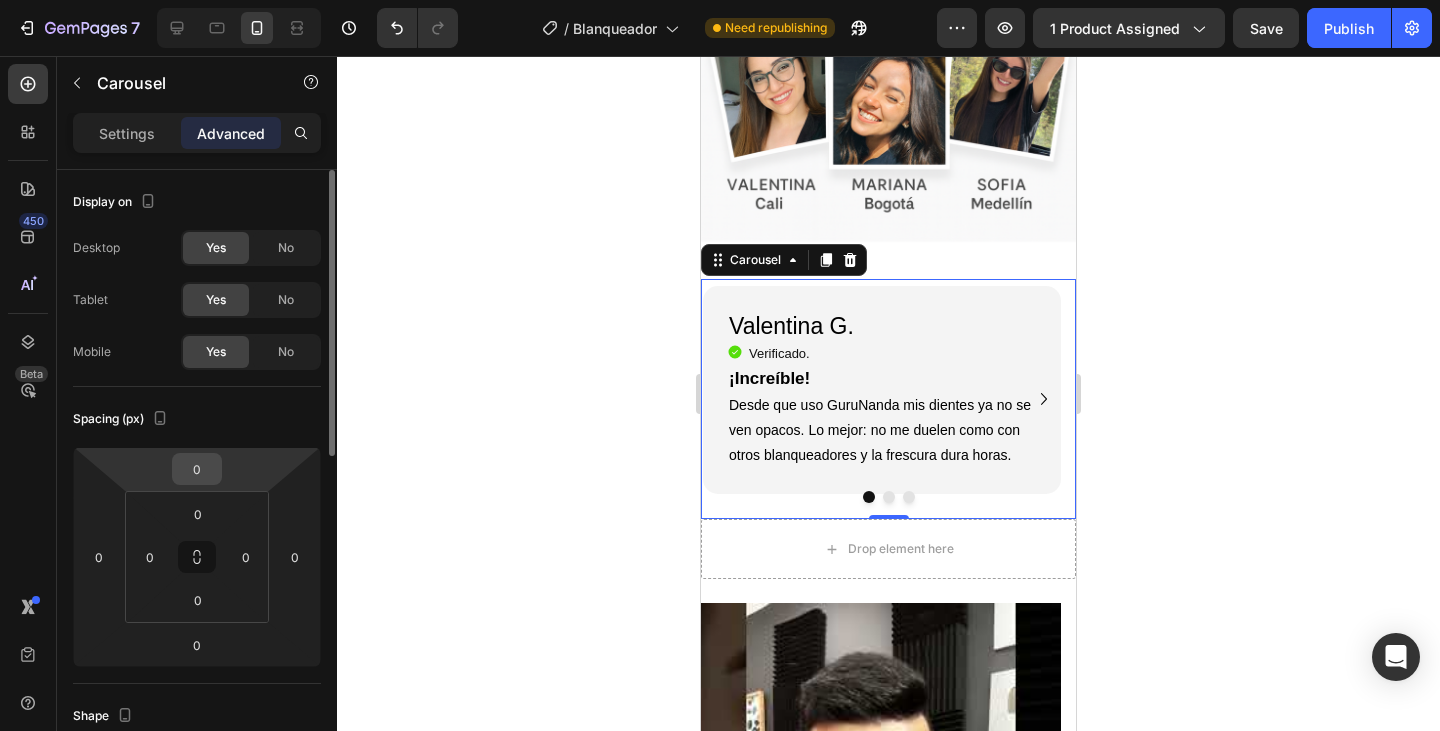 click on "0" at bounding box center (197, 469) 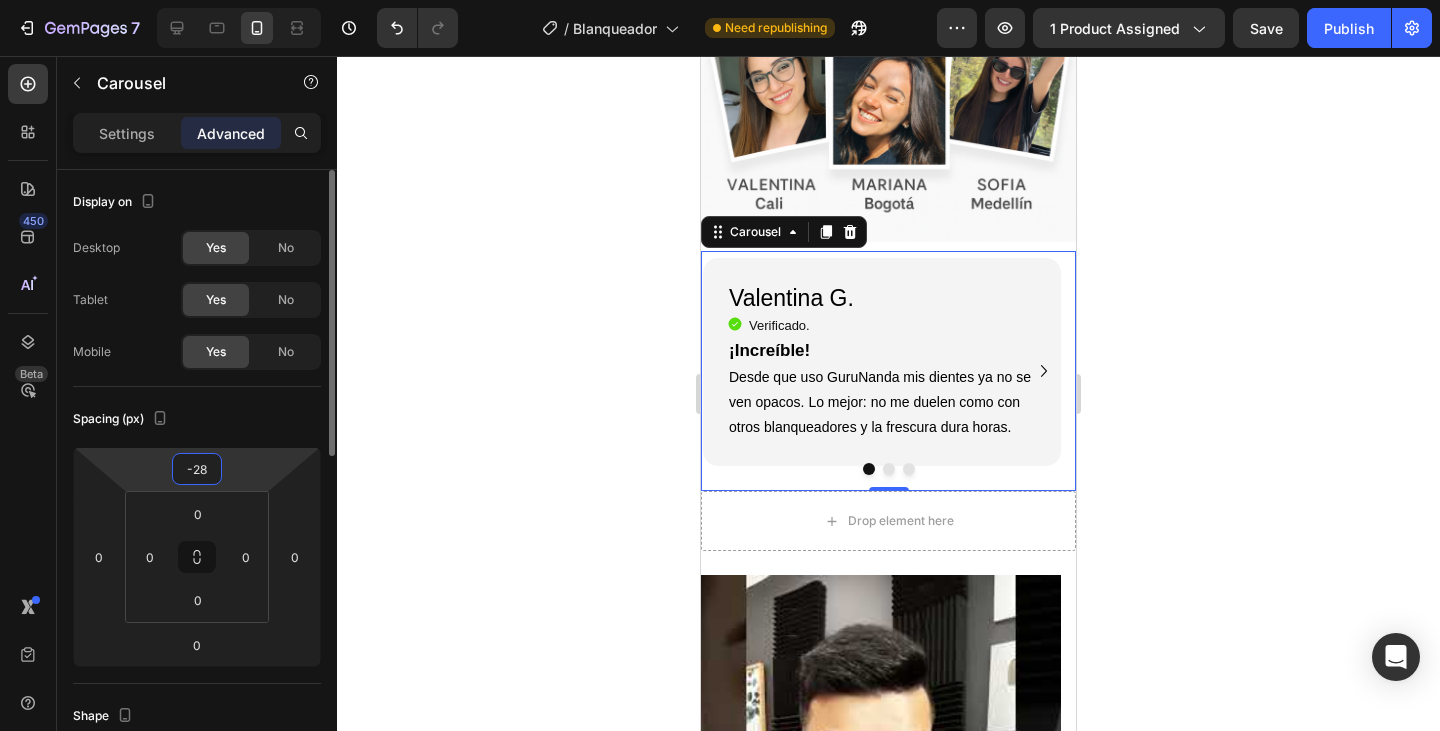 type on "-29" 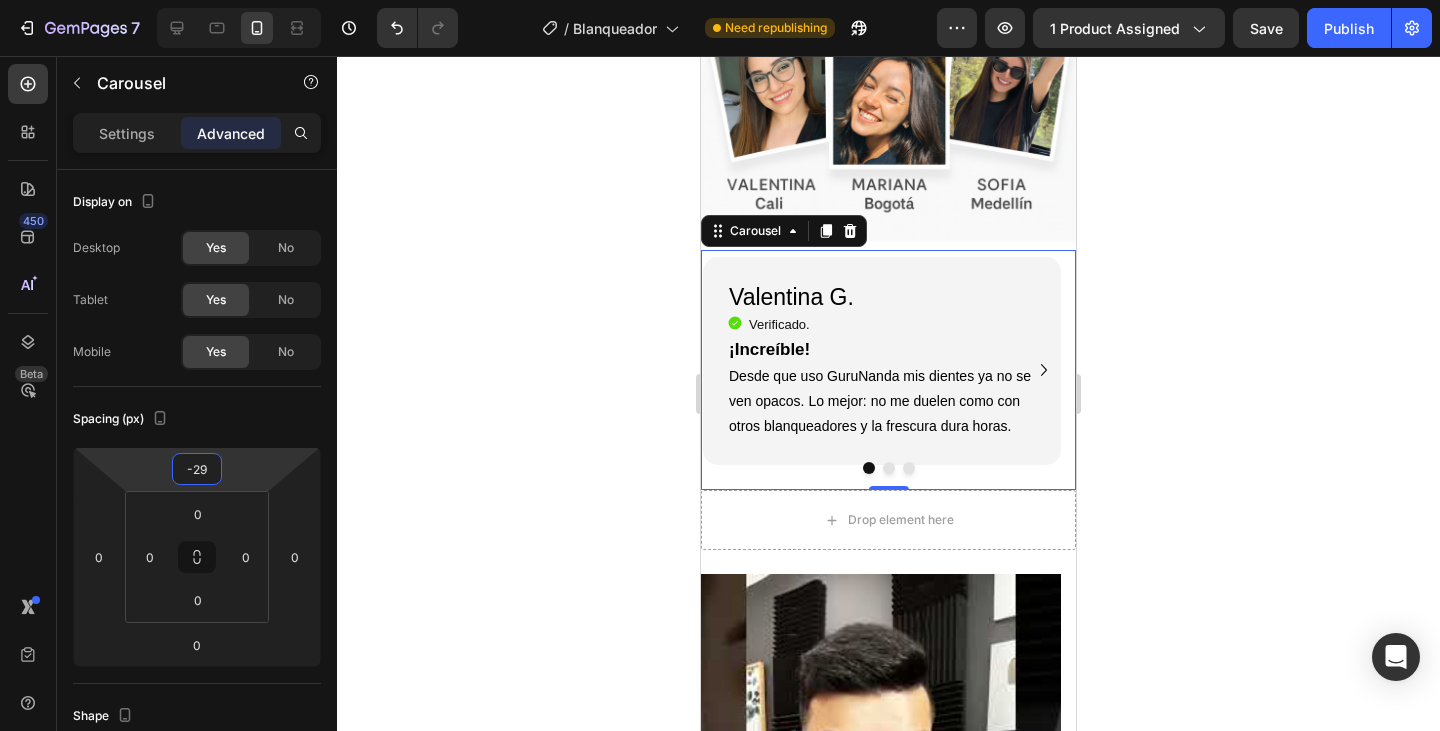 click 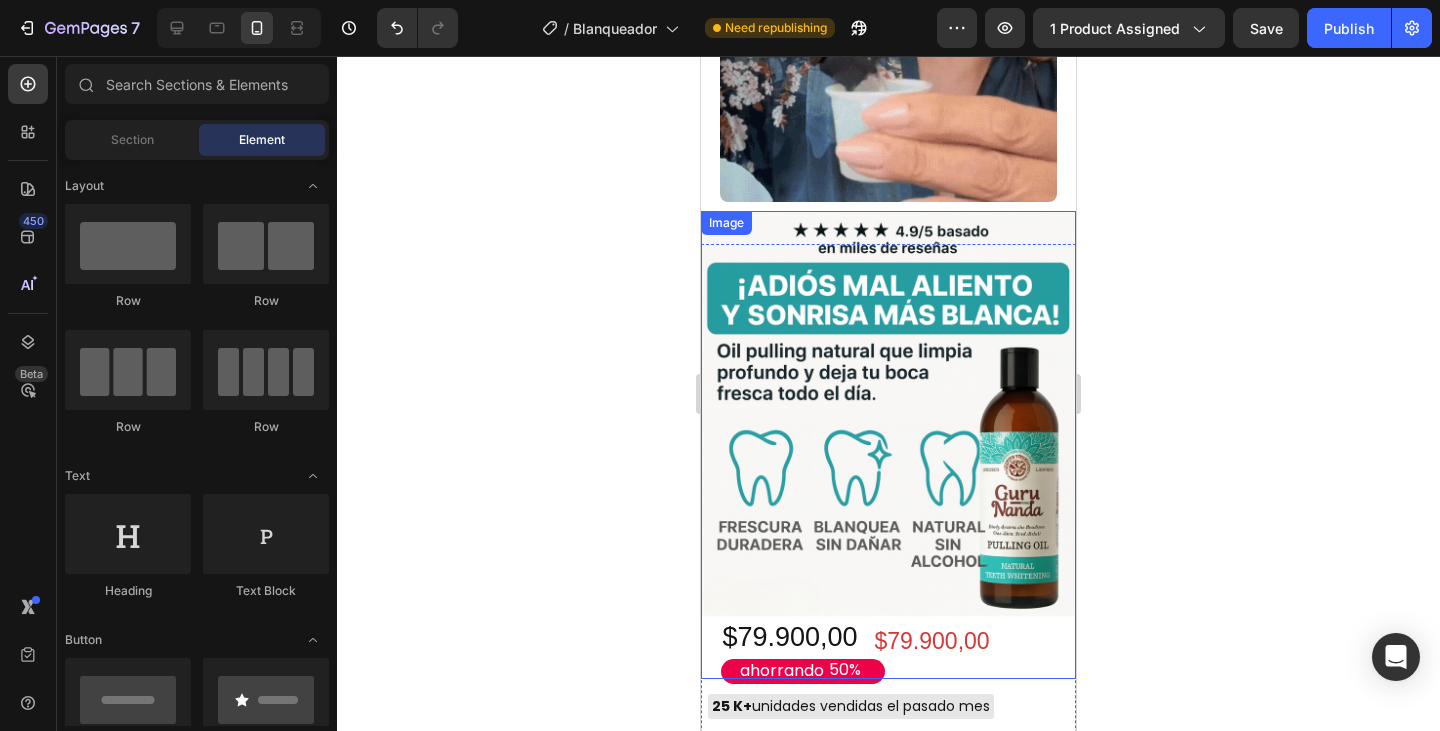 scroll, scrollTop: 0, scrollLeft: 0, axis: both 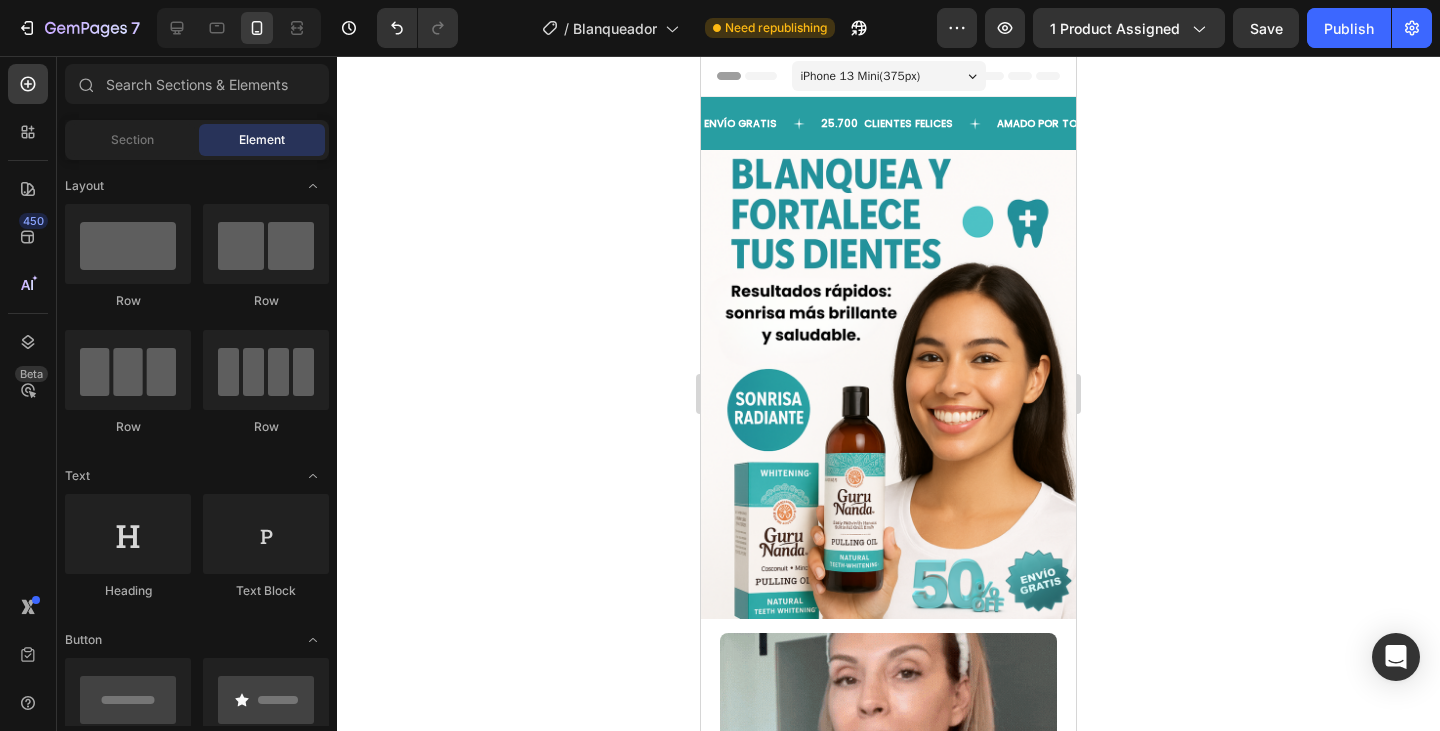 click on "iPhone 13 Mini  ( 375 px)" at bounding box center [889, 76] 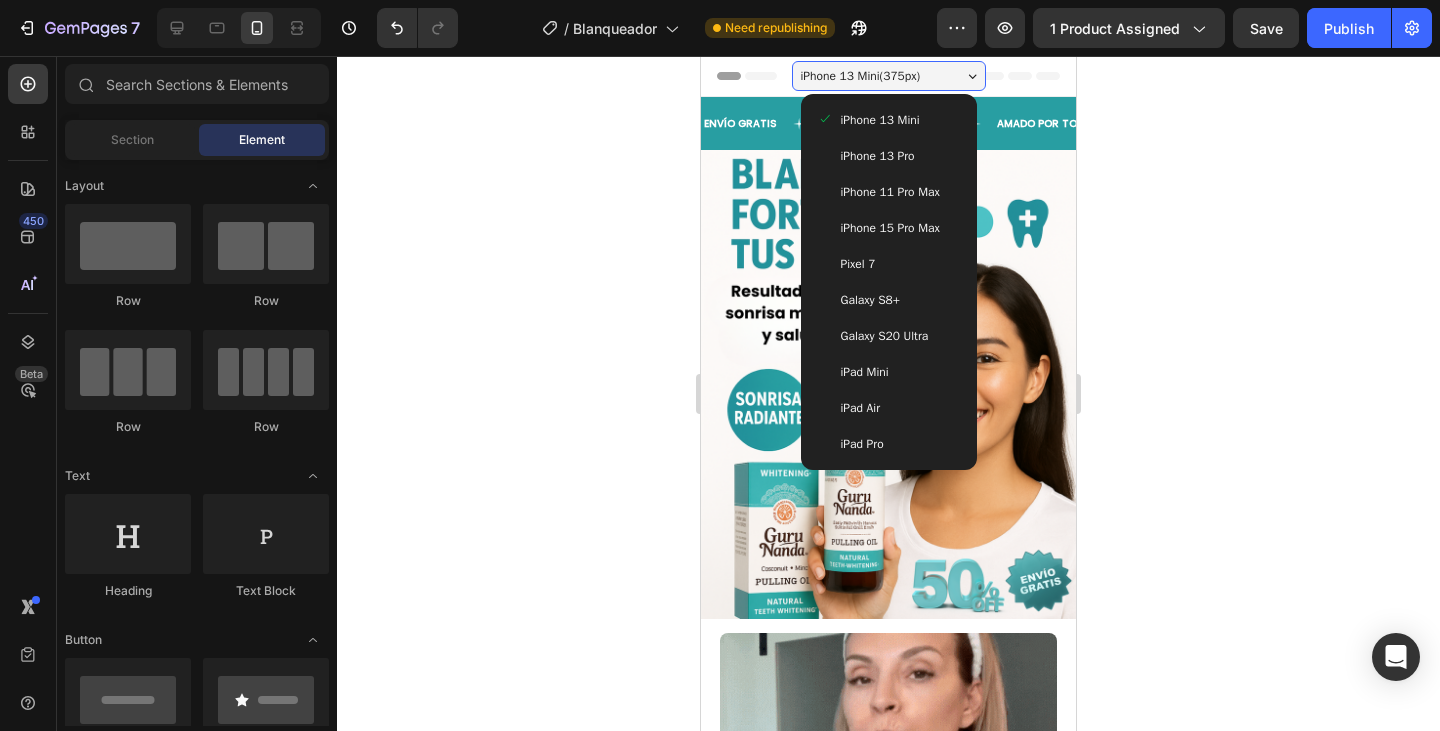 click on "iPhone 15 Pro Max" at bounding box center [890, 228] 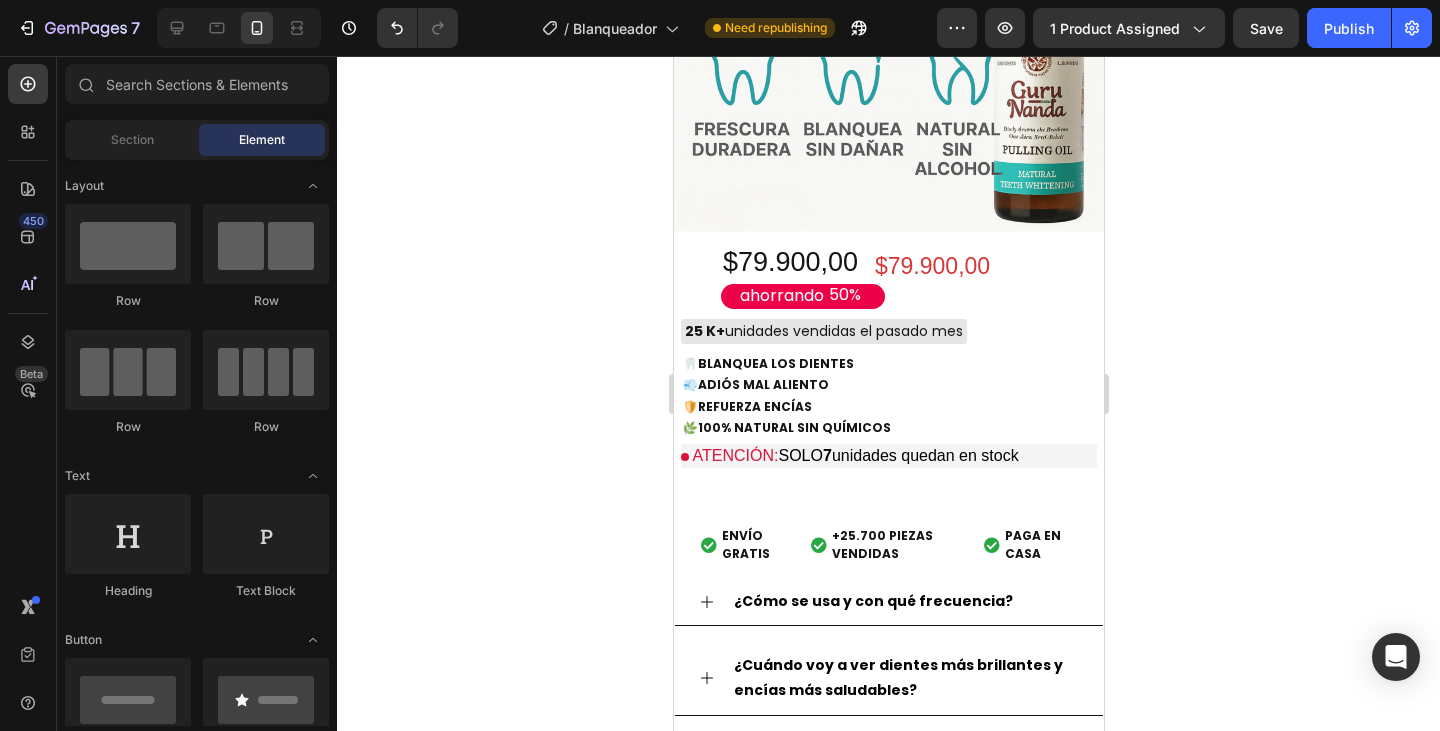 scroll, scrollTop: 1300, scrollLeft: 0, axis: vertical 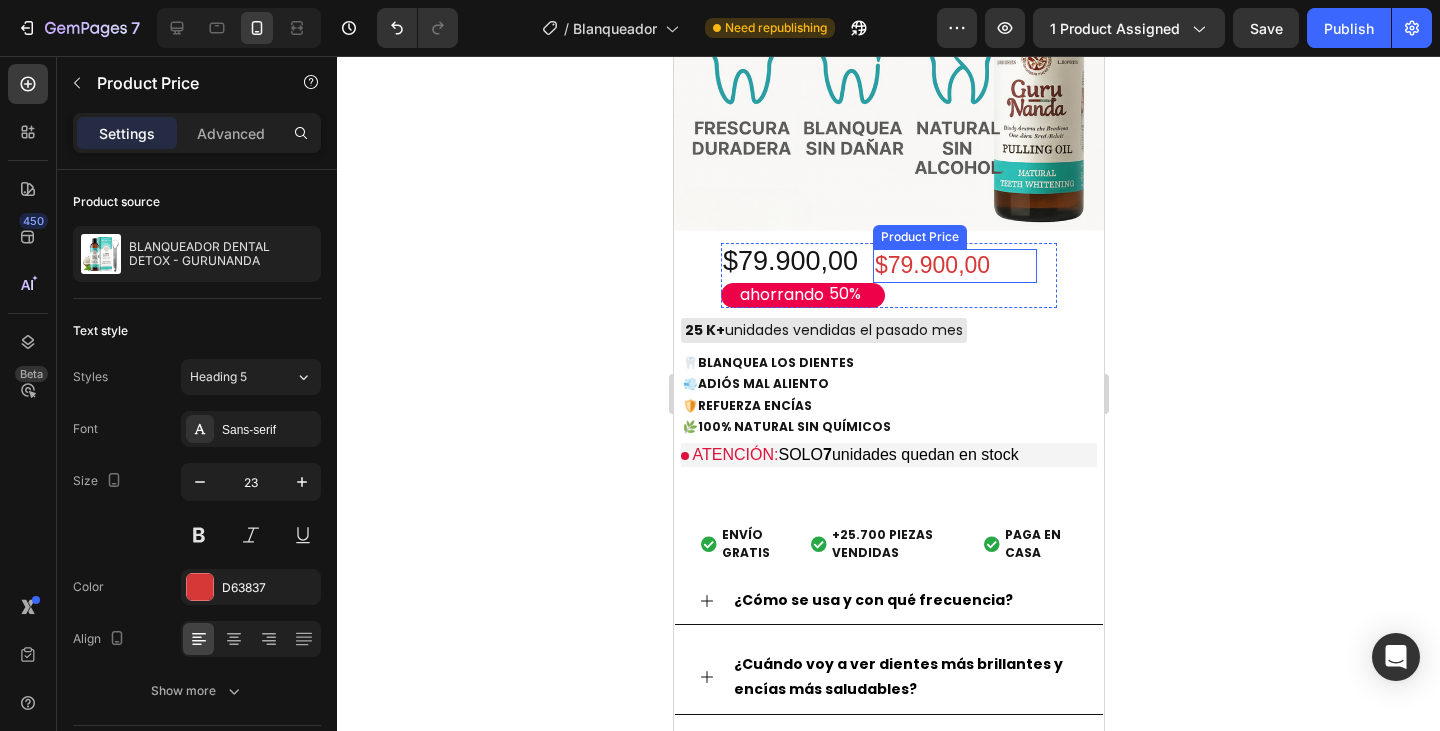 click on "$79.900,00" at bounding box center [954, 266] 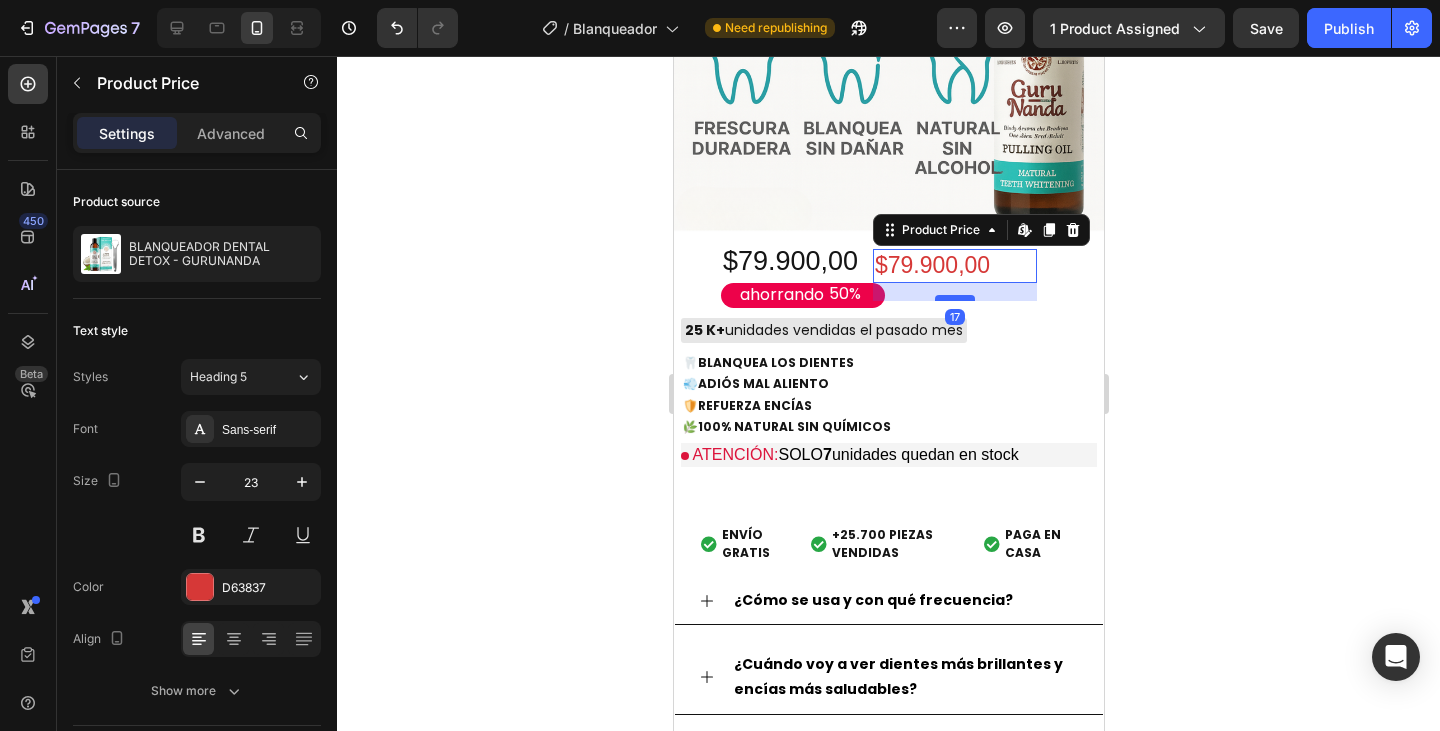 drag, startPoint x: 943, startPoint y: 260, endPoint x: 943, endPoint y: 278, distance: 18 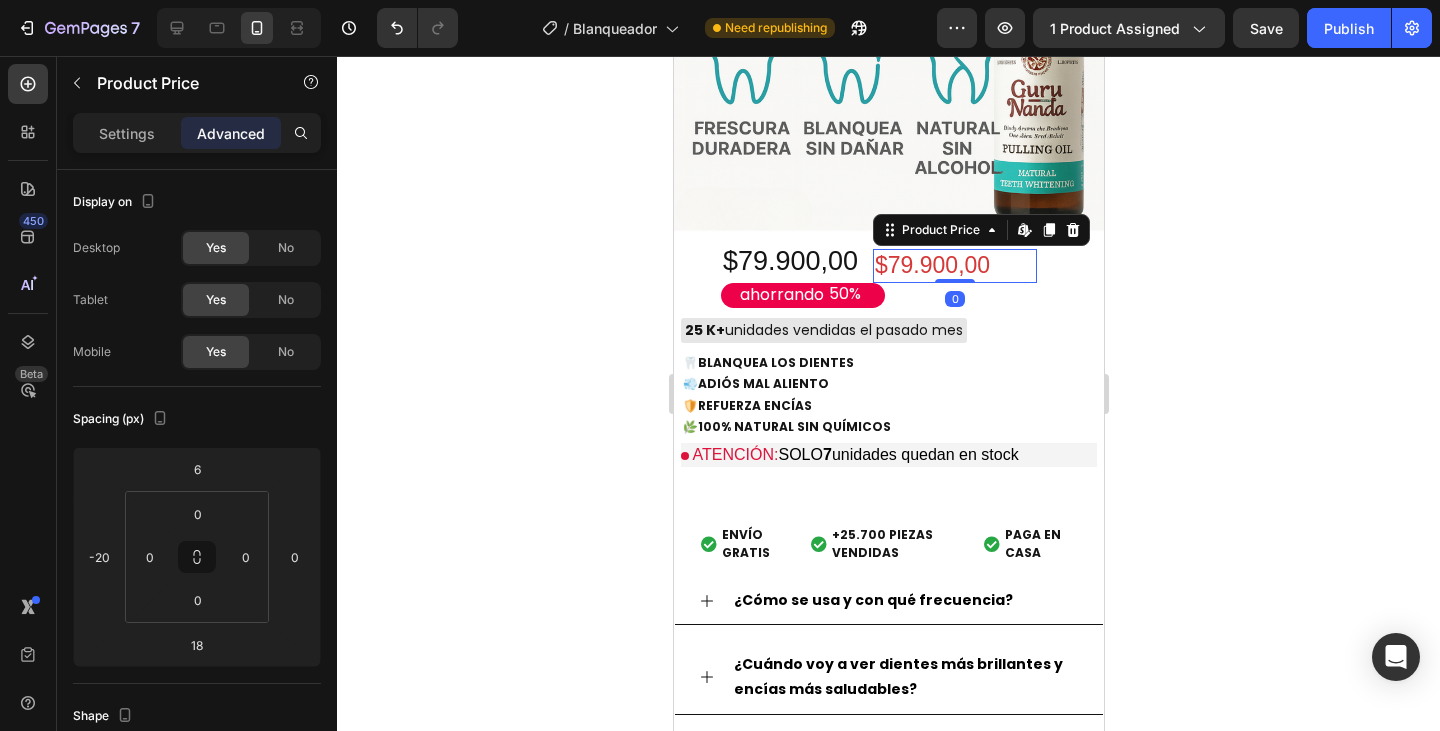 drag, startPoint x: 949, startPoint y: 281, endPoint x: 956, endPoint y: 249, distance: 32.75668 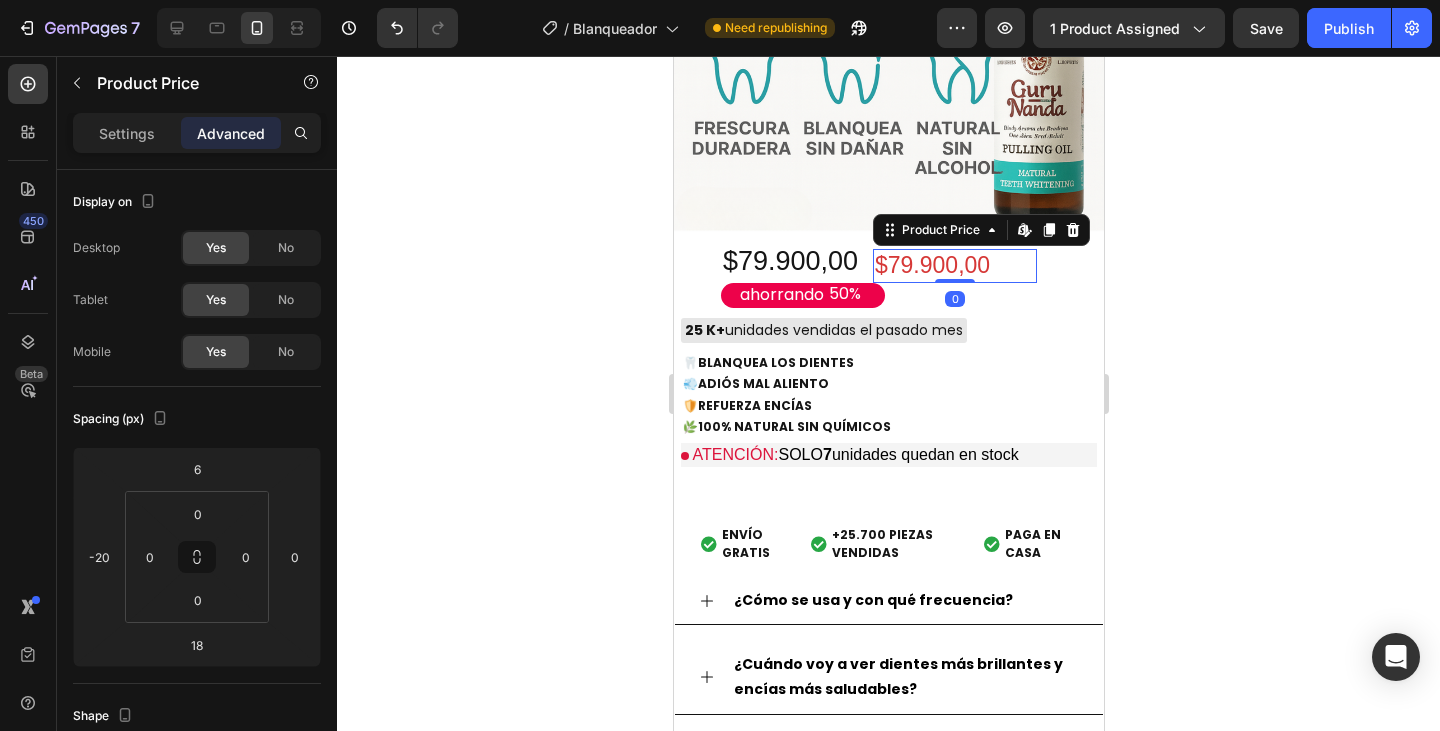 click on "$79.900,00 Product Price   Edit content in Shopify 0 Product Price   Edit content in Shopify 18" at bounding box center (954, 266) 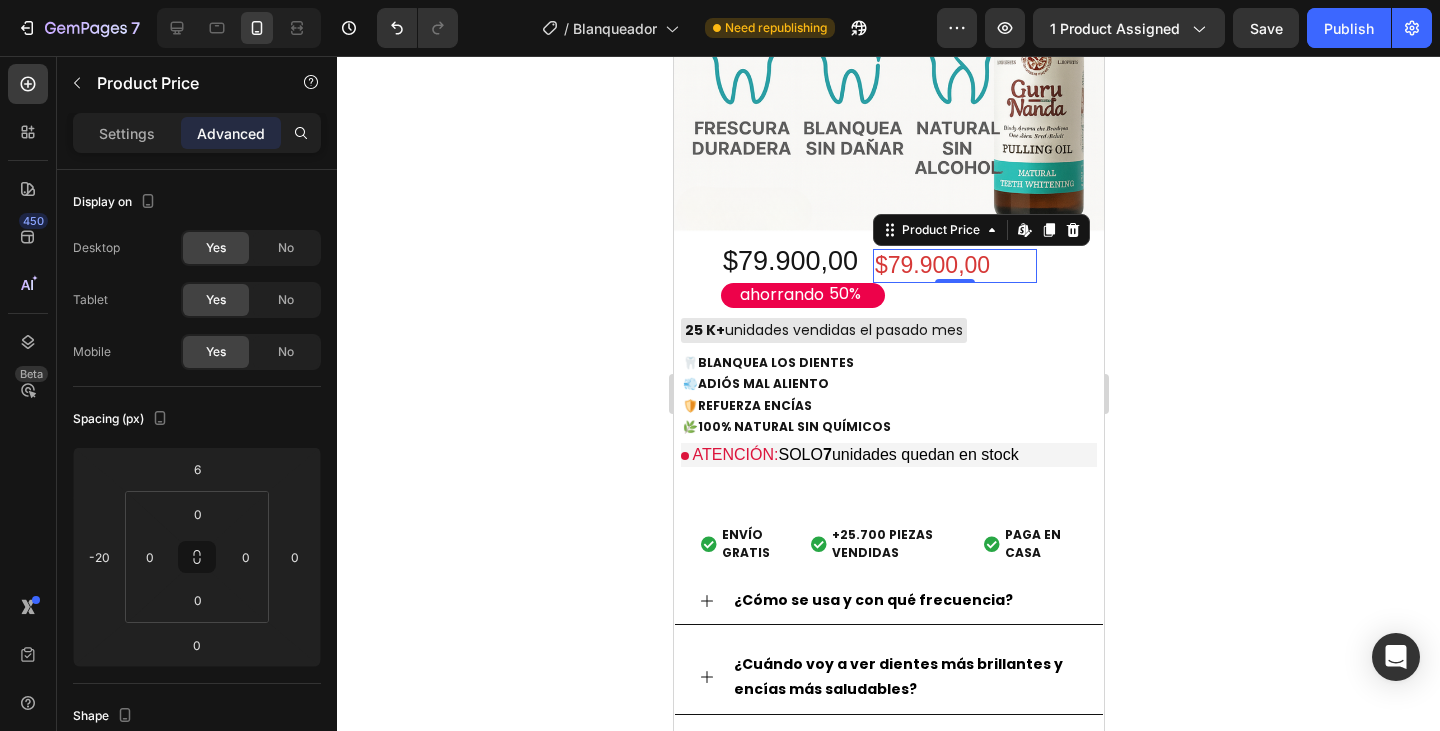 click on "$79.900,00" at bounding box center (954, 266) 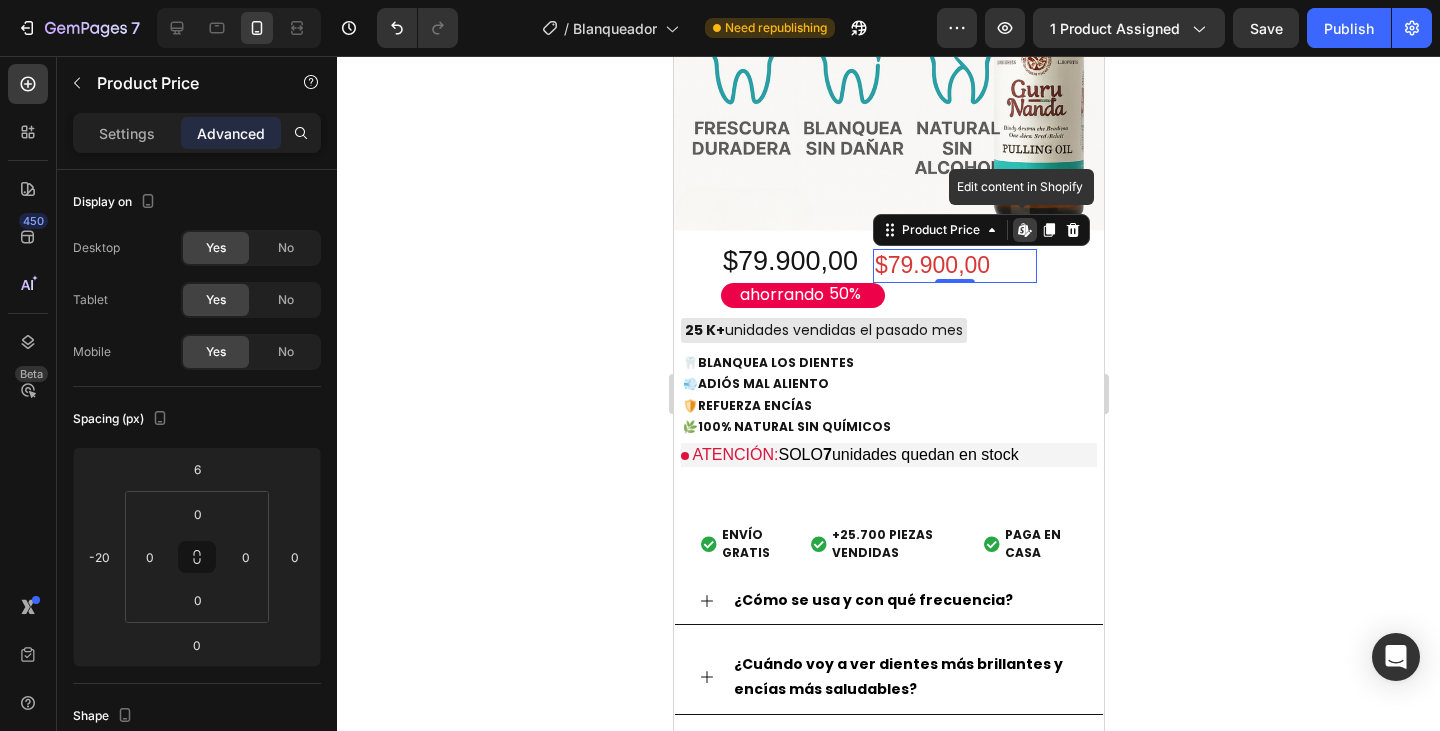 click on "$79.900,00" at bounding box center (954, 266) 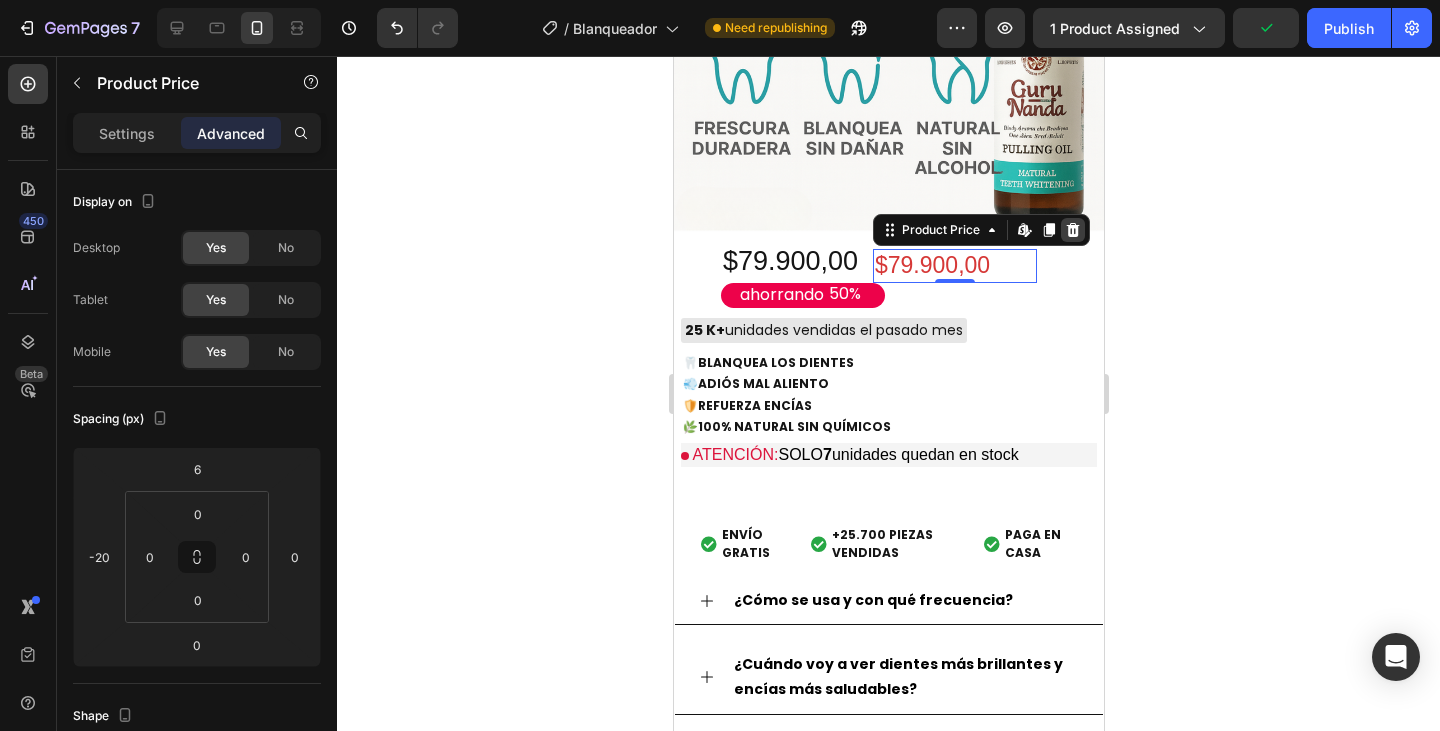 click 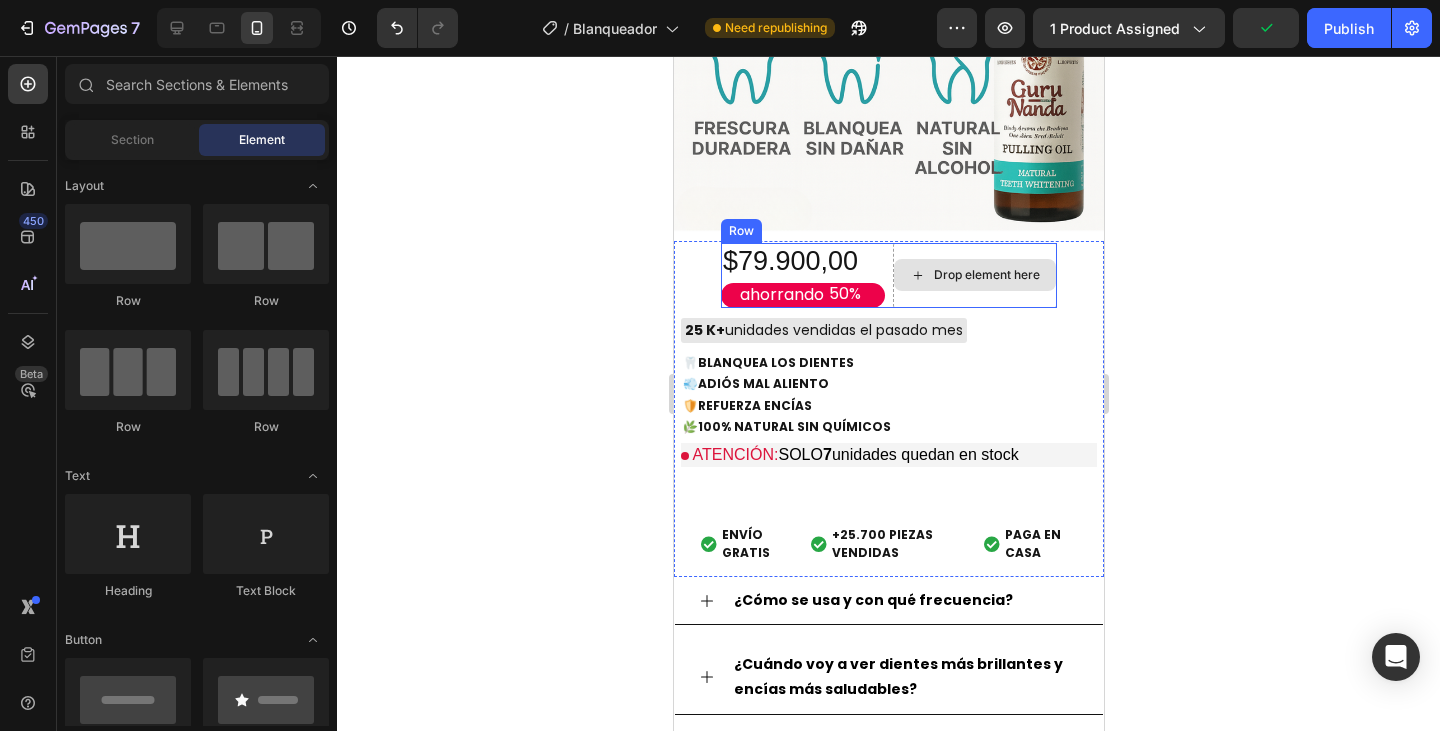 click on "Drop element here" at bounding box center (986, 275) 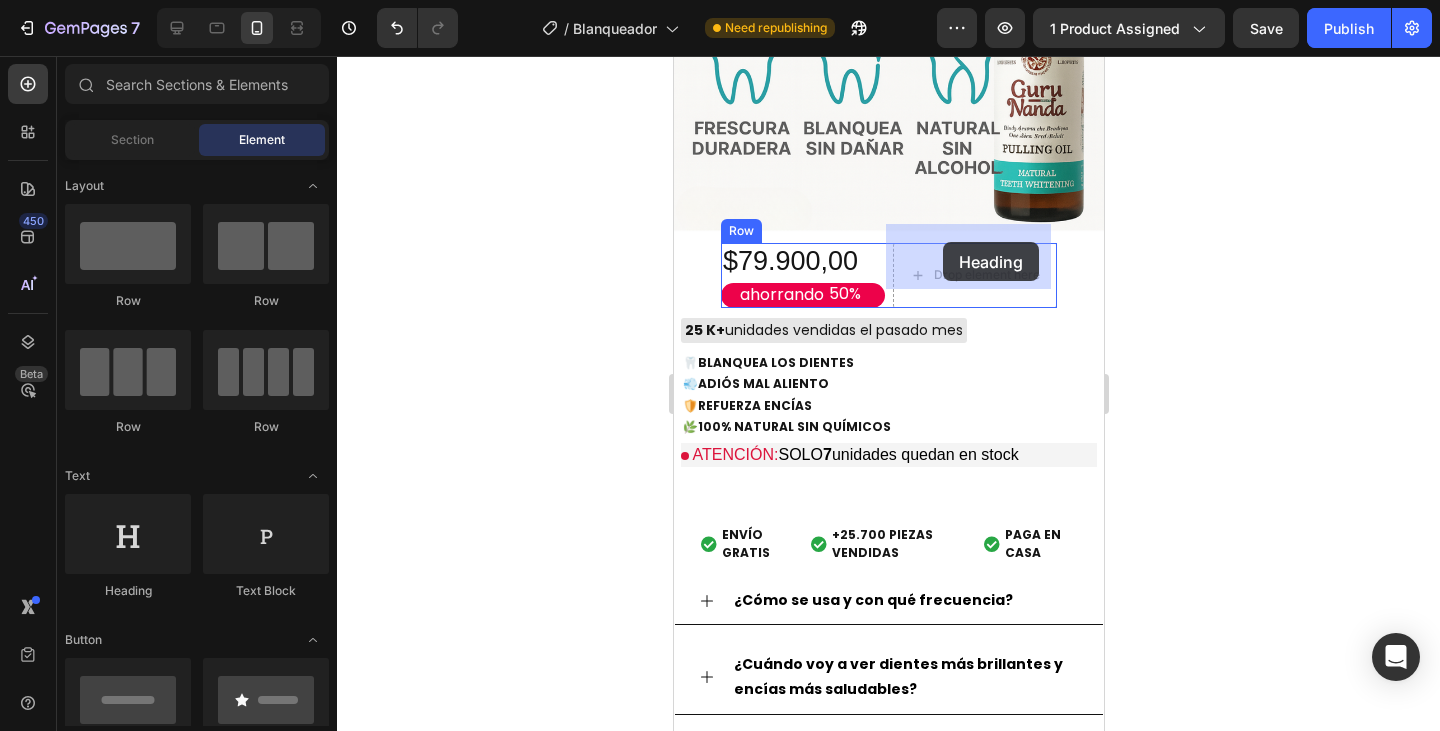 drag, startPoint x: 794, startPoint y: 609, endPoint x: 942, endPoint y: 242, distance: 395.71832 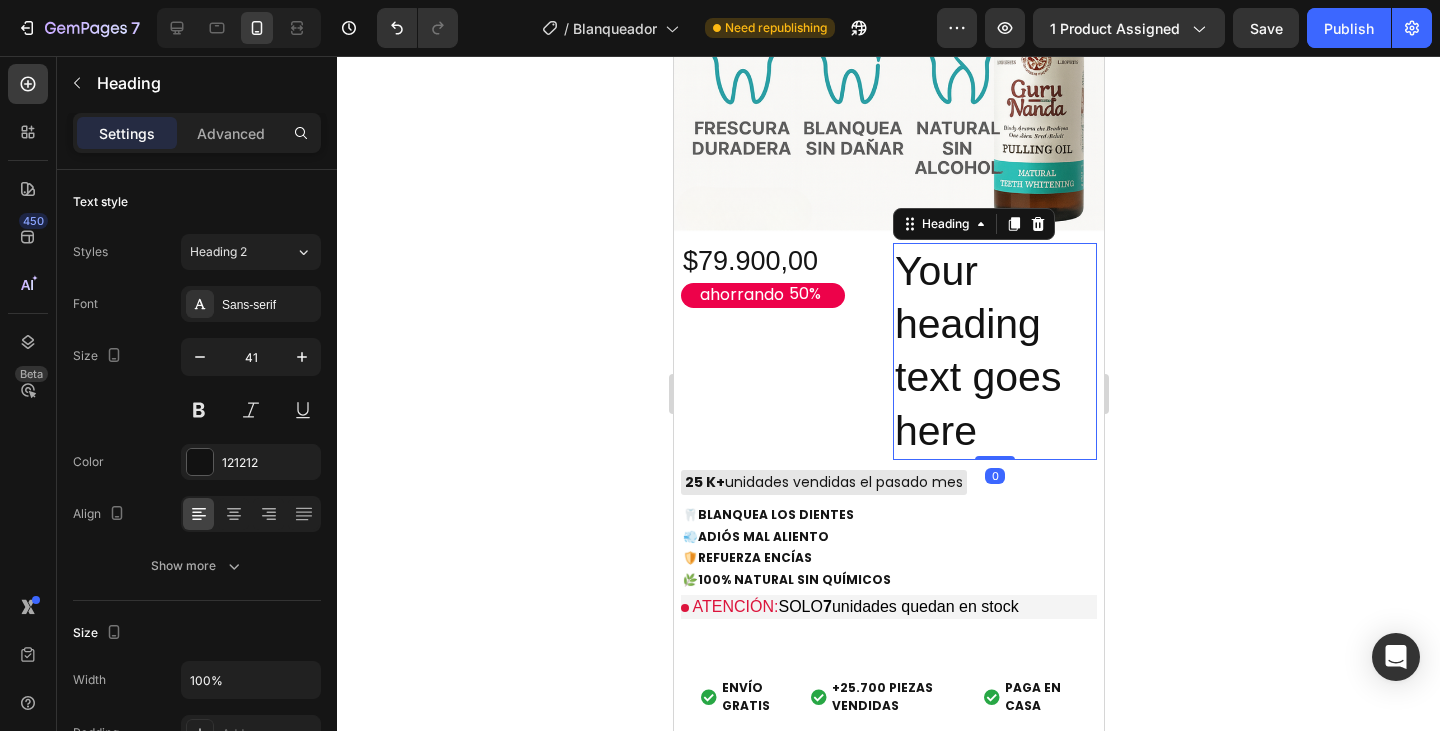 click on "Your heading text goes here" at bounding box center (994, 351) 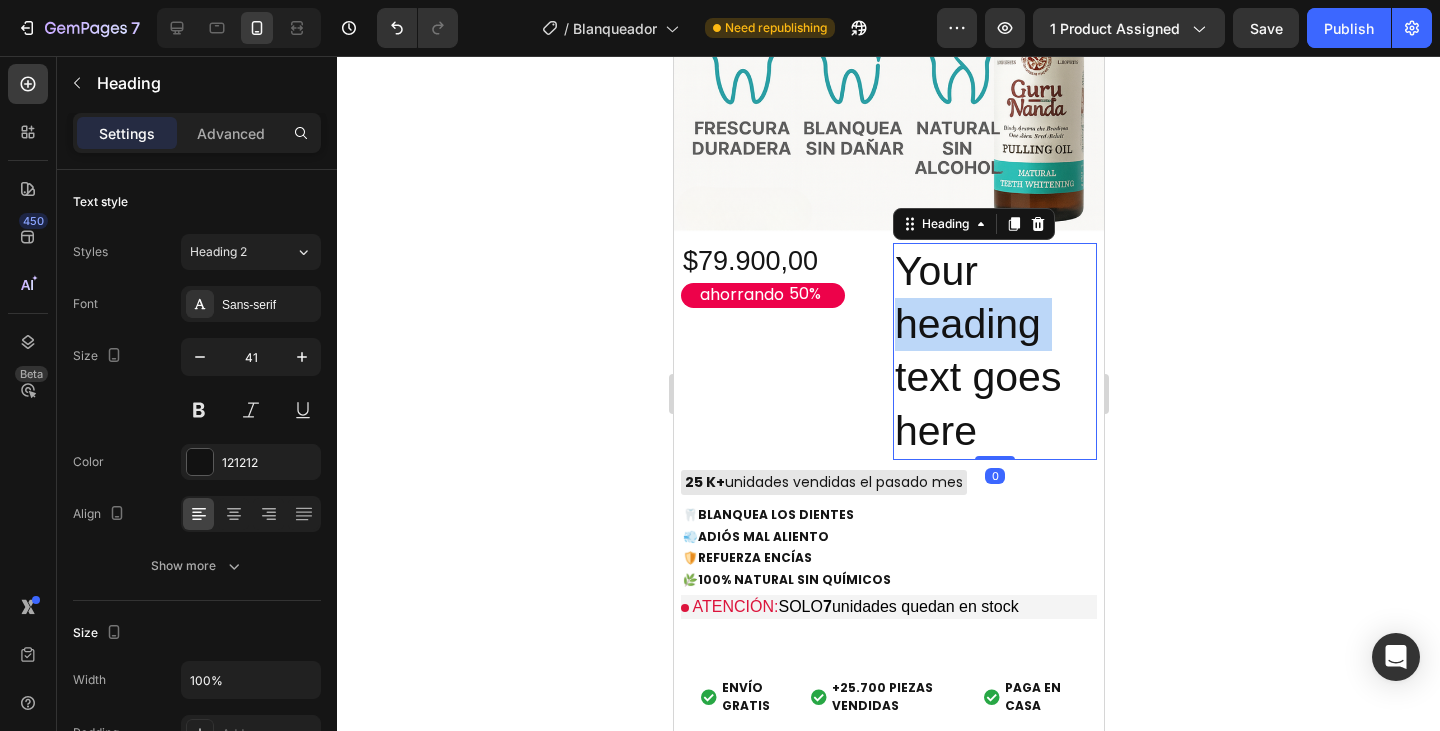 click on "Your heading text goes here" at bounding box center (994, 351) 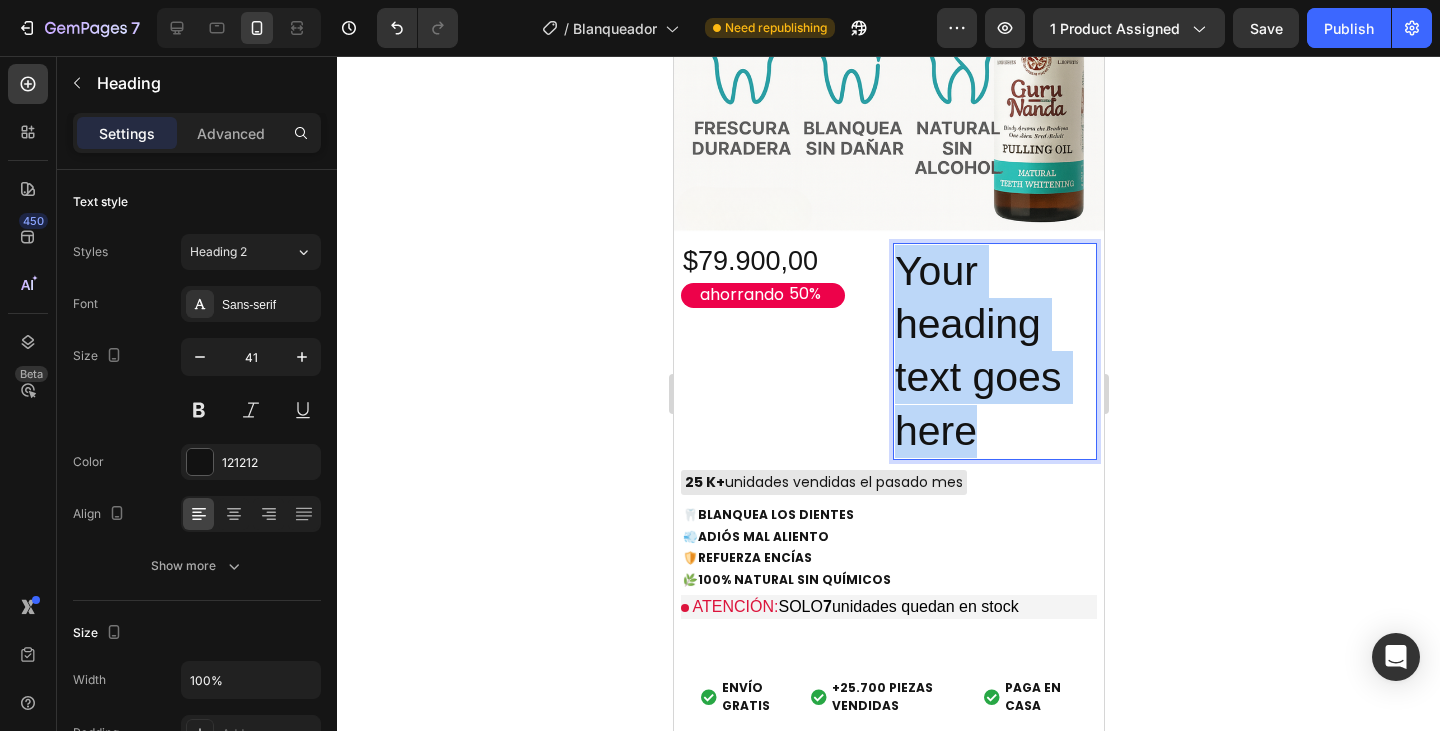 click on "Your heading text goes here" at bounding box center [994, 351] 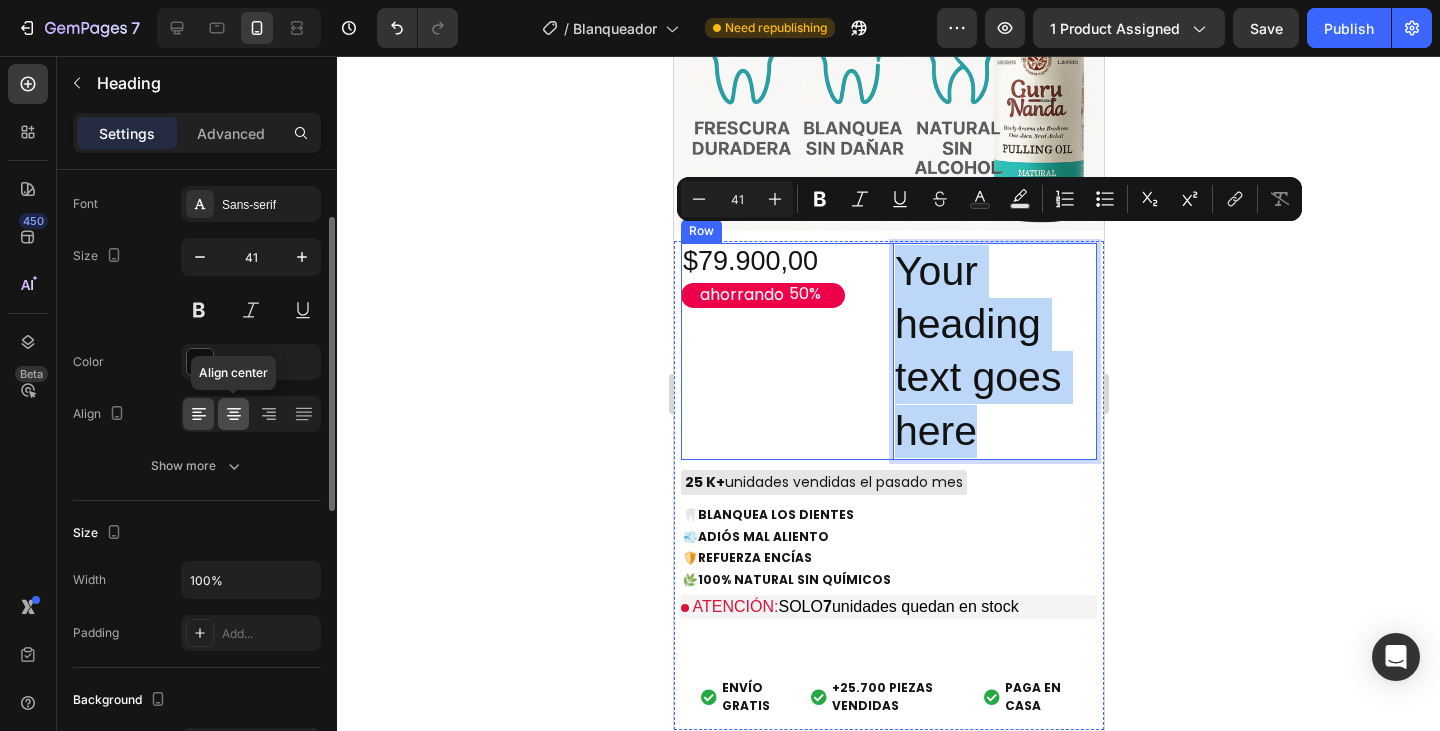 scroll, scrollTop: 0, scrollLeft: 0, axis: both 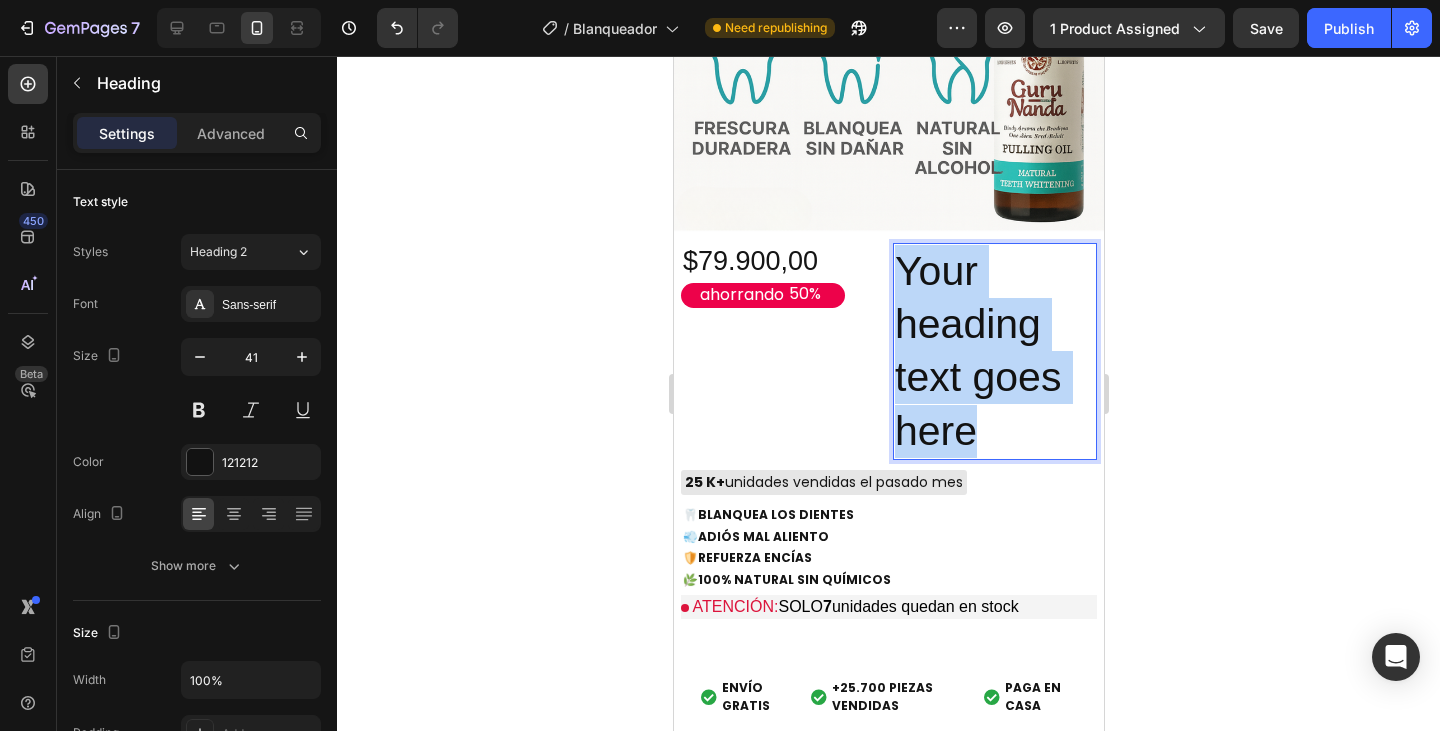 click on "Your heading text goes here" at bounding box center [994, 351] 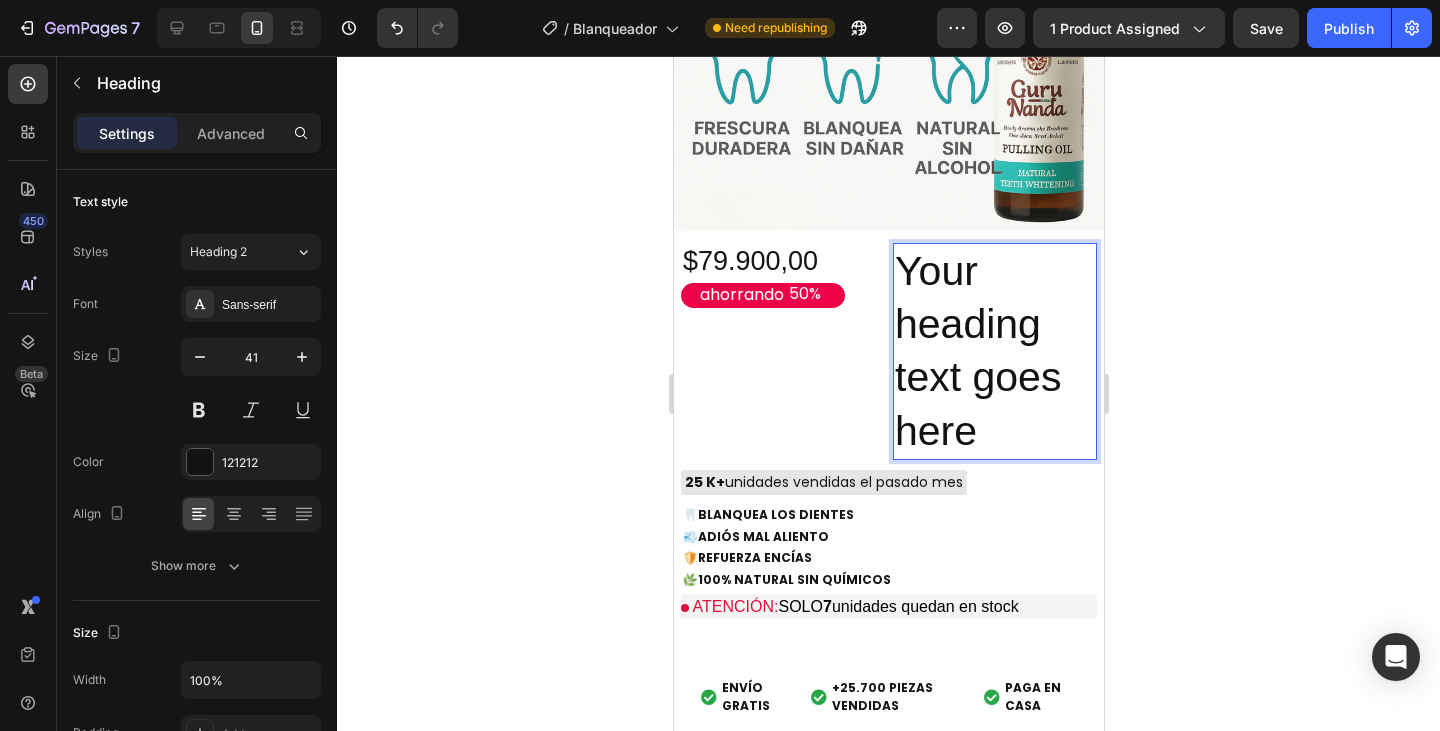 click on "Your heading text goes here" at bounding box center (994, 351) 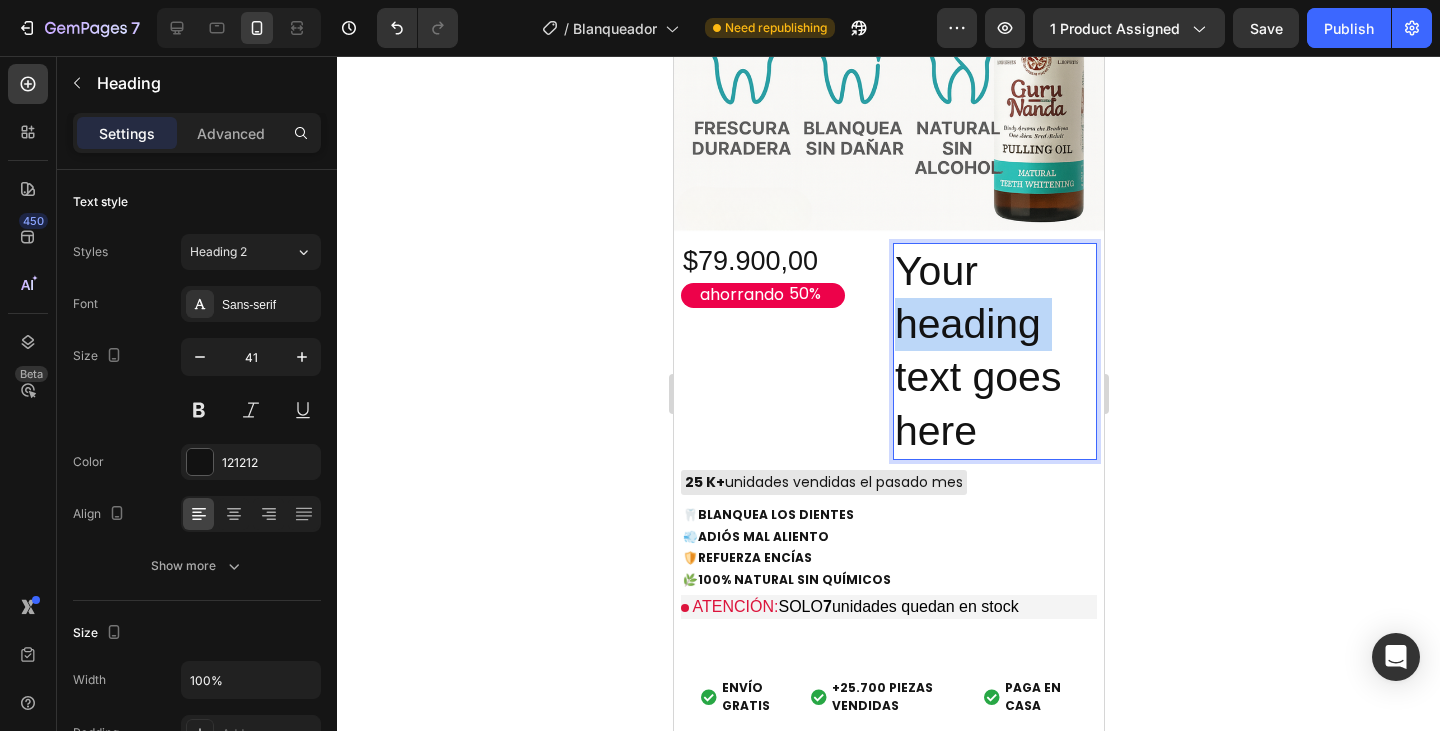 click on "Your heading text goes here" at bounding box center (994, 351) 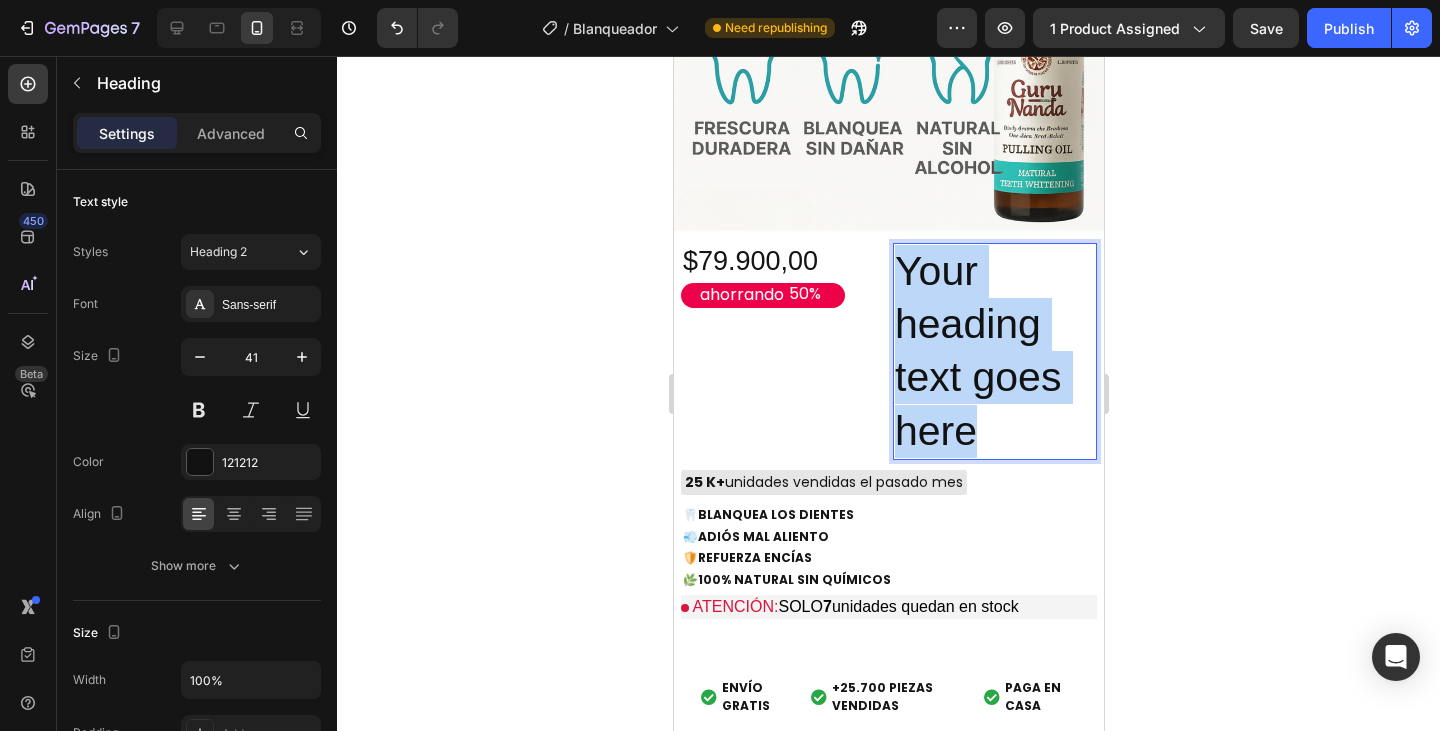 click on "Your heading text goes here" at bounding box center (994, 351) 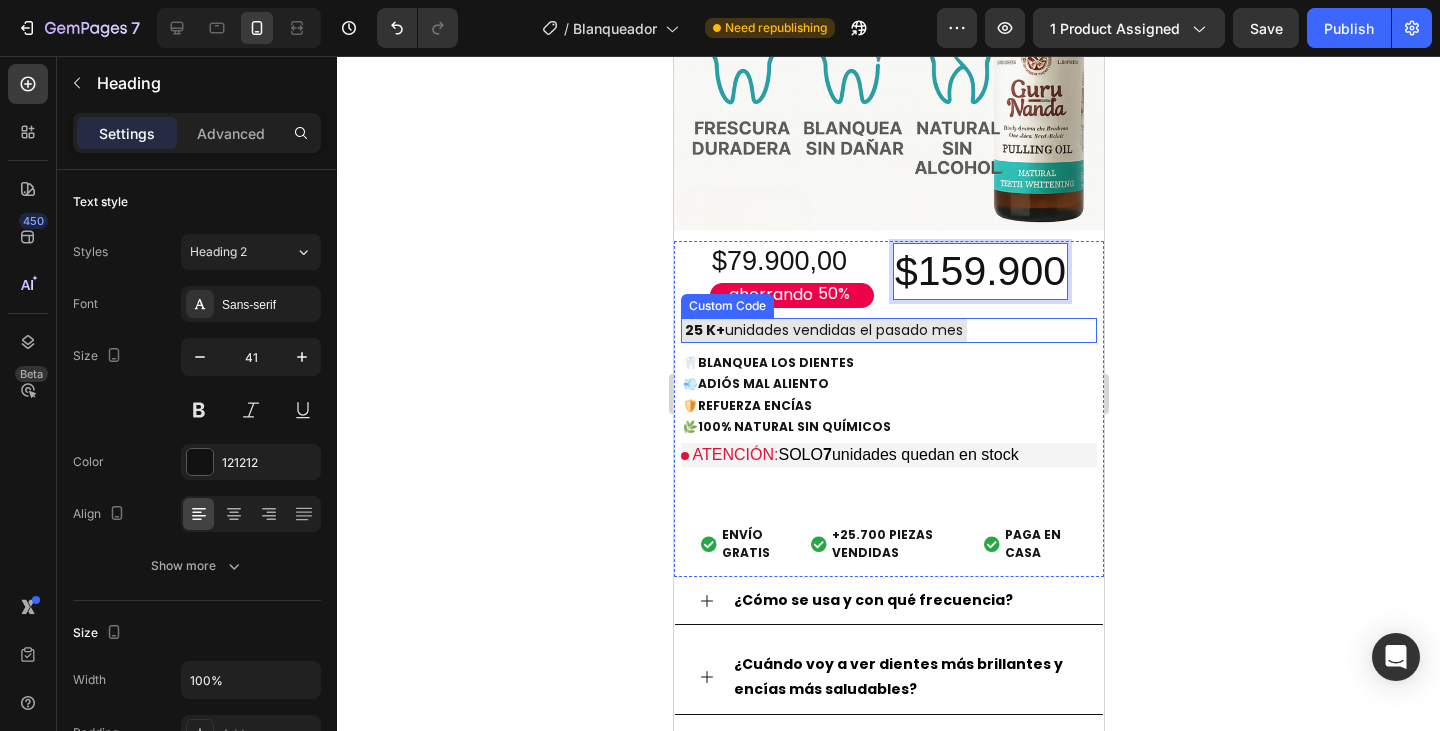 click 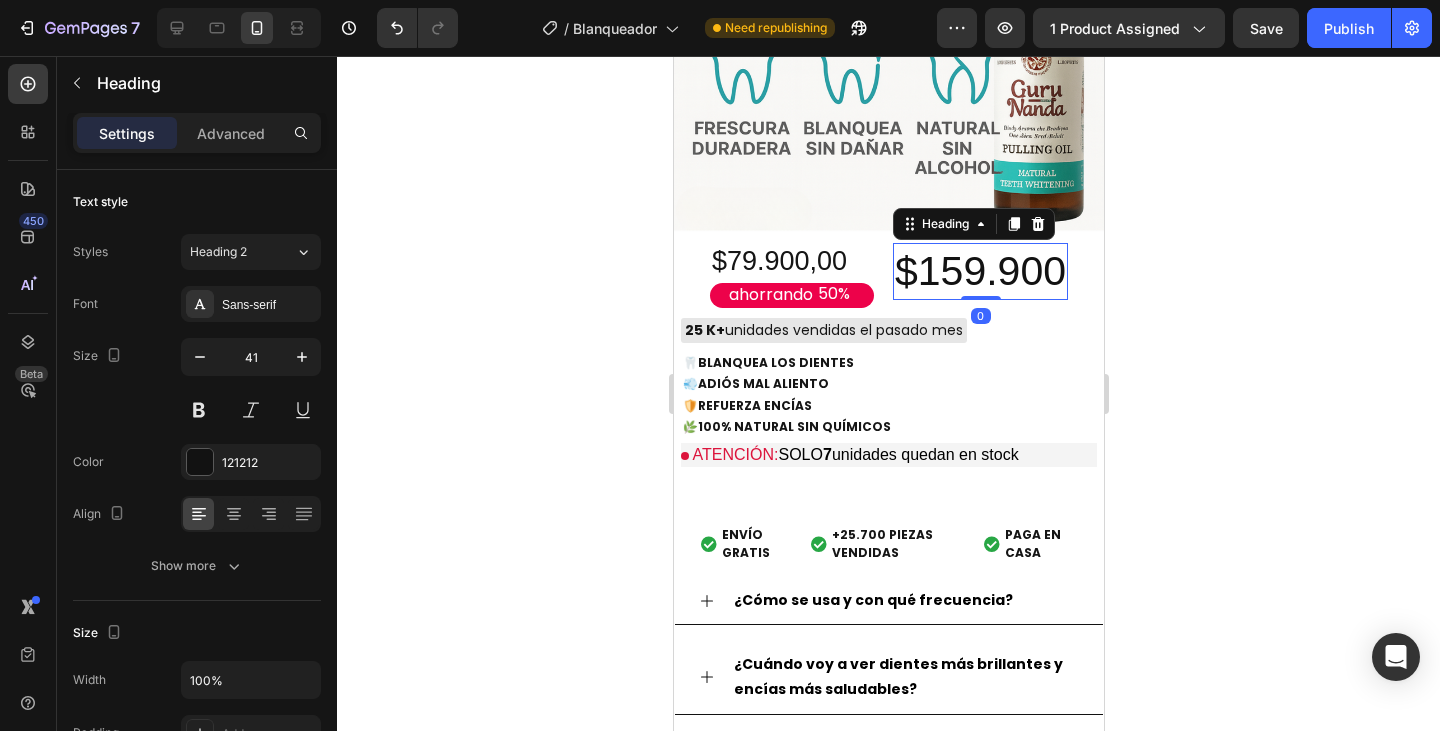 click on "$159.900" at bounding box center [979, 271] 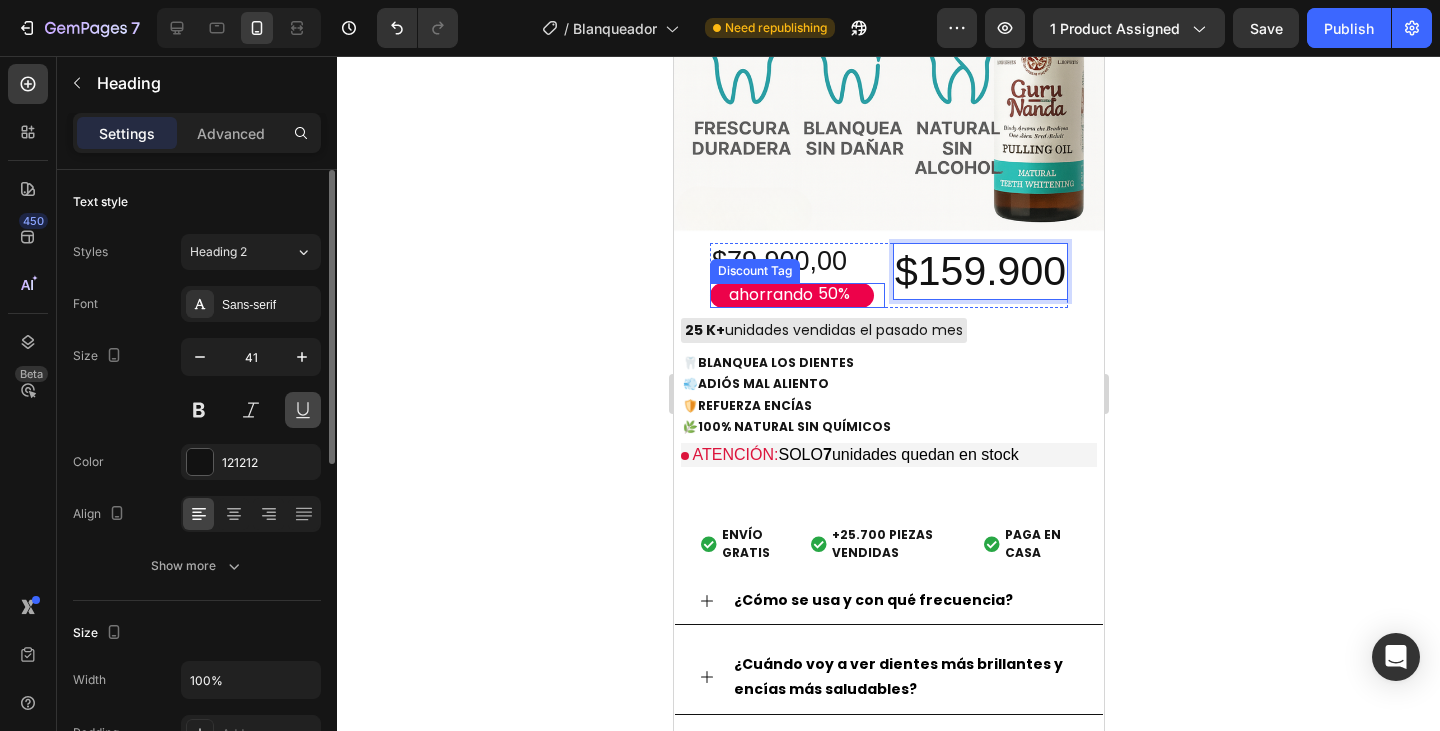 click at bounding box center (303, 410) 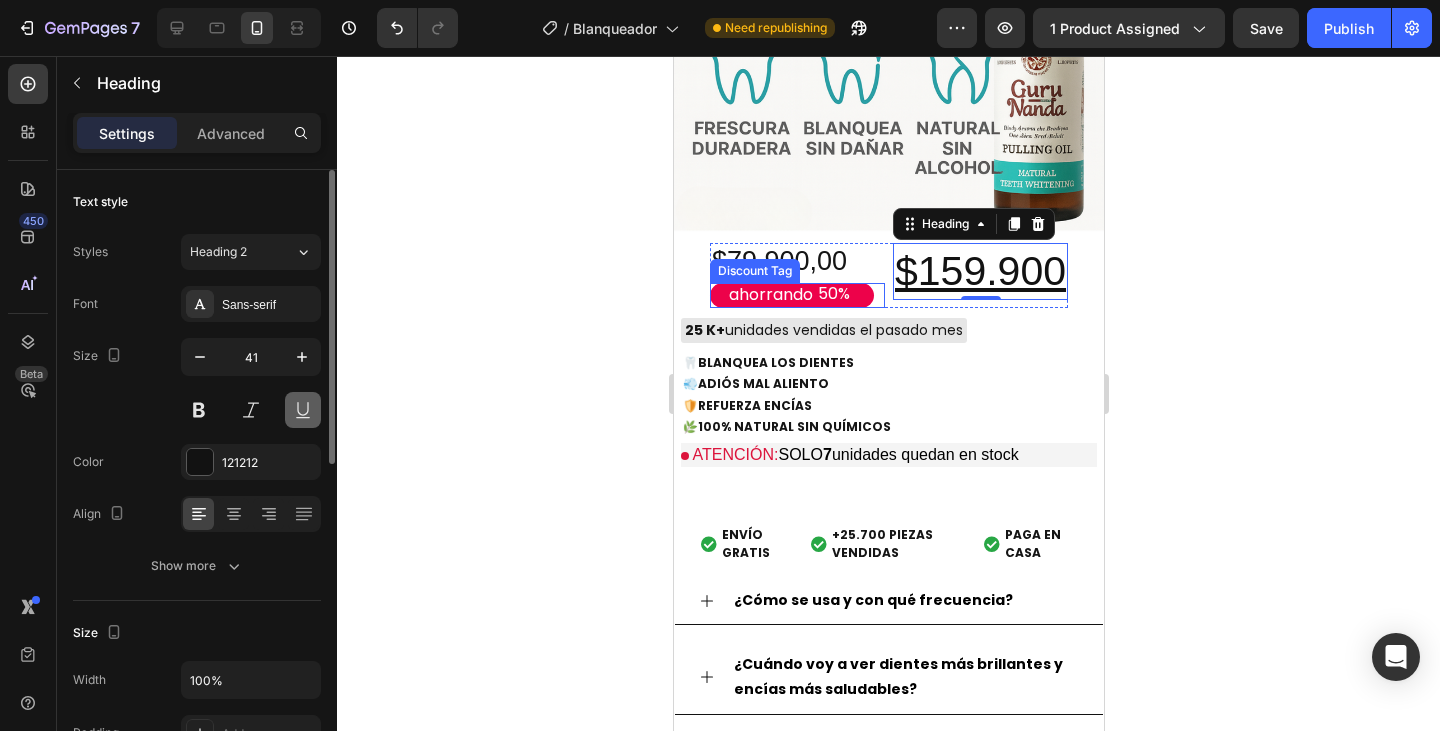 click at bounding box center (303, 410) 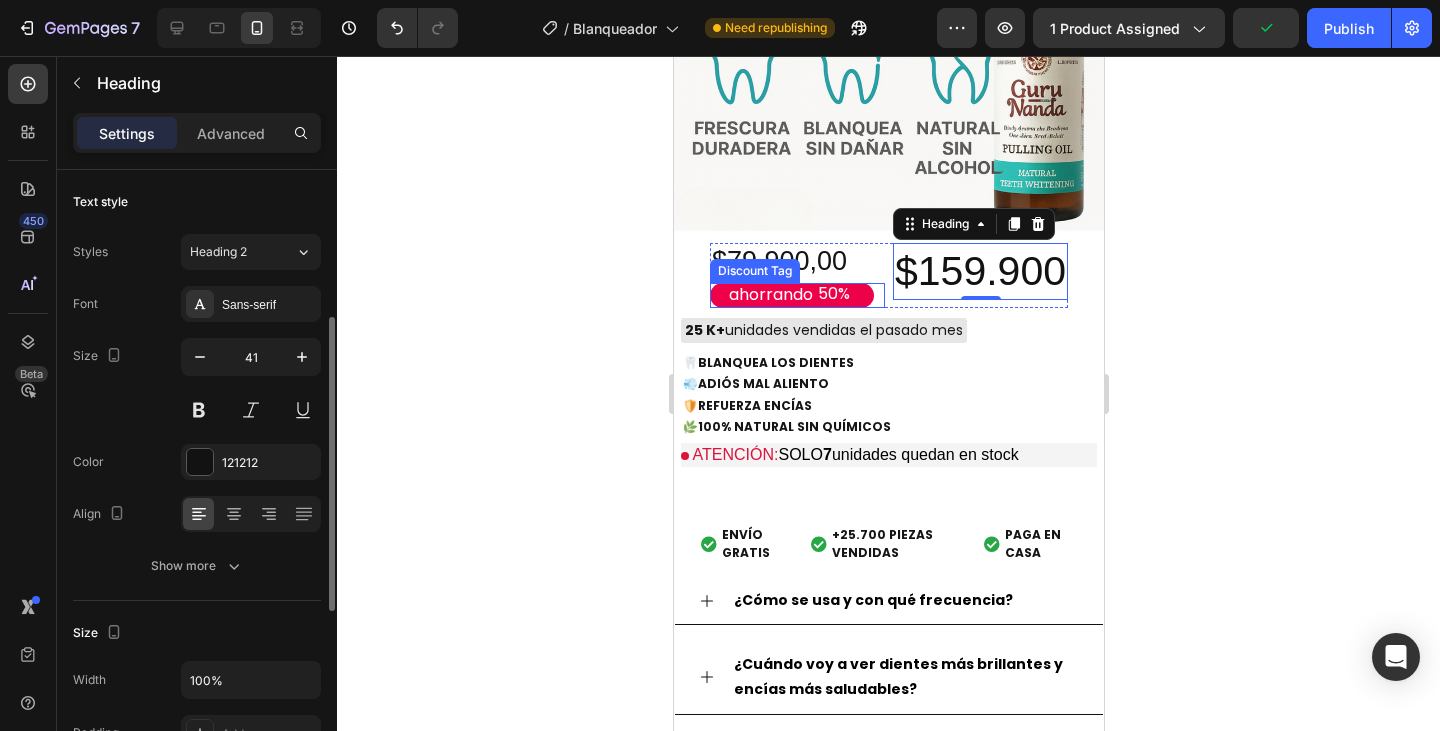 scroll, scrollTop: 300, scrollLeft: 0, axis: vertical 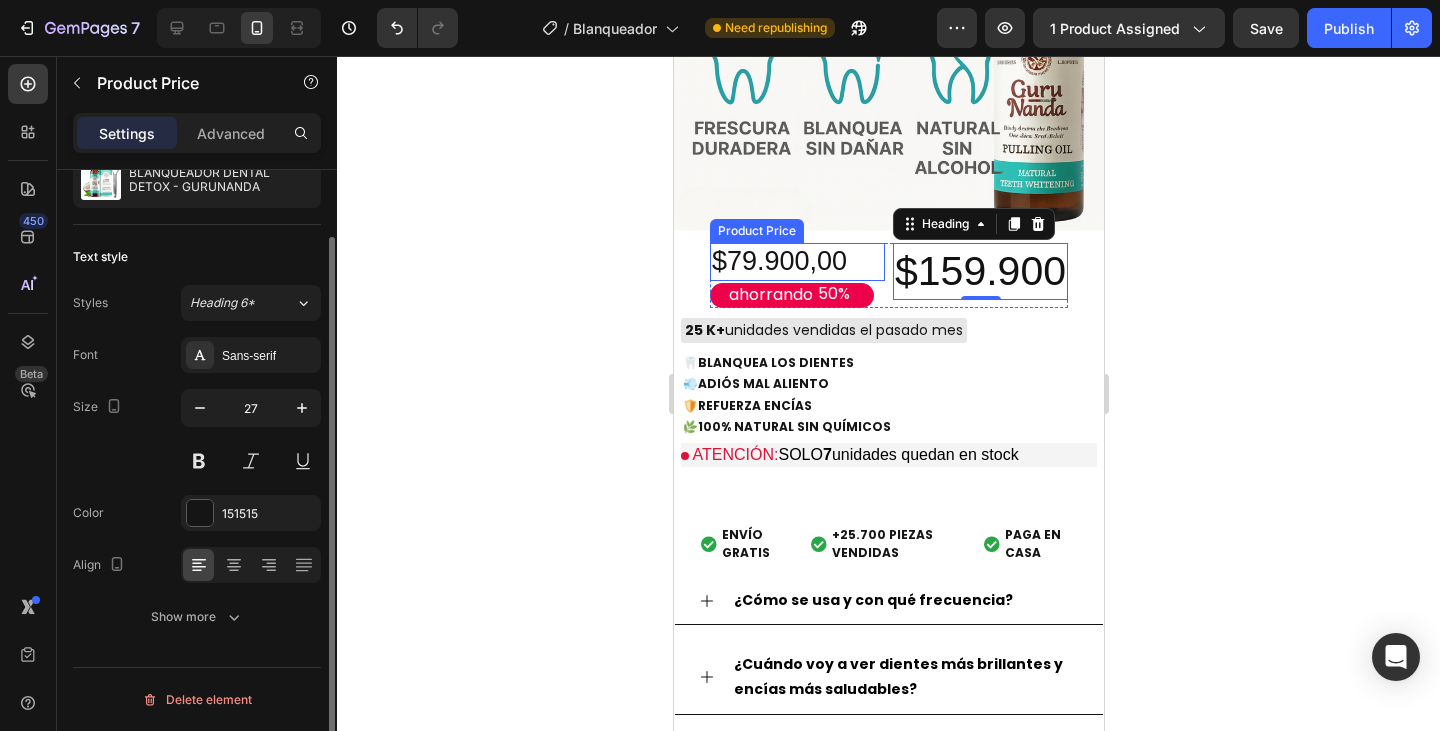 click on "$79.900,00" at bounding box center [796, 262] 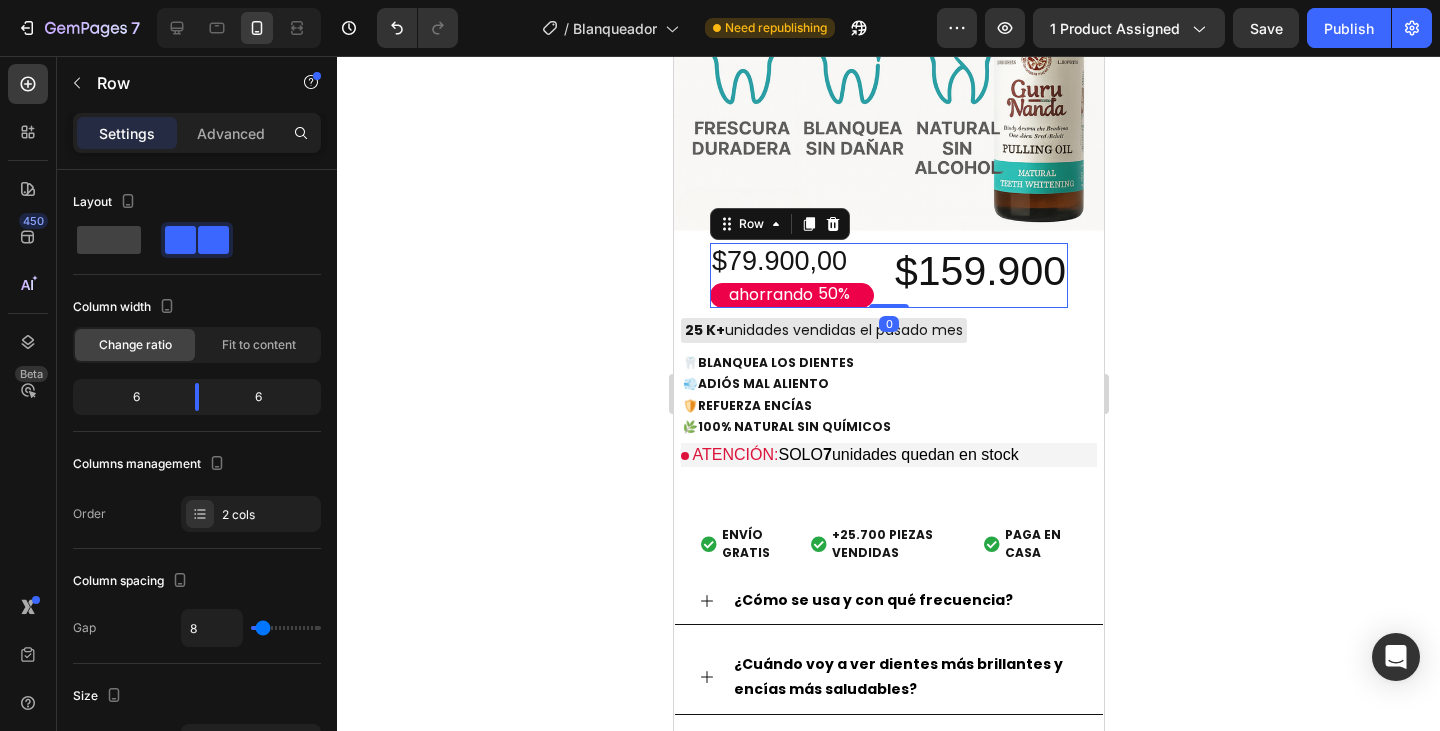 click on "$79.900,00 Product Price Product Price ahorrando 50% Discount Tag $159.900 Heading Row   0" at bounding box center [888, 275] 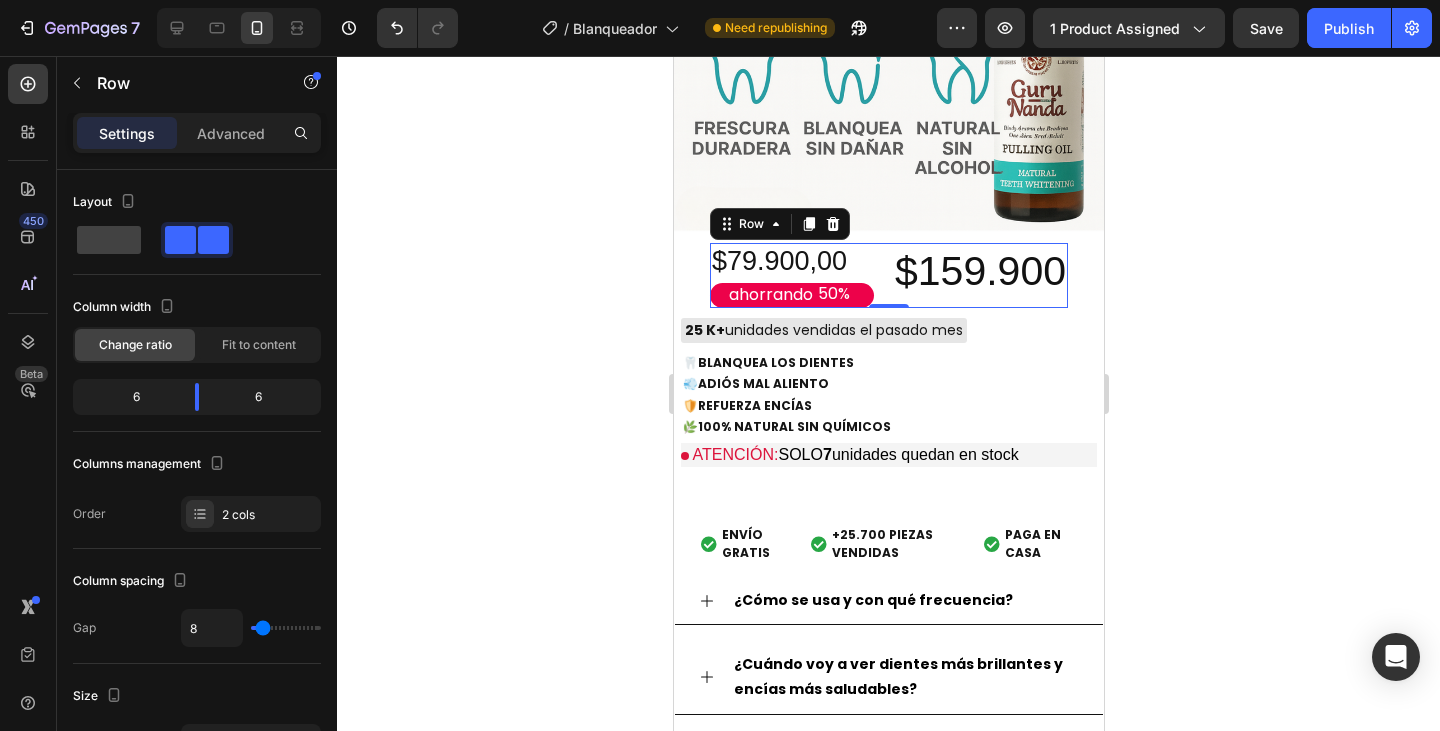 click 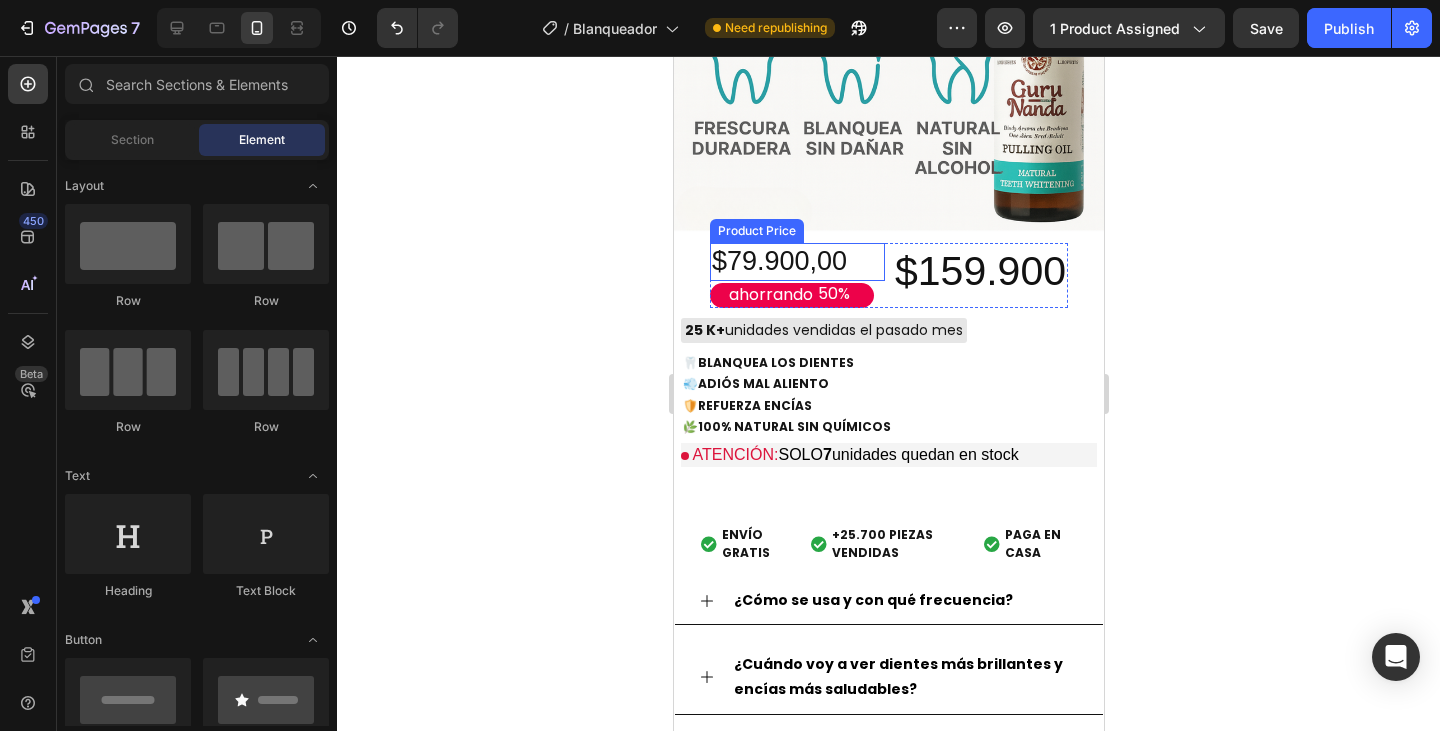 click on "$79.900,00" at bounding box center [796, 262] 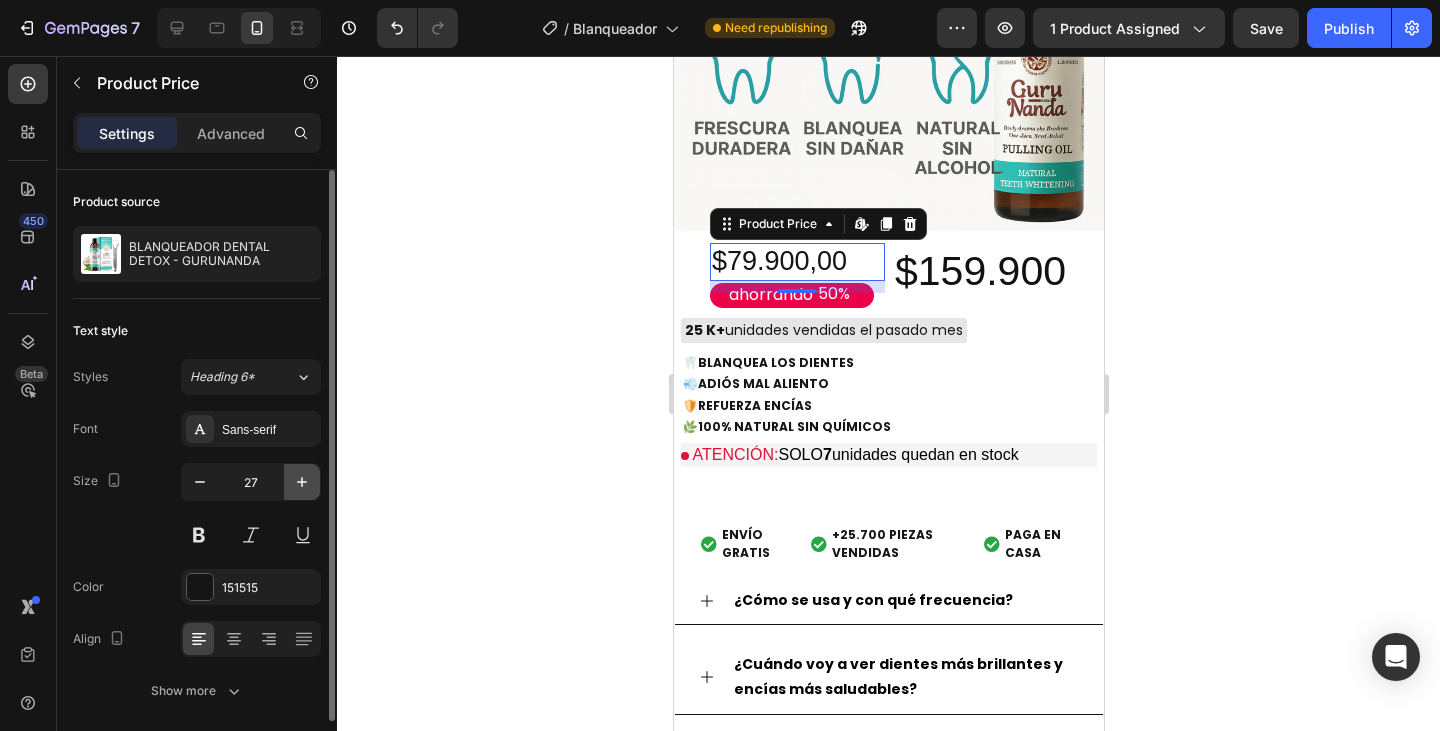 click 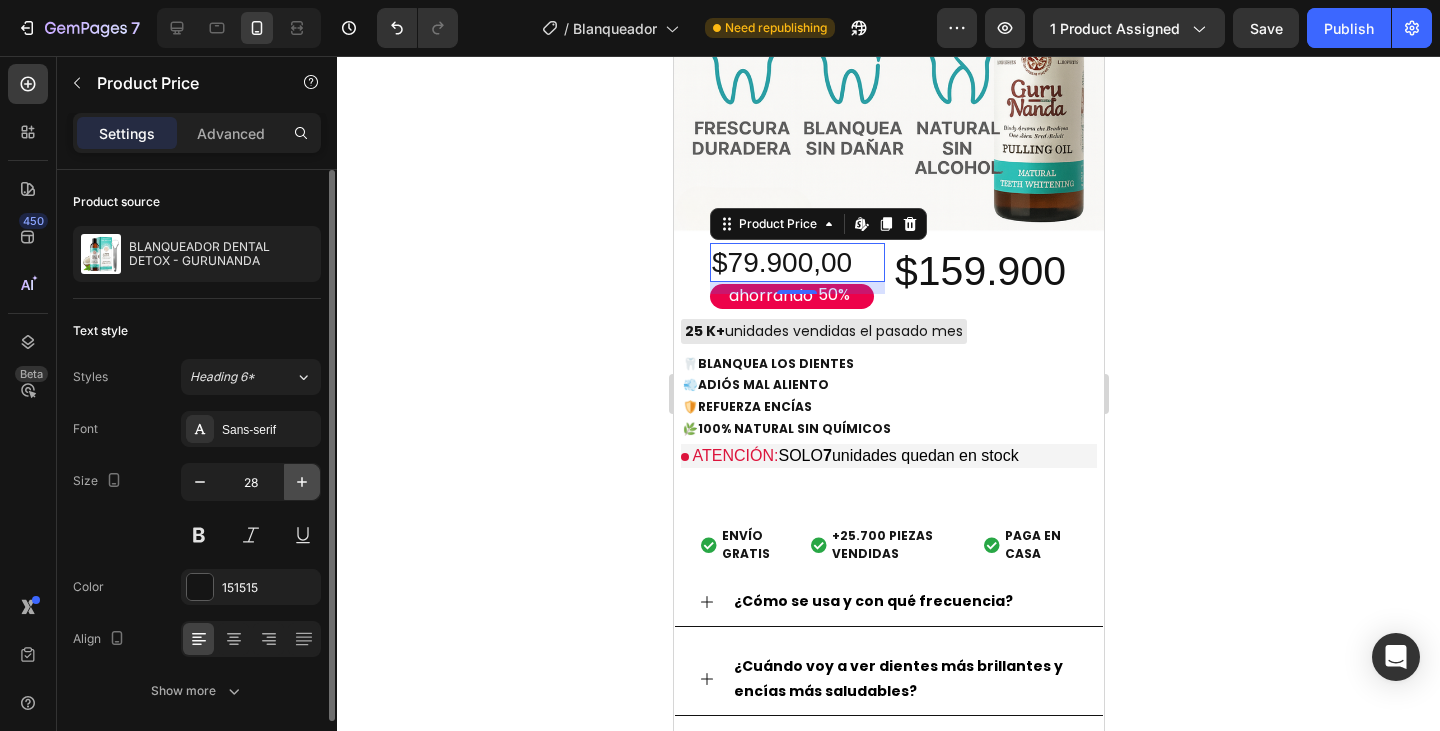 click 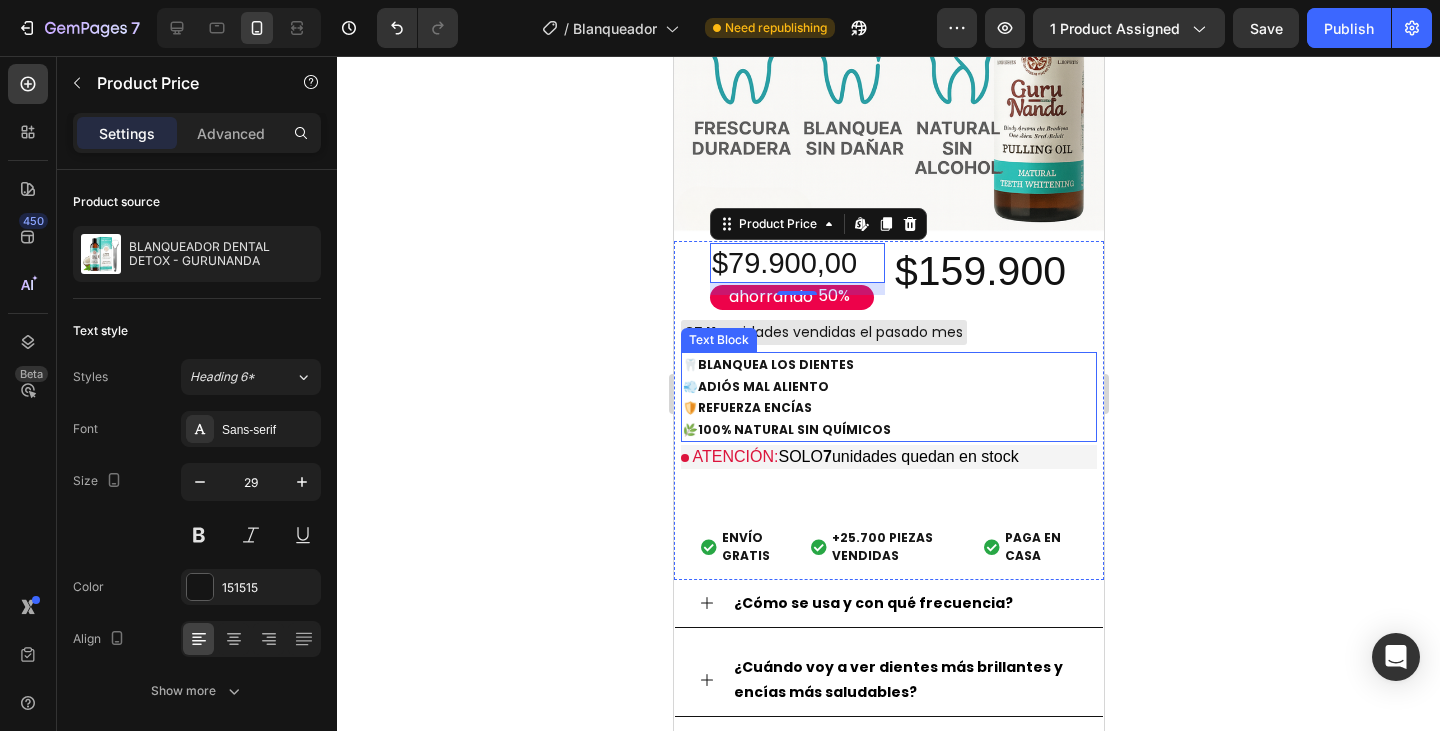 click 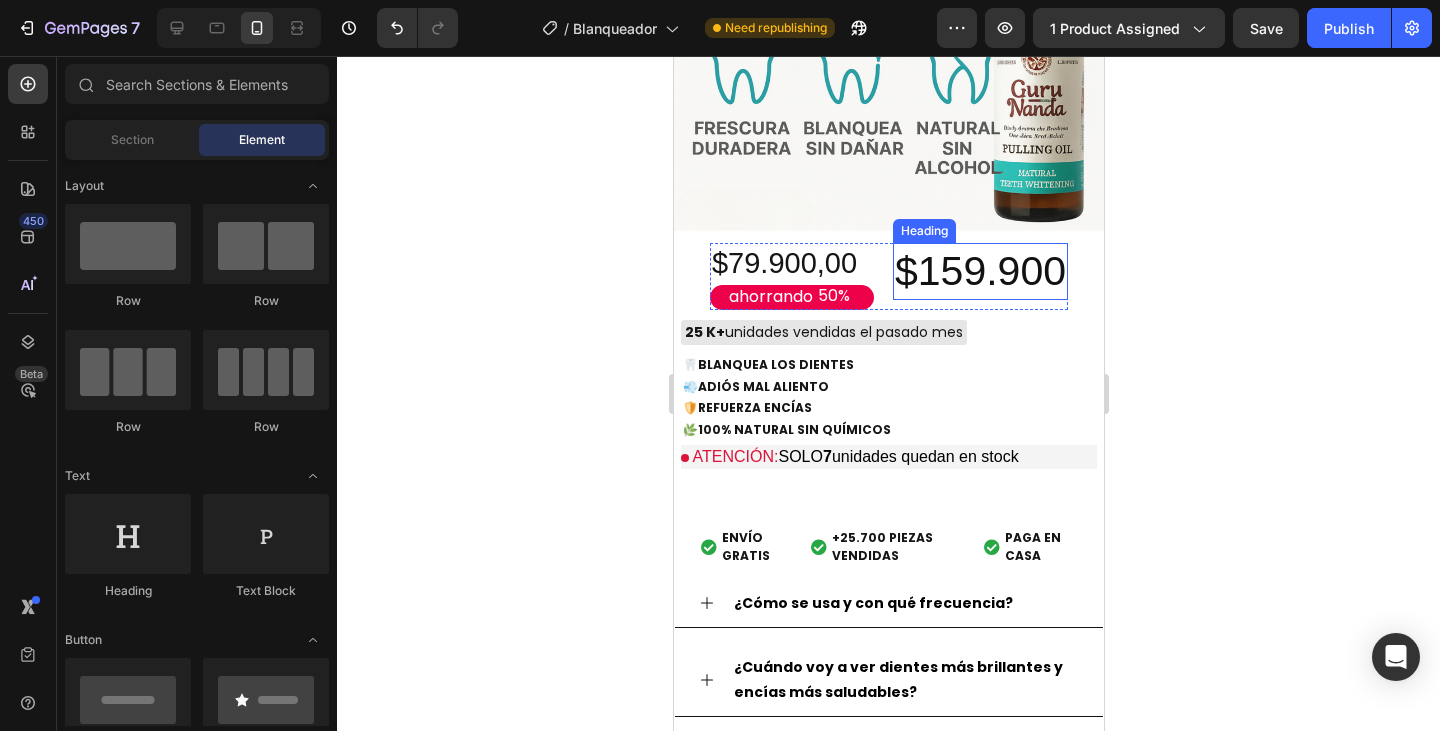 click on "$159.900" at bounding box center [979, 271] 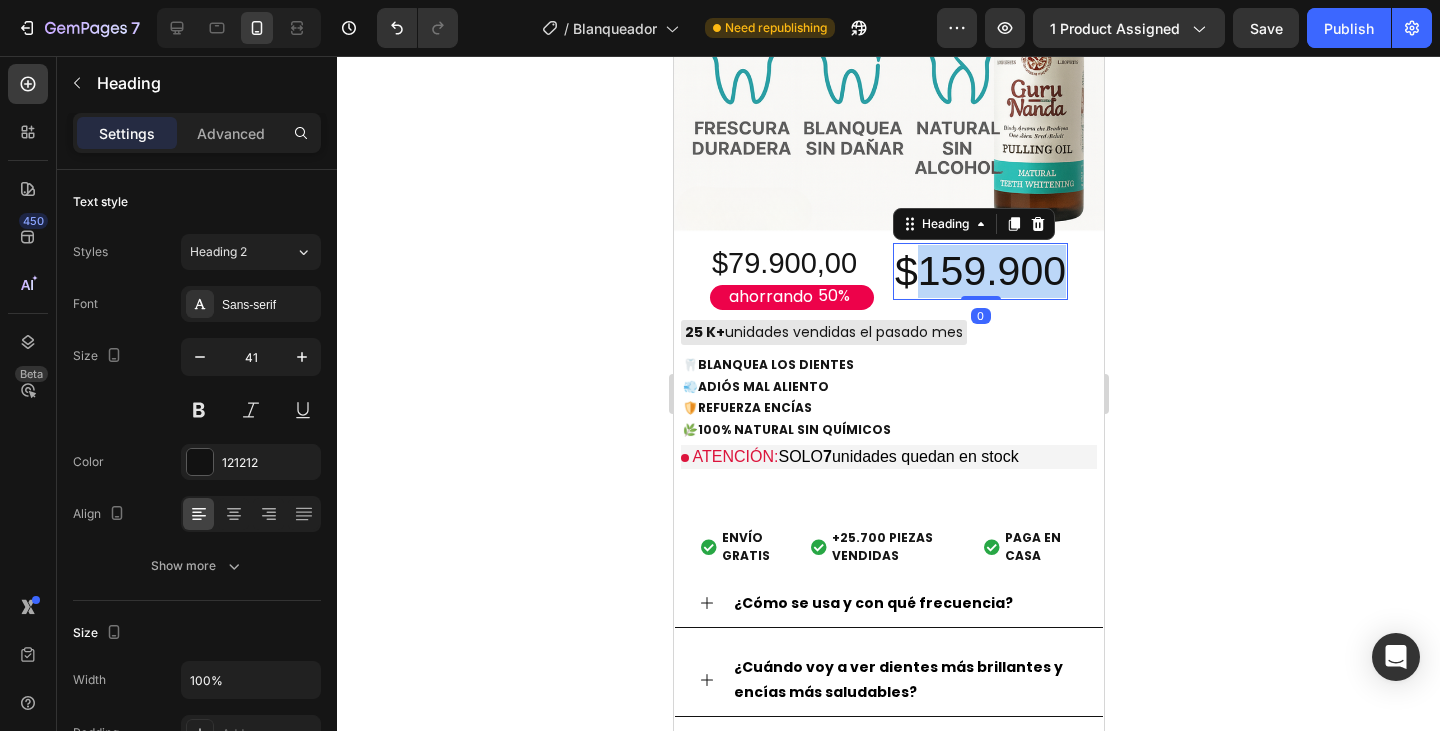click on "$159.900" at bounding box center (979, 271) 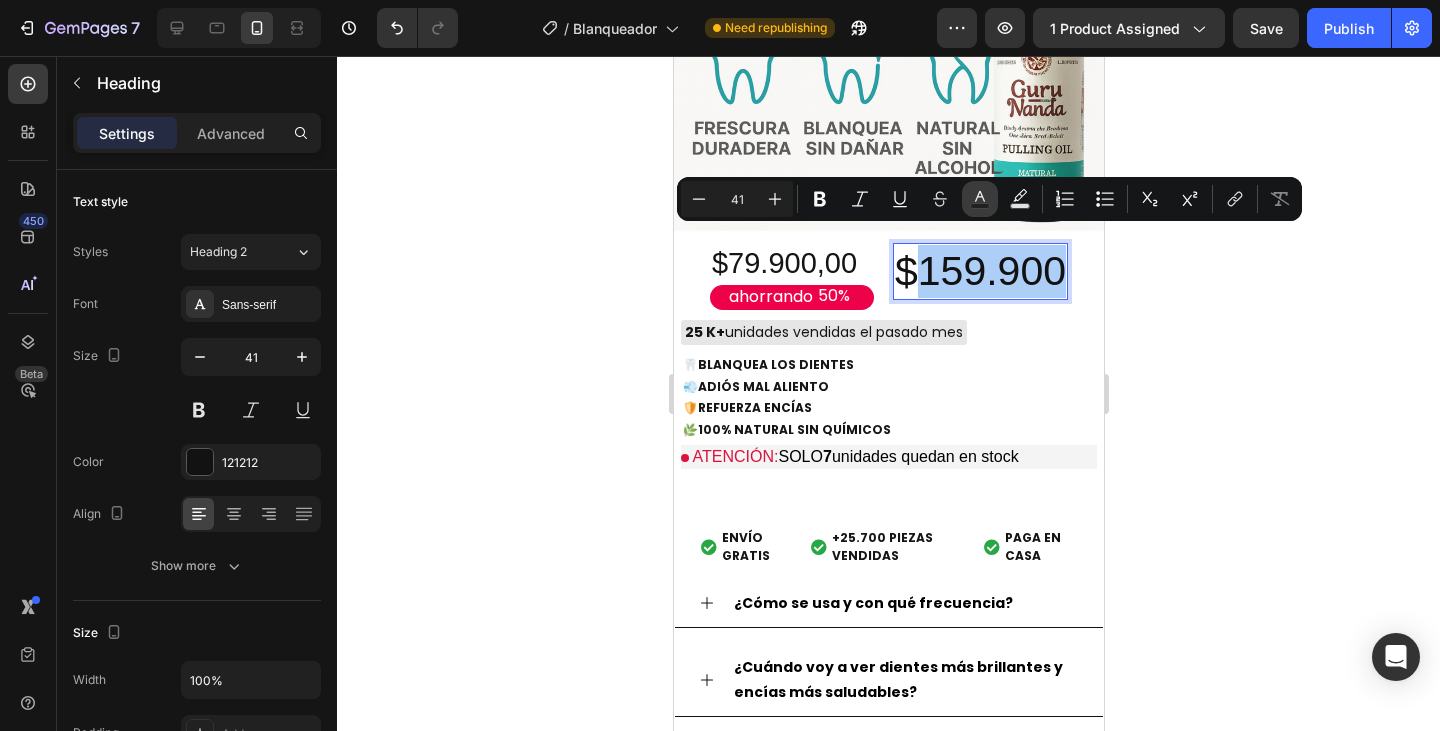 click 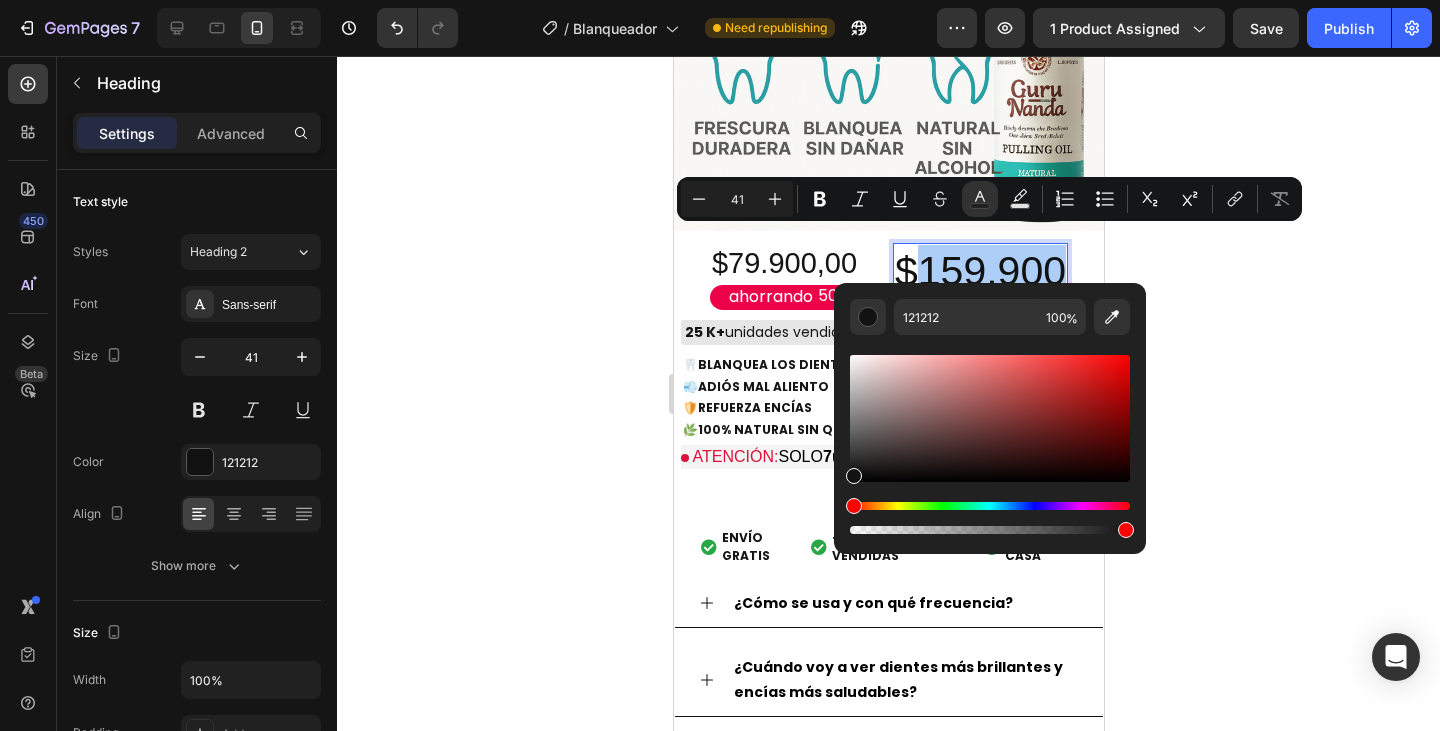 click at bounding box center (990, 418) 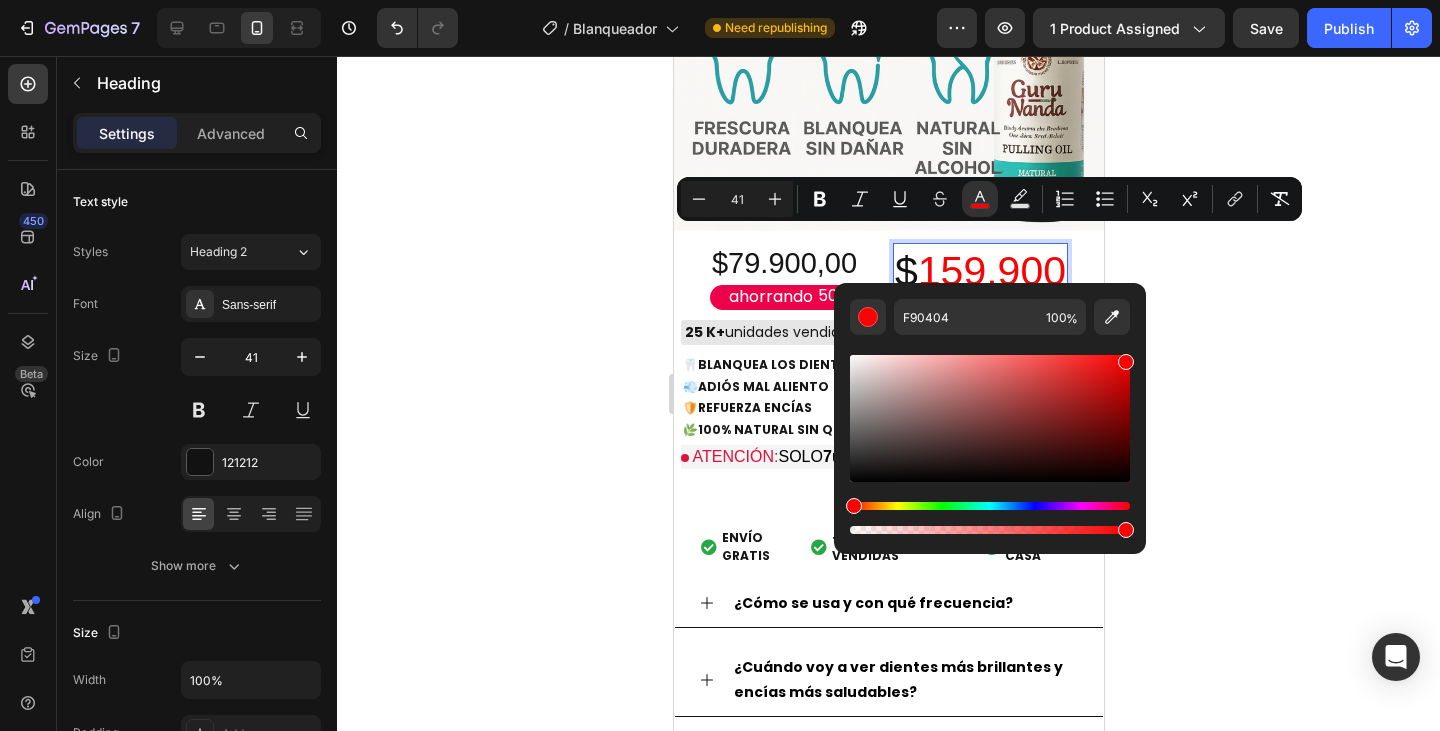 drag, startPoint x: 1132, startPoint y: 359, endPoint x: 1142, endPoint y: 357, distance: 10.198039 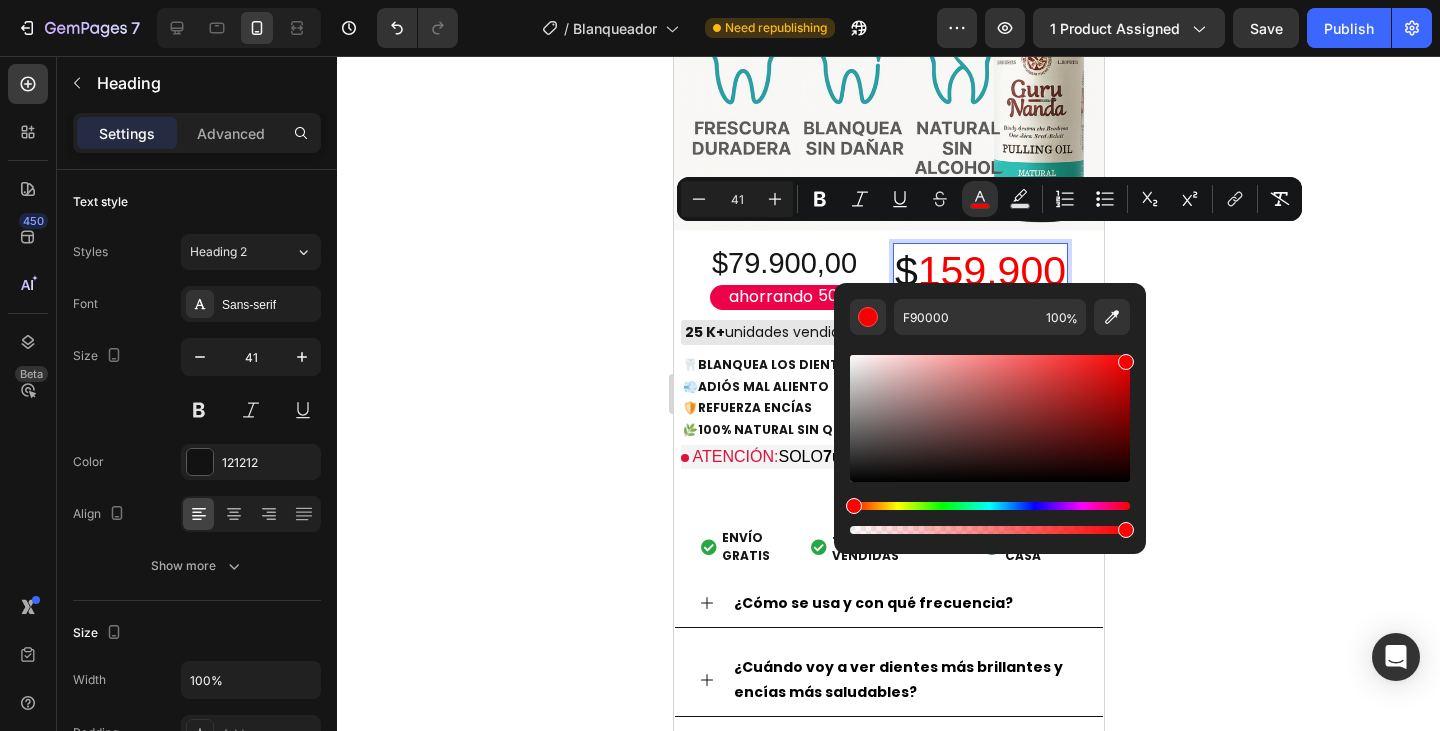 click at bounding box center [990, 418] 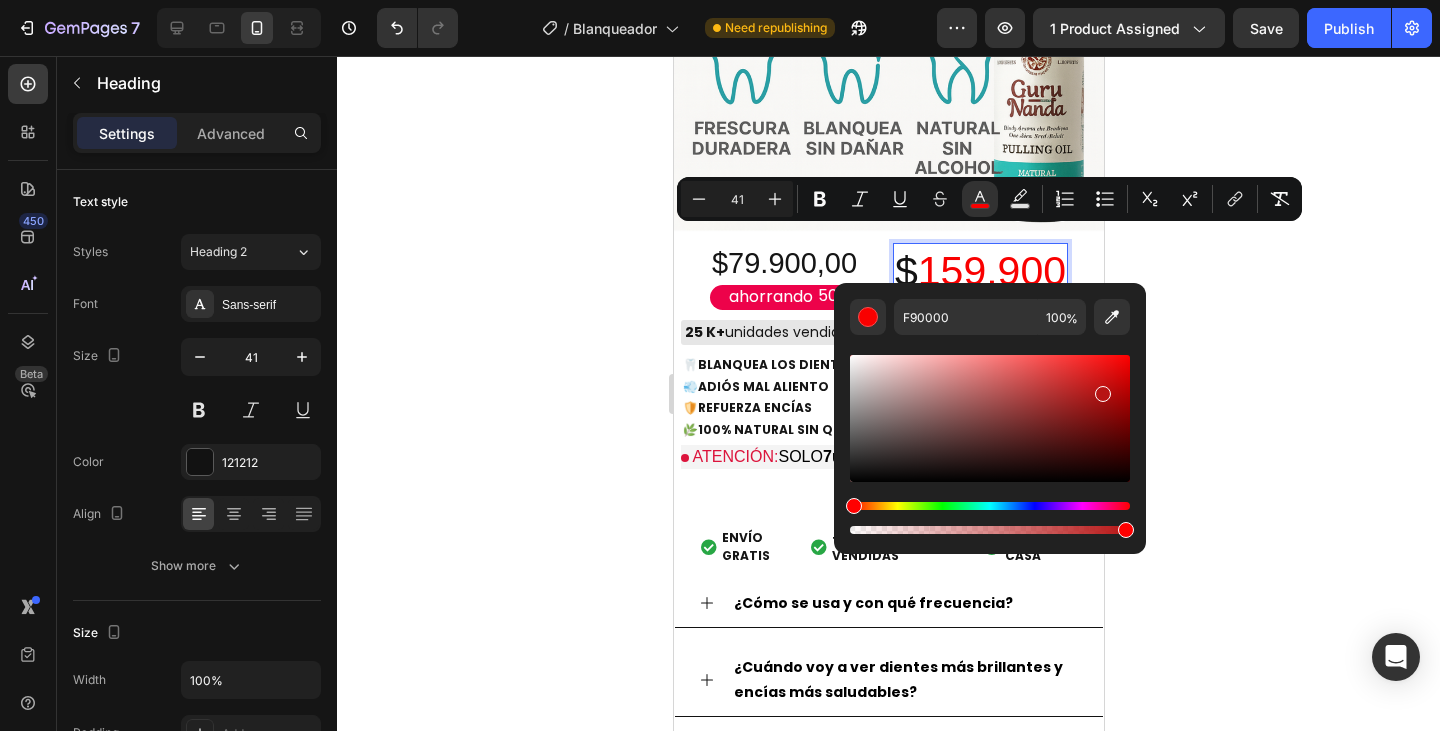 type on "B71414" 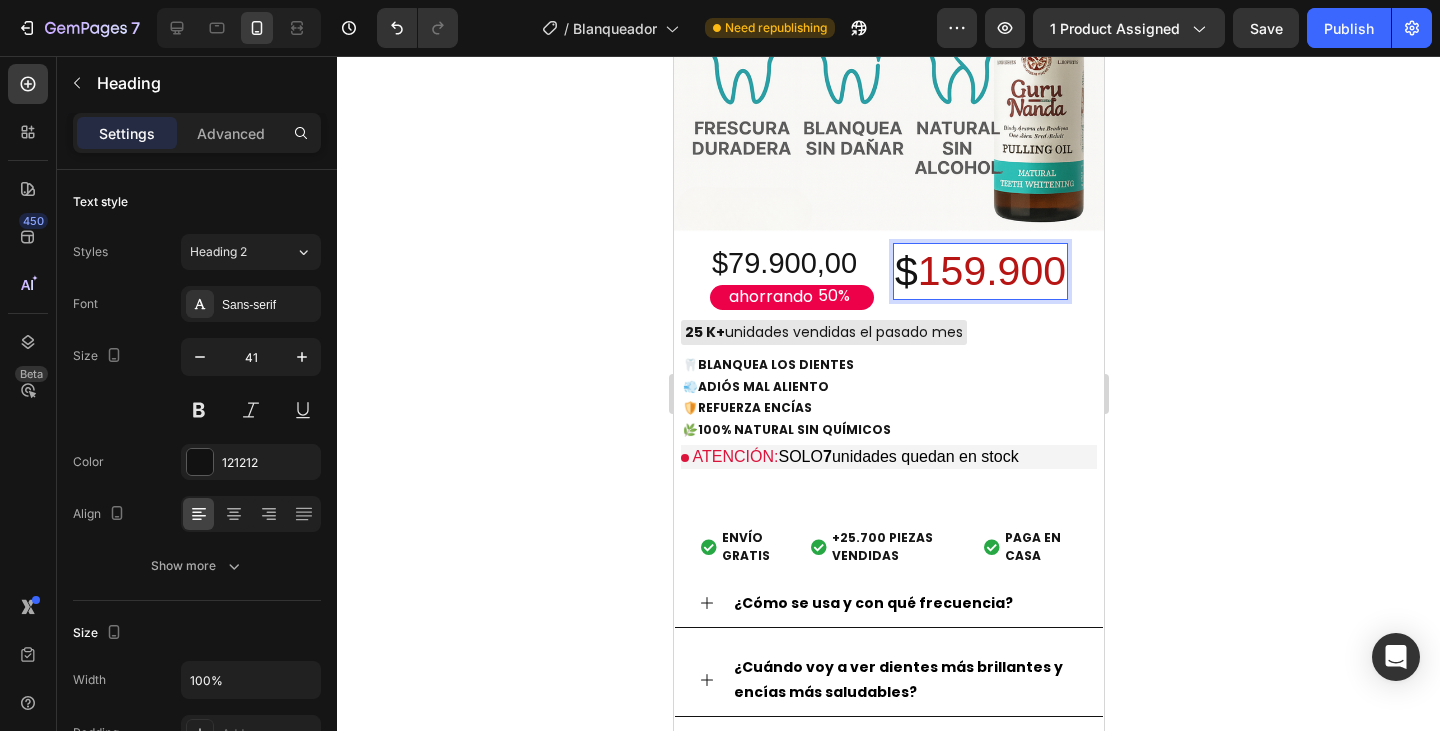 click on "$ 159.900" at bounding box center (979, 271) 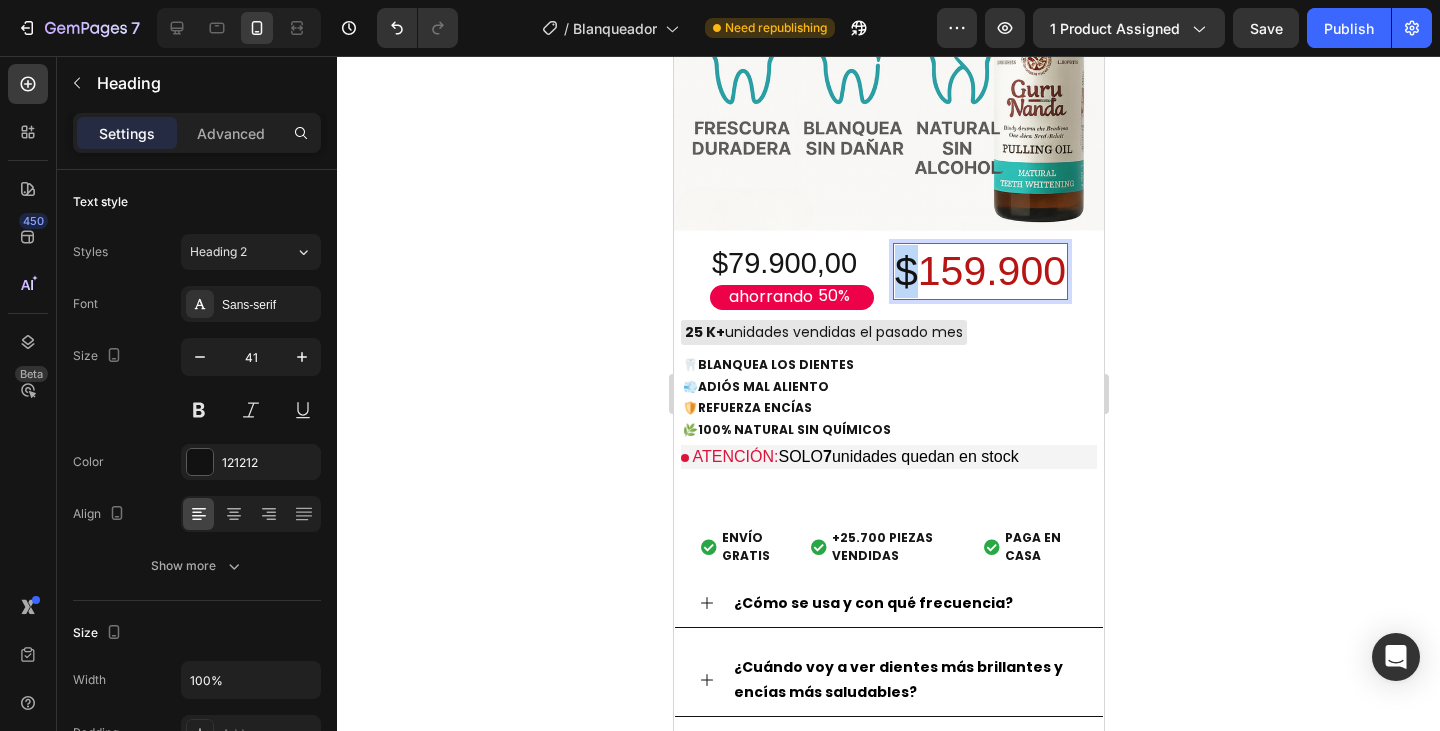click on "$ 159.900" at bounding box center (979, 271) 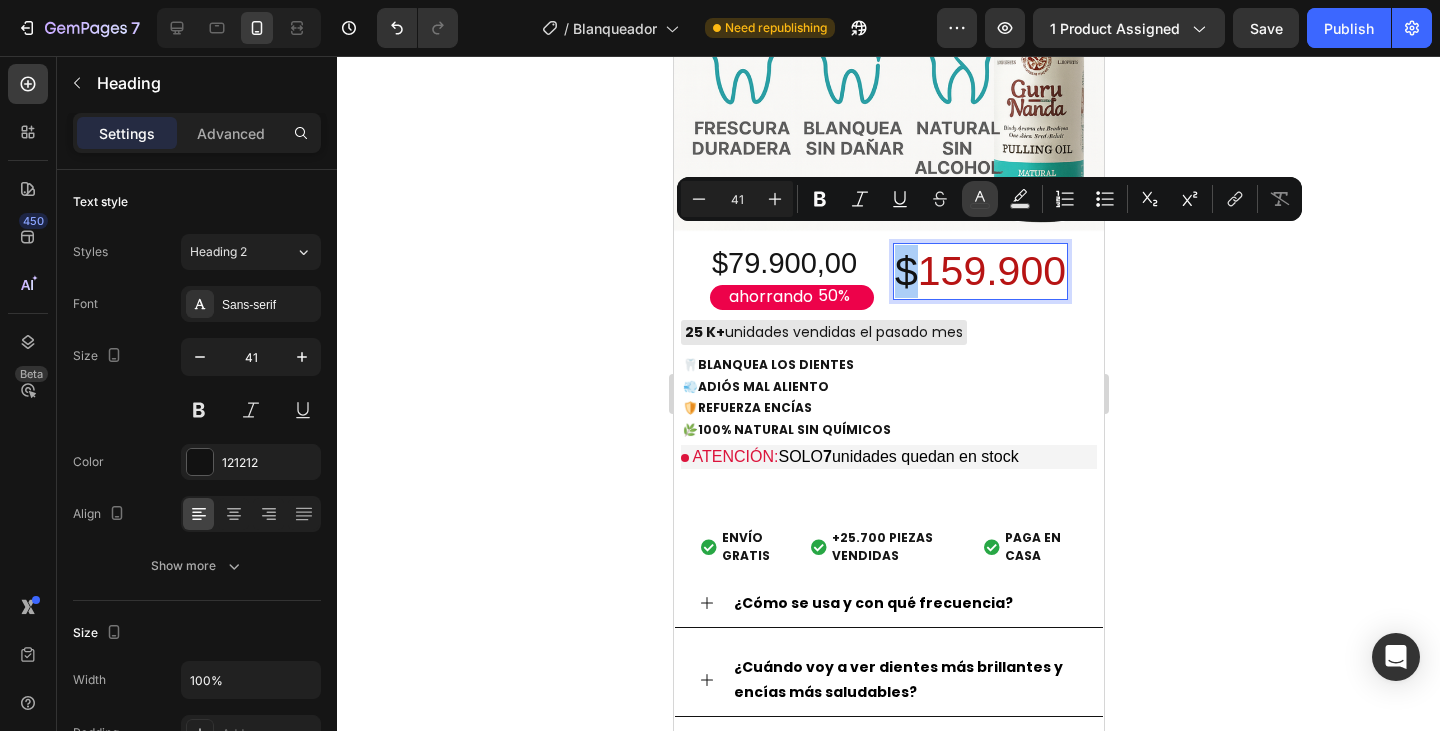 click 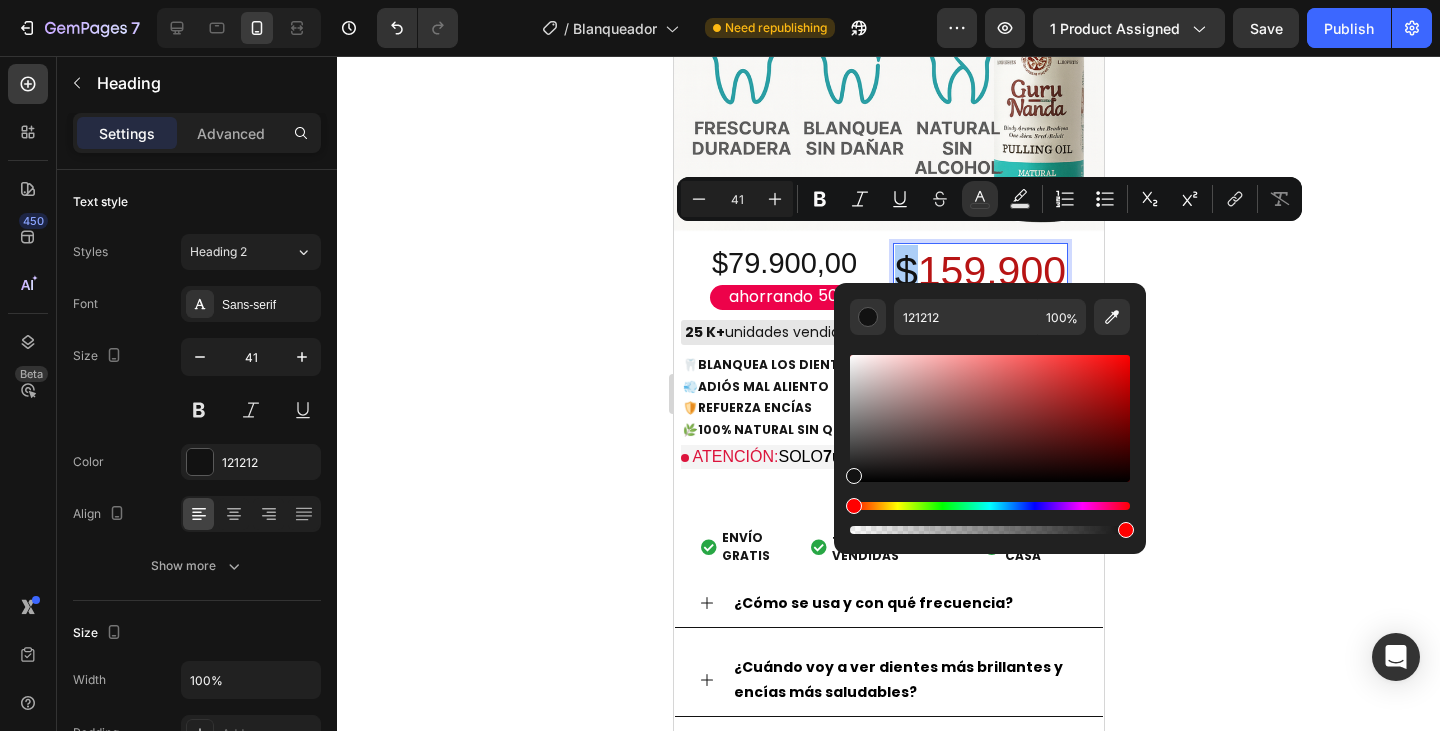 click at bounding box center (990, 418) 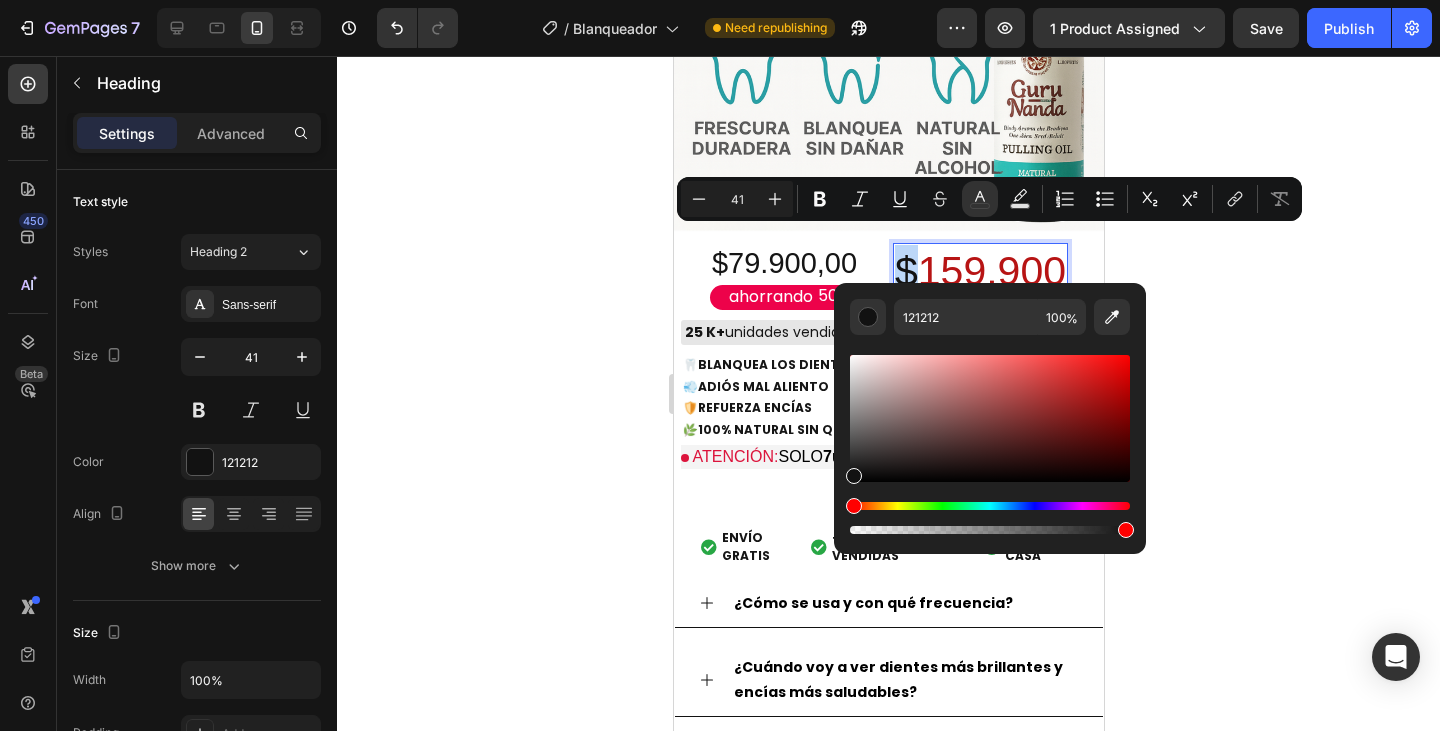 type on "F20202" 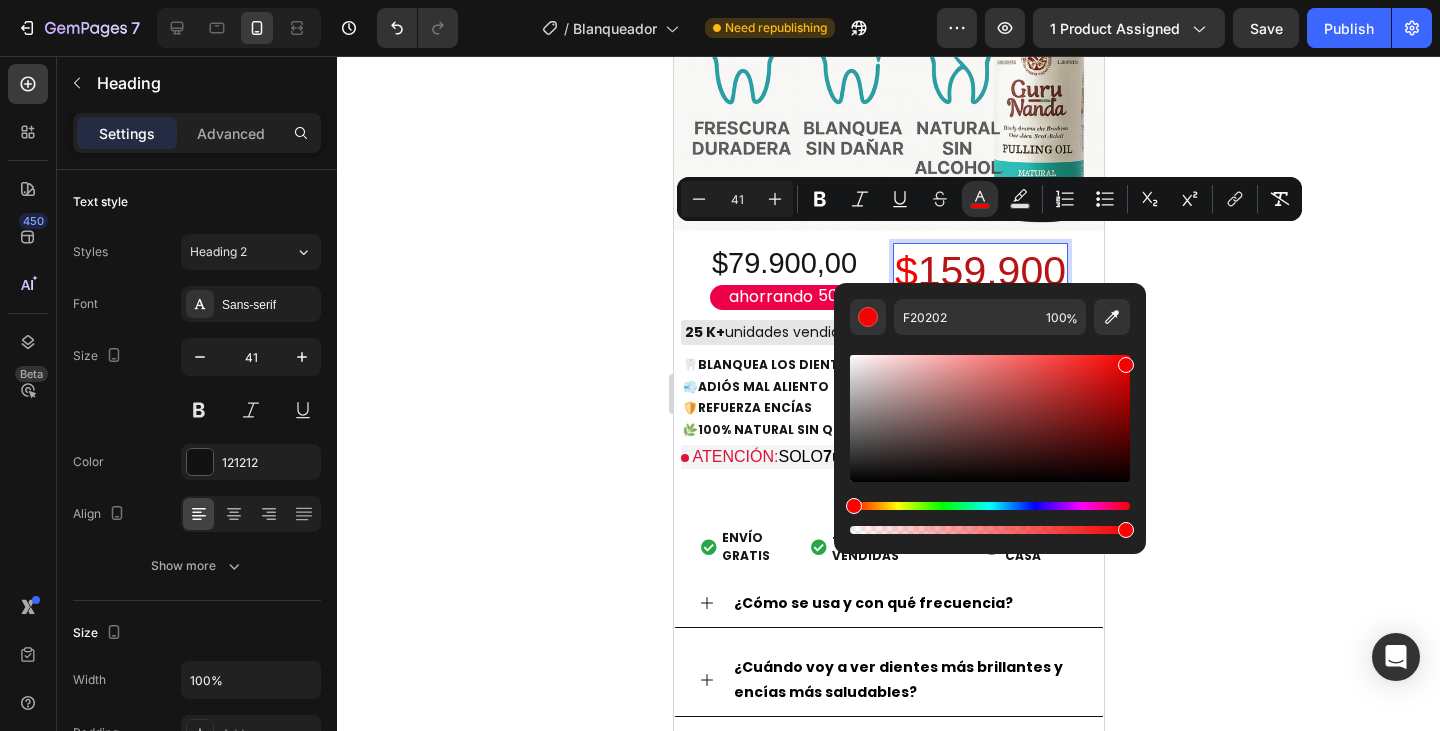 click 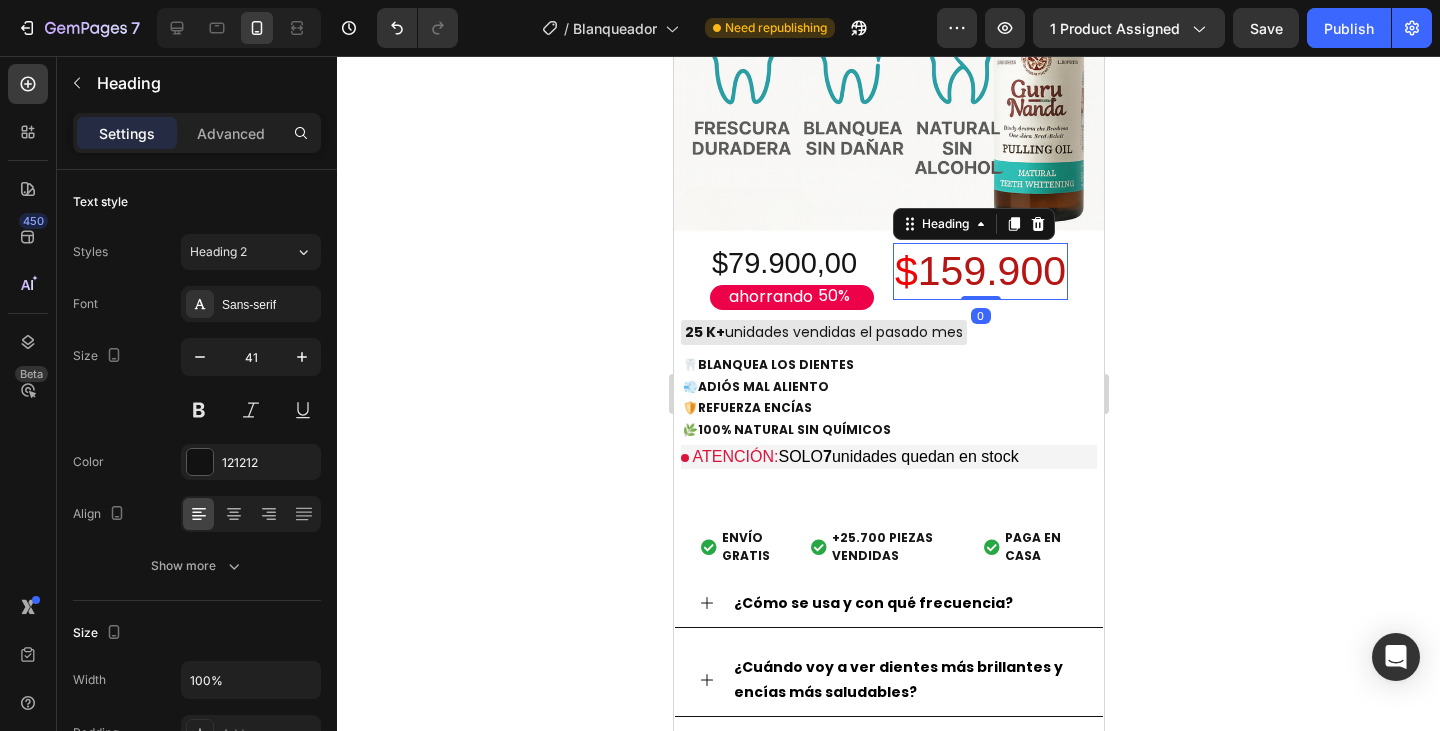 click on "159.900" at bounding box center [991, 271] 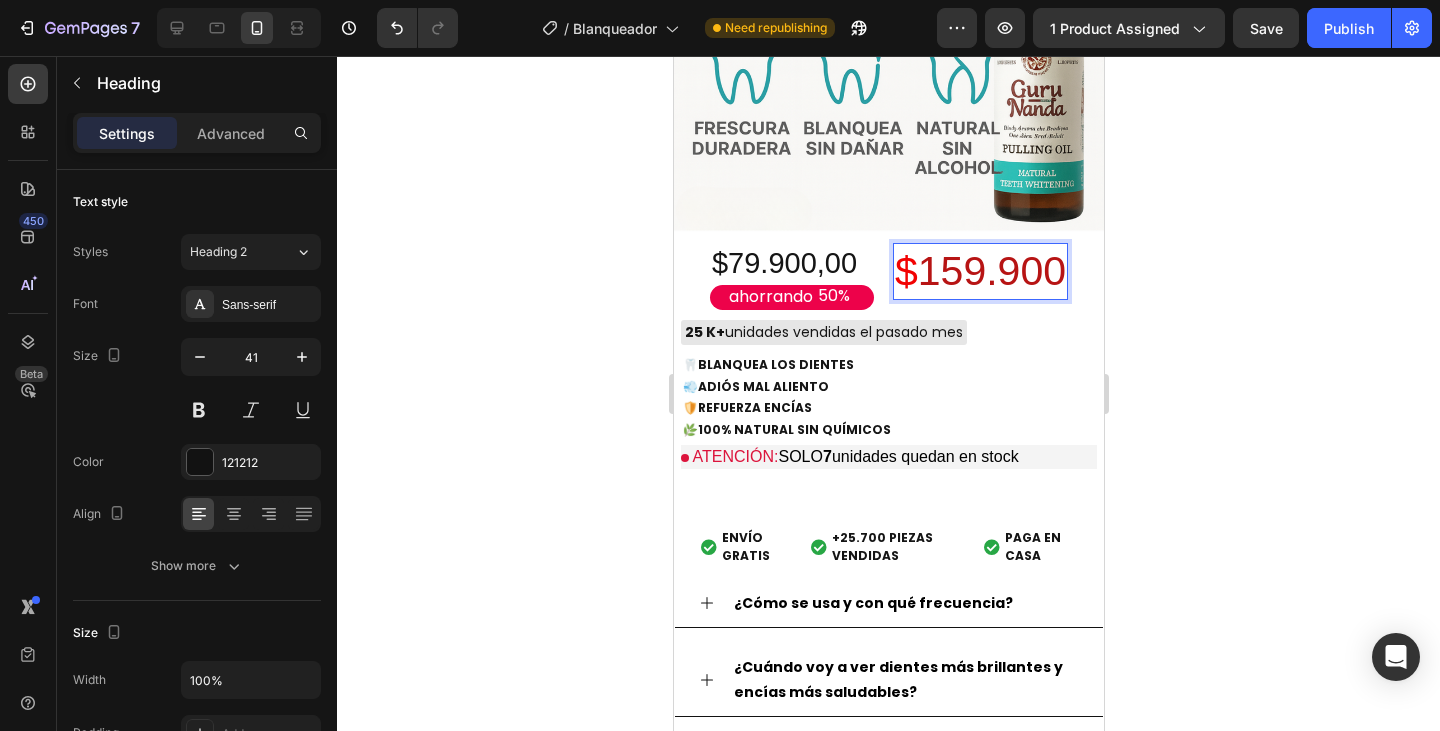 click on "159.900" at bounding box center [991, 271] 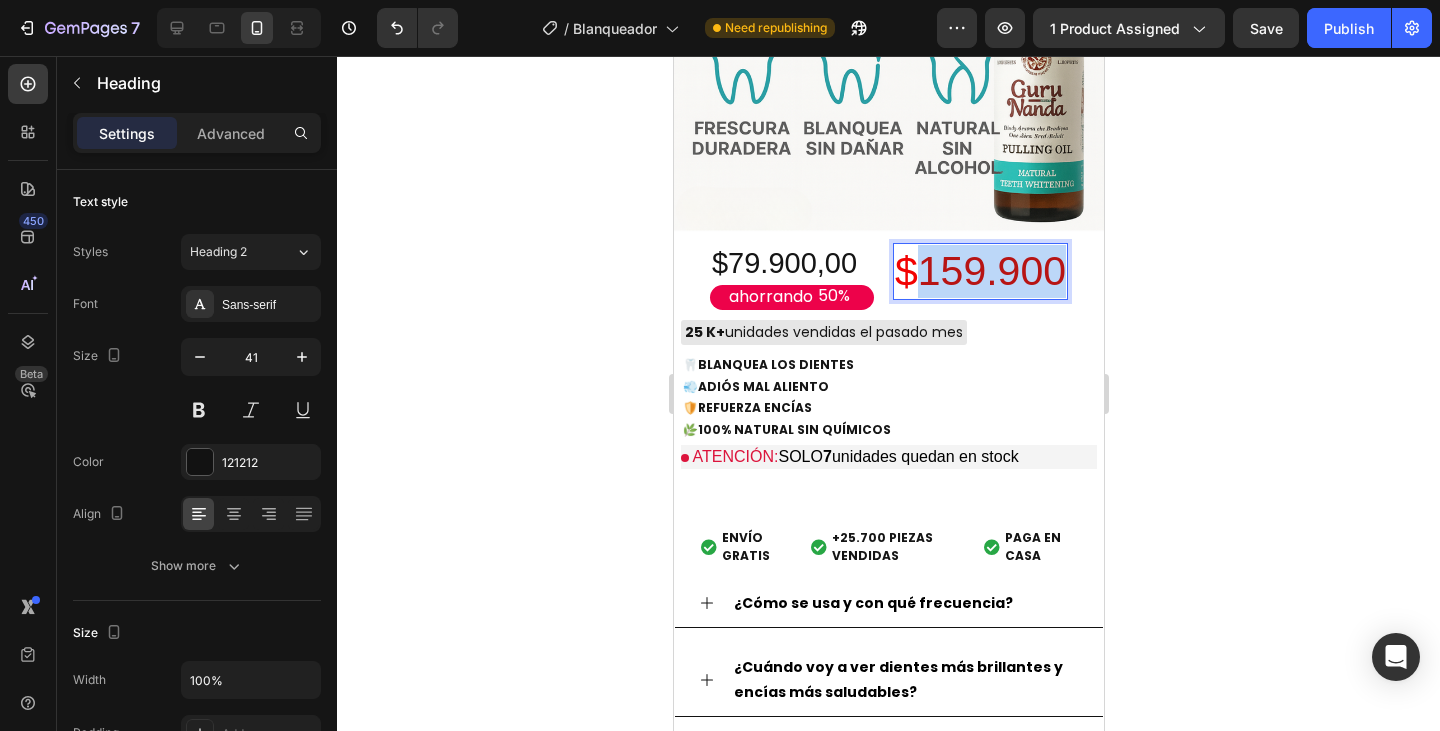 click on "159.900" at bounding box center (991, 271) 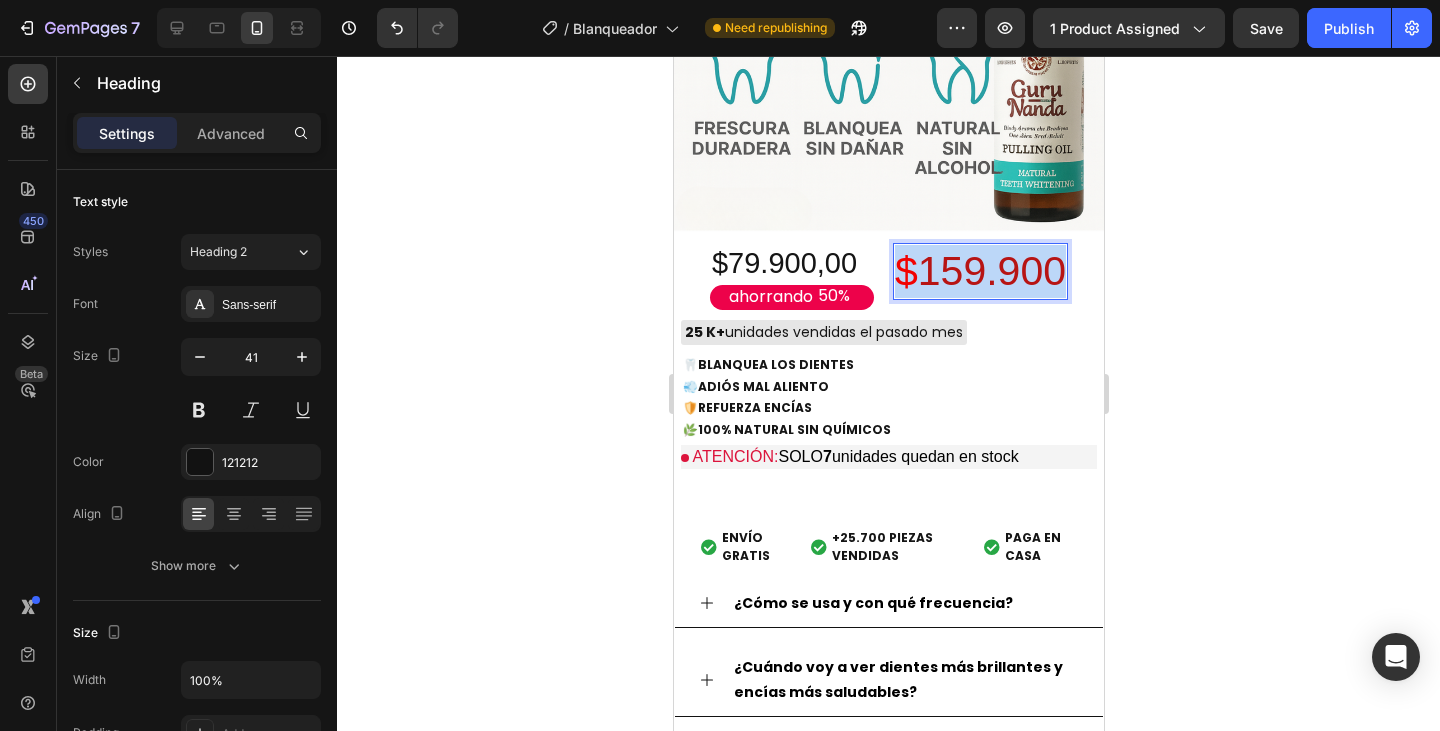 click on "159.900" at bounding box center [991, 271] 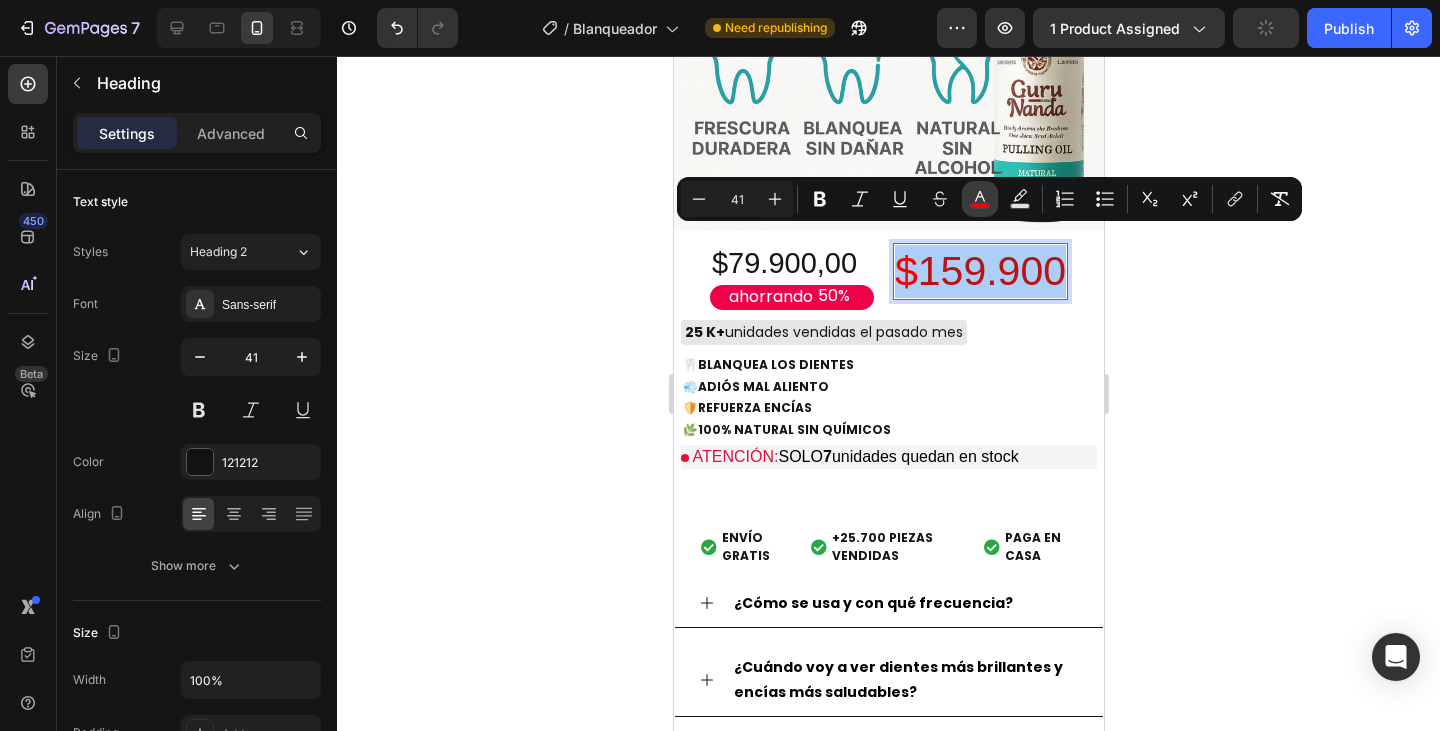 click 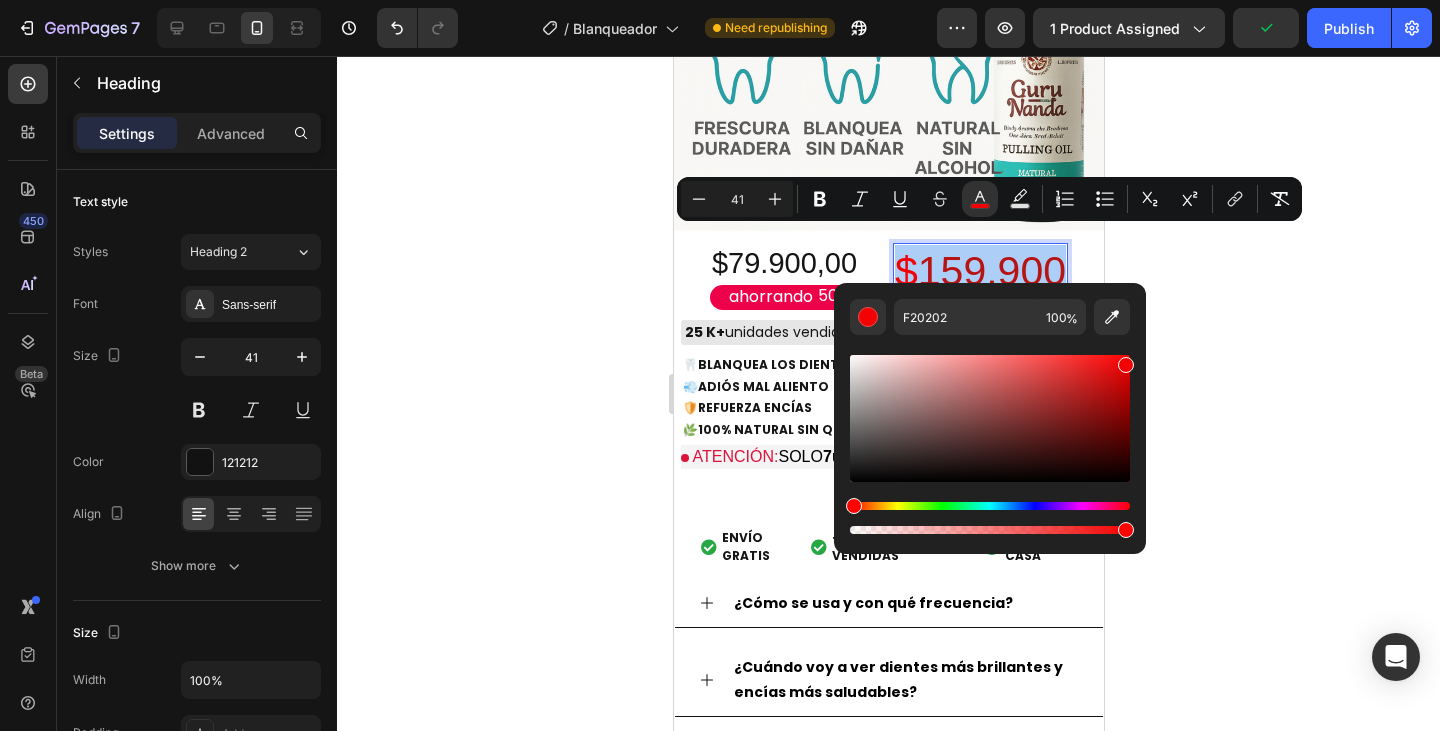 click at bounding box center [1126, 365] 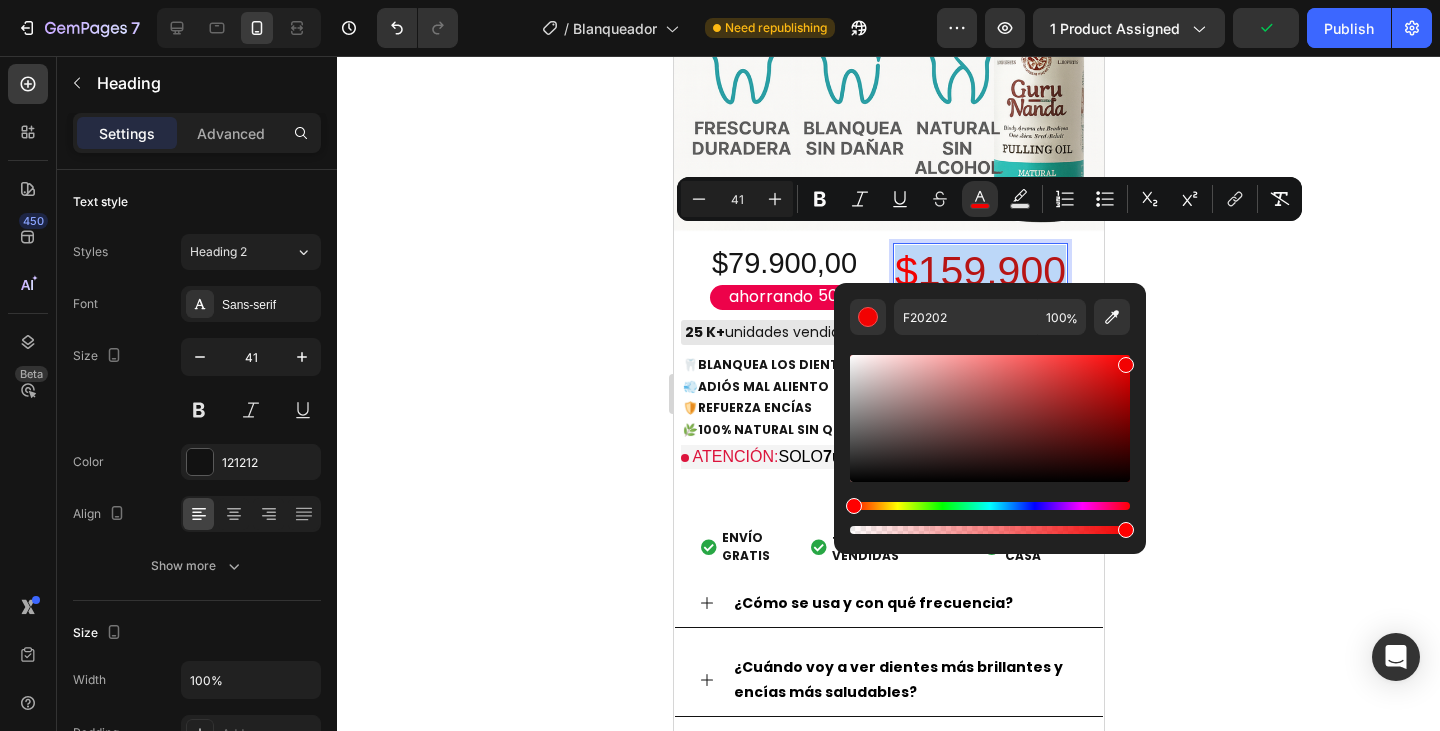 type on "E20404" 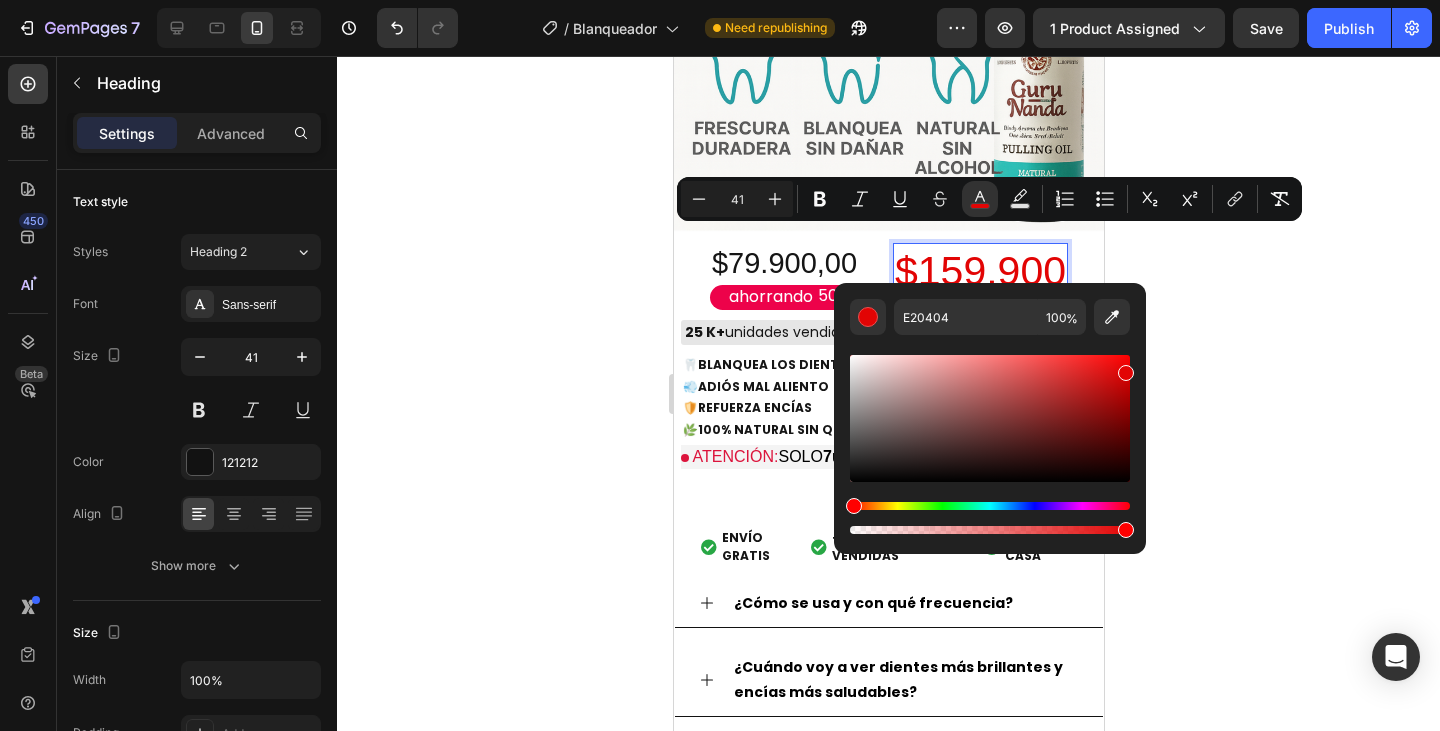 click 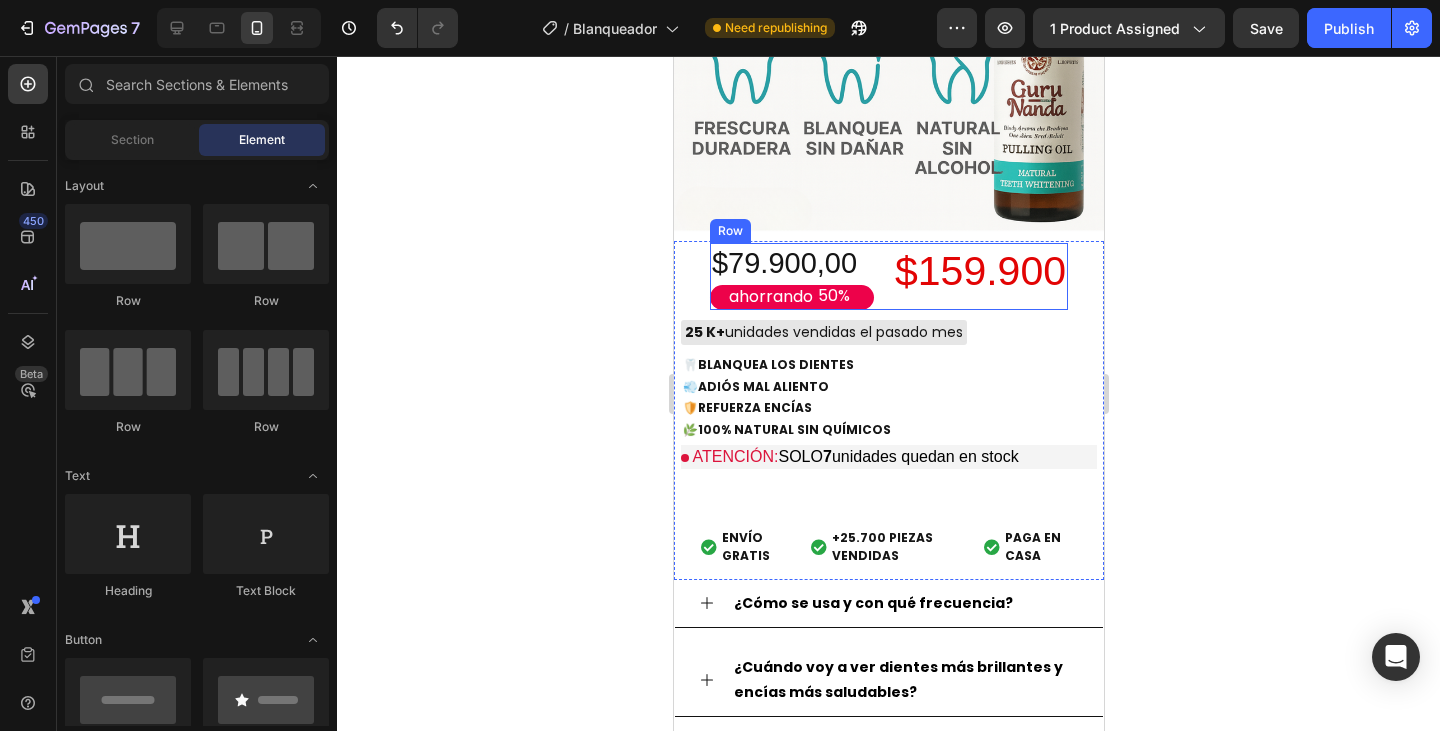 click on "⁠⁠⁠⁠⁠⁠⁠ $159.900 Heading" at bounding box center [979, 276] 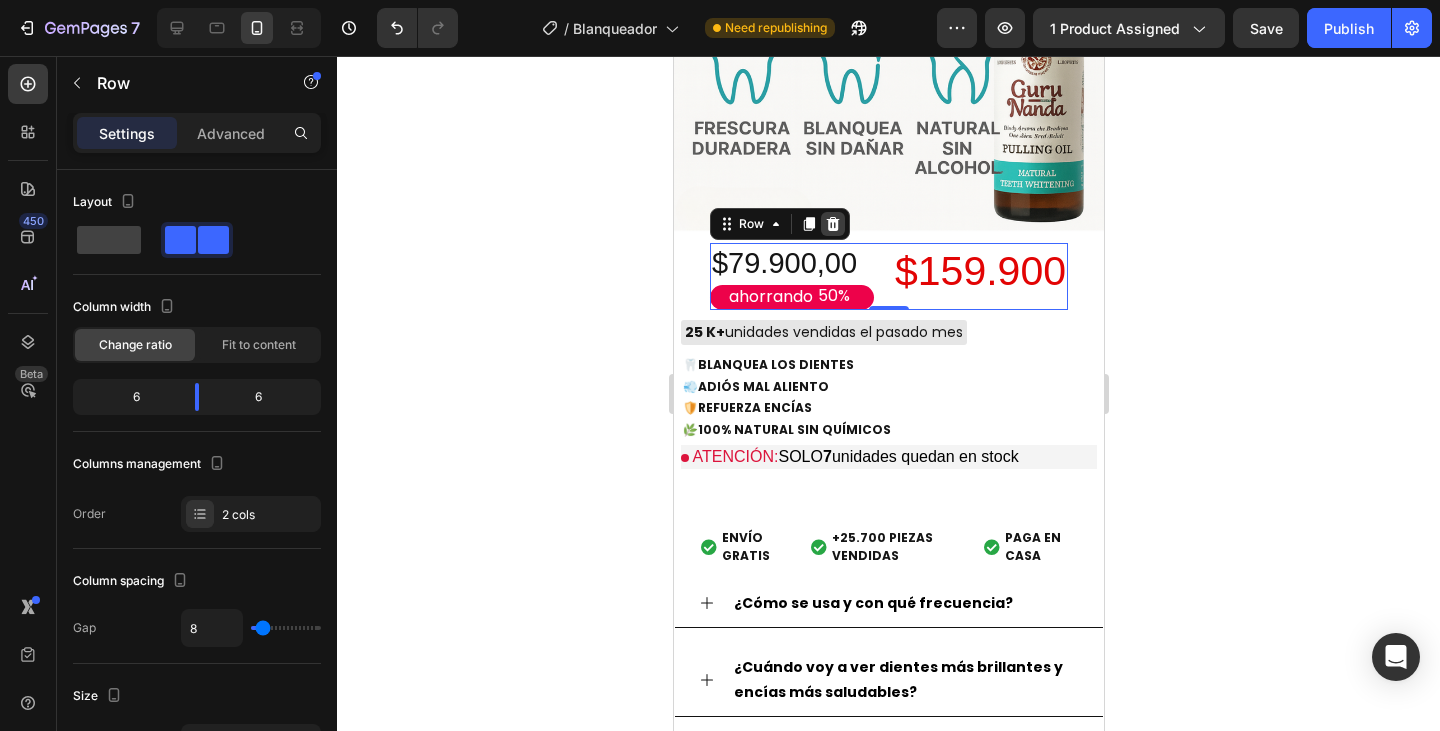 click 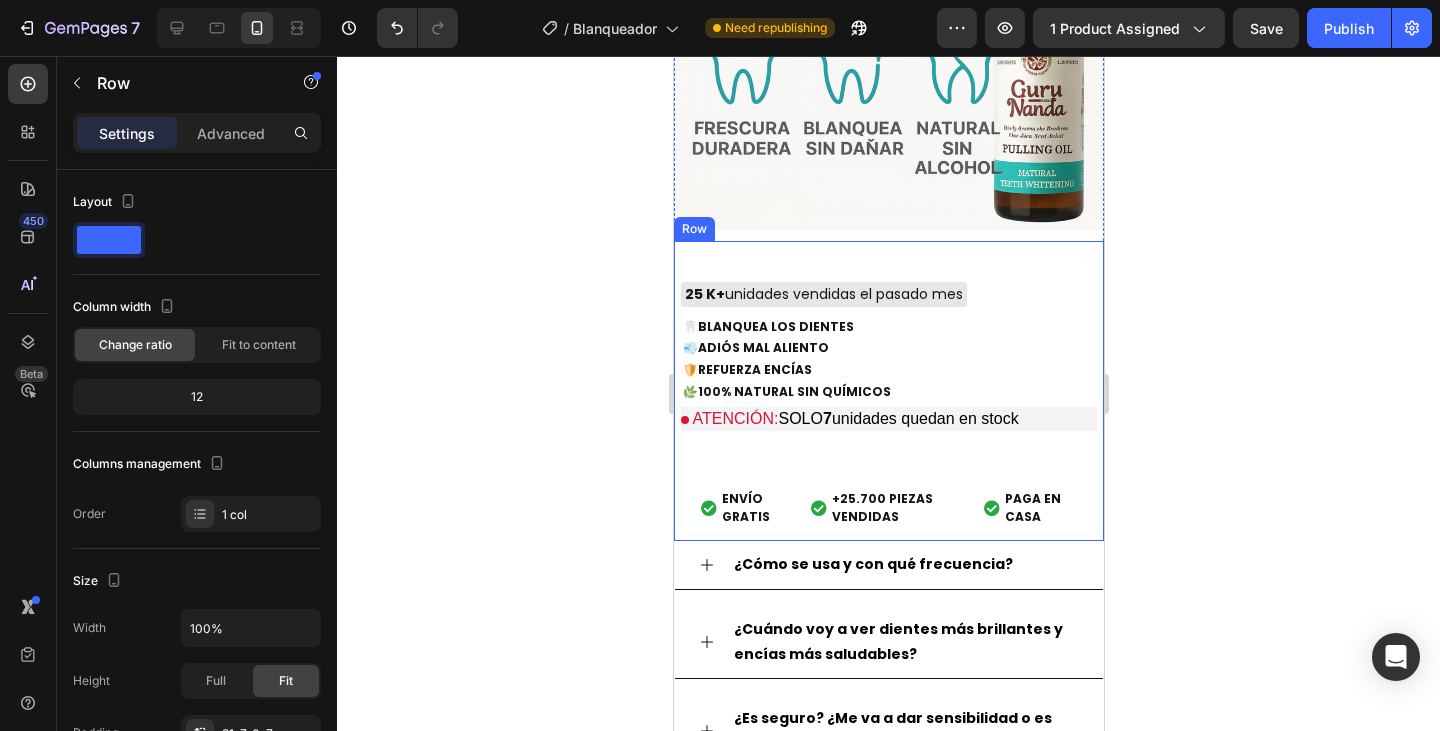 click on "25 K+  unidades vendidas el pasado mes
Custom Code 🦷  BLANQUEA LOS DIENTES 💨  ADIÓS MAL ALIENTO 🛡️  REFUERZA ENCÍAS 🌿  100% NATURAL SIN QUÍMICOS Text Block
ATENCIÓN:  SOLO  7  unidades quedan en stock
Custom Code Buy it now Dynamic Checkout
Envio Gratis y Piezas Vendidas
ENVÍO GRATIS
+25.700 PIEZAS VENDIDAS
PAGA EN CASA
Custom Code Row" at bounding box center [888, 391] 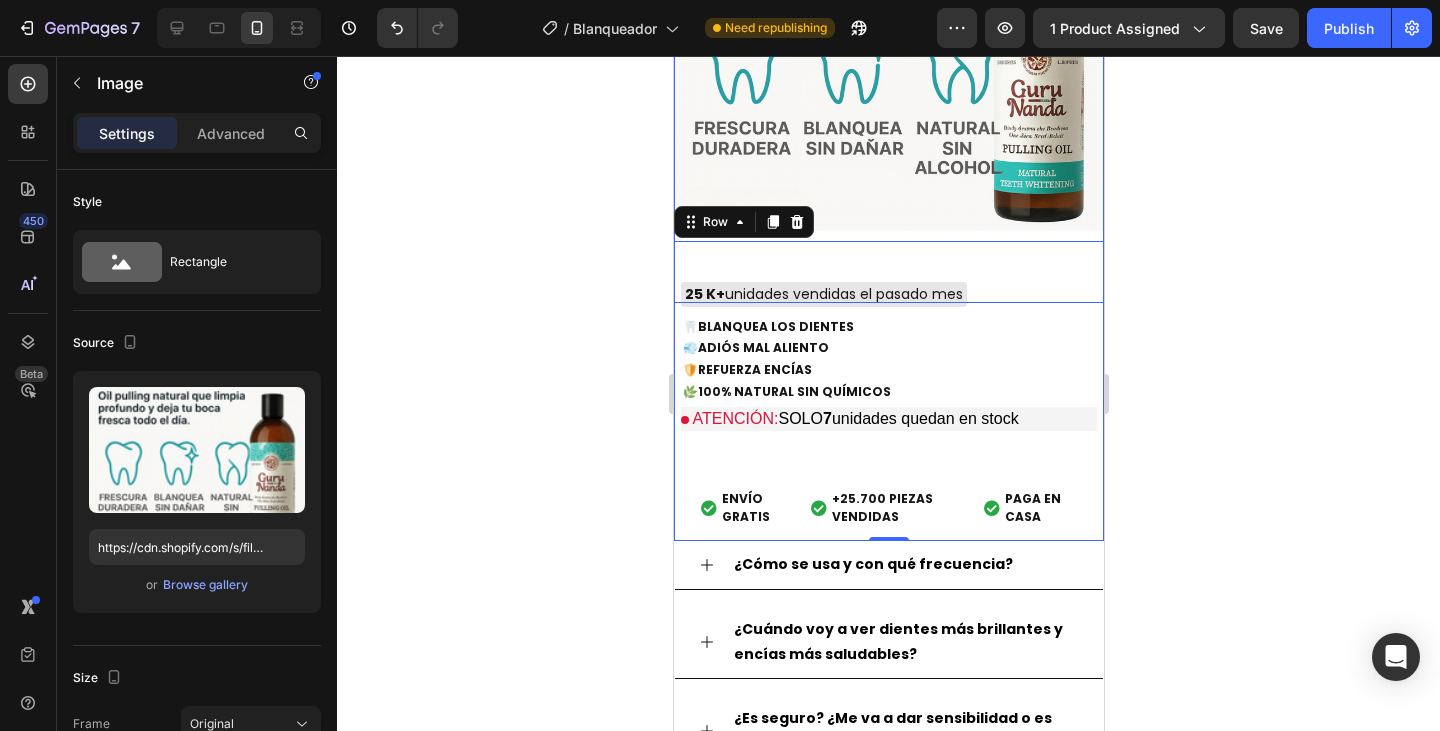 click at bounding box center [888, 34] 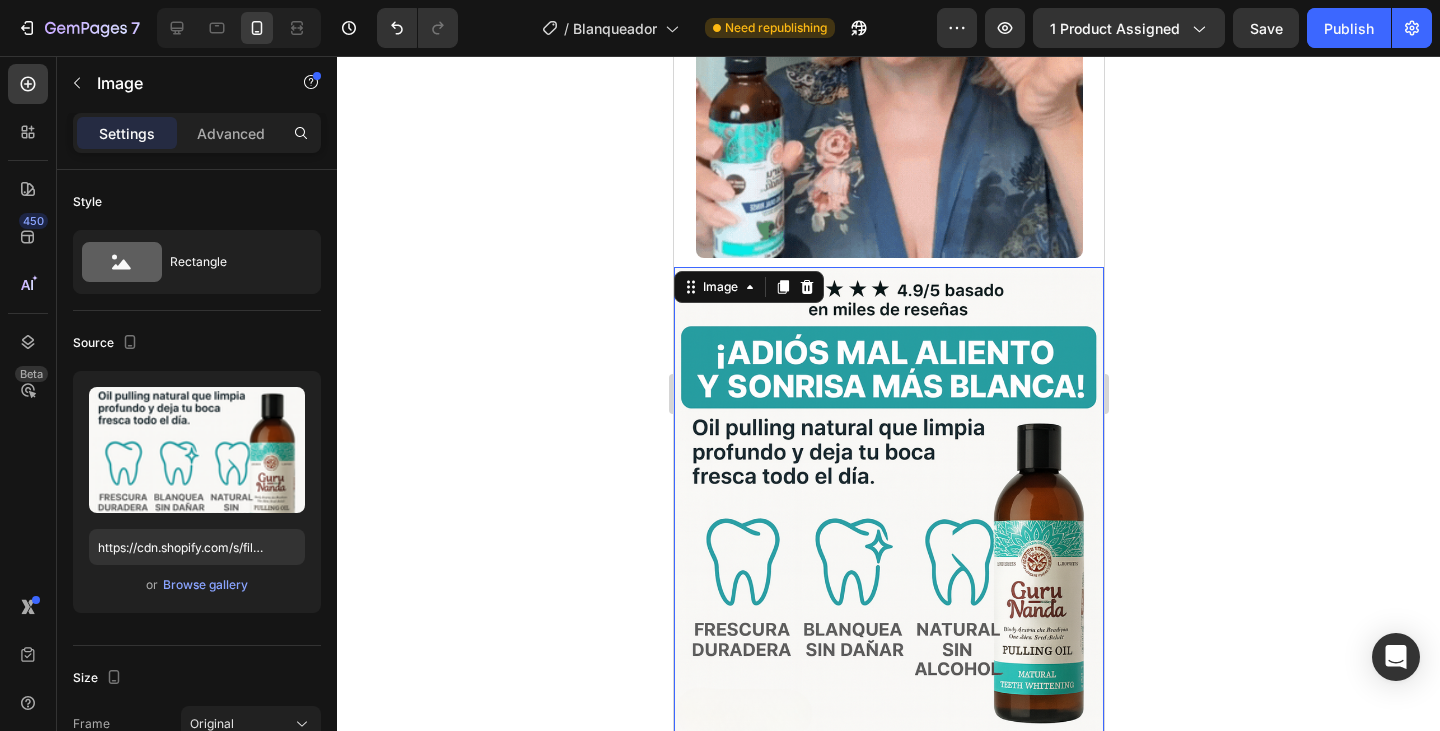 scroll, scrollTop: 800, scrollLeft: 0, axis: vertical 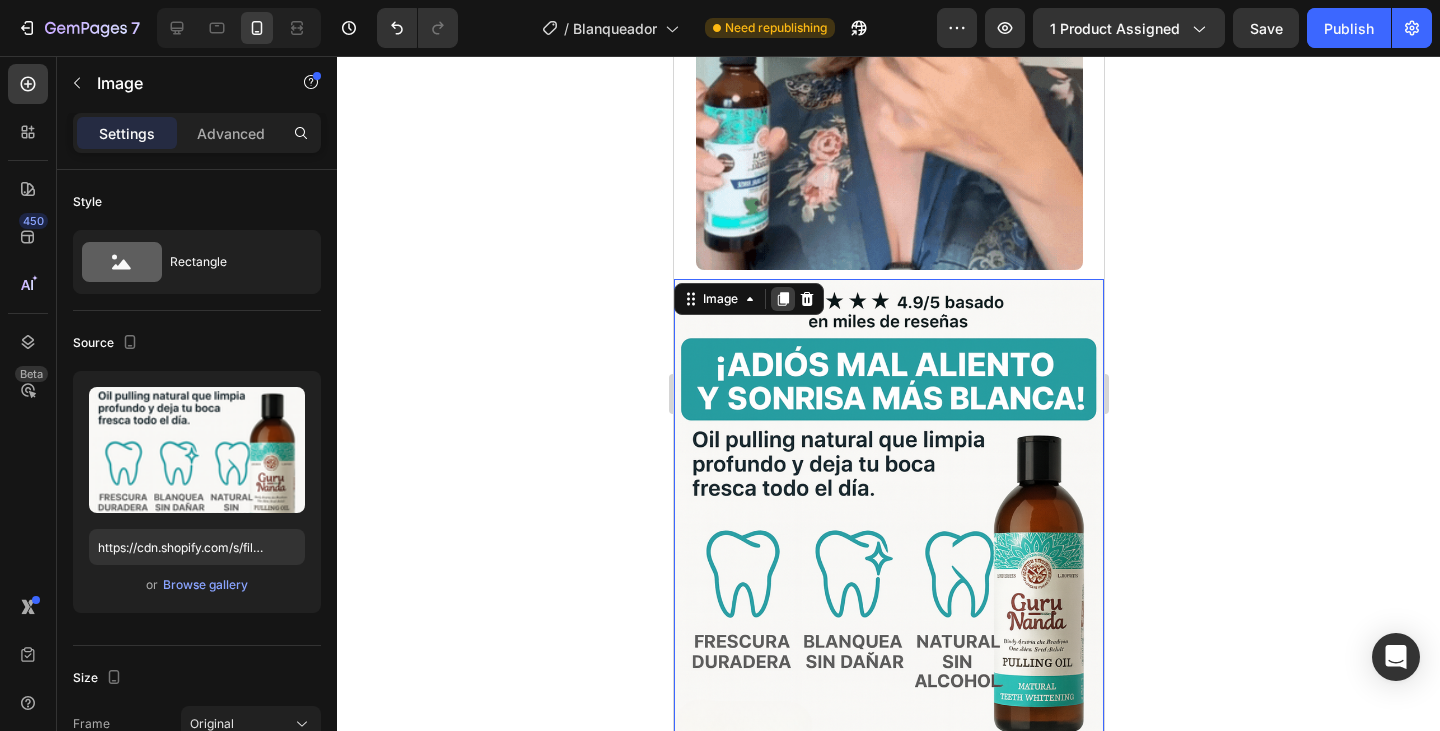 click 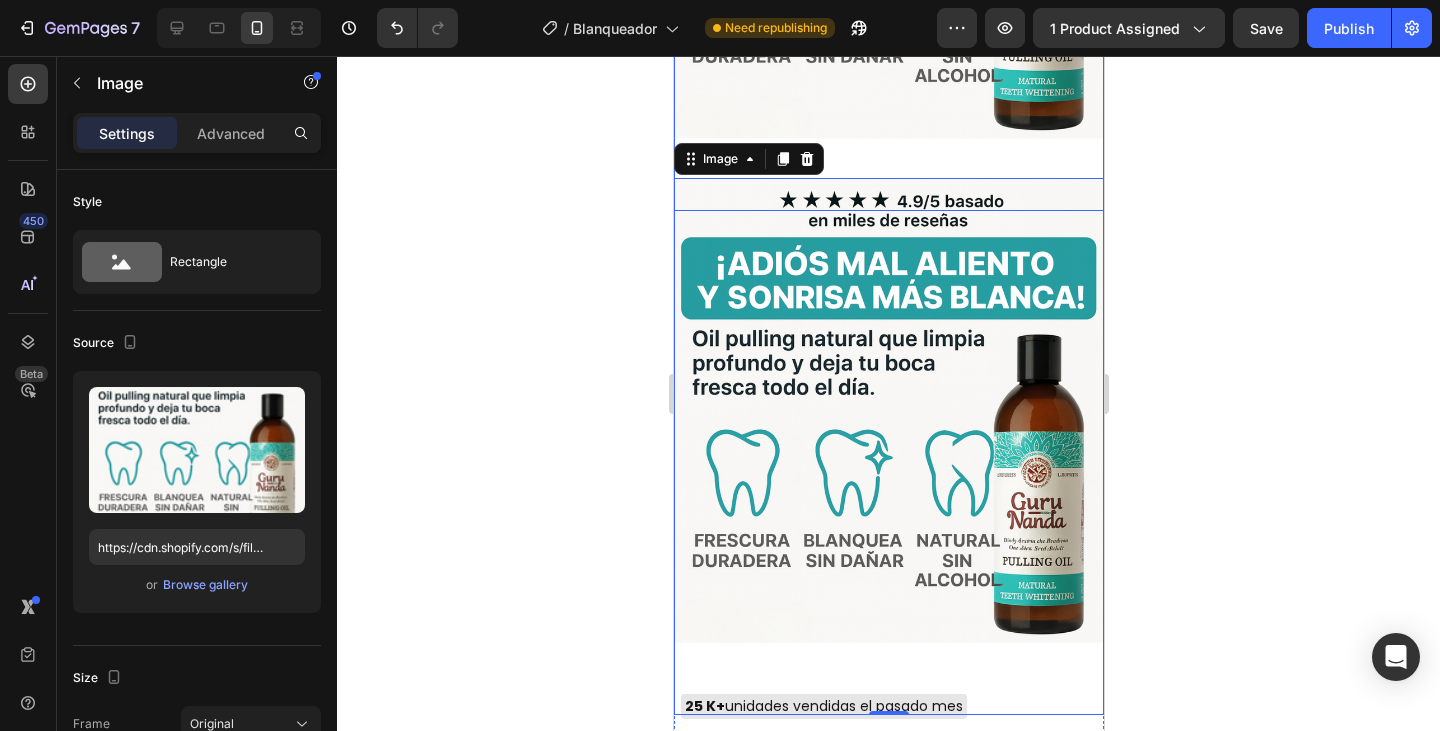 scroll, scrollTop: 1425, scrollLeft: 0, axis: vertical 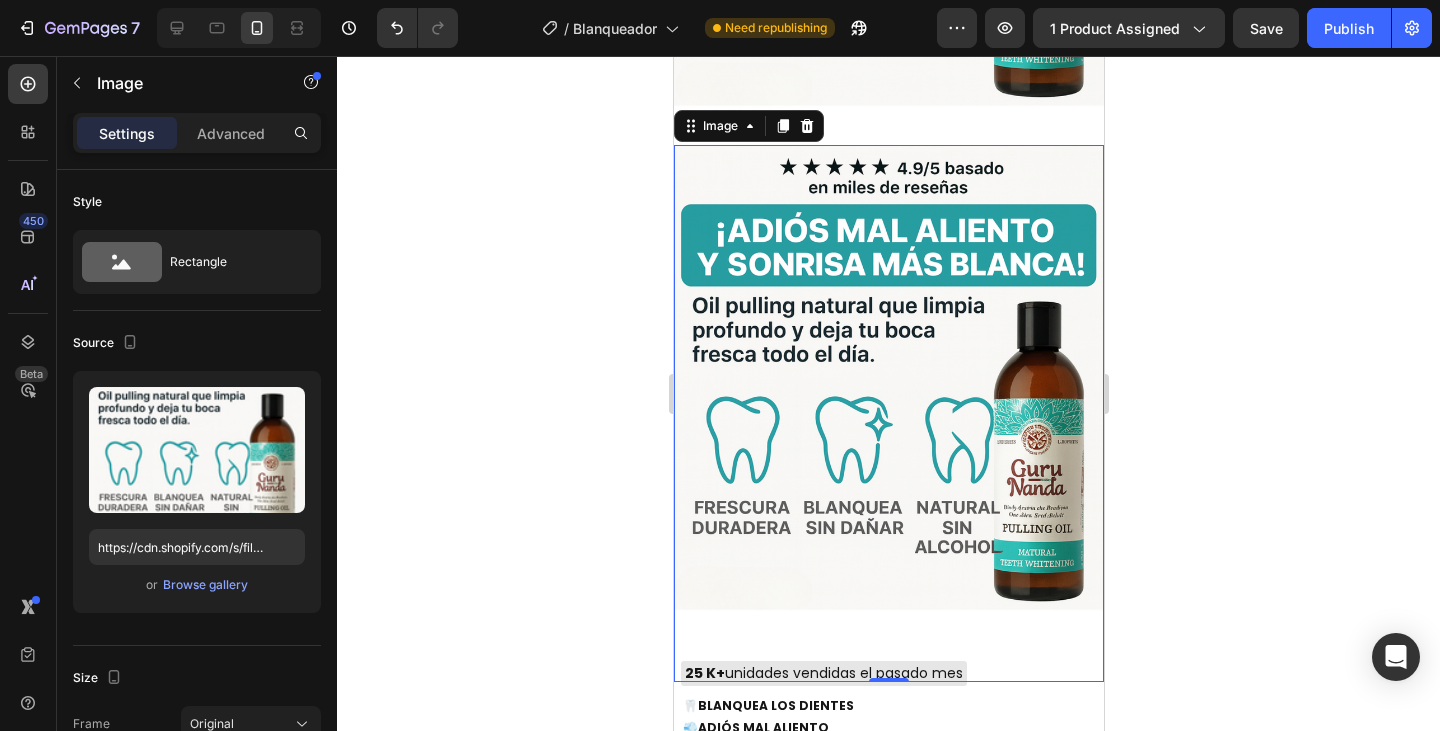 click at bounding box center (888, 414) 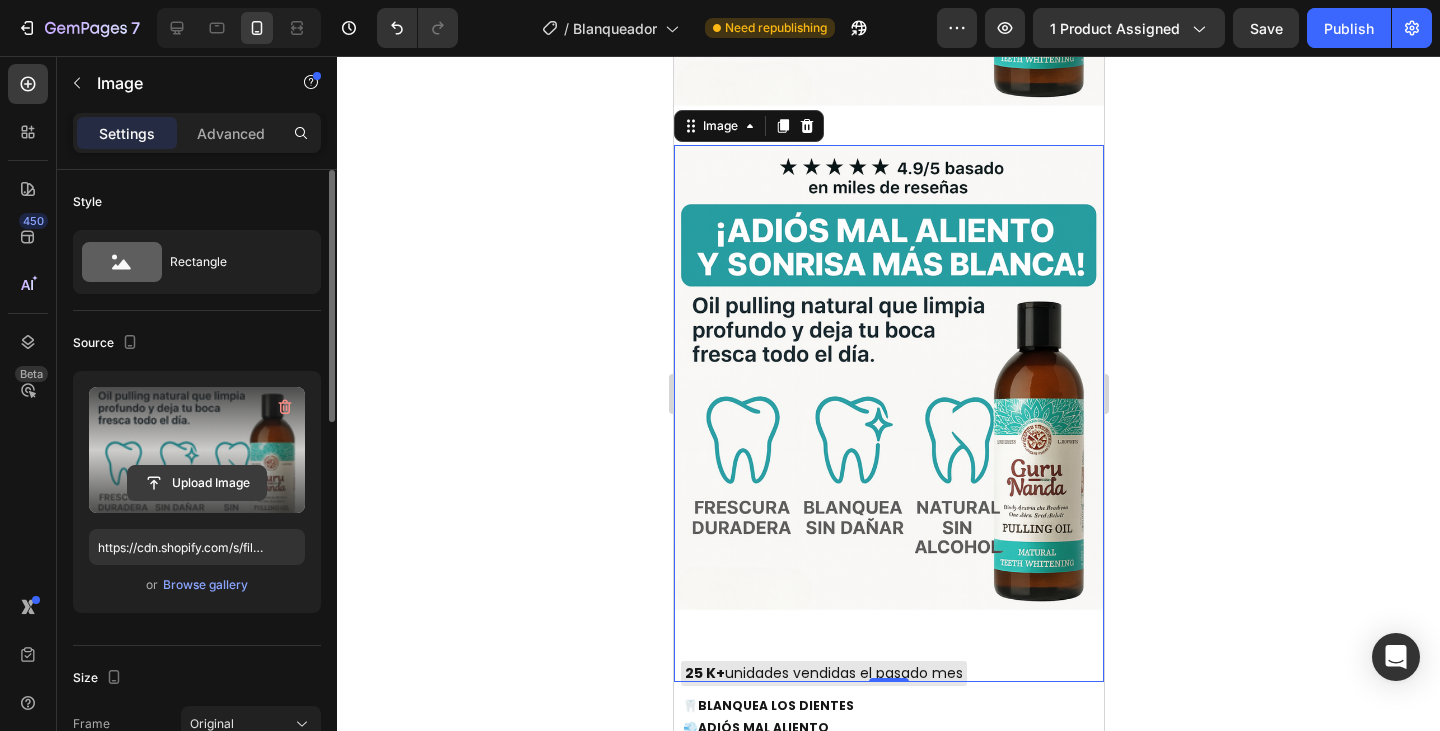 click 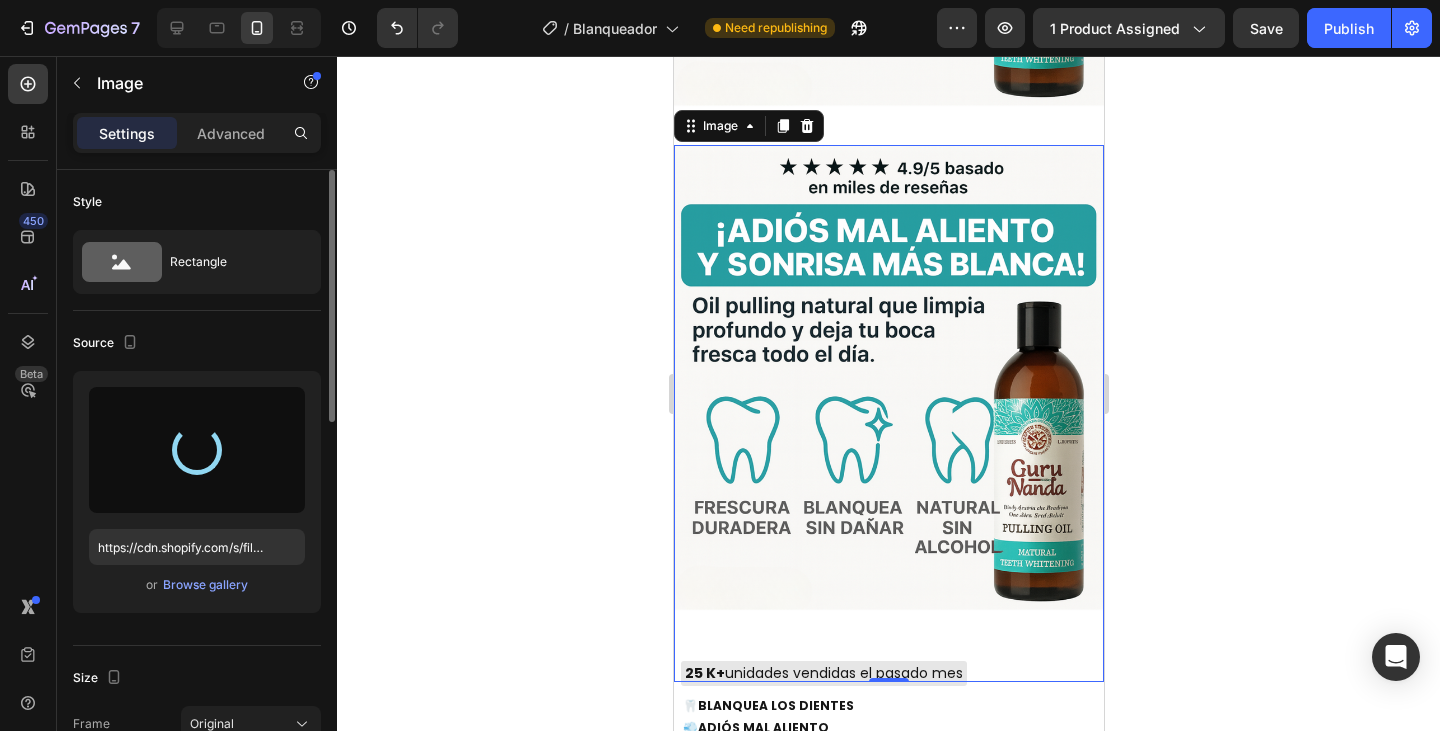 type on "https://cdn.shopify.com/s/files/1/0758/5343/1041/files/gempages_572939387302577043-53bf5196-9417-4bd3-a35e-bcbf0d88ece2.png" 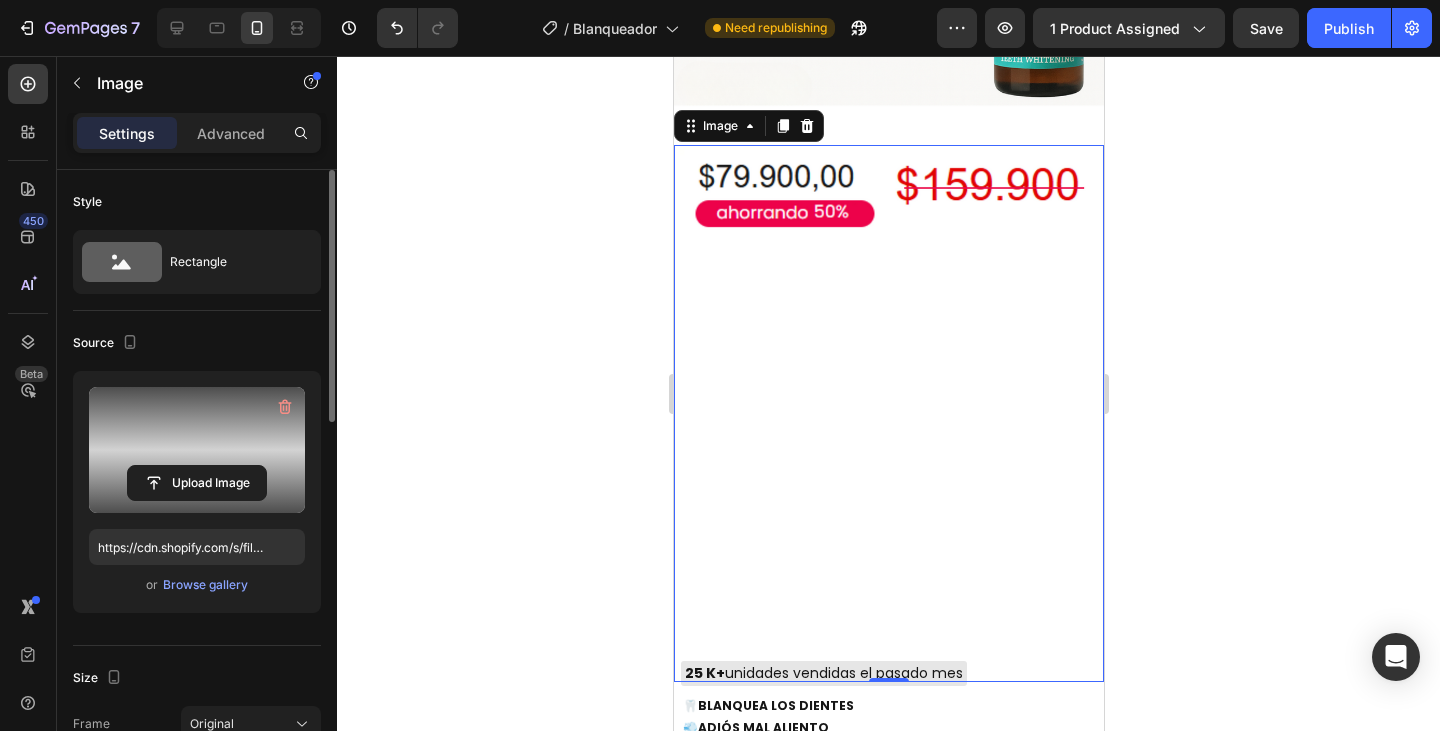 click at bounding box center (888, 414) 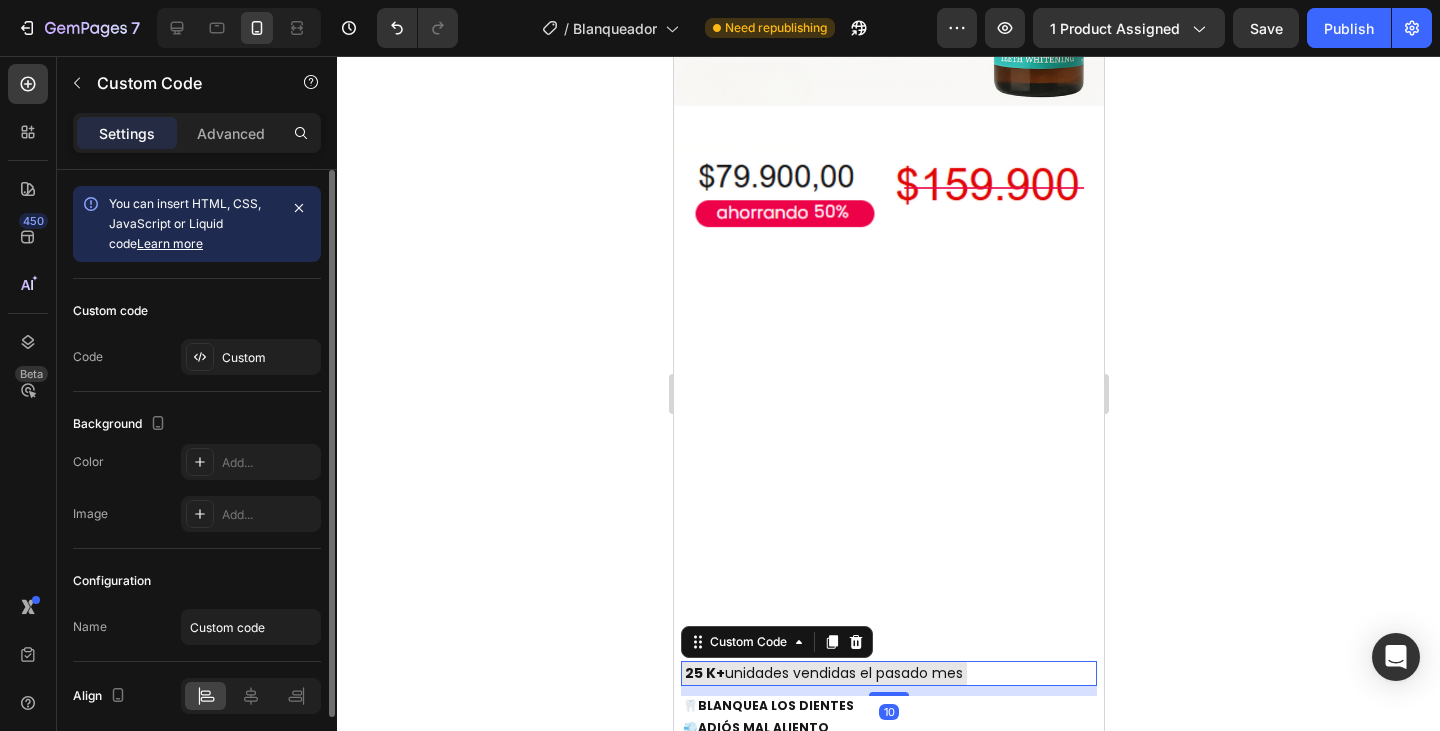 click on "25 K+  unidades vendidas el pasado mes" at bounding box center [888, 673] 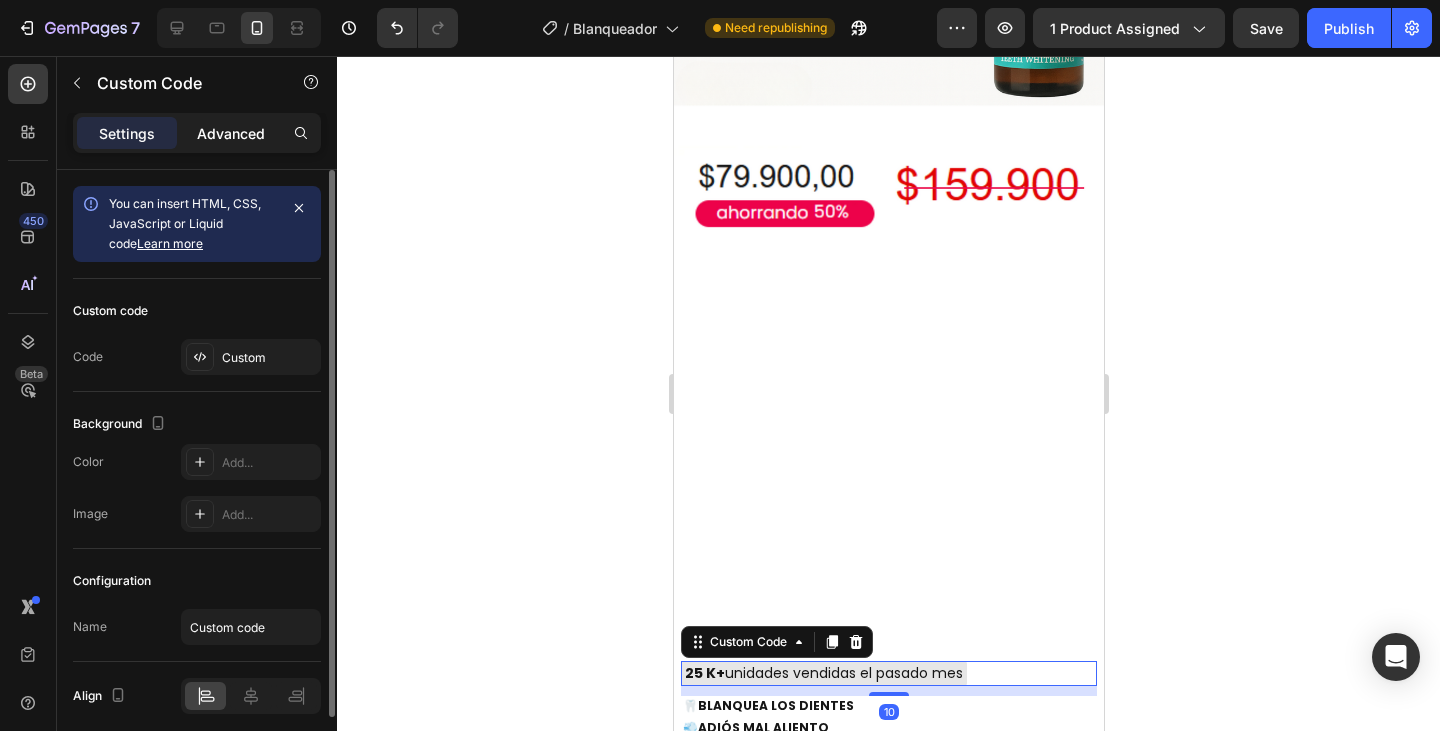 click on "Advanced" at bounding box center [231, 133] 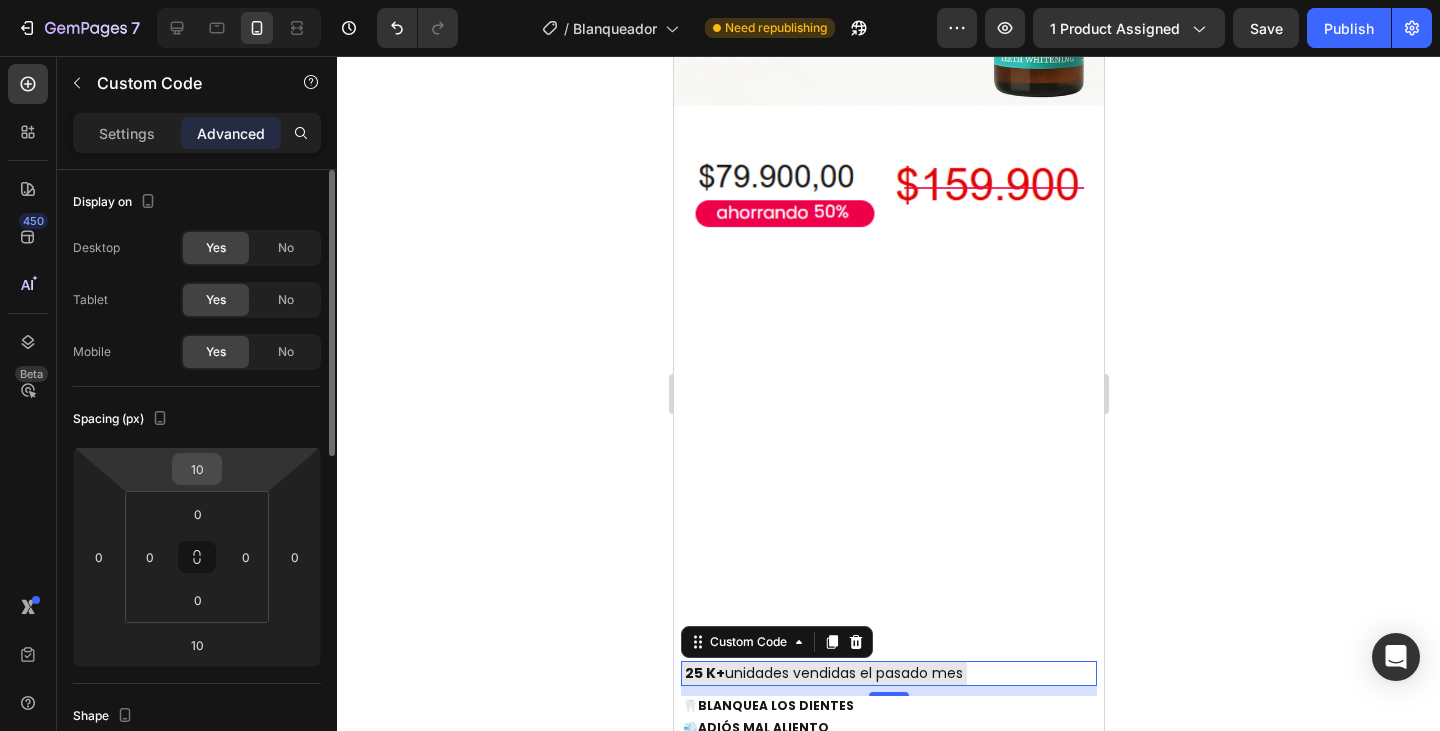 click on "10" at bounding box center [197, 469] 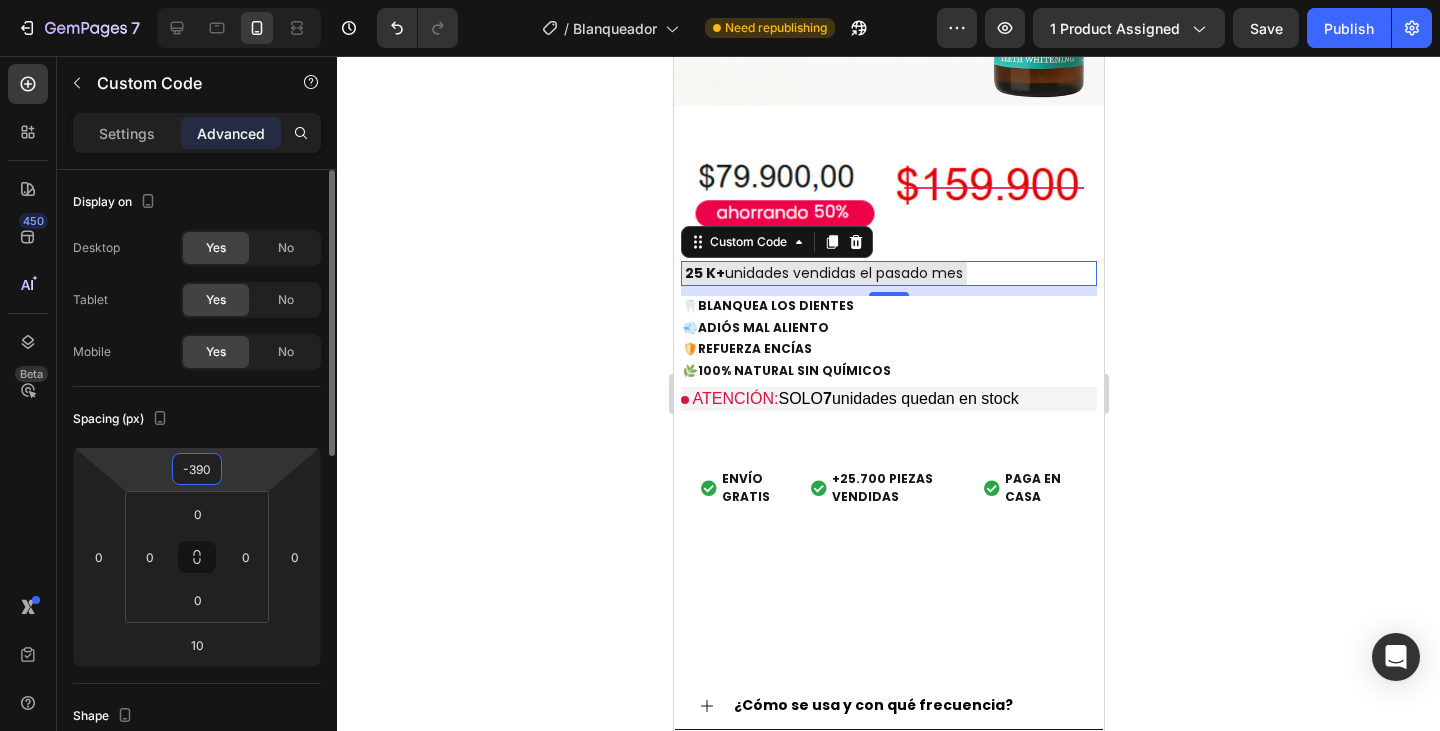 type on "-391" 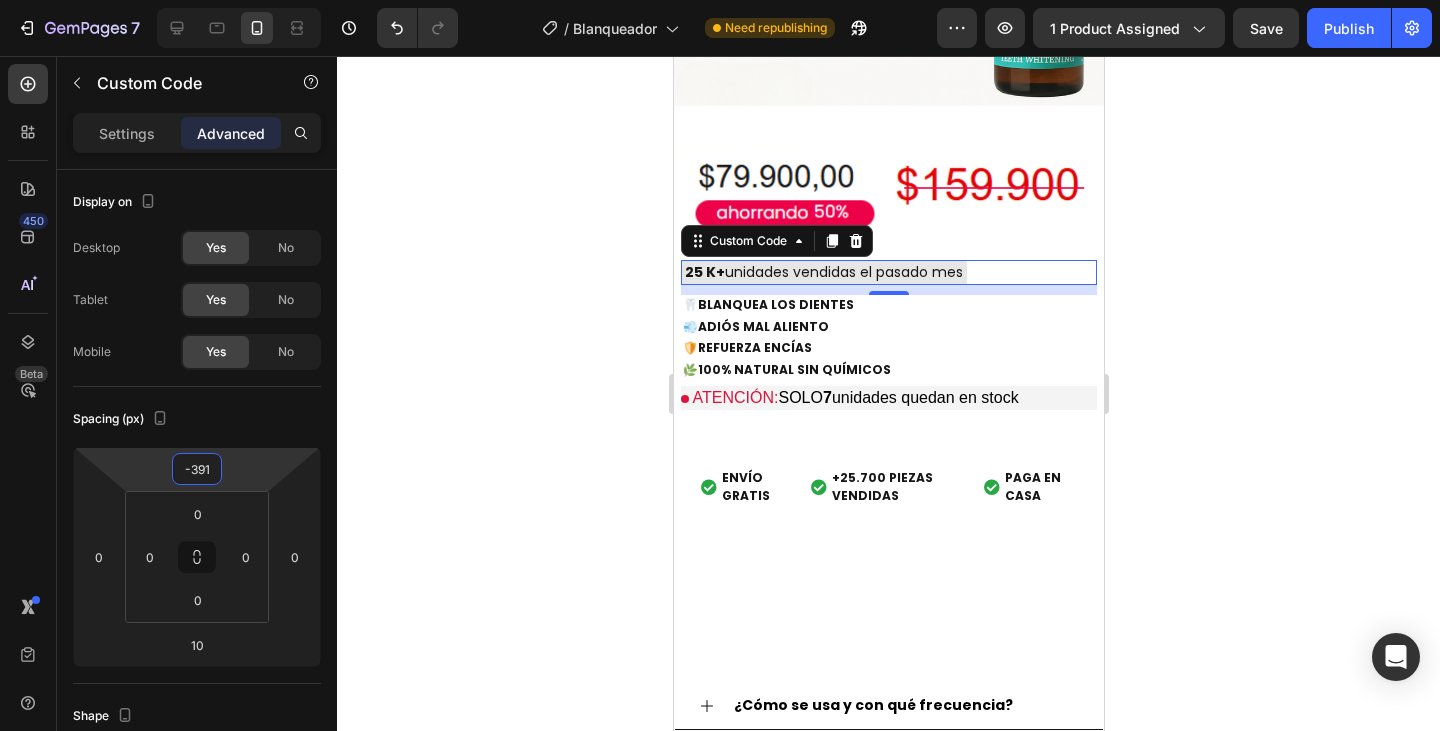 click 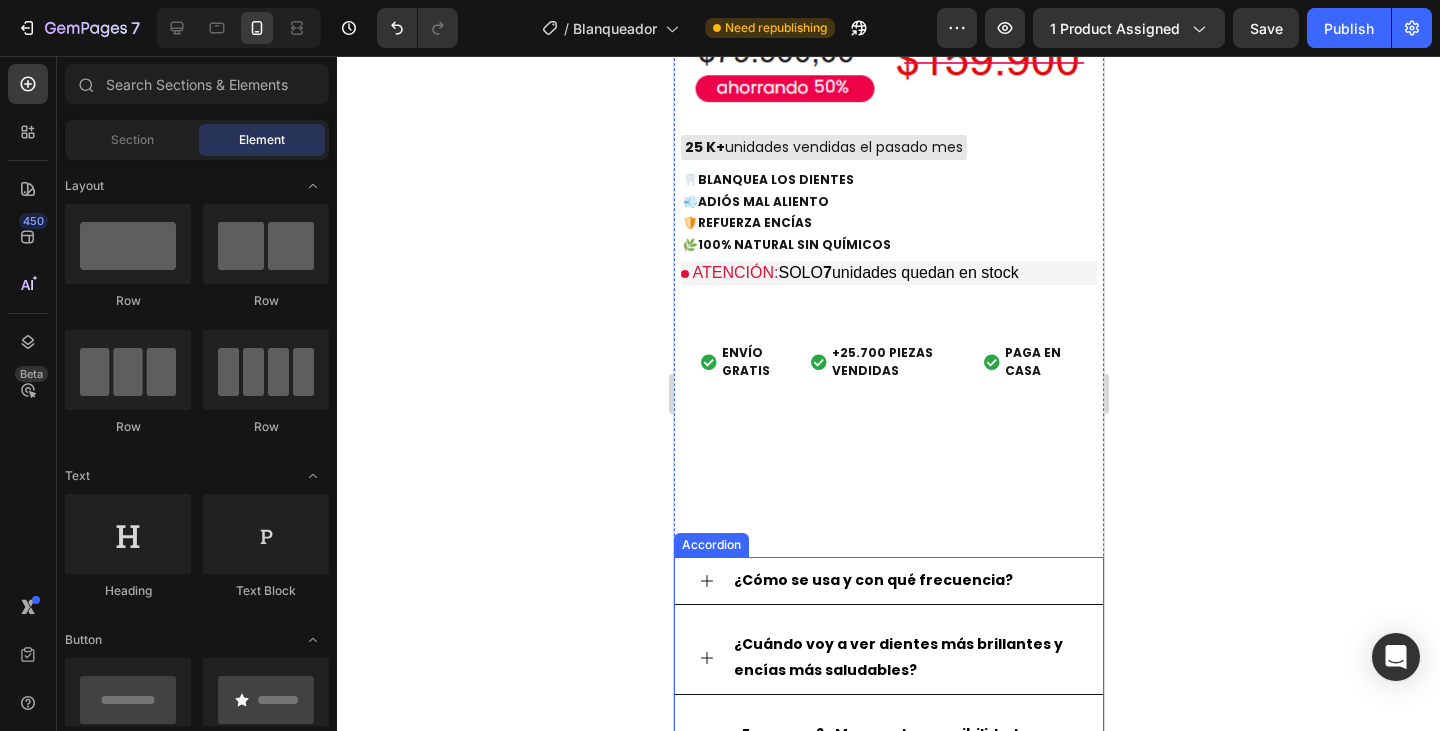 scroll, scrollTop: 1525, scrollLeft: 0, axis: vertical 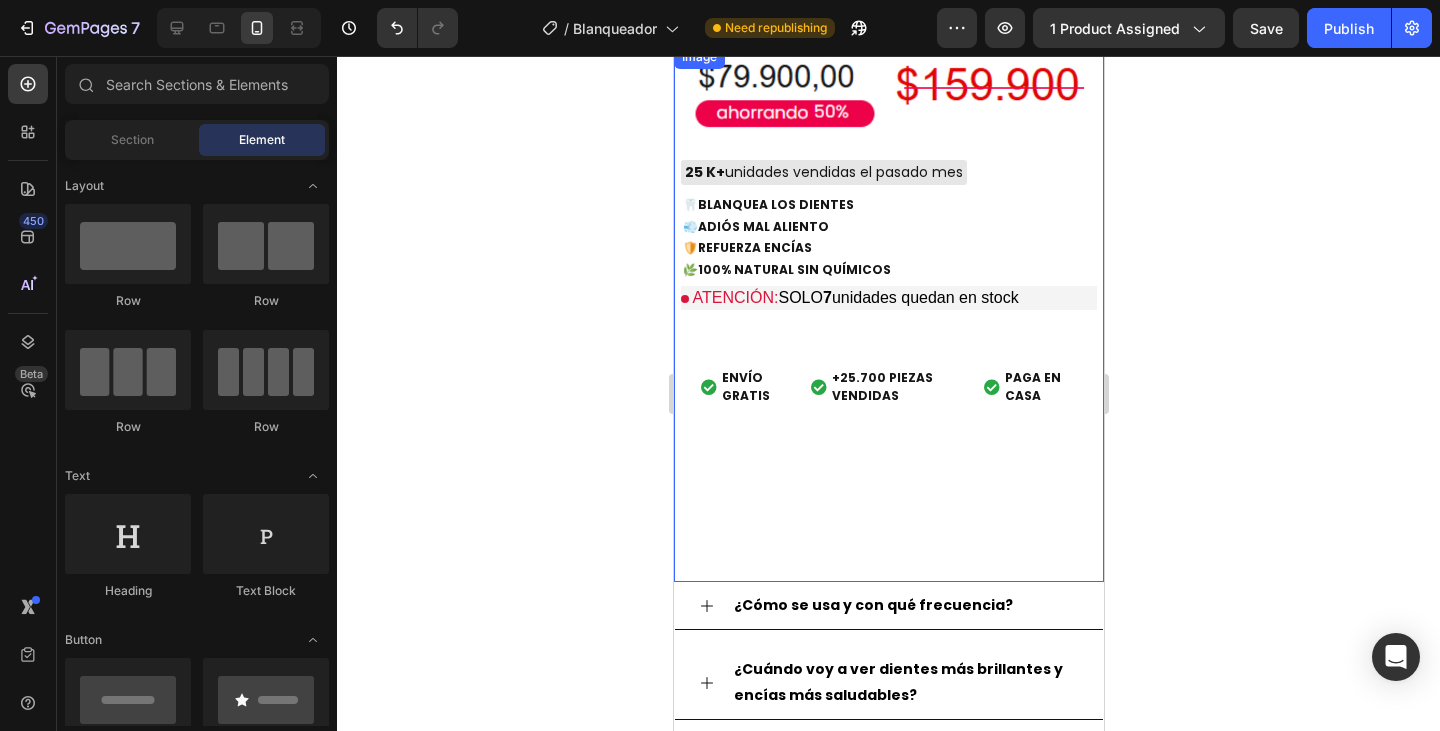 click at bounding box center [888, 314] 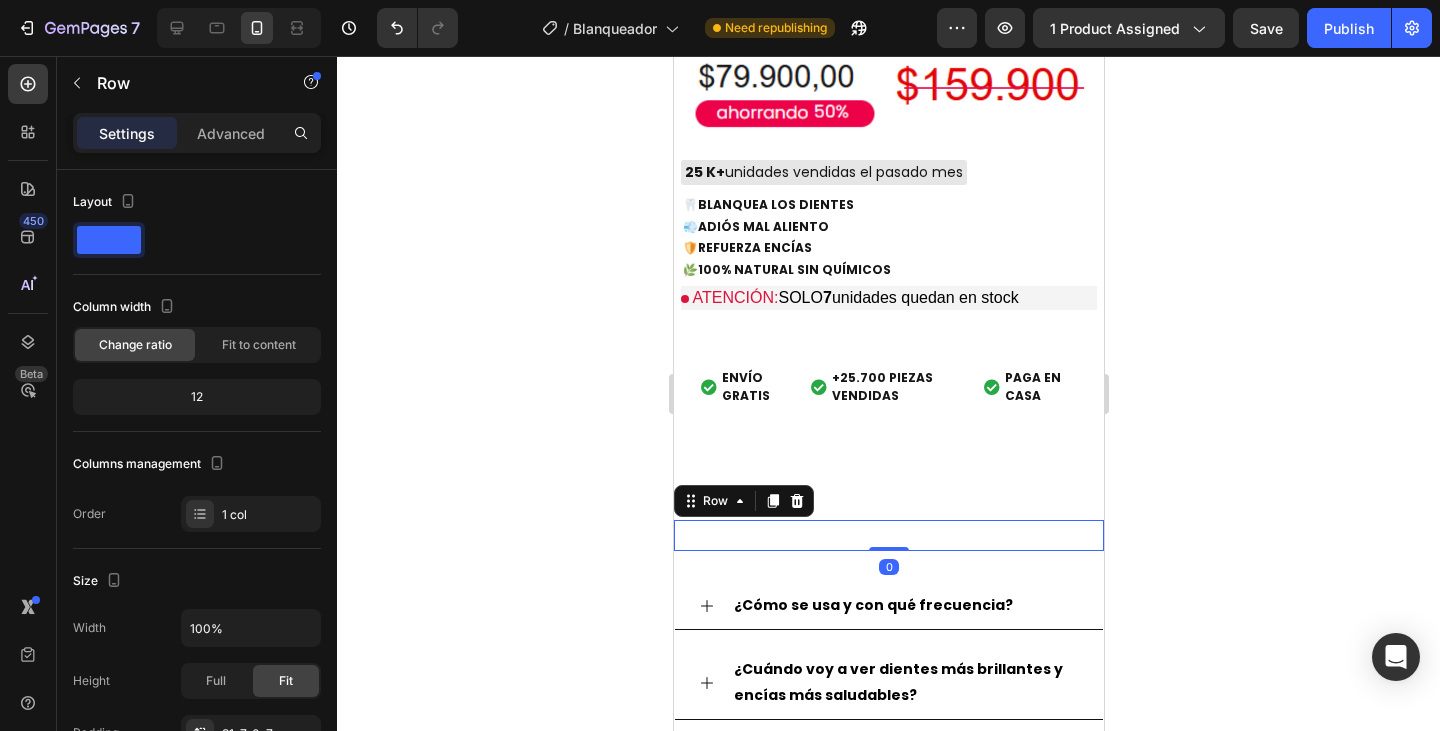 click on "25 K+  unidades vendidas el pasado mes
Custom Code 🦷  BLANQUEA LOS DIENTES 💨  ADIÓS MAL ALIENTO 🛡️  REFUERZA ENCÍAS 🌿  100% NATURAL SIN QUÍMICOS Text Block
ATENCIÓN:  SOLO  7  unidades quedan en stock
Custom Code Buy it now Dynamic Checkout
Envio Gratis y Piezas Vendidas
ENVÍO GRATIS
+25.700 PIEZAS VENDIDAS
PAGA EN CASA
Custom Code Row   0" at bounding box center [888, 535] 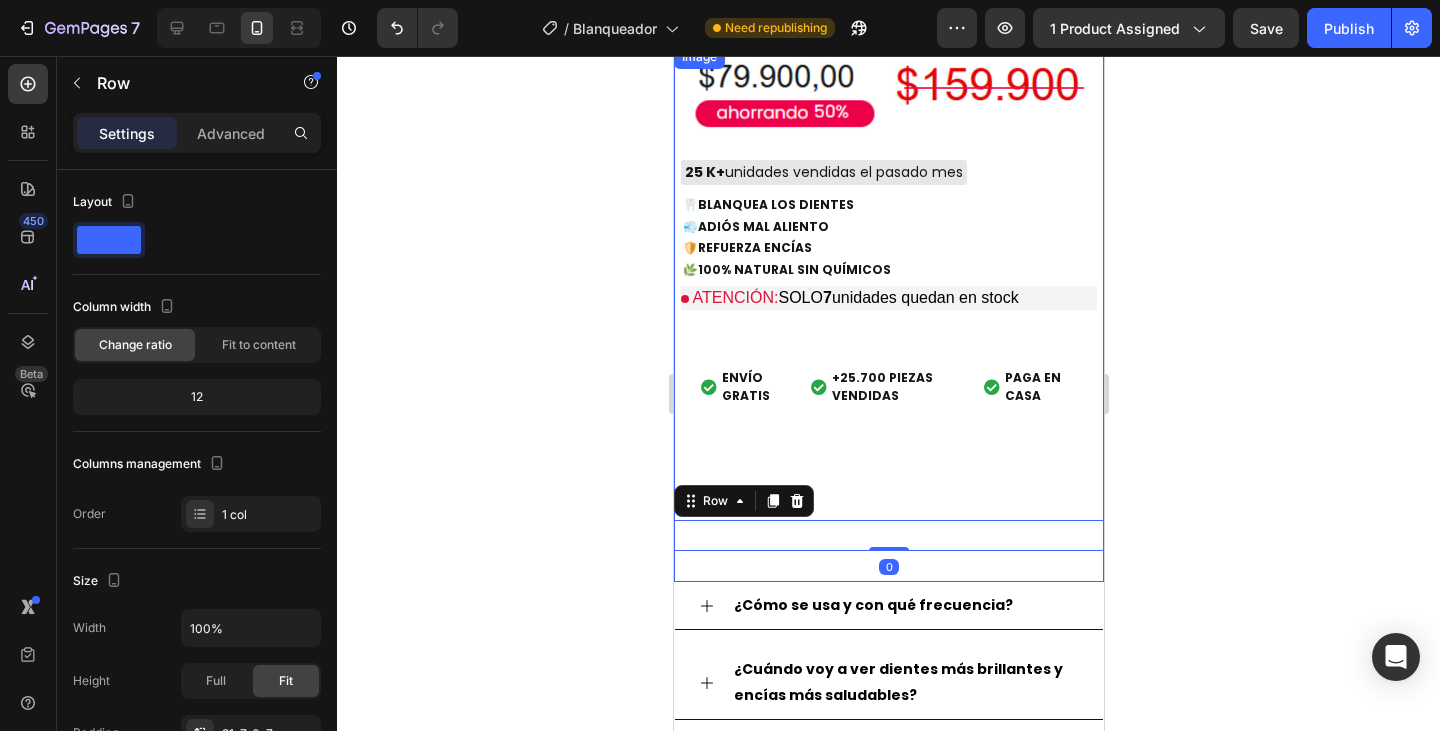 click at bounding box center [888, 314] 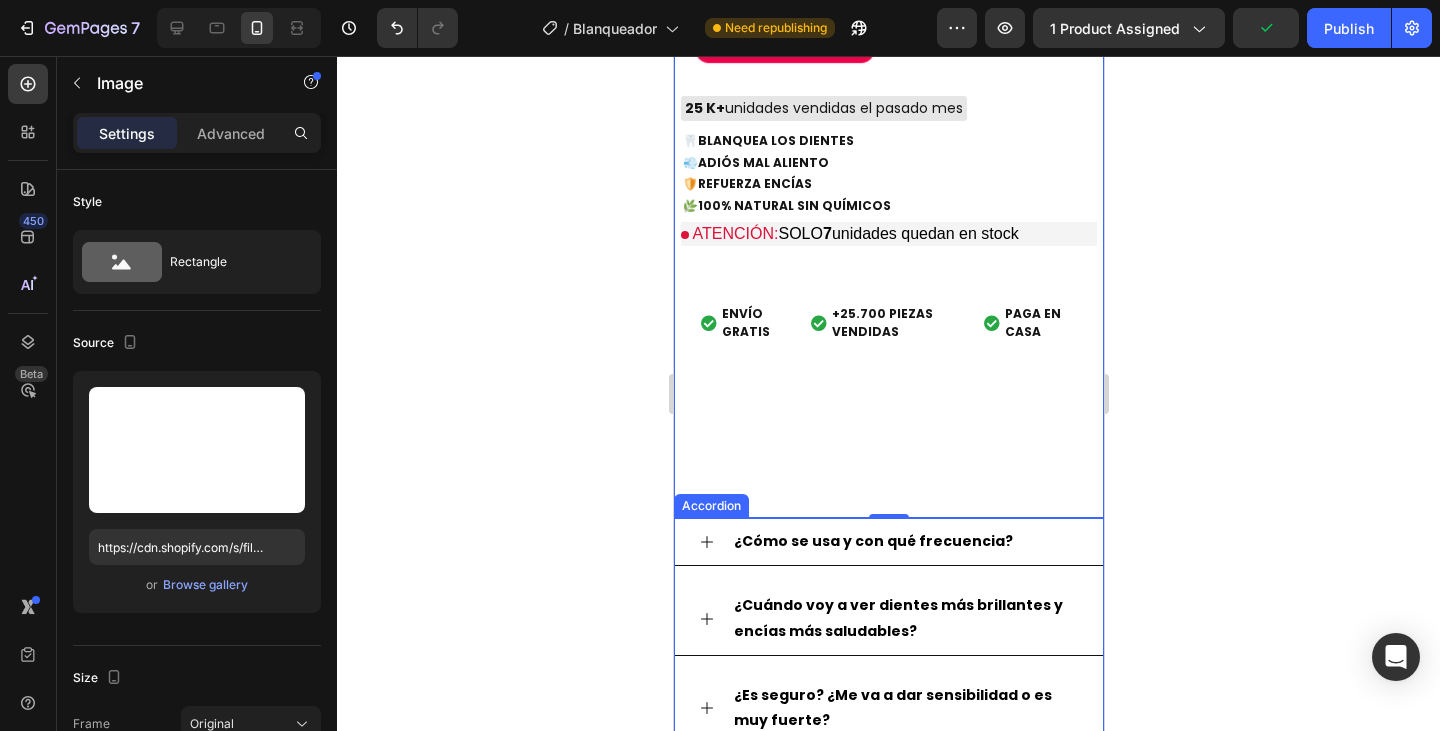 scroll, scrollTop: 1225, scrollLeft: 0, axis: vertical 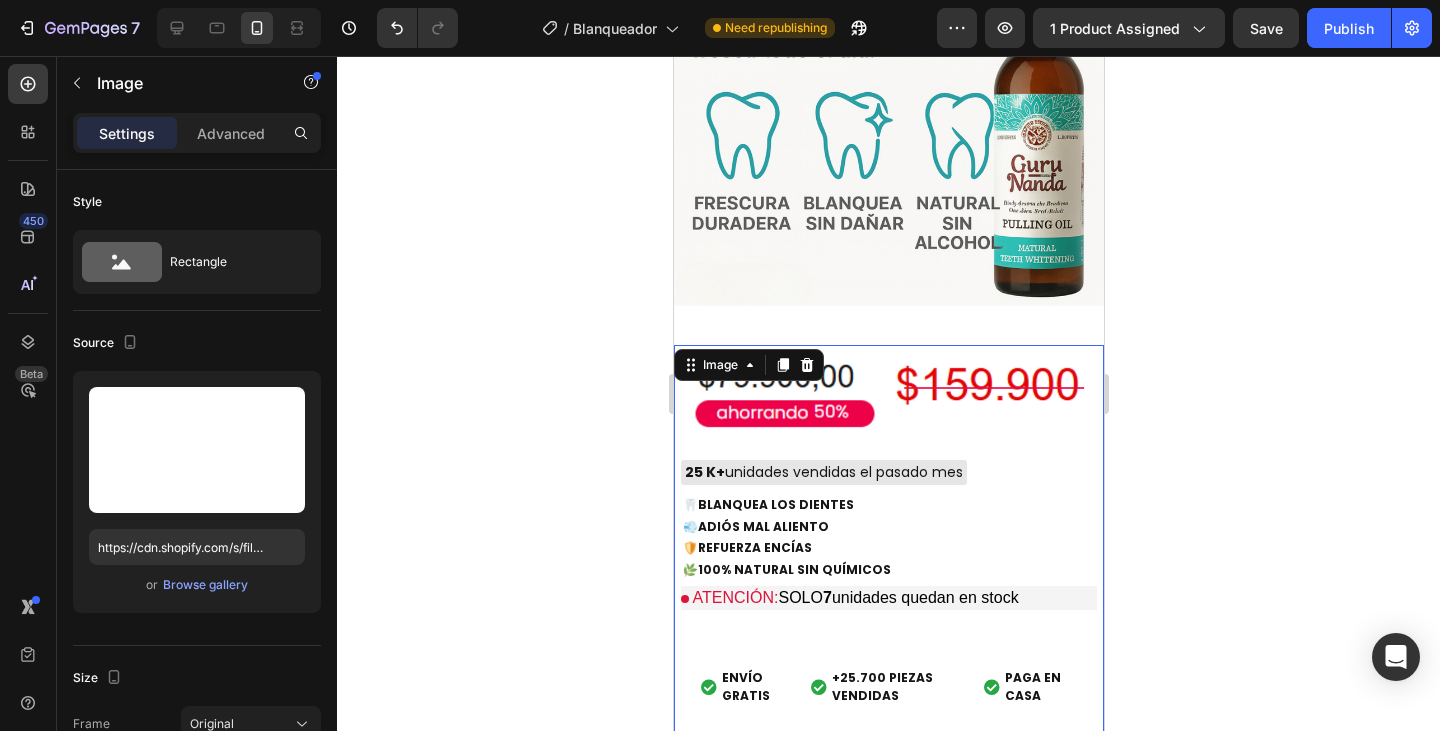 click at bounding box center [888, 614] 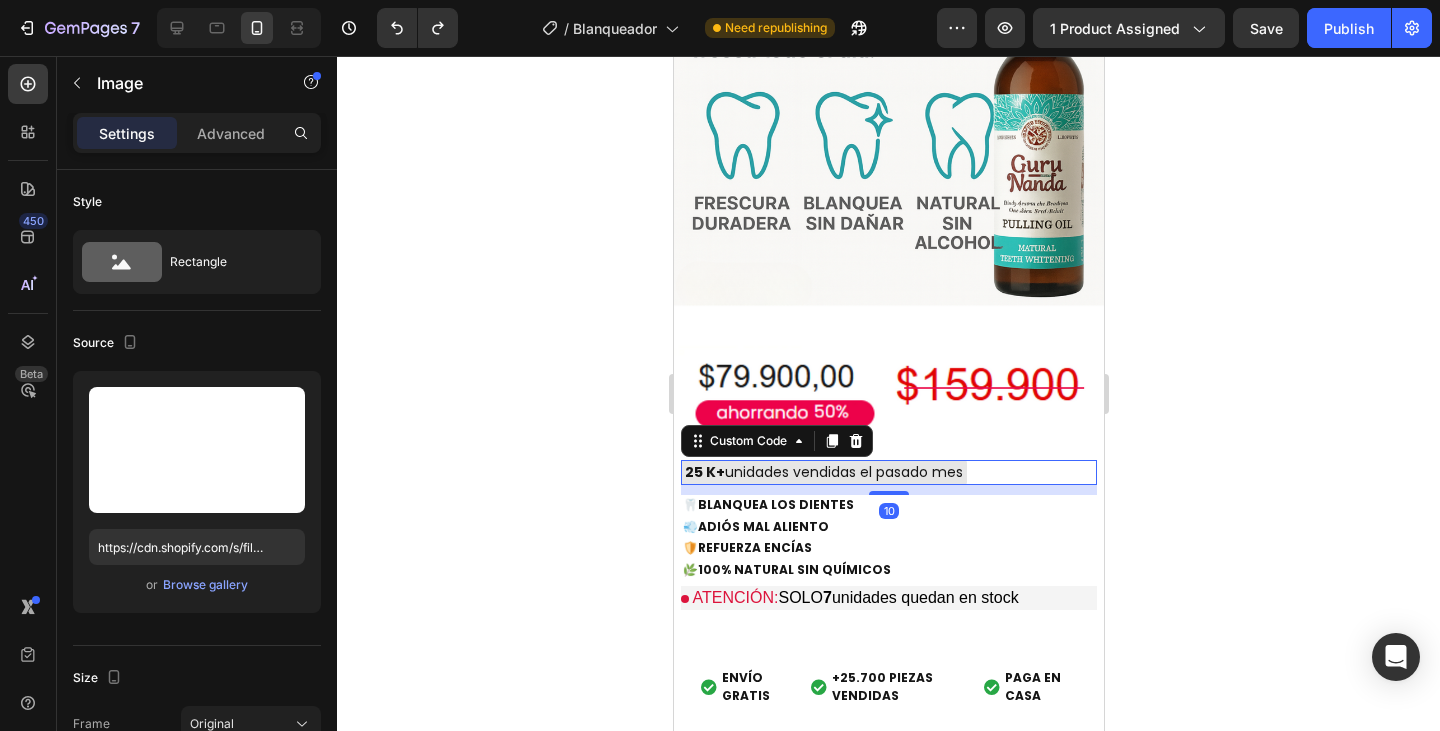 click on "25 K+  unidades vendidas el pasado mes" at bounding box center (823, 472) 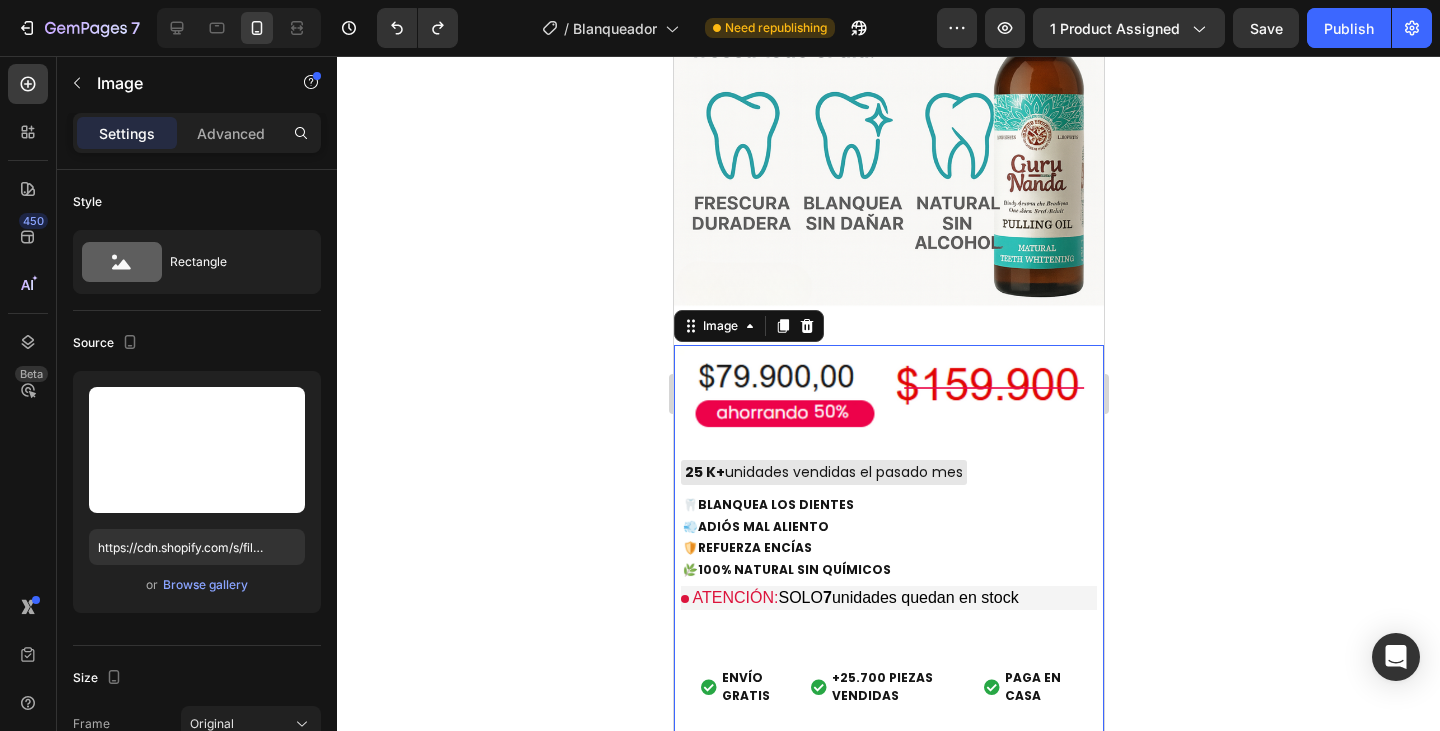 click at bounding box center [888, 614] 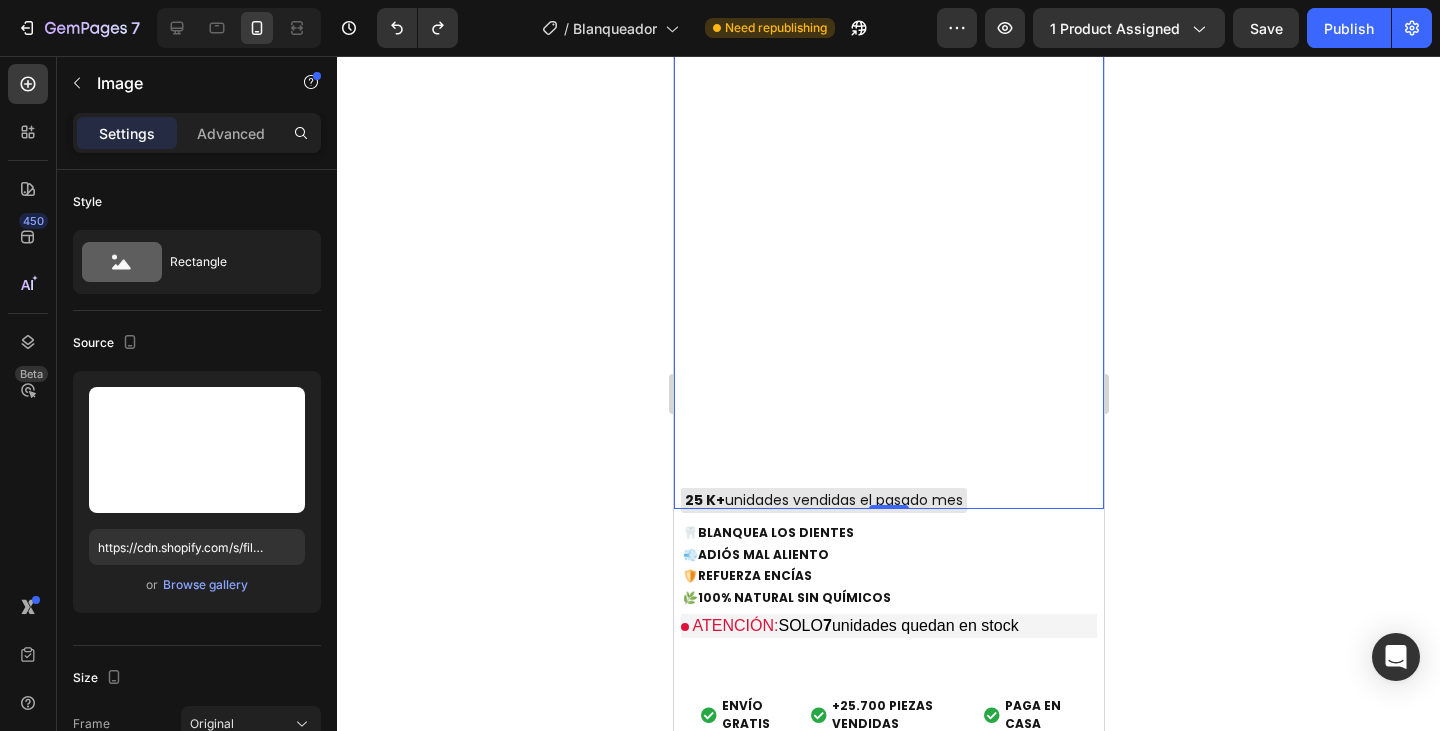 scroll, scrollTop: 1725, scrollLeft: 0, axis: vertical 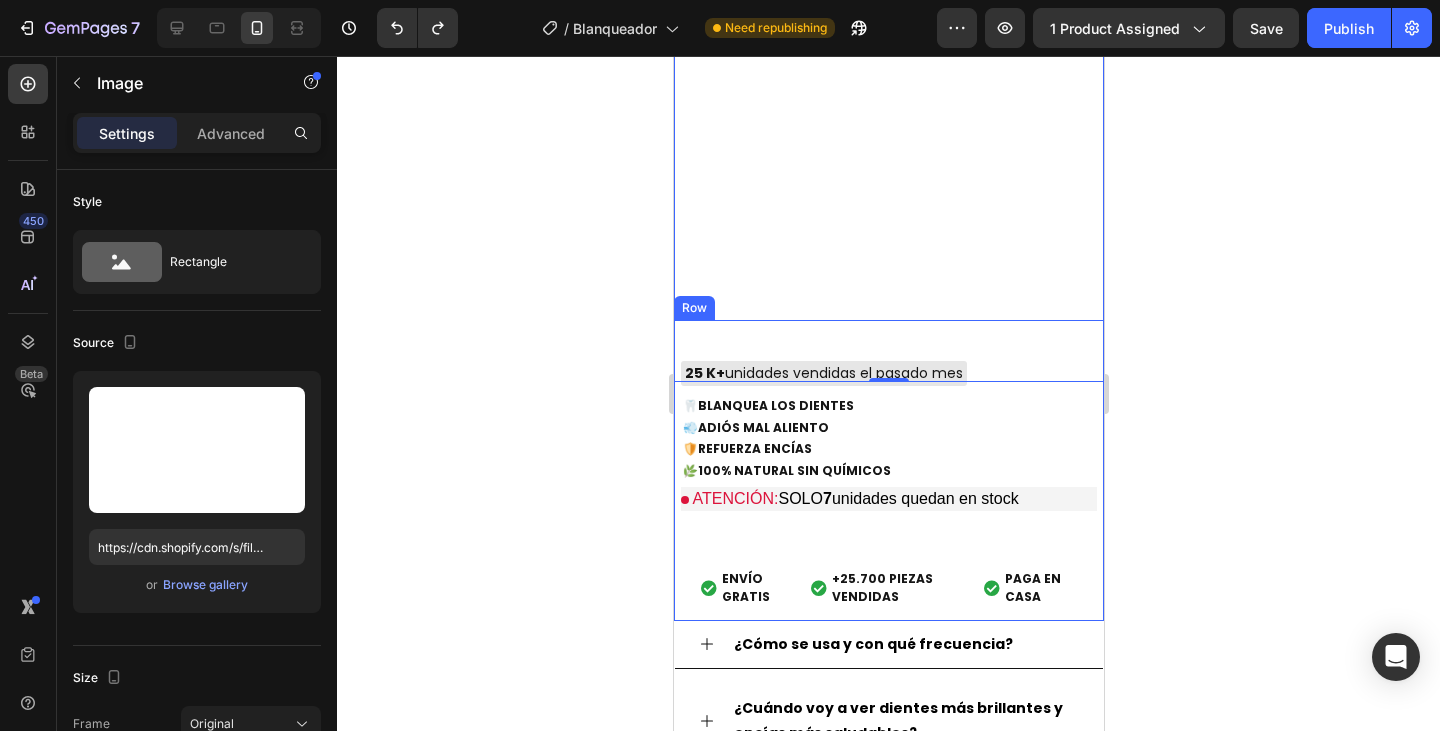 click 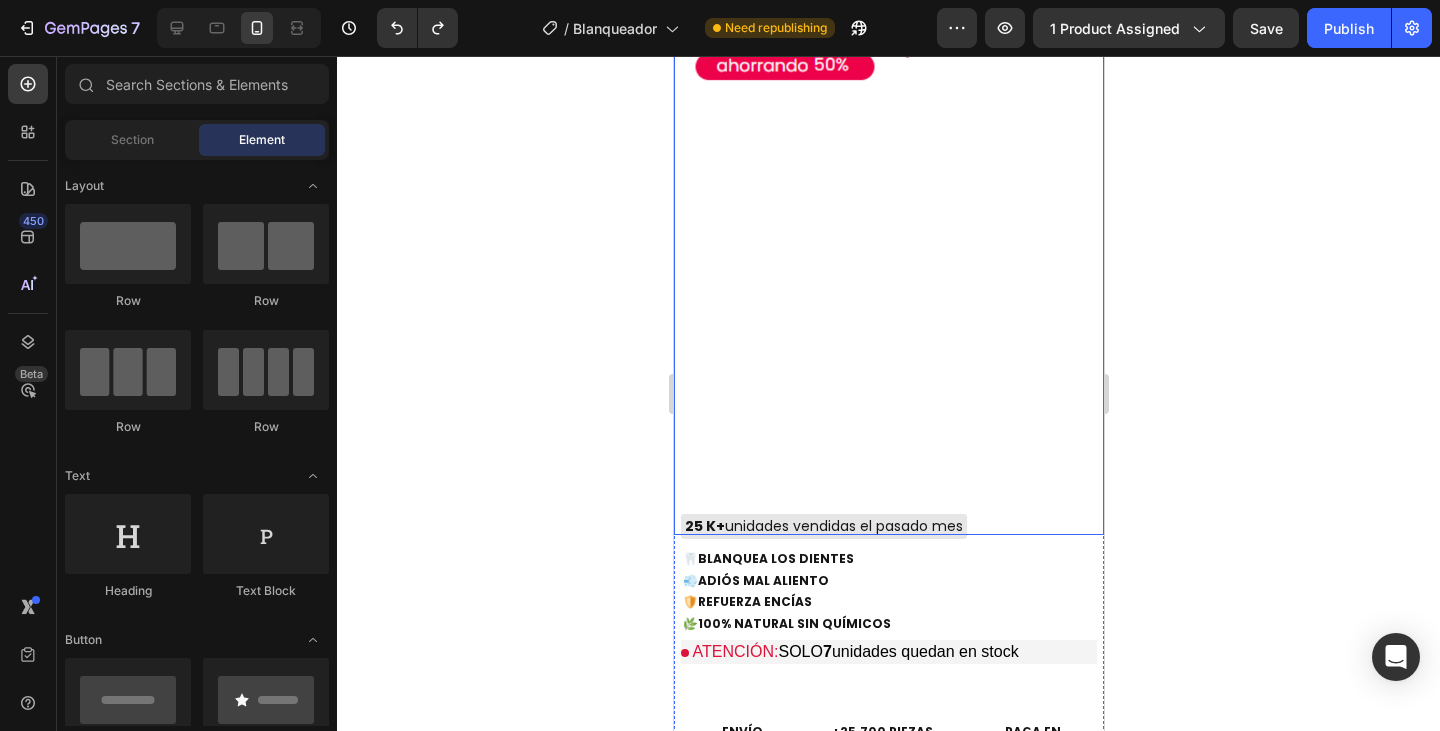 scroll, scrollTop: 1525, scrollLeft: 0, axis: vertical 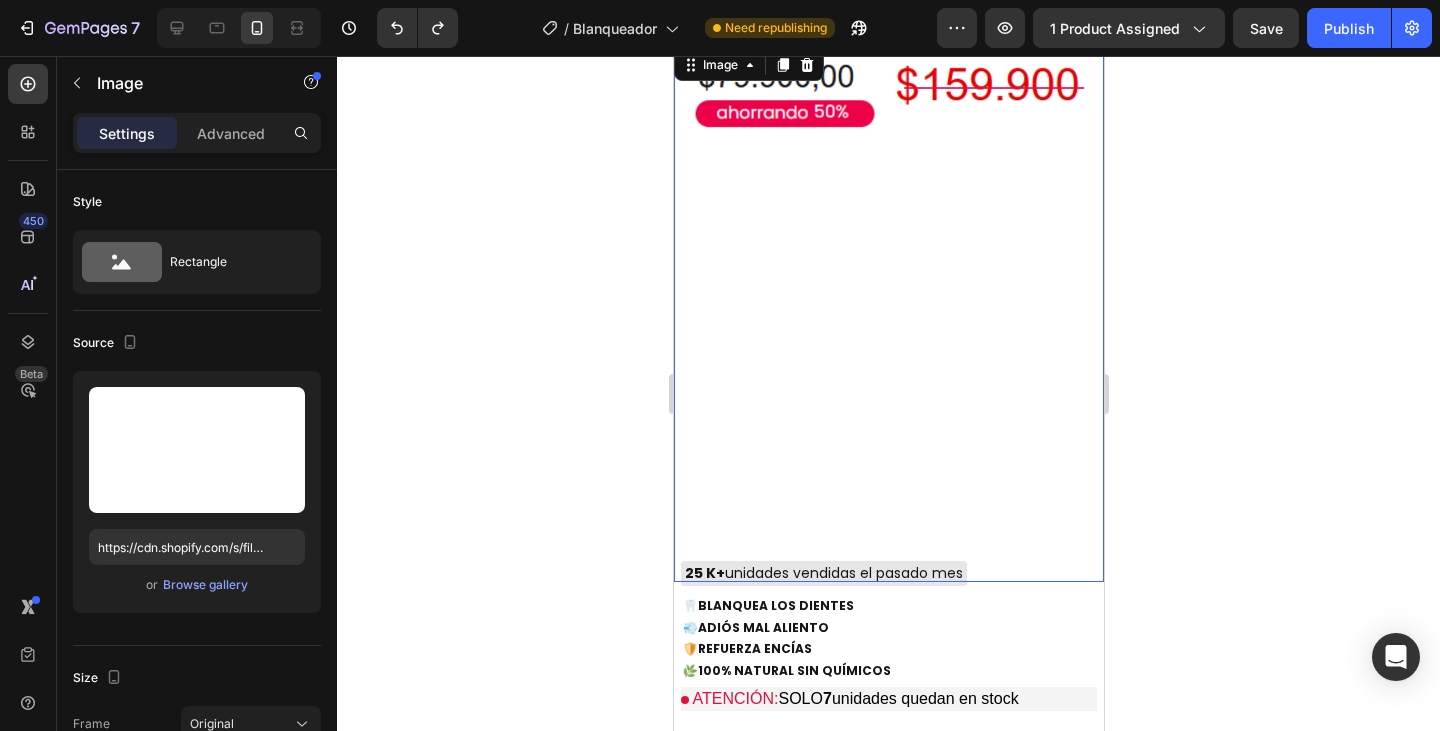click at bounding box center [888, 314] 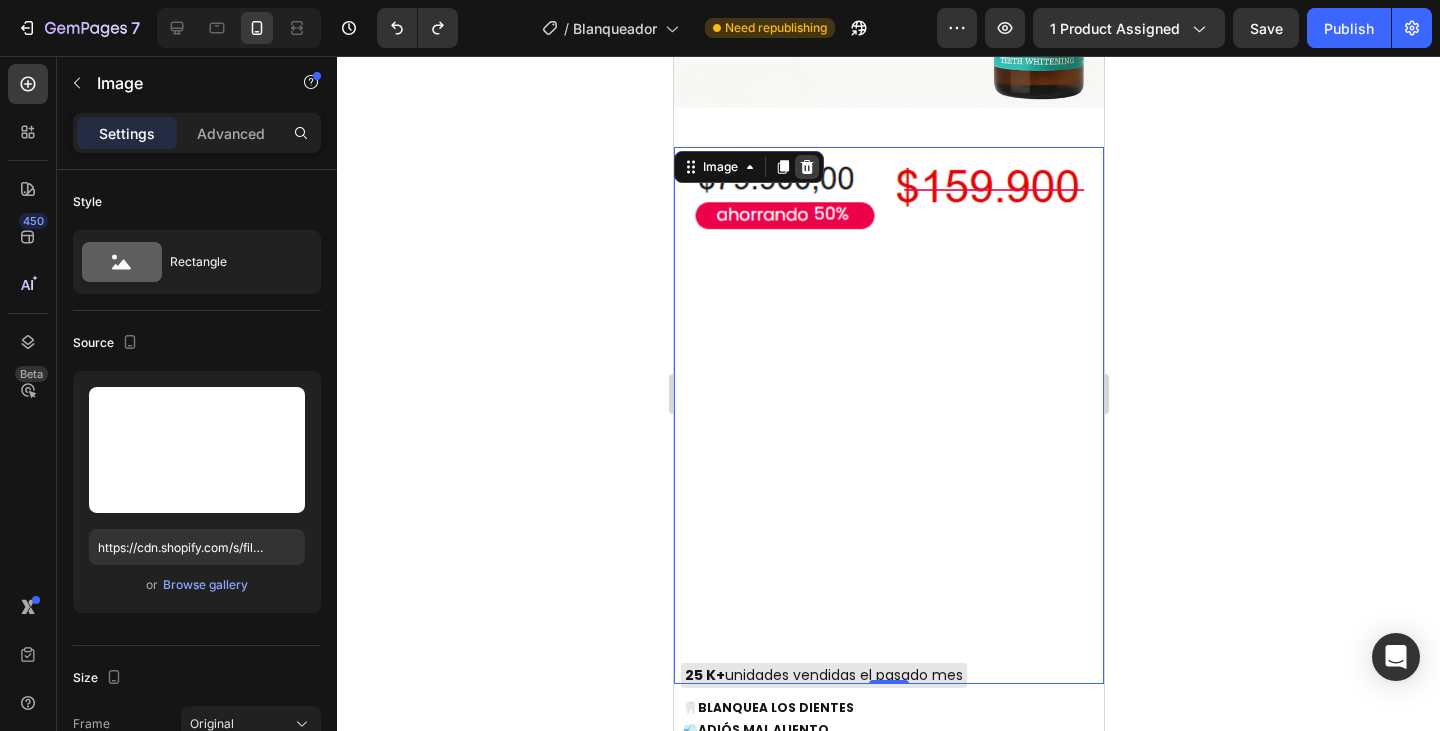 scroll, scrollTop: 1325, scrollLeft: 0, axis: vertical 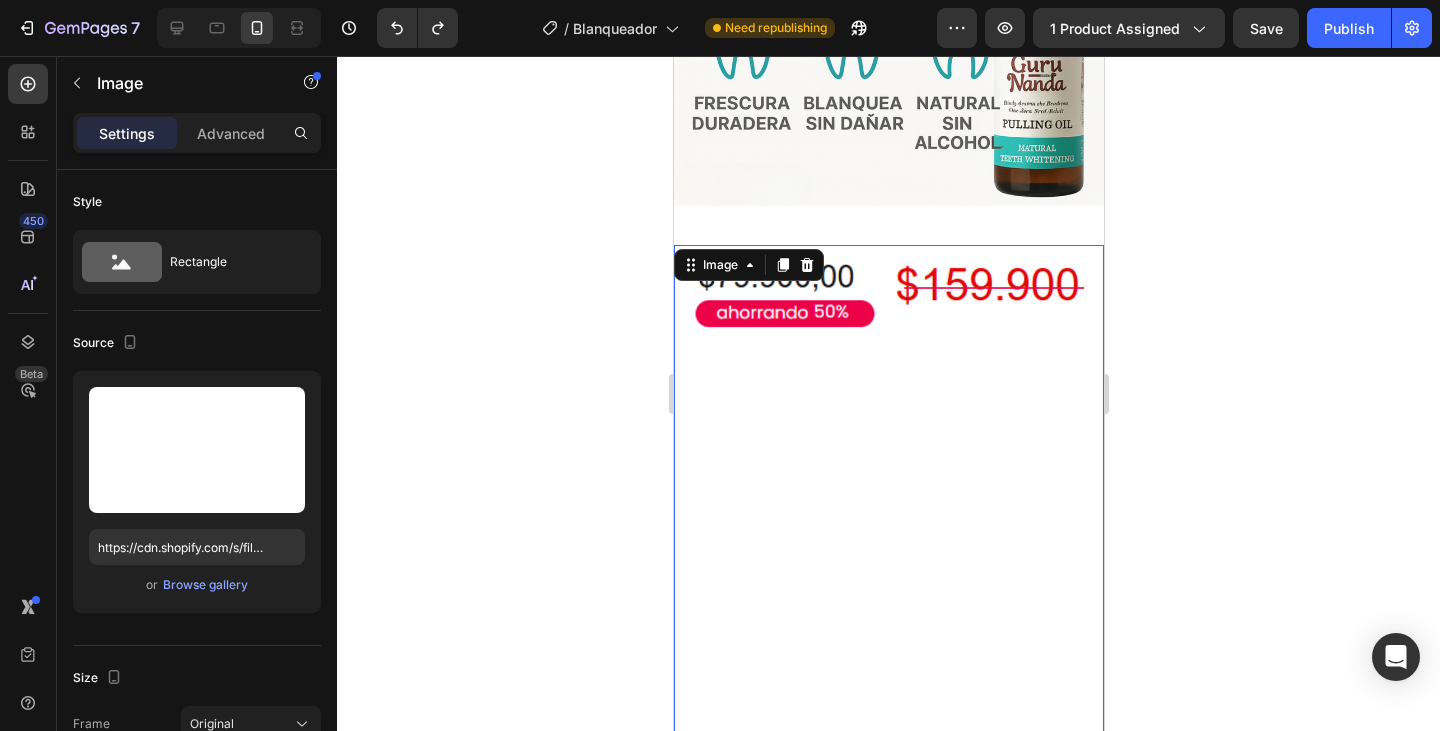 click at bounding box center (888, 514) 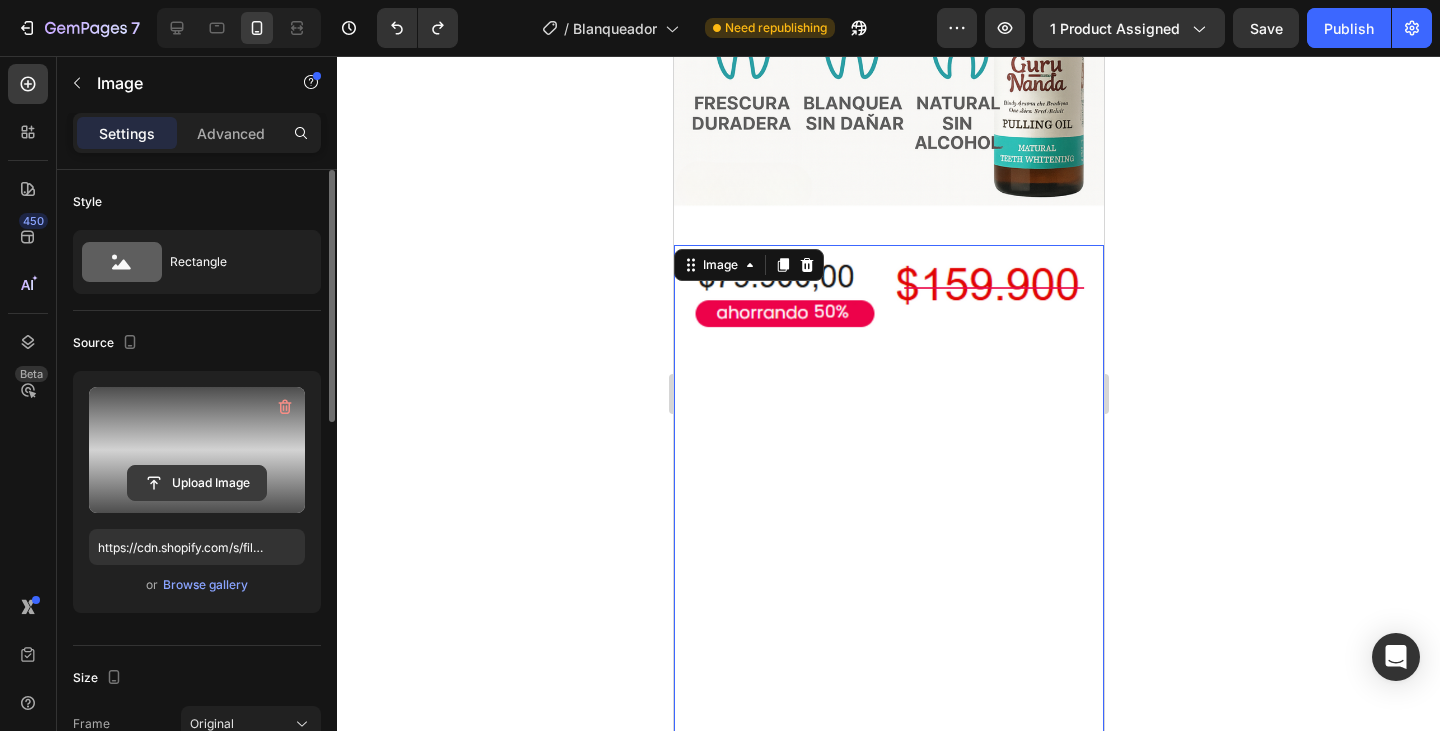 click 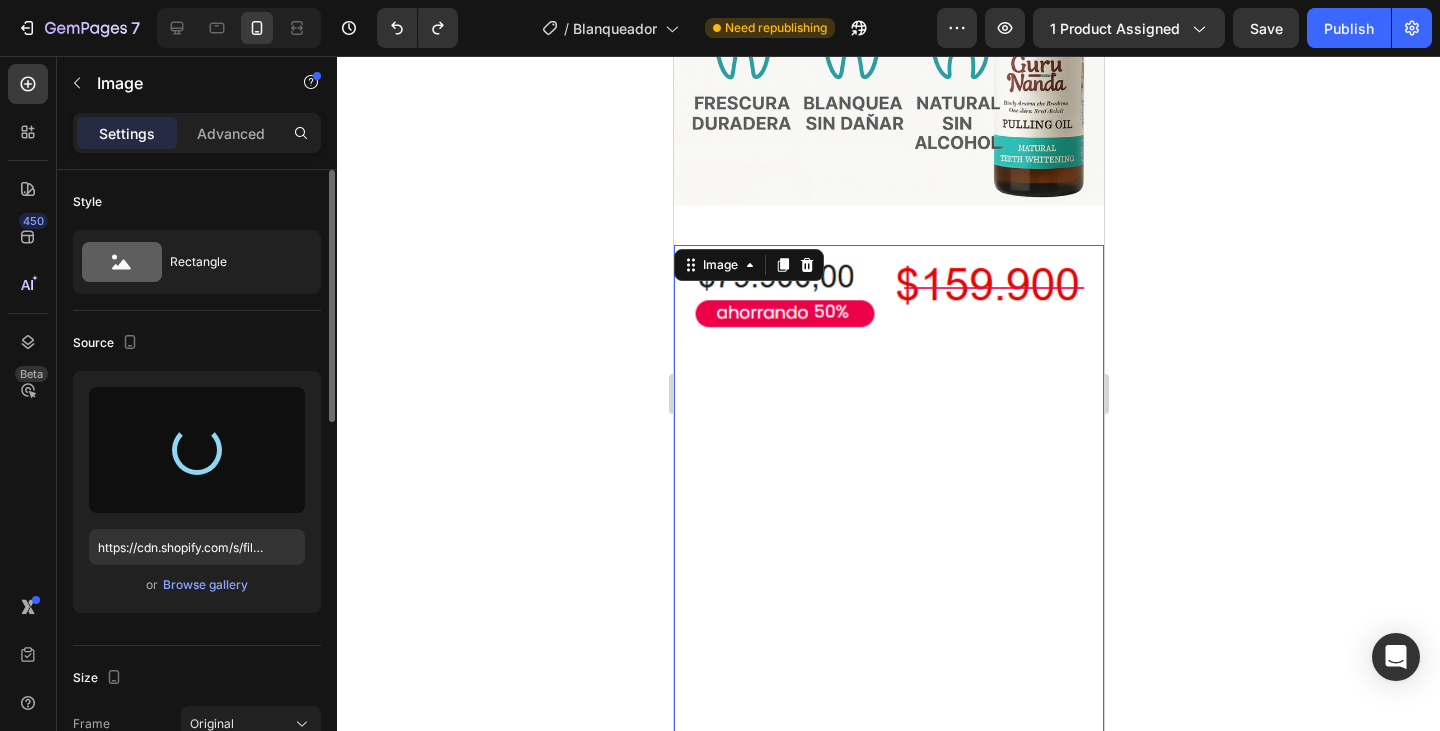 type on "https://cdn.shopify.com/s/files/1/0758/5343/1041/files/gempages_572939387302577043-30de6178-e61a-450e-8b67-aea40975d309.png" 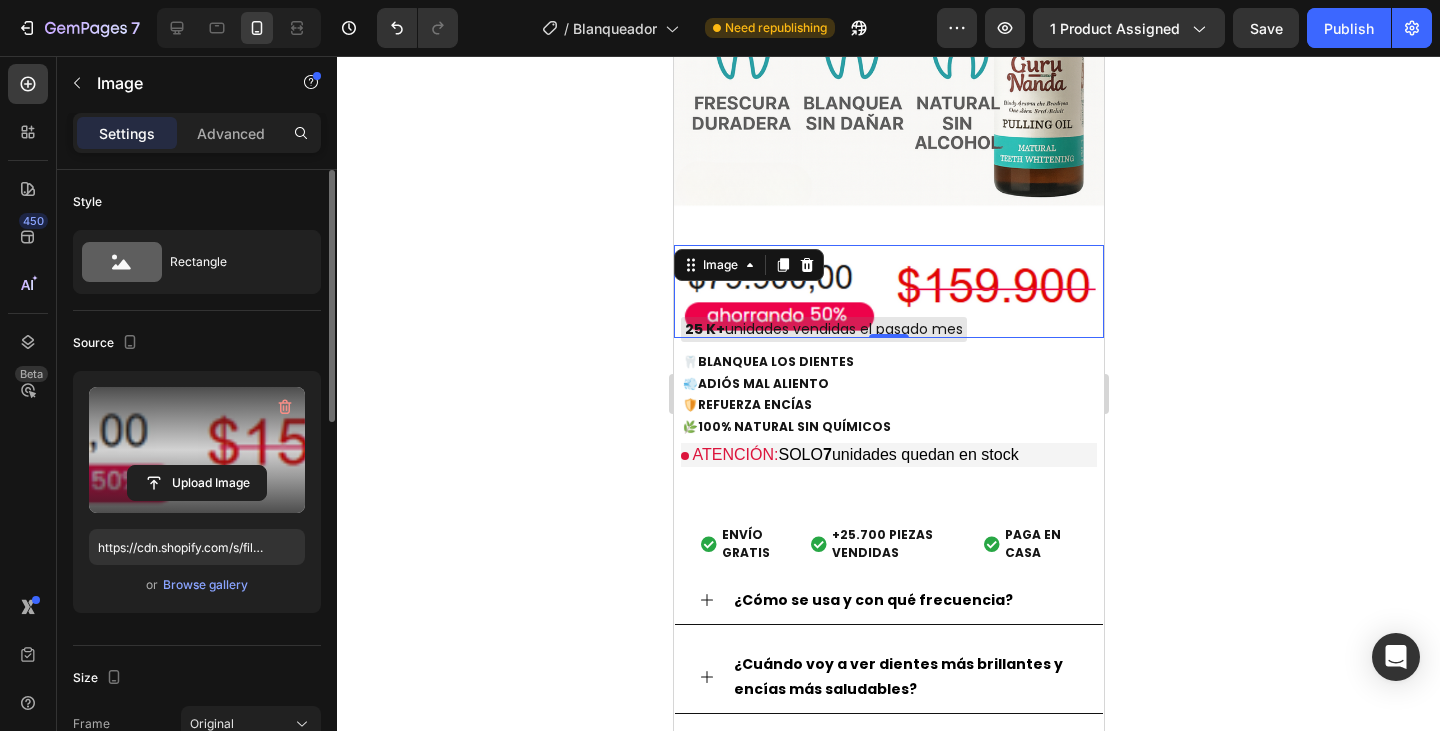 click 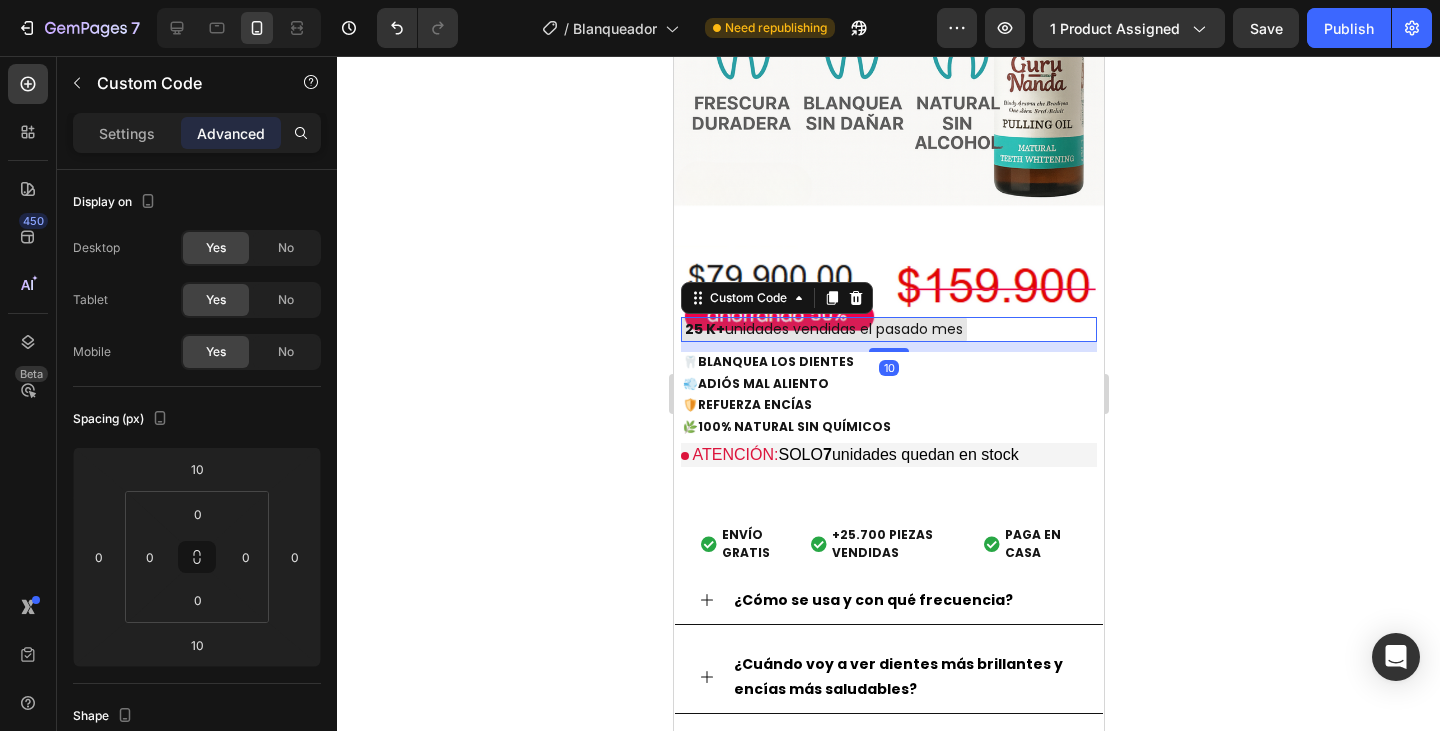 click on "25 K+  unidades vendidas el pasado mes" at bounding box center [888, 329] 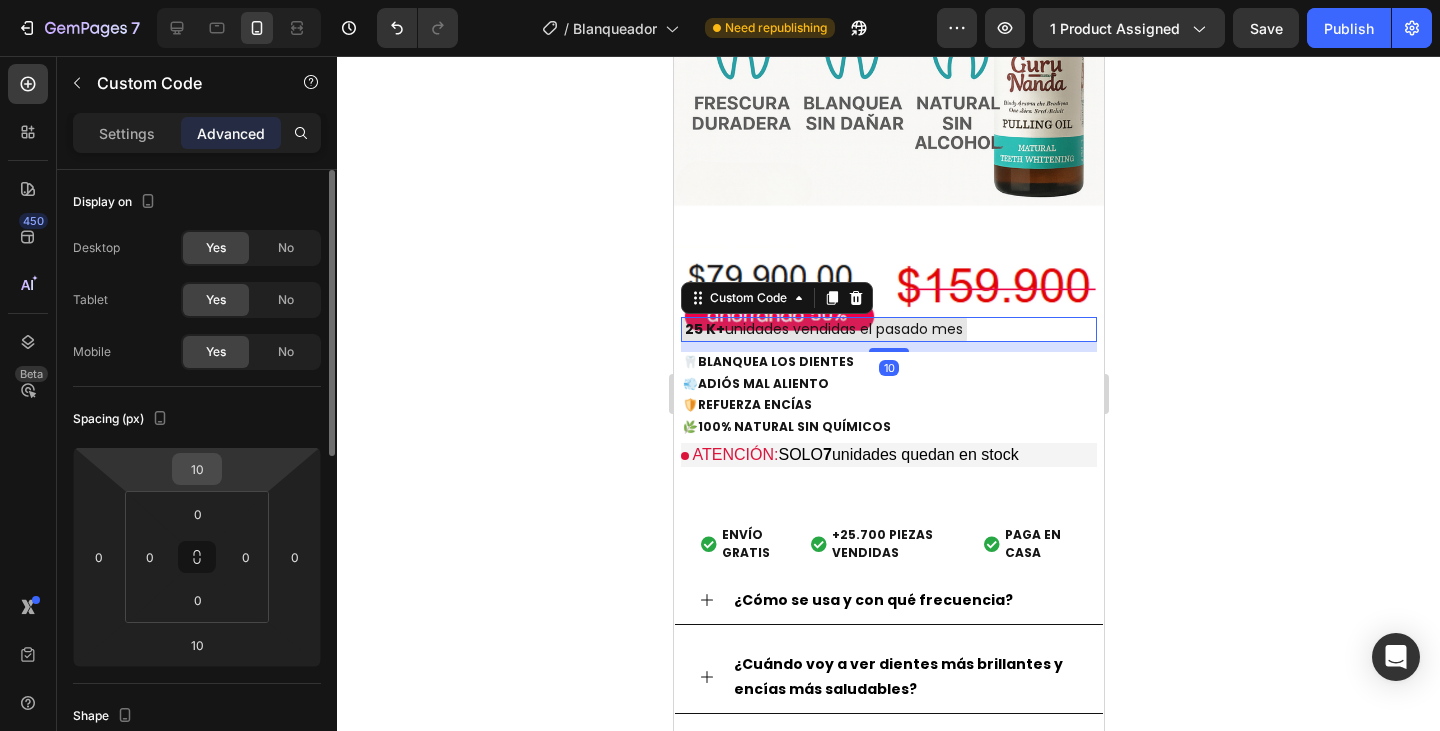 click on "10" at bounding box center (197, 469) 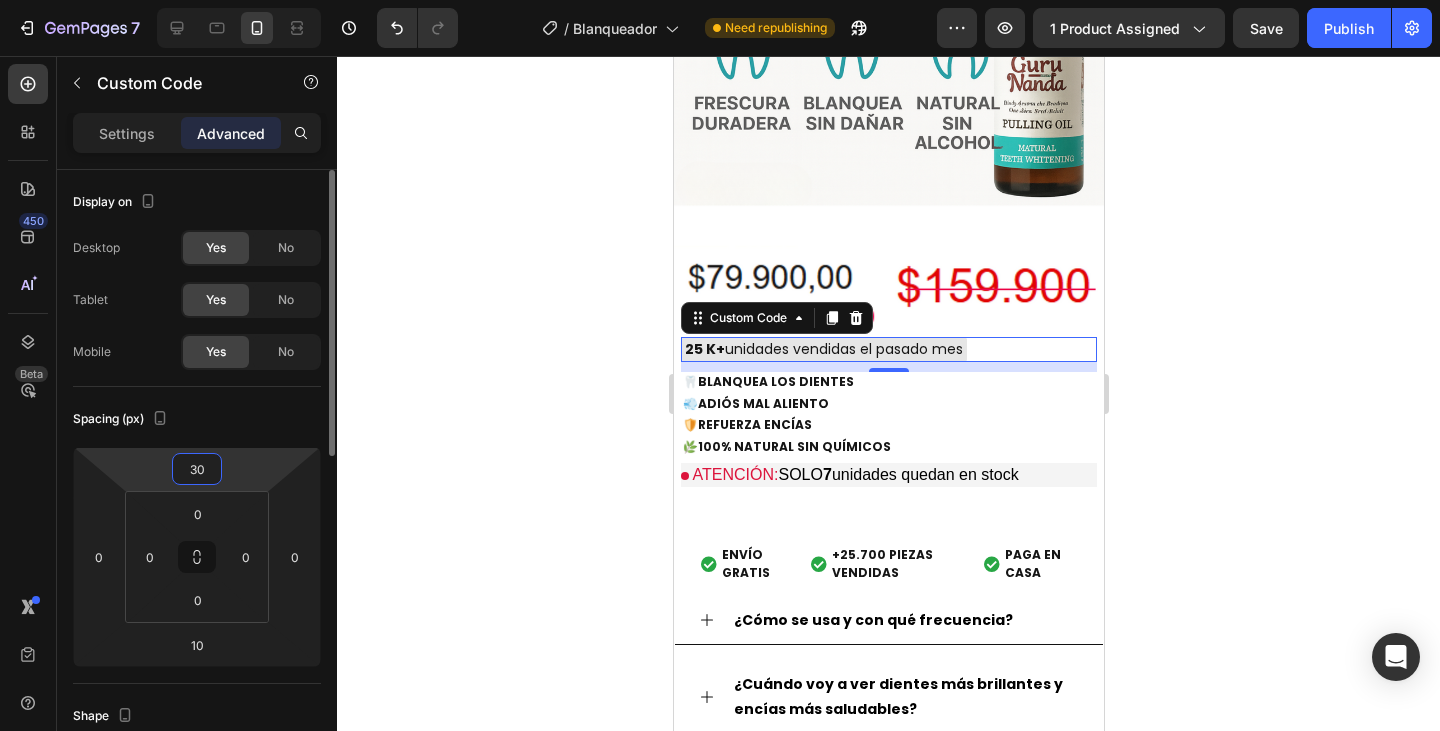 type on "31" 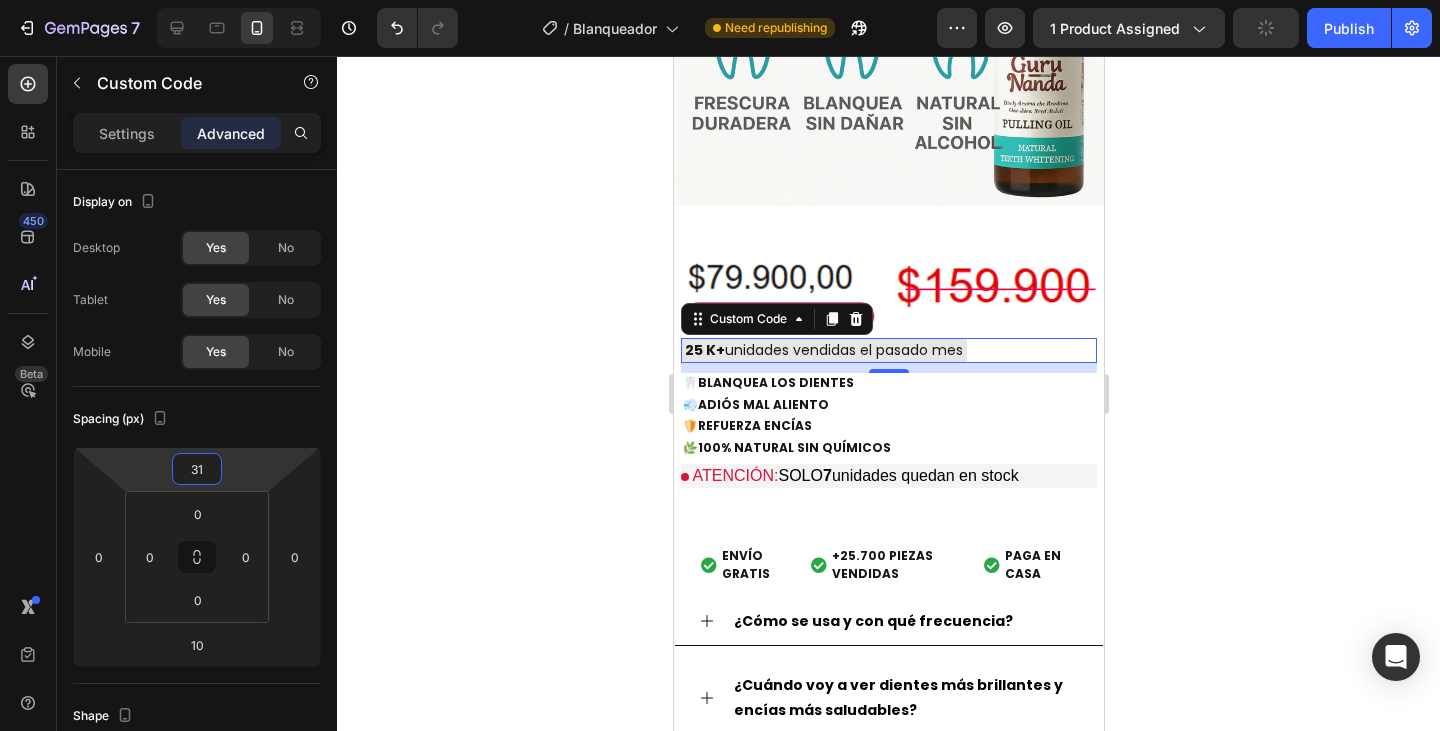click 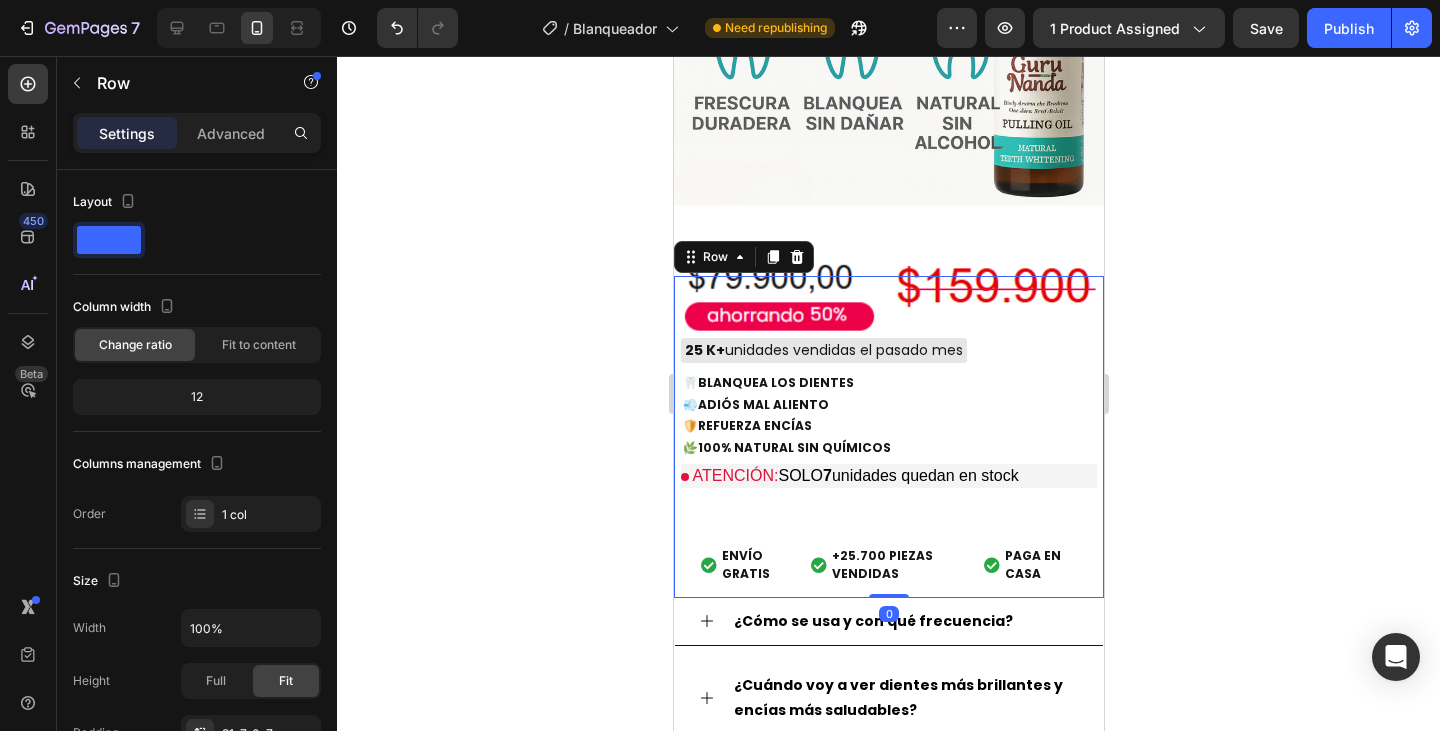 click on "25 K+  unidades vendidas el pasado mes
Custom Code 🦷  BLANQUEA LOS DIENTES 💨  ADIÓS MAL ALIENTO 🛡️  REFUERZA ENCÍAS 🌿  100% NATURAL SIN QUÍMICOS Text Block
ATENCIÓN:  SOLO  7  unidades quedan en stock
Custom Code Buy it now Dynamic Checkout
Envio Gratis y Piezas Vendidas
ENVÍO GRATIS
+25.700 PIEZAS VENDIDAS
PAGA EN CASA
Custom Code Row   0" at bounding box center [888, 437] 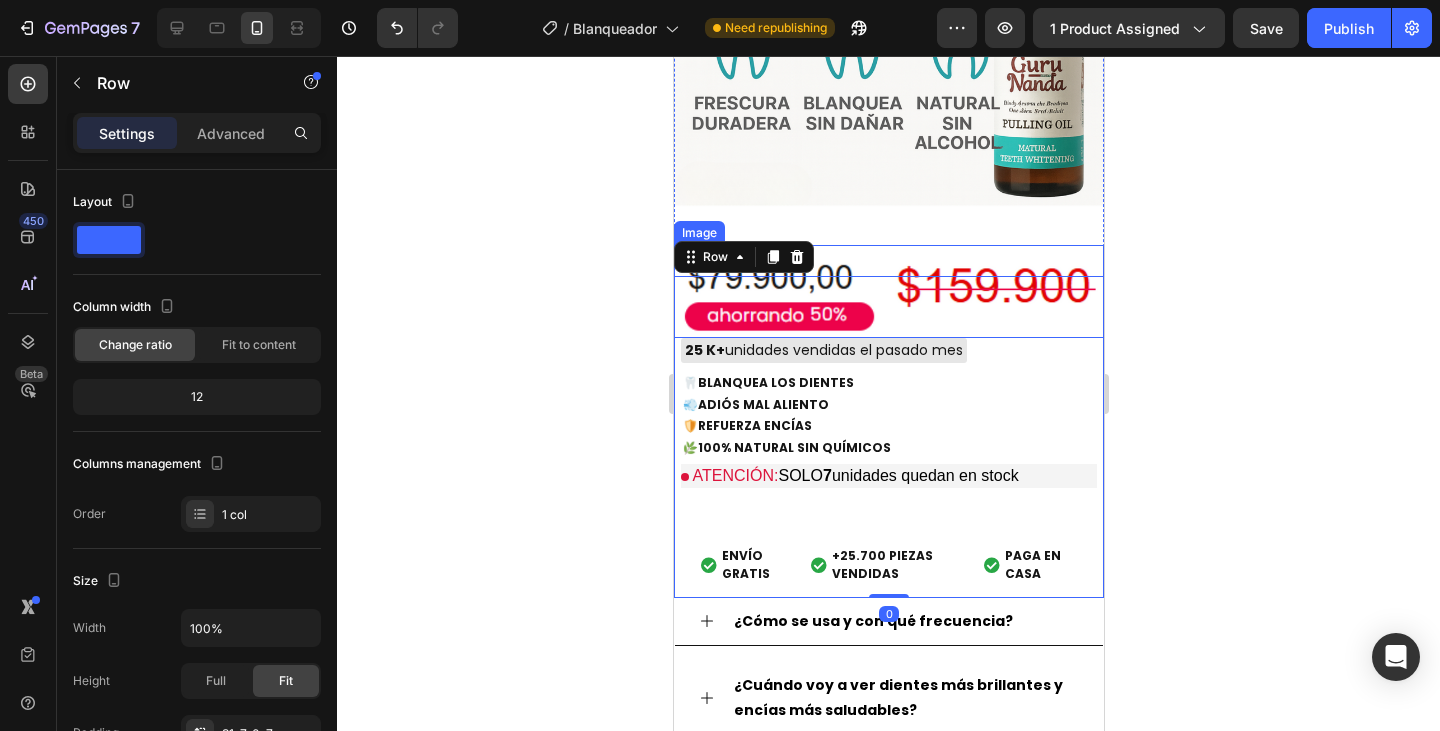 click at bounding box center [888, 292] 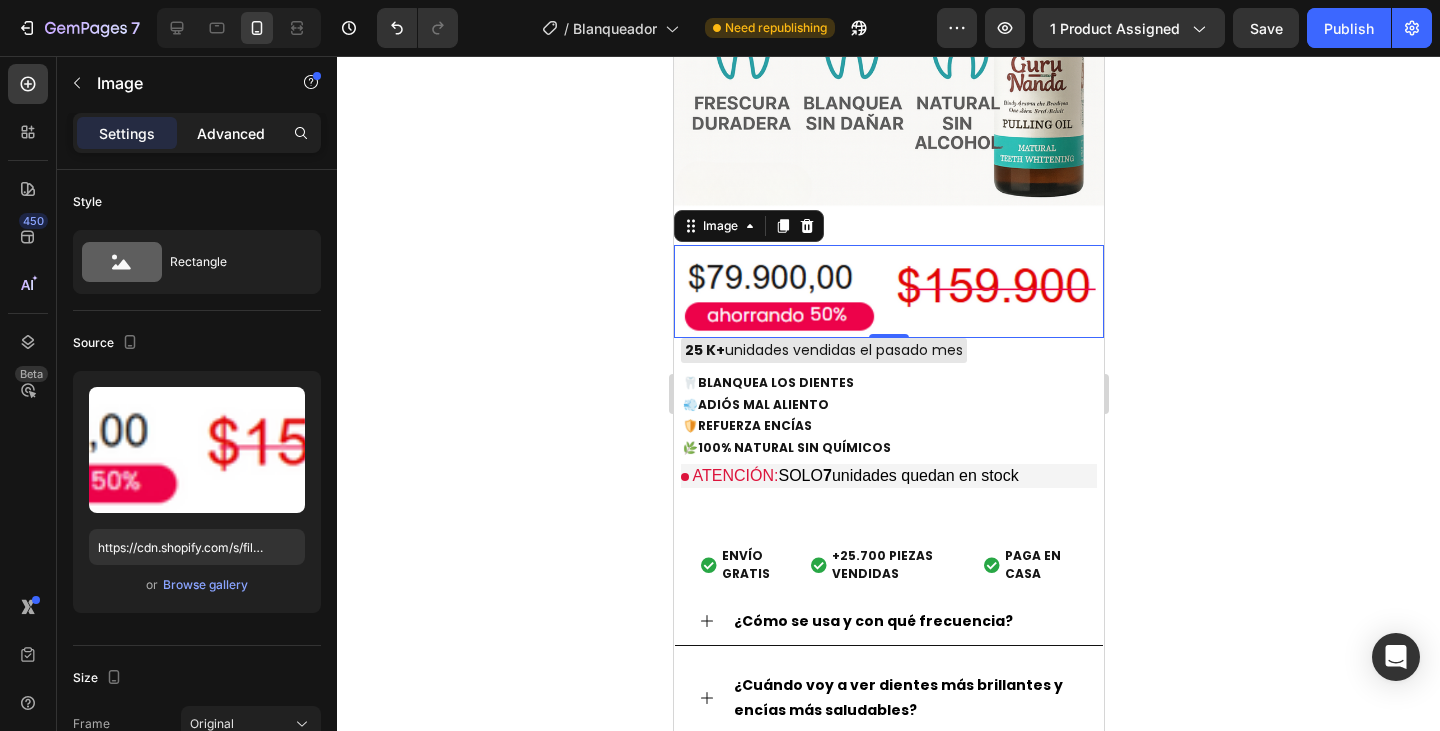 click on "Advanced" 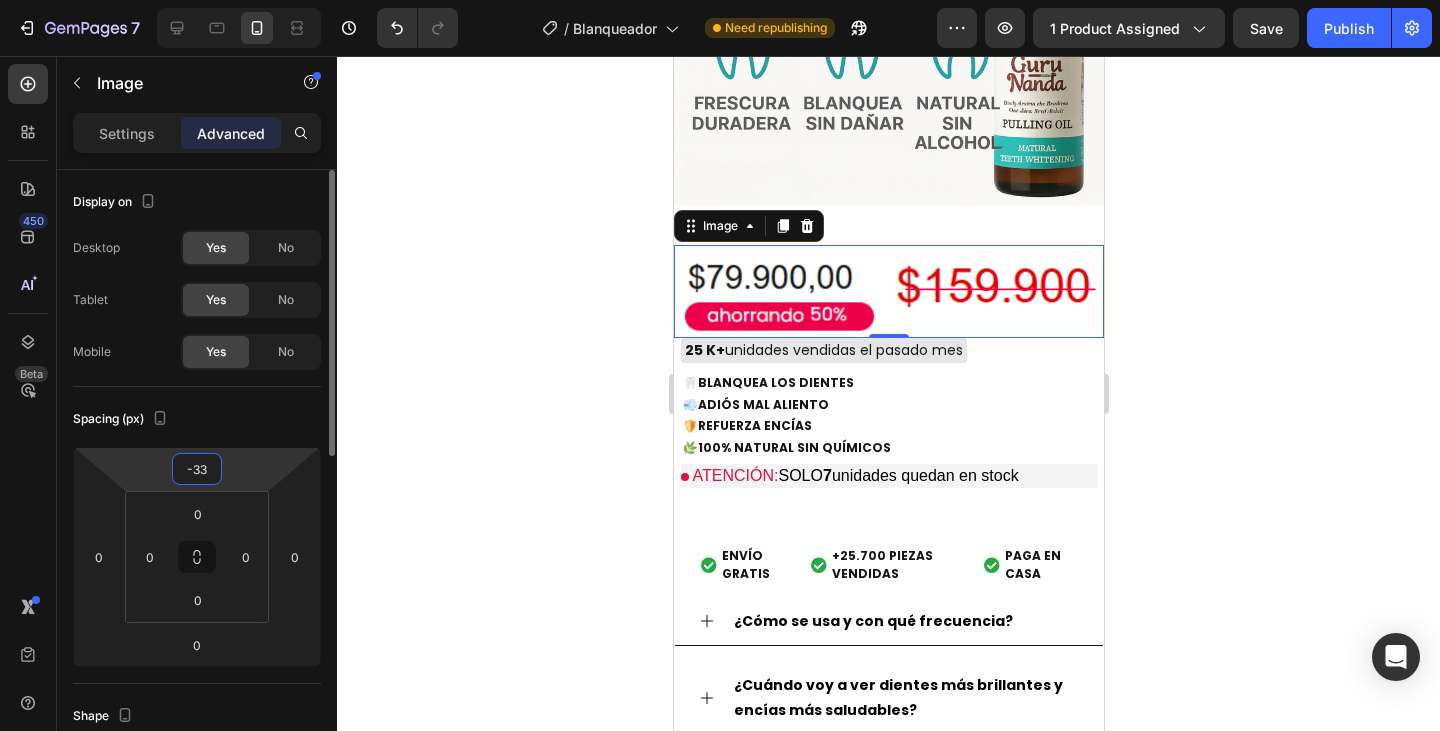 click on "-33" at bounding box center (197, 469) 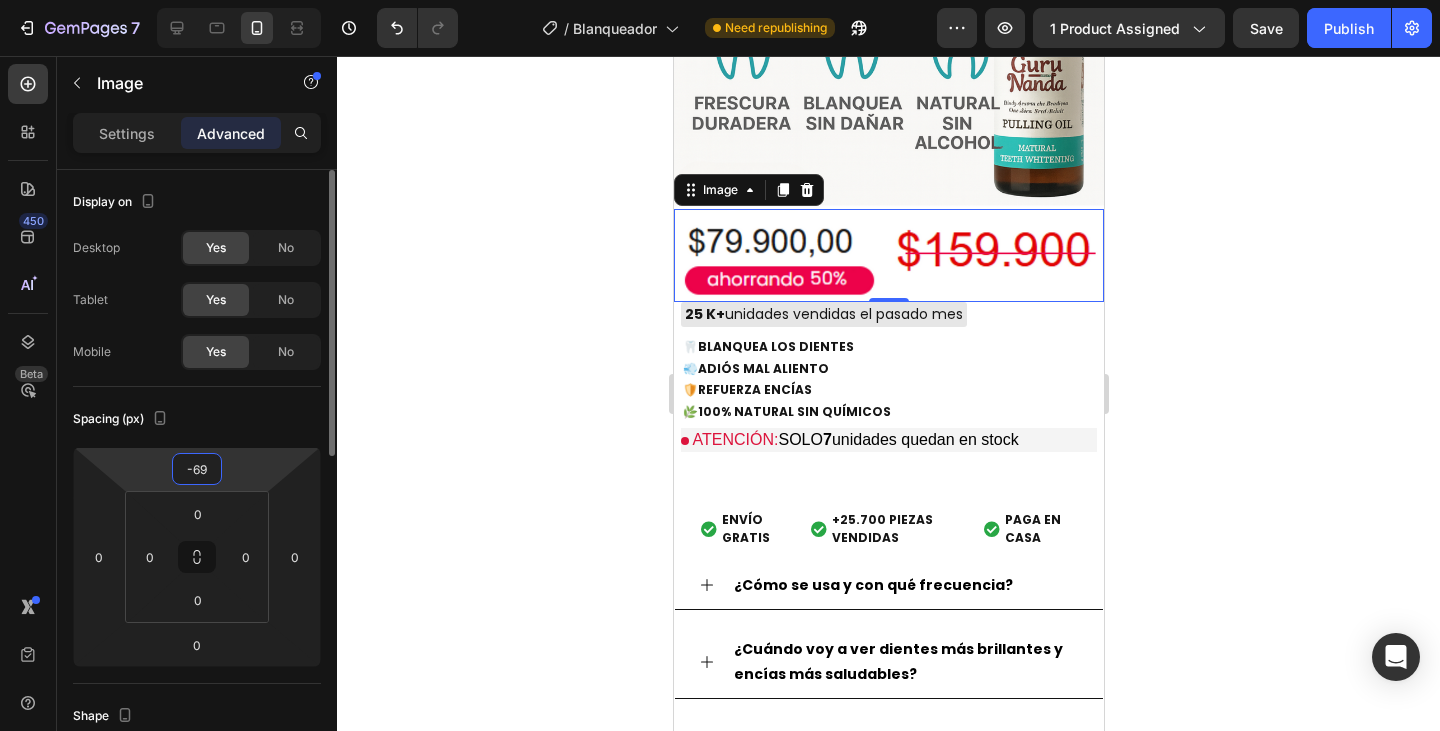 type on "-70" 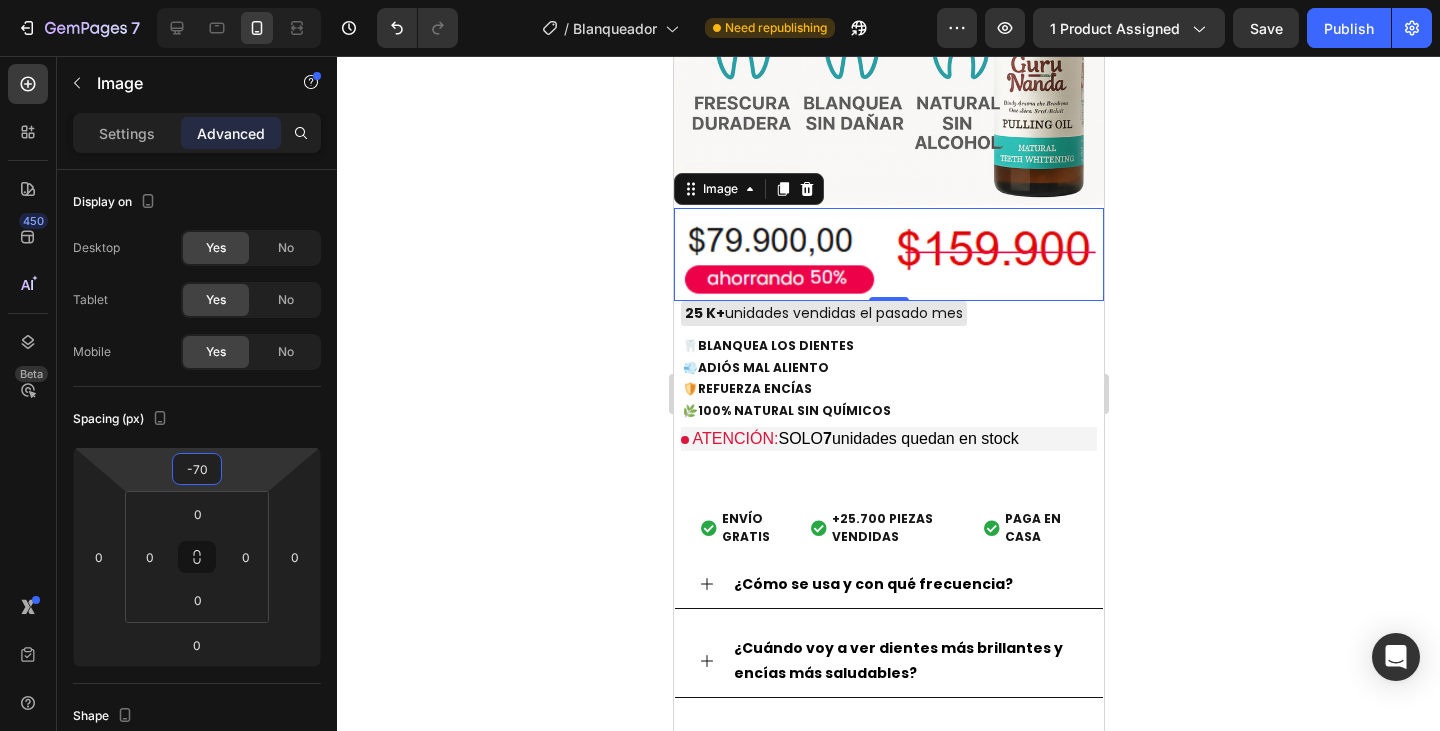 click 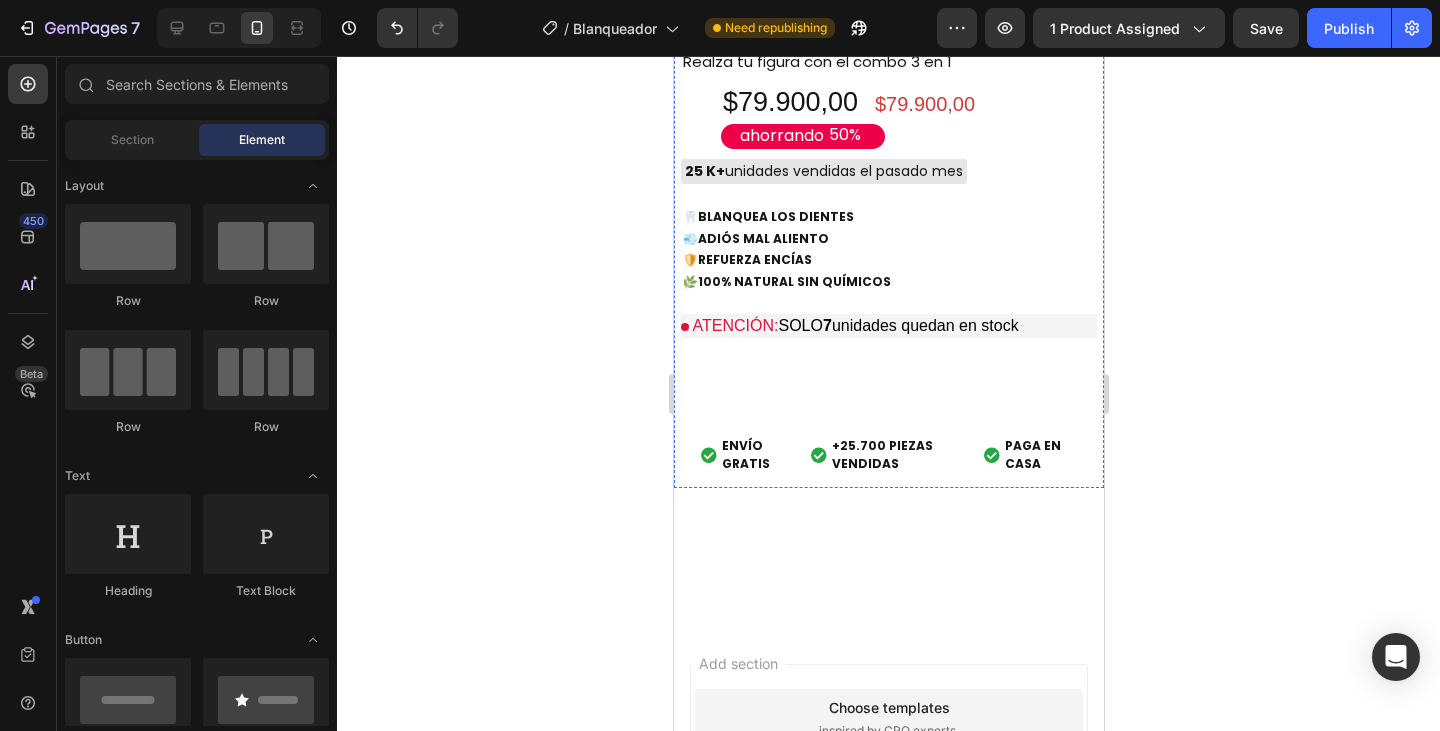 scroll, scrollTop: 5726, scrollLeft: 0, axis: vertical 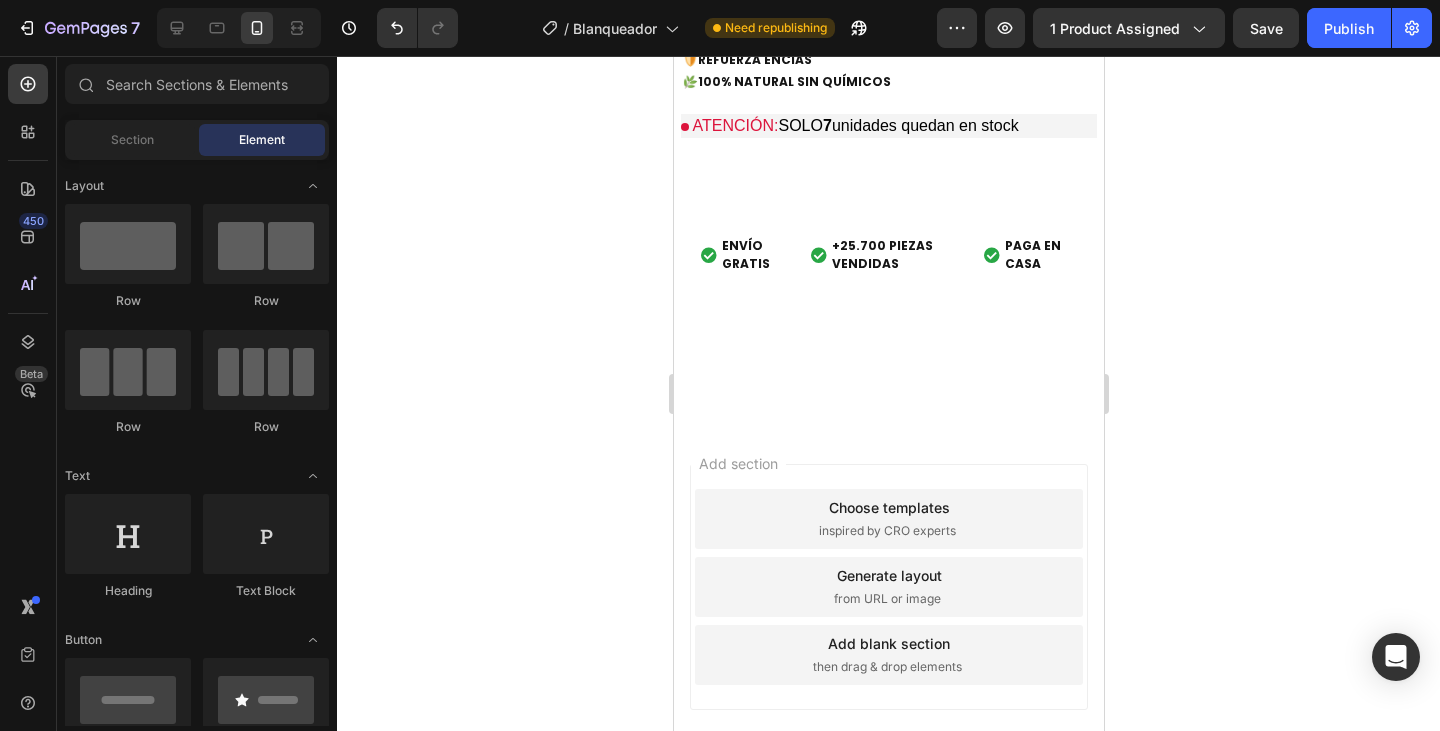click on "$79.900,00" at bounding box center (954, -96) 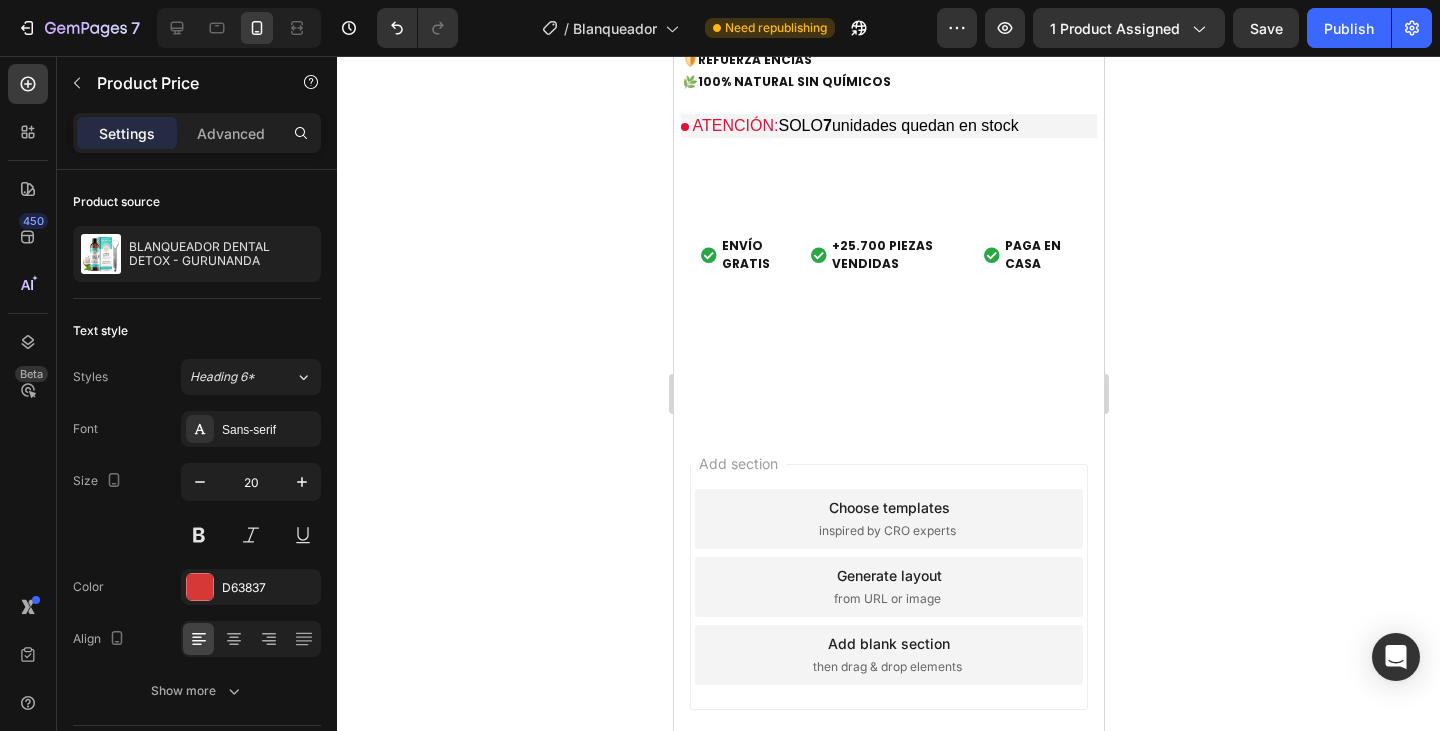 click on "$79.900,00 Product Price Product Price" at bounding box center (974, -84) 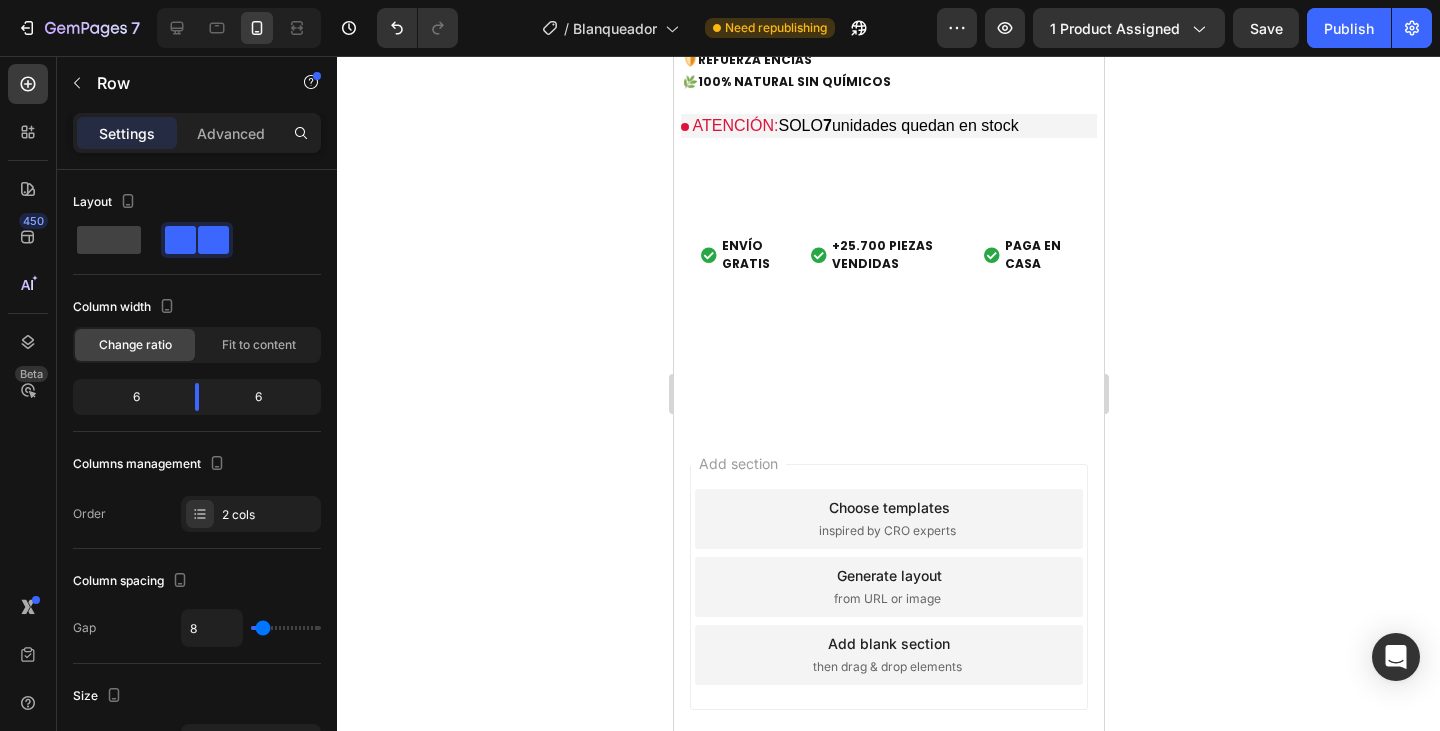 click 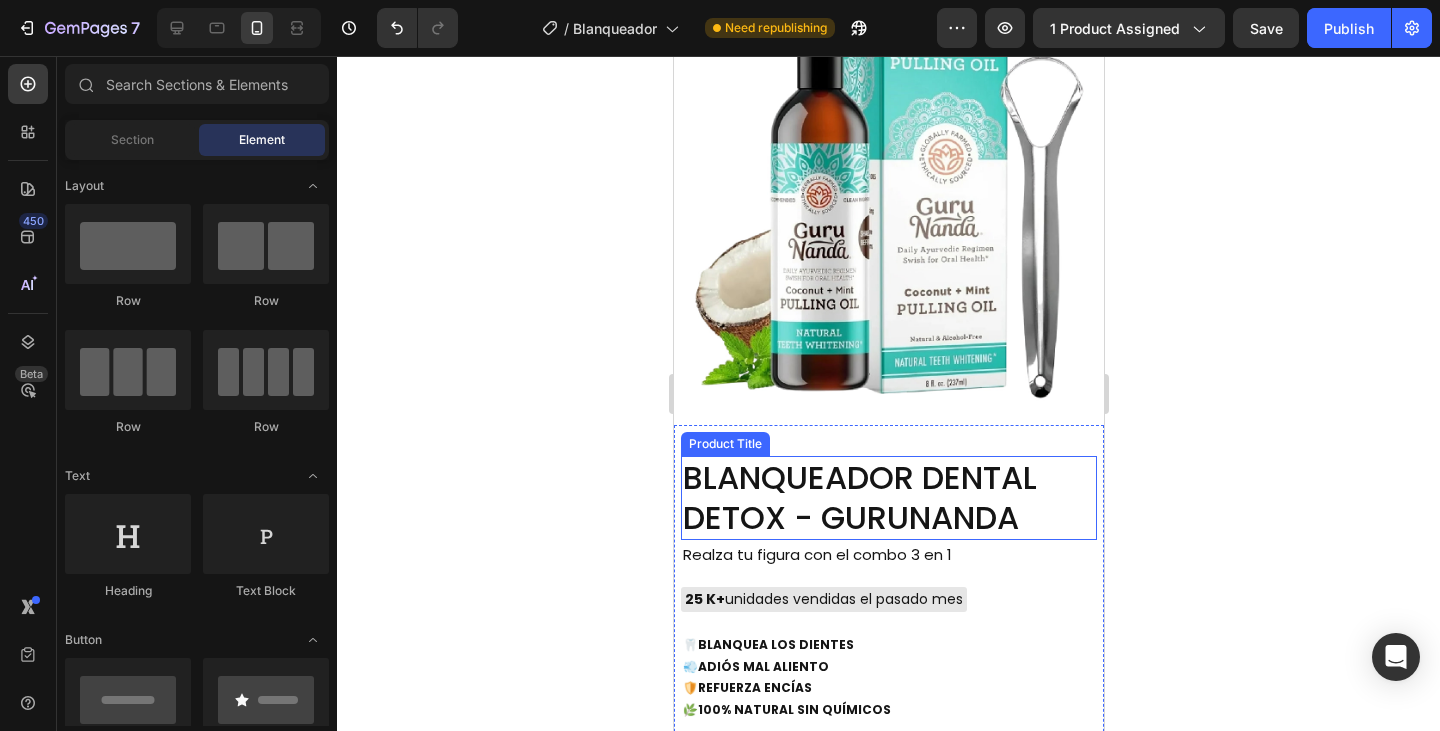 scroll, scrollTop: 4926, scrollLeft: 0, axis: vertical 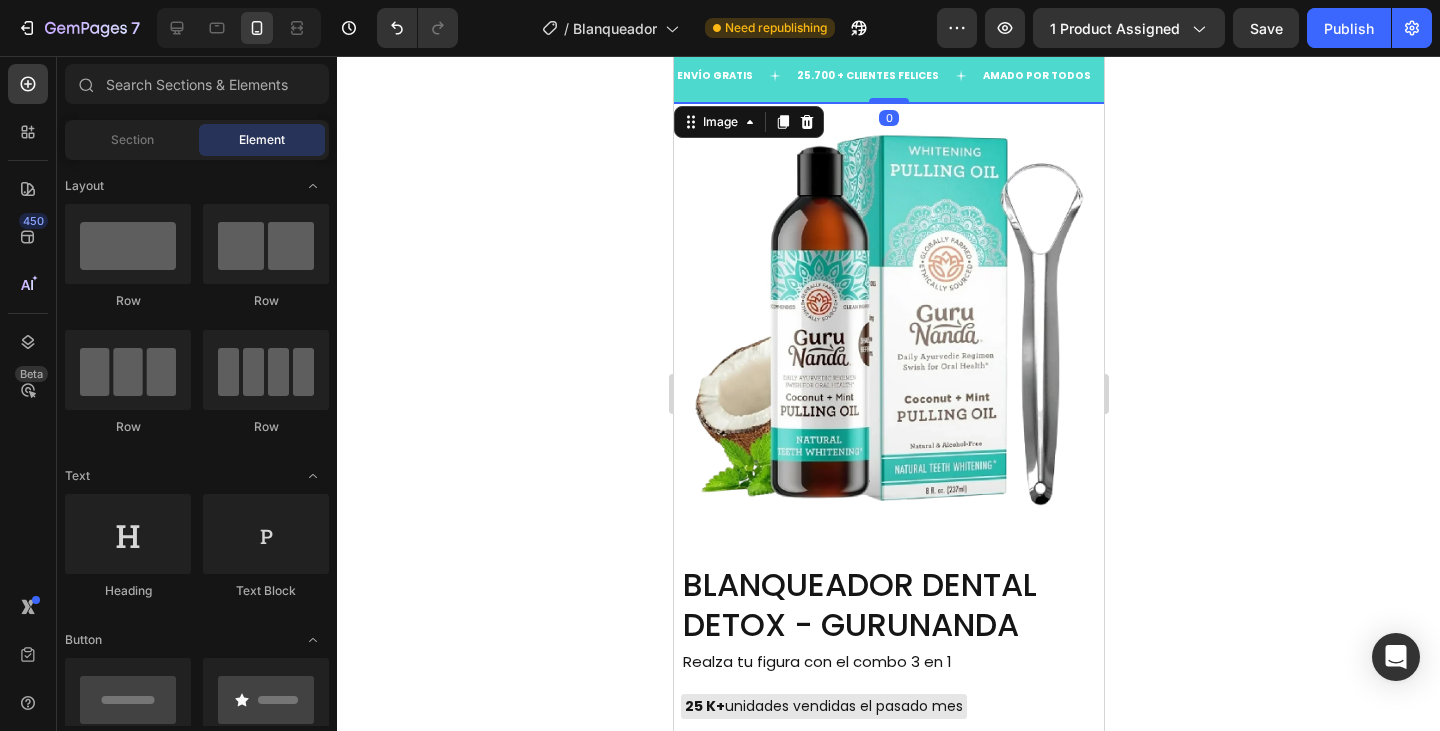 click at bounding box center [888, 371] 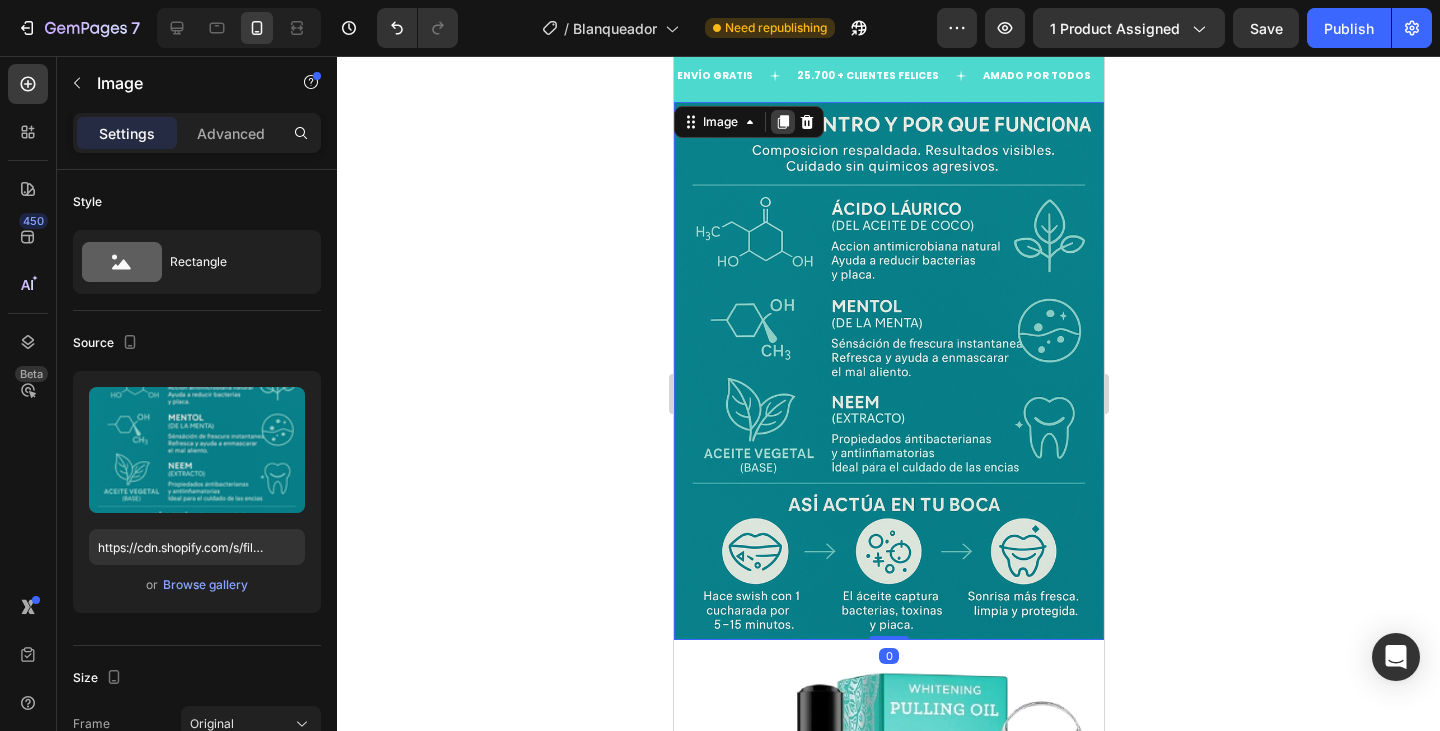 click 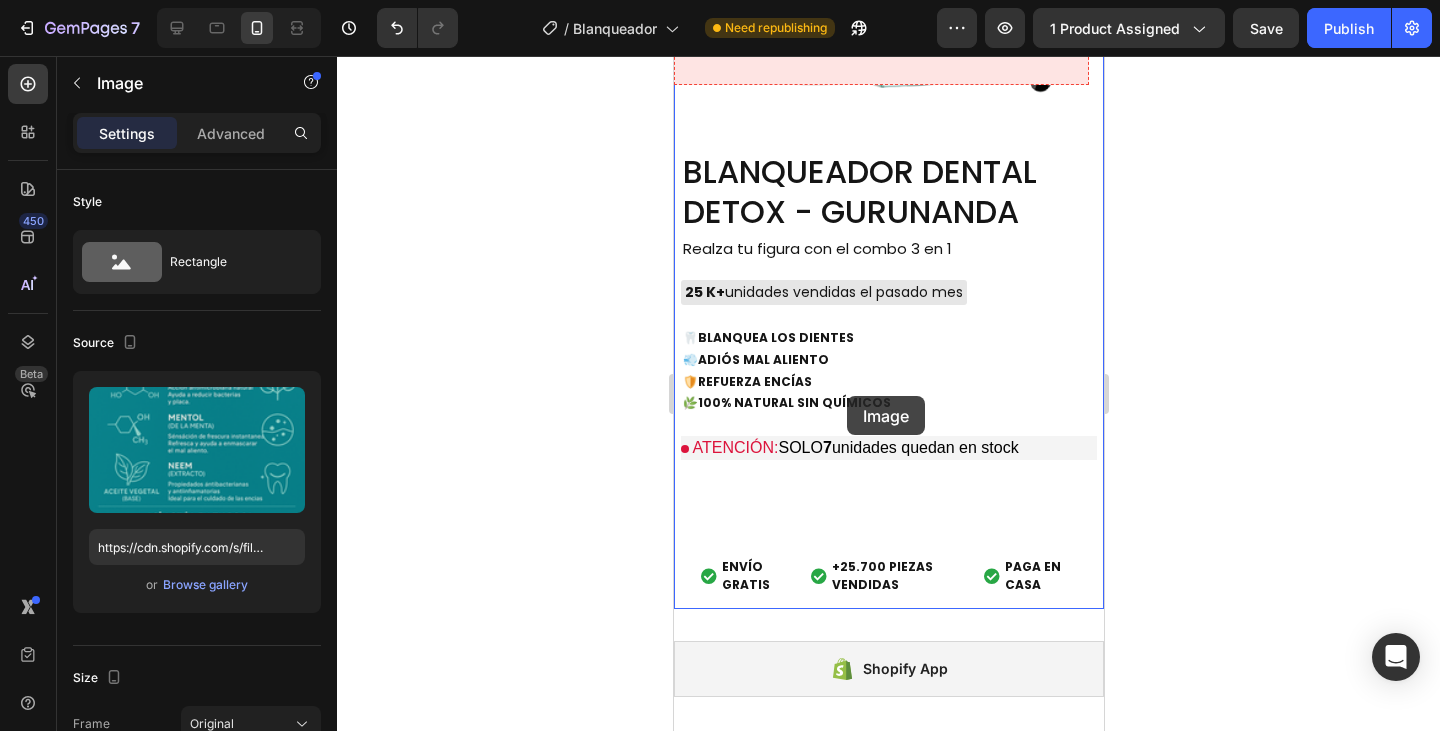 scroll, scrollTop: 6421, scrollLeft: 0, axis: vertical 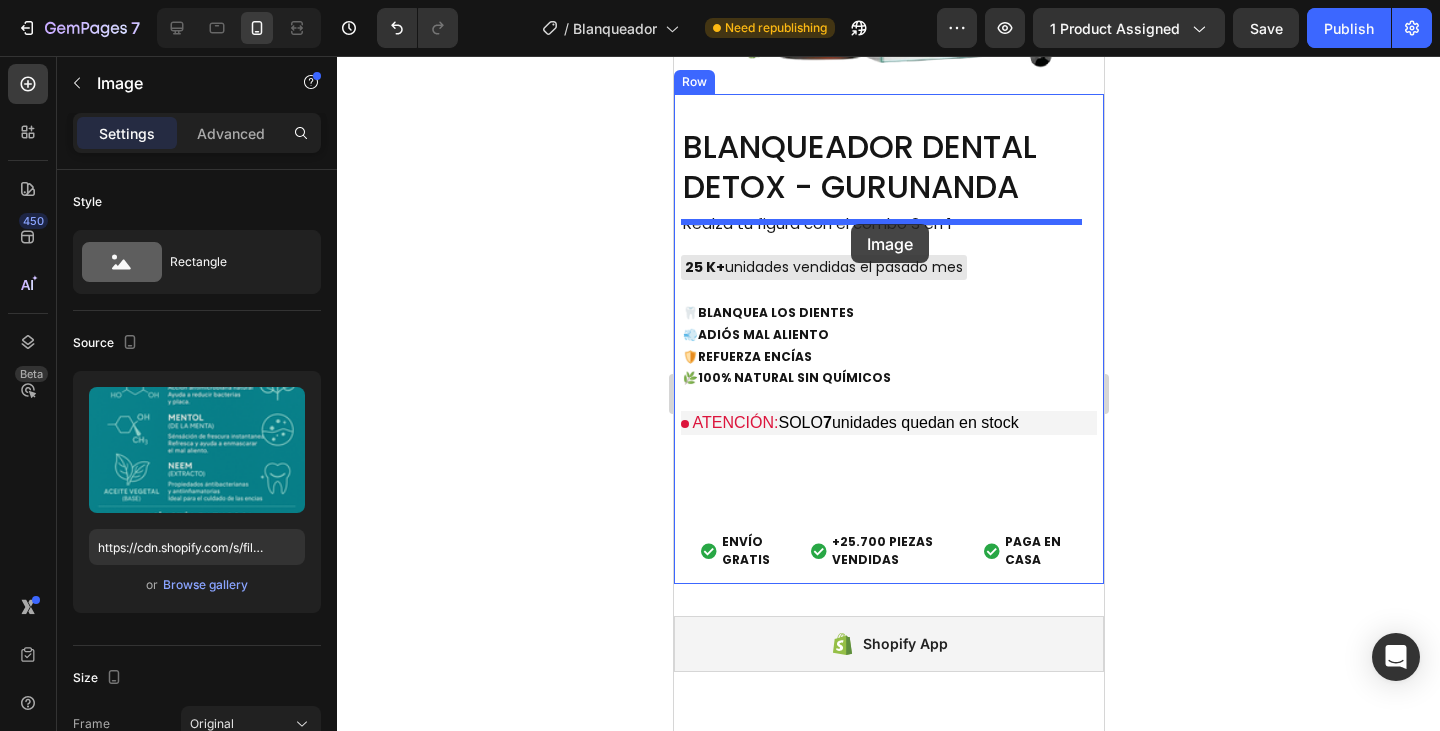 drag, startPoint x: 831, startPoint y: 339, endPoint x: 850, endPoint y: 224, distance: 116.559 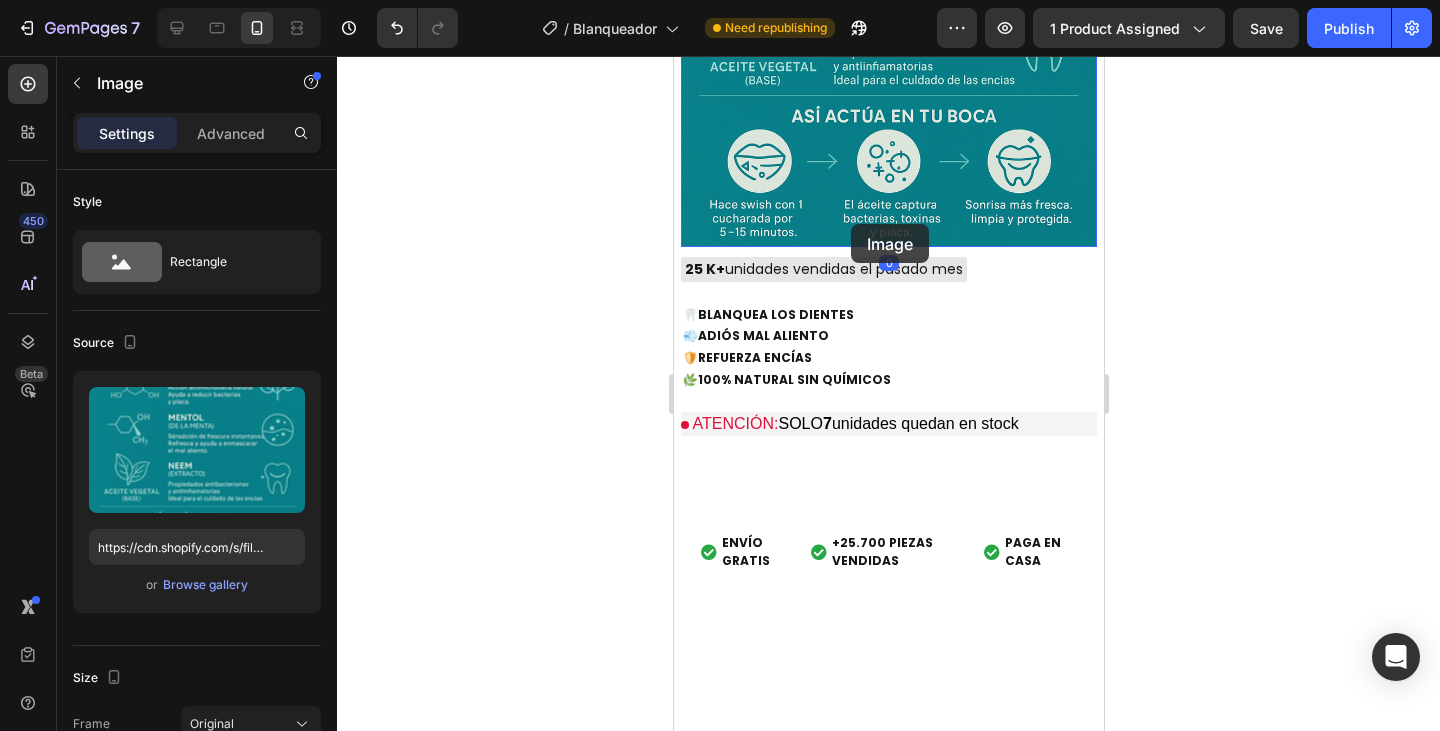 scroll, scrollTop: 5902, scrollLeft: 0, axis: vertical 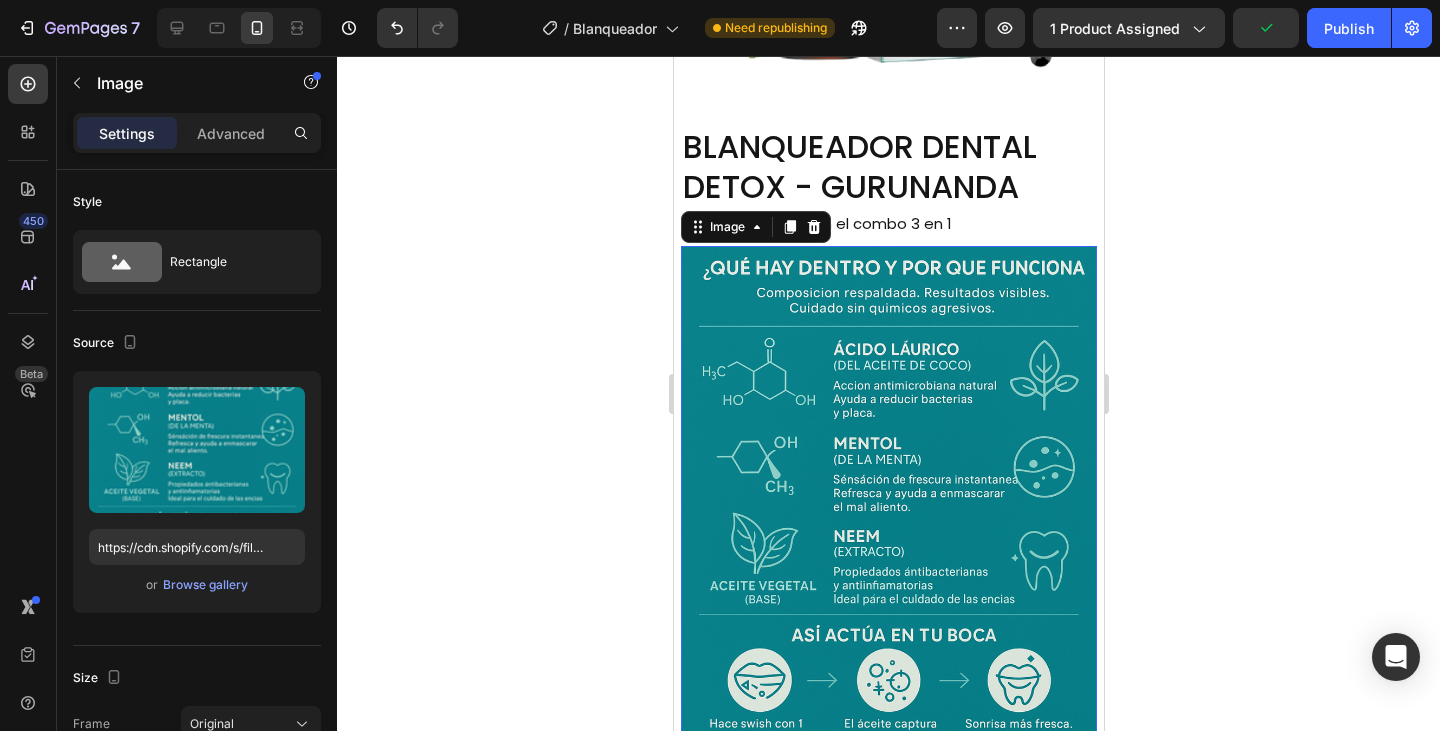 click at bounding box center (888, 506) 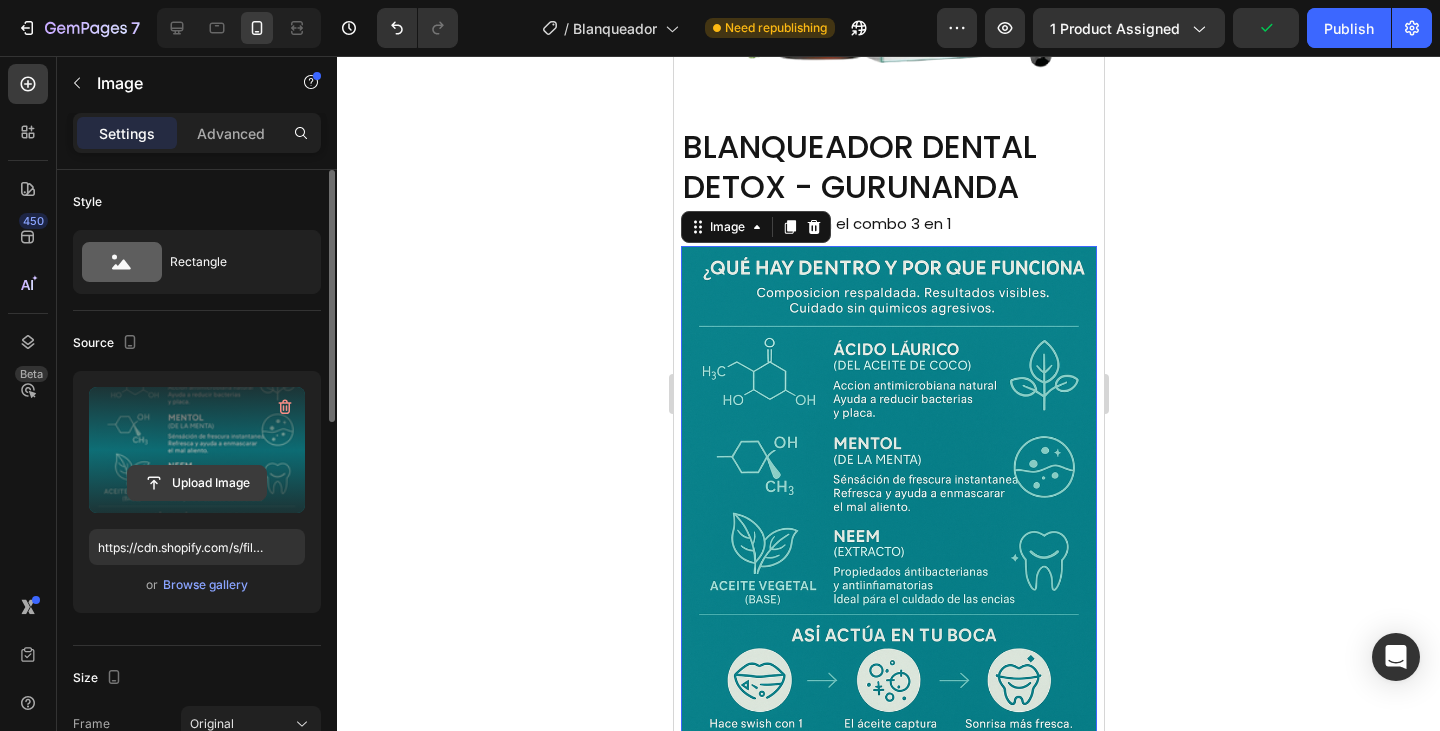 click 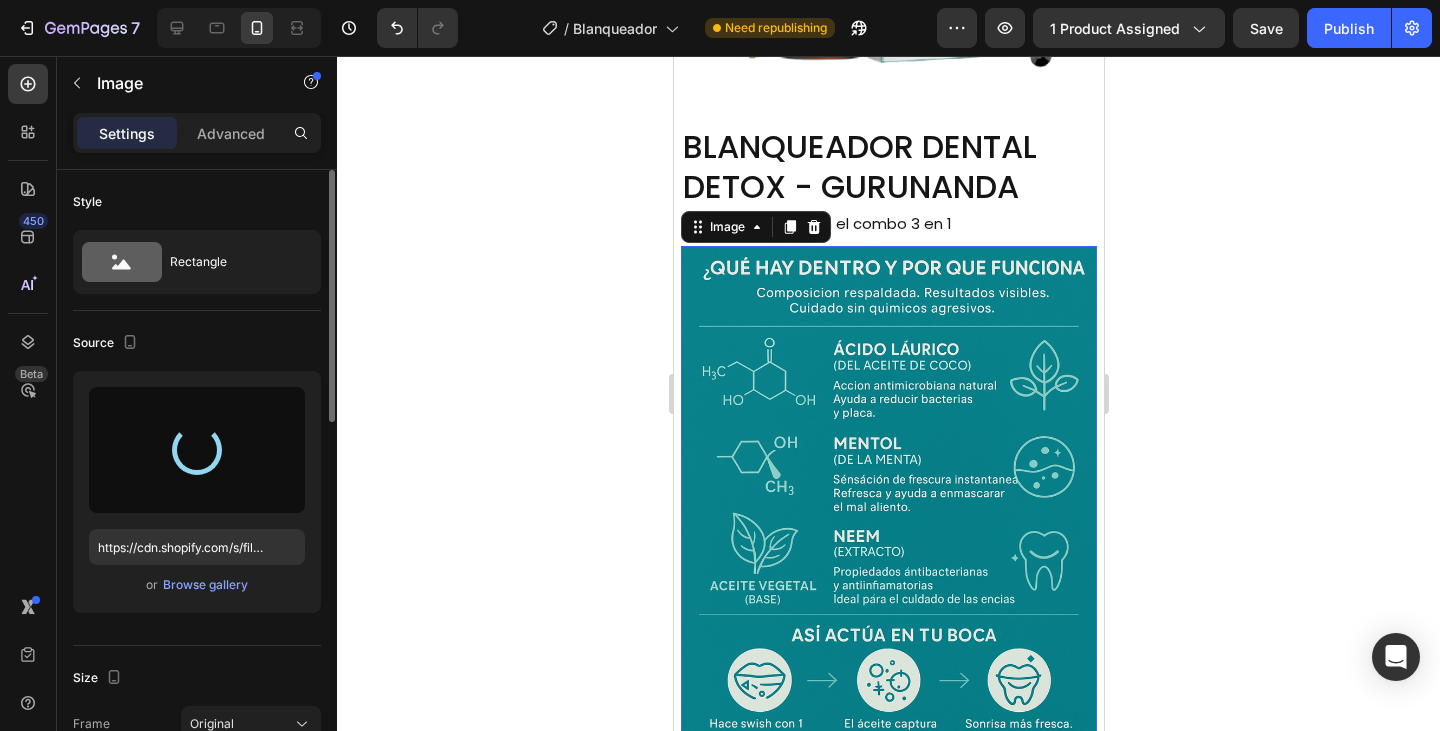 type on "https://cdn.shopify.com/s/files/1/0758/5343/1041/files/gempages_572939387302577043-30de6178-e61a-450e-8b67-aea40975d309.png" 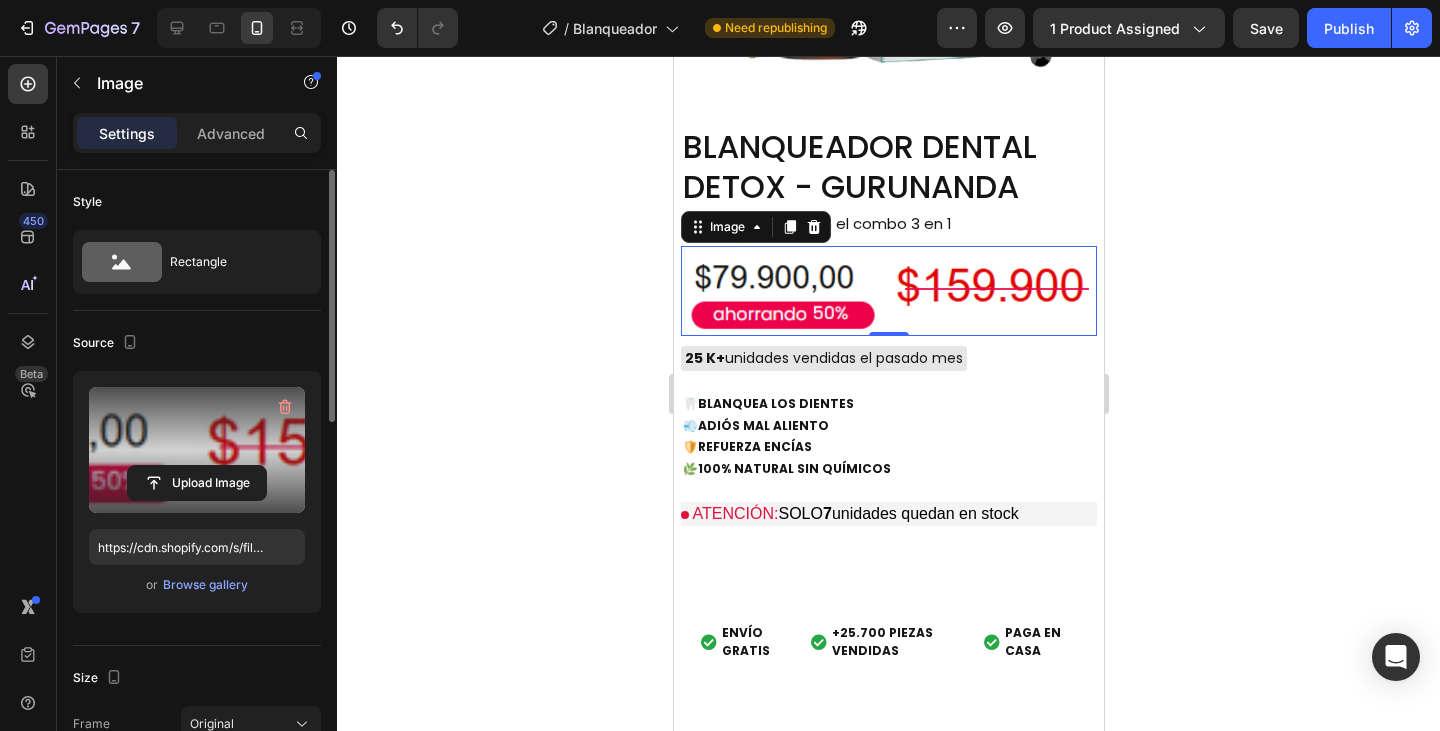 click 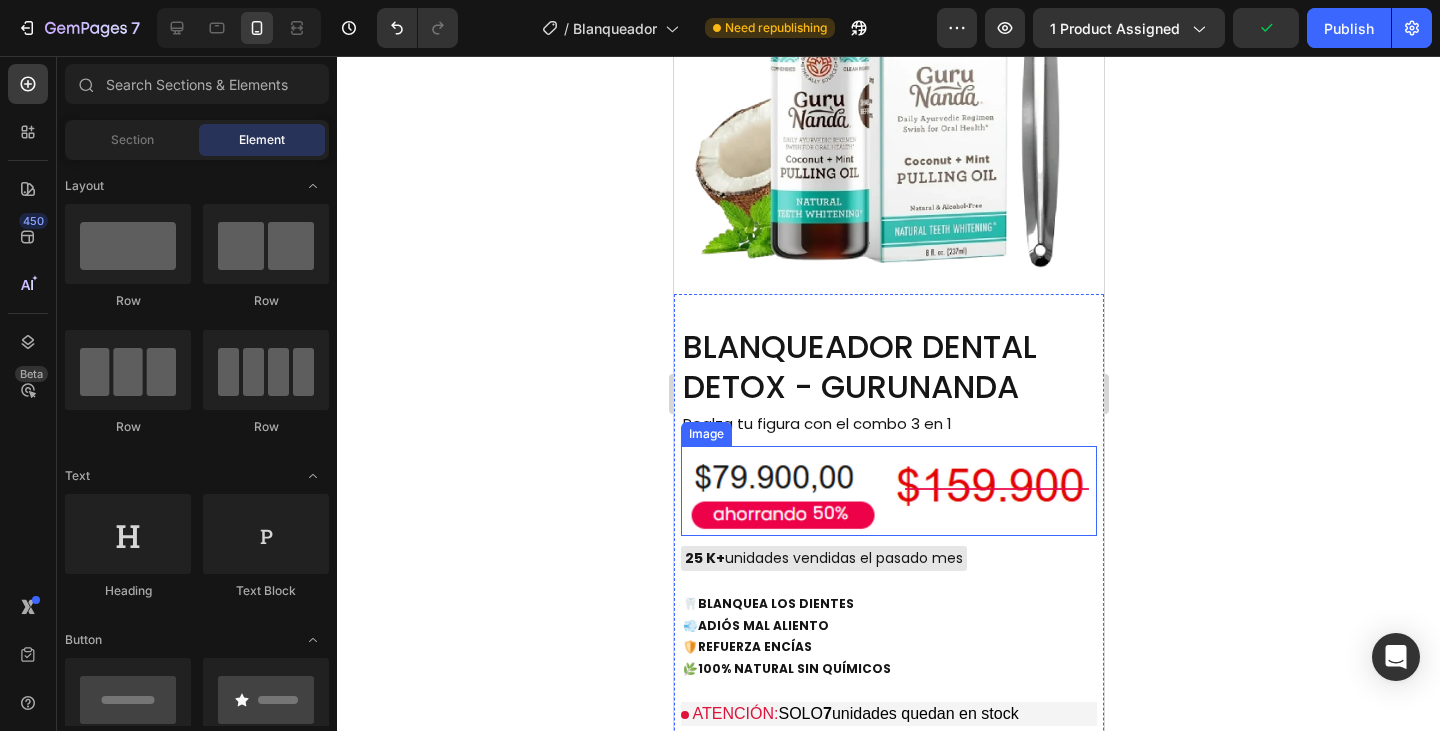 scroll, scrollTop: 5602, scrollLeft: 0, axis: vertical 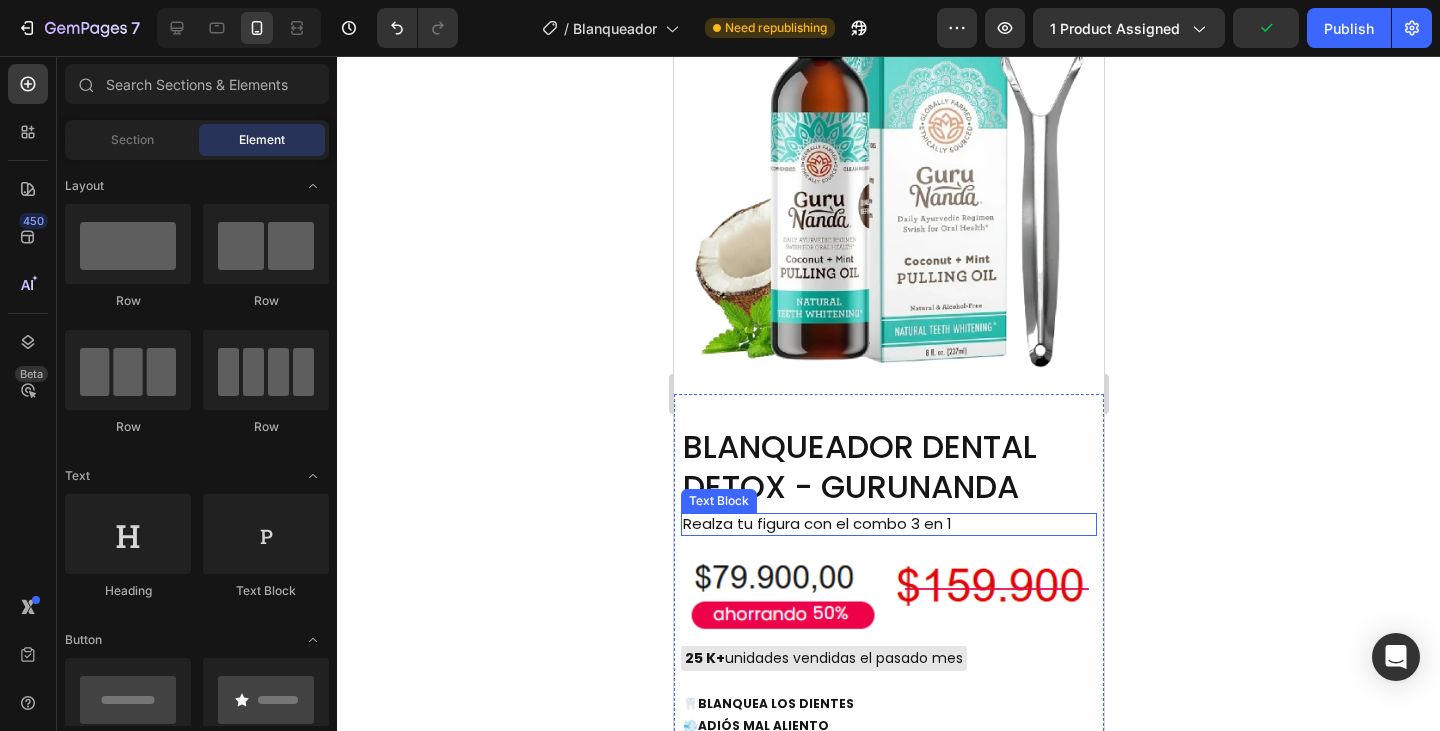 click on "Realza tu figura con el combo 3 en 1" at bounding box center [833, 524] 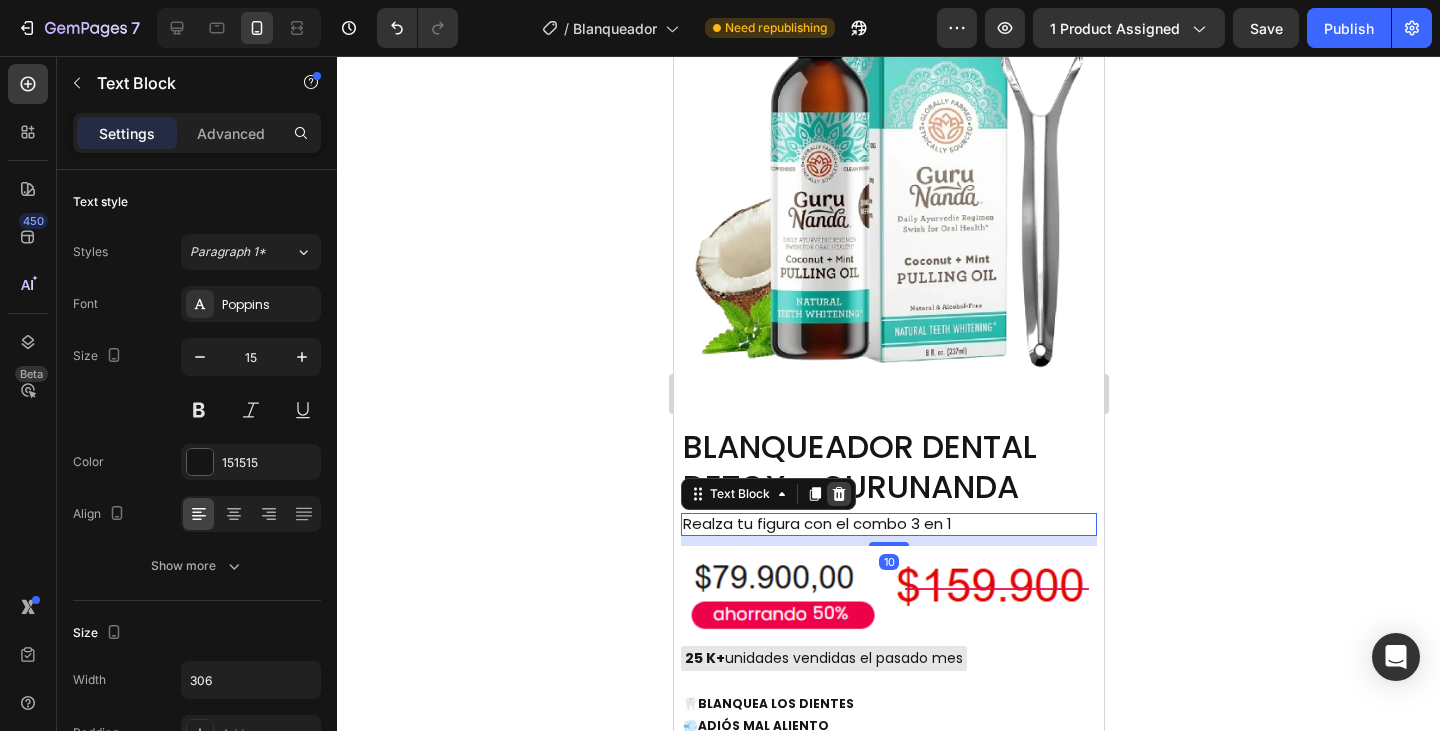 click 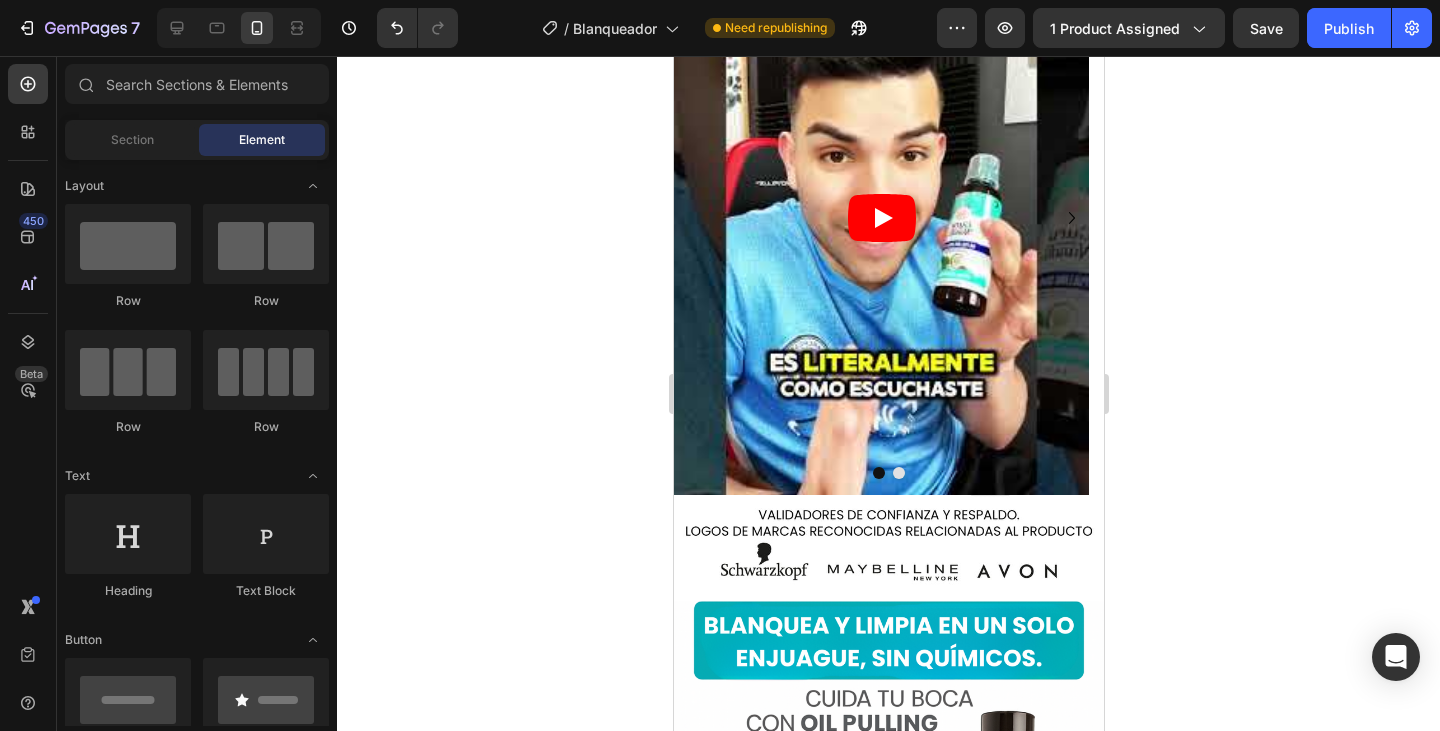 scroll, scrollTop: 3500, scrollLeft: 0, axis: vertical 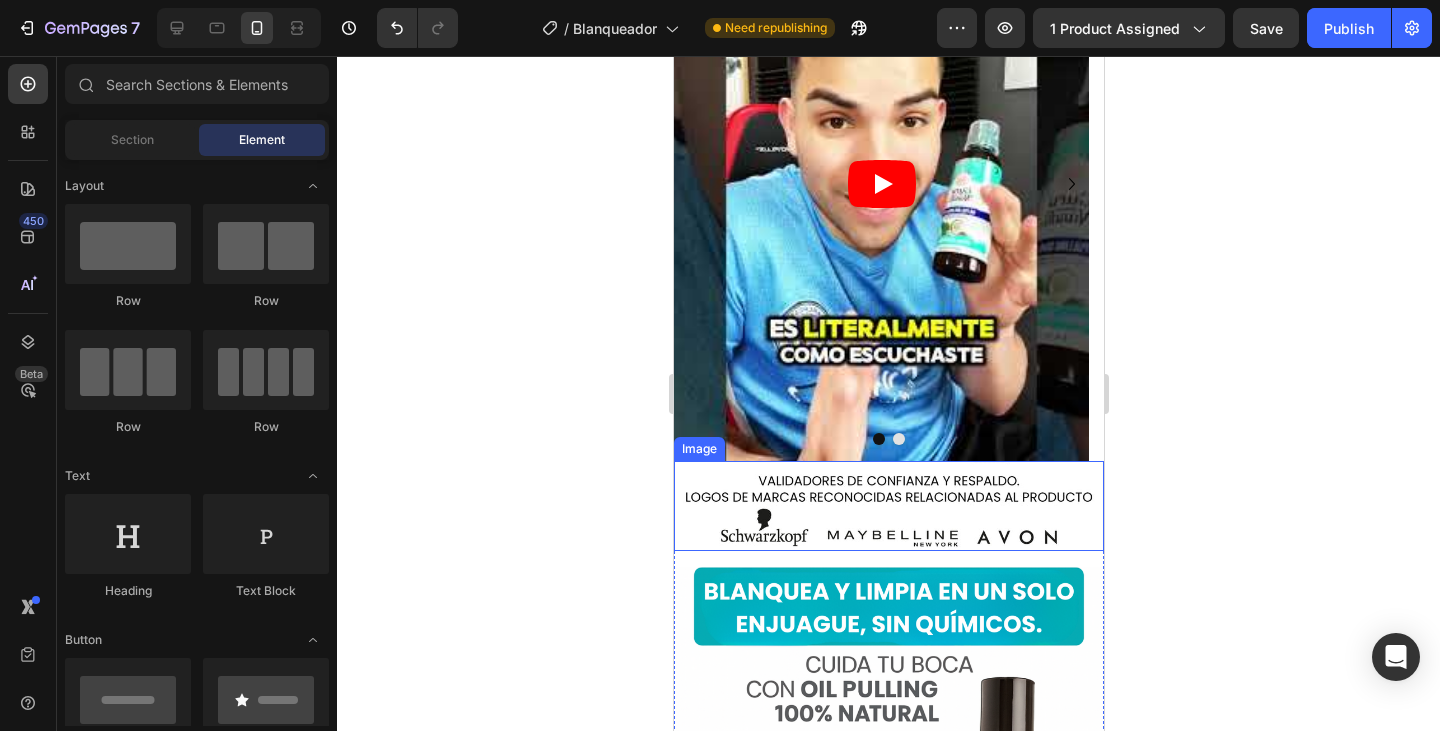 click at bounding box center (888, 506) 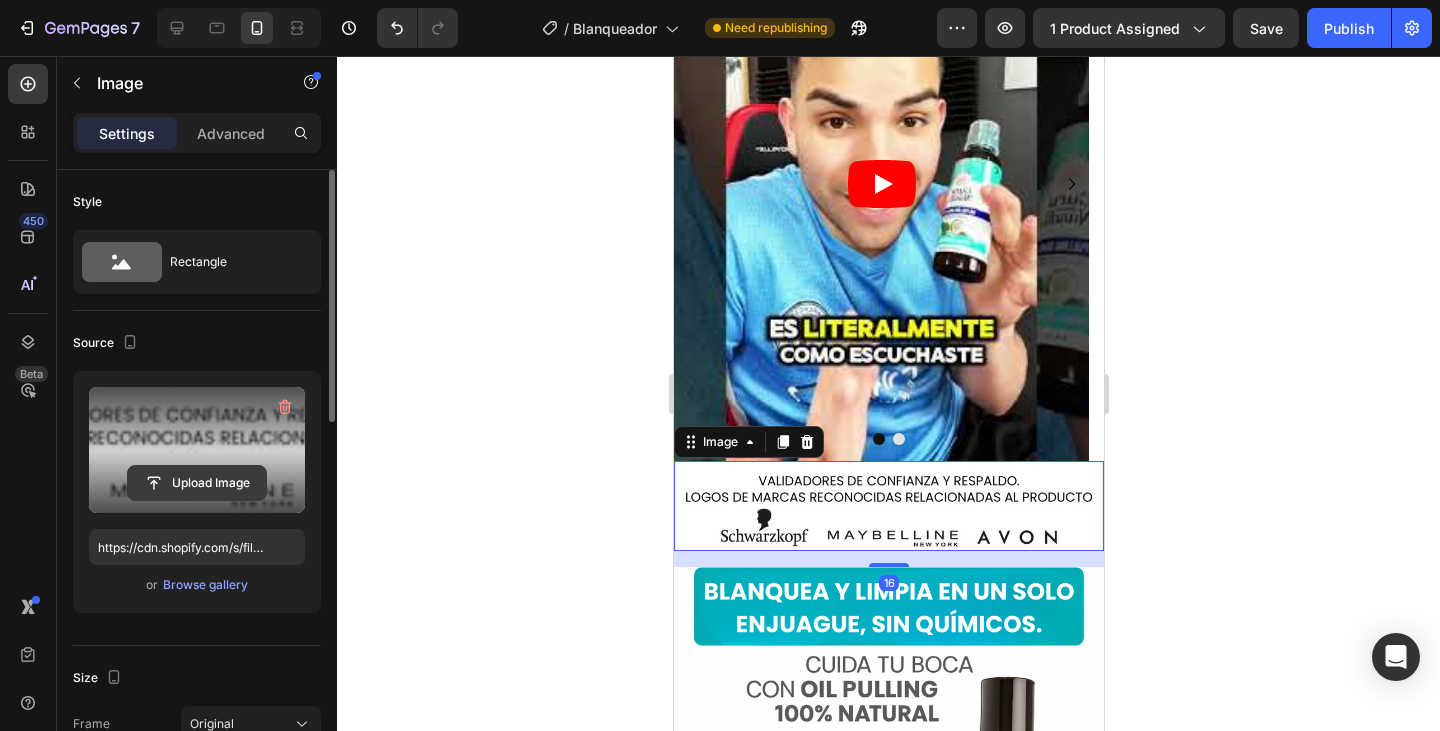 click 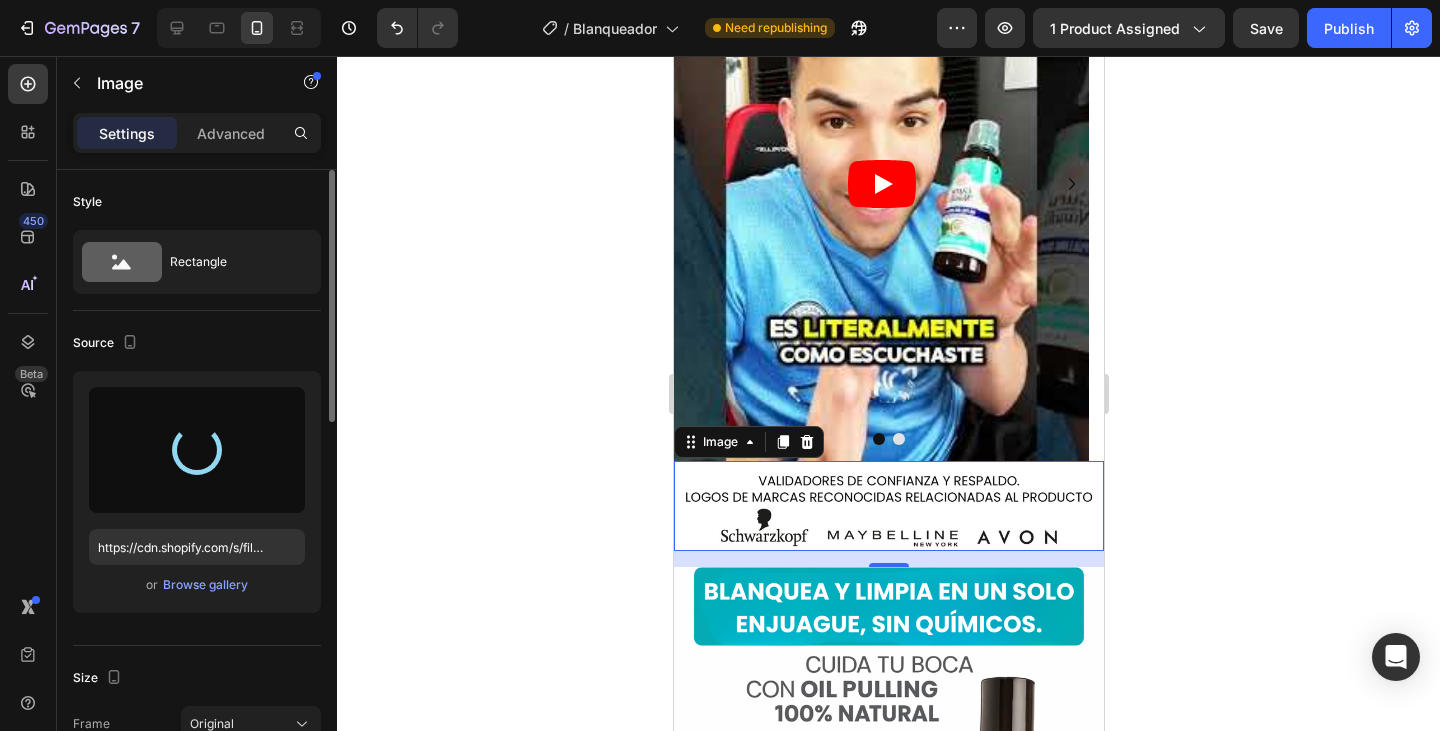 type on "https://cdn.shopify.com/s/files/1/0758/5343/1041/files/gempages_572939387302577043-f2c3a523-18a5-4063-ac50-ec4f1e8d697c.png" 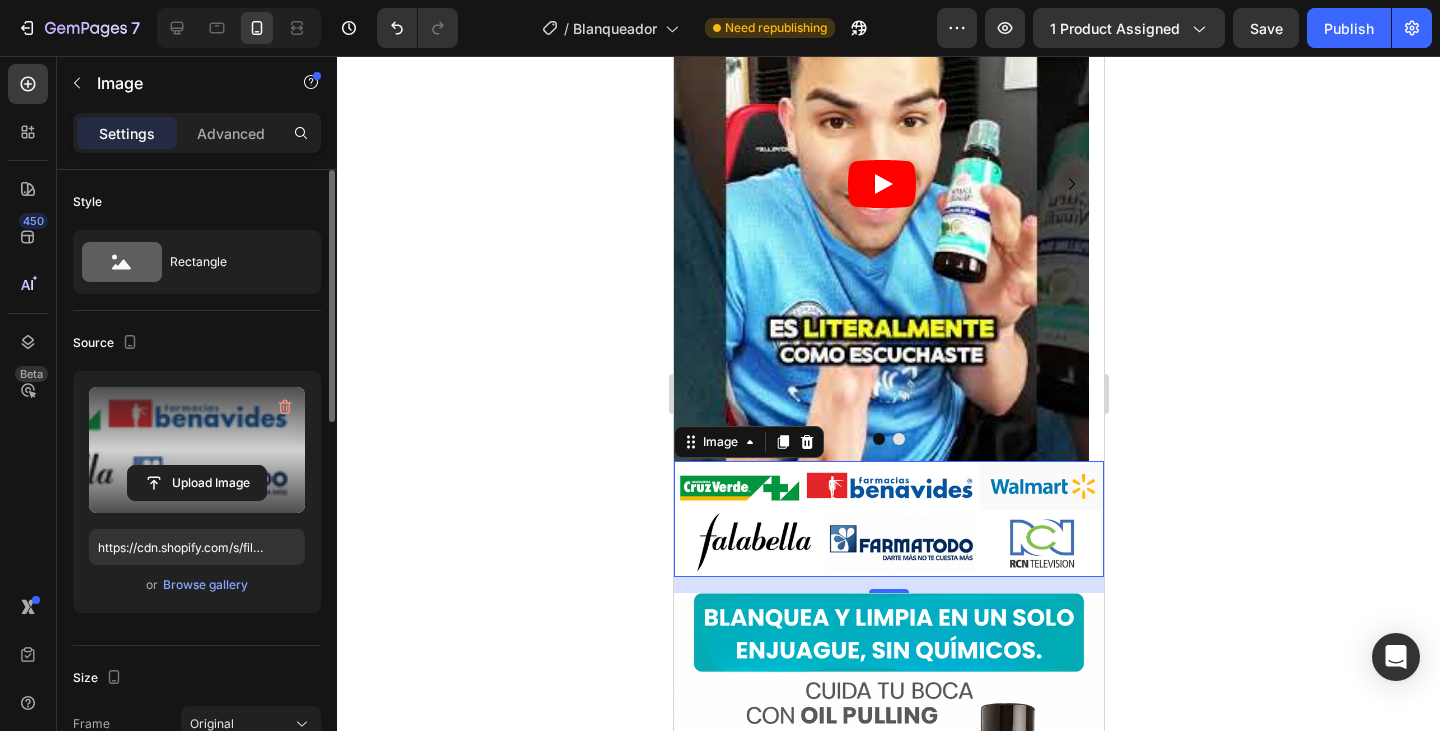 click 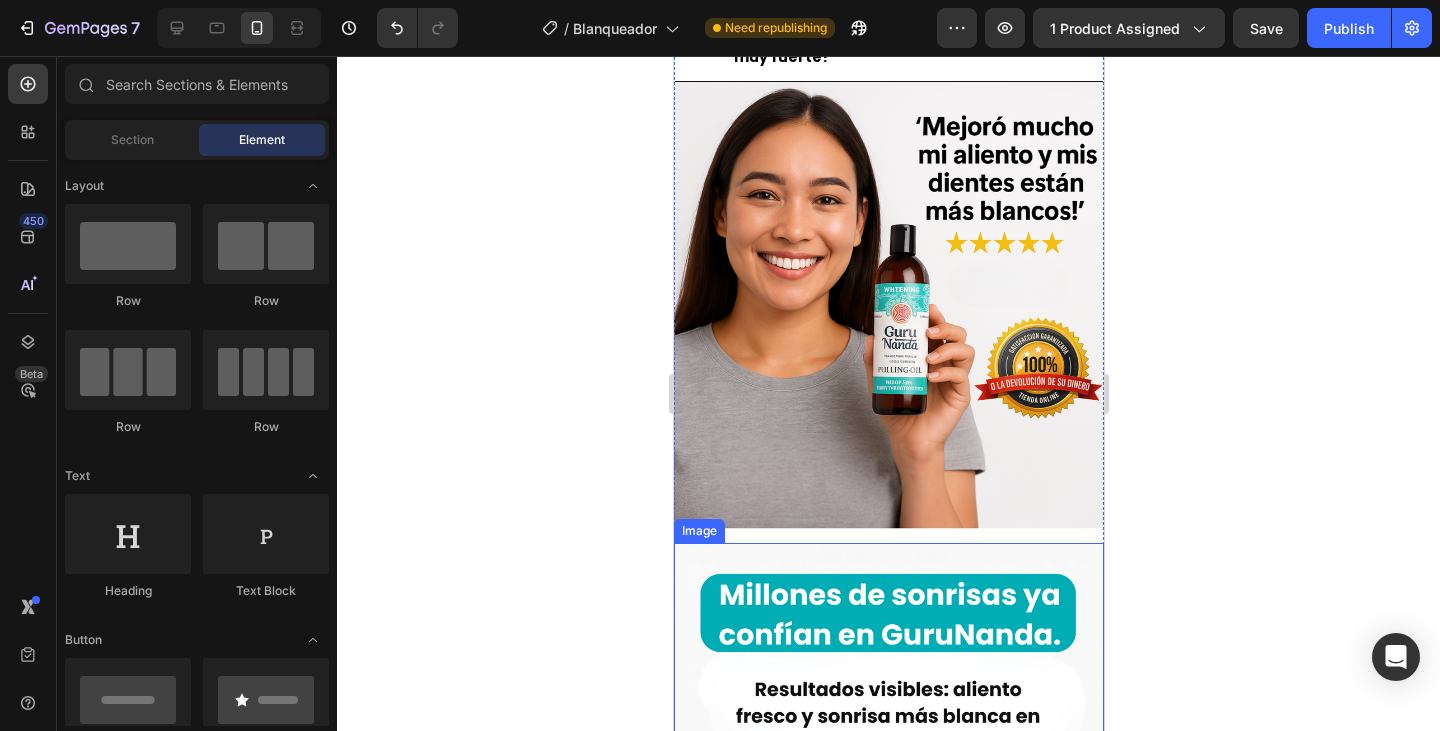 scroll, scrollTop: 1900, scrollLeft: 0, axis: vertical 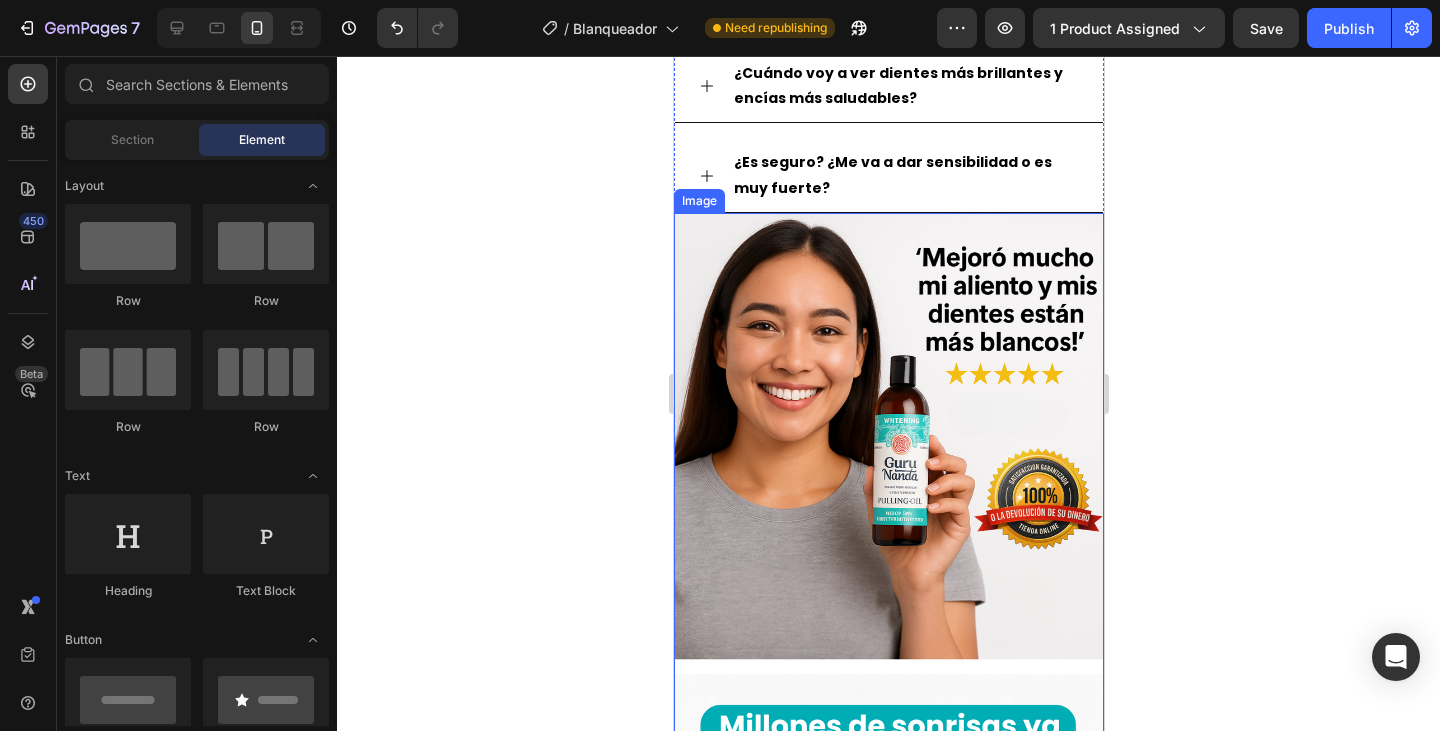 click at bounding box center [888, 482] 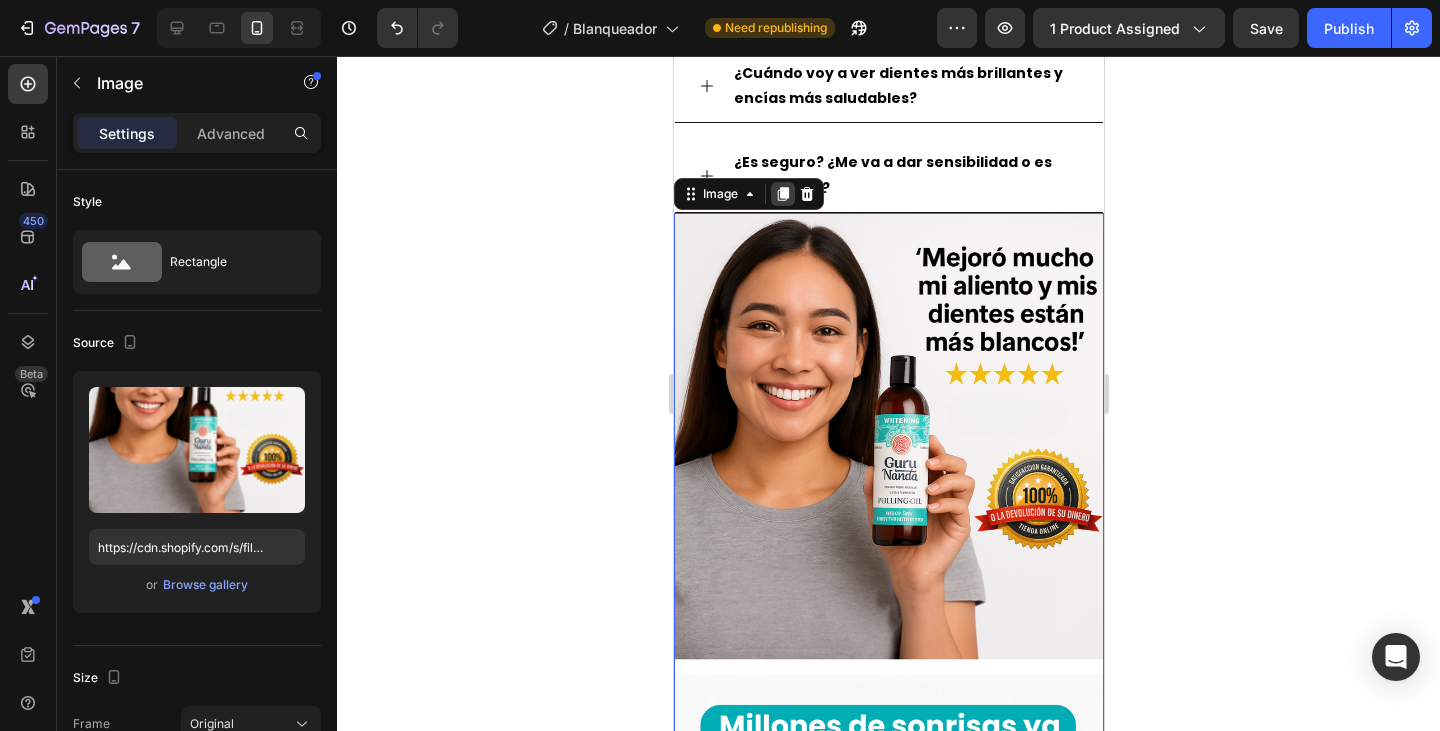 click 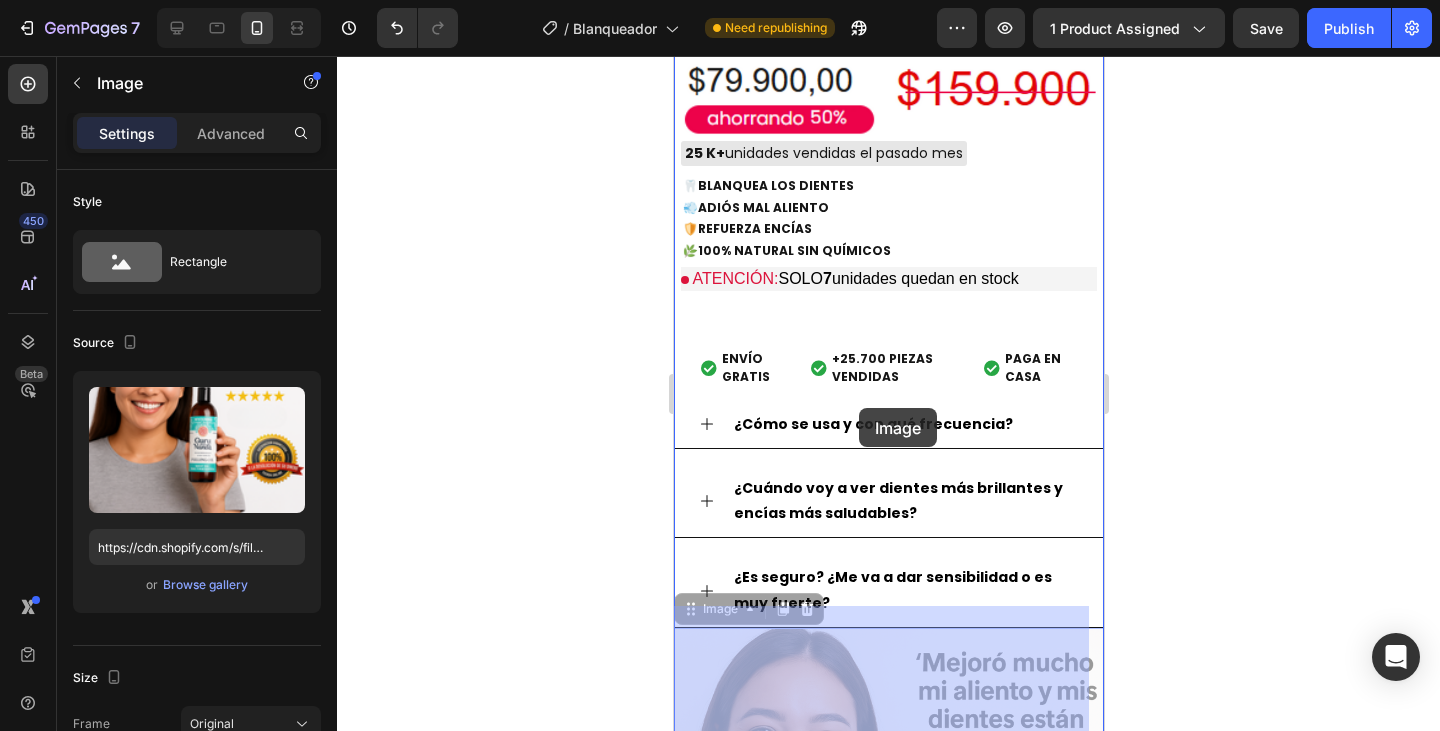 scroll, scrollTop: 1484, scrollLeft: 0, axis: vertical 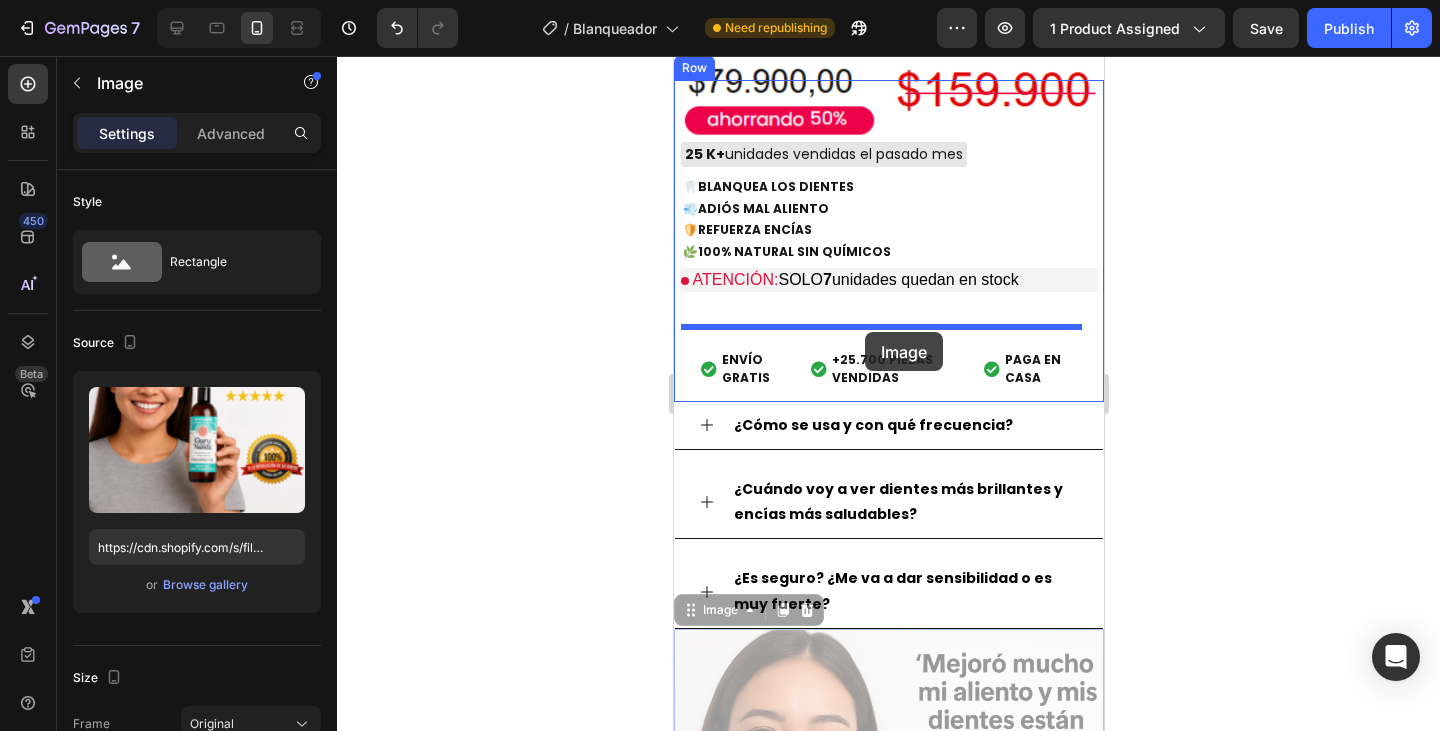 drag, startPoint x: 865, startPoint y: 469, endPoint x: 864, endPoint y: 332, distance: 137.00365 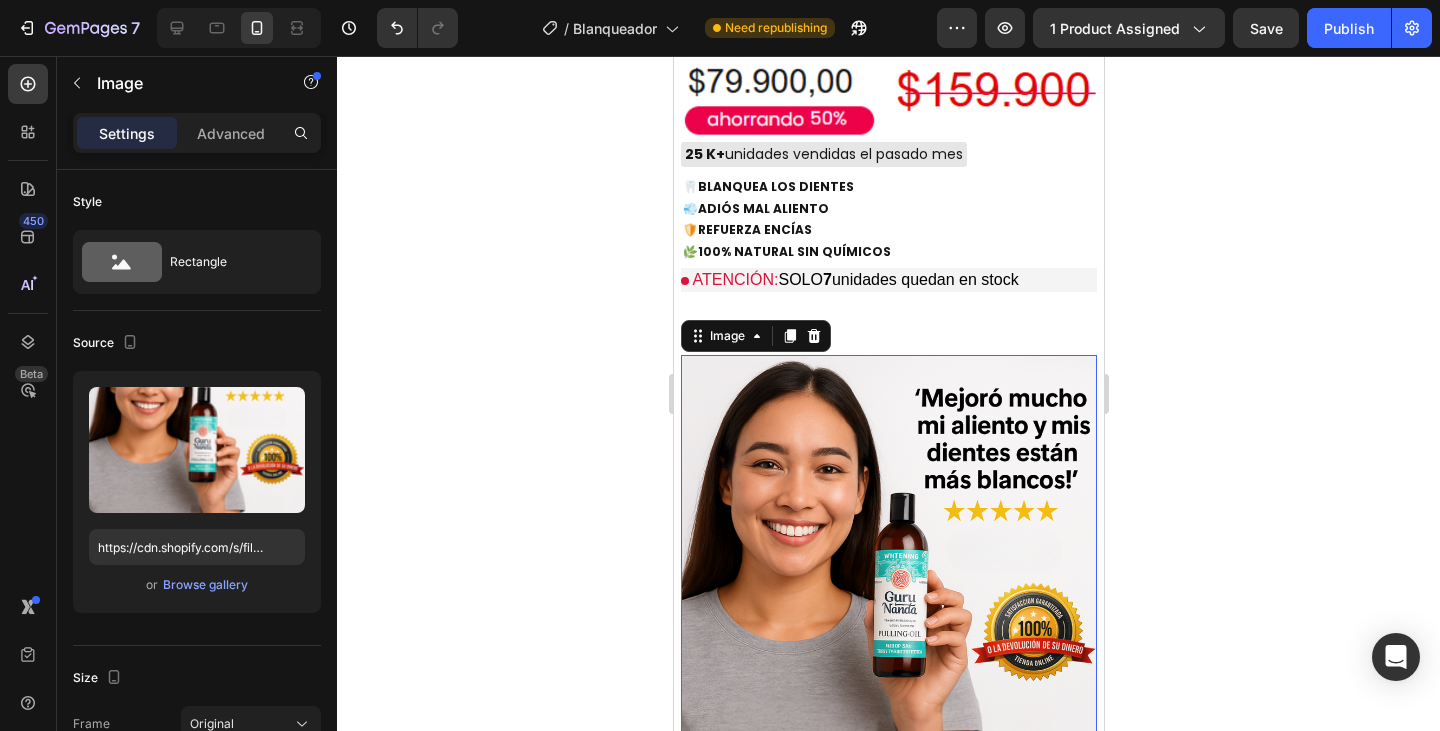 click at bounding box center (888, 615) 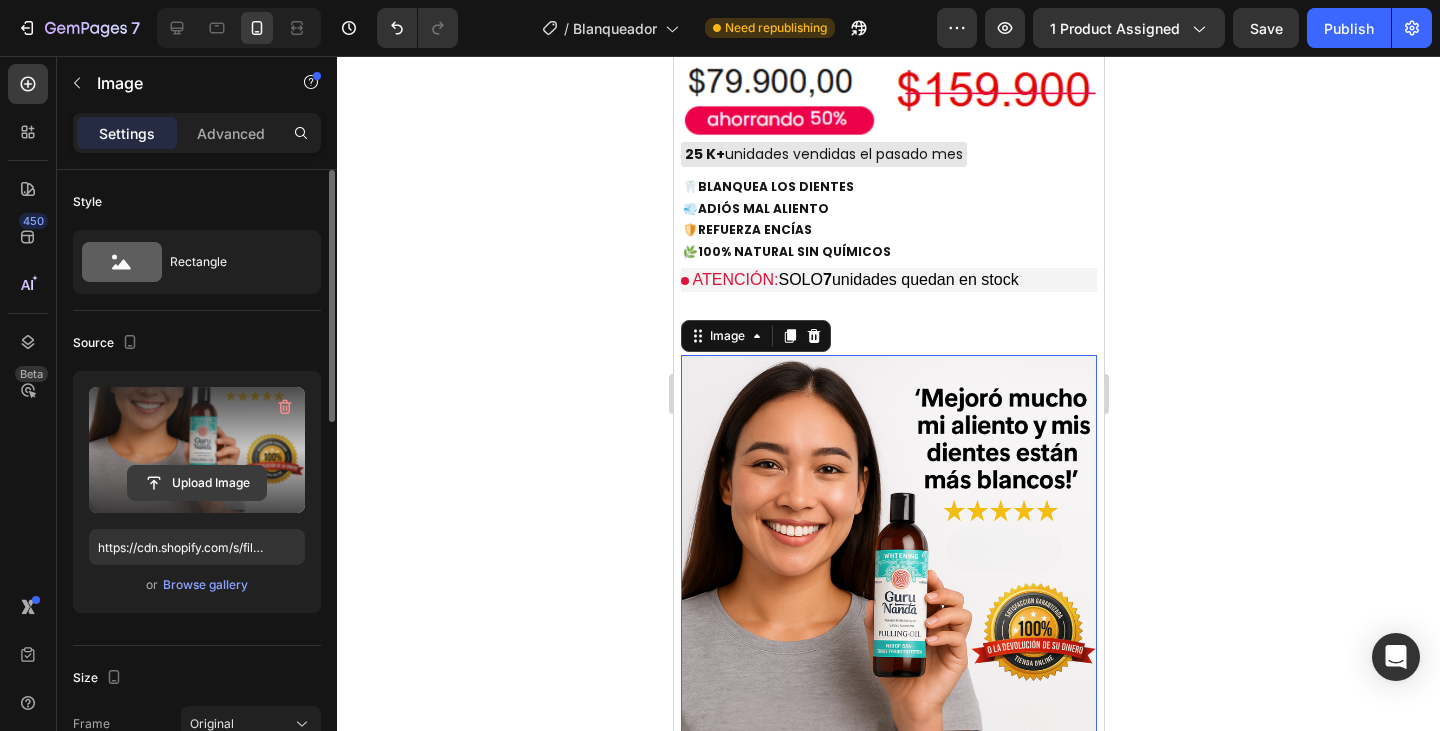 click 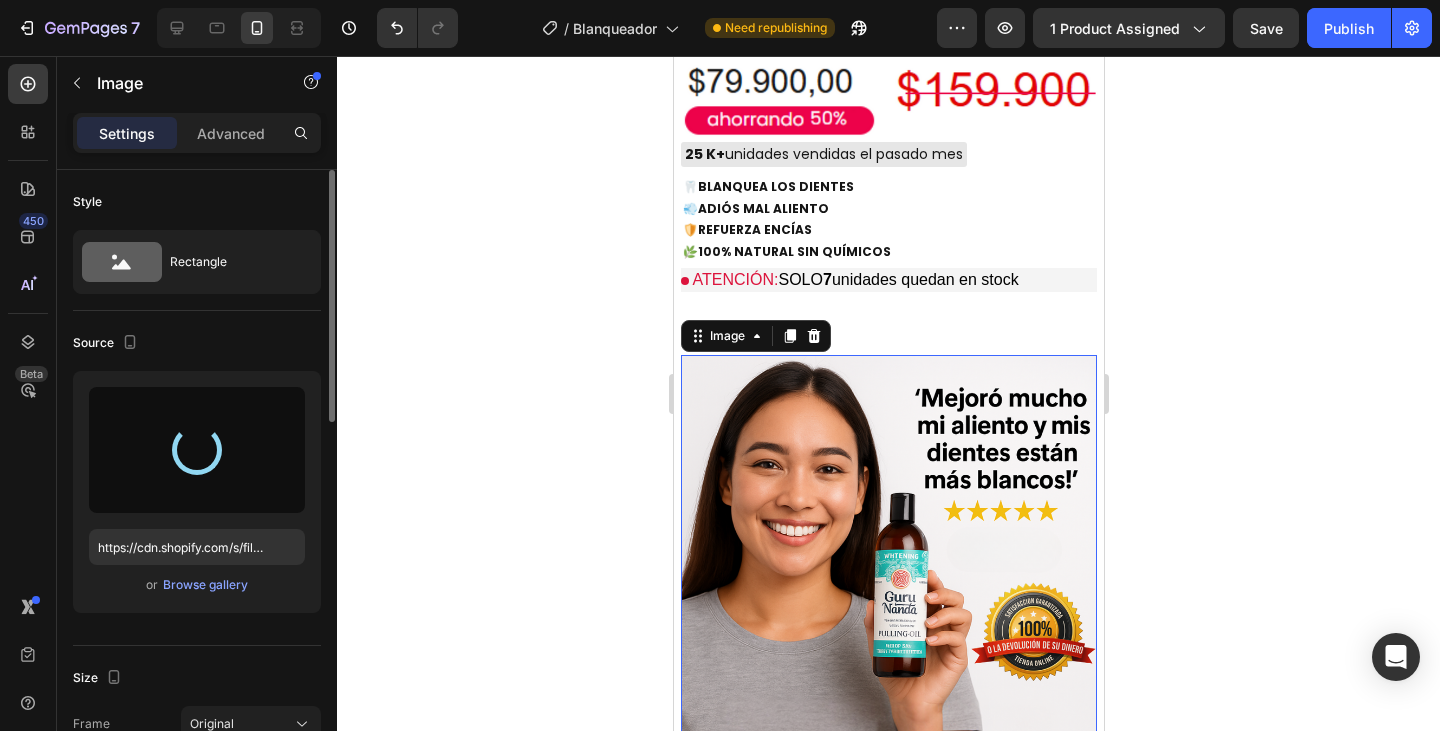 type on "https://cdn.shopify.com/s/files/1/0758/5343/1041/files/gempages_572939387302577043-80179660-b11f-4890-a59c-d0ac5ae47c77.png" 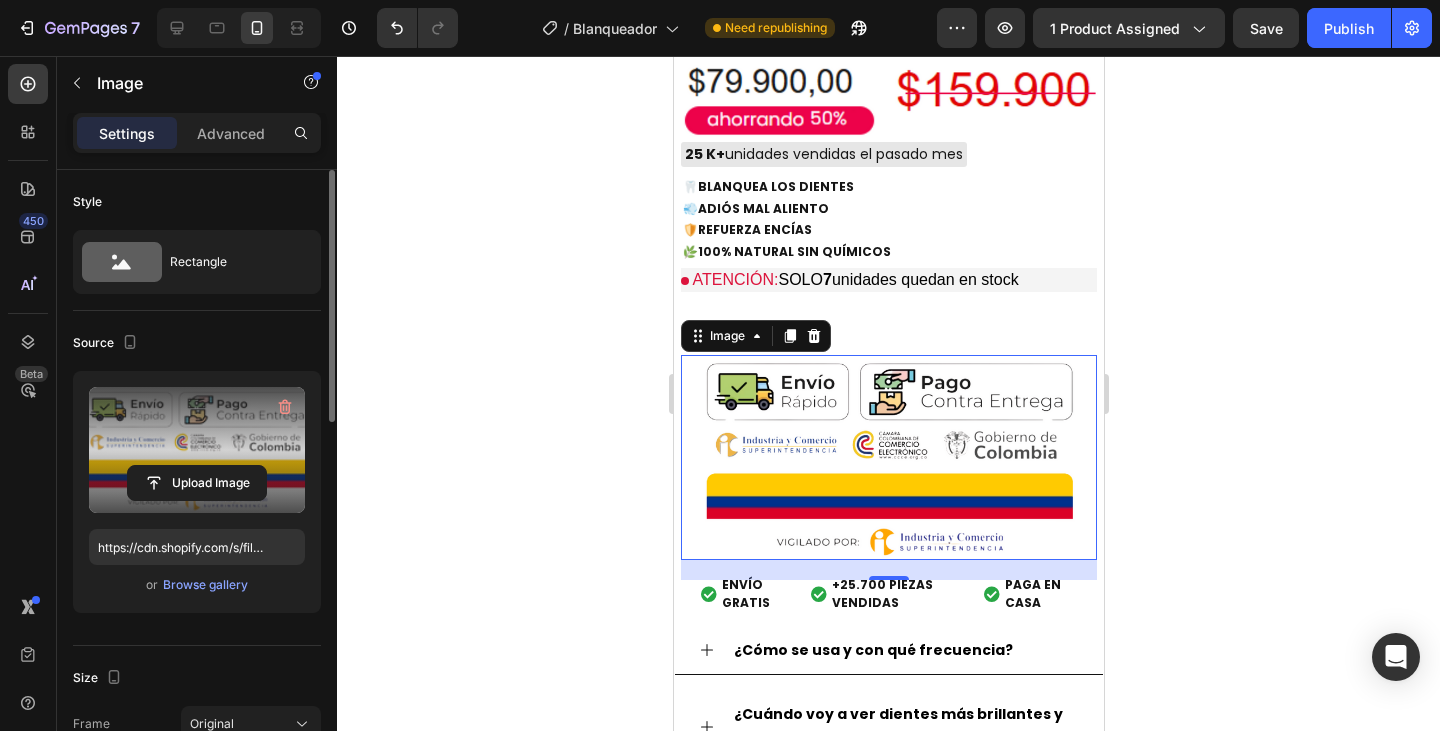 click 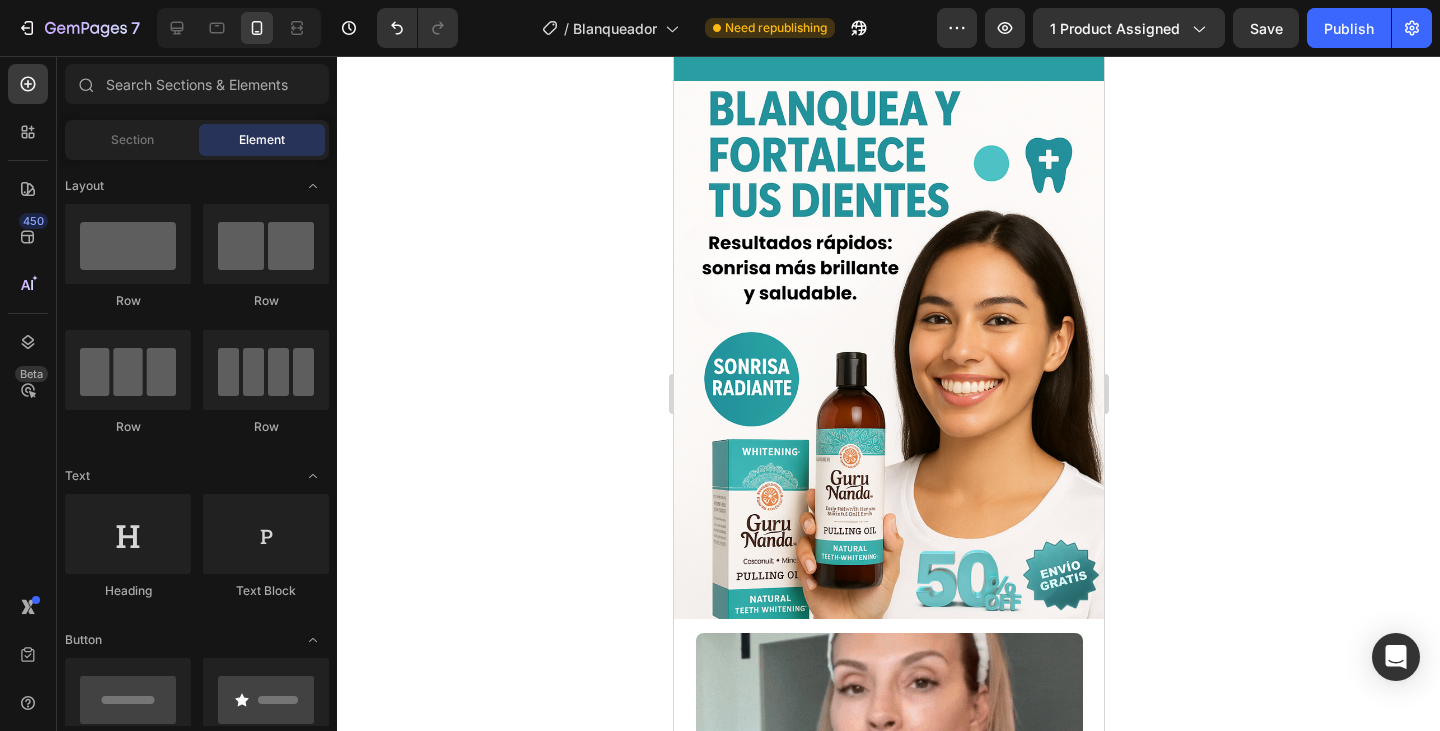 scroll, scrollTop: 100, scrollLeft: 0, axis: vertical 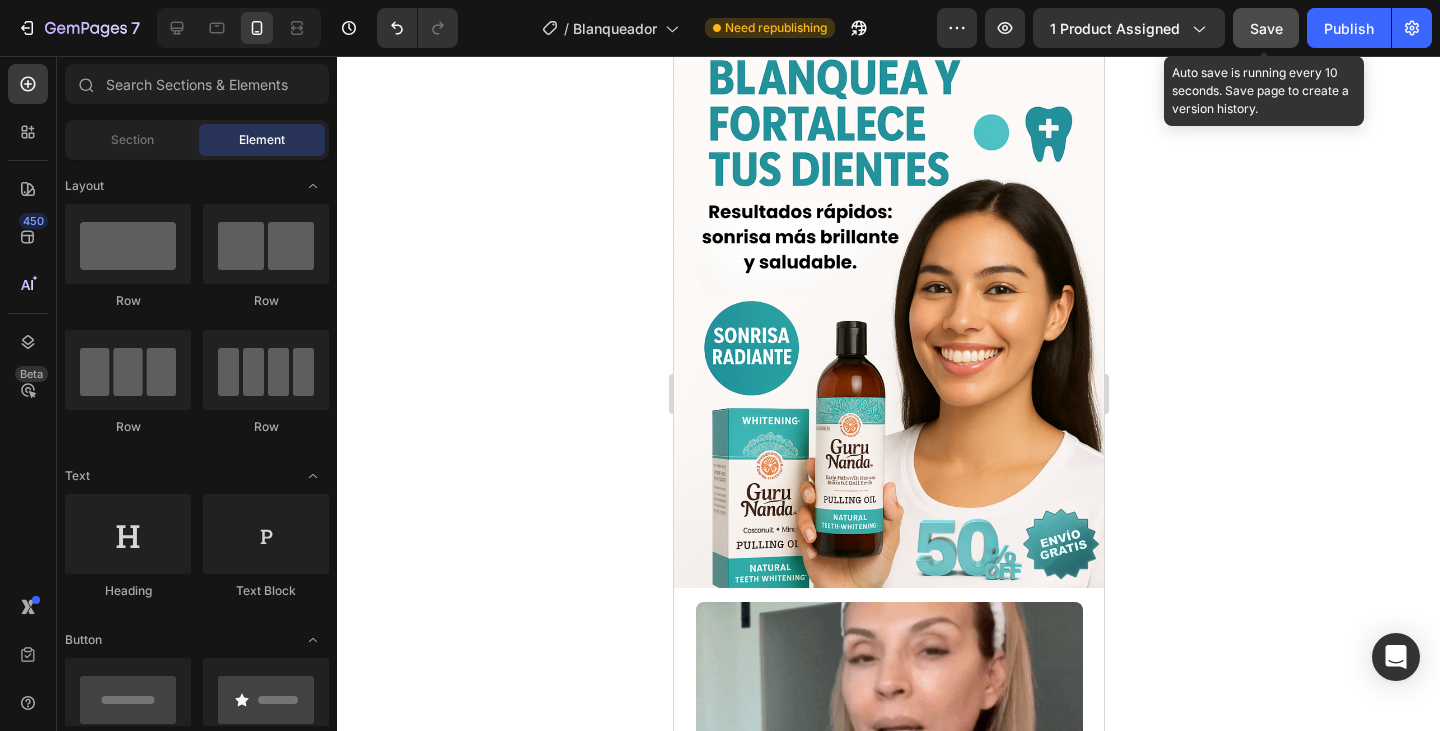 click on "Save" 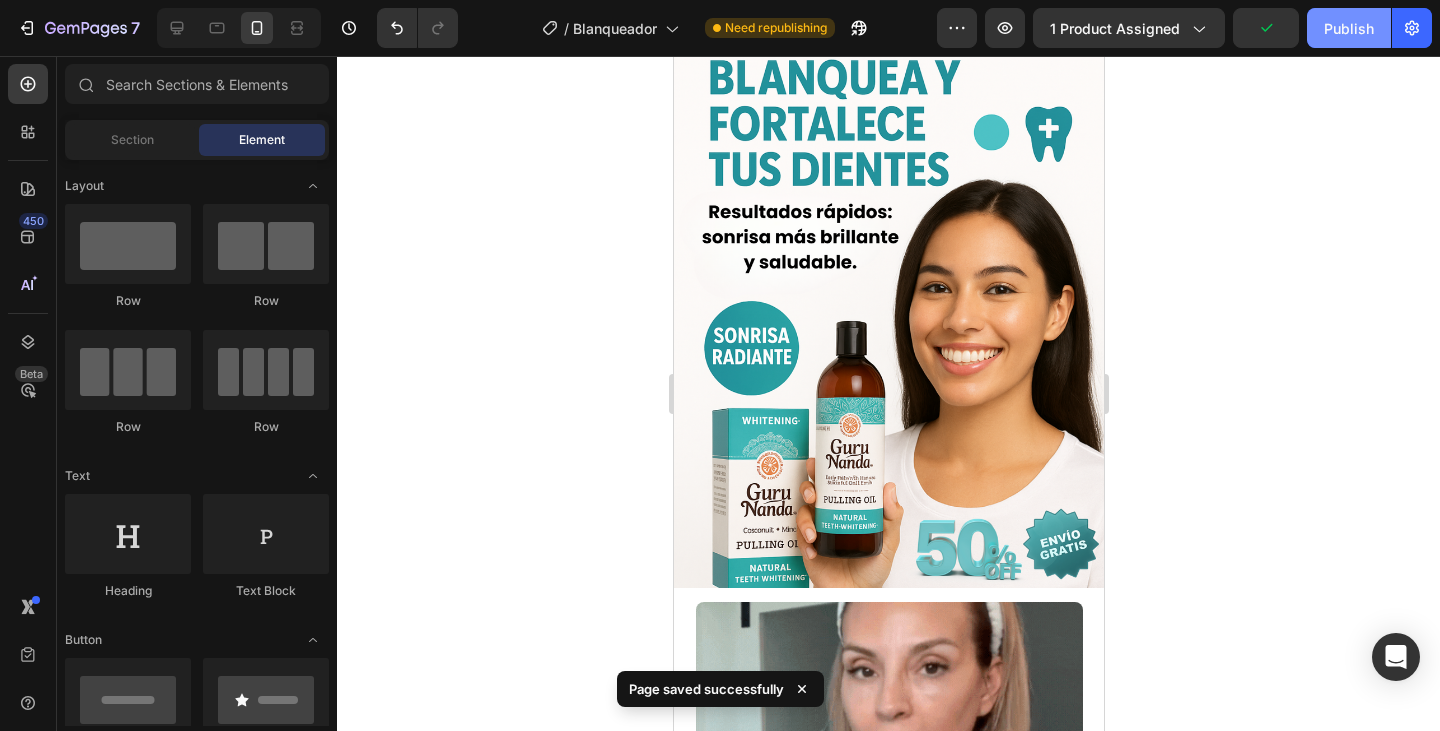 click on "Publish" at bounding box center [1349, 28] 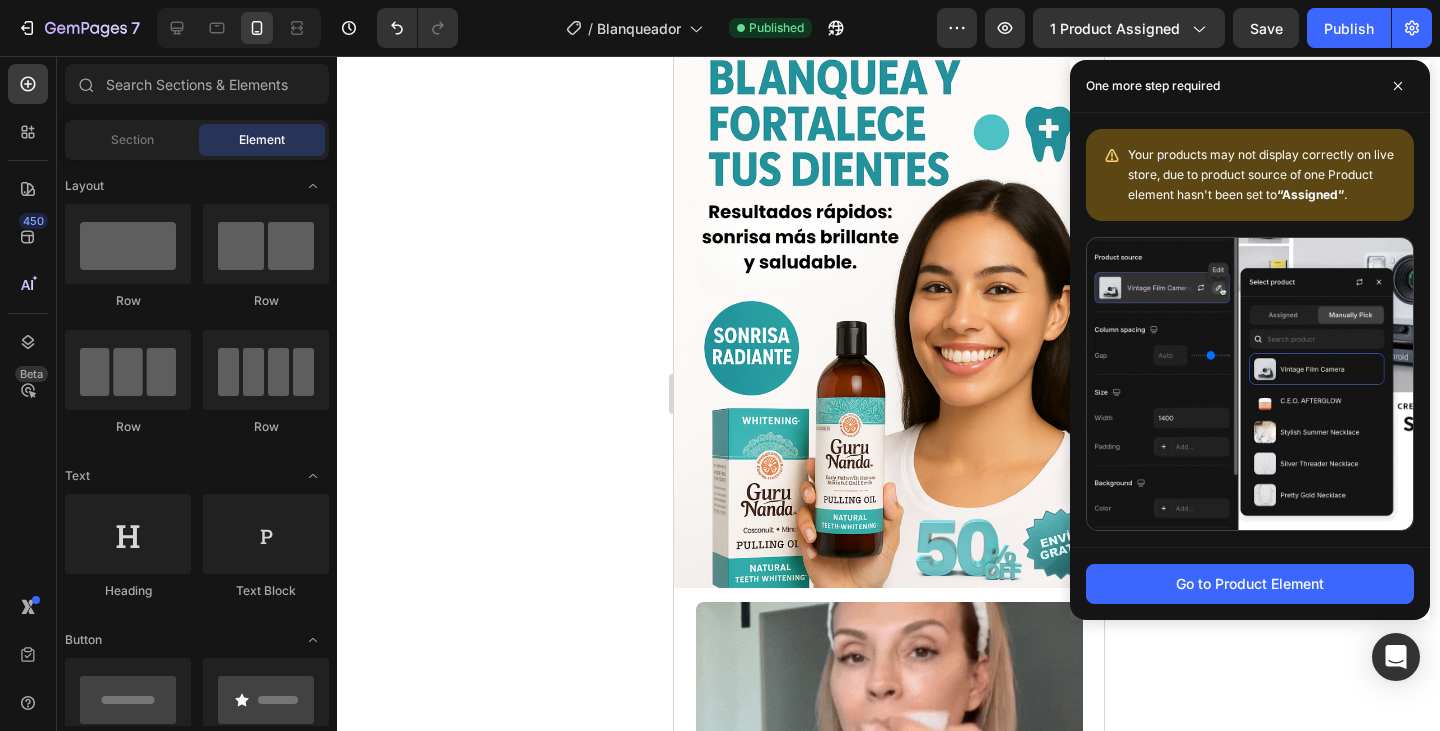 click 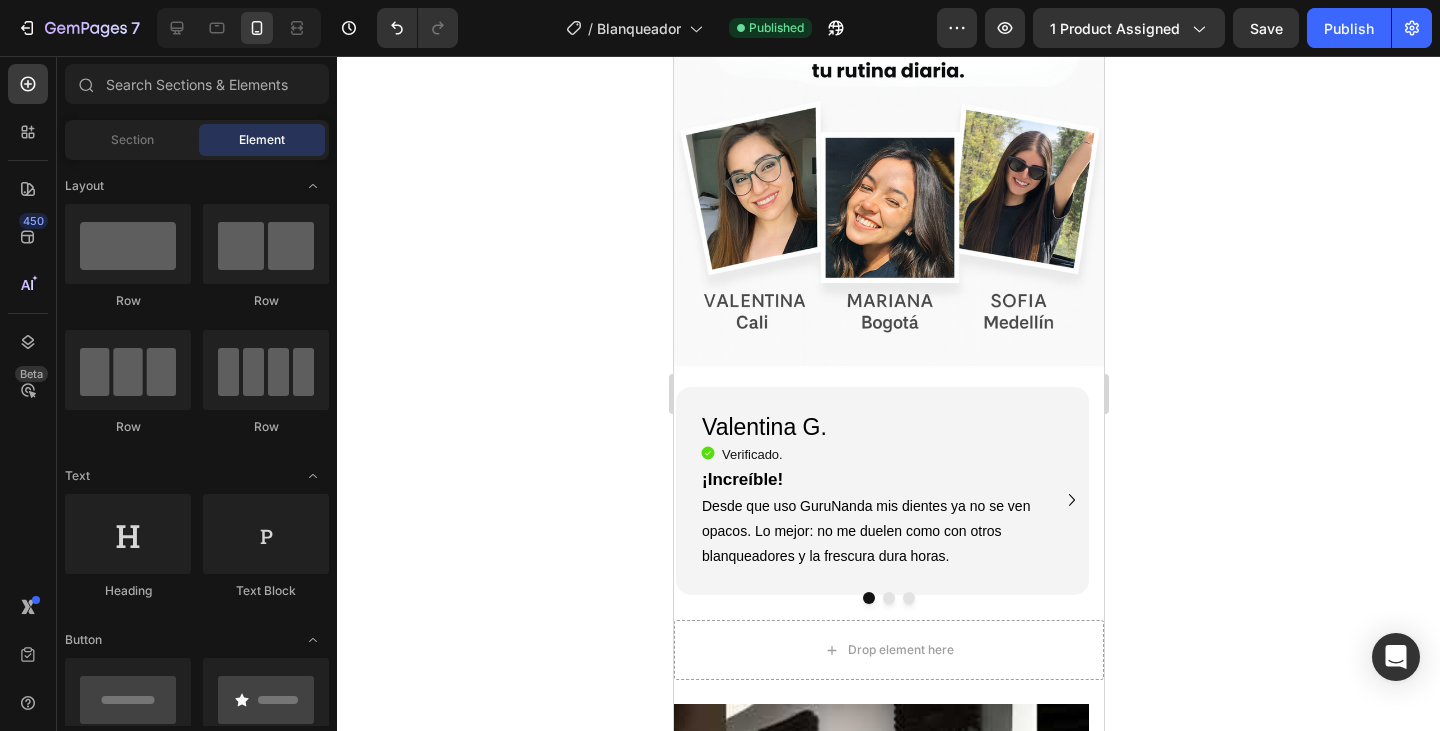 scroll, scrollTop: 3100, scrollLeft: 0, axis: vertical 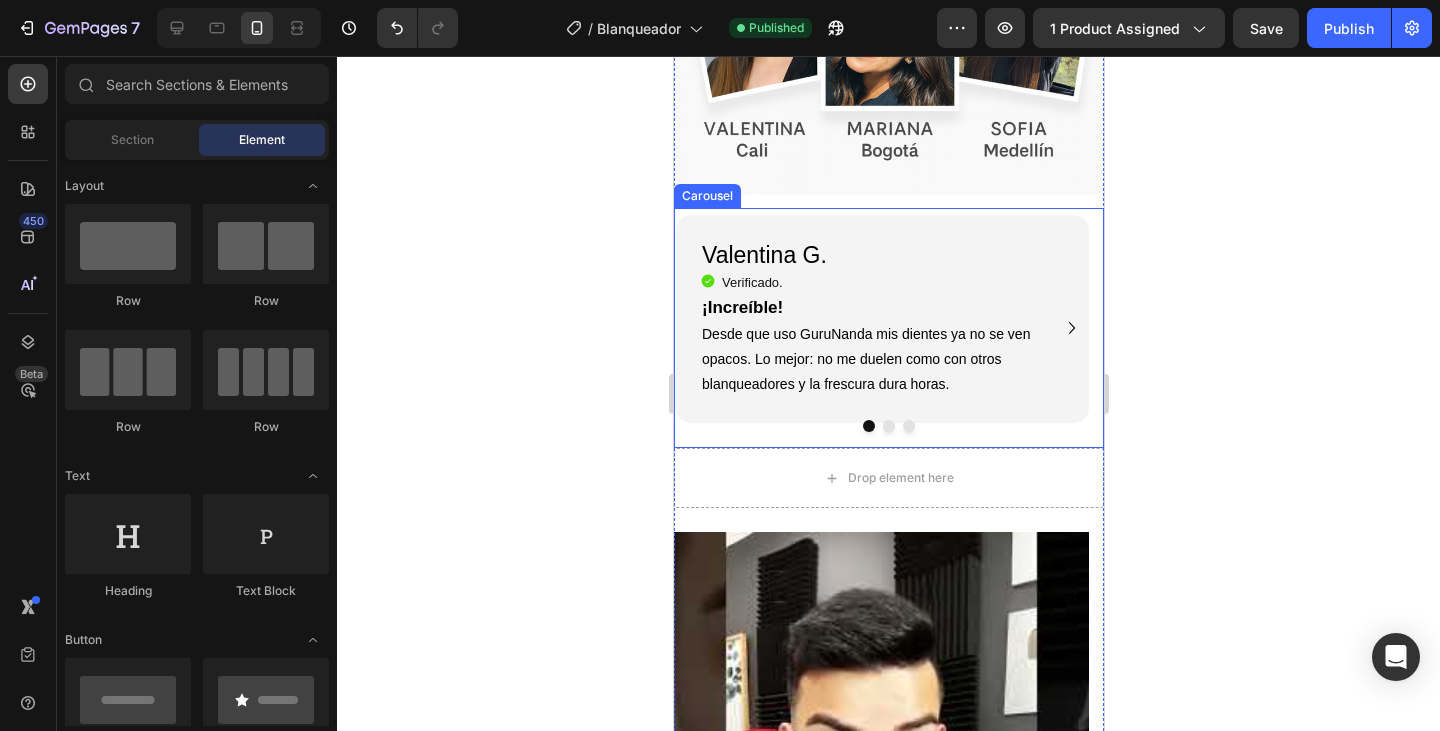 click 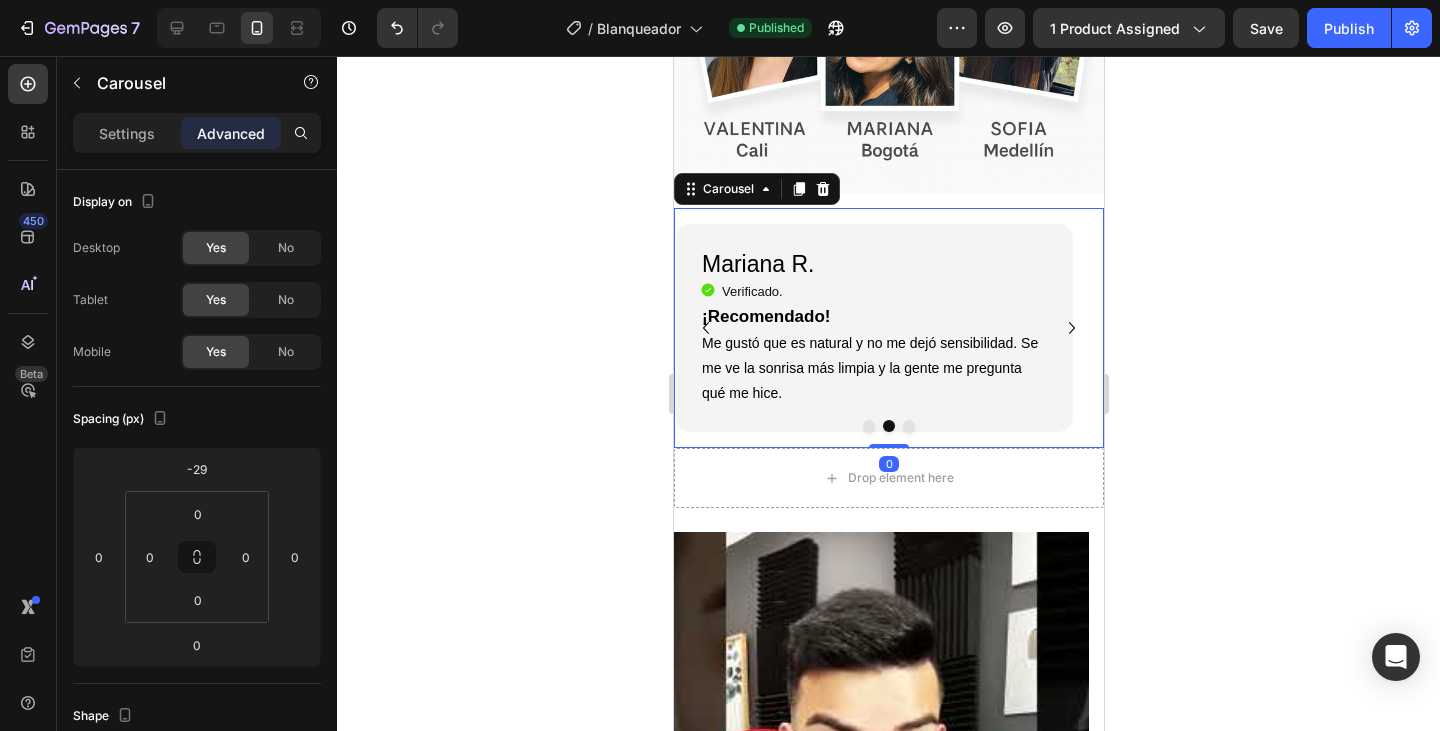 click 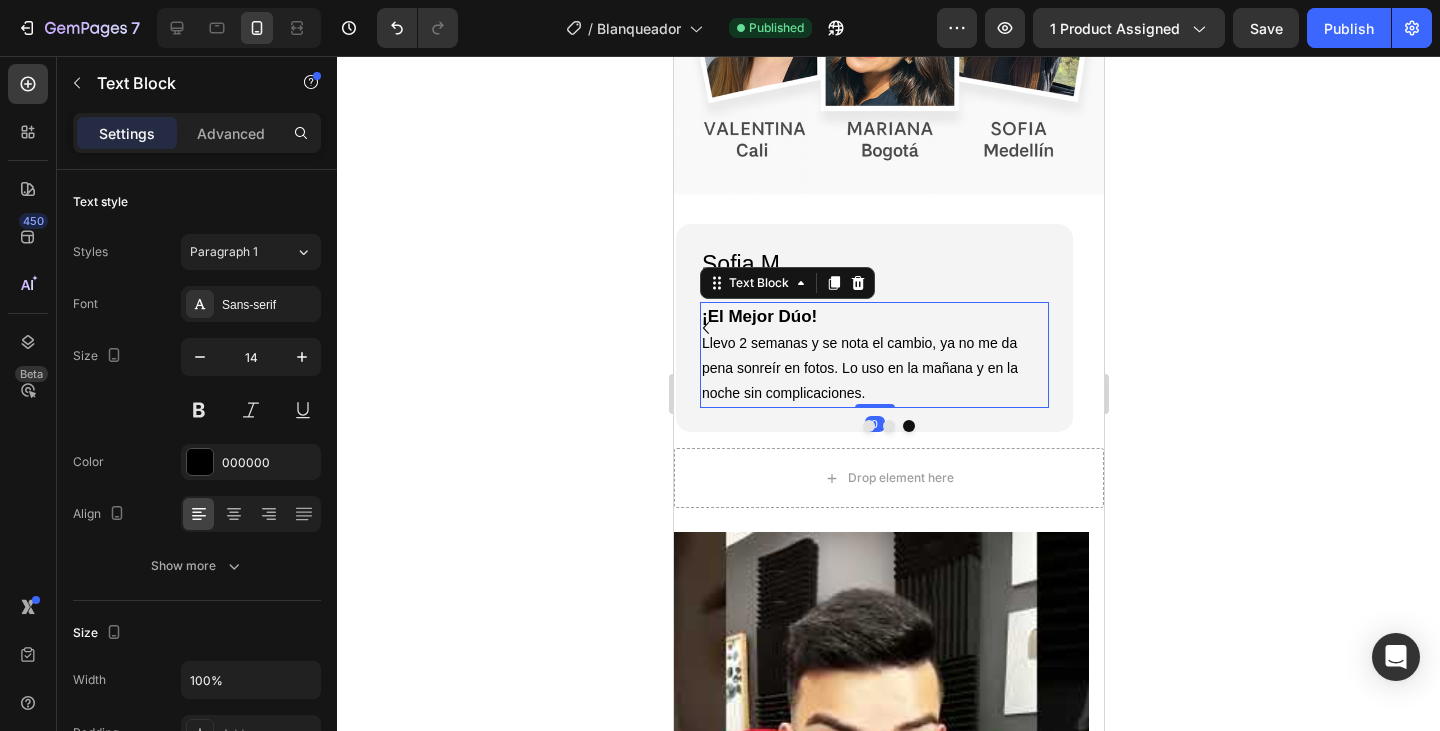 click on "¡El Mejor Dúo!" at bounding box center [758, 316] 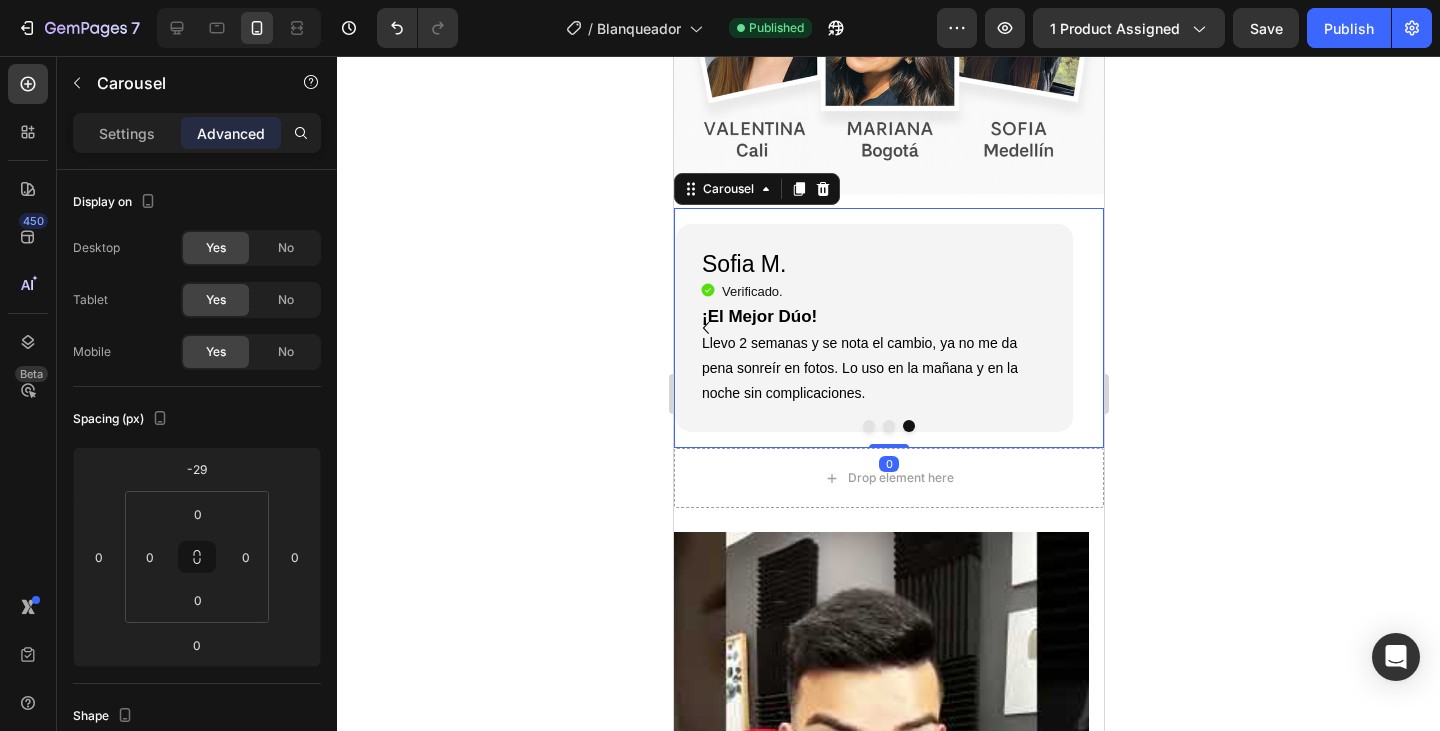 click 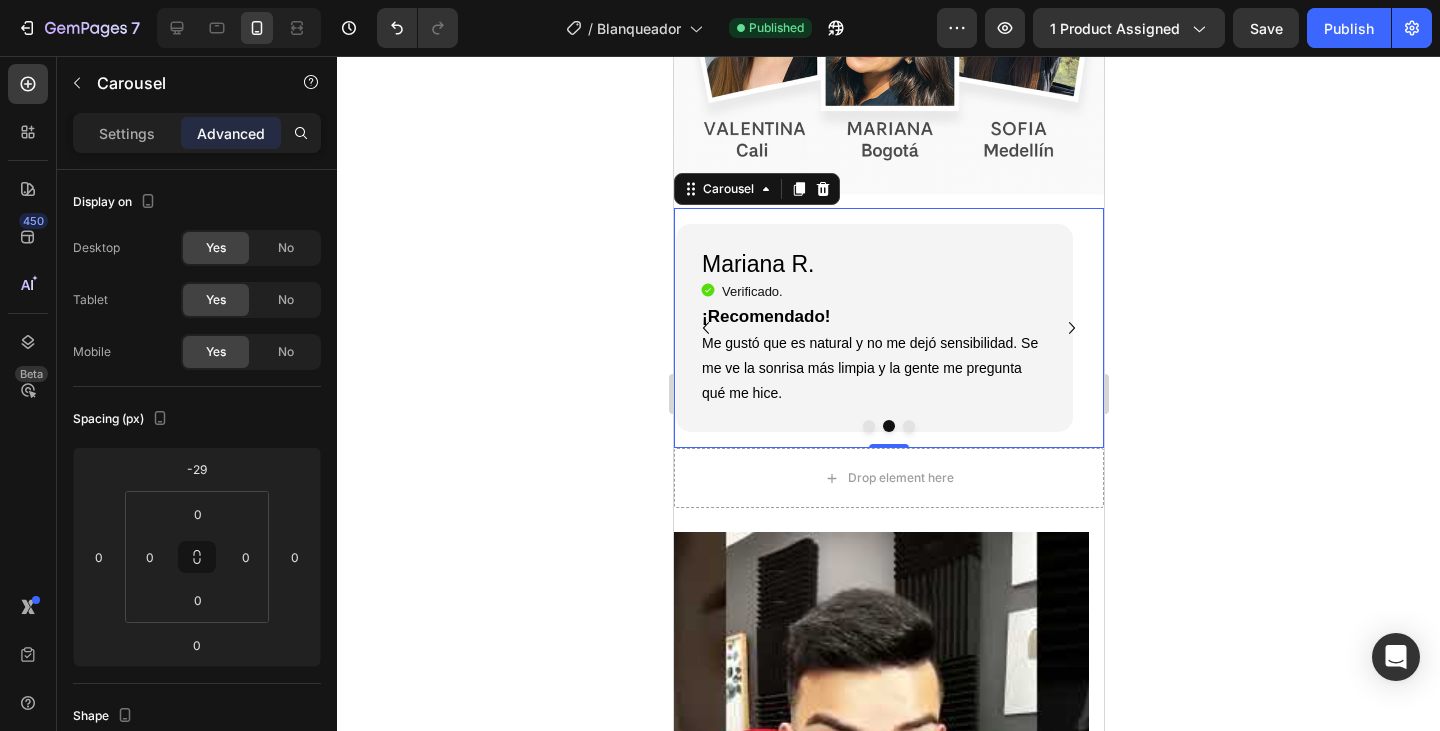 click 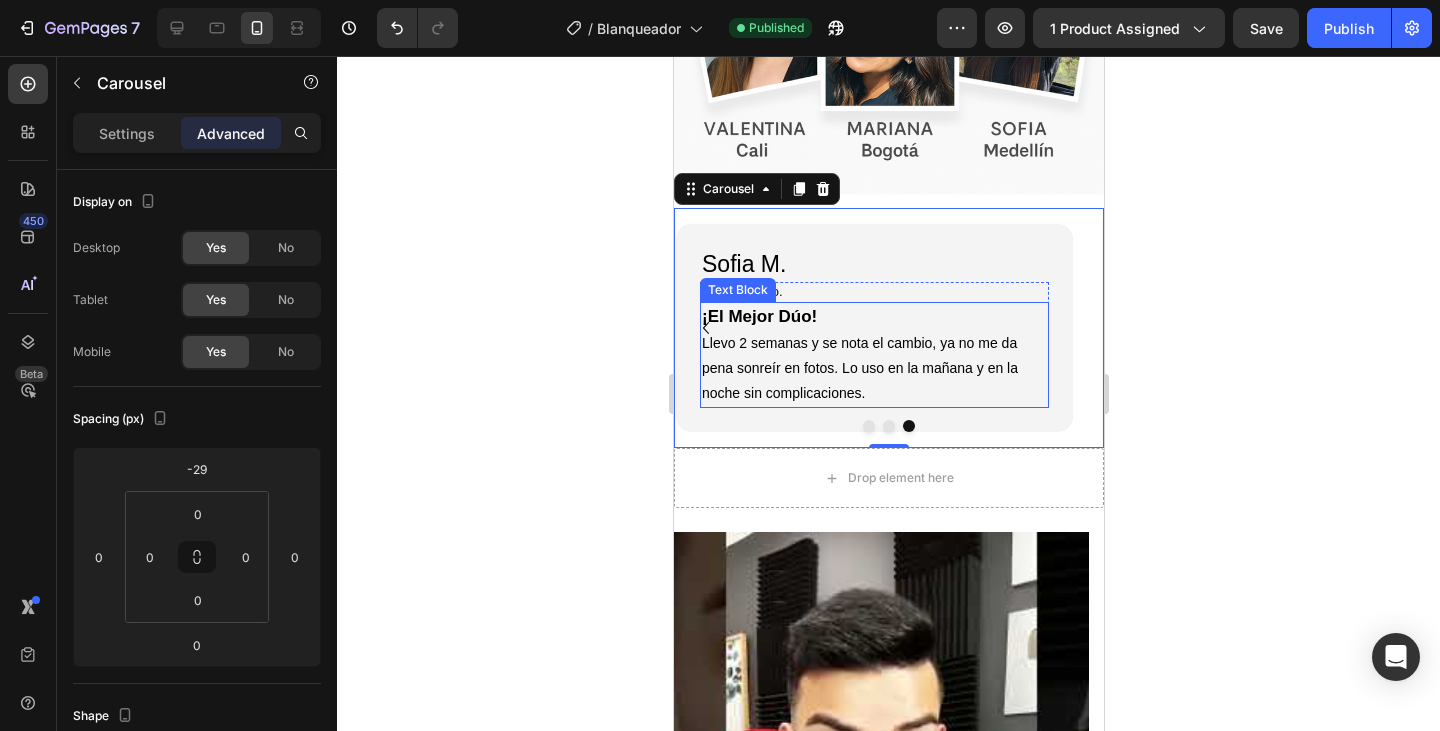 click on "¡El Mejor Dúo!" at bounding box center [758, 316] 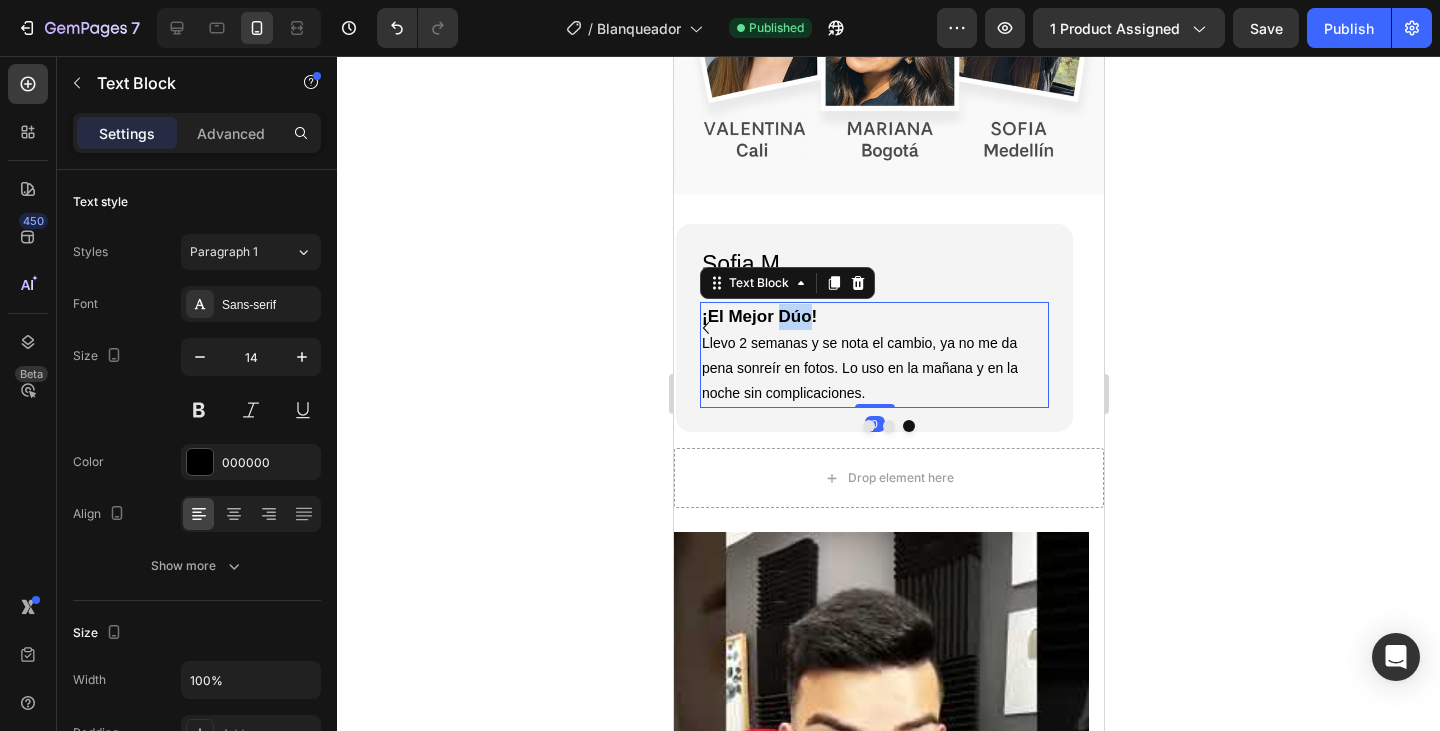 click on "¡El Mejor Dúo!" at bounding box center [758, 316] 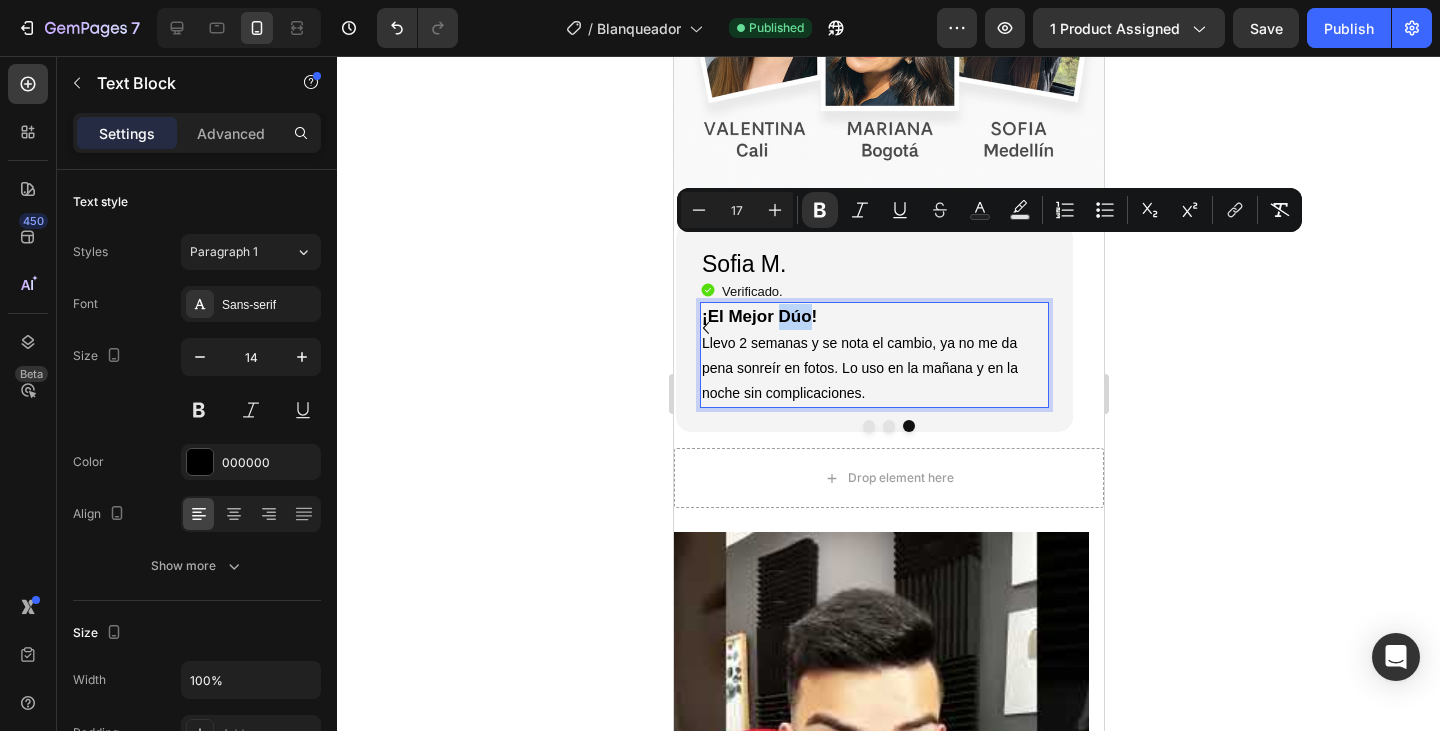 click on "¡El Mejor Dúo!" at bounding box center (758, 316) 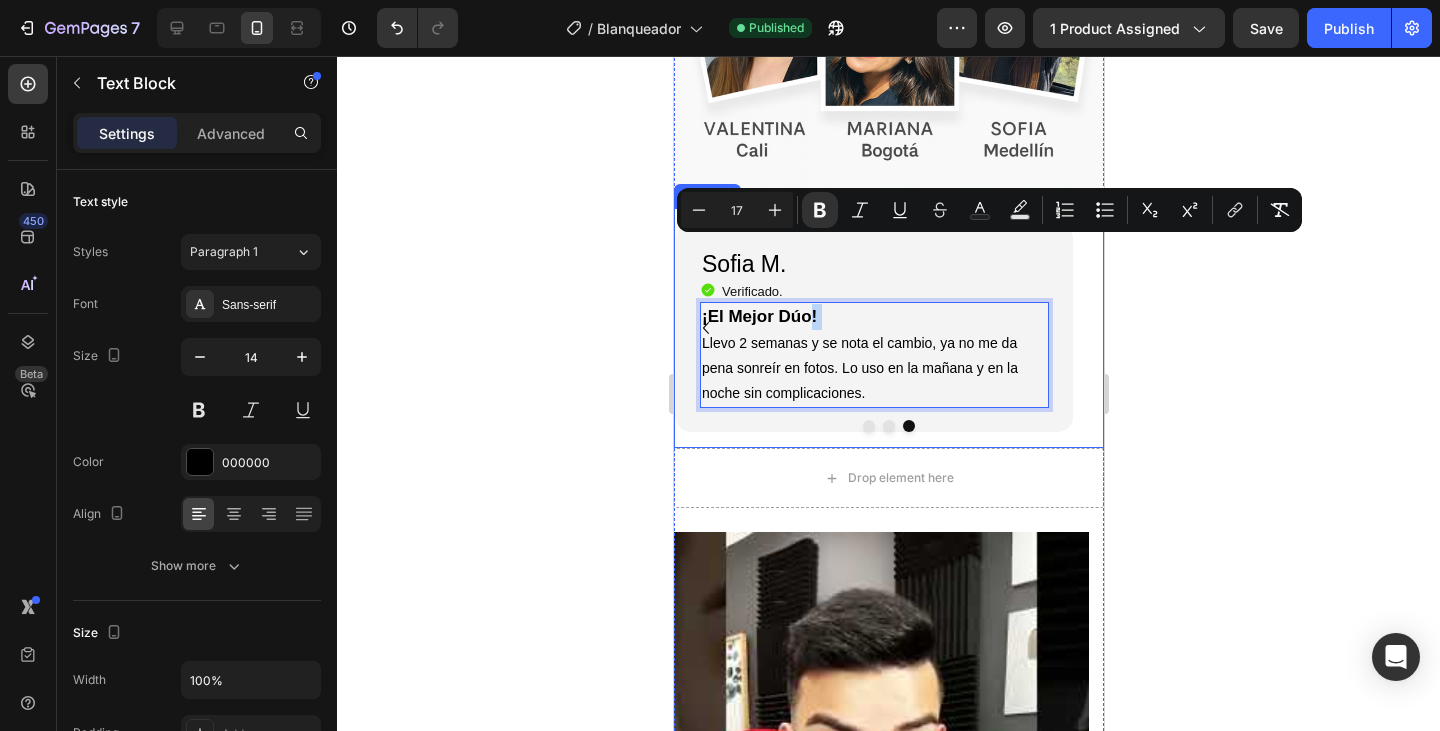 drag, startPoint x: 808, startPoint y: 250, endPoint x: 709, endPoint y: 251, distance: 99.00505 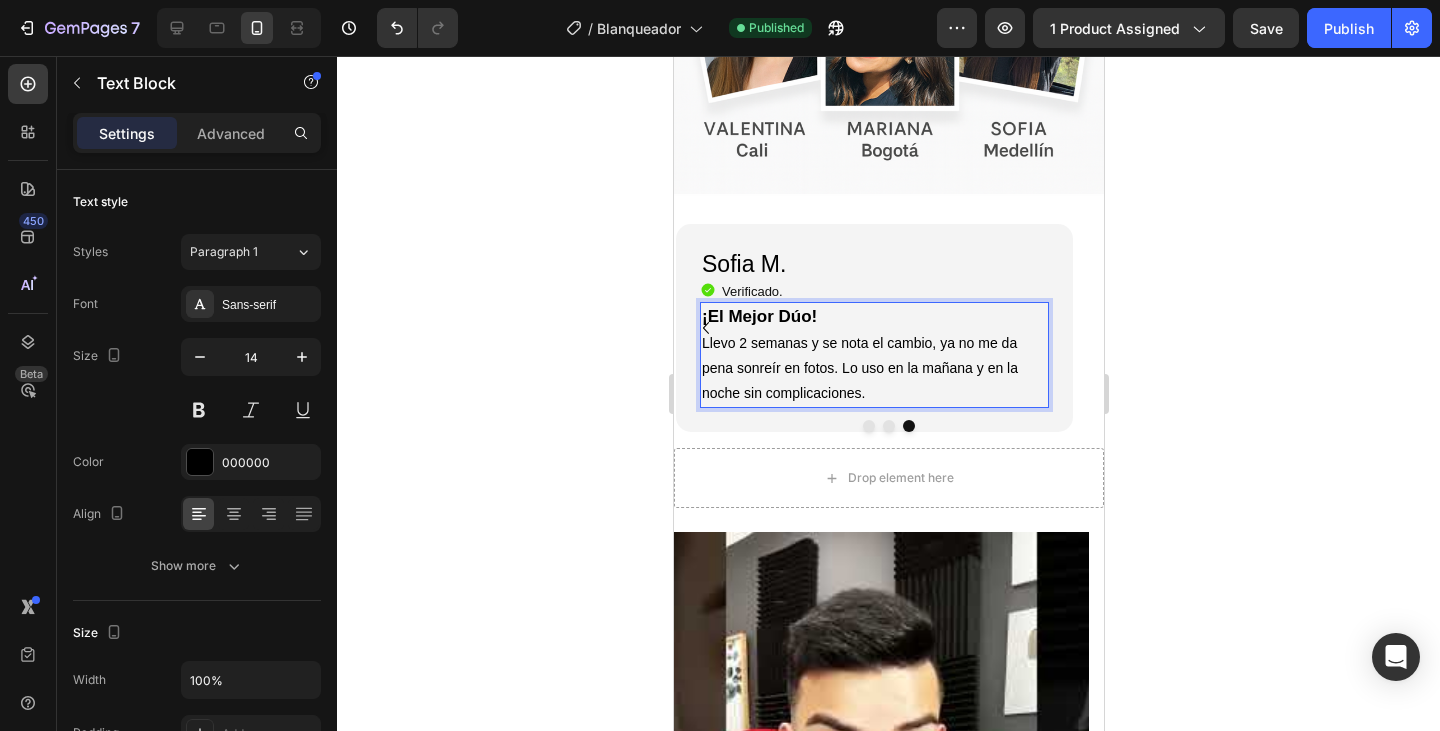 click on "¡El Mejor Dúo!" at bounding box center [758, 316] 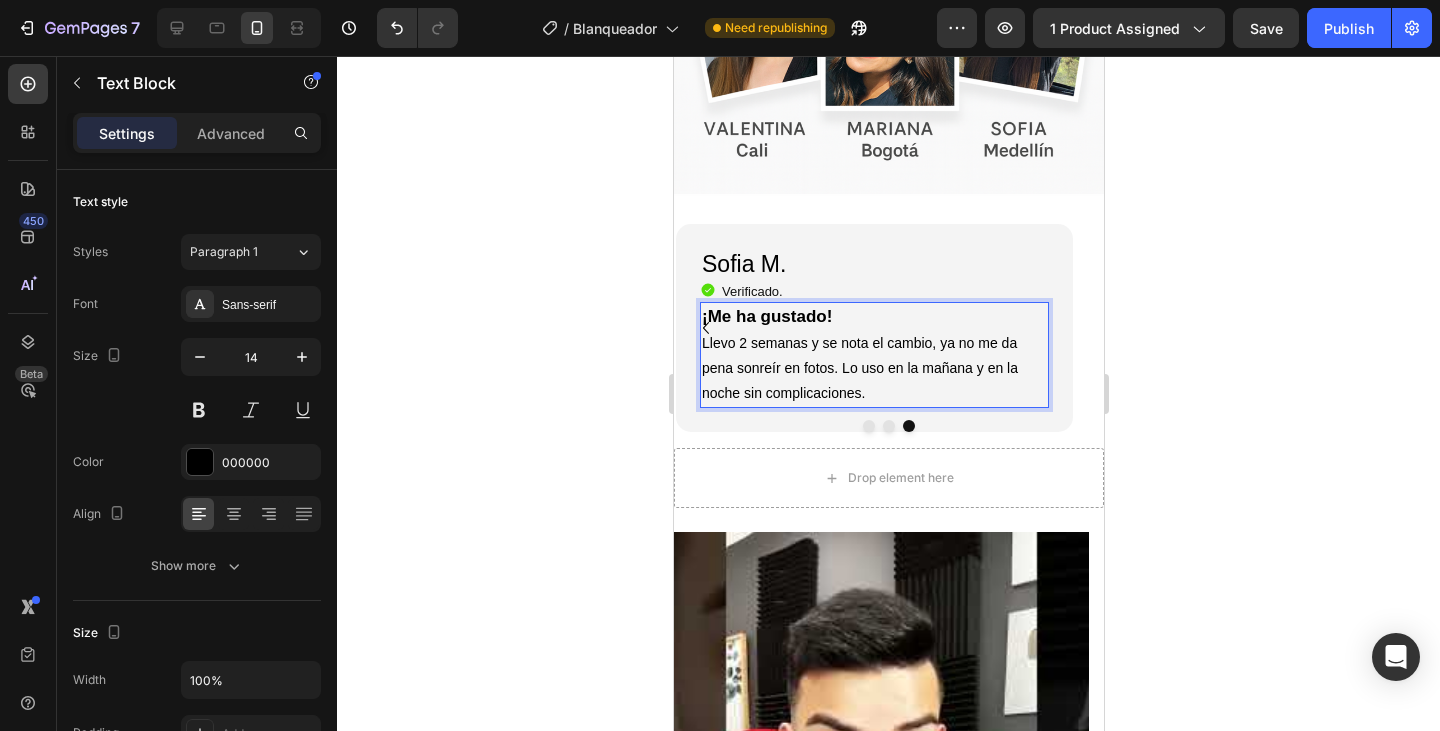 click 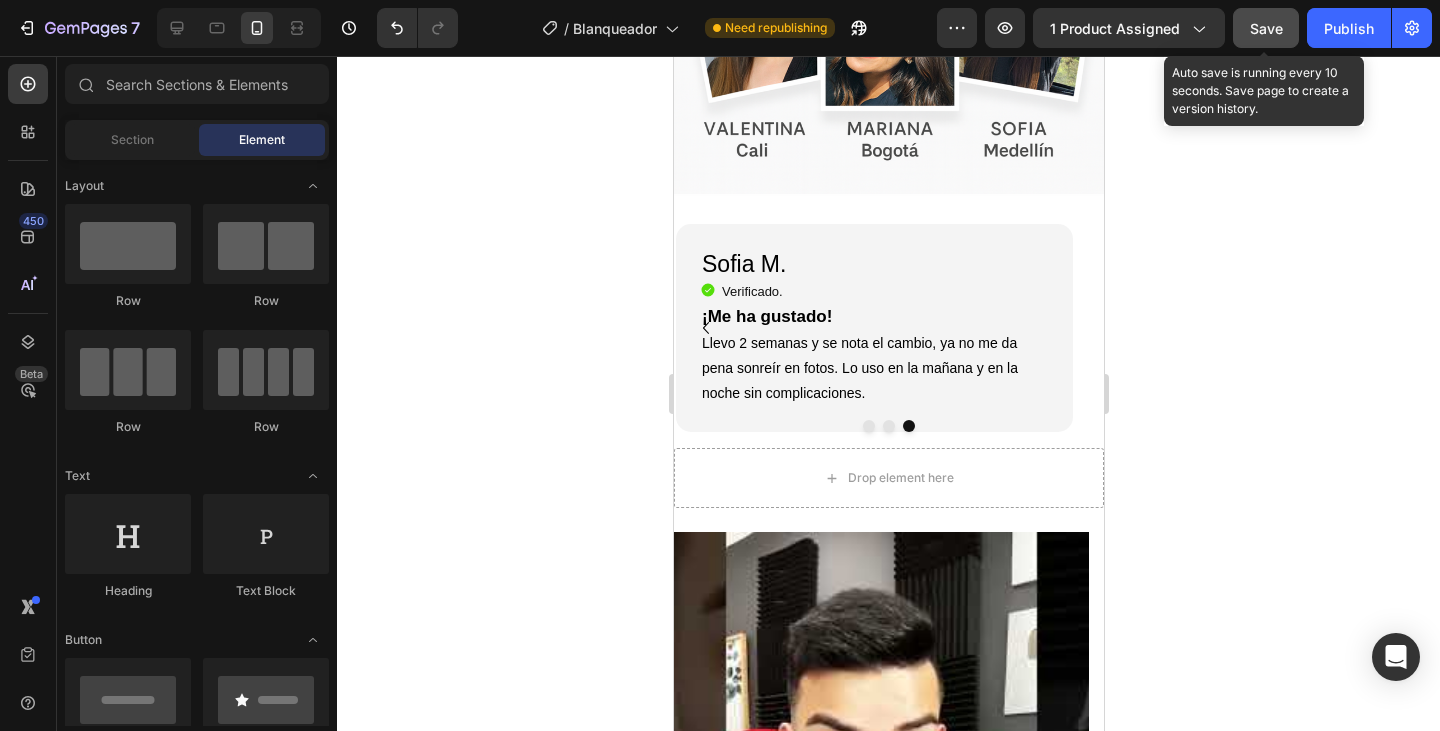 click on "Save" at bounding box center (1266, 28) 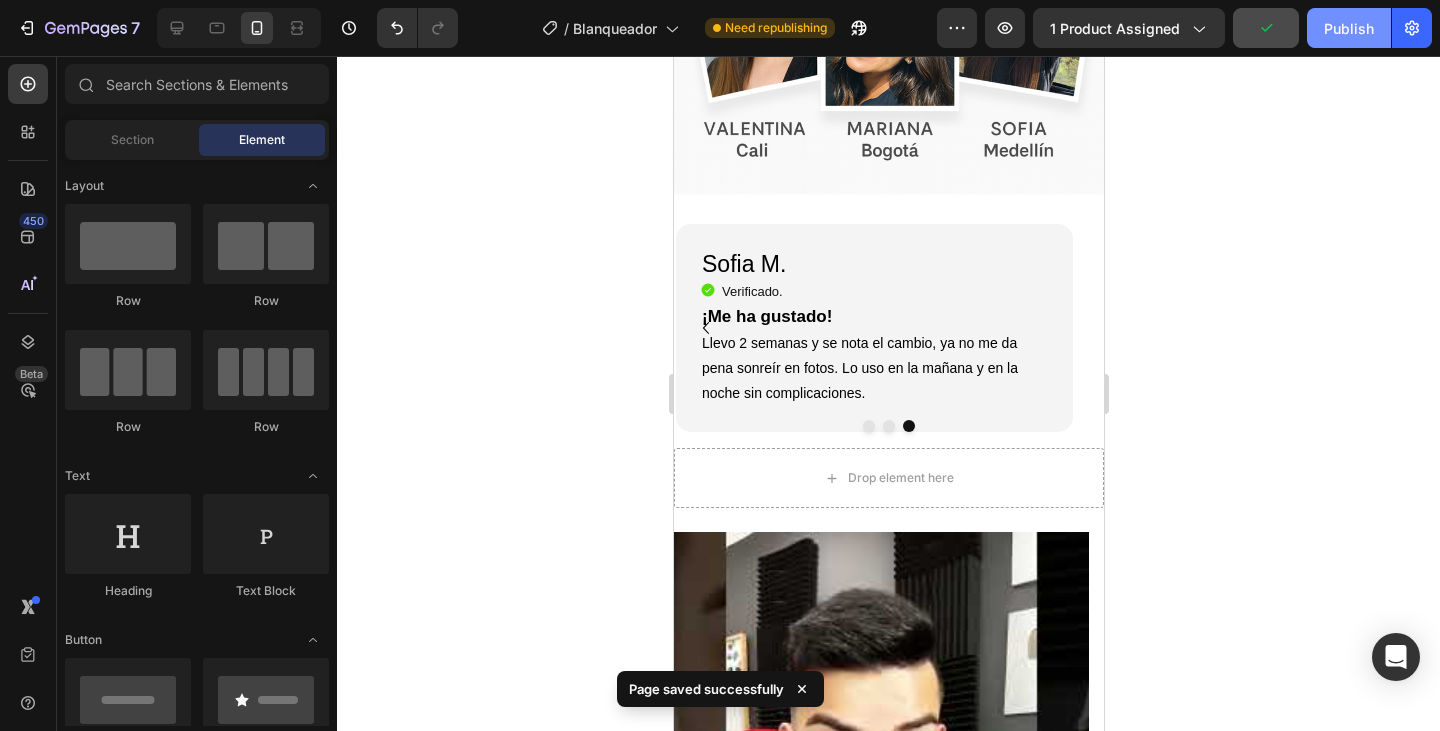 click on "Publish" at bounding box center (1349, 28) 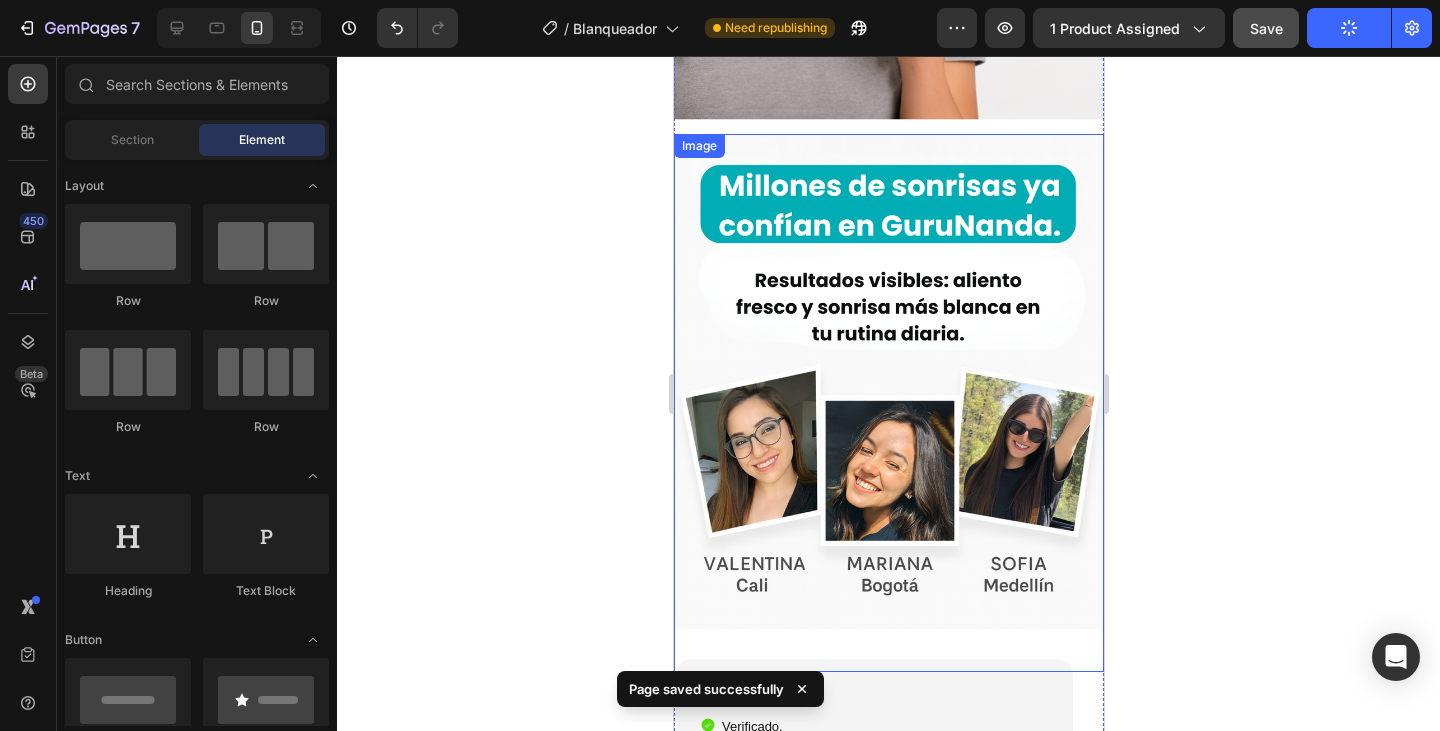 scroll, scrollTop: 2500, scrollLeft: 0, axis: vertical 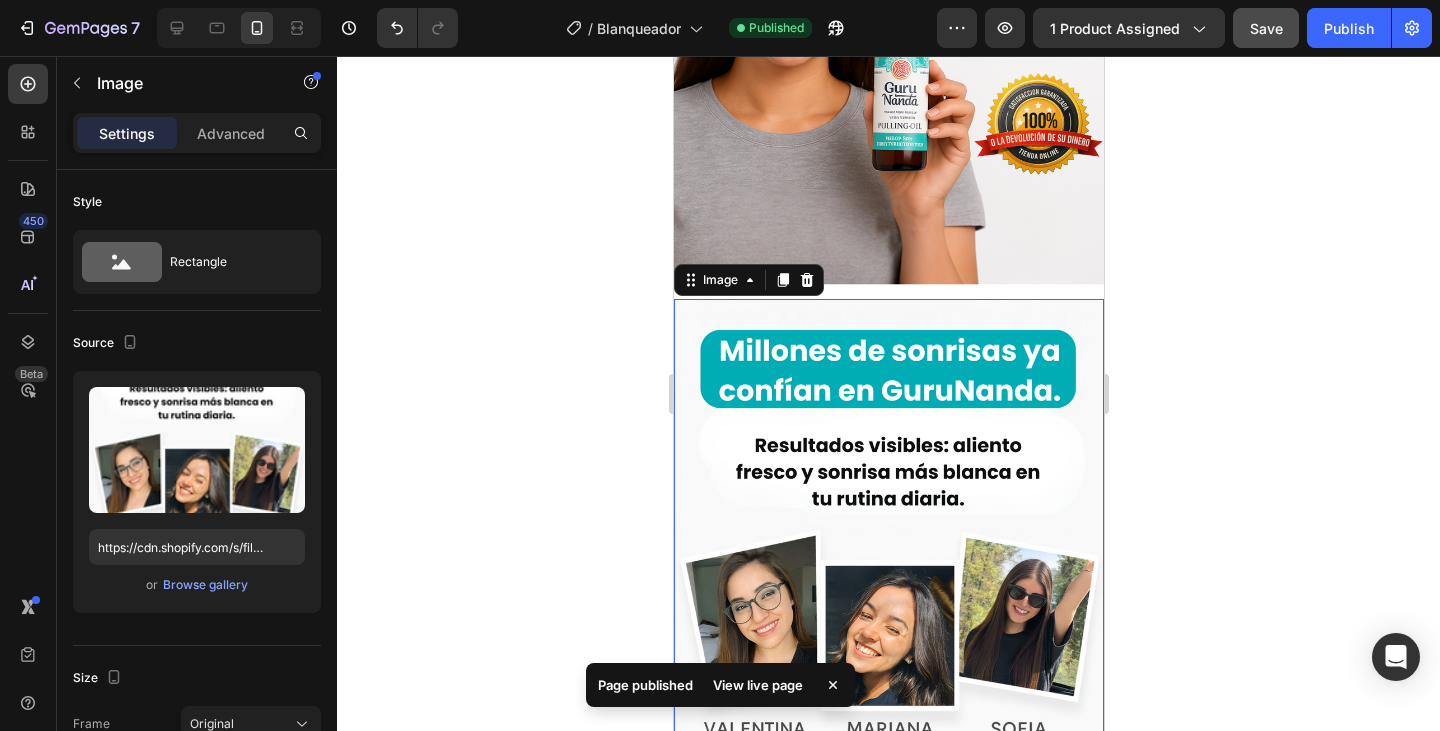 click at bounding box center [888, 568] 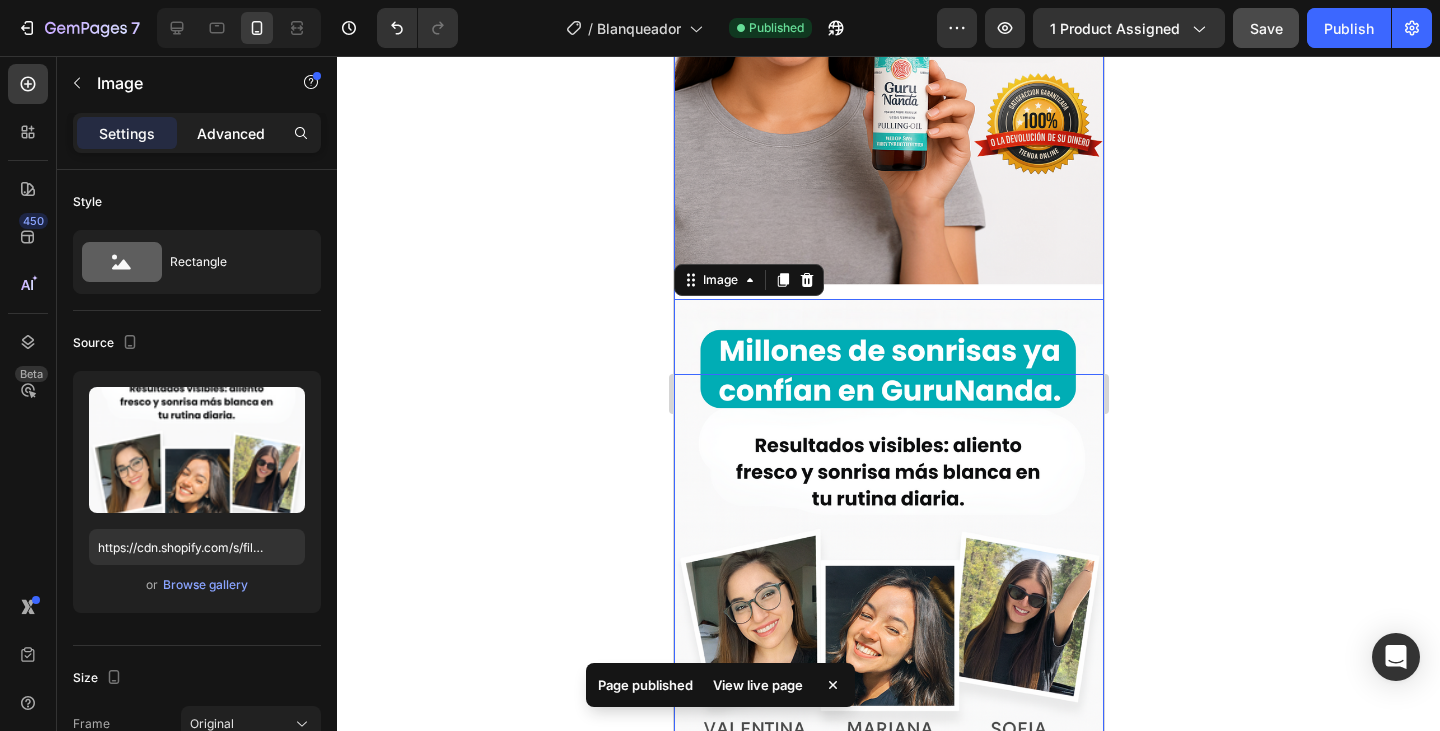 click on "Advanced" at bounding box center [231, 133] 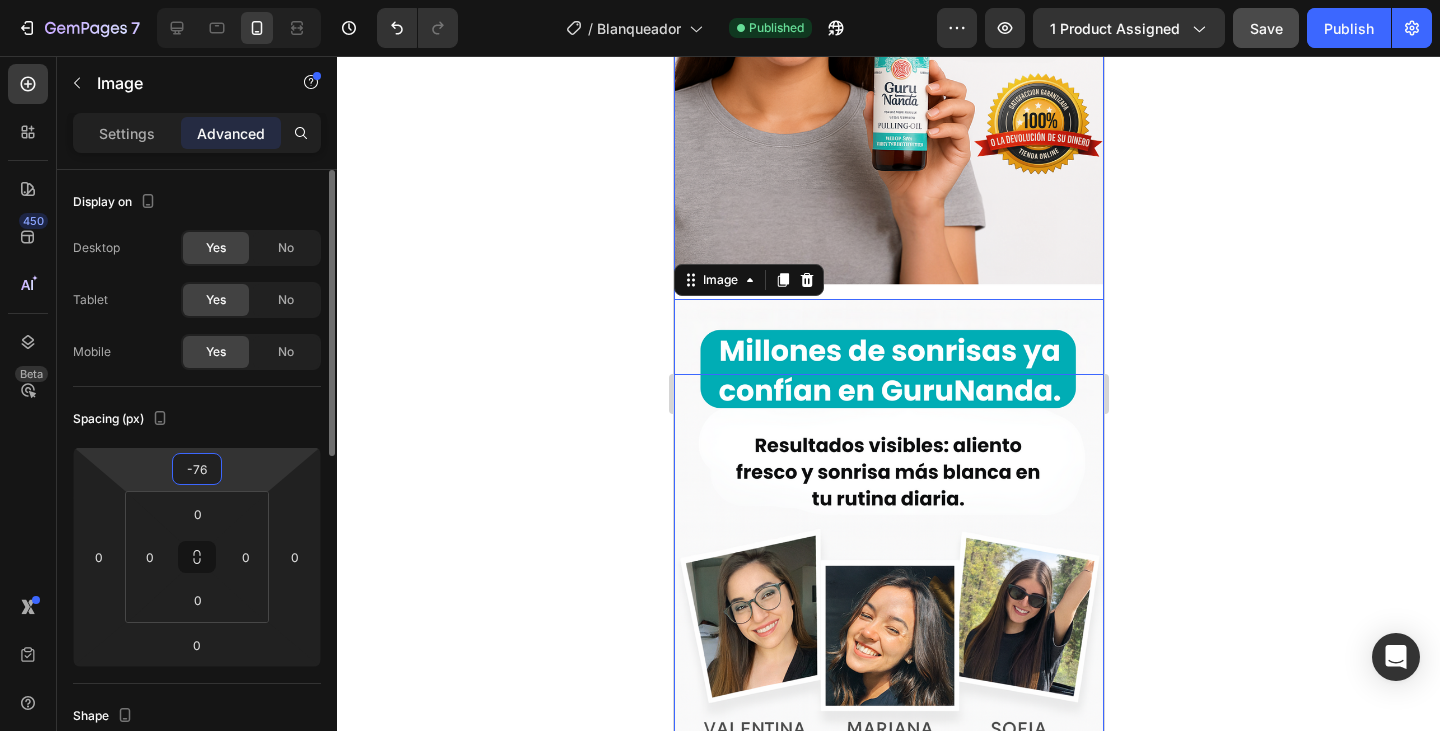 click on "-76" at bounding box center (197, 469) 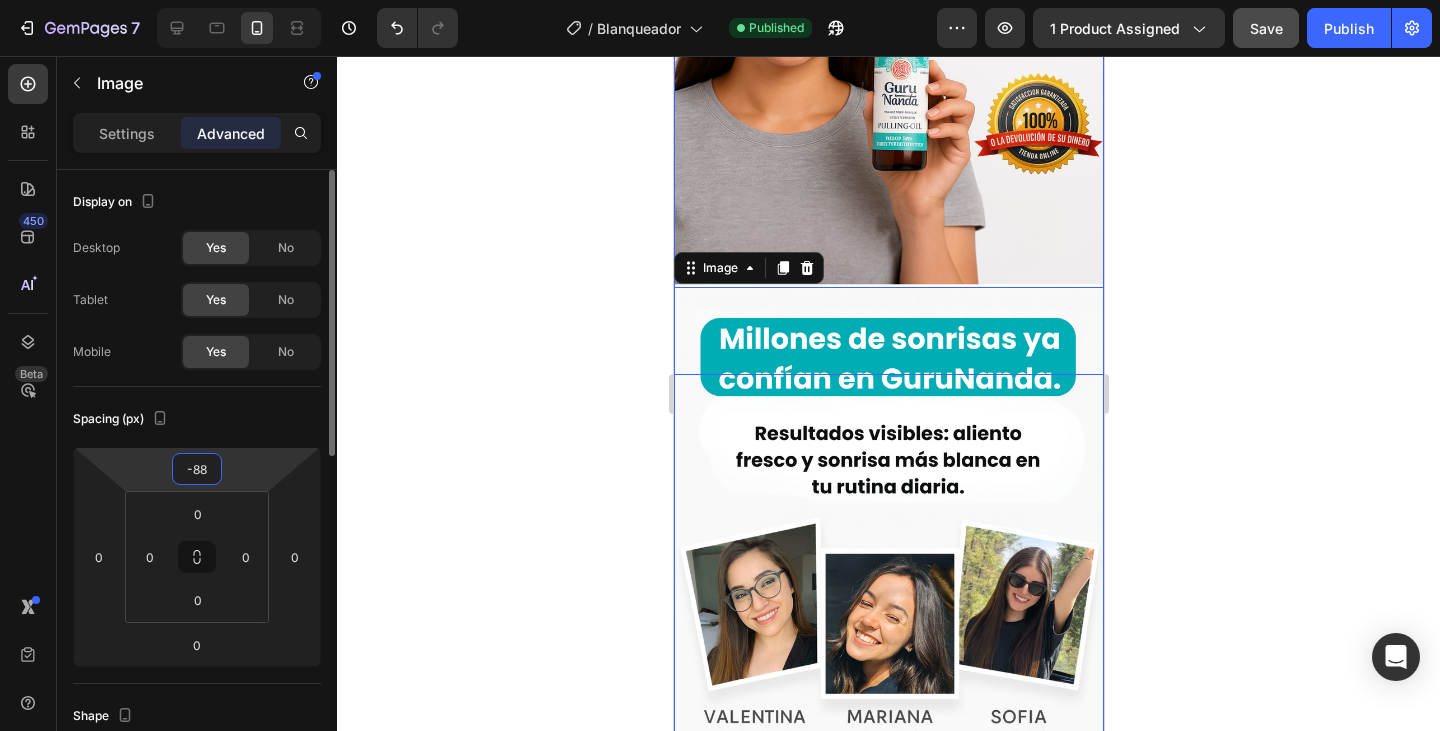 type on "-89" 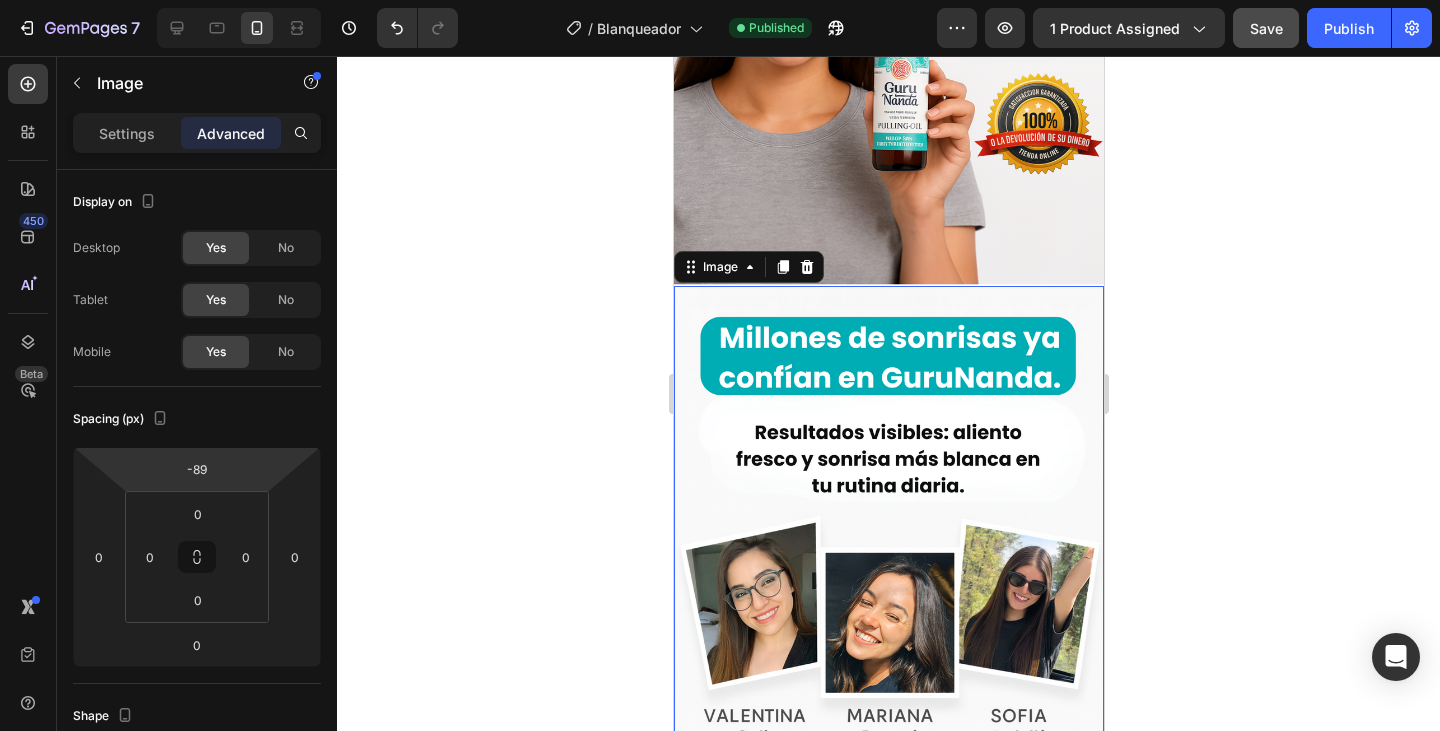 click 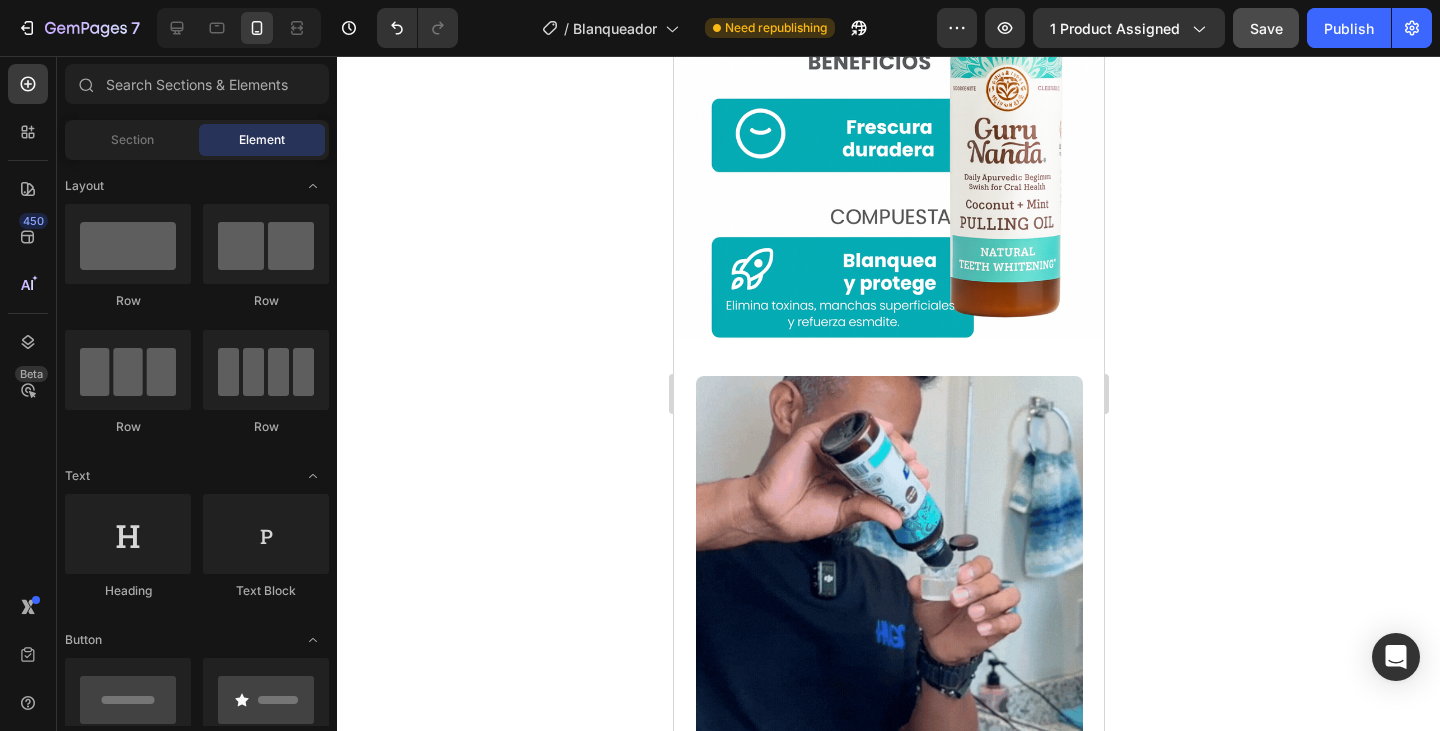 scroll, scrollTop: 4500, scrollLeft: 0, axis: vertical 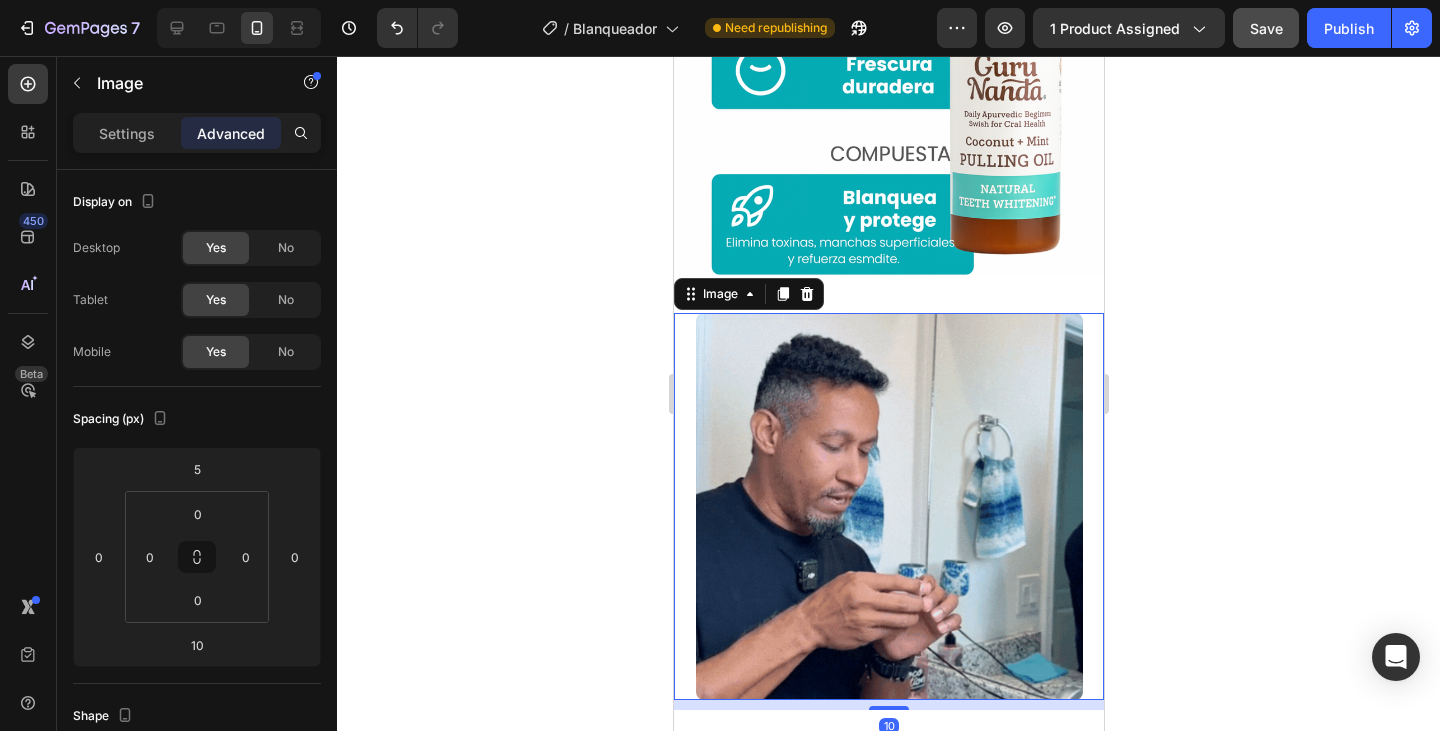 click at bounding box center [888, 506] 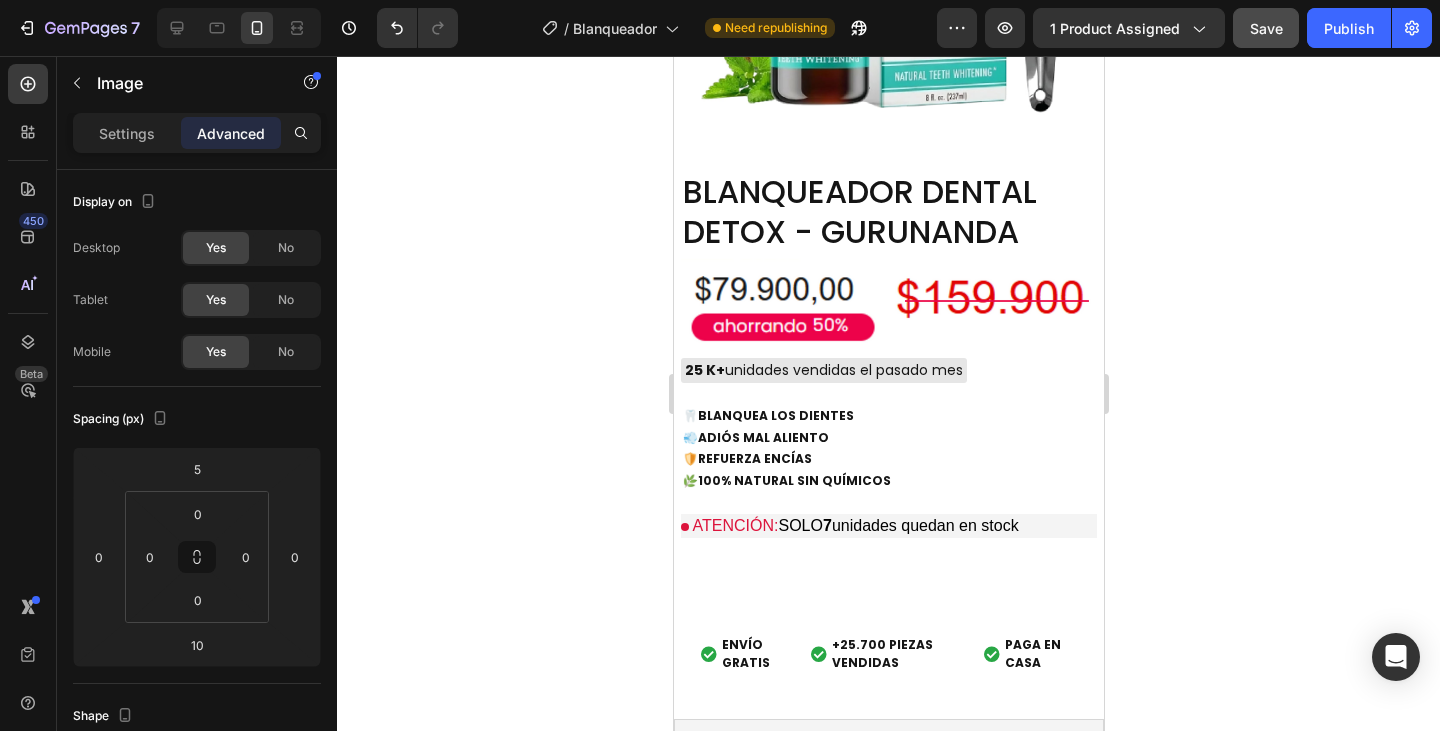 scroll, scrollTop: 5900, scrollLeft: 0, axis: vertical 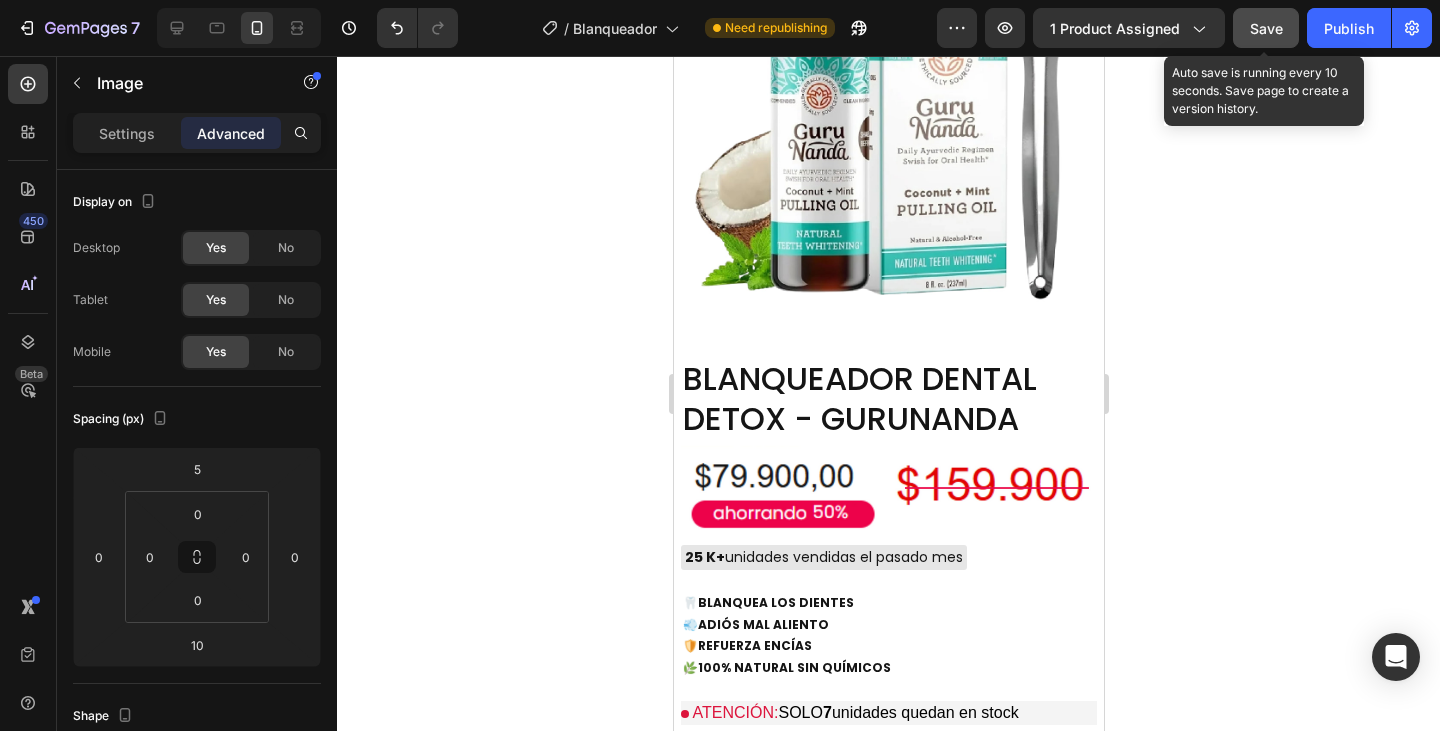 click on "Save" at bounding box center [1266, 28] 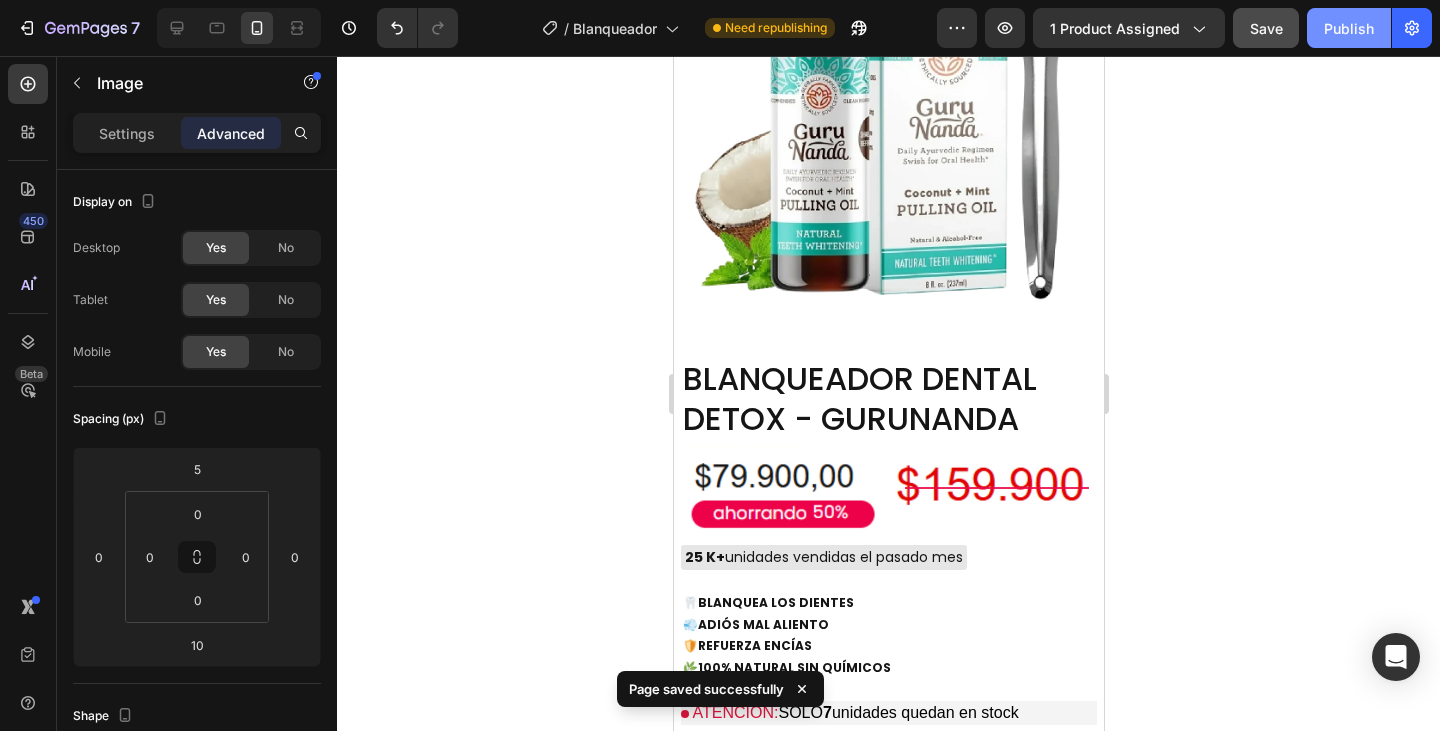 click on "Publish" at bounding box center [1349, 28] 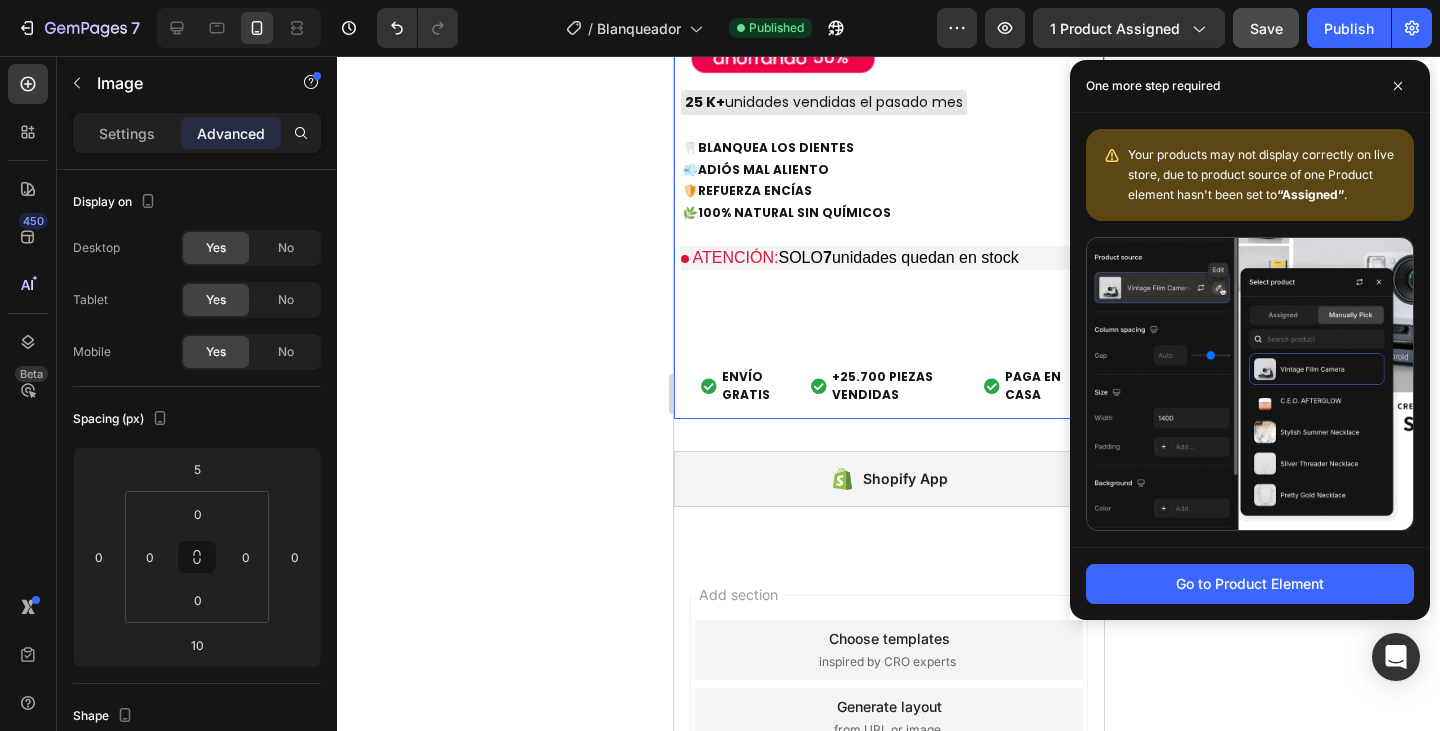 scroll, scrollTop: 6518, scrollLeft: 0, axis: vertical 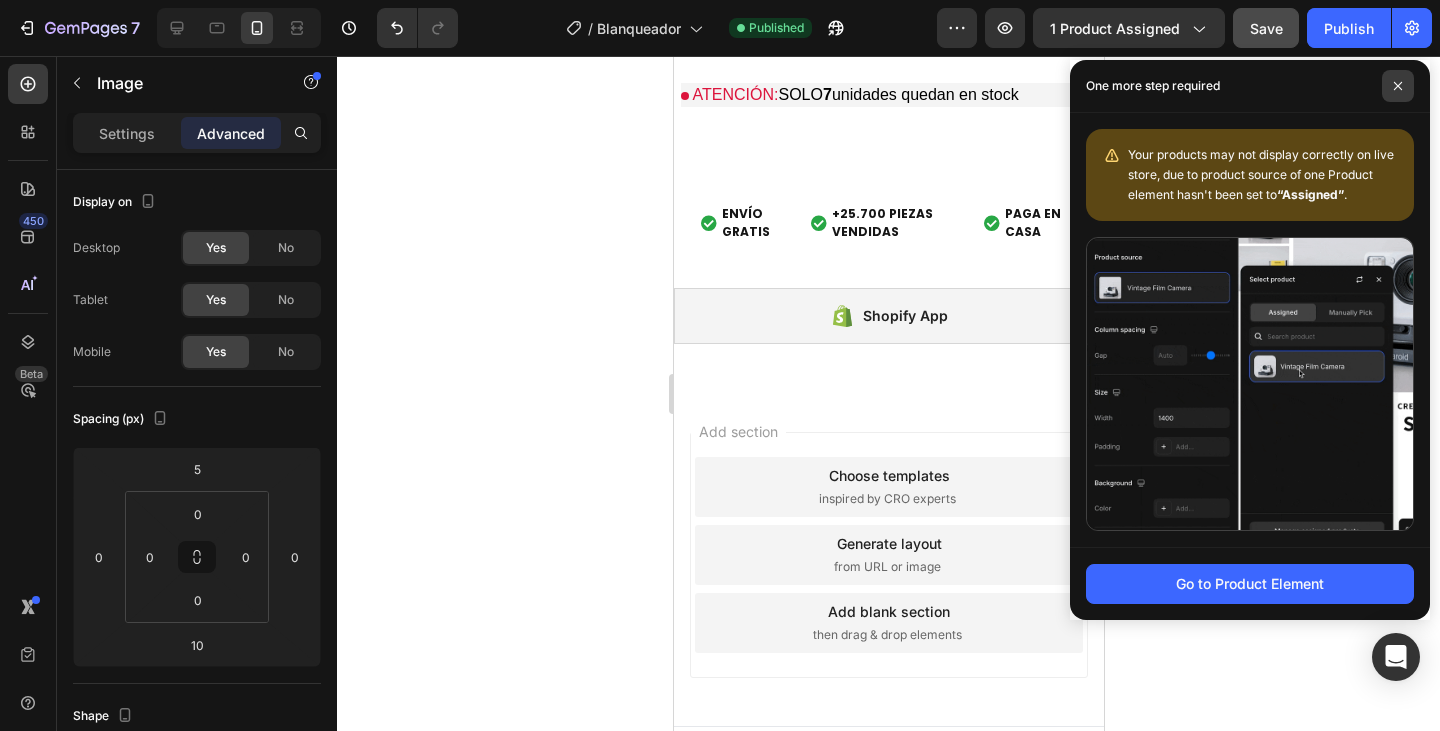 click at bounding box center (1398, 86) 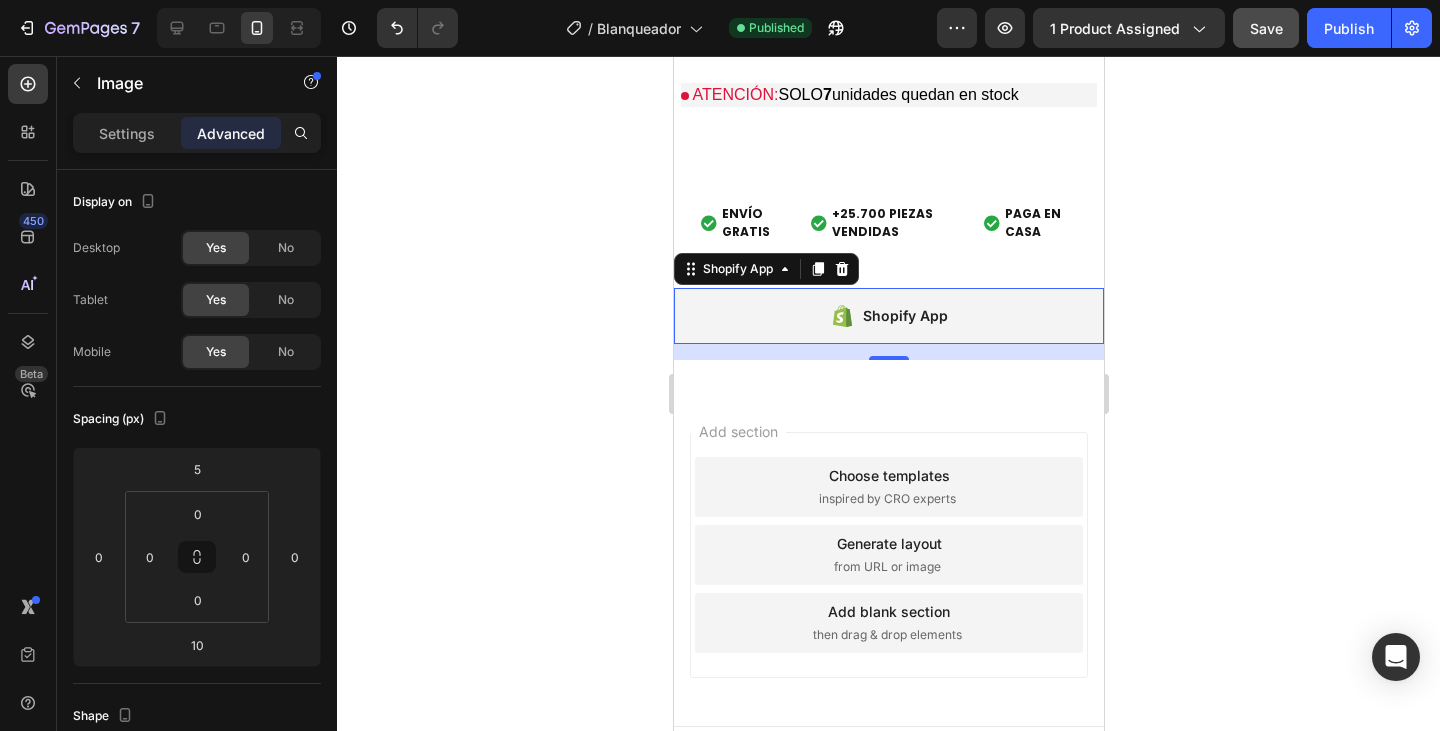 click on "Shopify App" at bounding box center (904, 316) 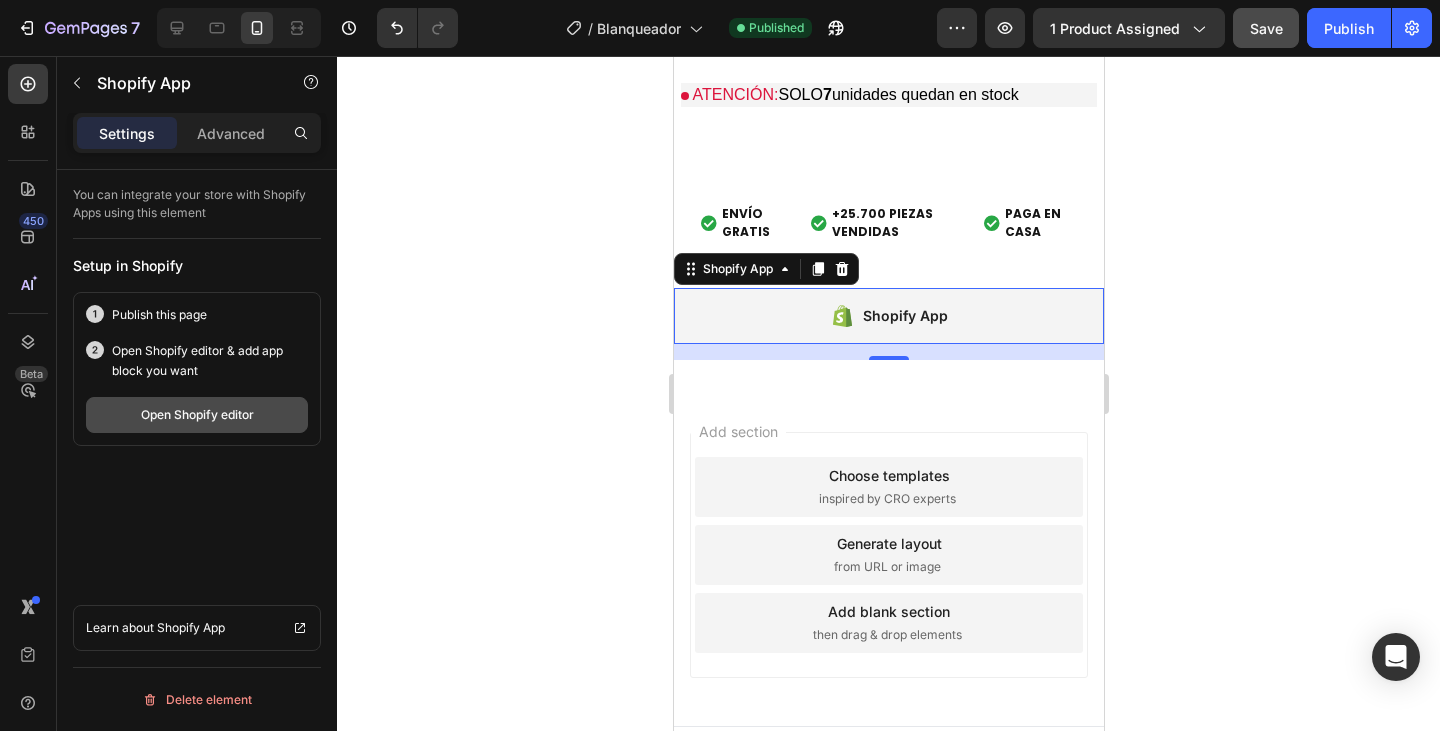 click on "Open Shopify editor" at bounding box center (197, 415) 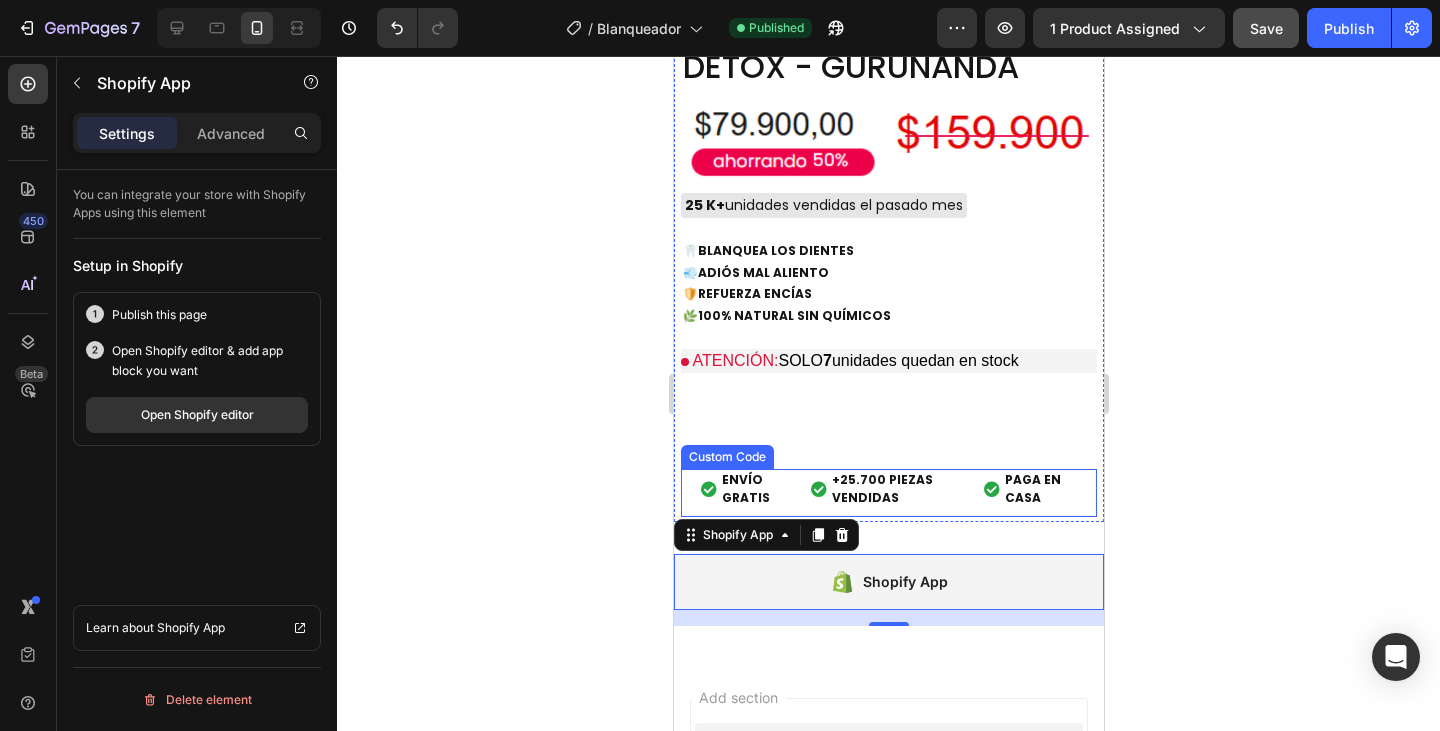 scroll, scrollTop: 6218, scrollLeft: 0, axis: vertical 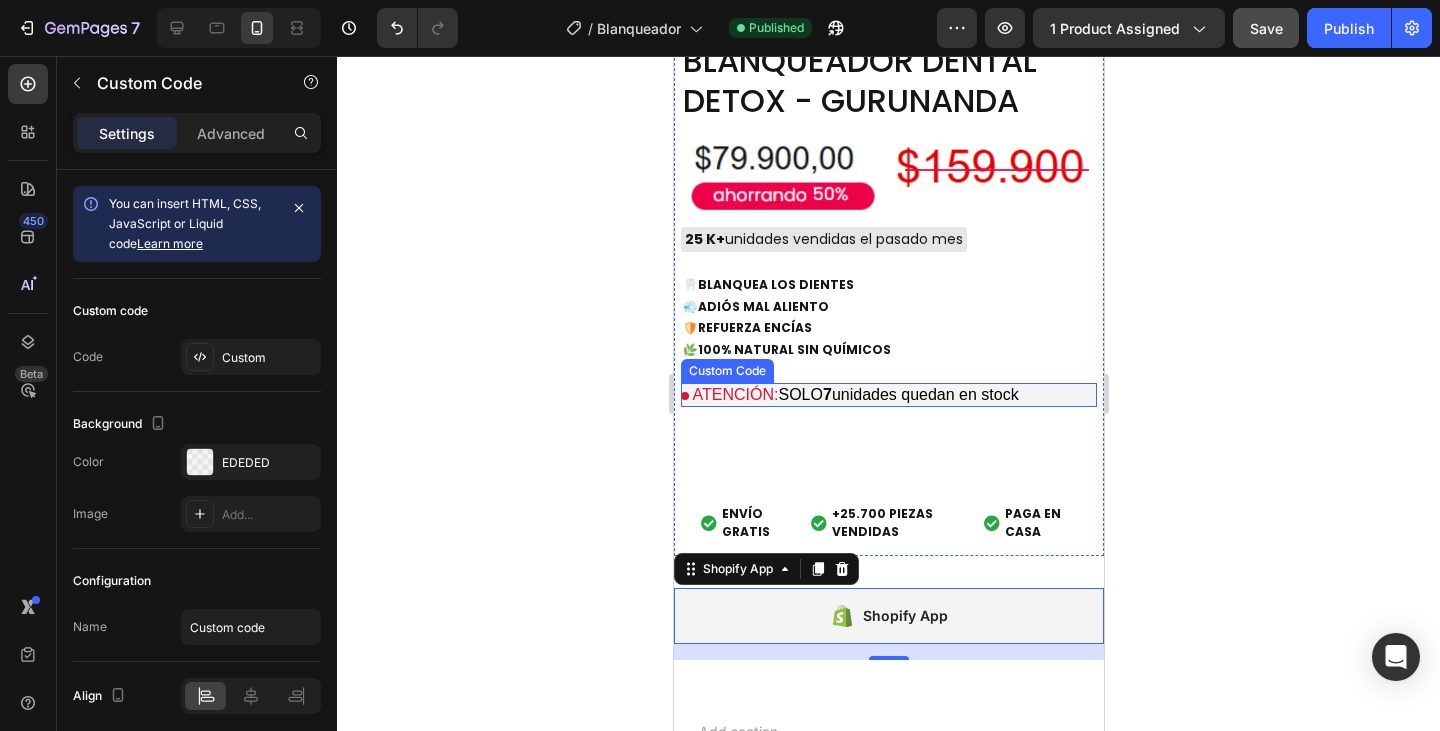 click on "ATENCIÓN:  SOLO  7  unidades quedan en stock" at bounding box center [888, 395] 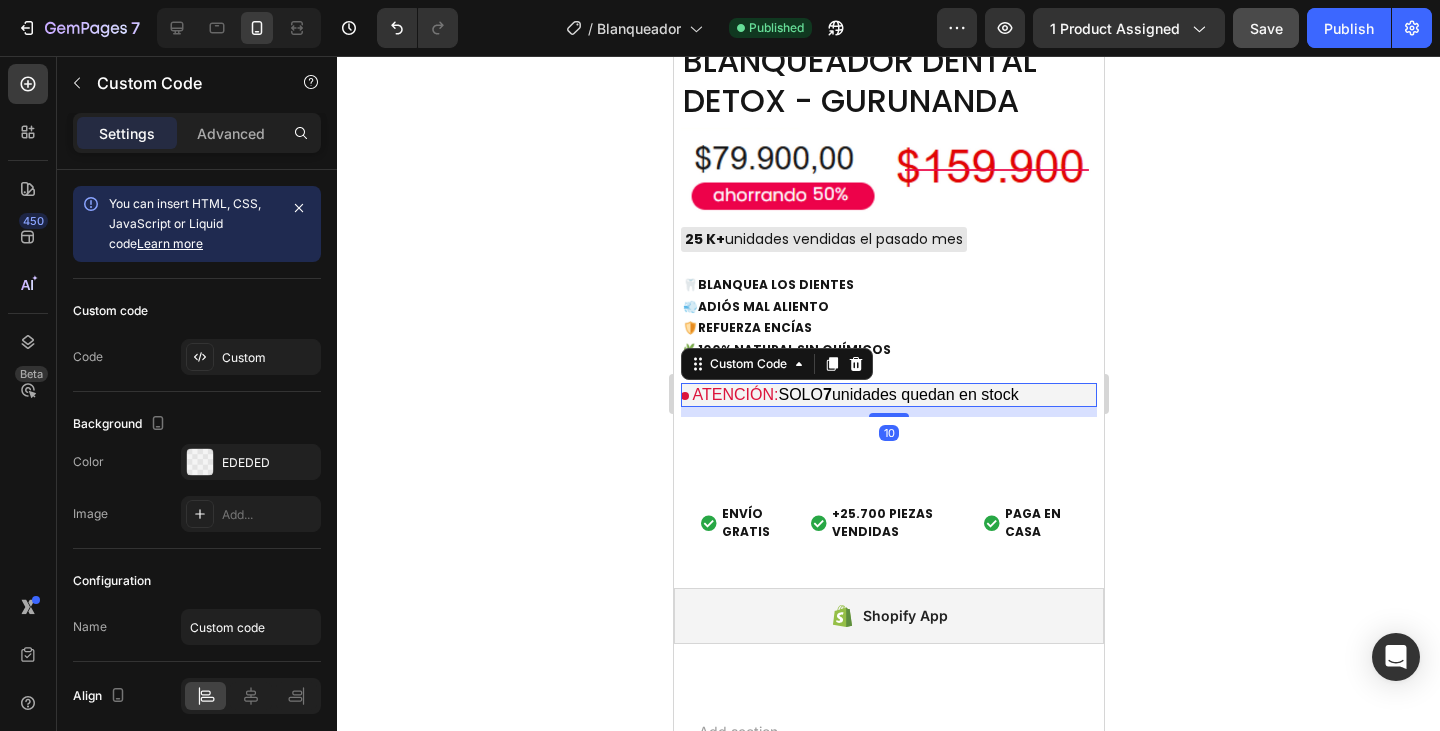 click on "ATENCIÓN:  SOLO  7  unidades quedan en stock" at bounding box center (888, 395) 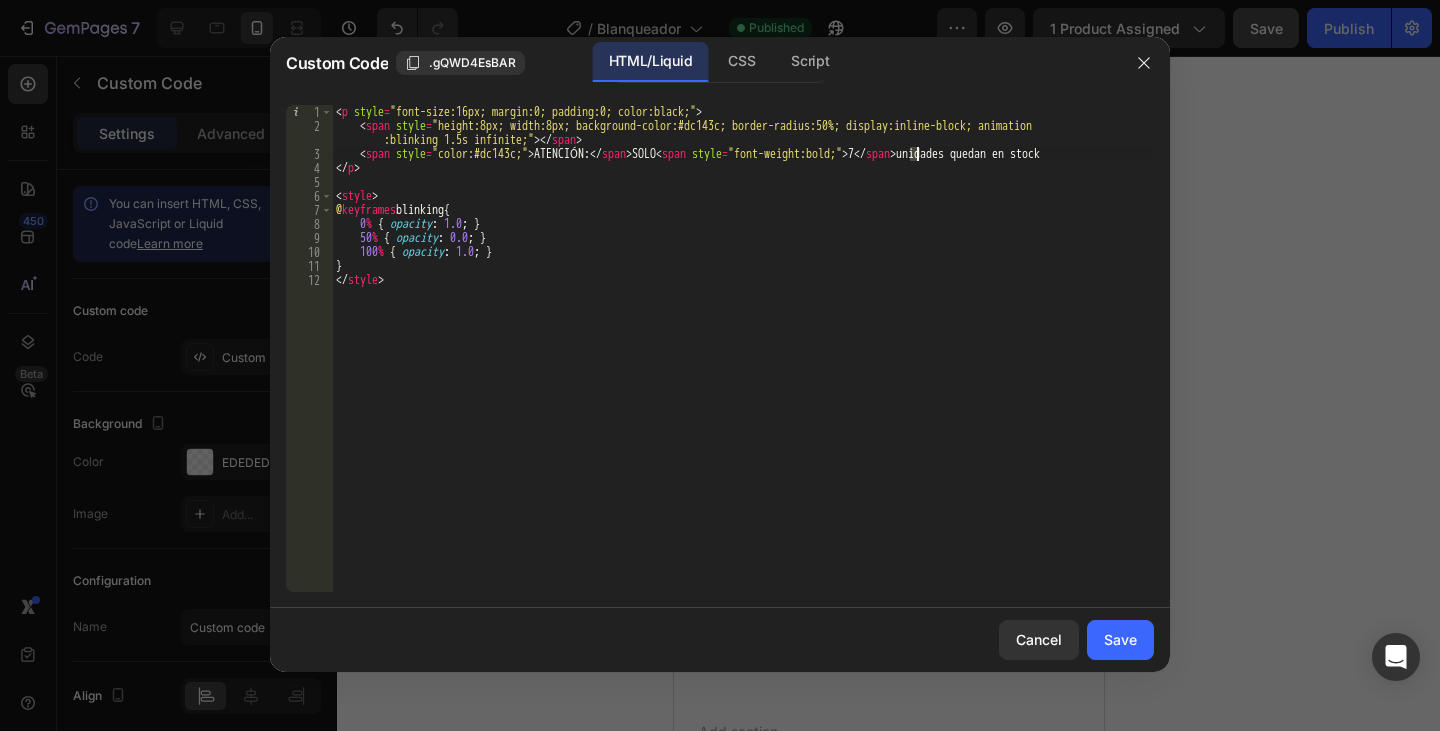 click on "< p   style = "font-size:16px; margin:0; padding:0; color:black;" >      < span   style = "height:8px; width:8px; background-color:#dc143c; border-radius:50%; display:inline-block; animation          :blinking 1.5s infinite;" > </ span >      < span   style = "color:#dc143c;" > ATENCIÓN: </ span >  SOLO  < span   style = "font-weight:bold;" > 7 </ span >  unidades quedan en stock </ p > < style > @ keyframes  blinking  {      0 %   {   opacity :   1.0 ;   }      50 %   {   opacity :   0.0 ;   }      100 %   {   opacity :   1.0 ;   } } </ style >" at bounding box center [743, 362] 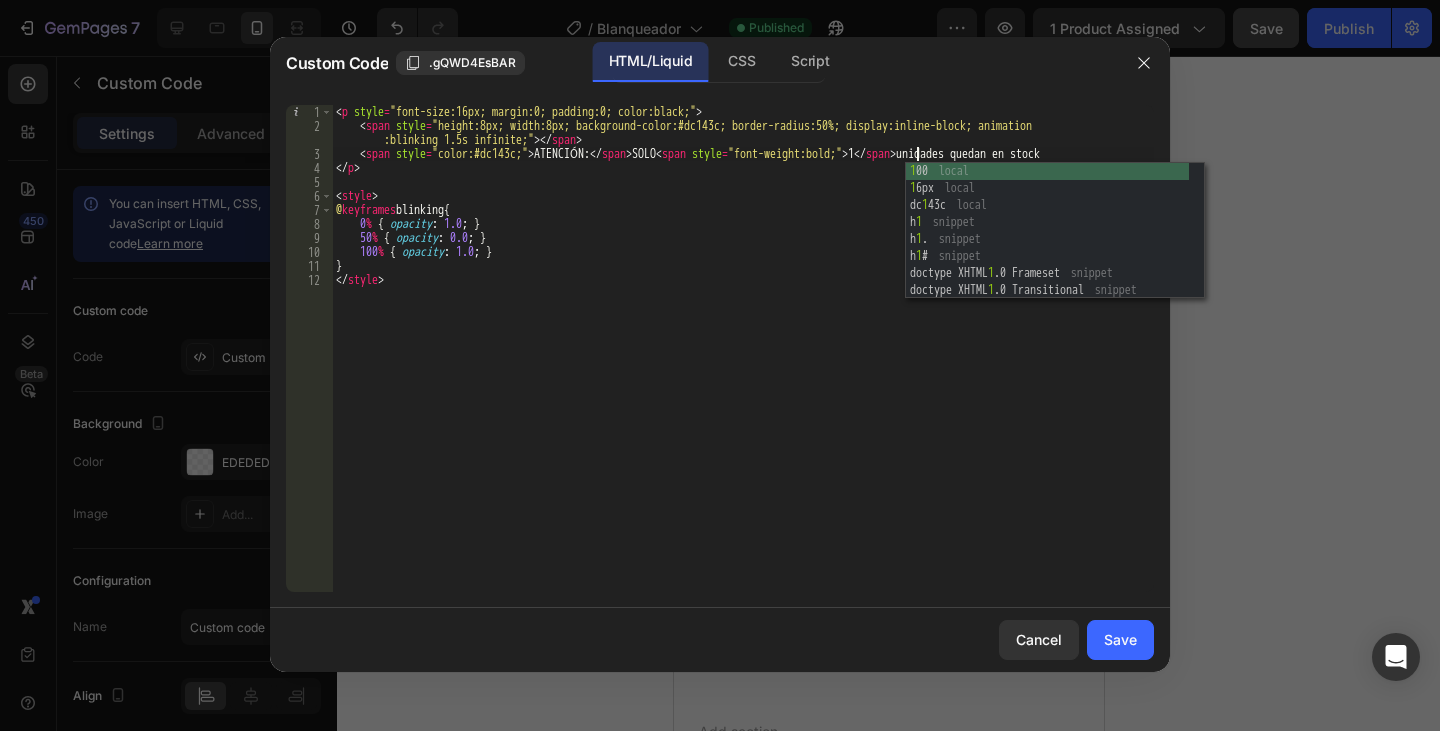 scroll, scrollTop: 0, scrollLeft: 48, axis: horizontal 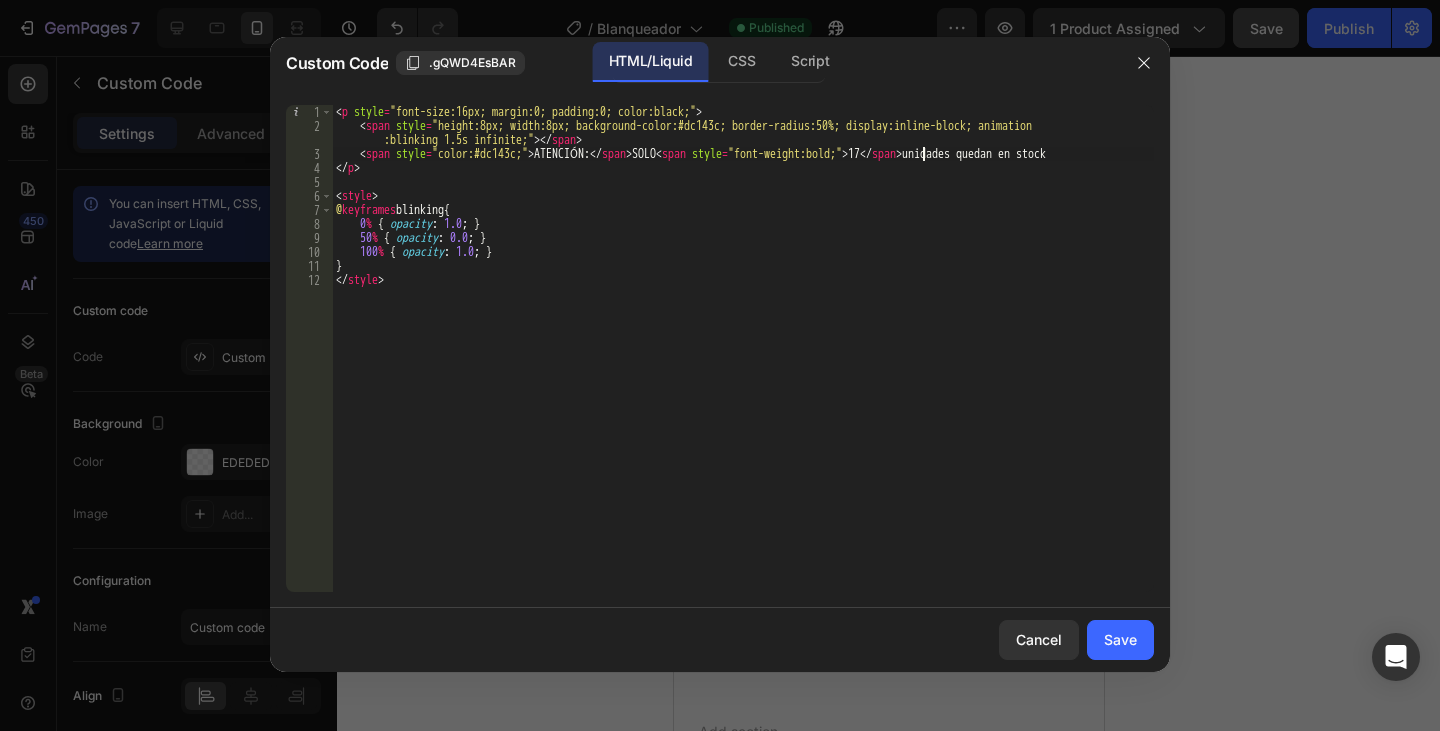 click on "< p   style = "font-size:16px; margin:0; padding:0; color:black;" >      < span   style = "height:8px; width:8px; background-color:#dc143c; border-radius:50%; display:inline-block; animation          :blinking 1.5s infinite;" > </ span >      < span   style = "color:#dc143c;" > ATENCIÓN: </ span >  SOLO  < span   style = "font-weight:bold;" > 17 </ span >  unidades quedan en stock </ p > < style > @ keyframes  blinking  {      0 %   {   opacity :   1.0 ;   }      50 %   {   opacity :   0.0 ;   }      100 %   {   opacity :   1.0 ;   } } </ style >" at bounding box center [743, 362] 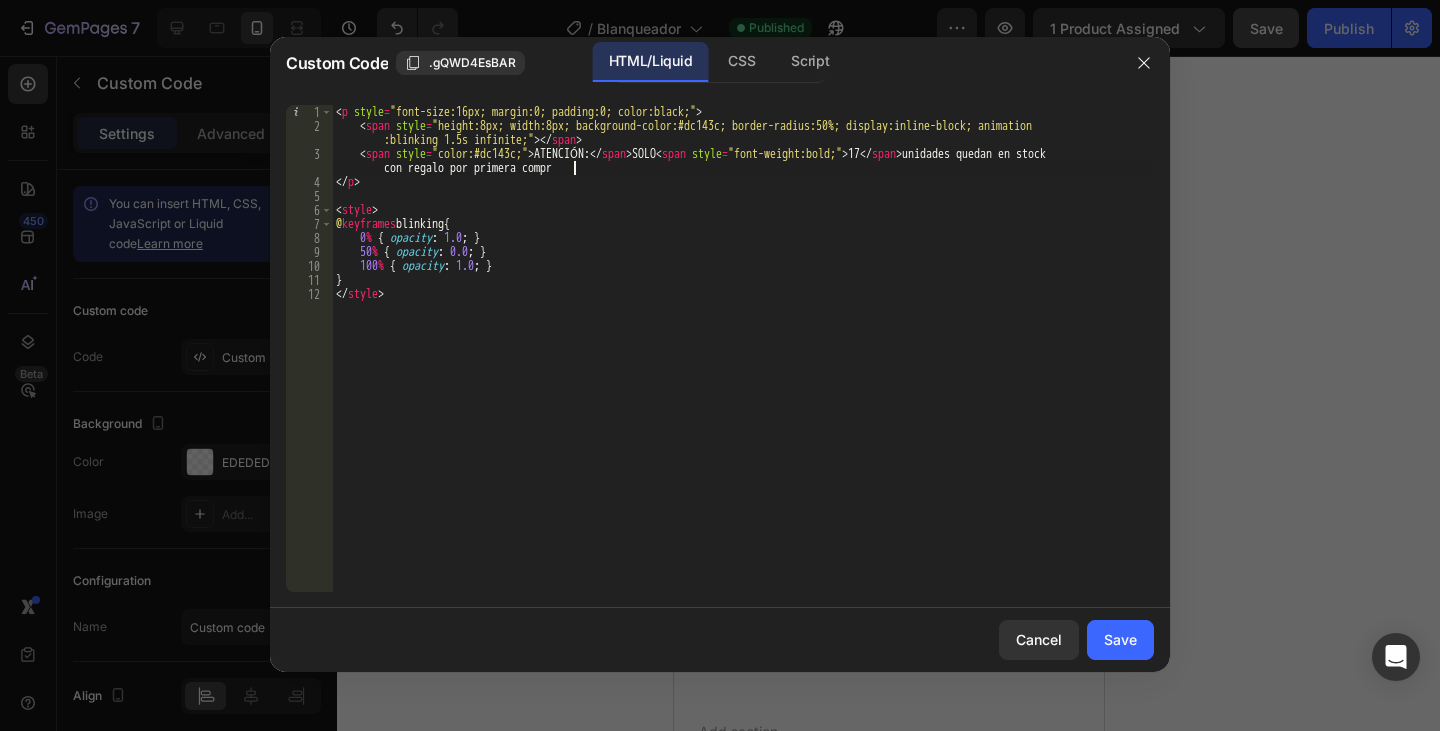 scroll, scrollTop: 0, scrollLeft: 82, axis: horizontal 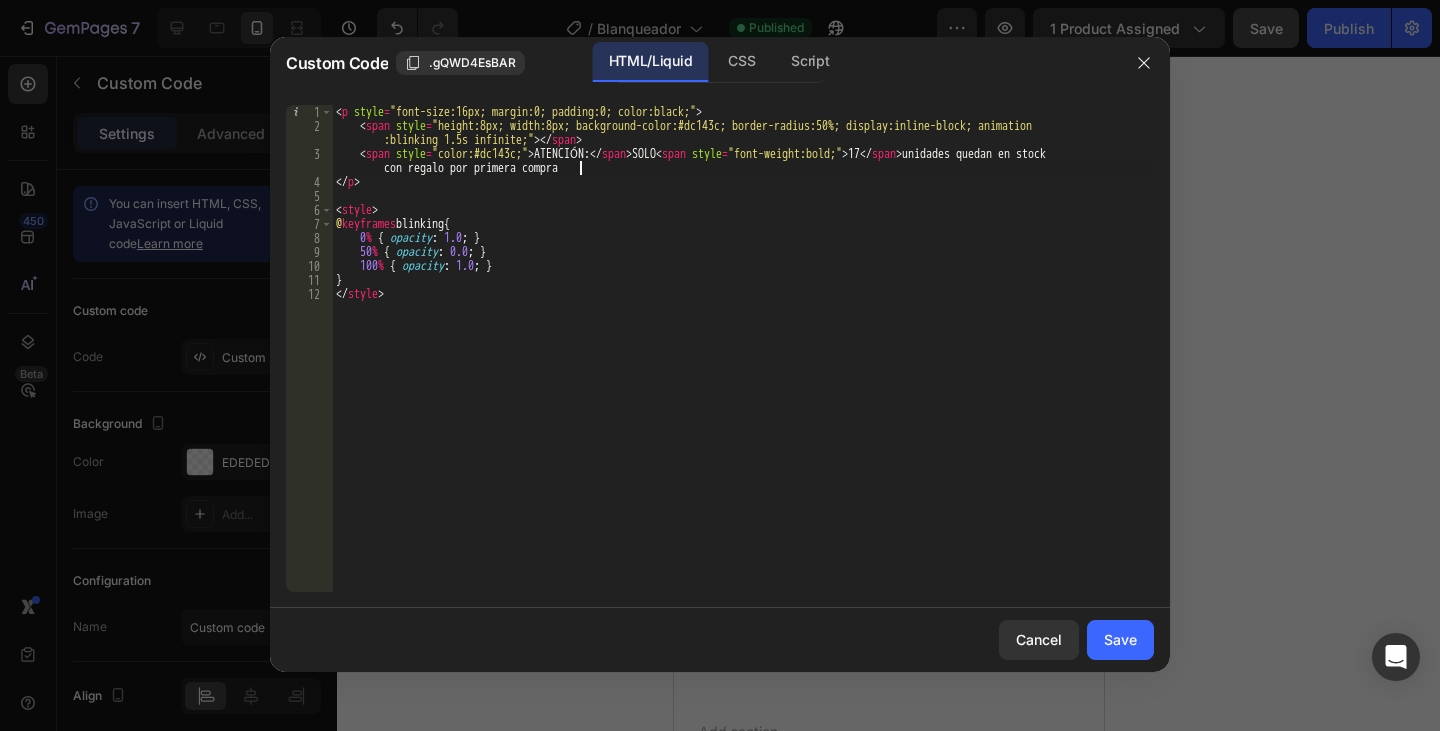 click on "< p   style = "font-size:16px; margin:0; padding:0; color:black;" >      < span   style = "height:8px; width:8px; background-color:#dc143c; border-radius:50%; display:inline-block; animation          :blinking 1.5s infinite;" > </ span >      < span   style = "color:#dc143c;" > ATENCIÓN: </ span >  SOLO  < span   style = "font-weight:bold;" > 17 </ span >  unidades quedan en stock           con regalo por primera compra </ p > < style > @ keyframes  blinking  {      0 %   {   opacity :   1.0 ;   }      50 %   {   opacity :   0.0 ;   }      100 %   {   opacity :   1.0 ;   } } </ style >" at bounding box center [743, 362] 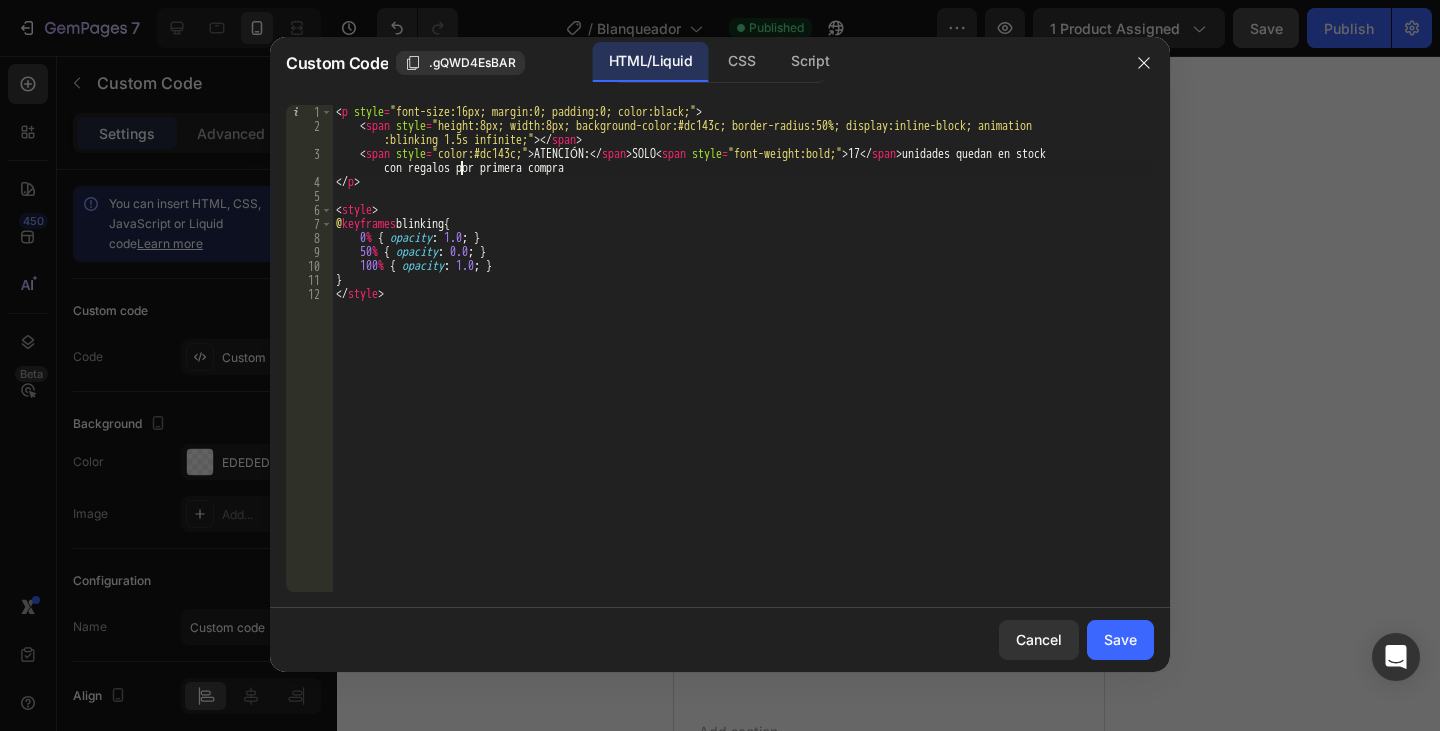 scroll, scrollTop: 0, scrollLeft: 74, axis: horizontal 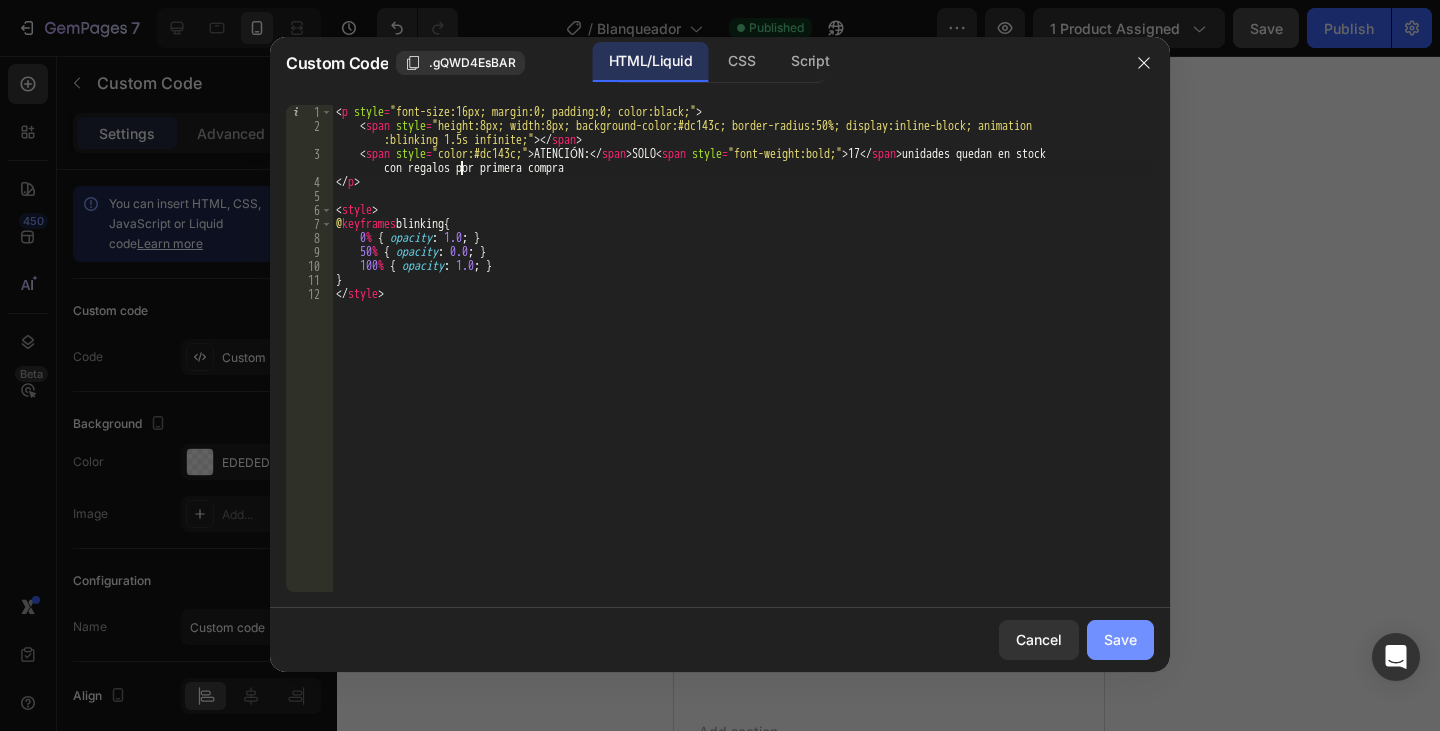 type on "<span style="color:#dc143c;">ATENCIÓN:</span> SOLO <span style="font-weight:bold;">17</span> unidades quedan en stock con regalos por primera compra" 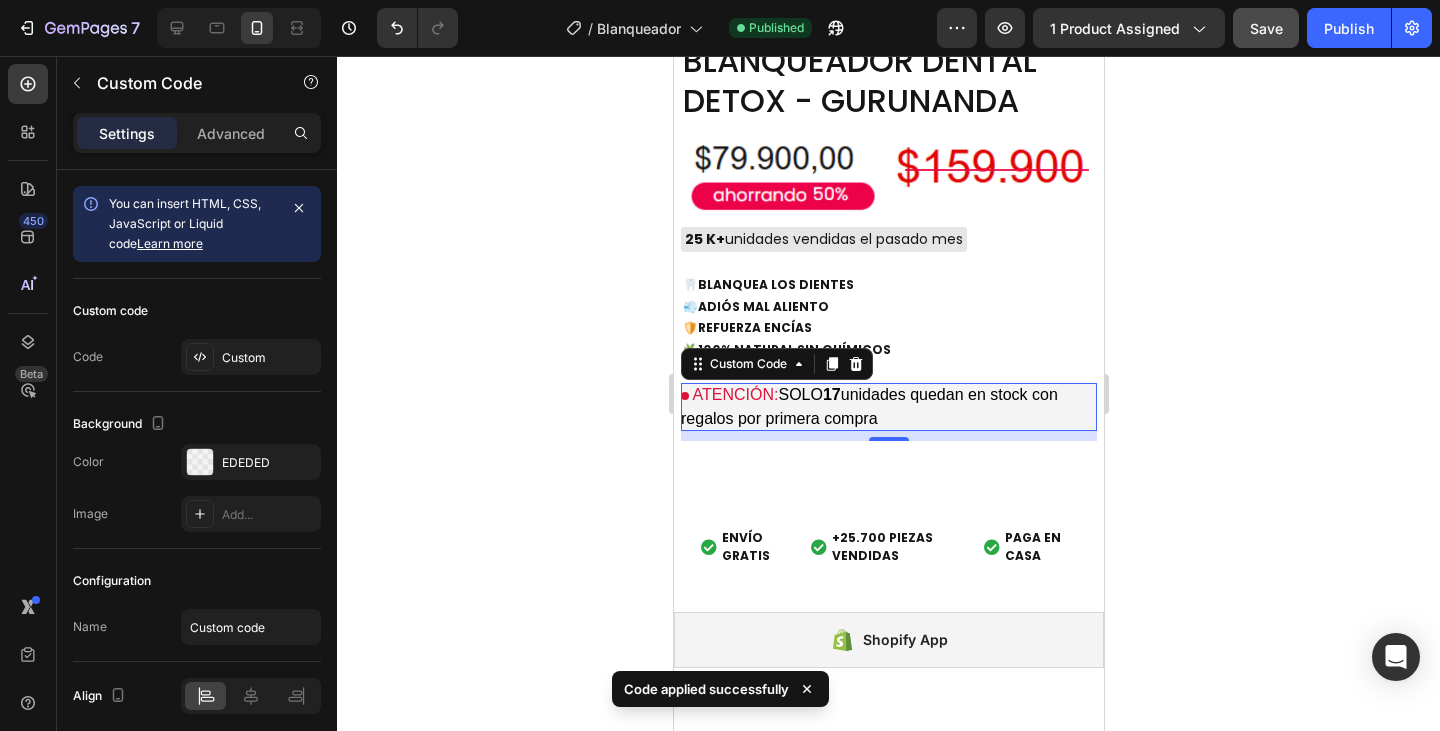 click on "ATENCIÓN:  SOLO  17  unidades quedan en stock con regalos por primera compra" at bounding box center (888, 407) 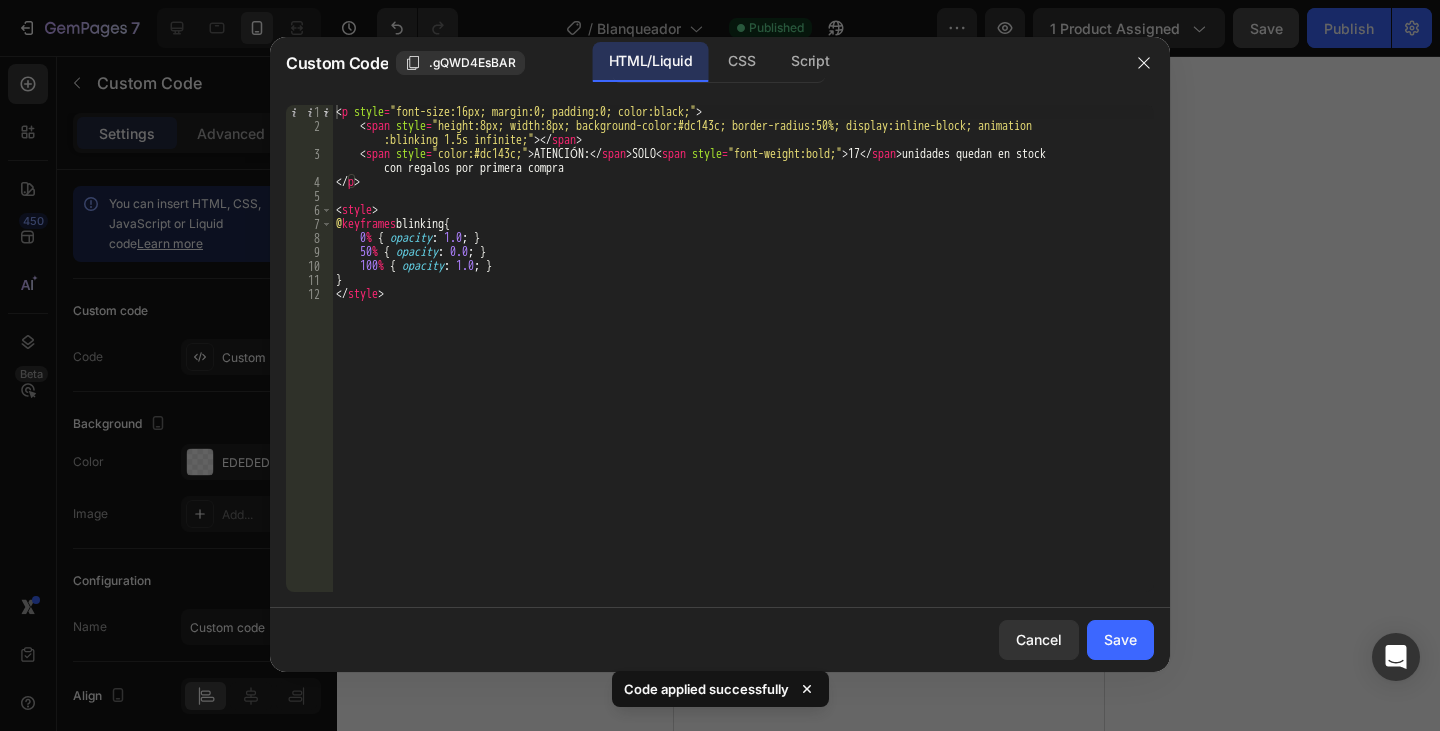 type on "<span style="color:#dc143c;">ATENCIÓN:</span> SOLO <span style="font-weight:bold;">17</span> unidades quedan en stock con regalos por primera compra" 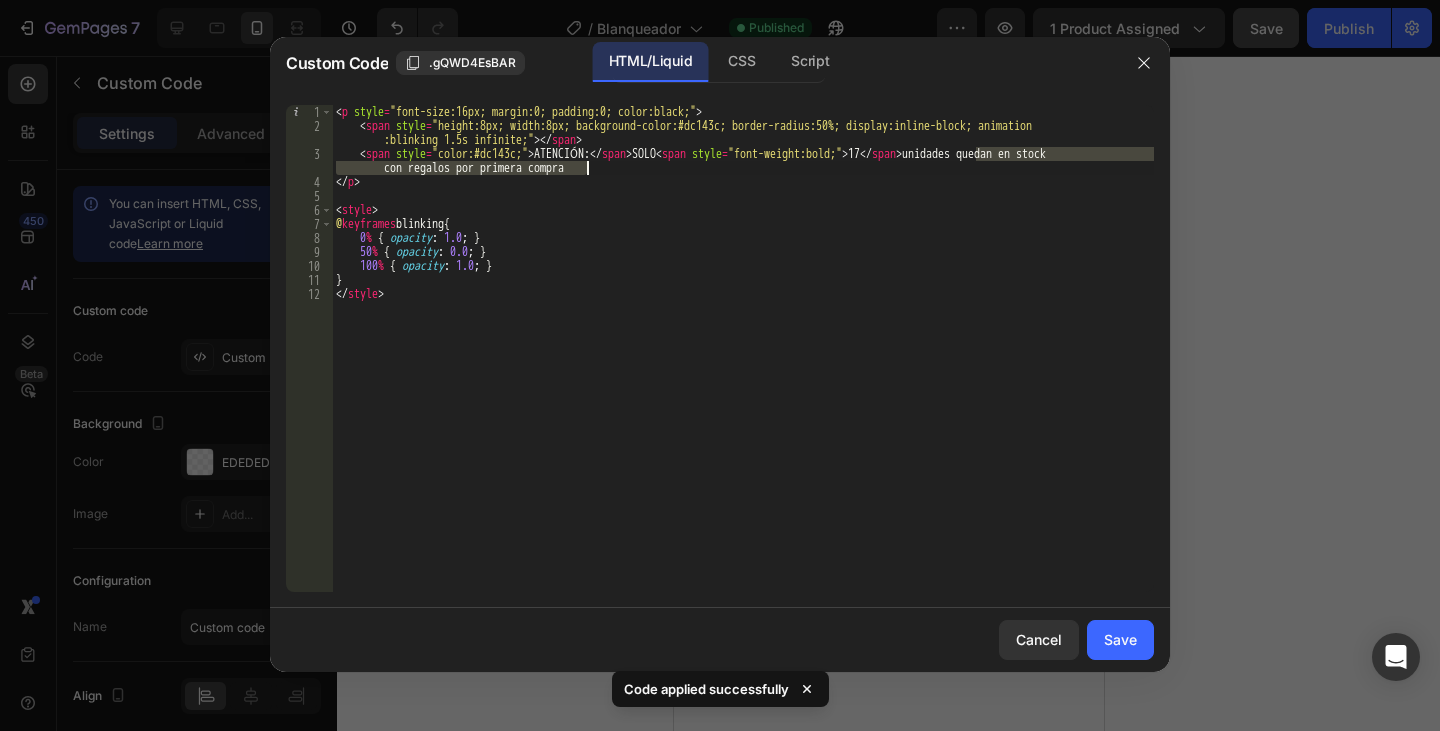 drag, startPoint x: 977, startPoint y: 156, endPoint x: 977, endPoint y: 170, distance: 14 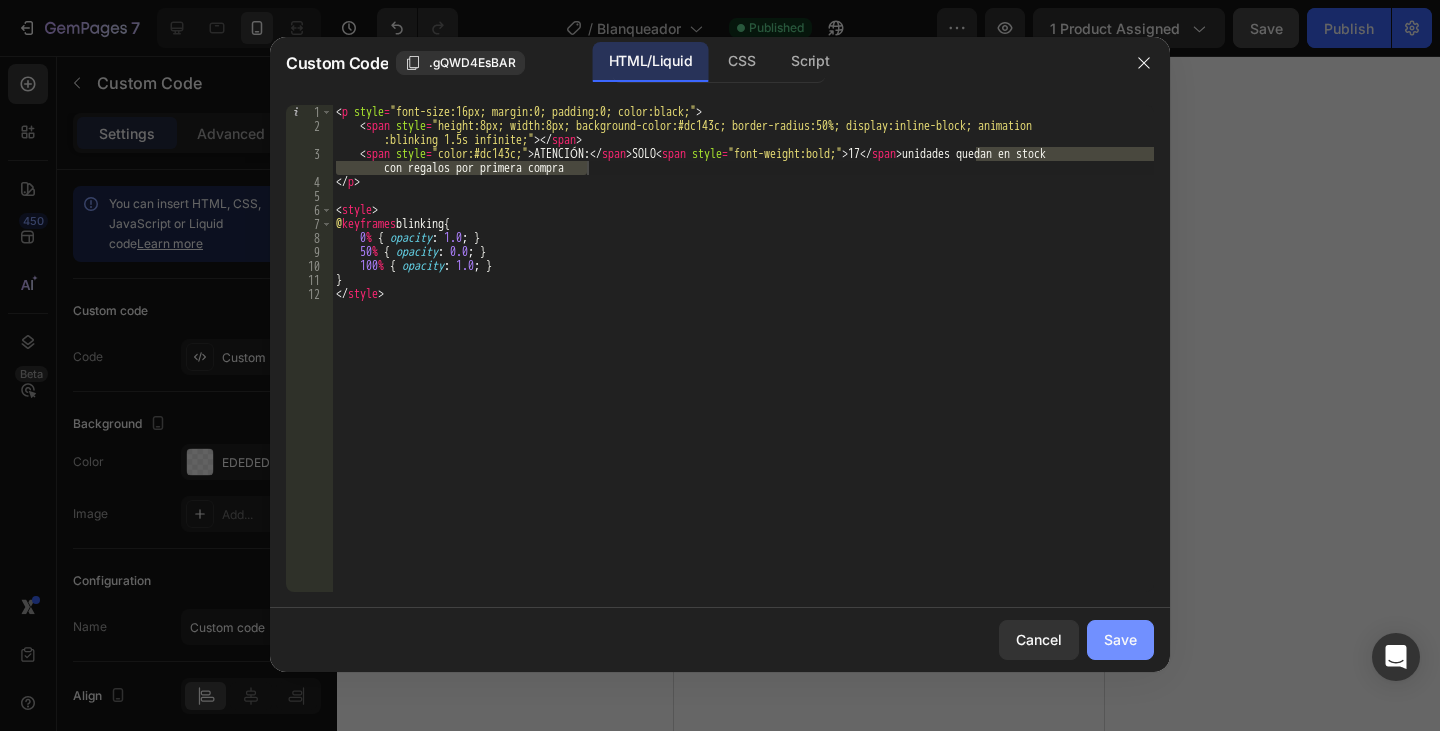 click on "Save" at bounding box center [1120, 639] 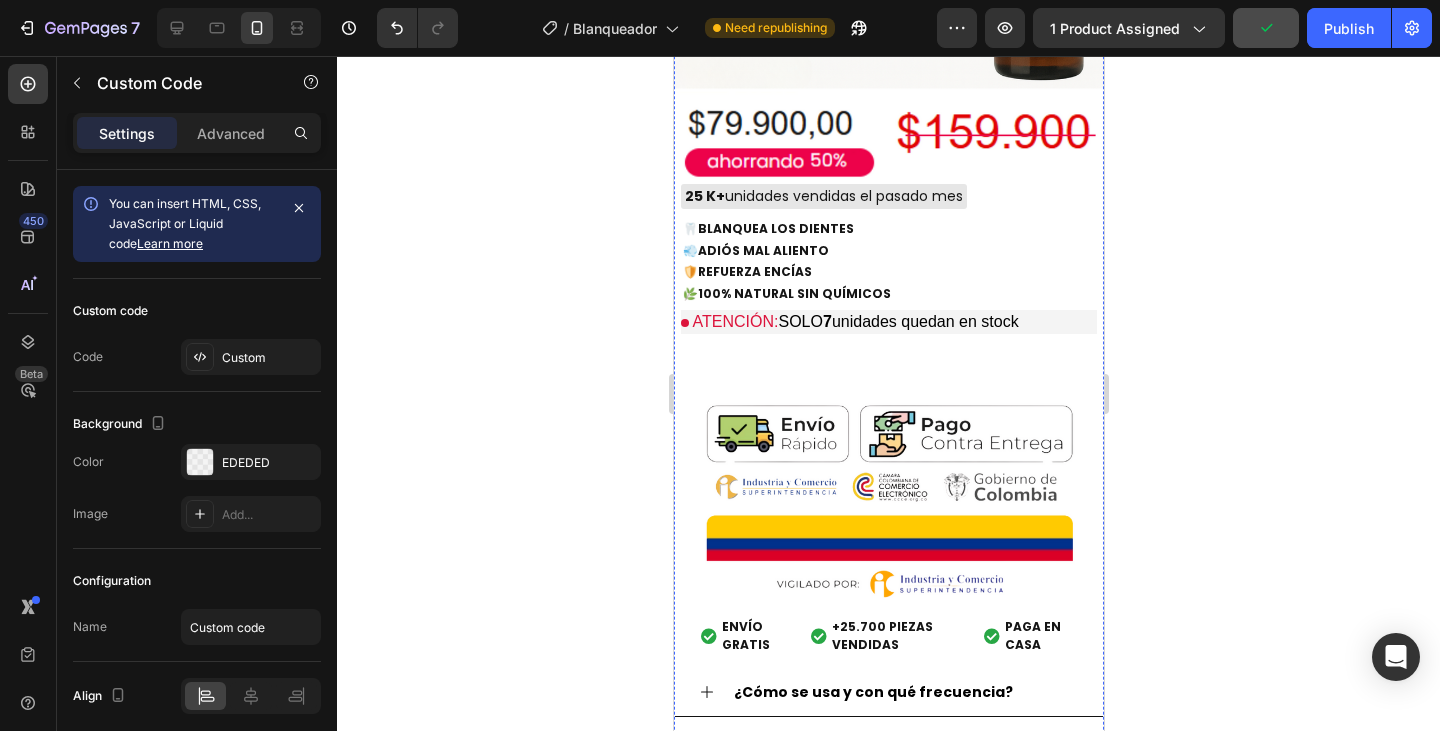 scroll, scrollTop: 1418, scrollLeft: 0, axis: vertical 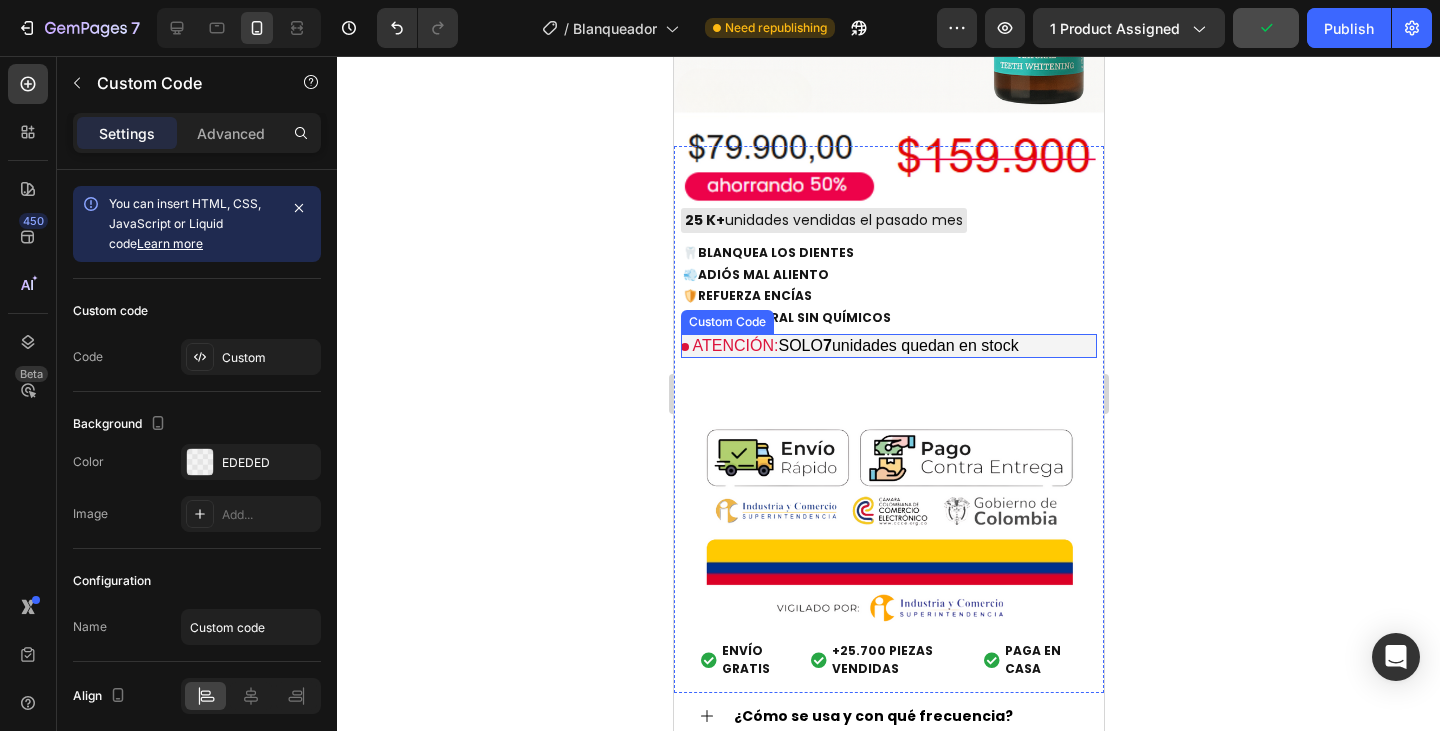 click on "ATENCIÓN:  SOLO  7  unidades quedan en stock" at bounding box center [888, 346] 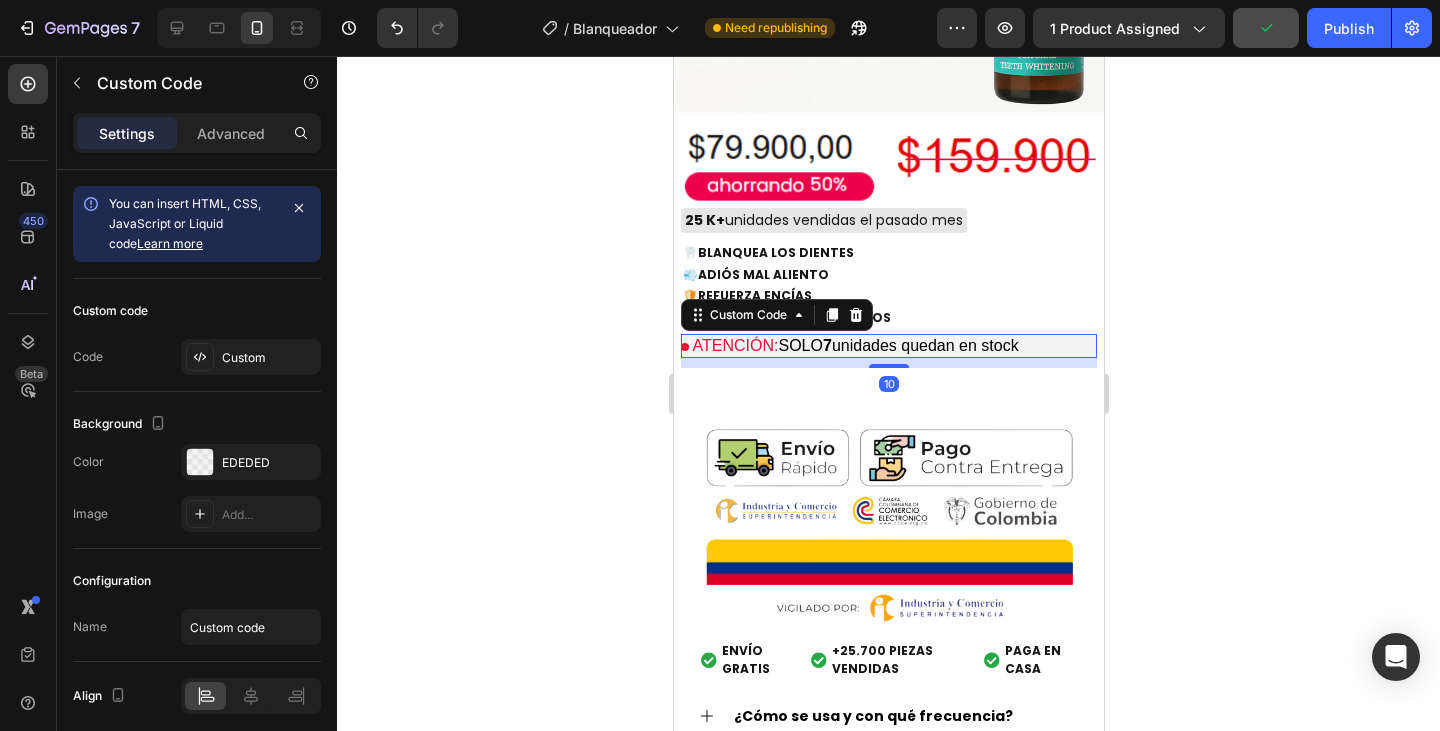 click on "ATENCIÓN:  SOLO  7  unidades quedan en stock" at bounding box center [888, 346] 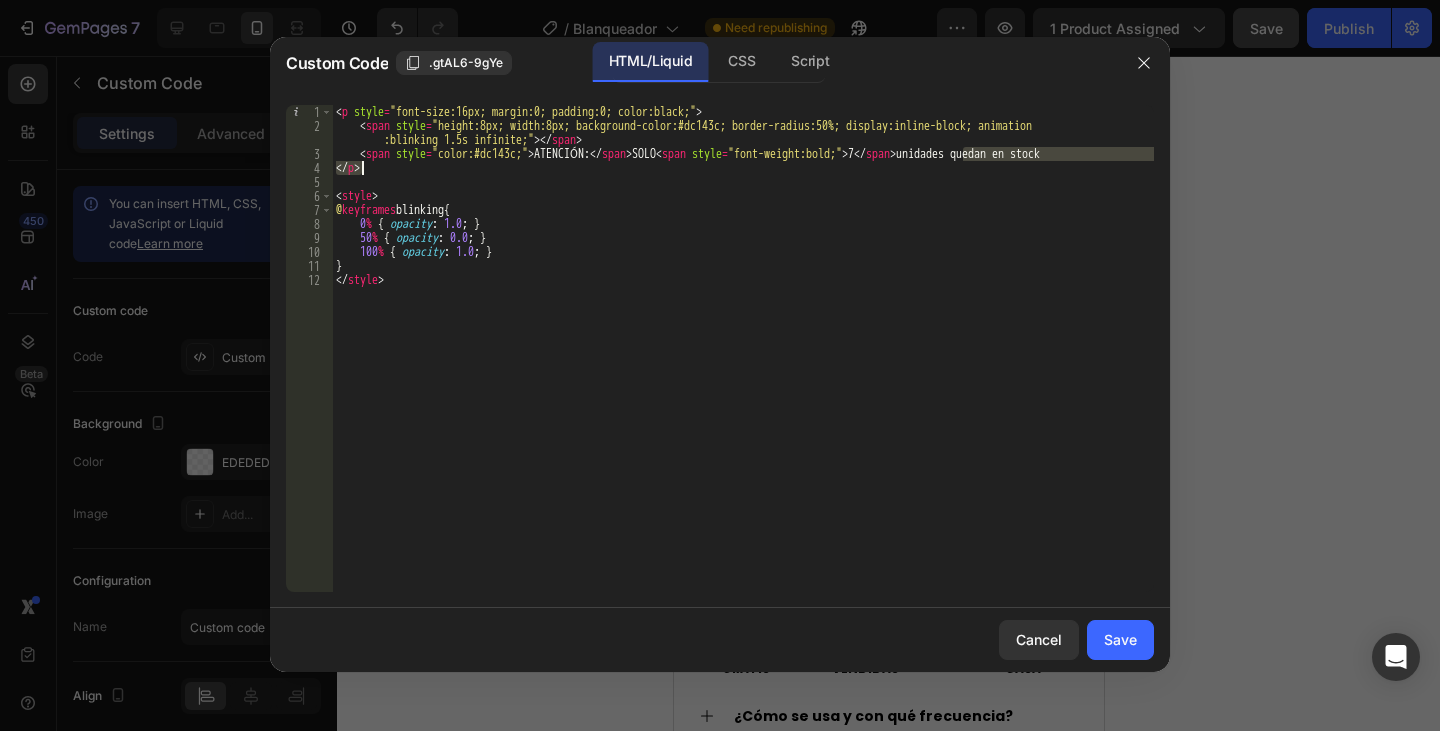 drag, startPoint x: 965, startPoint y: 155, endPoint x: 972, endPoint y: 166, distance: 13.038404 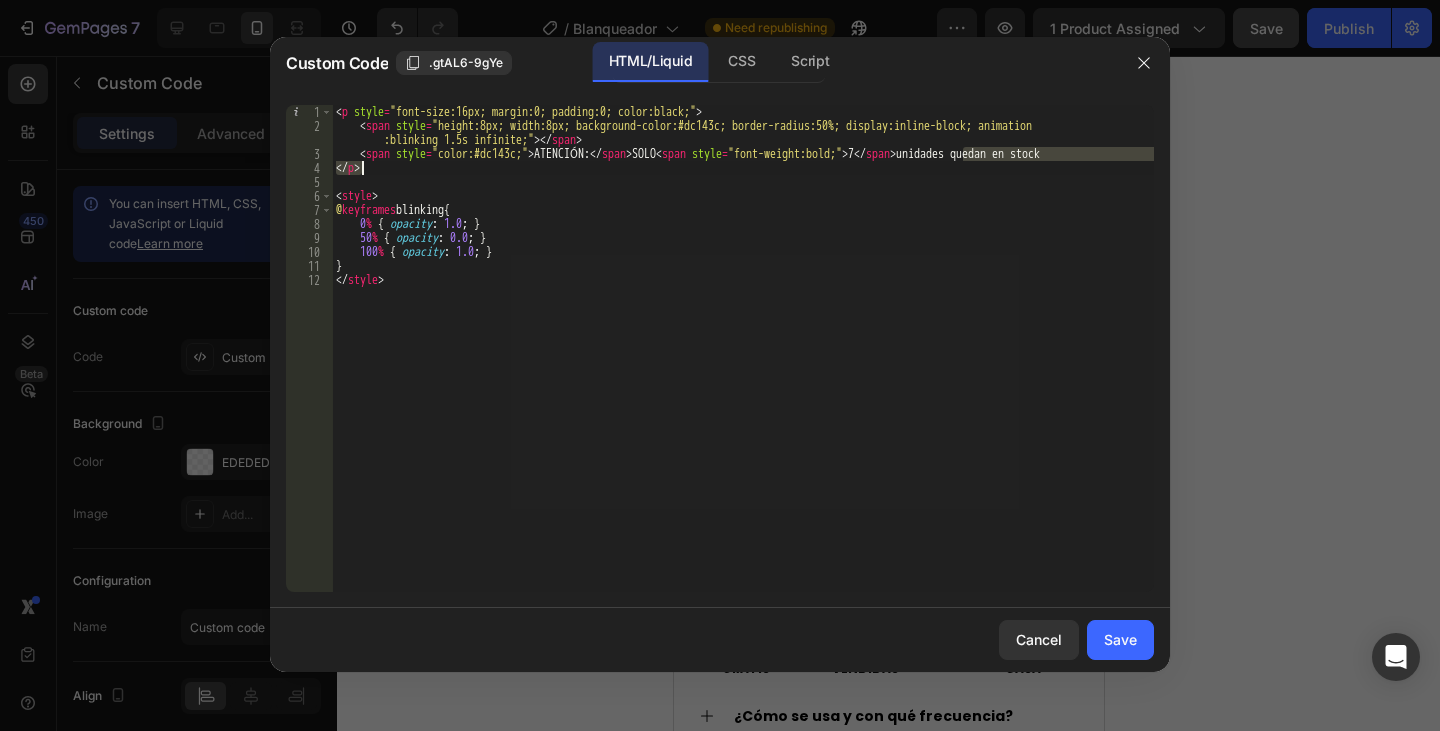 click on "< p   style = "font-size:16px; margin:0; padding:0; color:black;" >      < span   style = "height:8px; width:8px; background-color:#dc143c; border-radius:50%; display:inline-block; animation          :blinking 1.5s infinite;" > </ span >      < span   style = "color:#dc143c;" > ATENCIÓN: </ span >  SOLO  < span   style = "font-weight:bold;" > 7 </ span >  unidades quedan en stock </ p > < style > @ keyframes  blinking  {      0 %   {   opacity :   1.0 ;   }      50 %   {   opacity :   0.0 ;   }      100 %   {   opacity :   1.0 ;   } } </ style >" at bounding box center (743, 348) 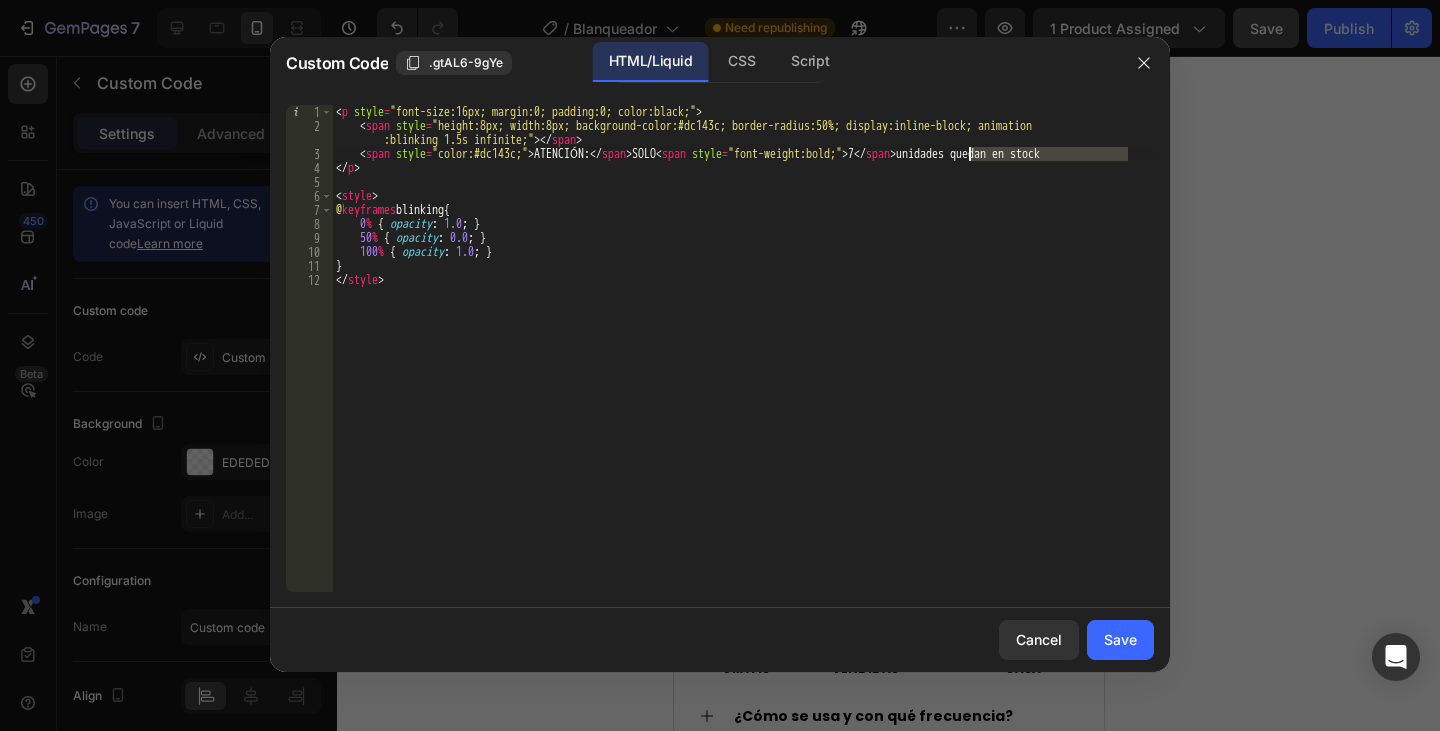drag, startPoint x: 1133, startPoint y: 151, endPoint x: 980, endPoint y: 150, distance: 153.00327 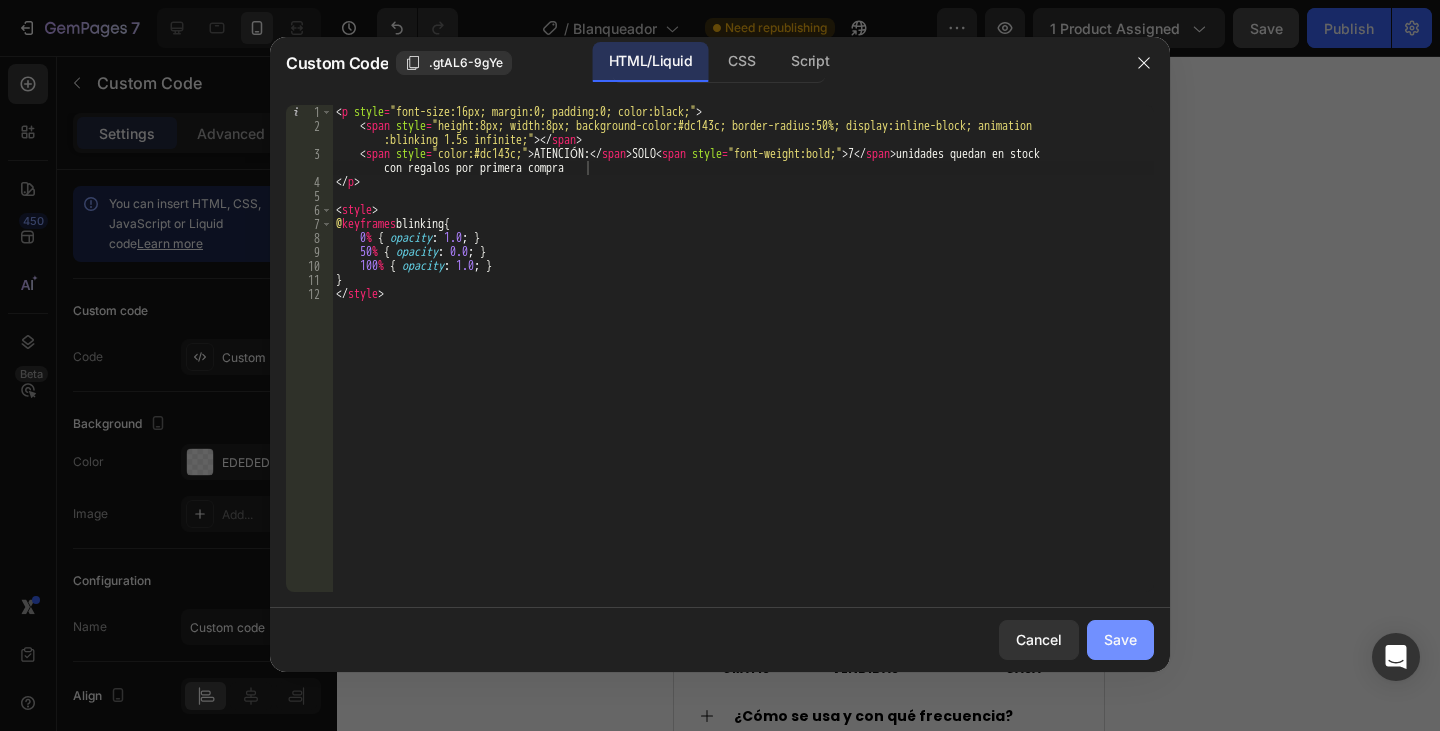click on "Save" at bounding box center [1120, 639] 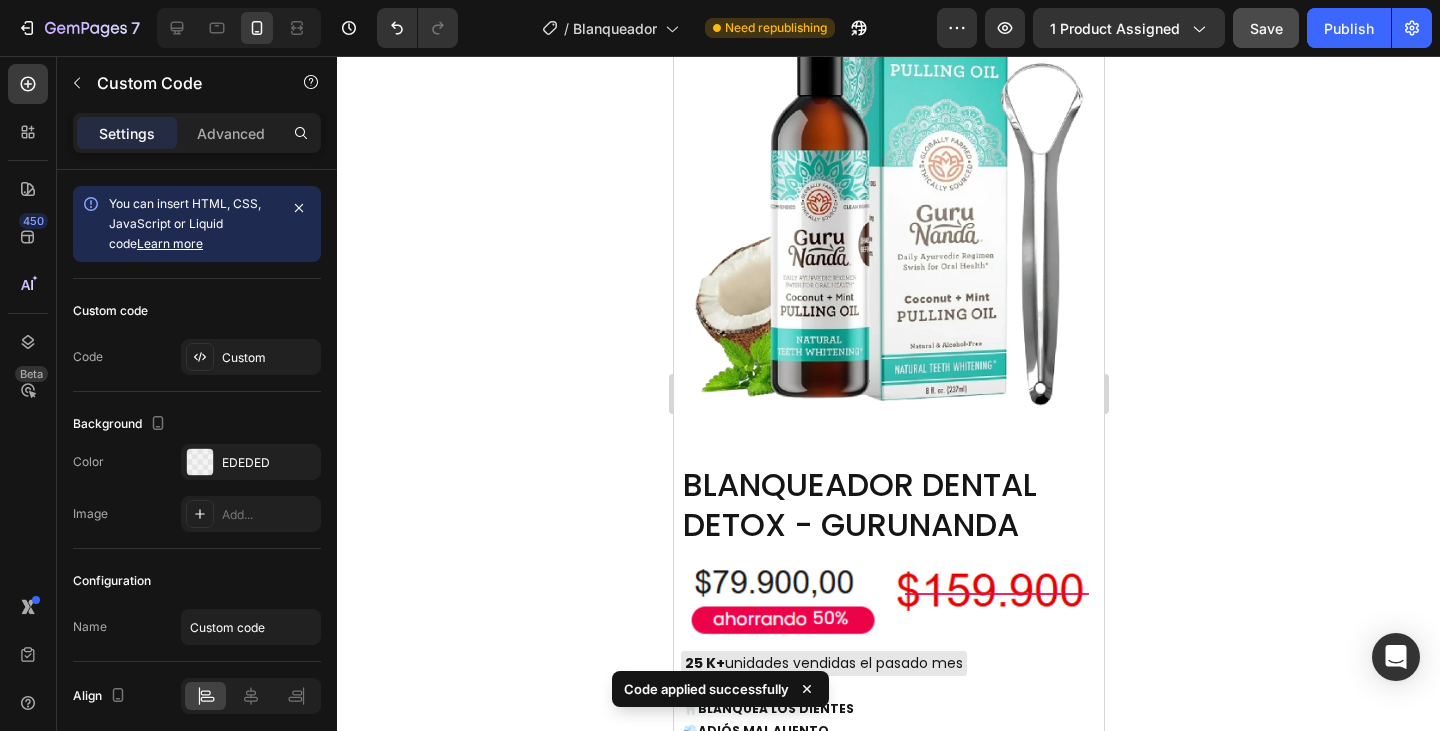 scroll, scrollTop: 6018, scrollLeft: 0, axis: vertical 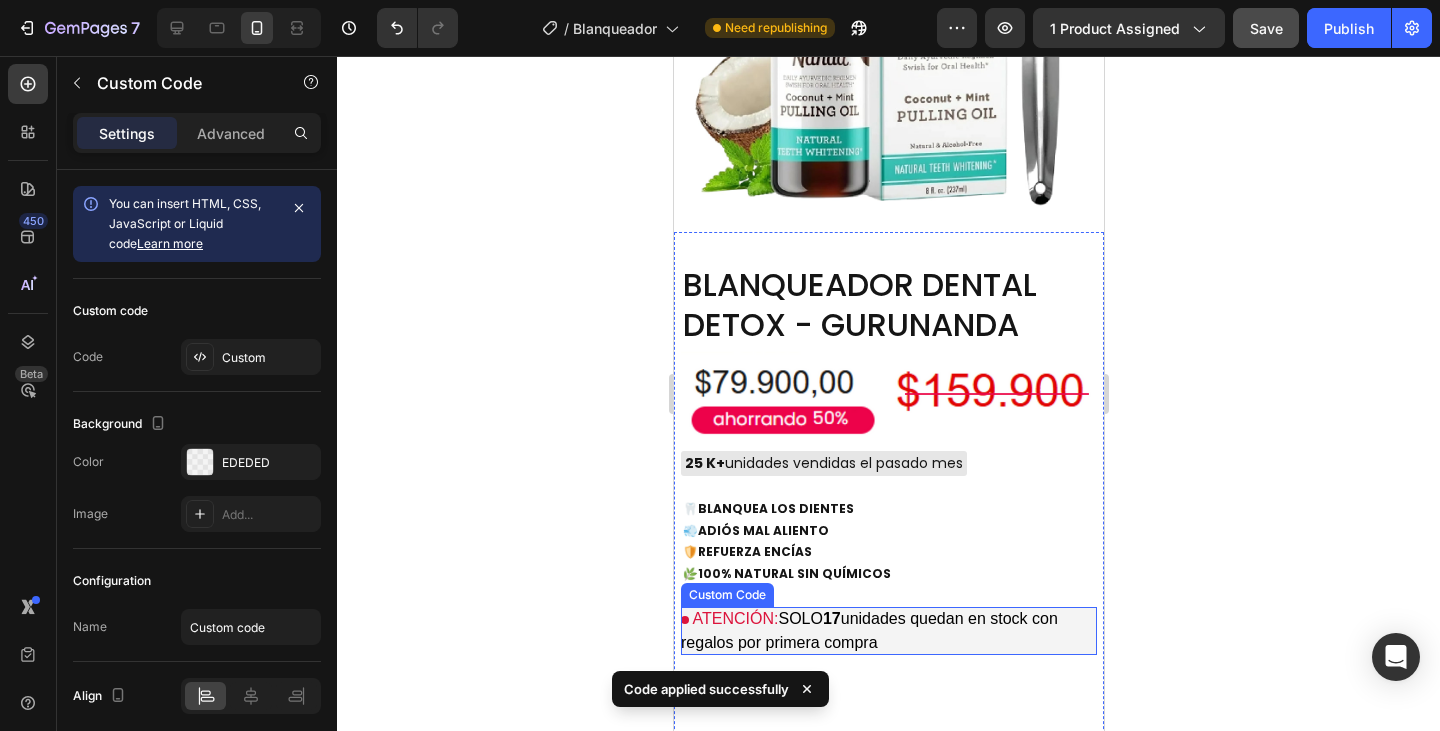 click on "ATENCIÓN:  SOLO  17  unidades quedan en stock con regalos por primera compra" at bounding box center (888, 631) 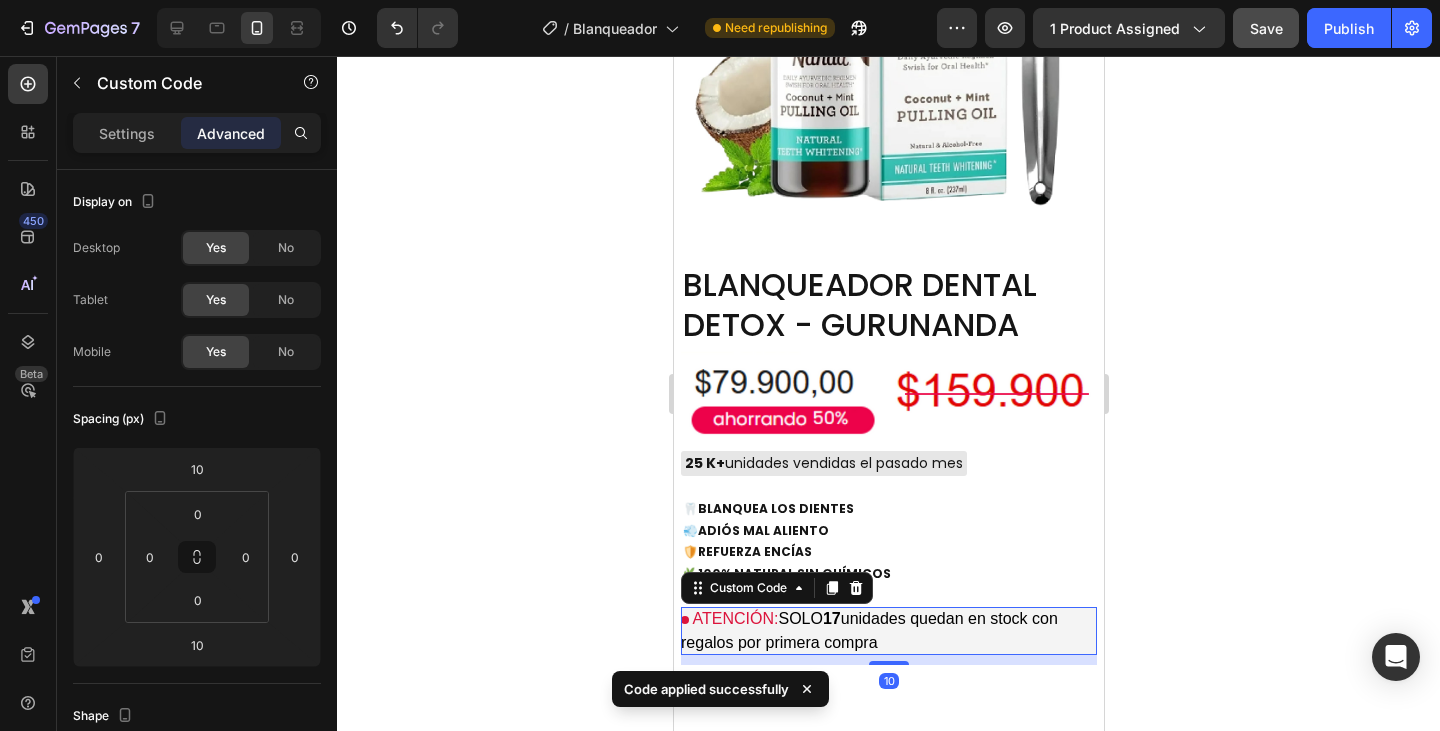 click on "ATENCIÓN:  SOLO  17  unidades quedan en stock con regalos por primera compra" at bounding box center (888, 631) 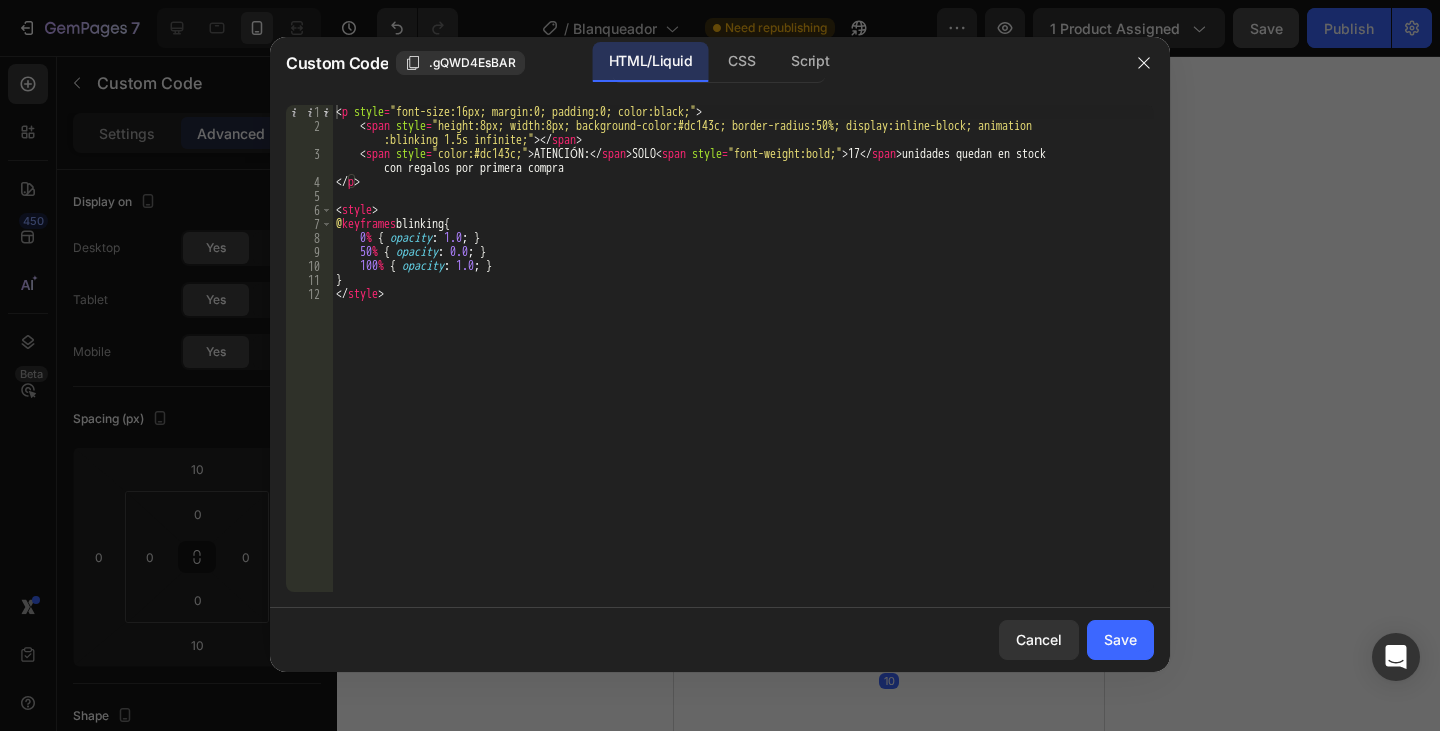 click on "Save" at bounding box center [1120, 639] 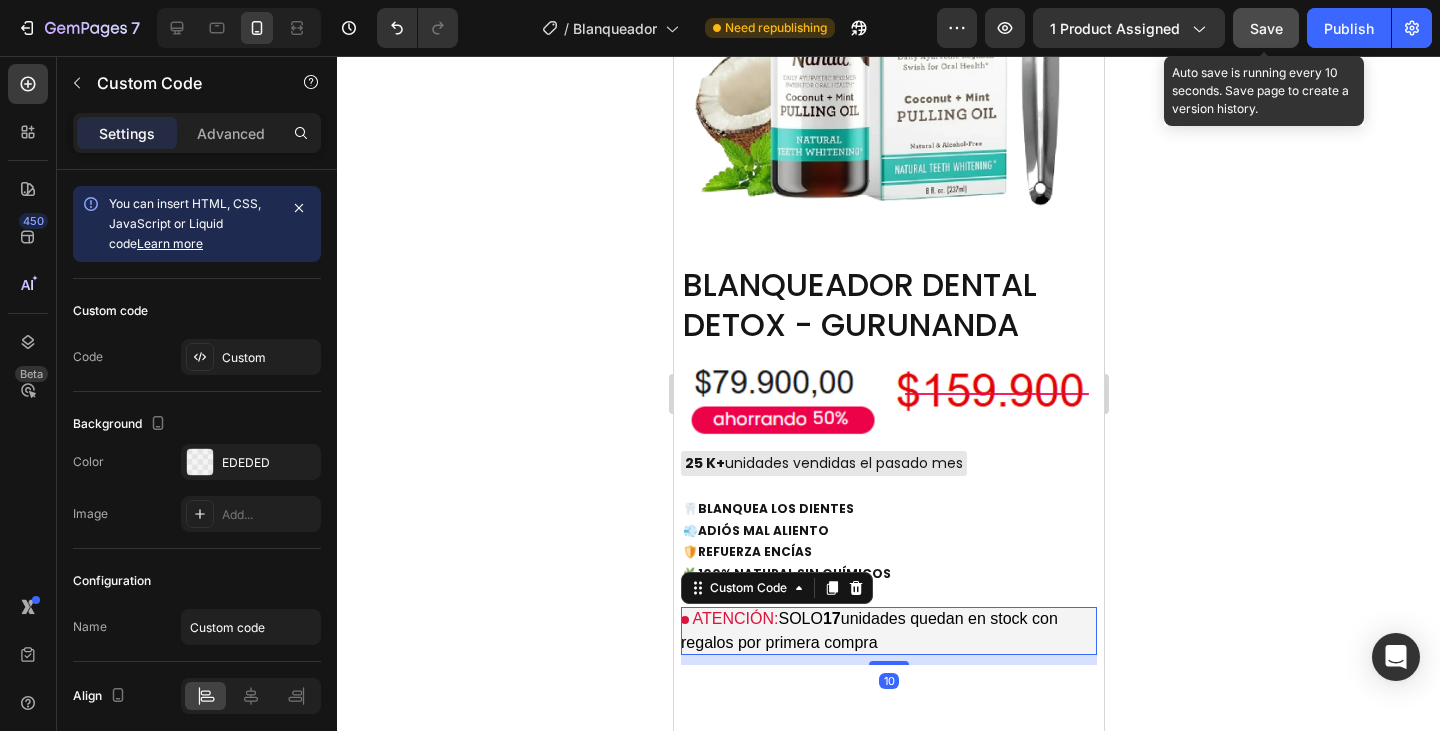 click on "Save" at bounding box center [1266, 28] 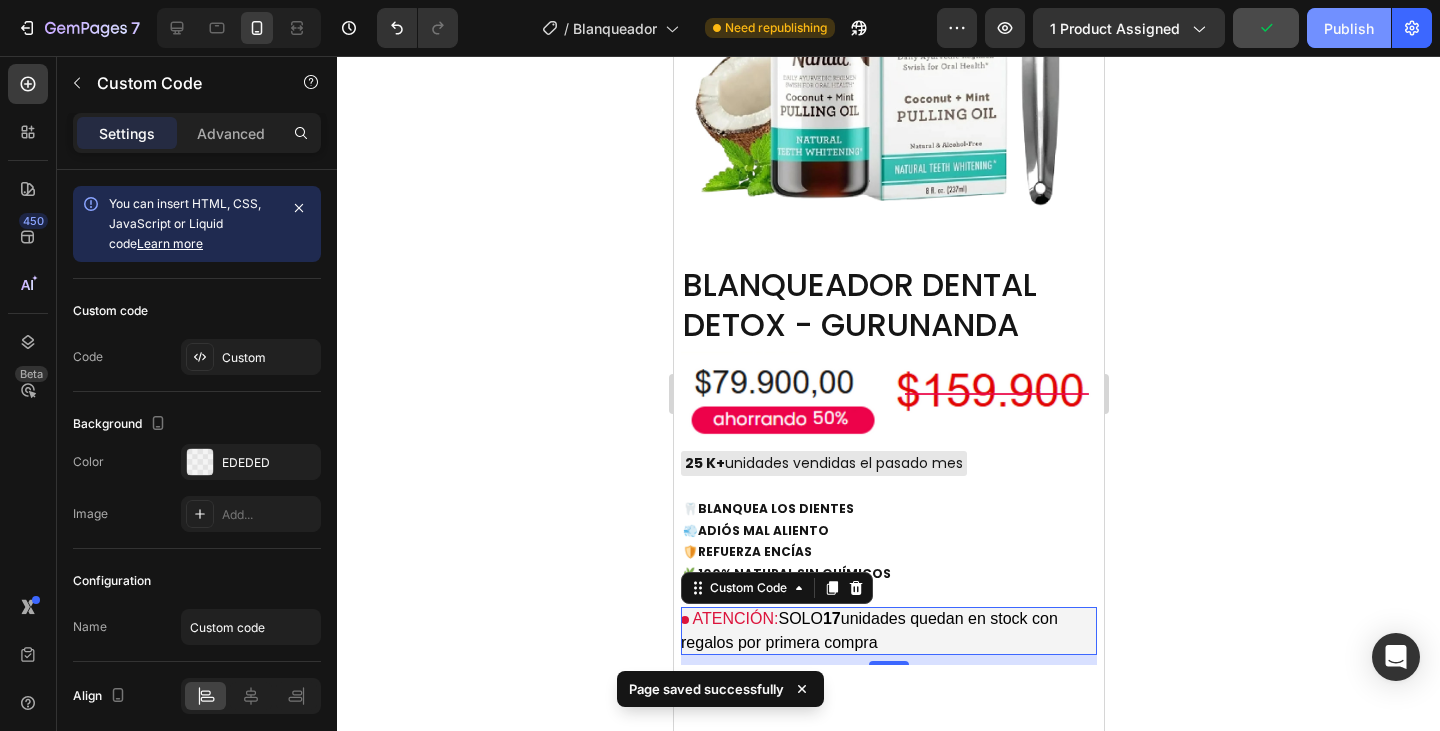 click on "Publish" at bounding box center [1349, 28] 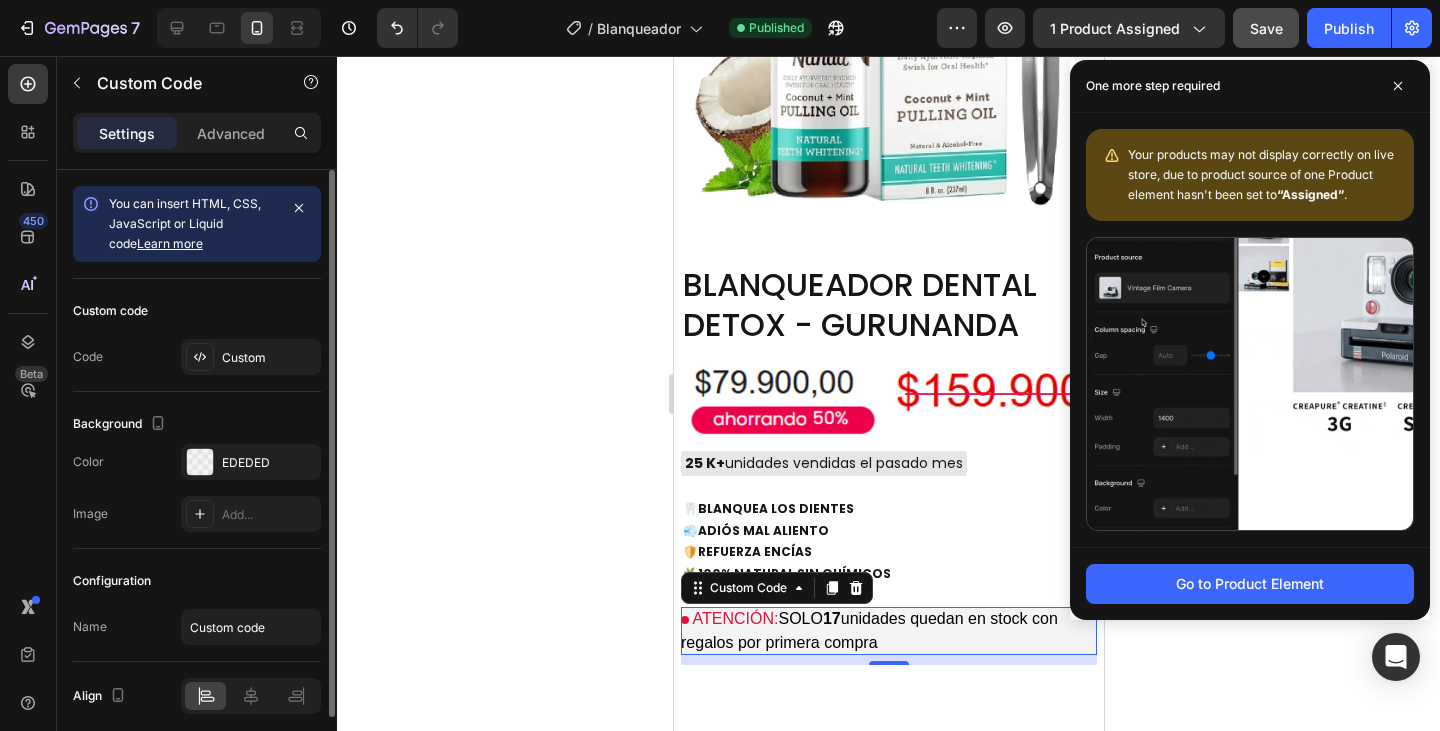 scroll, scrollTop: 79, scrollLeft: 0, axis: vertical 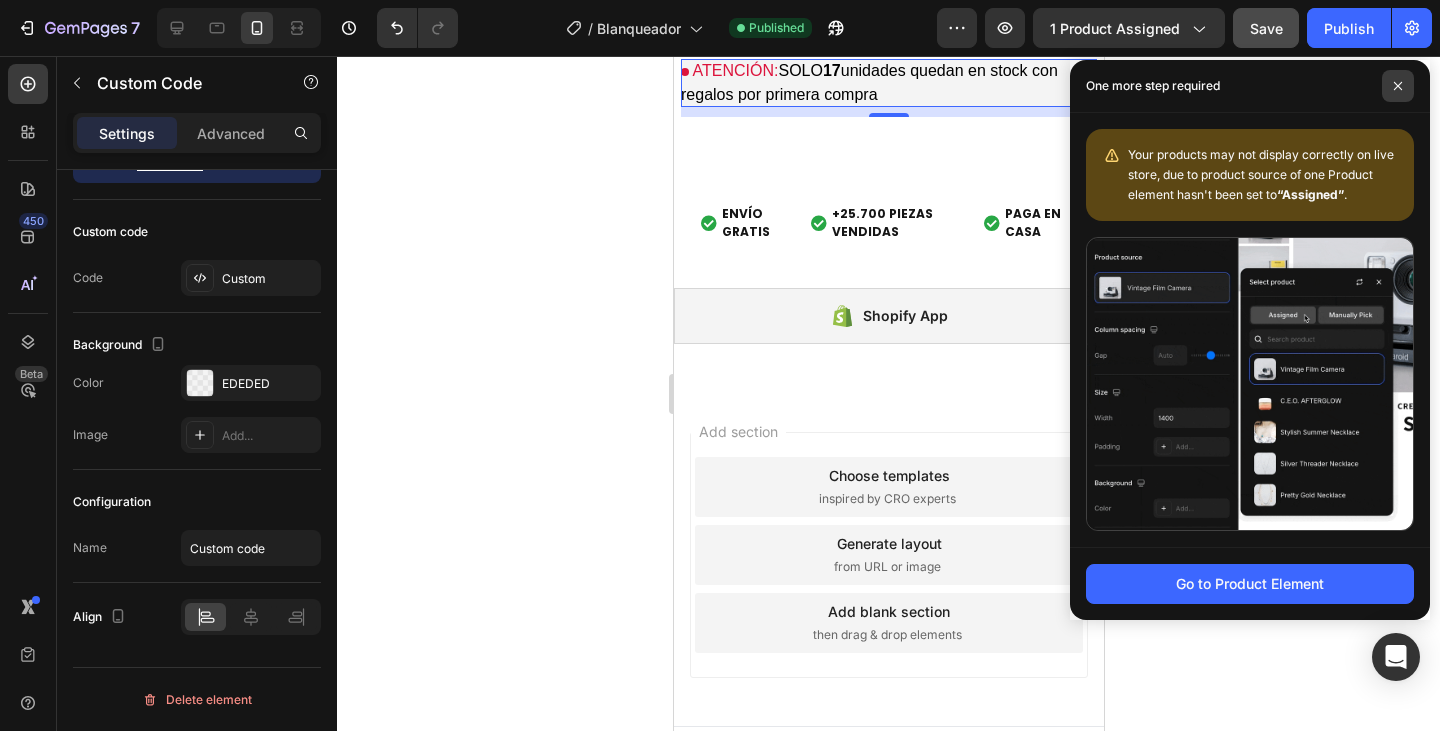 click 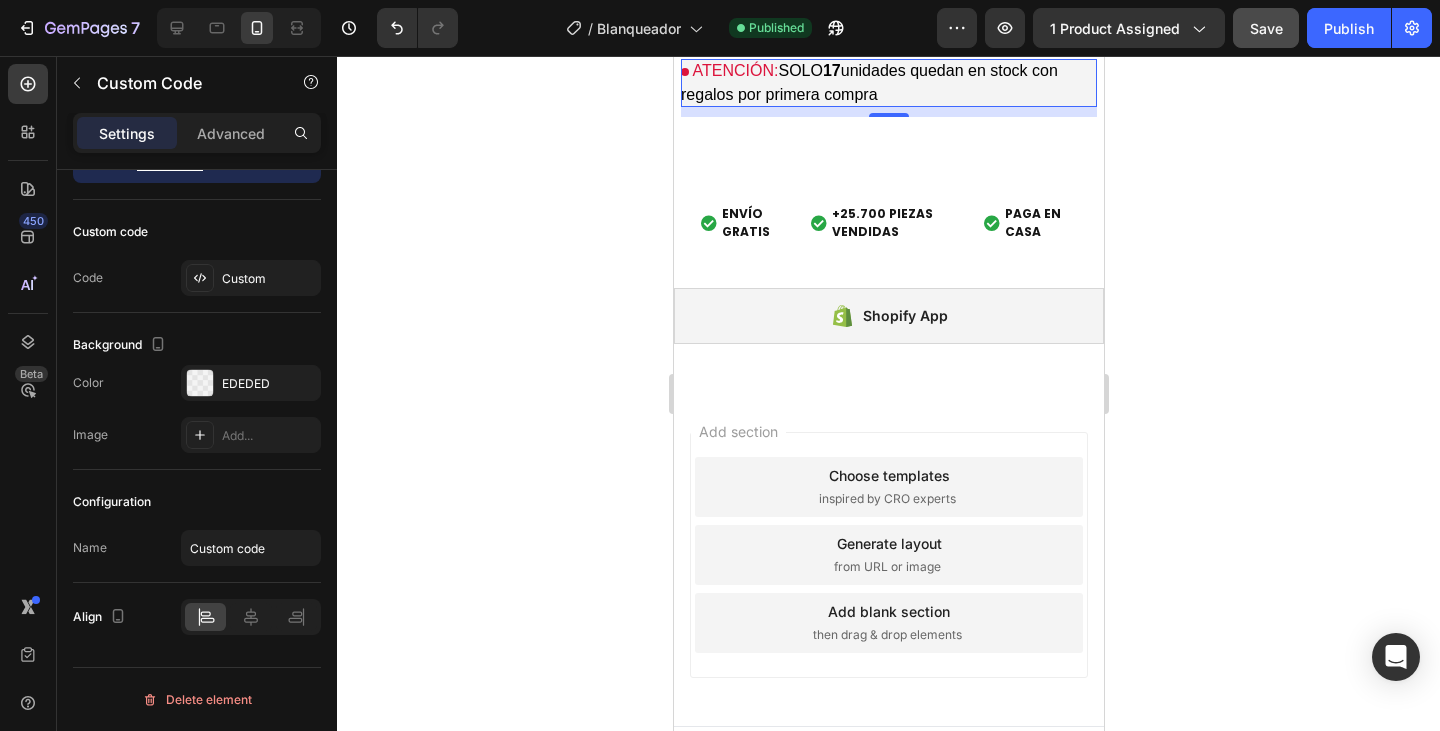click on "Add section Choose templates inspired by CRO experts Generate layout from URL or image Add blank section then drag & drop elements" at bounding box center [888, 559] 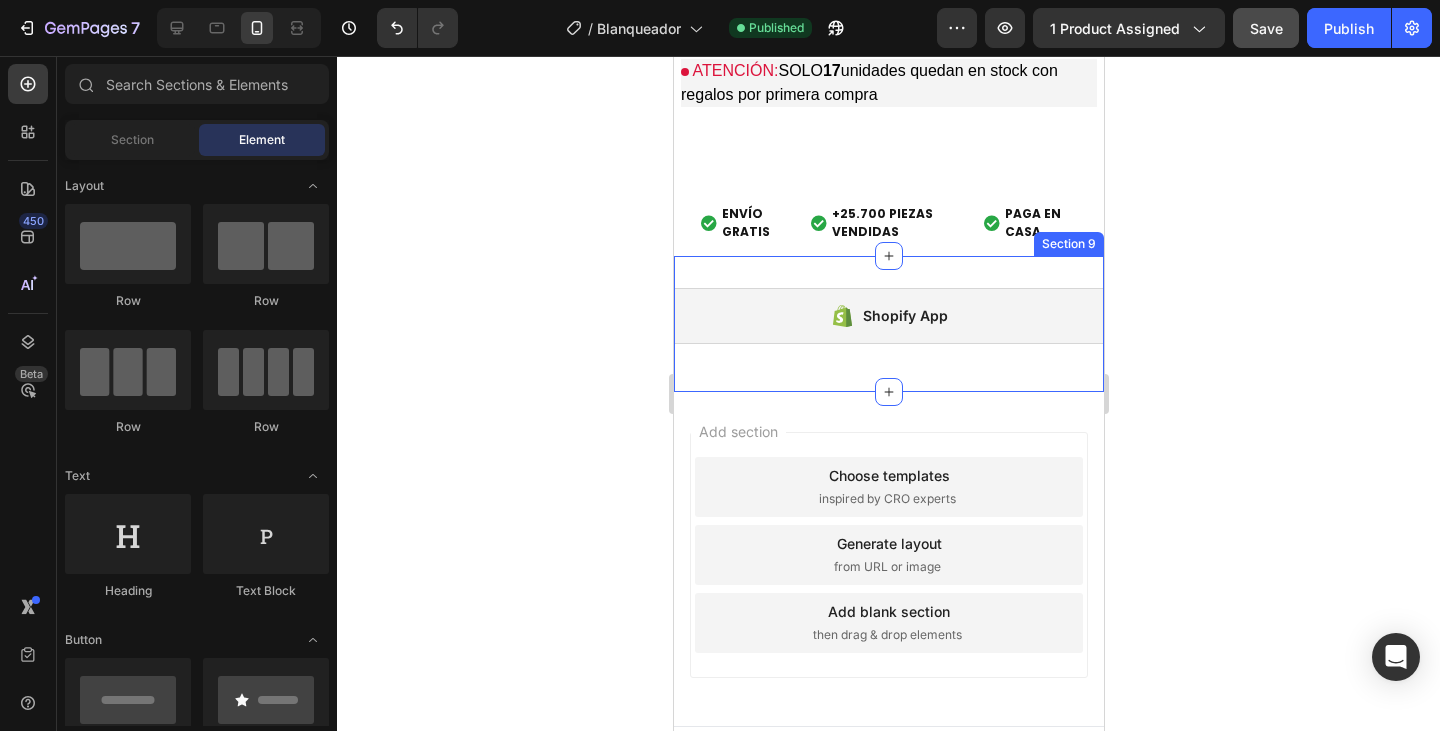 click on "Shopify App Shopify App Section 9" at bounding box center (888, 324) 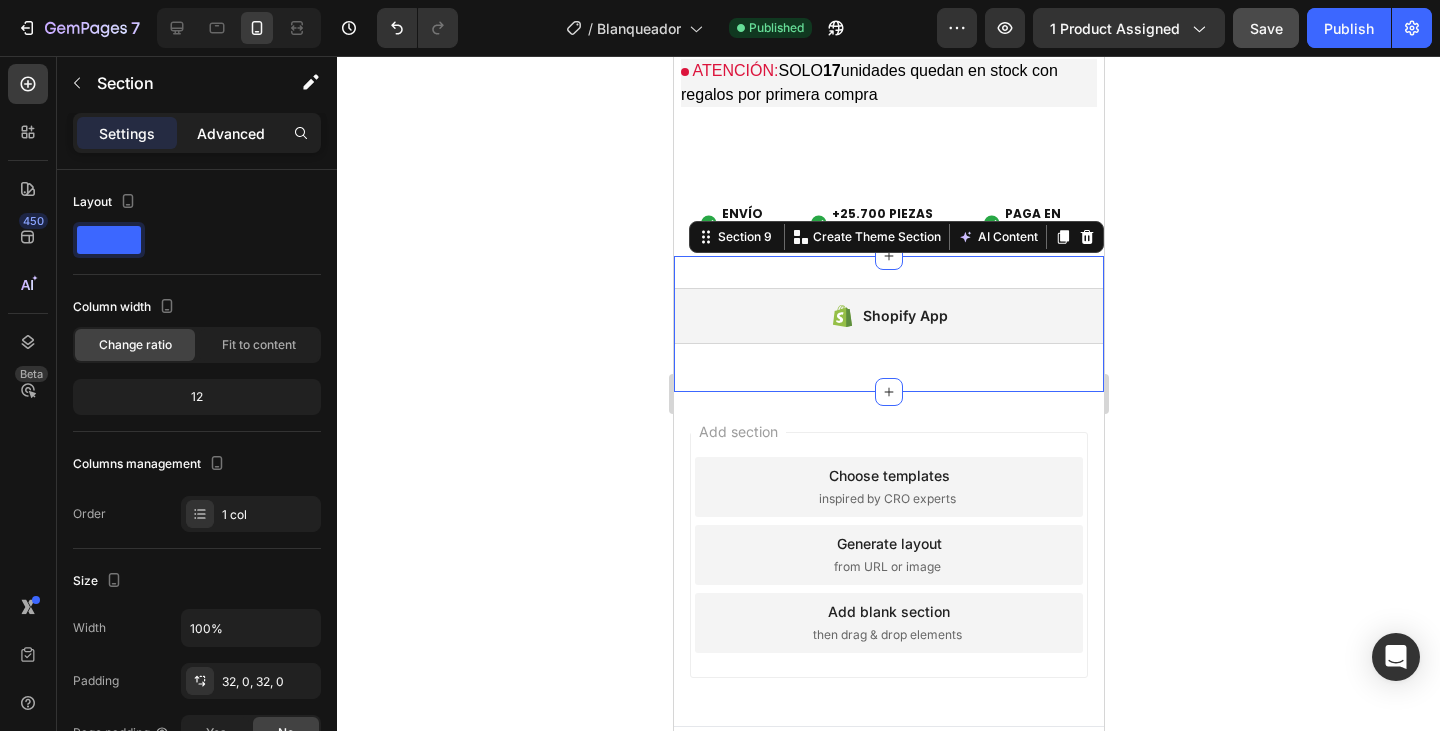 click on "Advanced" at bounding box center (231, 133) 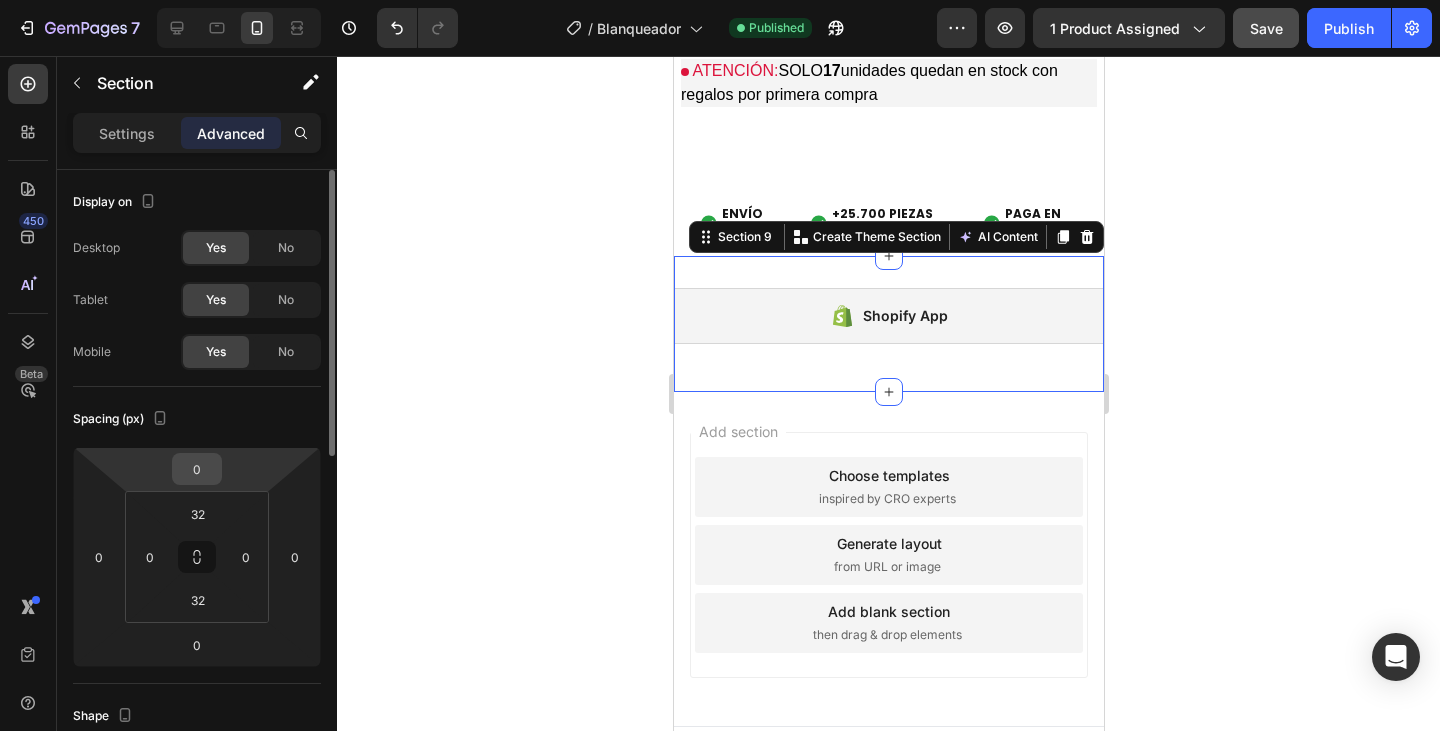 click on "0" at bounding box center (197, 469) 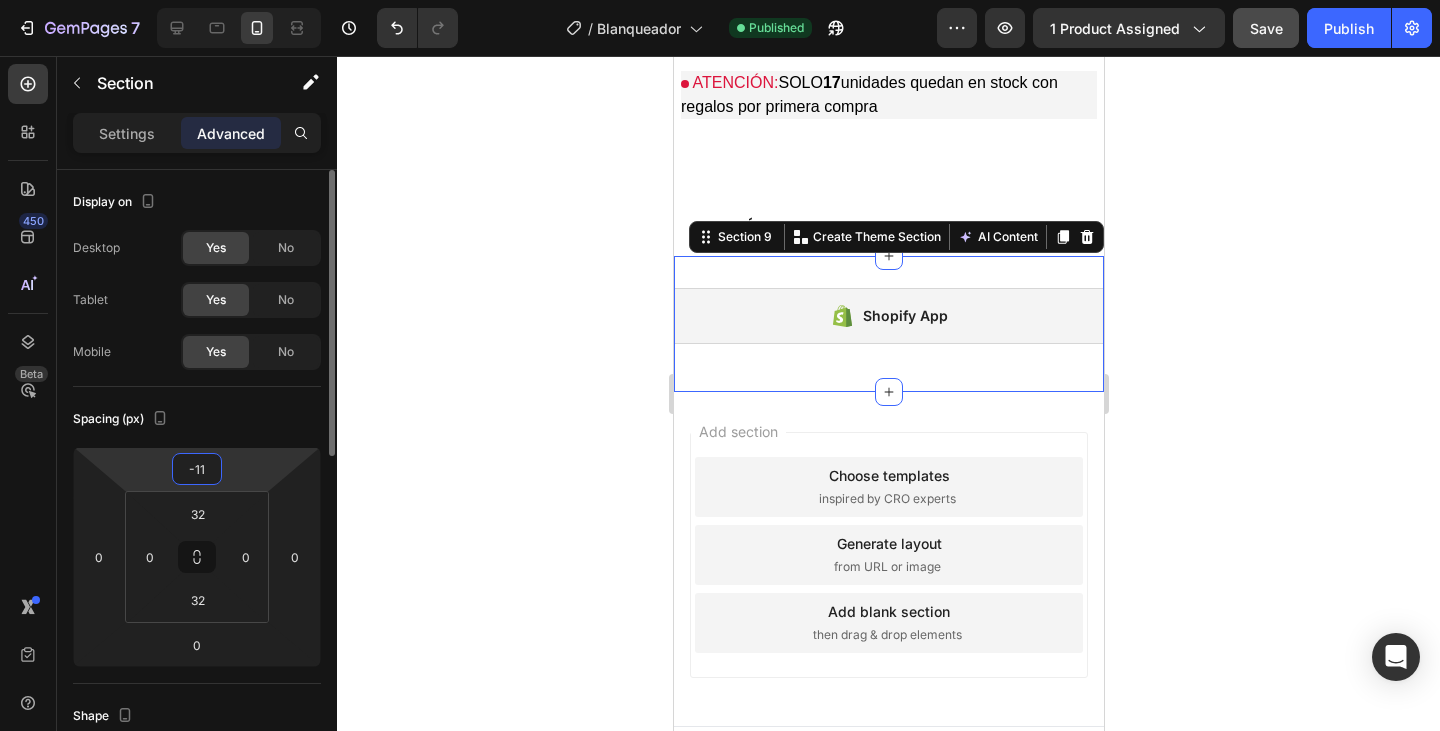 scroll, scrollTop: 6556, scrollLeft: 0, axis: vertical 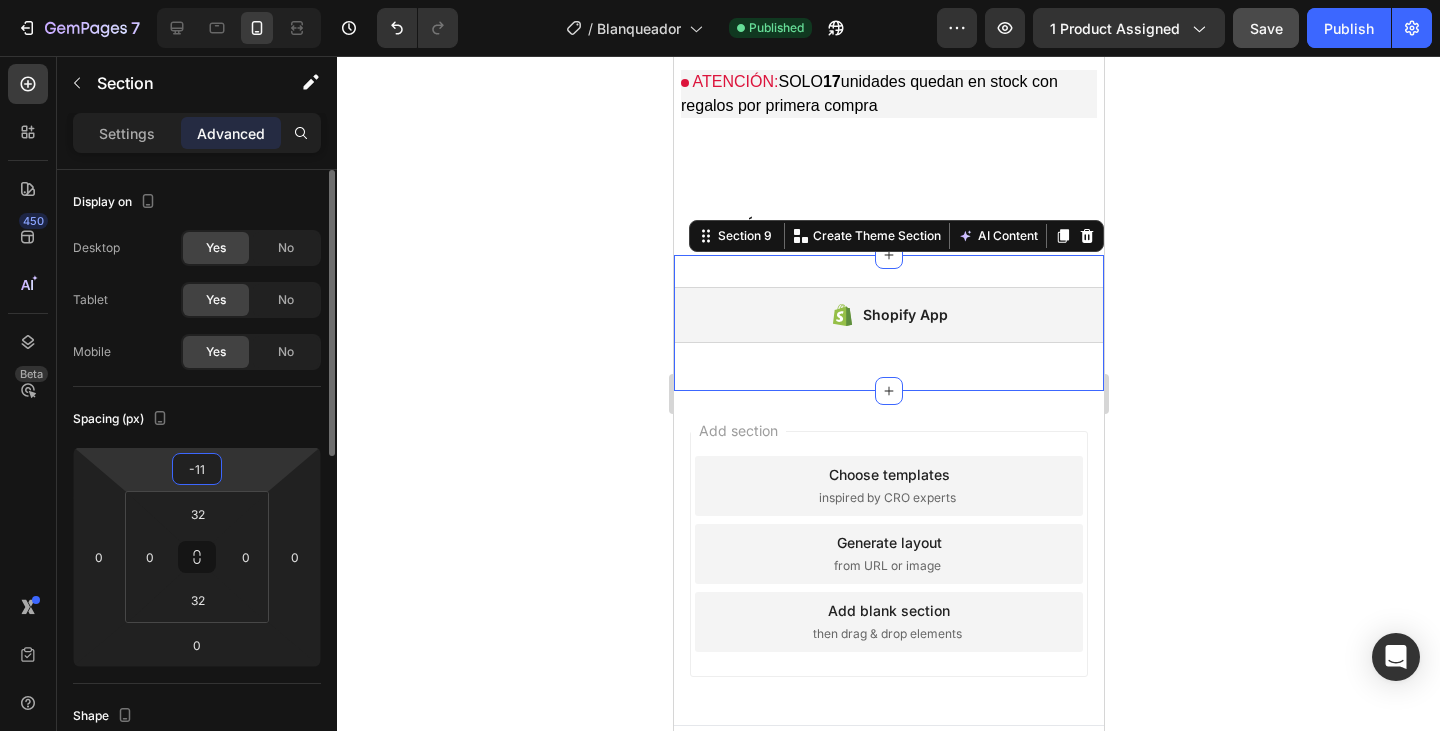 type on "-10" 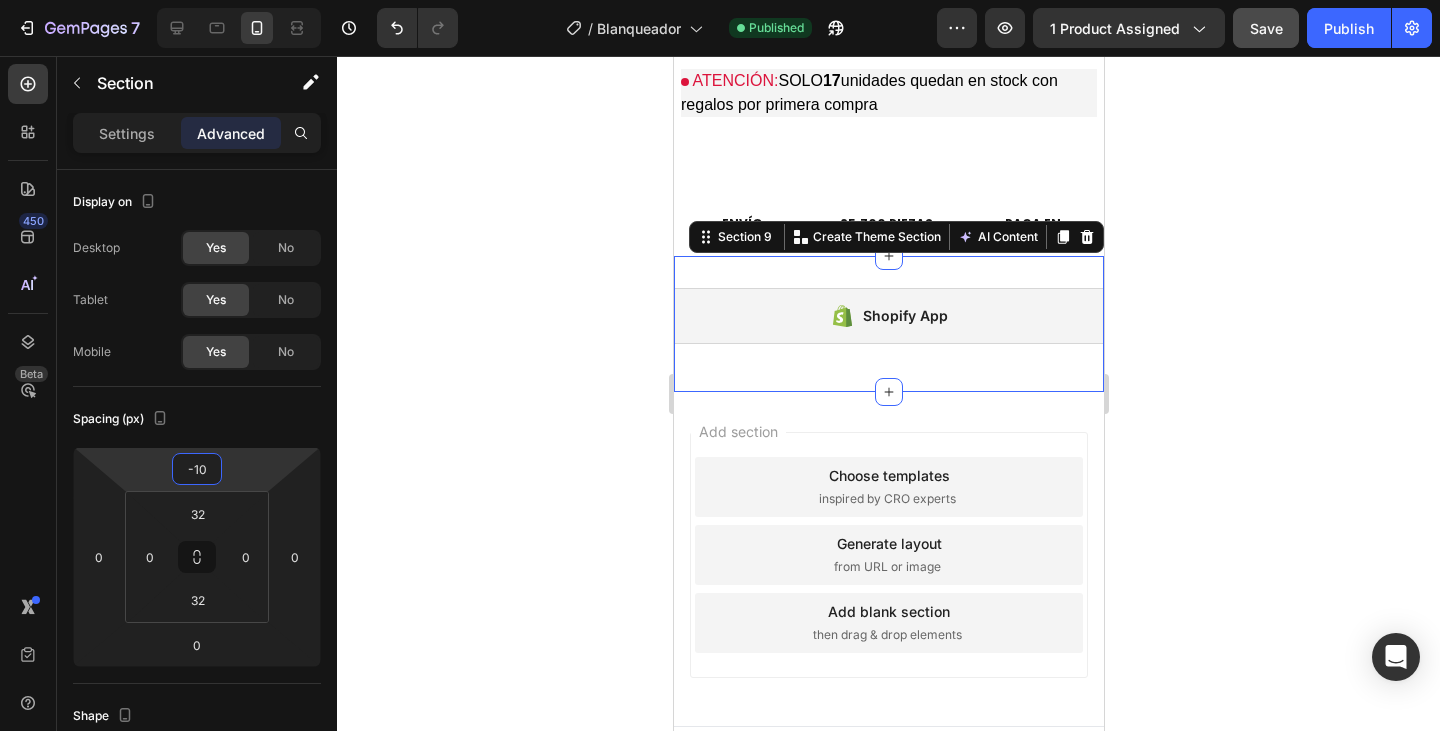 click 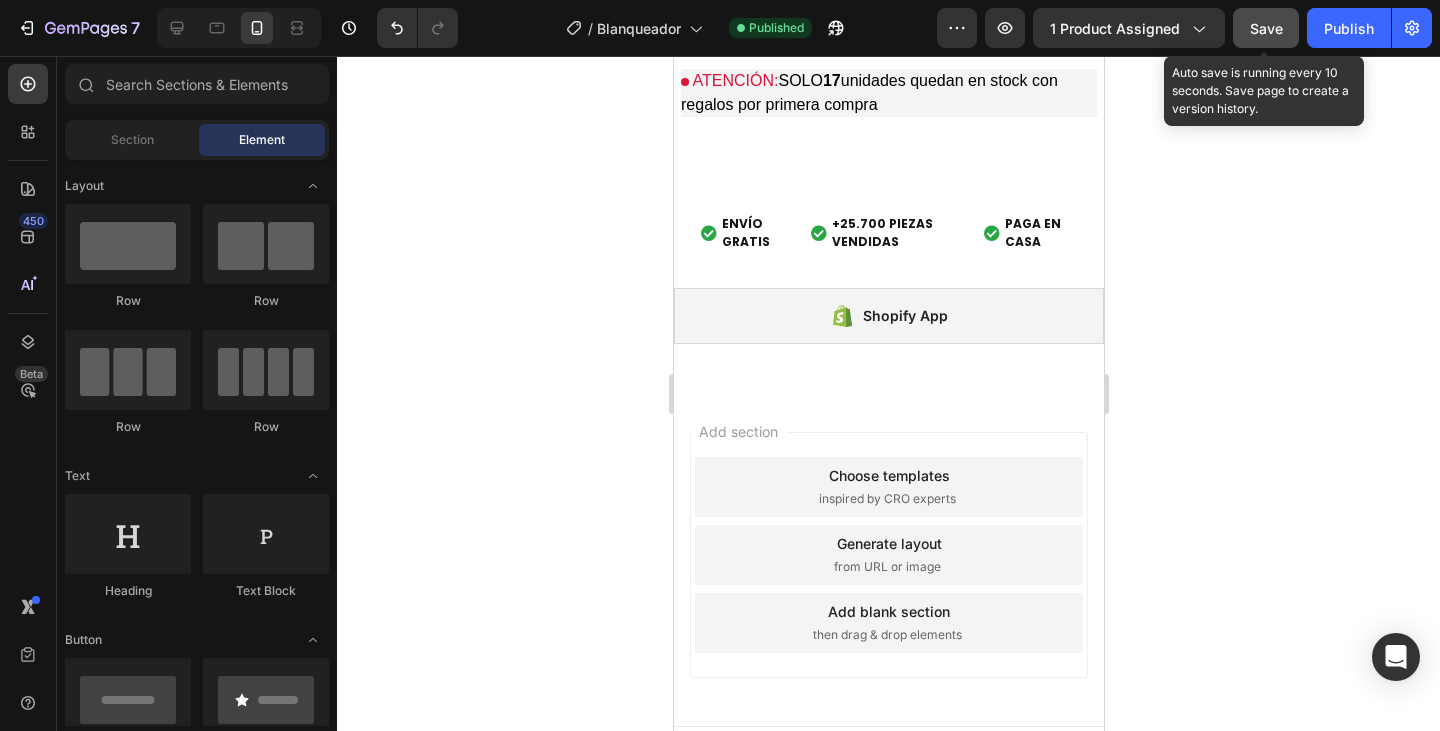 click on "Save" 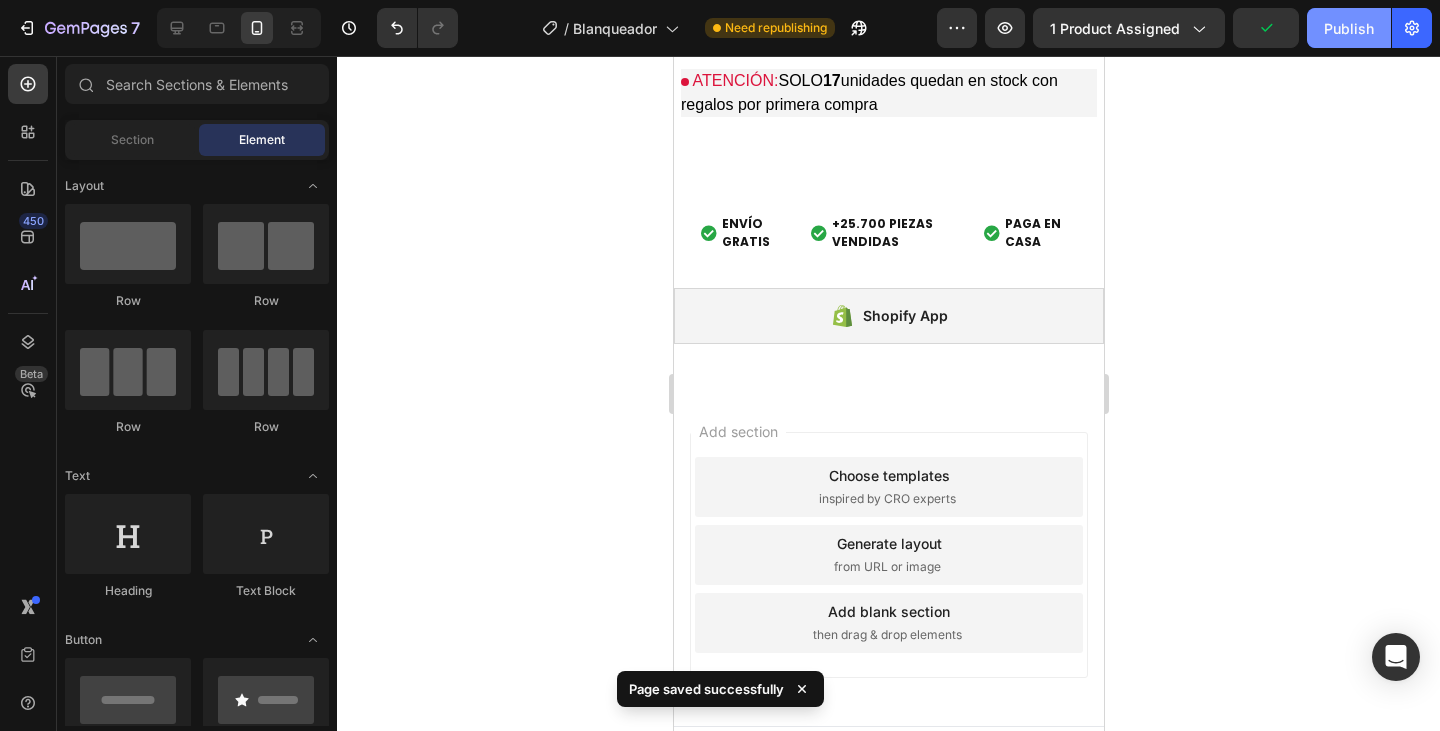click on "Publish" 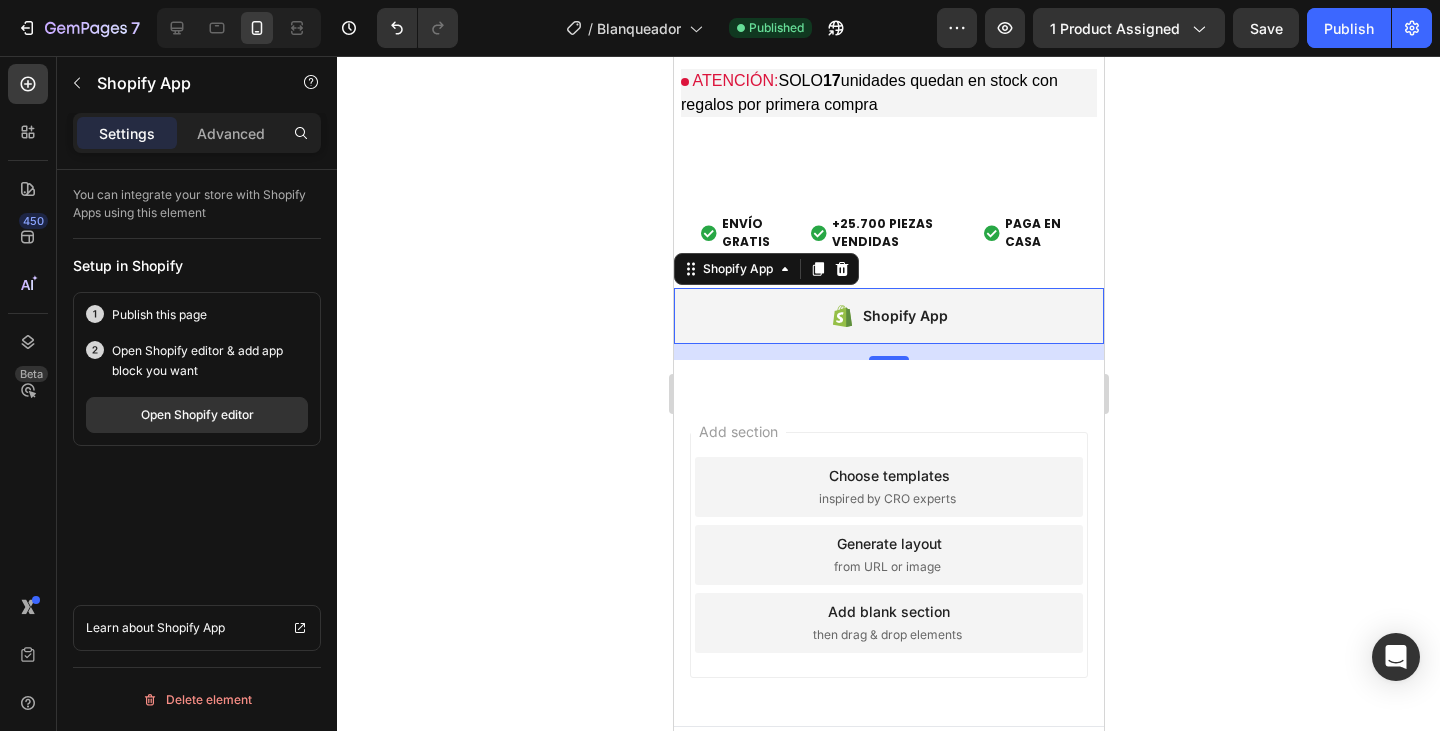 click on "Shopify App" at bounding box center [904, 316] 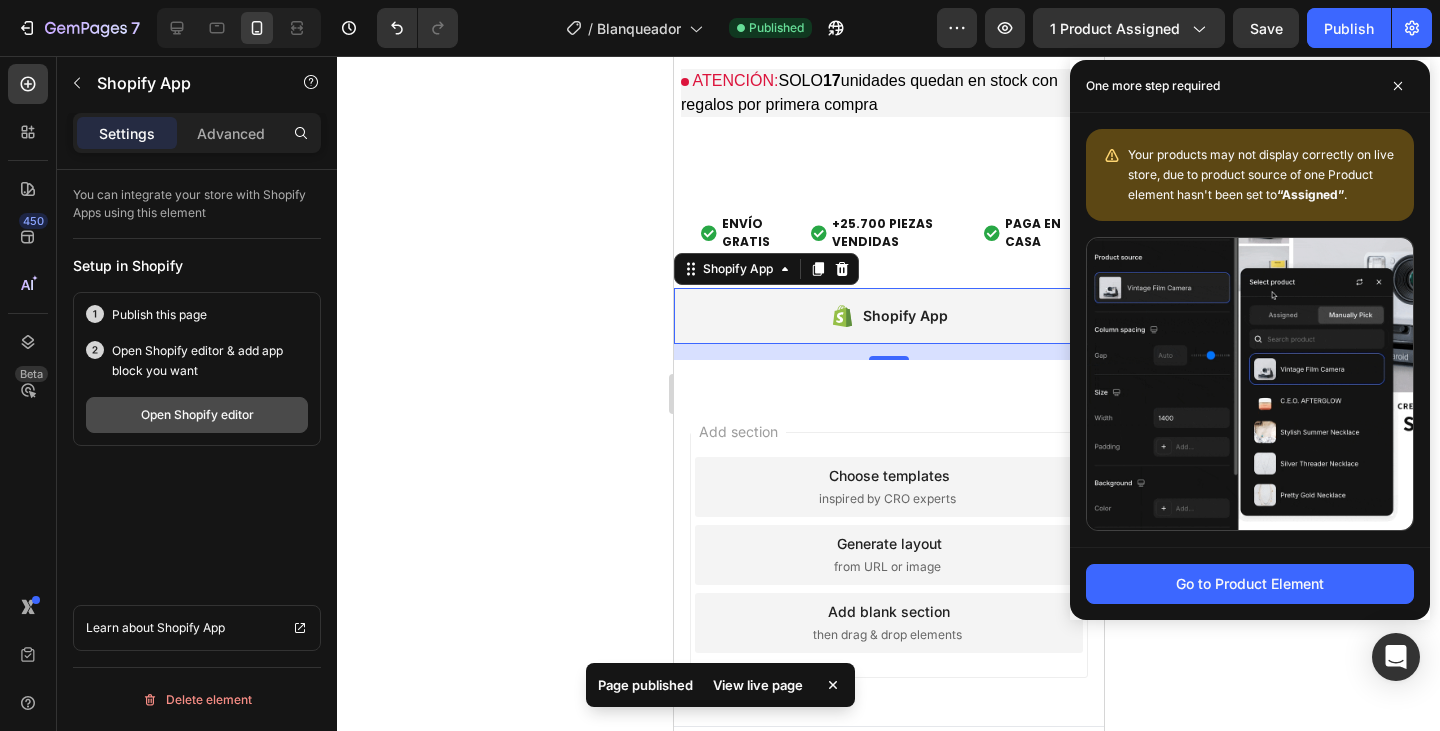 click on "Open Shopify editor" at bounding box center (197, 415) 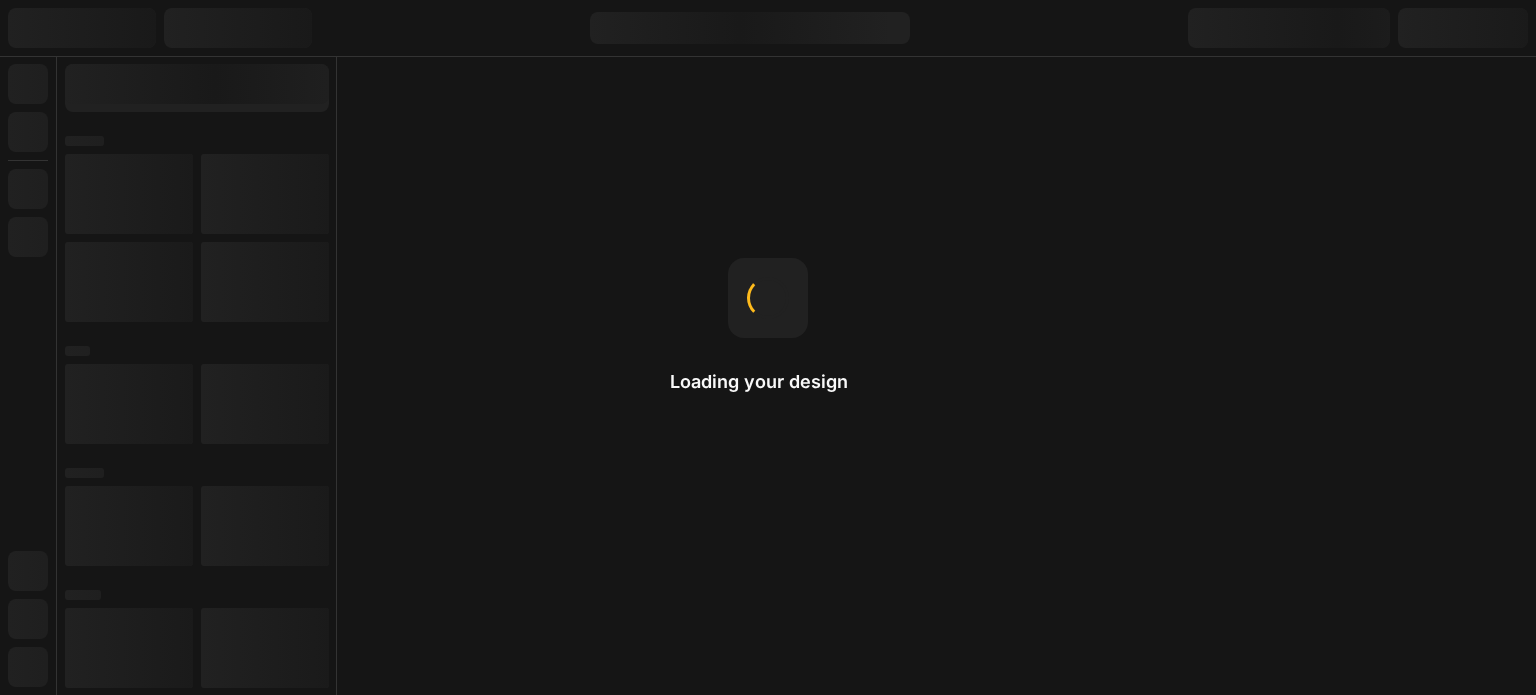 scroll, scrollTop: 0, scrollLeft: 0, axis: both 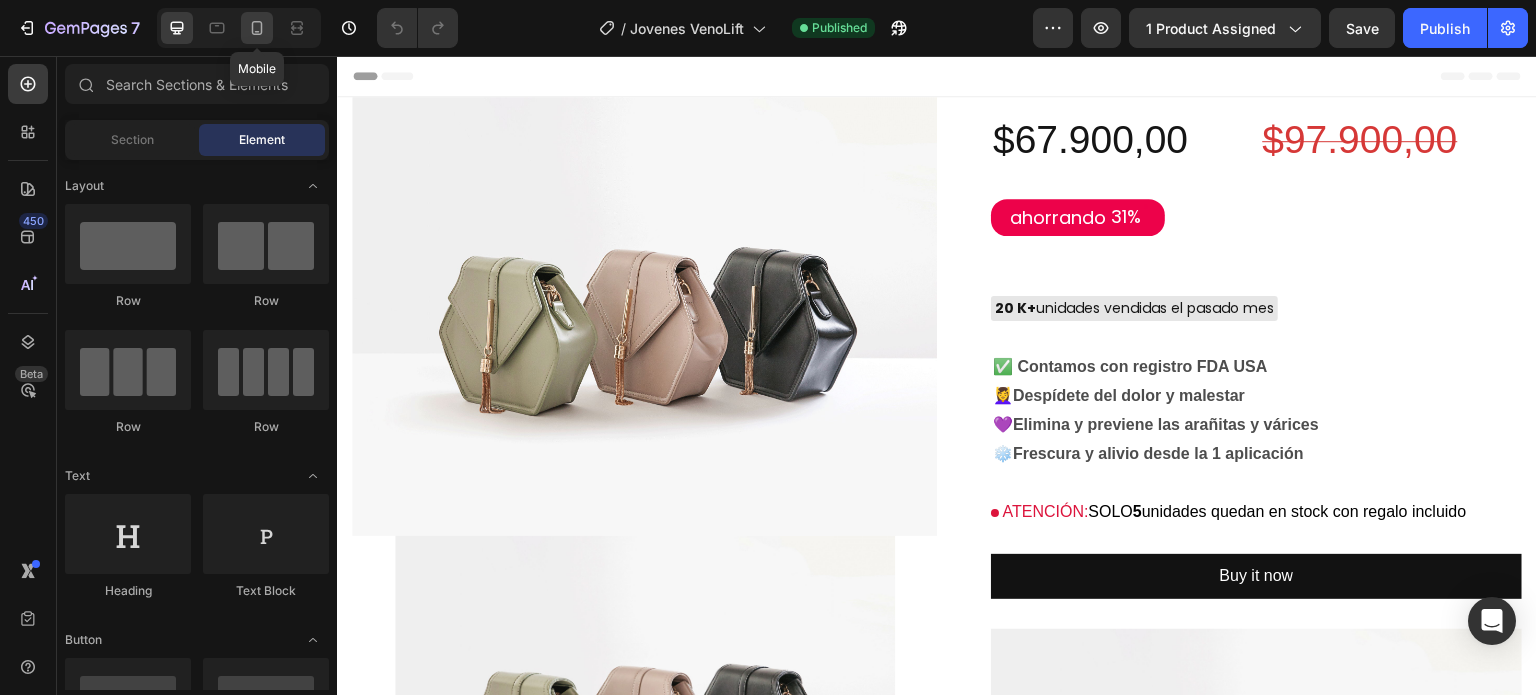 click 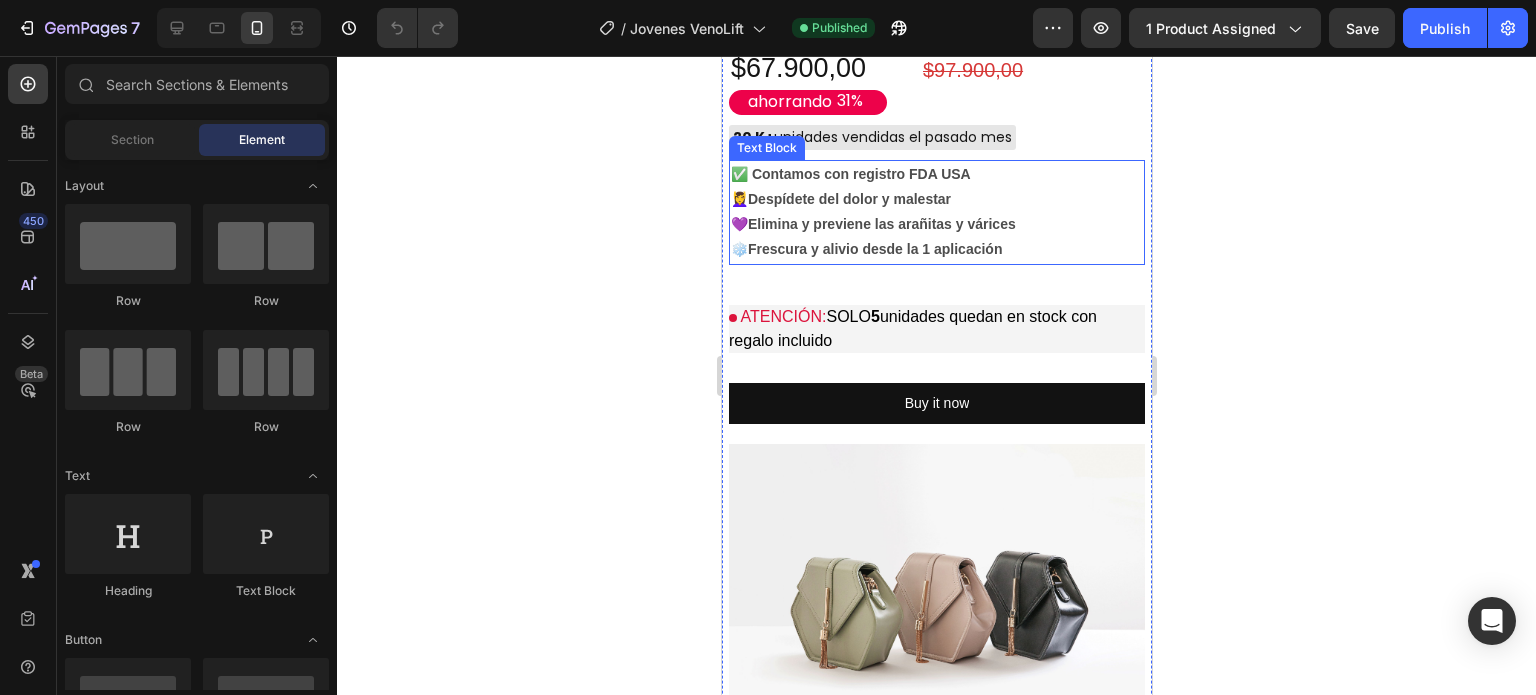 scroll, scrollTop: 1000, scrollLeft: 0, axis: vertical 